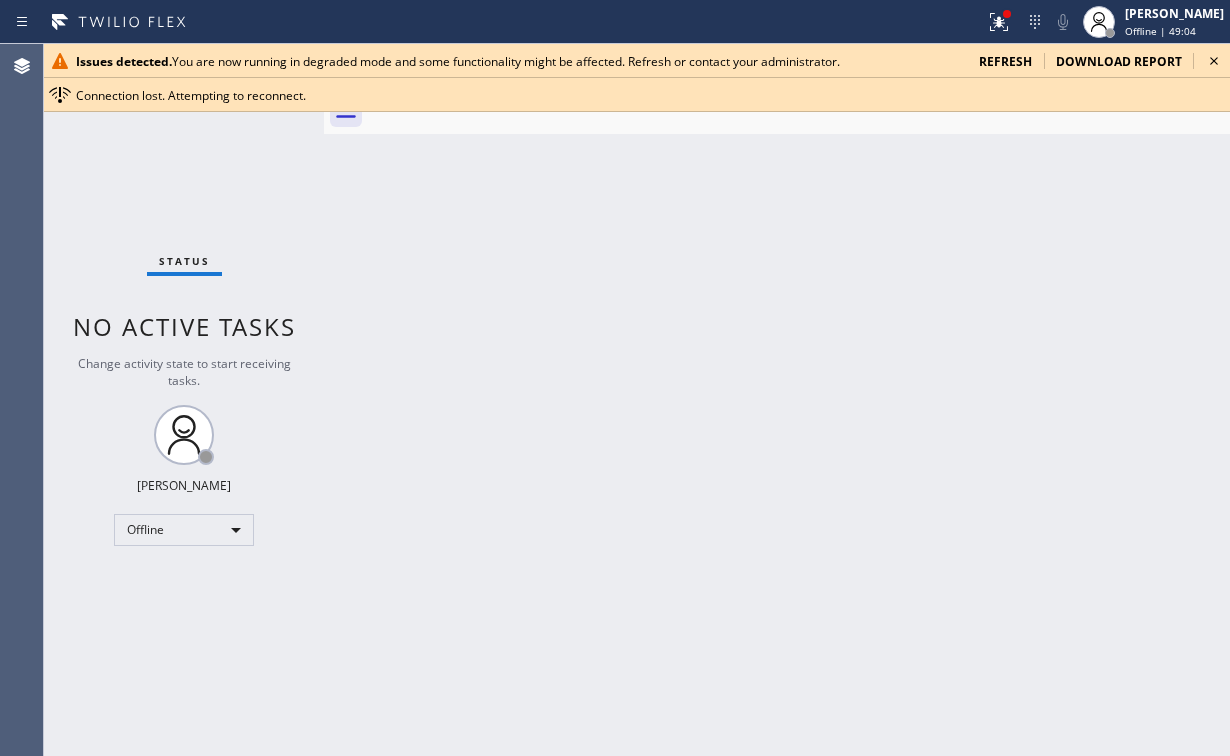 scroll, scrollTop: 0, scrollLeft: 0, axis: both 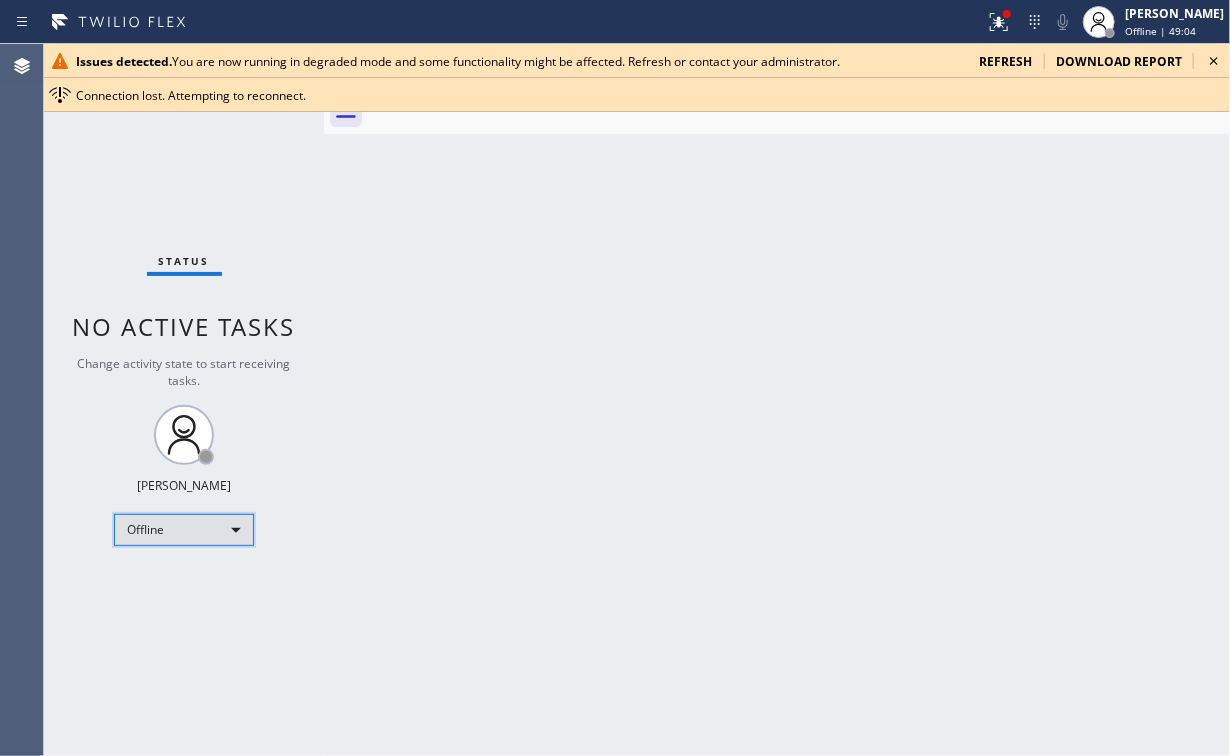 click on "Offline" at bounding box center (184, 530) 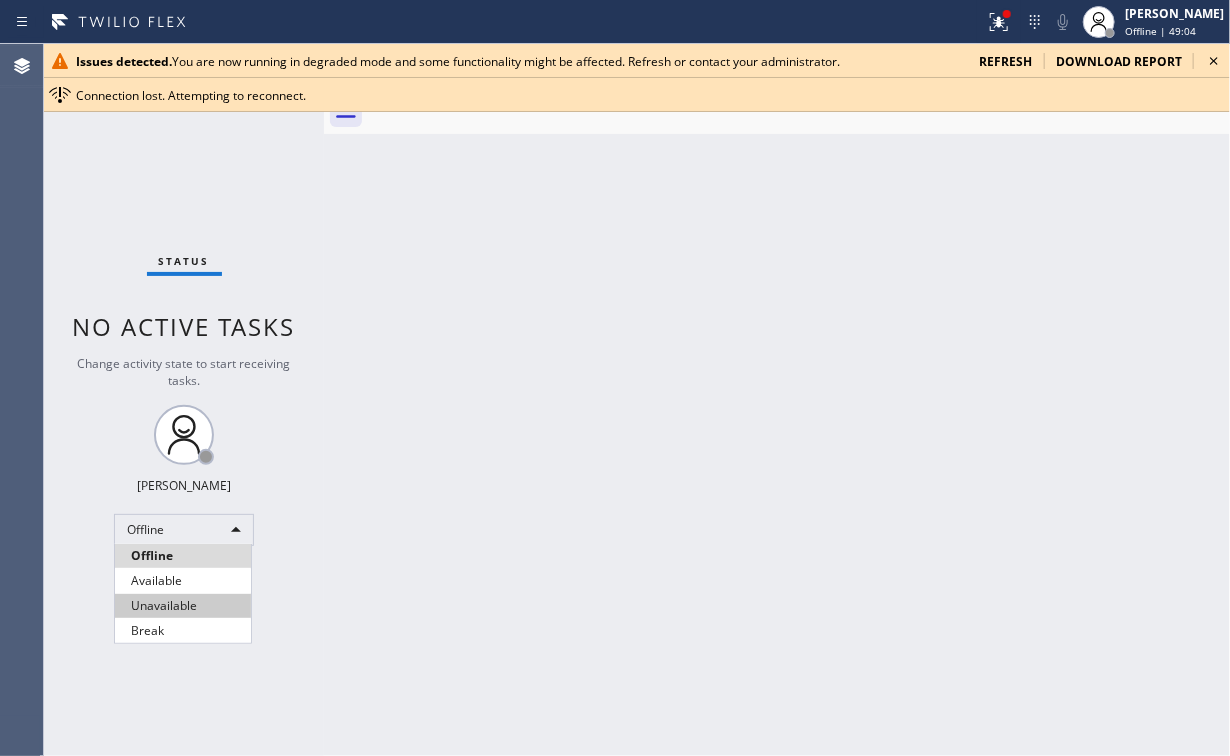 click on "Unavailable" at bounding box center (183, 606) 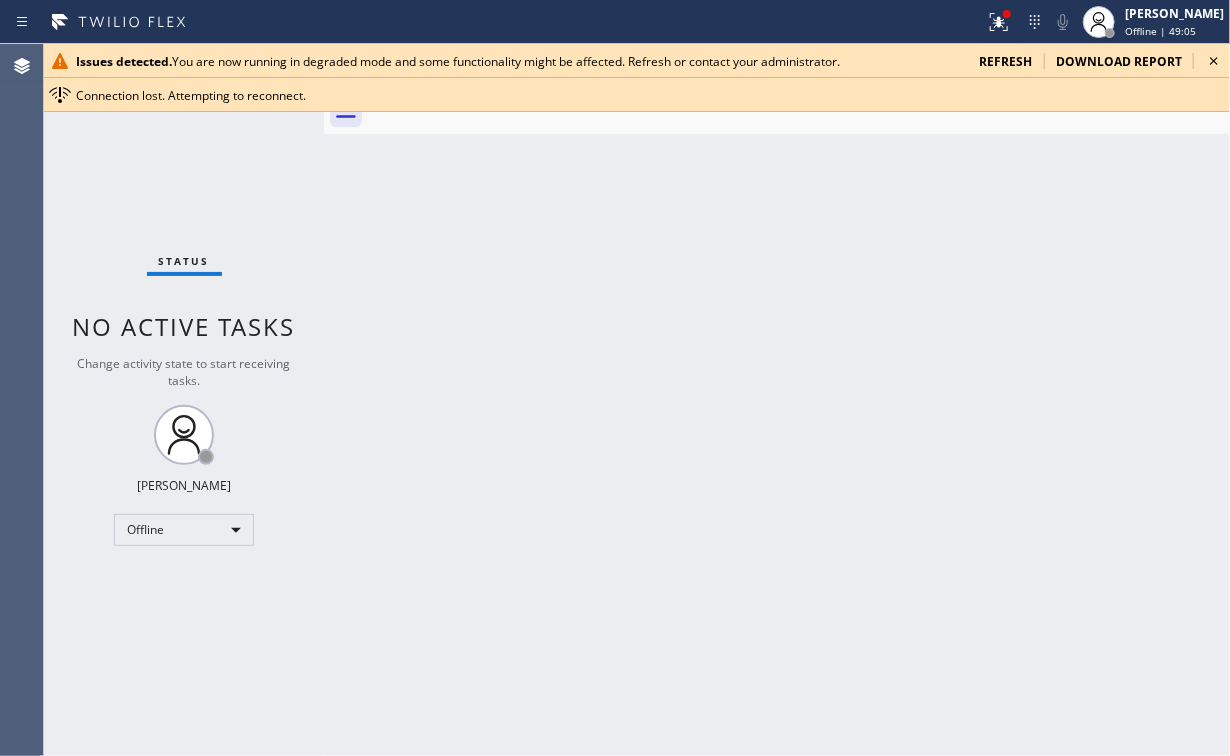 click on "Back to Dashboard Change Sender ID Customers Technicians Select a contact Outbound call Location Search location Your caller id phone number Customer number Call Customer info Name   Phone none Address none Change Sender ID HVAC +18559994417 5 Star Appliance +18557314952 Appliance Repair +18554611149 Plumbing +18889090120 Air Duct Cleaning +18006865038  Electricians +18005688664 Cancel Change Check personal SMS Reset Change No tabs Call to Customer Outbound call Location American Service Alliance Indio Your caller id phone number (760) 452-3788 Customer number Call Outbound call Technician Search Technician Your caller id phone number Your caller id phone number Call" at bounding box center [777, 400] 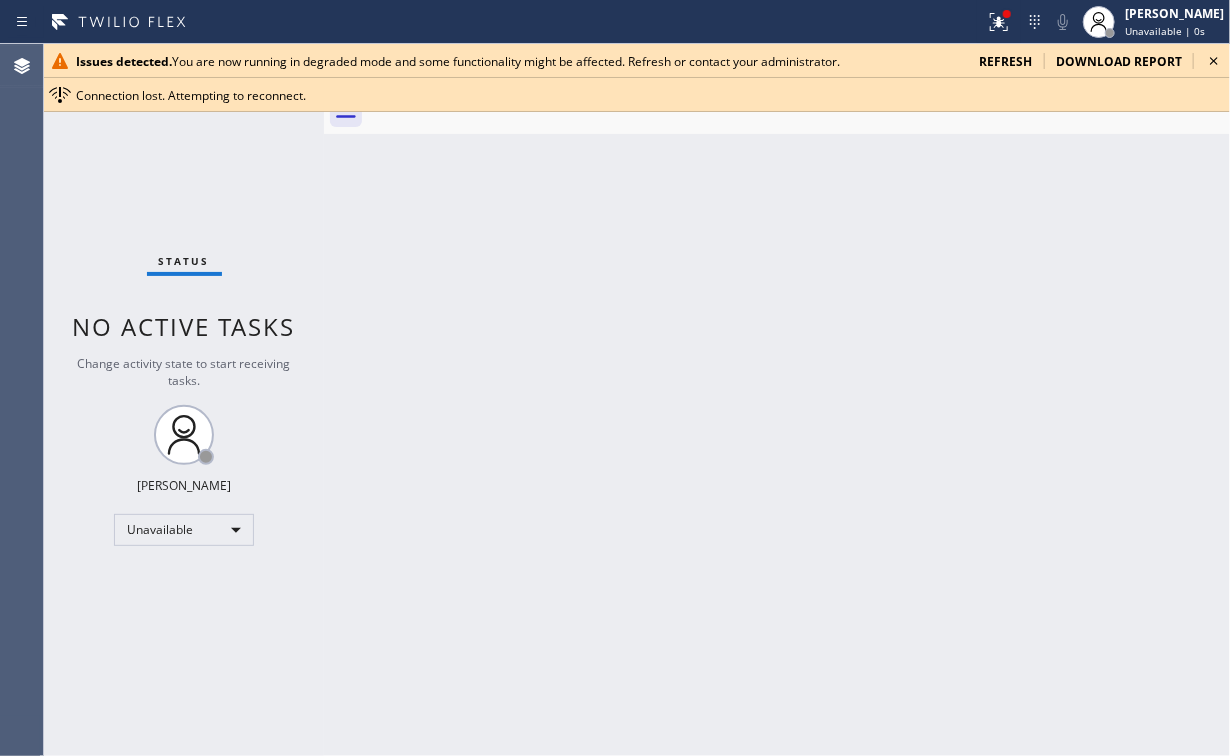 click 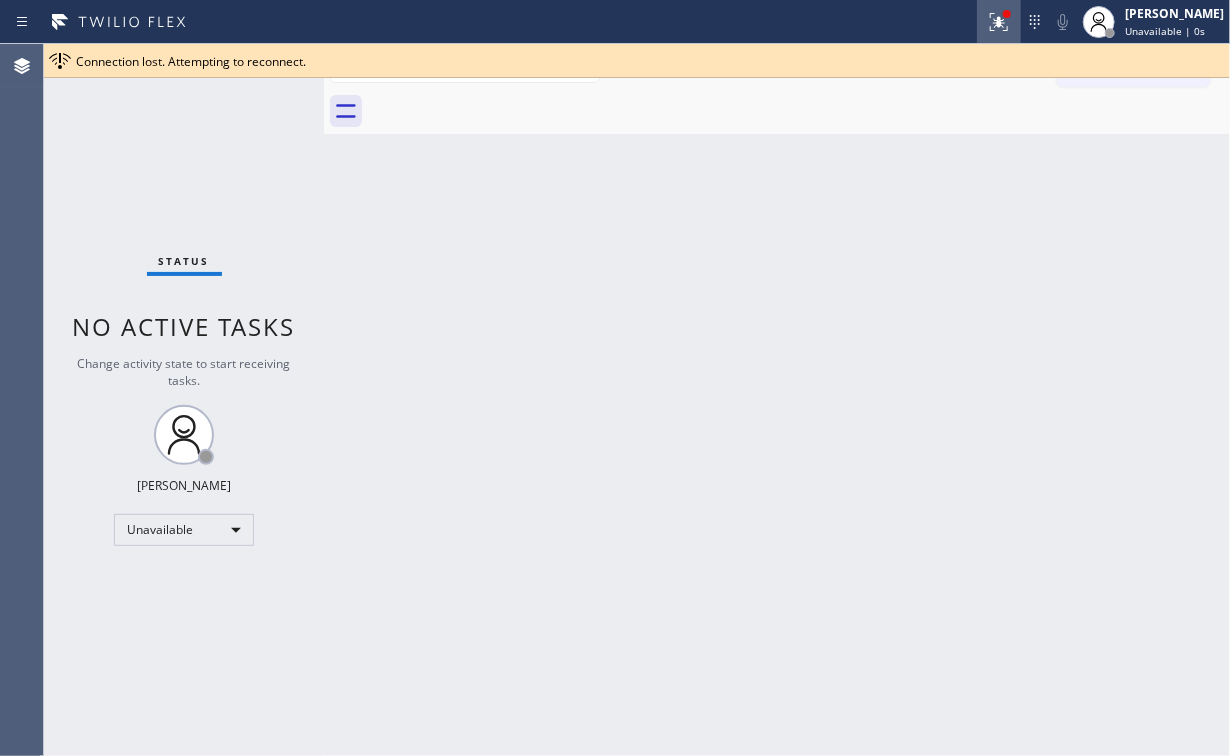 click 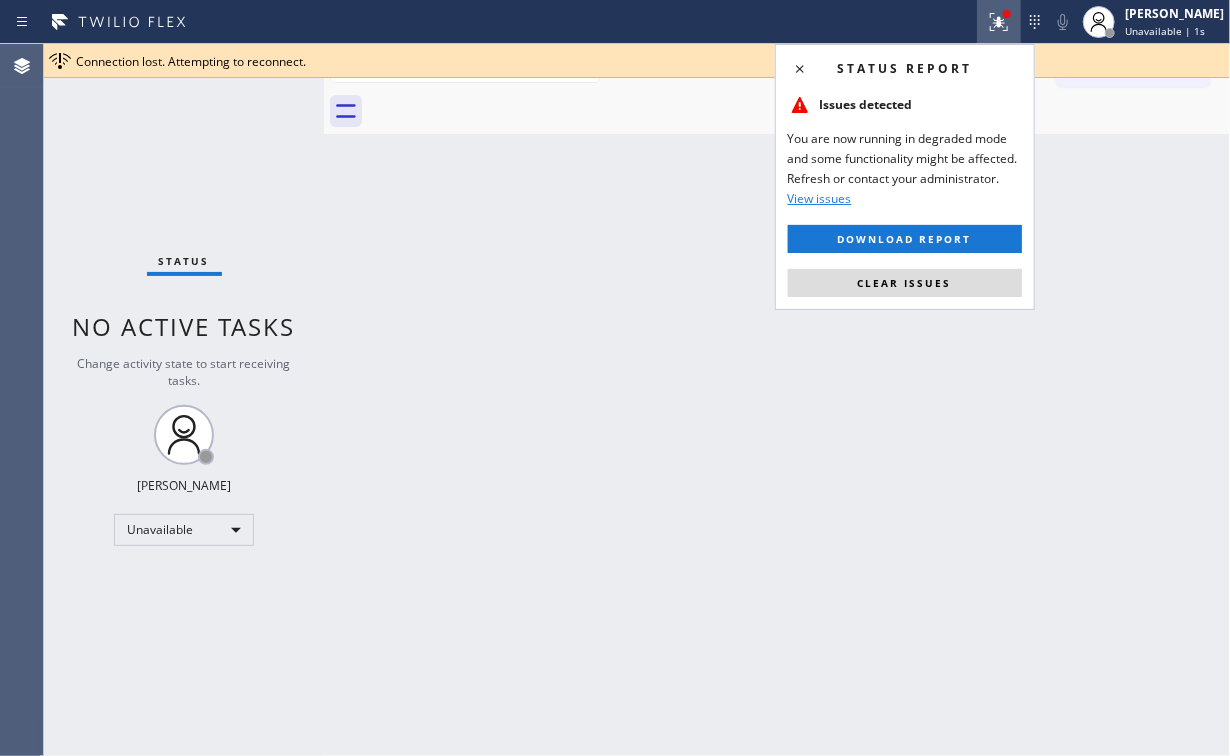 click on "Status report Issues detected You are now running in degraded mode and some functionality might be affected. Refresh or contact your administrator. View issues Download report Clear issues" at bounding box center (905, 177) 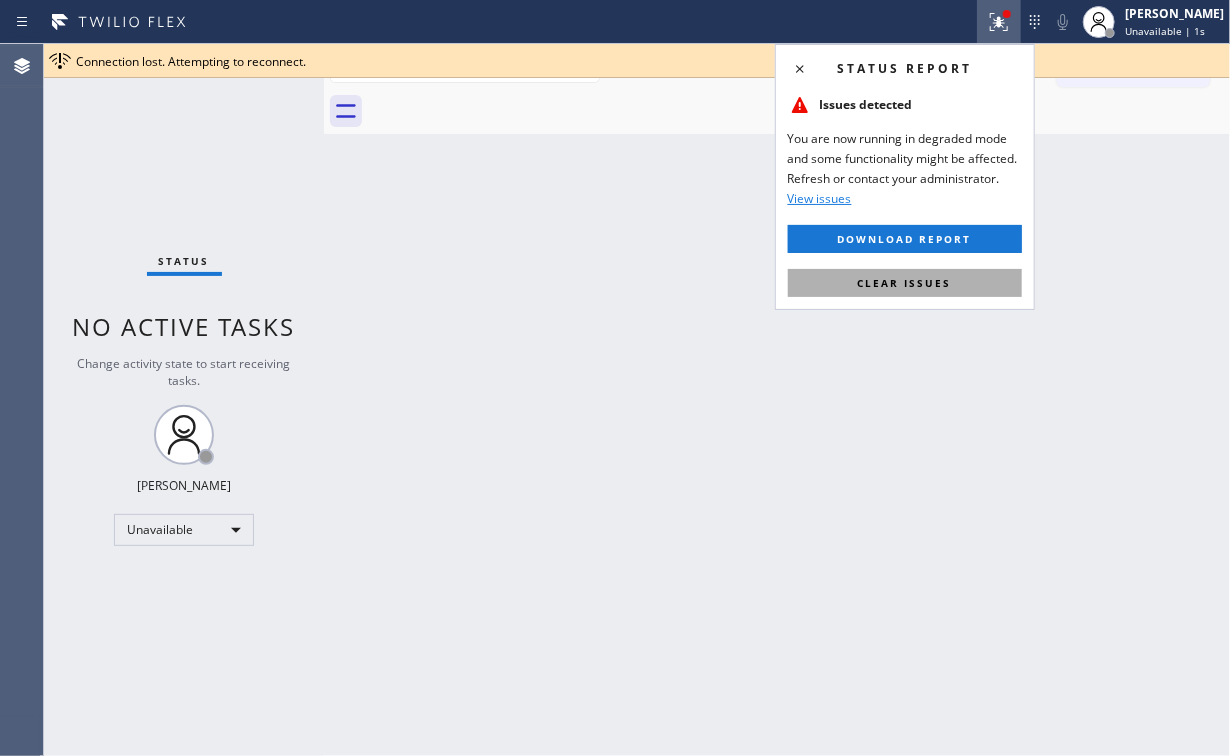 click on "Clear issues" at bounding box center [905, 283] 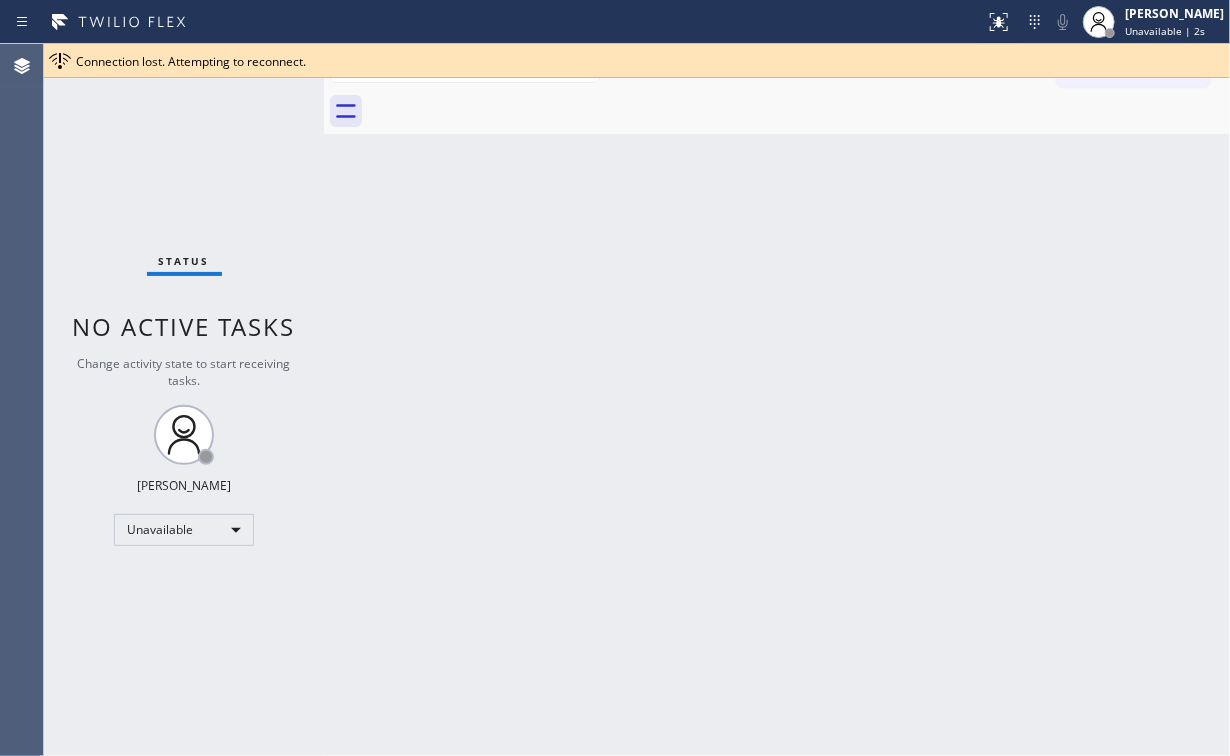 click on "Back to Dashboard Change Sender ID Customers Technicians Select a contact Outbound call Location Search location Your caller id phone number Customer number Call Customer info Name   Phone none Address none Change Sender ID HVAC +18559994417 5 Star Appliance +18557314952 Appliance Repair +18554611149 Plumbing +18889090120 Air Duct Cleaning +18006865038  Electricians +18005688664 Cancel Change Check personal SMS Reset Change No tabs Call to Customer Outbound call Location American Service Alliance Indio Your caller id phone number (760) 452-3788 Customer number Call Outbound call Technician Search Technician Your caller id phone number Your caller id phone number Call" at bounding box center [777, 400] 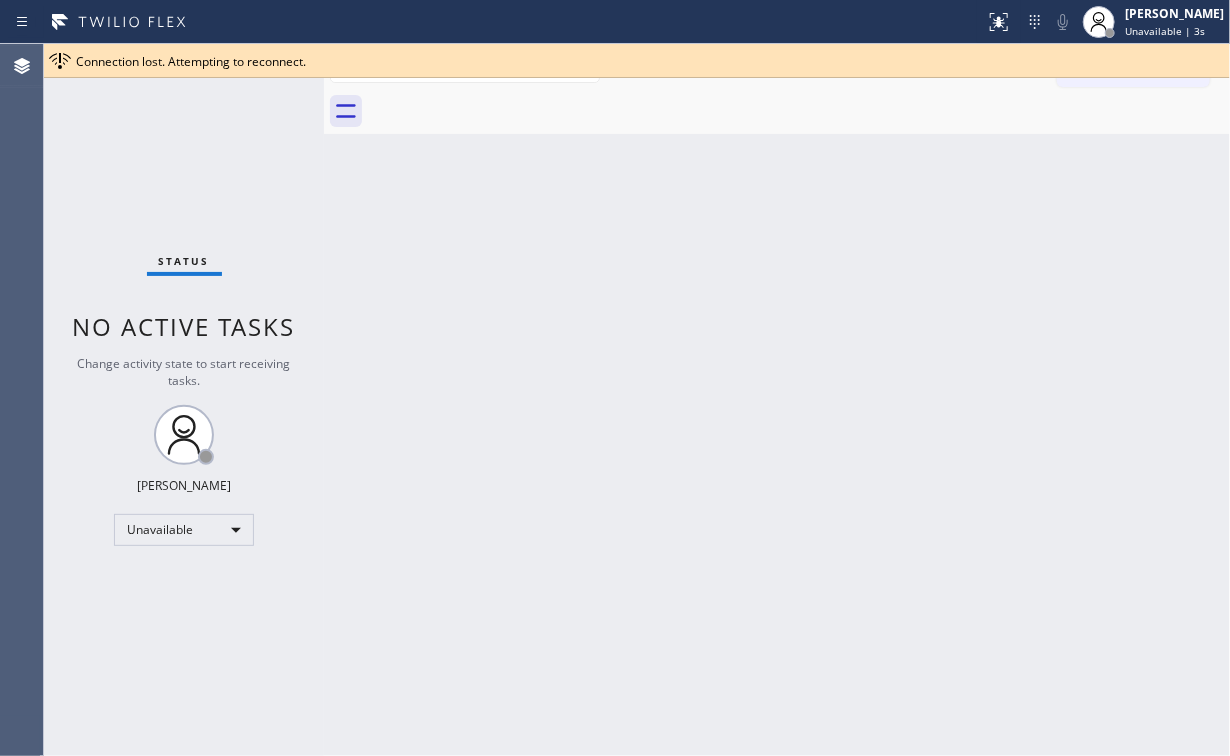 click on "Connection lost. Attempting to reconnect." at bounding box center [637, 61] 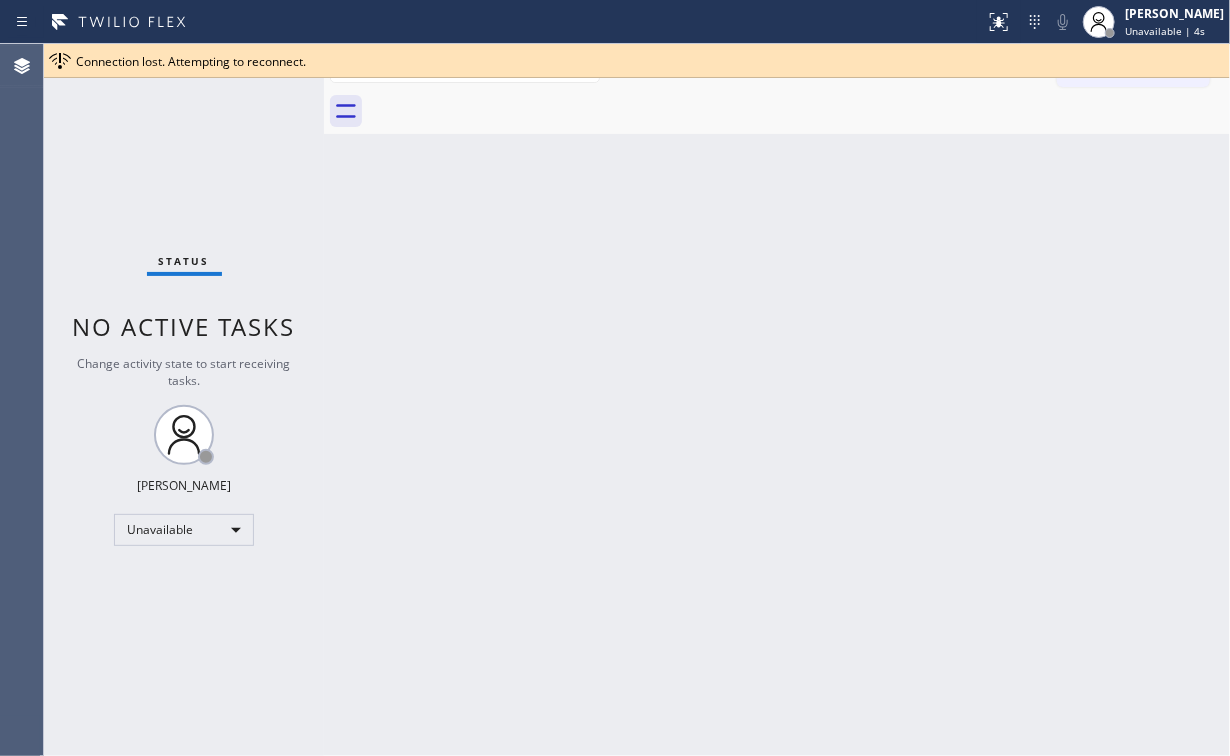 click on "Back to Dashboard Change Sender ID Customers Technicians Select a contact Outbound call Location Search location Your caller id phone number Customer number Call Customer info Name   Phone none Address none Change Sender ID HVAC +18559994417 5 Star Appliance +18557314952 Appliance Repair +18554611149 Plumbing +18889090120 Air Duct Cleaning +18006865038  Electricians +18005688664 Cancel Change Check personal SMS Reset Change No tabs Call to Customer Outbound call Location American Service Alliance Indio Your caller id phone number (760) 452-3788 Customer number Call Outbound call Technician Search Technician Your caller id phone number Your caller id phone number Call" at bounding box center [777, 400] 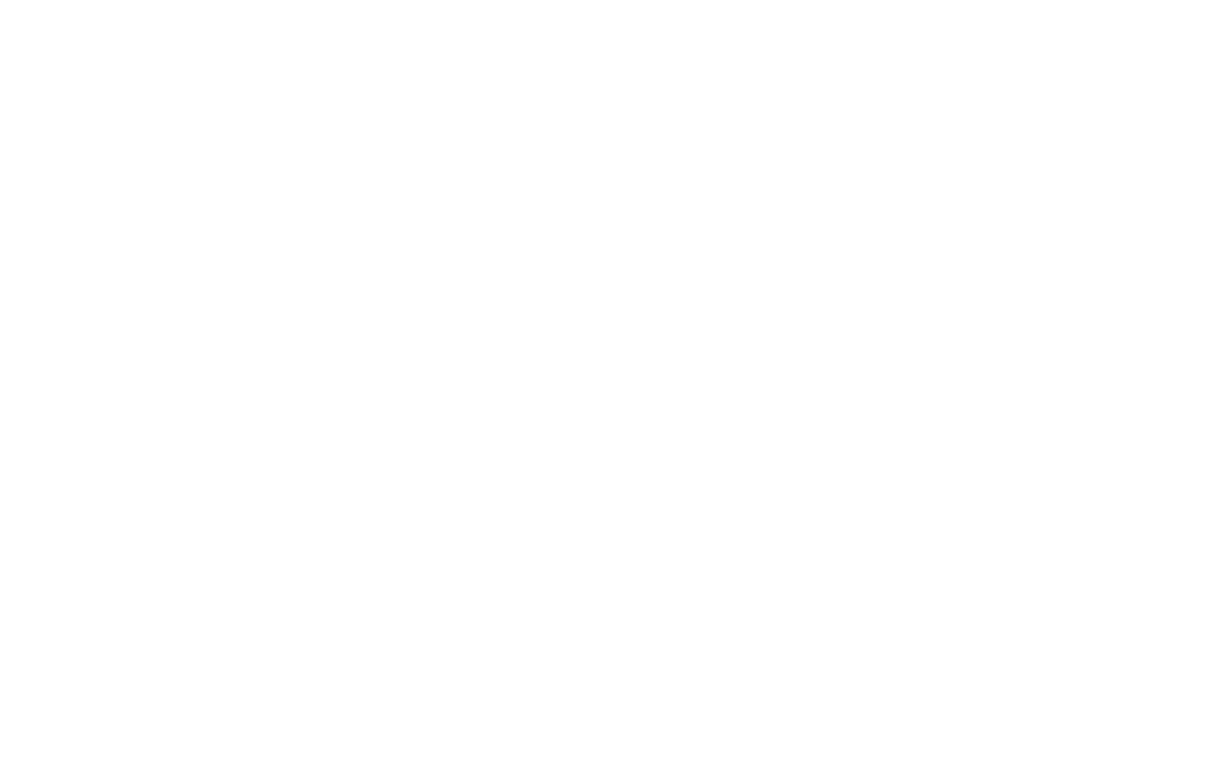 scroll, scrollTop: 0, scrollLeft: 0, axis: both 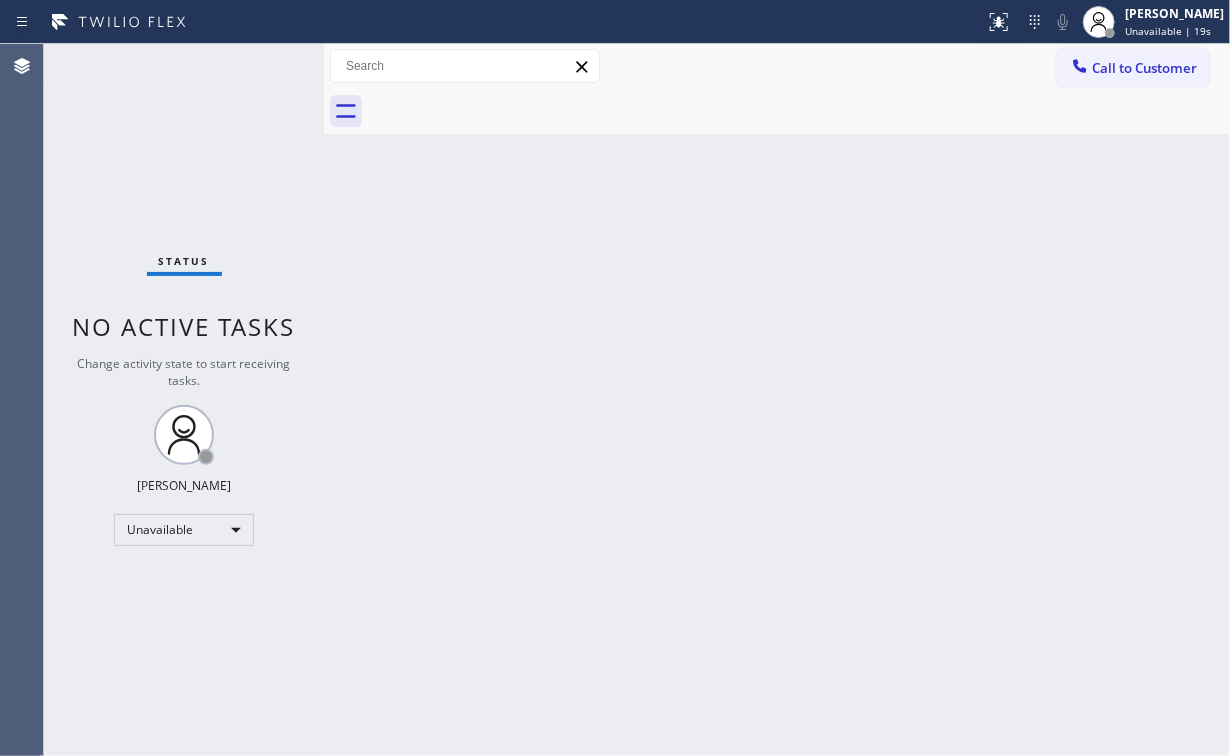 click on "Status   No active tasks     Change activity state to start receiving tasks.   [PERSON_NAME] Unavailable" at bounding box center [184, 400] 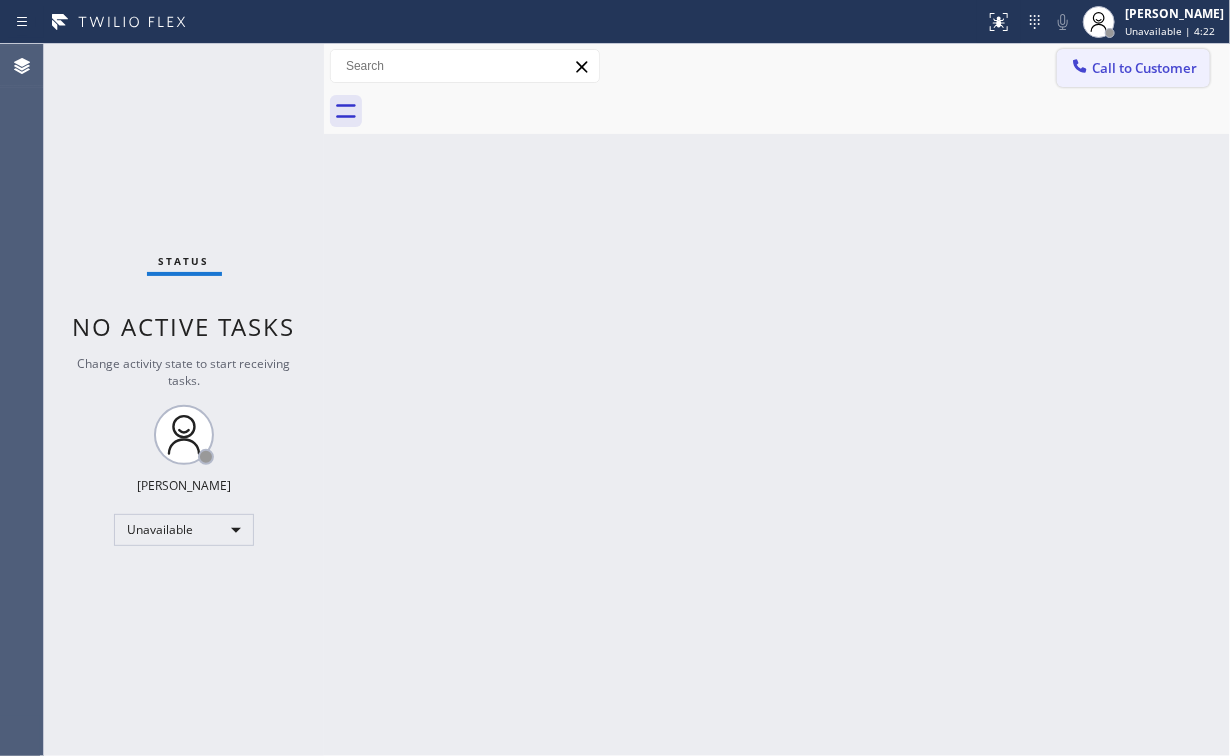 click 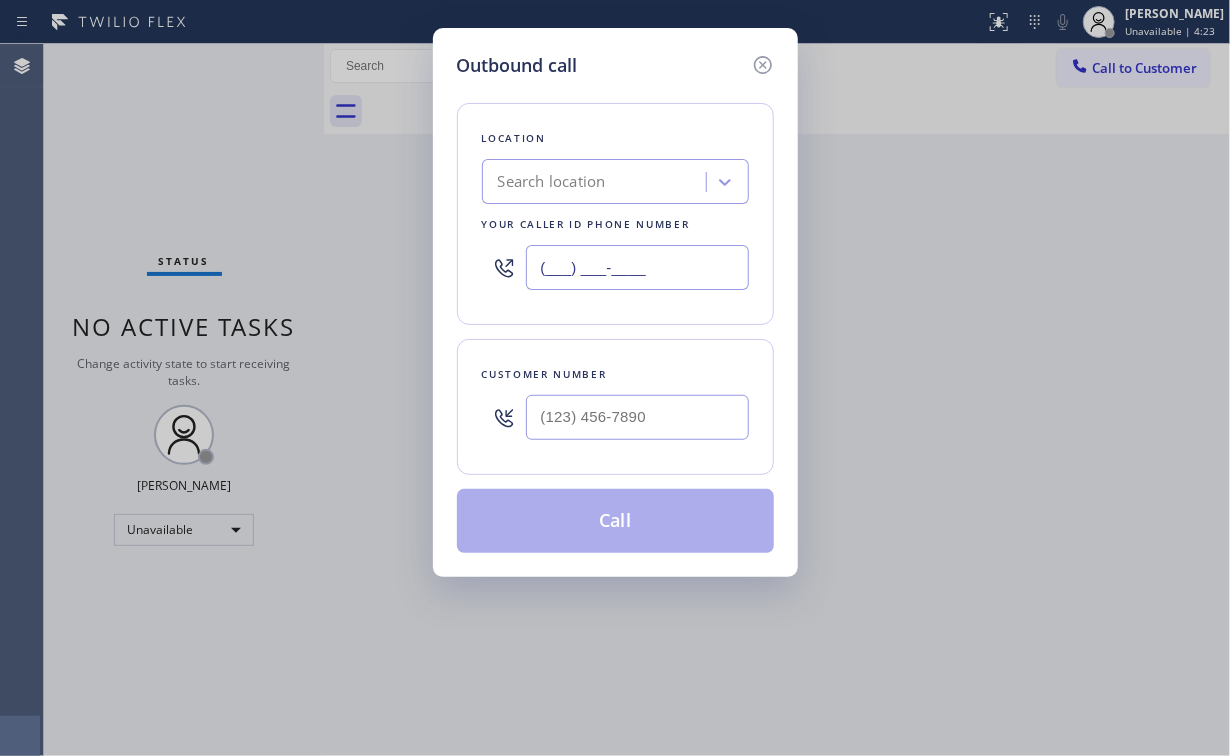 drag, startPoint x: 695, startPoint y: 257, endPoint x: 413, endPoint y: 204, distance: 286.9373 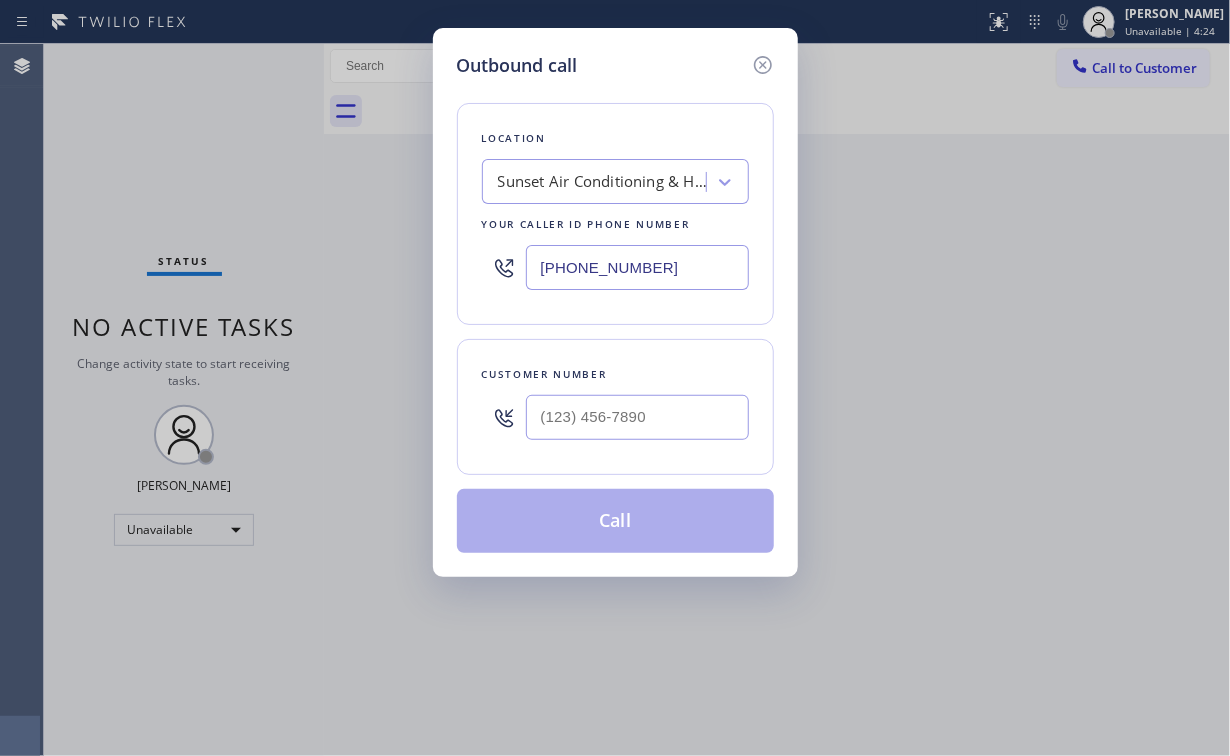 type on "[PHONE_NUMBER]" 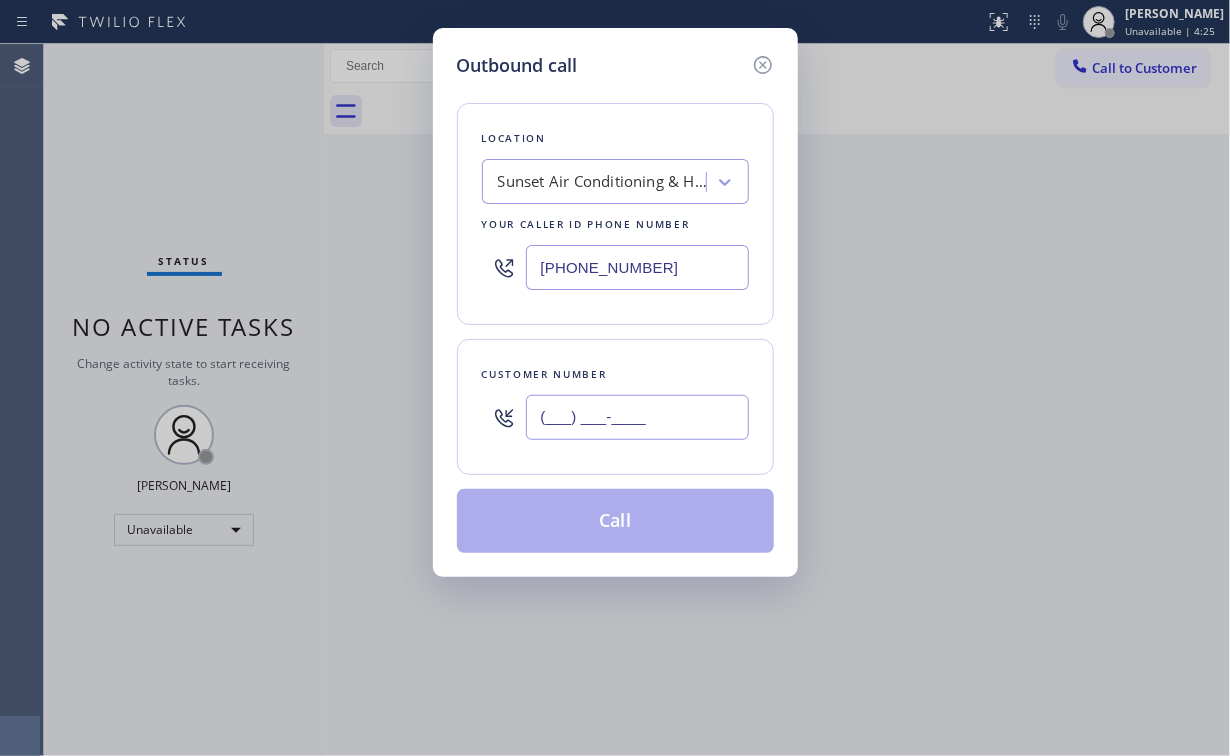 click on "(___) ___-____" at bounding box center (637, 417) 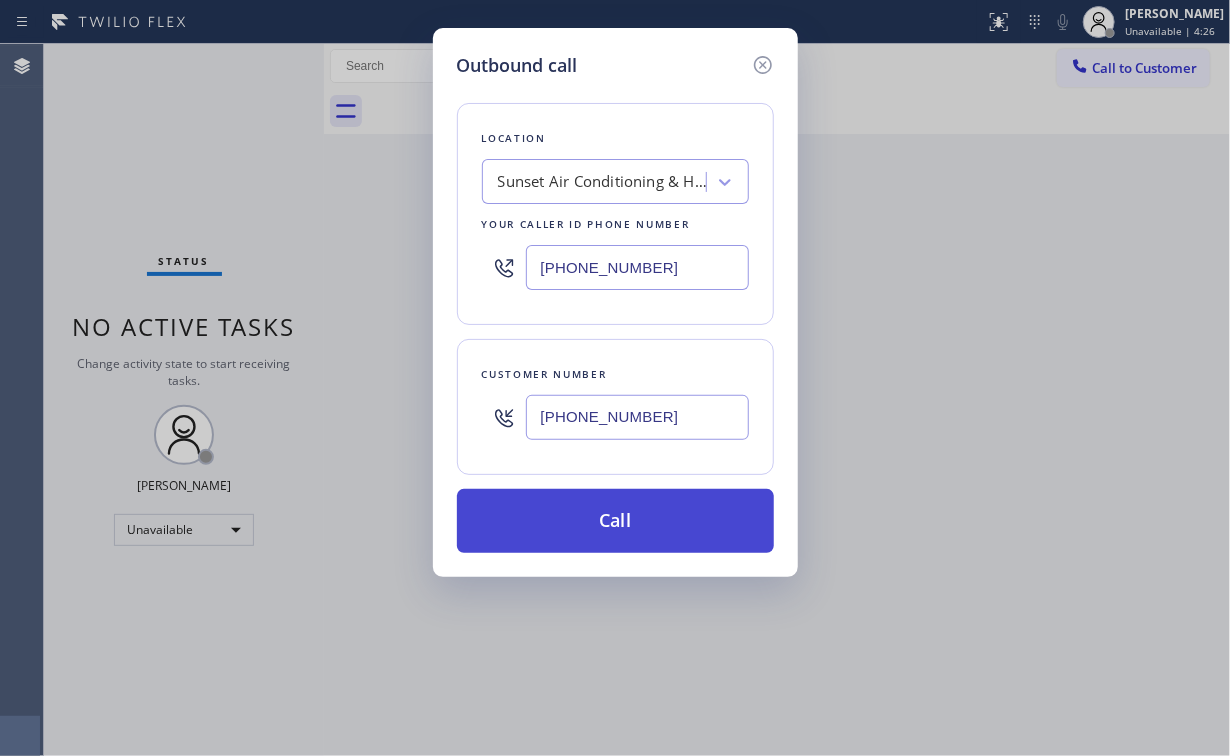 type on "[PHONE_NUMBER]" 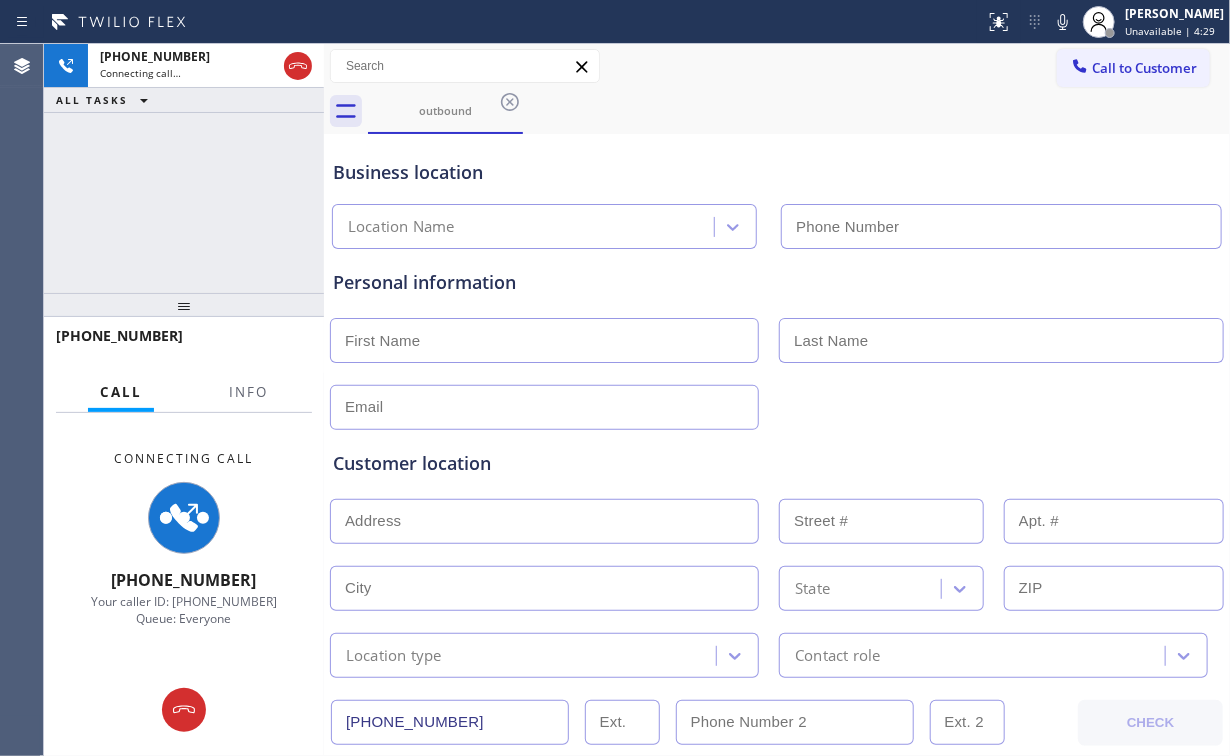 type on "[PHONE_NUMBER]" 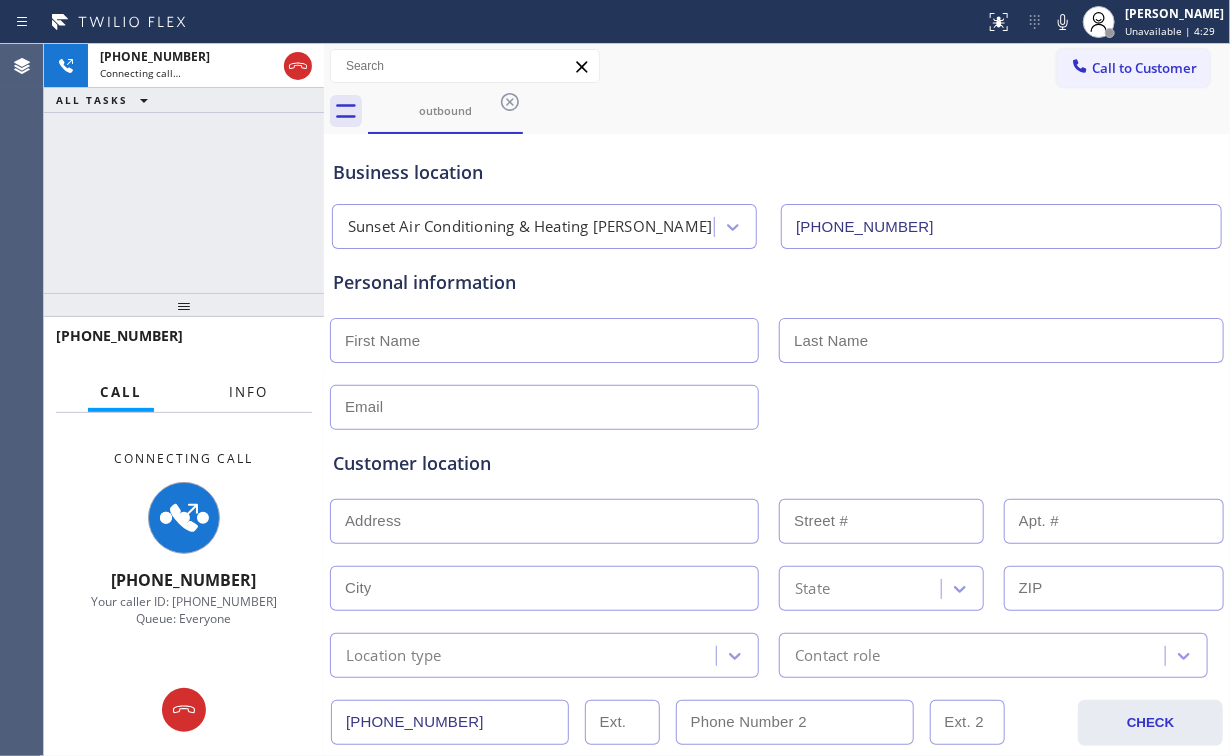 click on "Info" at bounding box center [248, 392] 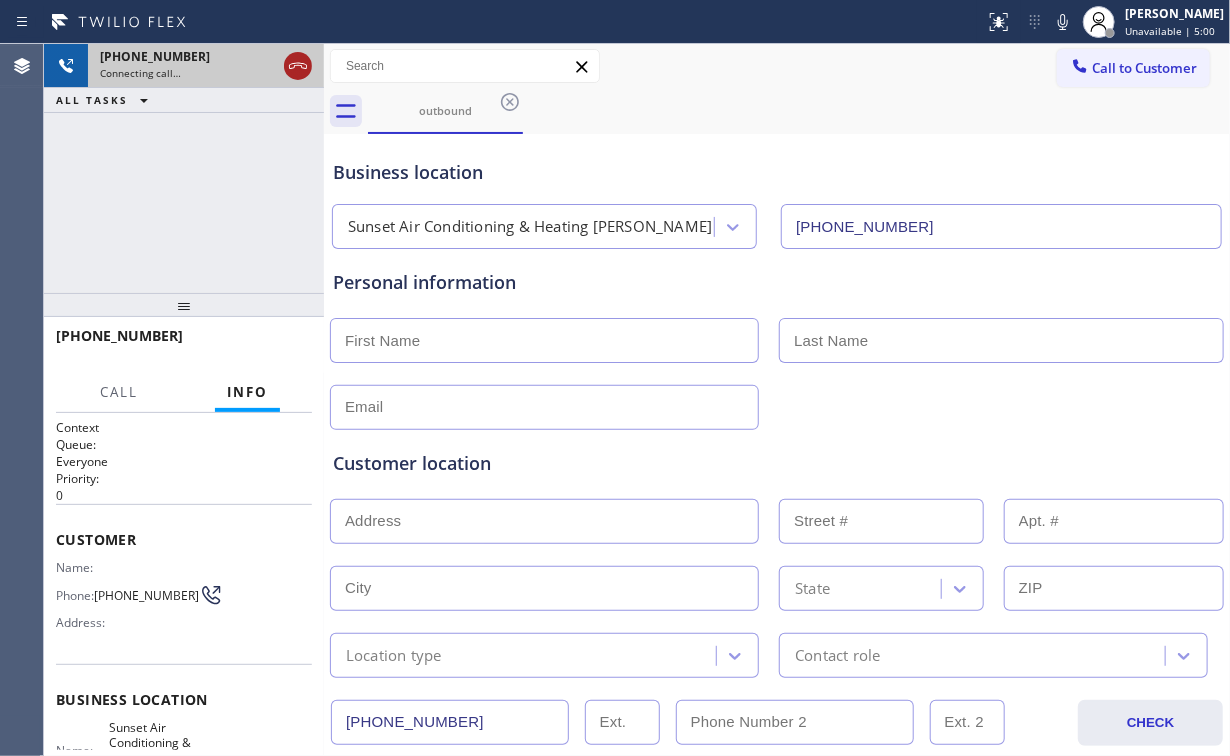 click 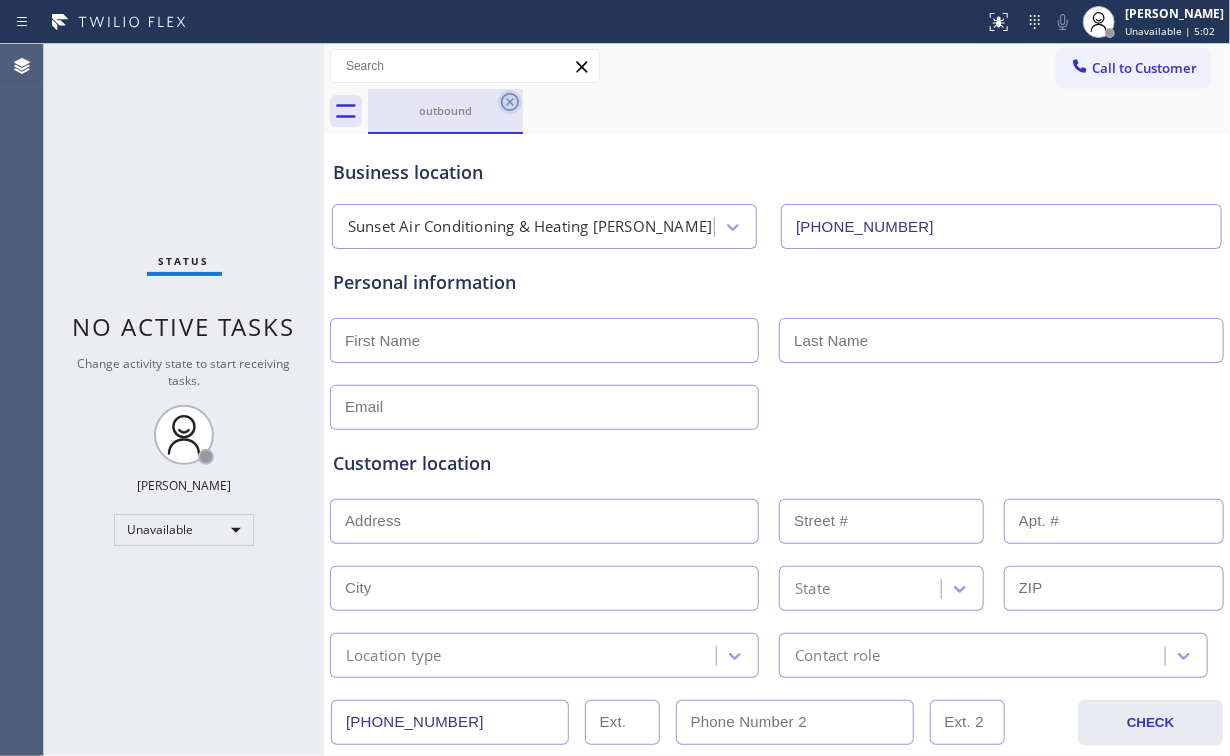 click 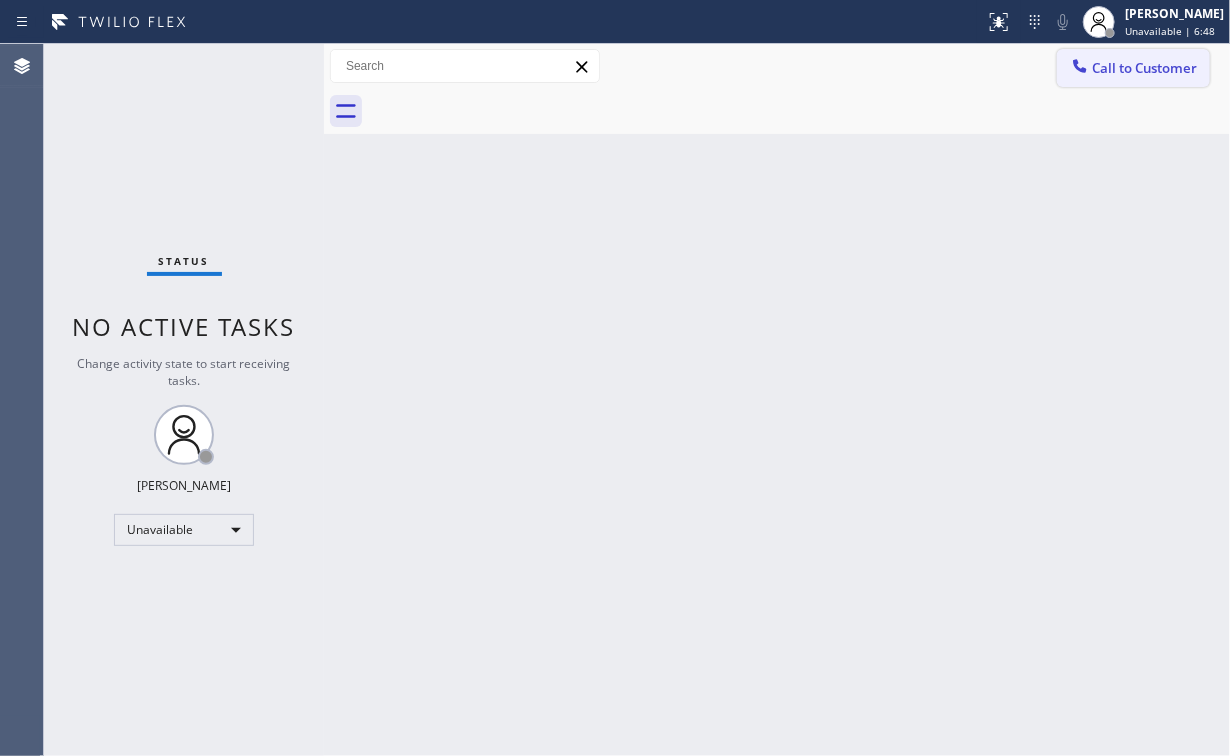 click on "Call to Customer" at bounding box center [1144, 68] 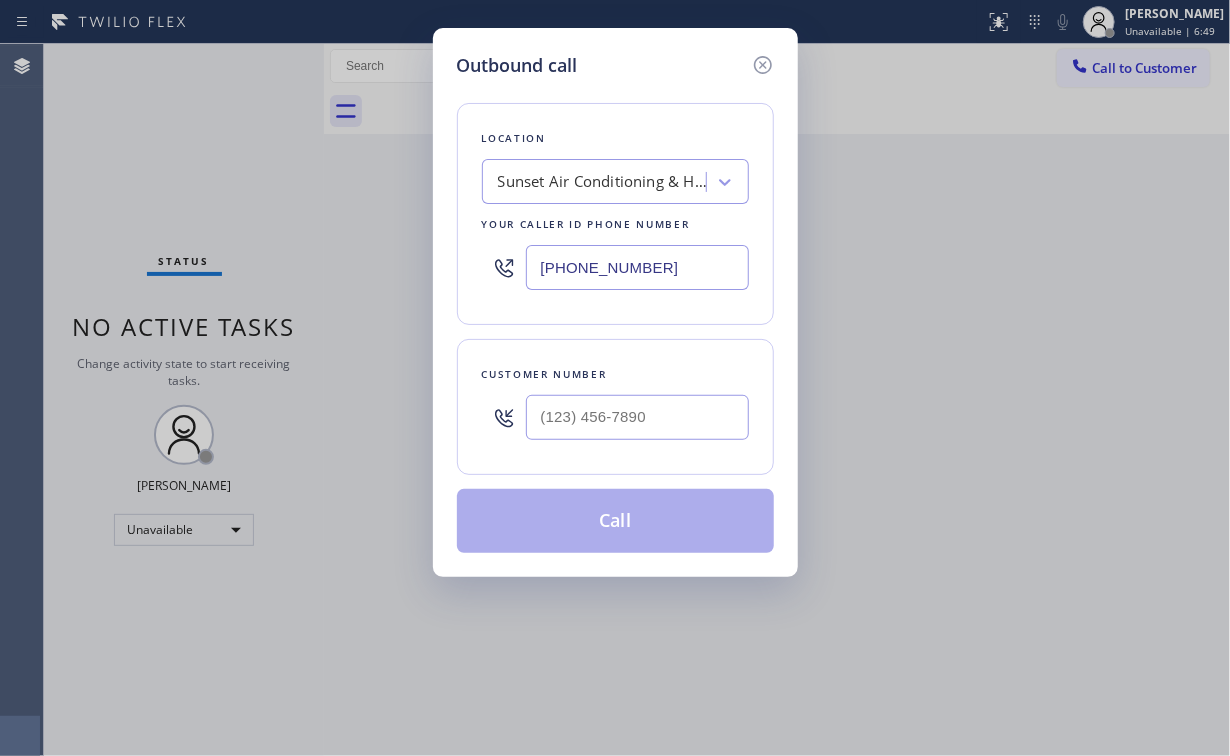 drag, startPoint x: 714, startPoint y: 261, endPoint x: 306, endPoint y: 261, distance: 408 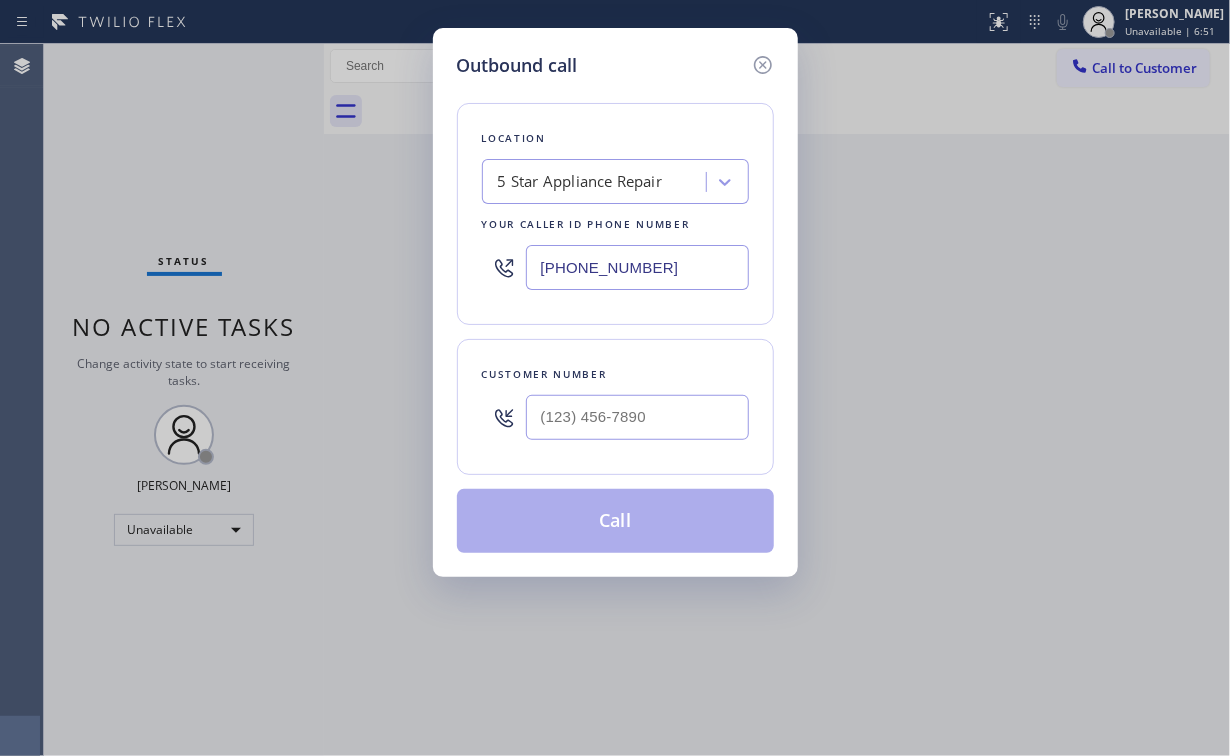 type on "[PHONE_NUMBER]" 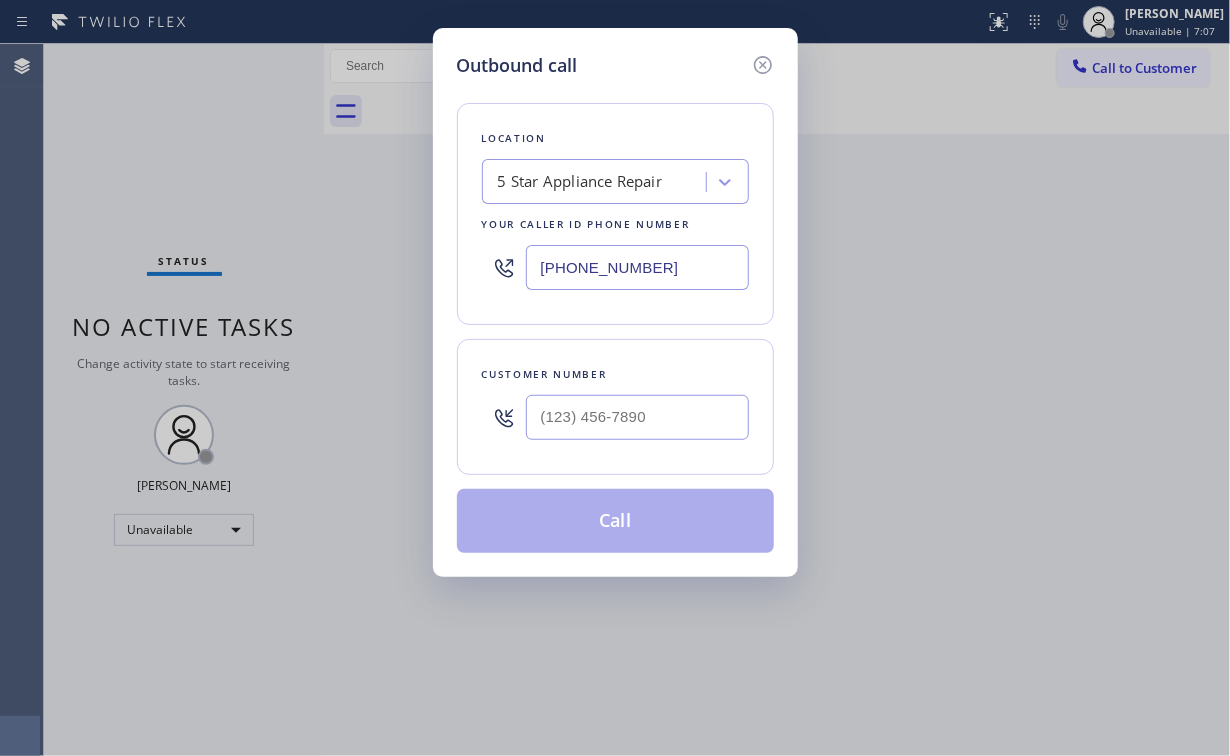 click at bounding box center (637, 417) 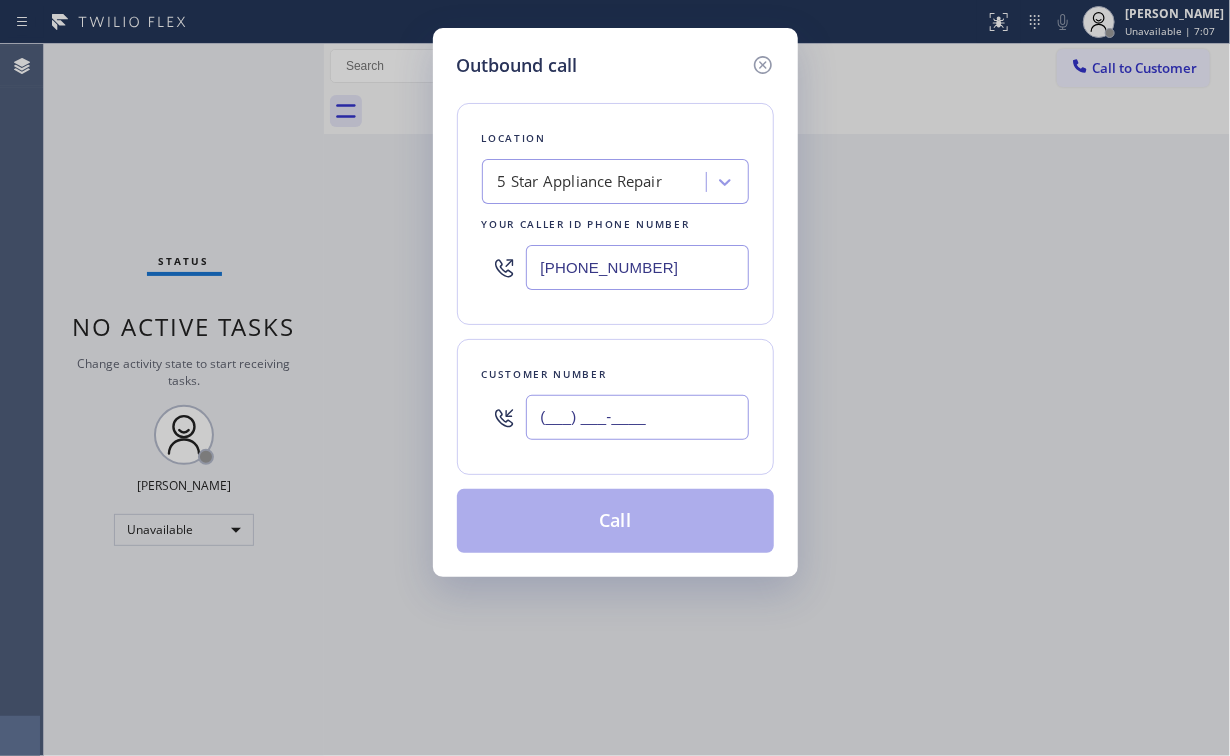 click on "(___) ___-____" at bounding box center [637, 417] 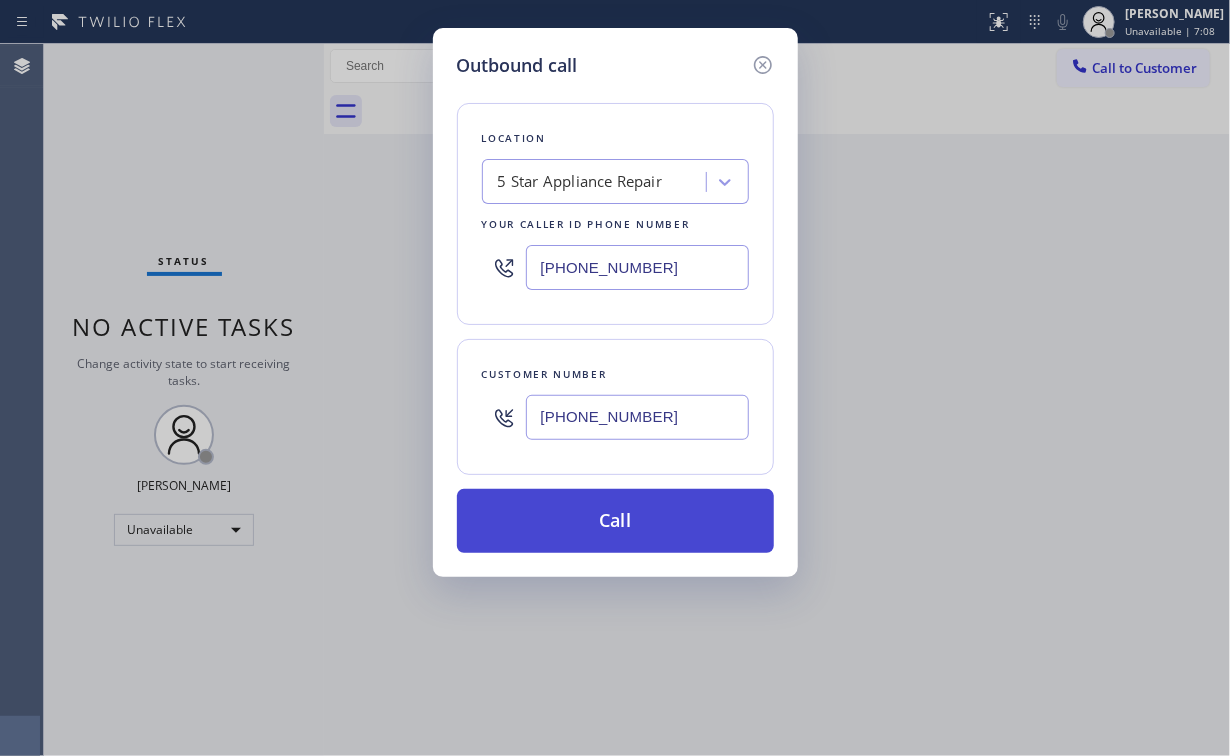 type on "[PHONE_NUMBER]" 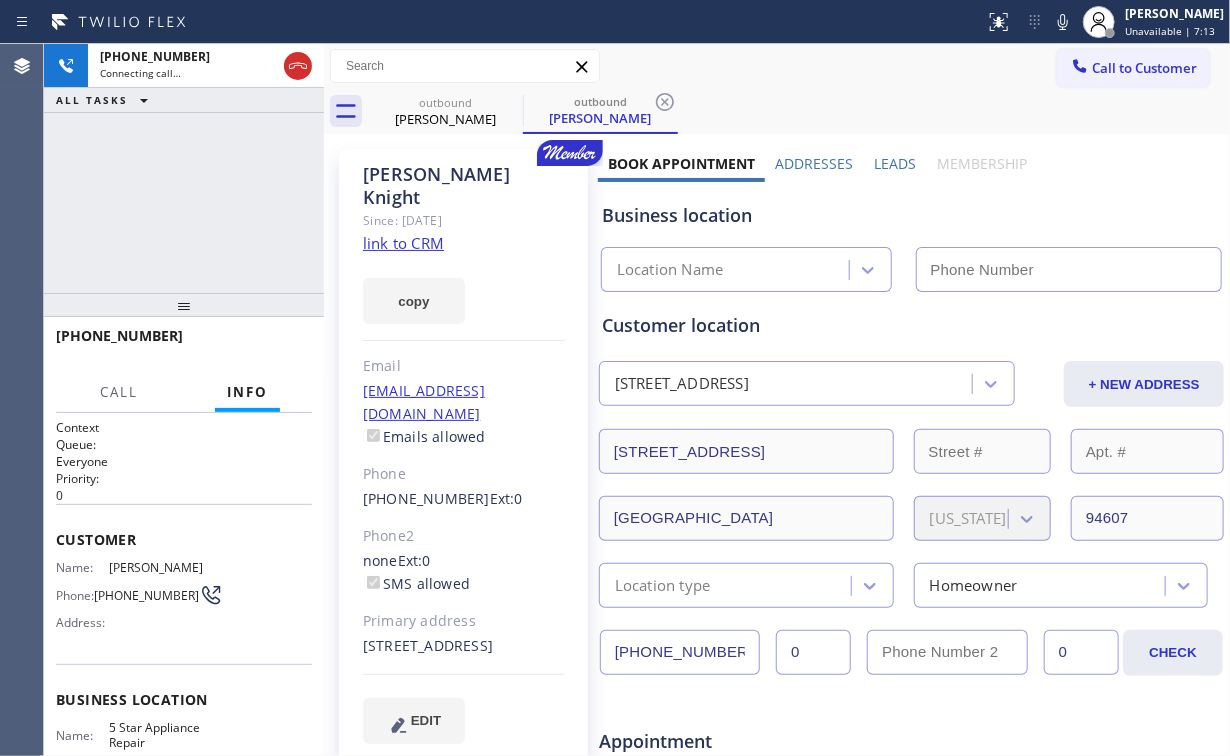type on "[PHONE_NUMBER]" 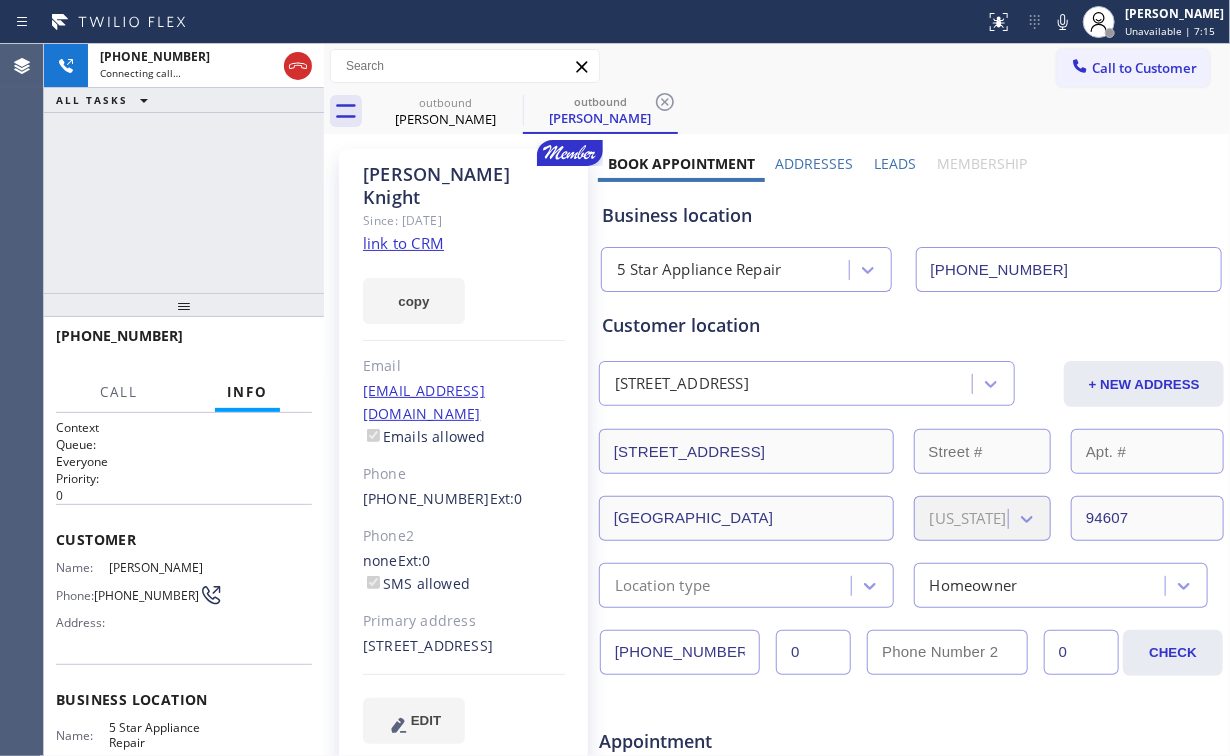 click on "[PHONE_NUMBER] Connecting call… ALL TASKS ALL TASKS ACTIVE TASKS TASKS IN WRAP UP" at bounding box center [184, 168] 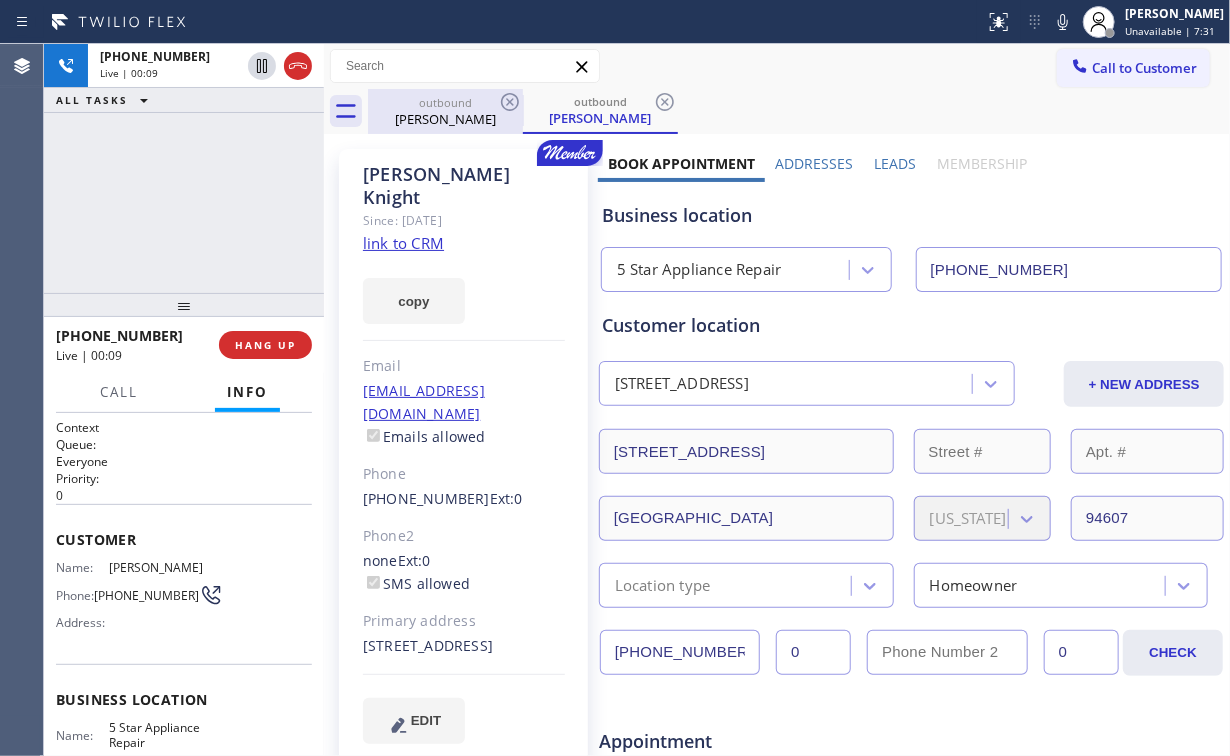 click on "[PERSON_NAME]" at bounding box center [445, 119] 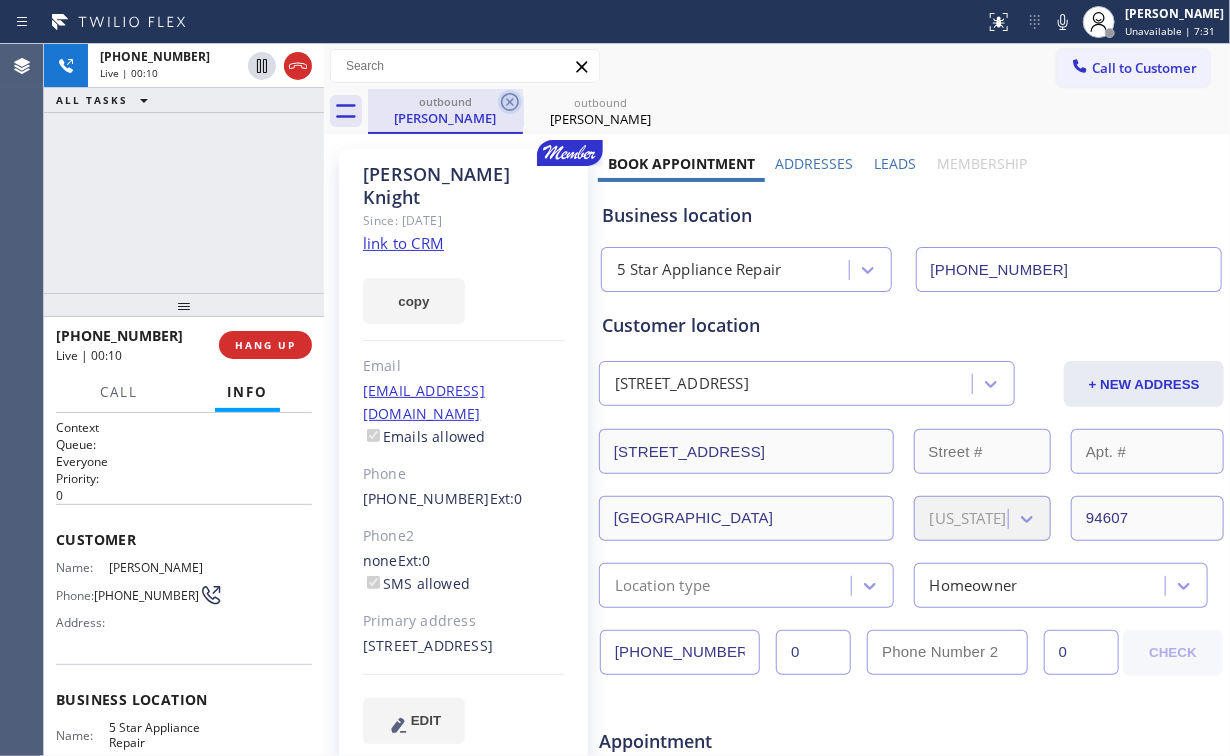 click 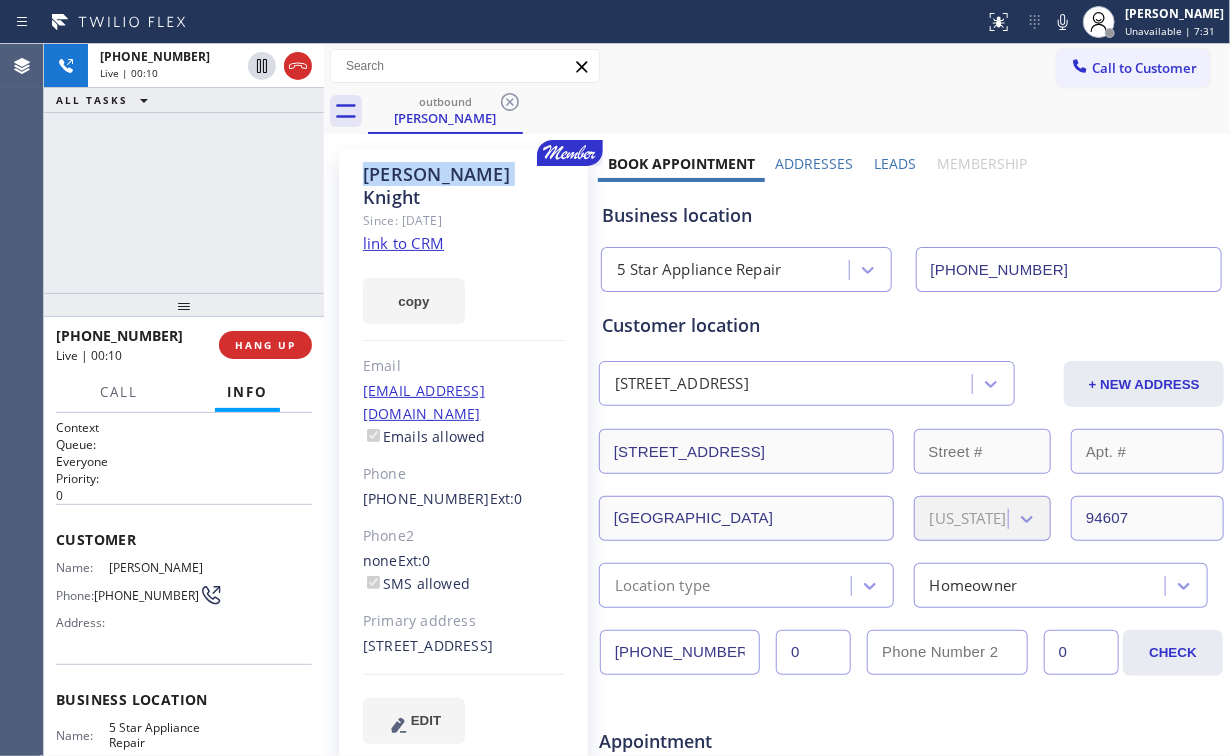 click 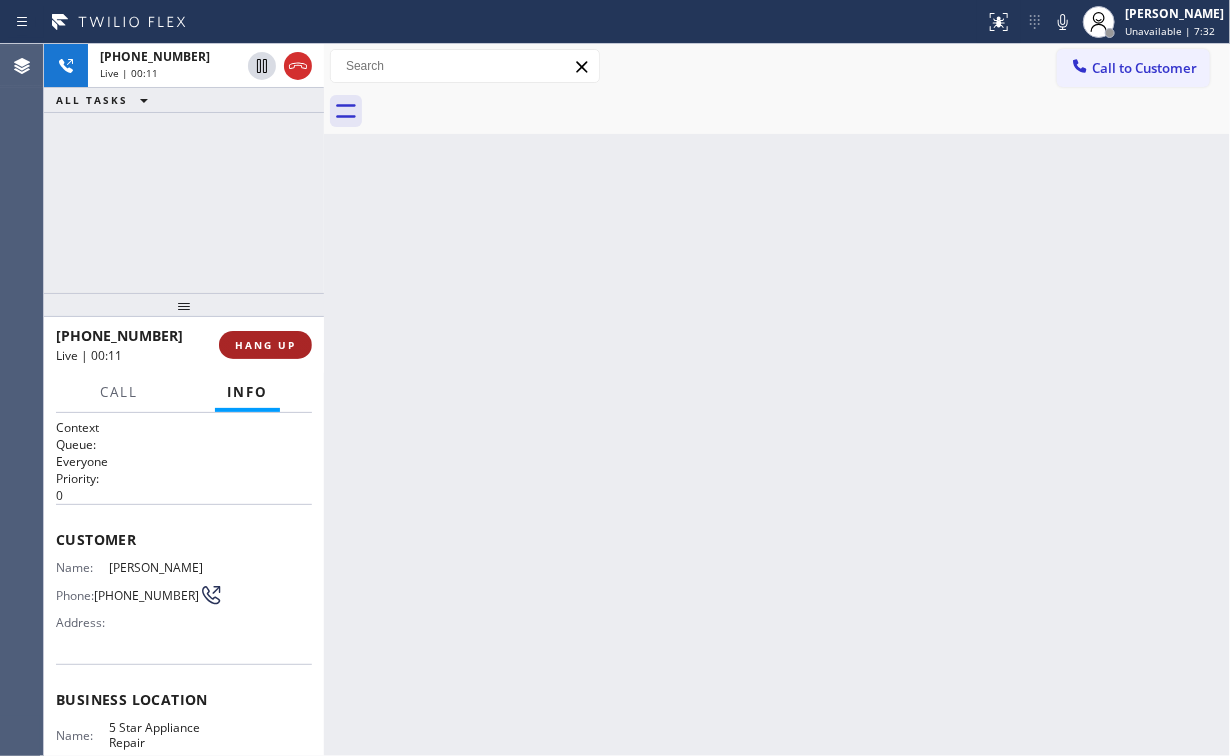 click on "HANG UP" at bounding box center (265, 345) 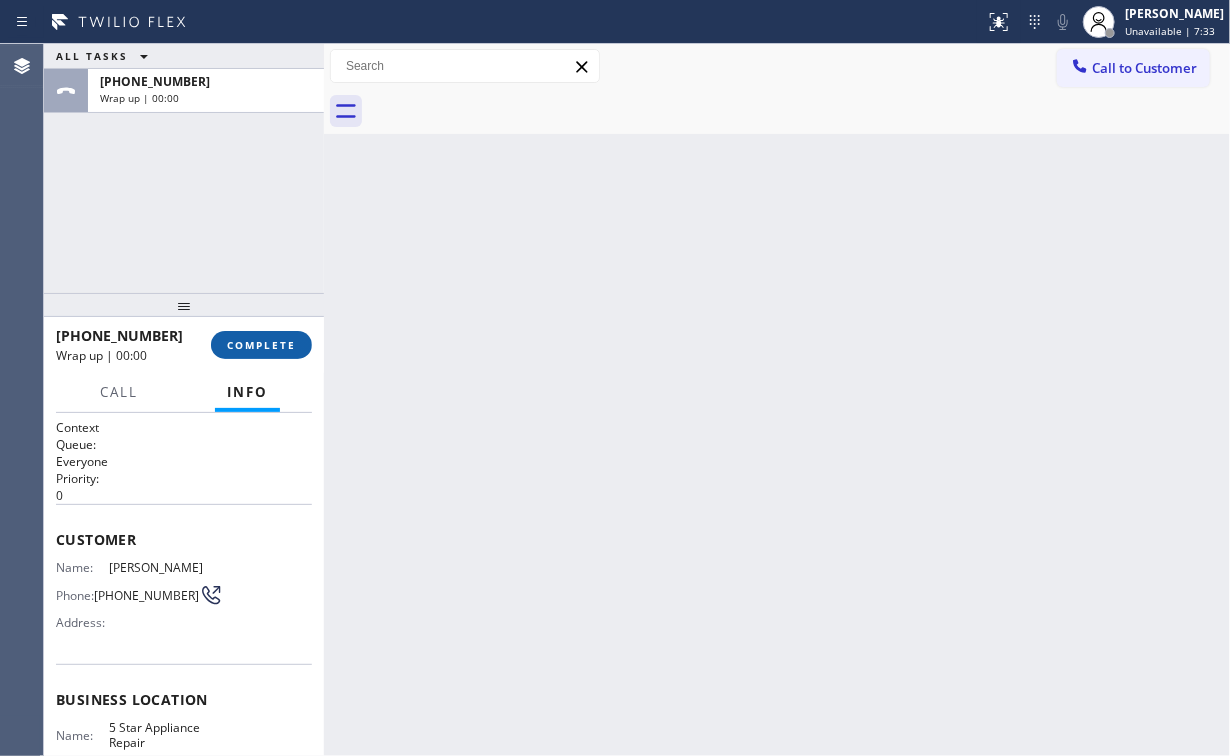 click on "COMPLETE" at bounding box center (261, 345) 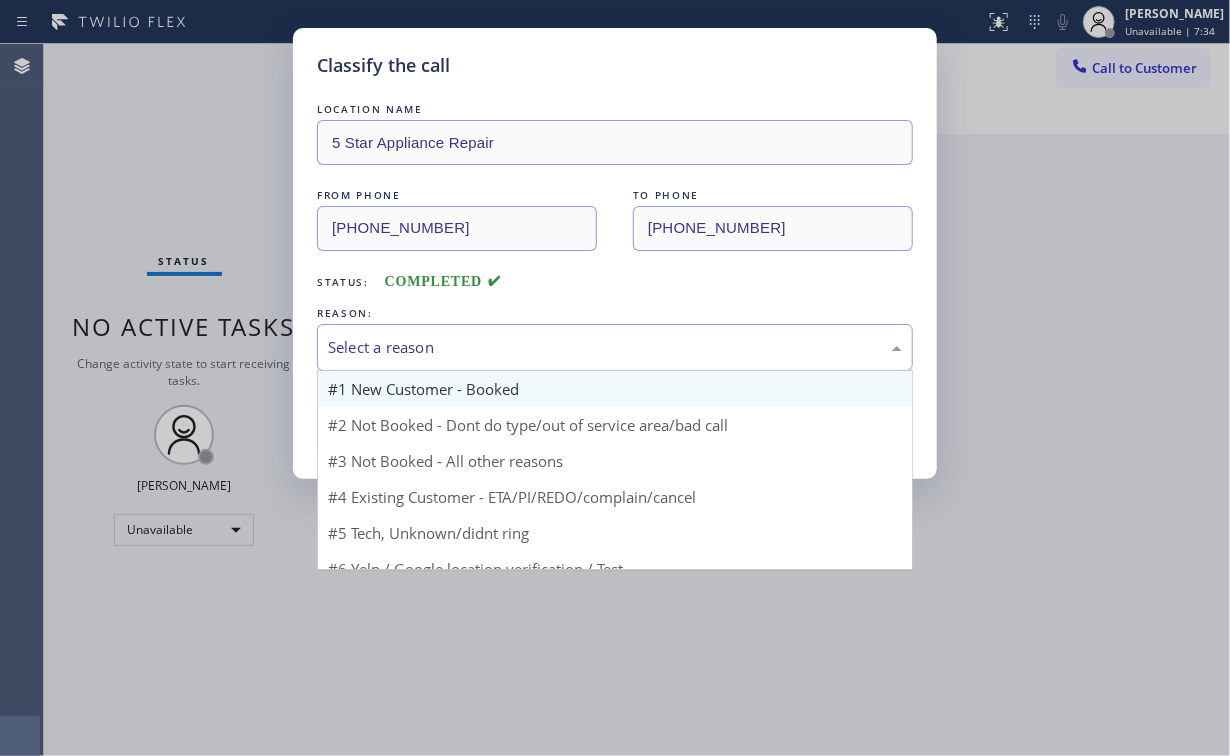 drag, startPoint x: 400, startPoint y: 330, endPoint x: 410, endPoint y: 382, distance: 52.95281 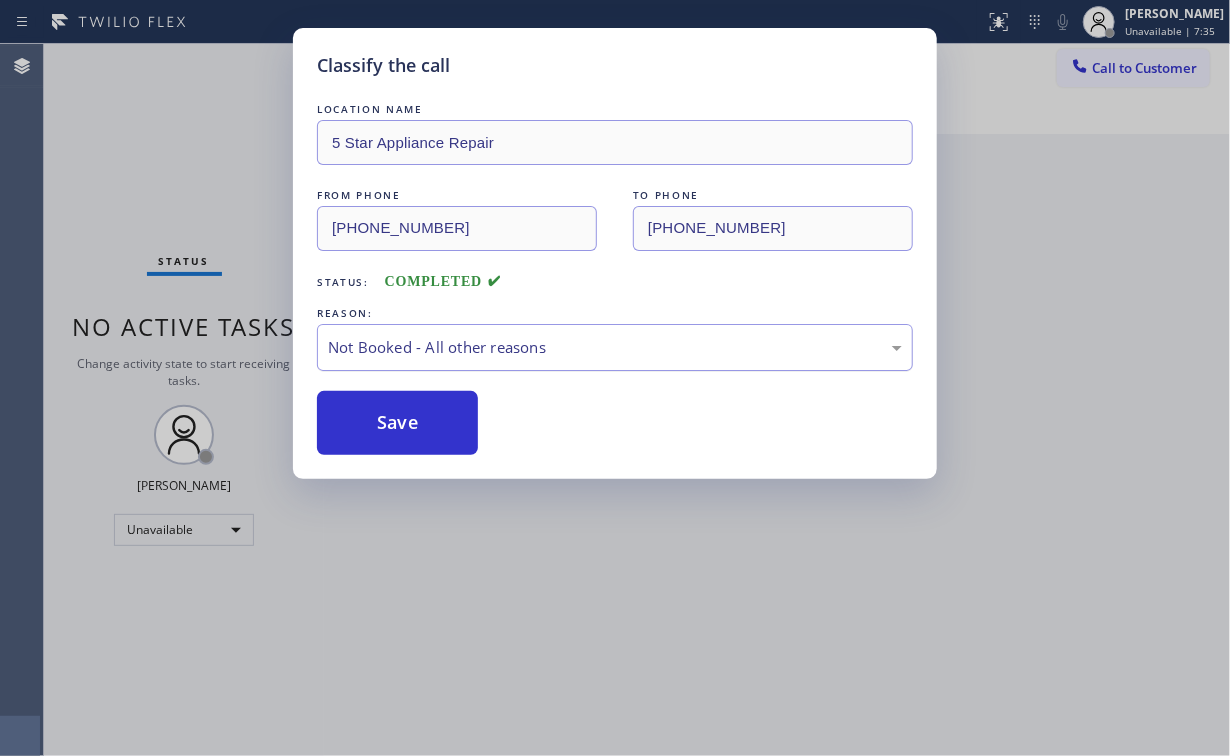 drag, startPoint x: 410, startPoint y: 420, endPoint x: 344, endPoint y: 341, distance: 102.941734 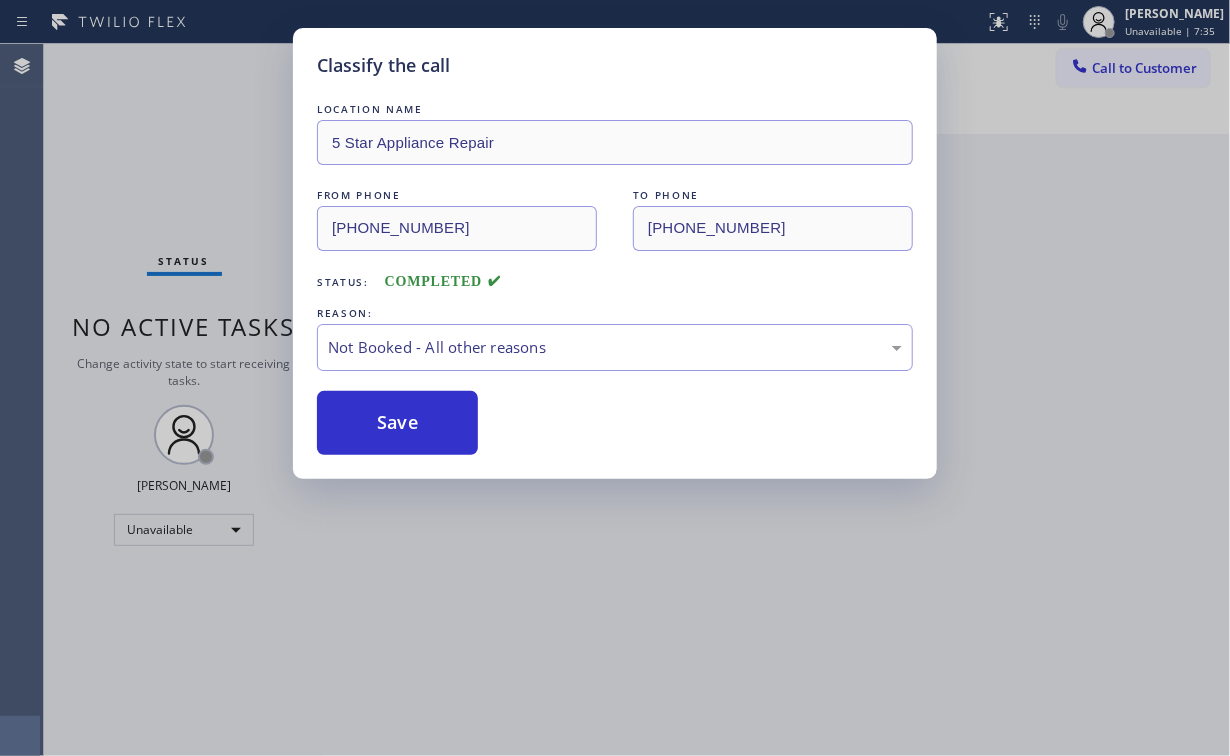 click on "Classify the call LOCATION NAME 5 Star Appliance Repair FROM PHONE [PHONE_NUMBER] TO PHONE [PHONE_NUMBER] Status: COMPLETED REASON: Not Booked - All other reasons Save" at bounding box center (615, 378) 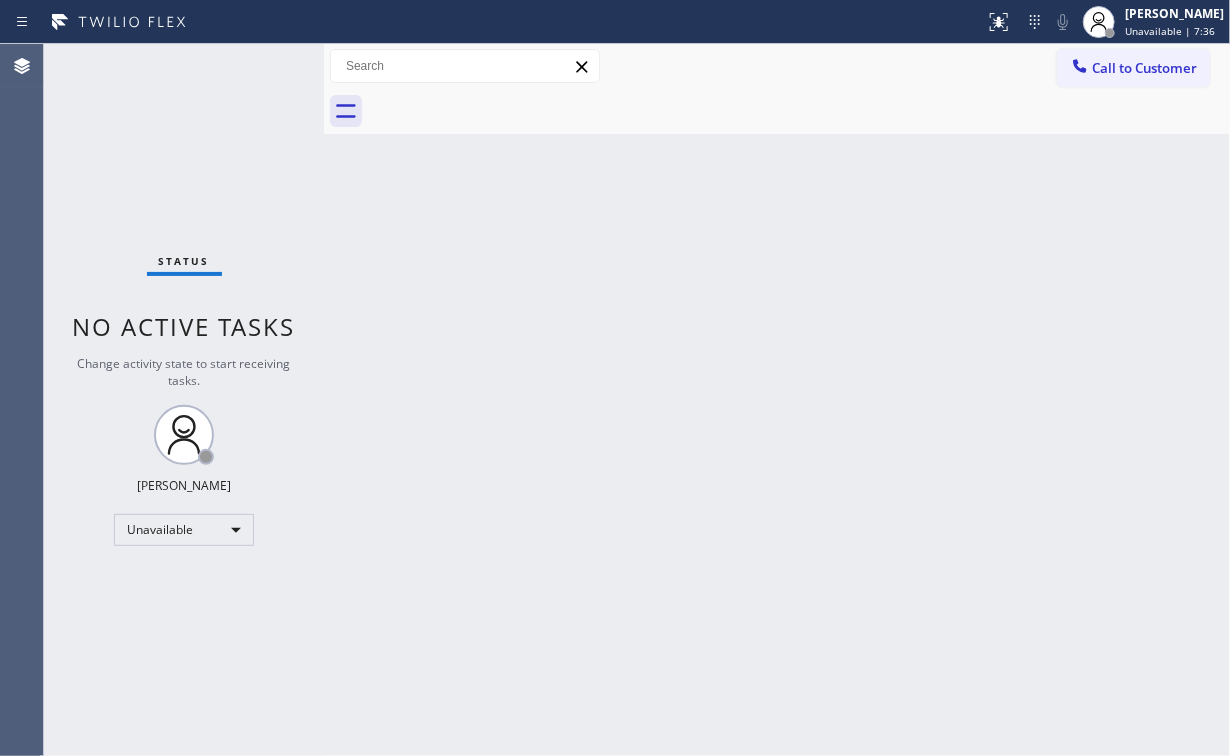 drag, startPoint x: 564, startPoint y: 258, endPoint x: 588, endPoint y: 109, distance: 150.9205 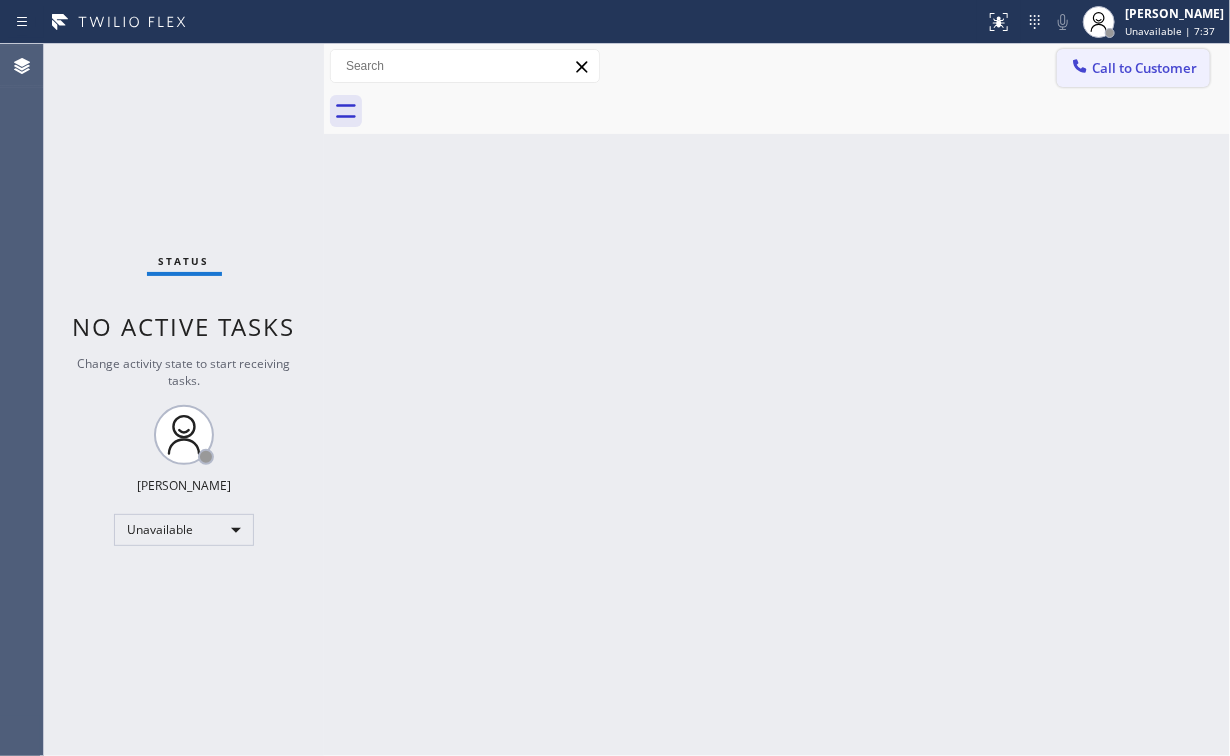 click on "Call to Customer" at bounding box center [1144, 68] 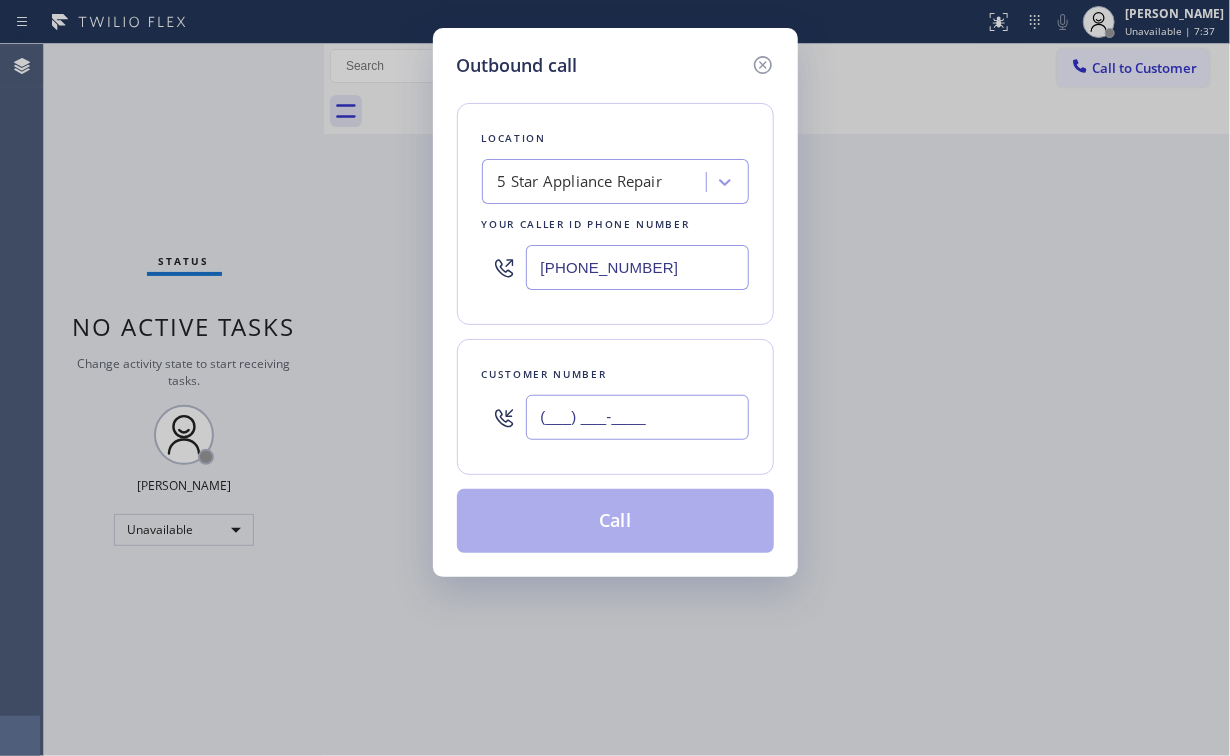 click on "(___) ___-____" at bounding box center [637, 417] 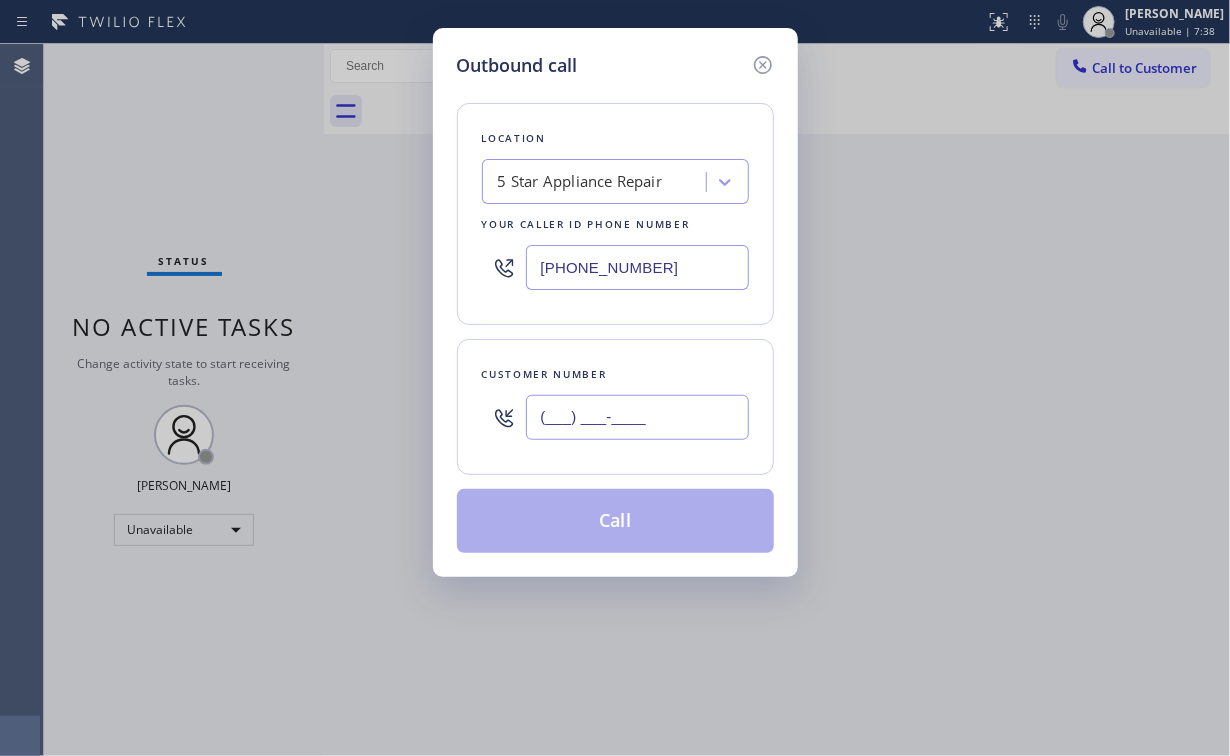 paste on "510) 575-4205" 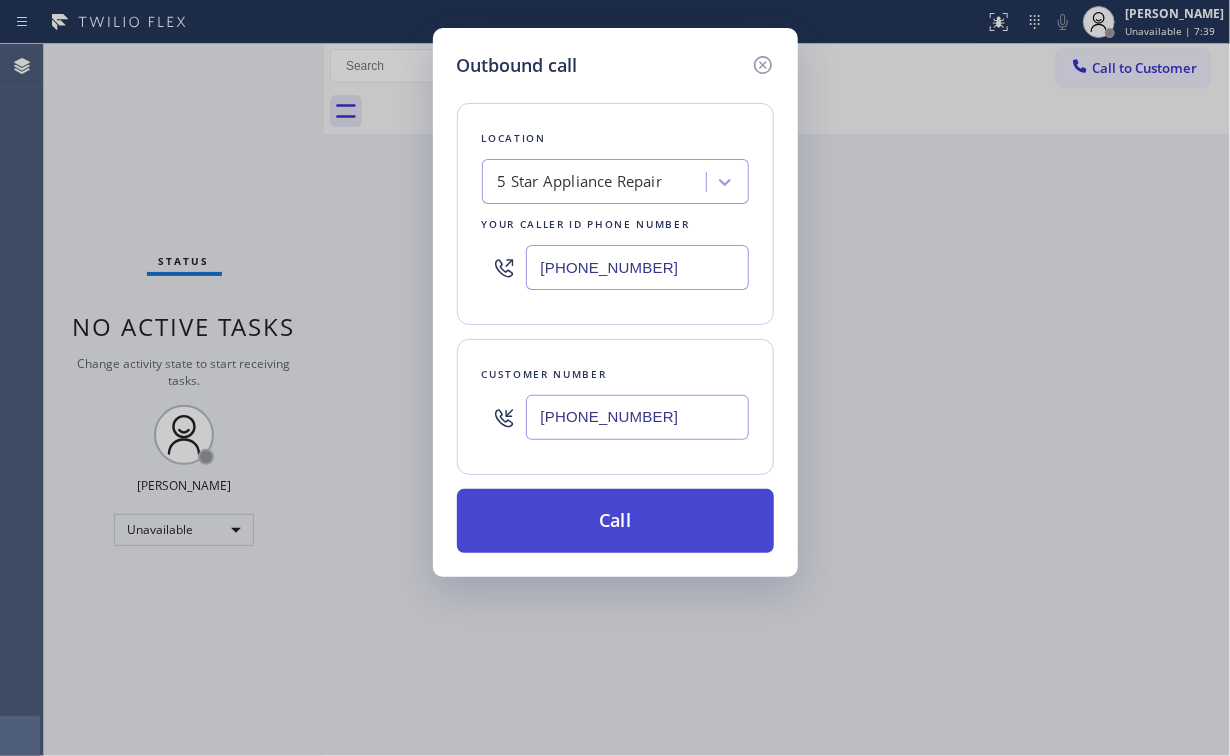 type on "[PHONE_NUMBER]" 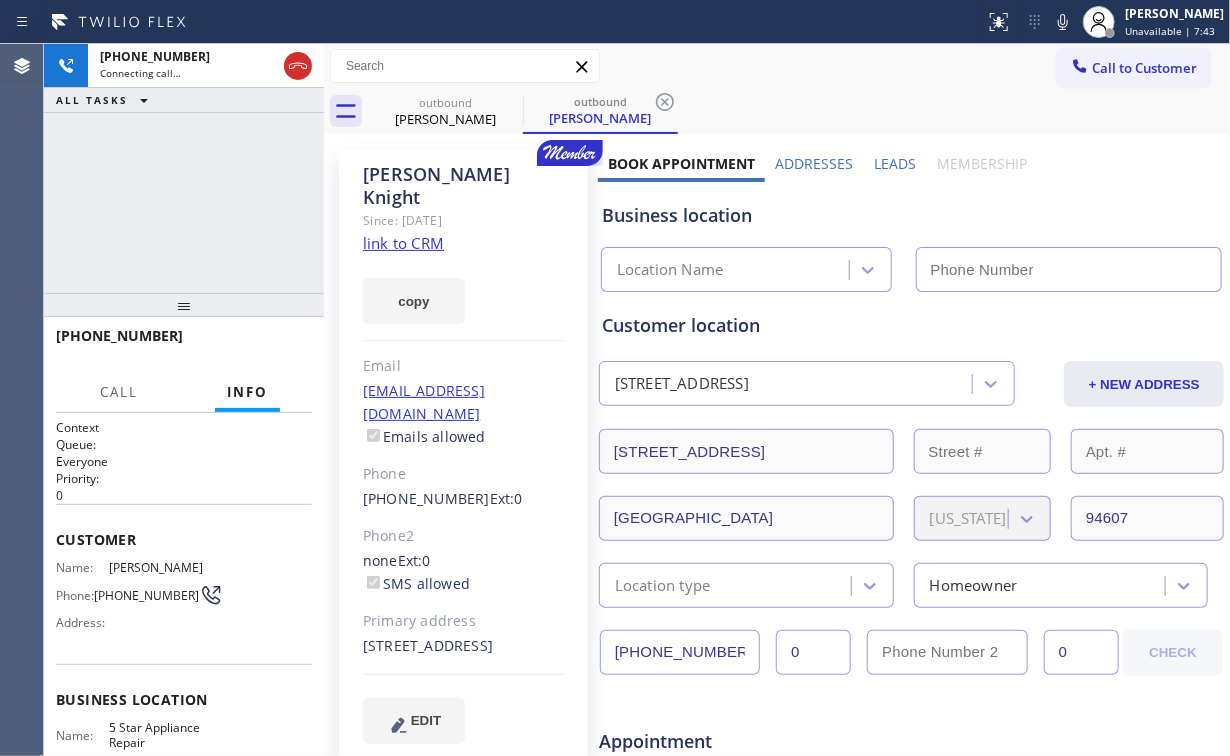 type on "[PHONE_NUMBER]" 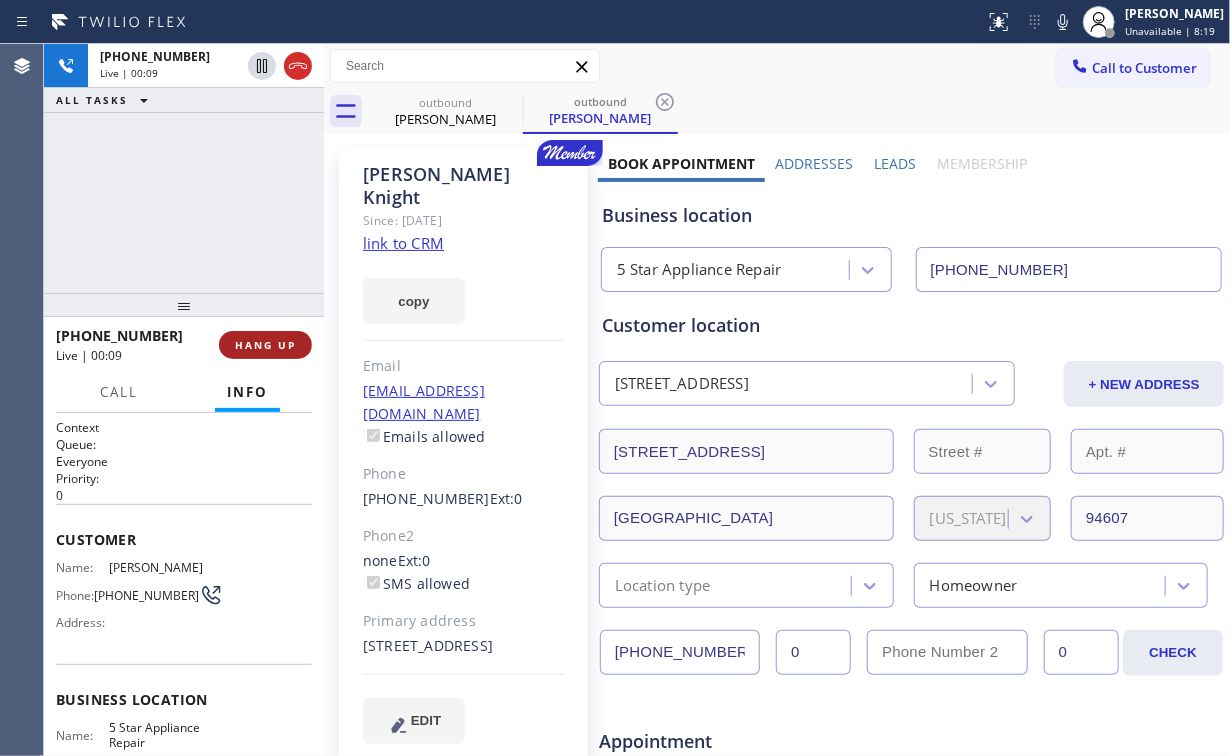 click on "HANG UP" at bounding box center (265, 345) 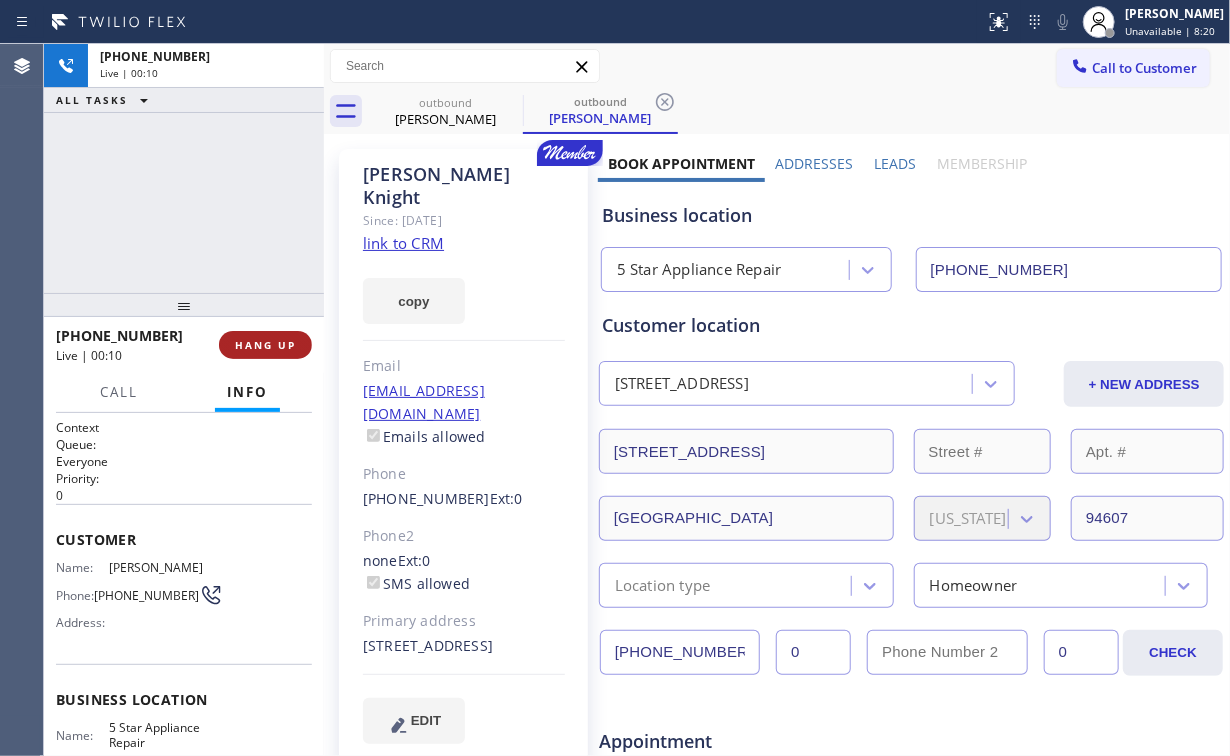 click on "HANG UP" at bounding box center (265, 345) 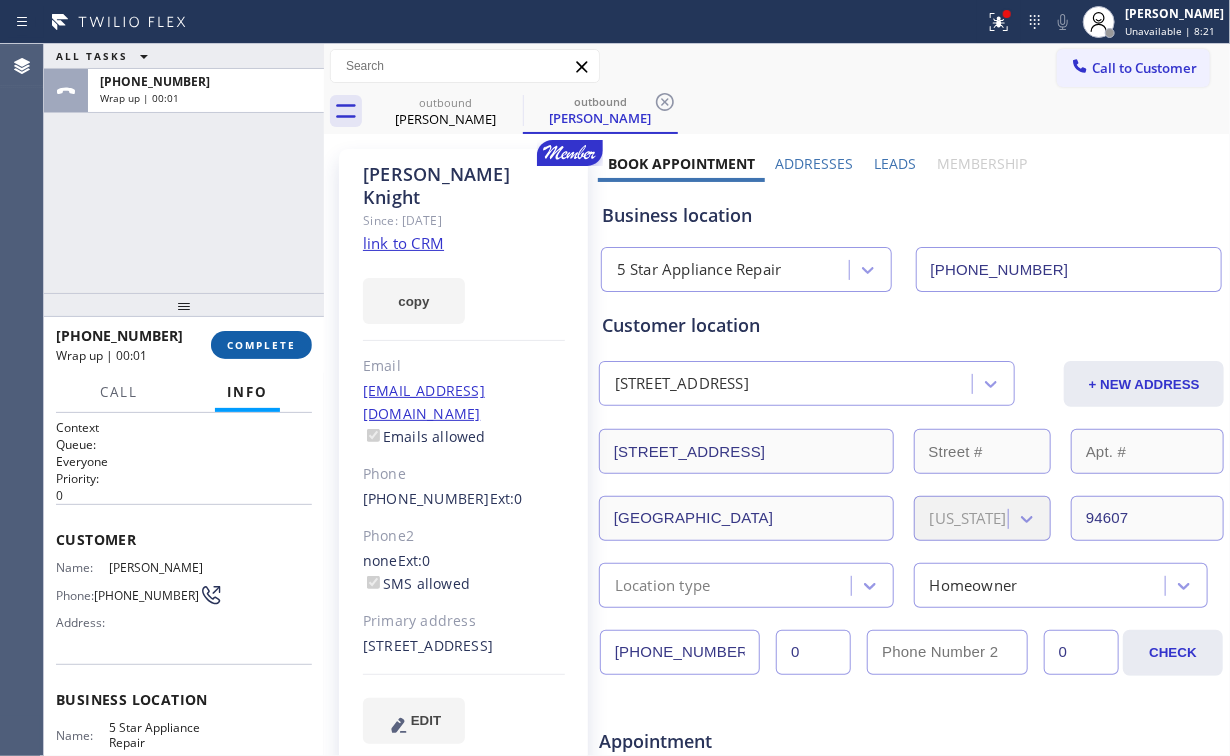 click on "COMPLETE" at bounding box center (261, 345) 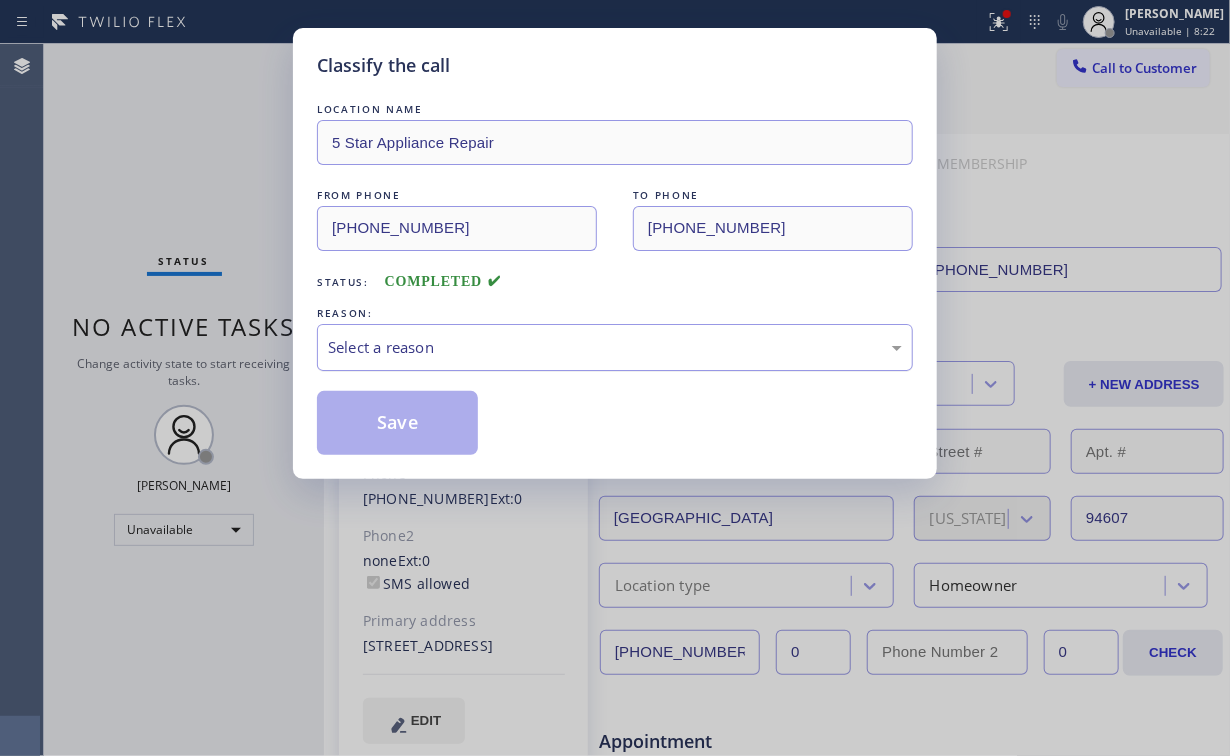 drag, startPoint x: 425, startPoint y: 345, endPoint x: 433, endPoint y: 359, distance: 16.124516 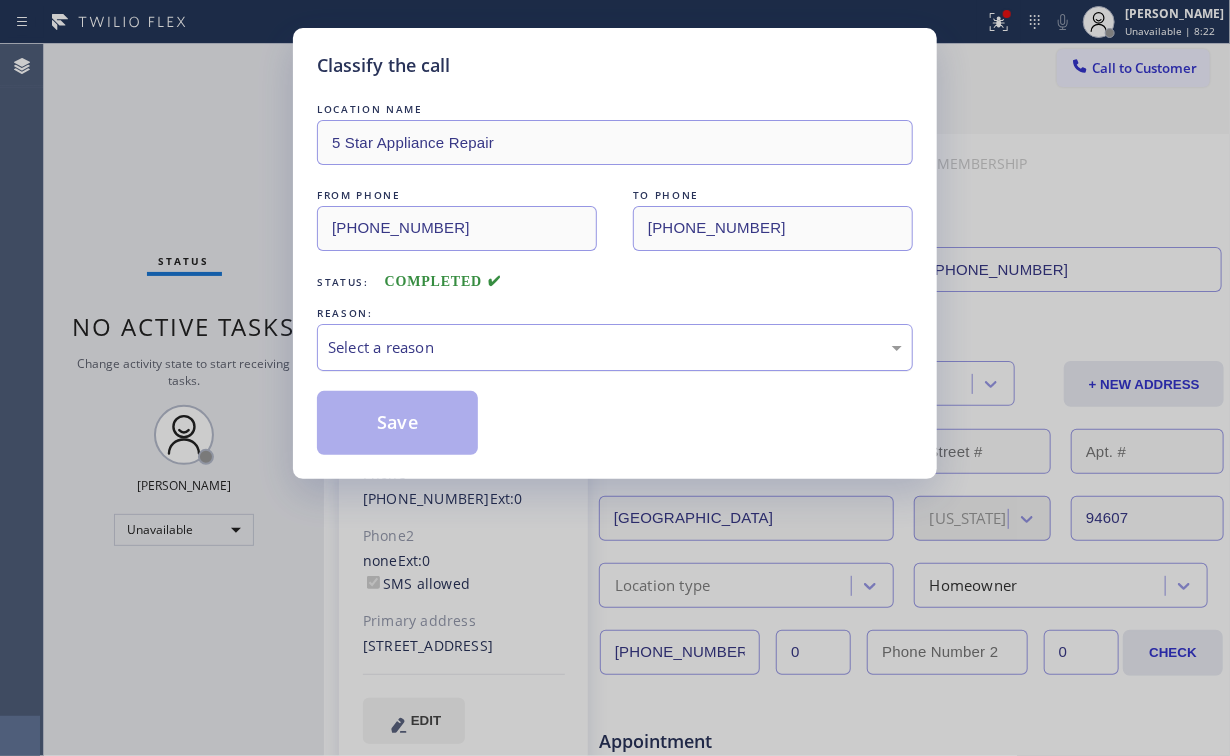 click on "Select a reason" at bounding box center [615, 347] 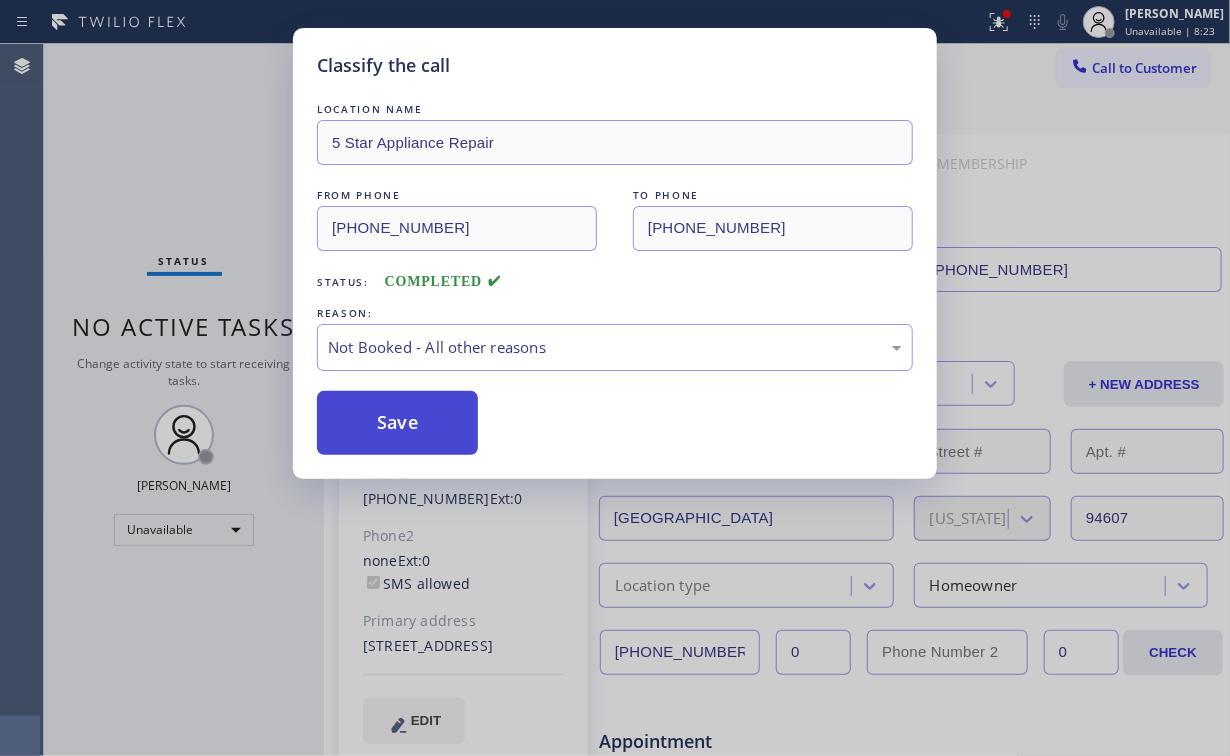 click on "Save" at bounding box center (397, 423) 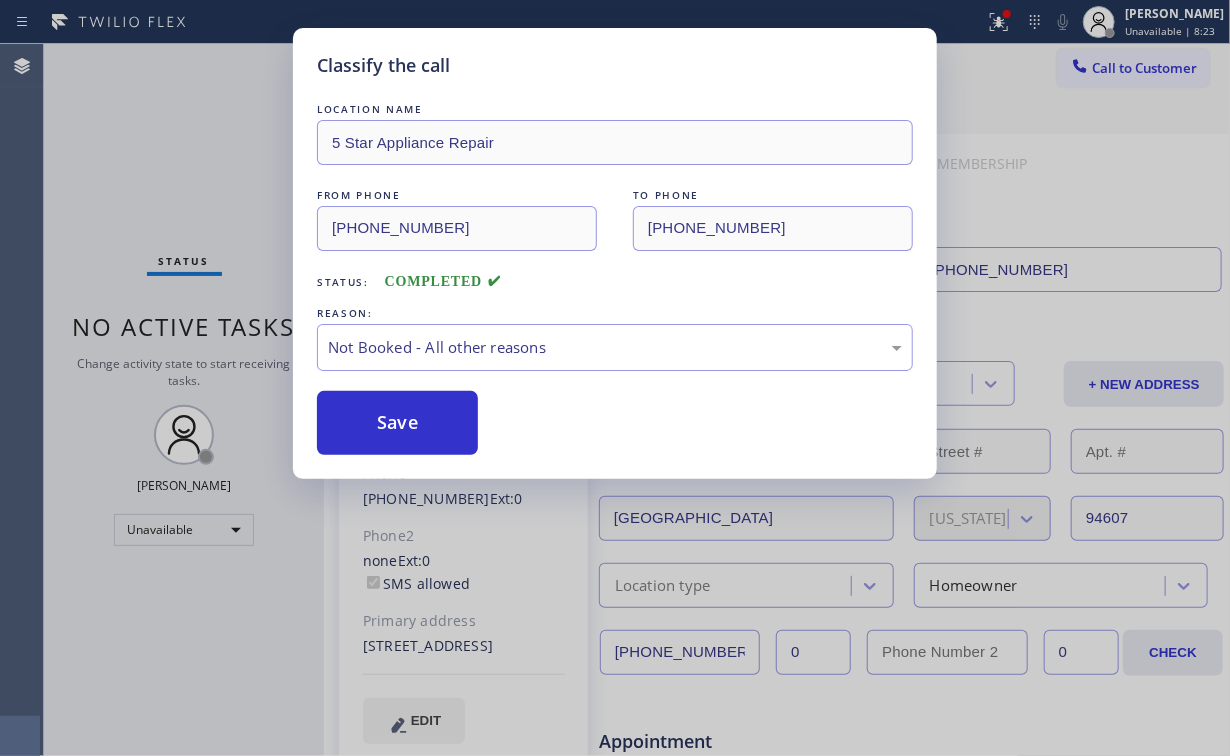 click on "Classify the call LOCATION NAME 5 Star Appliance Repair FROM PHONE [PHONE_NUMBER] TO PHONE [PHONE_NUMBER] Status: COMPLETED REASON: Not Booked - All other reasons Save" at bounding box center (615, 378) 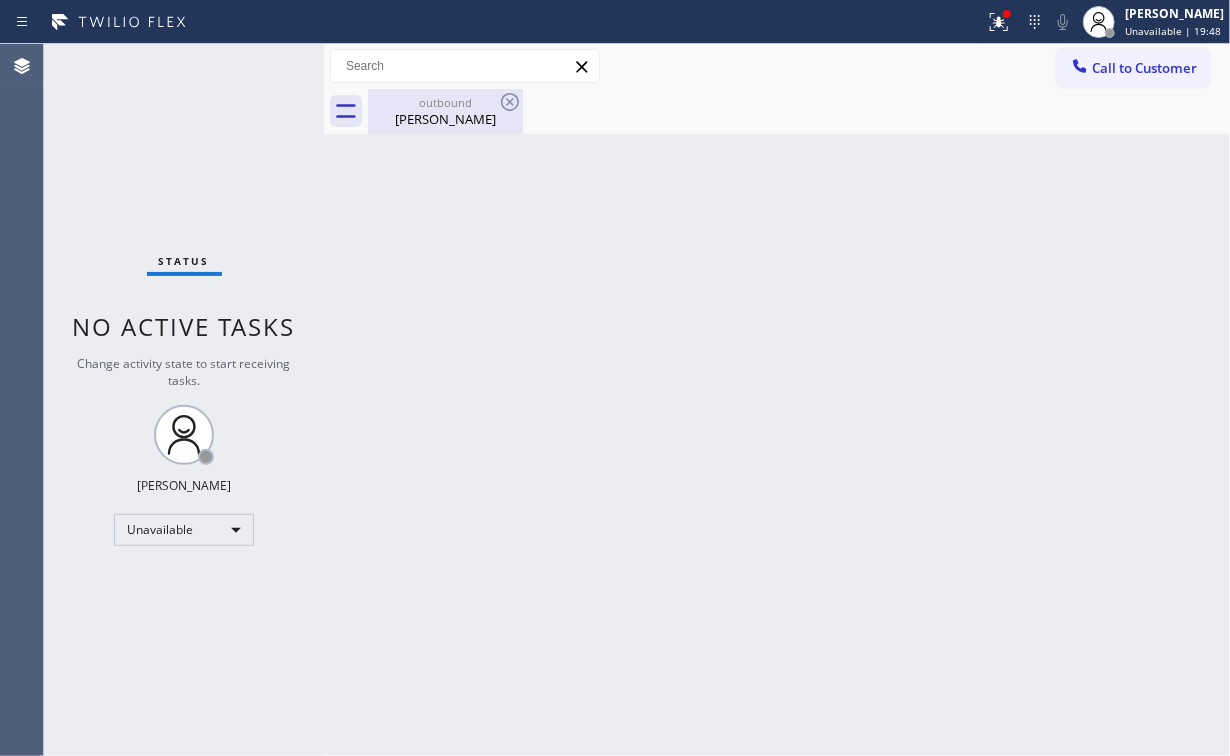 click on "[PERSON_NAME]" at bounding box center [445, 119] 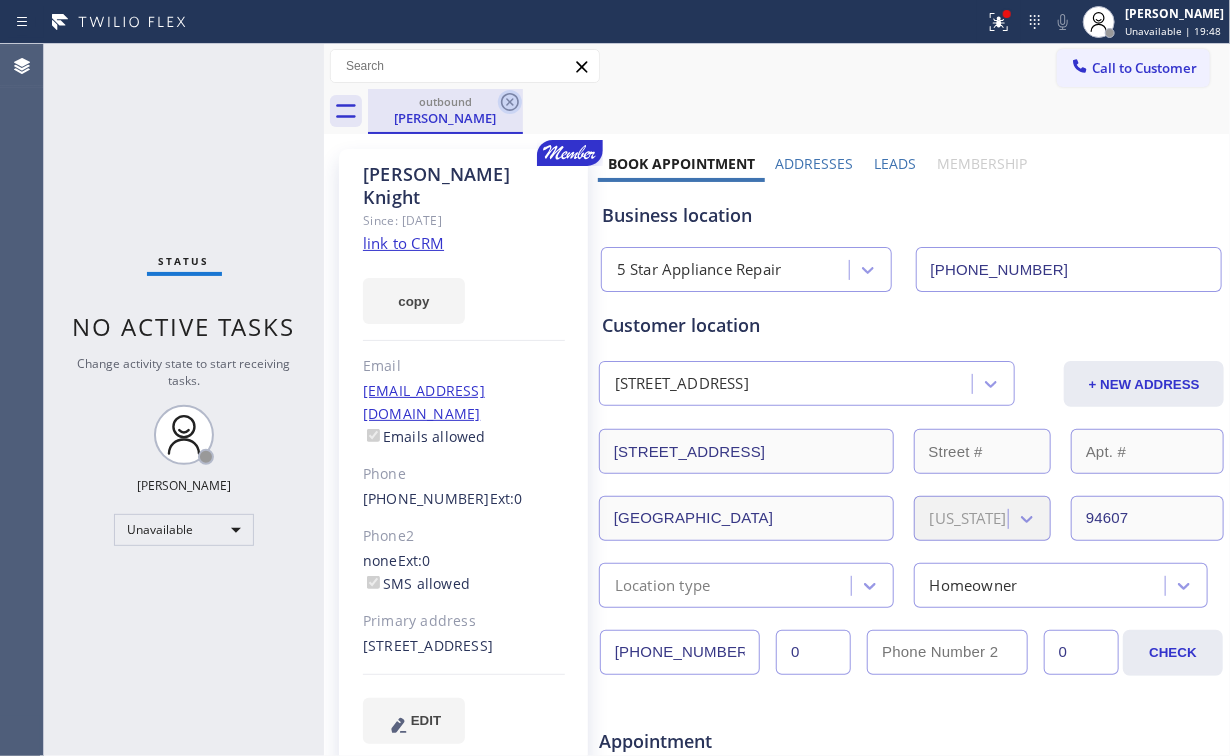 click 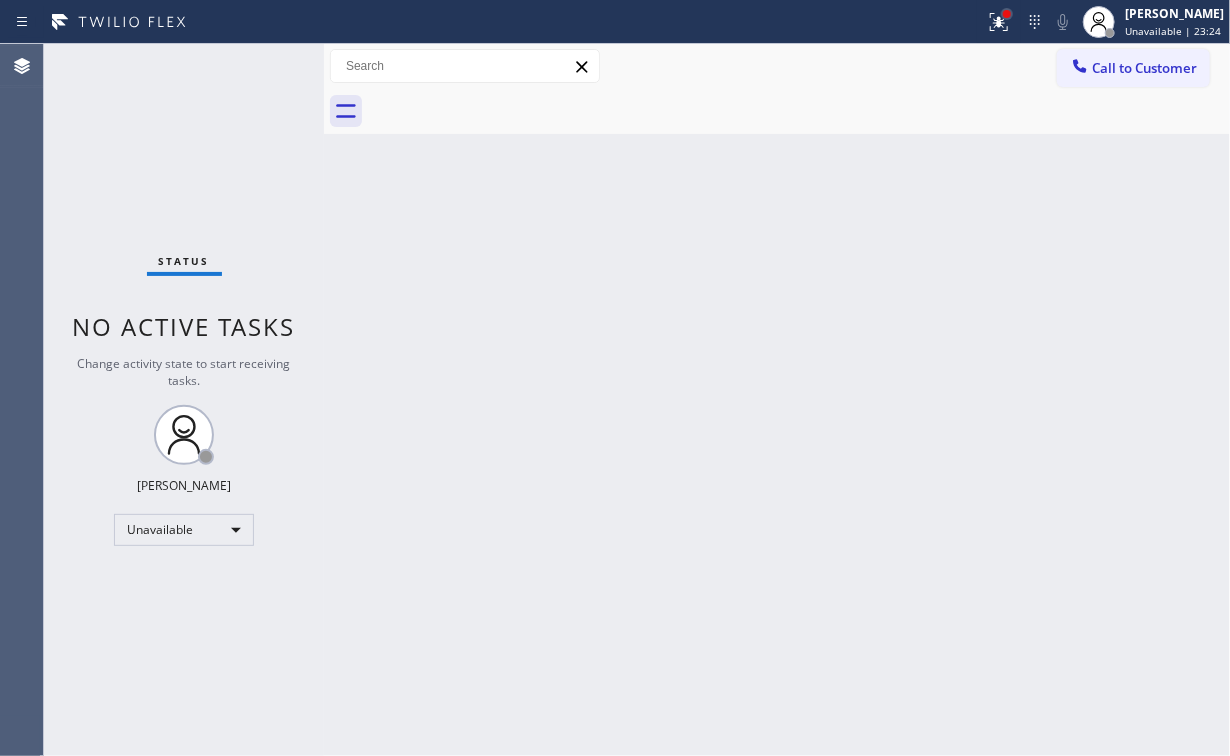click 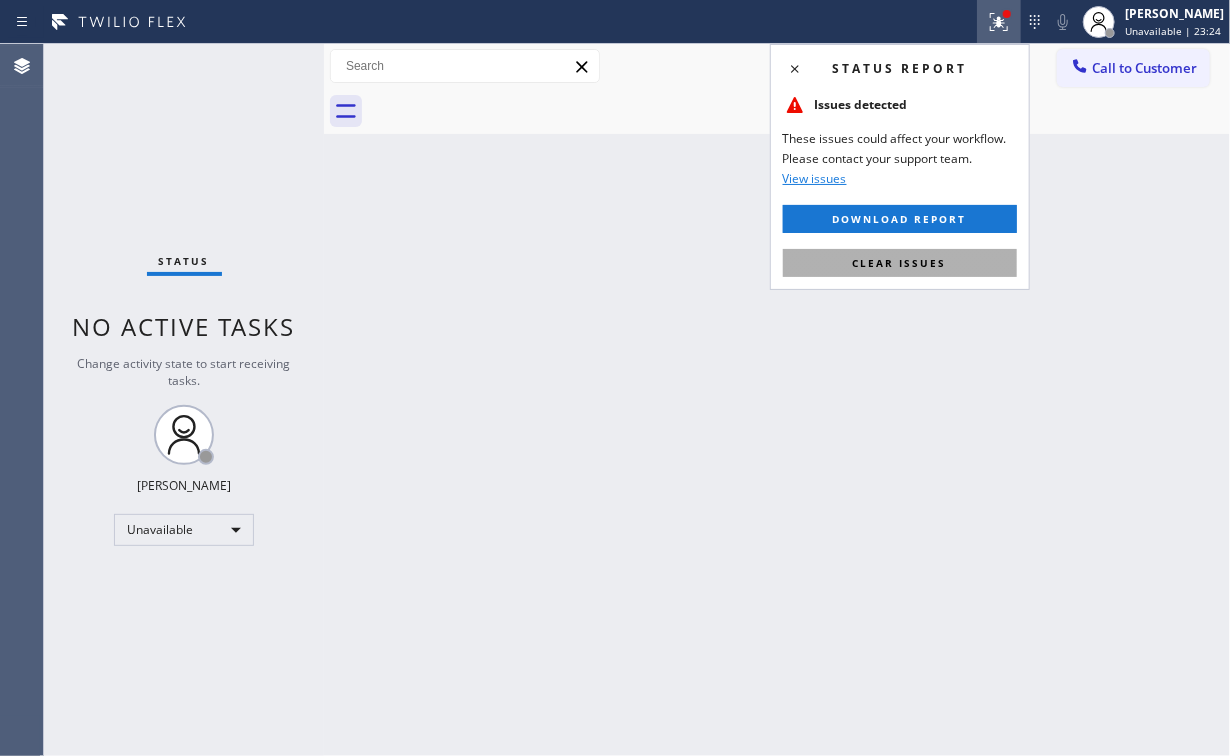 drag, startPoint x: 905, startPoint y: 259, endPoint x: 1058, endPoint y: 233, distance: 155.19342 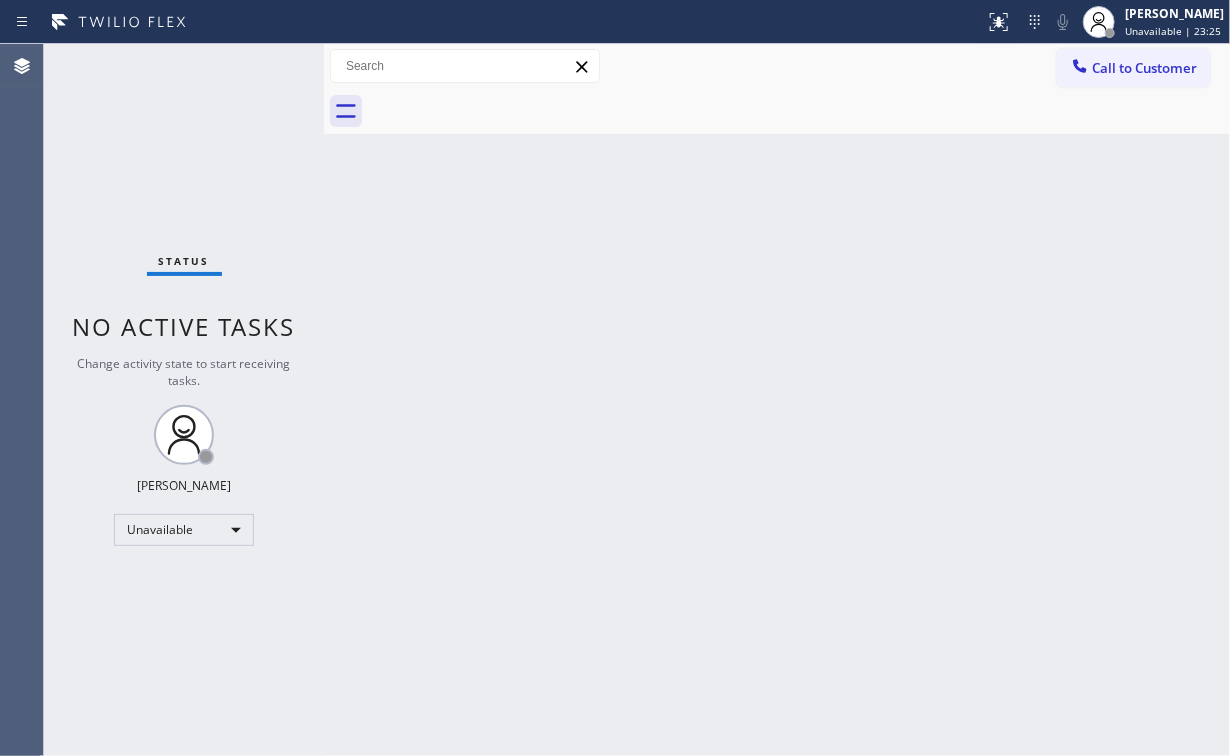drag, startPoint x: 1059, startPoint y: 232, endPoint x: 1072, endPoint y: 136, distance: 96.87621 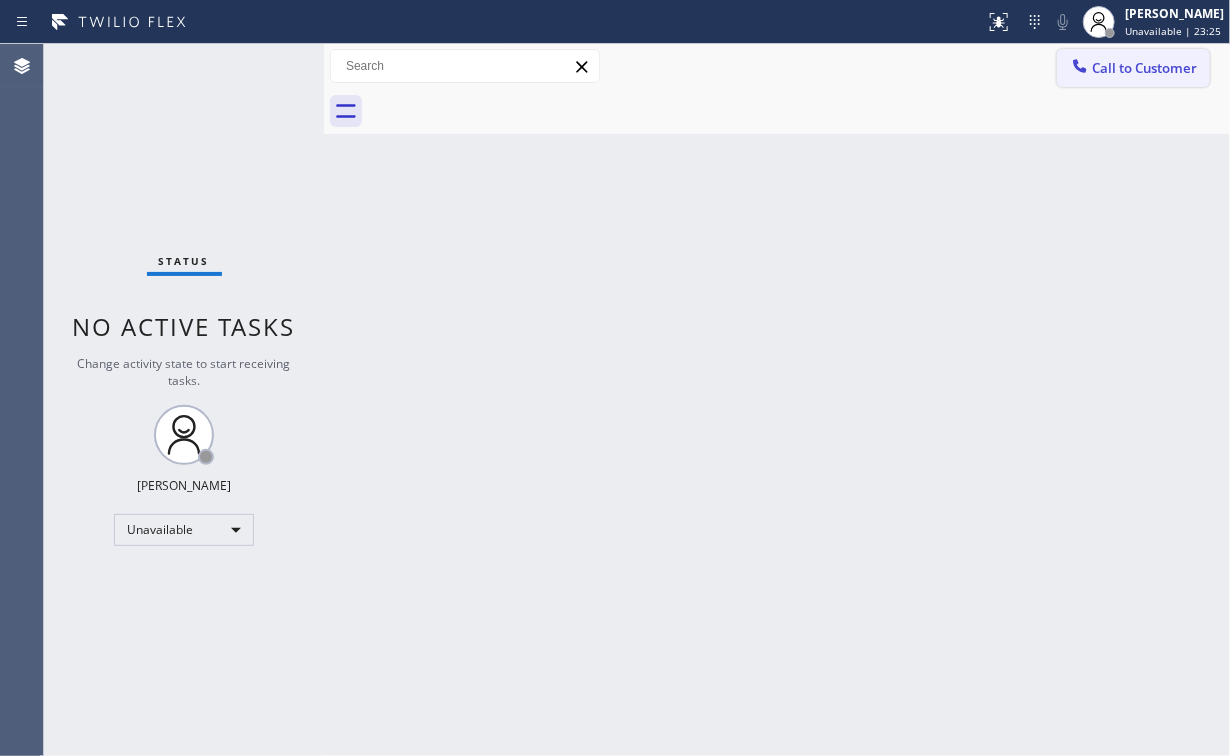drag, startPoint x: 1118, startPoint y: 65, endPoint x: 1108, endPoint y: 72, distance: 12.206555 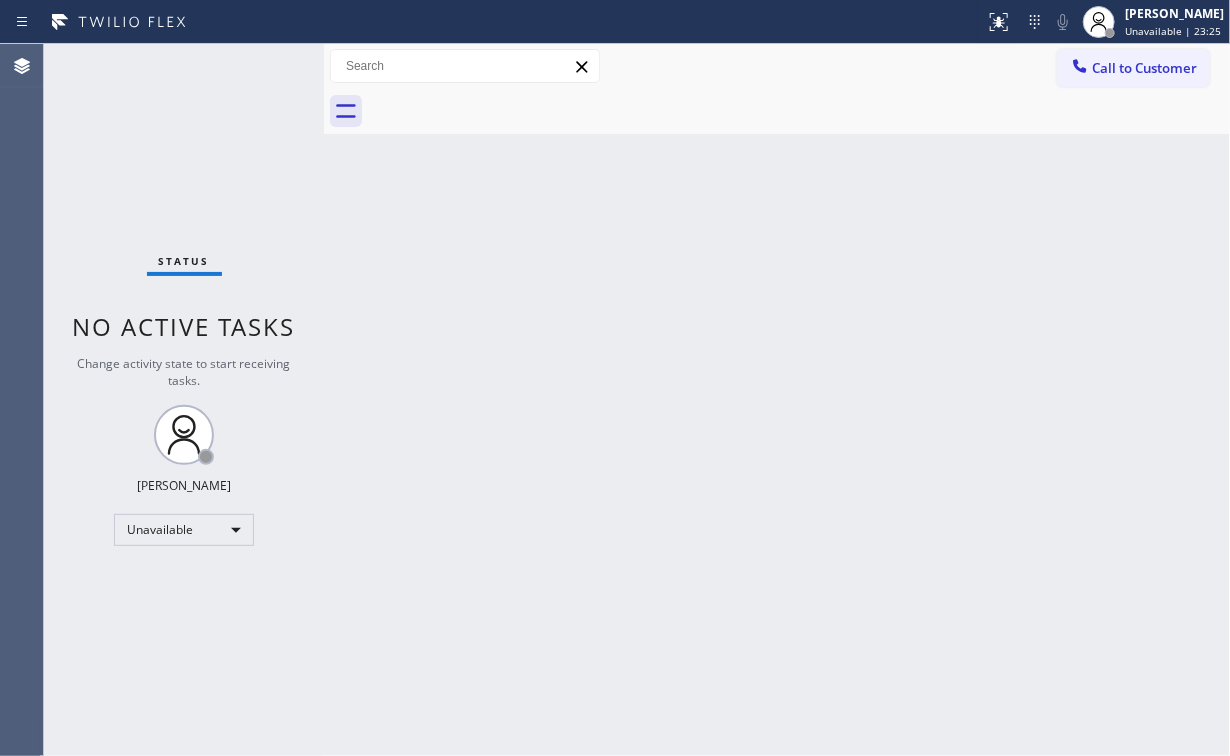click on "Call to Customer" at bounding box center (1144, 68) 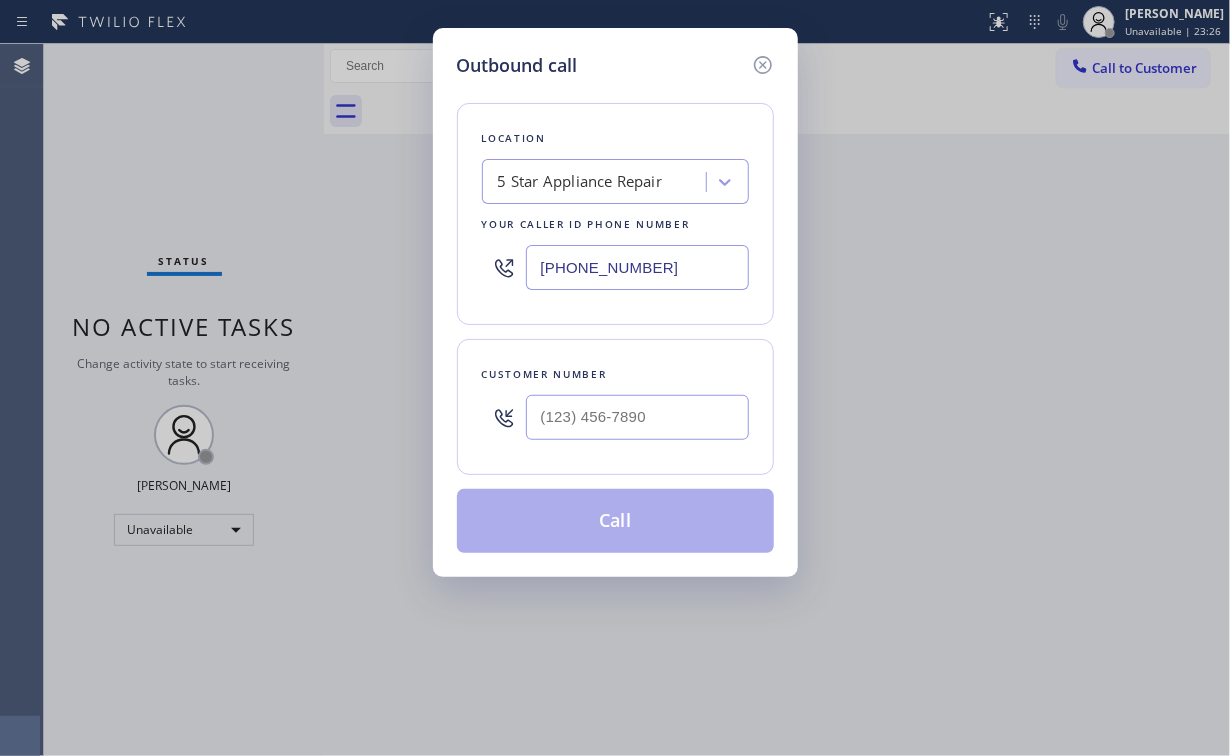 drag, startPoint x: 675, startPoint y: 258, endPoint x: 362, endPoint y: 262, distance: 313.02554 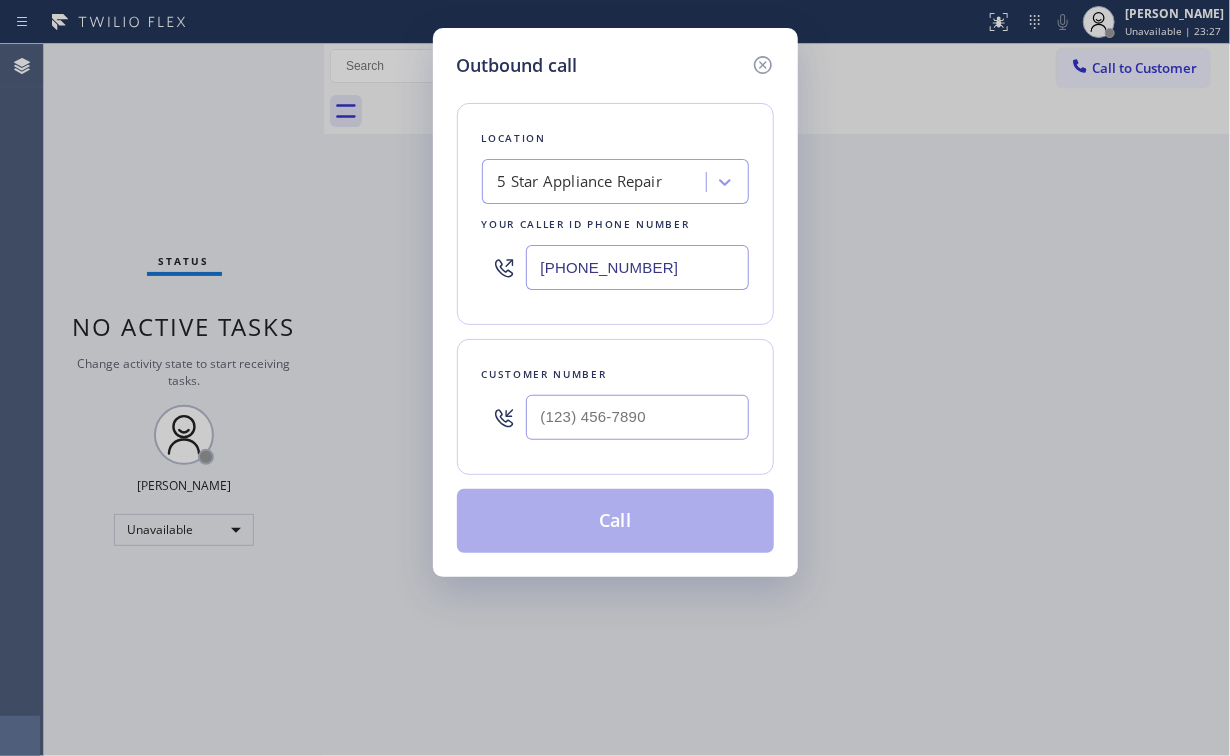 type on "[PHONE_NUMBER]" 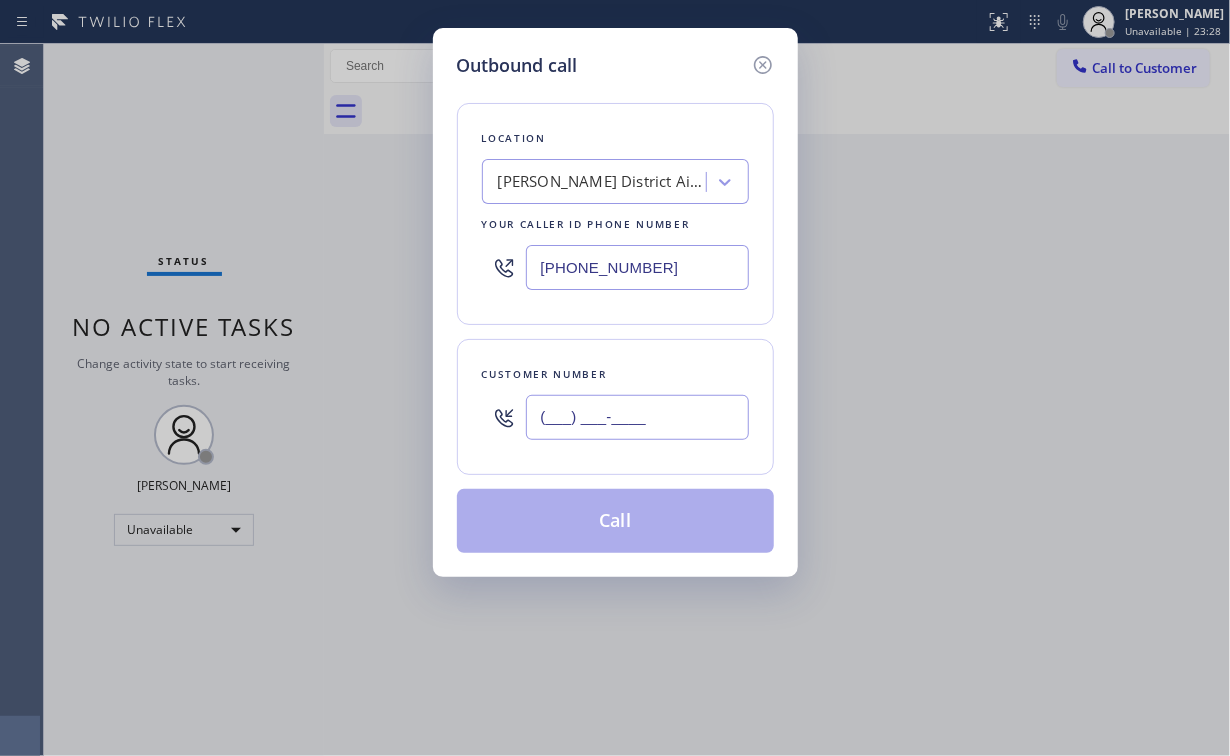 click on "(___) ___-____" at bounding box center [637, 417] 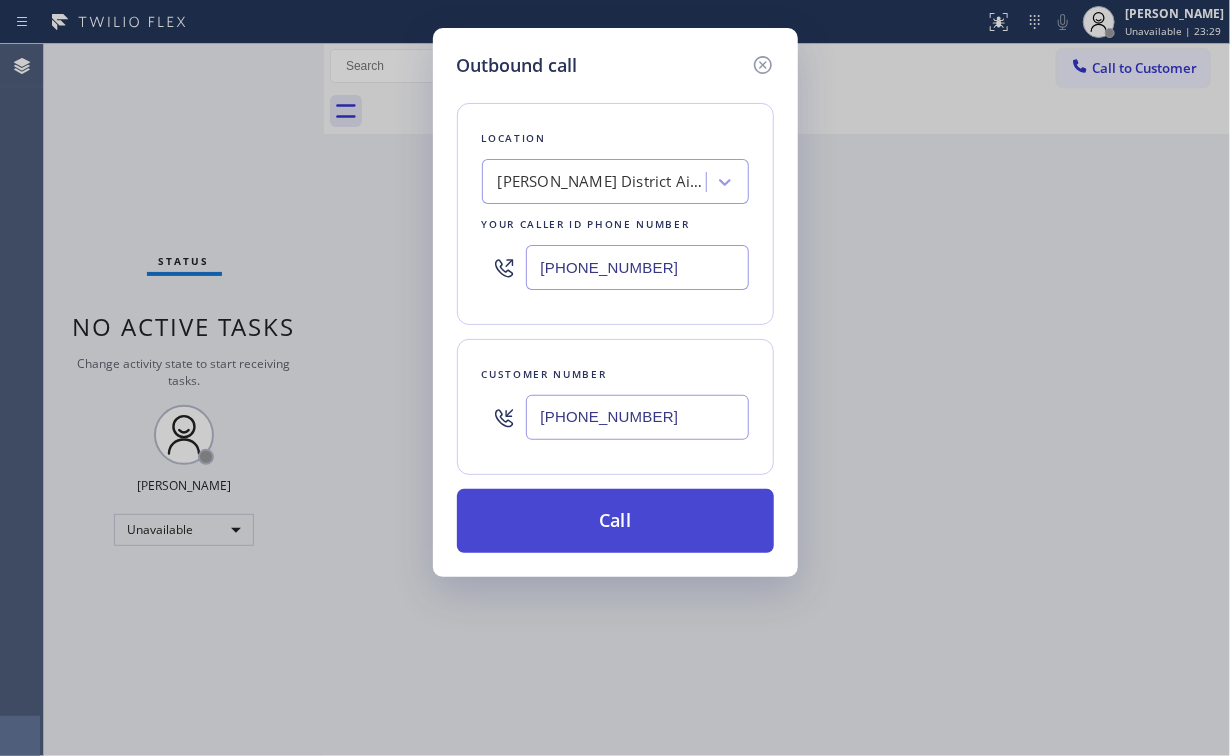 type on "[PHONE_NUMBER]" 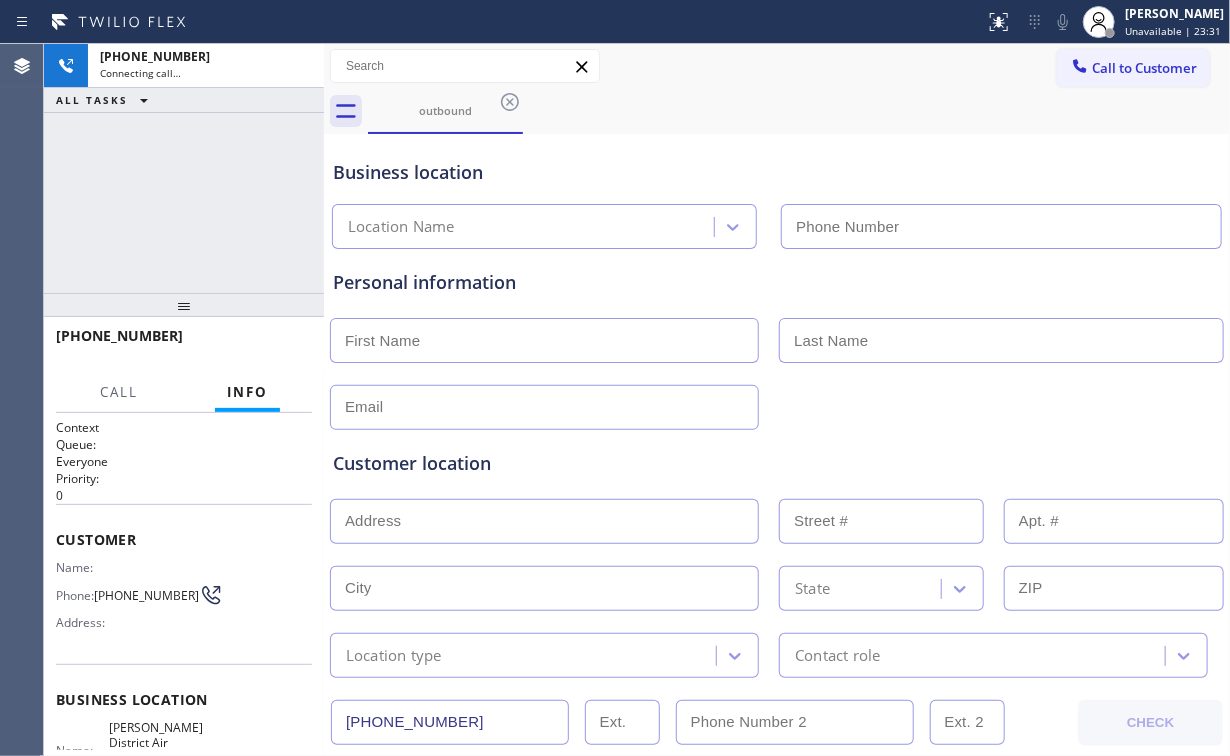 type on "[PHONE_NUMBER]" 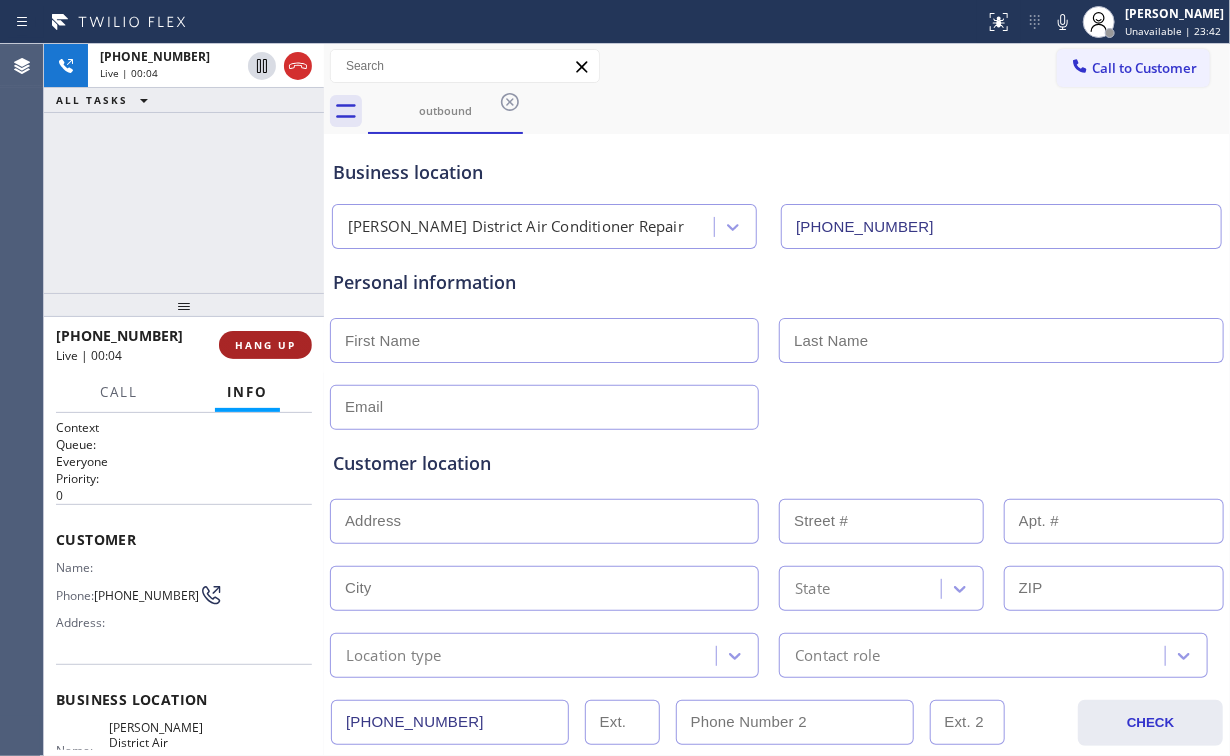 click on "HANG UP" at bounding box center (265, 345) 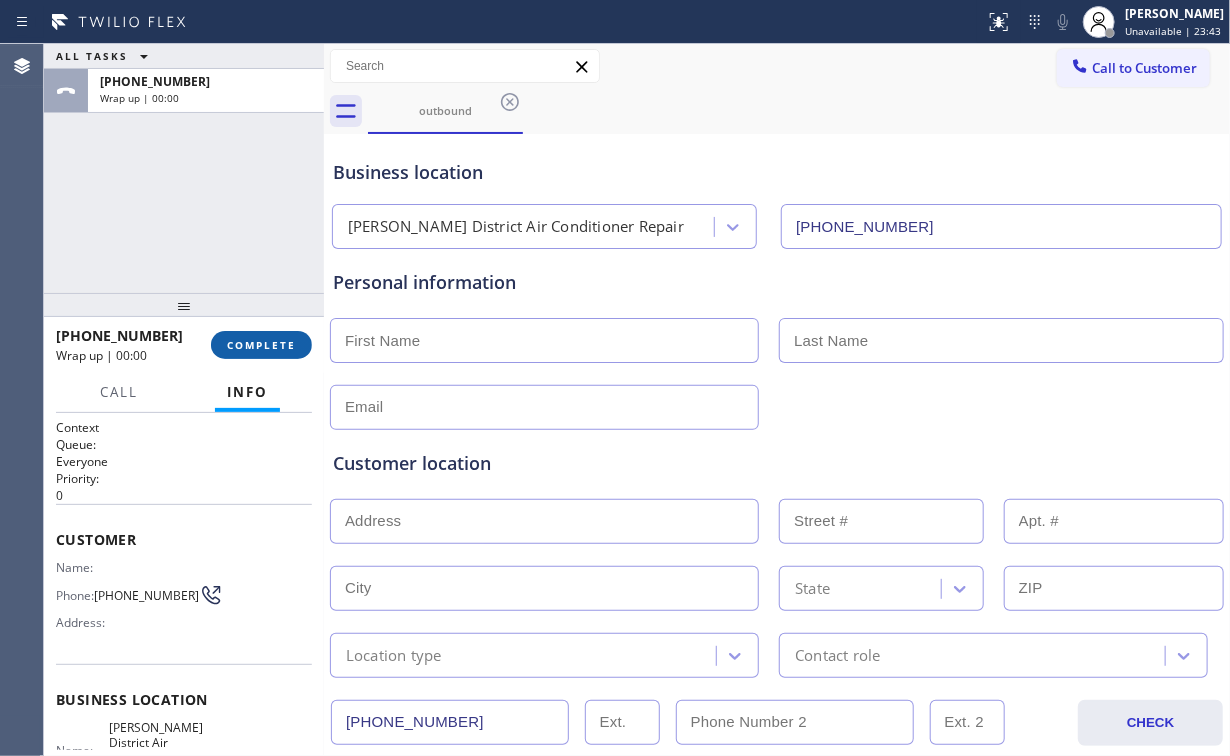 click on "COMPLETE" at bounding box center [261, 345] 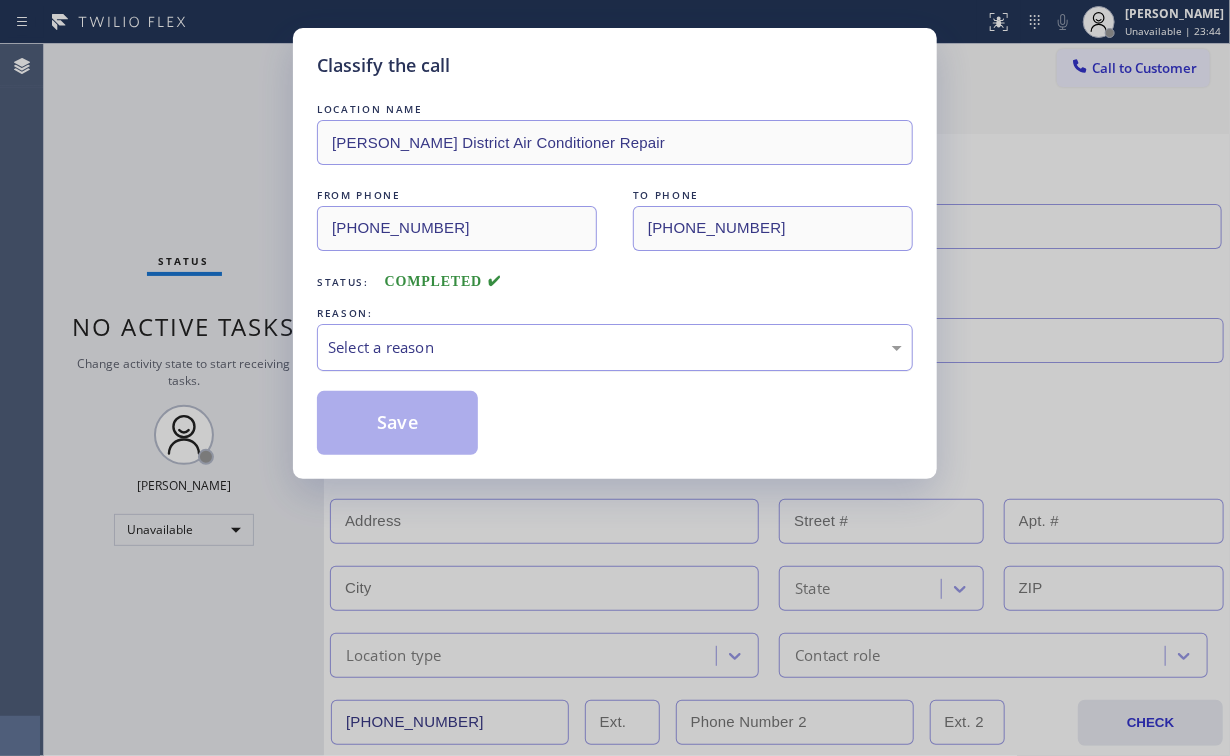 click on "Select a reason" at bounding box center (615, 347) 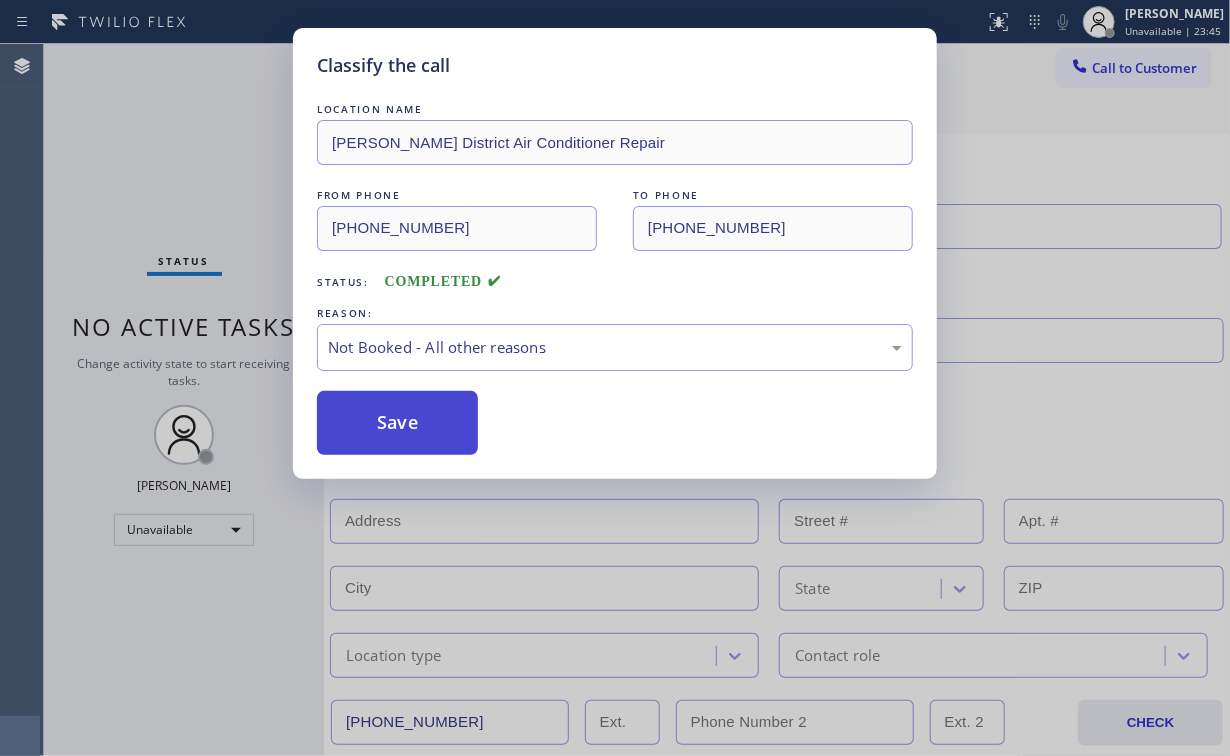 drag, startPoint x: 396, startPoint y: 431, endPoint x: 391, endPoint y: 416, distance: 15.811388 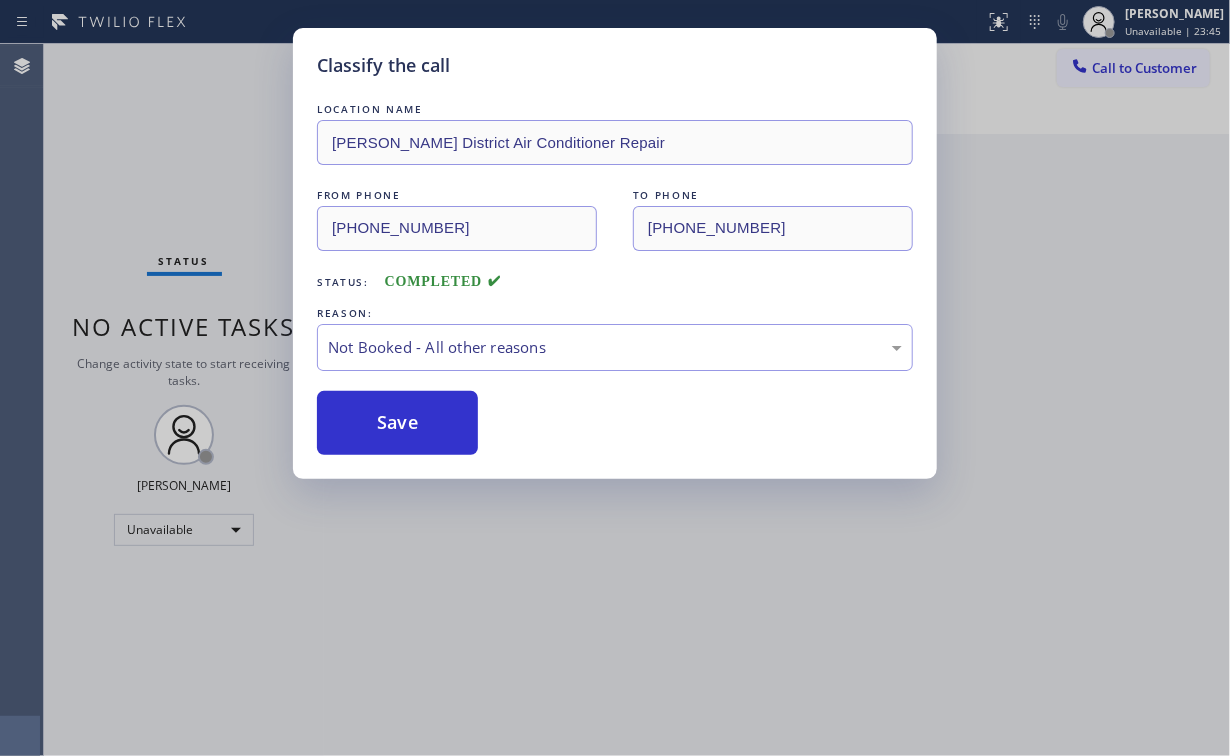 click on "Classify the call LOCATION NAME [PERSON_NAME] District Air Conditioner Repair FROM PHONE [PHONE_NUMBER] TO PHONE [PHONE_NUMBER] Status: COMPLETED REASON: Not Booked - All other reasons Save" at bounding box center (615, 378) 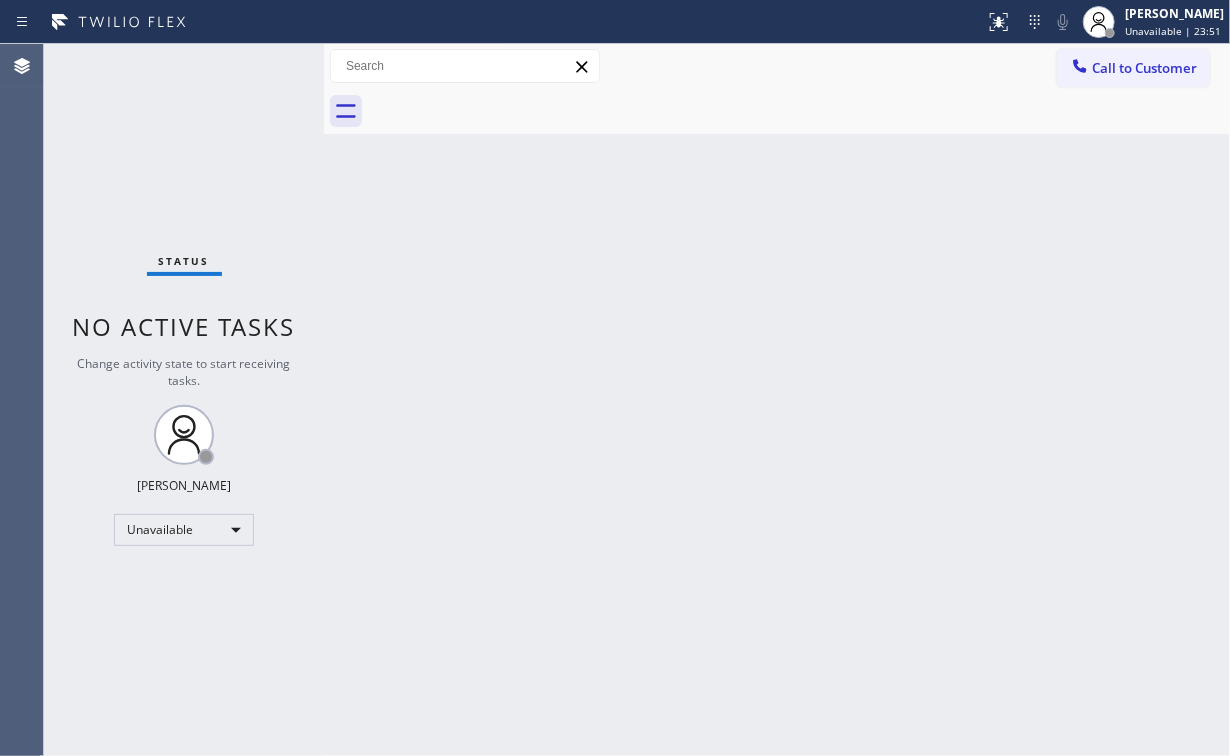 drag, startPoint x: 1104, startPoint y: 60, endPoint x: 1097, endPoint y: 72, distance: 13.892444 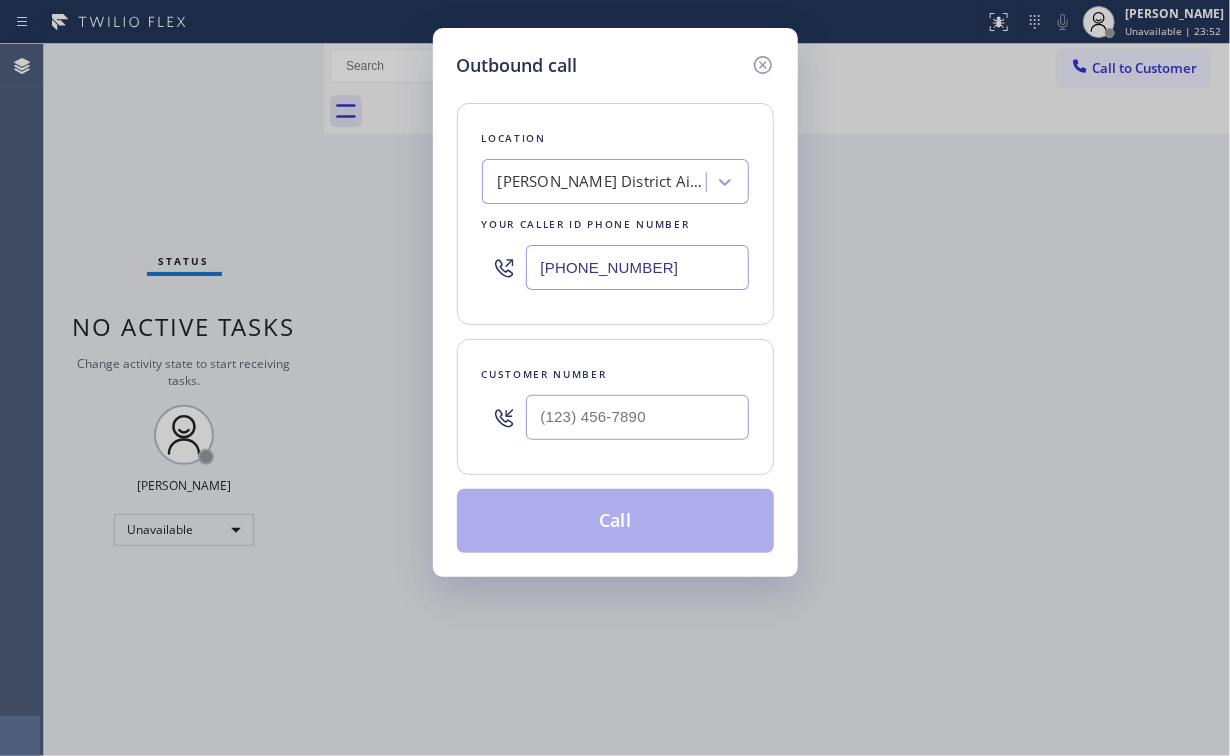 drag, startPoint x: 659, startPoint y: 262, endPoint x: 516, endPoint y: 282, distance: 144.39183 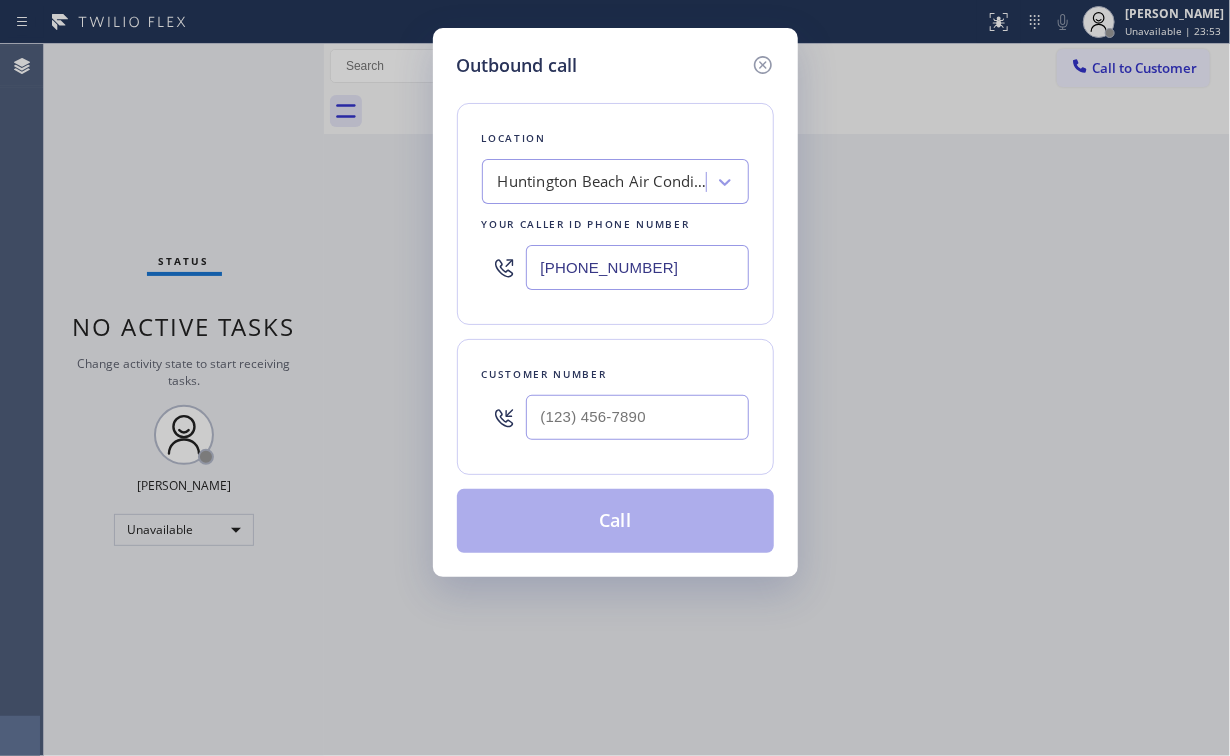 type on "[PHONE_NUMBER]" 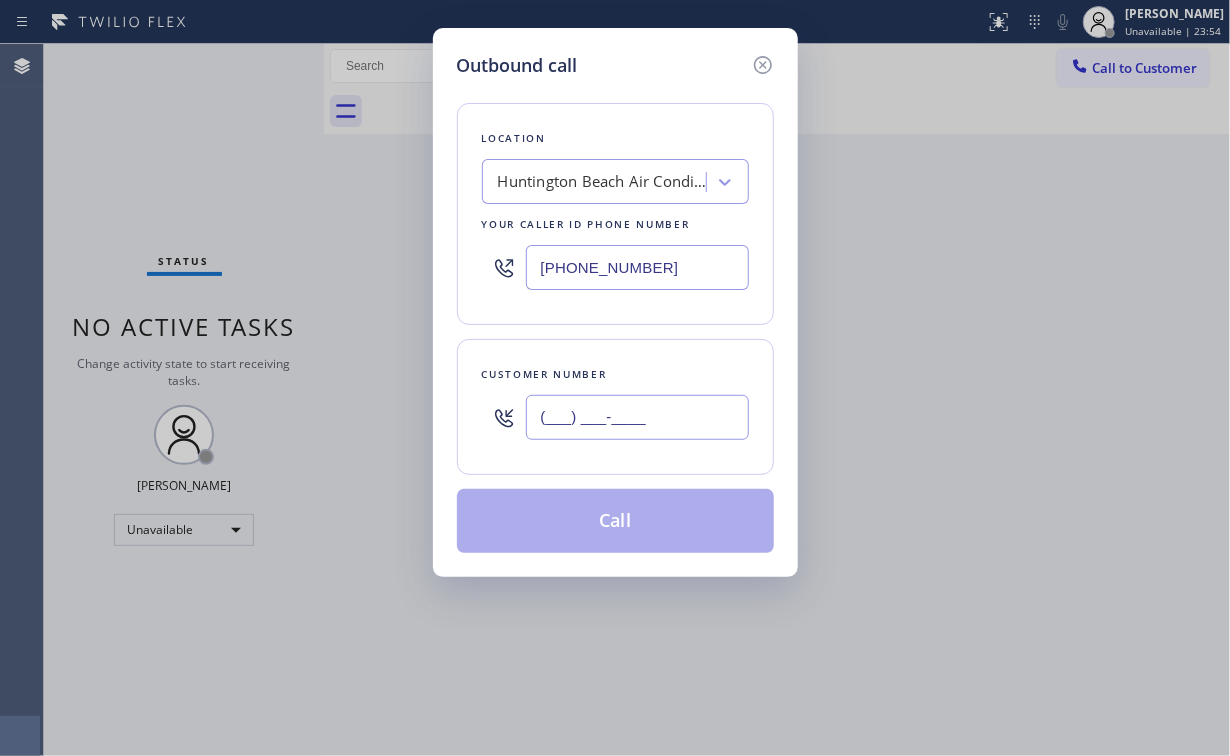 click on "(___) ___-____" at bounding box center (637, 417) 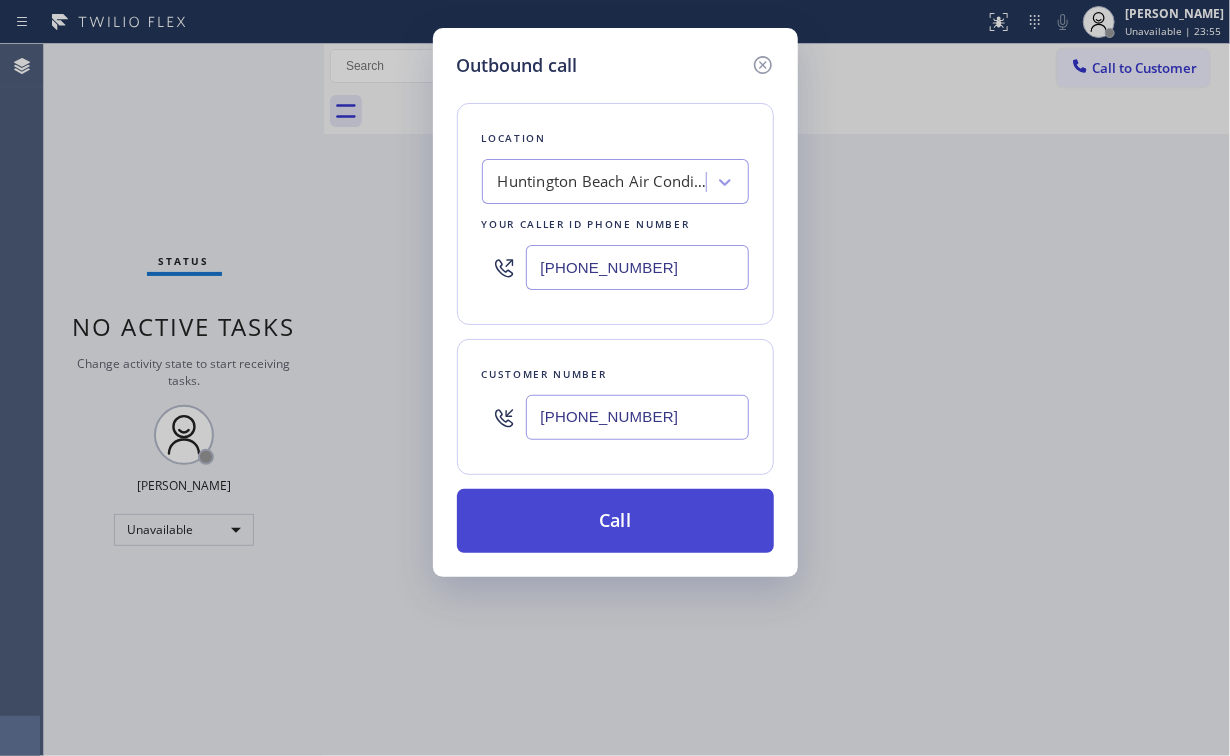 type on "[PHONE_NUMBER]" 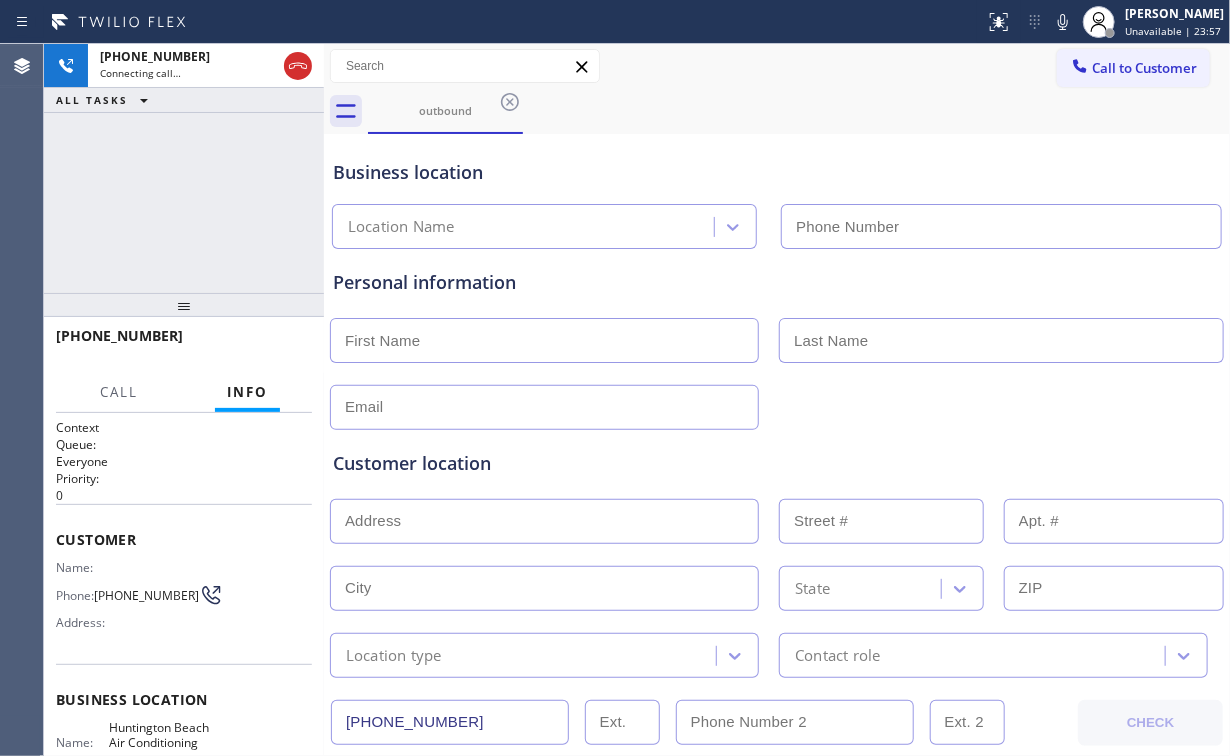type on "[PHONE_NUMBER]" 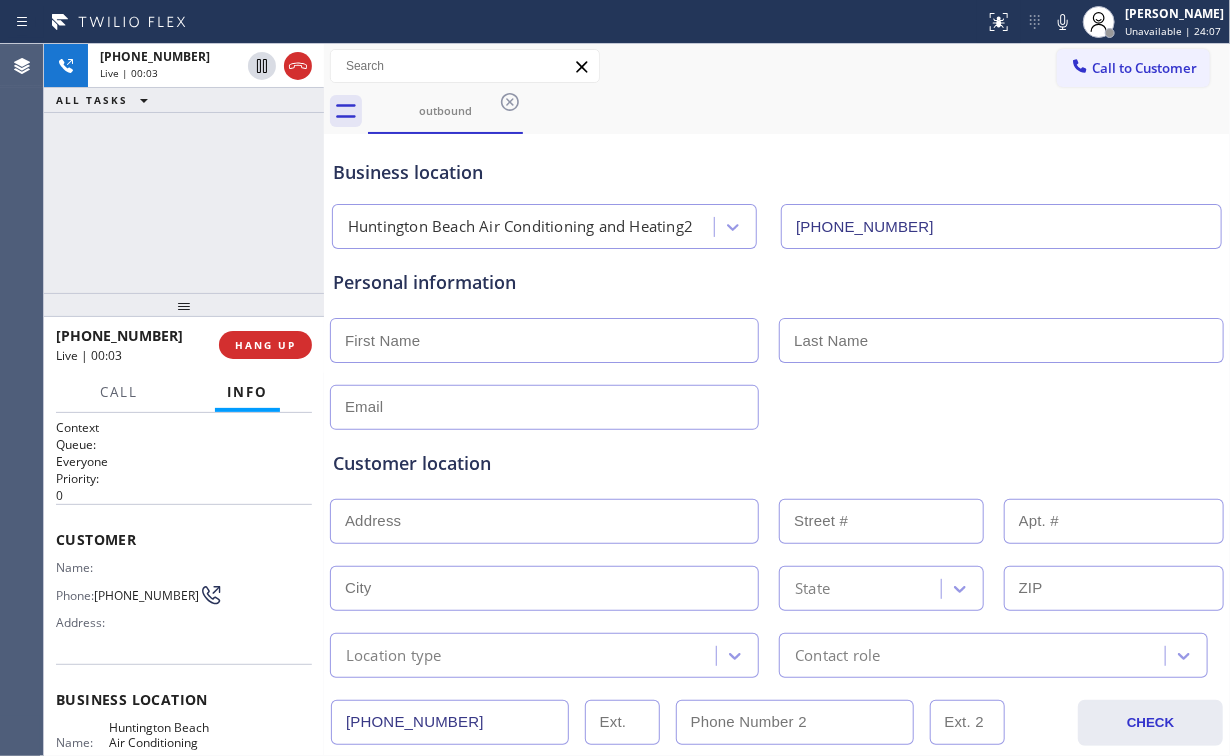 click on "[PHONE_NUMBER] Live | 00:03 ALL TASKS ALL TASKS ACTIVE TASKS TASKS IN WRAP UP" at bounding box center [184, 168] 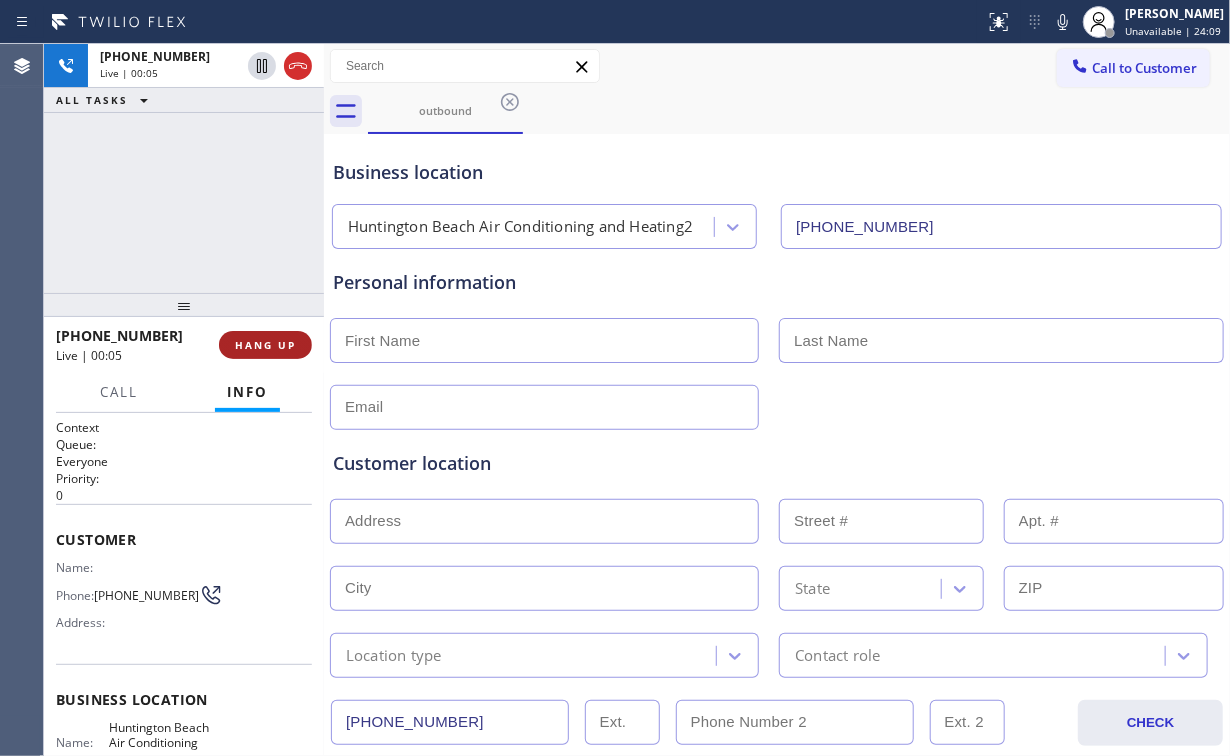 click on "HANG UP" at bounding box center (265, 345) 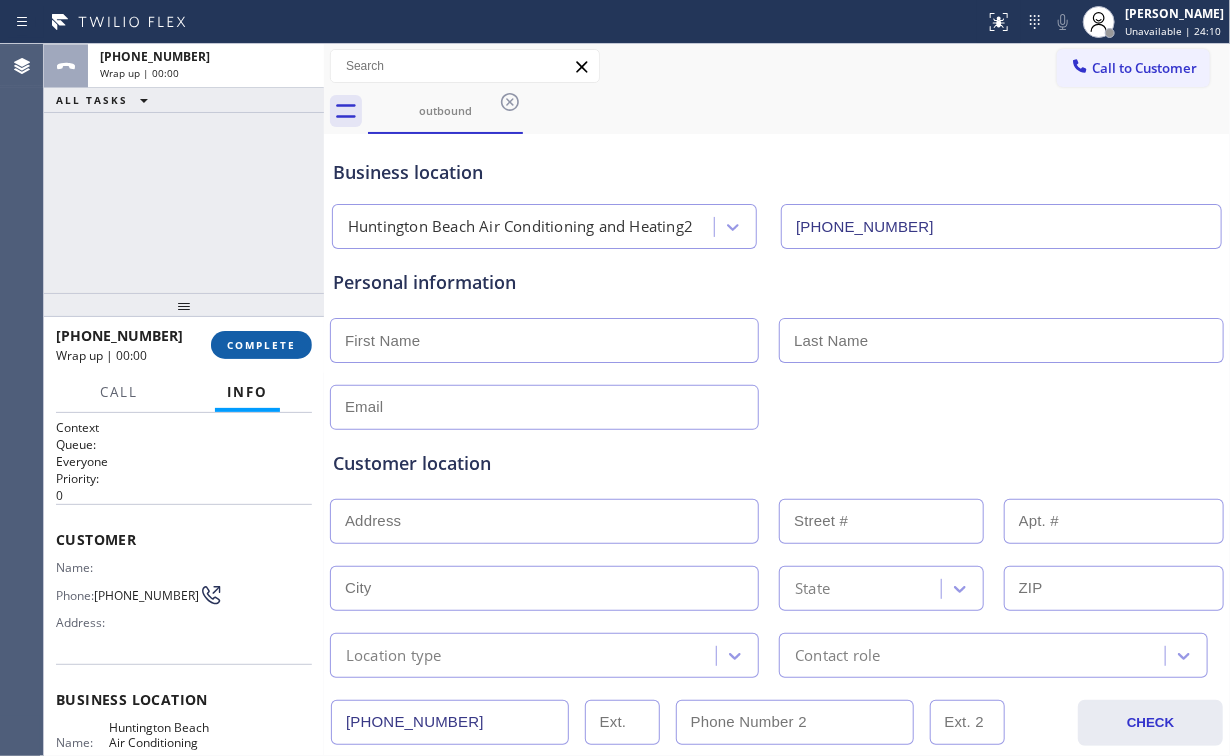 click on "COMPLETE" at bounding box center (261, 345) 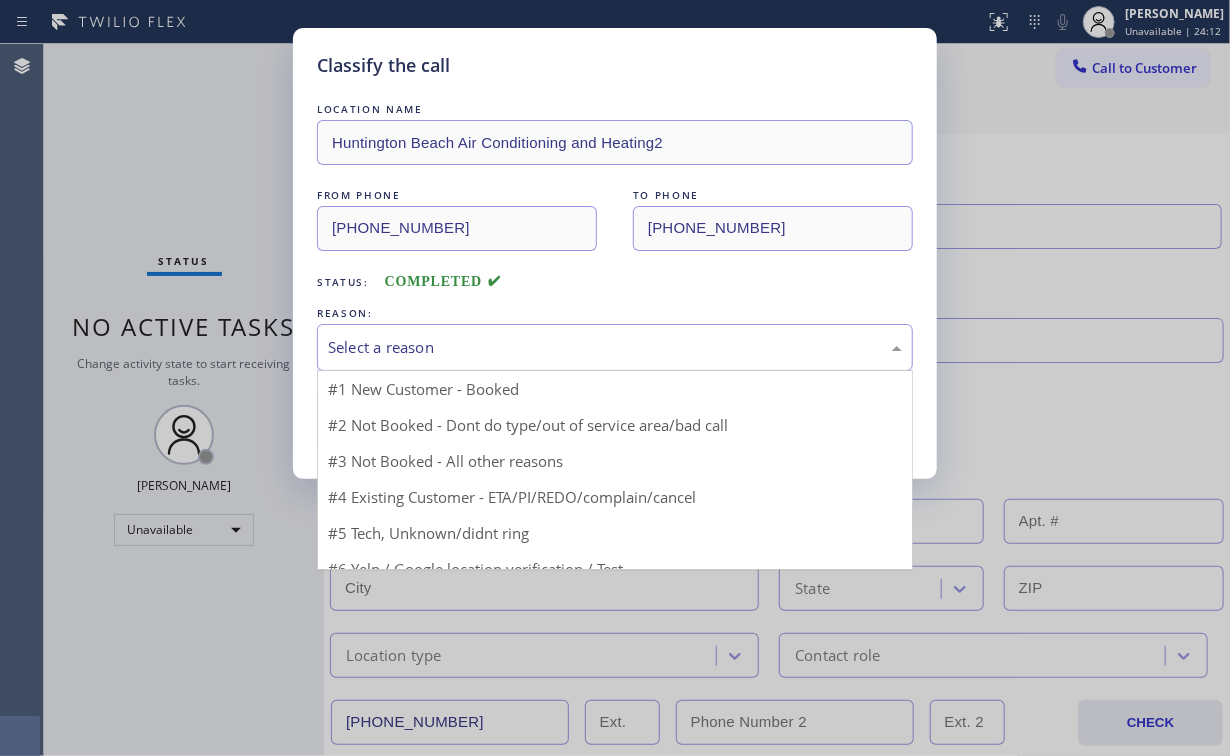 click on "Select a reason" at bounding box center [615, 347] 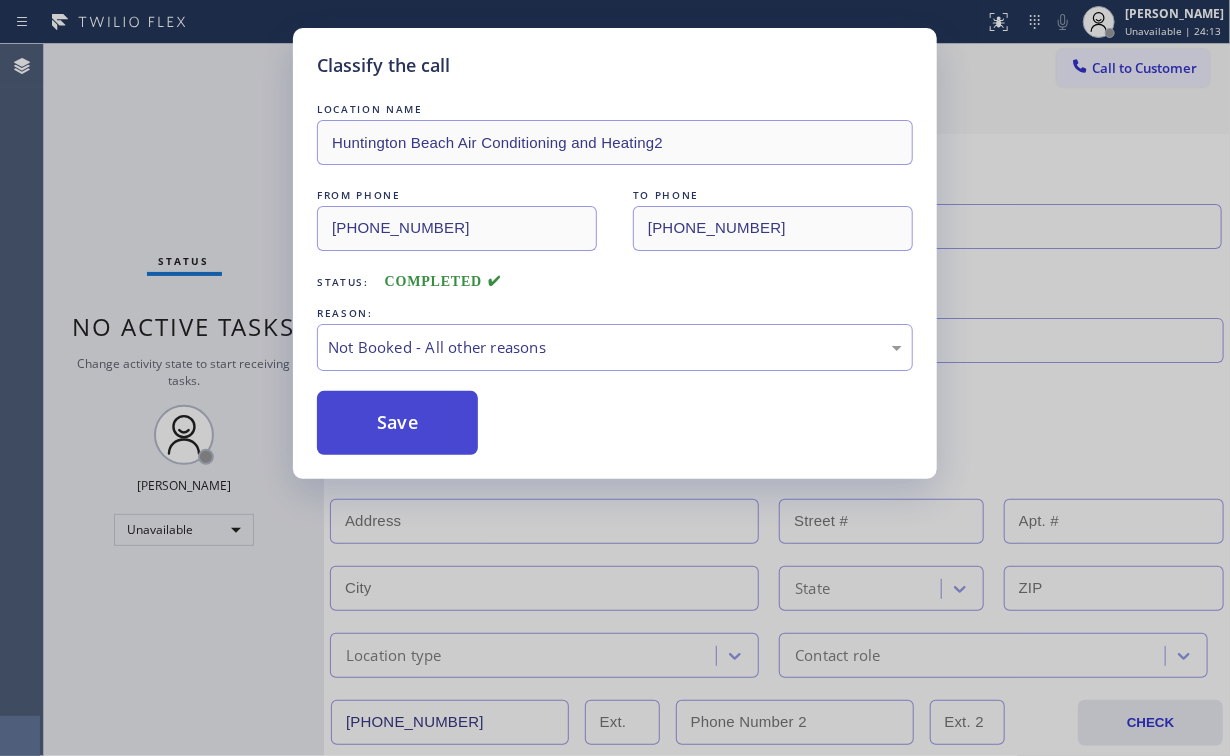 click on "Save" at bounding box center [397, 423] 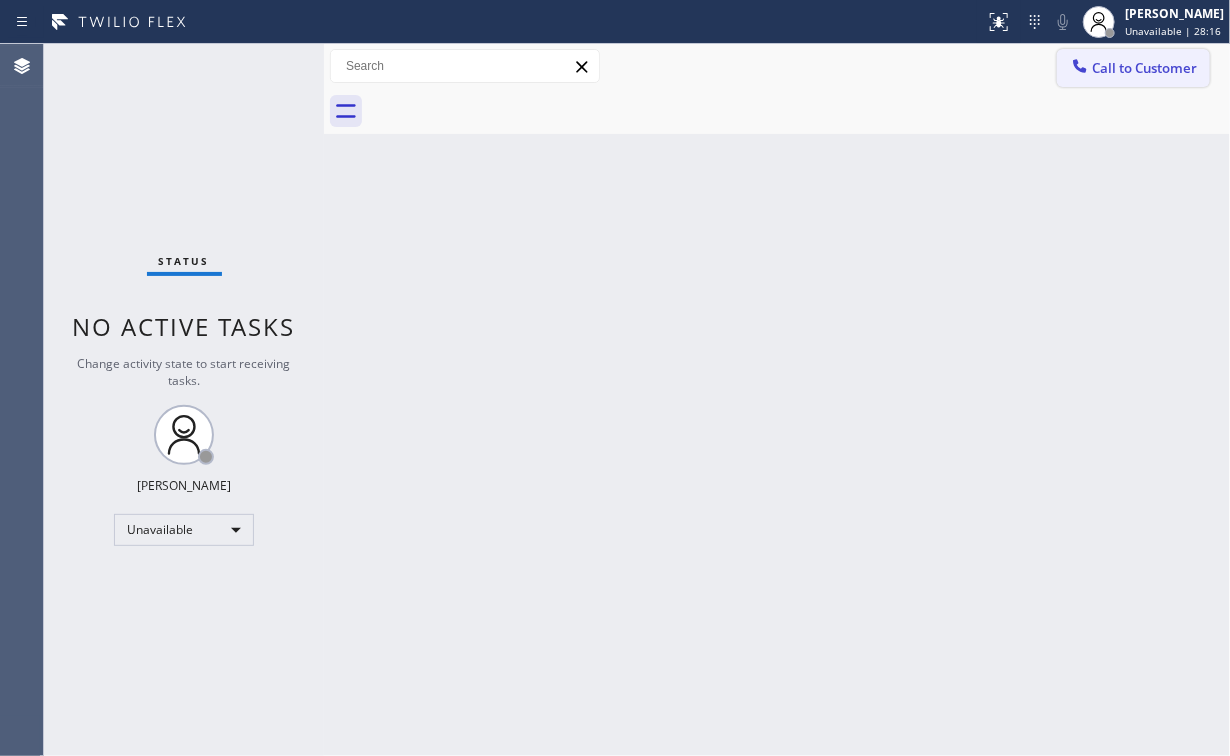 drag, startPoint x: 1051, startPoint y: 69, endPoint x: 1068, endPoint y: 72, distance: 17.262676 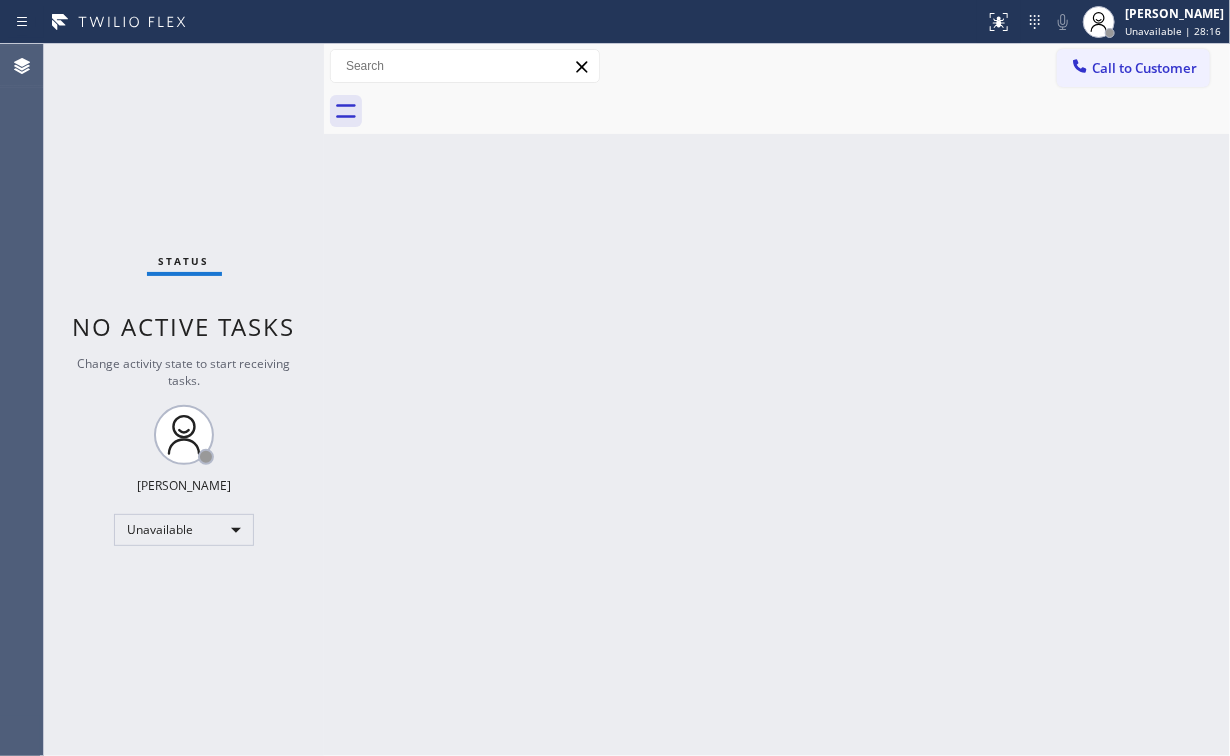 click on "Call to Customer" at bounding box center [1133, 68] 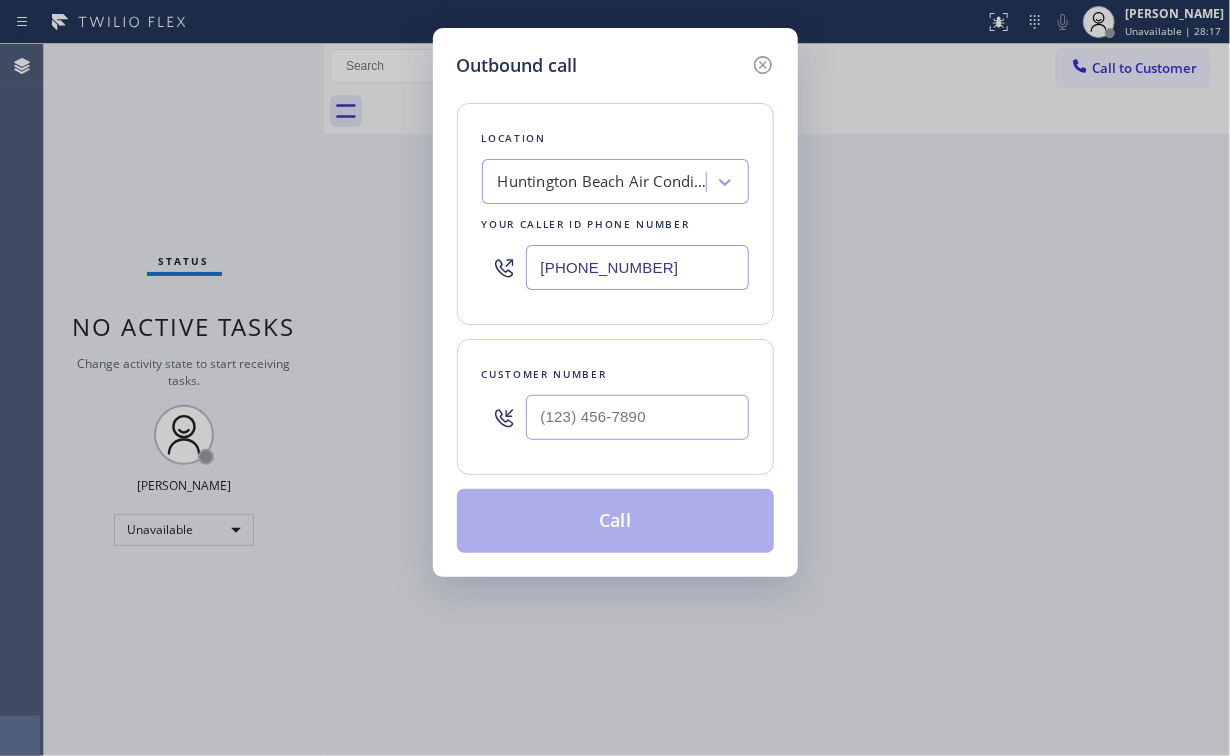 drag, startPoint x: 431, startPoint y: 260, endPoint x: 439, endPoint y: 193, distance: 67.47592 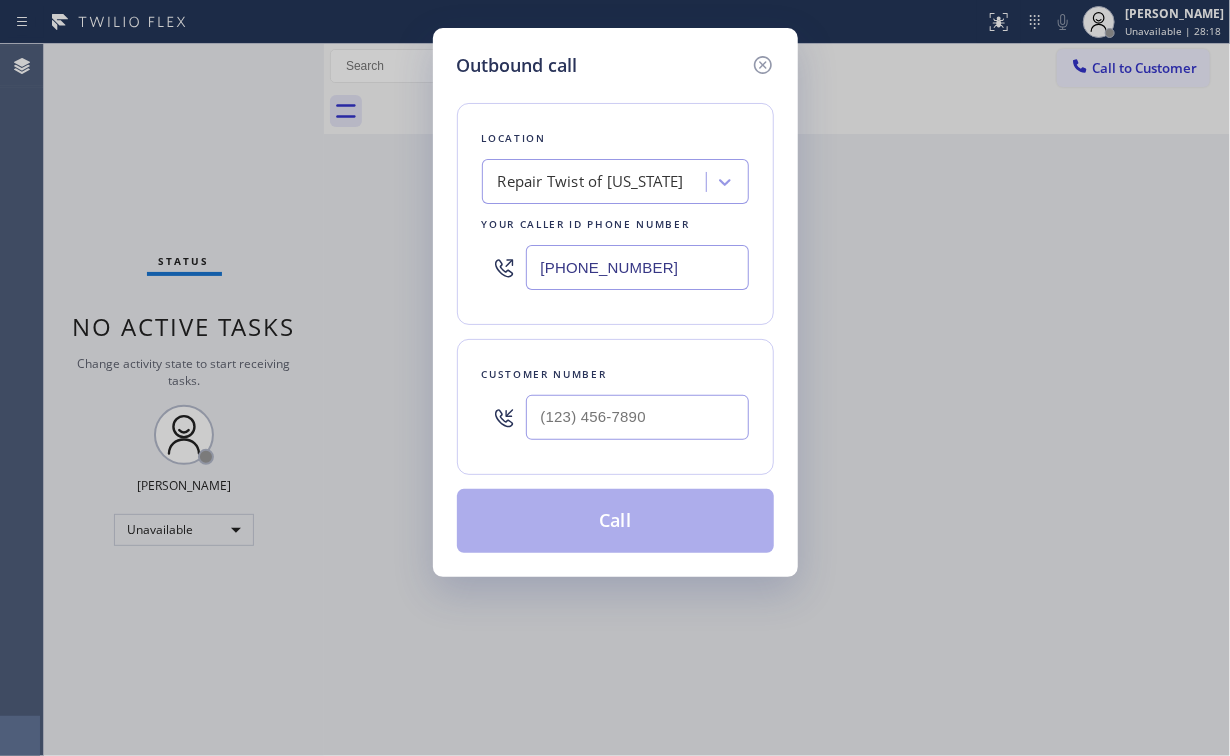 type on "[PHONE_NUMBER]" 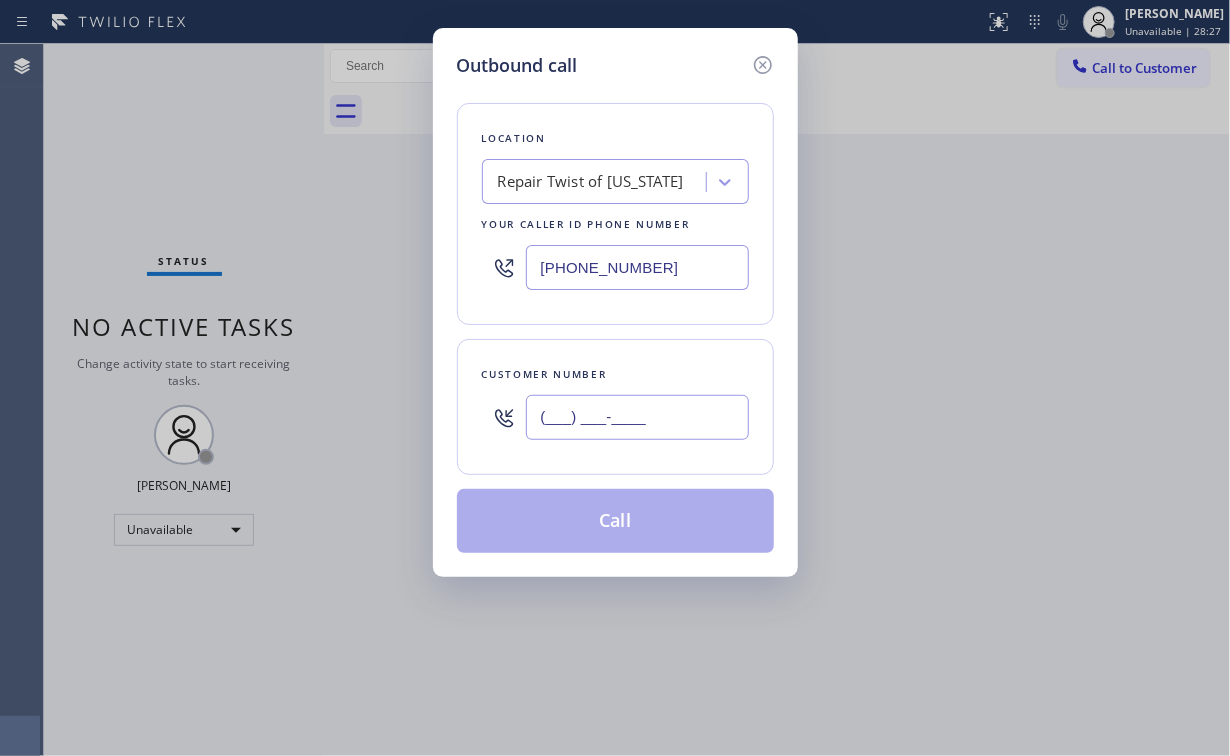 click on "(___) ___-____" at bounding box center [637, 417] 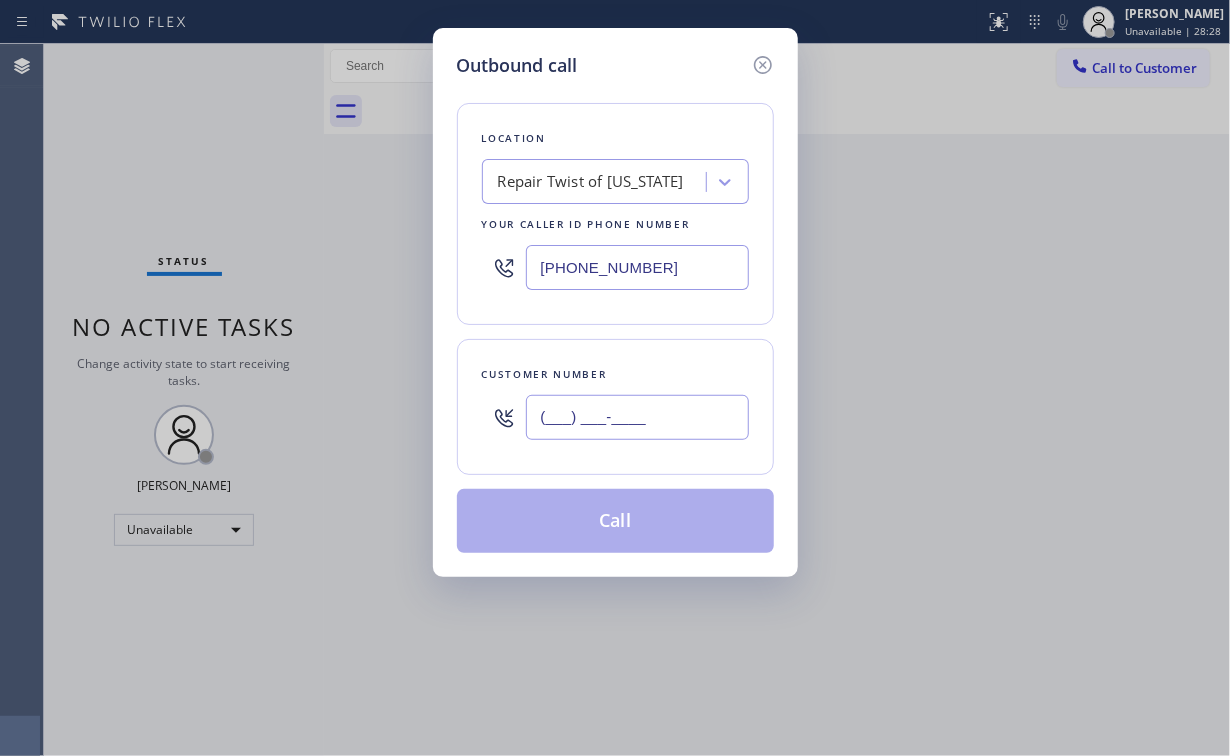 paste on "917) 975-7828" 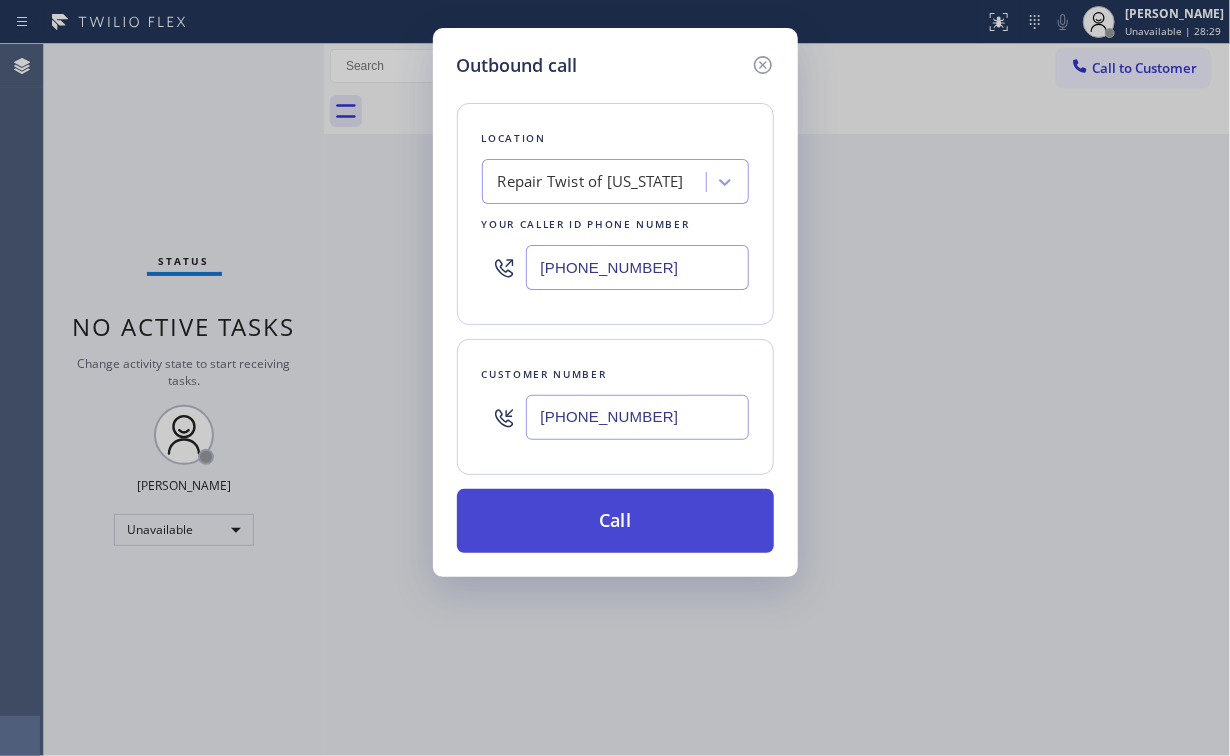 type on "[PHONE_NUMBER]" 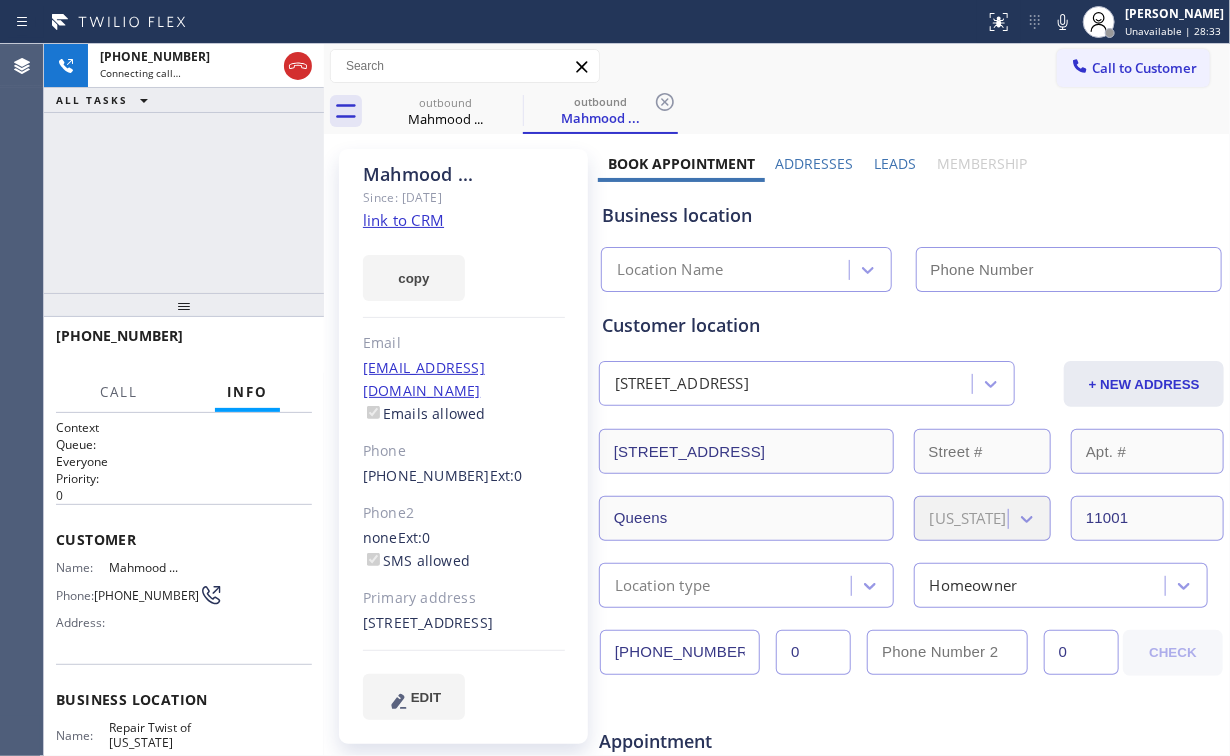 type on "[PHONE_NUMBER]" 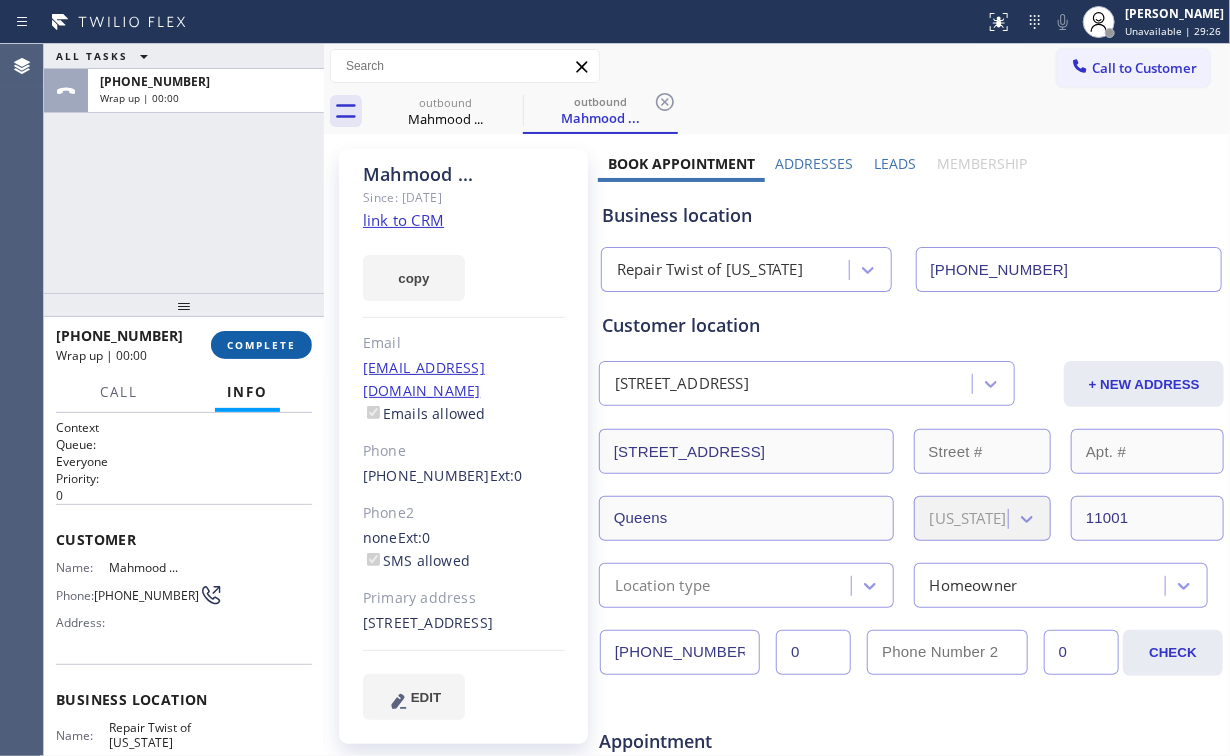 click on "COMPLETE" at bounding box center [261, 345] 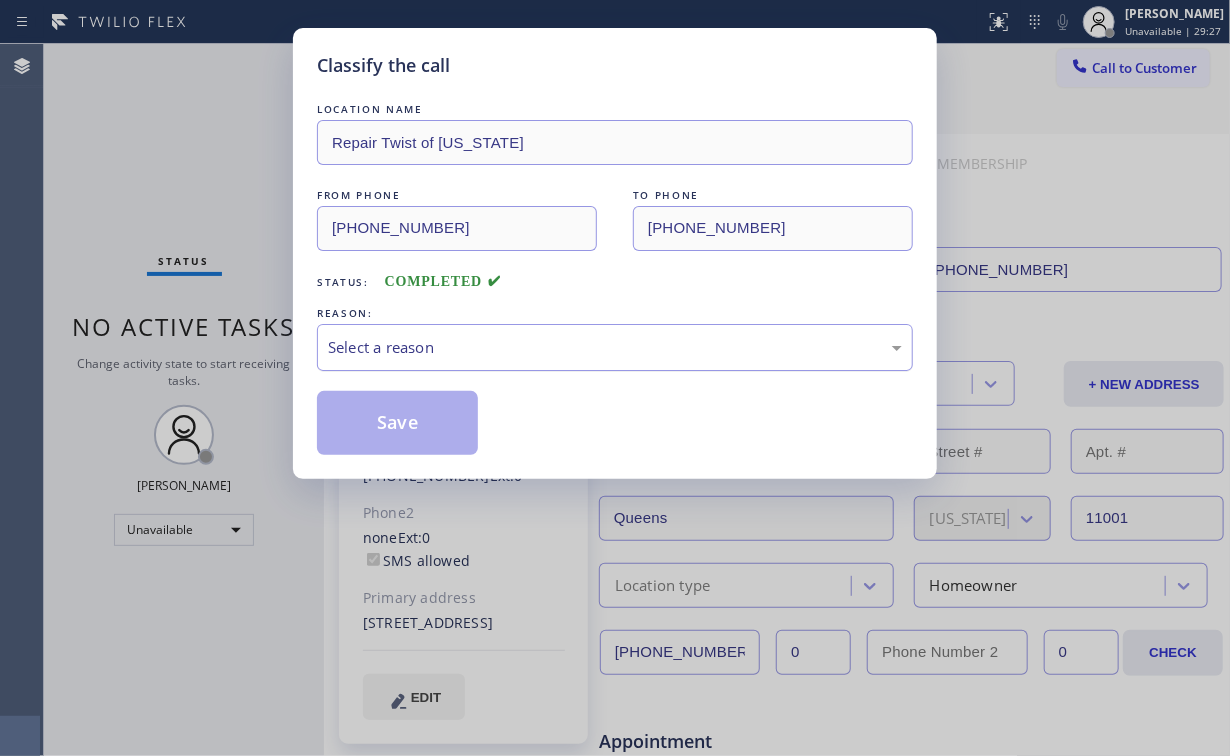 click on "Select a reason" at bounding box center [615, 347] 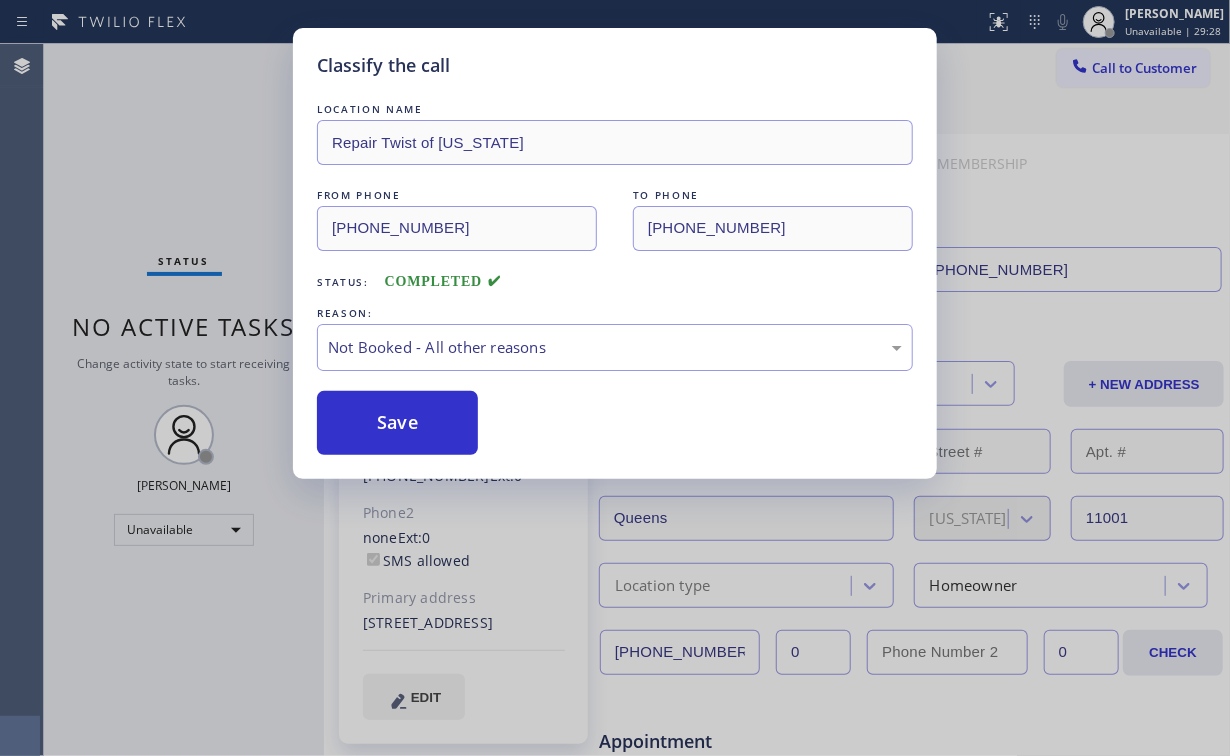 drag, startPoint x: 384, startPoint y: 424, endPoint x: 293, endPoint y: 301, distance: 153.00327 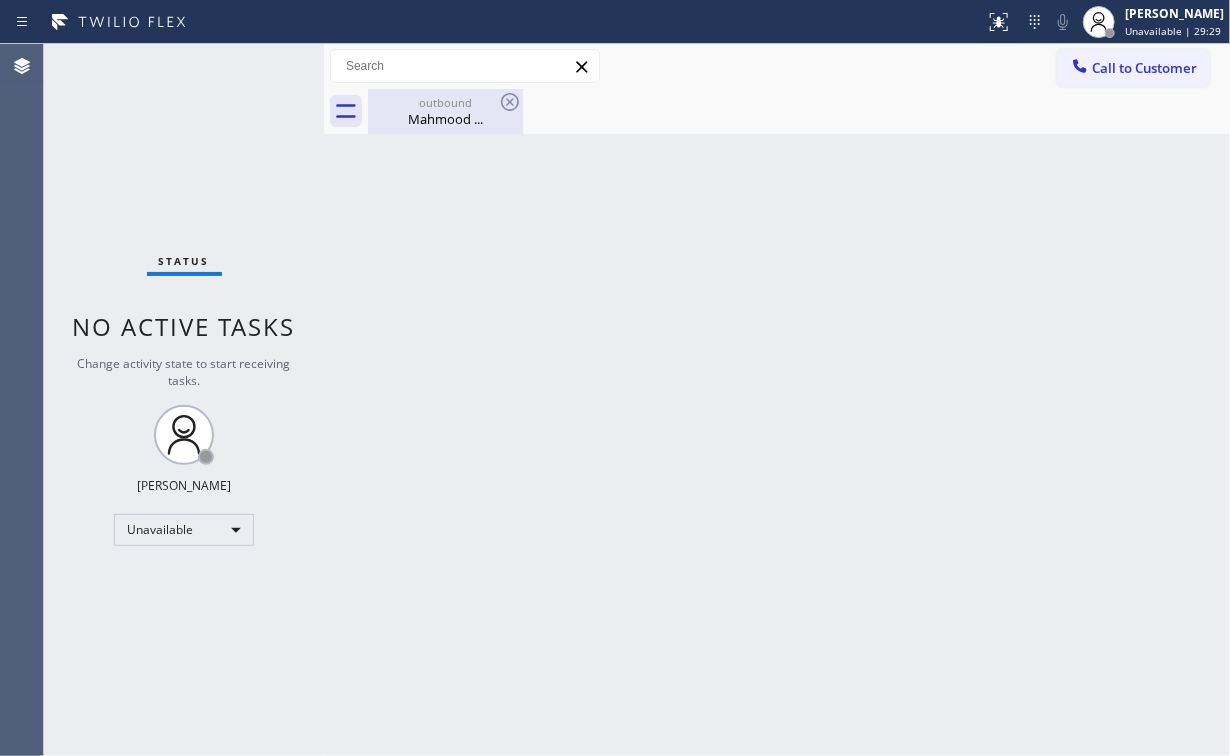 click on "Mahmood ..." at bounding box center (445, 119) 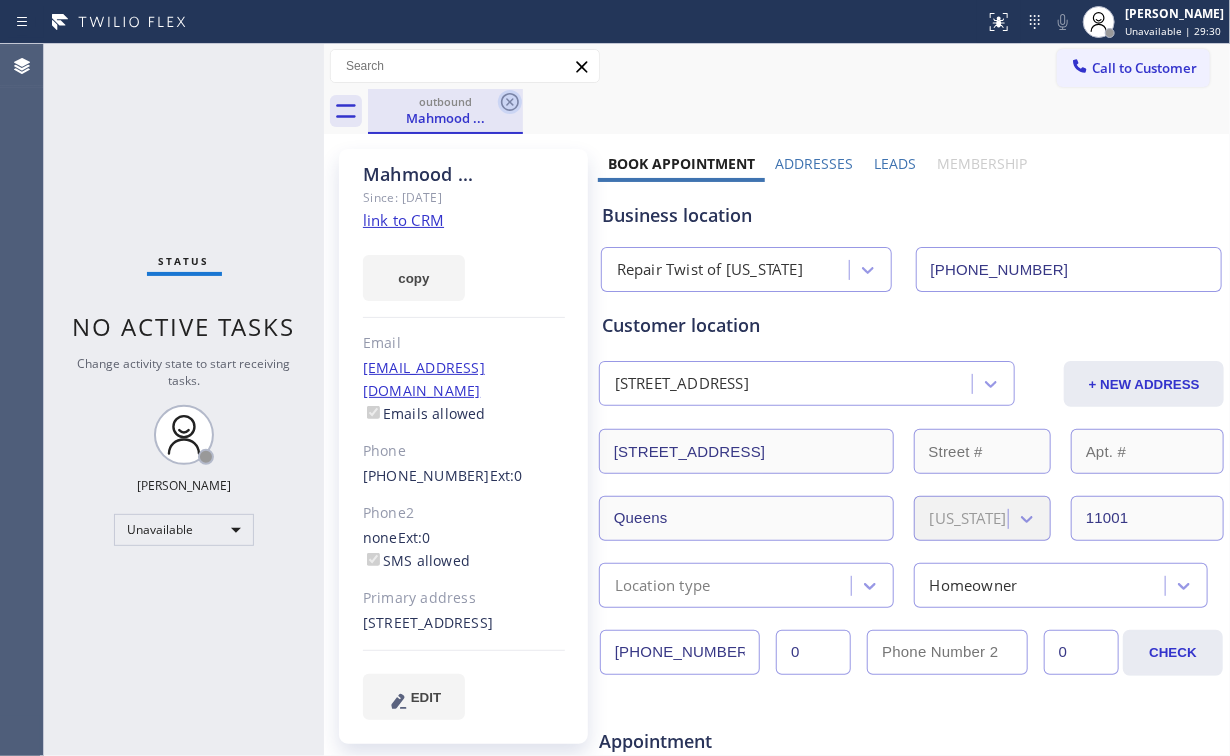 click 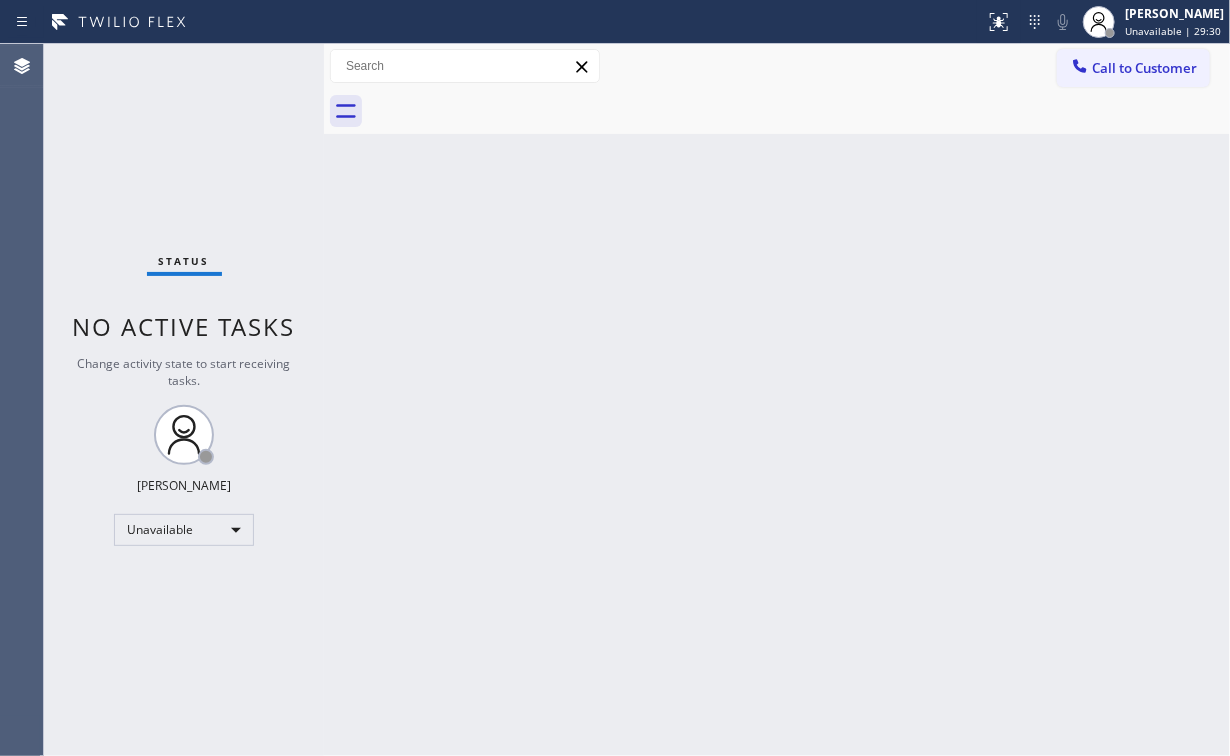 click on "Back to Dashboard Change Sender ID Customers Technicians Select a contact Outbound call Location Search location Your caller id phone number Customer number Call Customer info Name   Phone none Address none Change Sender ID HVAC [PHONE_NUMBER] 5 Star Appliance [PHONE_NUMBER] Appliance Repair [PHONE_NUMBER] Plumbing [PHONE_NUMBER] Air Duct Cleaning [PHONE_NUMBER]  Electricians [PHONE_NUMBER] Cancel Change Check personal SMS Reset Change No tabs Call to Customer Outbound call Location Repair Twist of [US_STATE] Your caller id phone number [PHONE_NUMBER] Customer number Call Outbound call Technician Search Technician Your caller id phone number Your caller id phone number Call" at bounding box center [777, 400] 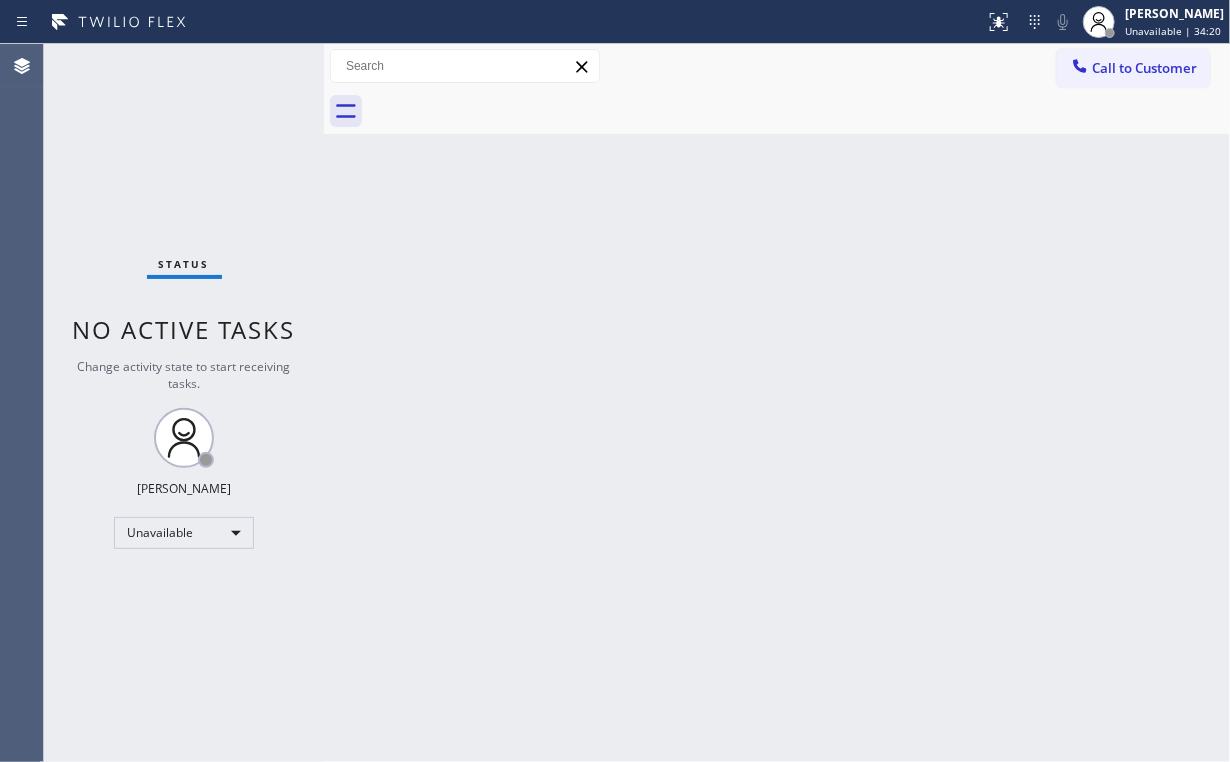 click on "Call to Customer" at bounding box center (1133, 68) 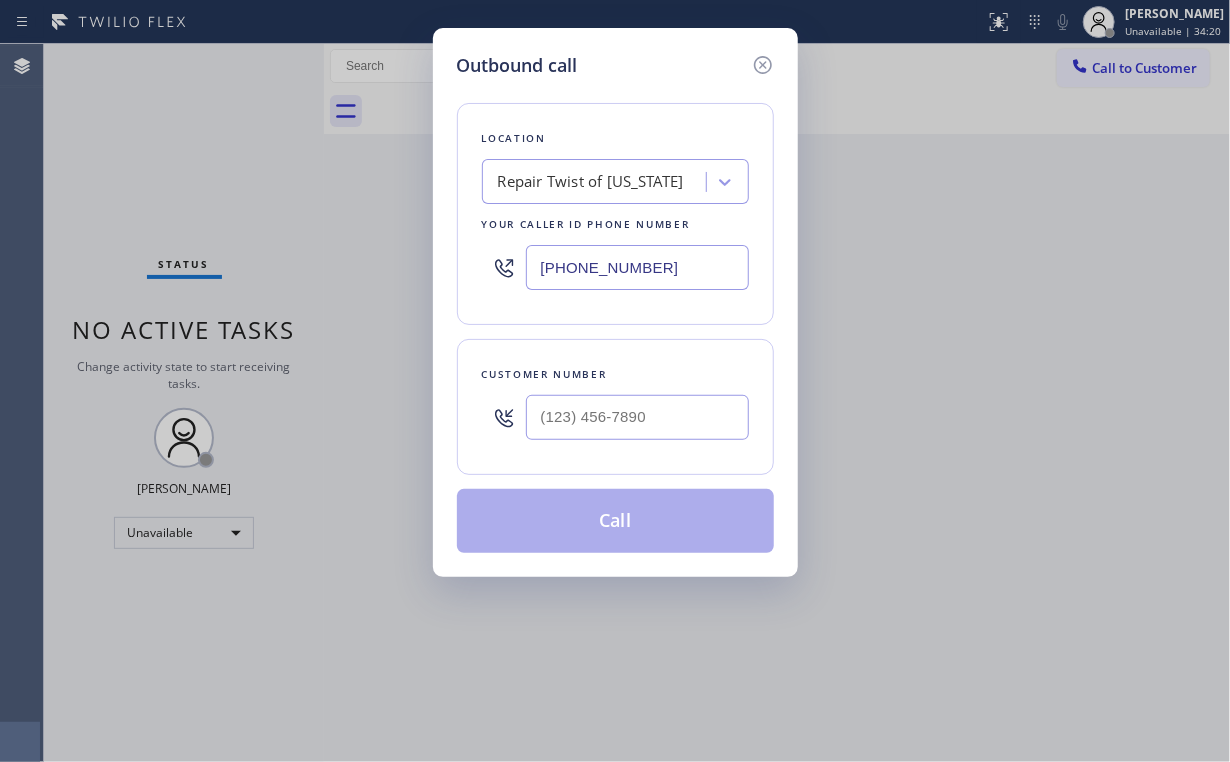 drag, startPoint x: 464, startPoint y: 266, endPoint x: 388, endPoint y: 275, distance: 76.53104 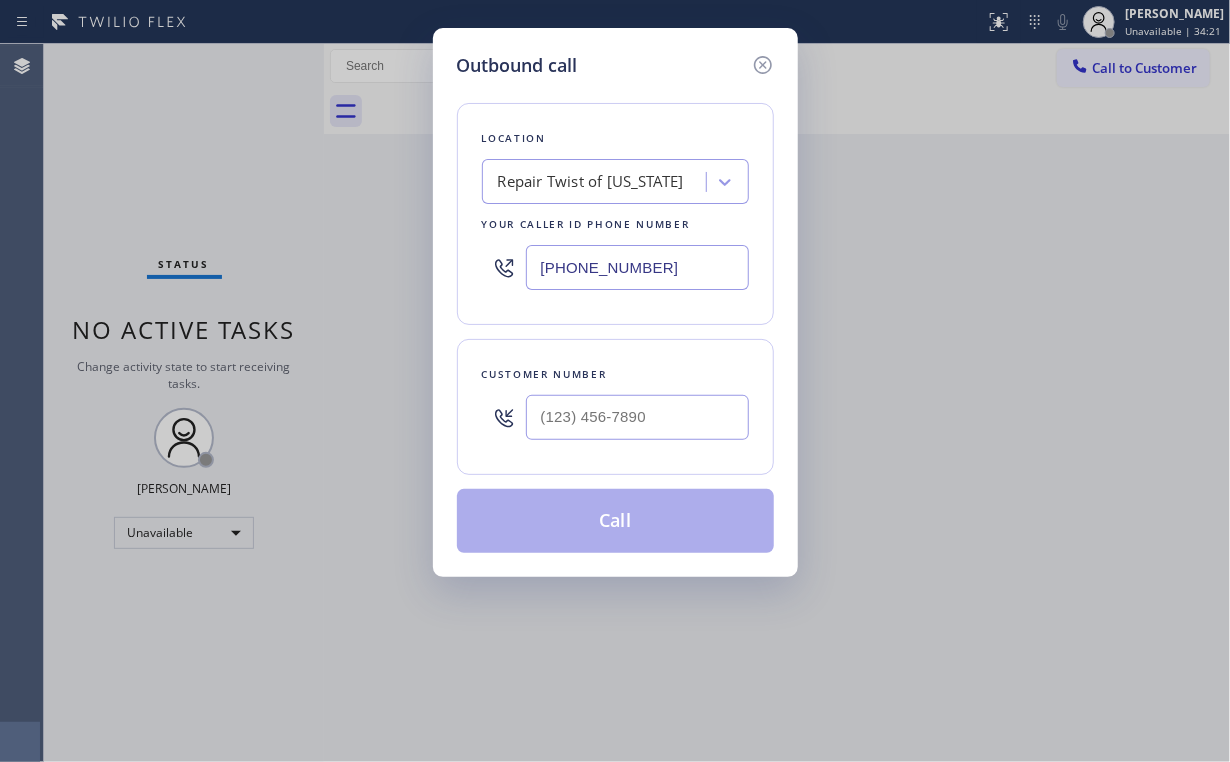 type on "[PHONE_NUMBER]" 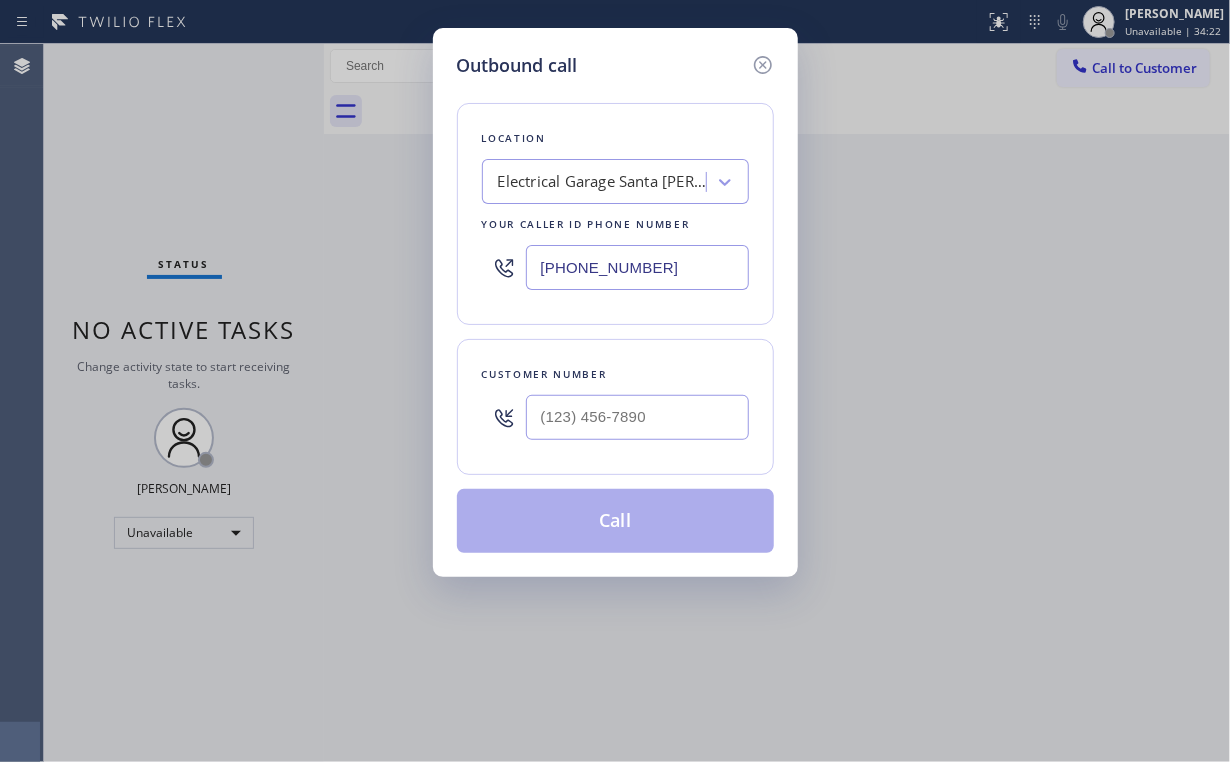 click at bounding box center [637, 417] 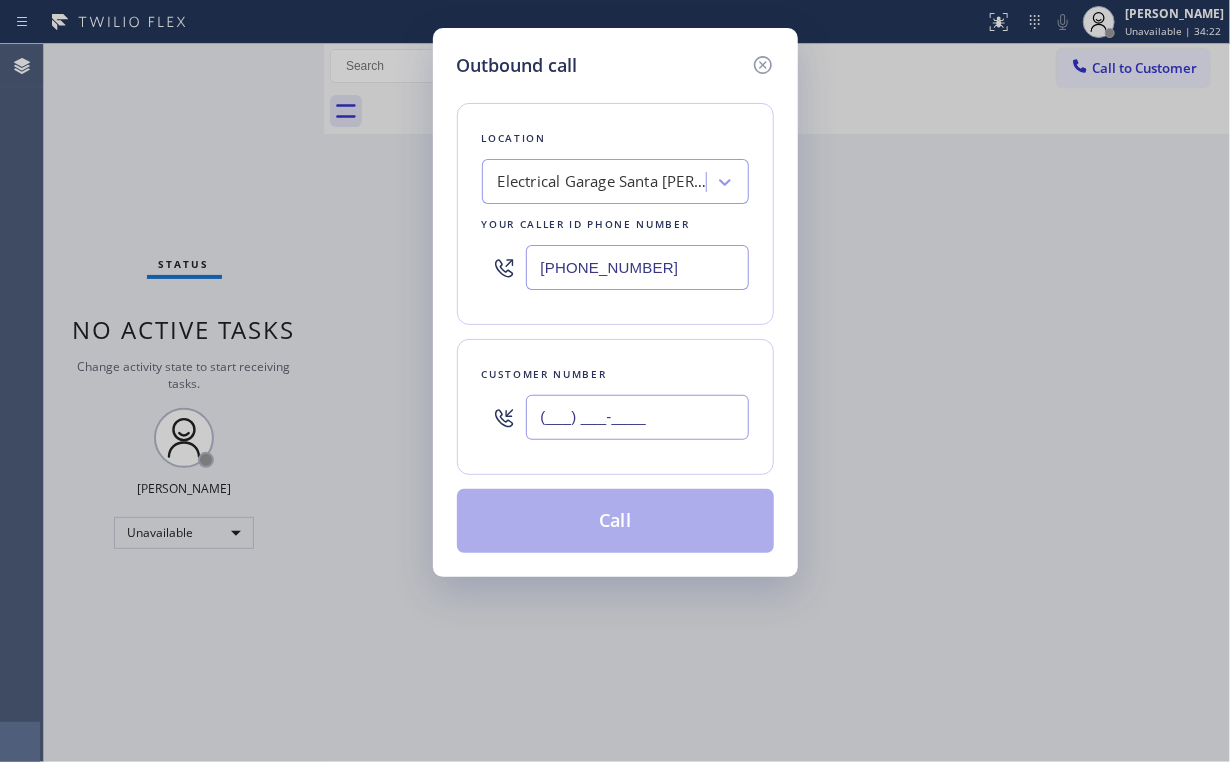 click on "(___) ___-____" at bounding box center [637, 417] 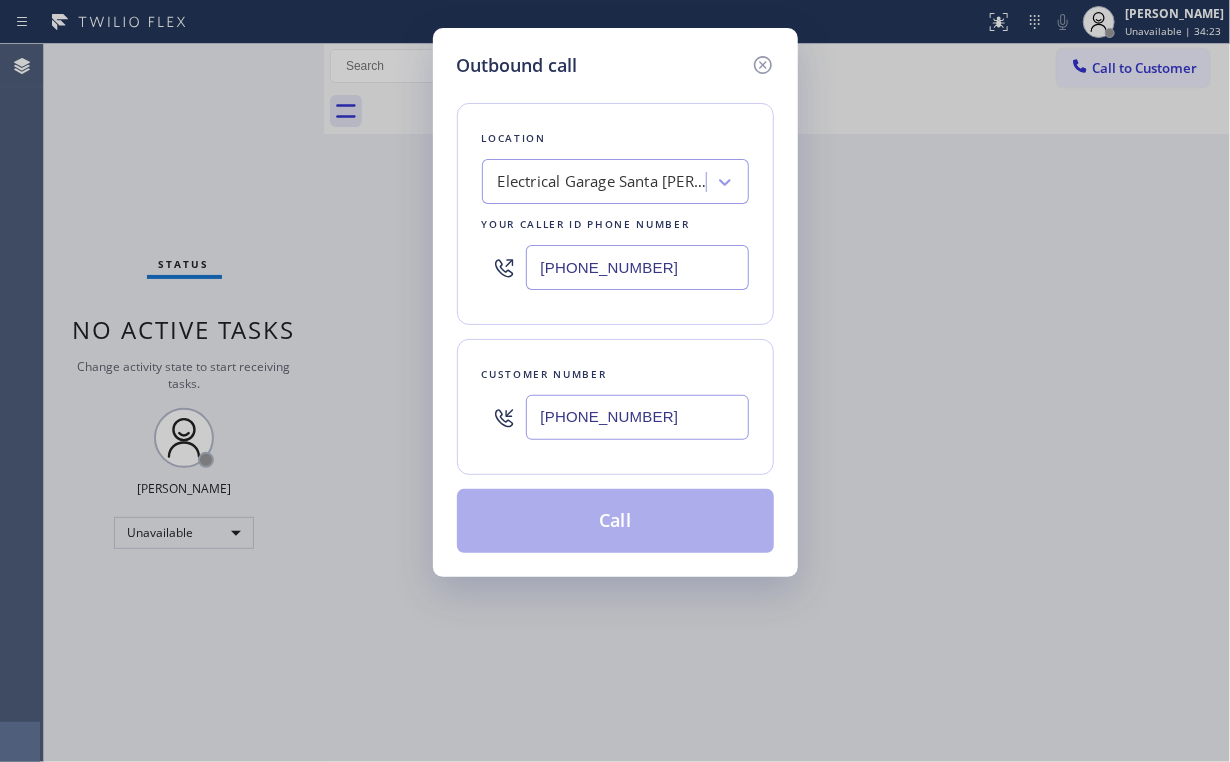 type on "[PHONE_NUMBER]" 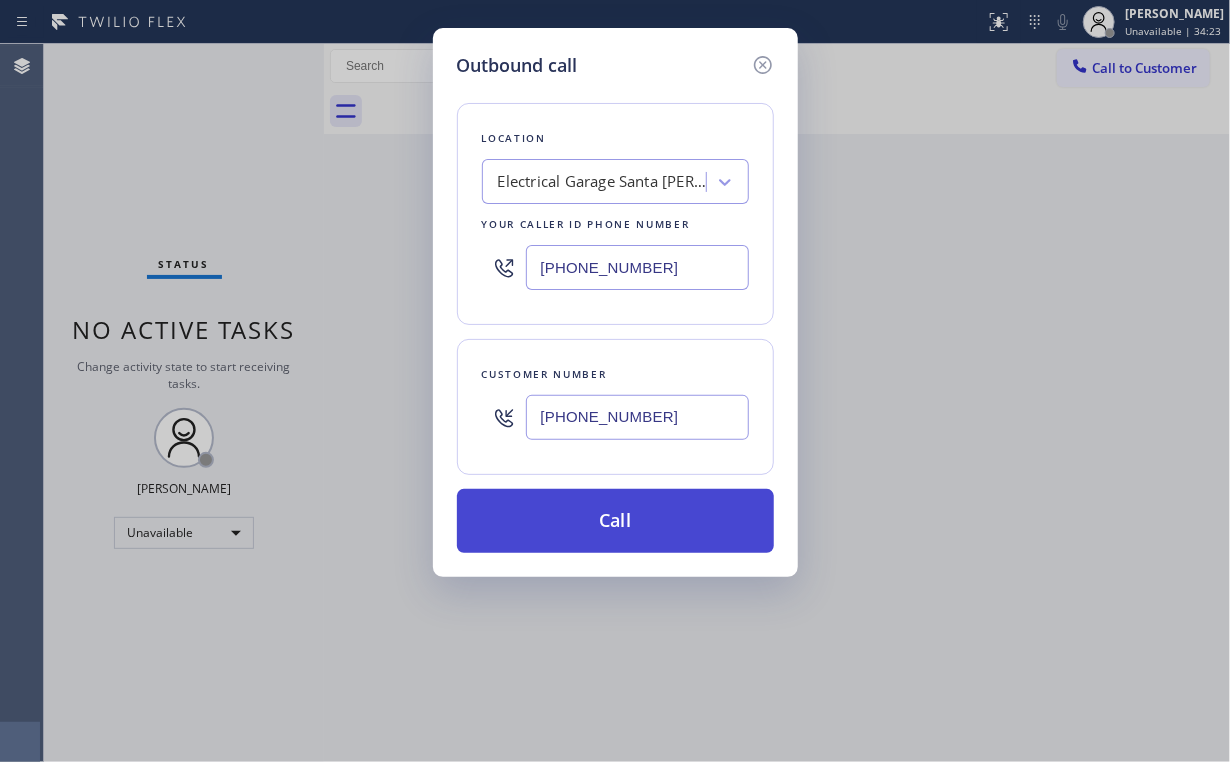 click on "Call" at bounding box center [615, 521] 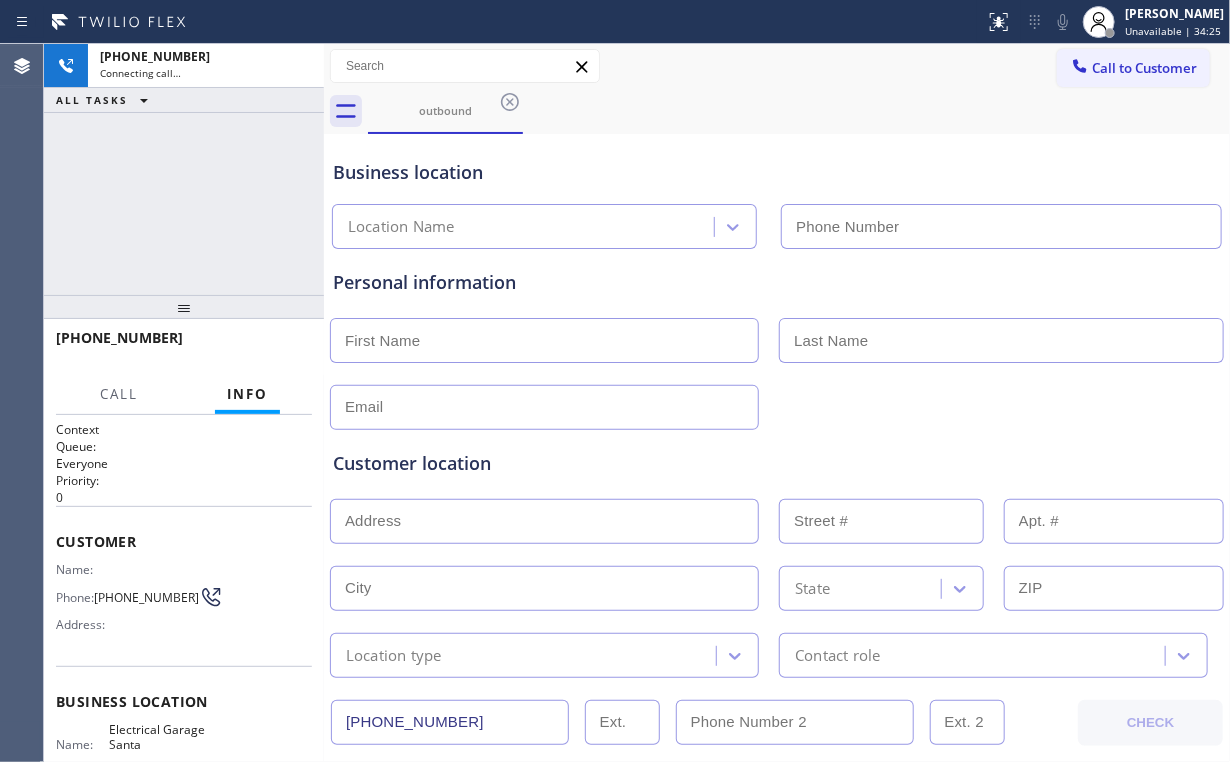 type on "[PHONE_NUMBER]" 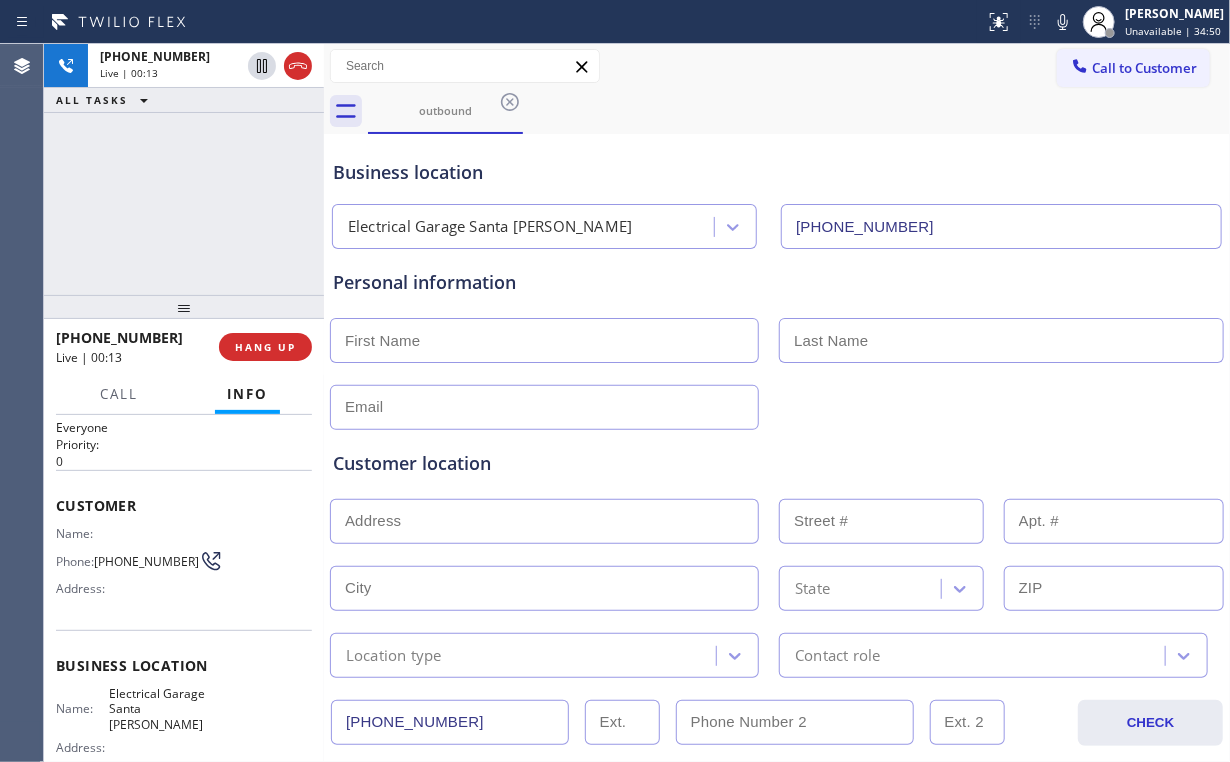 scroll, scrollTop: 160, scrollLeft: 0, axis: vertical 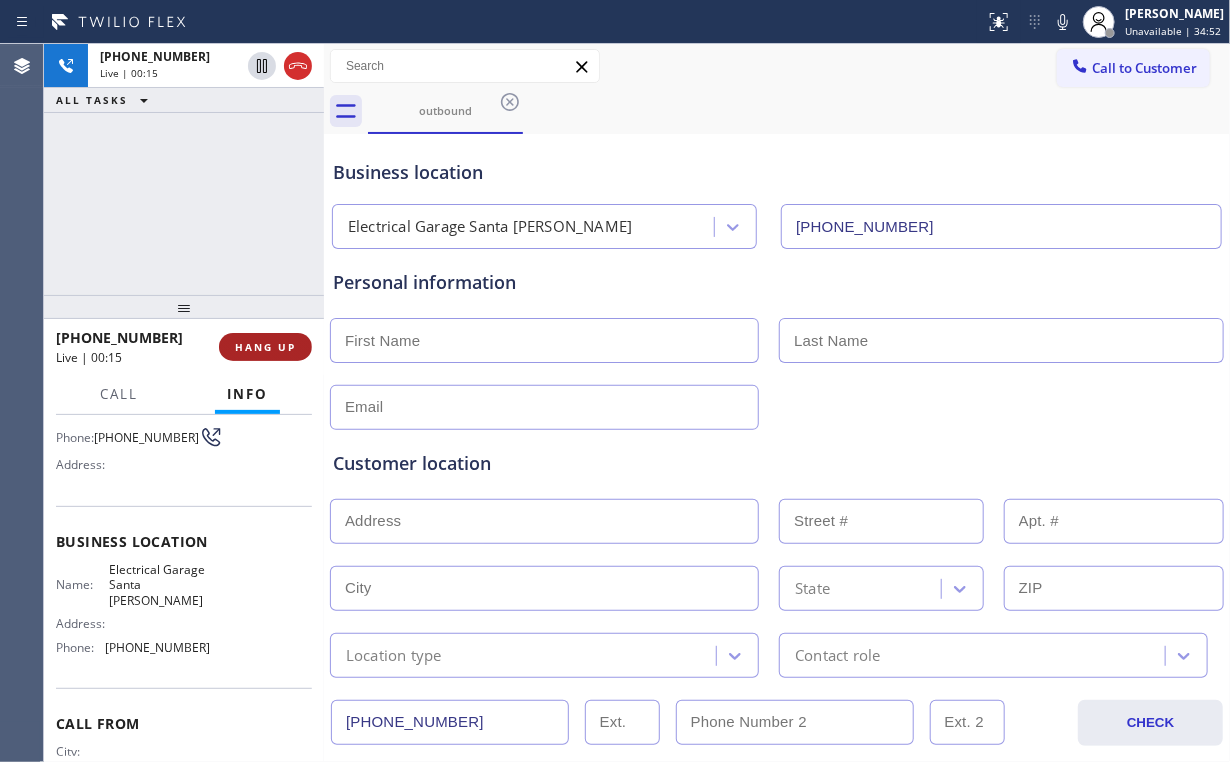 click on "HANG UP" at bounding box center (265, 347) 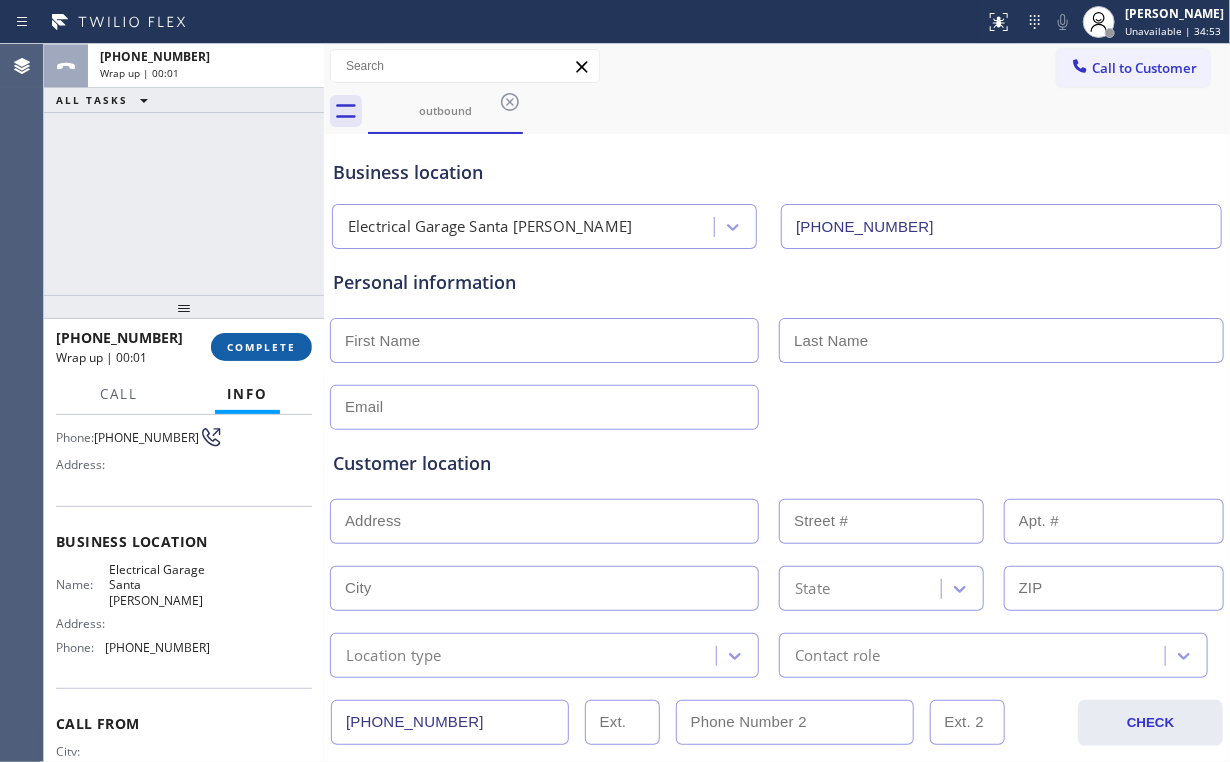 click on "COMPLETE" at bounding box center (261, 347) 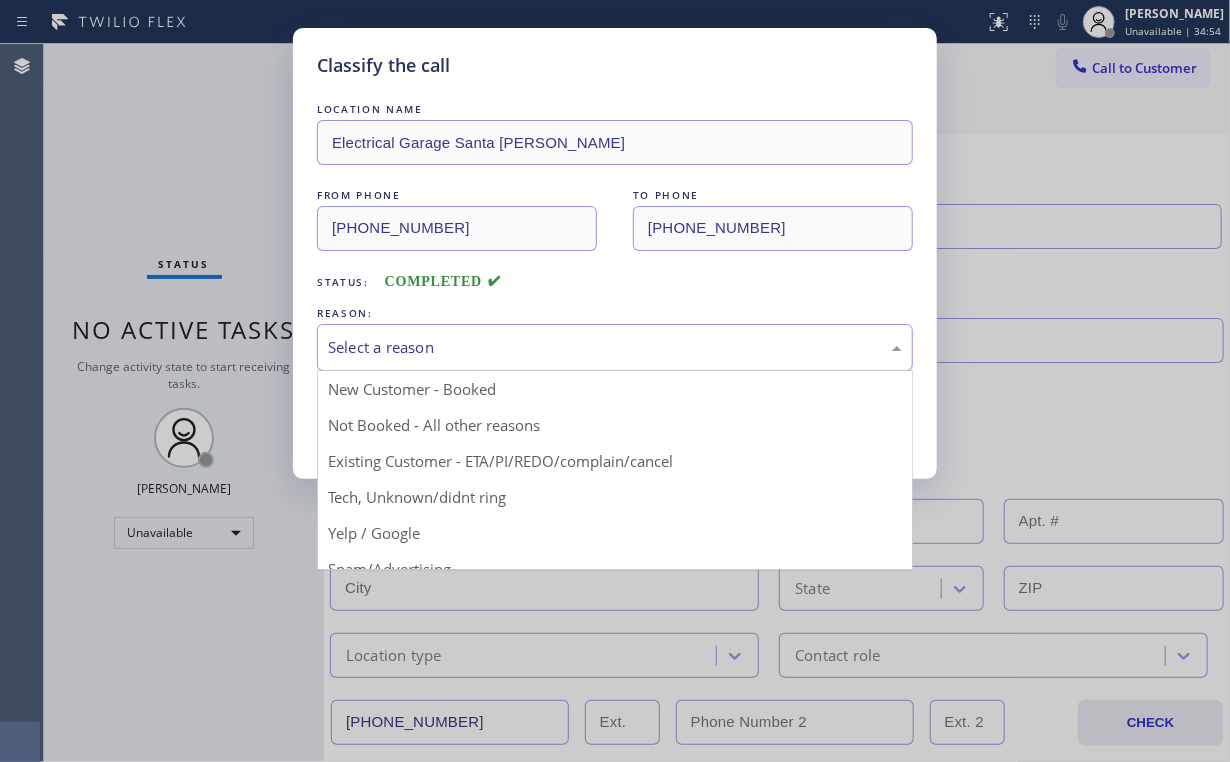 click on "Select a reason" at bounding box center [615, 347] 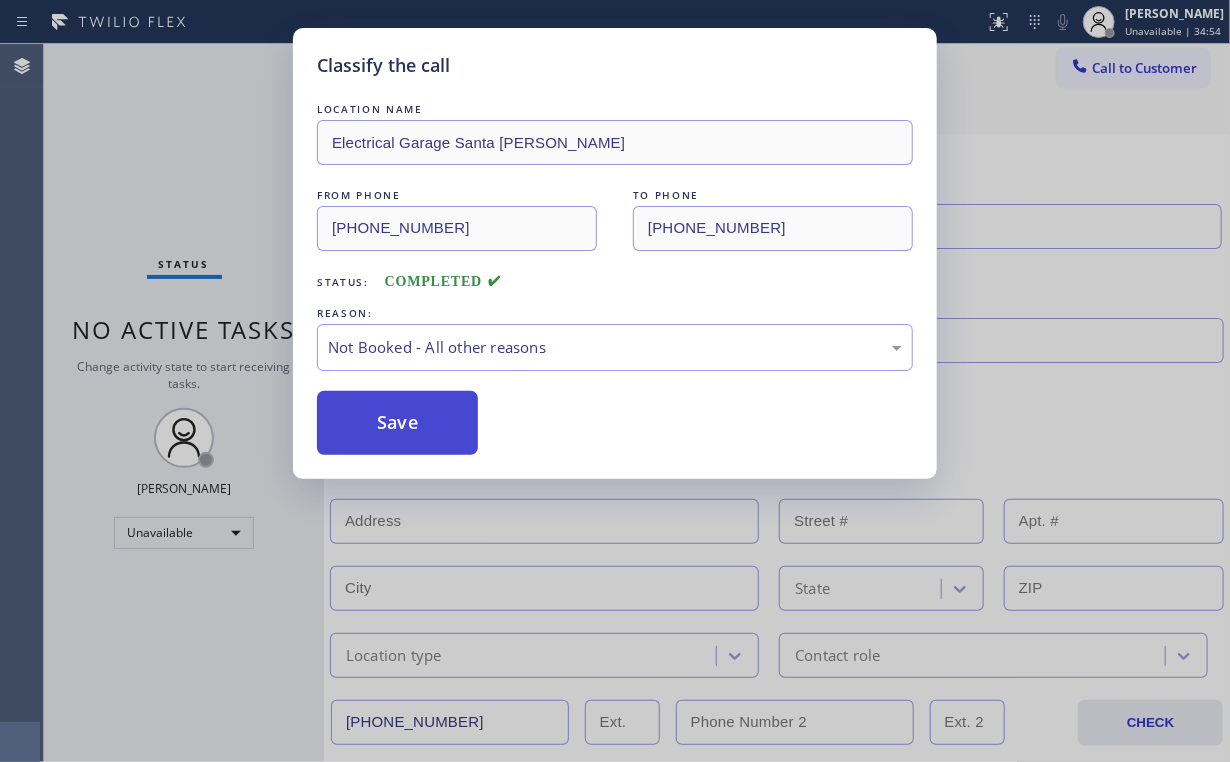 drag, startPoint x: 406, startPoint y: 421, endPoint x: 228, endPoint y: 231, distance: 260.3536 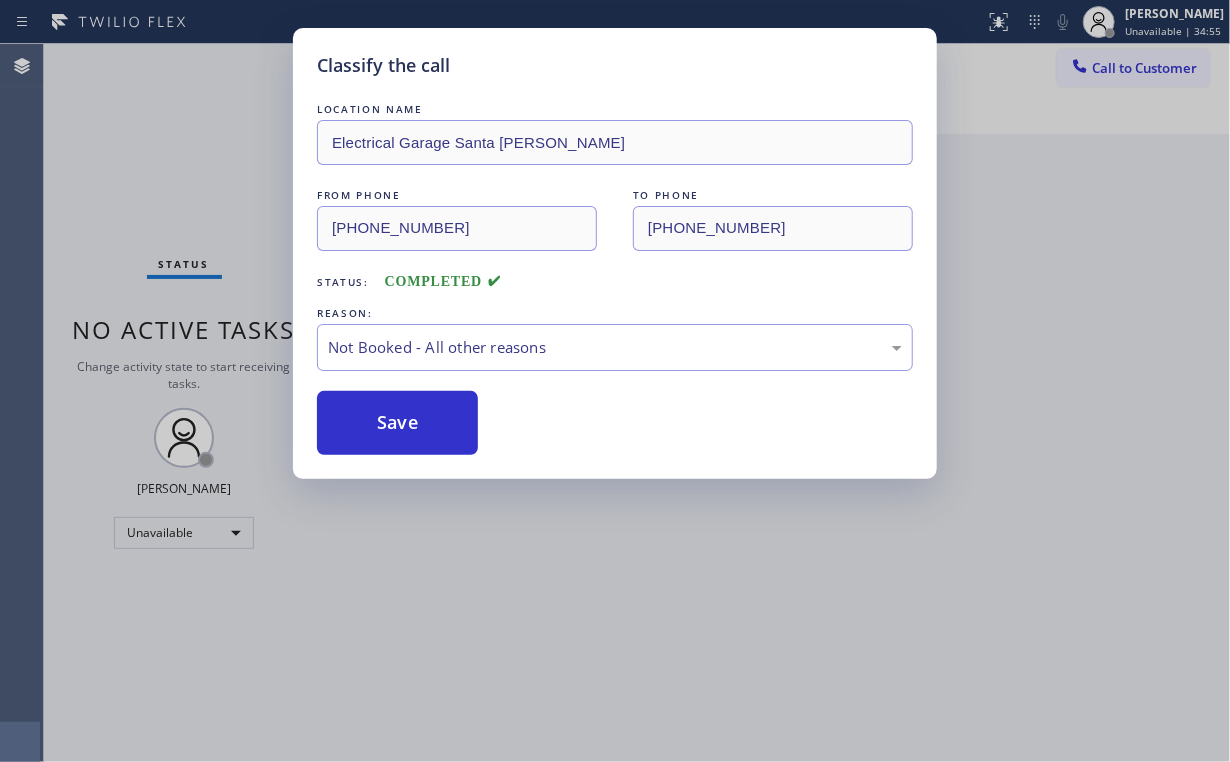 click on "Classify the call LOCATION NAME Electrical Garage Santa [PERSON_NAME] FROM PHONE [PHONE_NUMBER] TO PHONE [PHONE_NUMBER] Status: COMPLETED REASON: Not Booked - All other reasons Save" at bounding box center [615, 381] 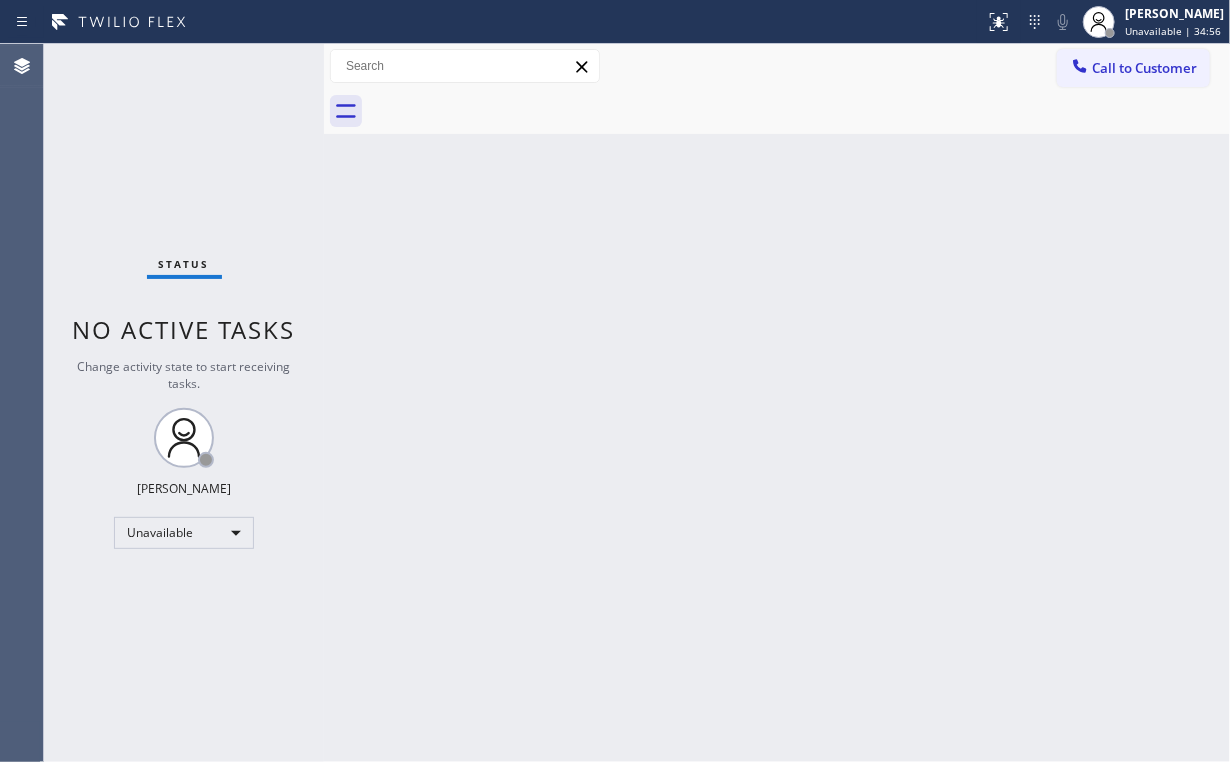 click on "Status   No active tasks     Change activity state to start receiving tasks.   [PERSON_NAME] Unavailable" at bounding box center (184, 403) 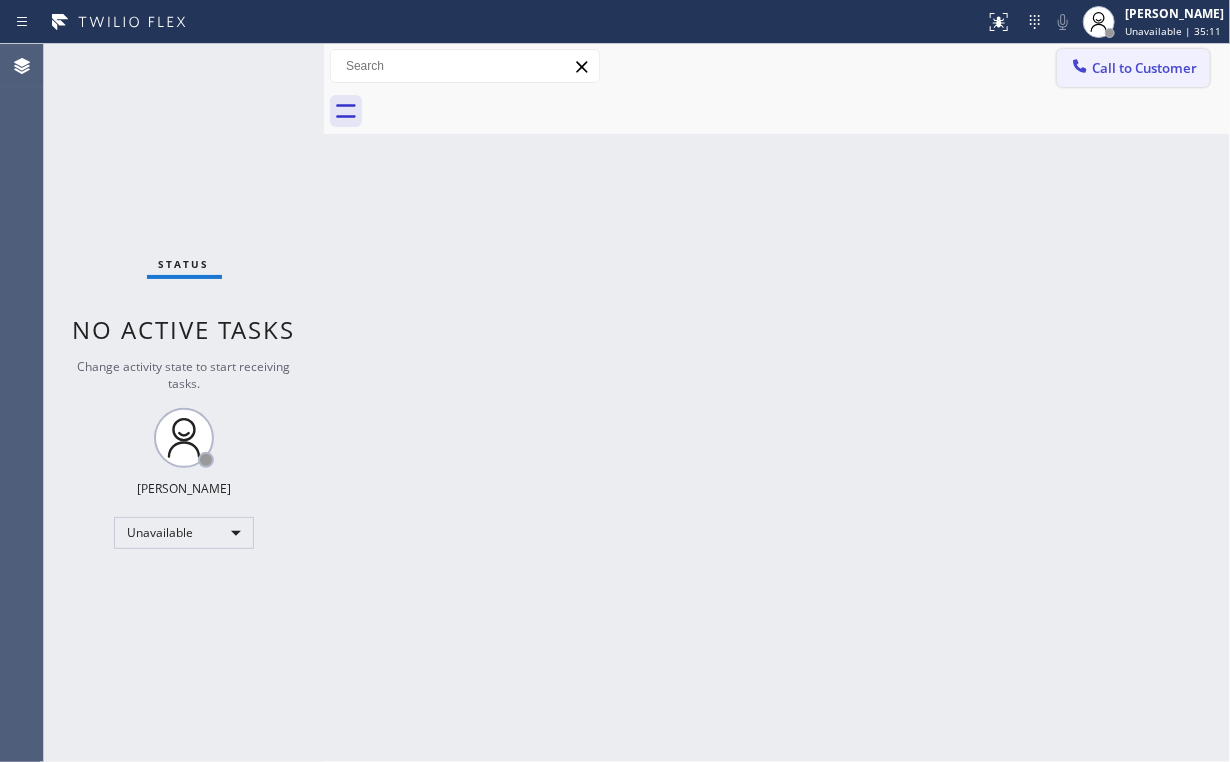 click on "Call to Customer" at bounding box center [1144, 68] 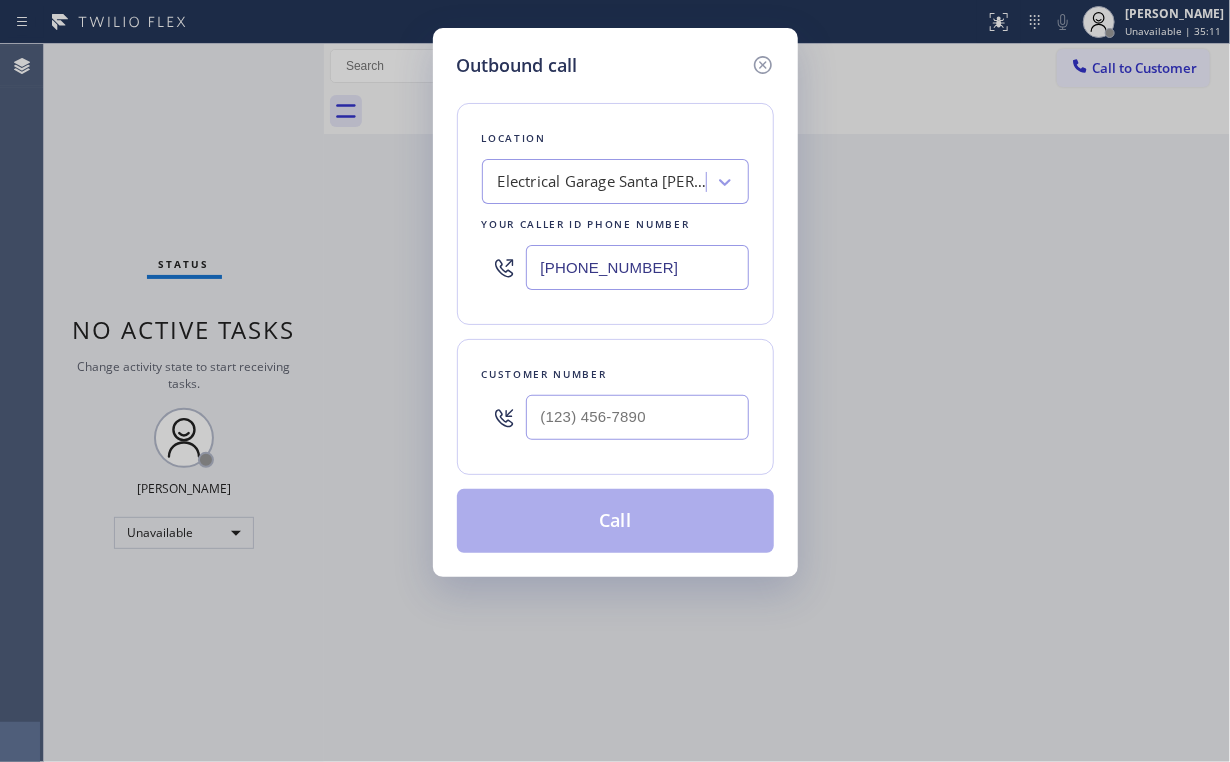 drag, startPoint x: 688, startPoint y: 251, endPoint x: 363, endPoint y: 264, distance: 325.2599 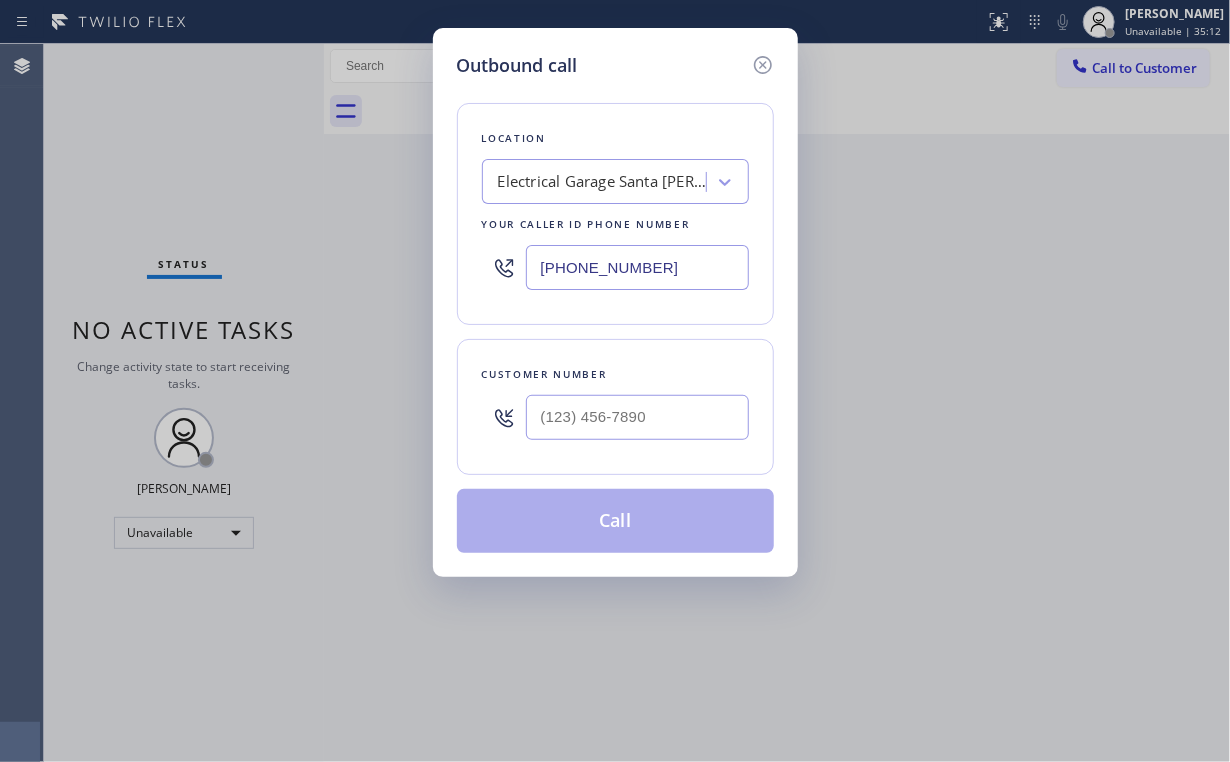 paste on "669) 900-4715" 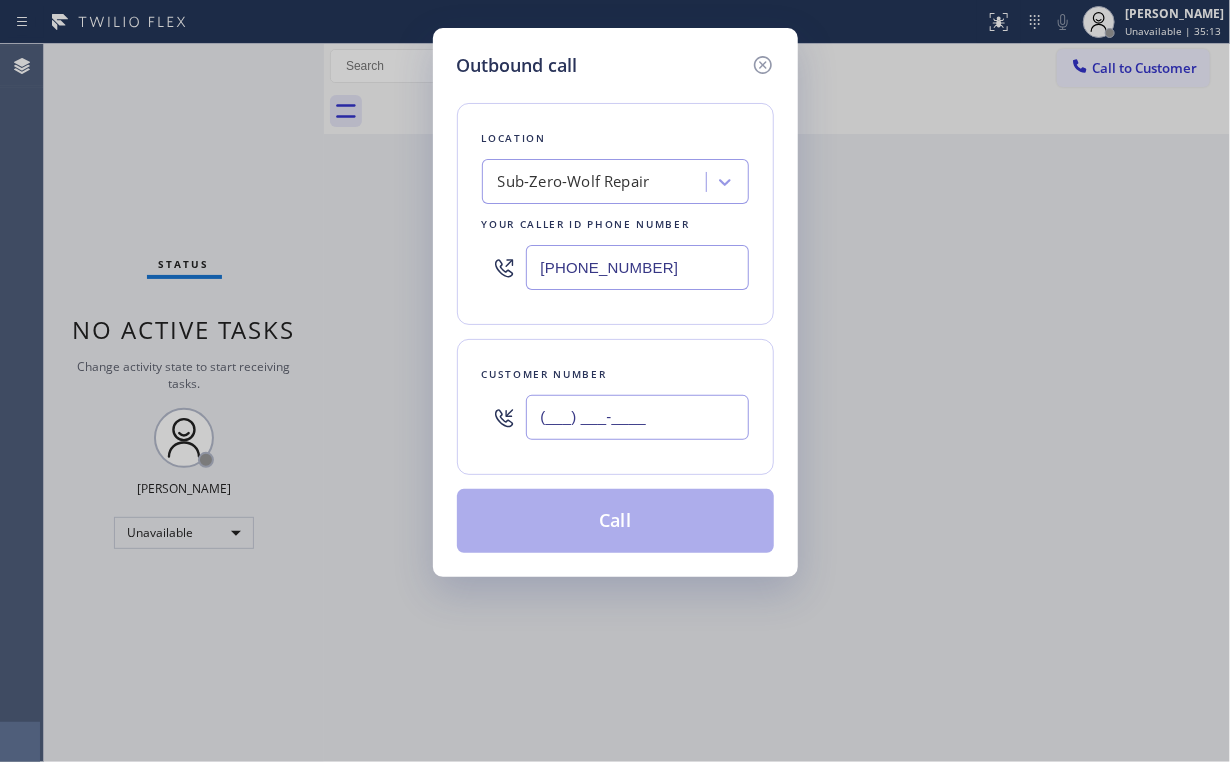 click on "(___) ___-____" at bounding box center [637, 417] 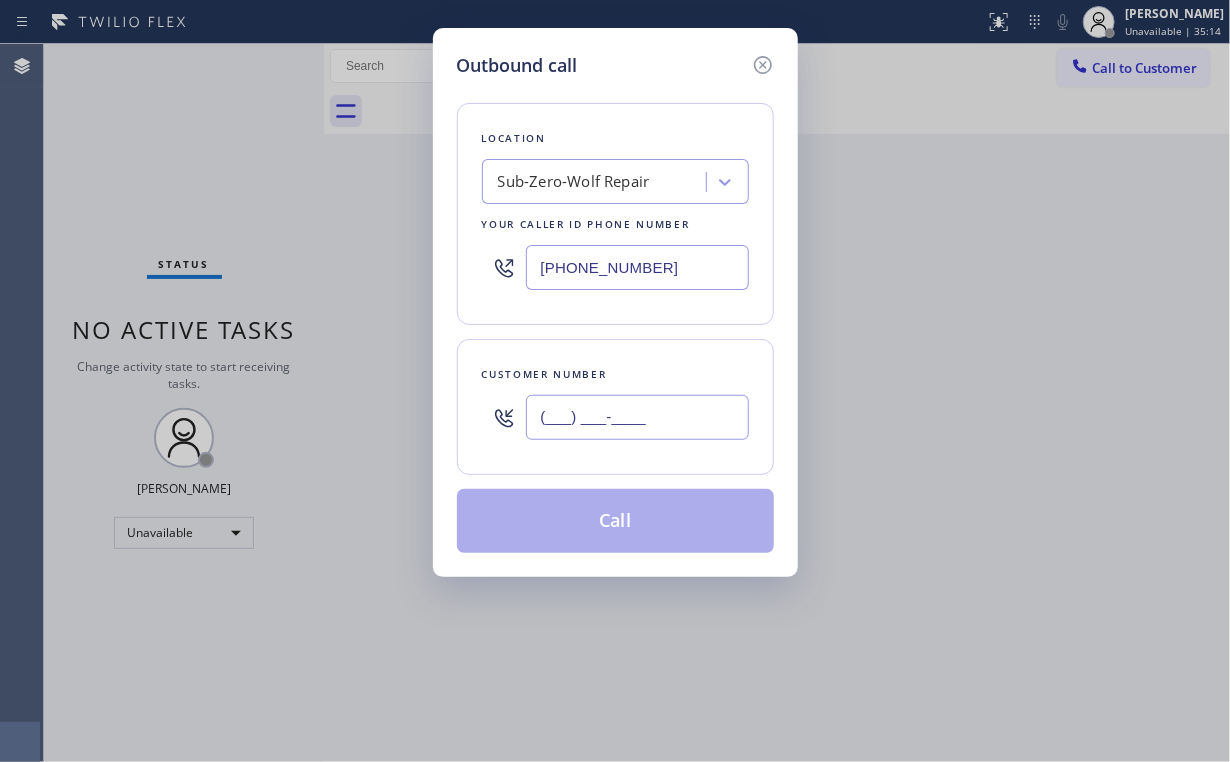 paste on "831) 234-0464" 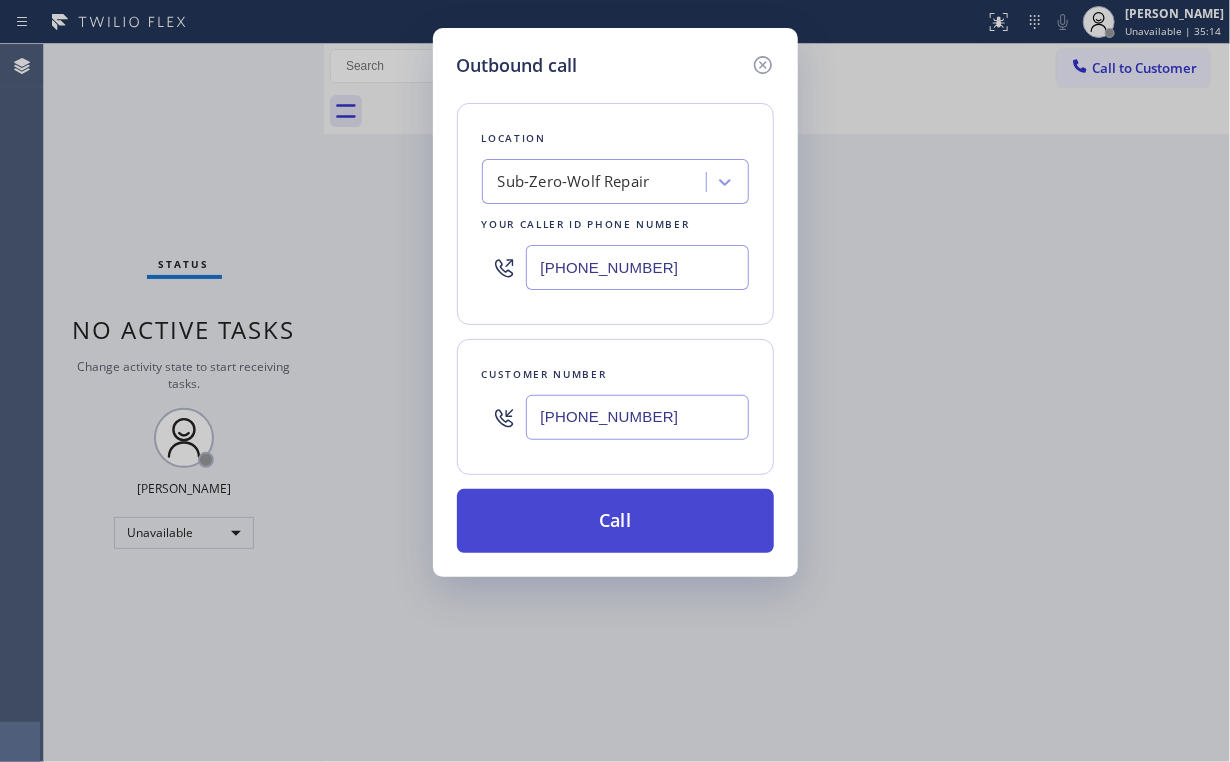 type on "[PHONE_NUMBER]" 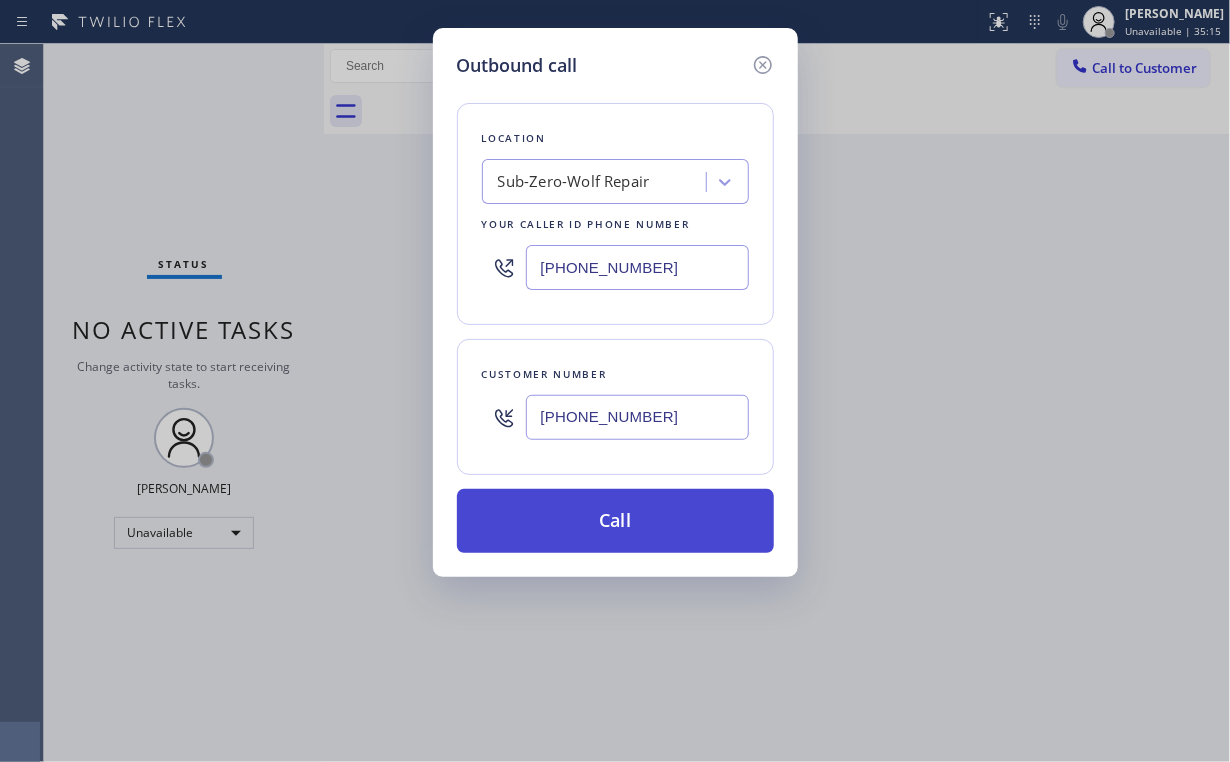 click on "Call" at bounding box center [615, 521] 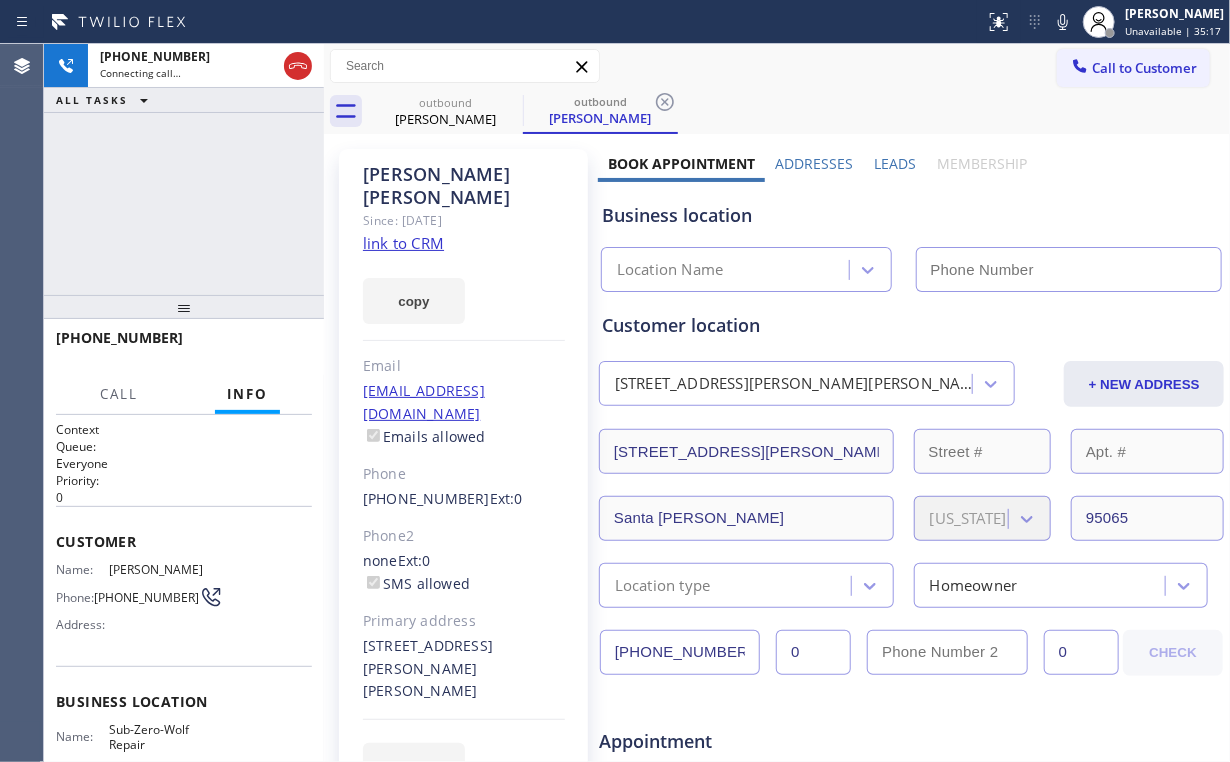 drag, startPoint x: 184, startPoint y: 164, endPoint x: 352, endPoint y: 47, distance: 204.72665 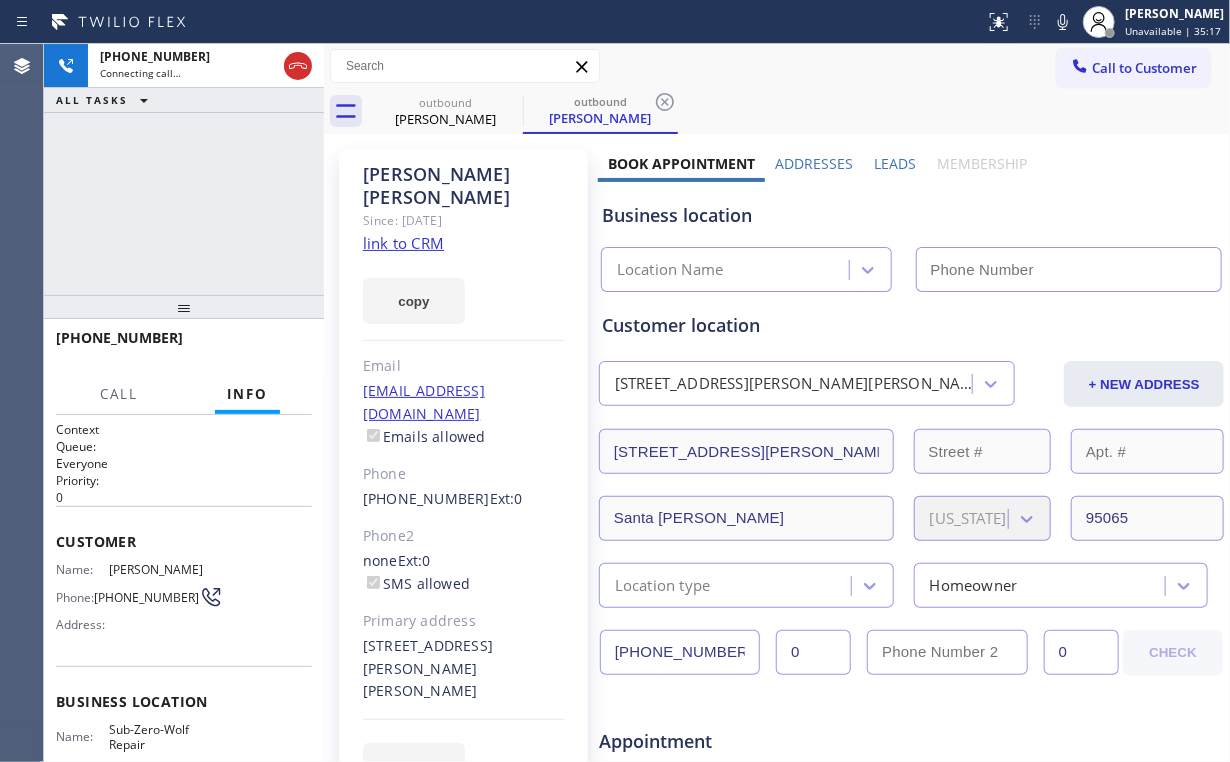 click on "[PHONE_NUMBER] Connecting call… ALL TASKS ALL TASKS ACTIVE TASKS TASKS IN WRAP UP" at bounding box center (184, 169) 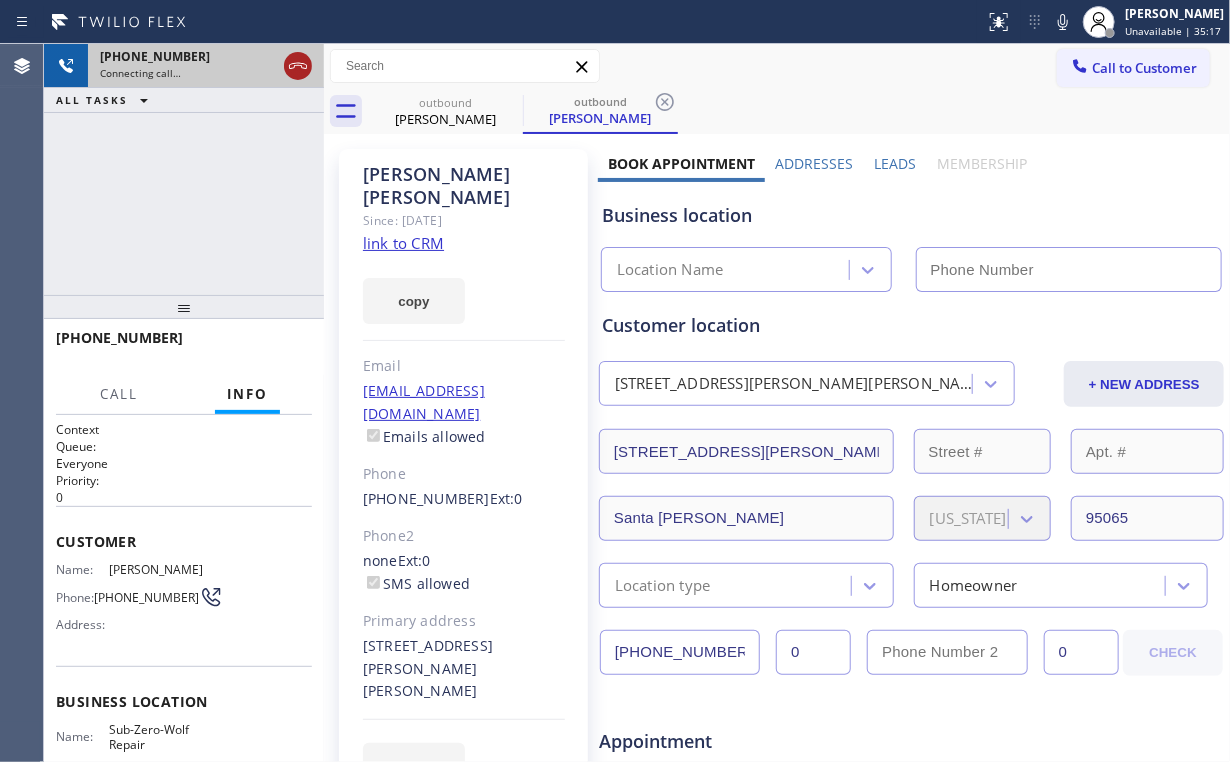click 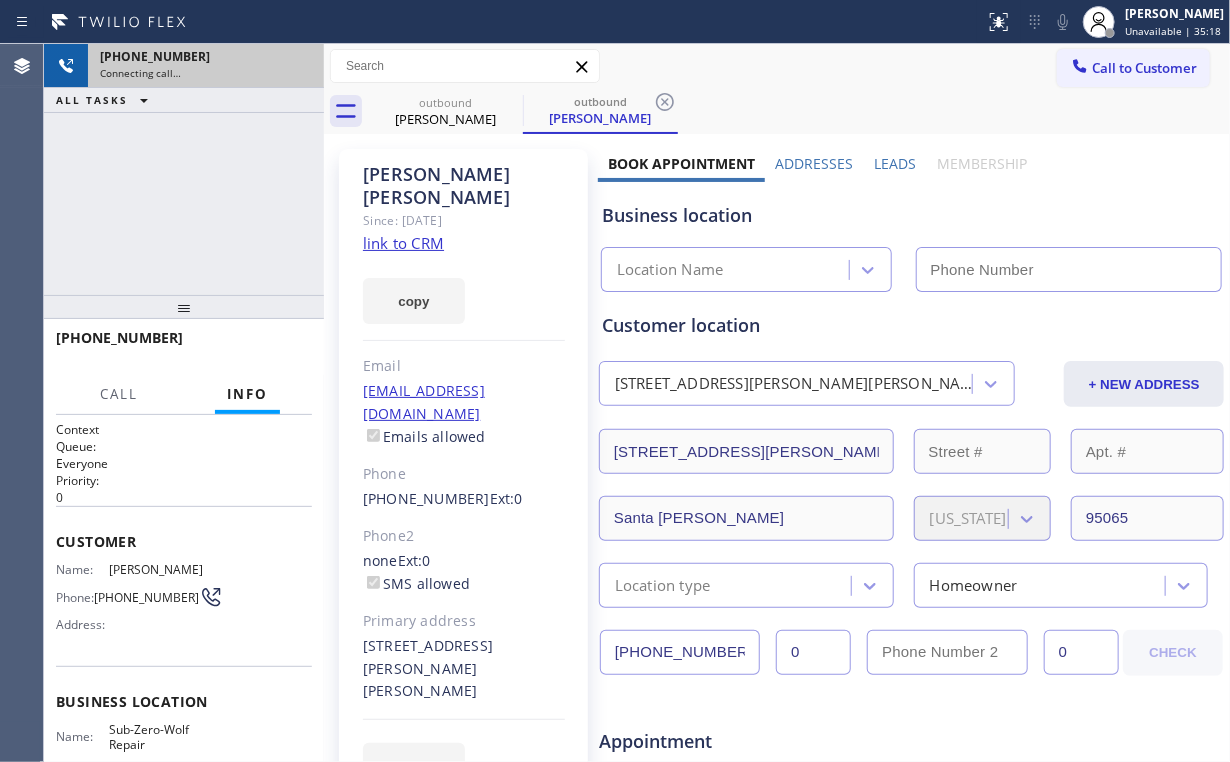click on "link to CRM" 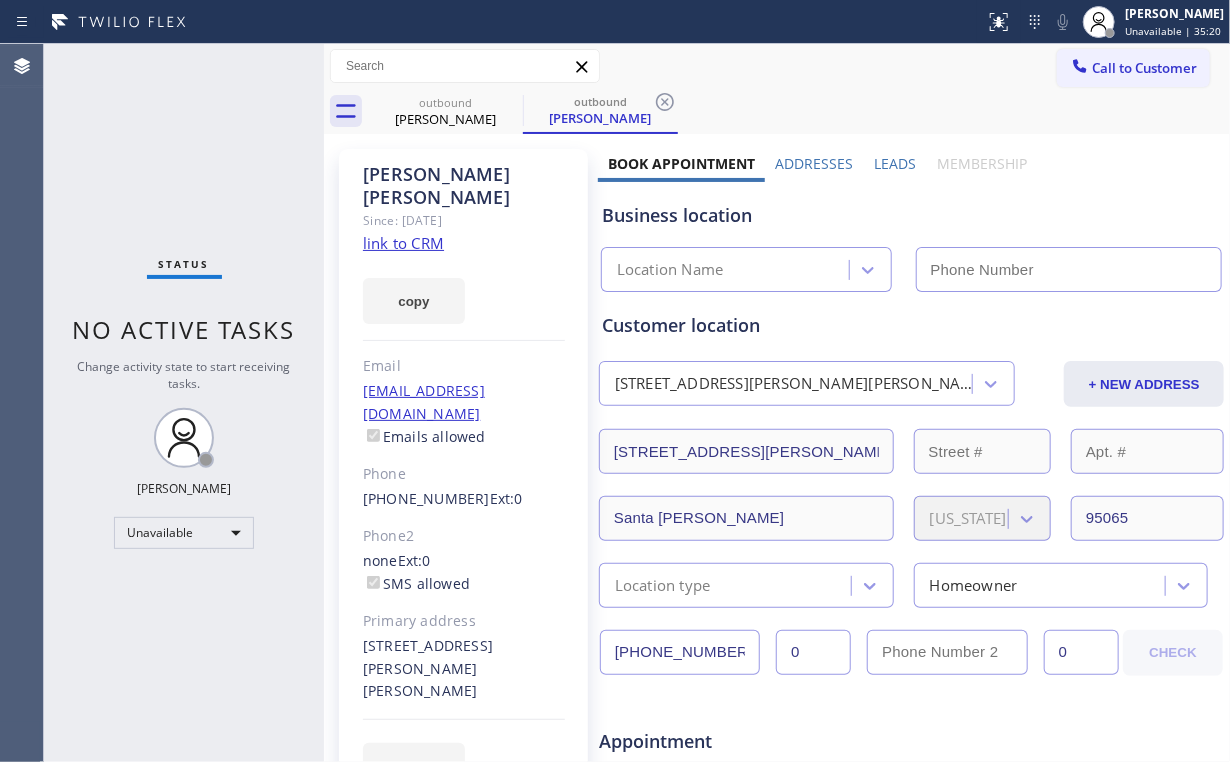 type on "[PHONE_NUMBER]" 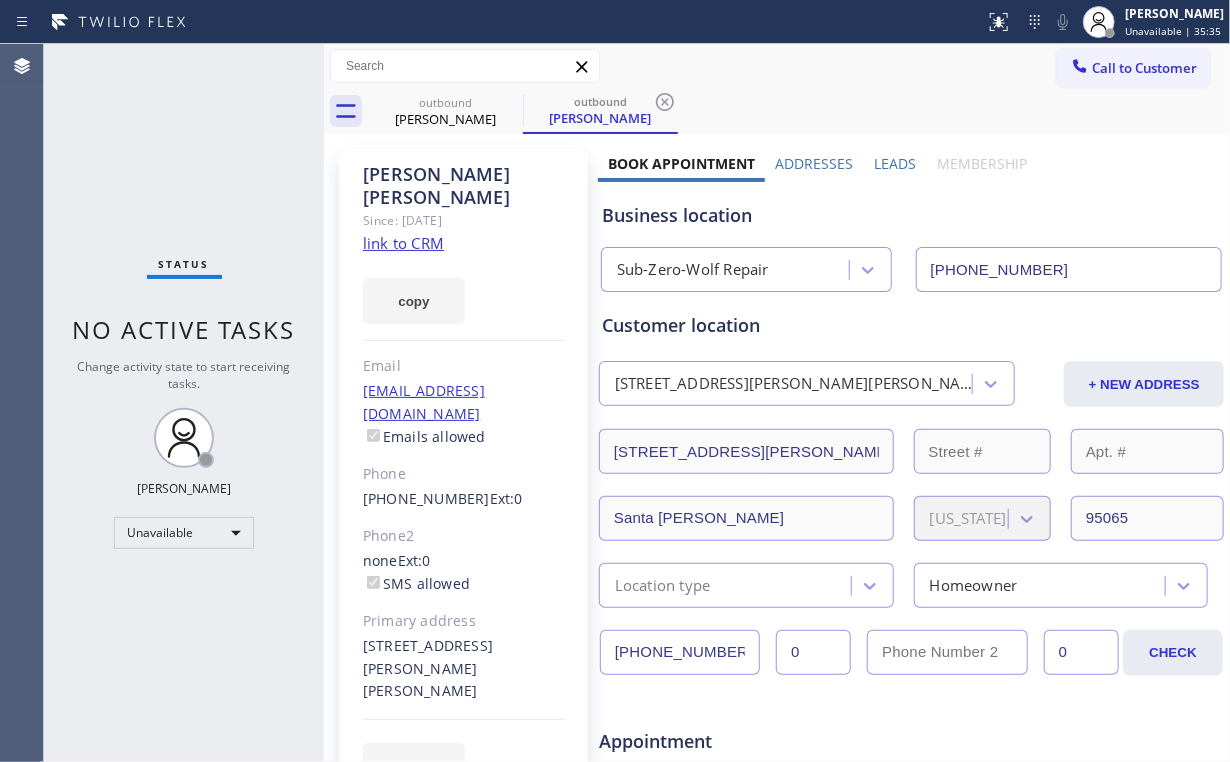 drag, startPoint x: 194, startPoint y: 194, endPoint x: 207, endPoint y: 76, distance: 118.71394 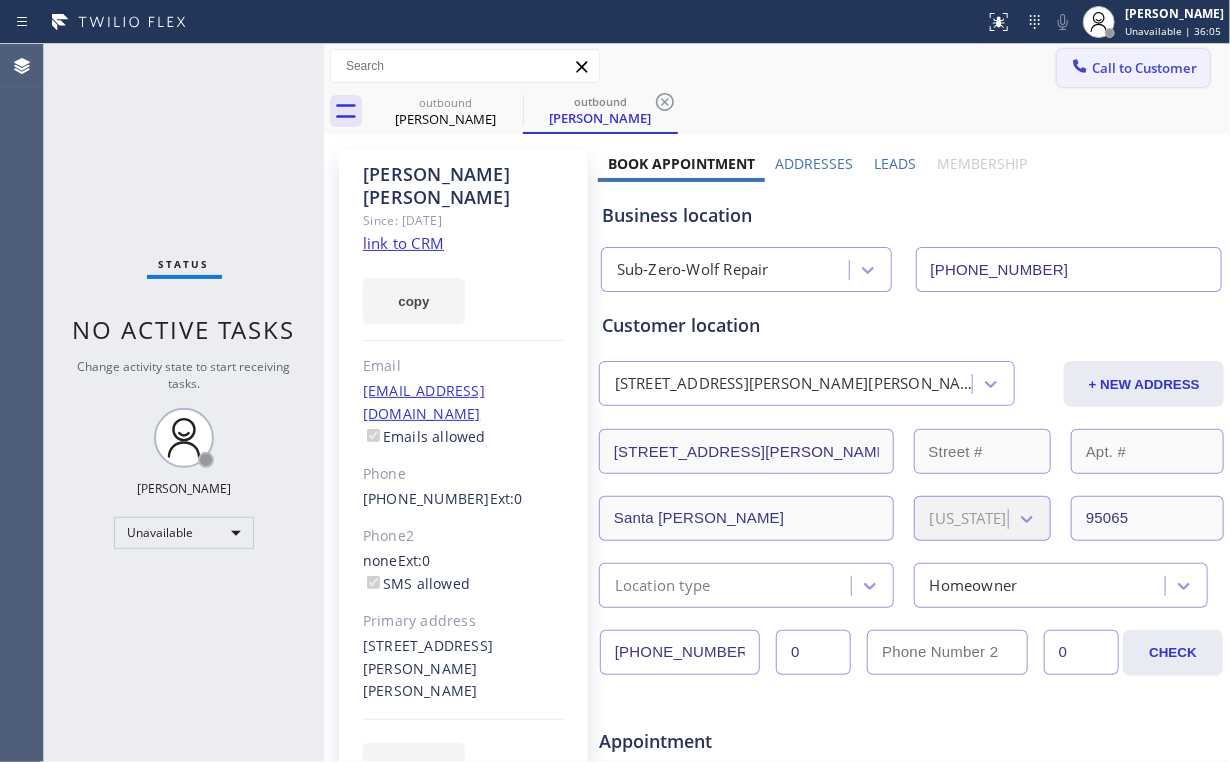 click on "Call to Customer" at bounding box center [1133, 68] 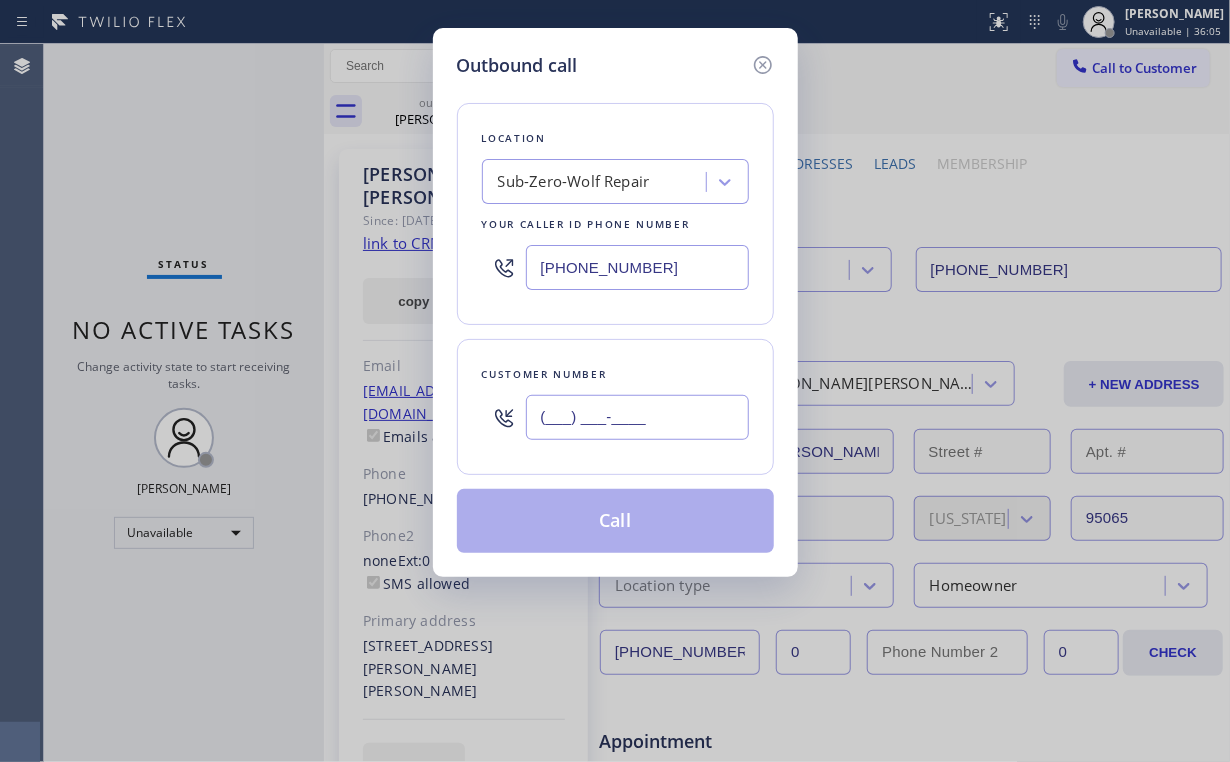 click on "(___) ___-____" at bounding box center (637, 417) 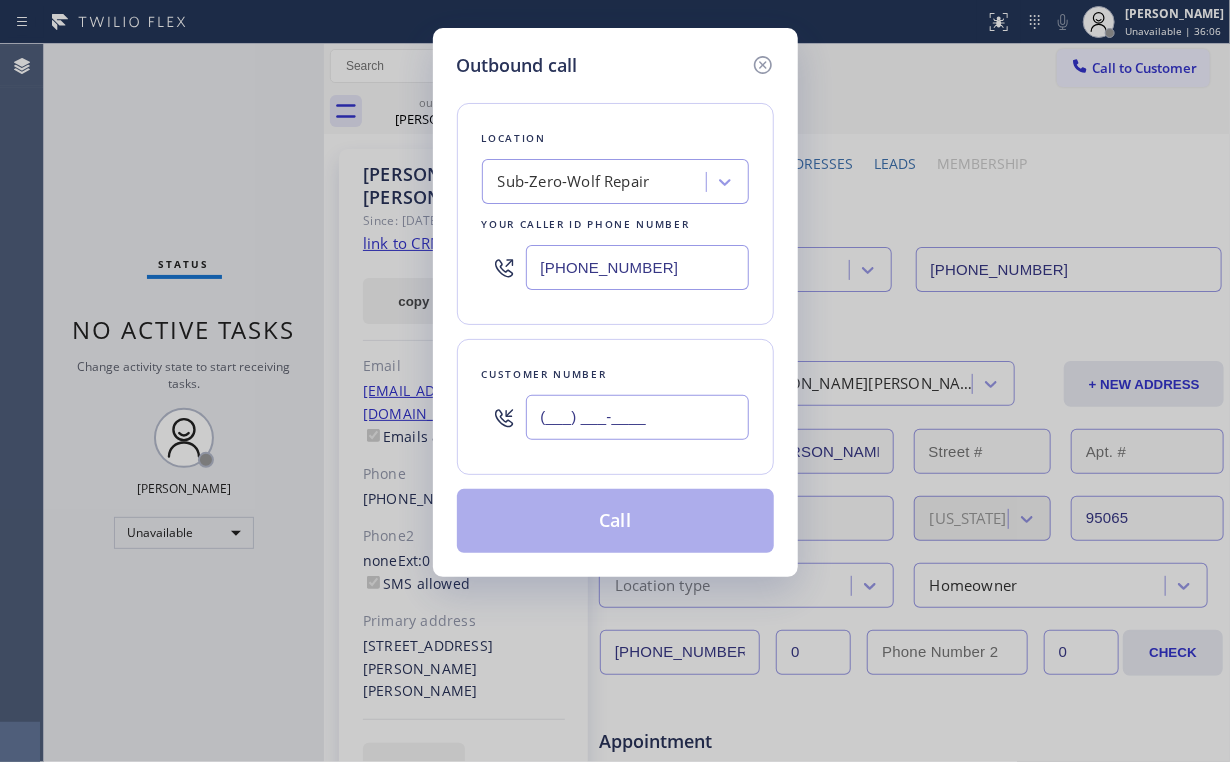 paste on "949) 566-1082" 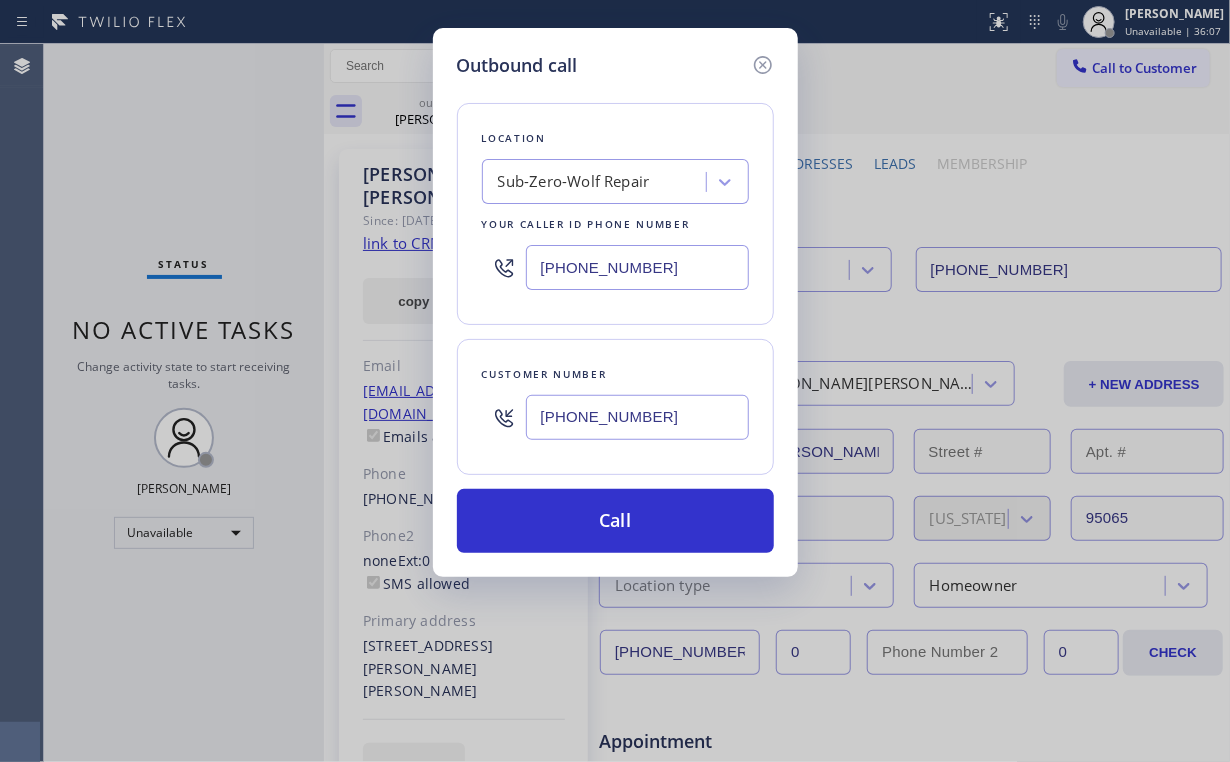 type on "[PHONE_NUMBER]" 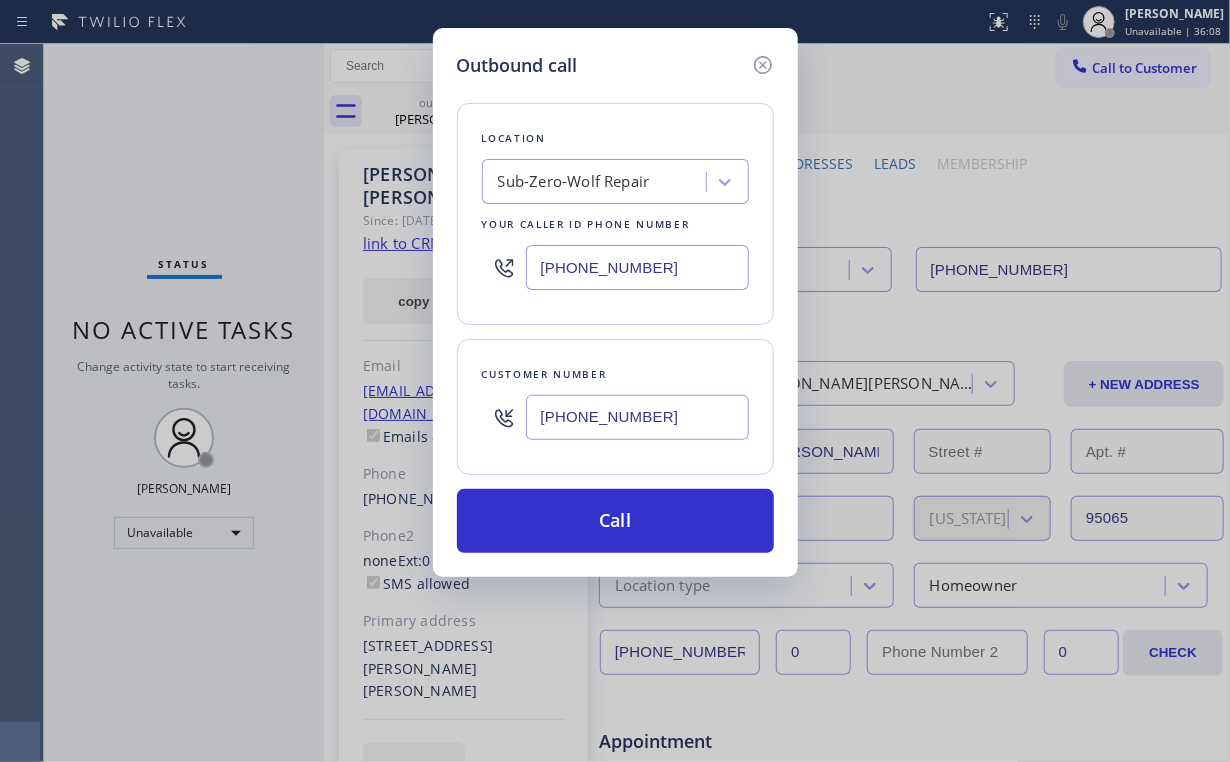drag, startPoint x: 445, startPoint y: 304, endPoint x: 616, endPoint y: 286, distance: 171.94476 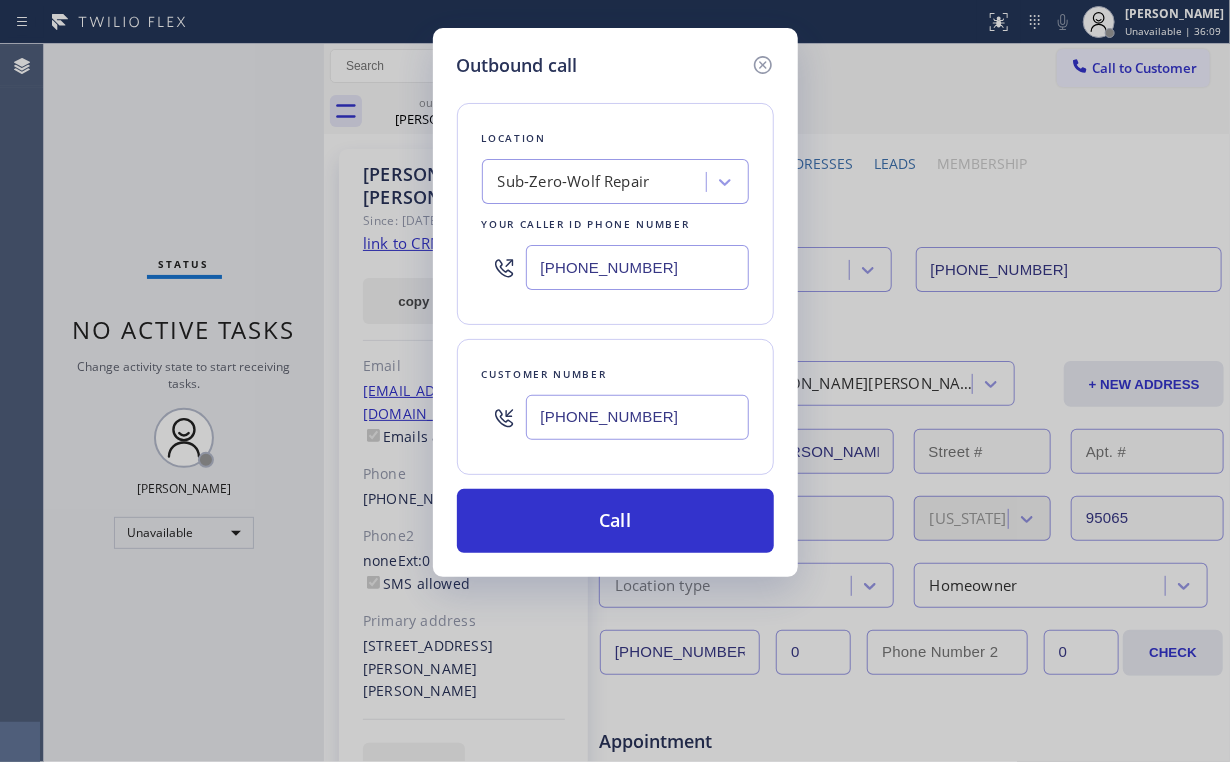 drag, startPoint x: 712, startPoint y: 266, endPoint x: 464, endPoint y: 272, distance: 248.07257 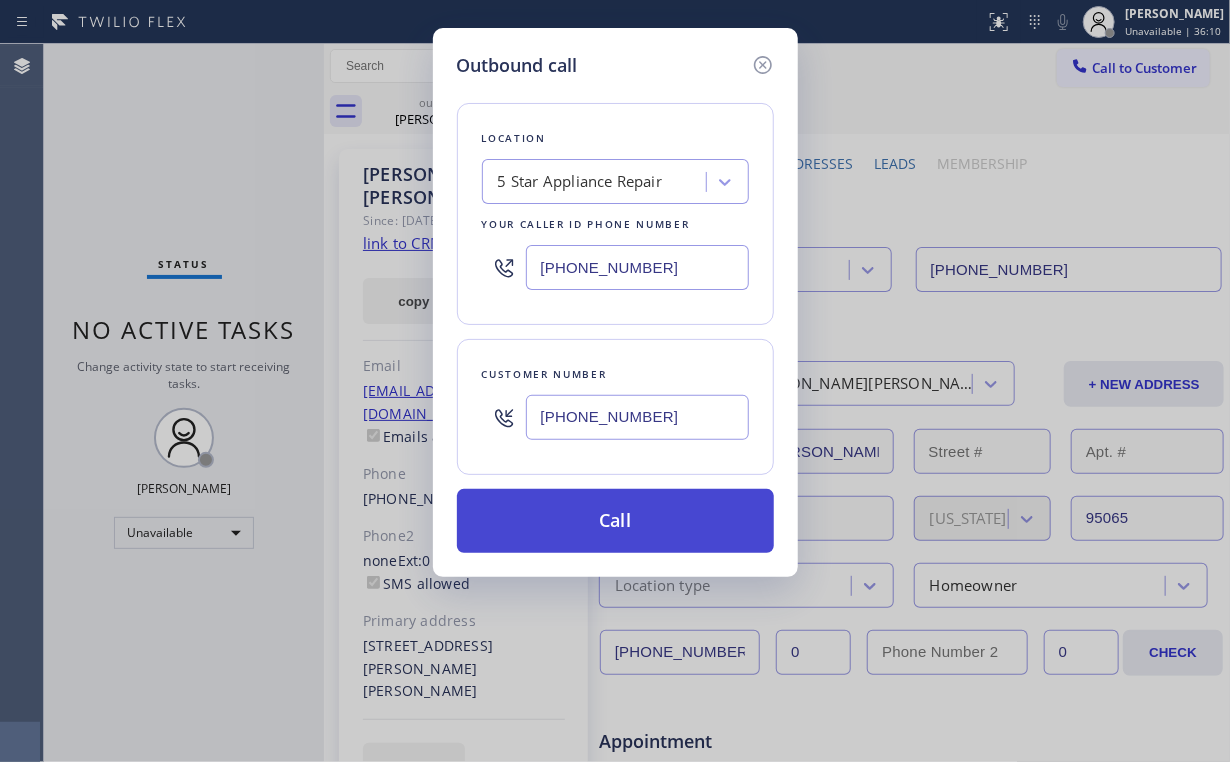 type on "[PHONE_NUMBER]" 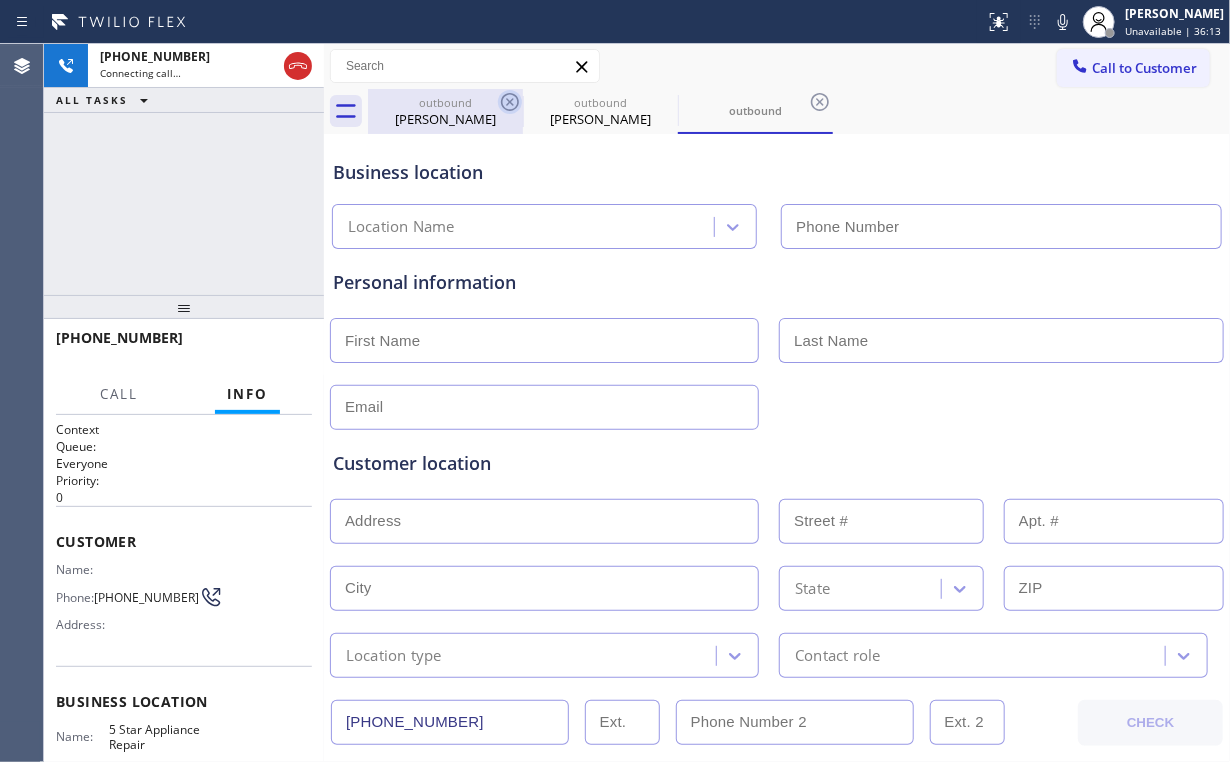 drag, startPoint x: 457, startPoint y: 107, endPoint x: 507, endPoint y: 107, distance: 50 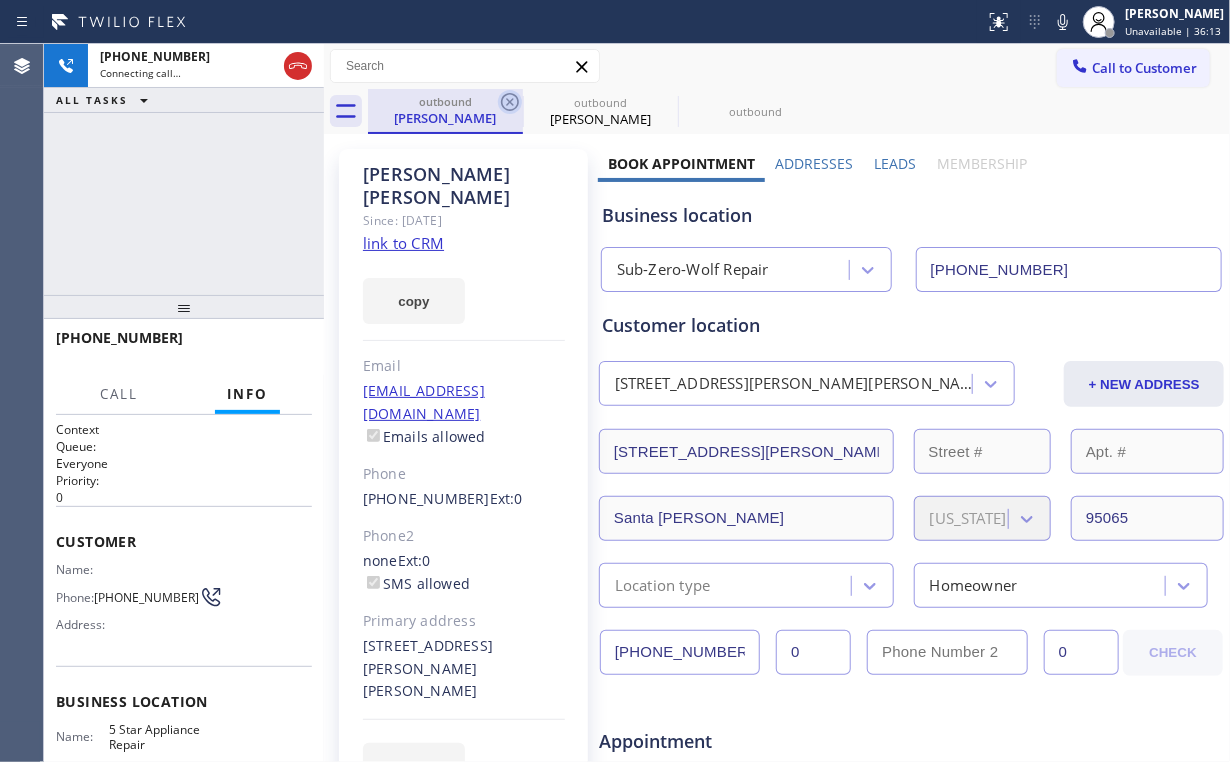 type on "[PHONE_NUMBER]" 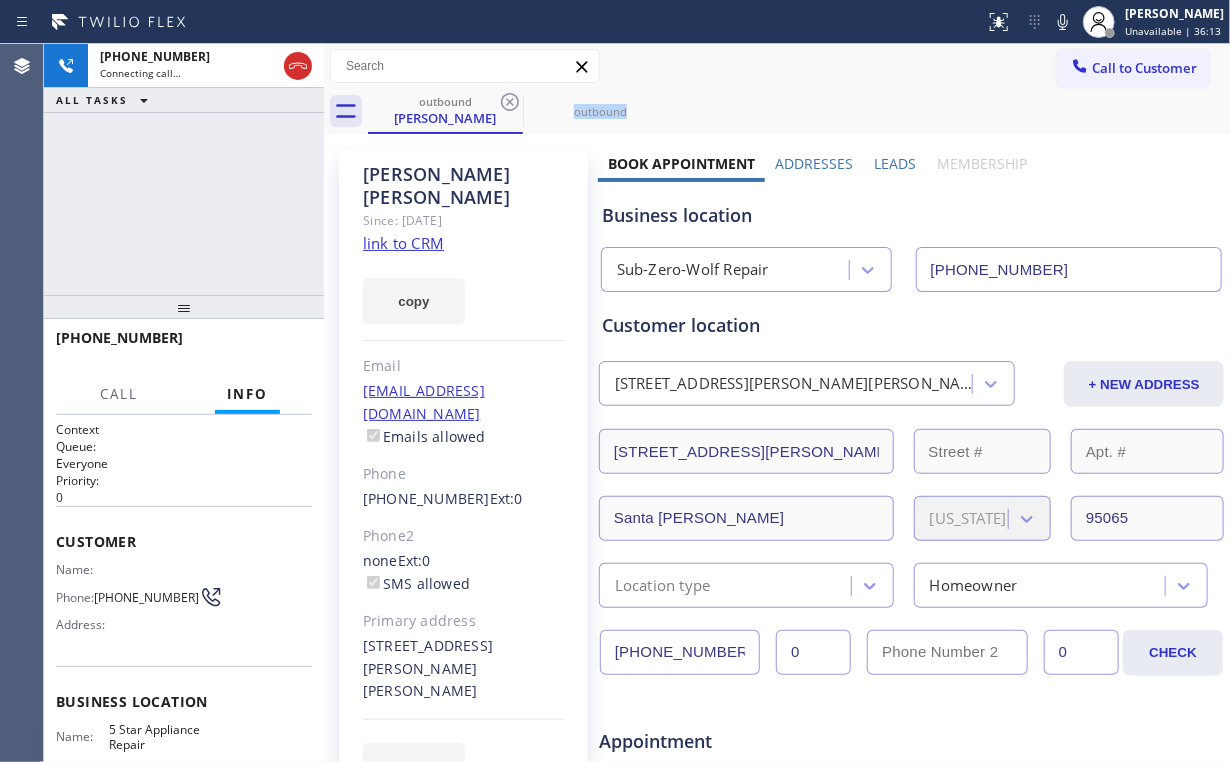 click 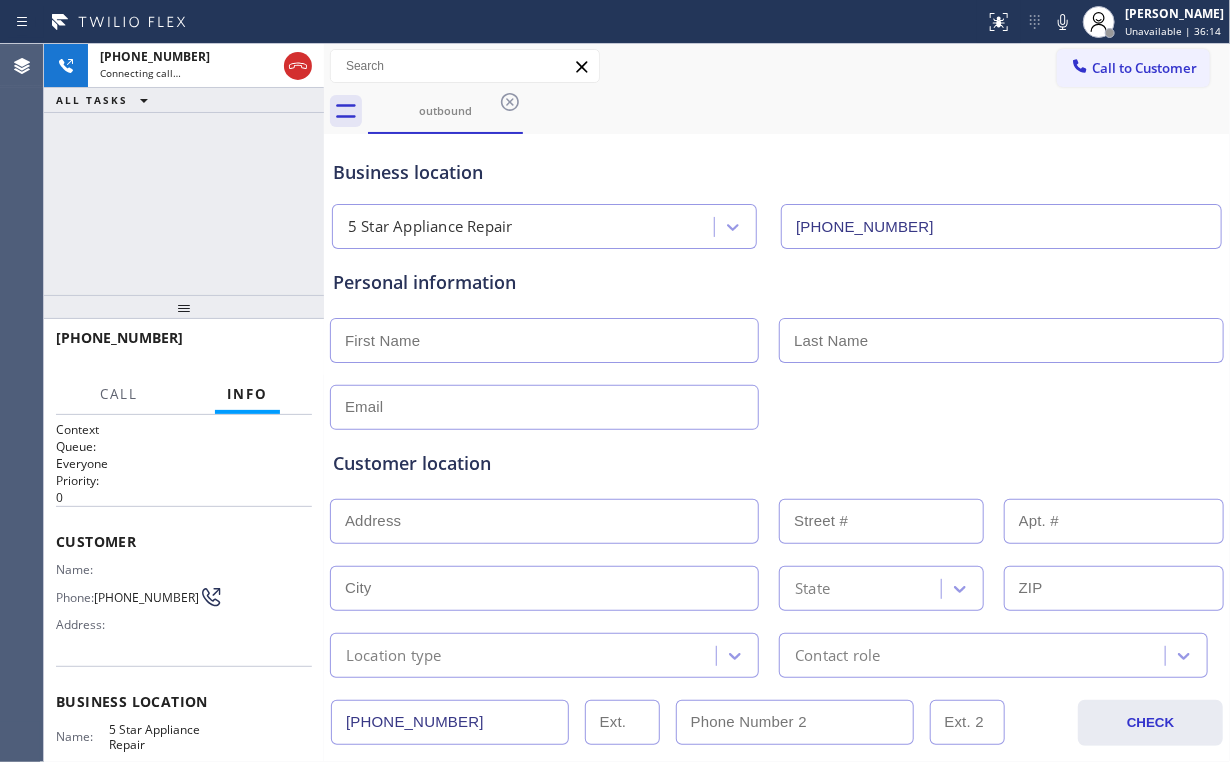 drag, startPoint x: 170, startPoint y: 204, endPoint x: 185, endPoint y: 224, distance: 25 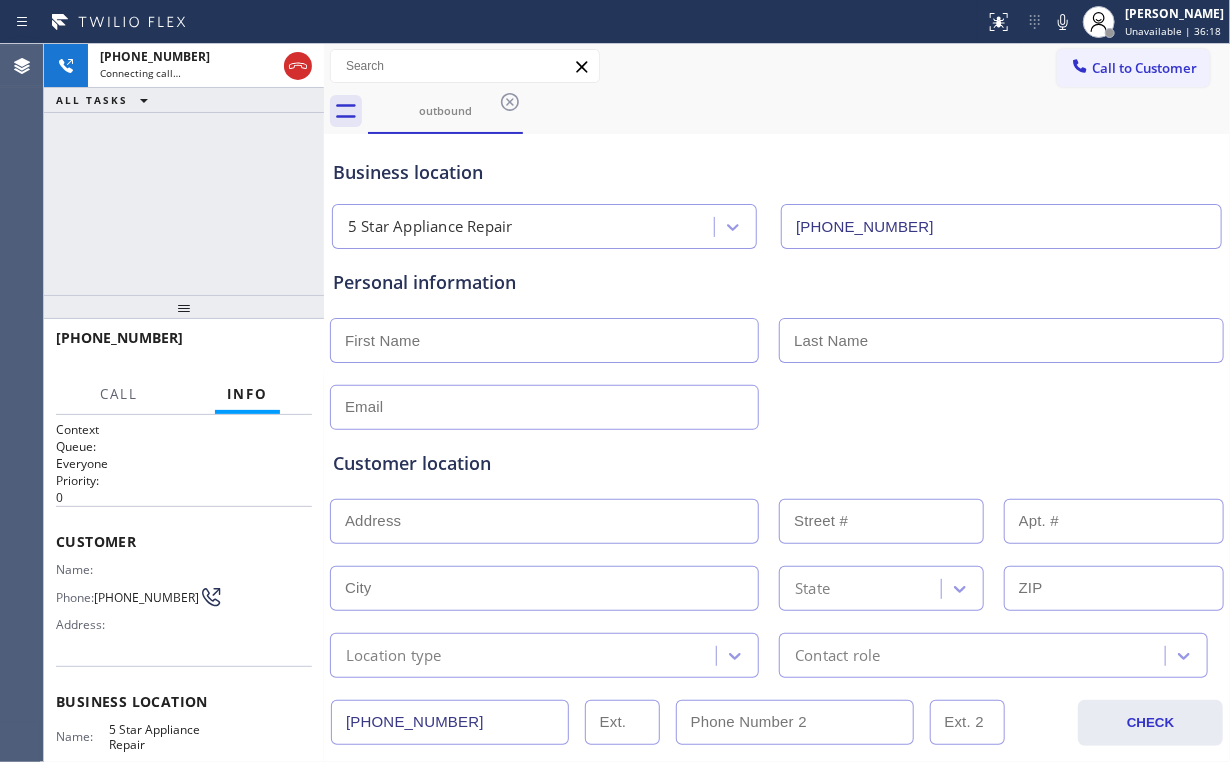 drag, startPoint x: 152, startPoint y: 242, endPoint x: 349, endPoint y: 204, distance: 200.6315 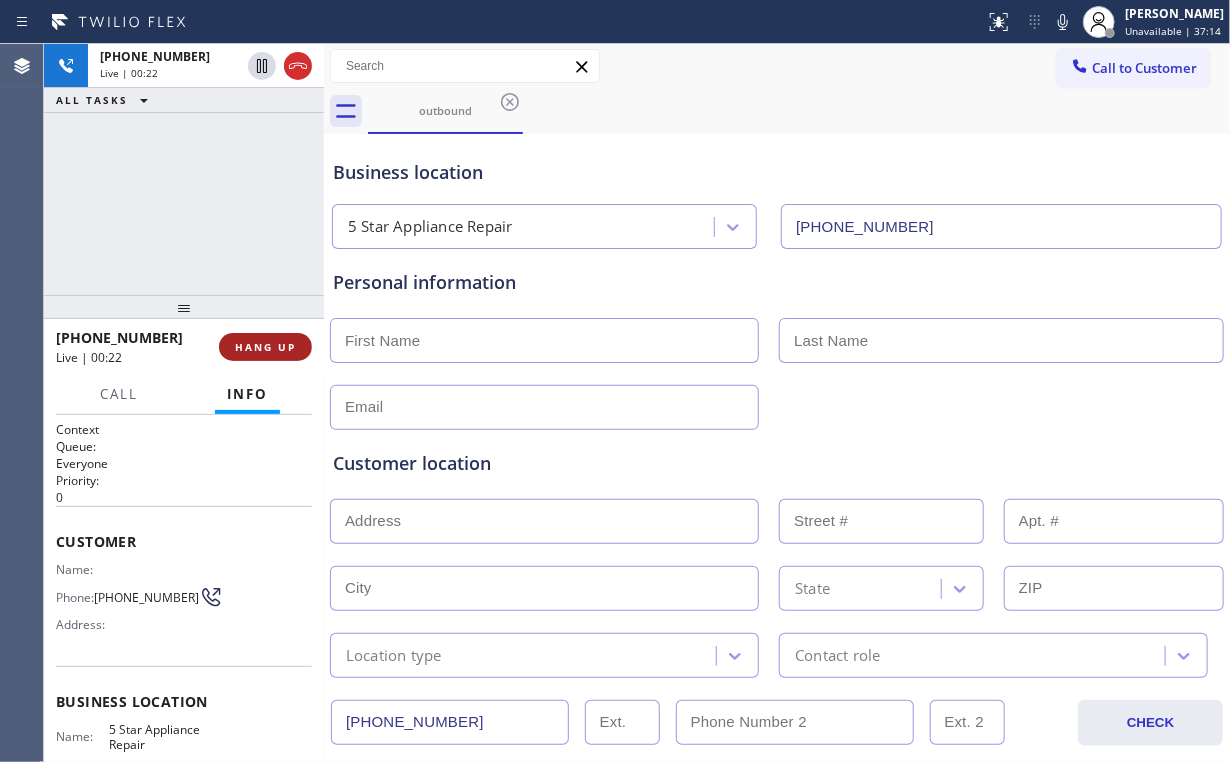 click on "HANG UP" at bounding box center (265, 347) 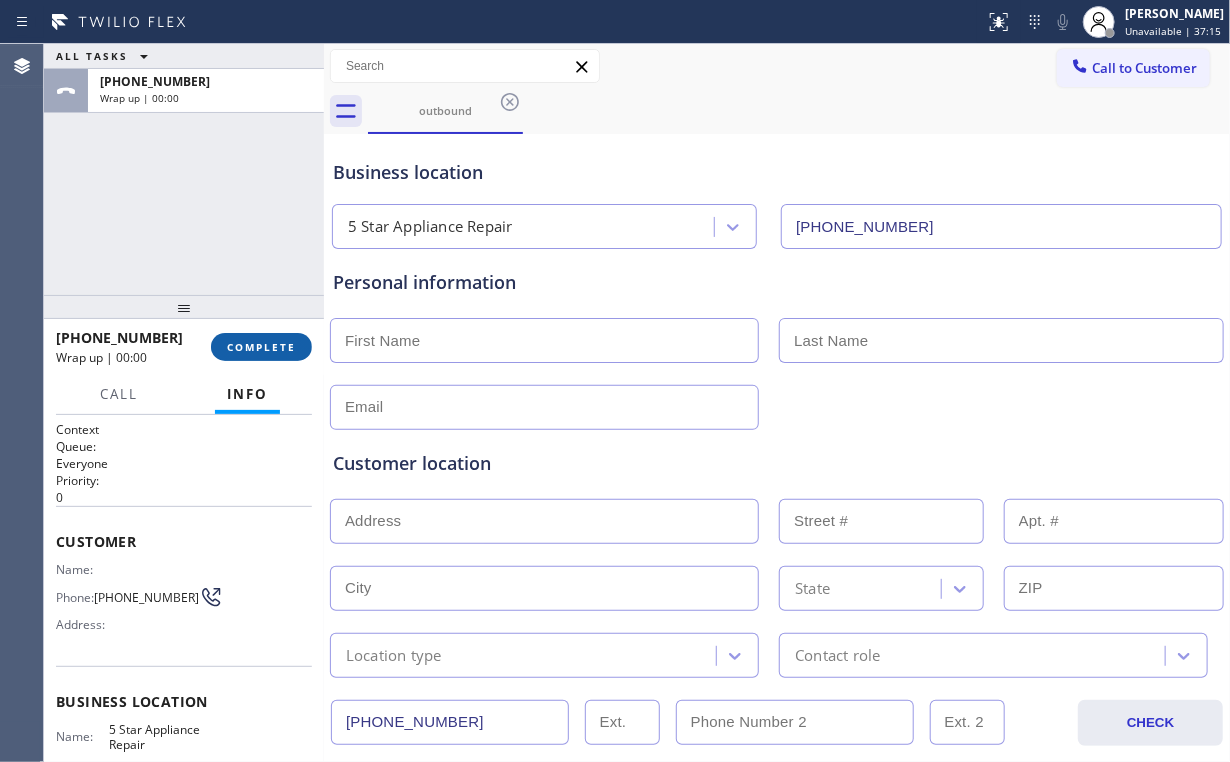 click on "COMPLETE" at bounding box center (261, 347) 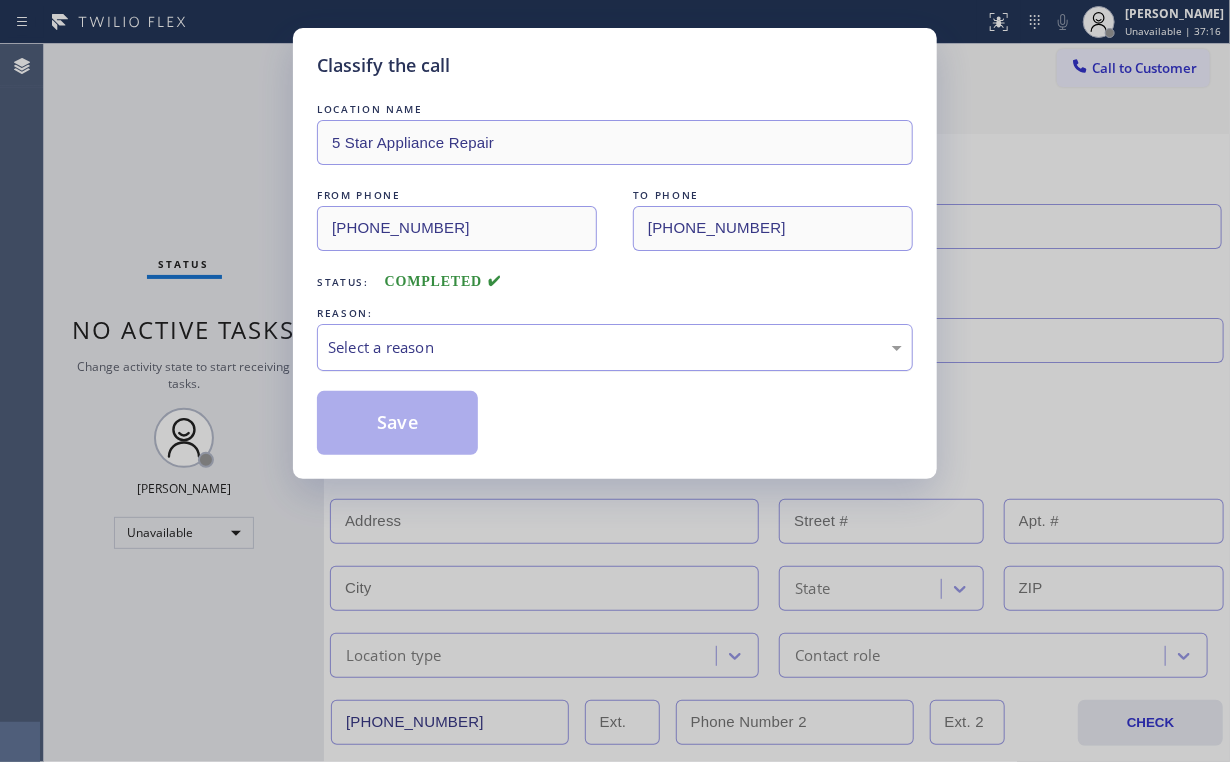 click on "Select a reason" at bounding box center (615, 347) 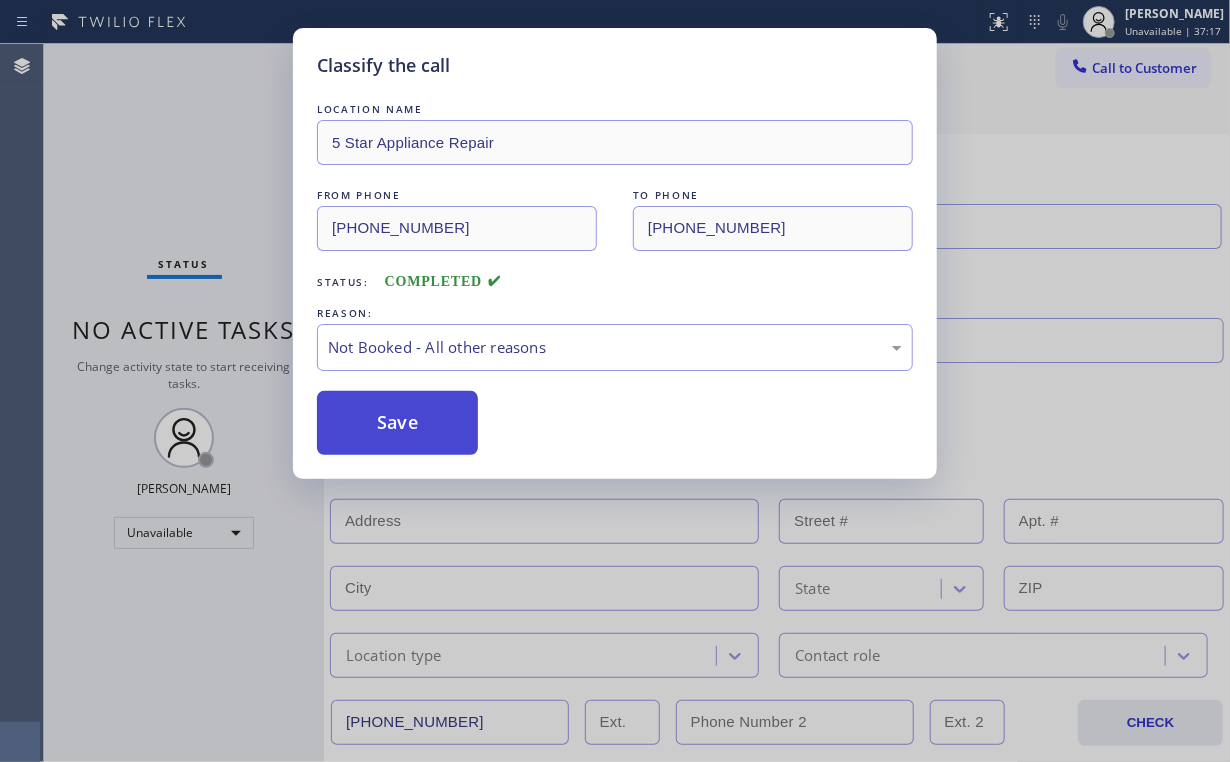 click on "Save" at bounding box center [397, 423] 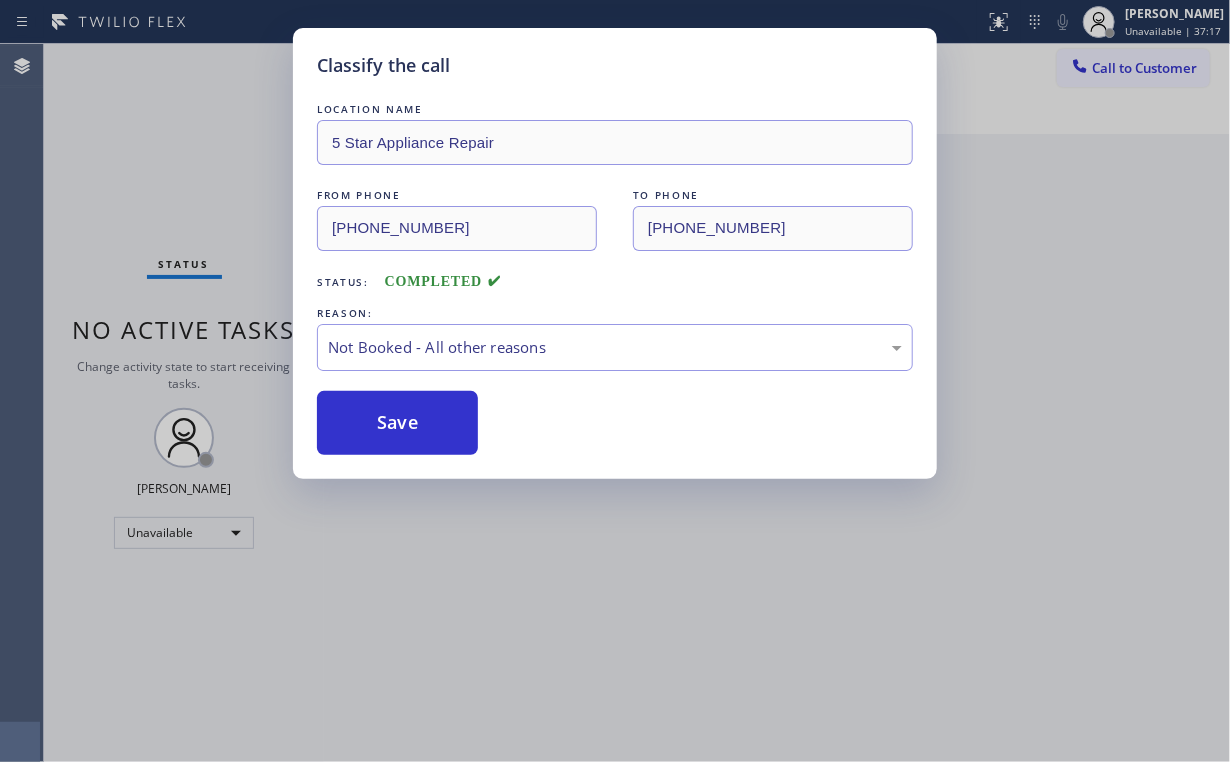 click on "Classify the call LOCATION NAME 5 Star Appliance Repair FROM PHONE [PHONE_NUMBER] TO PHONE [PHONE_NUMBER] Status: COMPLETED REASON: Not Booked - All other reasons Save" at bounding box center [615, 381] 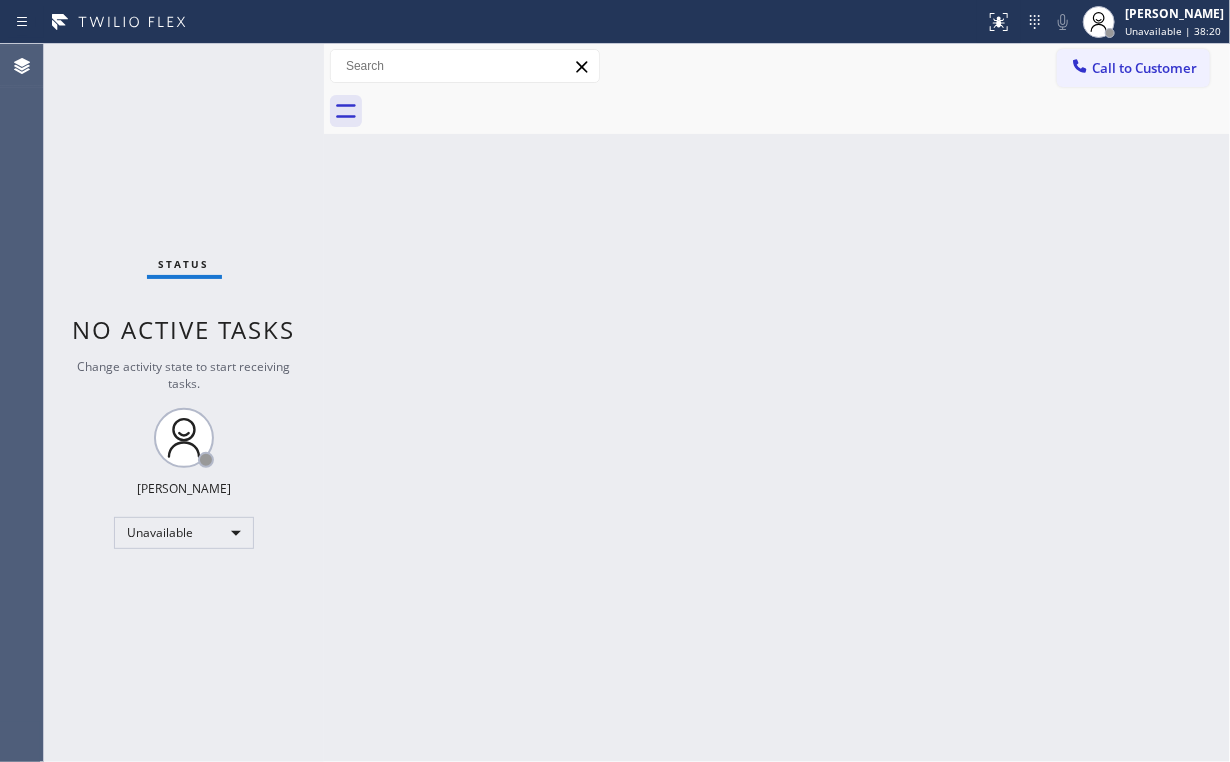 drag, startPoint x: 1115, startPoint y: 62, endPoint x: 1066, endPoint y: 96, distance: 59.64059 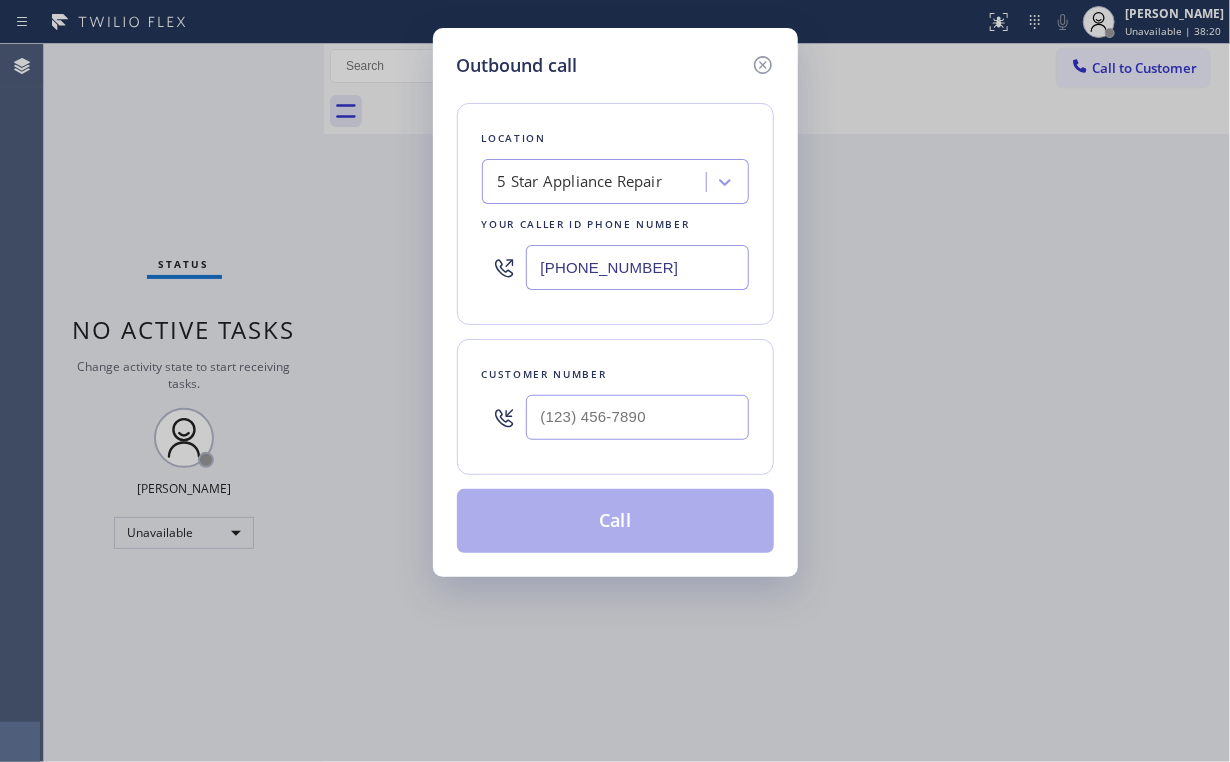 drag, startPoint x: 689, startPoint y: 260, endPoint x: 253, endPoint y: 286, distance: 436.77454 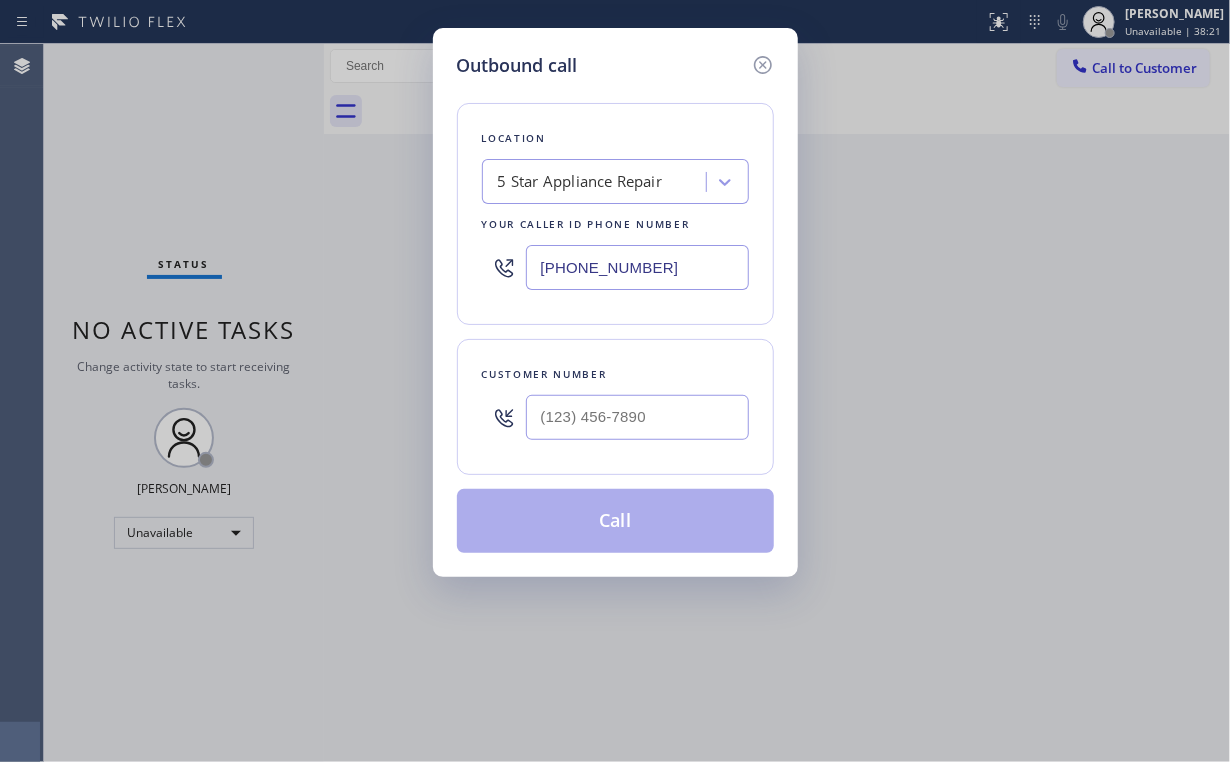 paste on "760) 452-3737" 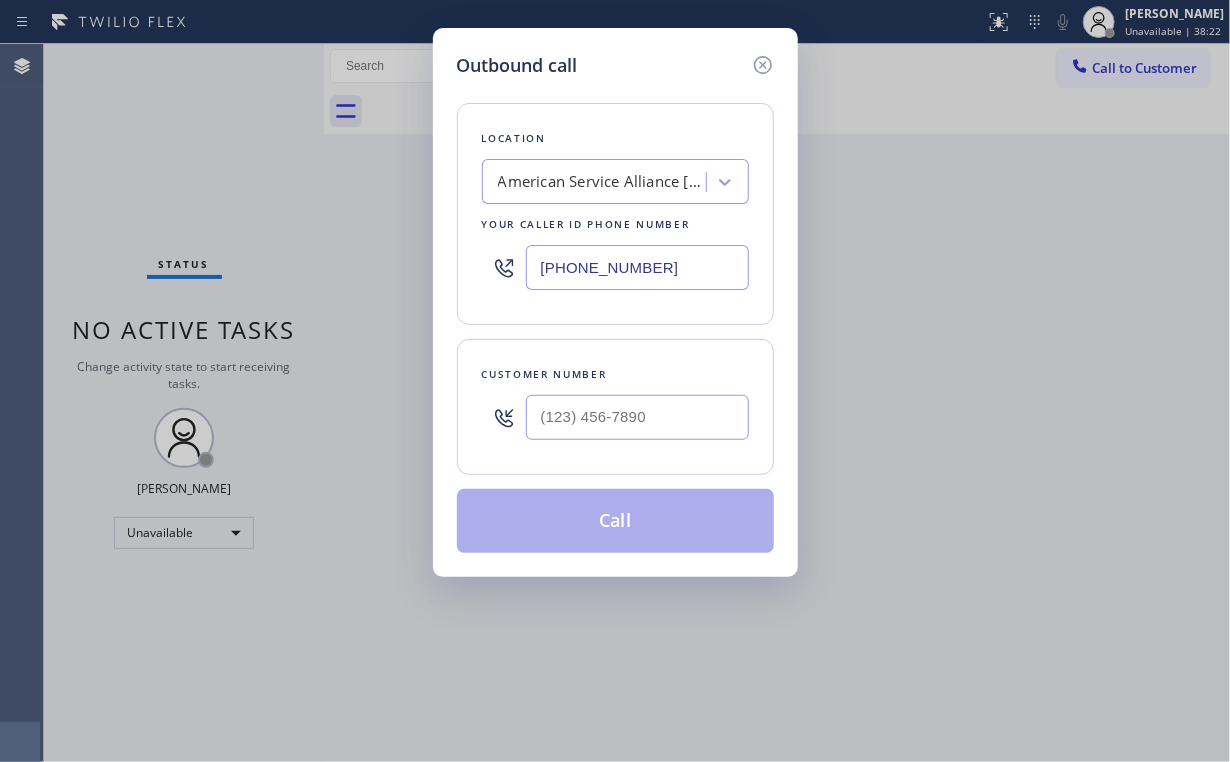 type on "[PHONE_NUMBER]" 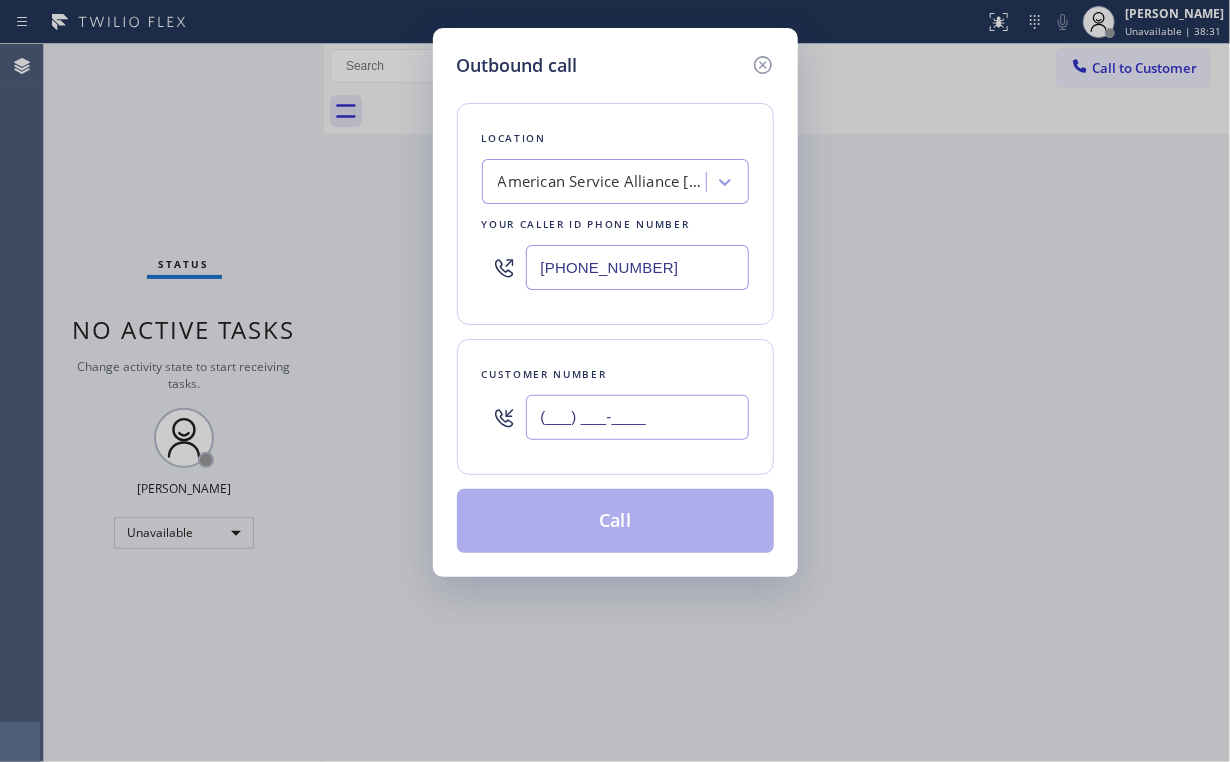 click on "(___) ___-____" at bounding box center (637, 417) 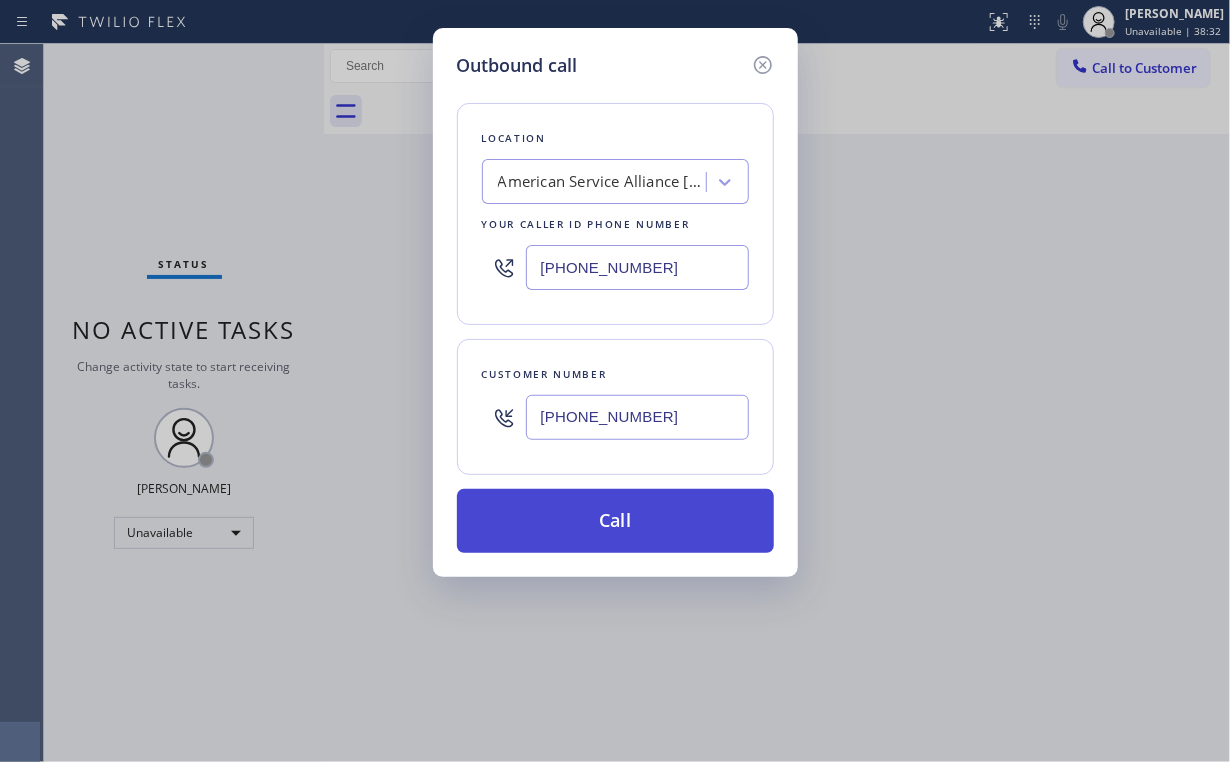 type on "[PHONE_NUMBER]" 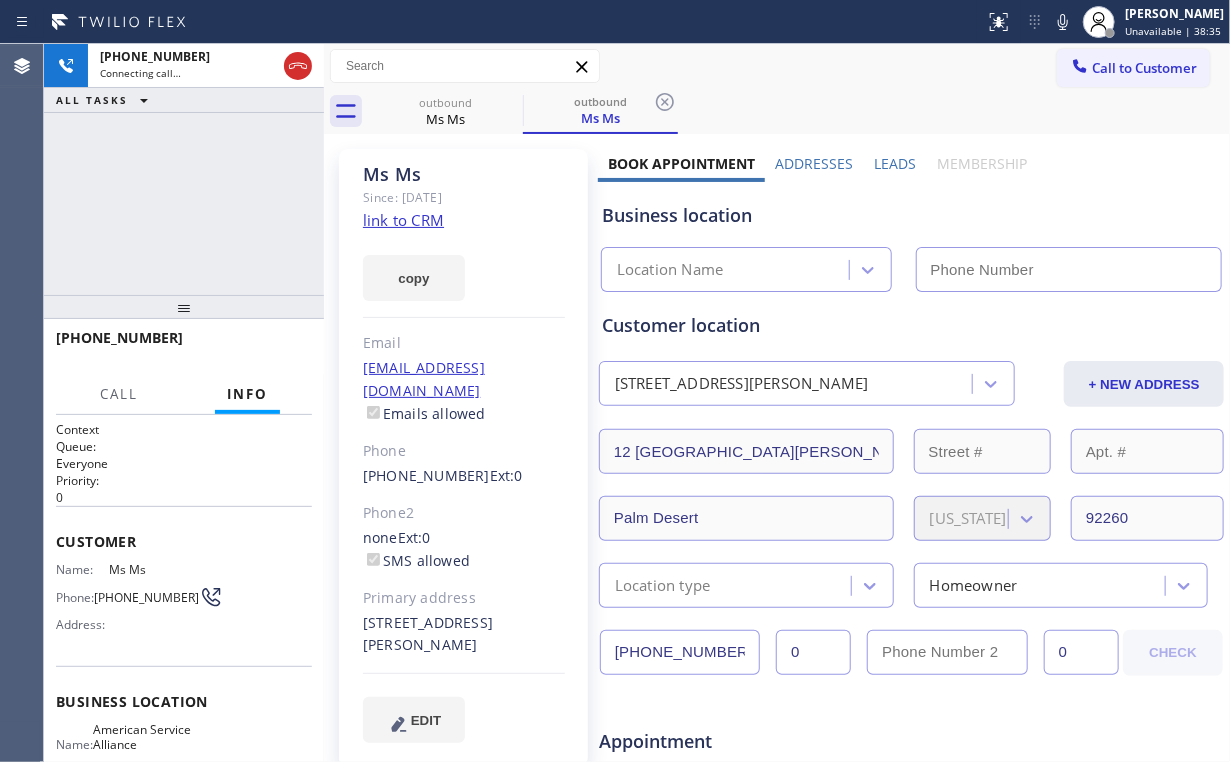 click on "[PHONE_NUMBER] Connecting call… ALL TASKS ALL TASKS ACTIVE TASKS TASKS IN WRAP UP" at bounding box center [184, 169] 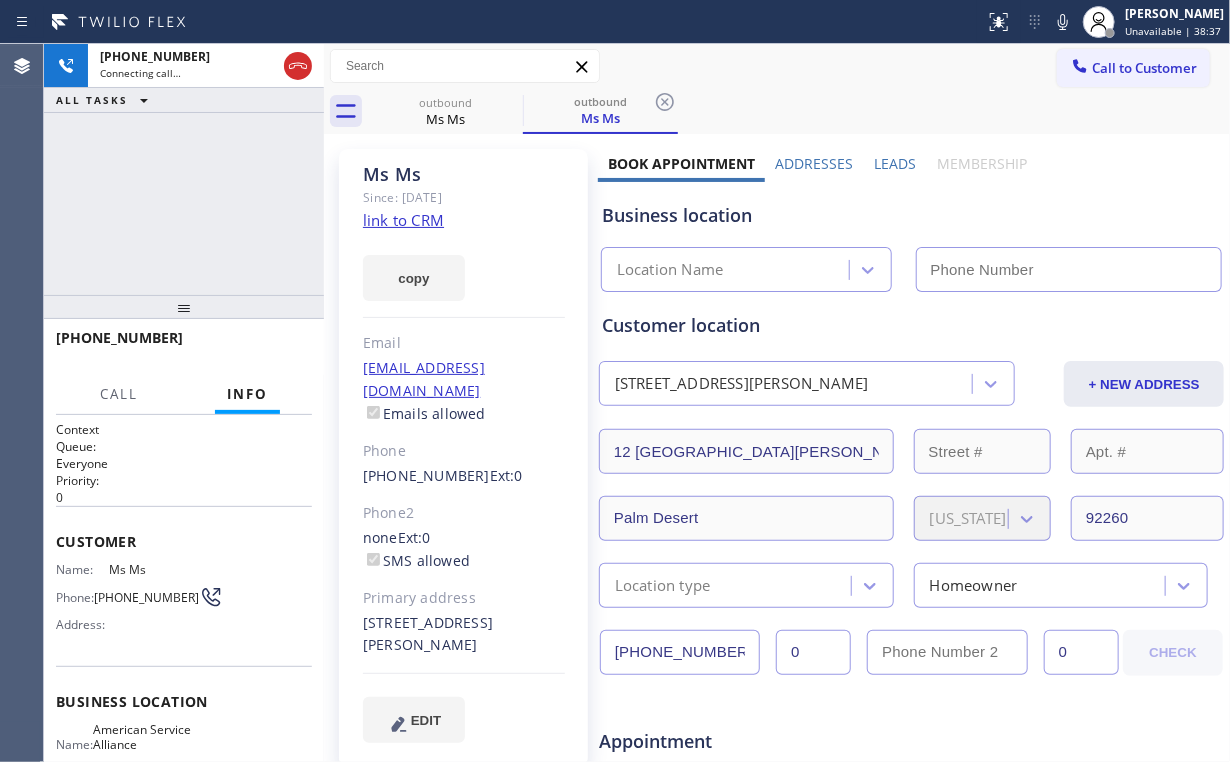 type on "[PHONE_NUMBER]" 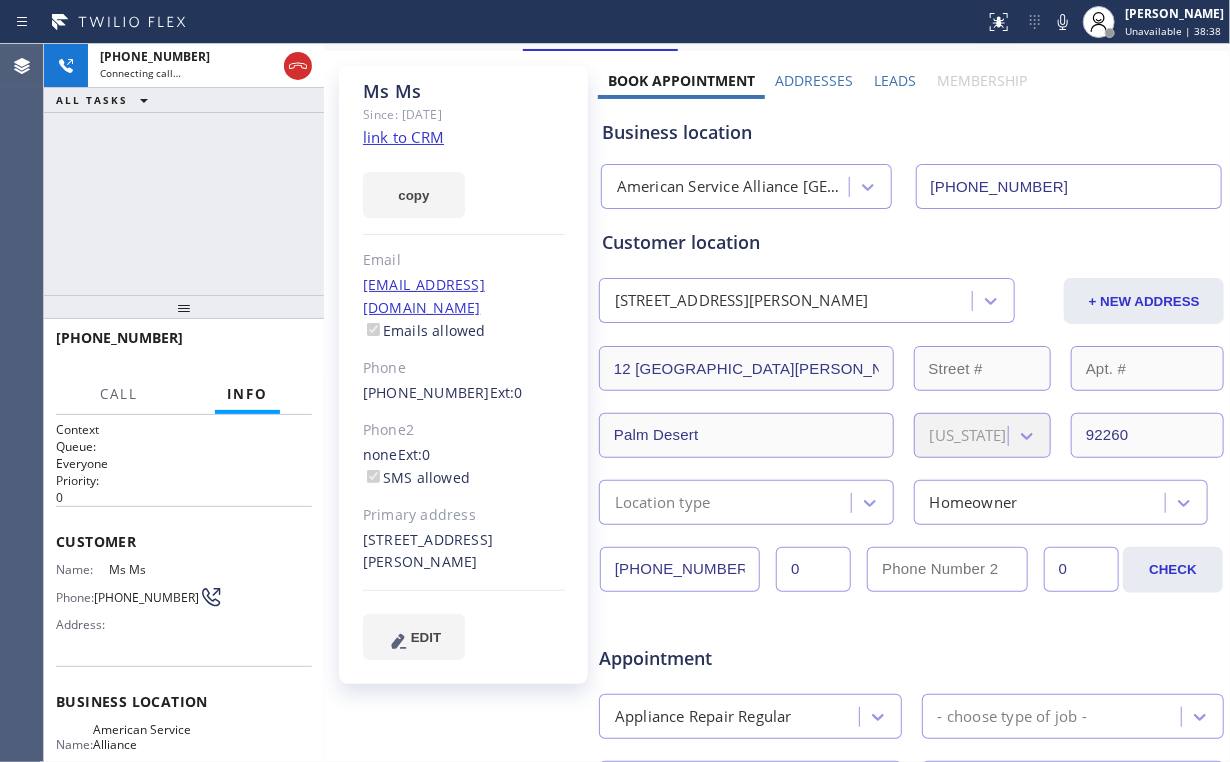 scroll, scrollTop: 80, scrollLeft: 0, axis: vertical 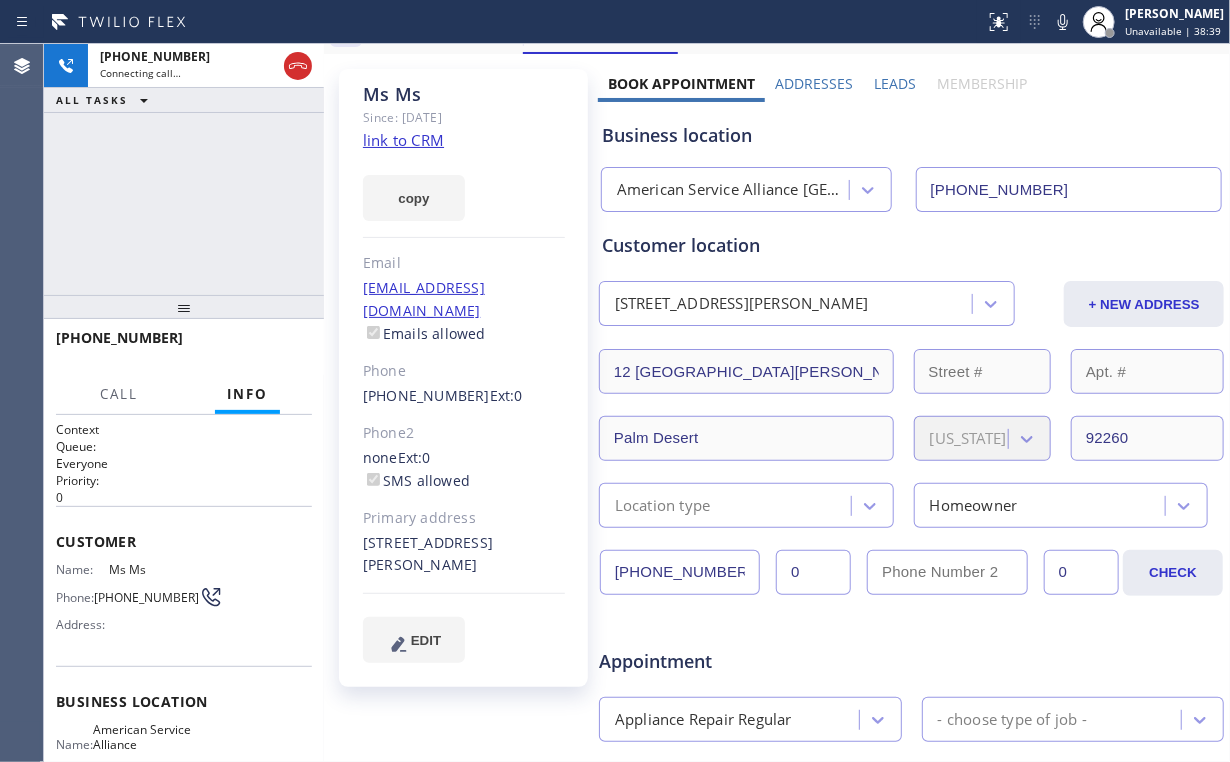 click on "[PHONE_NUMBER] Connecting call… ALL TASKS ALL TASKS ACTIVE TASKS TASKS IN WRAP UP" at bounding box center (184, 169) 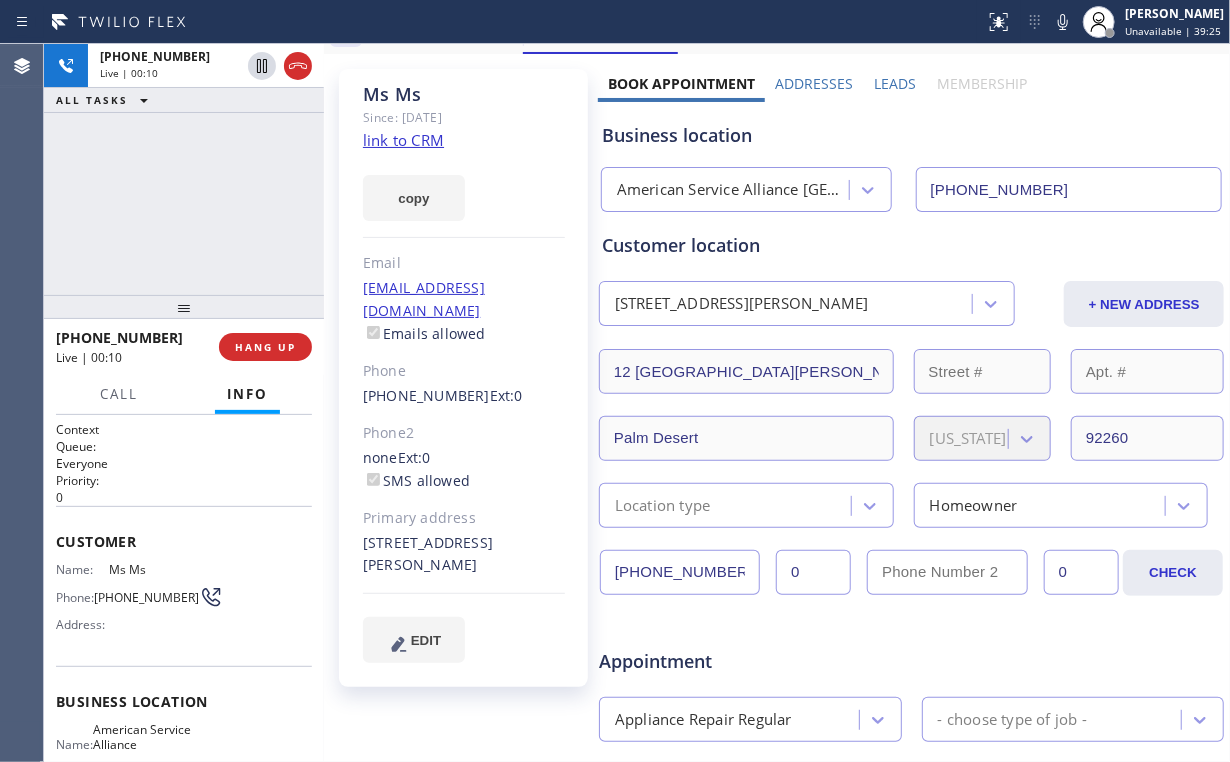 click on "[PHONE_NUMBER] Live | 00:10 ALL TASKS ALL TASKS ACTIVE TASKS TASKS IN WRAP UP" at bounding box center [184, 169] 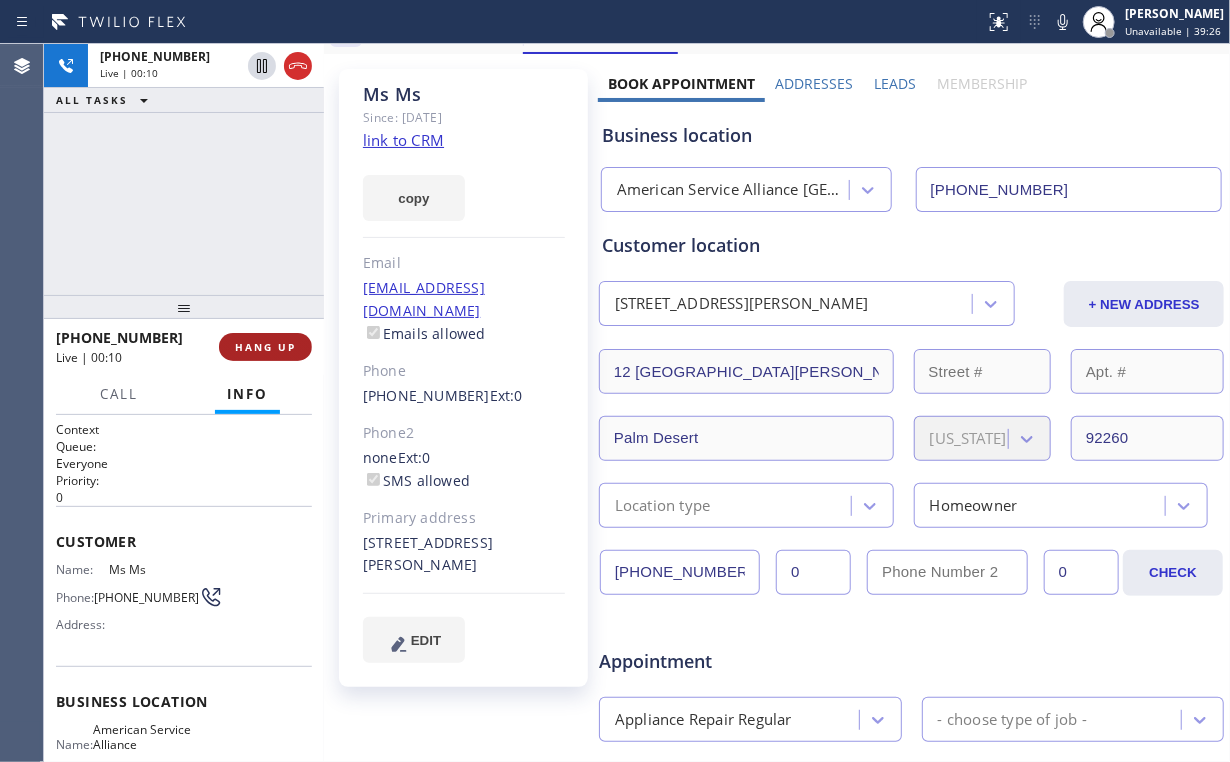 click on "HANG UP" at bounding box center (265, 347) 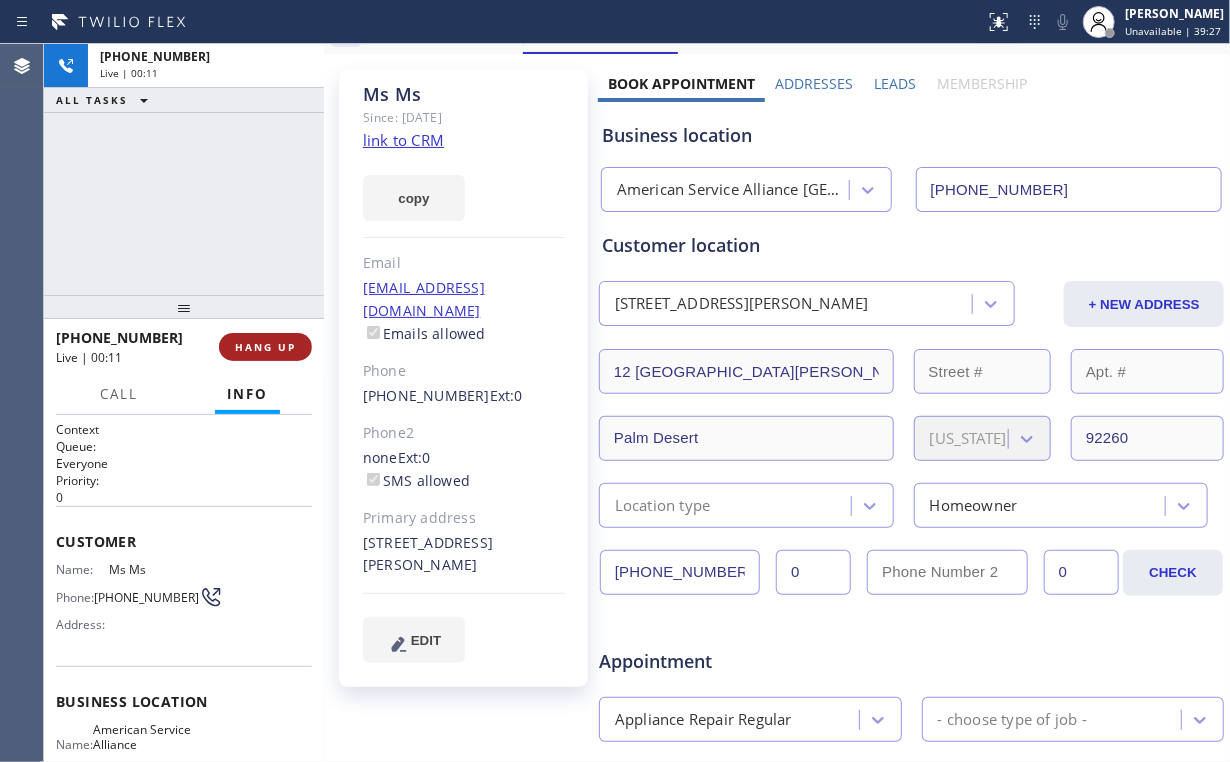 click on "HANG UP" at bounding box center [265, 347] 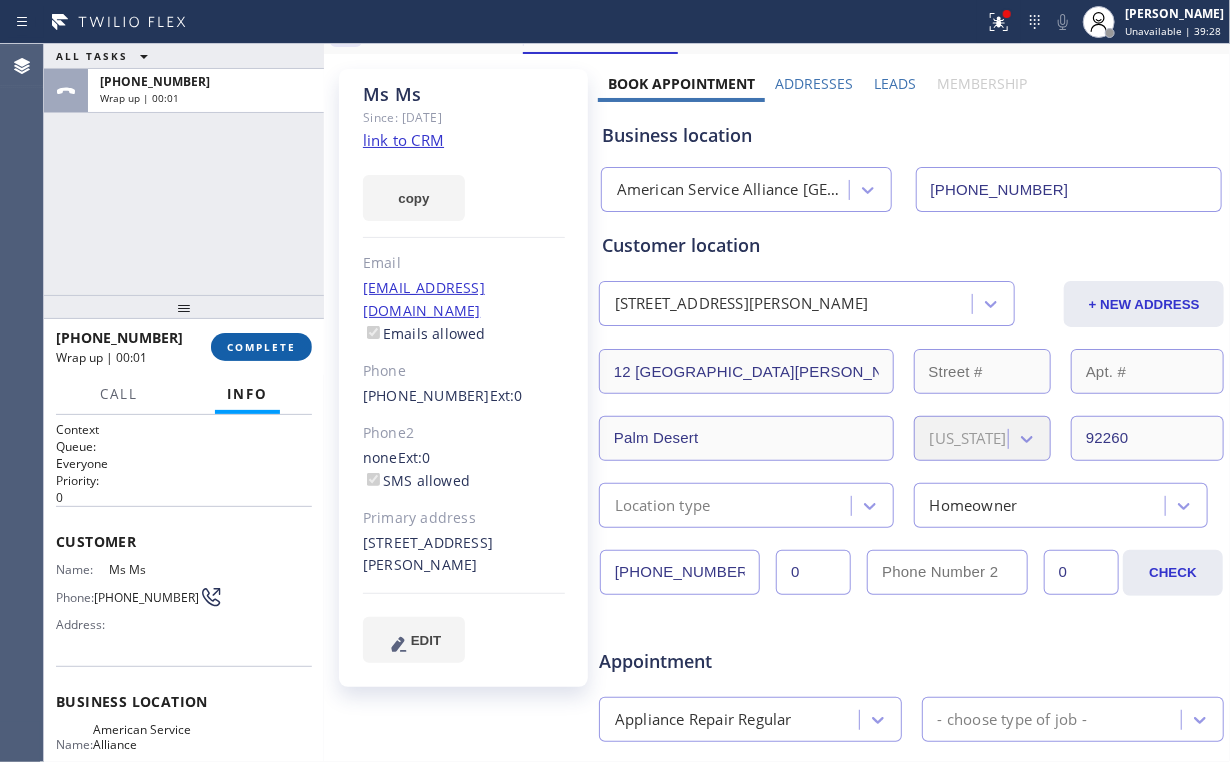 click on "COMPLETE" at bounding box center [261, 347] 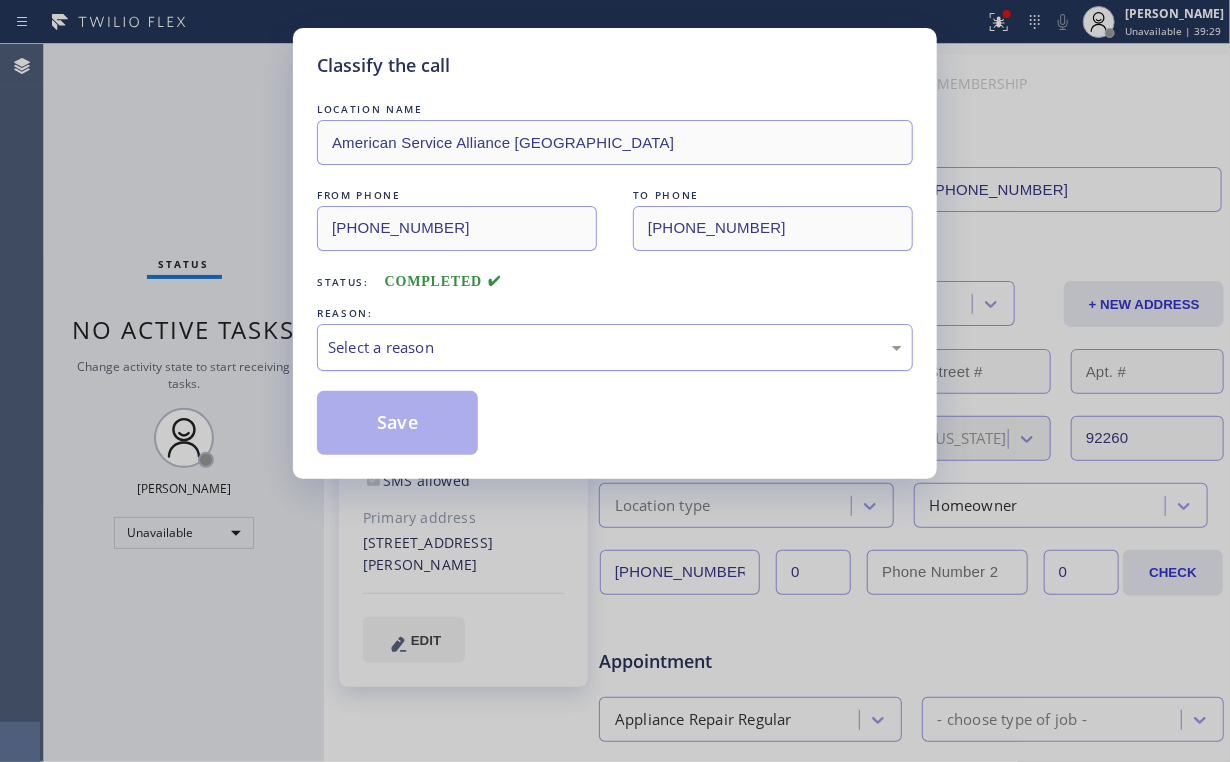 click on "Select a reason" at bounding box center [615, 347] 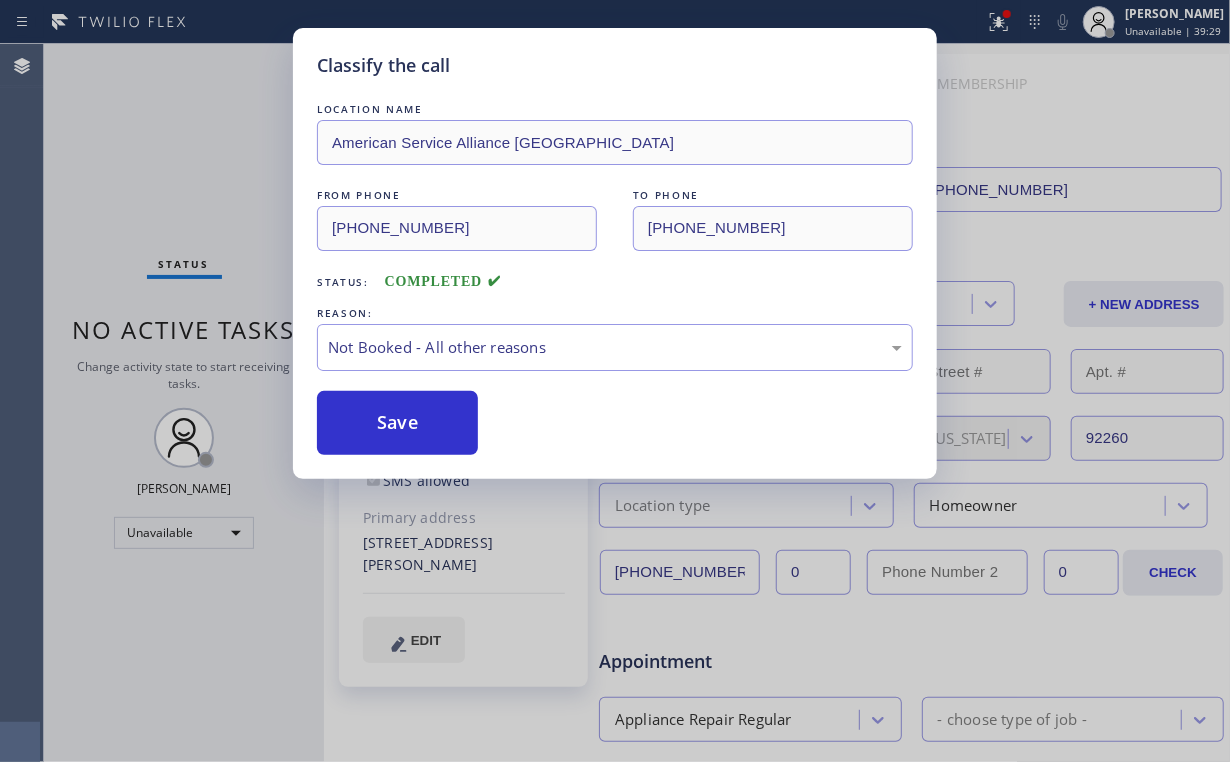 drag, startPoint x: 407, startPoint y: 420, endPoint x: 267, endPoint y: 233, distance: 233.60008 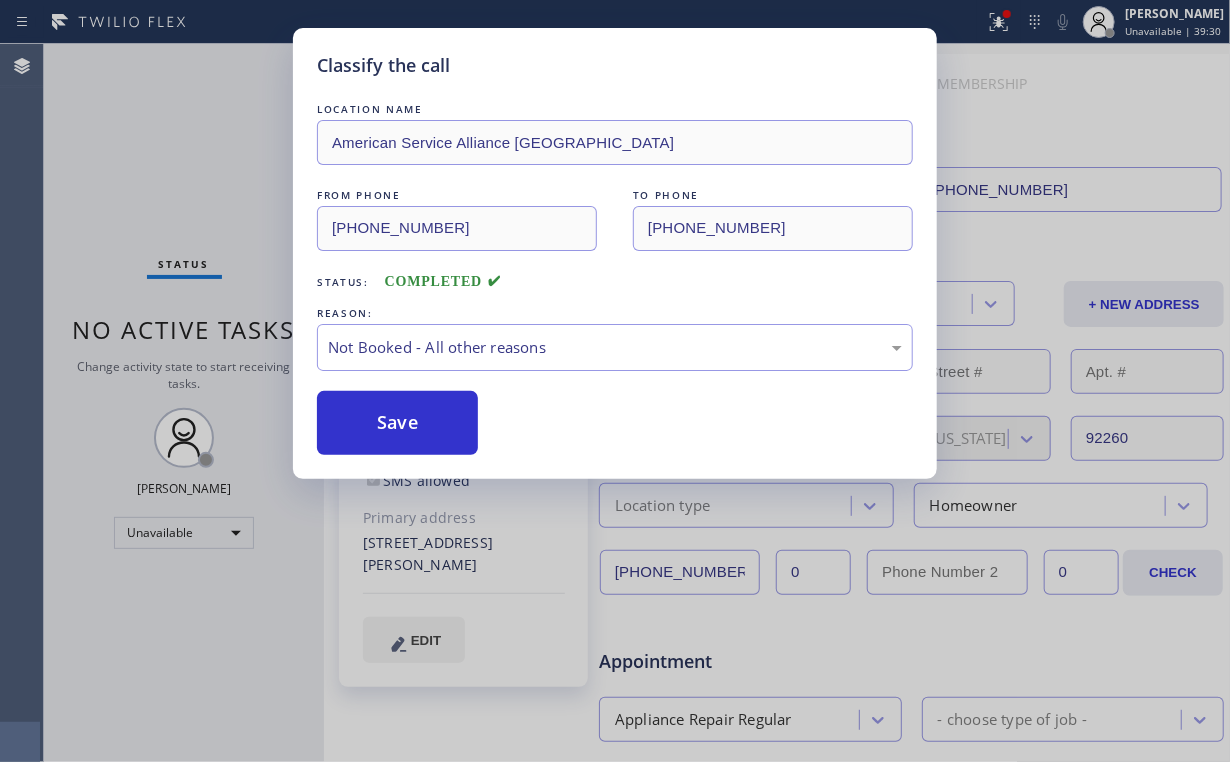 click on "Classify the call LOCATION NAME American Service Alliance Palm Desert FROM PHONE [PHONE_NUMBER] TO PHONE [PHONE_NUMBER] Status: COMPLETED REASON: Not Booked - All other reasons Save" at bounding box center (615, 381) 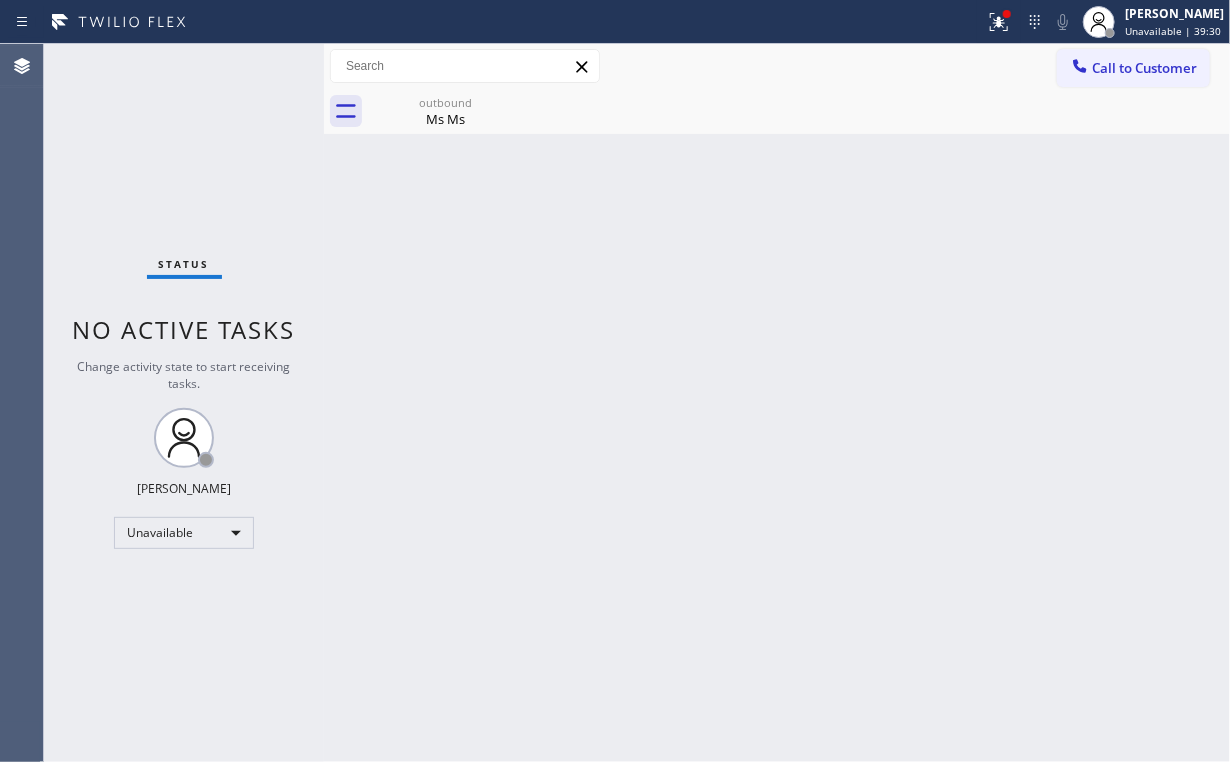 scroll, scrollTop: 0, scrollLeft: 0, axis: both 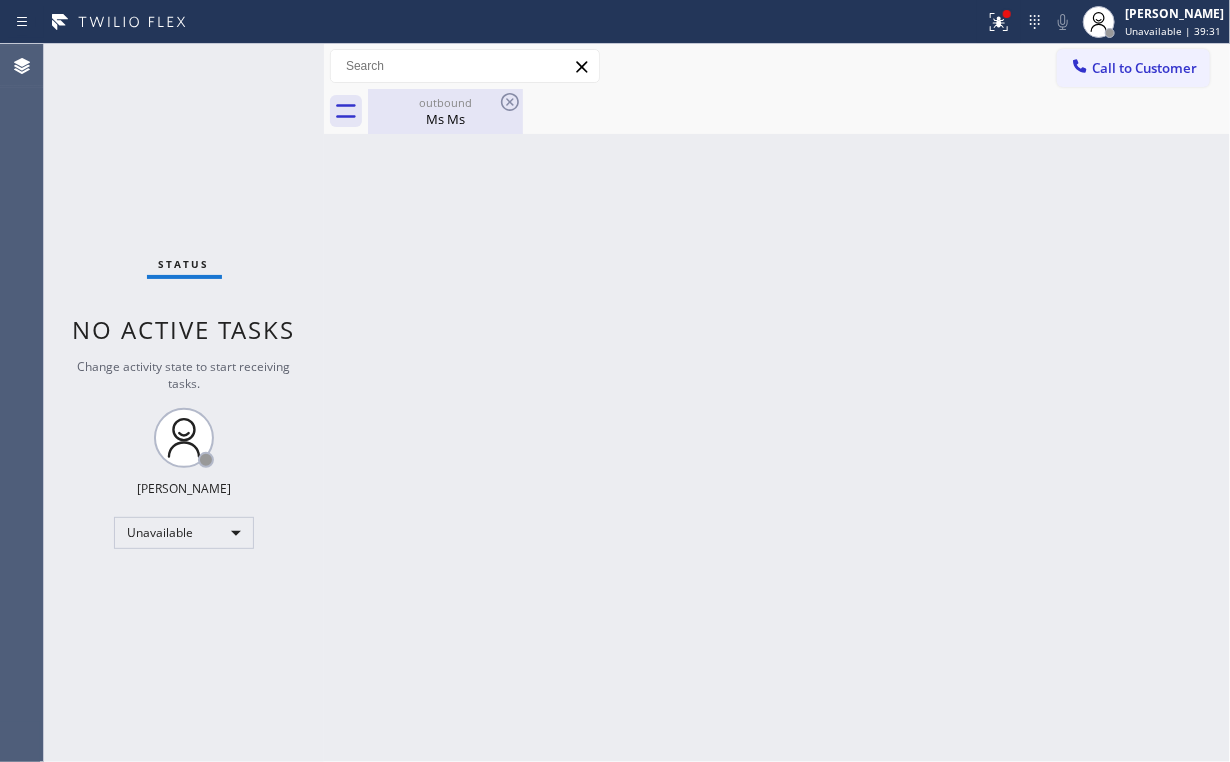 click on "Ms Ms" at bounding box center (445, 119) 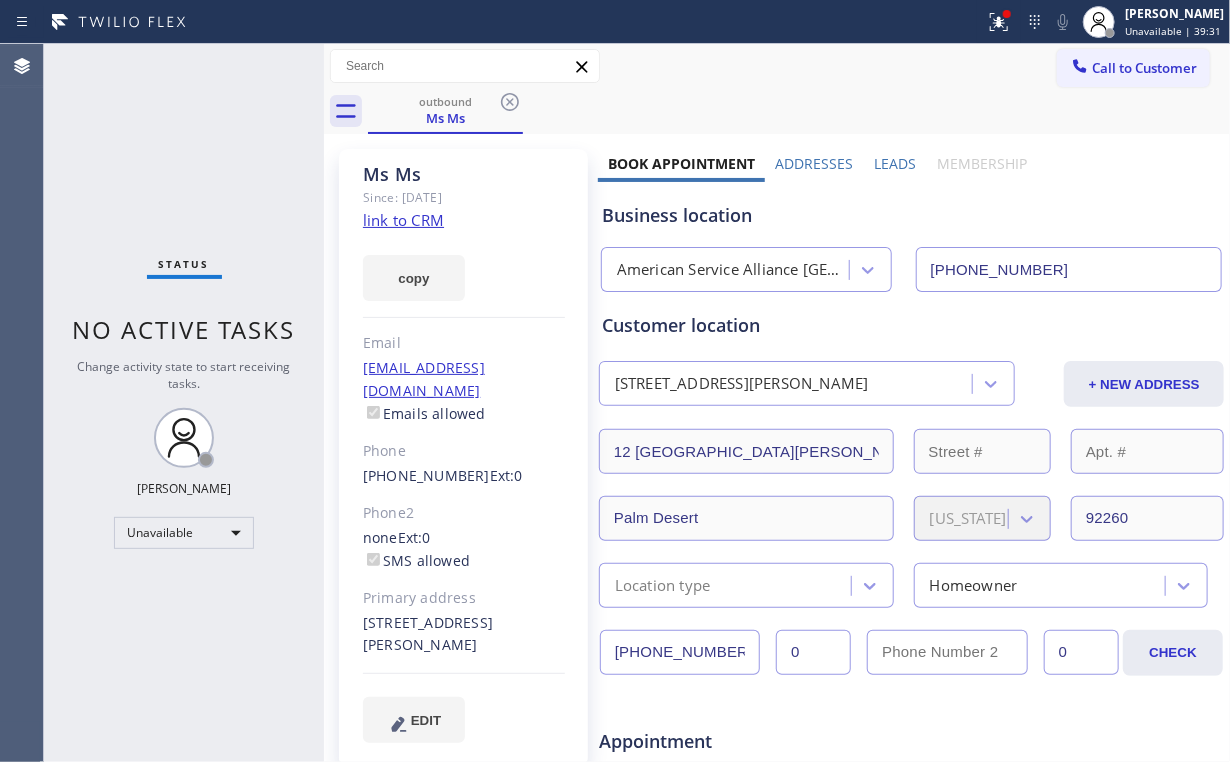 click 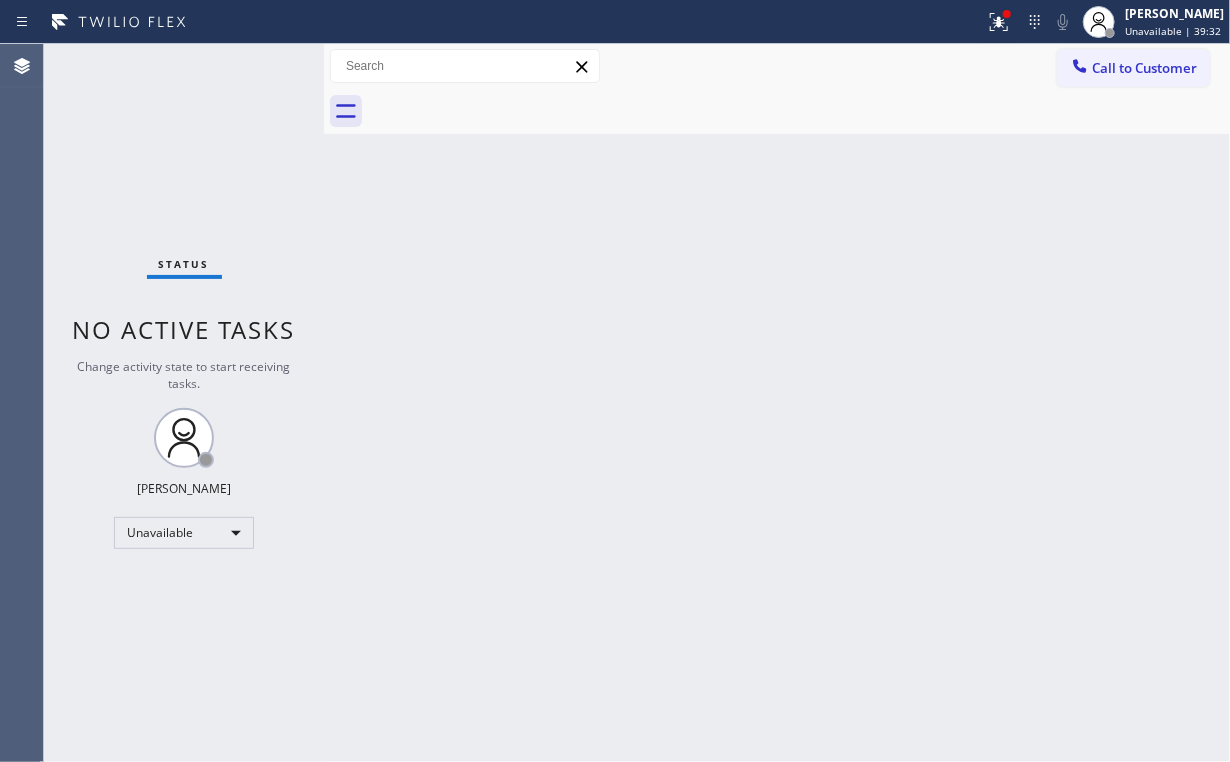drag, startPoint x: 892, startPoint y: 219, endPoint x: 1001, endPoint y: 75, distance: 180.60178 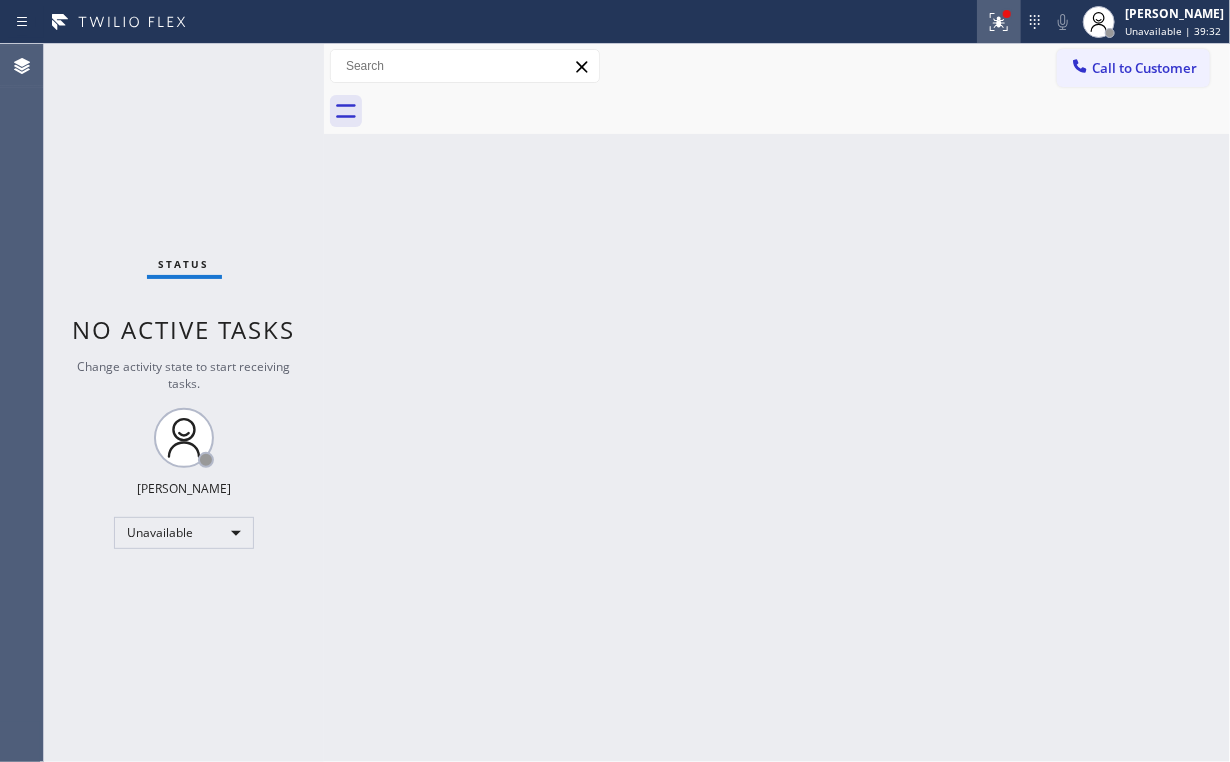 click 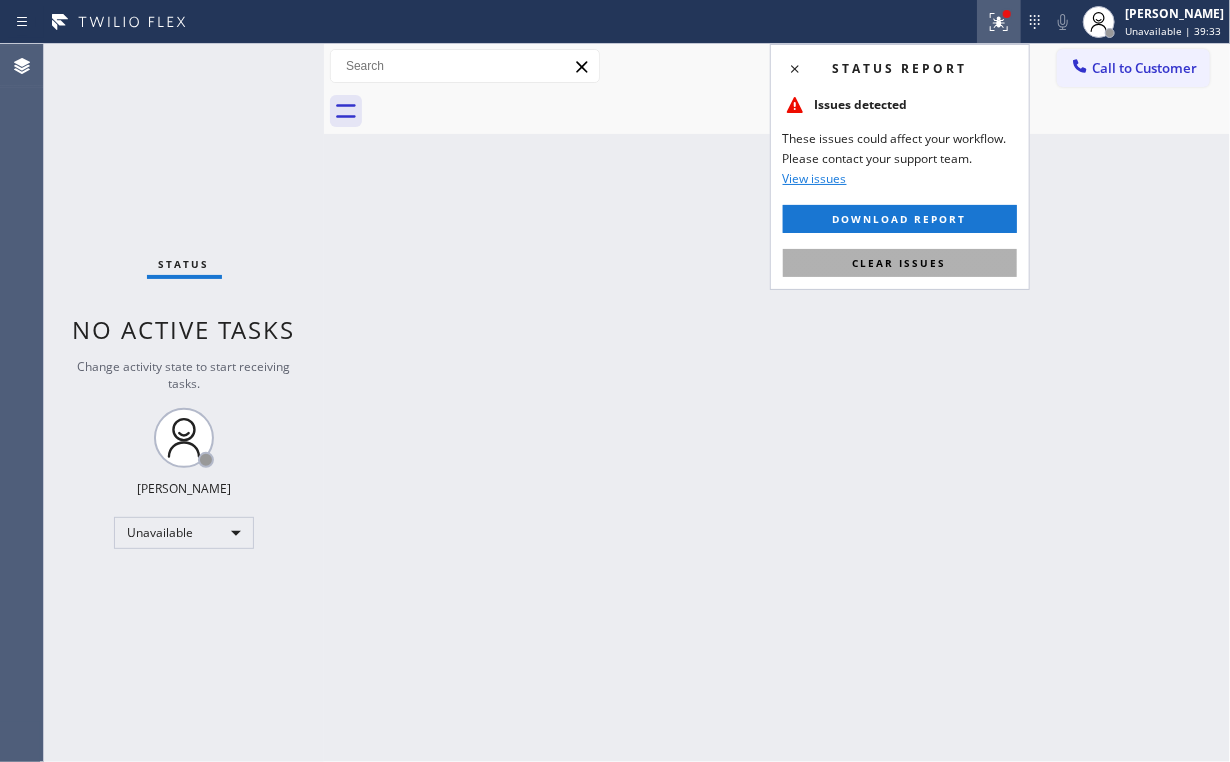 click on "Clear issues" at bounding box center [900, 263] 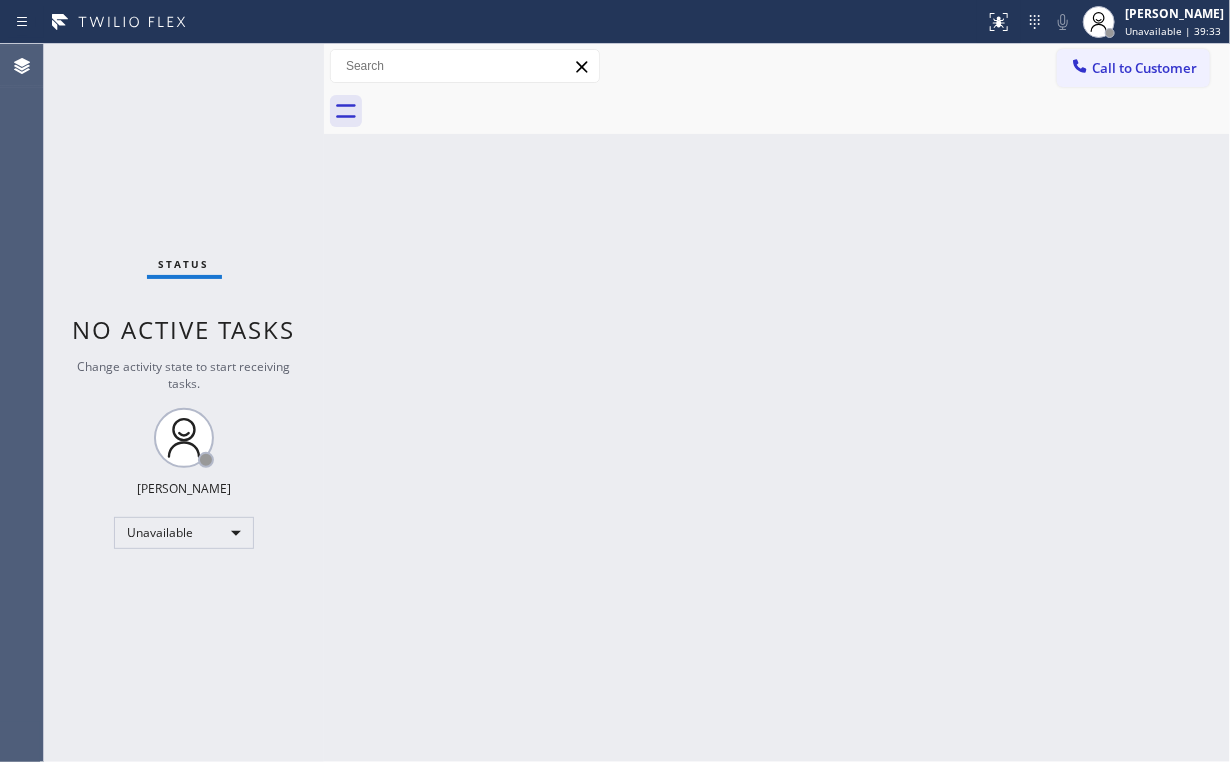 click on "Back to Dashboard Change Sender ID Customers Technicians Select a contact Outbound call Location Search location Your caller id phone number Customer number Call Customer info Name   Phone none Address none Change Sender ID HVAC [PHONE_NUMBER] 5 Star Appliance [PHONE_NUMBER] Appliance Repair [PHONE_NUMBER] Plumbing [PHONE_NUMBER] Air Duct Cleaning [PHONE_NUMBER]  Electricians [PHONE_NUMBER] Cancel Change Check personal SMS Reset Change No tabs Call to Customer Outbound call Location American Service Alliance [GEOGRAPHIC_DATA] Your caller id phone number [PHONE_NUMBER] Customer number Call Outbound call Technician Search Technician Your caller id phone number Your caller id phone number Call" at bounding box center (777, 403) 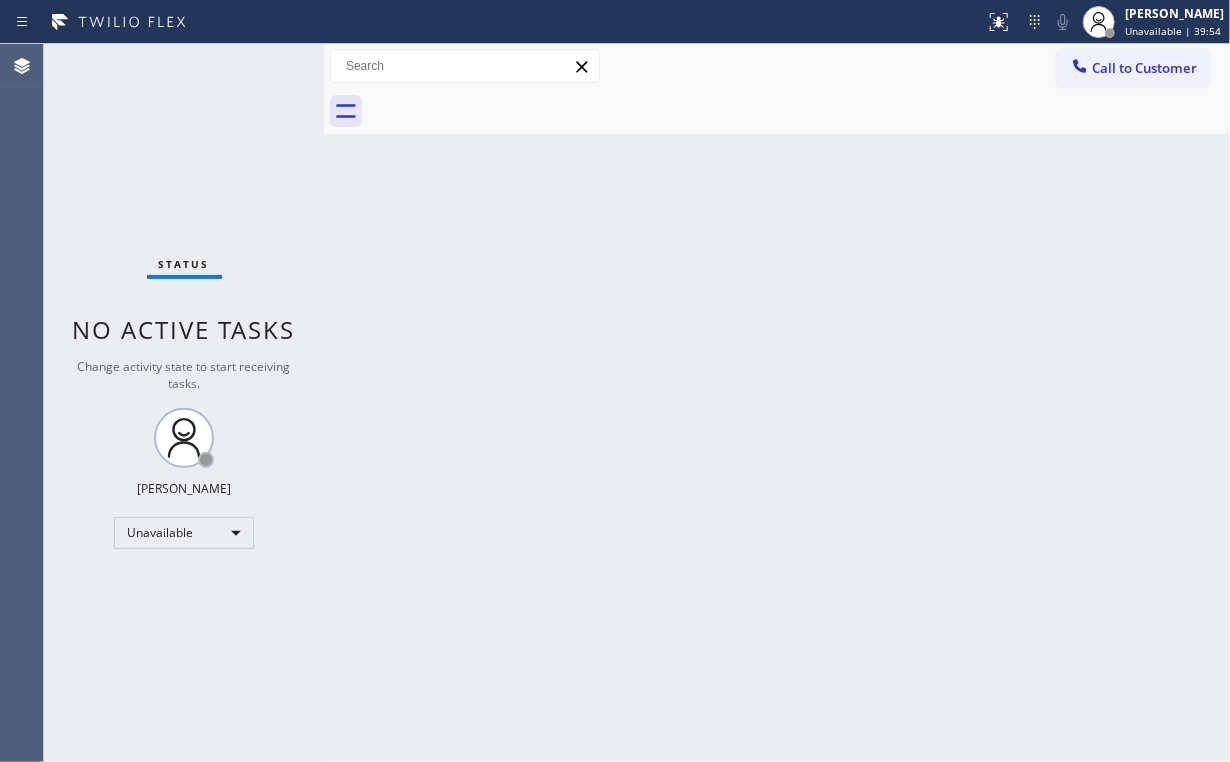 click on "Call to Customer" at bounding box center (1144, 68) 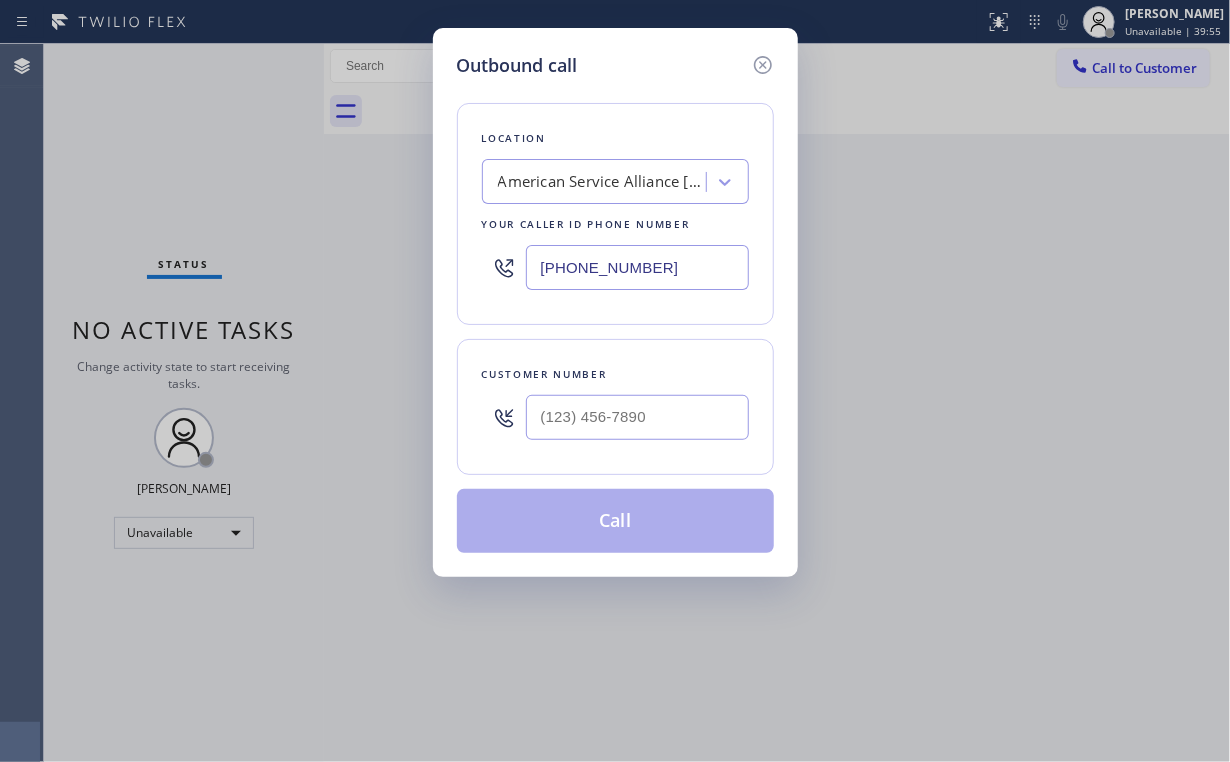 drag, startPoint x: 615, startPoint y: 257, endPoint x: 445, endPoint y: 289, distance: 172.98555 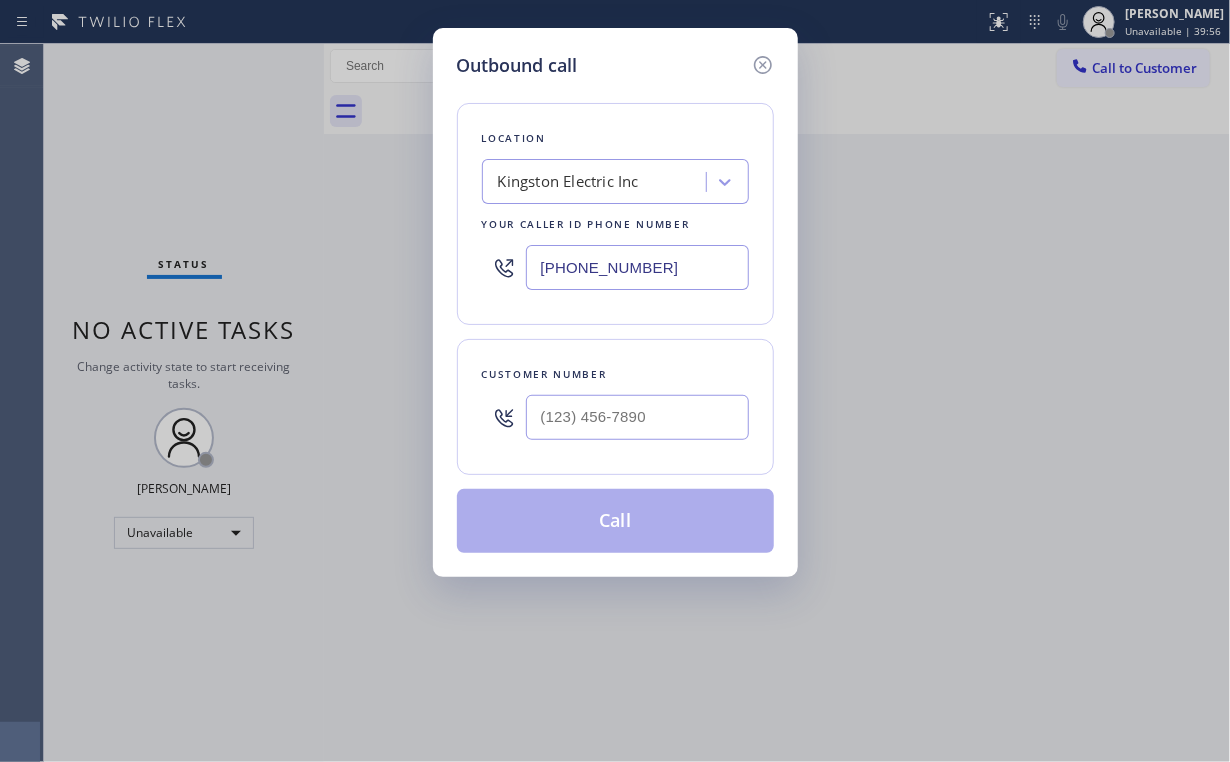 type on "[PHONE_NUMBER]" 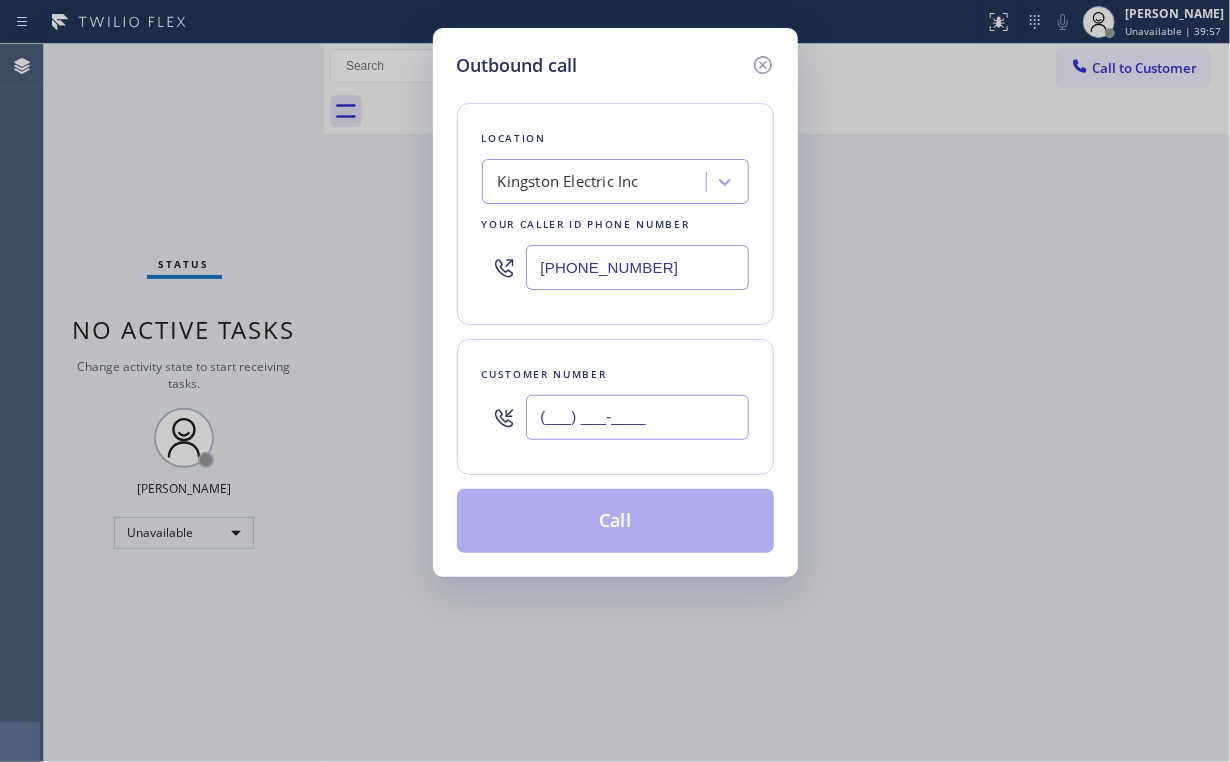 click on "(___) ___-____" at bounding box center (637, 417) 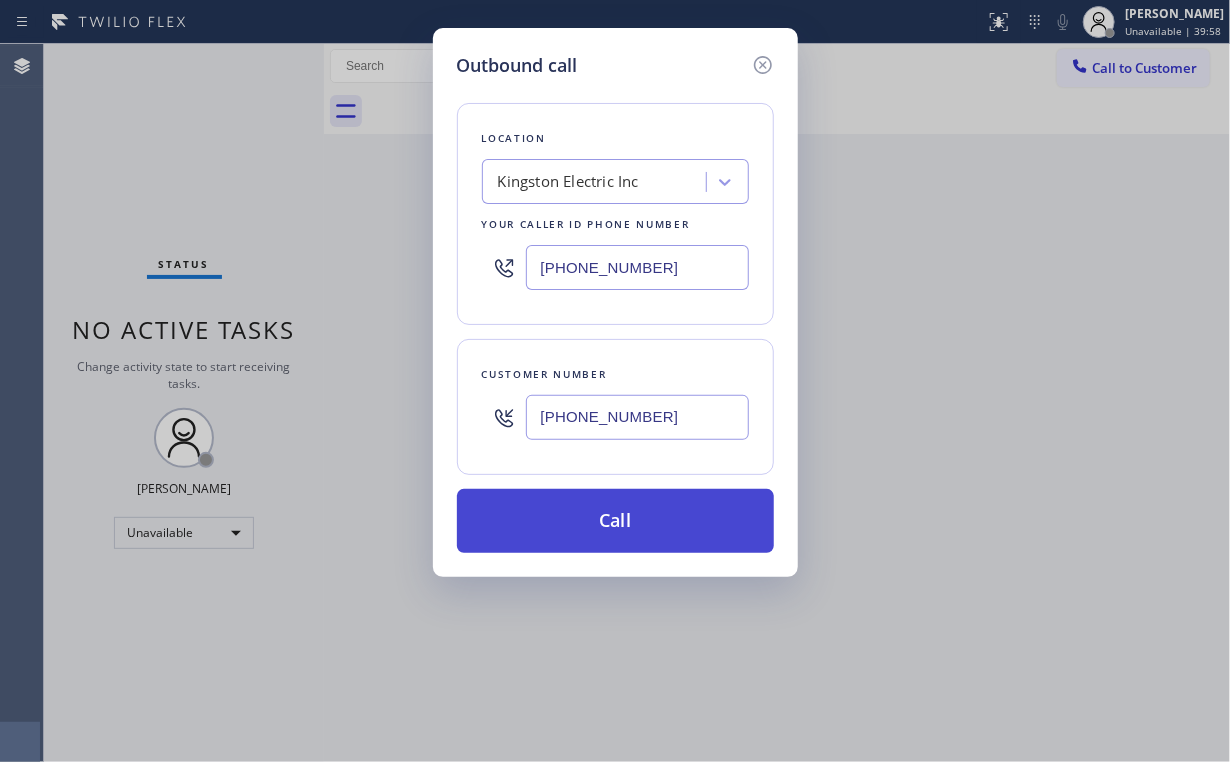 type on "[PHONE_NUMBER]" 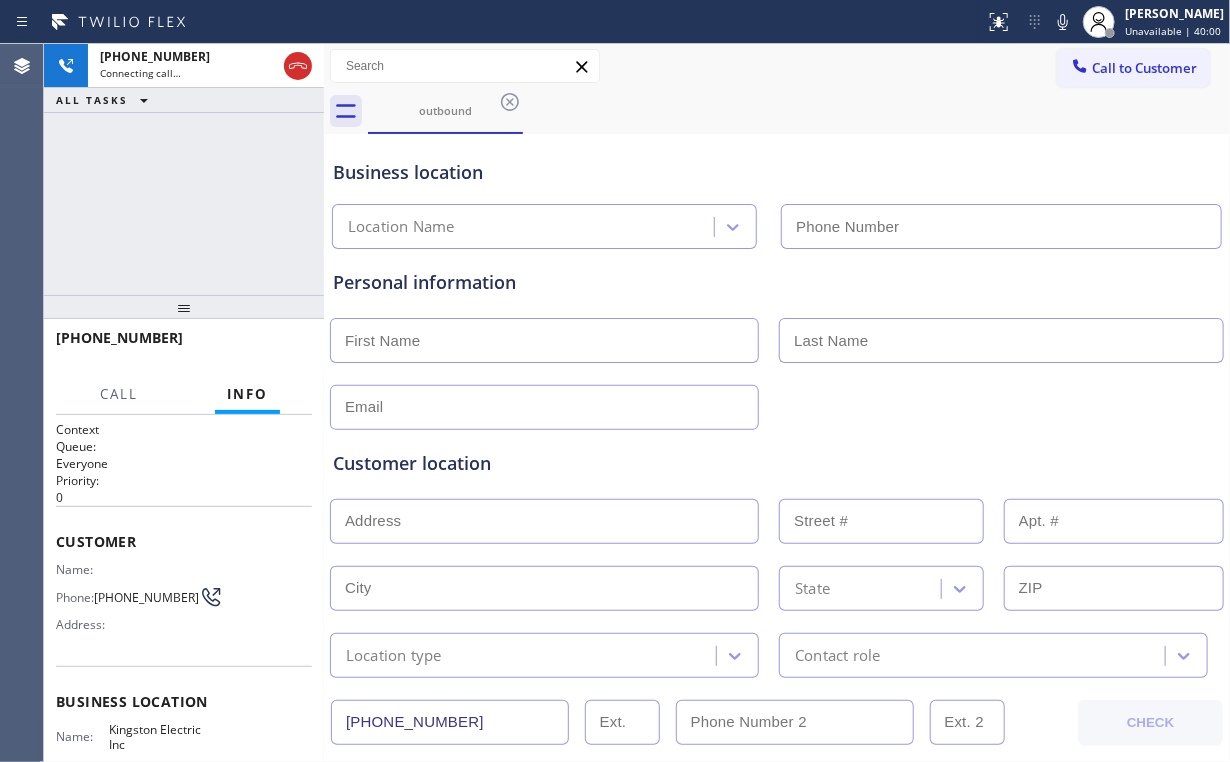 type on "[PHONE_NUMBER]" 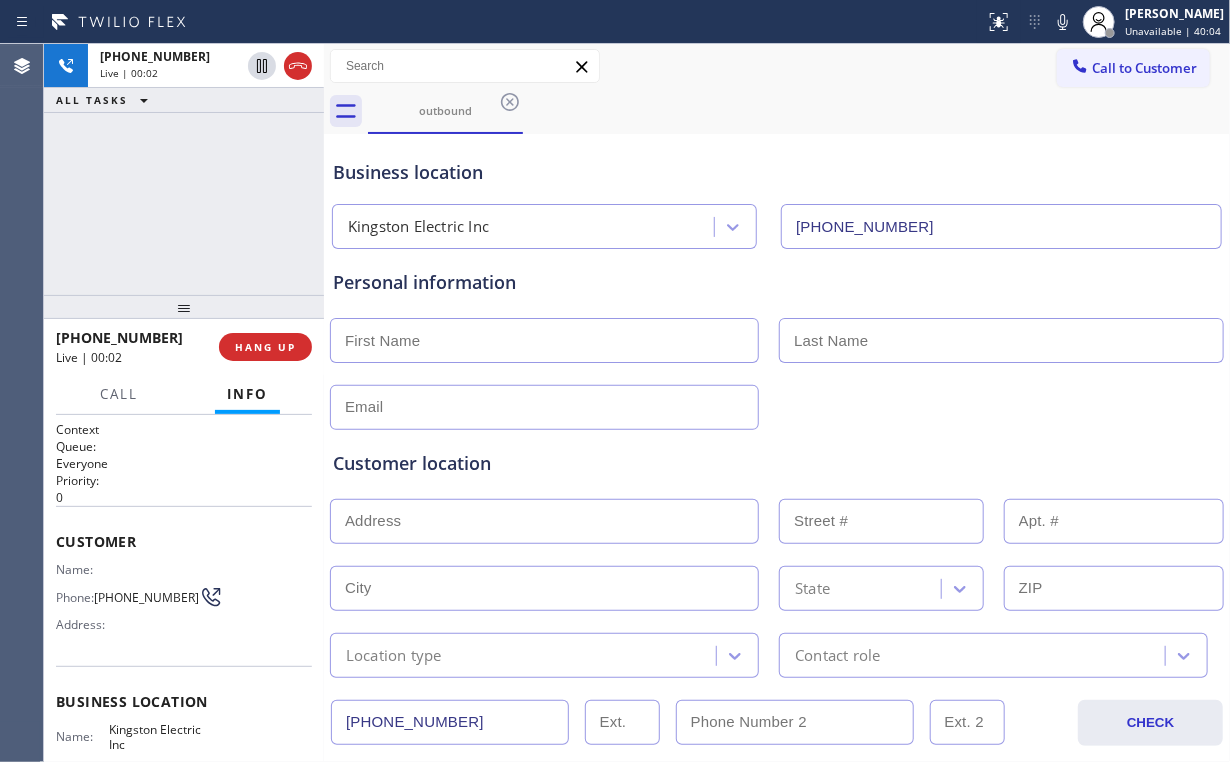 click on "[PHONE_NUMBER] Live | 00:02 ALL TASKS ALL TASKS ACTIVE TASKS TASKS IN WRAP UP" at bounding box center [184, 169] 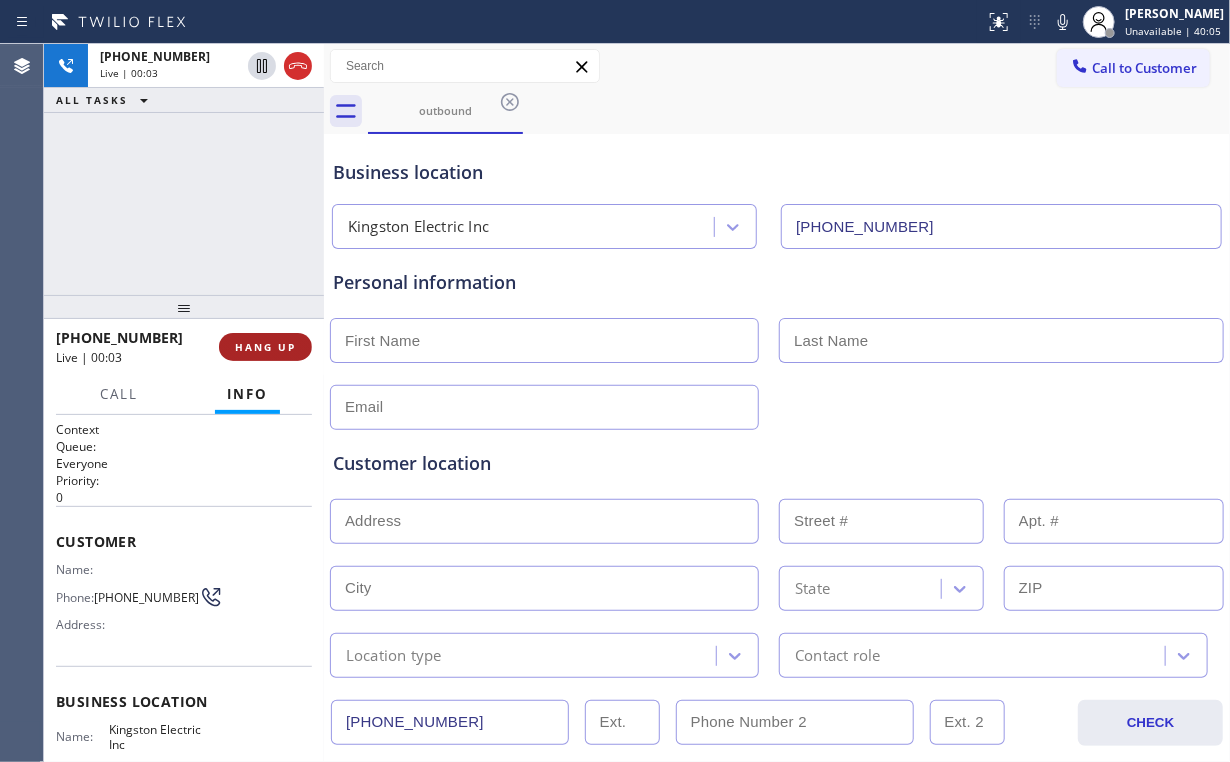 click on "HANG UP" at bounding box center [265, 347] 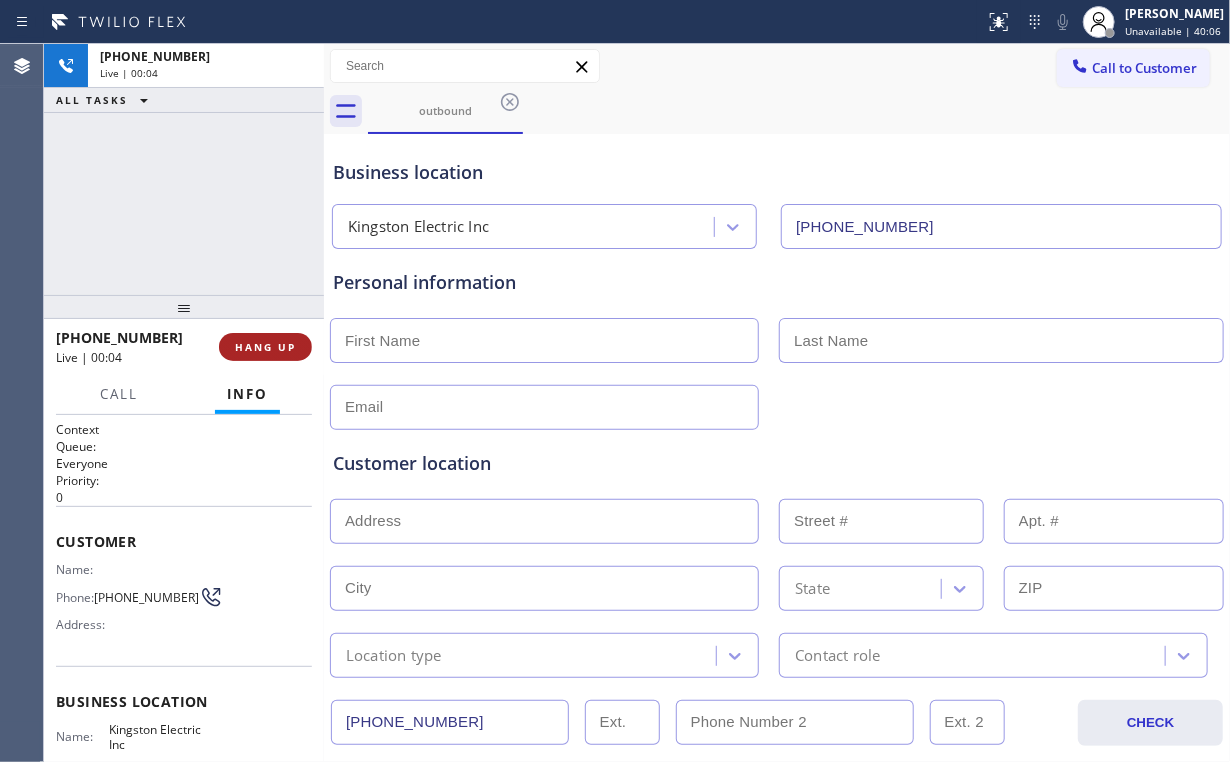 click on "HANG UP" at bounding box center [265, 347] 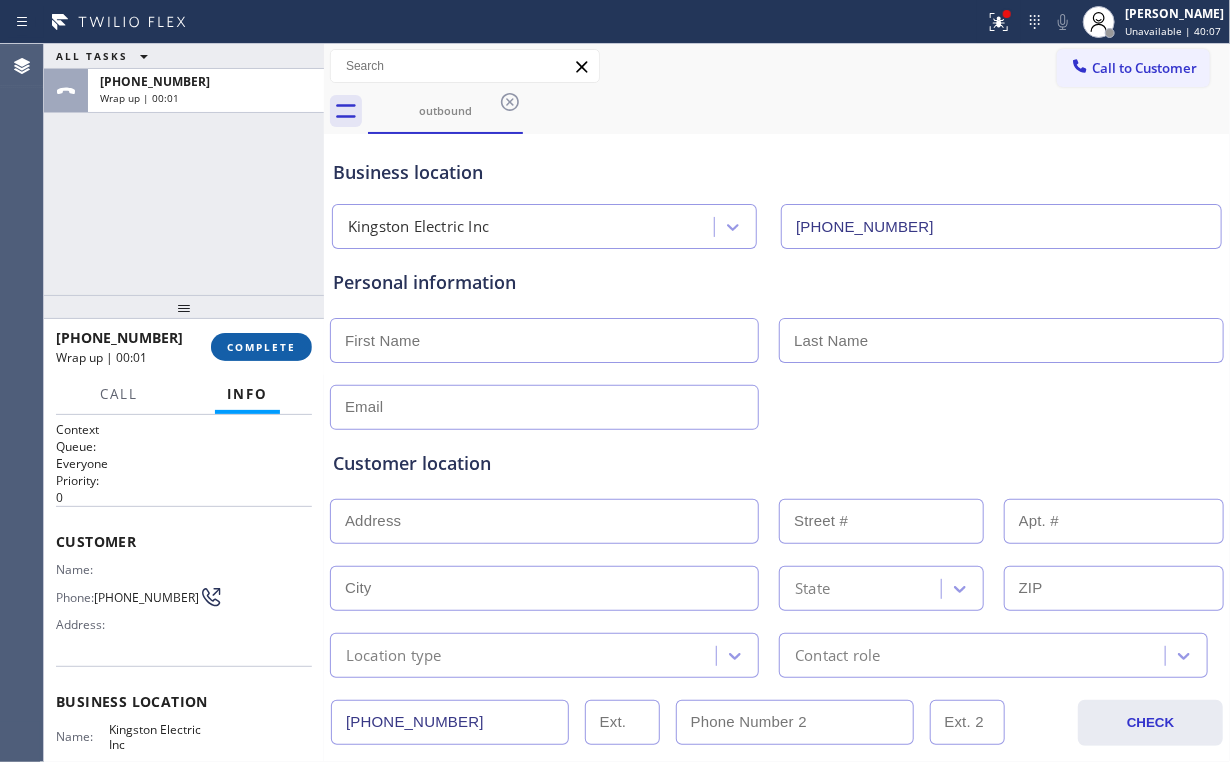 click on "COMPLETE" at bounding box center [261, 347] 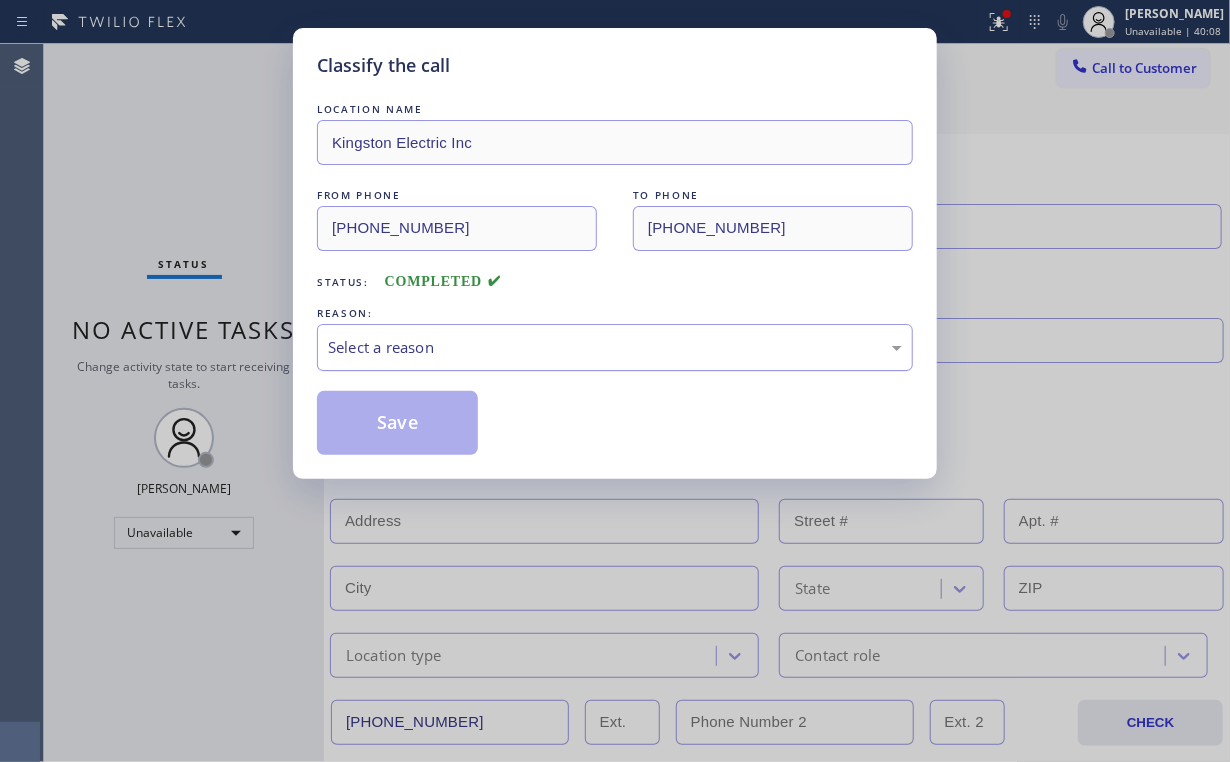 click on "Select a reason" at bounding box center (615, 347) 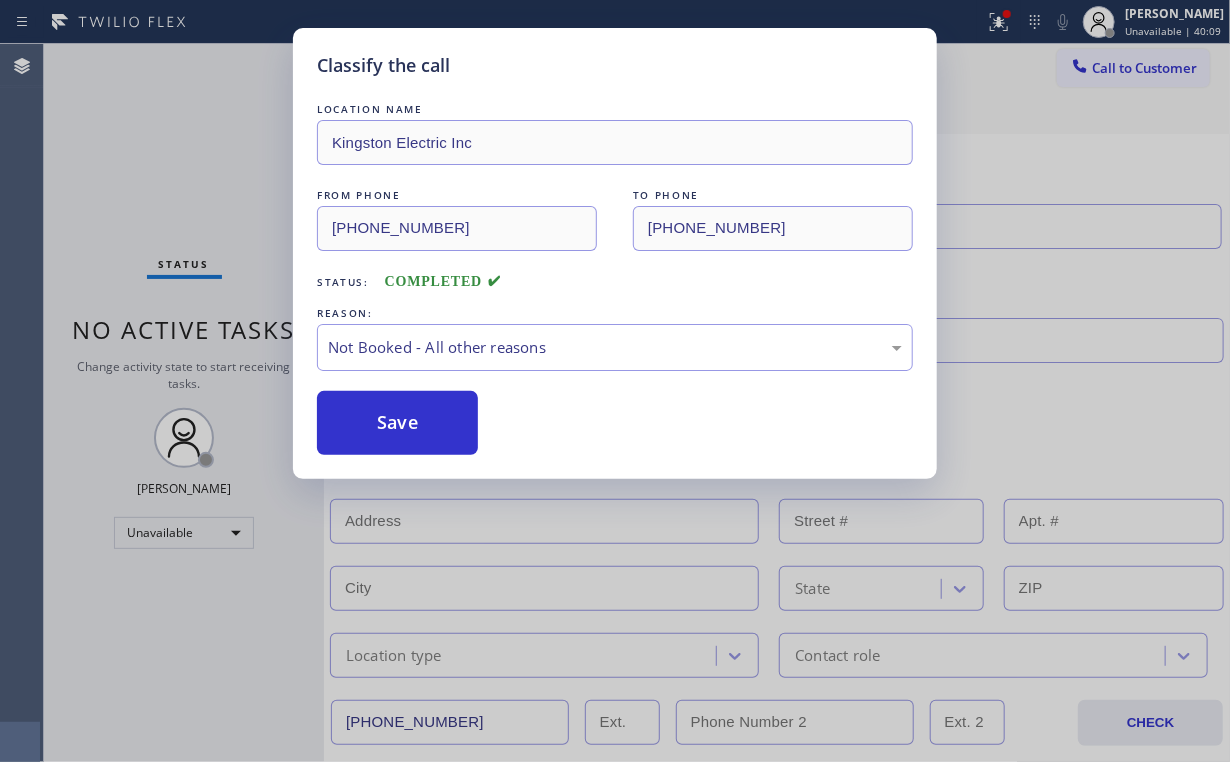 drag, startPoint x: 411, startPoint y: 426, endPoint x: 380, endPoint y: 387, distance: 49.819675 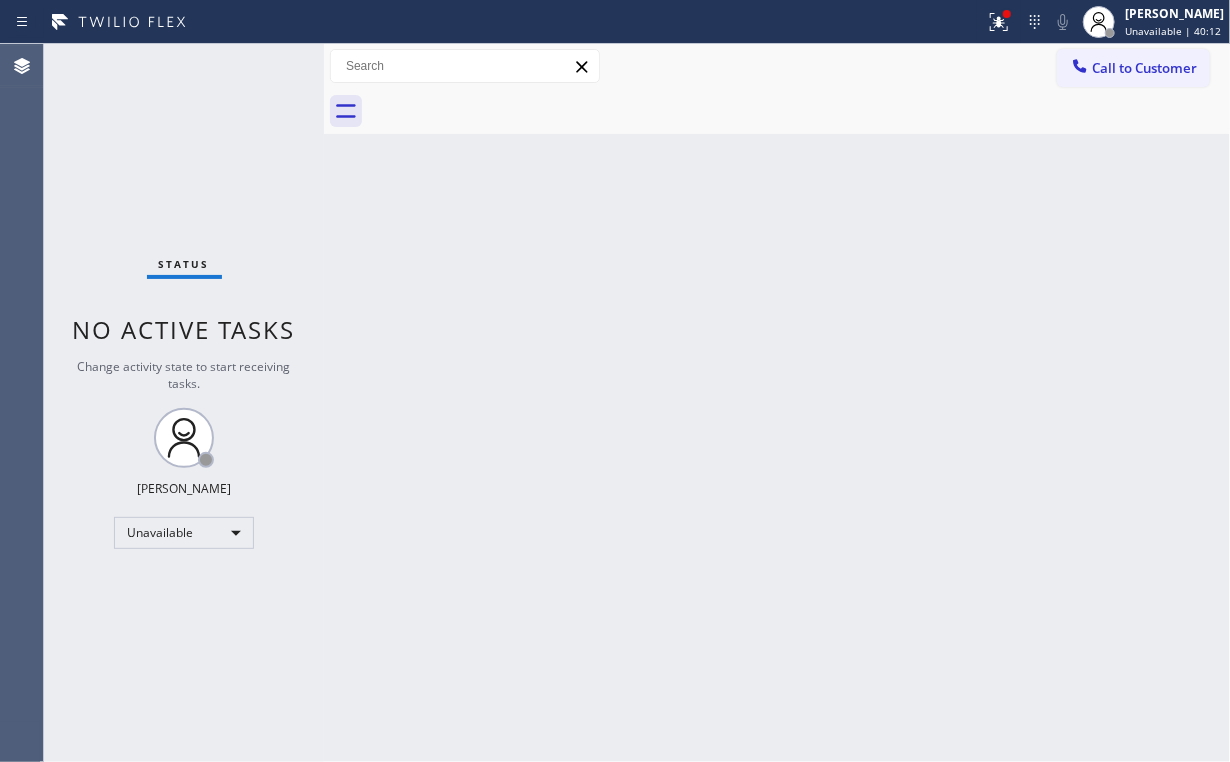 click on "Back to Dashboard Change Sender ID Customers Technicians Select a contact Outbound call Location Search location Your caller id phone number Customer number Call Customer info Name   Phone none Address none Change Sender ID HVAC [PHONE_NUMBER] 5 Star Appliance [PHONE_NUMBER] Appliance Repair [PHONE_NUMBER] Plumbing [PHONE_NUMBER] Air Duct Cleaning [PHONE_NUMBER]  Electricians [PHONE_NUMBER] Cancel Change Check personal SMS Reset Change No tabs Call to Customer Outbound call Location Kingston Electric Inc Your caller id phone number [PHONE_NUMBER] Customer number Call Outbound call Technician Search Technician Your caller id phone number Your caller id phone number Call" at bounding box center [777, 403] 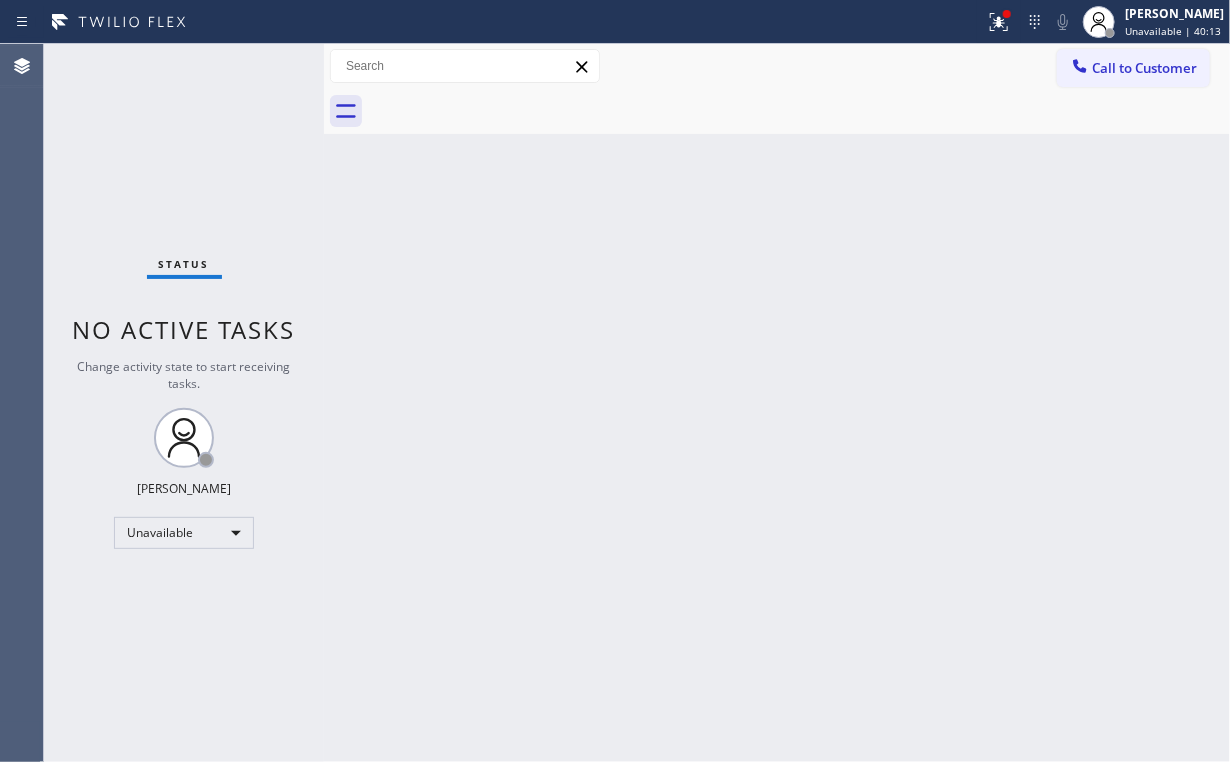 drag, startPoint x: 888, startPoint y: 417, endPoint x: 509, endPoint y: 704, distance: 475.4051 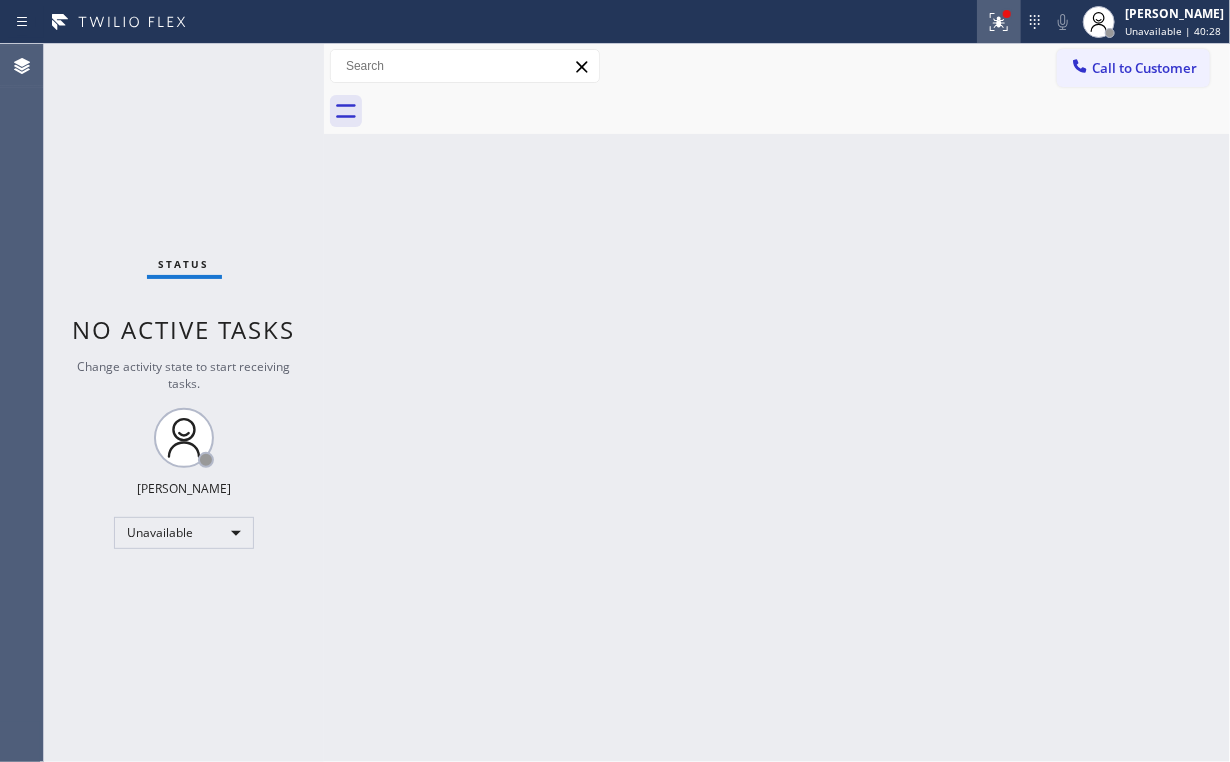 click 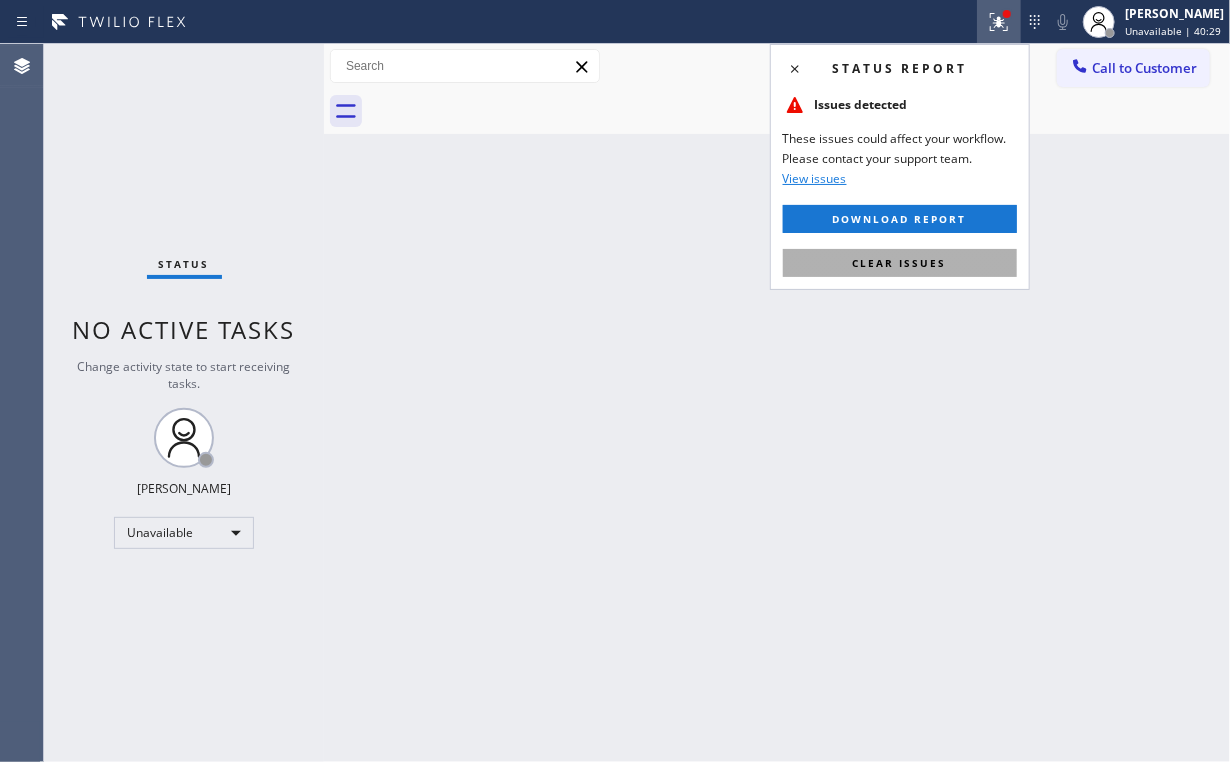 click on "Clear issues" at bounding box center (900, 263) 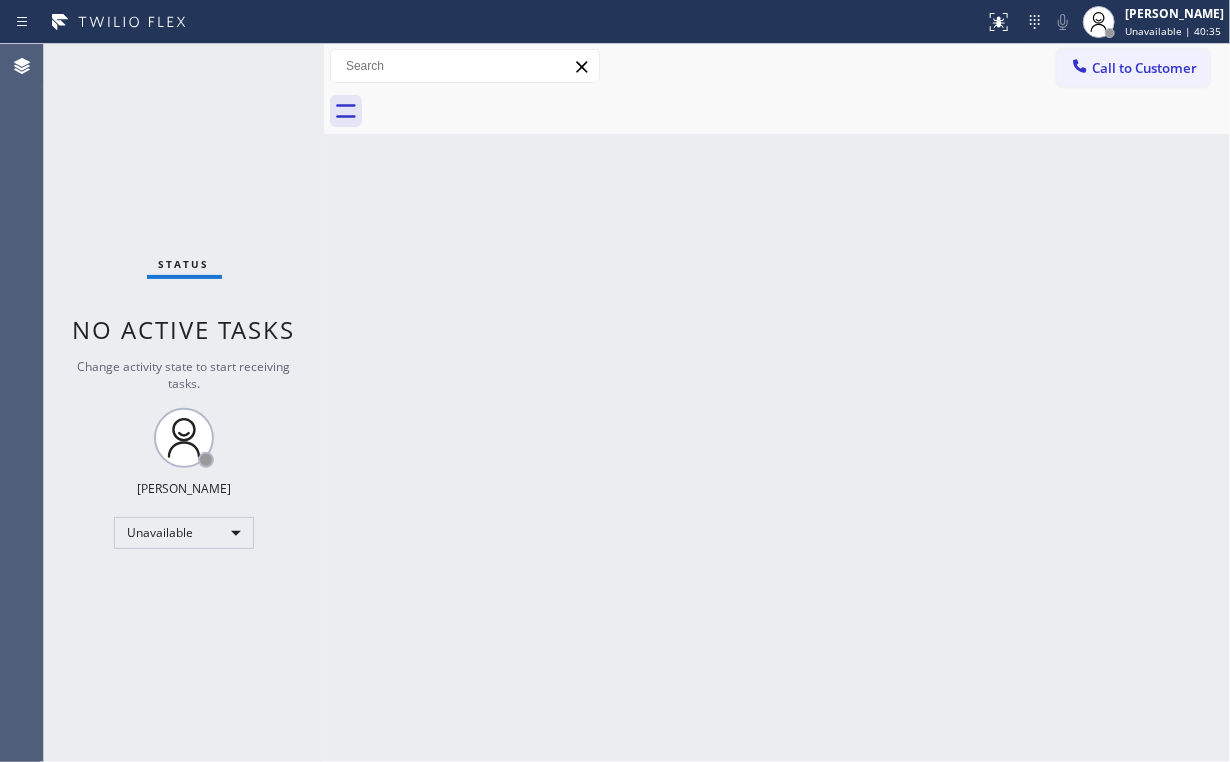click on "Status   No active tasks     Change activity state to start receiving tasks.   [PERSON_NAME] Unavailable" at bounding box center (184, 403) 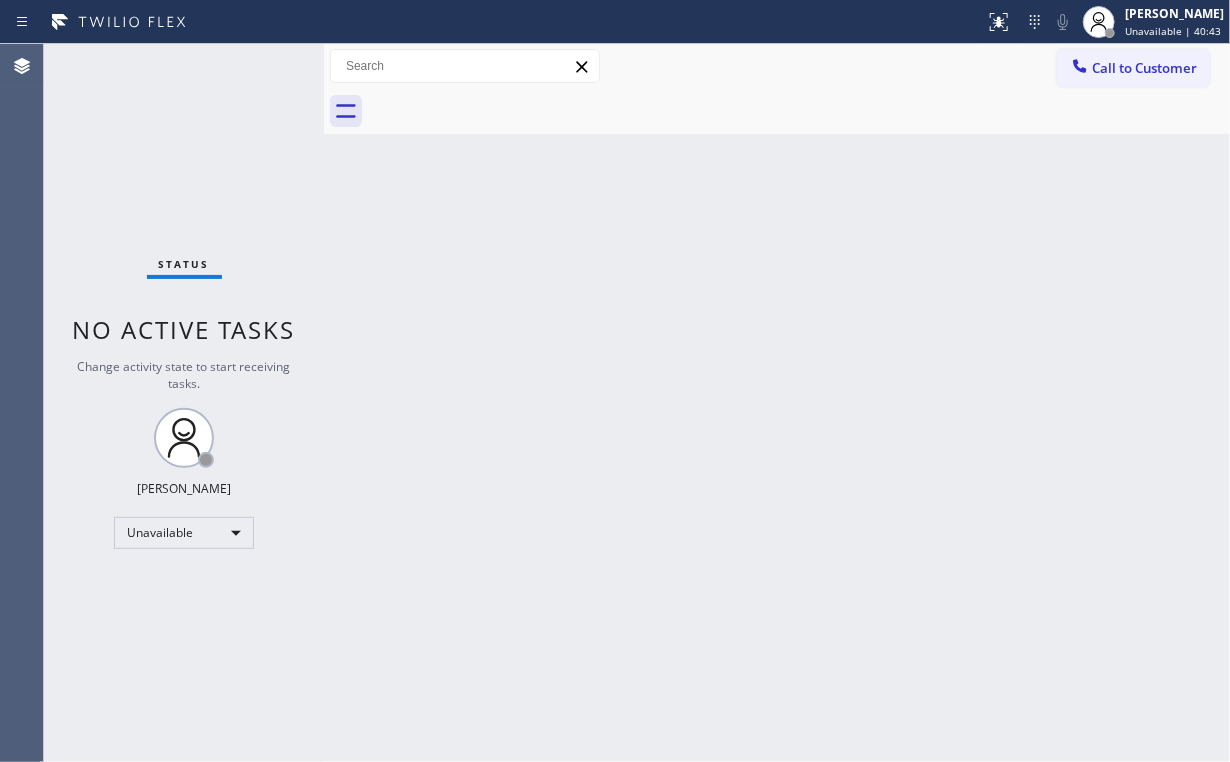 click on "Status   No active tasks     Change activity state to start receiving tasks.   [PERSON_NAME] Unavailable" at bounding box center (184, 403) 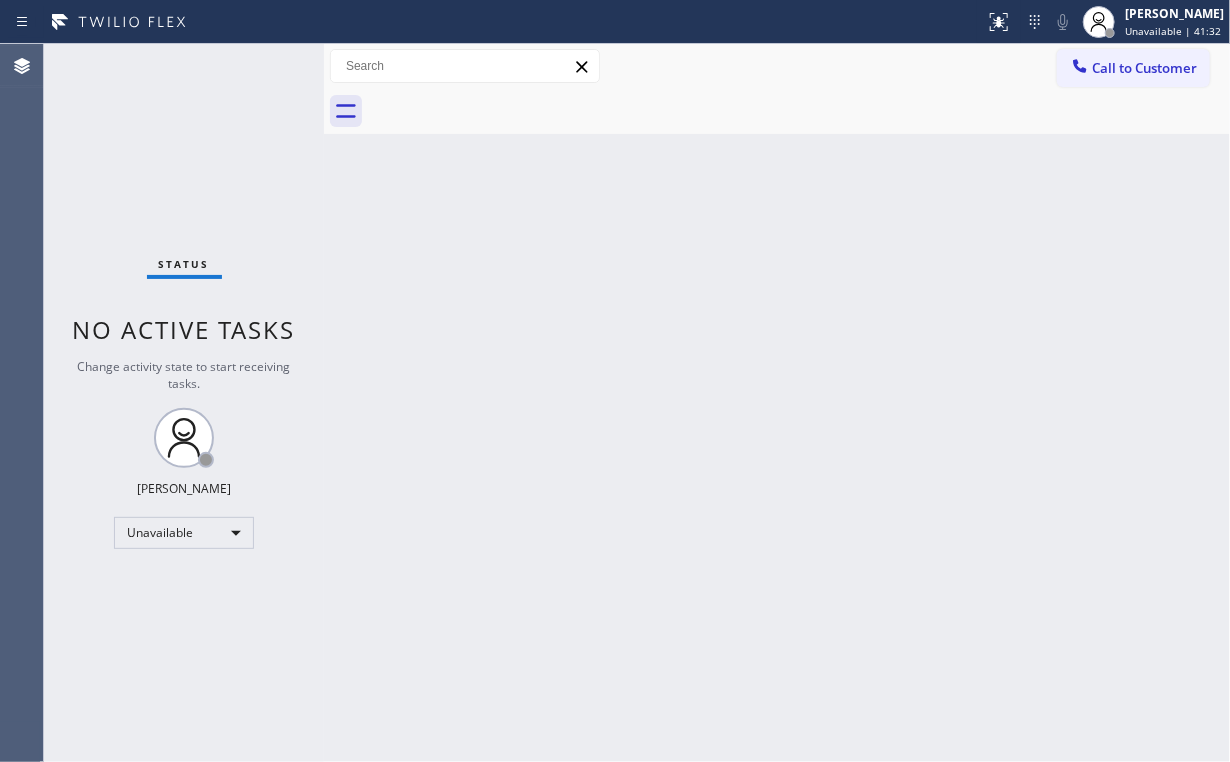 click on "Status   No active tasks     Change activity state to start receiving tasks.   [PERSON_NAME] Unavailable" at bounding box center [184, 403] 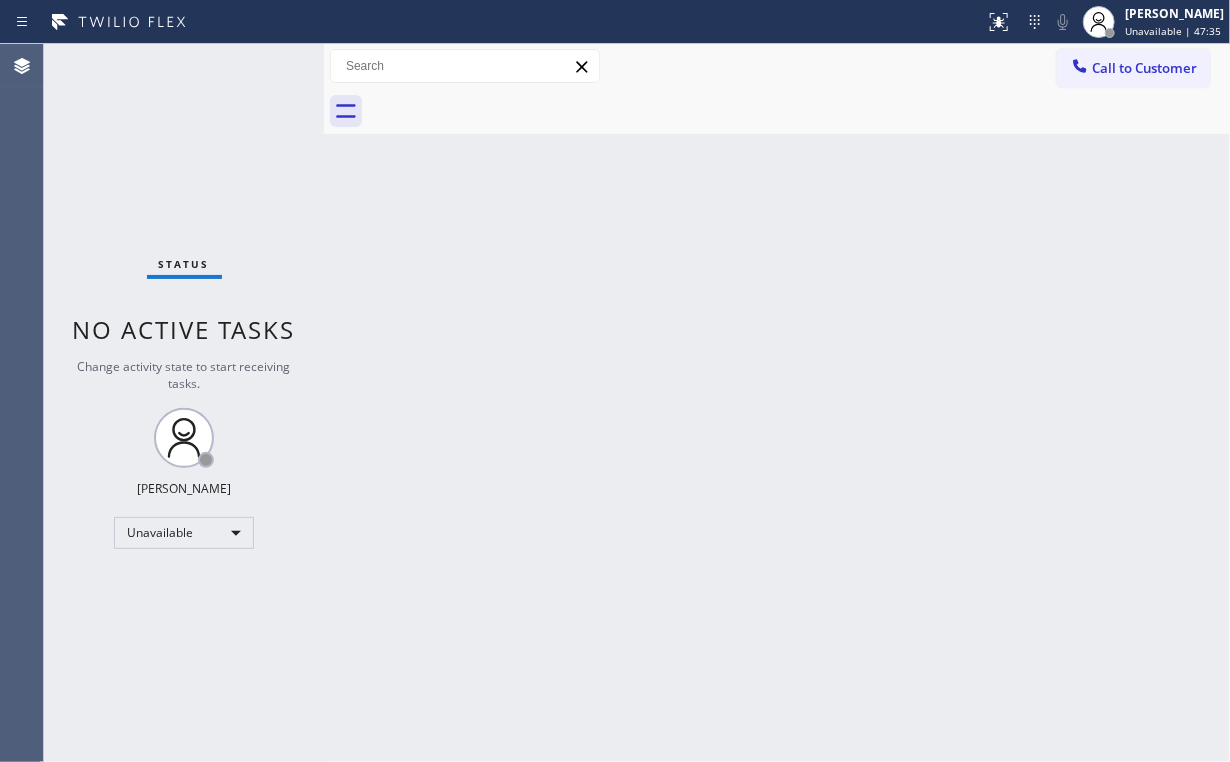 drag, startPoint x: 371, startPoint y: 188, endPoint x: 340, endPoint y: 220, distance: 44.553337 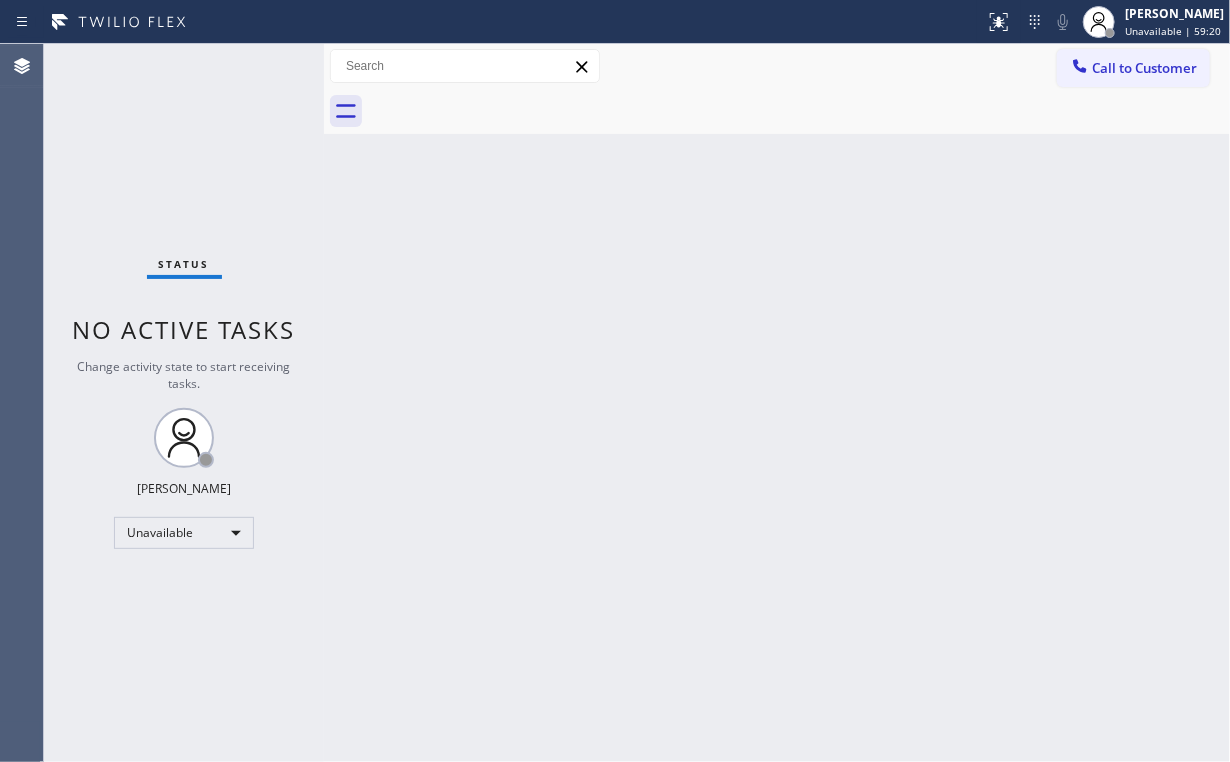 click on "Status   No active tasks     Change activity state to start receiving tasks.   [PERSON_NAME] Unavailable" at bounding box center (184, 403) 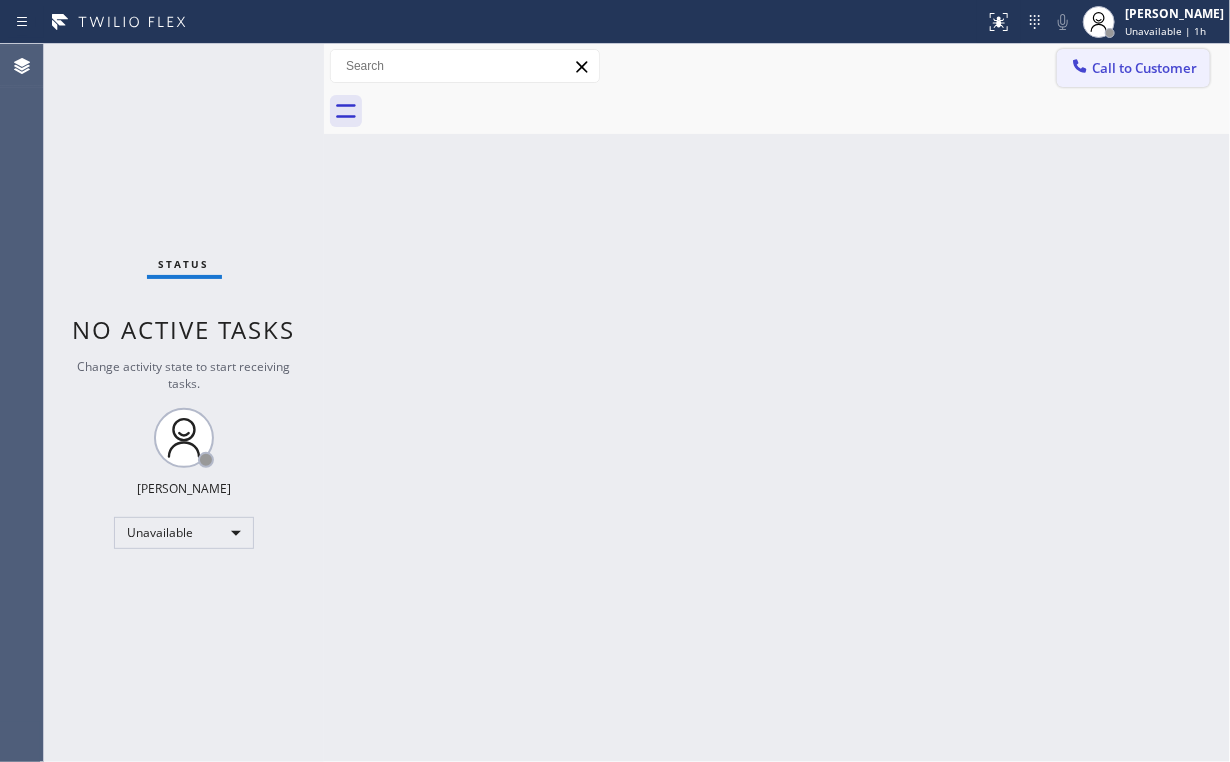 drag, startPoint x: 1149, startPoint y: 59, endPoint x: 745, endPoint y: 233, distance: 439.87726 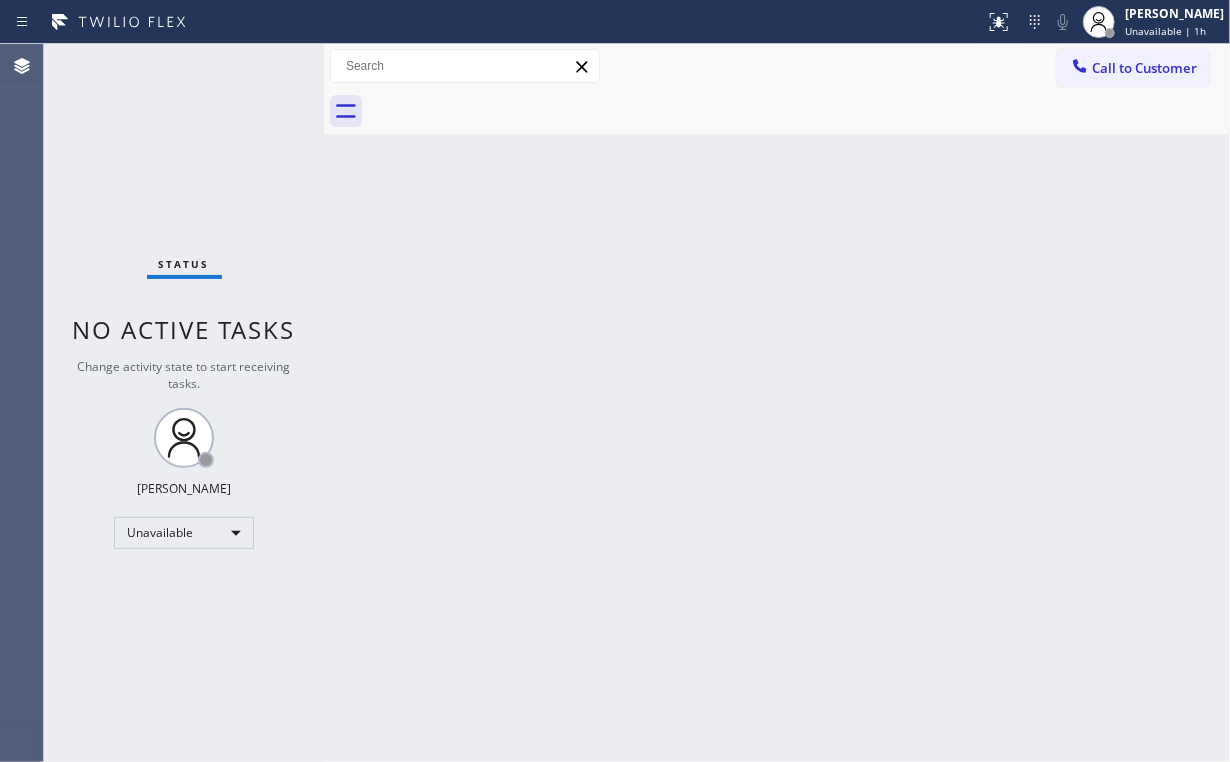 click on "Call to Customer" at bounding box center [1144, 68] 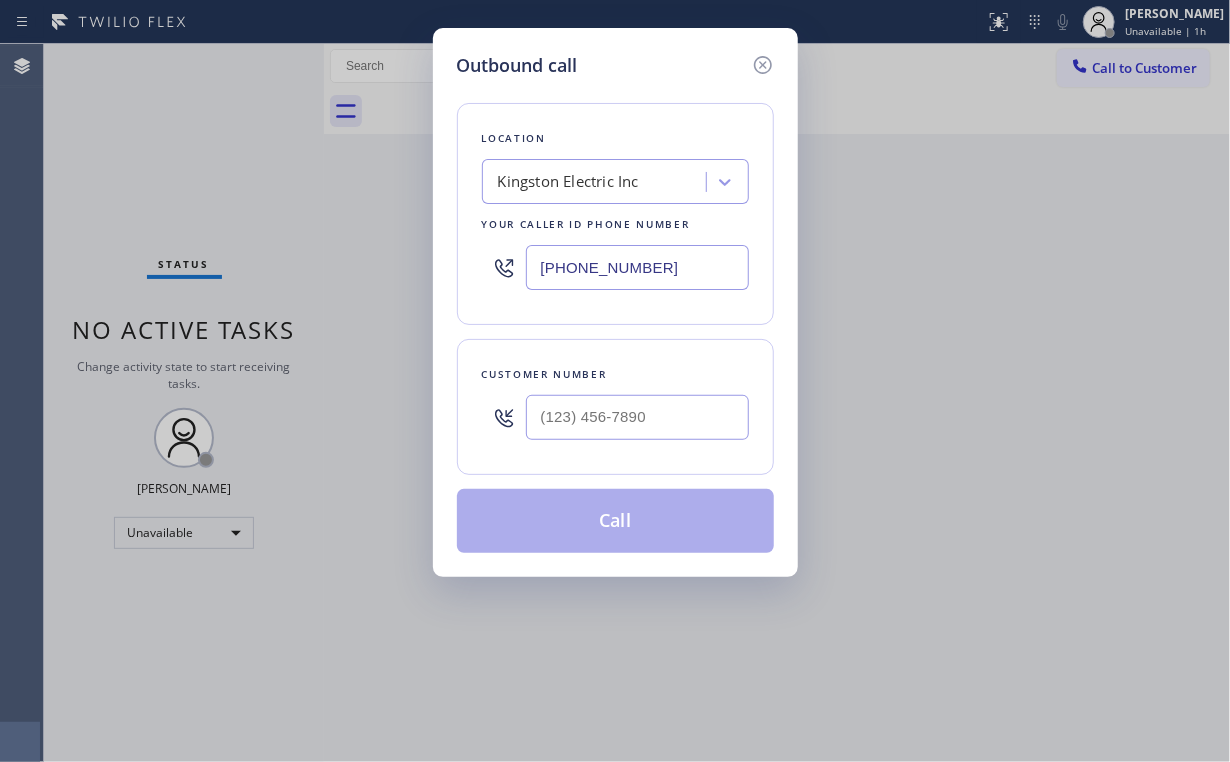 drag, startPoint x: 690, startPoint y: 287, endPoint x: 362, endPoint y: 261, distance: 329.02887 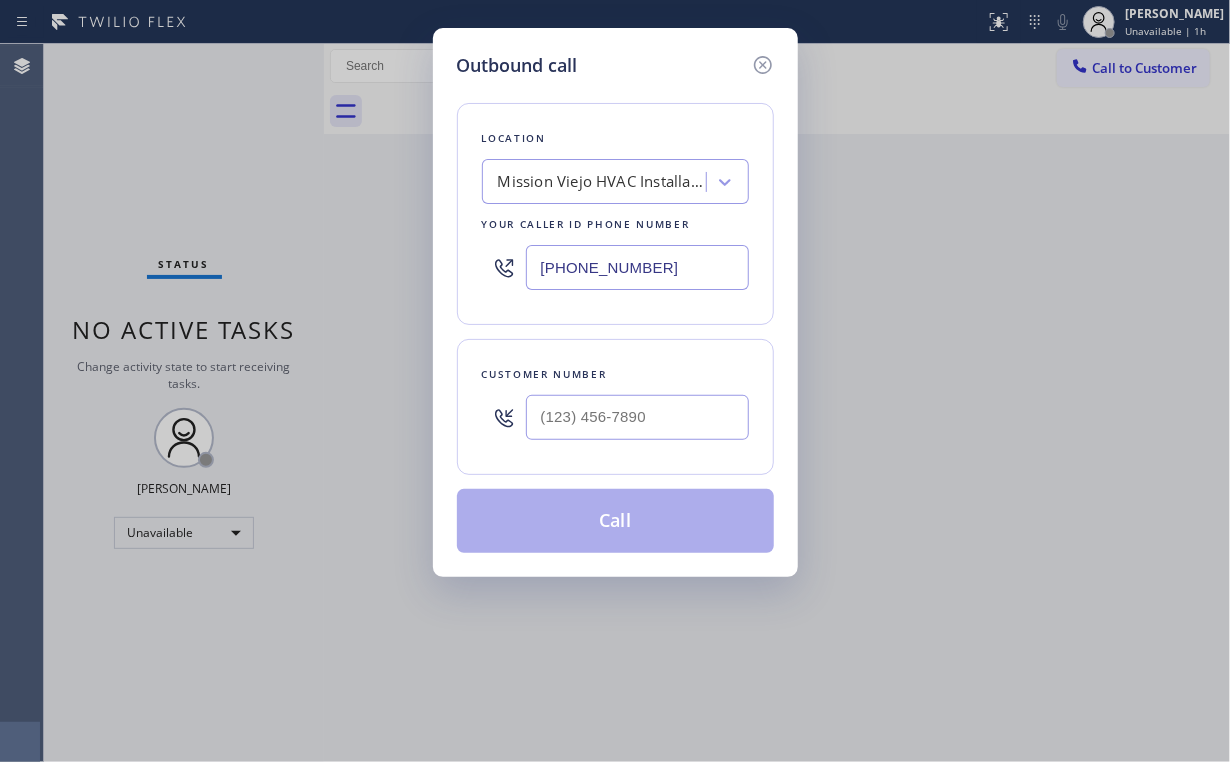 type on "[PHONE_NUMBER]" 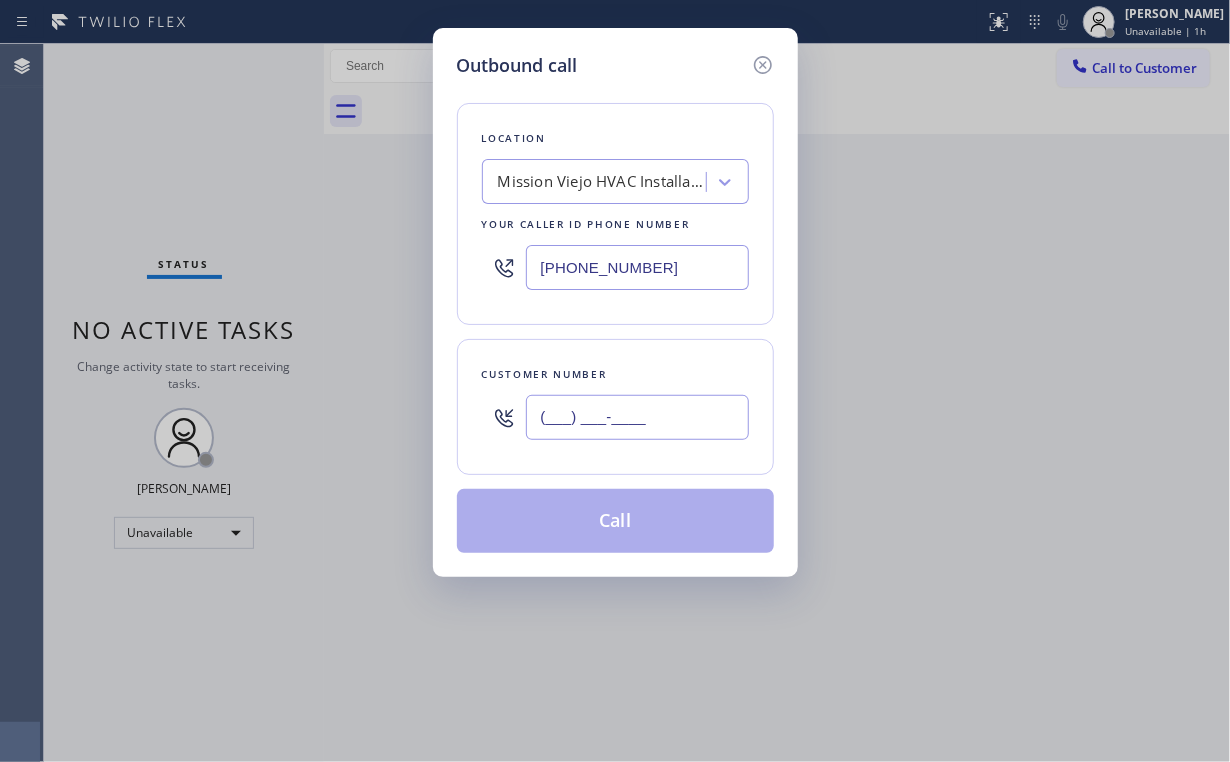 click on "(___) ___-____" at bounding box center [637, 417] 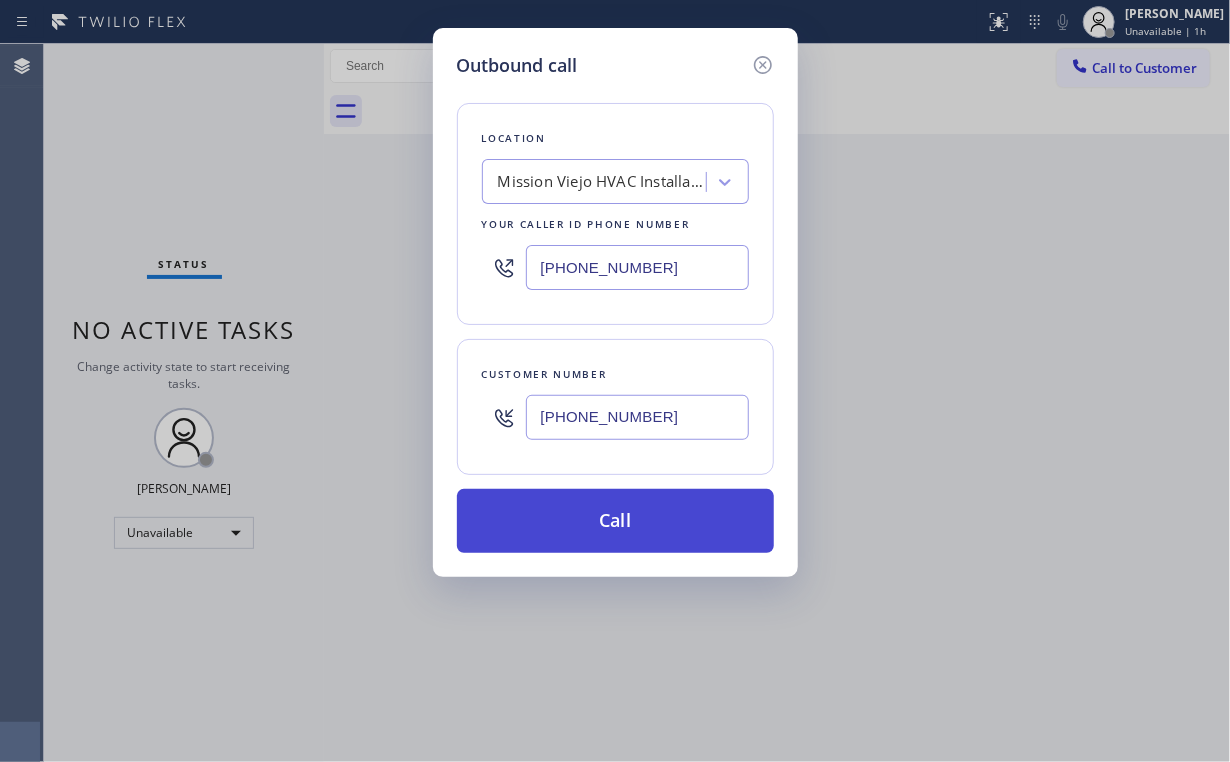 type on "[PHONE_NUMBER]" 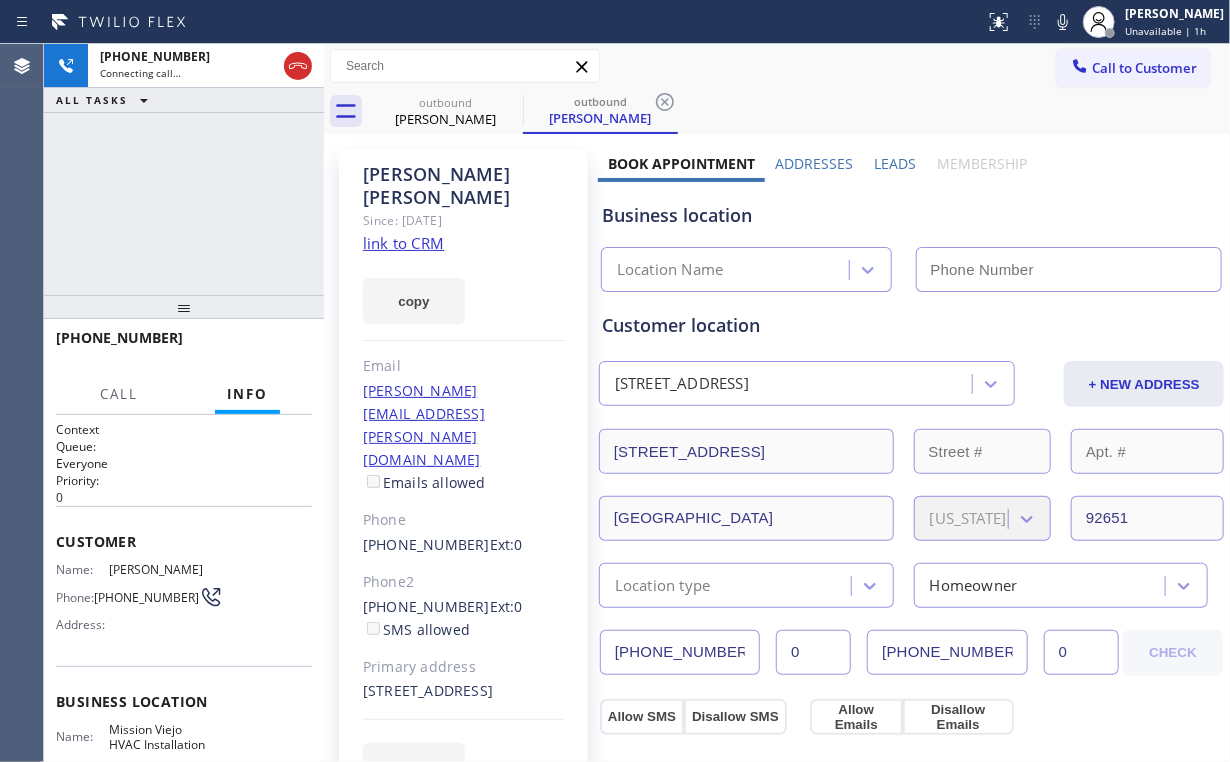 click on "[PHONE_NUMBER] Connecting call… ALL TASKS ALL TASKS ACTIVE TASKS TASKS IN WRAP UP" at bounding box center (184, 169) 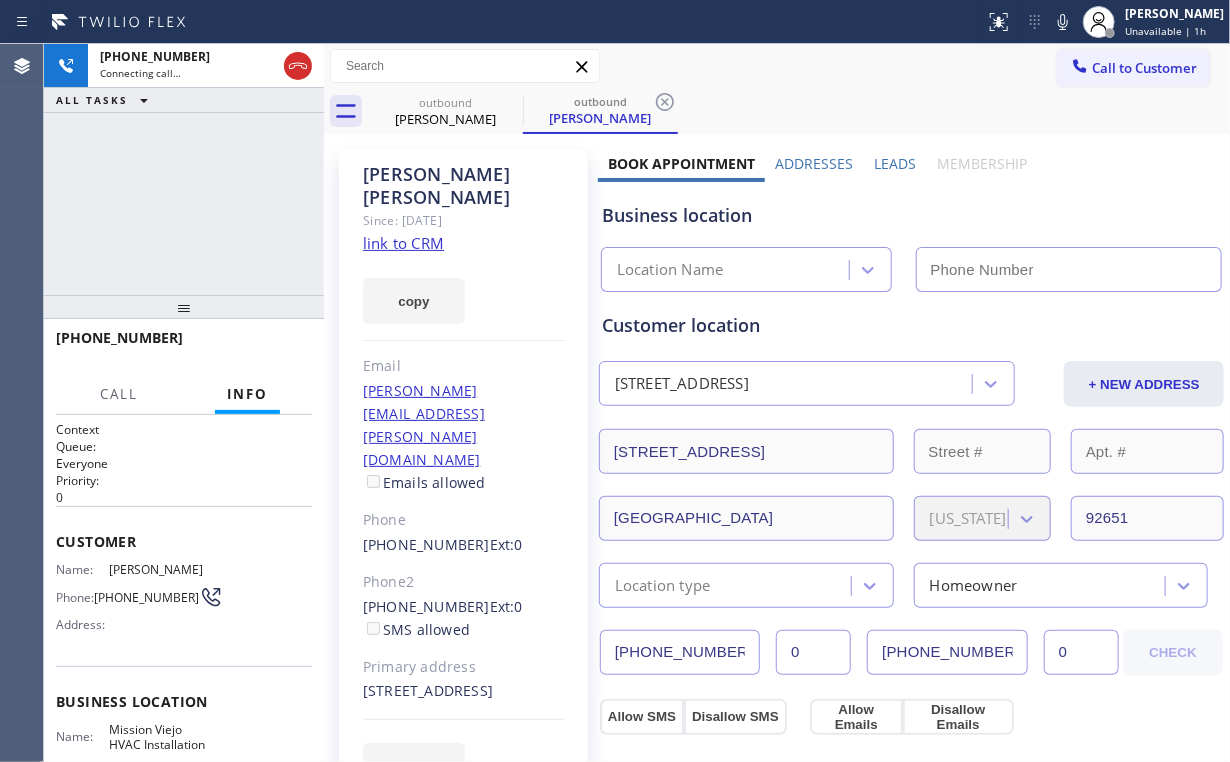 type on "[PHONE_NUMBER]" 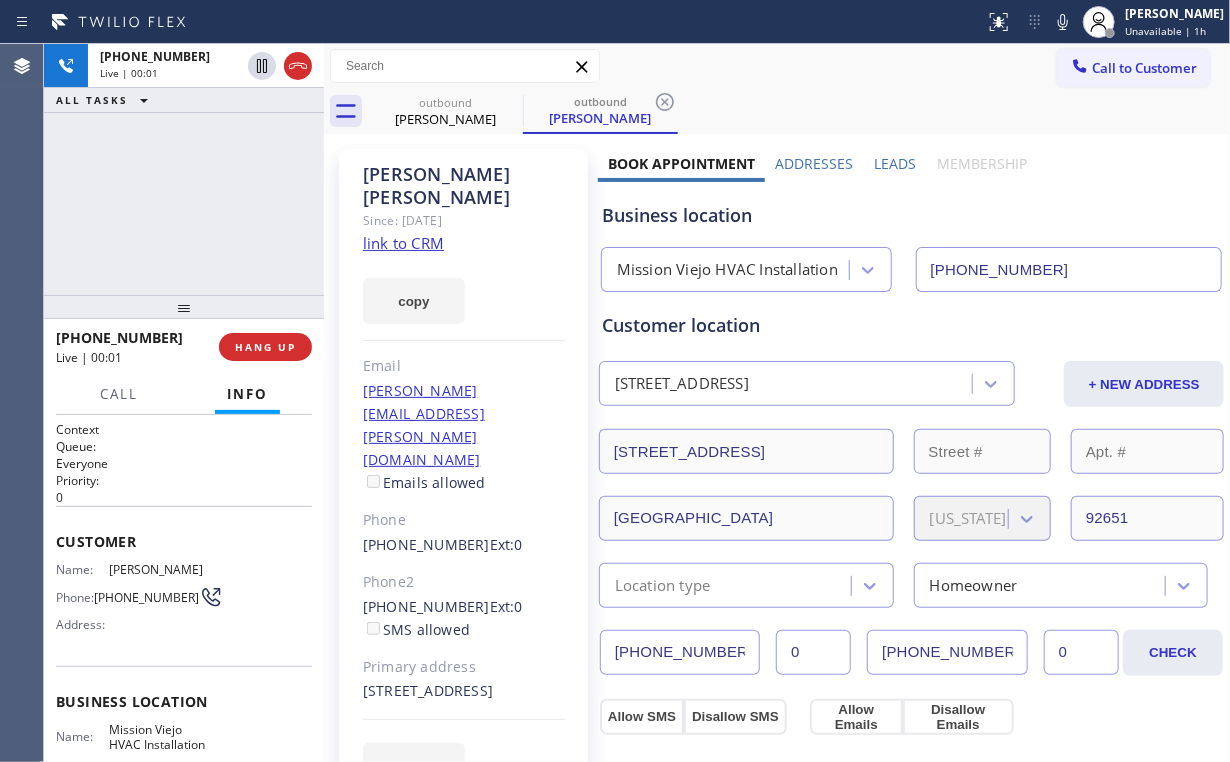 click on "[PHONE_NUMBER] Live | 00:01 ALL TASKS ALL TASKS ACTIVE TASKS TASKS IN WRAP UP" at bounding box center (184, 169) 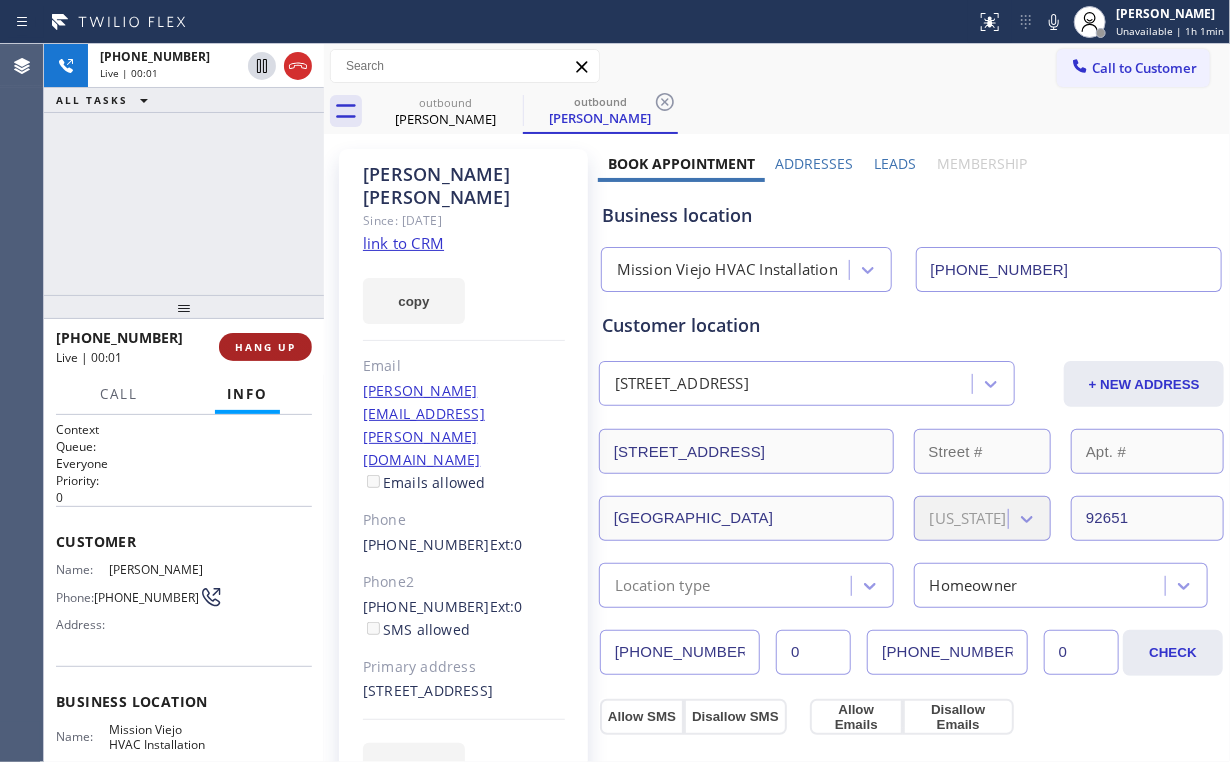 click on "HANG UP" at bounding box center (265, 347) 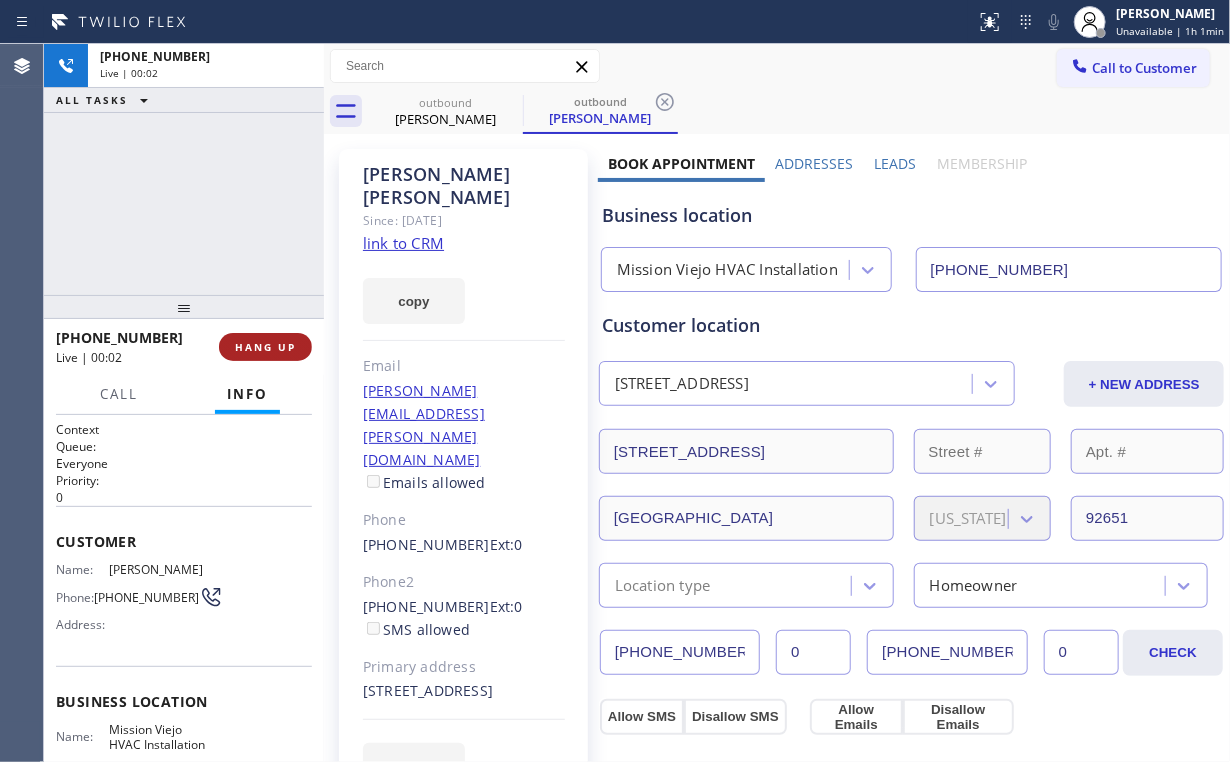 click on "HANG UP" at bounding box center (265, 347) 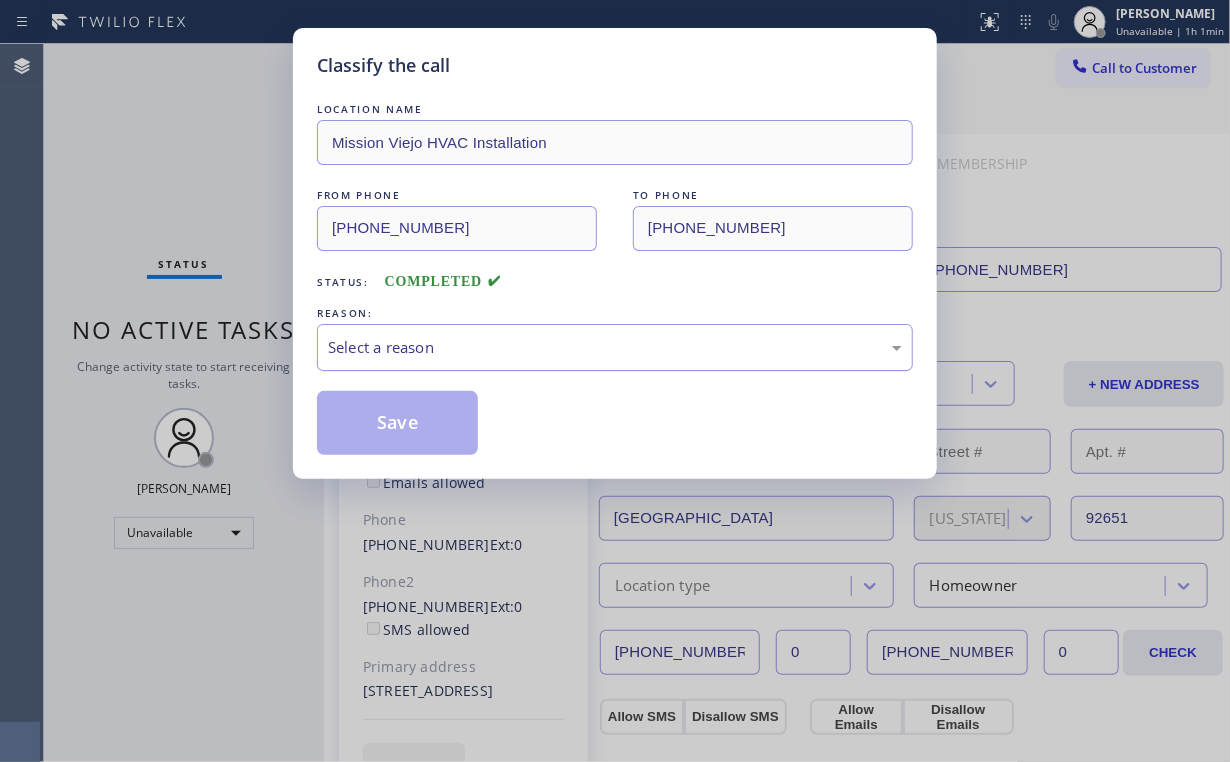 drag, startPoint x: 395, startPoint y: 342, endPoint x: 398, endPoint y: 356, distance: 14.3178215 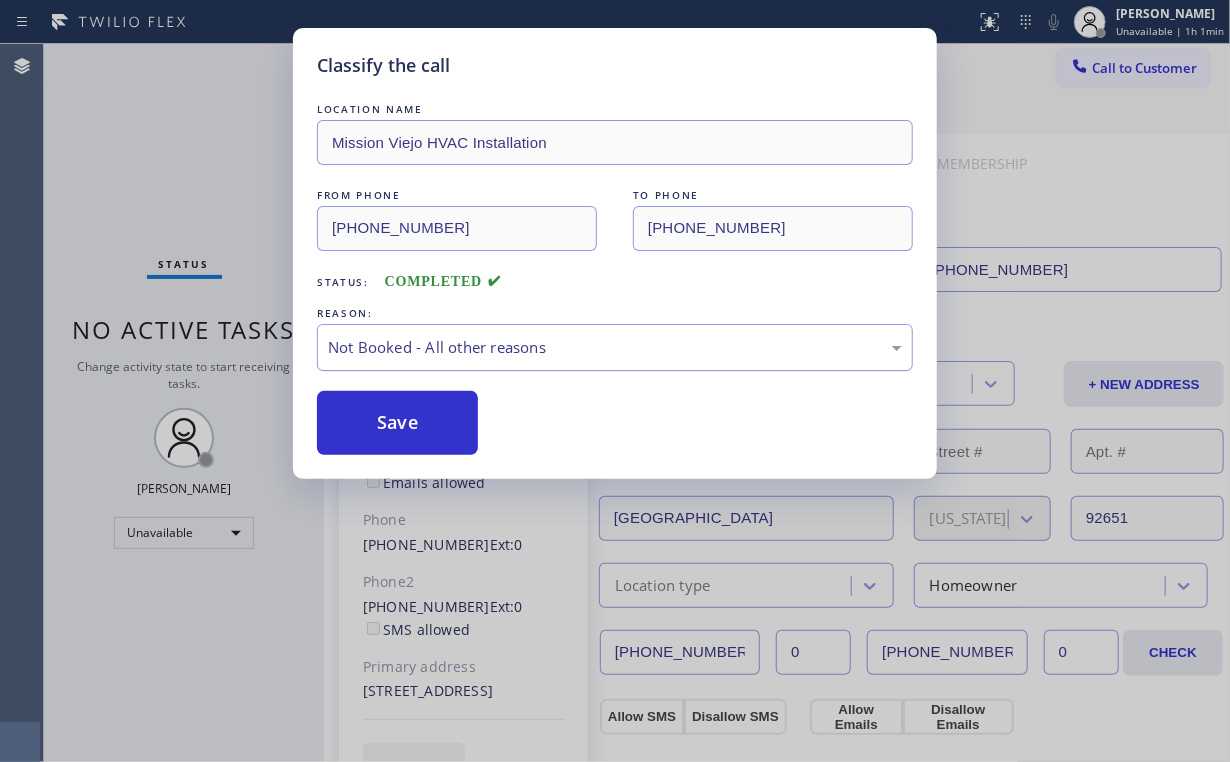 drag, startPoint x: 402, startPoint y: 427, endPoint x: 337, endPoint y: 327, distance: 119.26861 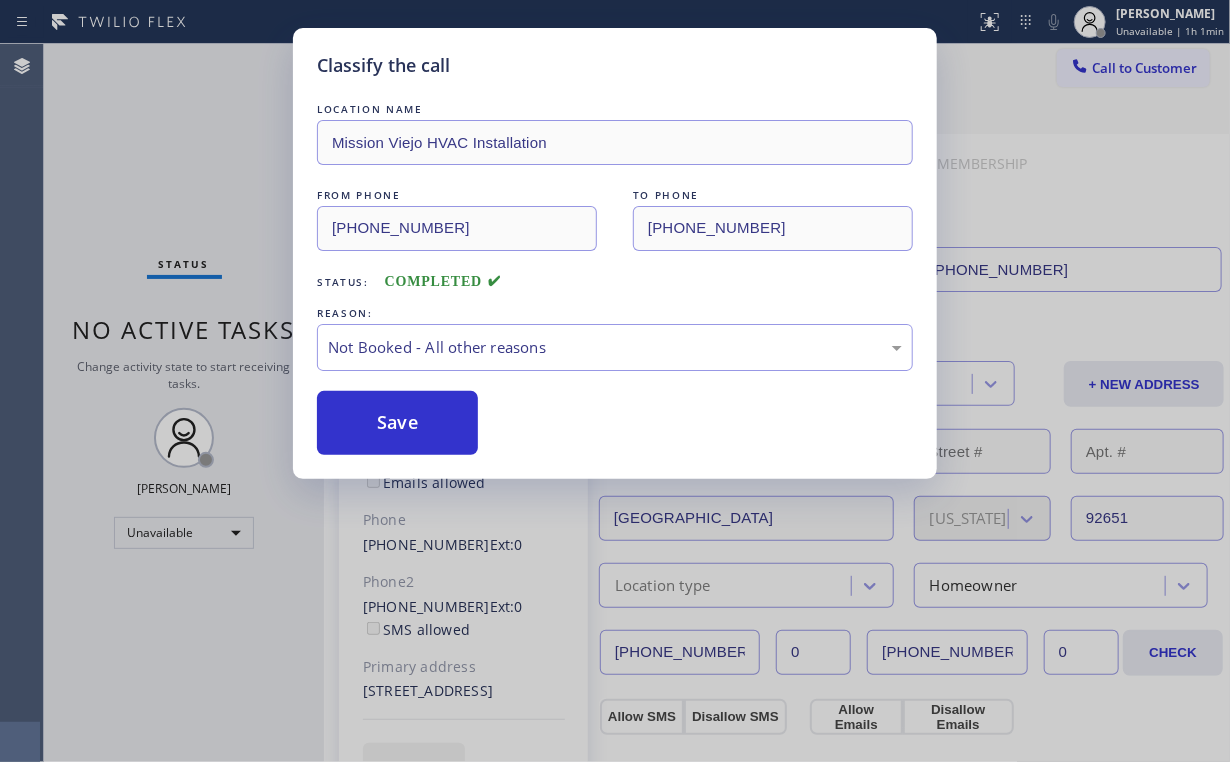 click on "Classify the call LOCATION NAME [GEOGRAPHIC_DATA] HVAC Installation FROM PHONE [PHONE_NUMBER] TO PHONE [PHONE_NUMBER] Status: COMPLETED REASON: Not Booked - All other reasons Save" at bounding box center (615, 381) 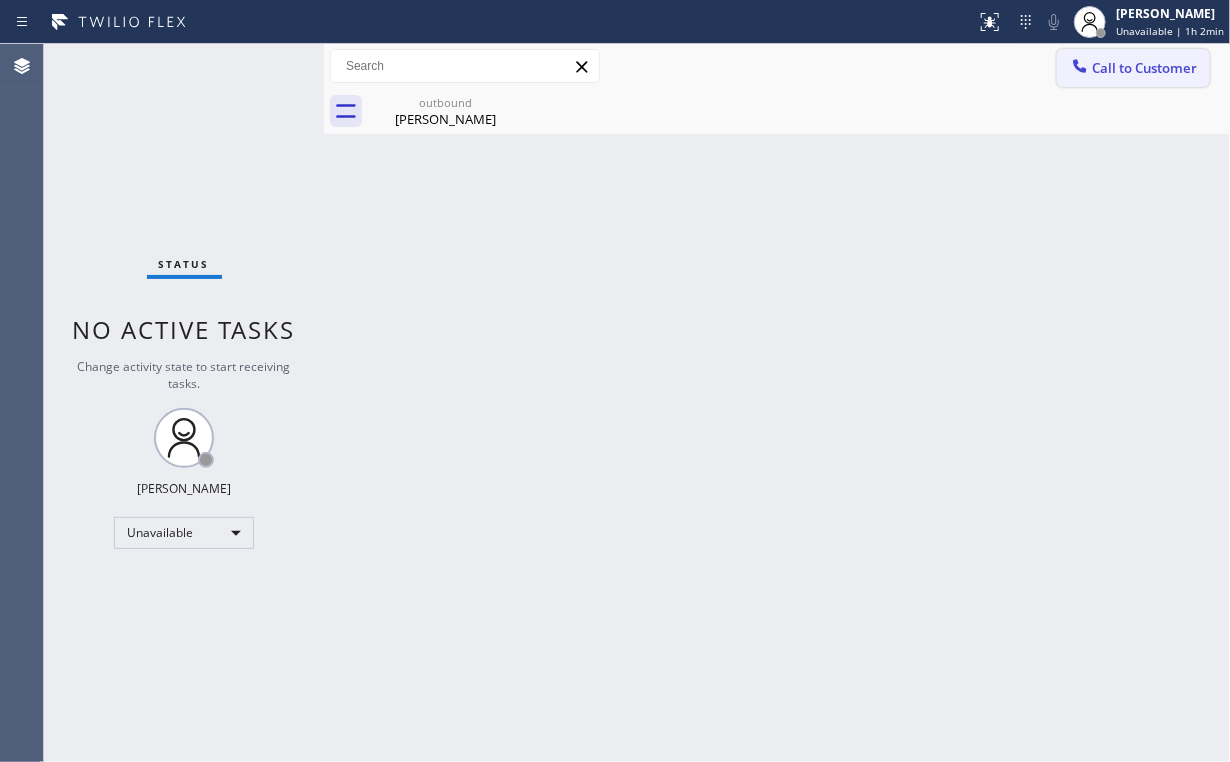 click at bounding box center [1080, 68] 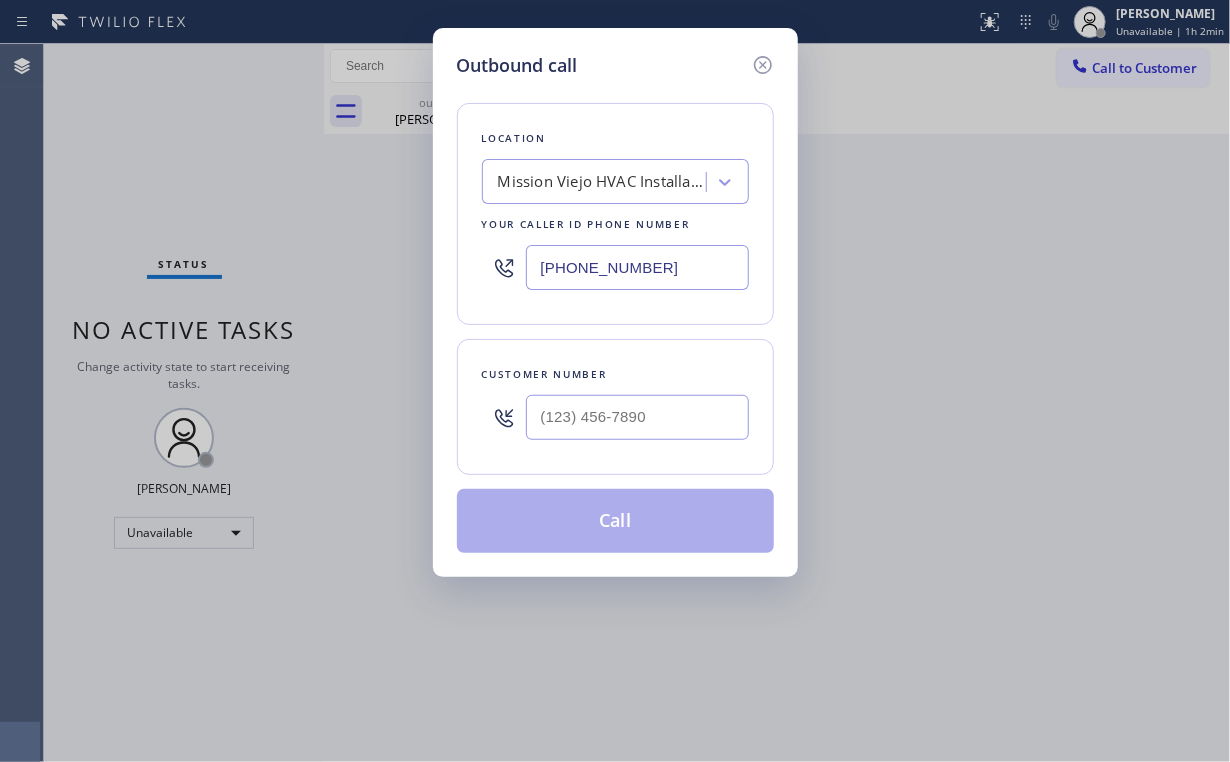 drag, startPoint x: 707, startPoint y: 259, endPoint x: 393, endPoint y: 268, distance: 314.12897 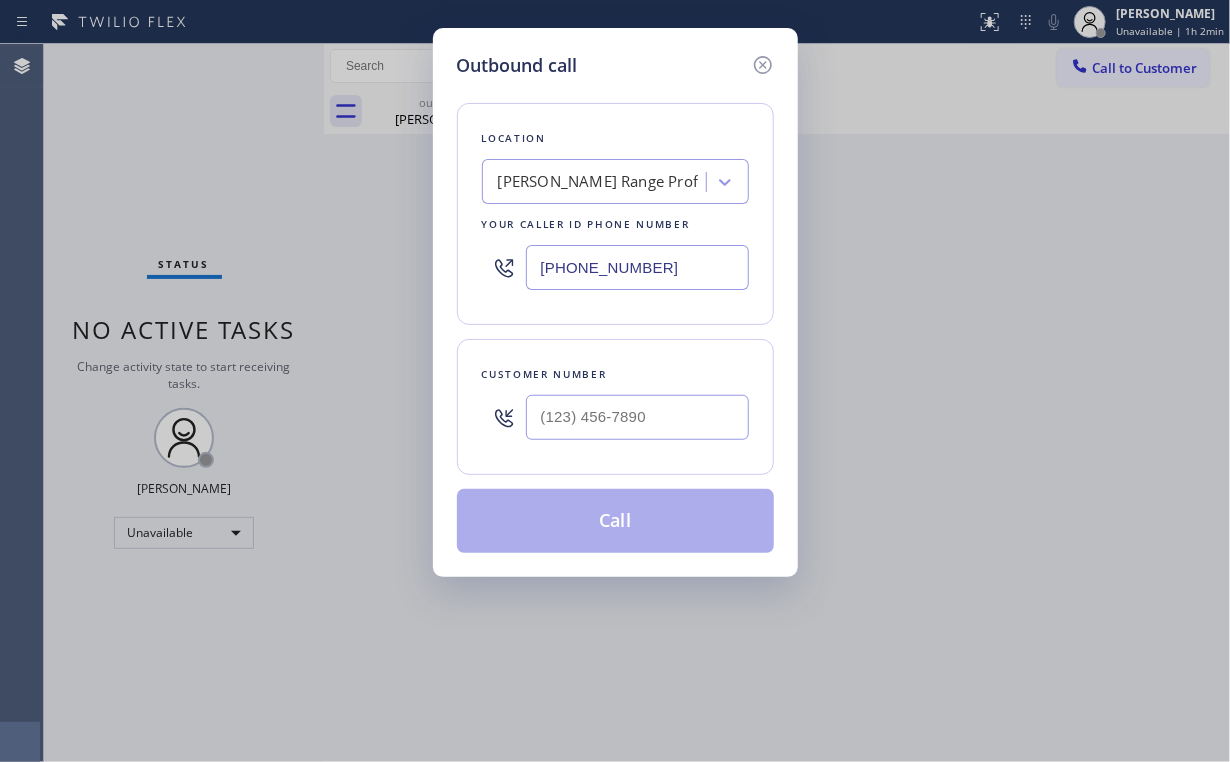 type on "[PHONE_NUMBER]" 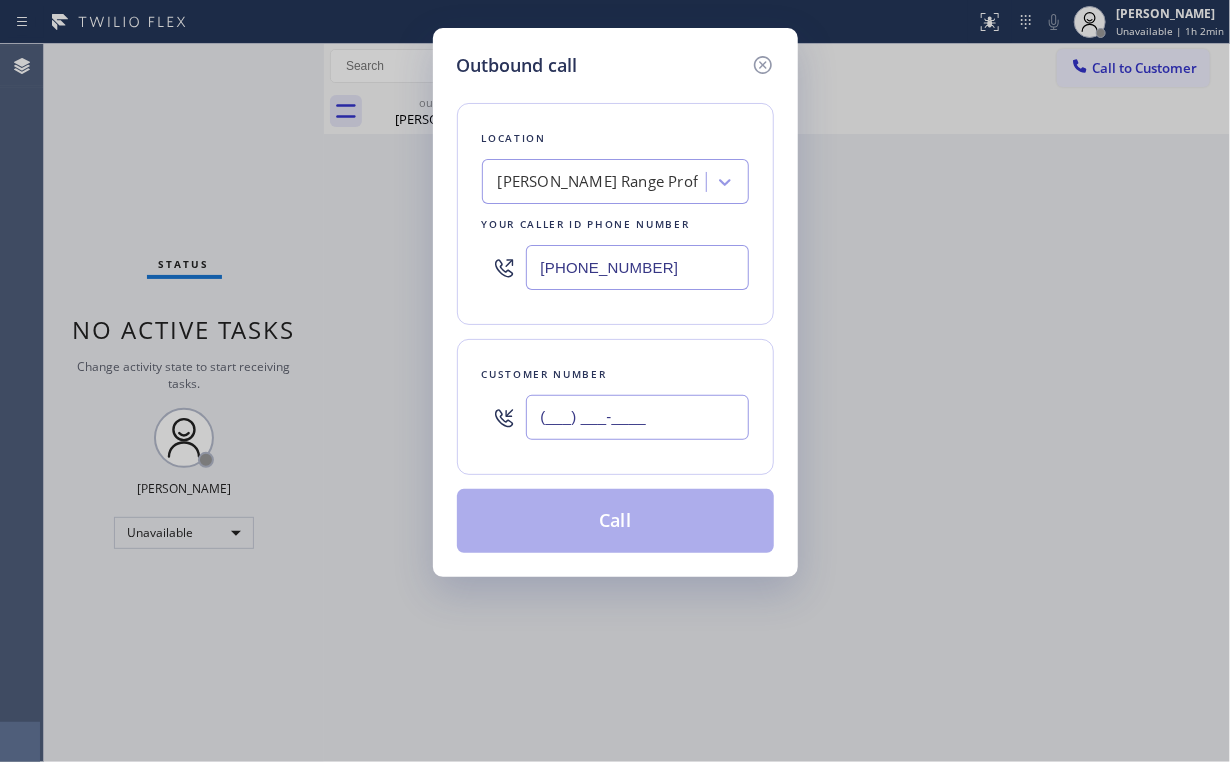 click on "(___) ___-____" at bounding box center (637, 417) 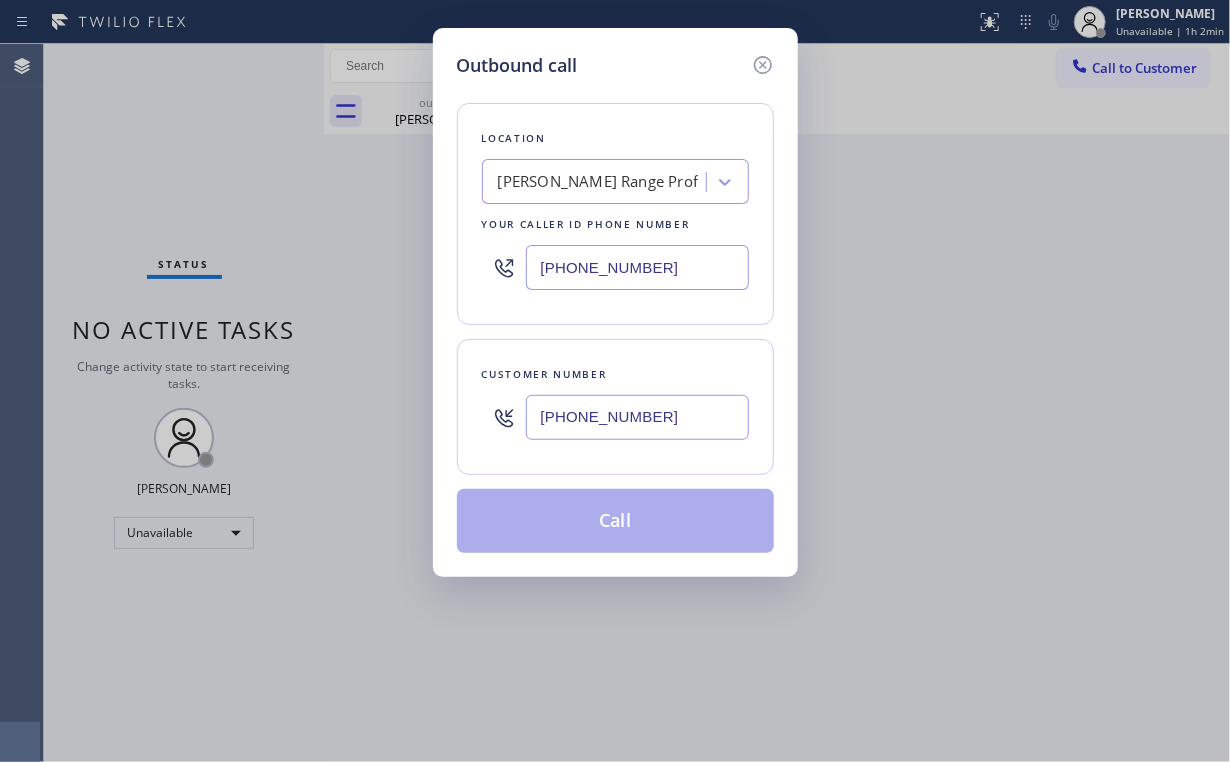 type on "[PHONE_NUMBER]" 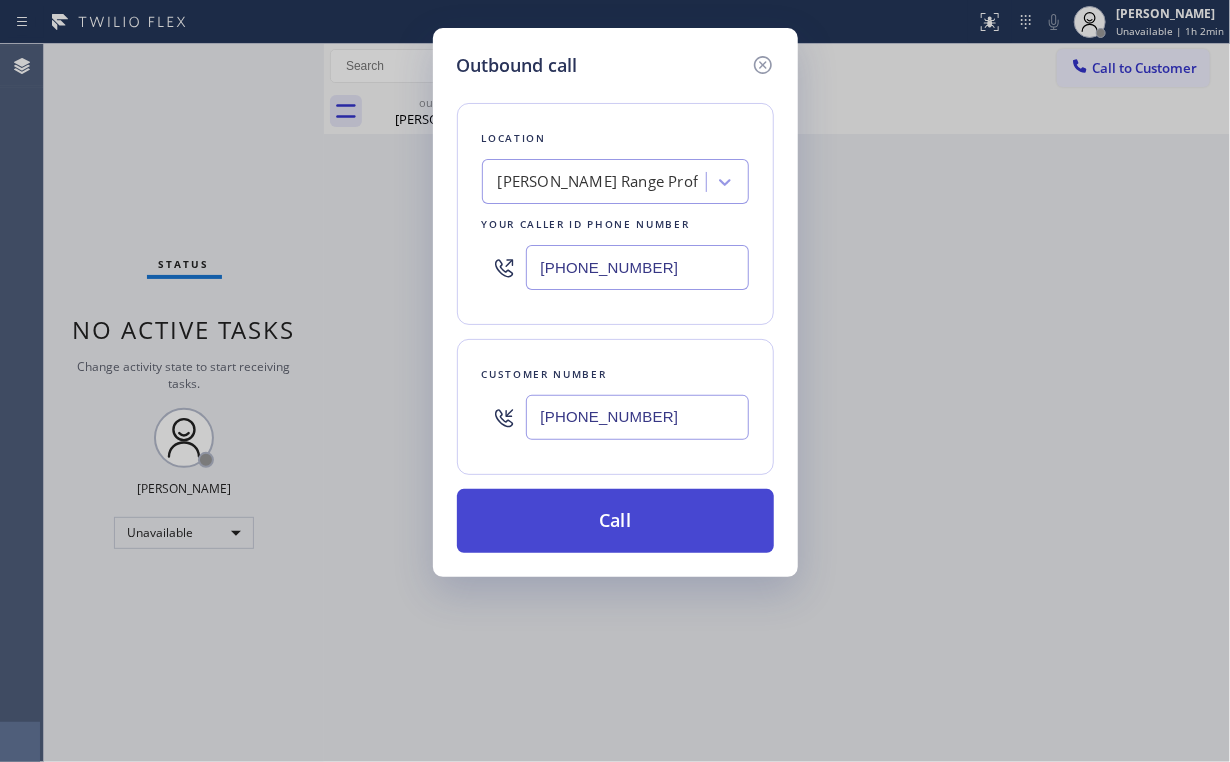 click on "Call" at bounding box center (615, 521) 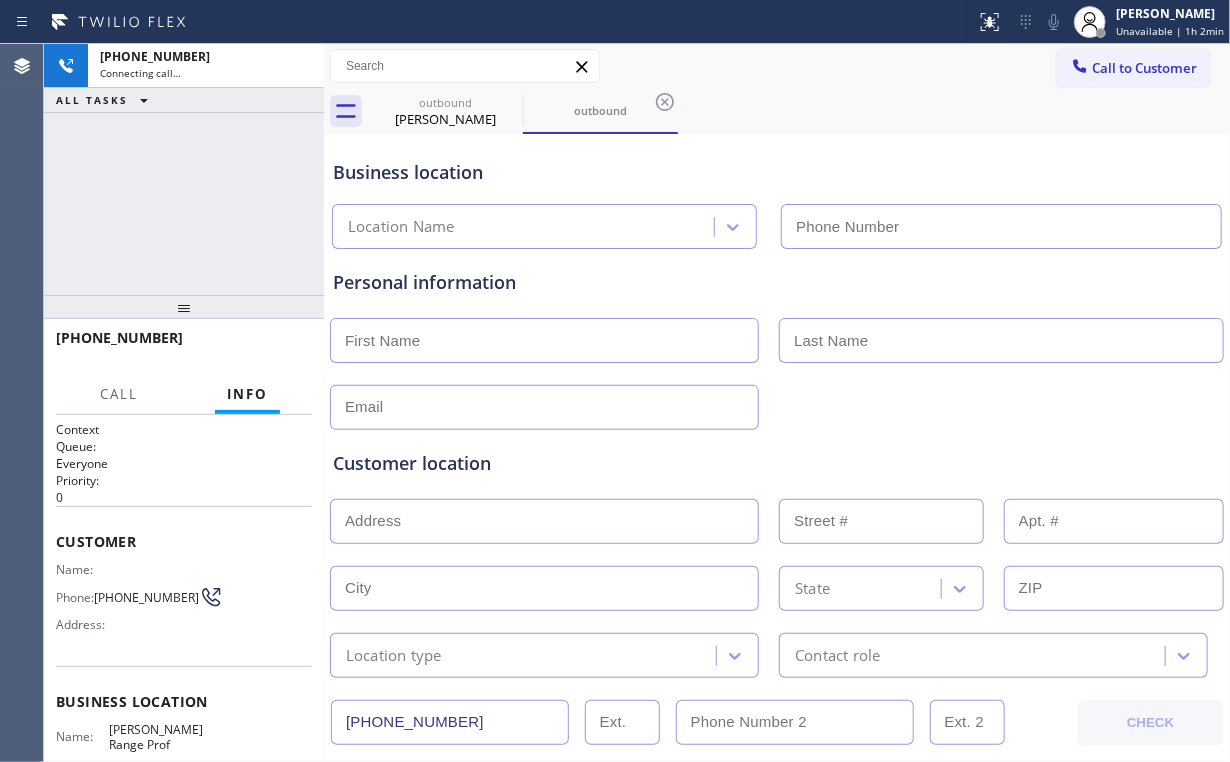 type on "[PHONE_NUMBER]" 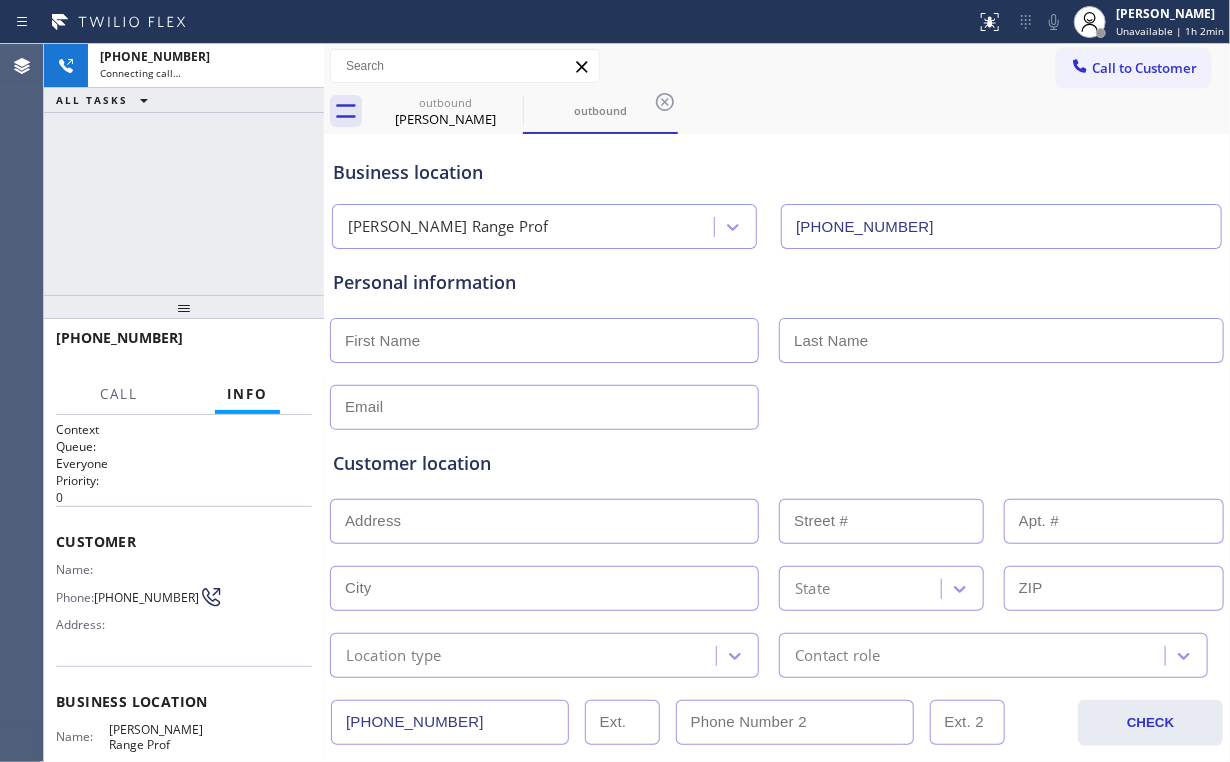click on "[PHONE_NUMBER] Connecting call… ALL TASKS ALL TASKS ACTIVE TASKS TASKS IN WRAP UP" at bounding box center (184, 169) 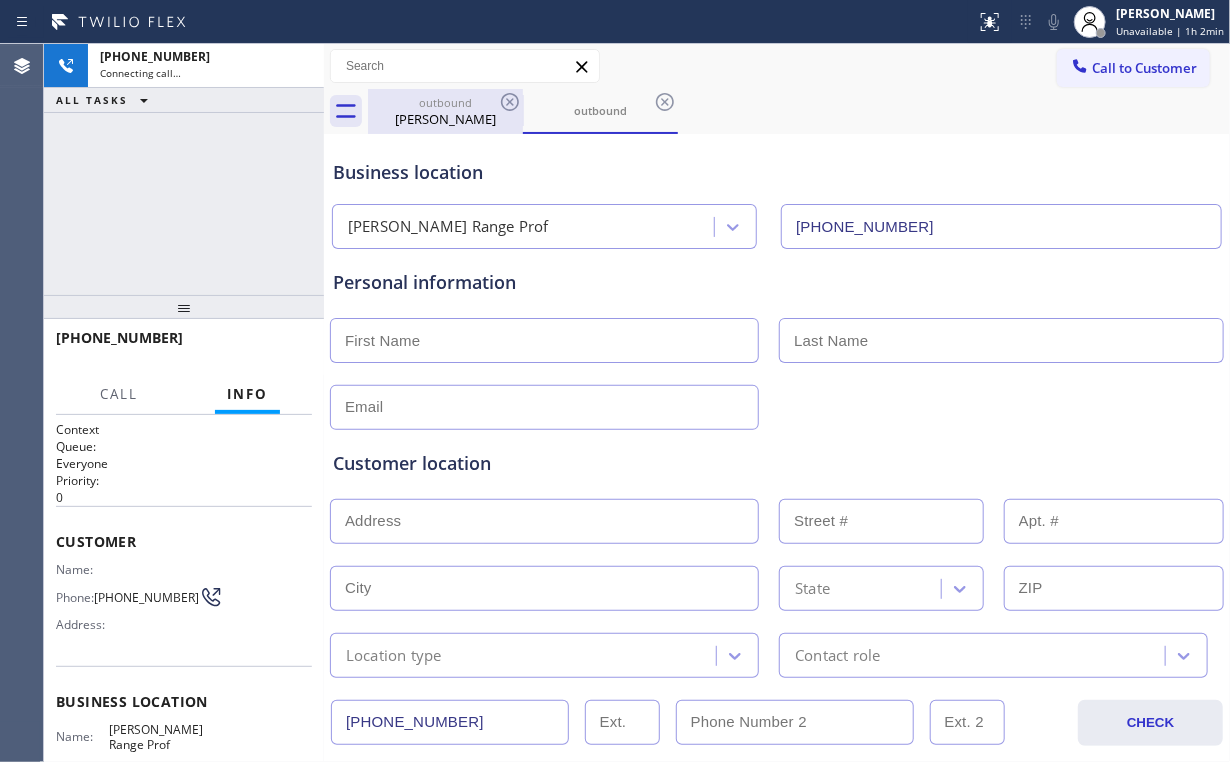 click on "[PERSON_NAME]" at bounding box center [445, 119] 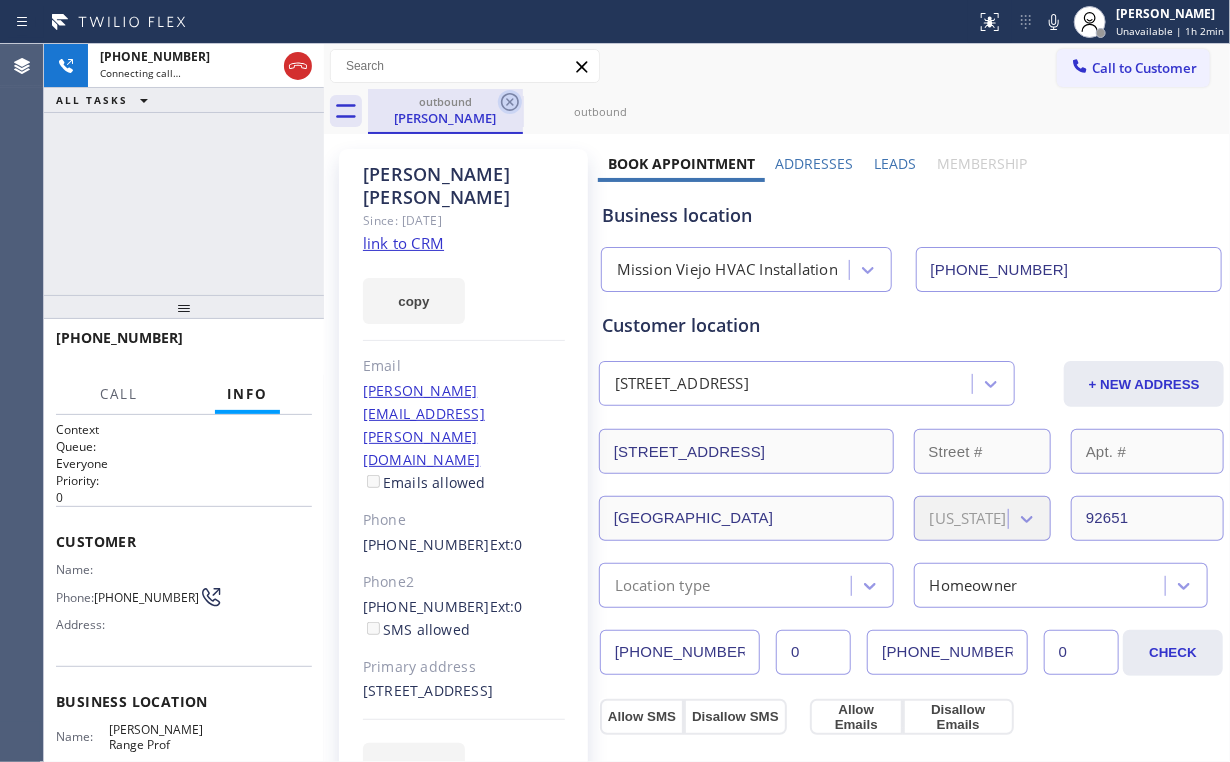 click 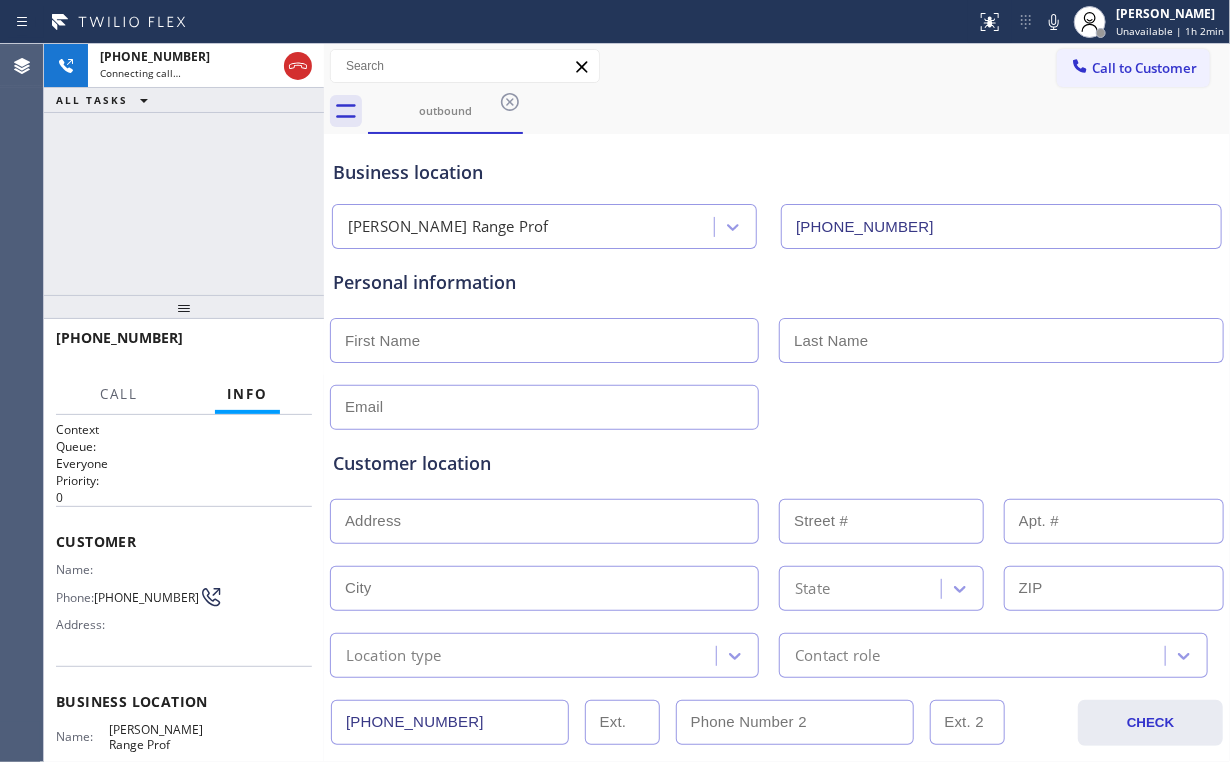 click on "Business location" at bounding box center [777, 172] 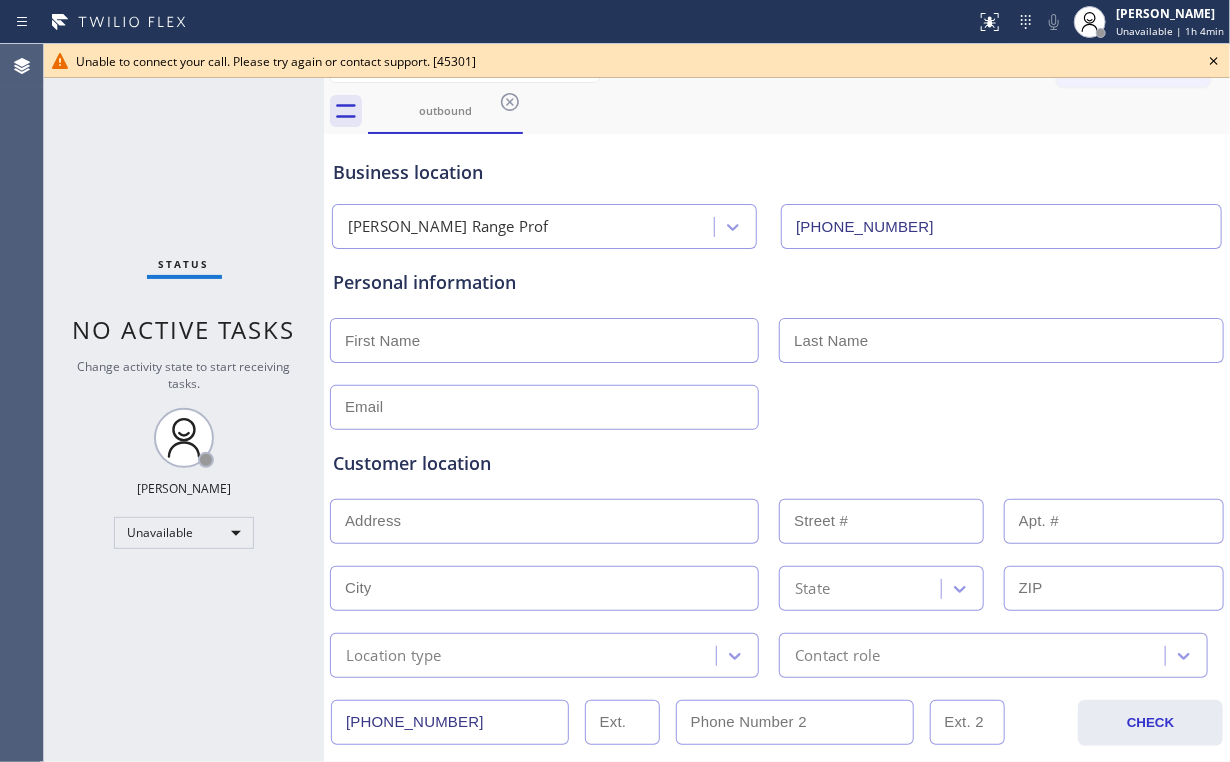 click 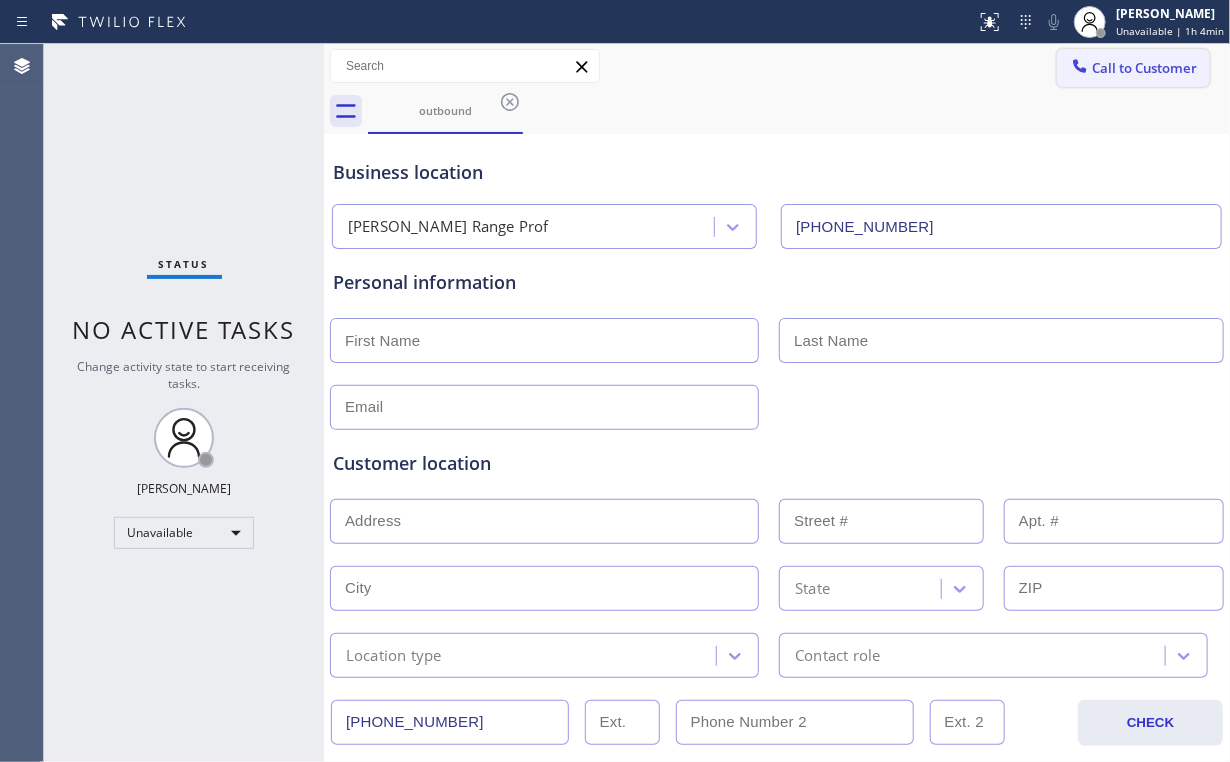 drag, startPoint x: 1112, startPoint y: 76, endPoint x: 888, endPoint y: 156, distance: 237.8571 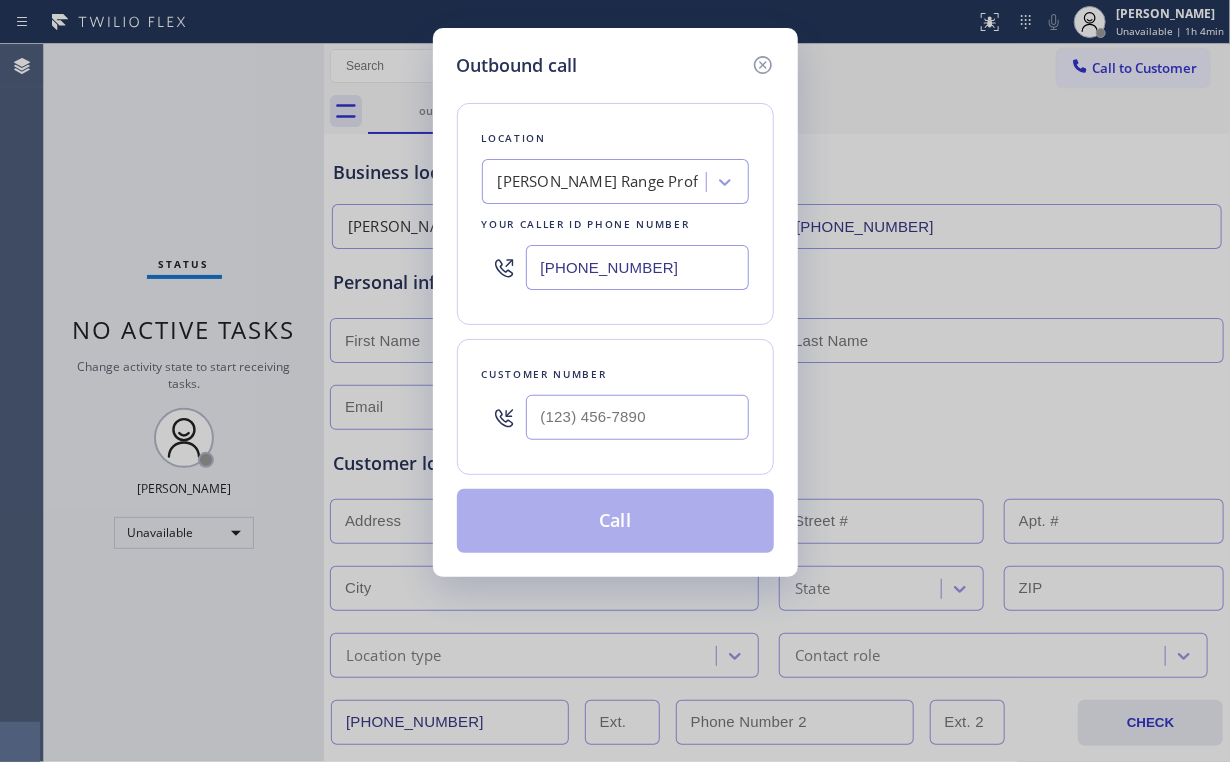 drag, startPoint x: 601, startPoint y: 280, endPoint x: 383, endPoint y: 264, distance: 218.58636 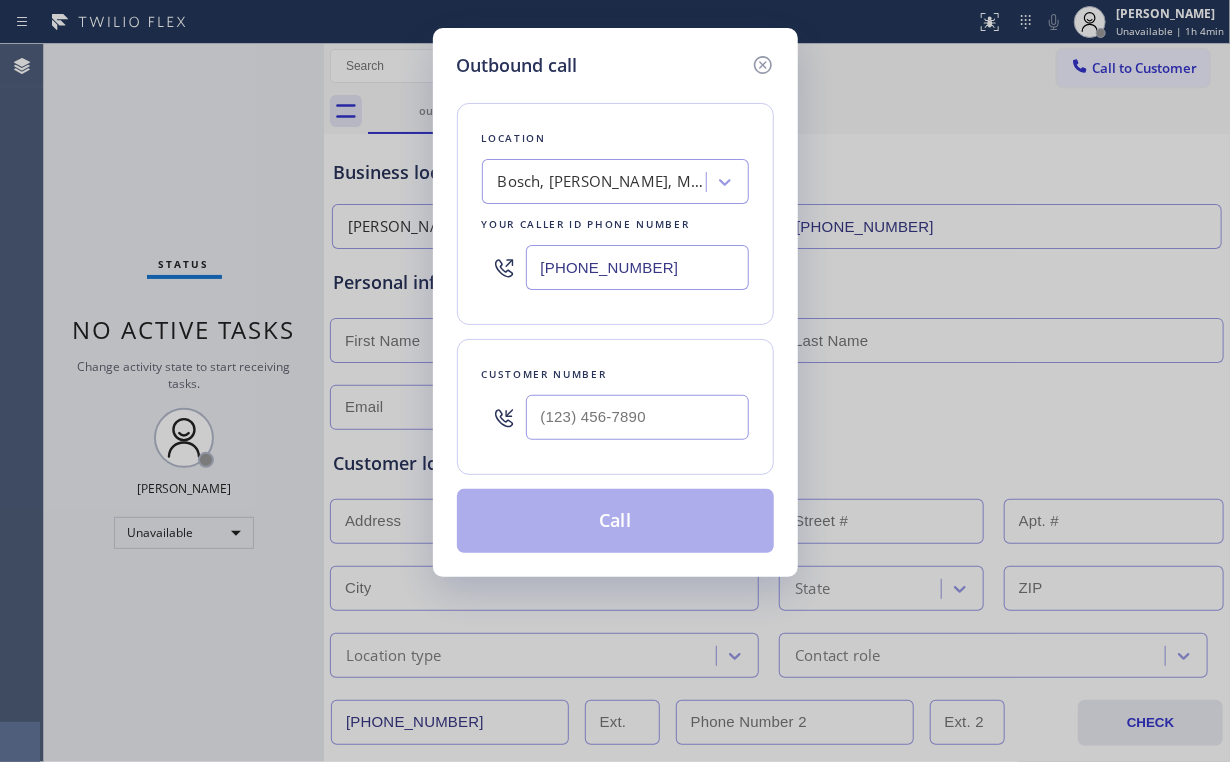 type on "[PHONE_NUMBER]" 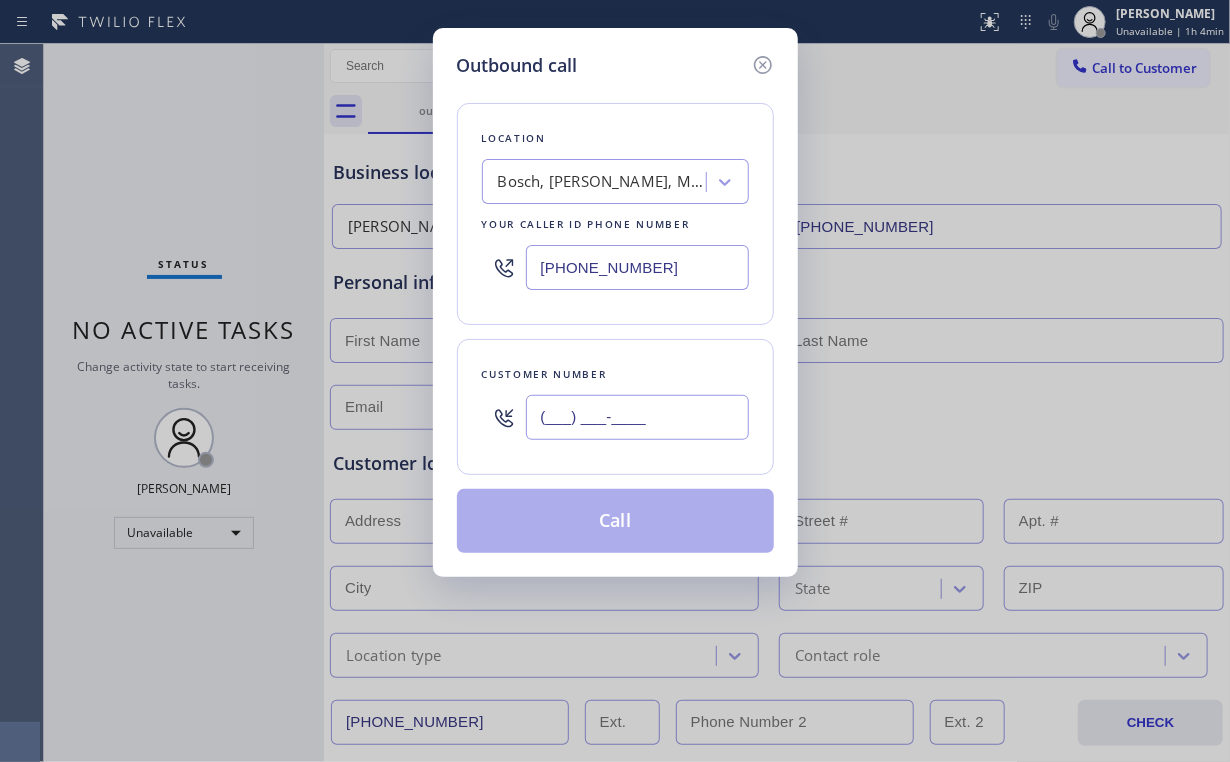 click on "(___) ___-____" at bounding box center (637, 417) 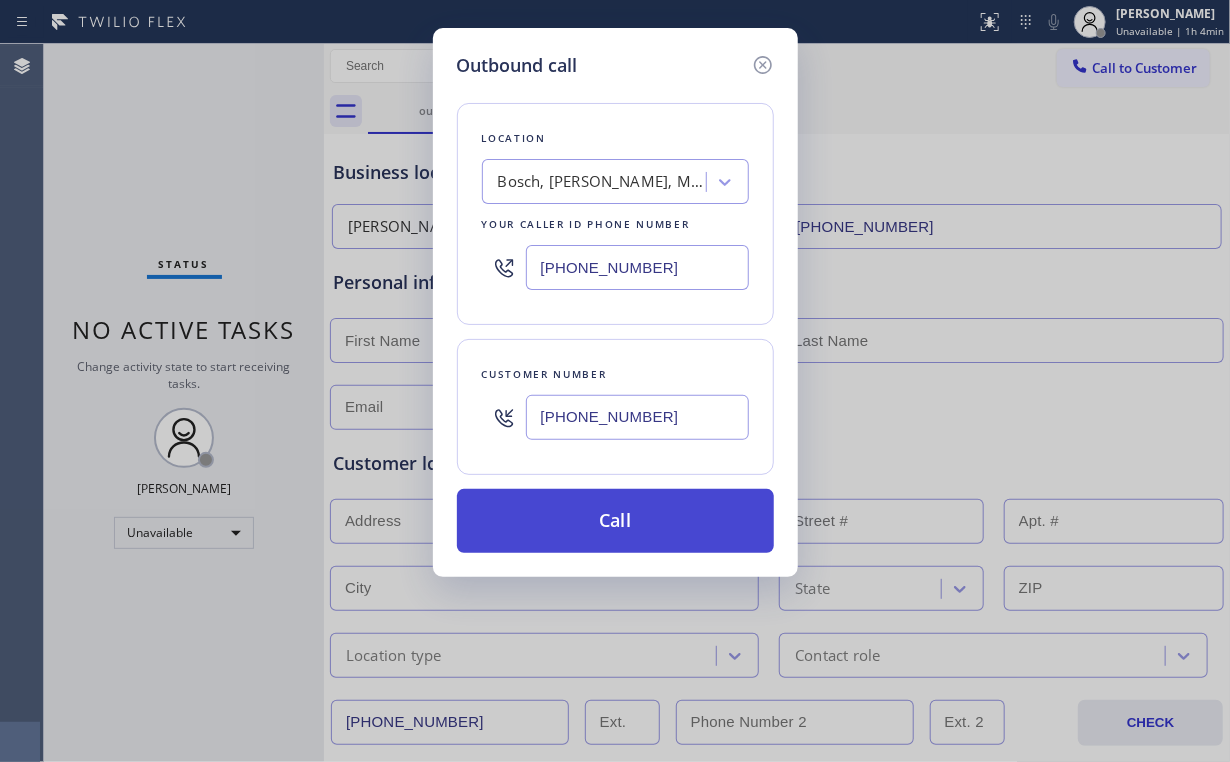 type on "[PHONE_NUMBER]" 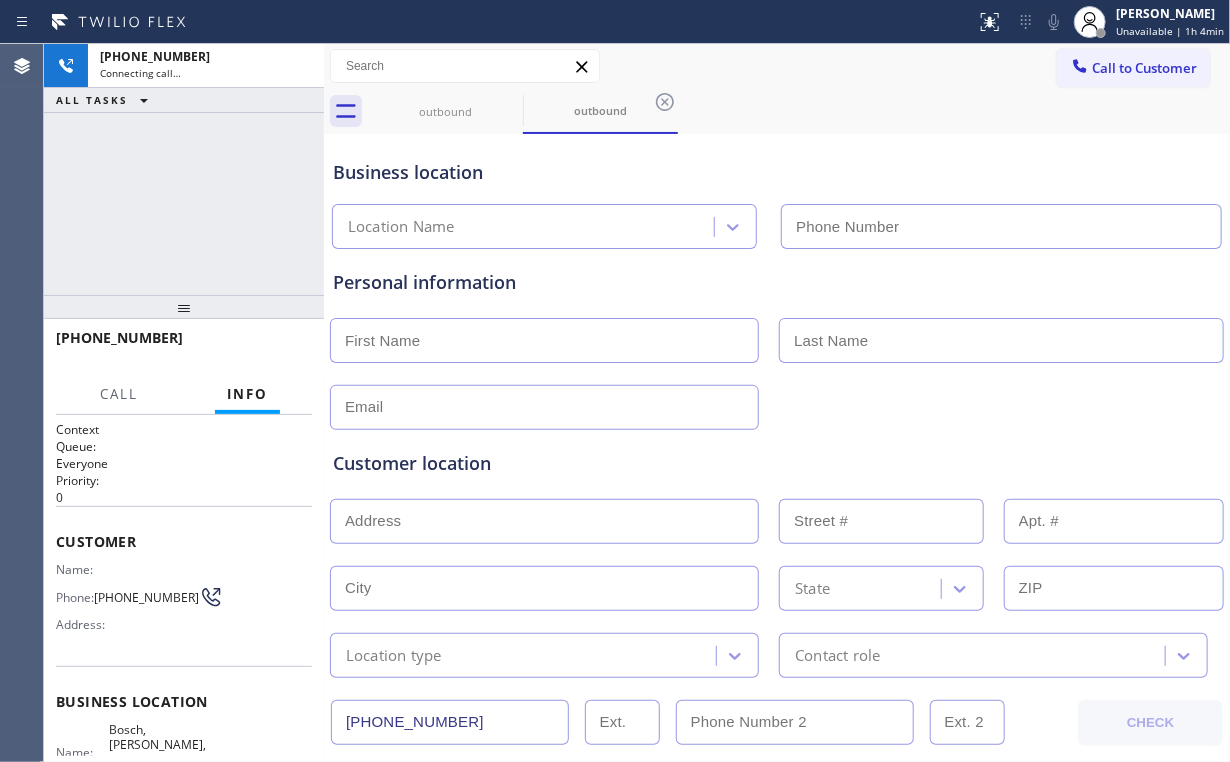 type on "[PHONE_NUMBER]" 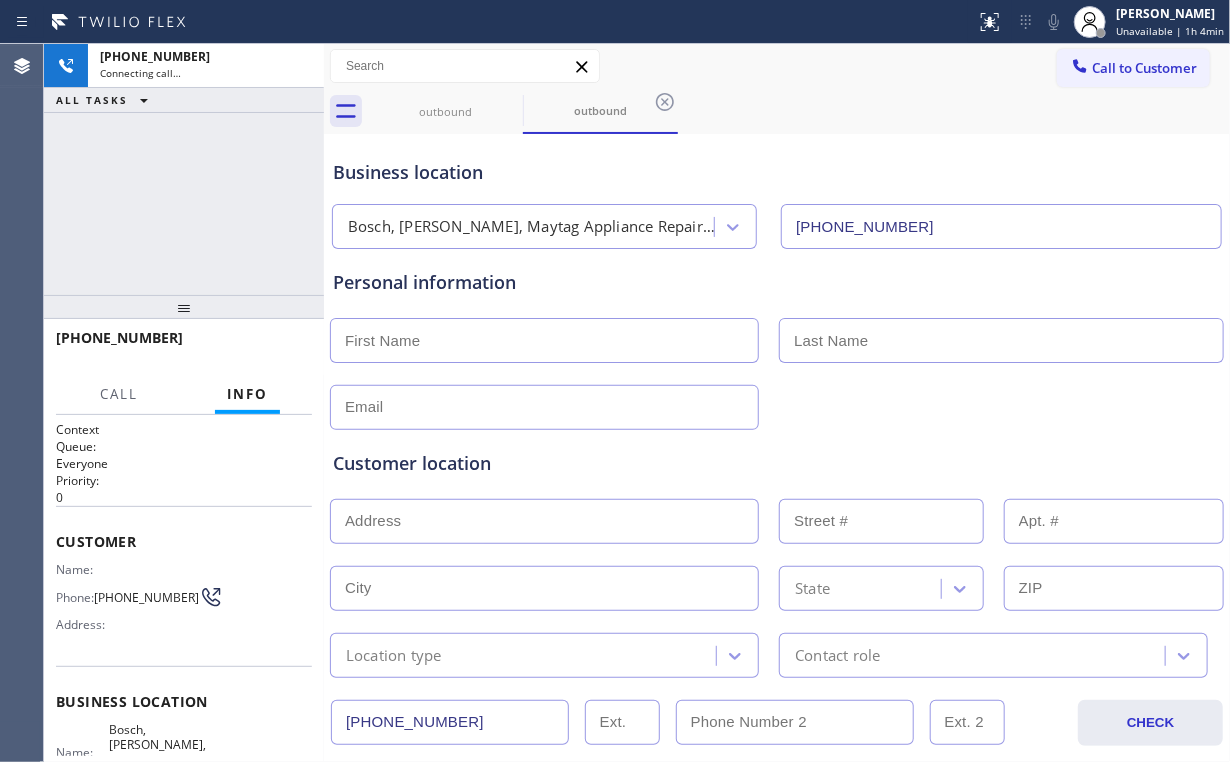 click on "[PHONE_NUMBER] Connecting call… ALL TASKS ALL TASKS ACTIVE TASKS TASKS IN WRAP UP" at bounding box center (184, 169) 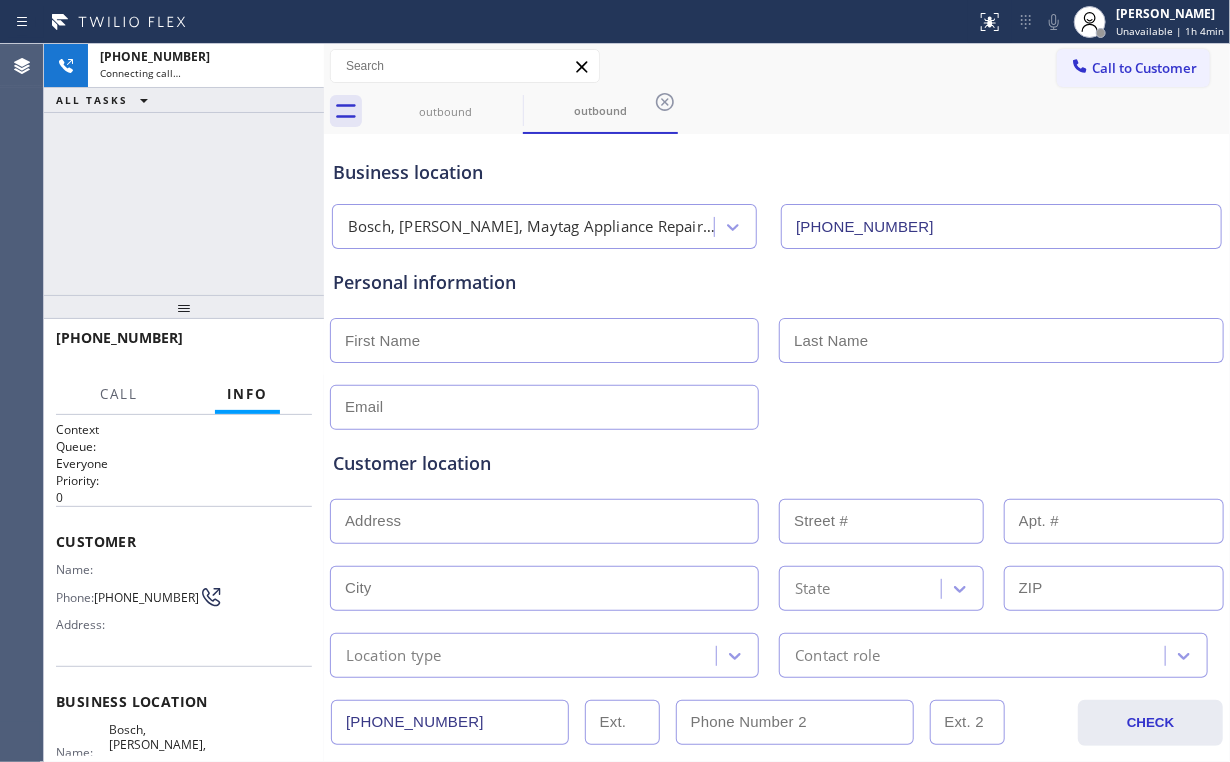 drag, startPoint x: 223, startPoint y: 177, endPoint x: 220, endPoint y: 190, distance: 13.341664 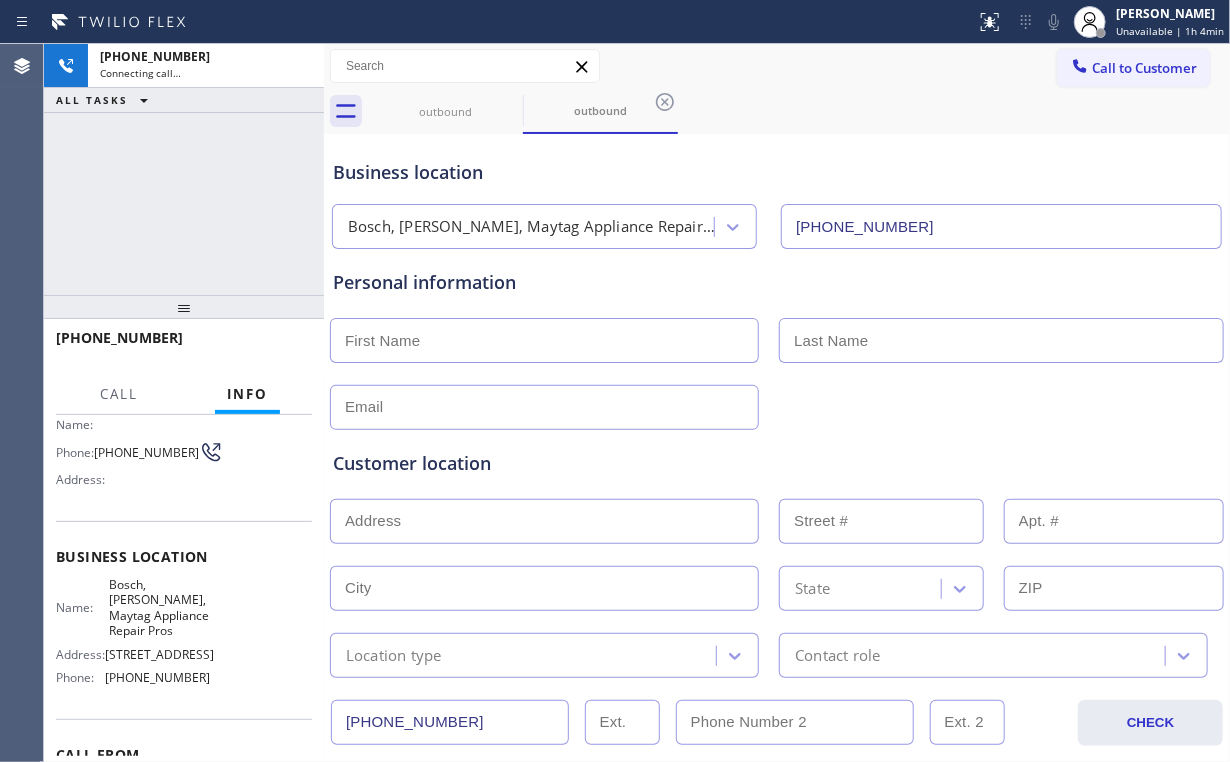 scroll, scrollTop: 160, scrollLeft: 0, axis: vertical 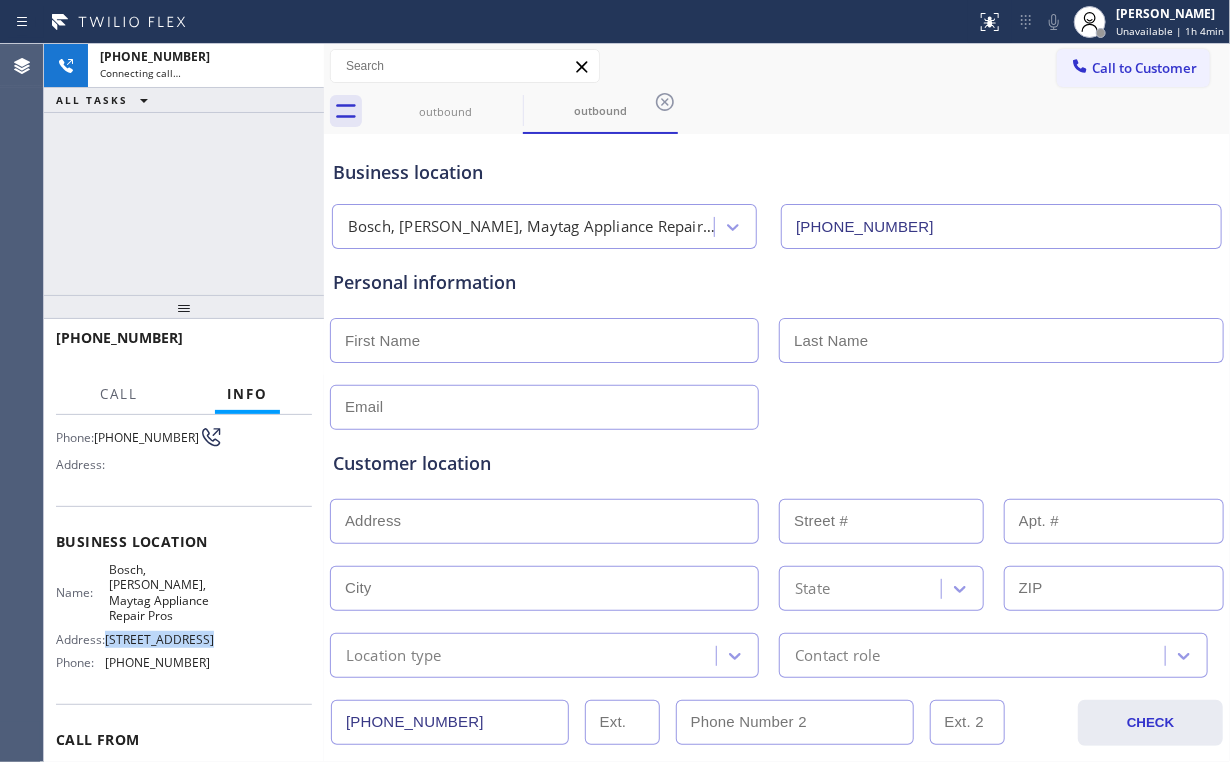 drag, startPoint x: 108, startPoint y: 641, endPoint x: 135, endPoint y: 655, distance: 30.413813 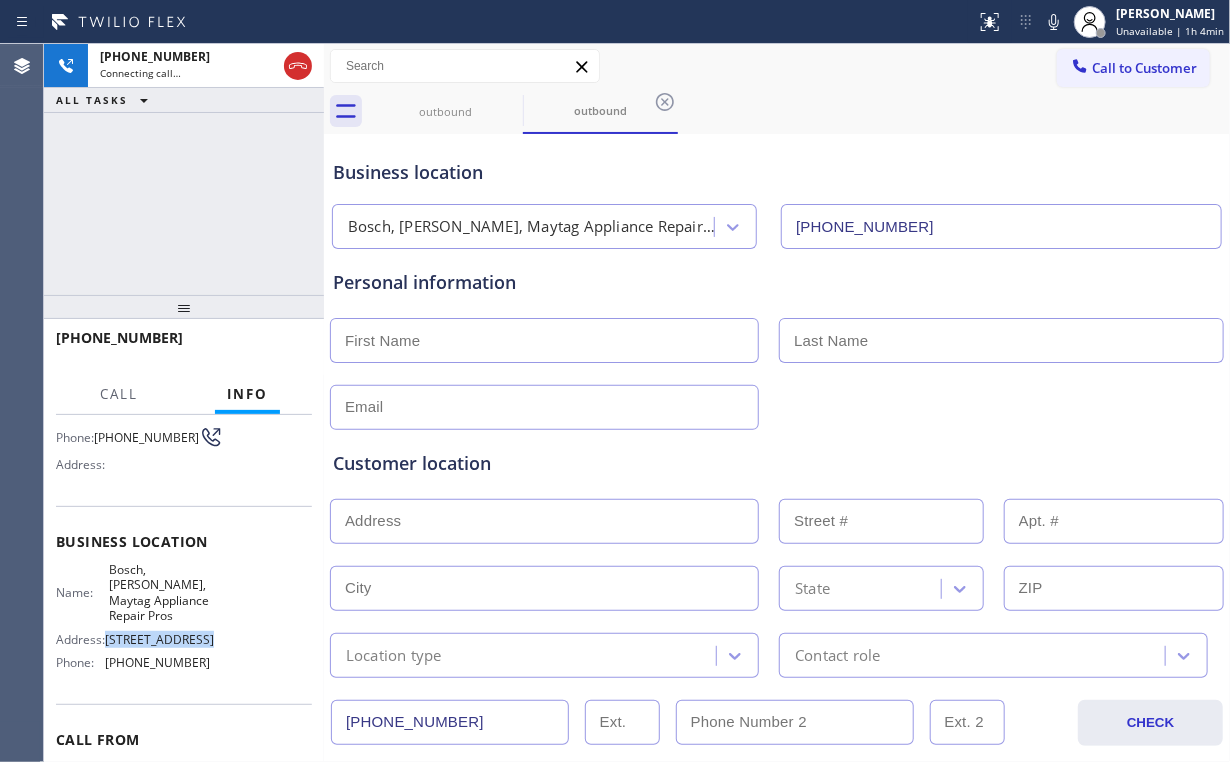 copy on "[STREET_ADDRESS]" 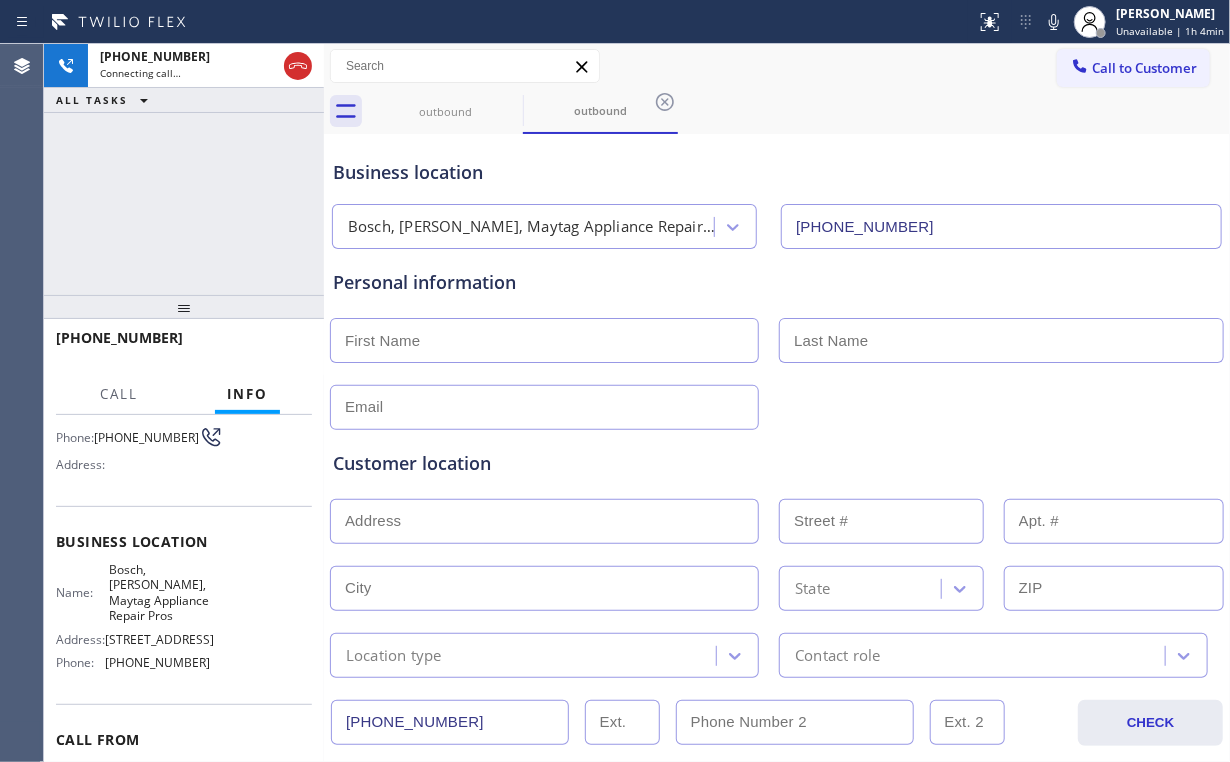 click on "[PHONE_NUMBER] Connecting call… ALL TASKS ALL TASKS ACTIVE TASKS TASKS IN WRAP UP" at bounding box center (184, 169) 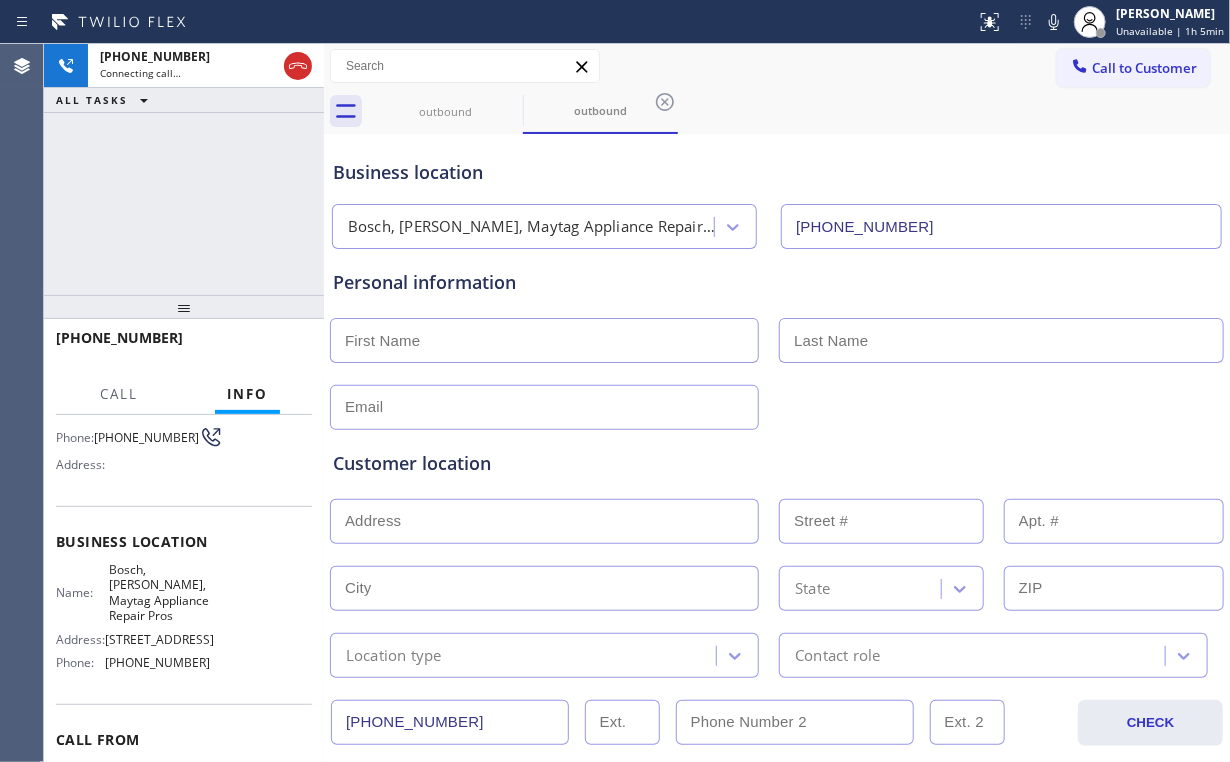 click on "[PHONE_NUMBER] Connecting call… ALL TASKS ALL TASKS ACTIVE TASKS TASKS IN WRAP UP" at bounding box center [184, 169] 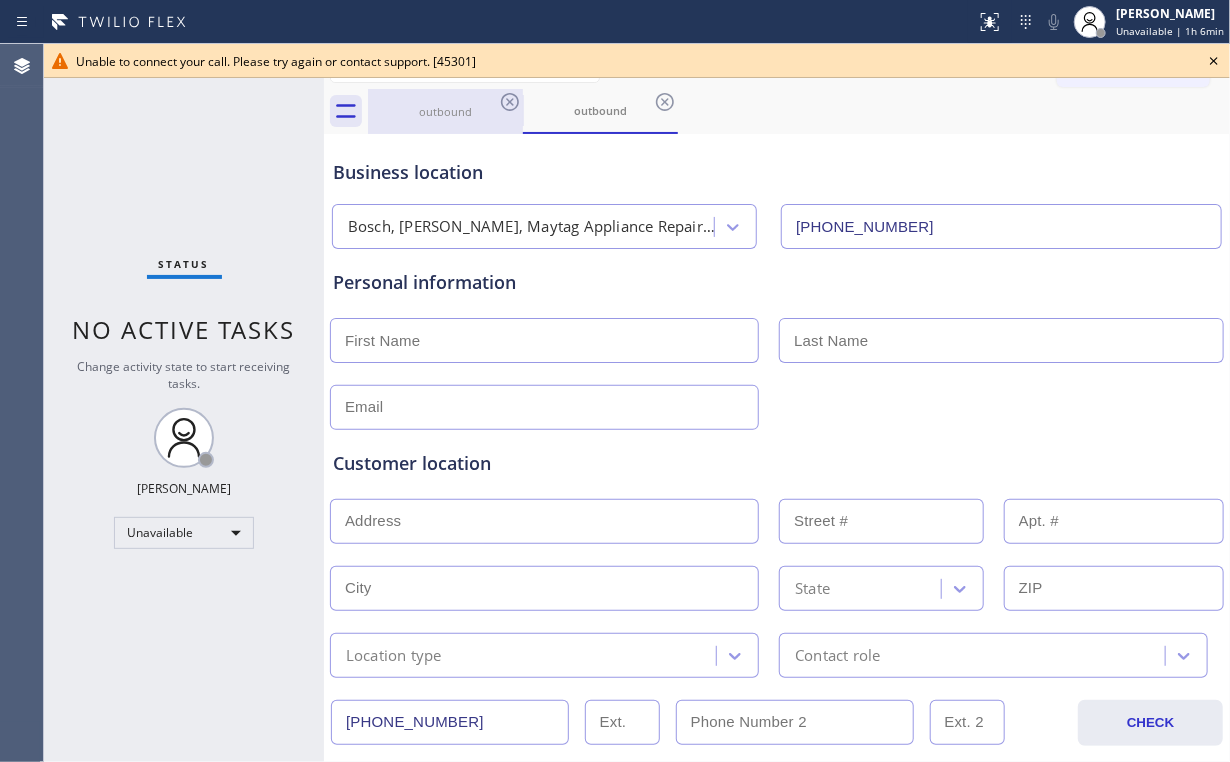 click on "outbound" at bounding box center [445, 111] 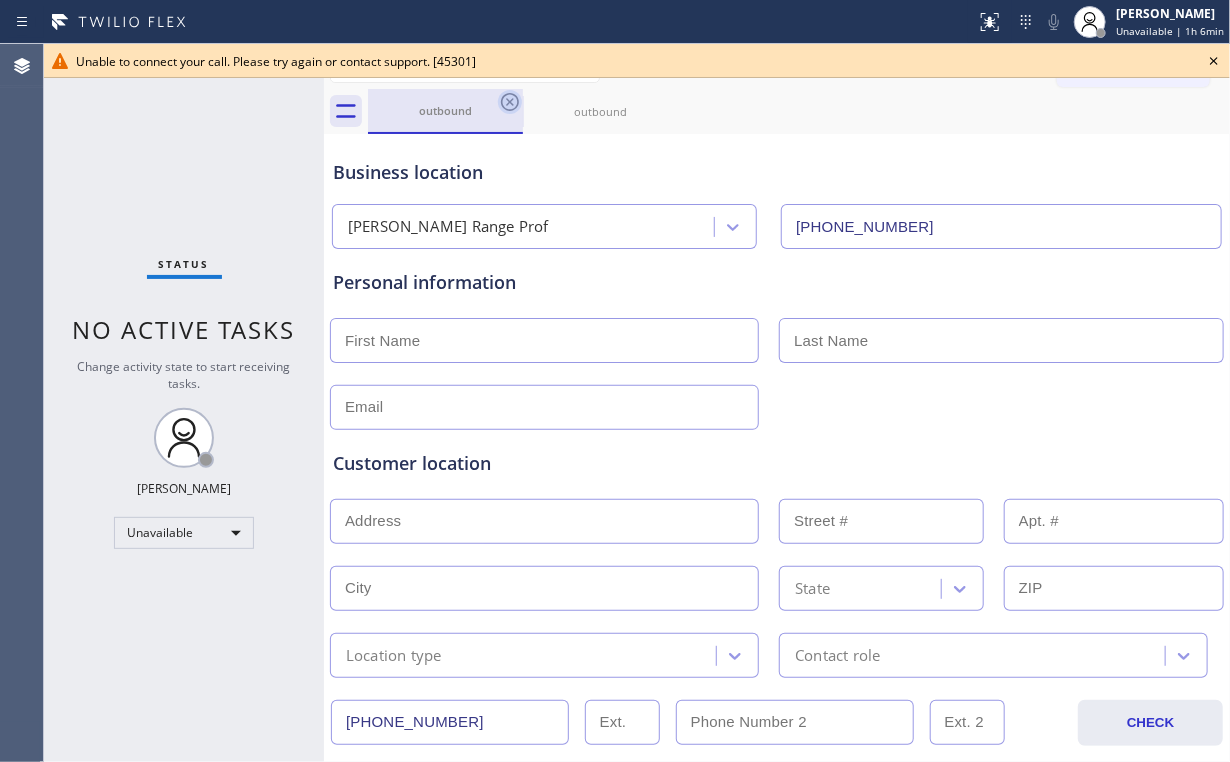 click 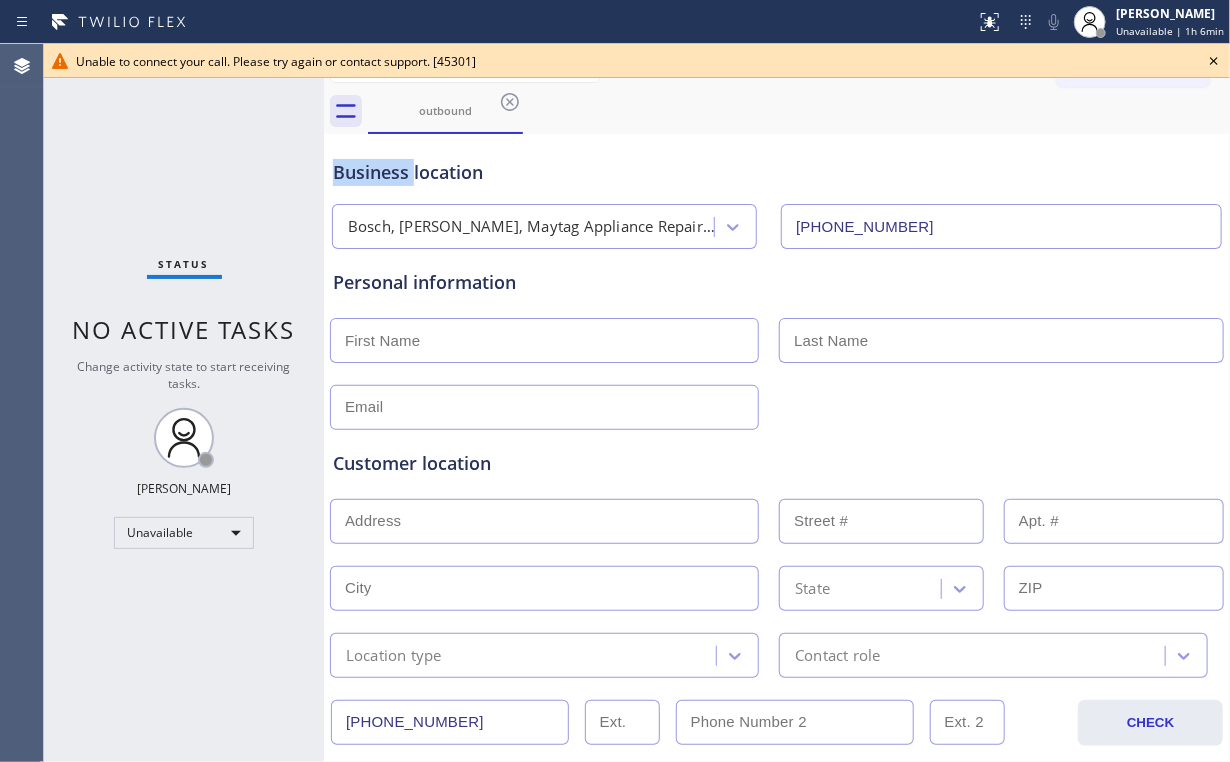 drag, startPoint x: 502, startPoint y: 98, endPoint x: 1003, endPoint y: 249, distance: 523.2609 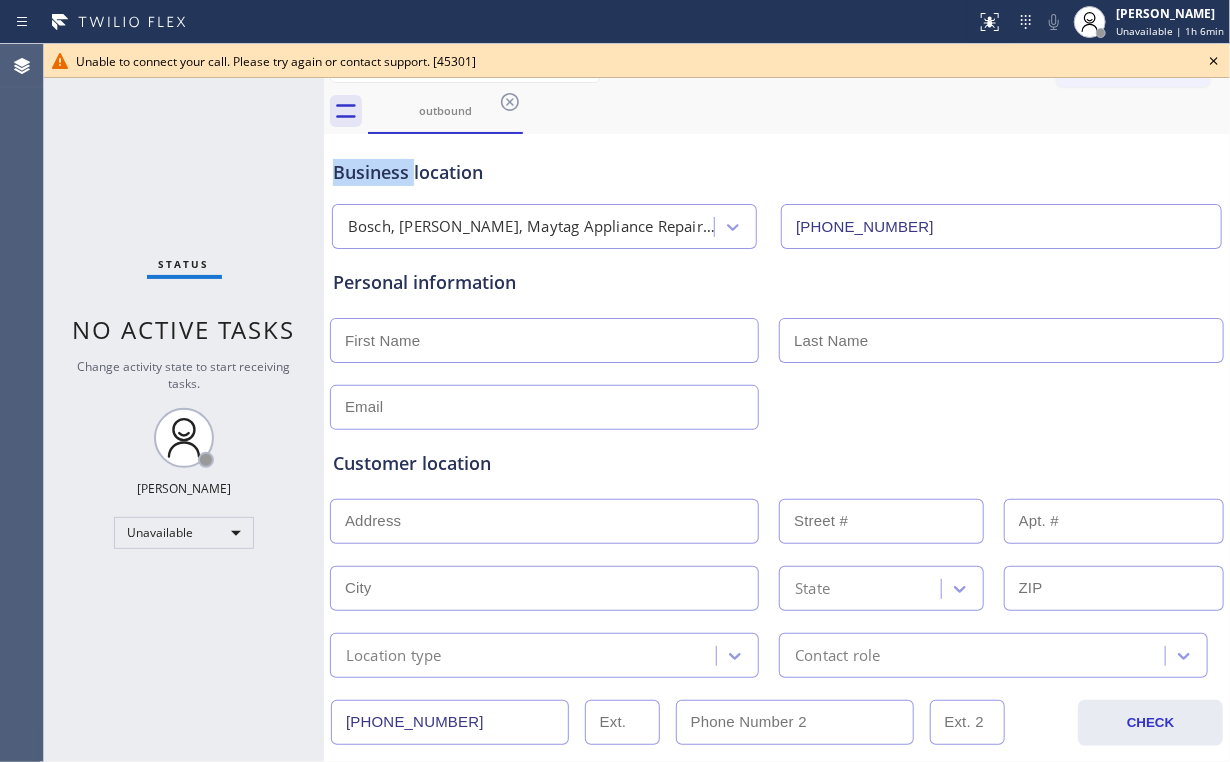 click 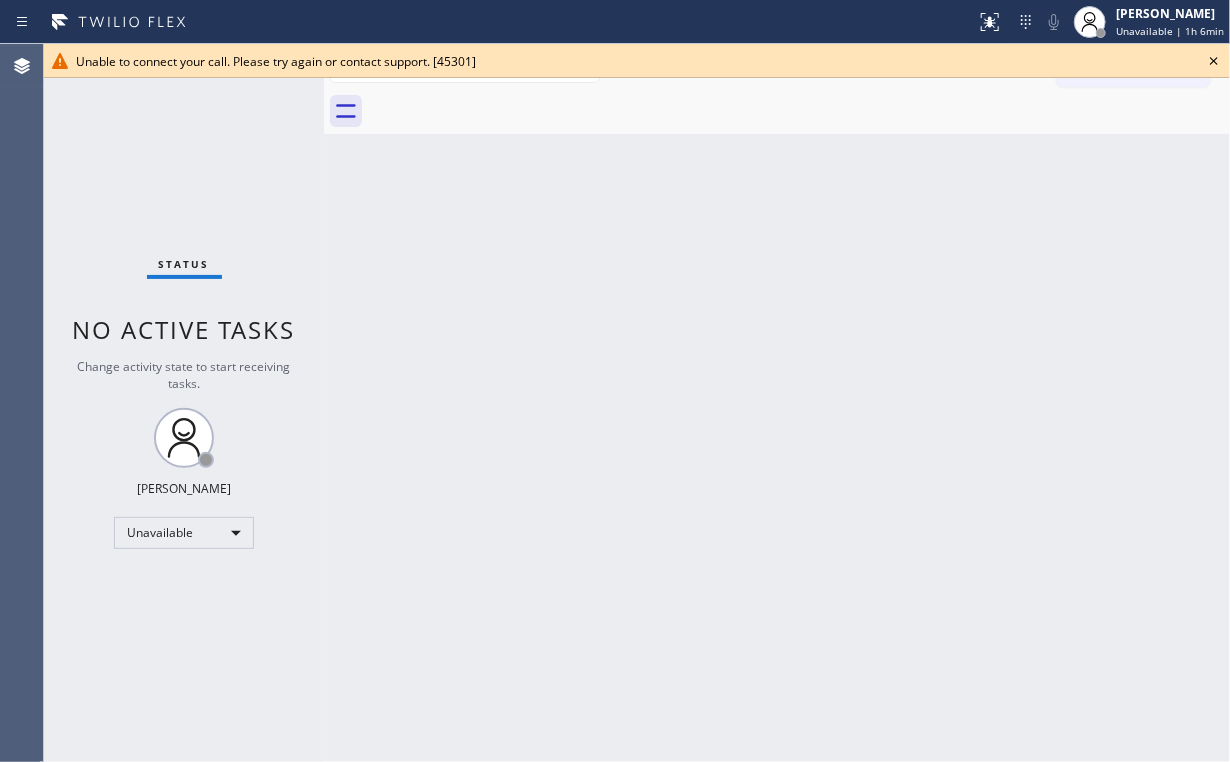 click 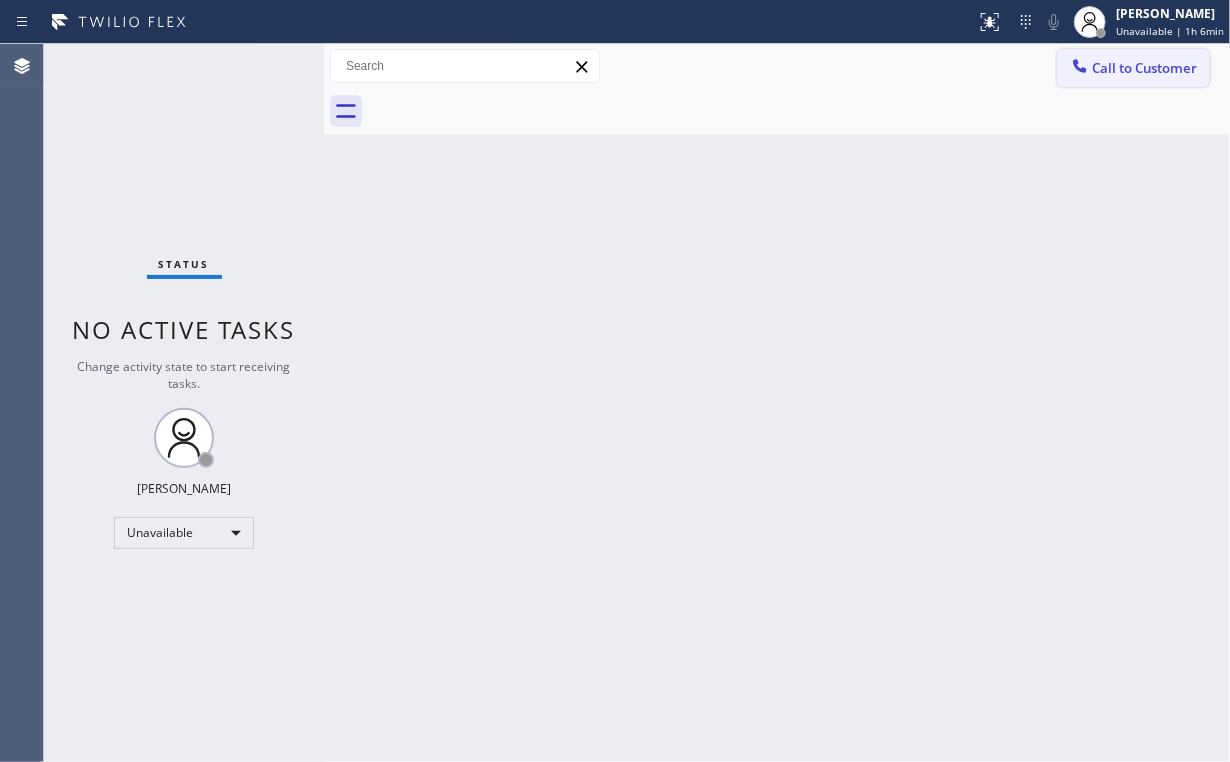 click on "Call to Customer" at bounding box center [1144, 68] 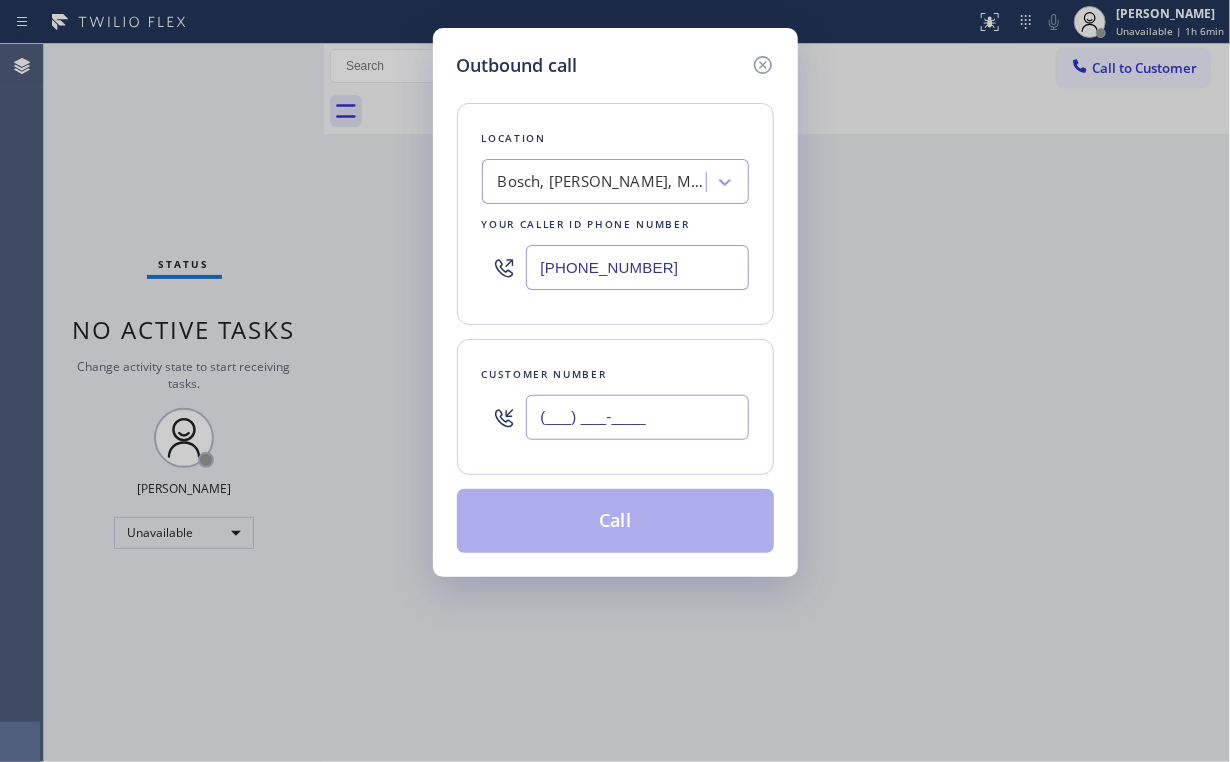 click on "(___) ___-____" at bounding box center [637, 417] 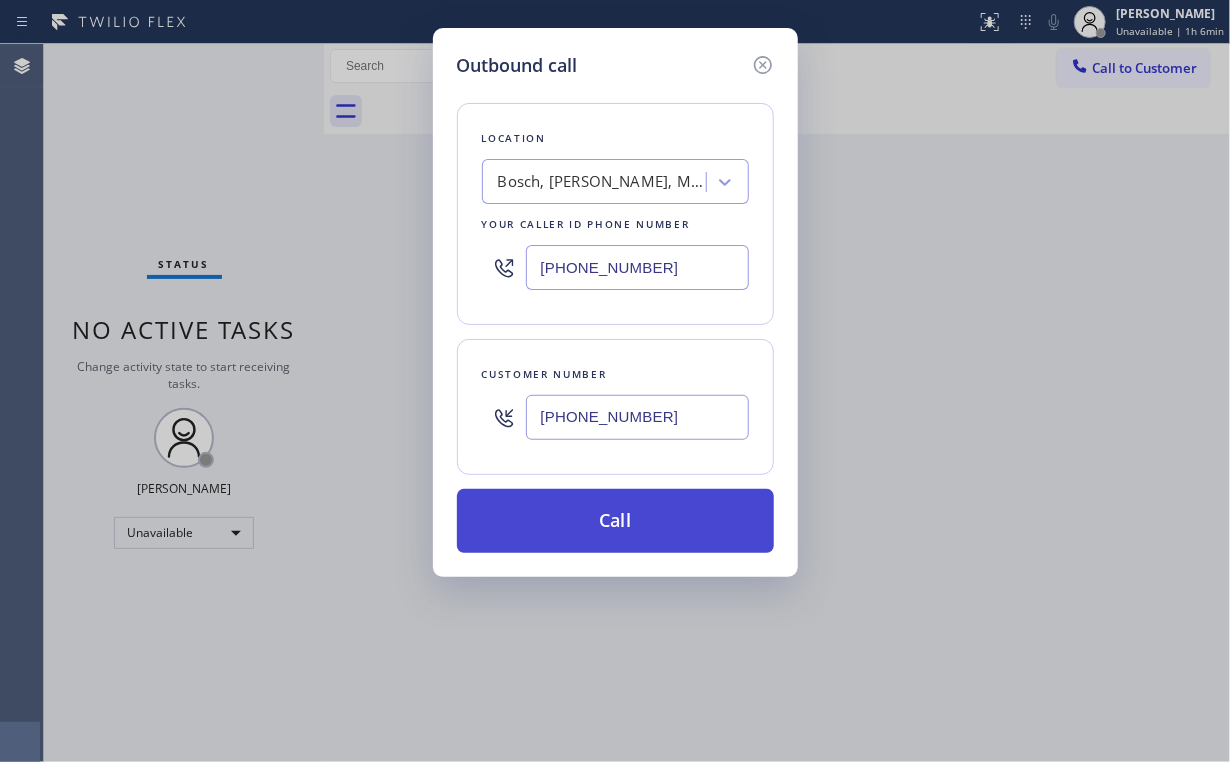 type on "[PHONE_NUMBER]" 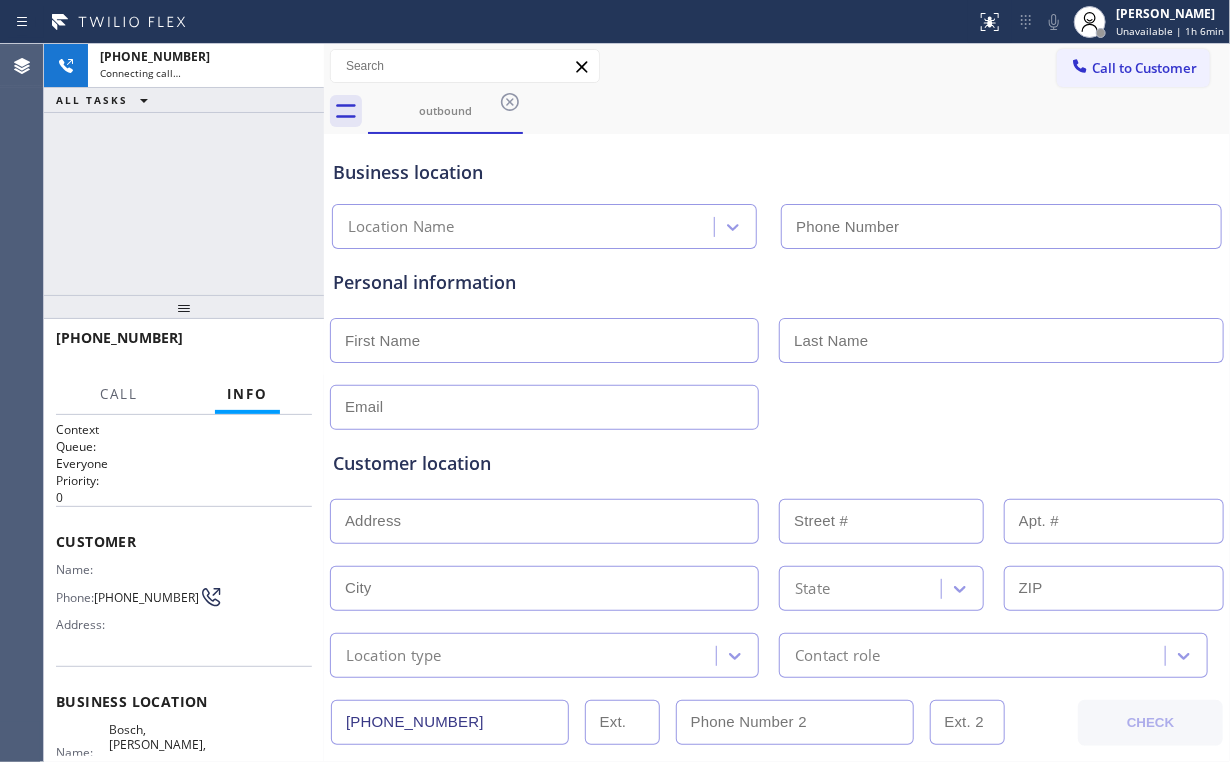click on "[PHONE_NUMBER] Connecting call… ALL TASKS ALL TASKS ACTIVE TASKS TASKS IN WRAP UP" at bounding box center (184, 169) 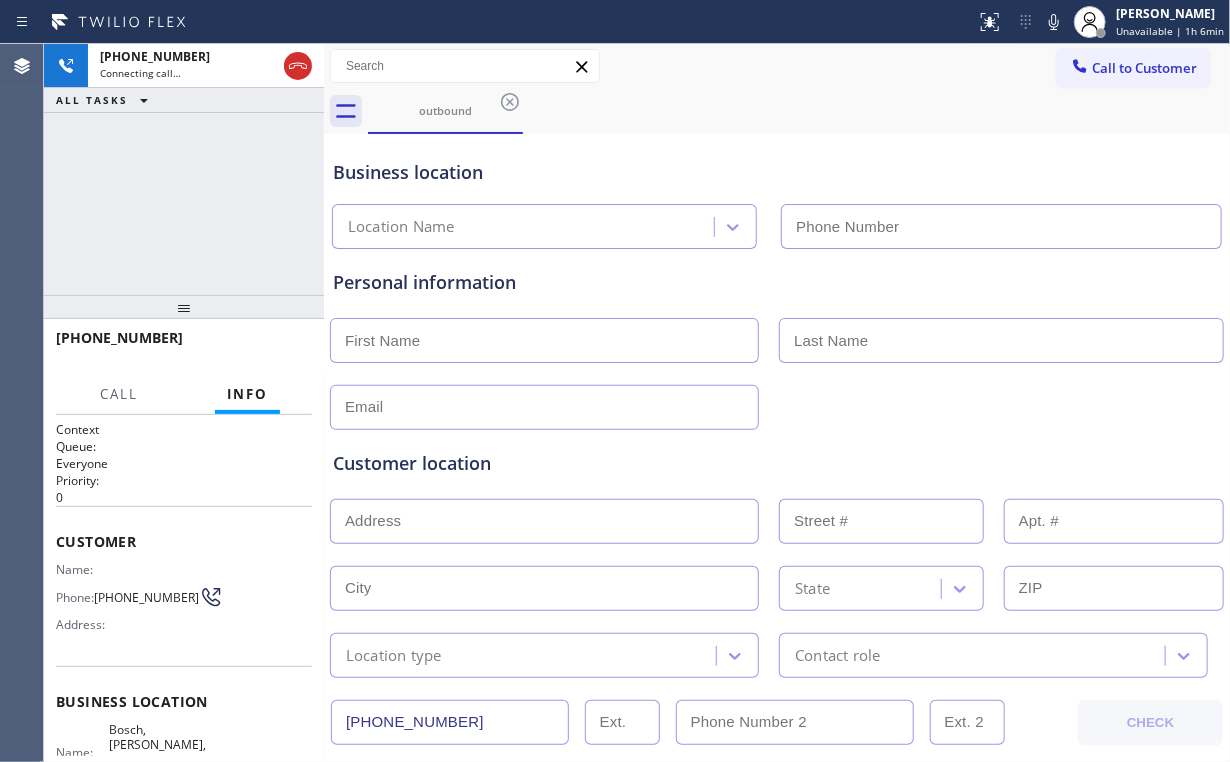 type on "[PHONE_NUMBER]" 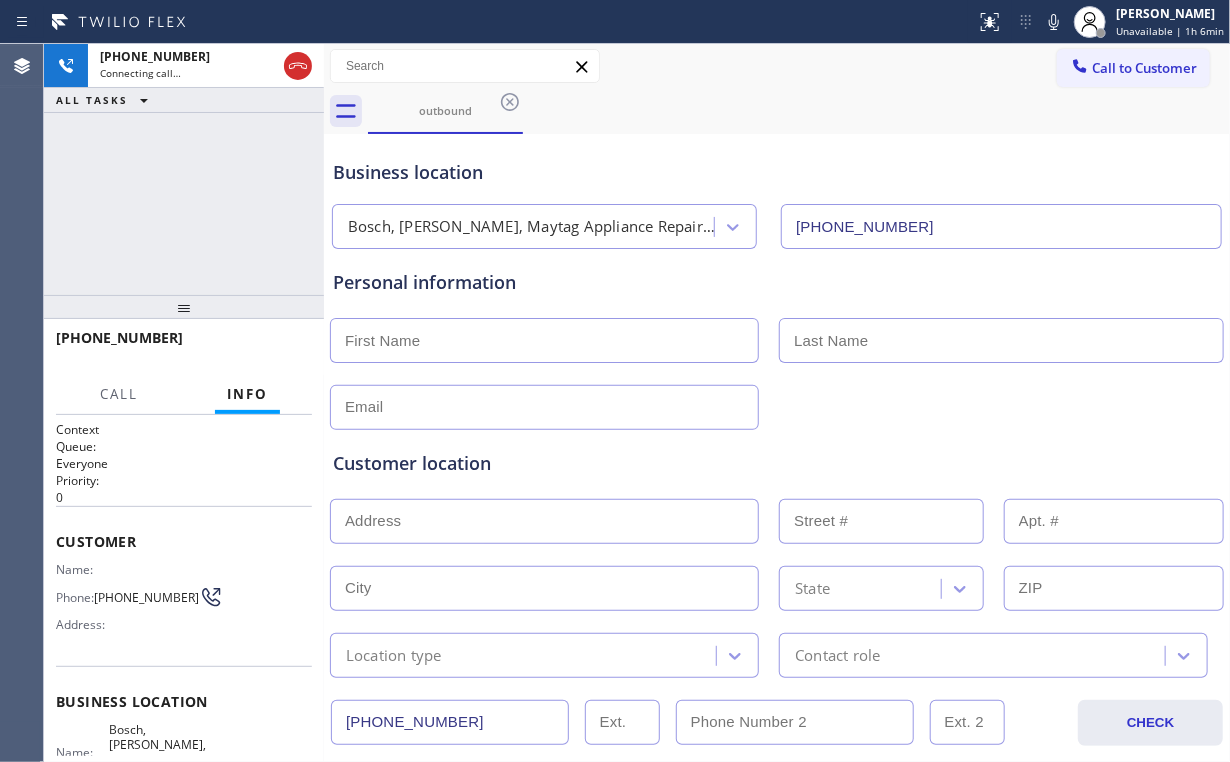 click on "[PHONE_NUMBER] Connecting call… ALL TASKS ALL TASKS ACTIVE TASKS TASKS IN WRAP UP" at bounding box center (184, 169) 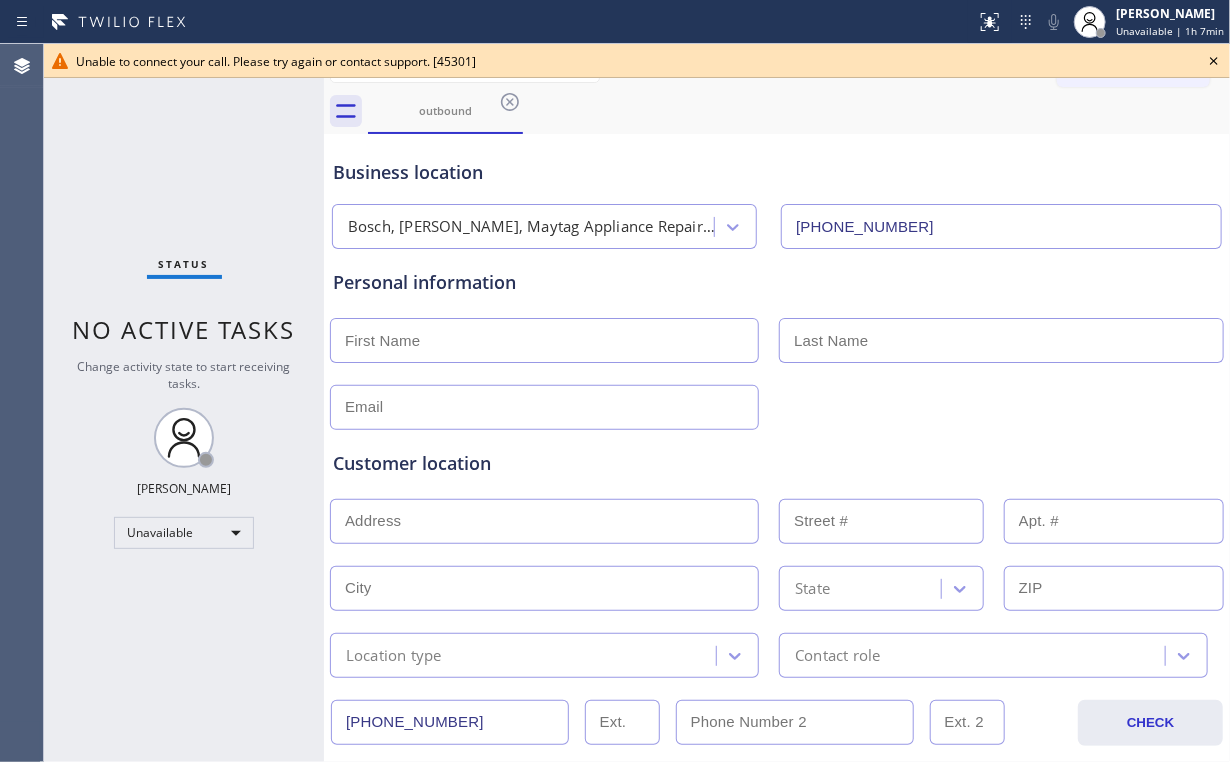 drag, startPoint x: 168, startPoint y: 124, endPoint x: 789, endPoint y: 73, distance: 623.0907 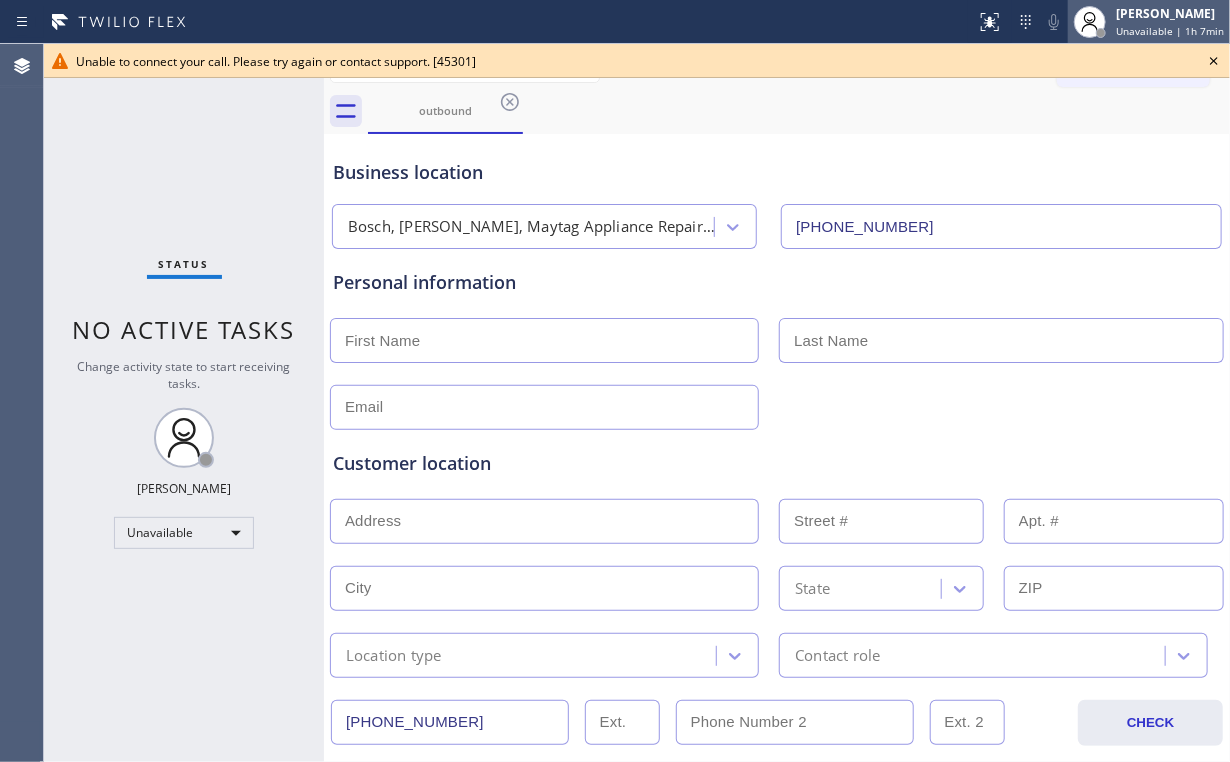 drag, startPoint x: 1211, startPoint y: 61, endPoint x: 1135, endPoint y: 39, distance: 79.12016 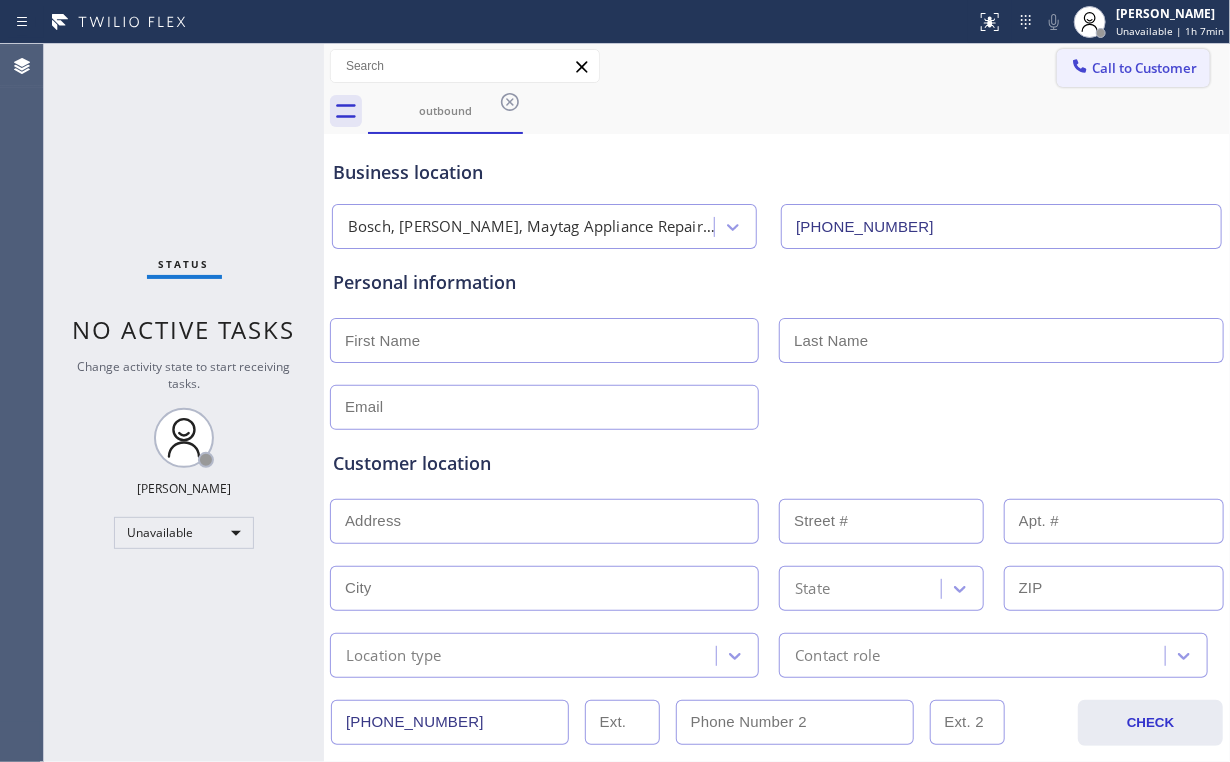 click on "Call to Customer" at bounding box center (1144, 68) 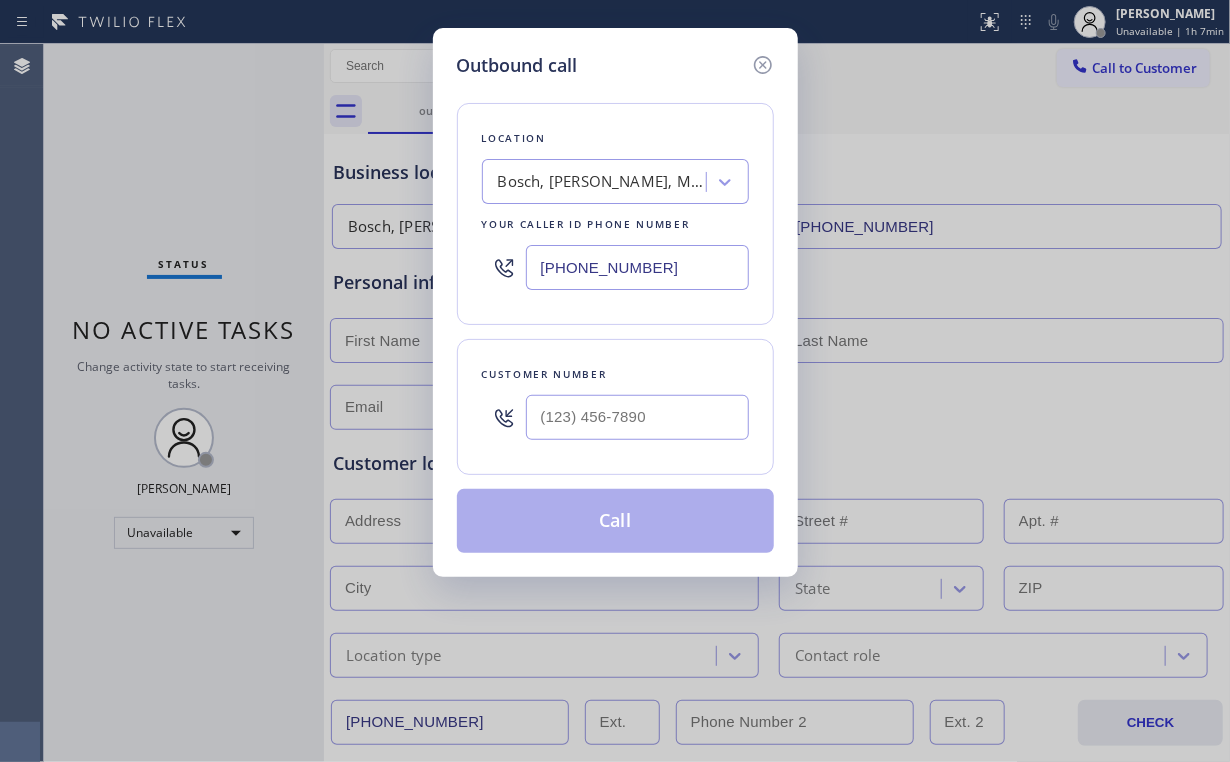 click on "Outbound call Location [GEOGRAPHIC_DATA], [GEOGRAPHIC_DATA], Maytag Appliance Repair Pros Your caller id phone number [PHONE_NUMBER] Customer number Call" at bounding box center (615, 381) 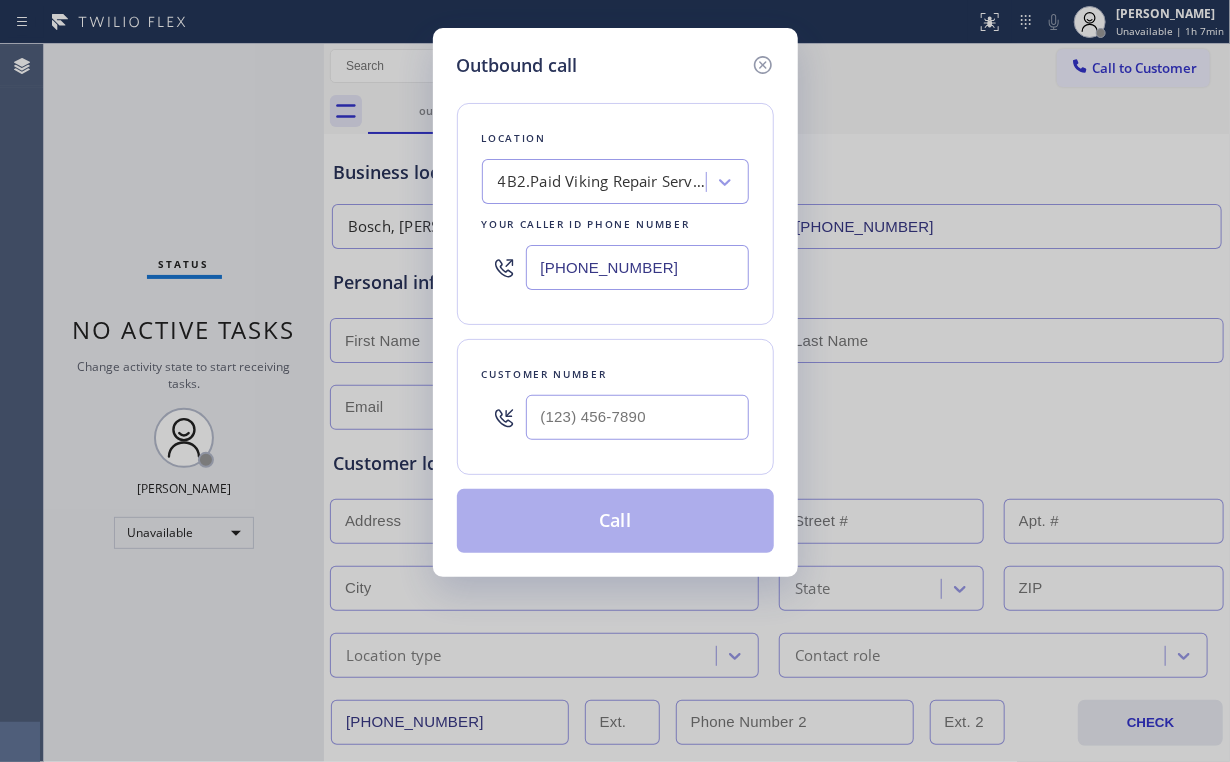 type on "[PHONE_NUMBER]" 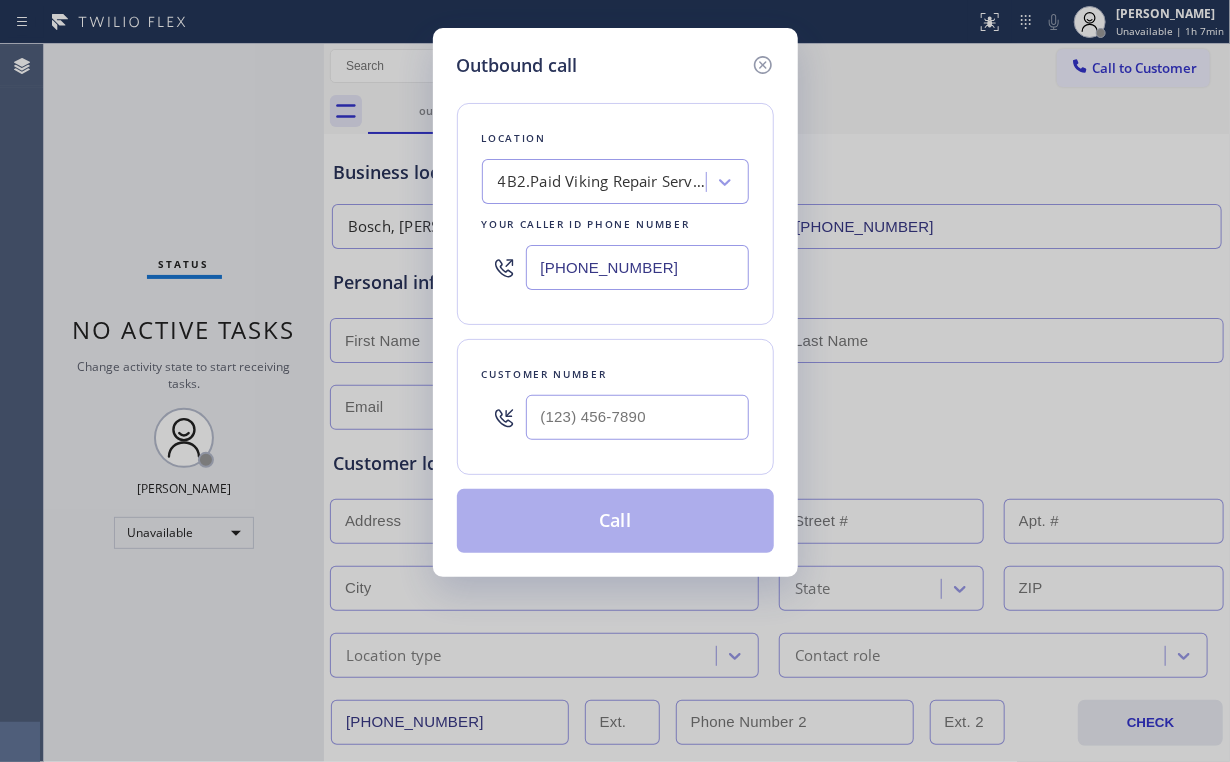 drag, startPoint x: 185, startPoint y: 132, endPoint x: 269, endPoint y: 168, distance: 91.389275 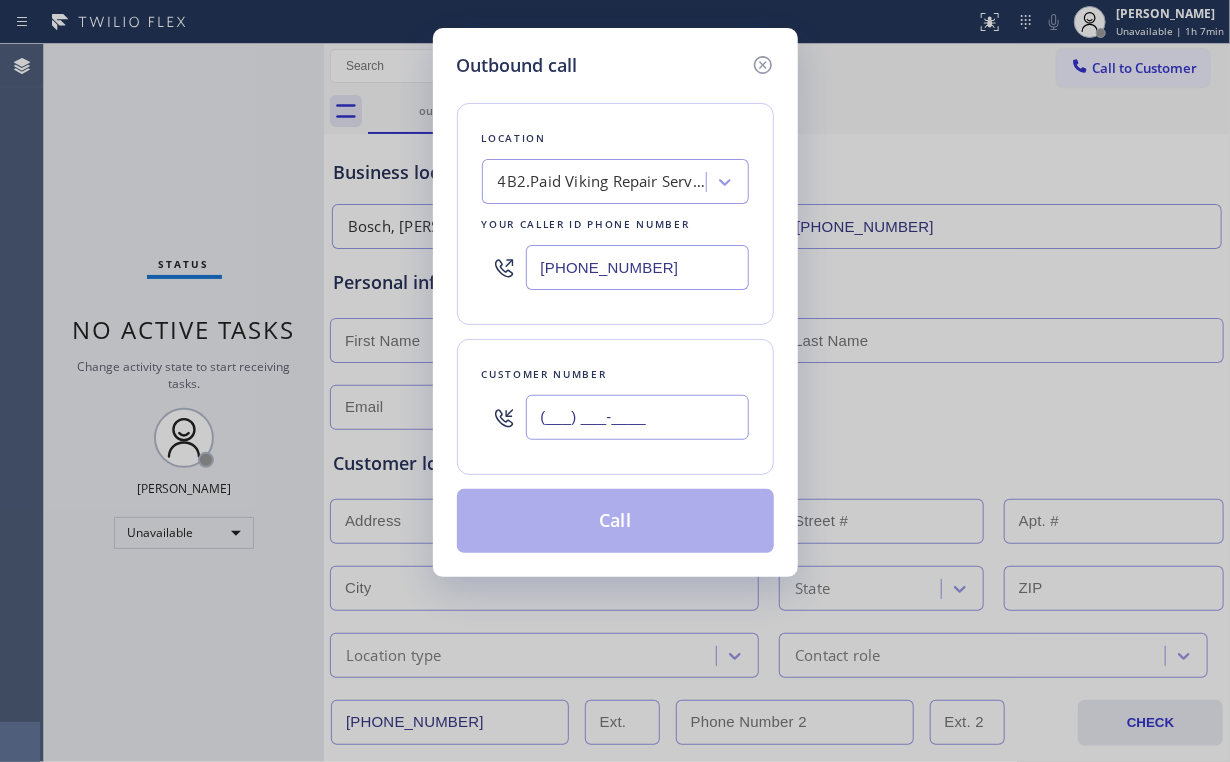 click on "(___) ___-____" at bounding box center [637, 417] 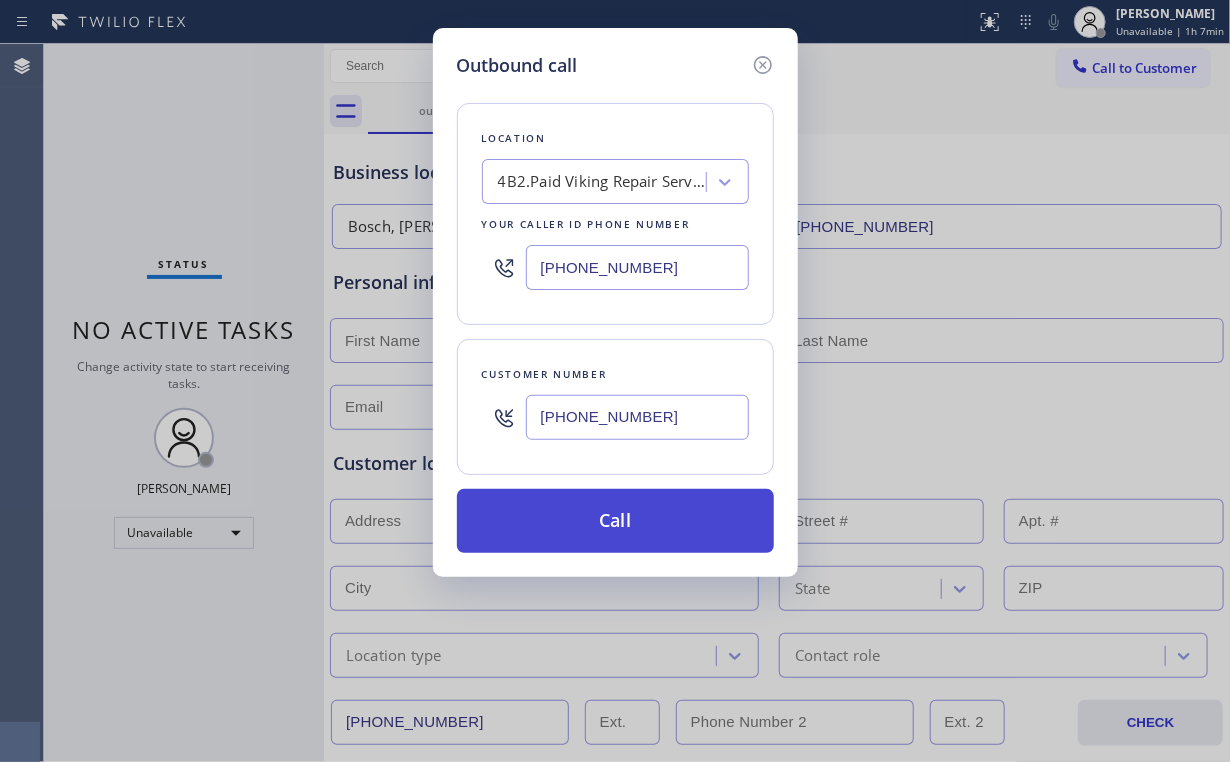 type on "[PHONE_NUMBER]" 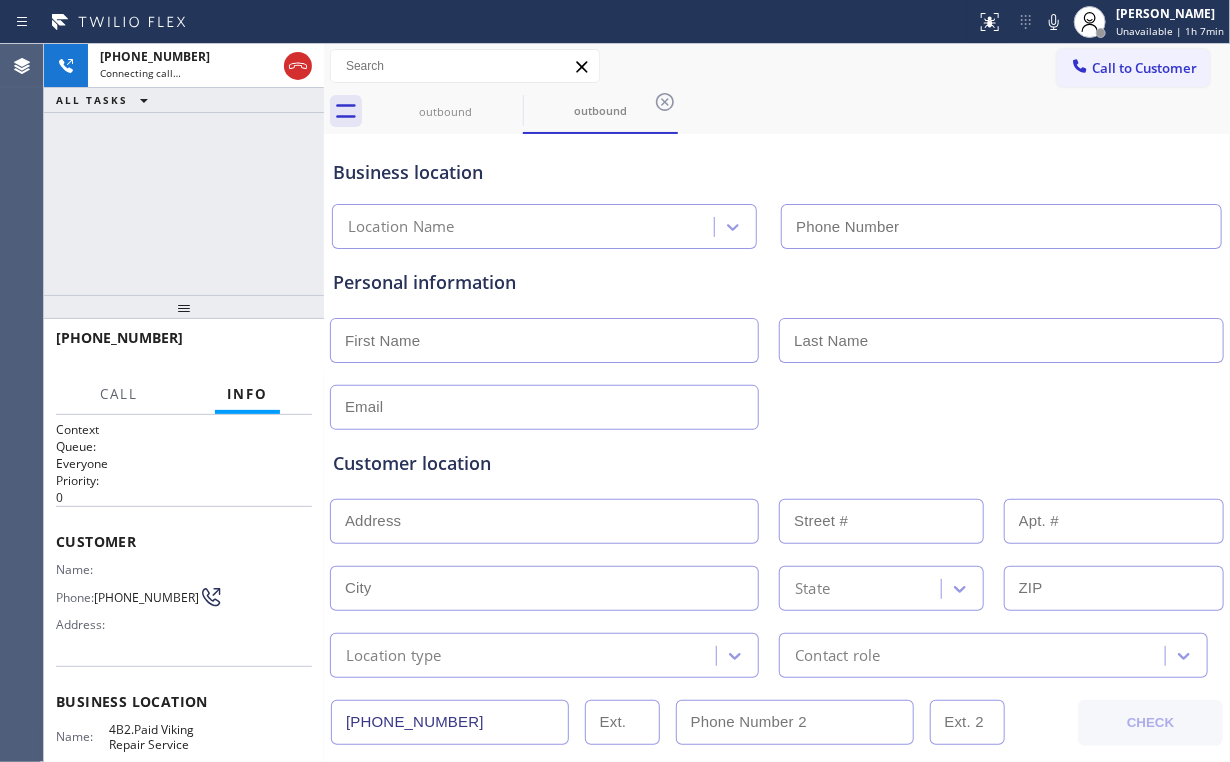 type on "[PHONE_NUMBER]" 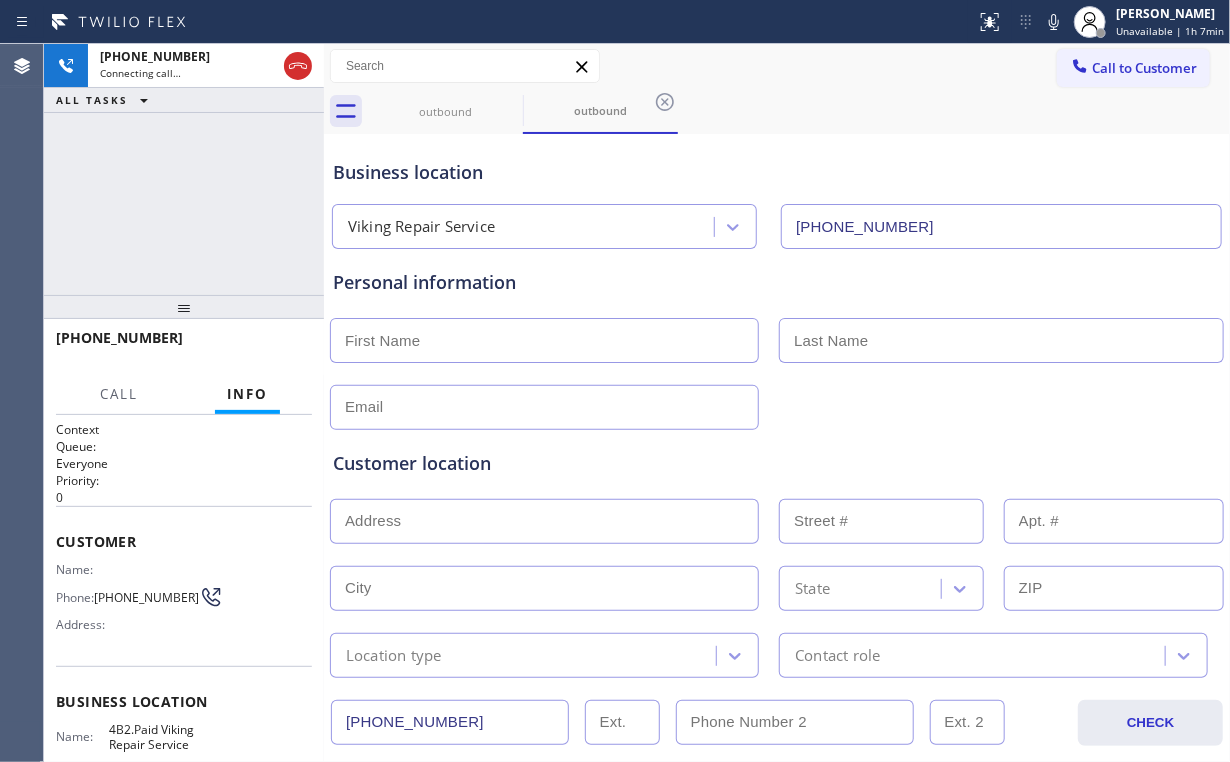 click on "[PHONE_NUMBER] Connecting call… ALL TASKS ALL TASKS ACTIVE TASKS TASKS IN WRAP UP" at bounding box center [184, 169] 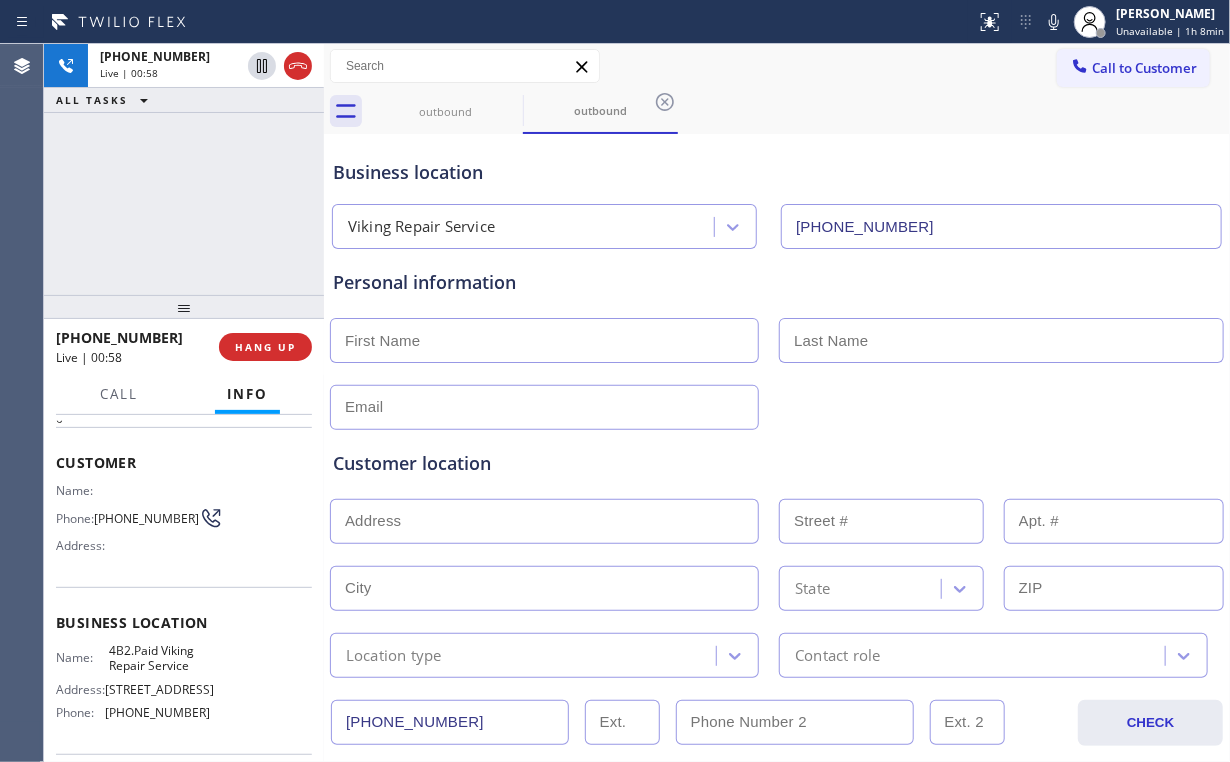 scroll, scrollTop: 80, scrollLeft: 0, axis: vertical 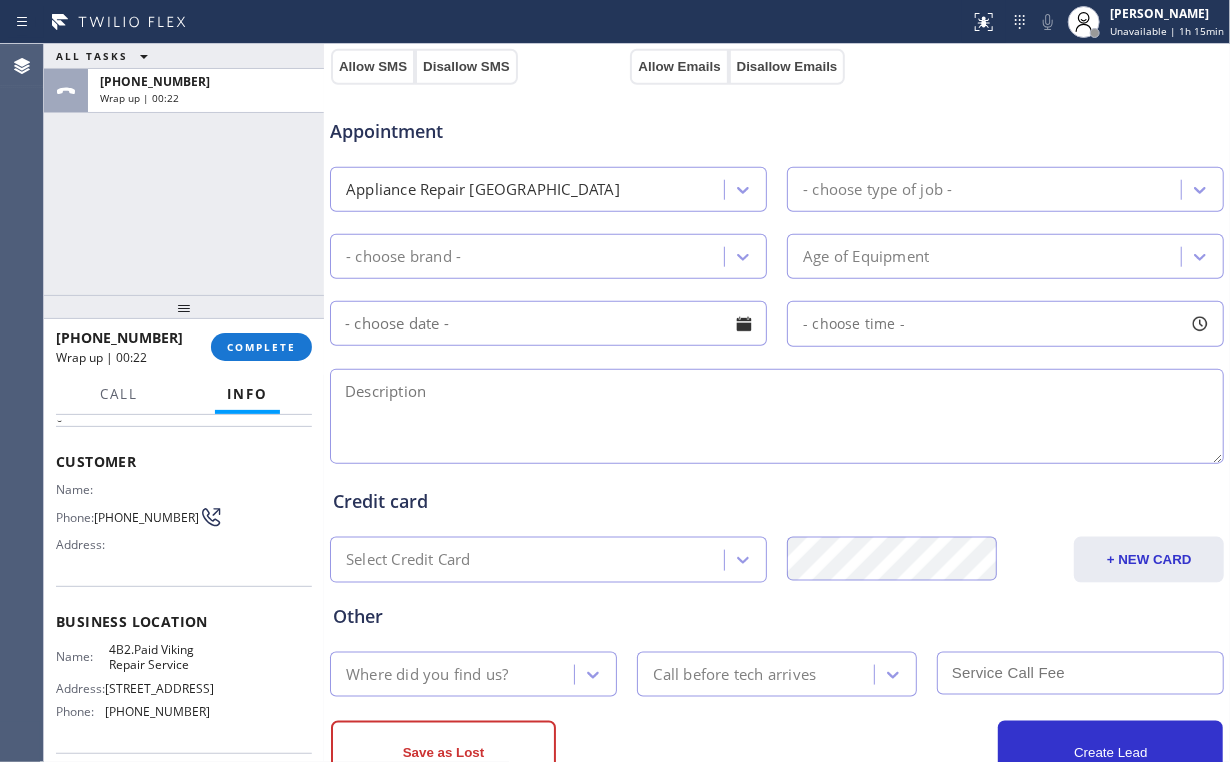 click at bounding box center (777, 416) 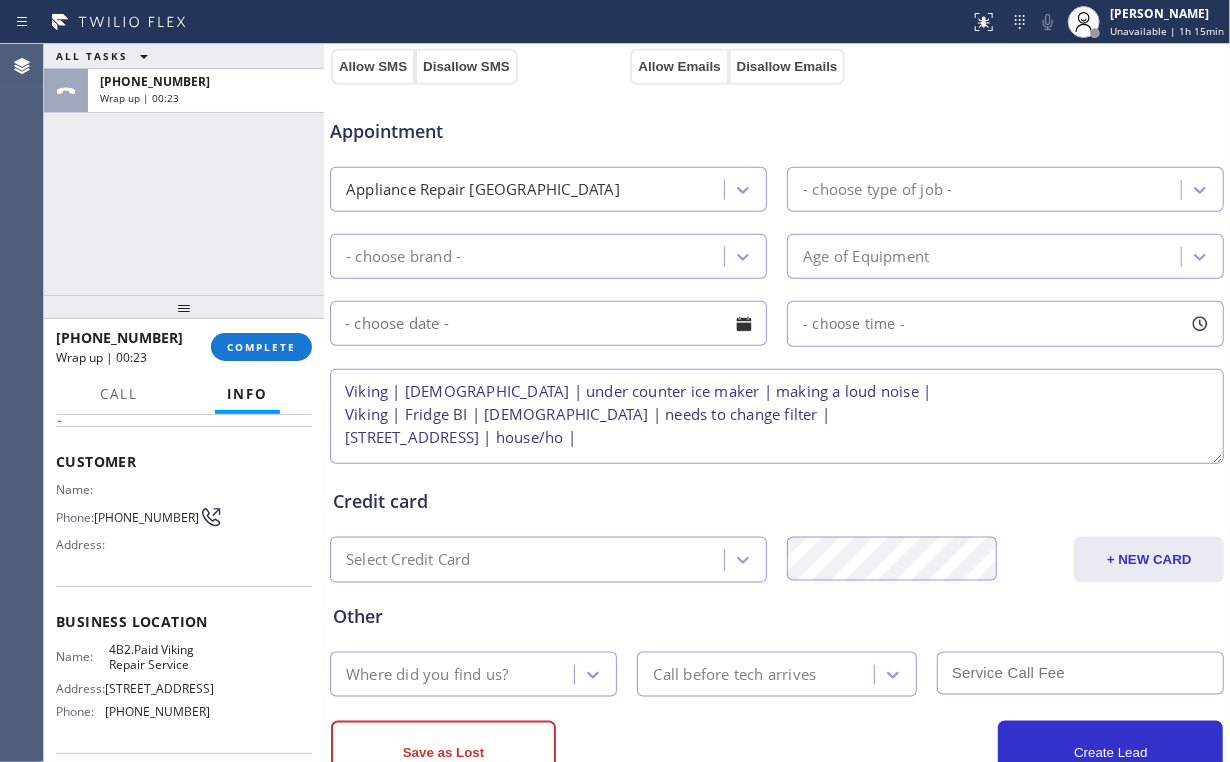 click on "Viking | [DEMOGRAPHIC_DATA] | under counter ice maker | making a loud noise |
Viking | Fridge BI | [DEMOGRAPHIC_DATA] | needs to change filter |
[STREET_ADDRESS] | house/ho |" at bounding box center (777, 416) 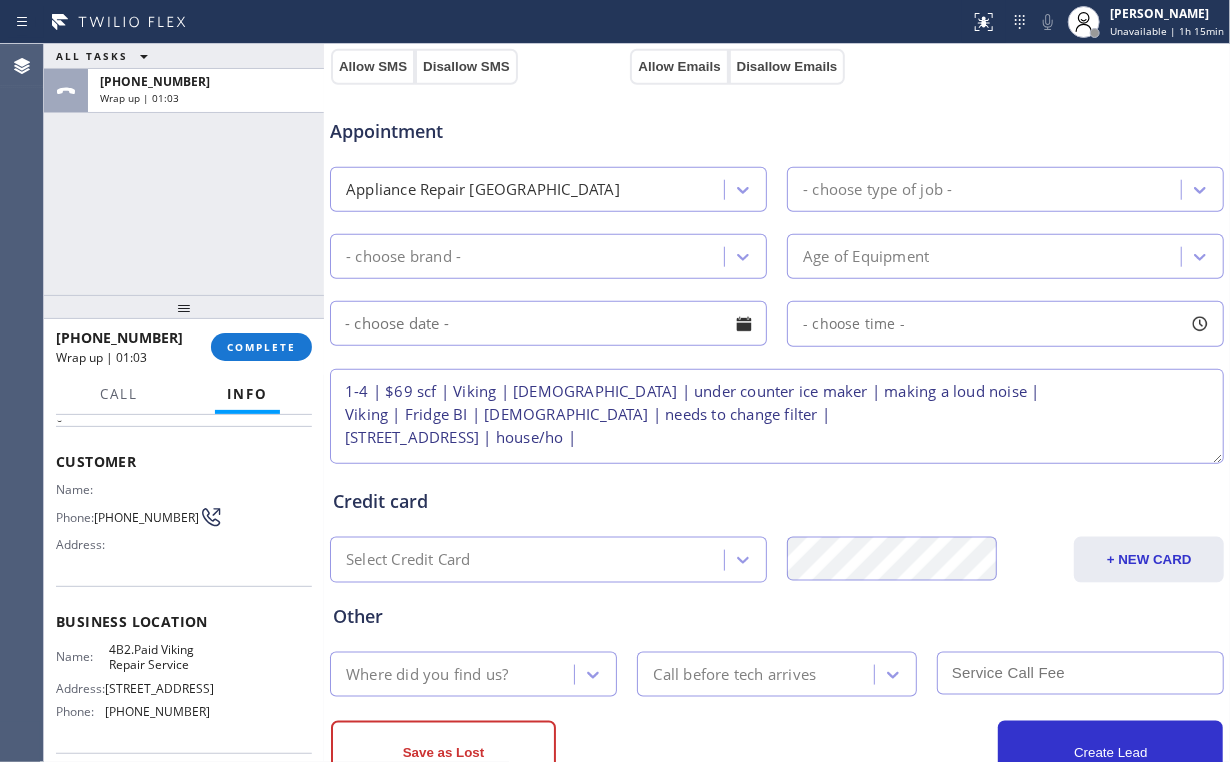 click on "1-4 | $69 scf | Viking | [DEMOGRAPHIC_DATA] | under counter ice maker | making a loud noise |
Viking | Fridge BI | [DEMOGRAPHIC_DATA] | needs to change filter |
[STREET_ADDRESS] | house/ho |" at bounding box center [777, 416] 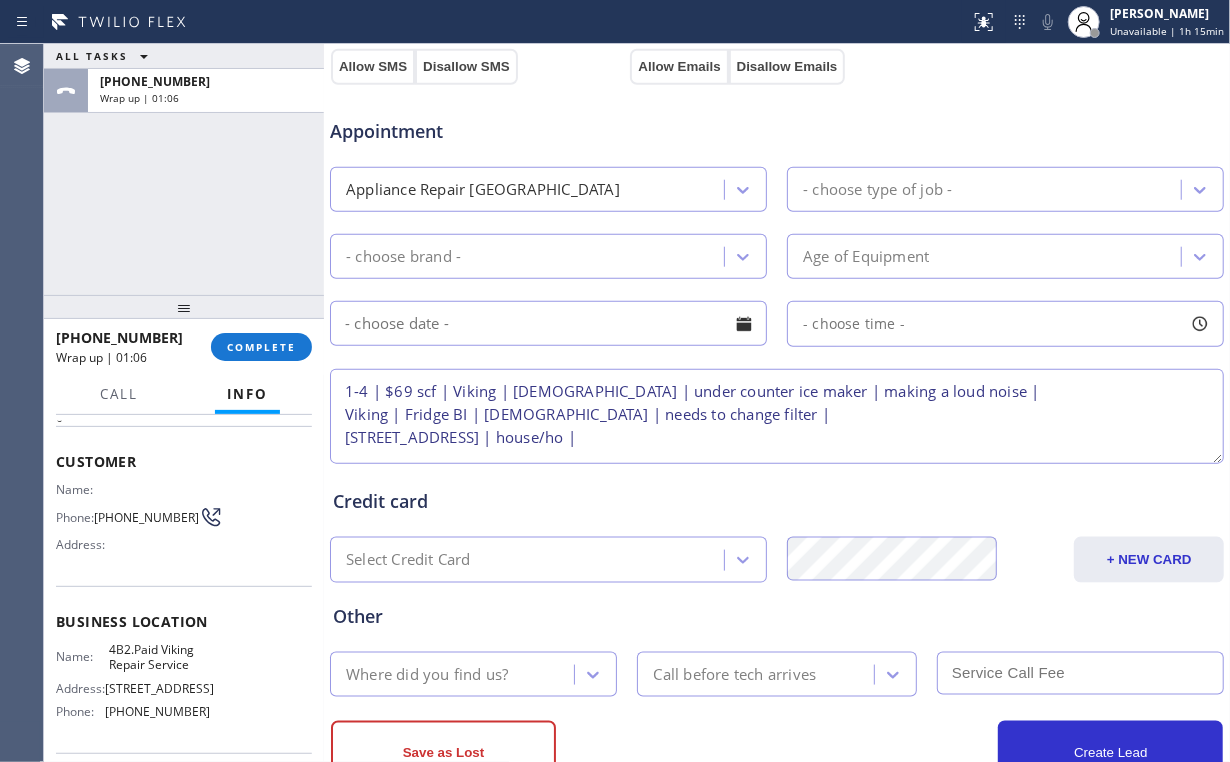 click on "1-4 | $69 scf | Viking | [DEMOGRAPHIC_DATA] | under counter ice maker | making a loud noise |
Viking | Fridge BI | [DEMOGRAPHIC_DATA] | needs to change filter |
[STREET_ADDRESS] | house/ho |" at bounding box center (777, 416) 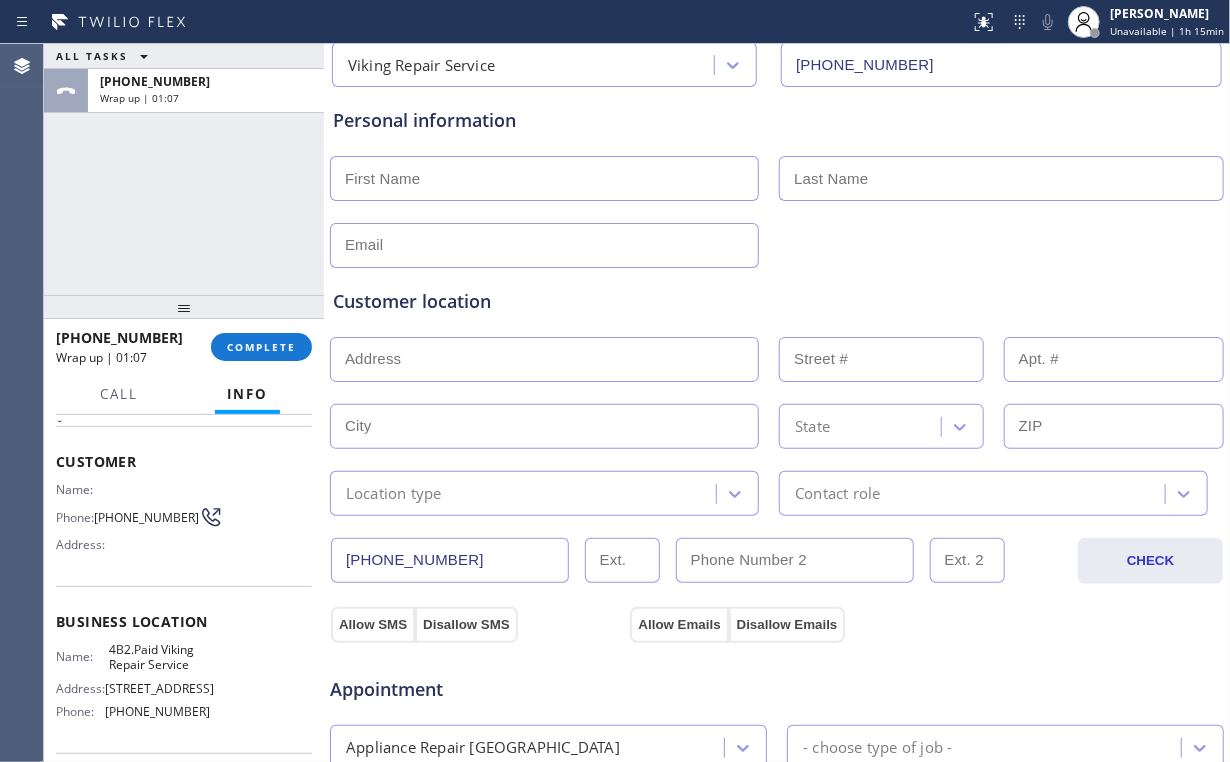 scroll, scrollTop: 640, scrollLeft: 0, axis: vertical 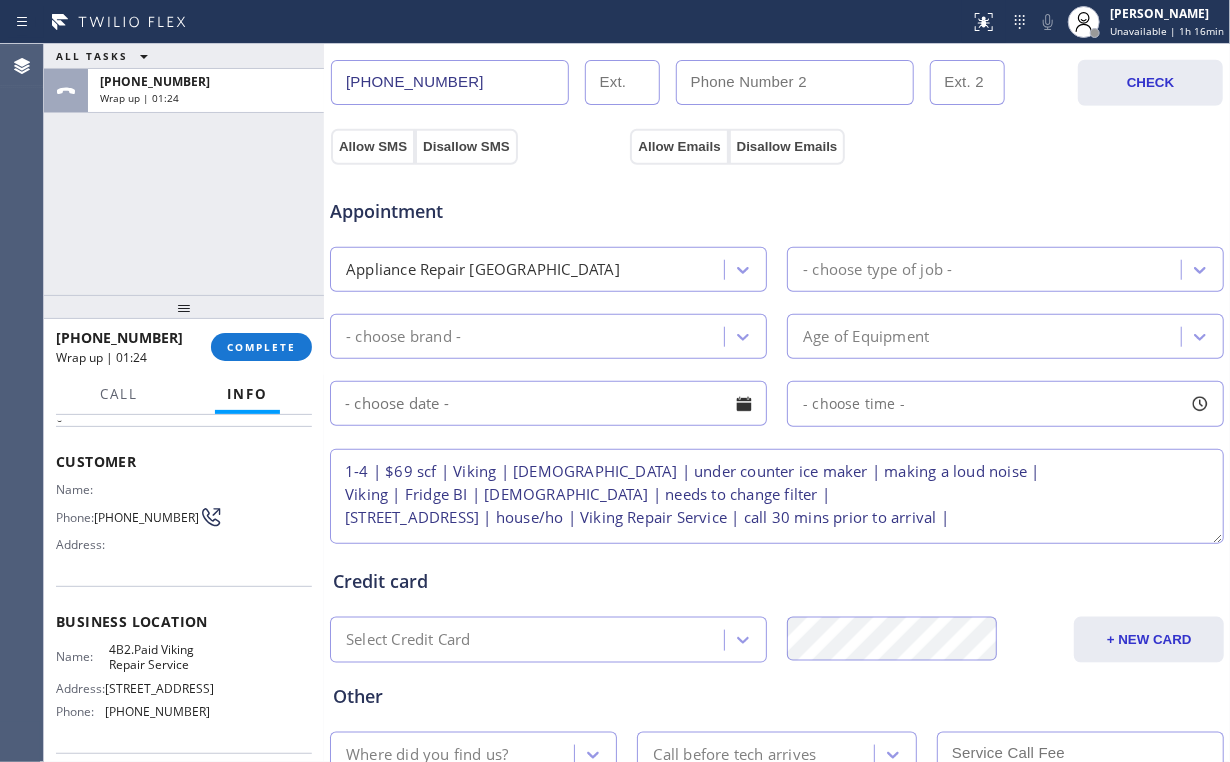 click on "1-4 | $69 scf | Viking | [DEMOGRAPHIC_DATA] | under counter ice maker | making a loud noise |
Viking | Fridge BI | [DEMOGRAPHIC_DATA] | needs to change filter |
[STREET_ADDRESS] | house/ho | Viking Repair Service | call 30 mins prior to arrival |" at bounding box center [777, 496] 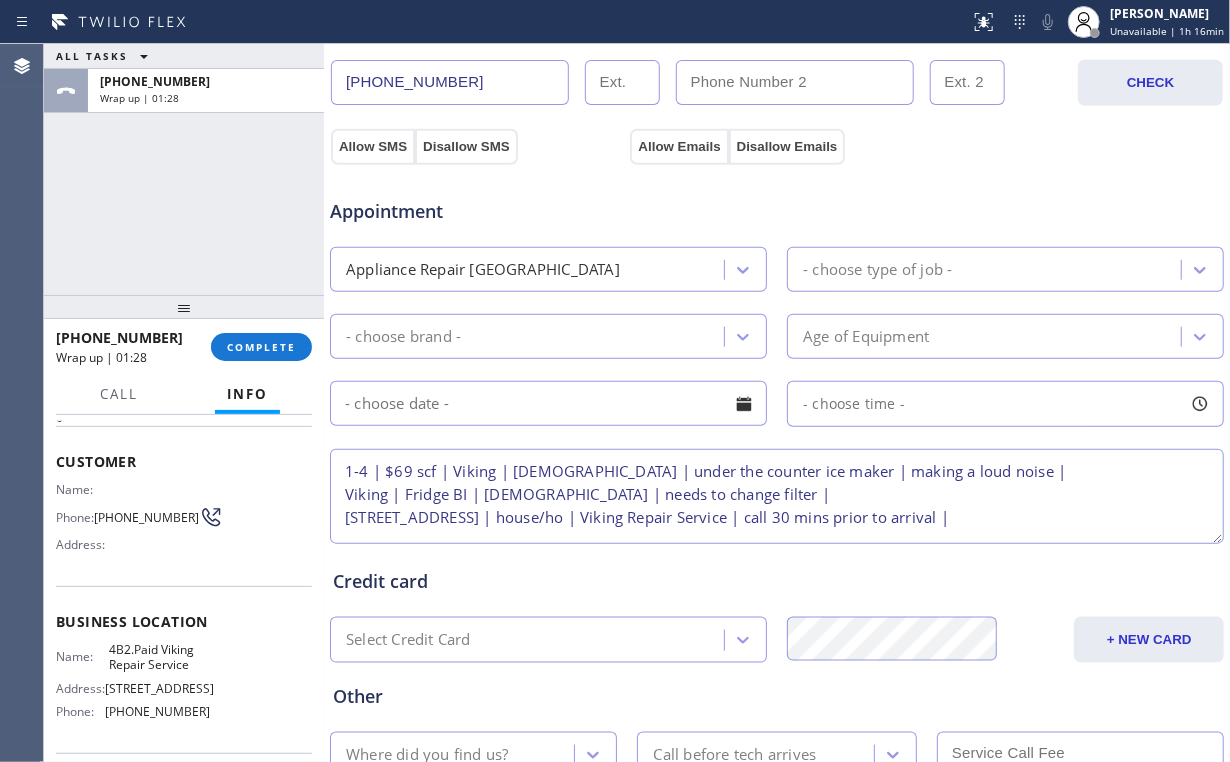click on "1-4 | $69 scf | Viking | [DEMOGRAPHIC_DATA] | under the counter ice maker | making a loud noise |
Viking | Fridge BI | [DEMOGRAPHIC_DATA] | needs to change filter |
[STREET_ADDRESS] | house/ho | Viking Repair Service | call 30 mins prior to arrival |" at bounding box center [777, 496] 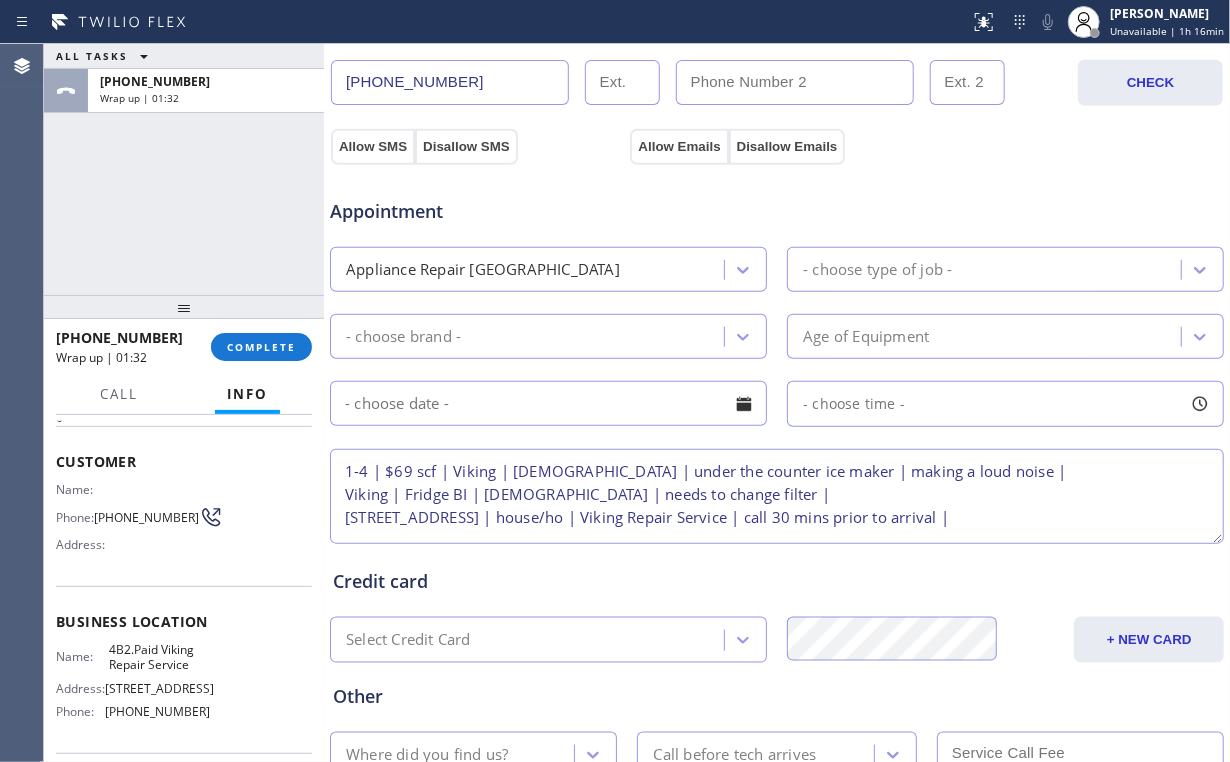 type on "1-4 | $69 scf | Viking | [DEMOGRAPHIC_DATA] | under the counter ice maker | making a loud noise |
Viking | Fridge BI | [DEMOGRAPHIC_DATA] | needs to change filter |
[STREET_ADDRESS] | house/ho | Viking Repair Service | call 30 mins prior to arrival |" 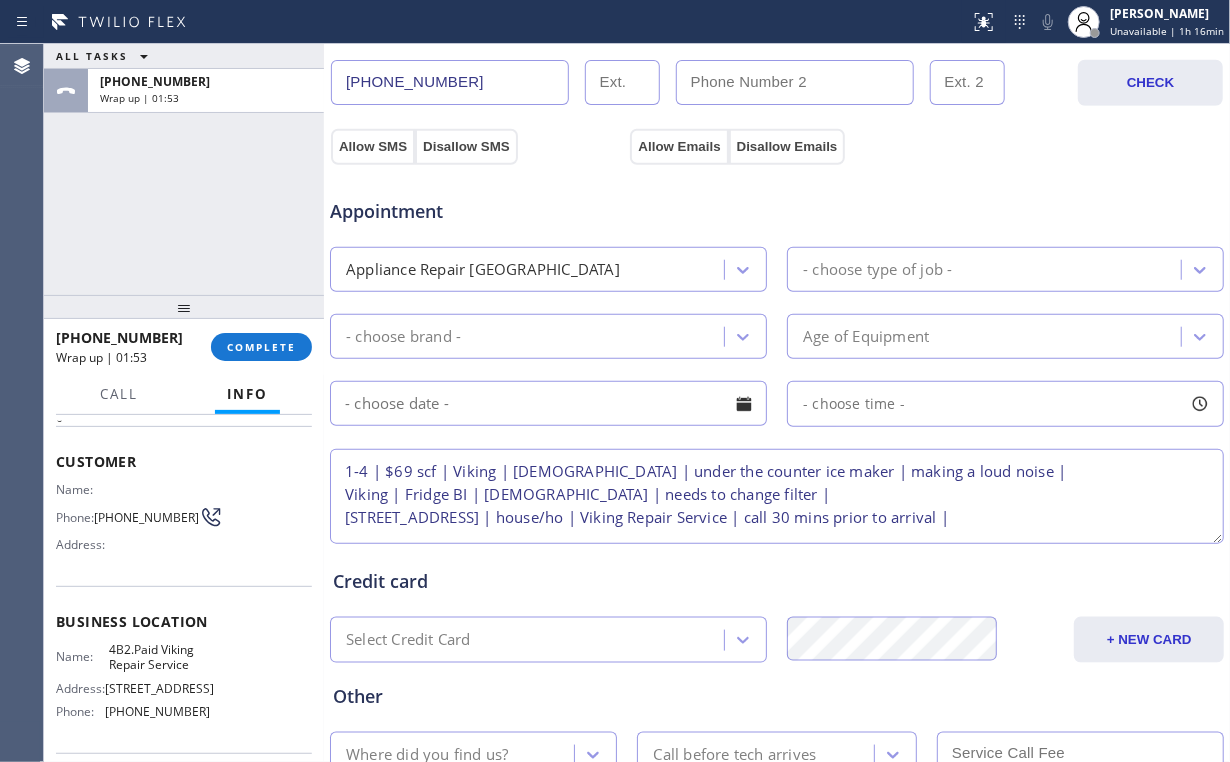 click on "ALL TASKS ALL TASKS ACTIVE TASKS TASKS IN WRAP UP [PHONE_NUMBER] Wrap up | 01:53" at bounding box center [184, 169] 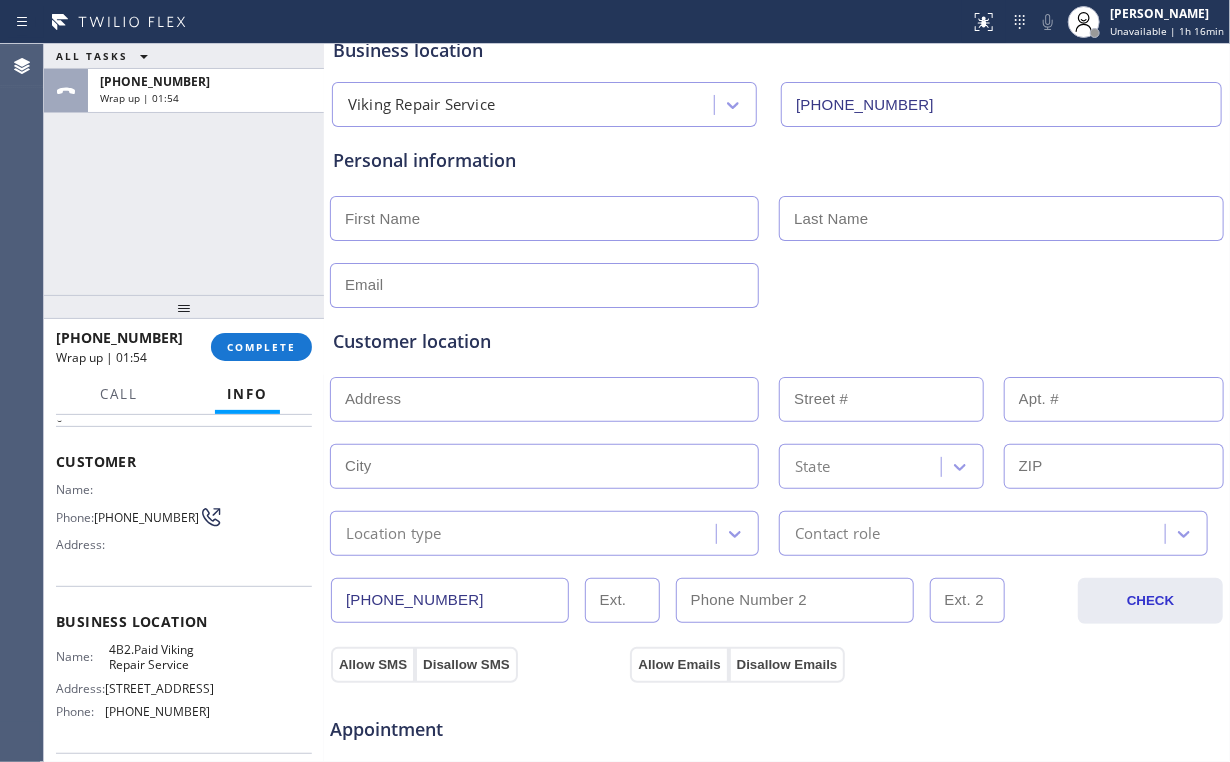scroll, scrollTop: 80, scrollLeft: 0, axis: vertical 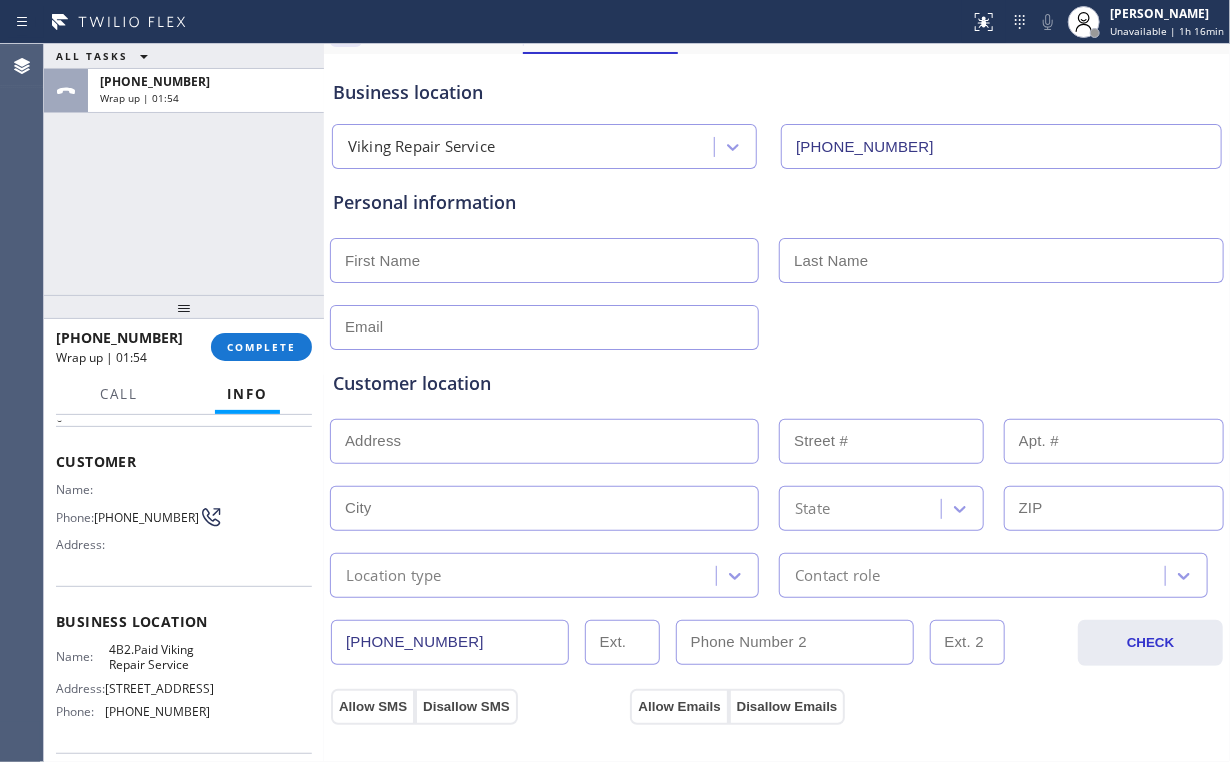 click at bounding box center (544, 260) 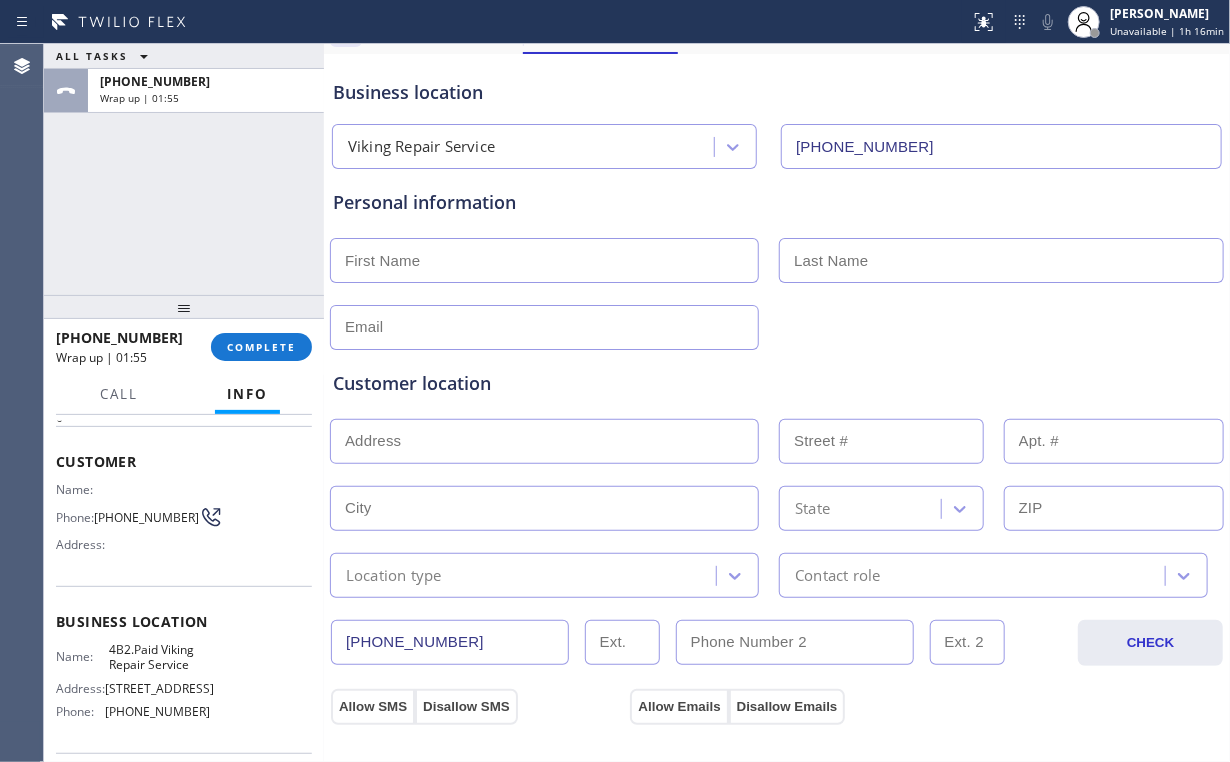 type on "H" 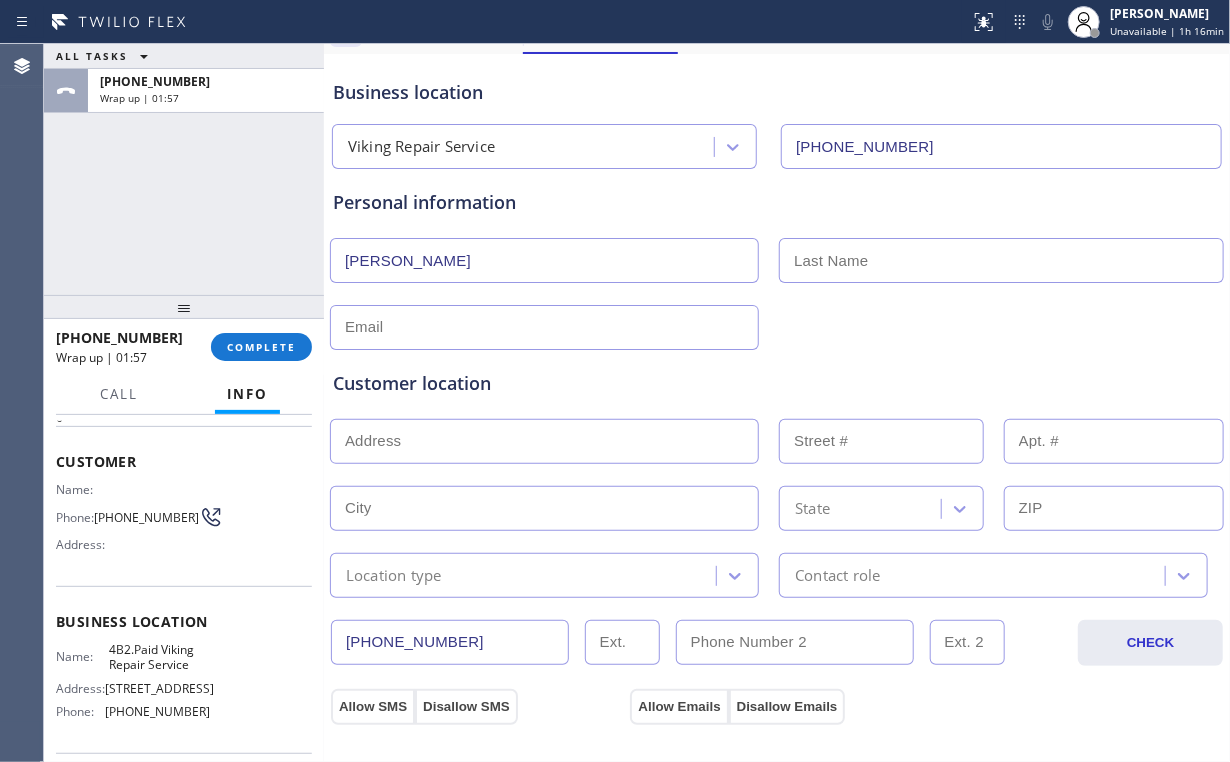 type on "[PERSON_NAME]" 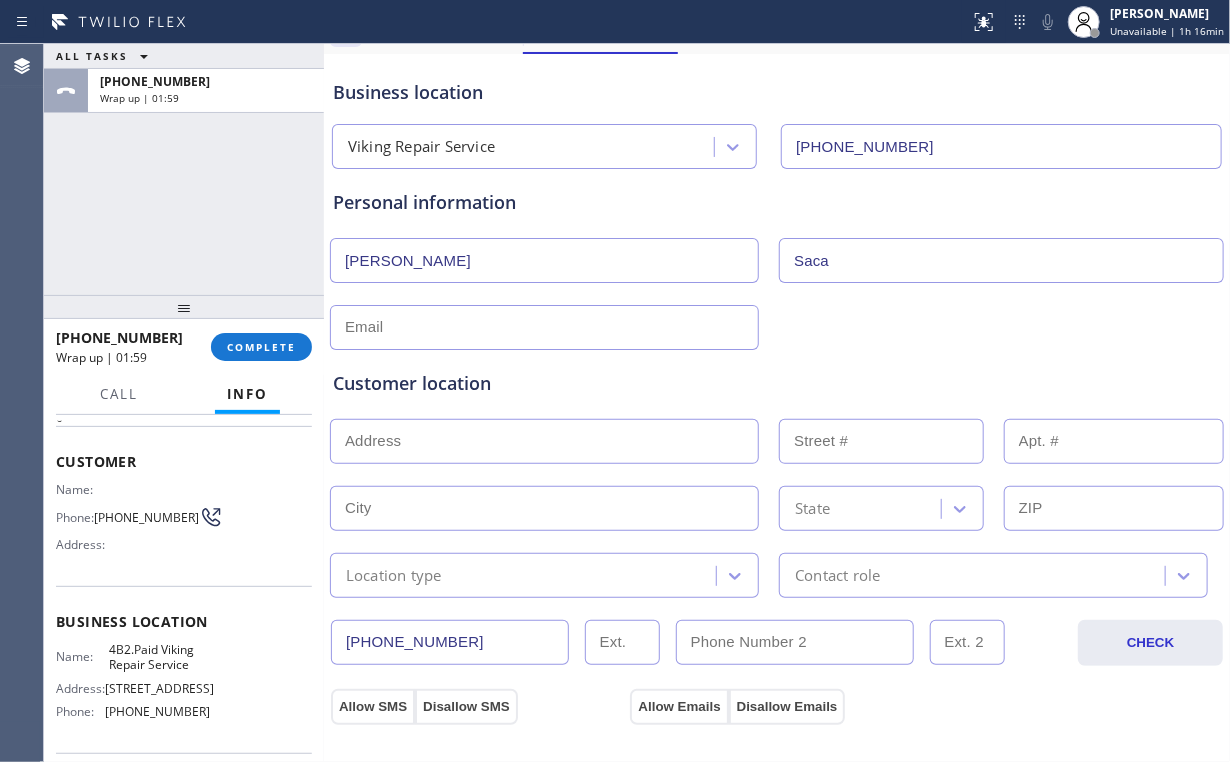 type on "Saca" 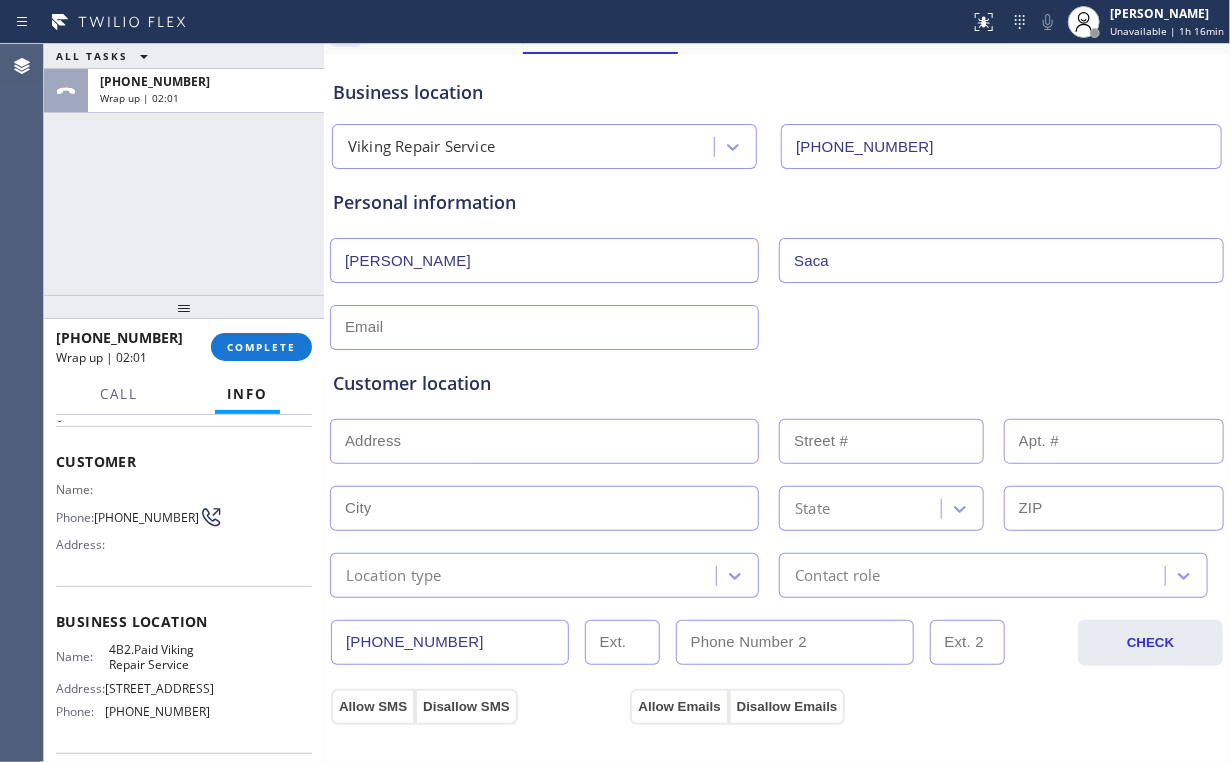 click at bounding box center (544, 327) 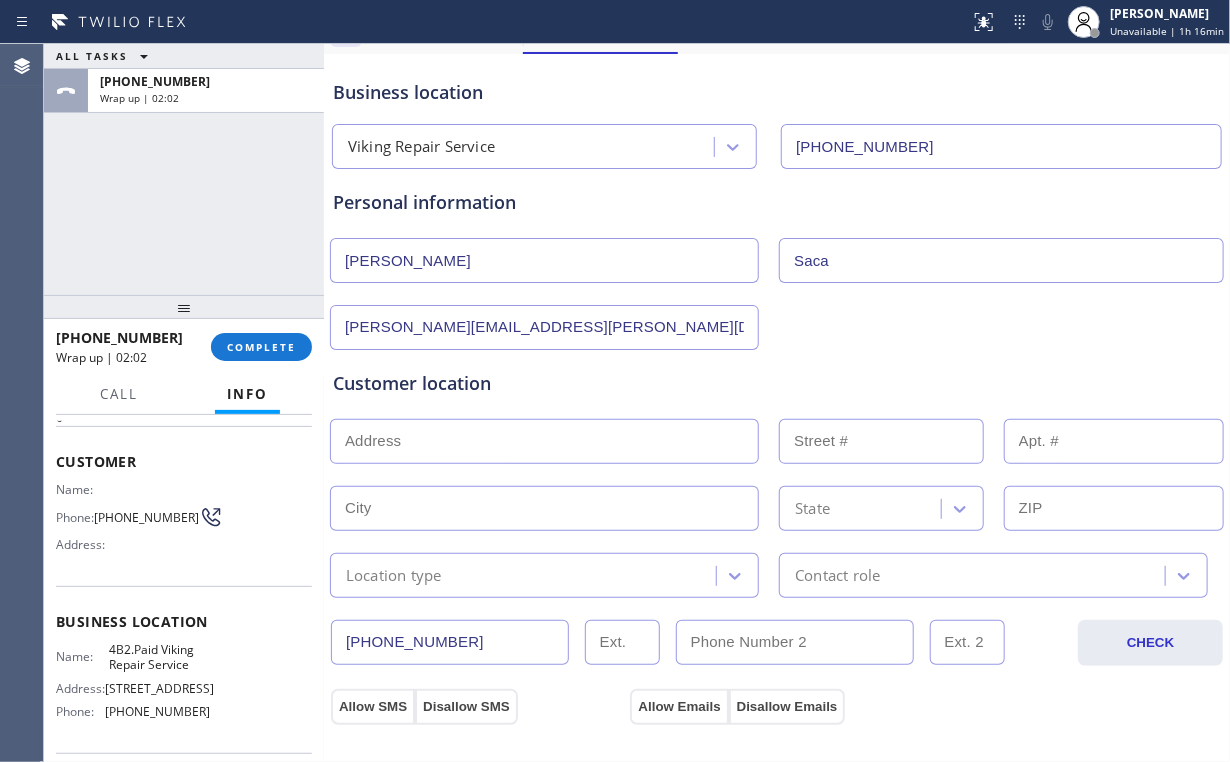 type on "[PERSON_NAME][EMAIL_ADDRESS][PERSON_NAME][DOMAIN_NAME]" 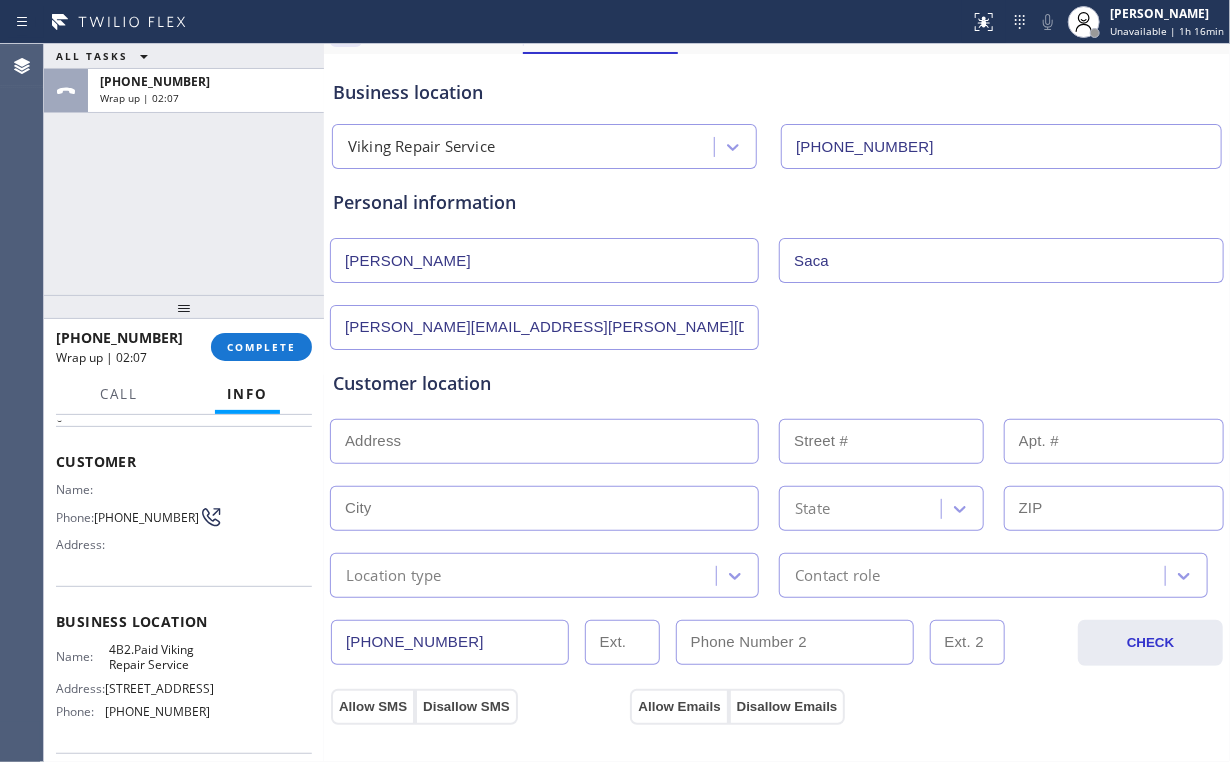 click at bounding box center (544, 441) 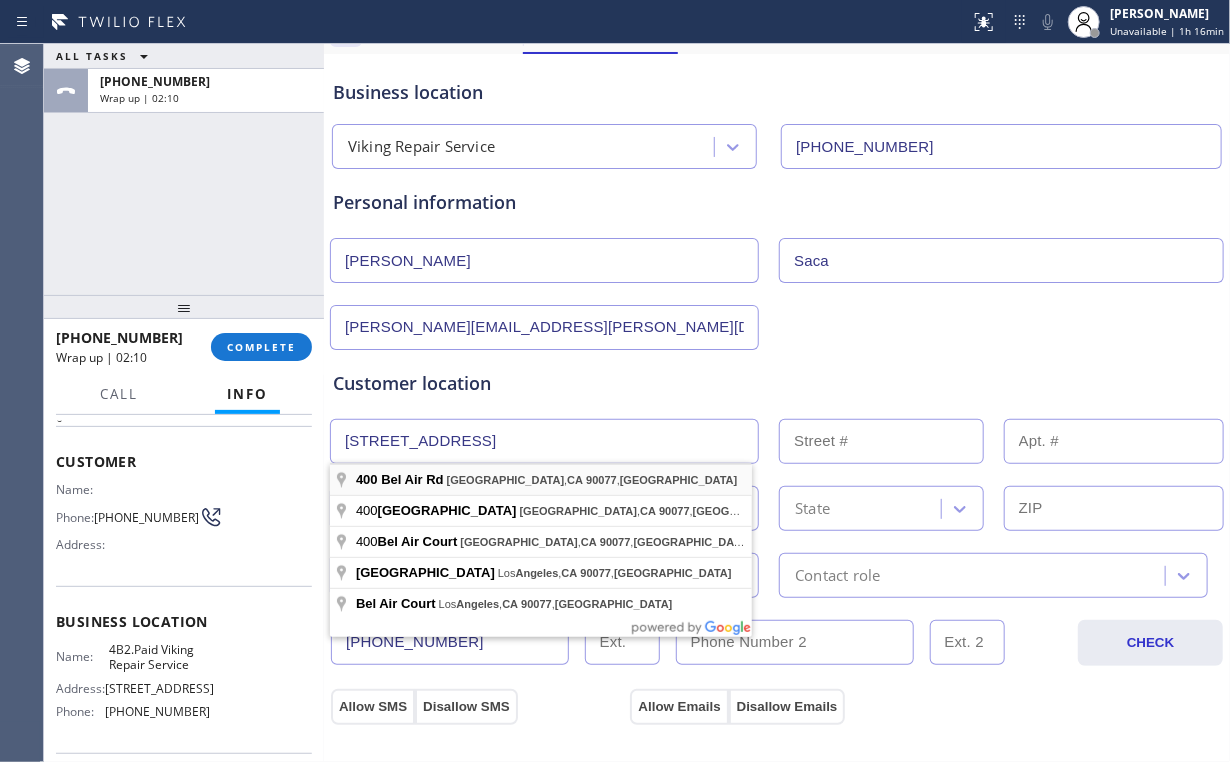type on "[STREET_ADDRESS]" 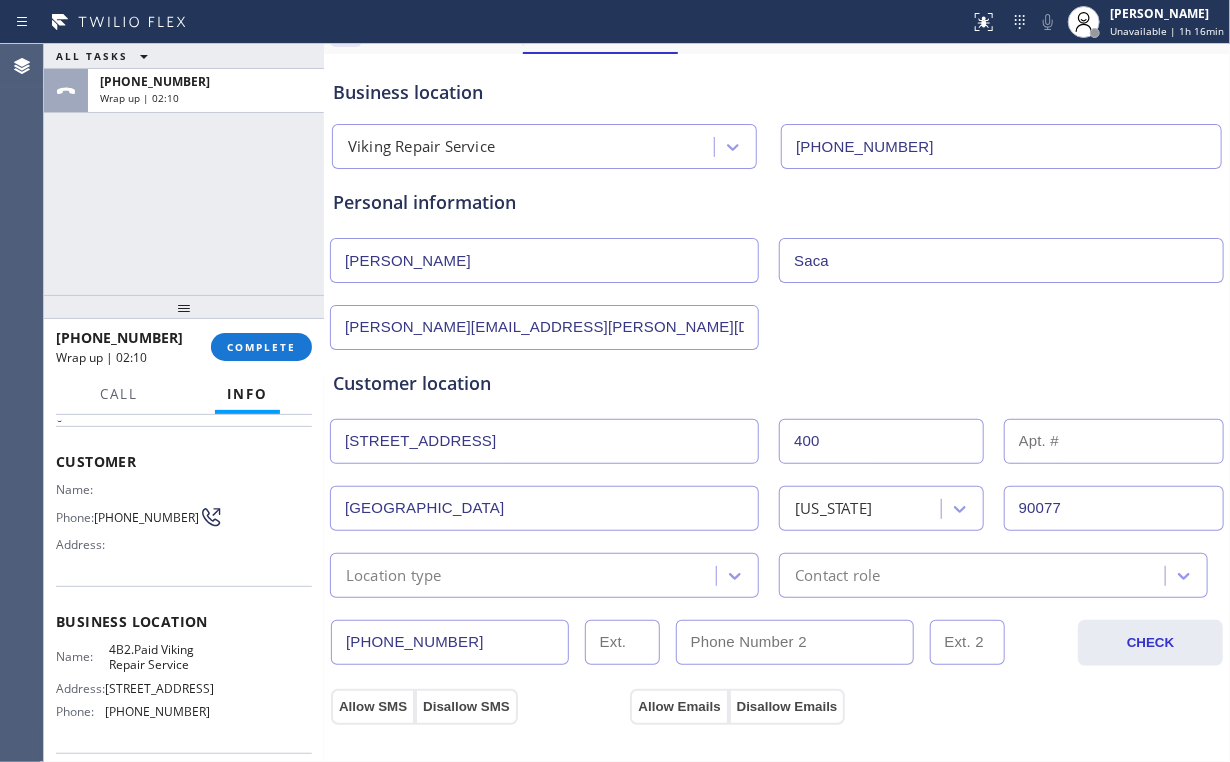 click on "Customer location" at bounding box center (777, 383) 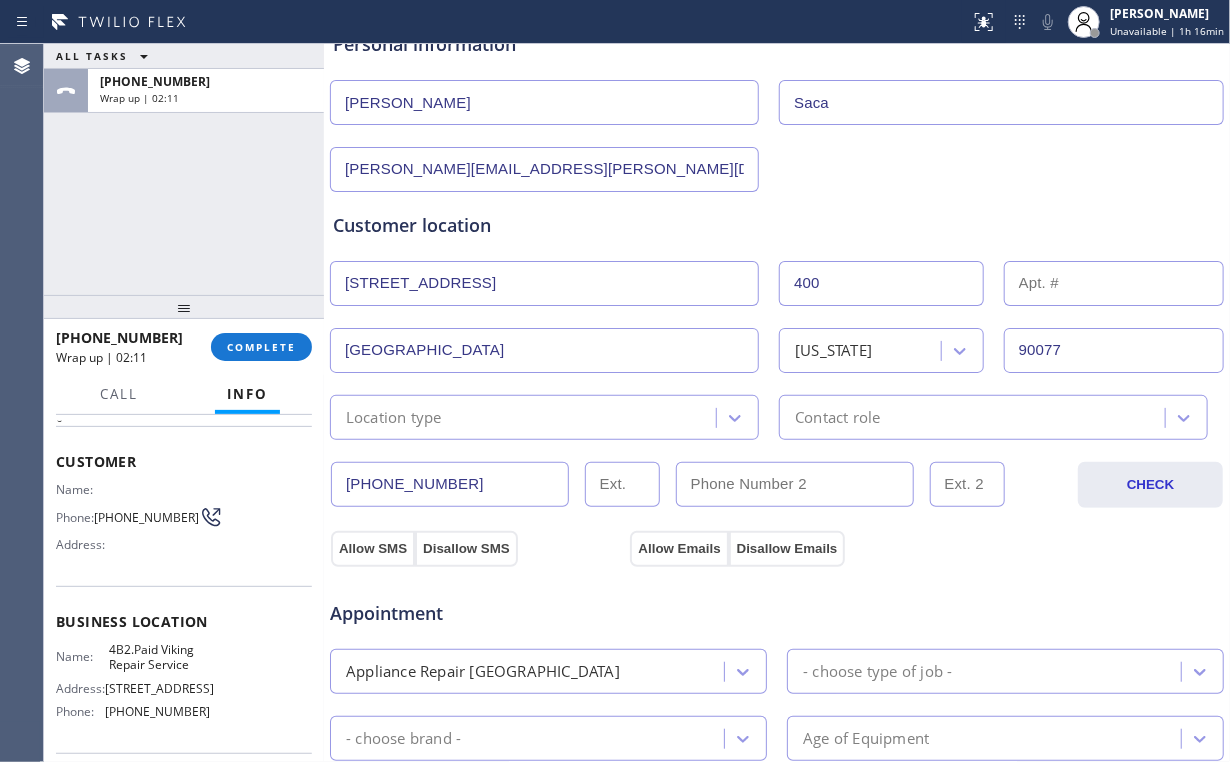 scroll, scrollTop: 240, scrollLeft: 0, axis: vertical 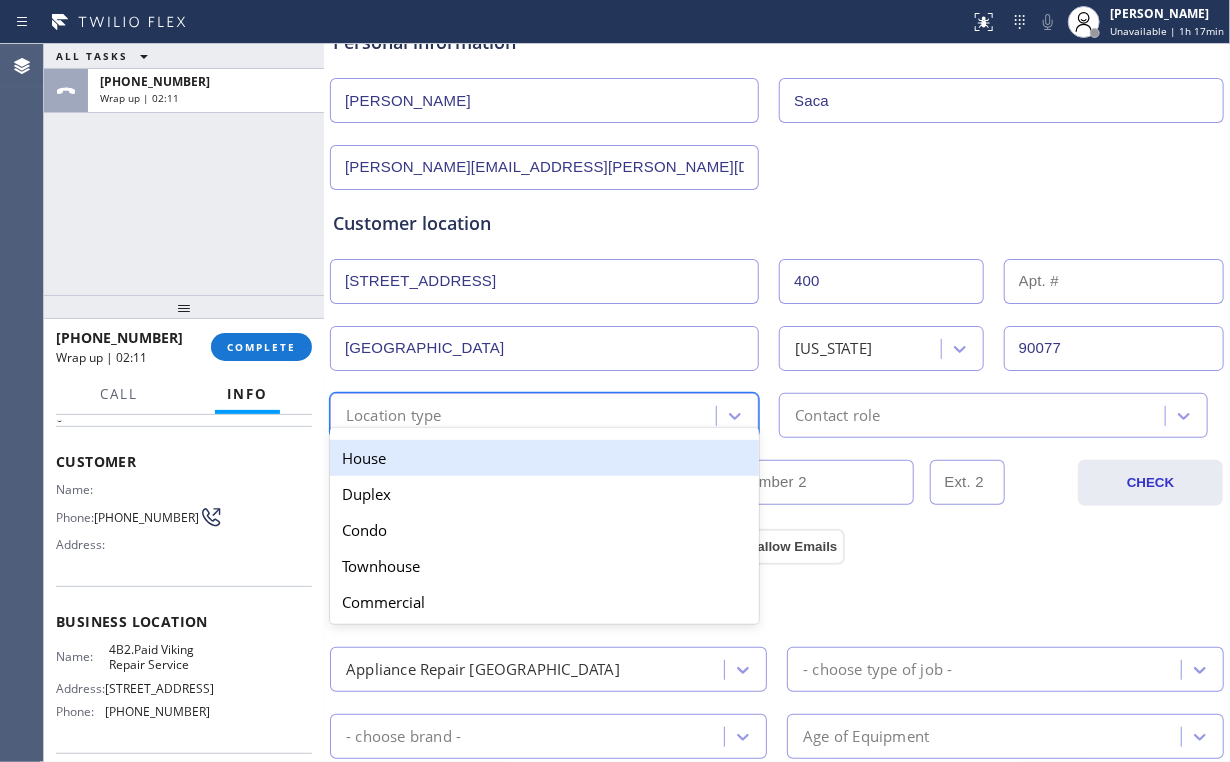 click on "Location type" at bounding box center (526, 415) 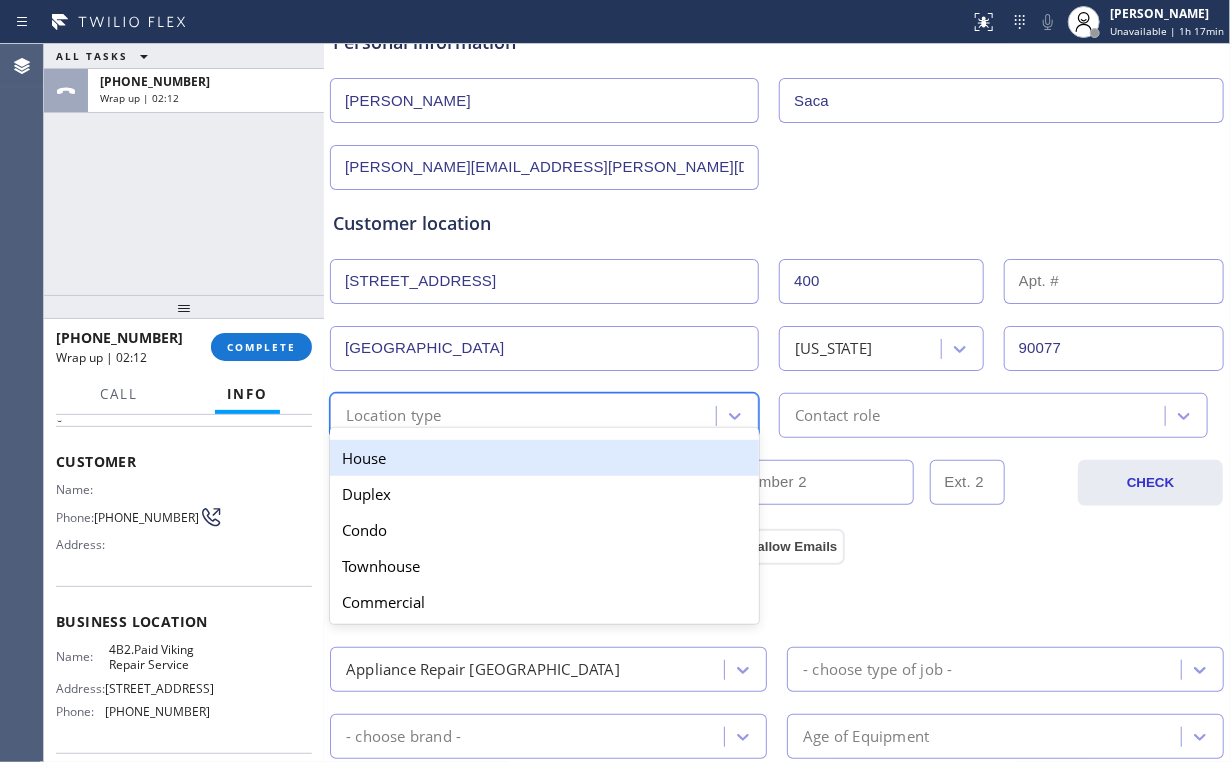 type on "h" 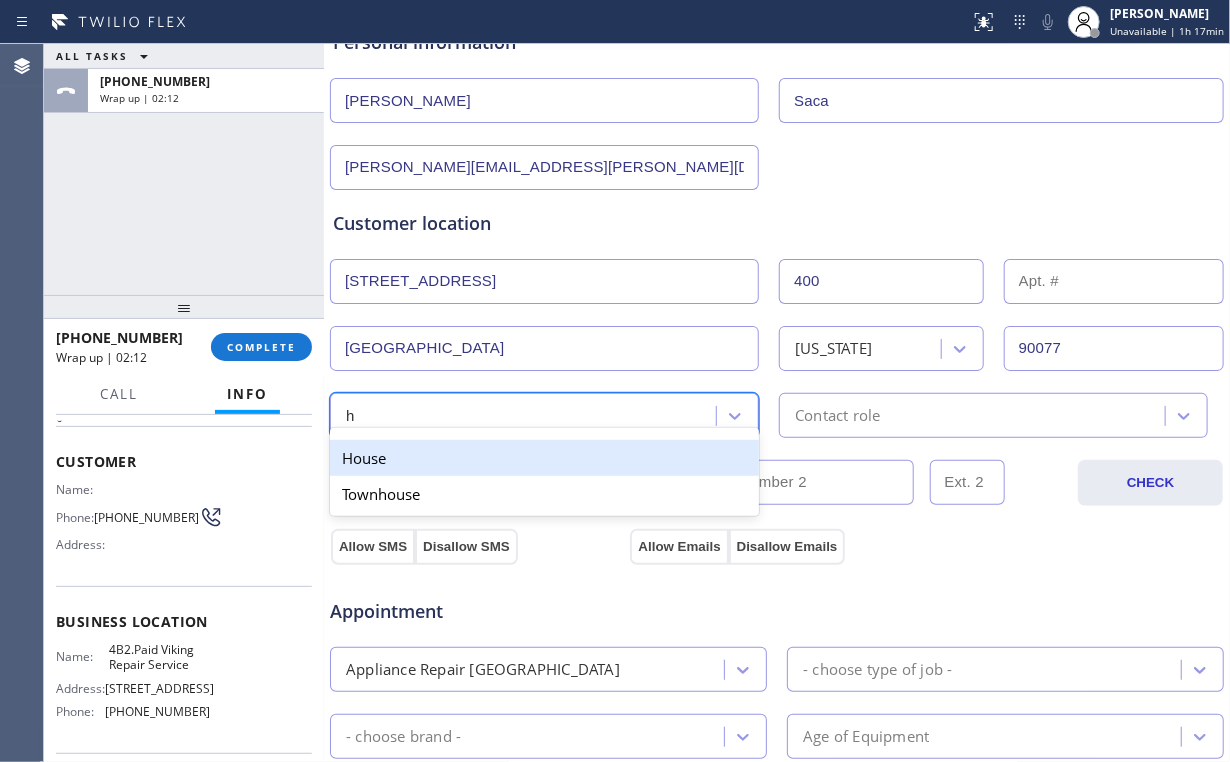 click on "House" at bounding box center [544, 458] 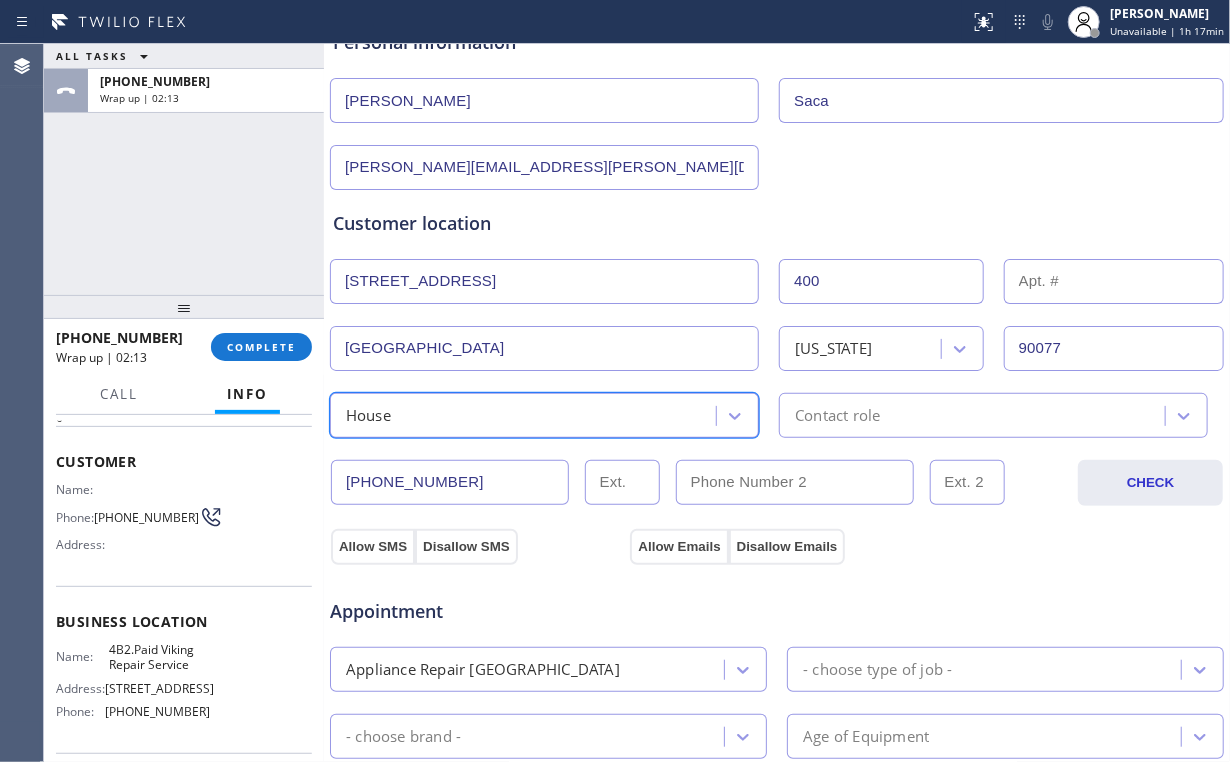 click on "Contact role" at bounding box center [837, 415] 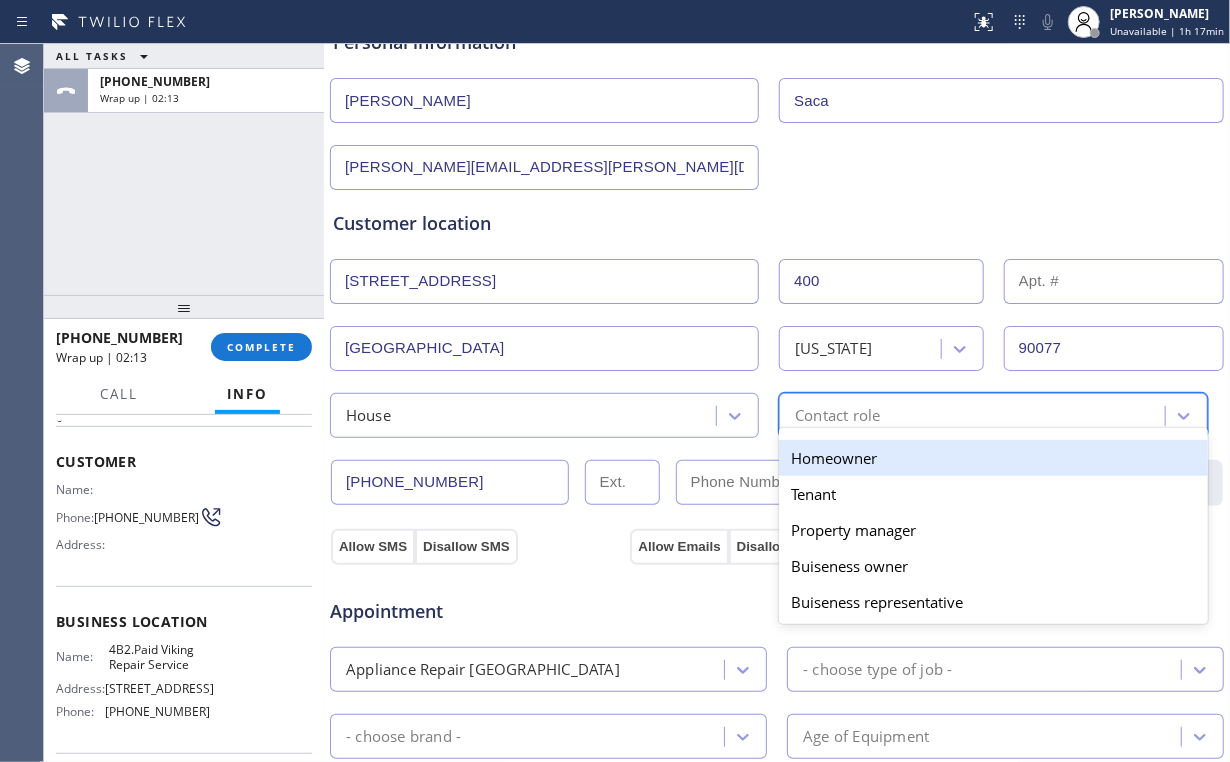 type on "h" 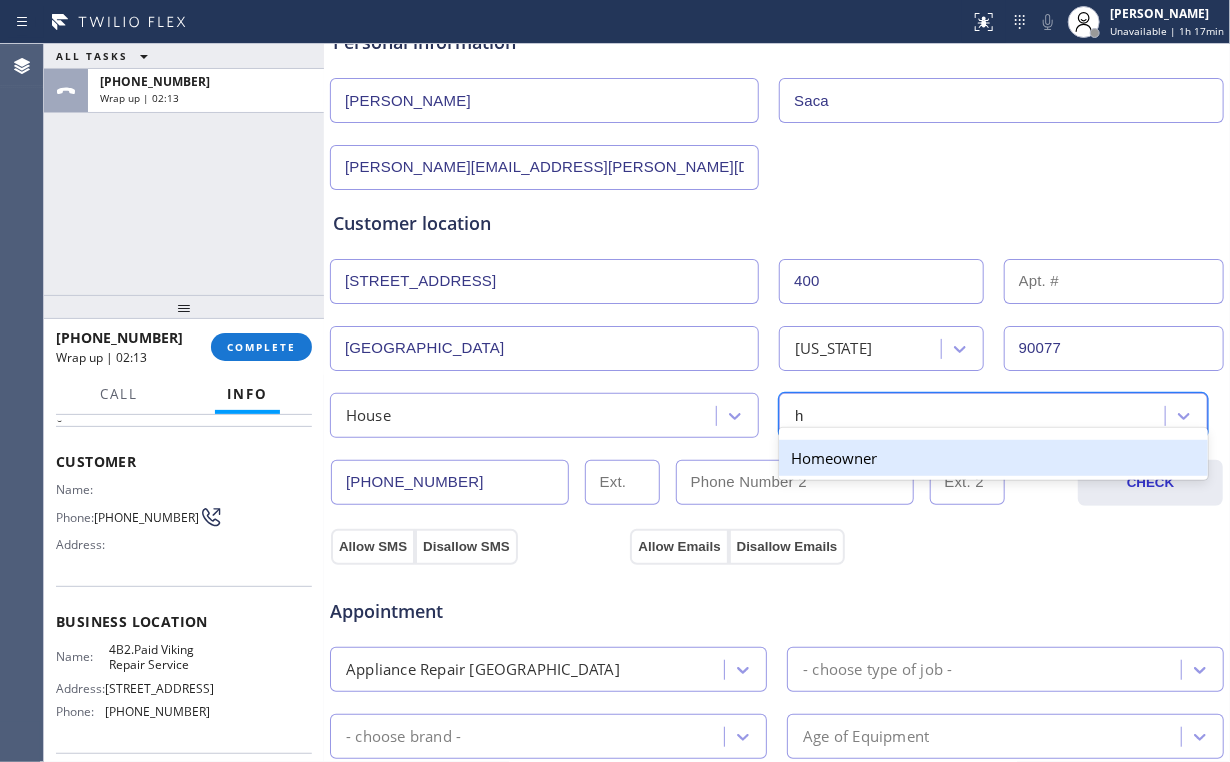 click on "Homeowner" at bounding box center (993, 458) 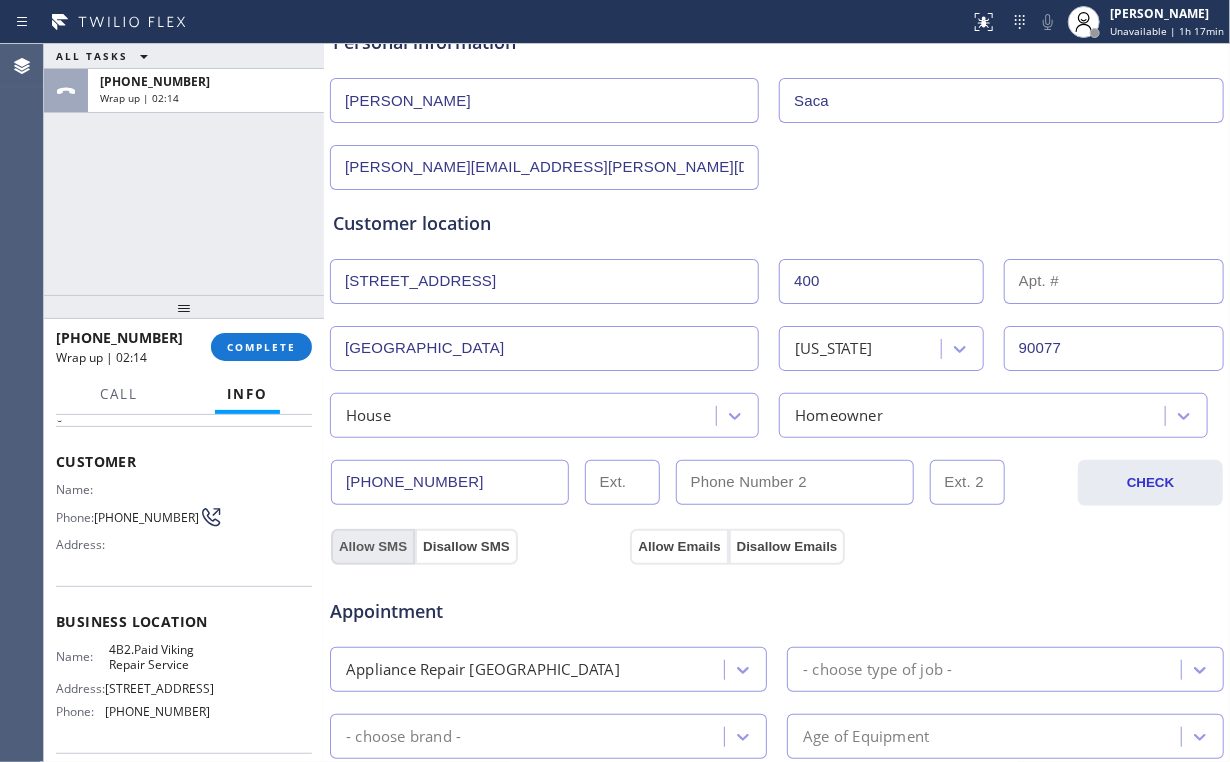 click on "Allow SMS" at bounding box center [373, 547] 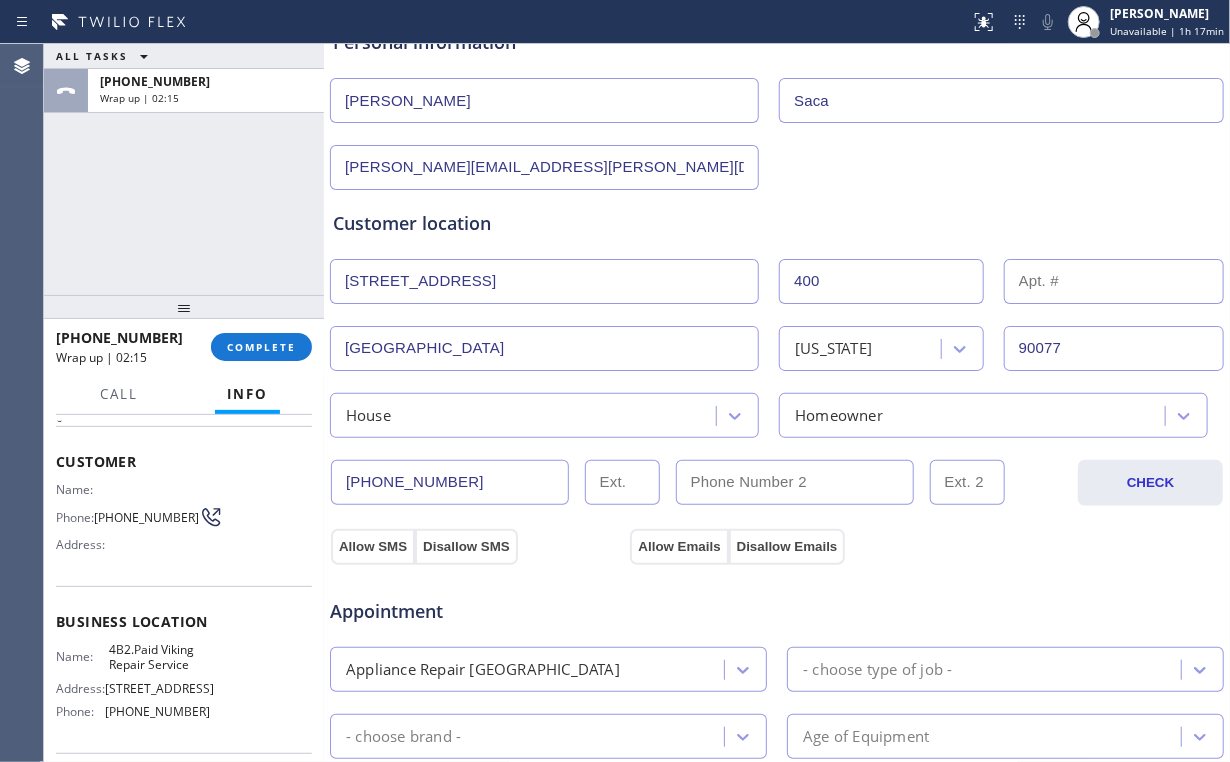 click on "Appointment Appliance Repair High End - choose type of job - - choose brand - Age of Equipment - choose time - 1-4 | $69 scf | Viking | [DEMOGRAPHIC_DATA] | under the counter ice maker | making a loud noise |
Viking | Fridge BI | [DEMOGRAPHIC_DATA] | needs to change filter |
[STREET_ADDRESS] | house/ho | Viking Repair Service | call 30 mins prior to arrival |" at bounding box center (777, 752) 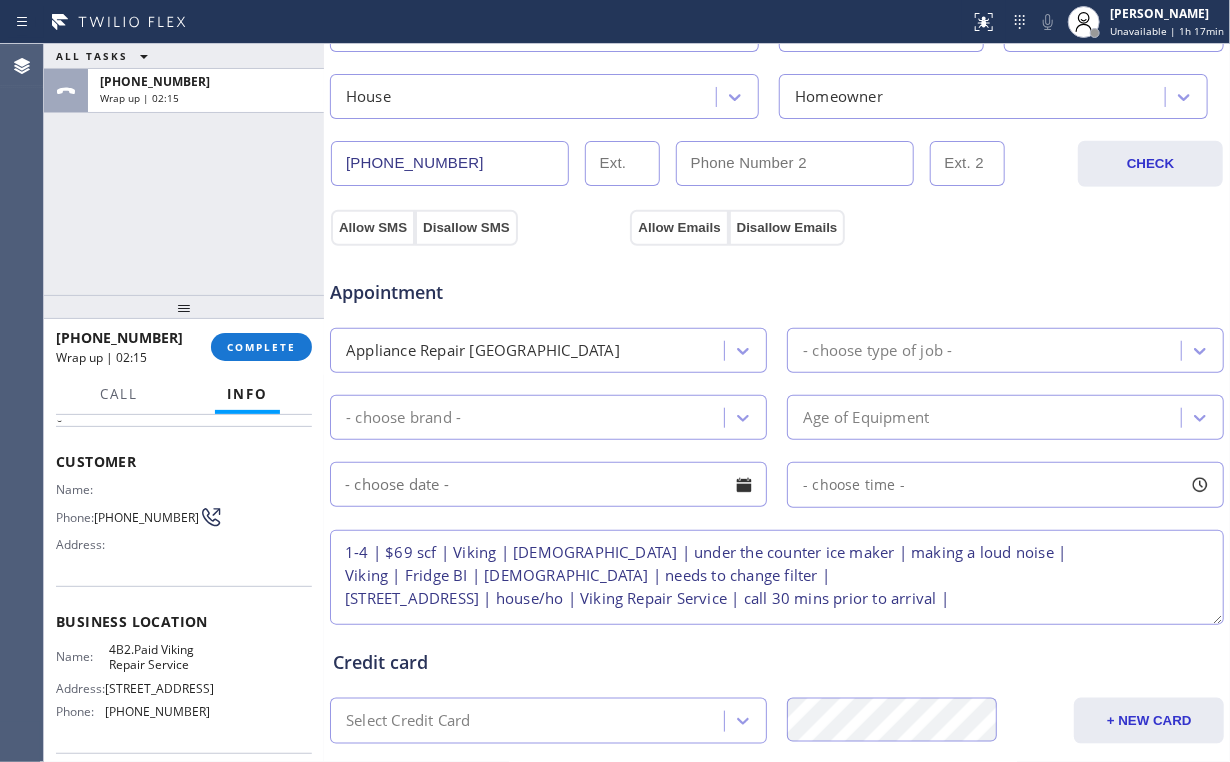 scroll, scrollTop: 560, scrollLeft: 0, axis: vertical 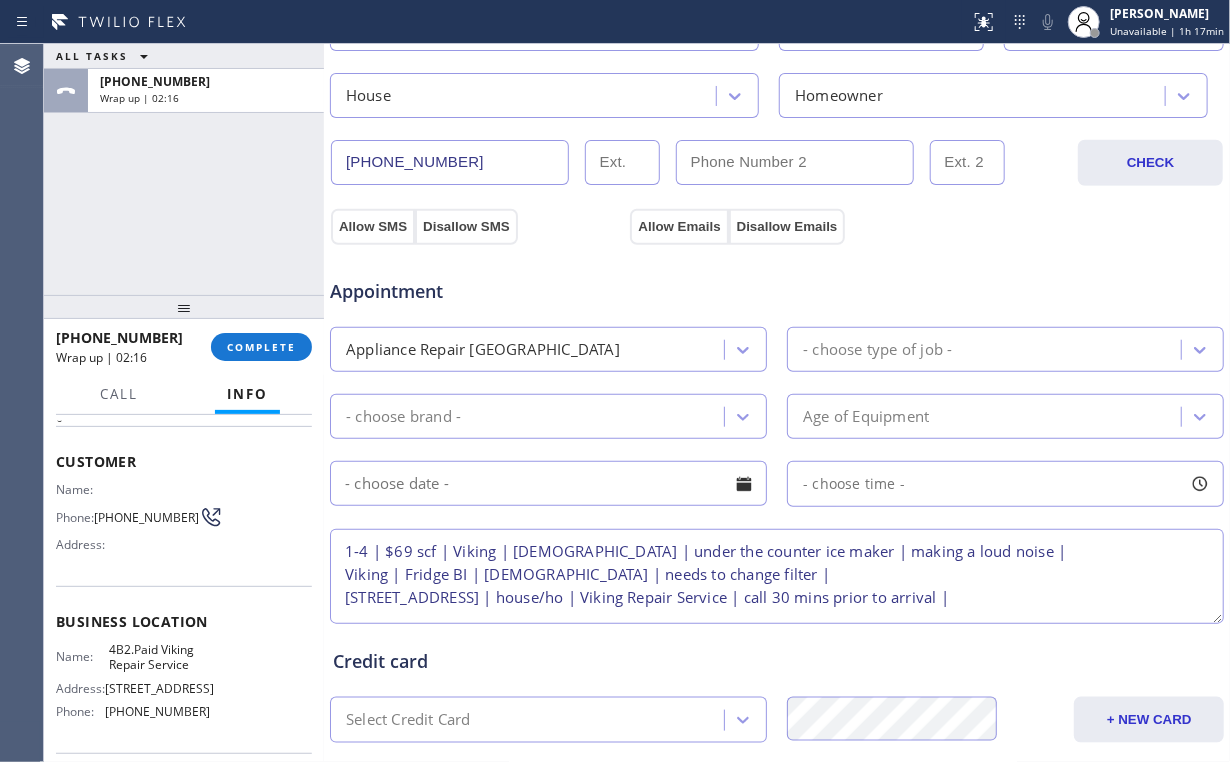 click on "- choose brand -" at bounding box center (530, 416) 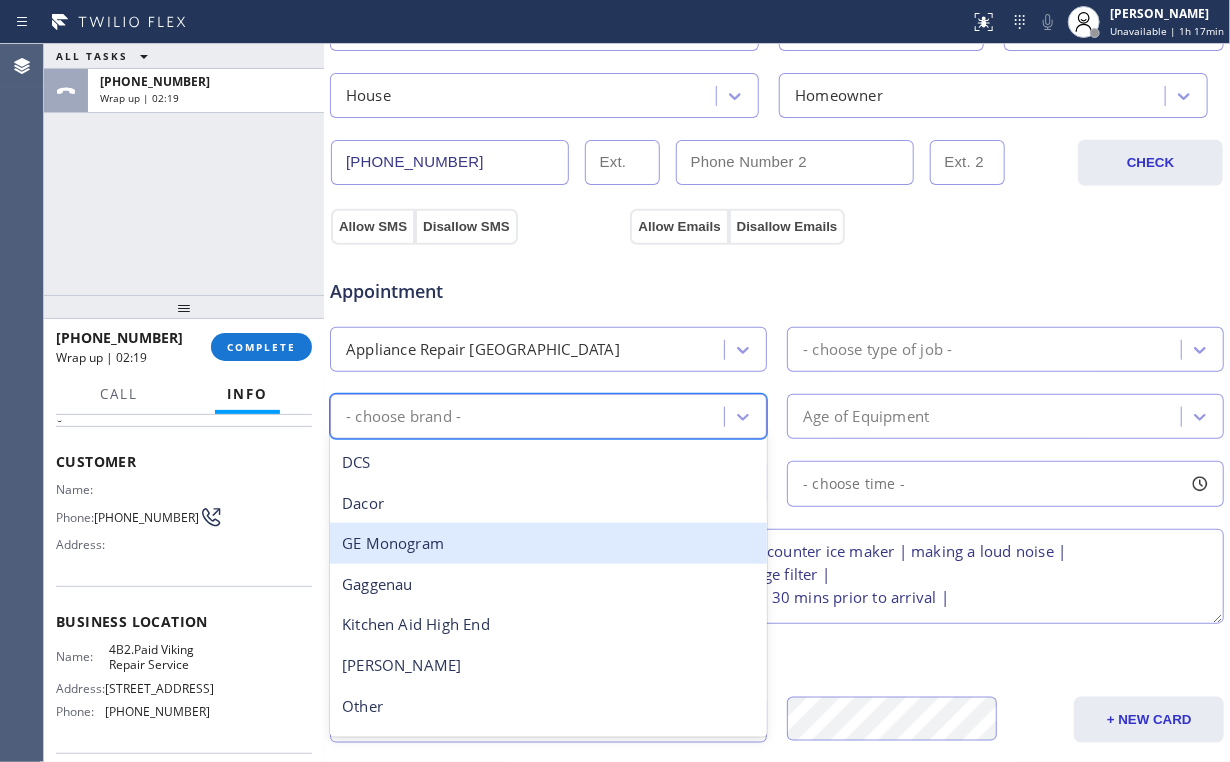 scroll, scrollTop: 0, scrollLeft: 0, axis: both 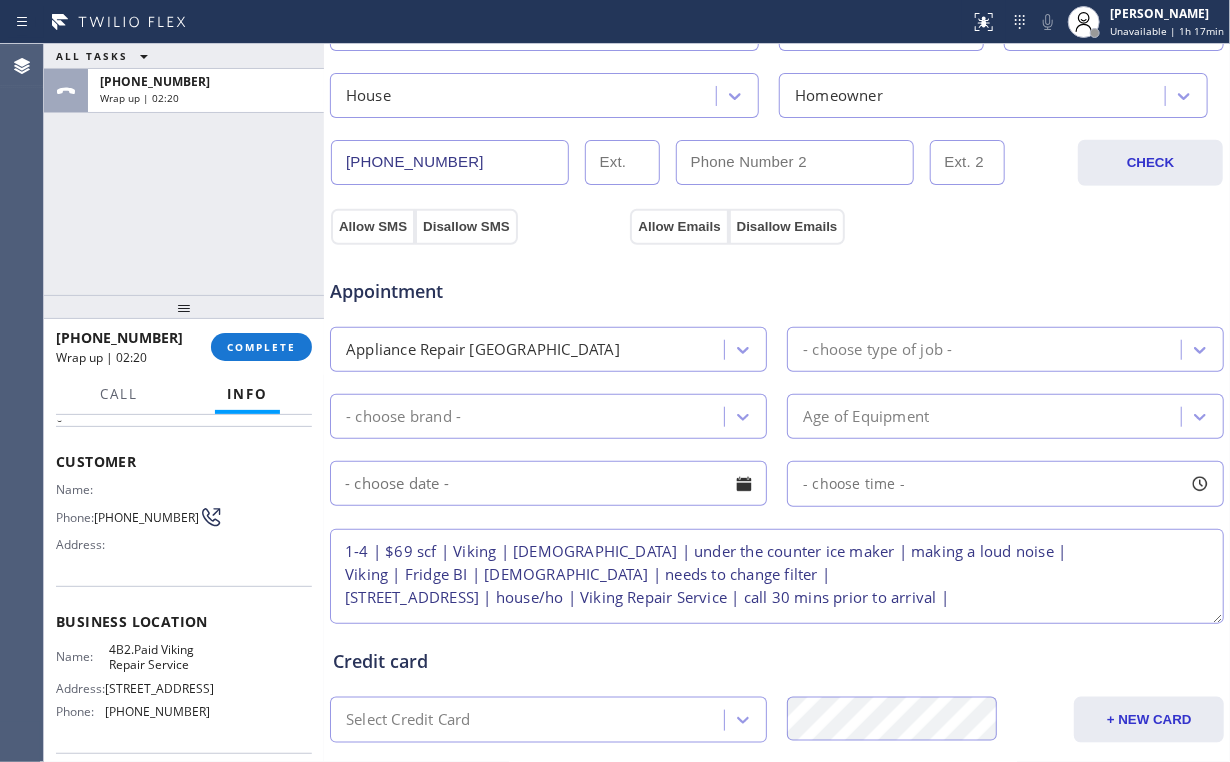 click on "Appointment" at bounding box center [777, 279] 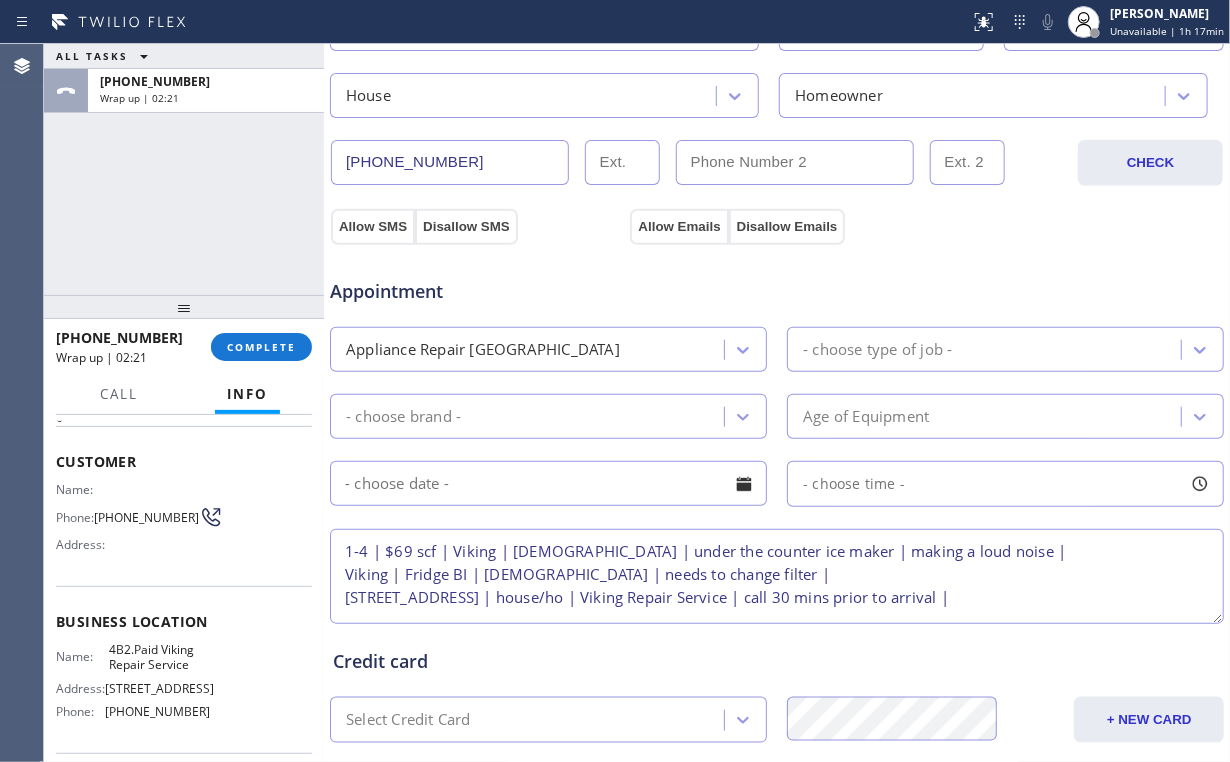 click on "Appliance Repair [GEOGRAPHIC_DATA]" at bounding box center [530, 349] 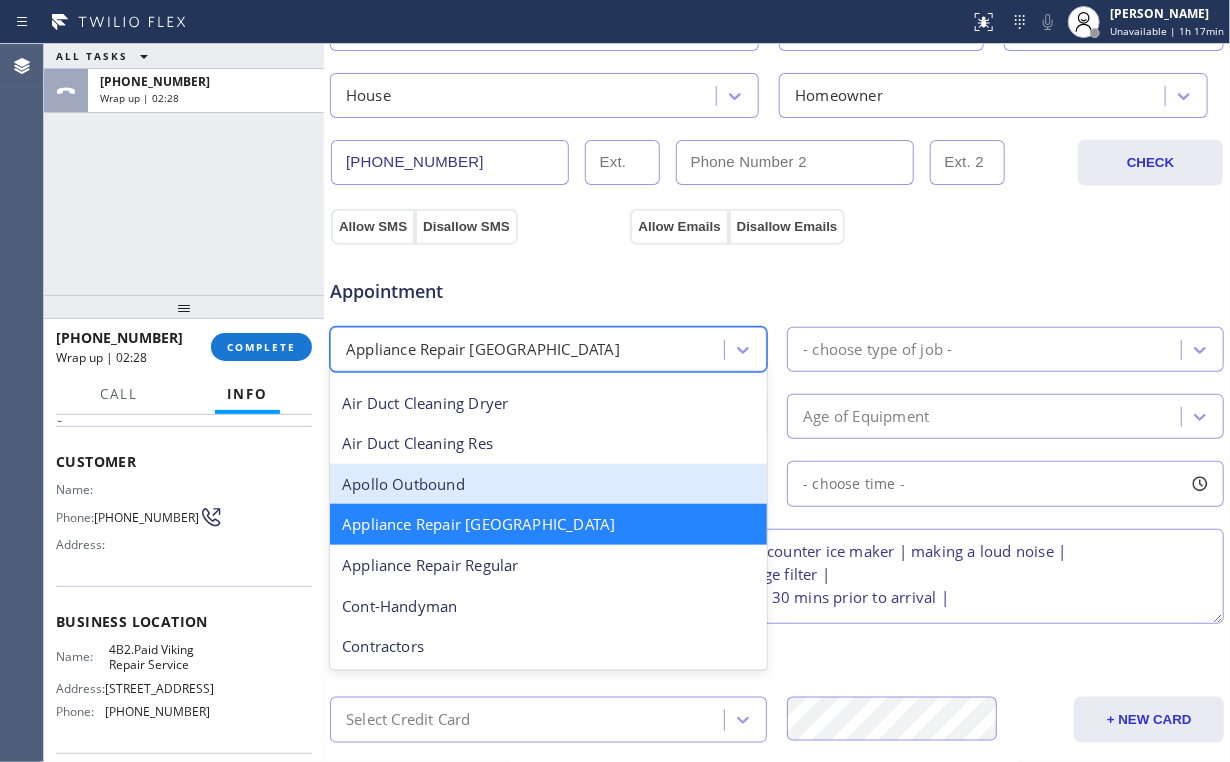 scroll, scrollTop: 80, scrollLeft: 0, axis: vertical 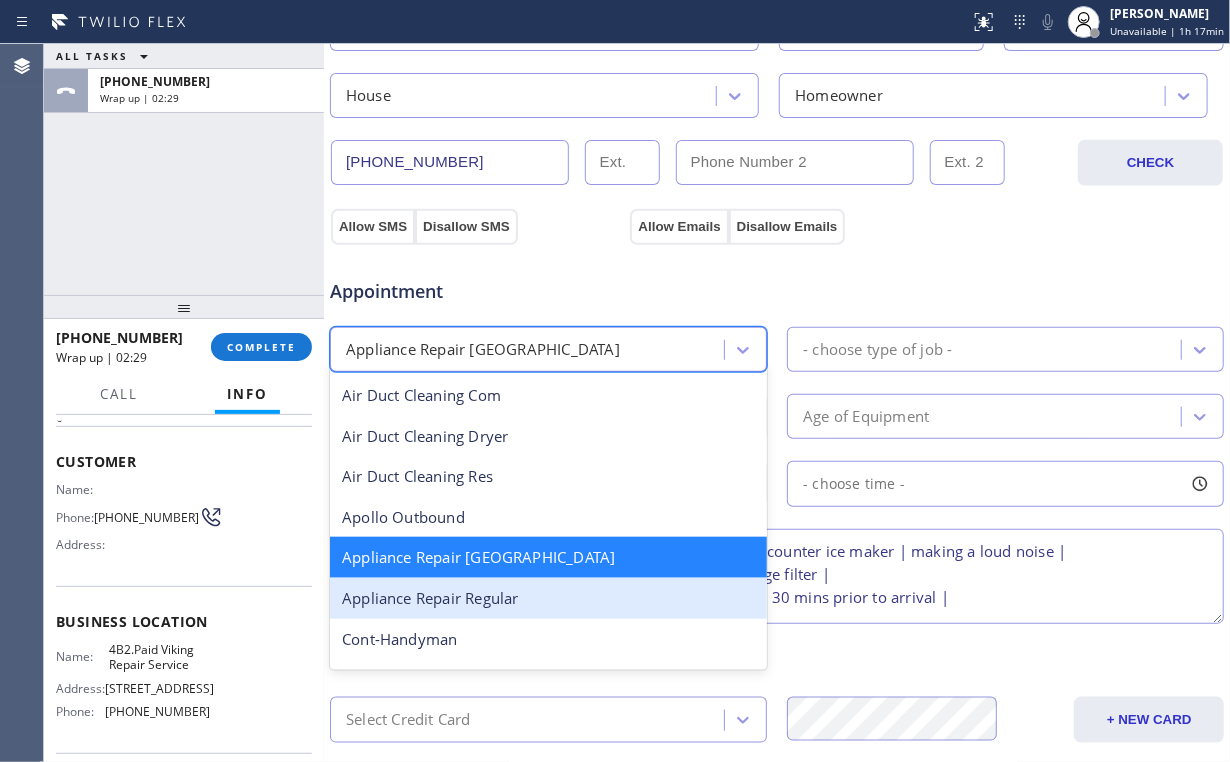 click on "Appliance Repair [GEOGRAPHIC_DATA]" at bounding box center (548, 557) 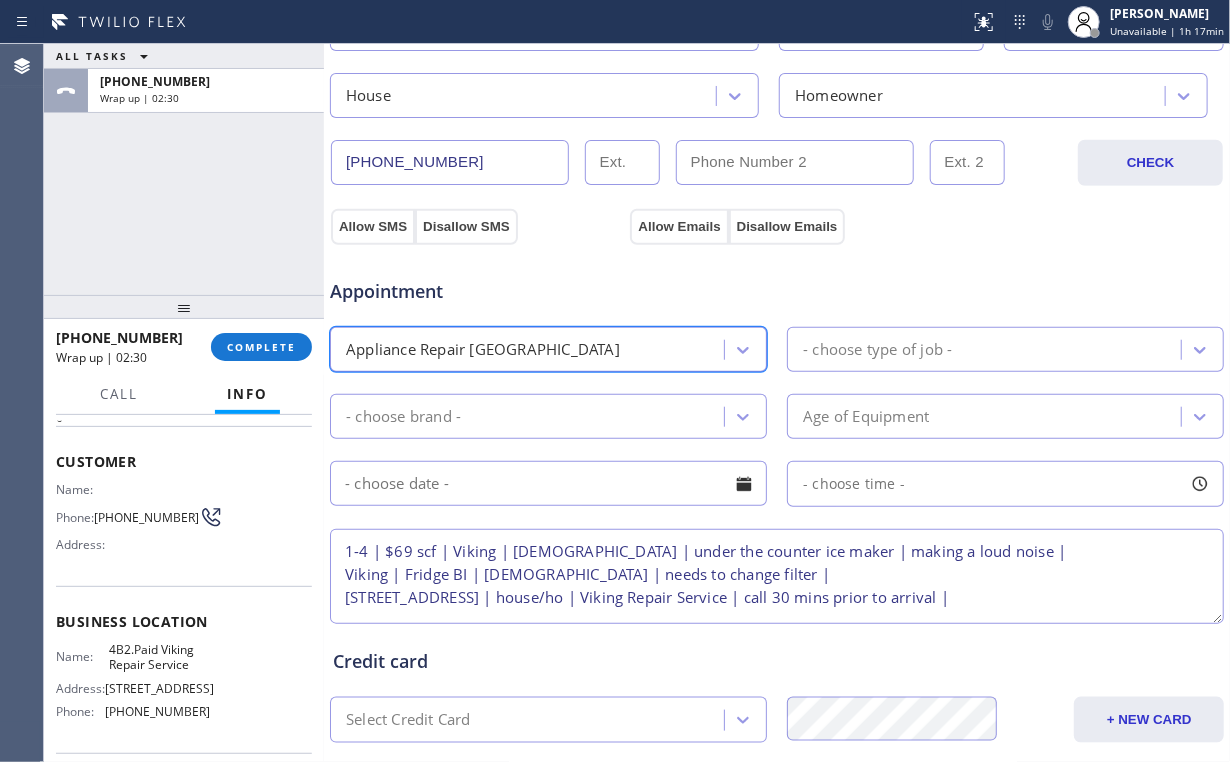 click on "- choose brand -" at bounding box center (530, 416) 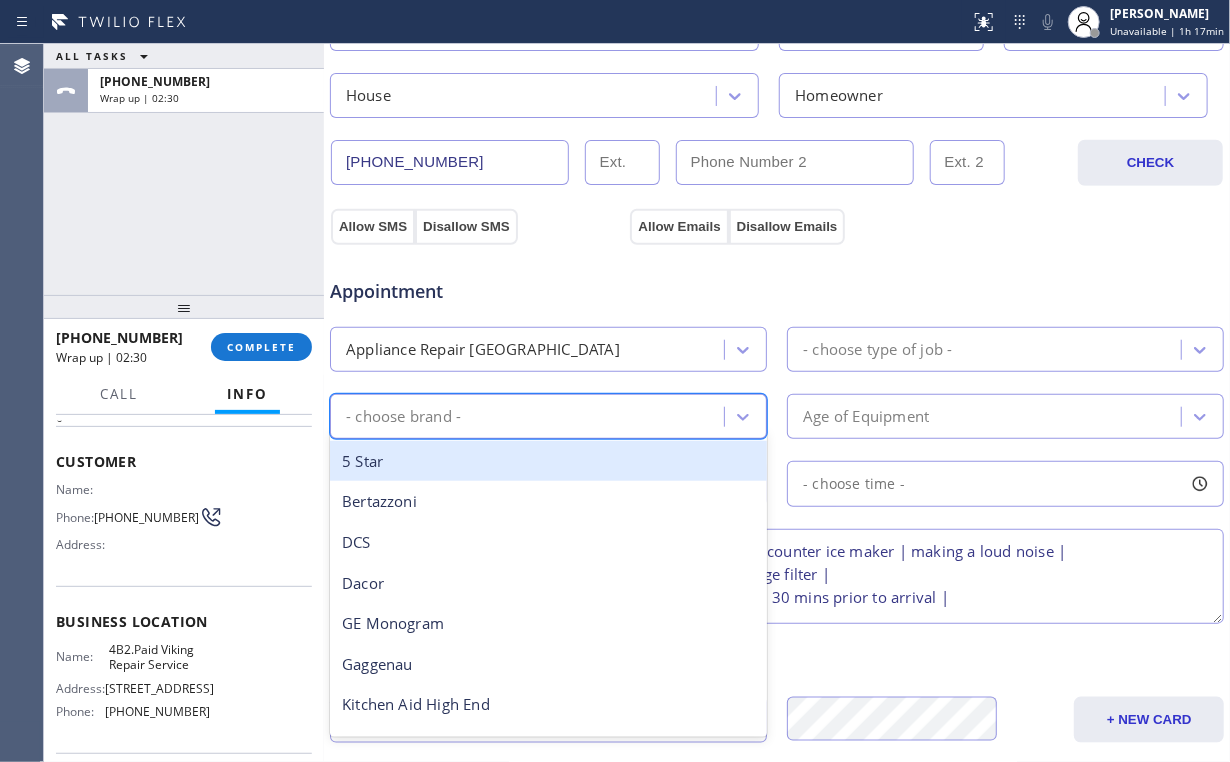 type on "v" 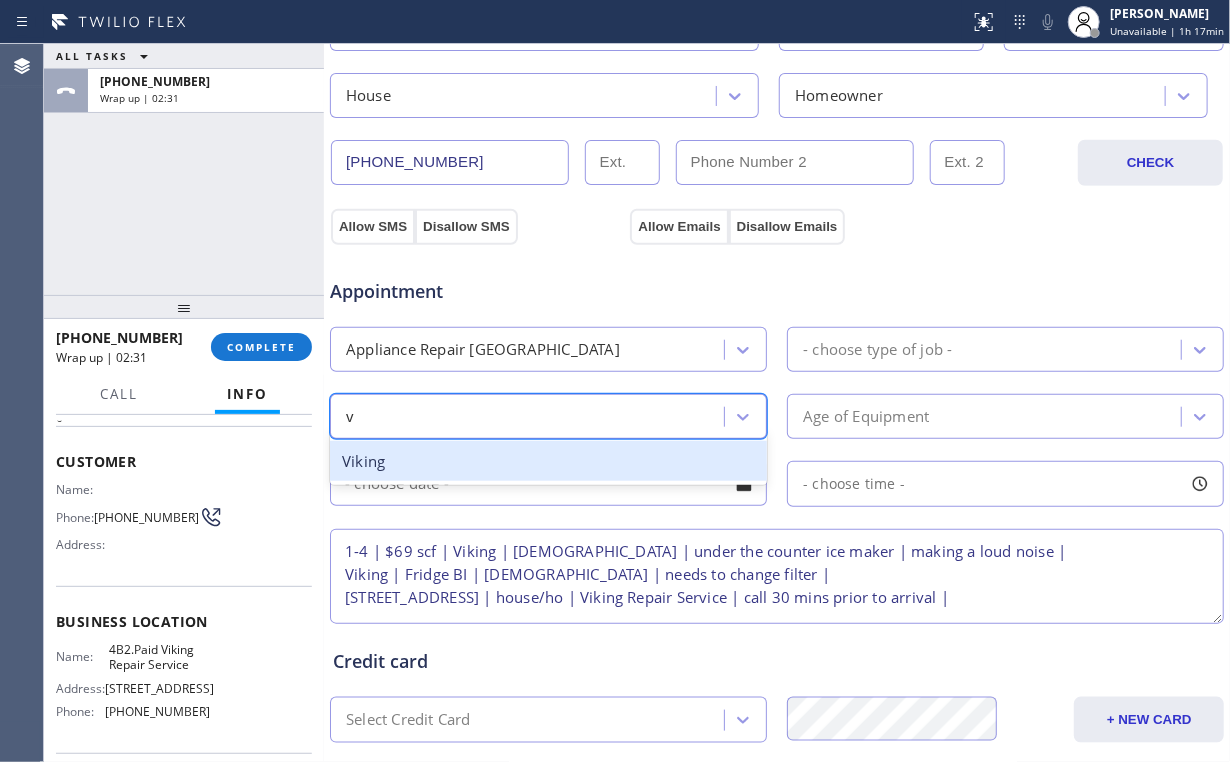click on "Viking" at bounding box center [548, 461] 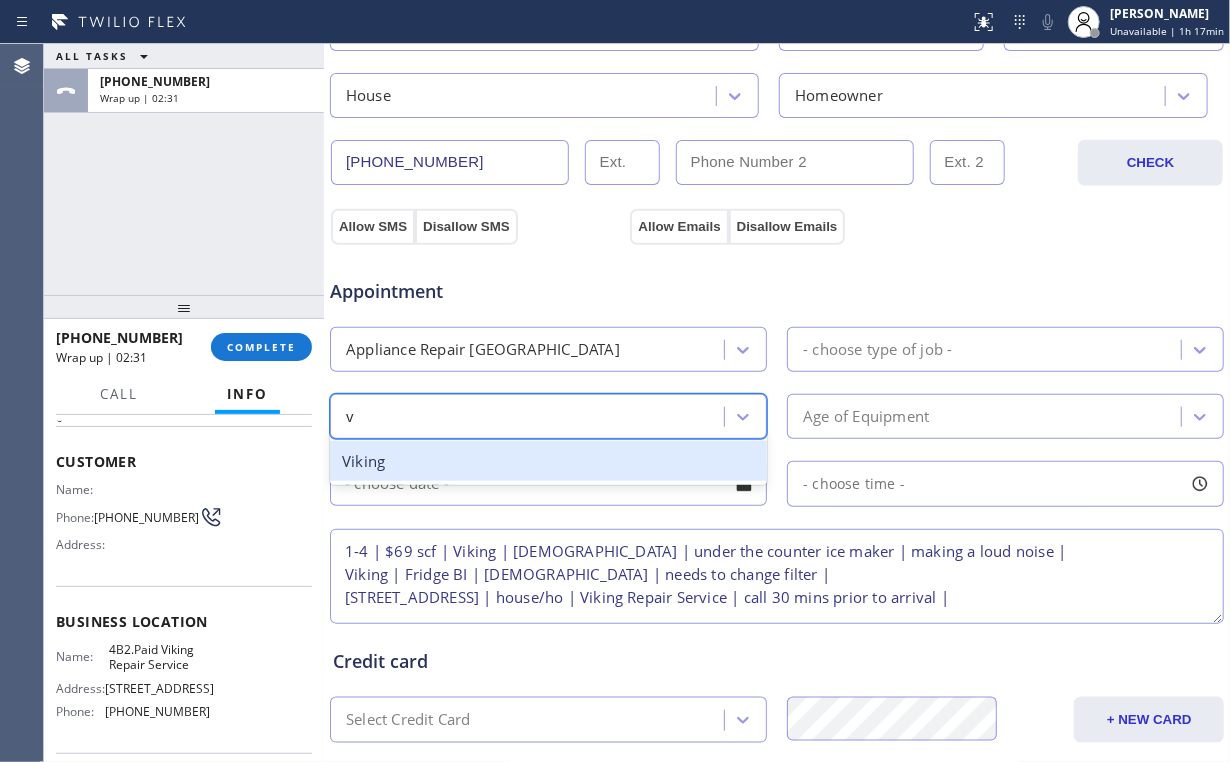 type 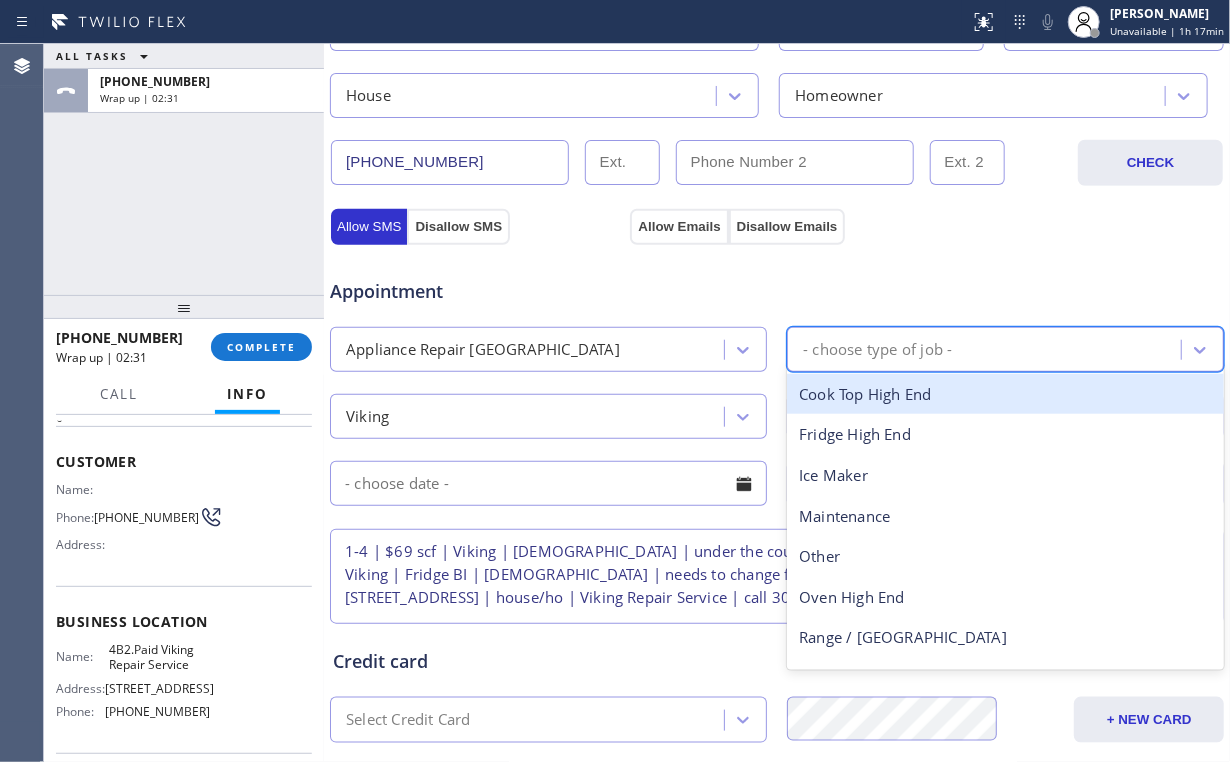 click on "- choose type of job -" at bounding box center (1005, 349) 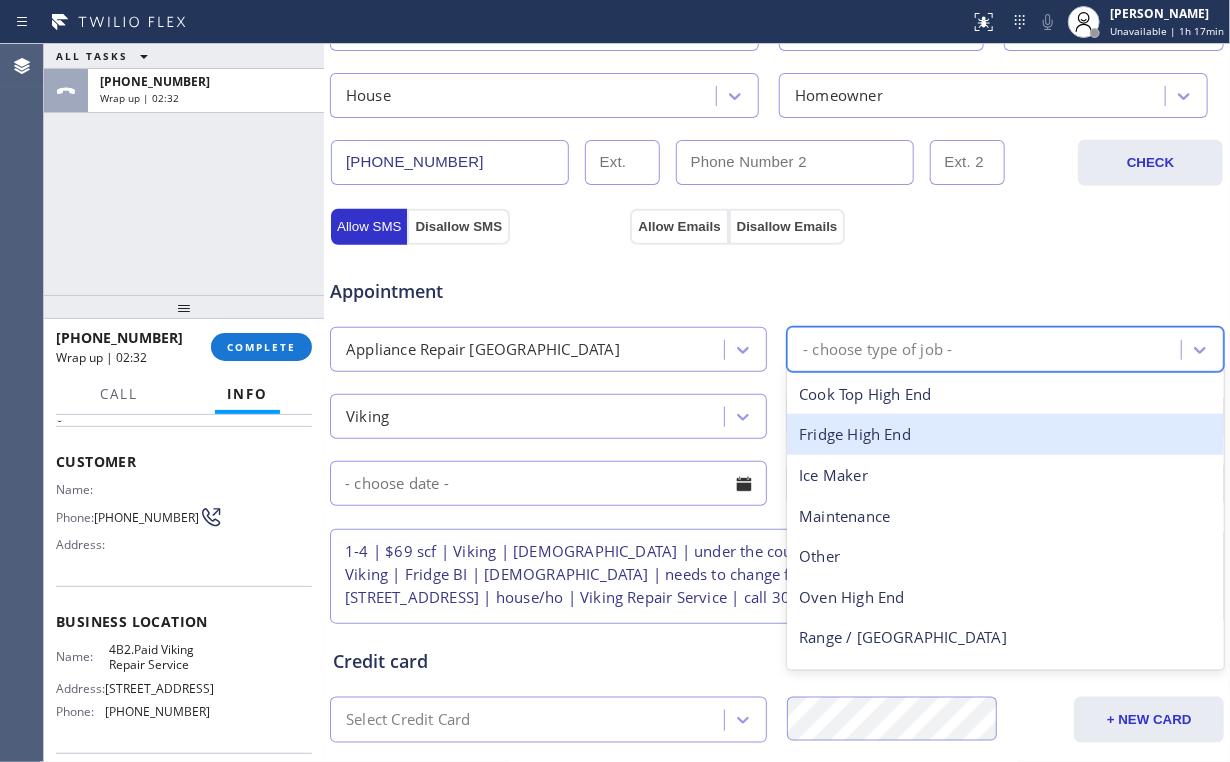 click on "Fridge High End" at bounding box center (1005, 434) 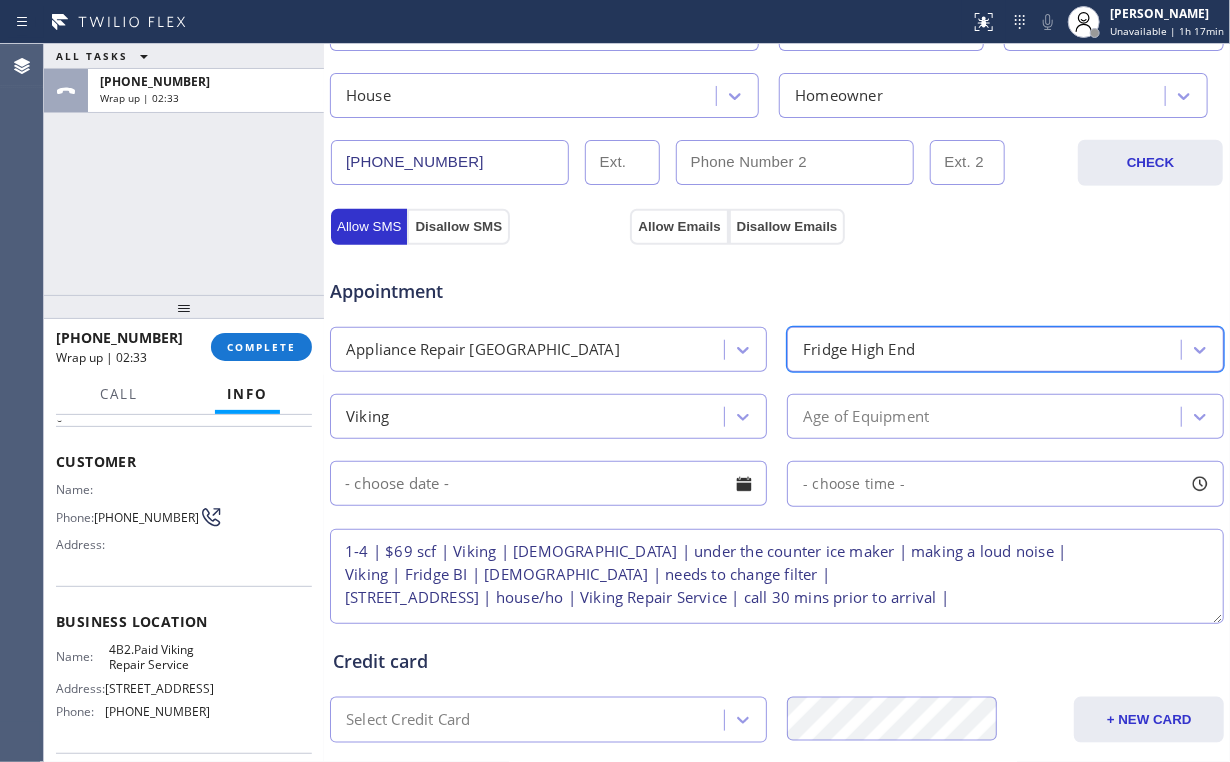 click on "Age of Equipment" at bounding box center (866, 416) 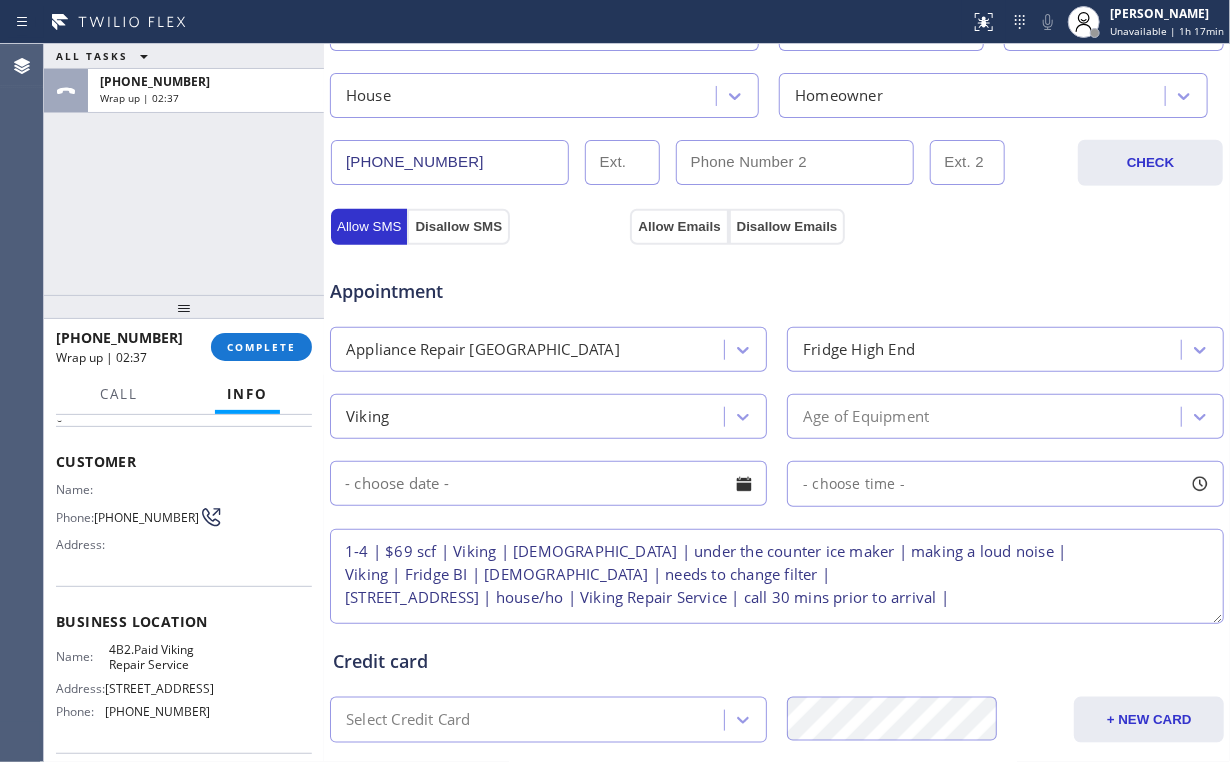 click on "Allow Emails Disallow Emails" at bounding box center [776, 226] 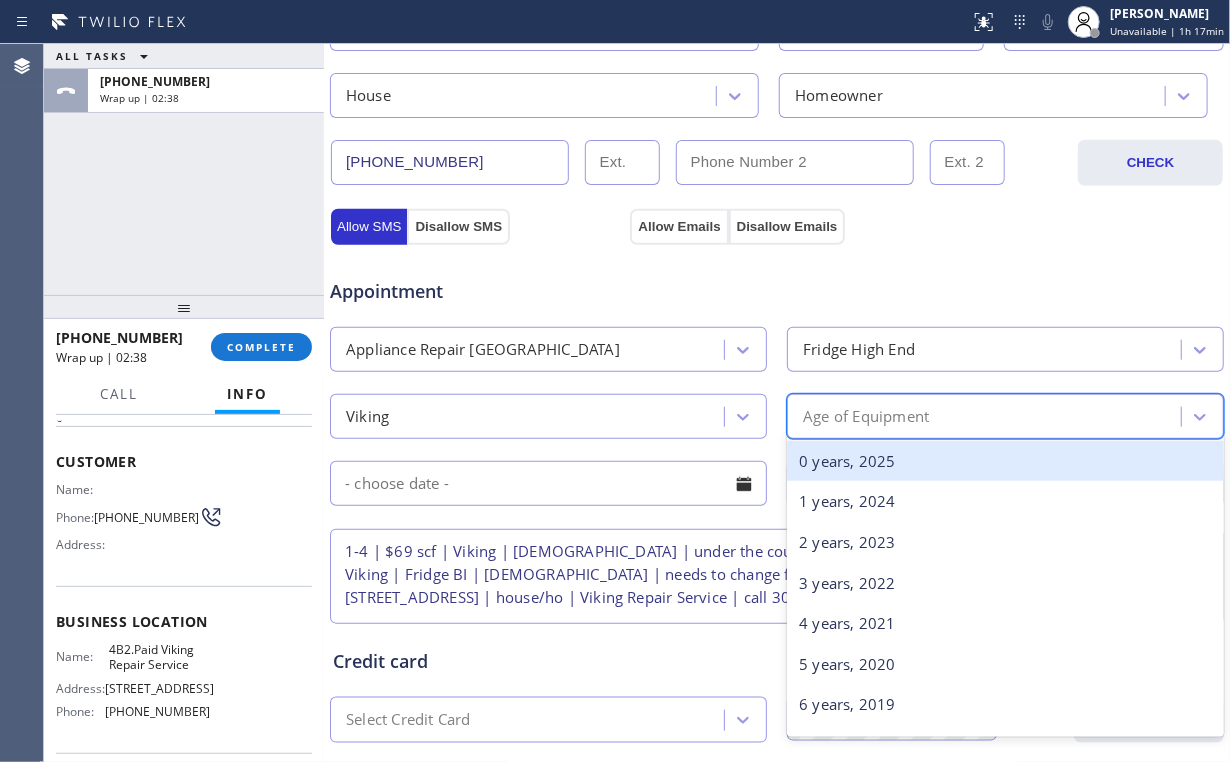 click on "Age of Equipment" at bounding box center [866, 416] 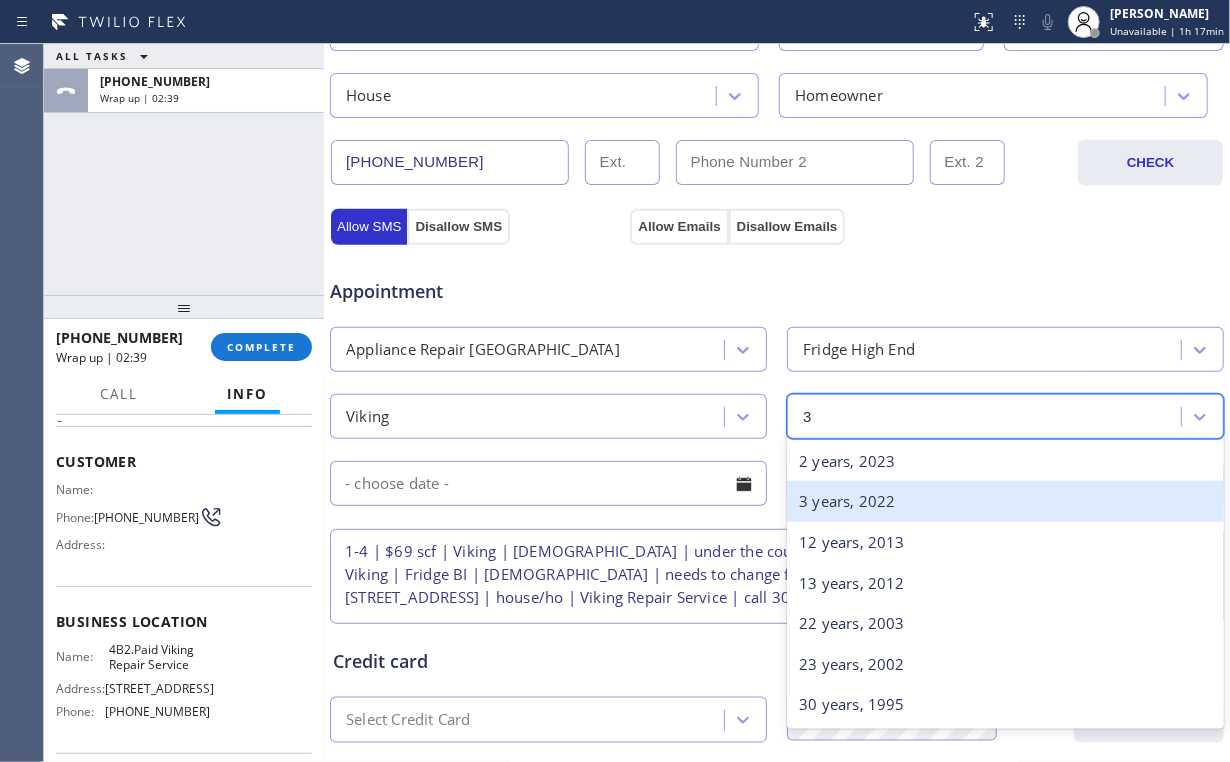 click on "3 years, 2022" at bounding box center (1005, 501) 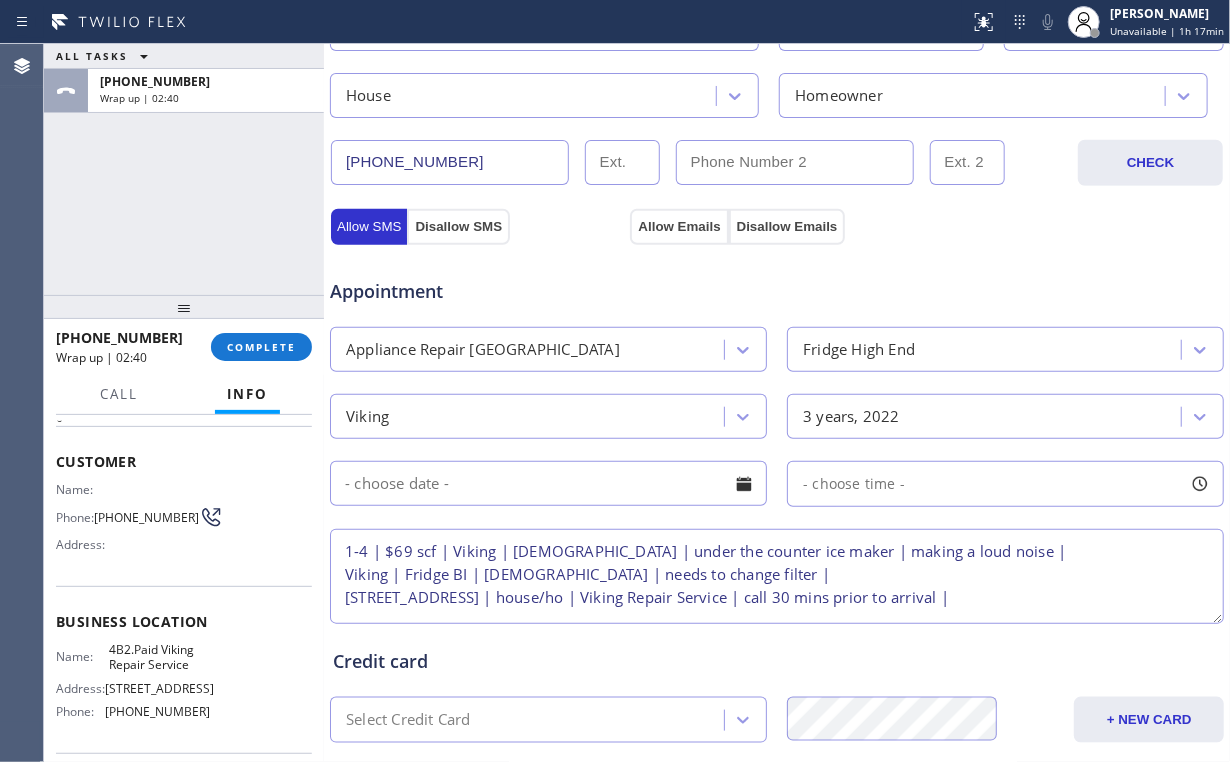 click on "Appointment" at bounding box center [777, 279] 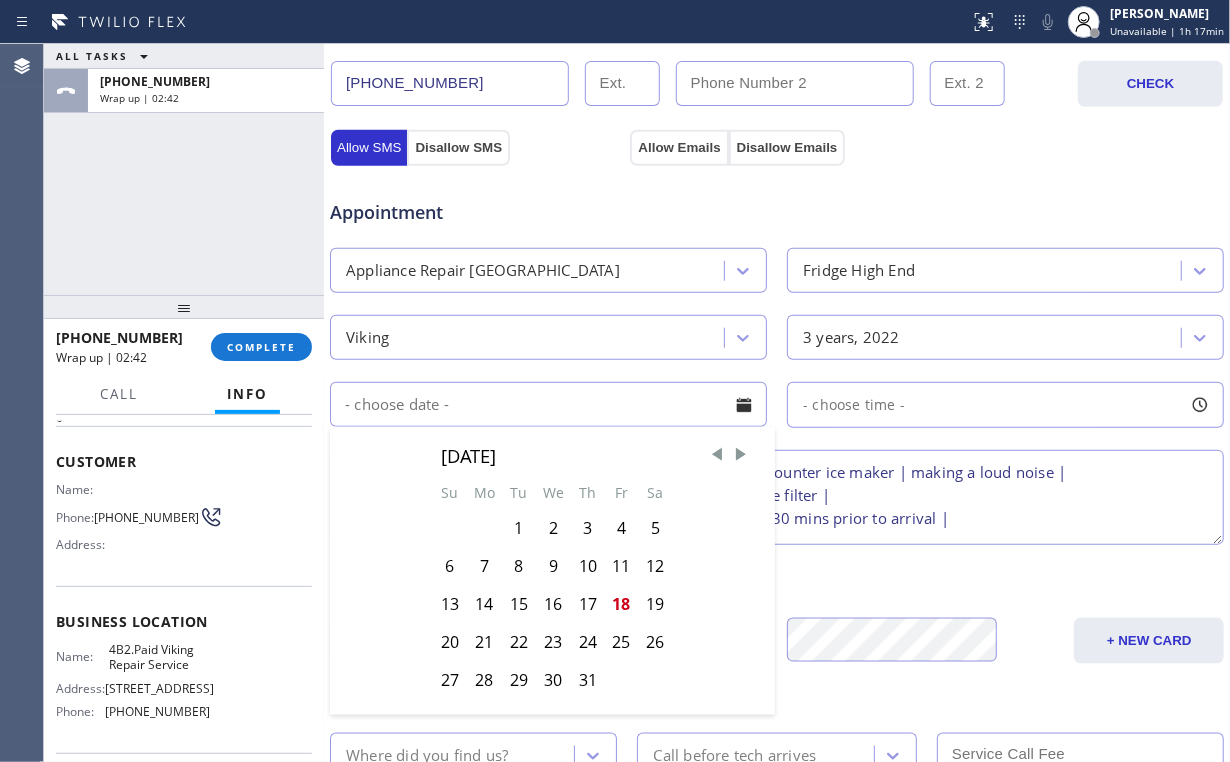 scroll, scrollTop: 640, scrollLeft: 0, axis: vertical 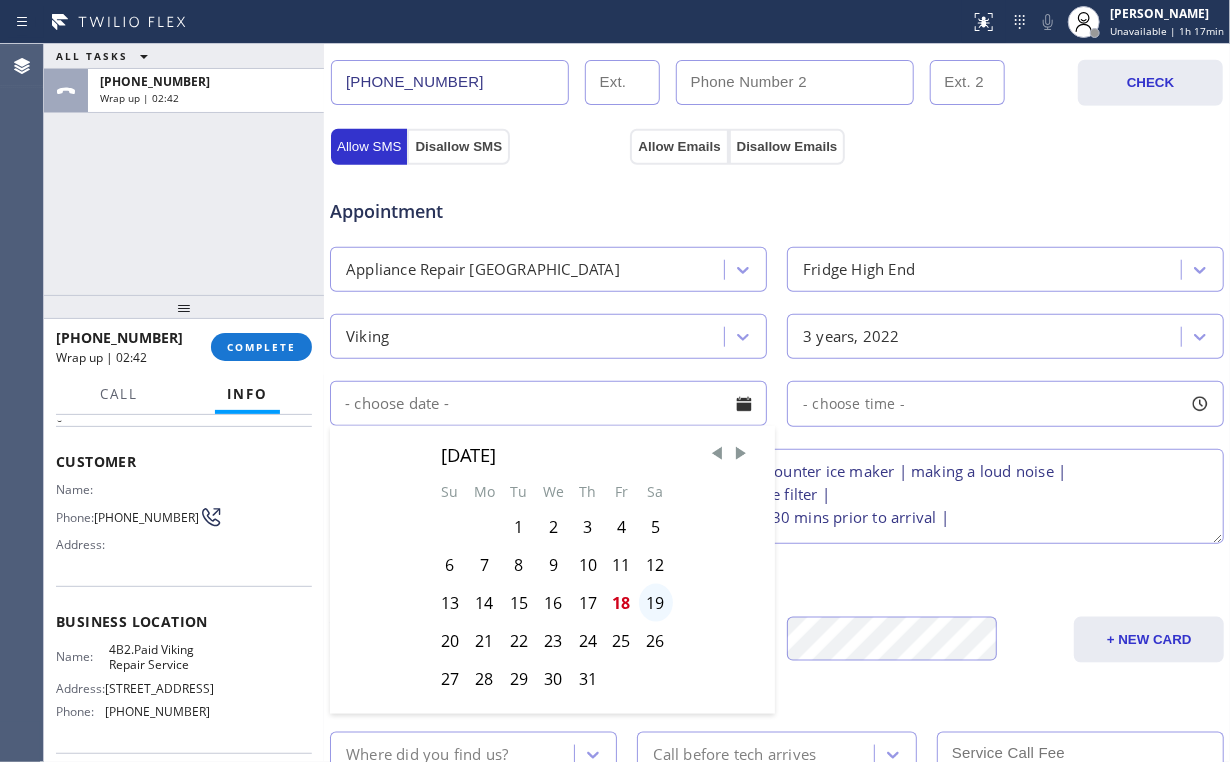 click on "19" at bounding box center [656, 603] 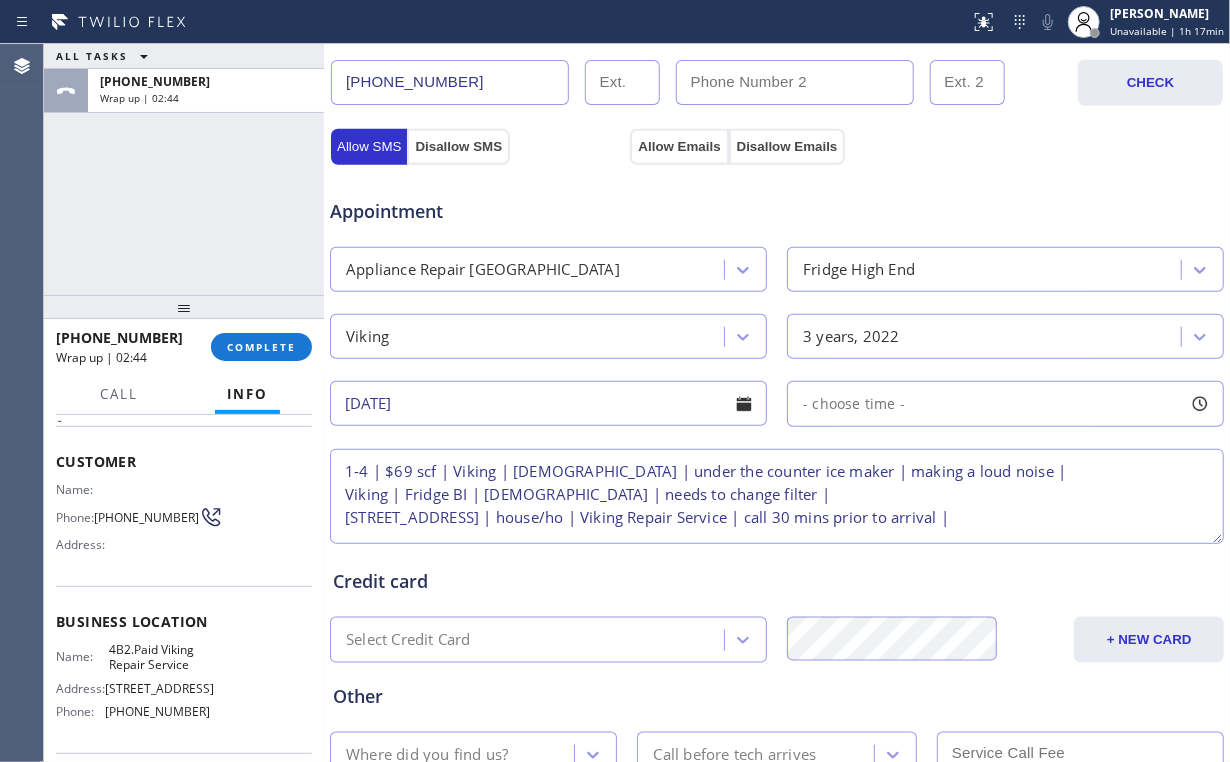 click on "- choose time -" at bounding box center (1005, 404) 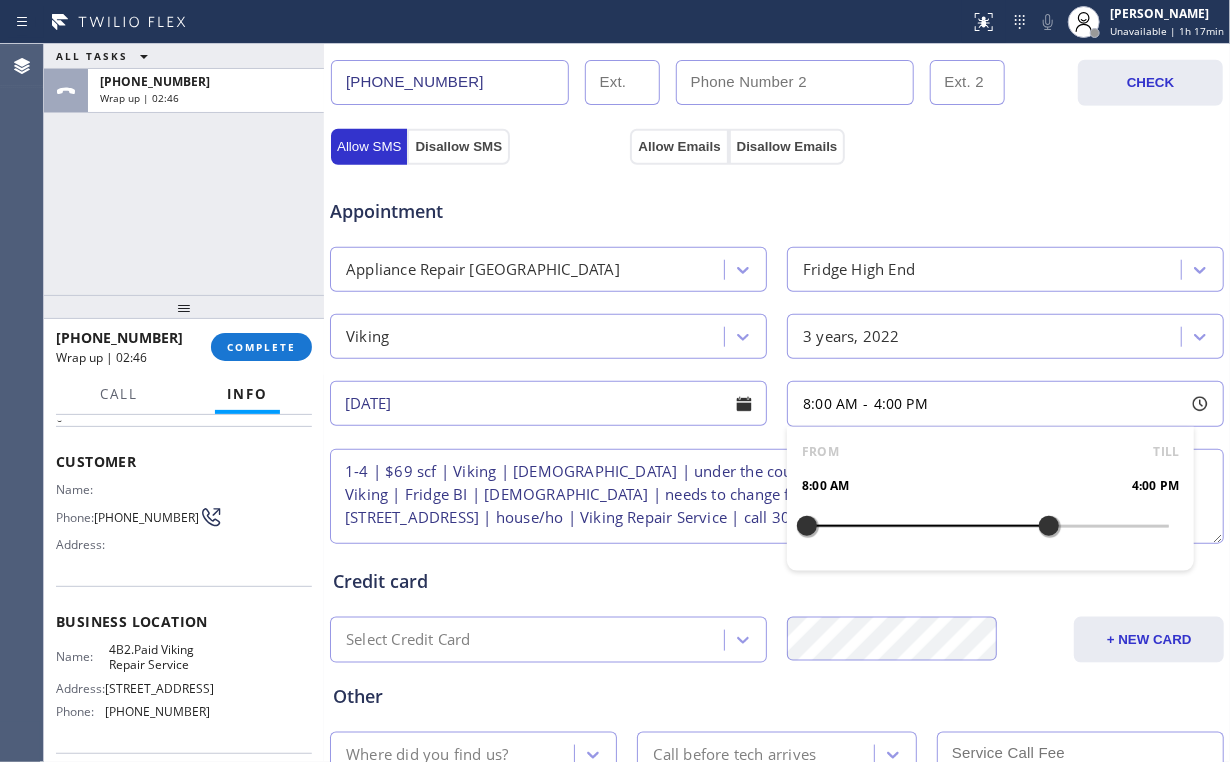 drag, startPoint x: 805, startPoint y: 518, endPoint x: 1039, endPoint y: 521, distance: 234.01923 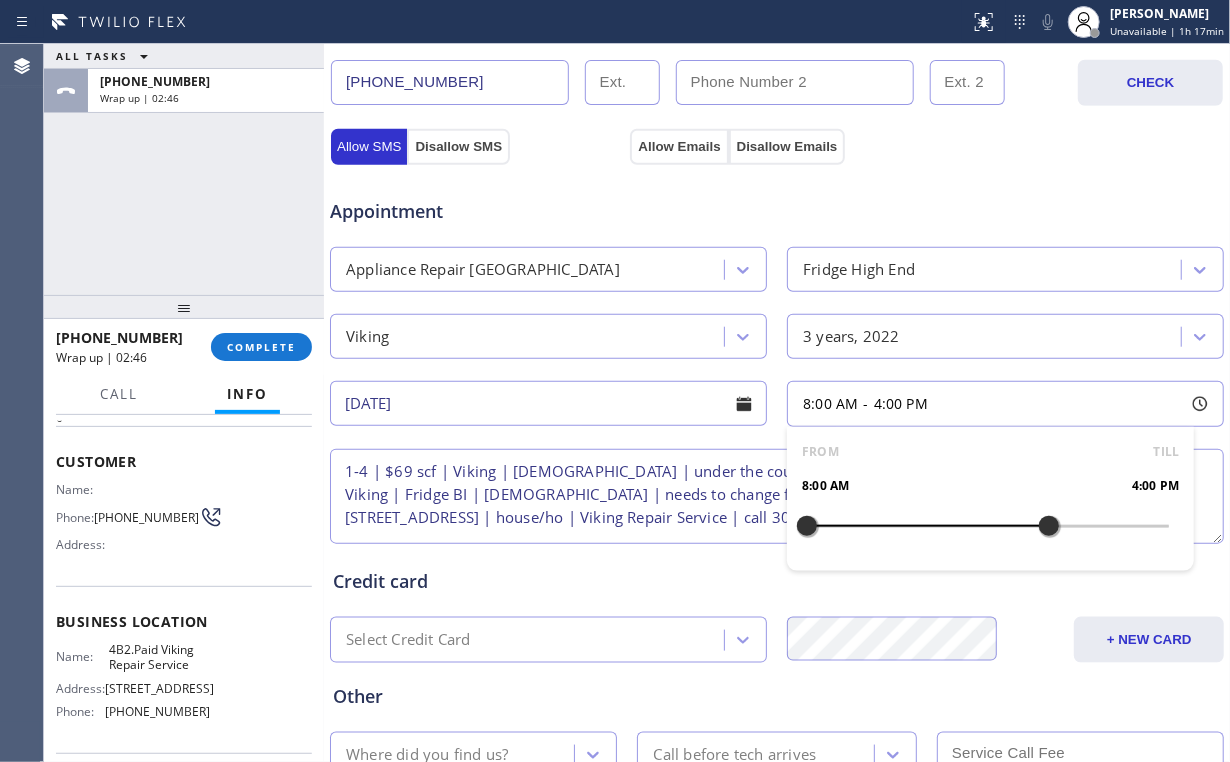 click at bounding box center [1049, 526] 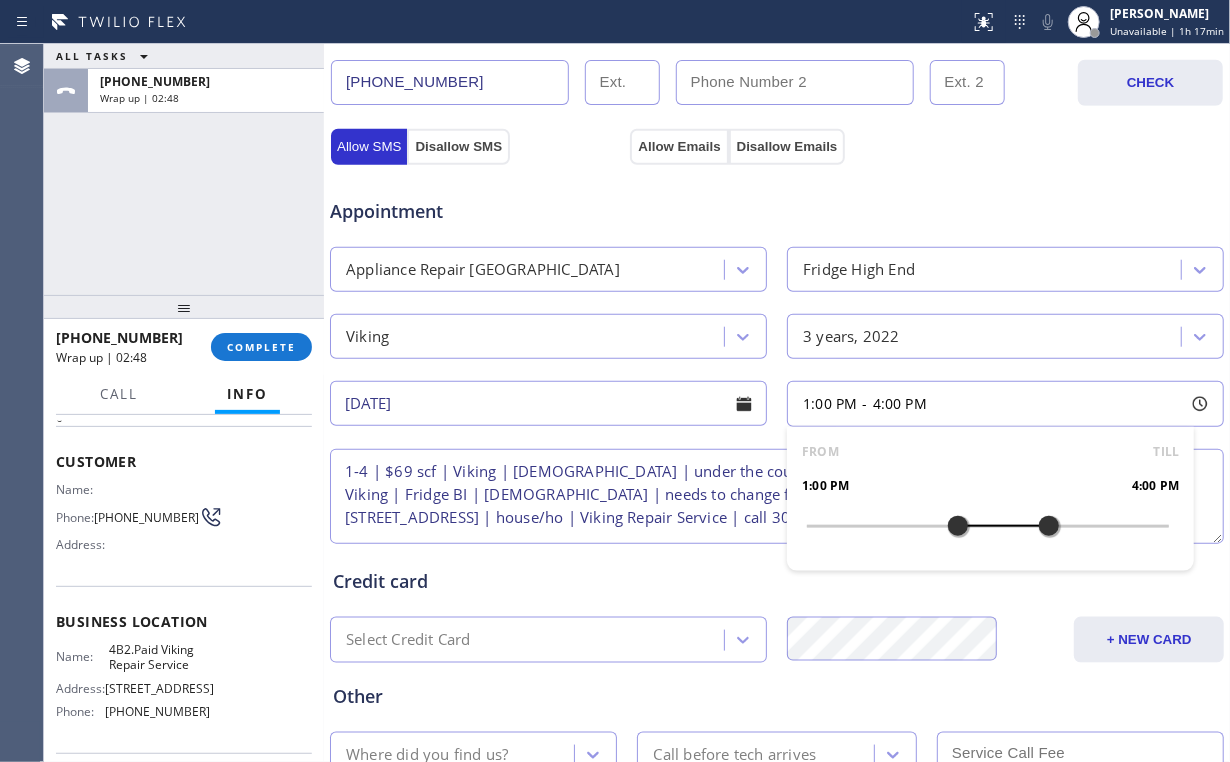 drag, startPoint x: 802, startPoint y: 519, endPoint x: 948, endPoint y: 520, distance: 146.00342 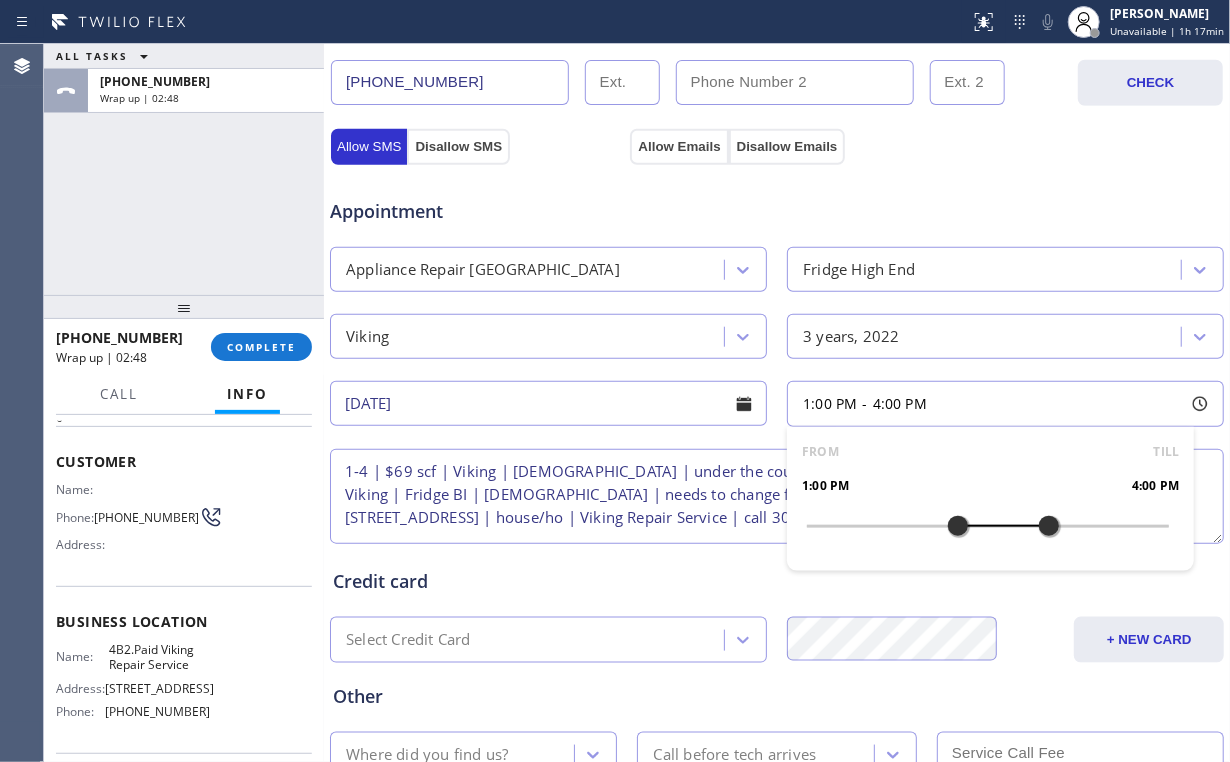 click at bounding box center (958, 526) 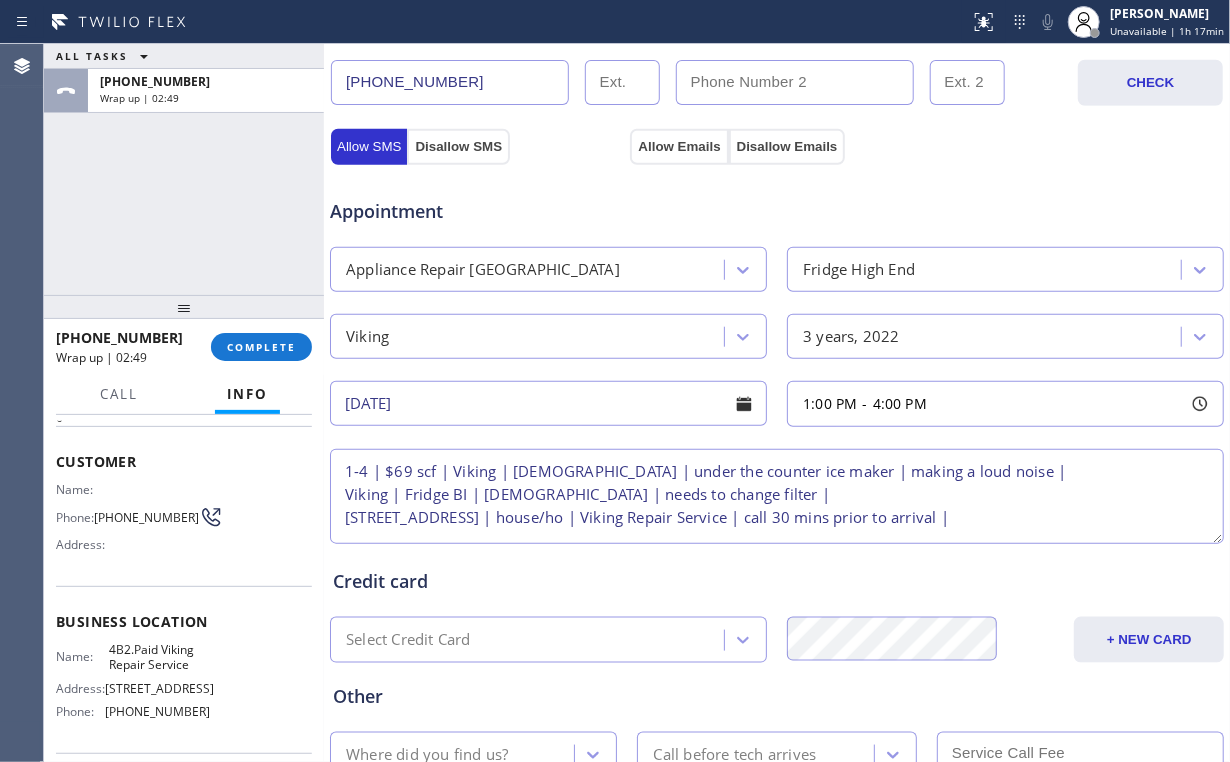 click on "Credit card" at bounding box center [777, 581] 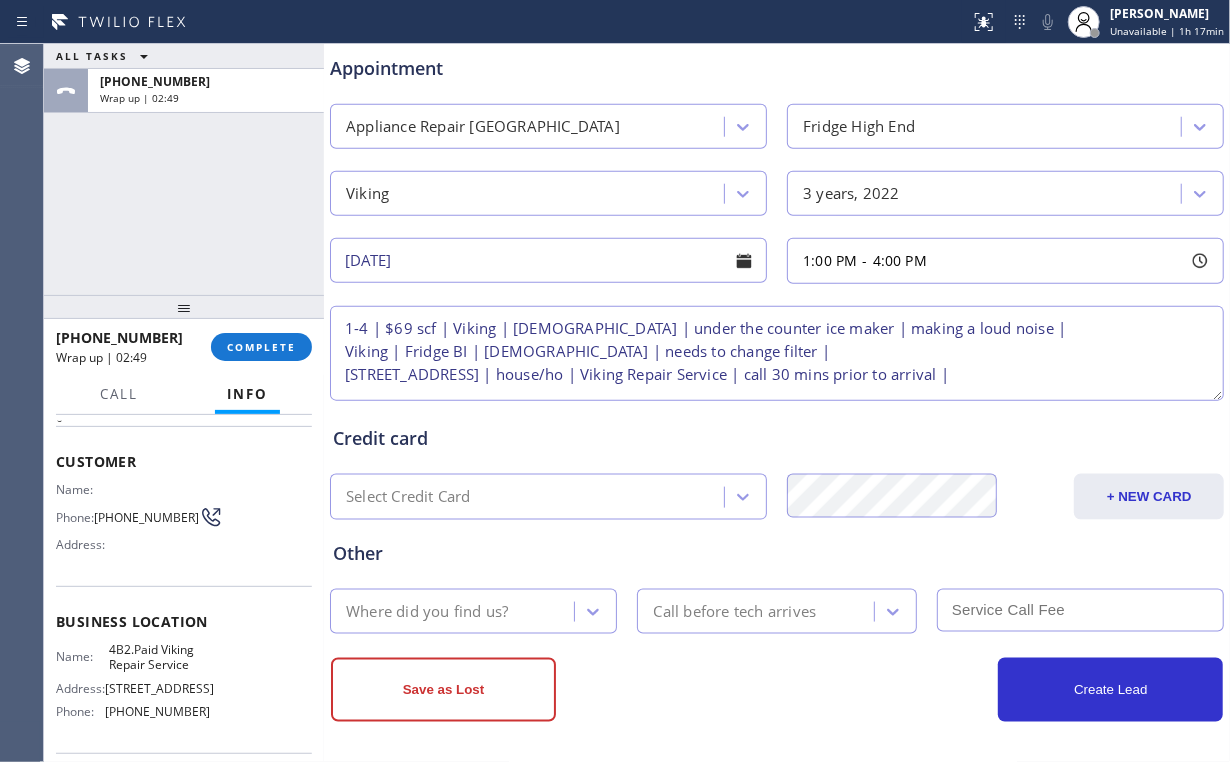 scroll, scrollTop: 784, scrollLeft: 0, axis: vertical 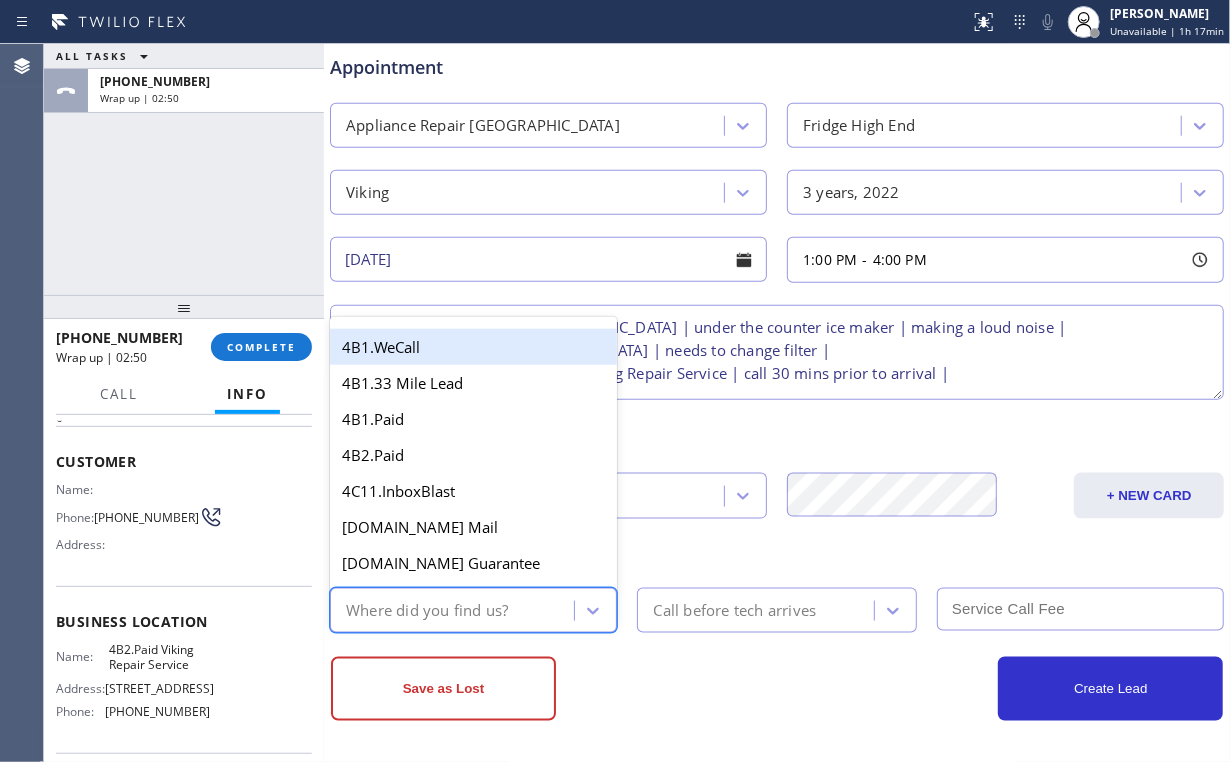 click on "Where did you find us?" at bounding box center (427, 610) 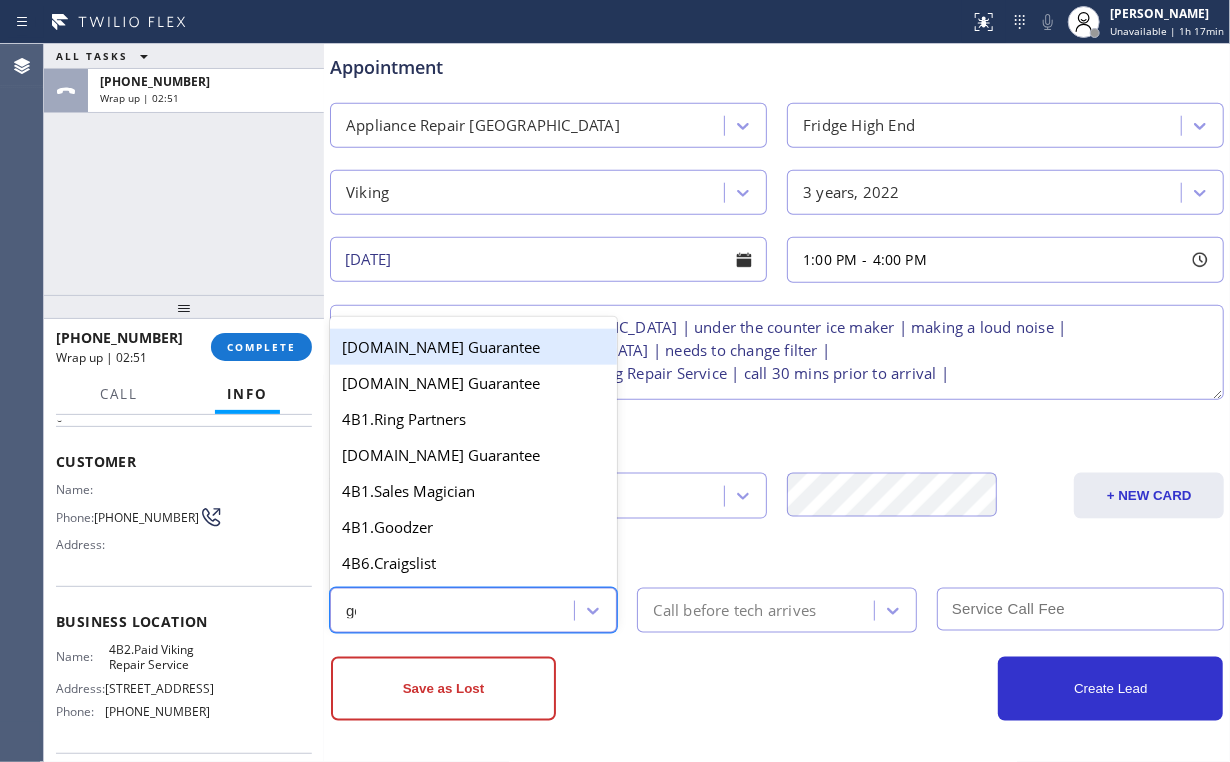 type on "goo" 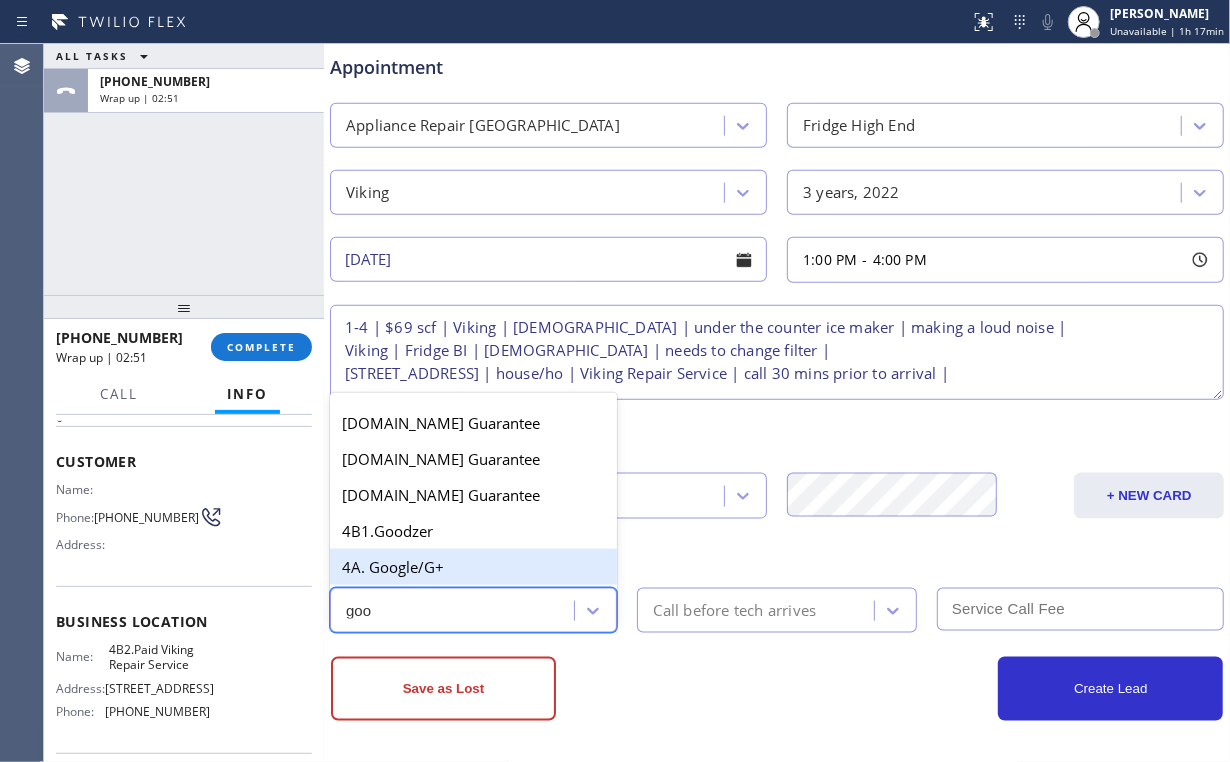 click on "4A. Google/G+" at bounding box center [473, 567] 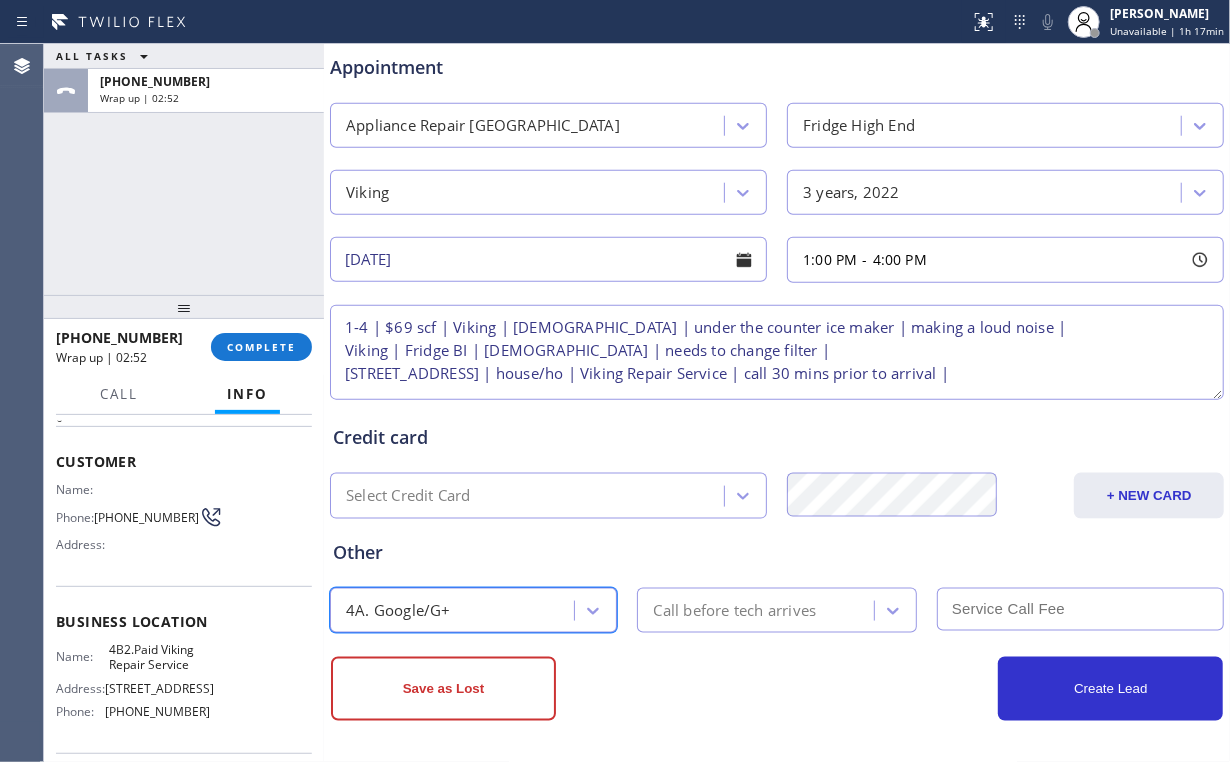 click on "Call before tech arrives" at bounding box center [734, 610] 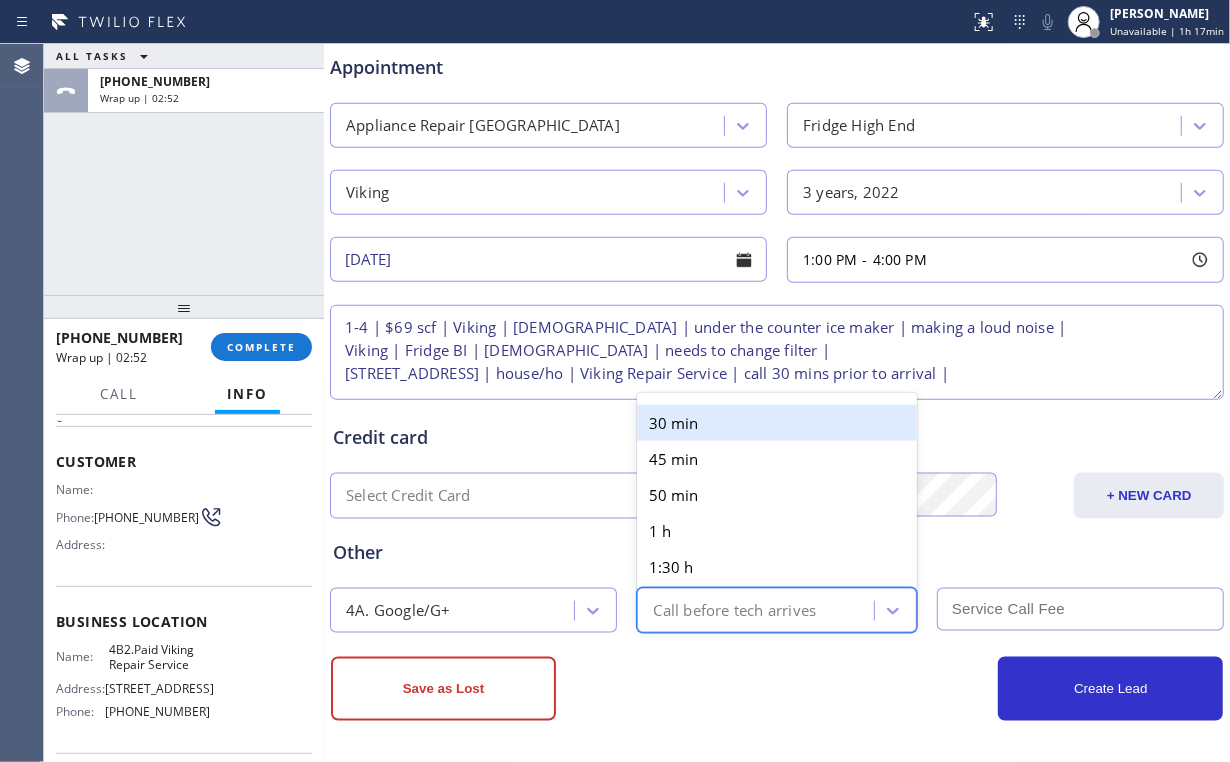 type on "3" 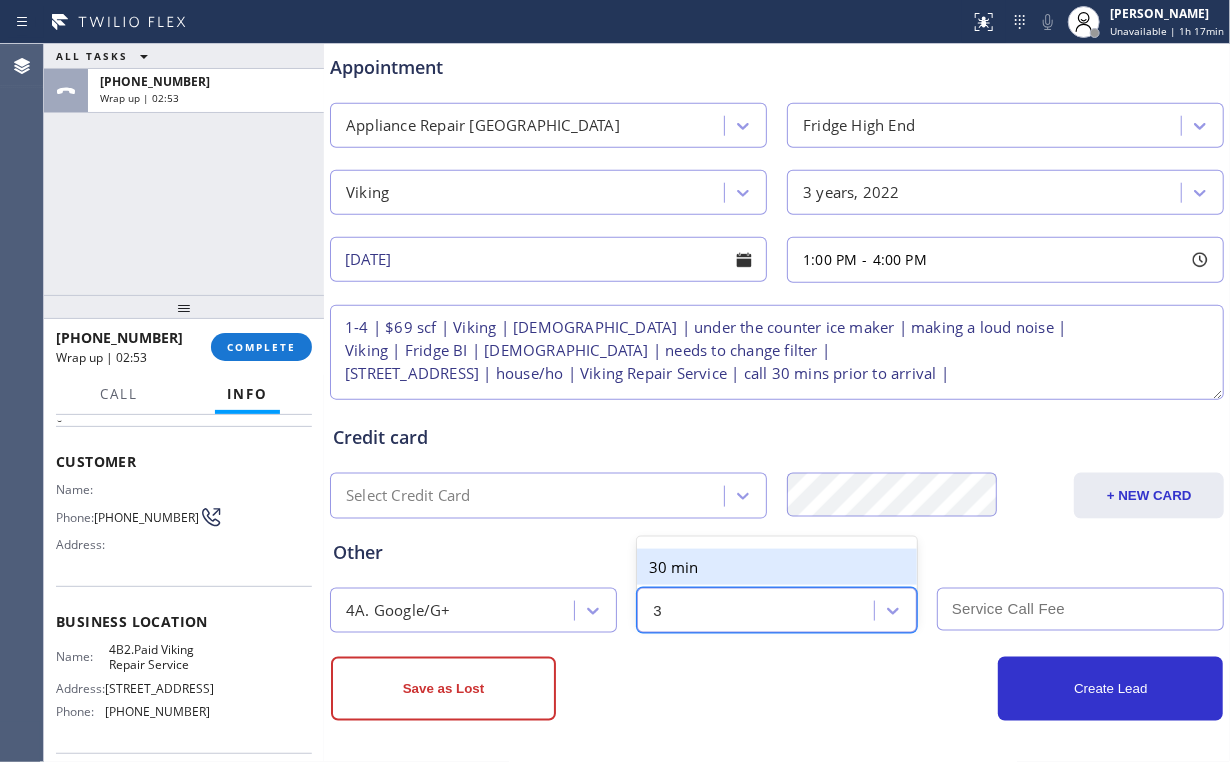 click on "30 min" at bounding box center [776, 567] 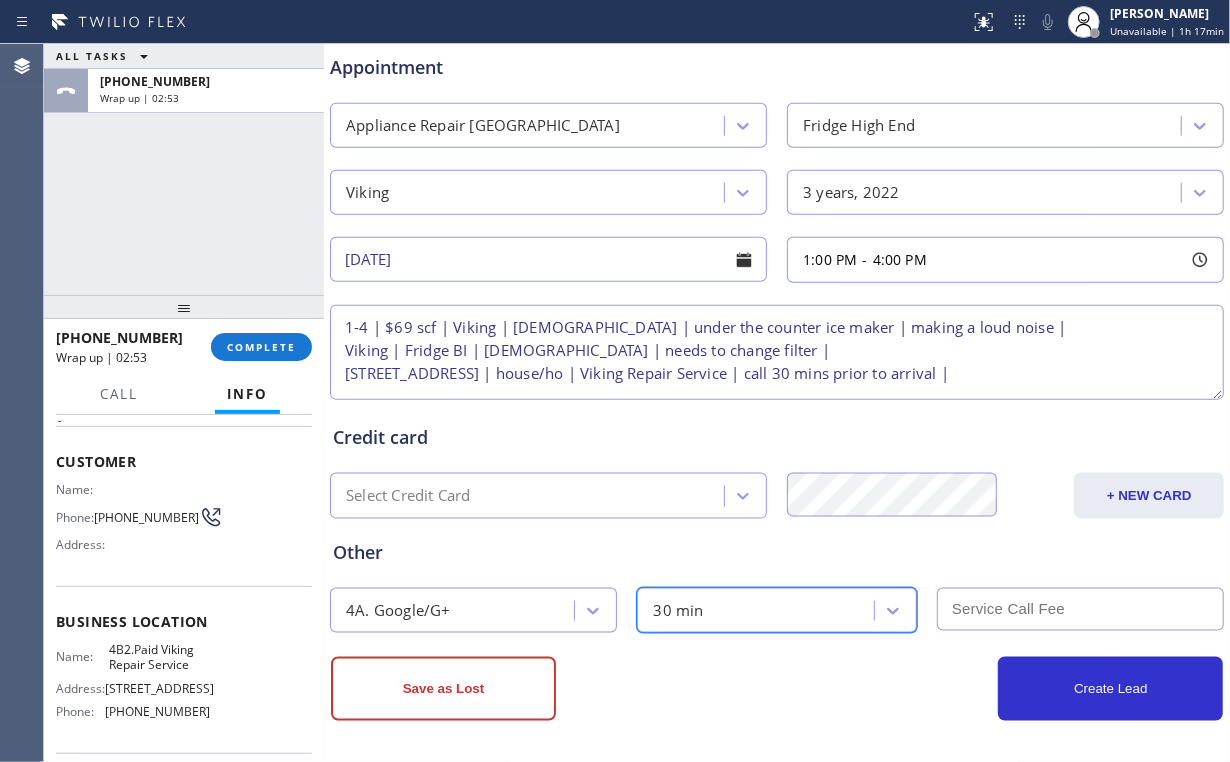 click on "Other" at bounding box center (777, 552) 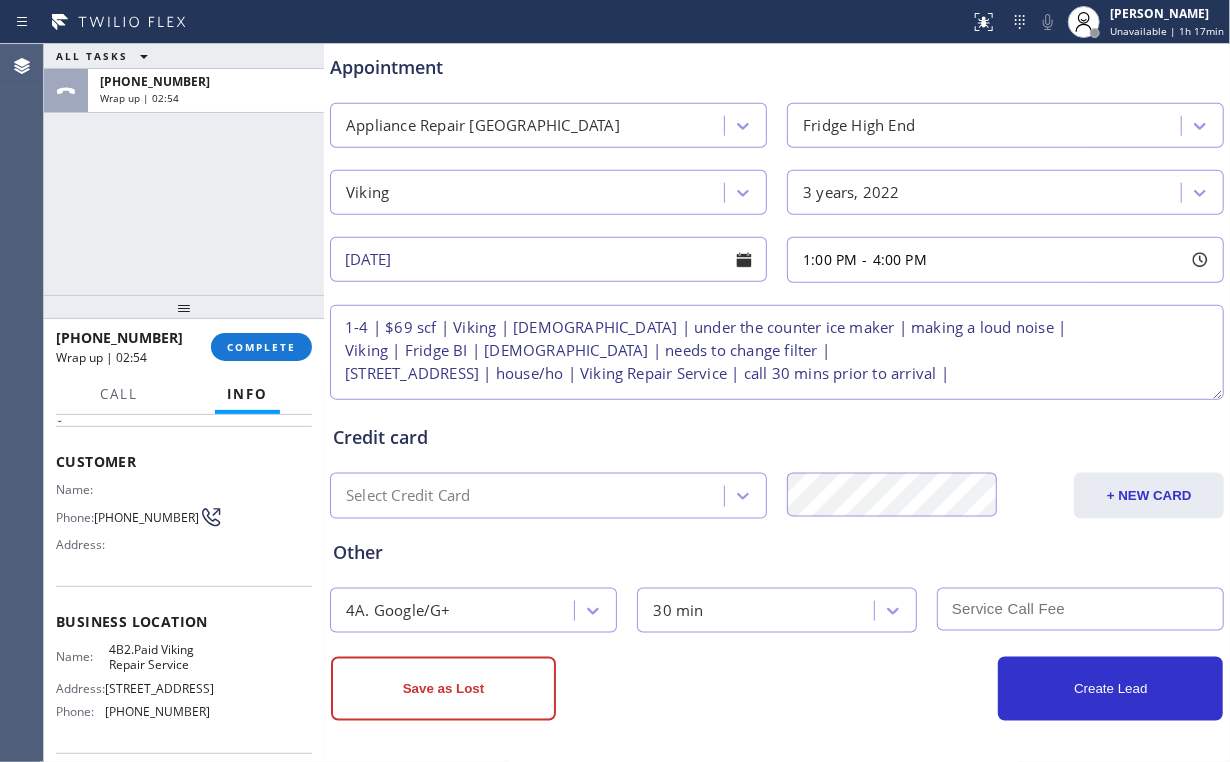 click at bounding box center [1080, 609] 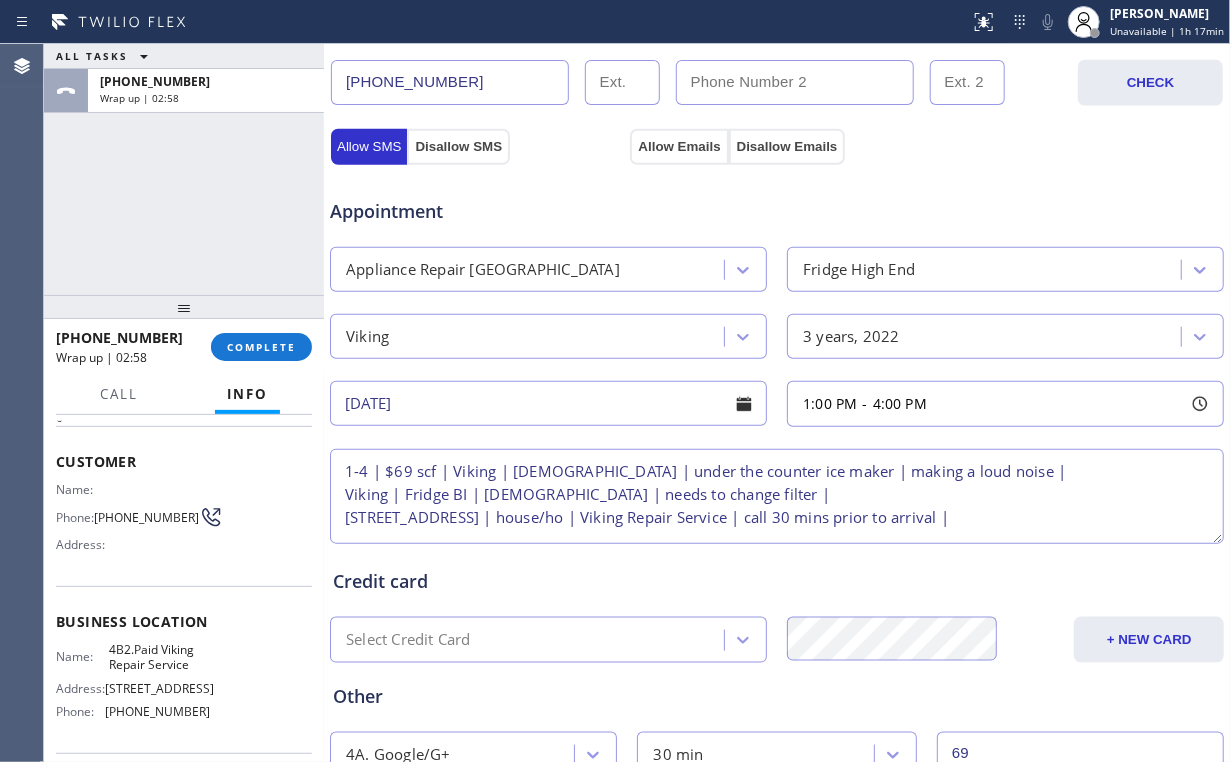 scroll, scrollTop: 784, scrollLeft: 0, axis: vertical 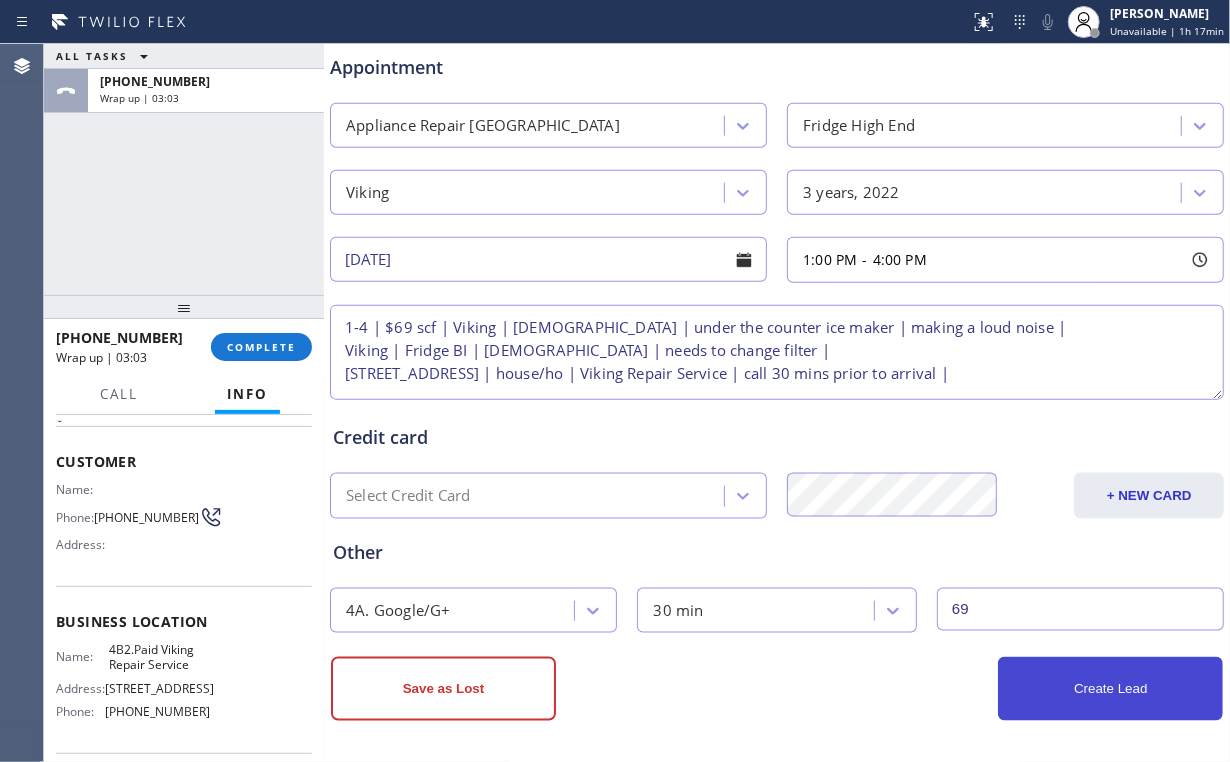 type on "69" 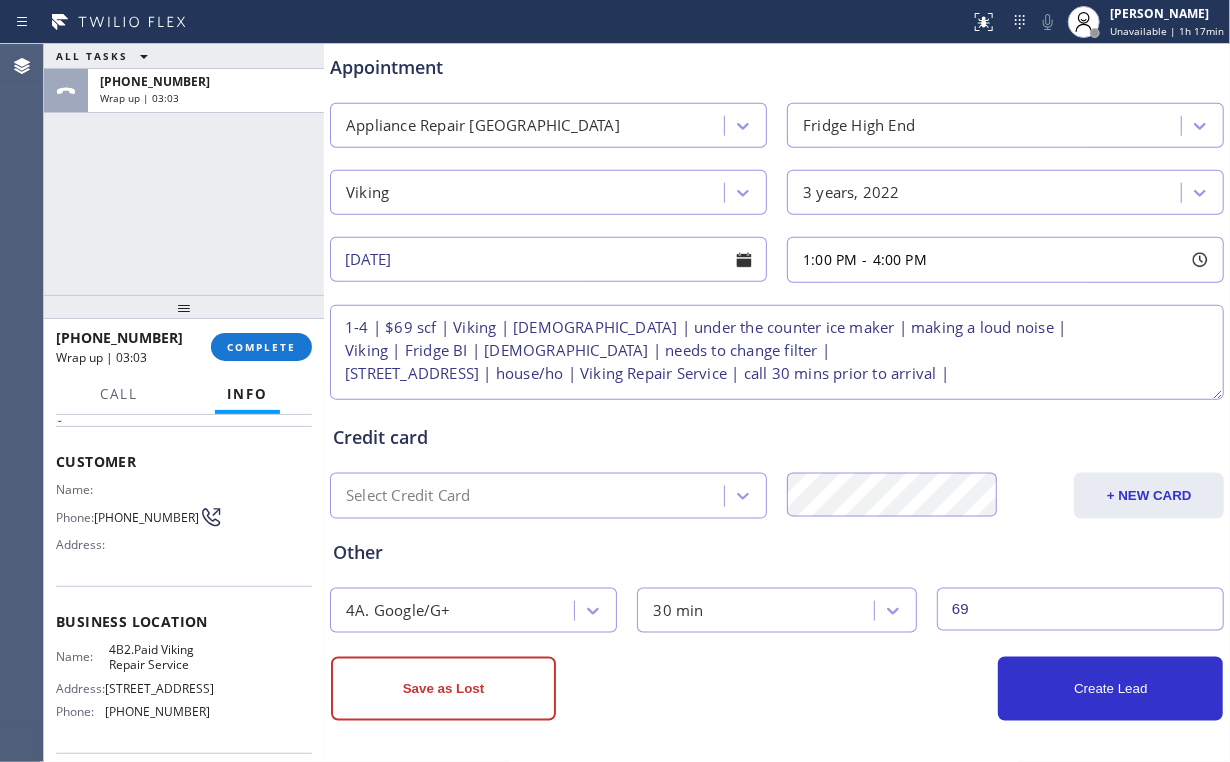 drag, startPoint x: 1104, startPoint y: 693, endPoint x: 983, endPoint y: 575, distance: 169.01184 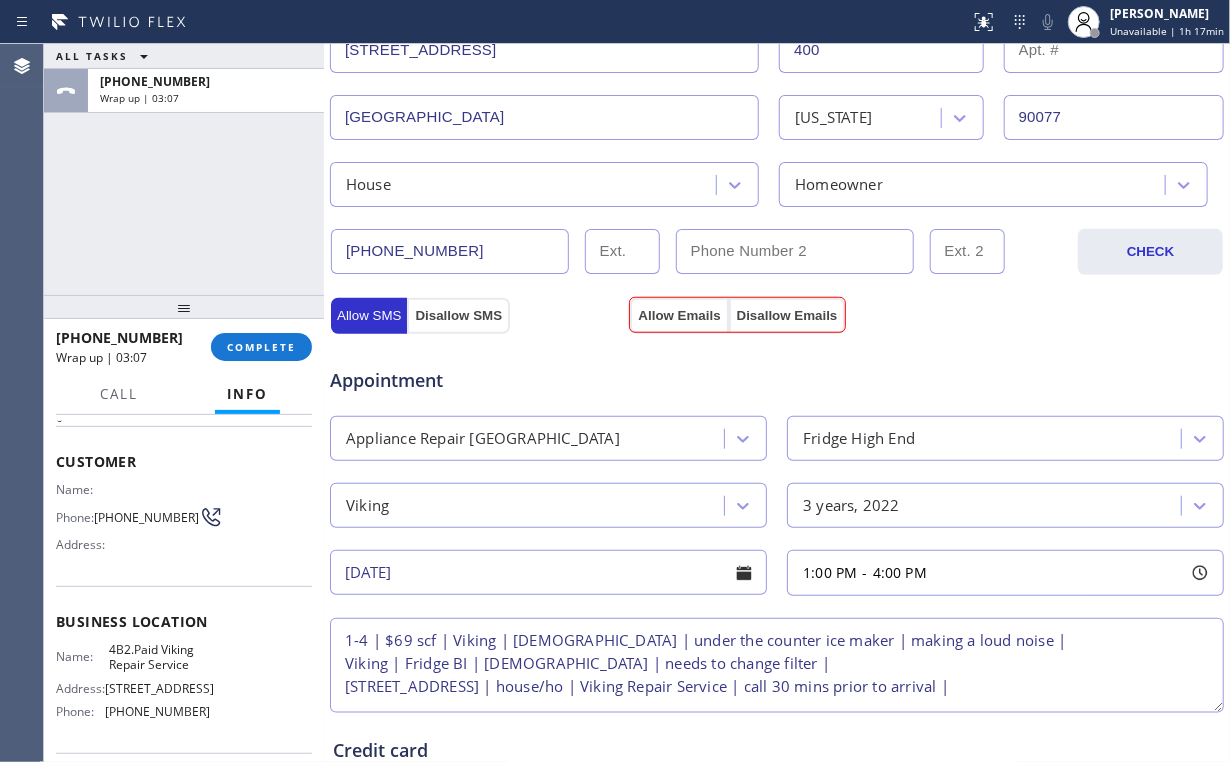 scroll, scrollTop: 532, scrollLeft: 0, axis: vertical 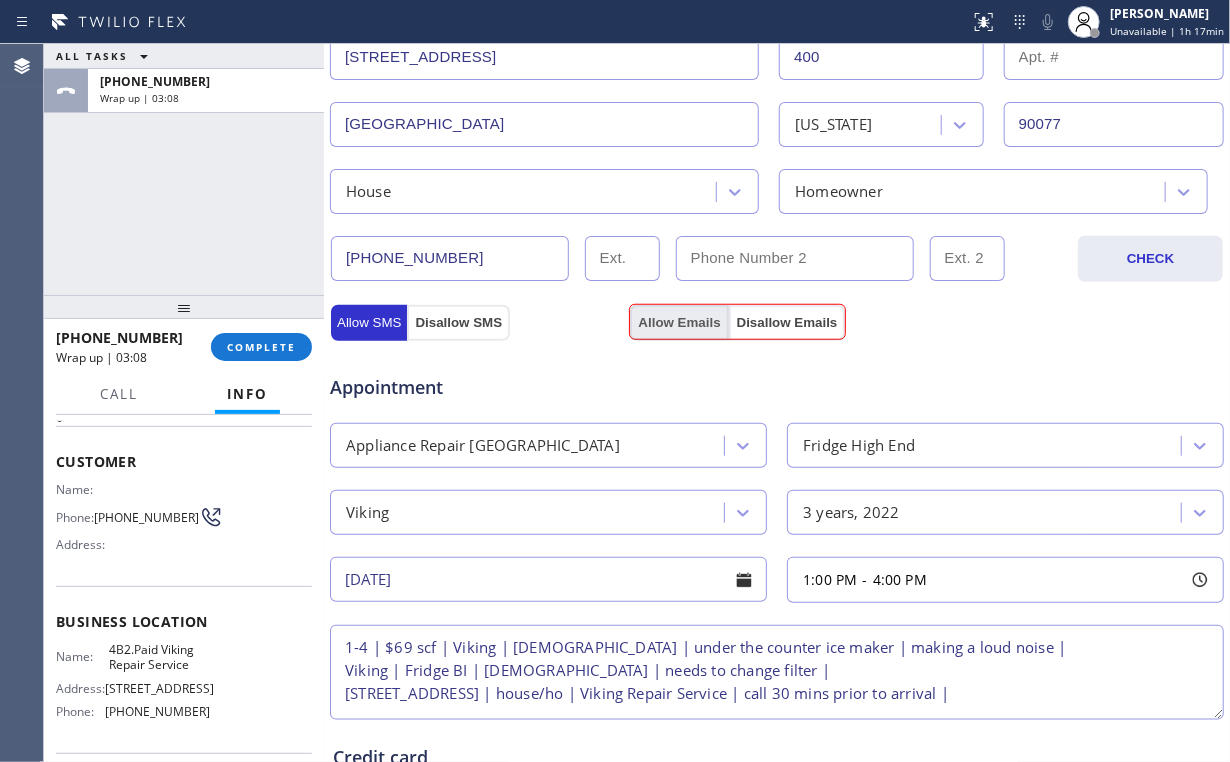 click on "Allow Emails" at bounding box center [679, 323] 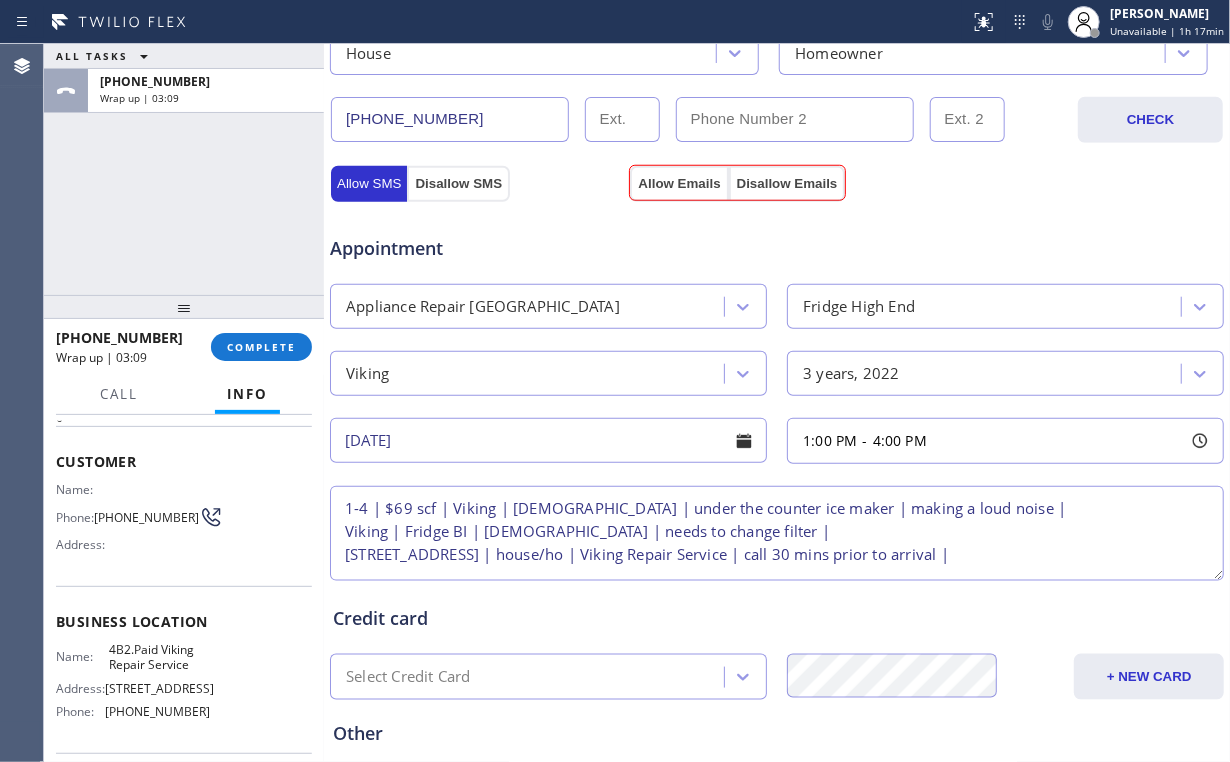scroll, scrollTop: 852, scrollLeft: 0, axis: vertical 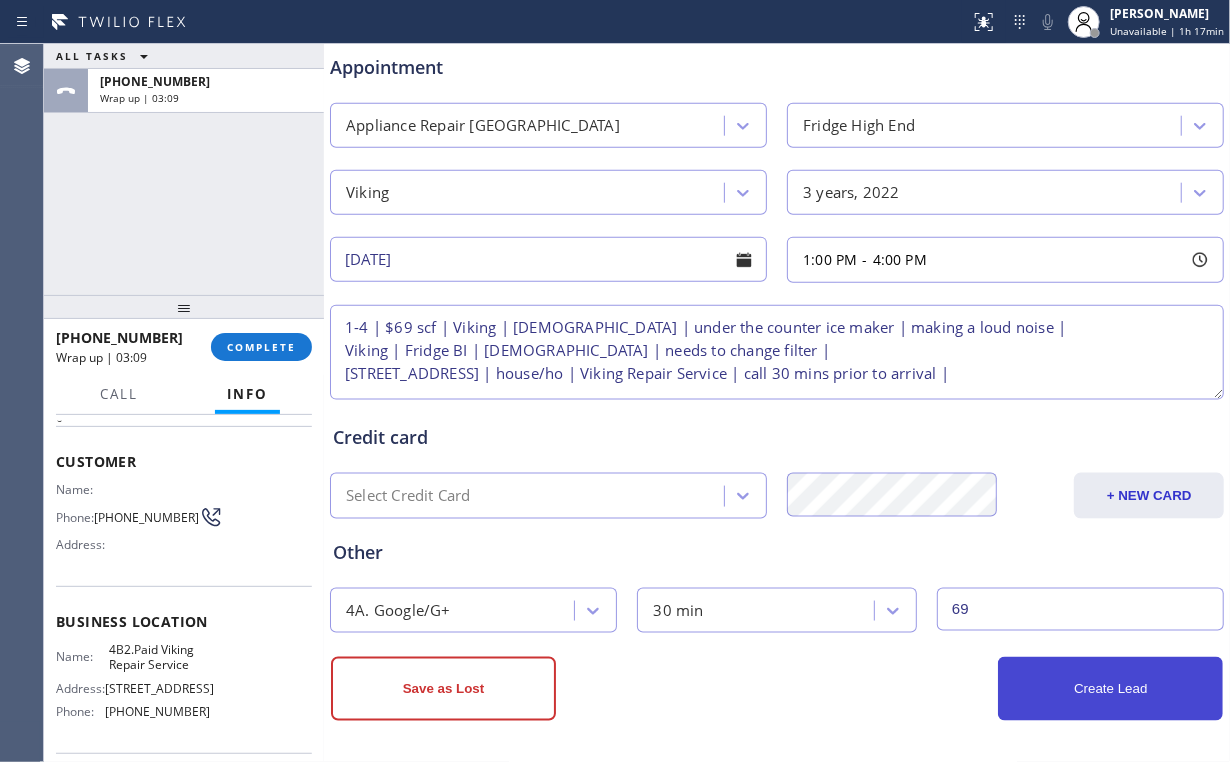 click on "Create Lead" at bounding box center (1110, 689) 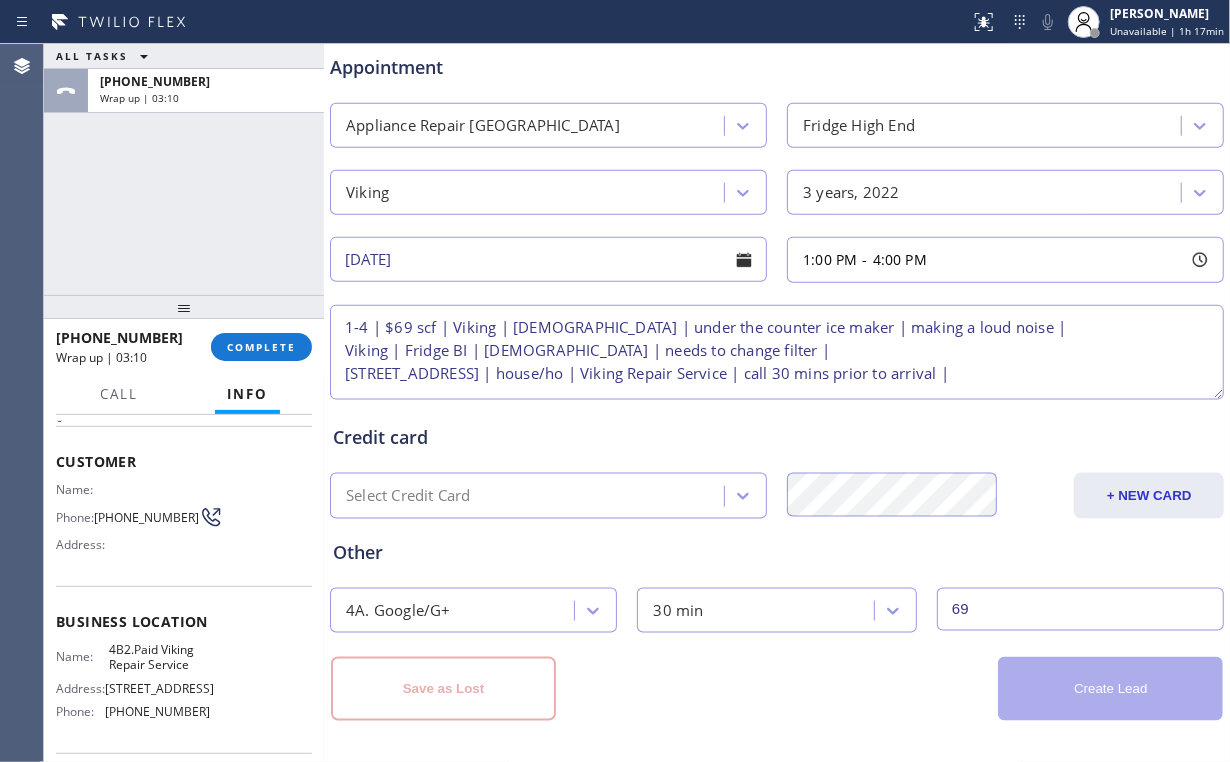 scroll, scrollTop: 132, scrollLeft: 0, axis: vertical 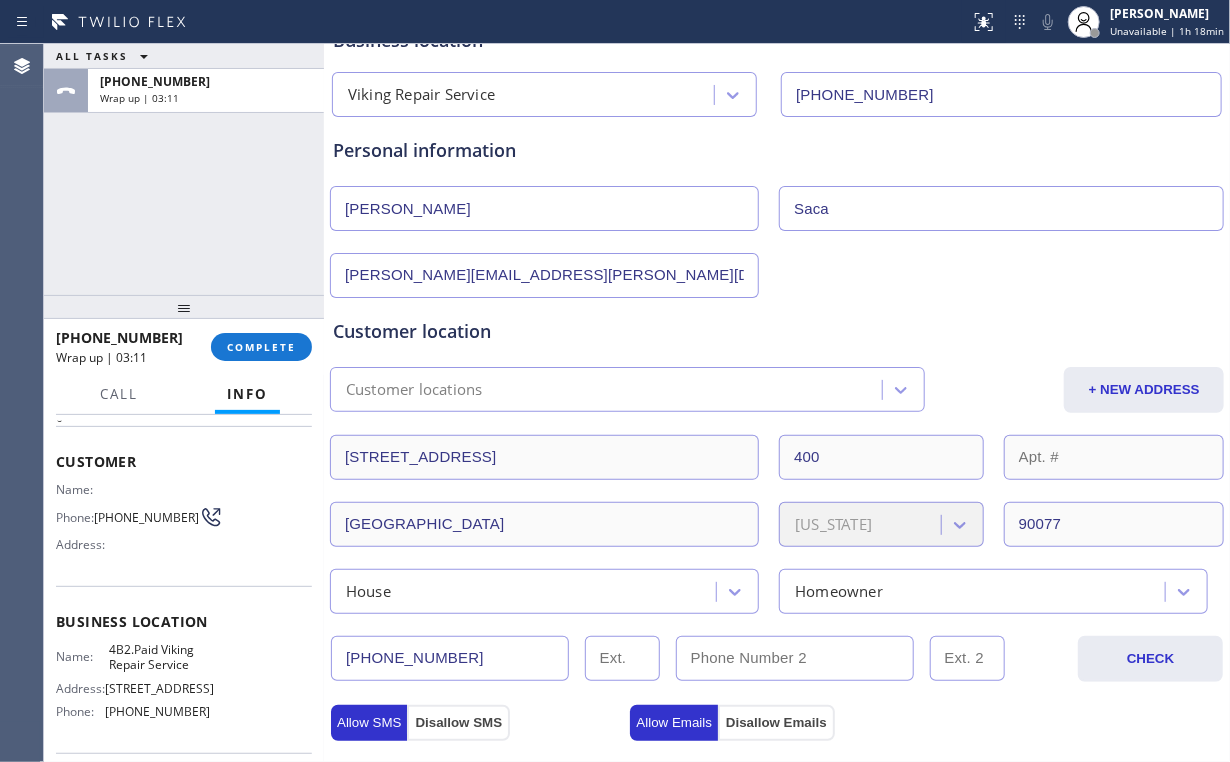 type 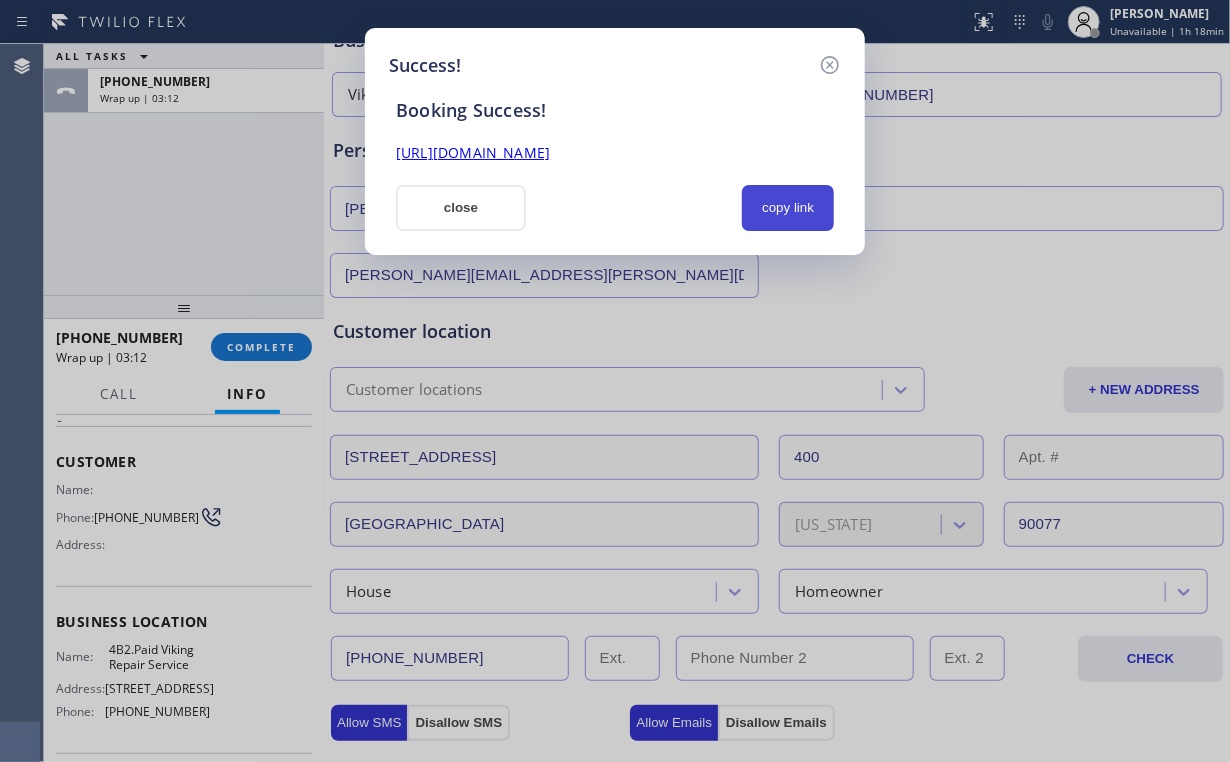 click on "copy link" at bounding box center (788, 208) 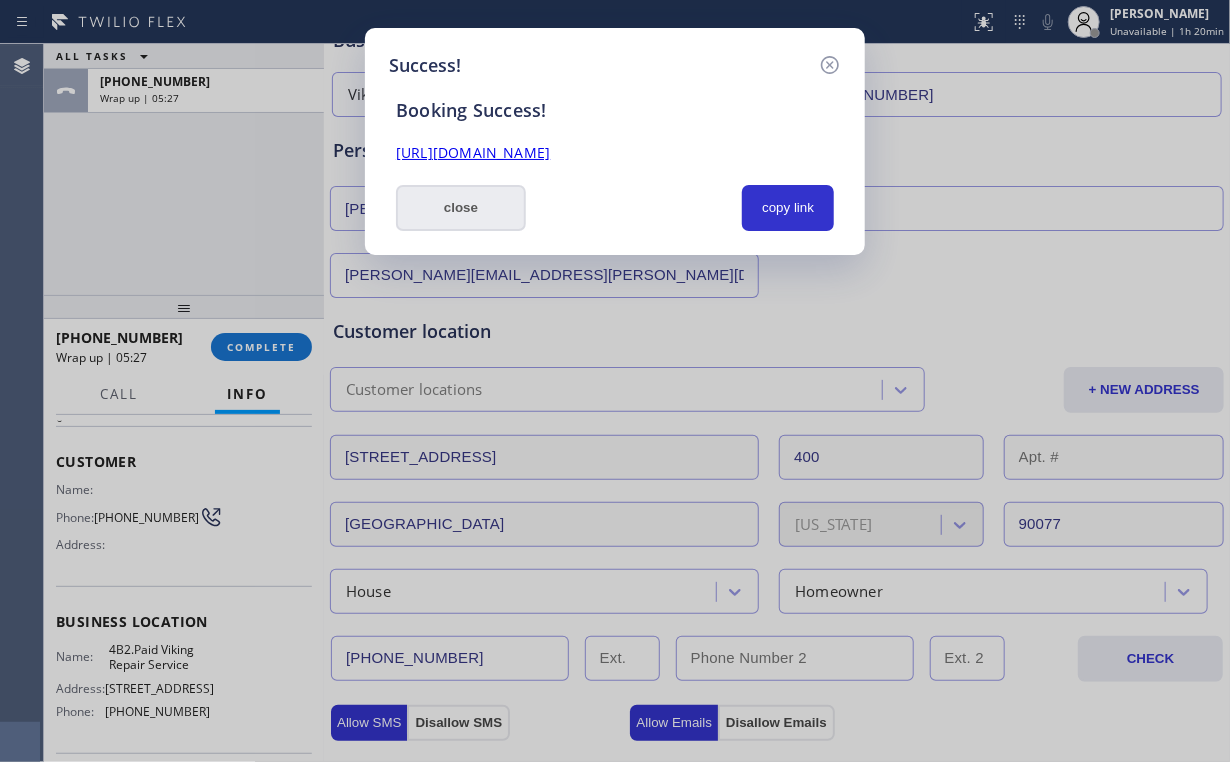 click on "close" at bounding box center [461, 208] 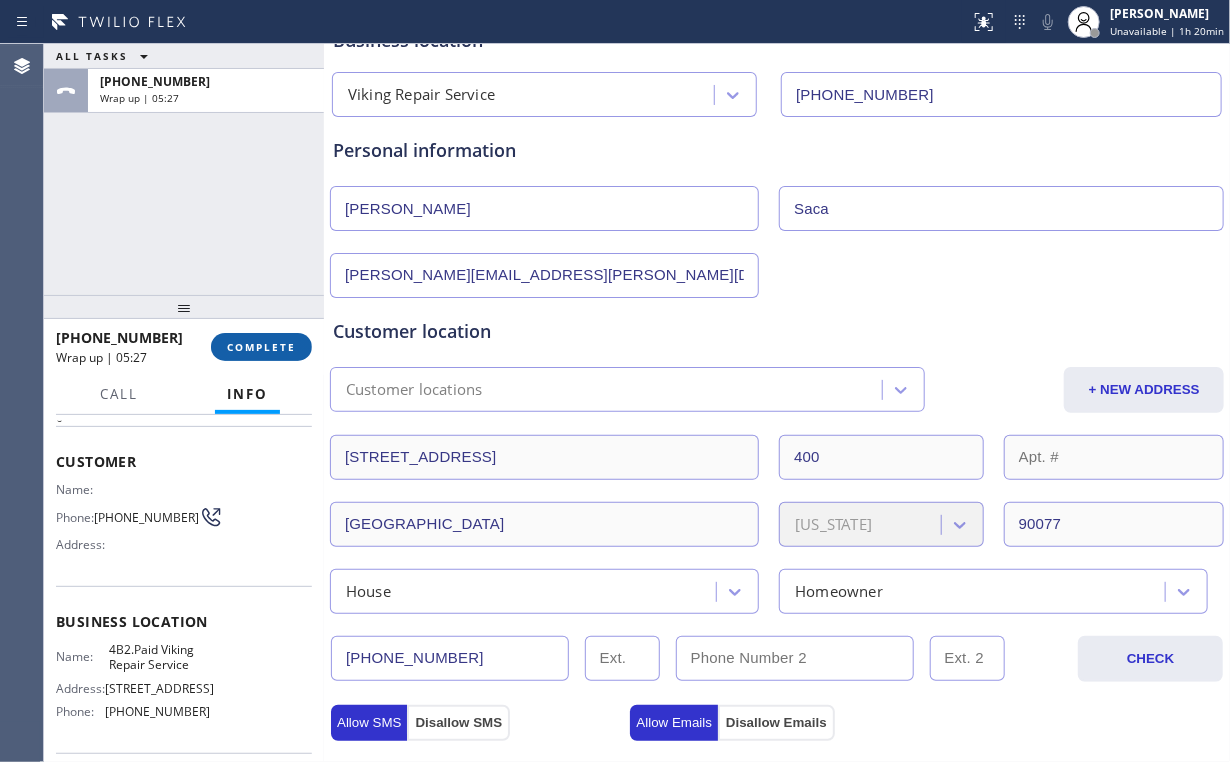 click on "COMPLETE" at bounding box center [261, 347] 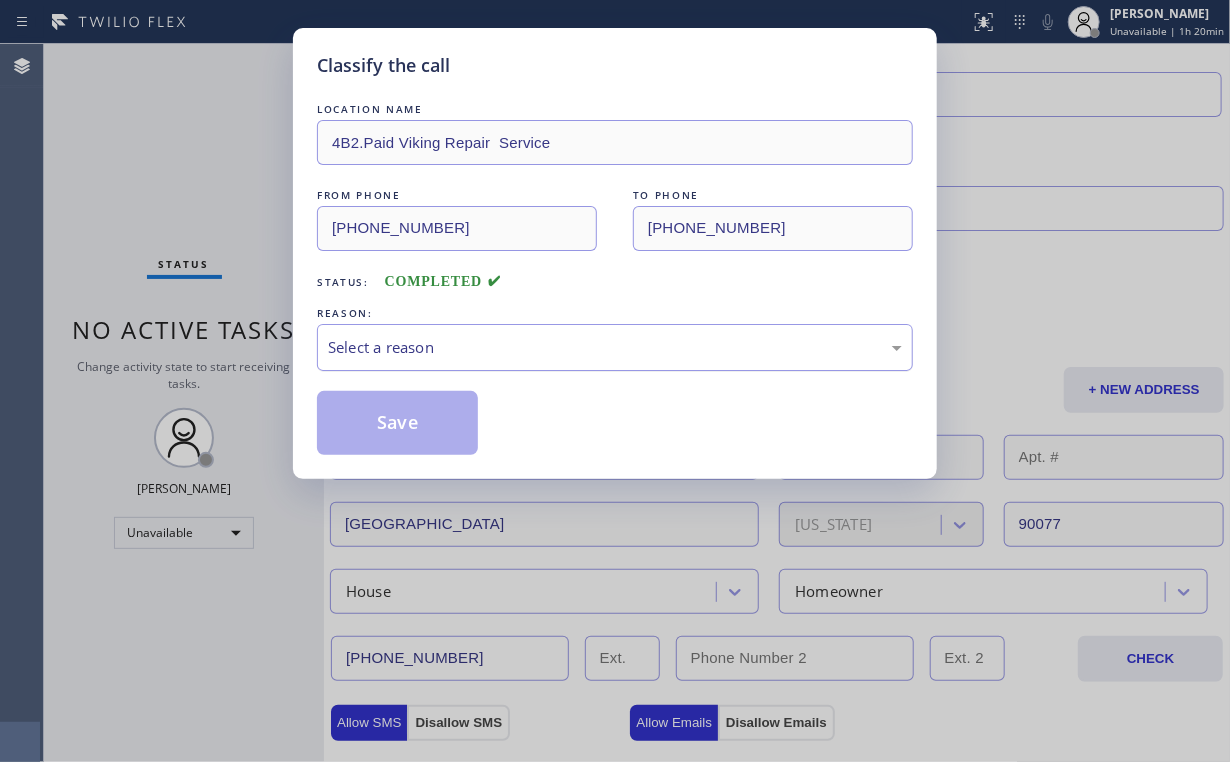 click on "Select a reason" at bounding box center [615, 347] 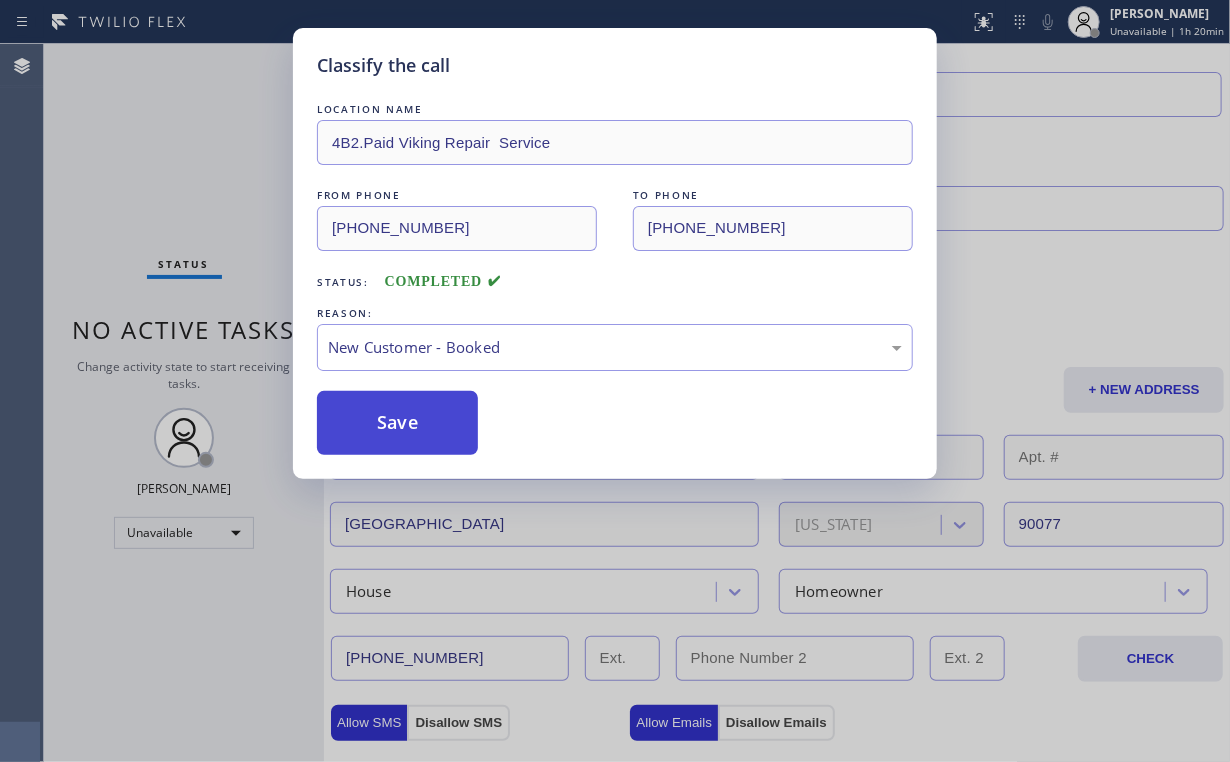click on "Save" at bounding box center [397, 423] 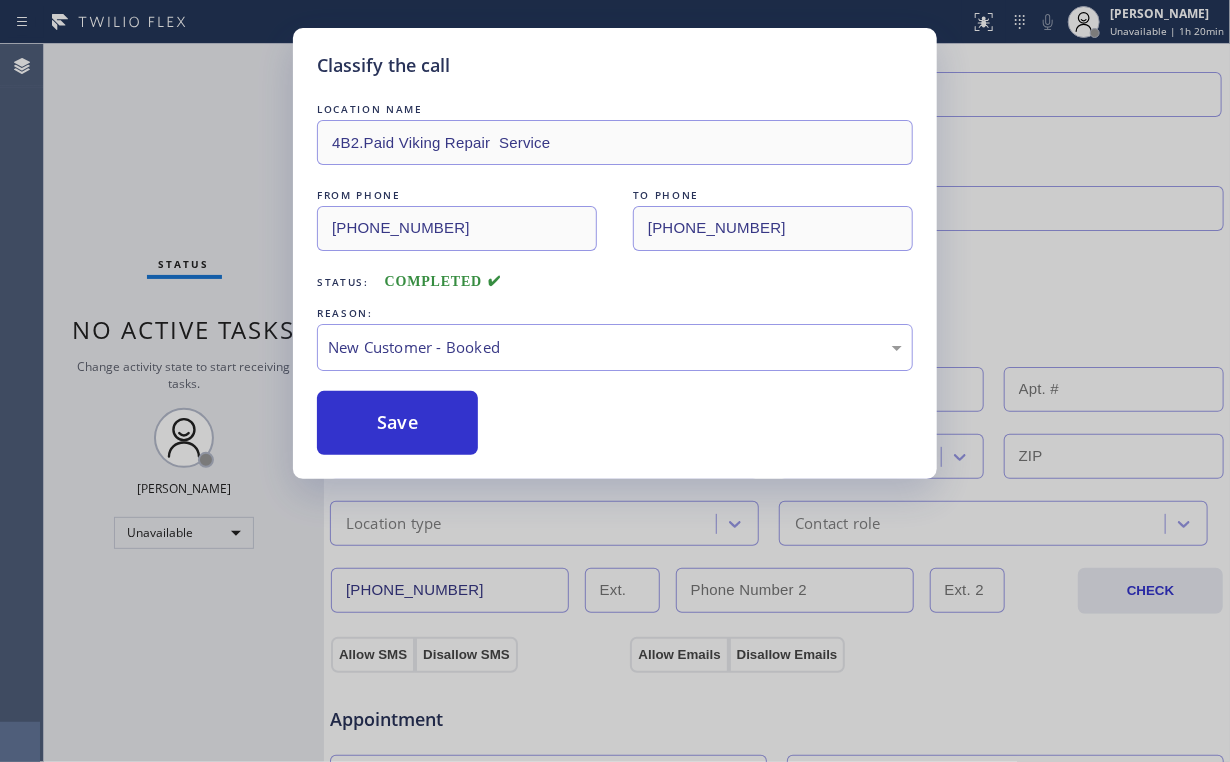 click on "Classify the call LOCATION NAME 4B2.Paid Viking Repair  Service FROM PHONE [PHONE_NUMBER] TO PHONE [PHONE_NUMBER] Status: COMPLETED REASON: New Customer - Booked Save" at bounding box center (615, 381) 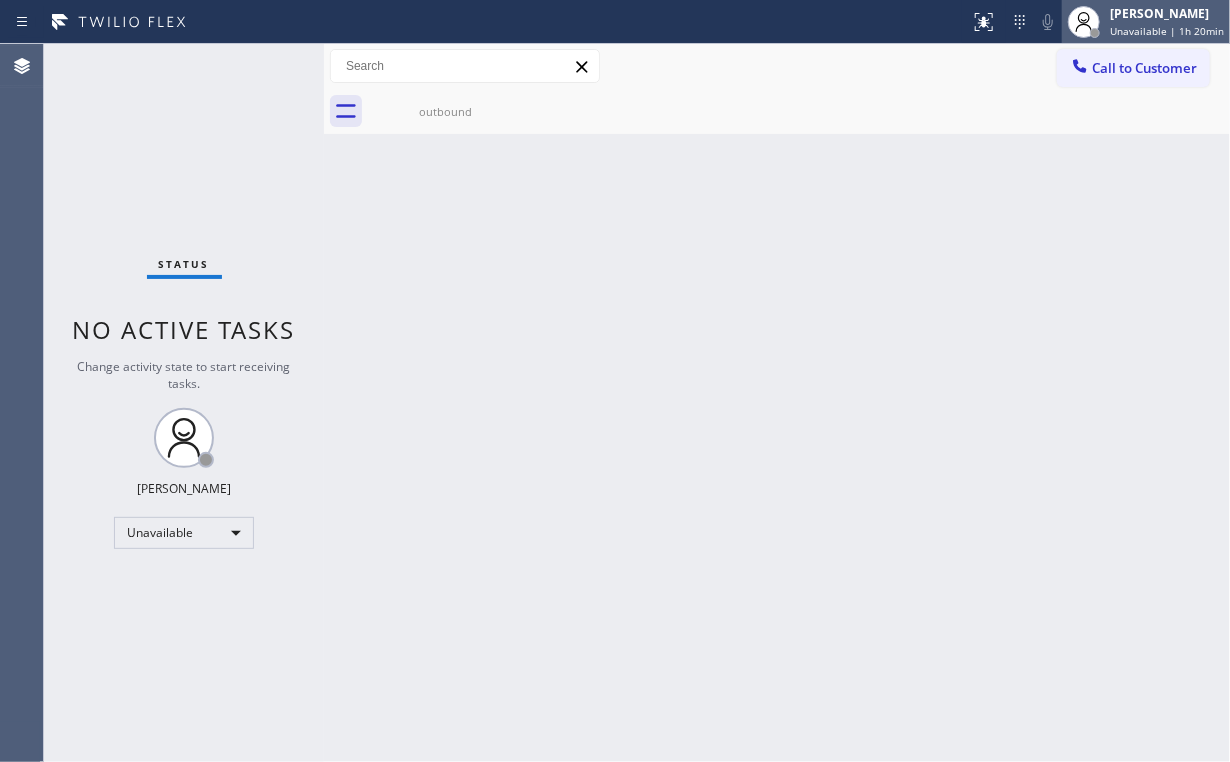 scroll, scrollTop: 0, scrollLeft: 0, axis: both 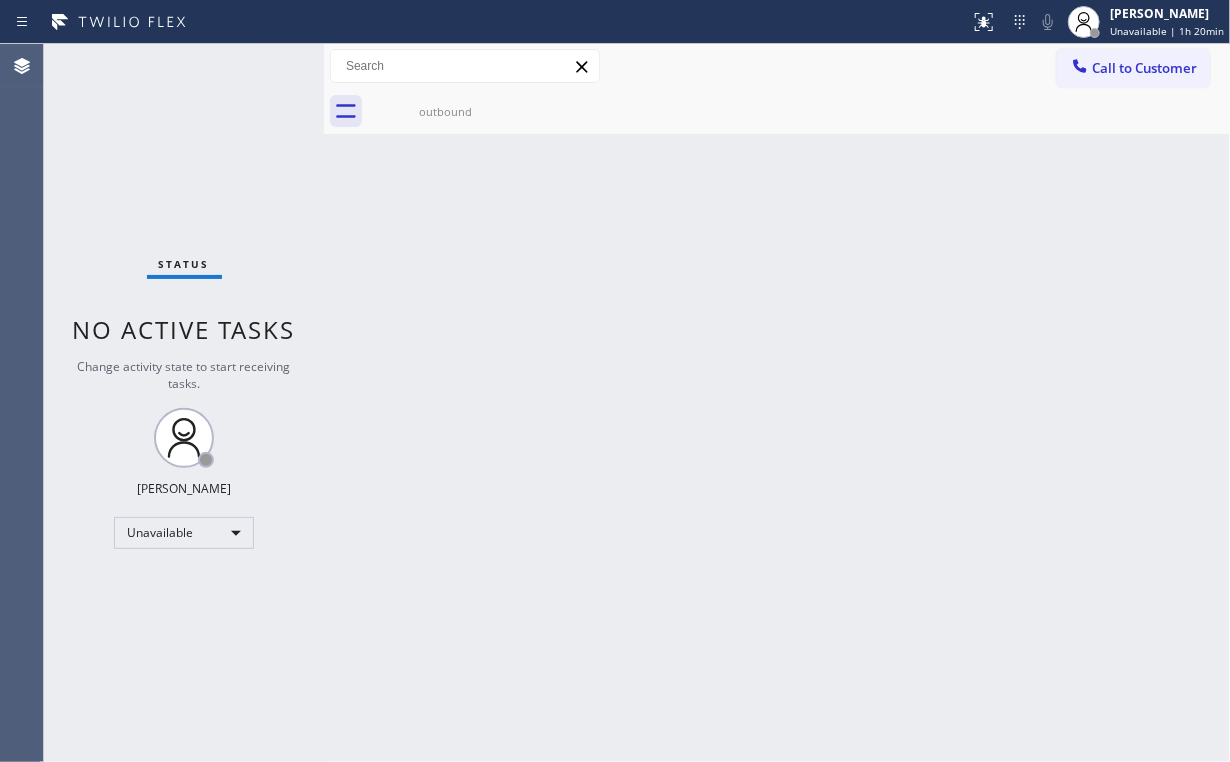 click on "Back to Dashboard Change Sender ID Customers Technicians Select a contact Outbound call Location Search location Your caller id phone number Customer number Call Customer info Name   Phone none Address none Change Sender ID HVAC [PHONE_NUMBER] 5 Star Appliance [PHONE_NUMBER] Appliance Repair [PHONE_NUMBER] Plumbing [PHONE_NUMBER] Air Duct Cleaning [PHONE_NUMBER]  Electricians [PHONE_NUMBER] Cancel Change Check personal SMS Reset Change outbound Call to Customer Outbound call Location Viking Repair  Service Your caller id phone number [PHONE_NUMBER] Customer number Call Outbound call Technician Search Technician Your caller id phone number Your caller id phone number Call outbound Business location [PERSON_NAME][GEOGRAPHIC_DATA], Maytag Appliance Repair Pros [PHONE_NUMBER] Personal information Customer location >> ADD NEW ADDRESS << + NEW ADDRESS State Location type Contact role [PHONE_NUMBER] CHECK Allow SMS Disallow SMS Allow Emails Disallow Emails Appointment Appliance Repair High End - choose type of job - - choose brand - + NEW CARD" at bounding box center [777, 403] 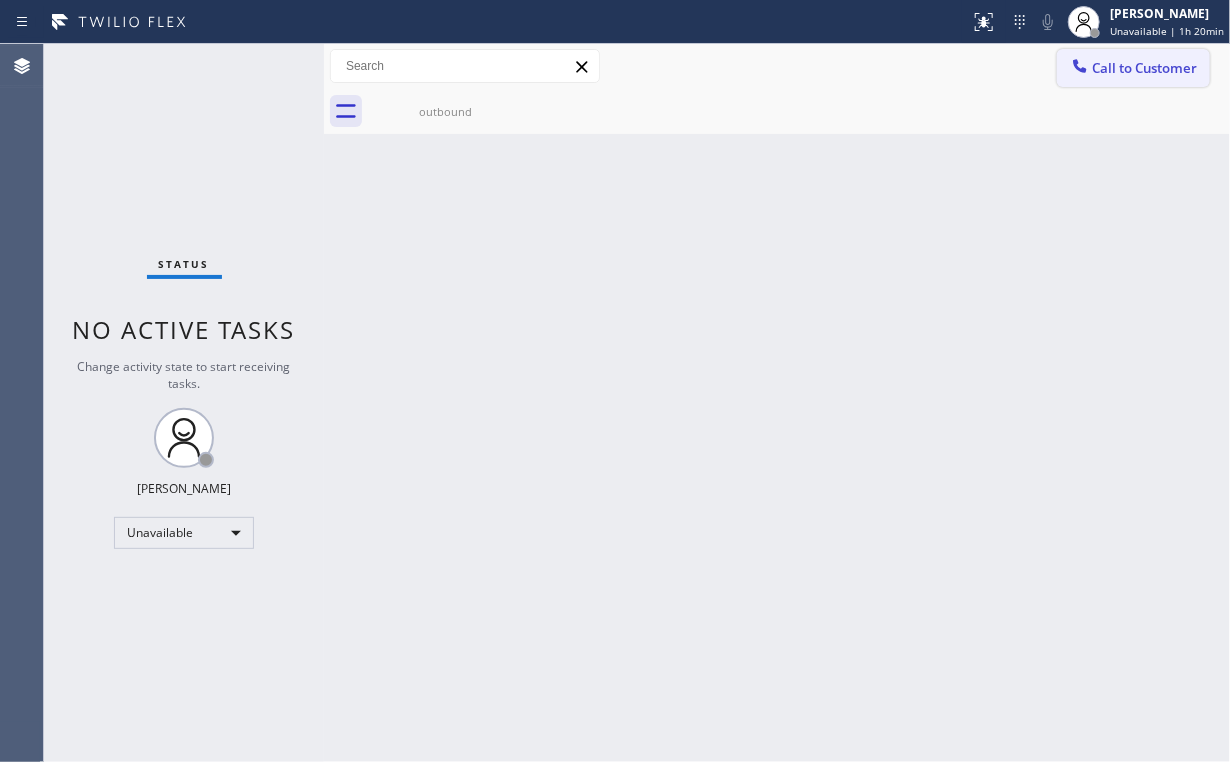drag, startPoint x: 1136, startPoint y: 61, endPoint x: 824, endPoint y: 216, distance: 348.38055 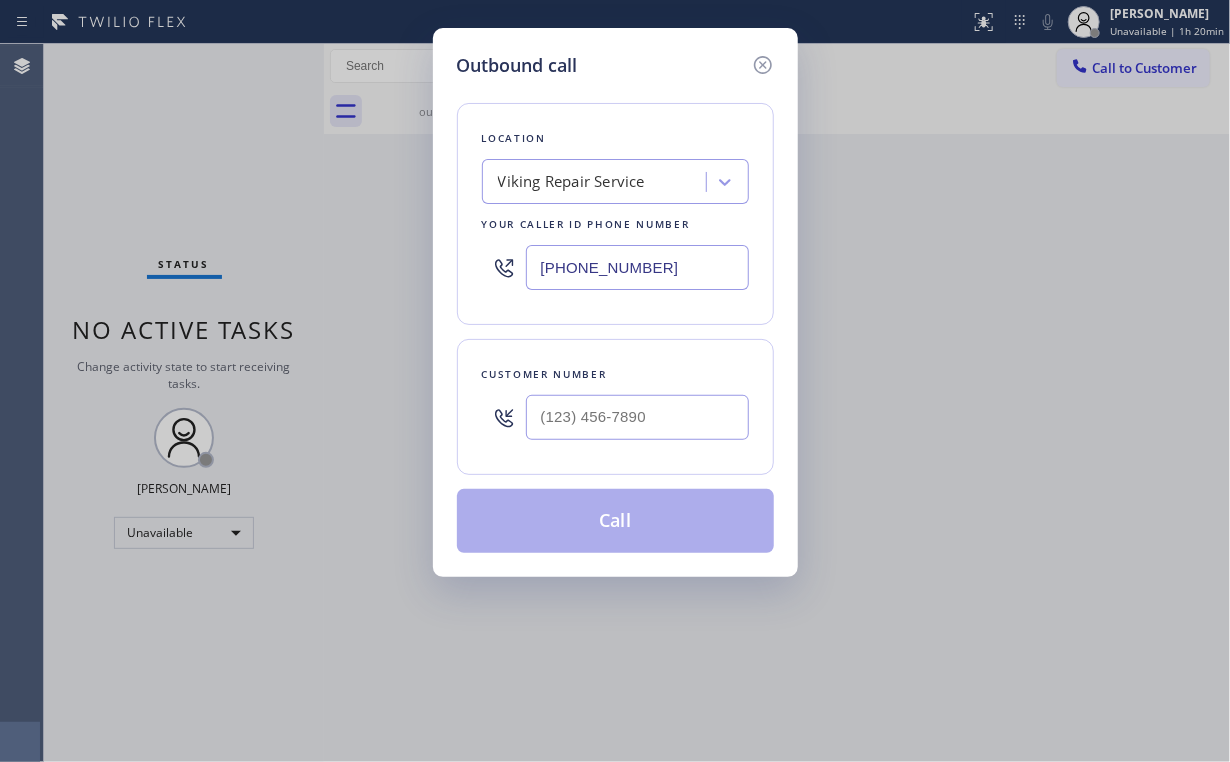 drag, startPoint x: 682, startPoint y: 254, endPoint x: 207, endPoint y: 243, distance: 475.12735 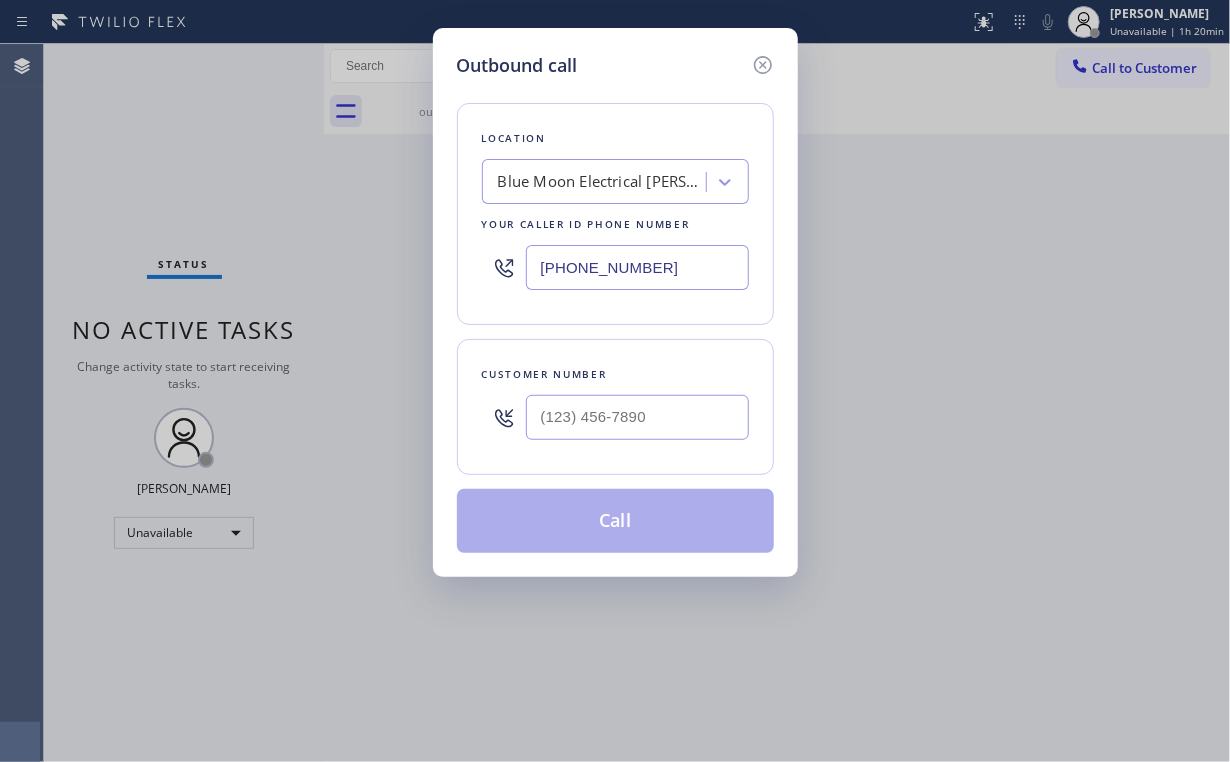 type on "[PHONE_NUMBER]" 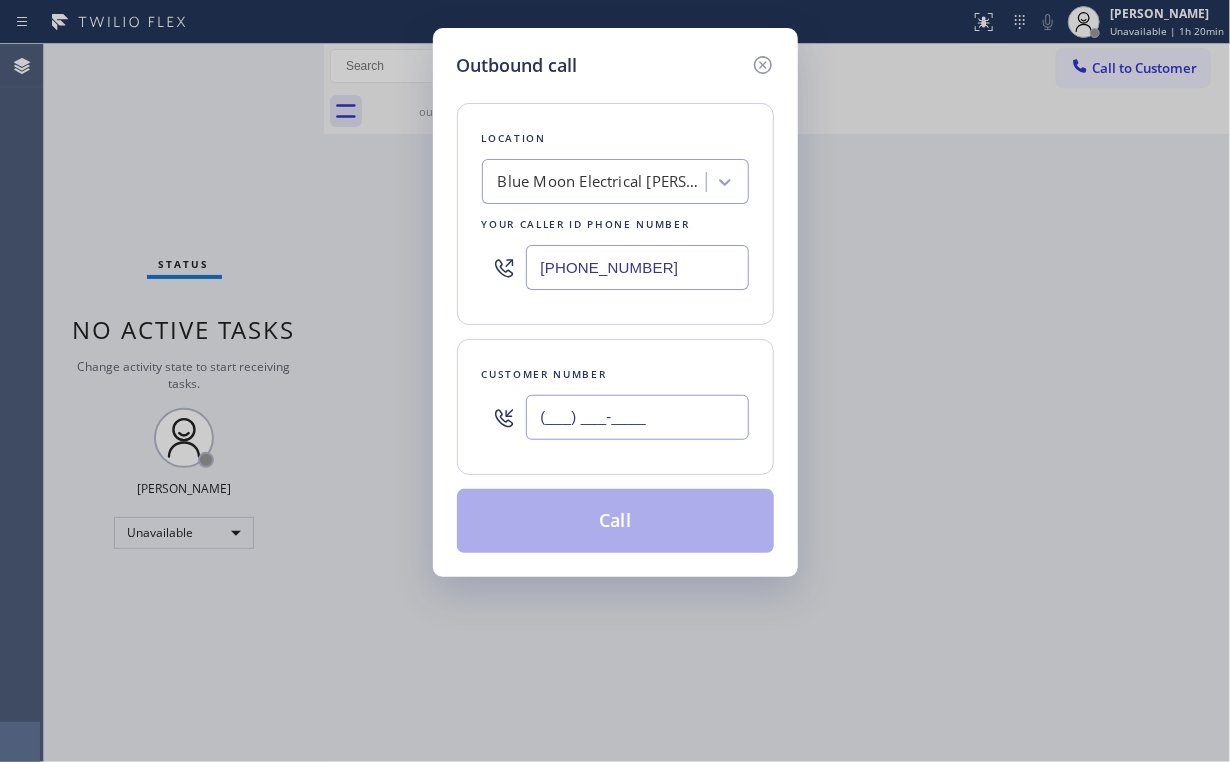 click on "(___) ___-____" at bounding box center [637, 417] 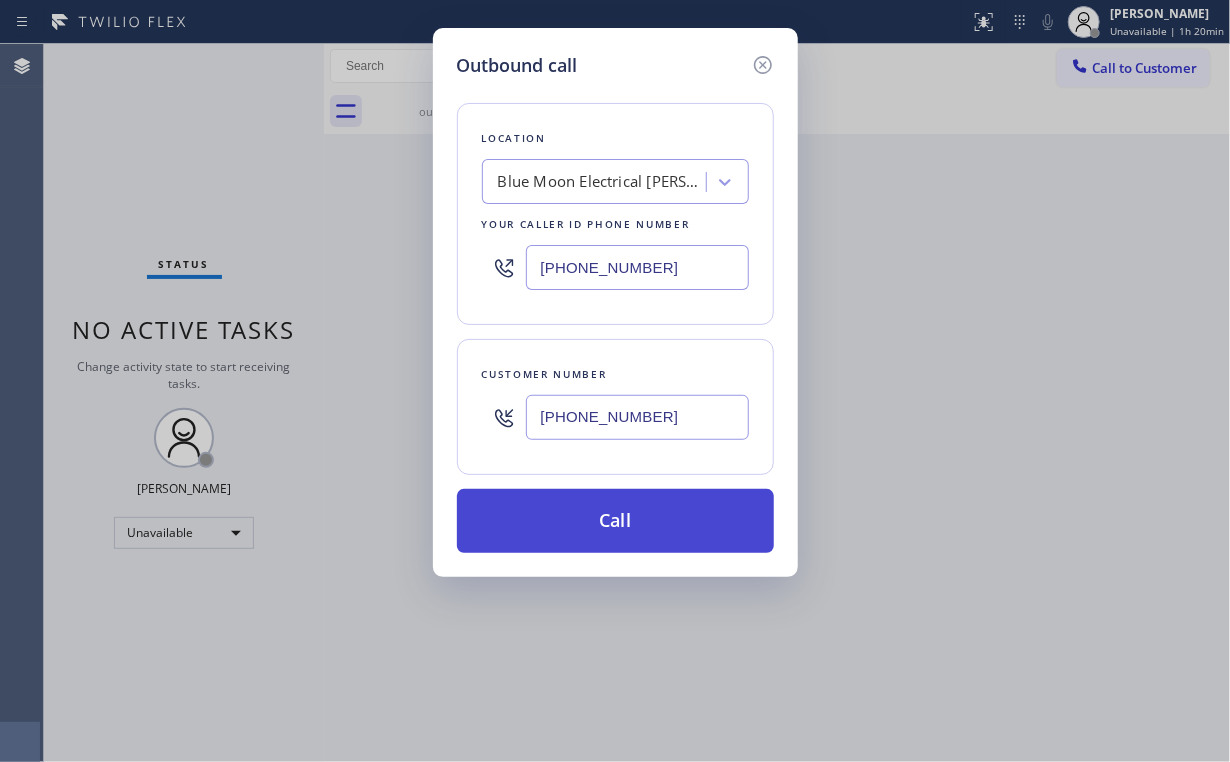type on "[PHONE_NUMBER]" 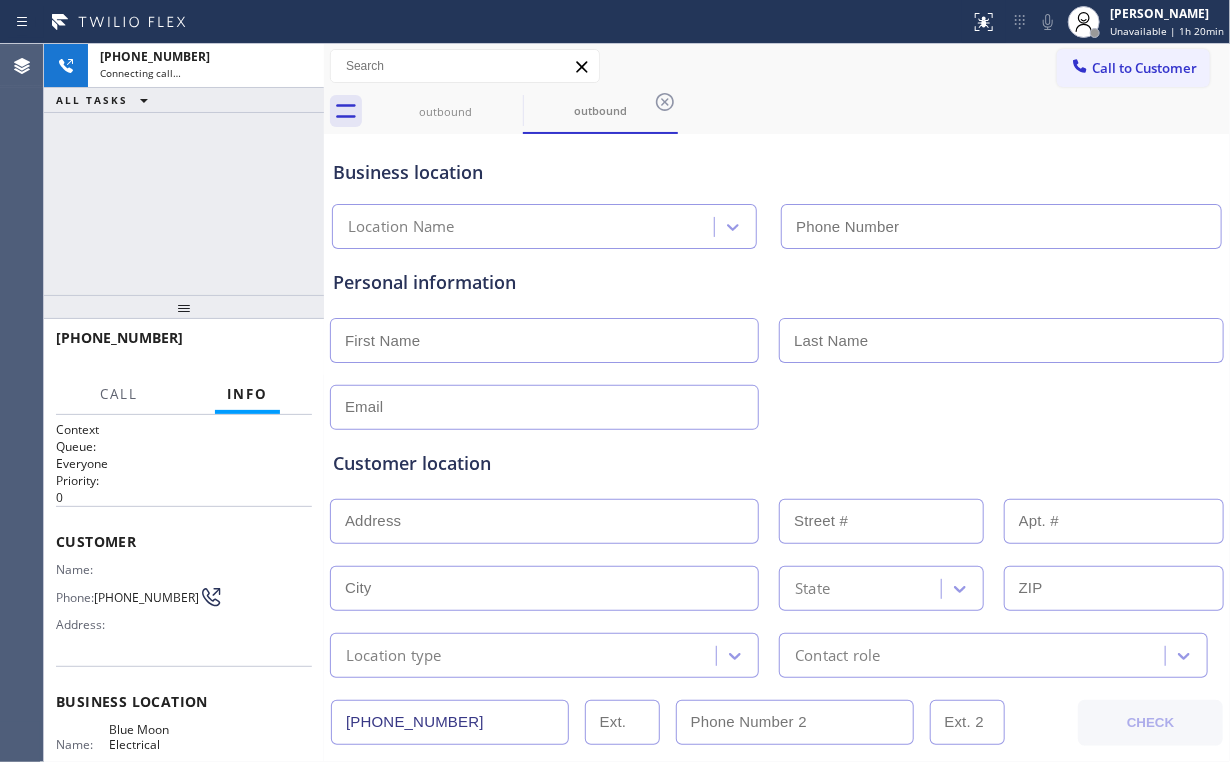 type on "[PHONE_NUMBER]" 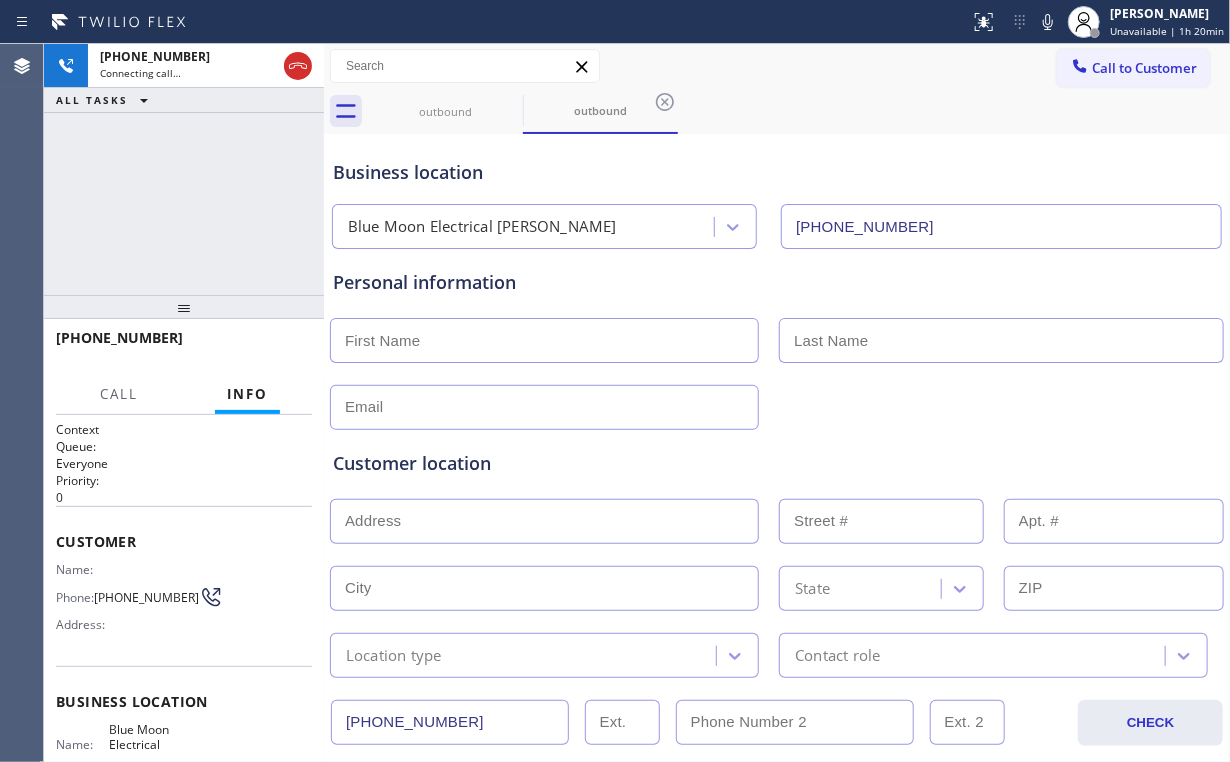 click on "[PHONE_NUMBER] Connecting call… ALL TASKS ALL TASKS ACTIVE TASKS TASKS IN WRAP UP" at bounding box center [184, 169] 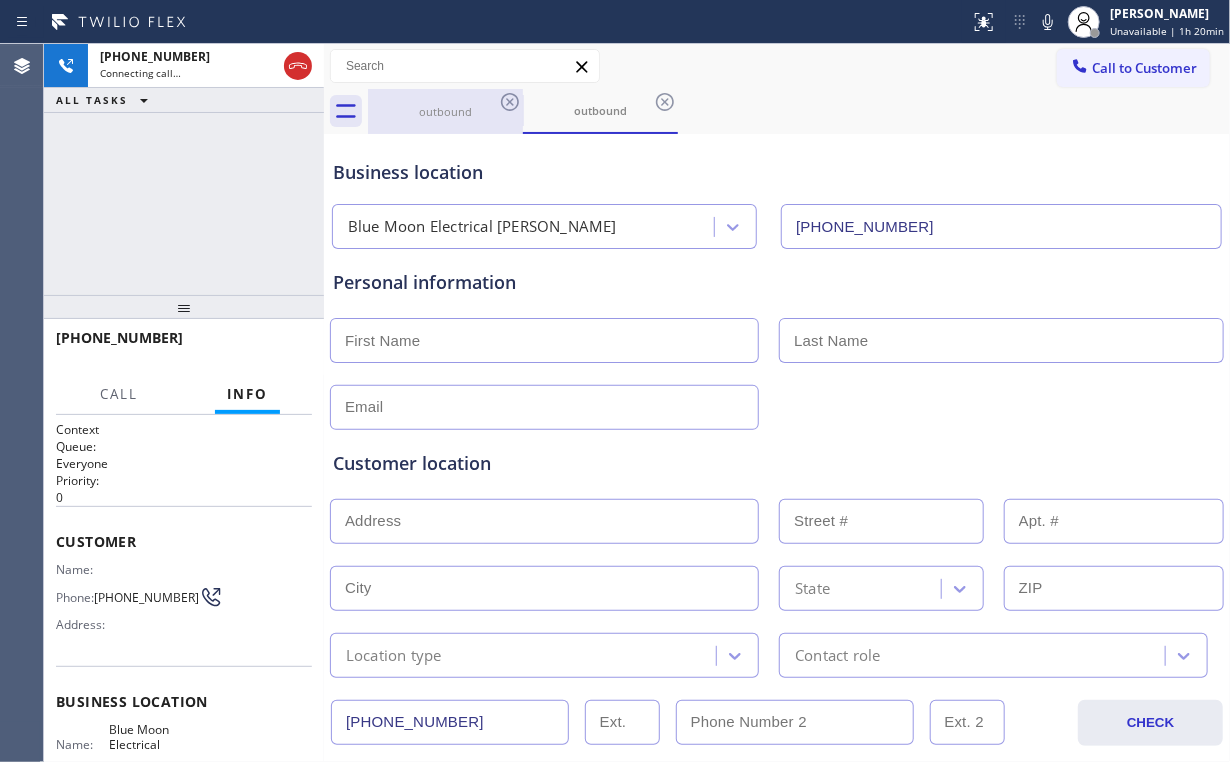 click on "outbound" at bounding box center [445, 111] 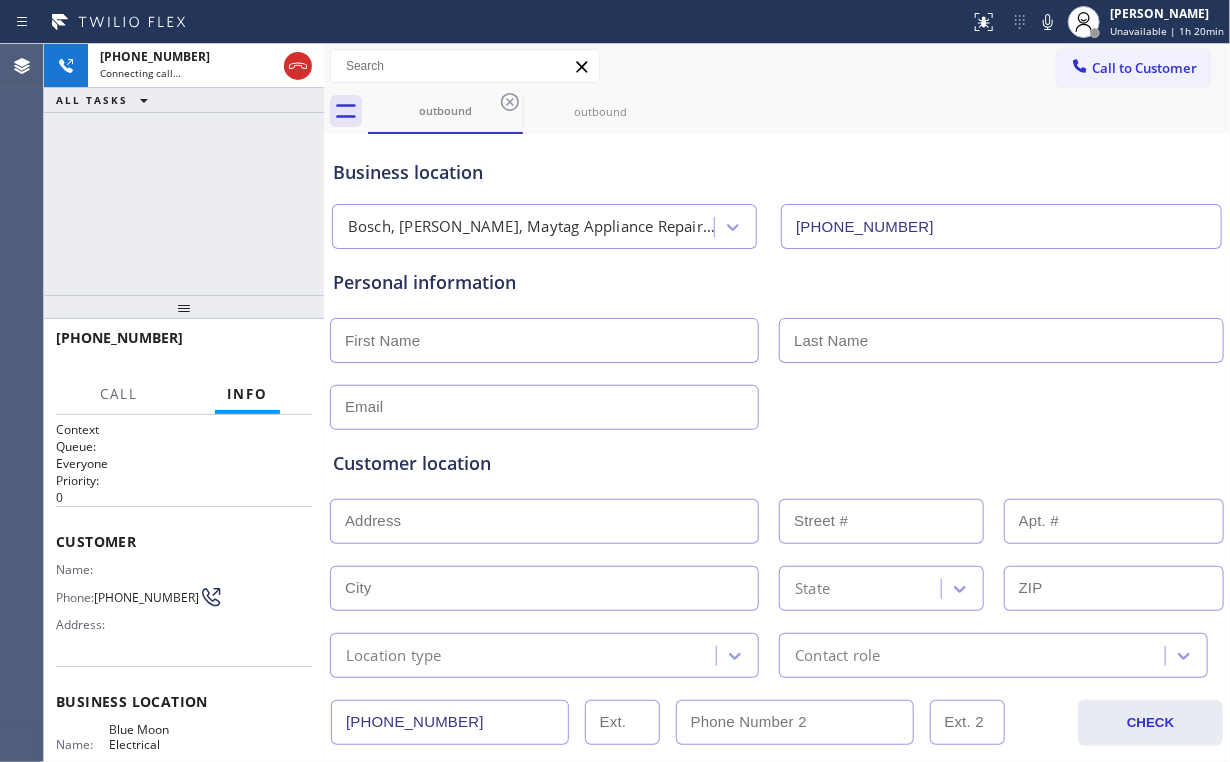 click on "[PHONE_NUMBER] Connecting call… ALL TASKS ALL TASKS ACTIVE TASKS TASKS IN WRAP UP" at bounding box center [184, 169] 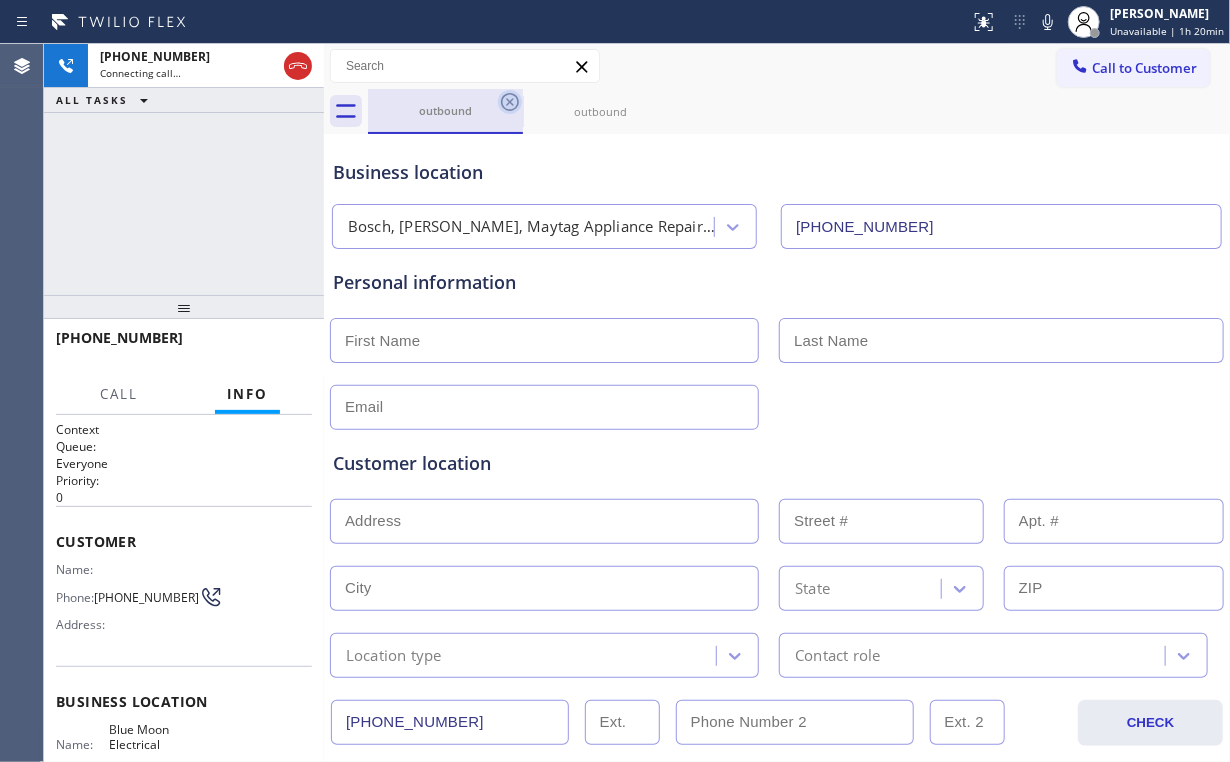 click 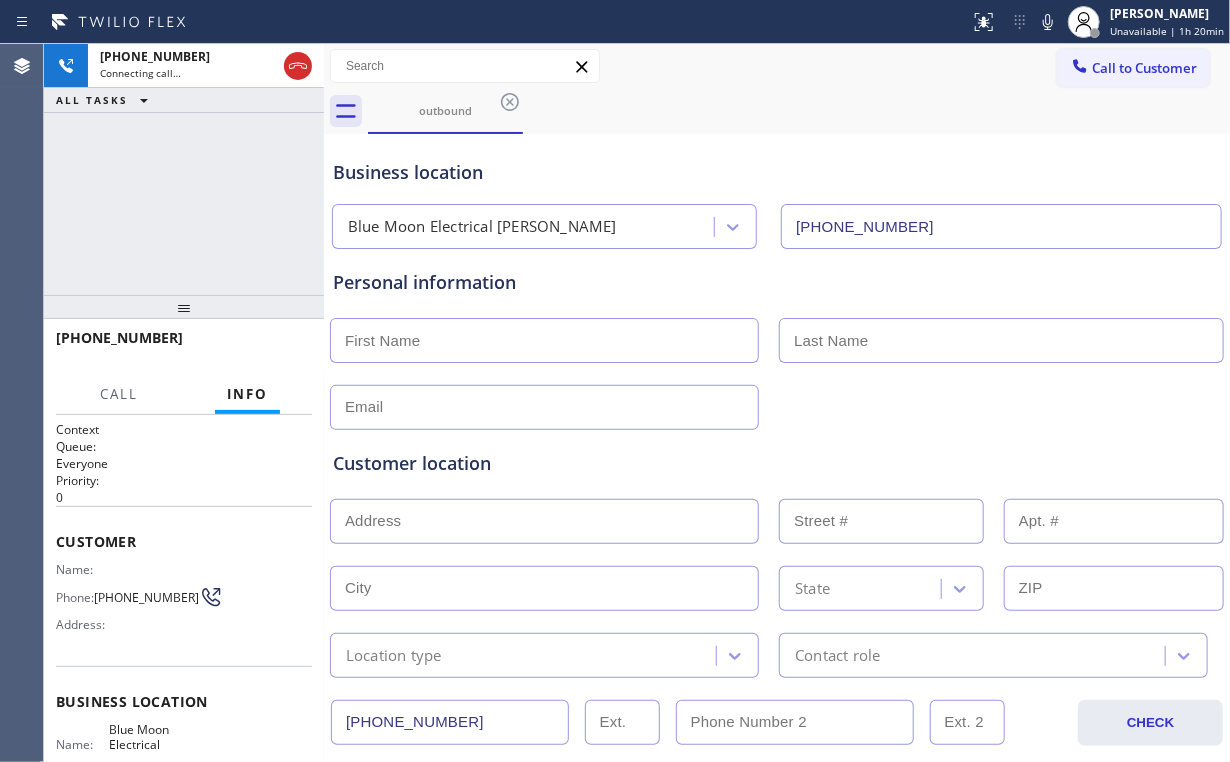 drag, startPoint x: 192, startPoint y: 198, endPoint x: 228, endPoint y: 195, distance: 36.124783 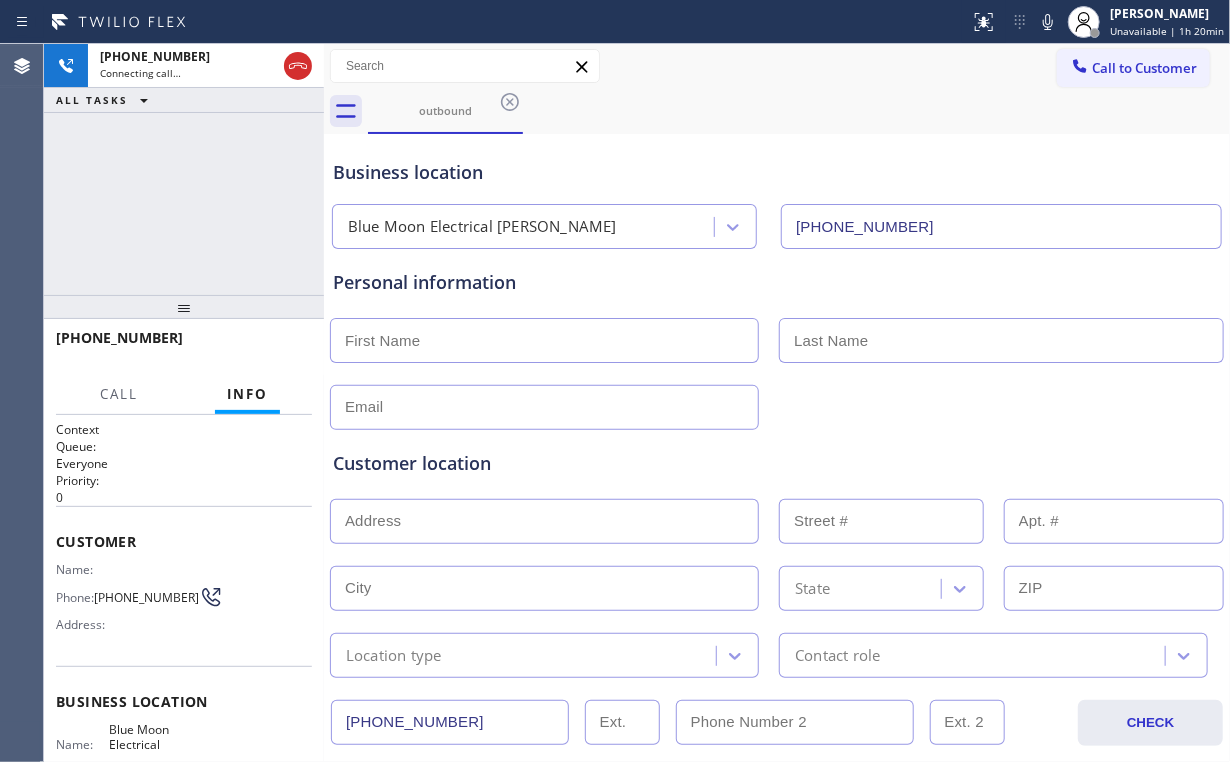 click on "[PHONE_NUMBER] Connecting call… ALL TASKS ALL TASKS ACTIVE TASKS TASKS IN WRAP UP" at bounding box center (184, 169) 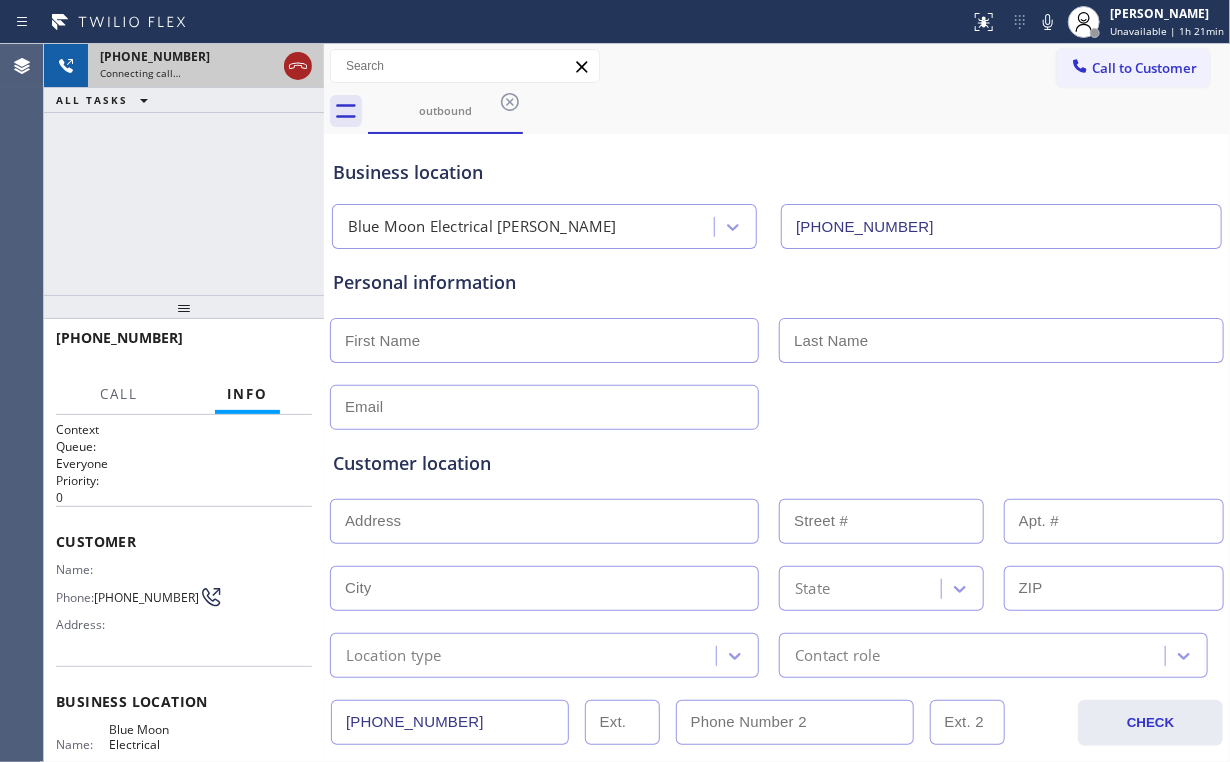 click 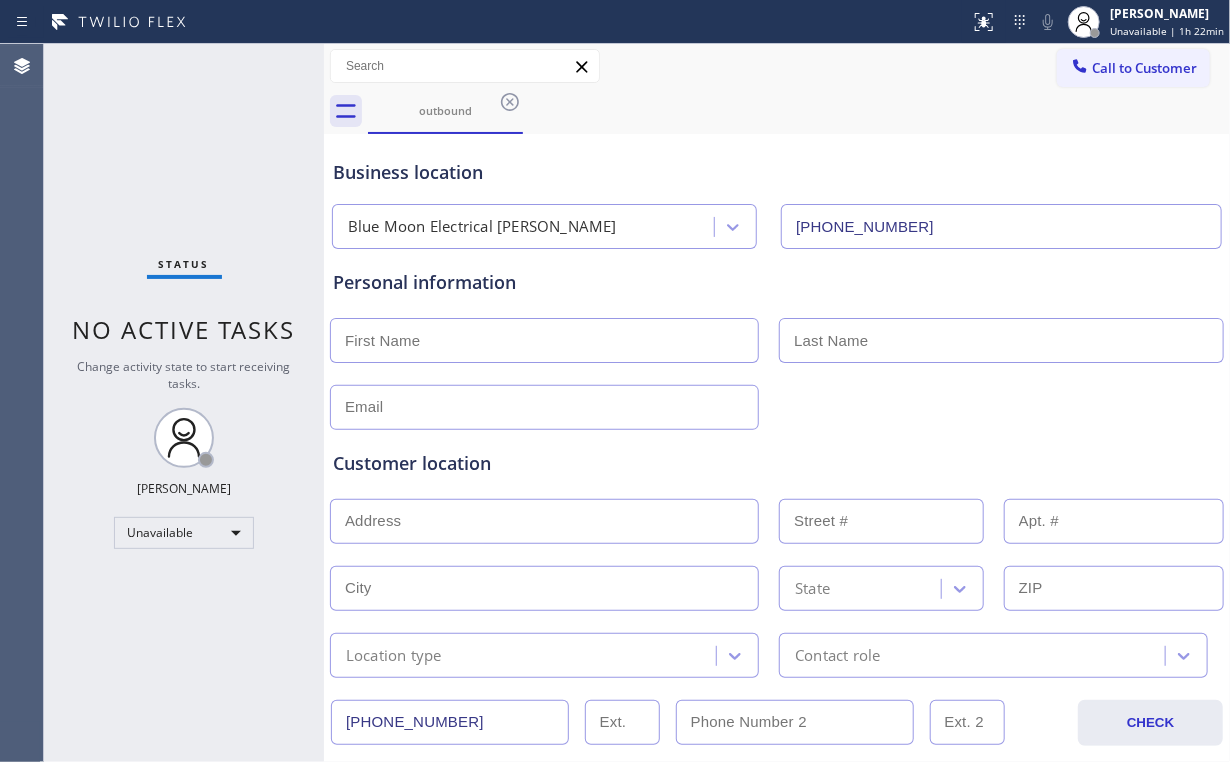 drag, startPoint x: 120, startPoint y: 136, endPoint x: 120, endPoint y: 20, distance: 116 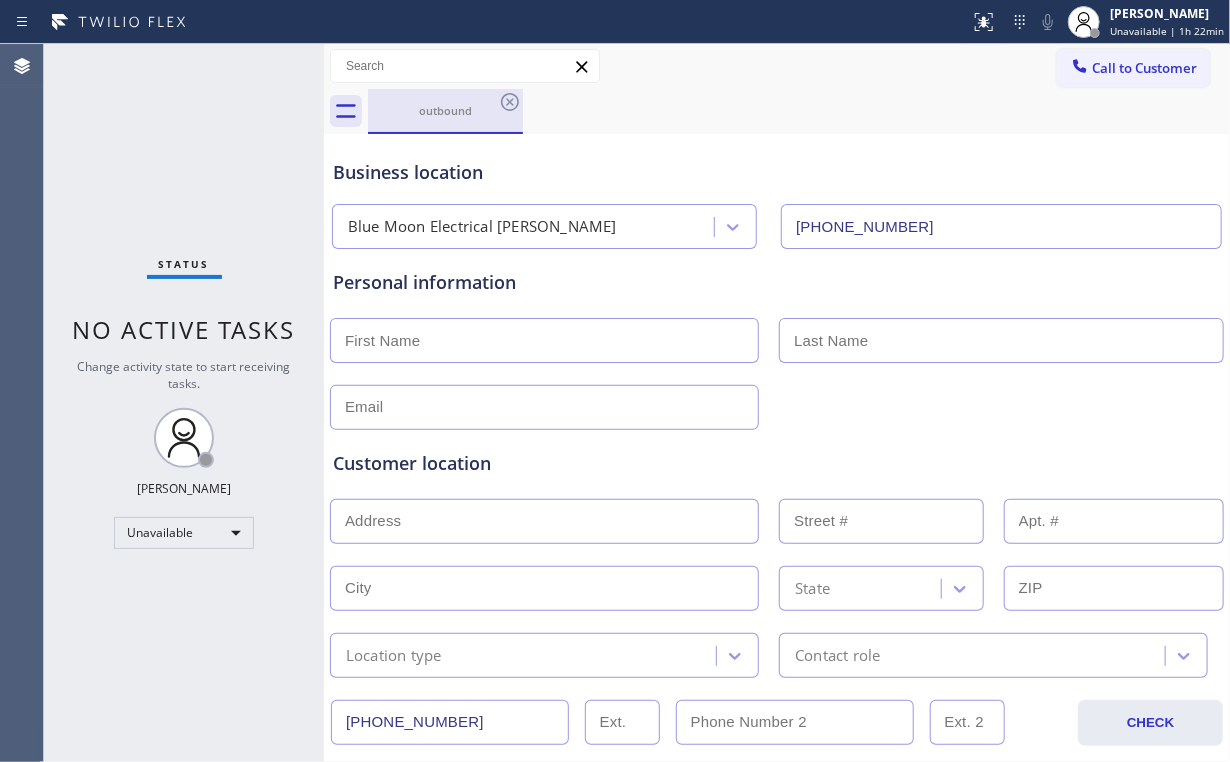 drag, startPoint x: 468, startPoint y: 110, endPoint x: 492, endPoint y: 108, distance: 24.083189 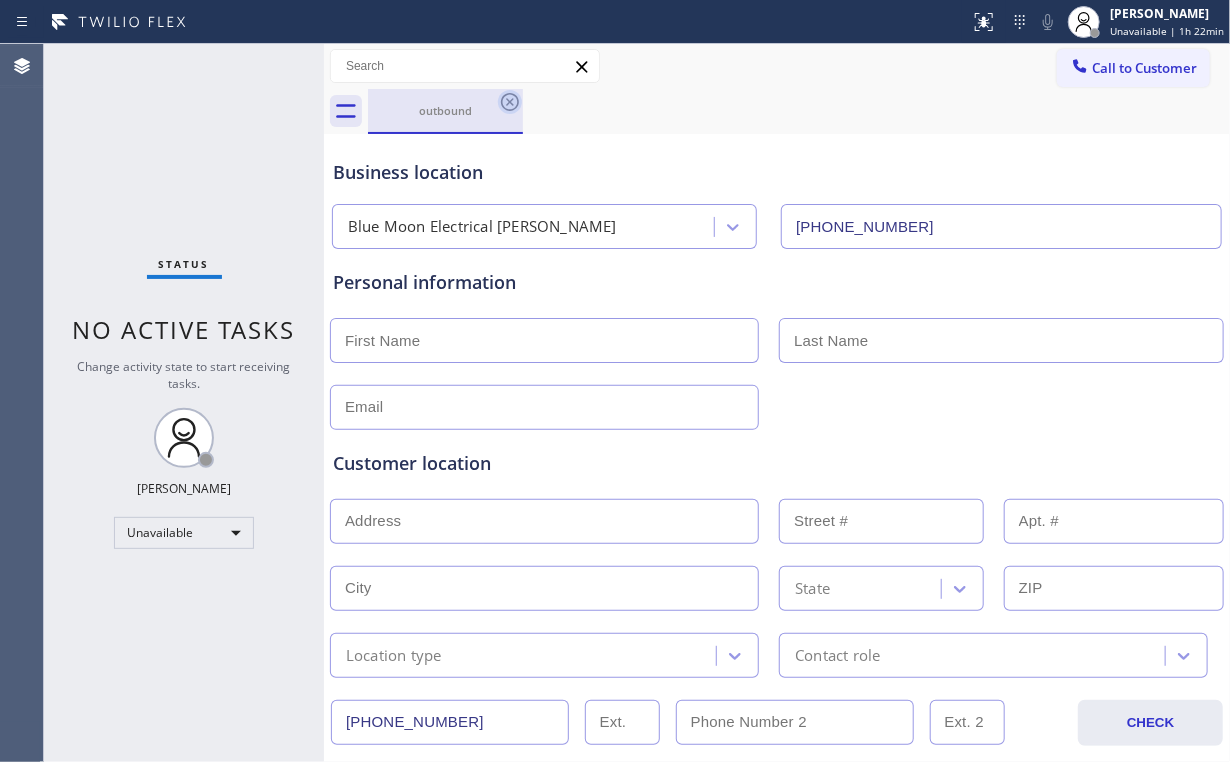 click 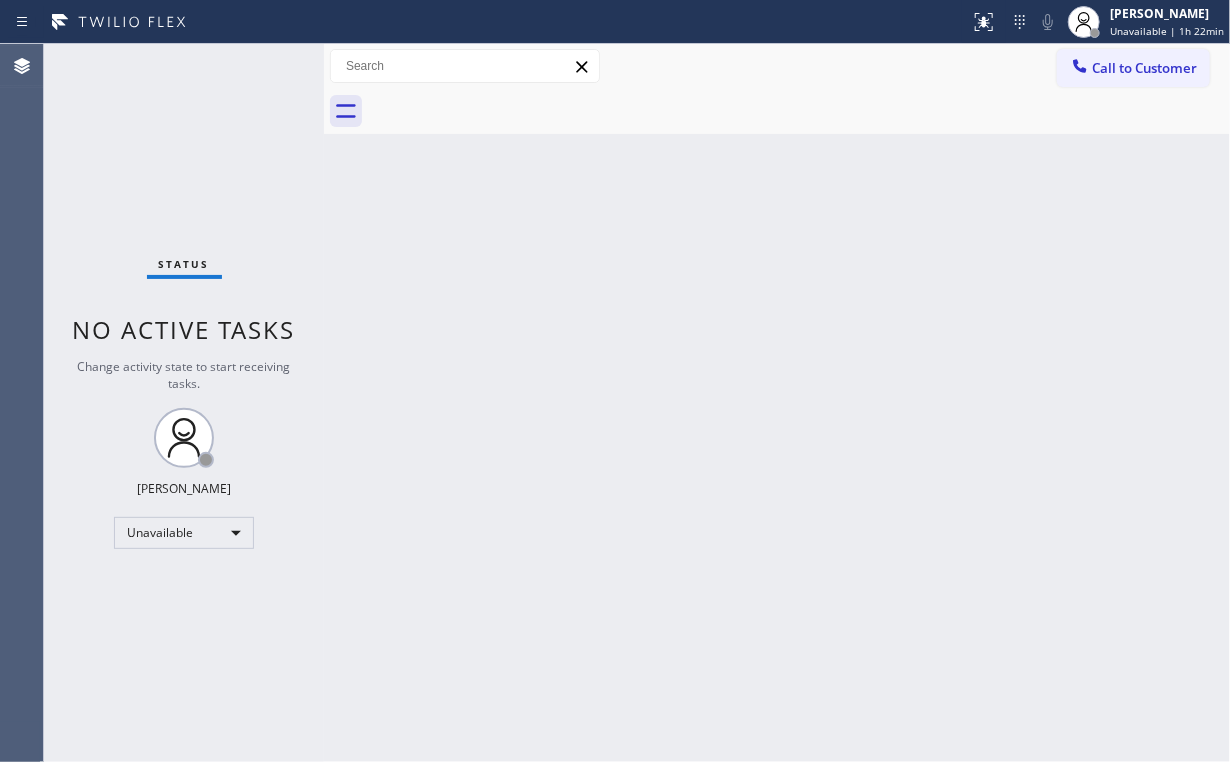 click on "Back to Dashboard Change Sender ID Customers Technicians Select a contact Outbound call Location Search location Your caller id phone number Customer number Call Customer info Name   Phone none Address none Change Sender ID HVAC [PHONE_NUMBER] 5 Star Appliance [PHONE_NUMBER] Appliance Repair [PHONE_NUMBER] Plumbing [PHONE_NUMBER] Air Duct Cleaning [PHONE_NUMBER]  Electricians [PHONE_NUMBER] Cancel Change Check personal SMS Reset Change No tabs Call to Customer Outbound call Location Blue Moon Electrical Mira Monte Your caller id phone number [PHONE_NUMBER] Customer number Call Outbound call Technician Search Technician Your caller id phone number Your caller id phone number Call" at bounding box center (777, 403) 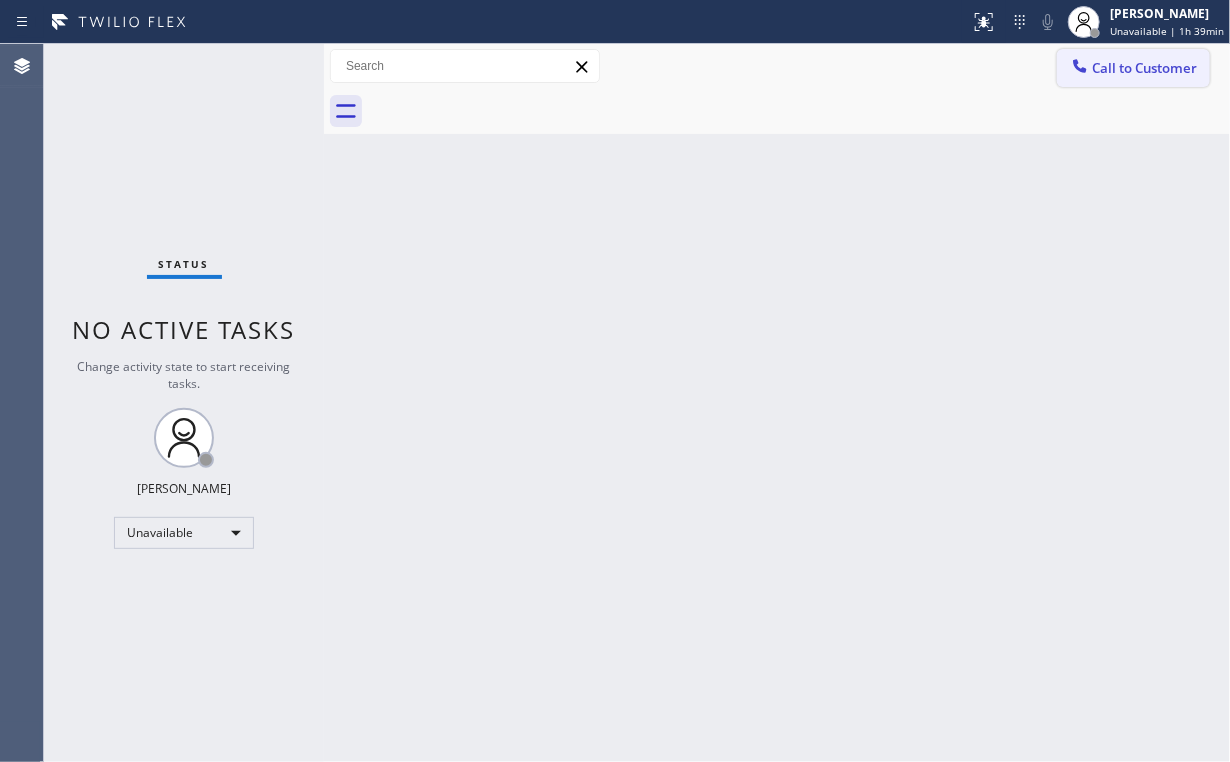 drag, startPoint x: 1122, startPoint y: 60, endPoint x: 1108, endPoint y: 69, distance: 16.643316 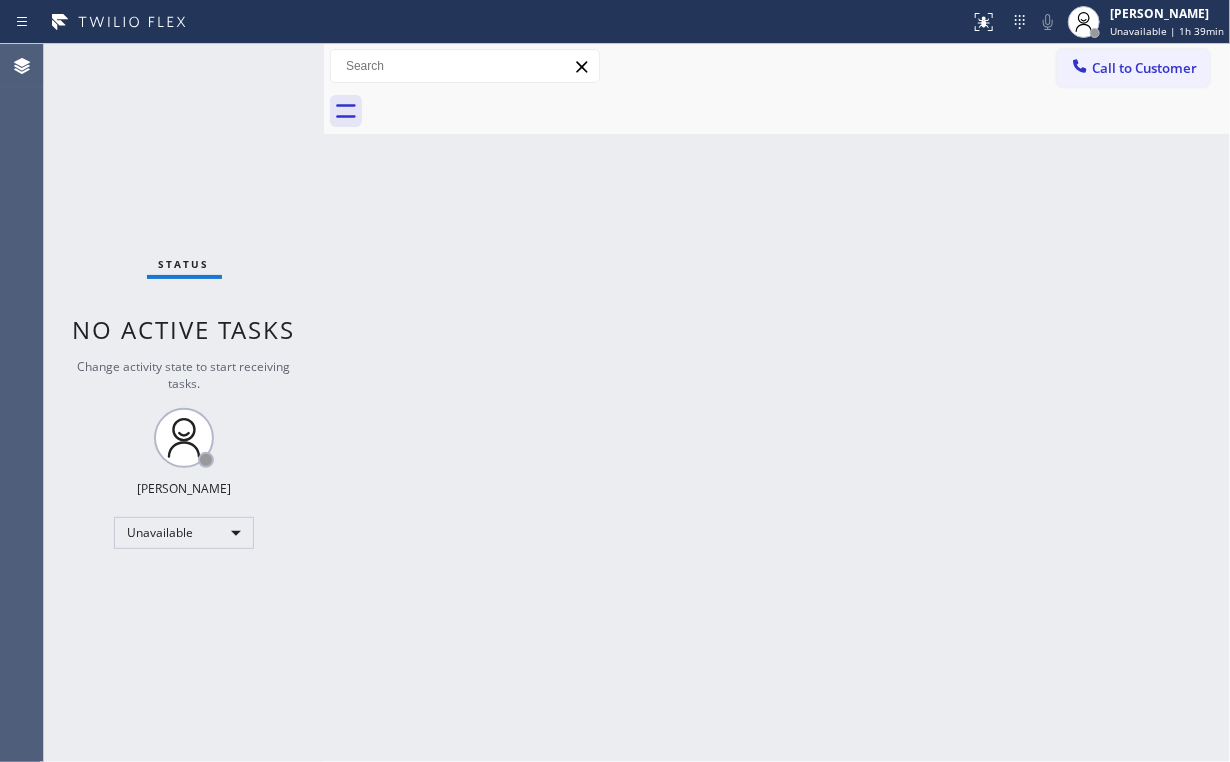 click on "Call to Customer" at bounding box center [1144, 68] 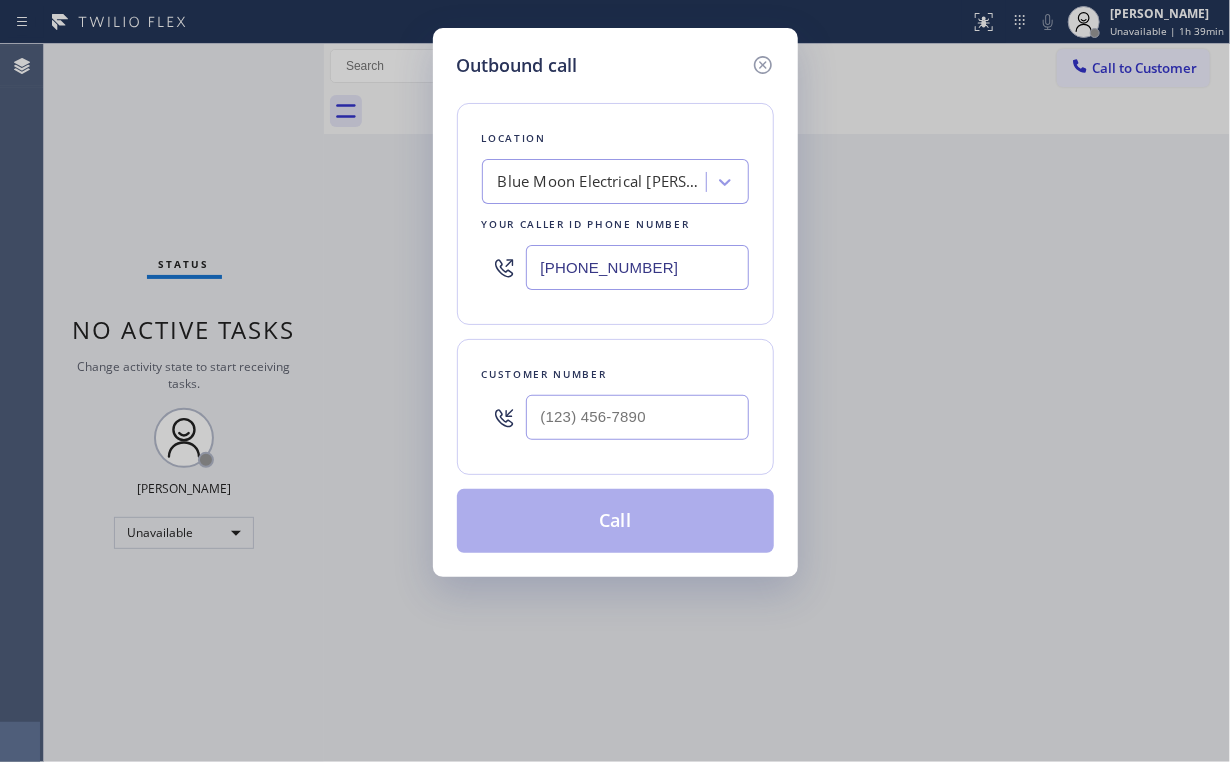 drag, startPoint x: 476, startPoint y: 267, endPoint x: 300, endPoint y: 272, distance: 176.07101 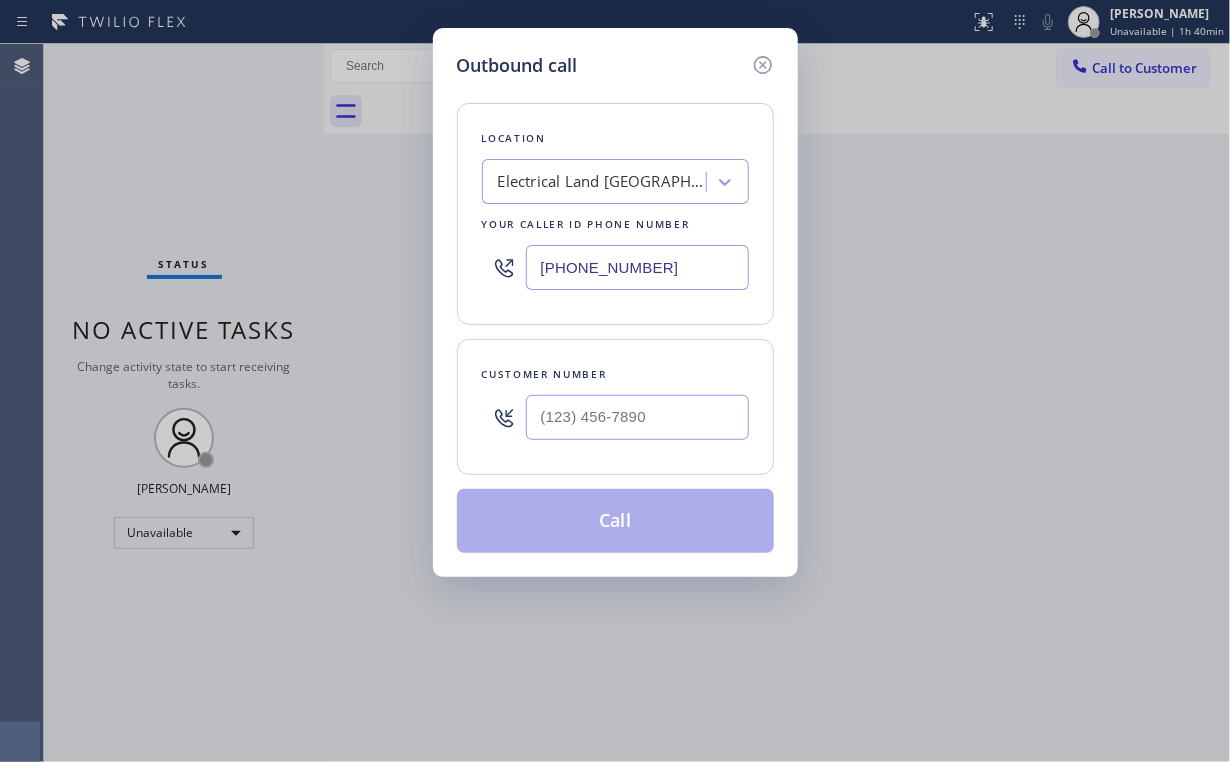 click on "Outbound call Location Electrical Land [GEOGRAPHIC_DATA] Your caller id phone number [PHONE_NUMBER] Customer number Call" at bounding box center (615, 381) 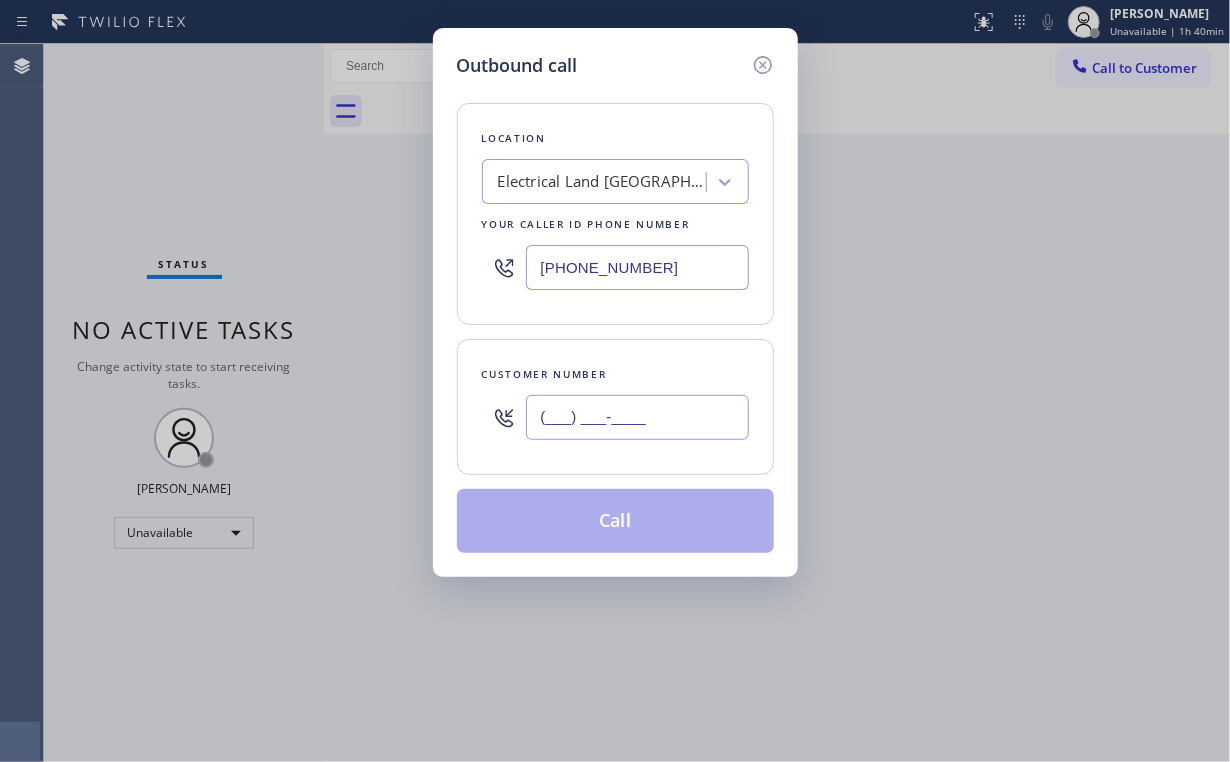 click on "(___) ___-____" at bounding box center [637, 417] 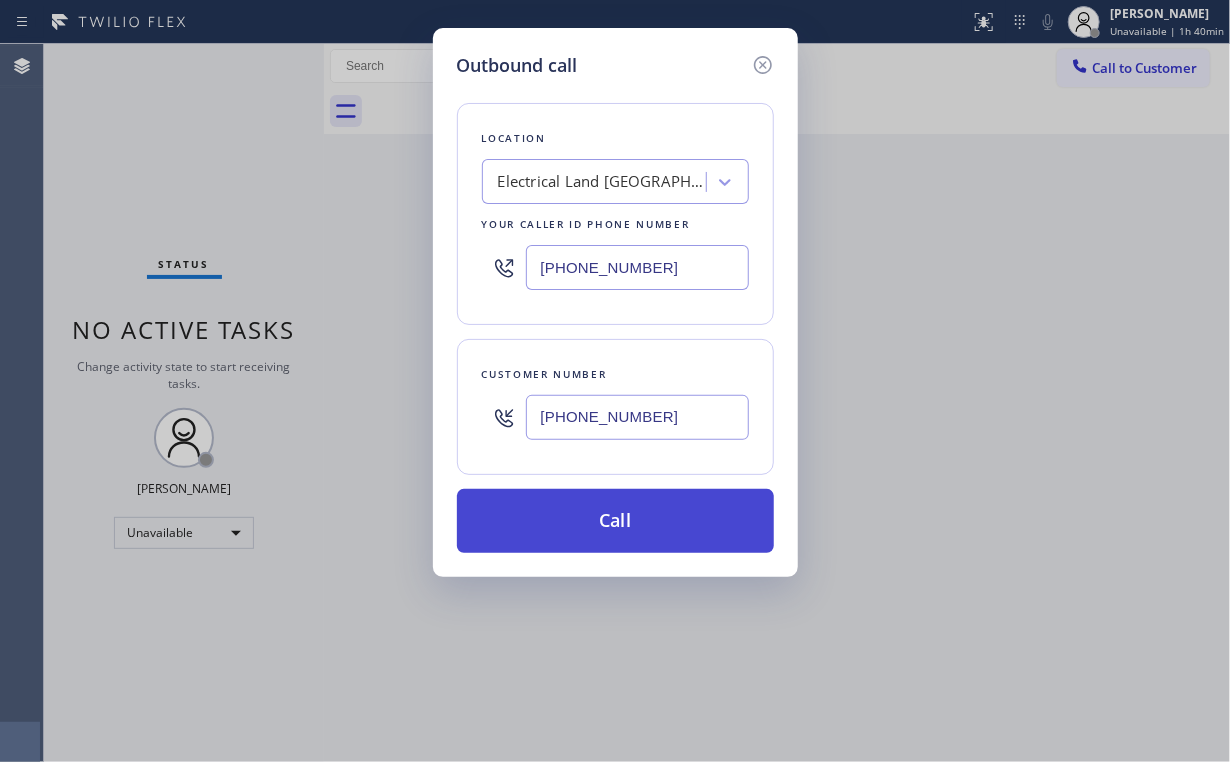 type on "[PHONE_NUMBER]" 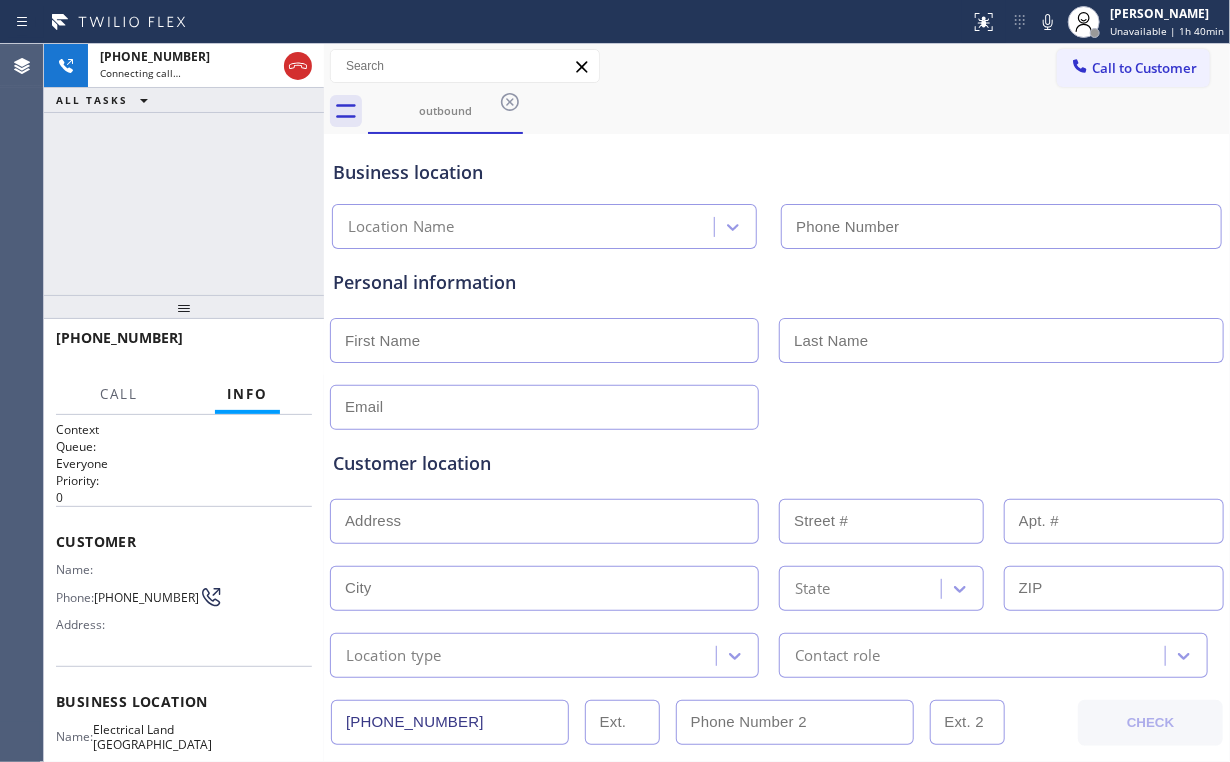 type on "[PHONE_NUMBER]" 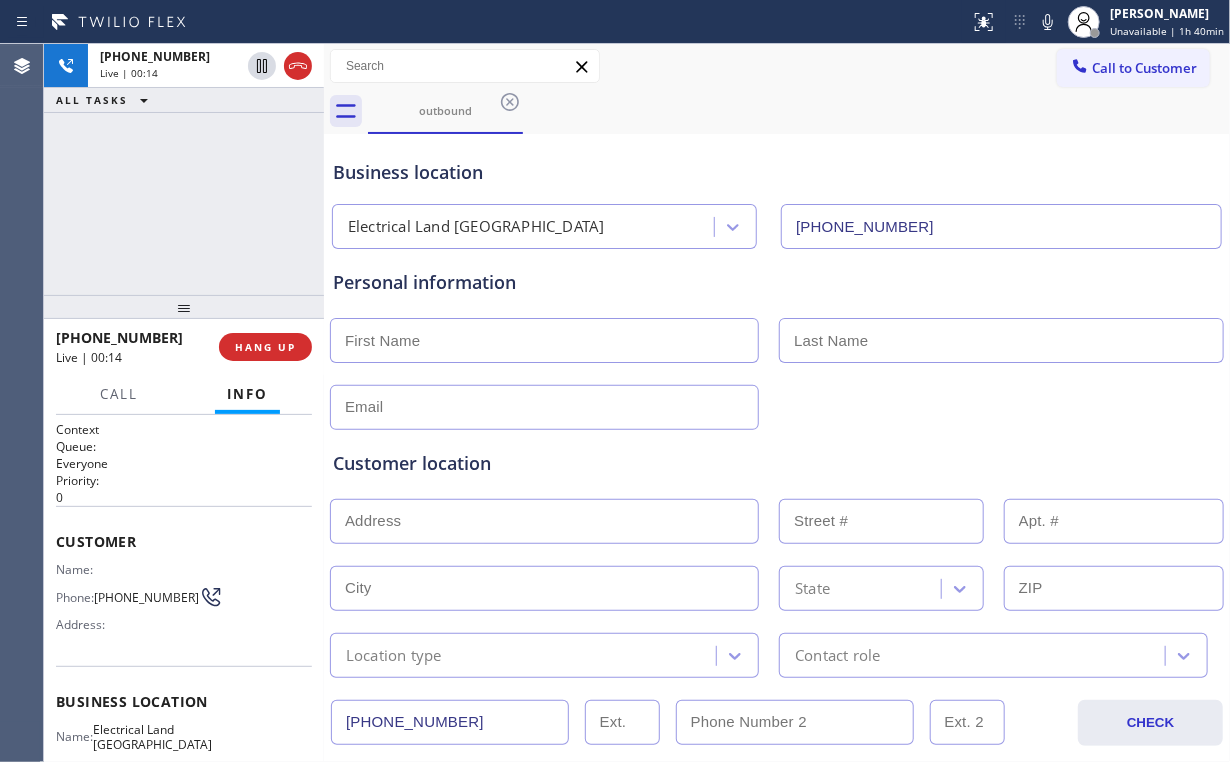 click on "[PHONE_NUMBER] Live | 00:14 ALL TASKS ALL TASKS ACTIVE TASKS TASKS IN WRAP UP" at bounding box center [184, 169] 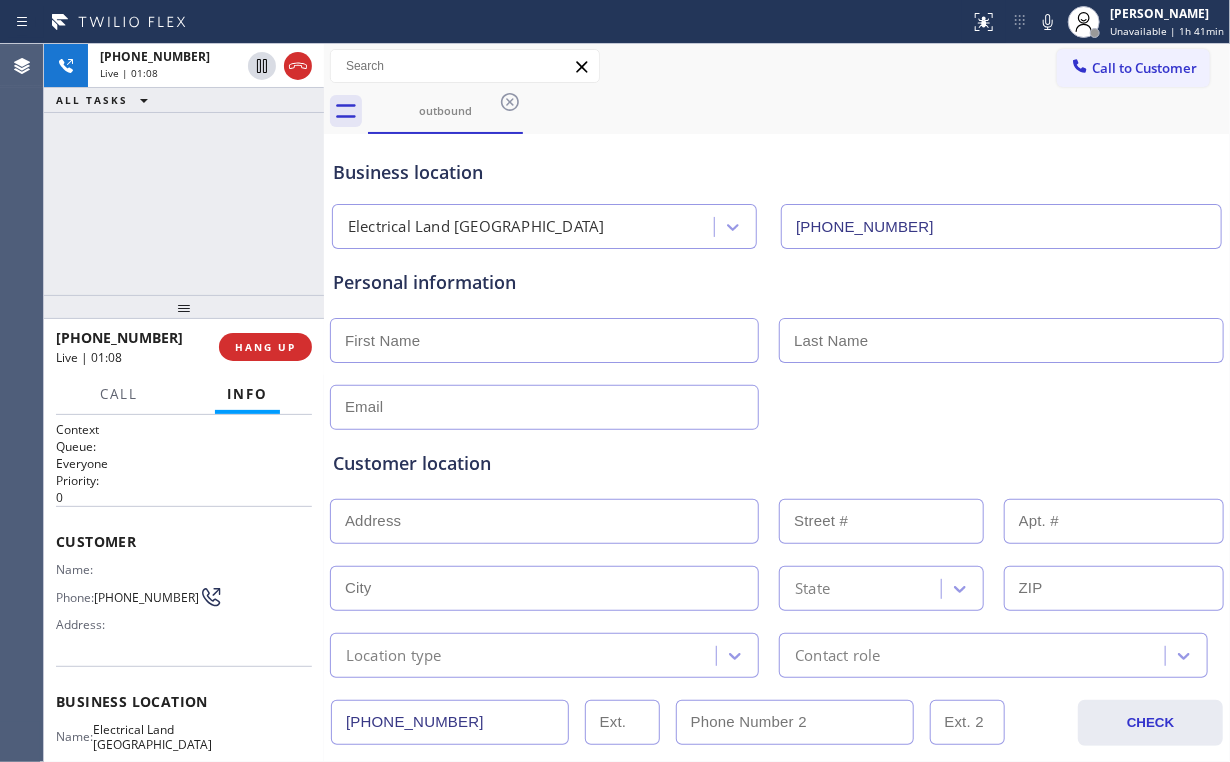 click on "[PHONE_NUMBER] Live | 01:08 ALL TASKS ALL TASKS ACTIVE TASKS TASKS IN WRAP UP" at bounding box center (184, 169) 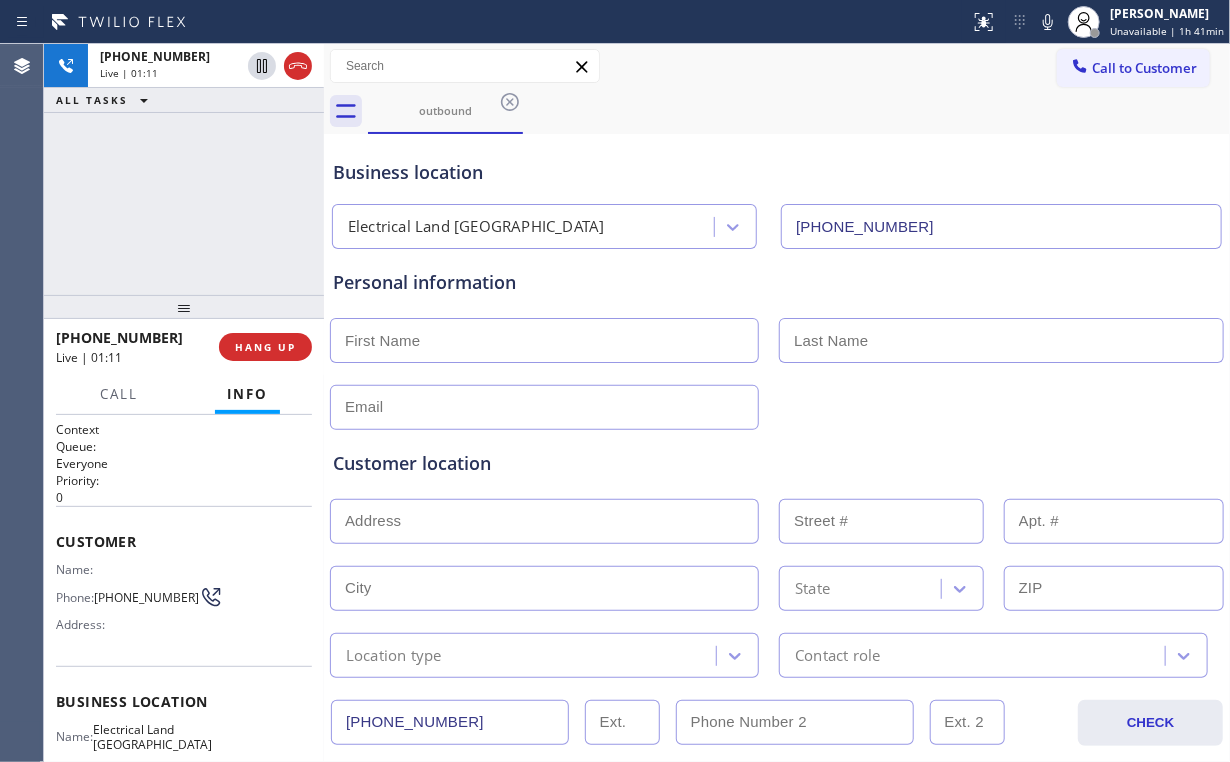 click on "[PHONE_NUMBER] Live | 01:11 ALL TASKS ALL TASKS ACTIVE TASKS TASKS IN WRAP UP" at bounding box center (184, 169) 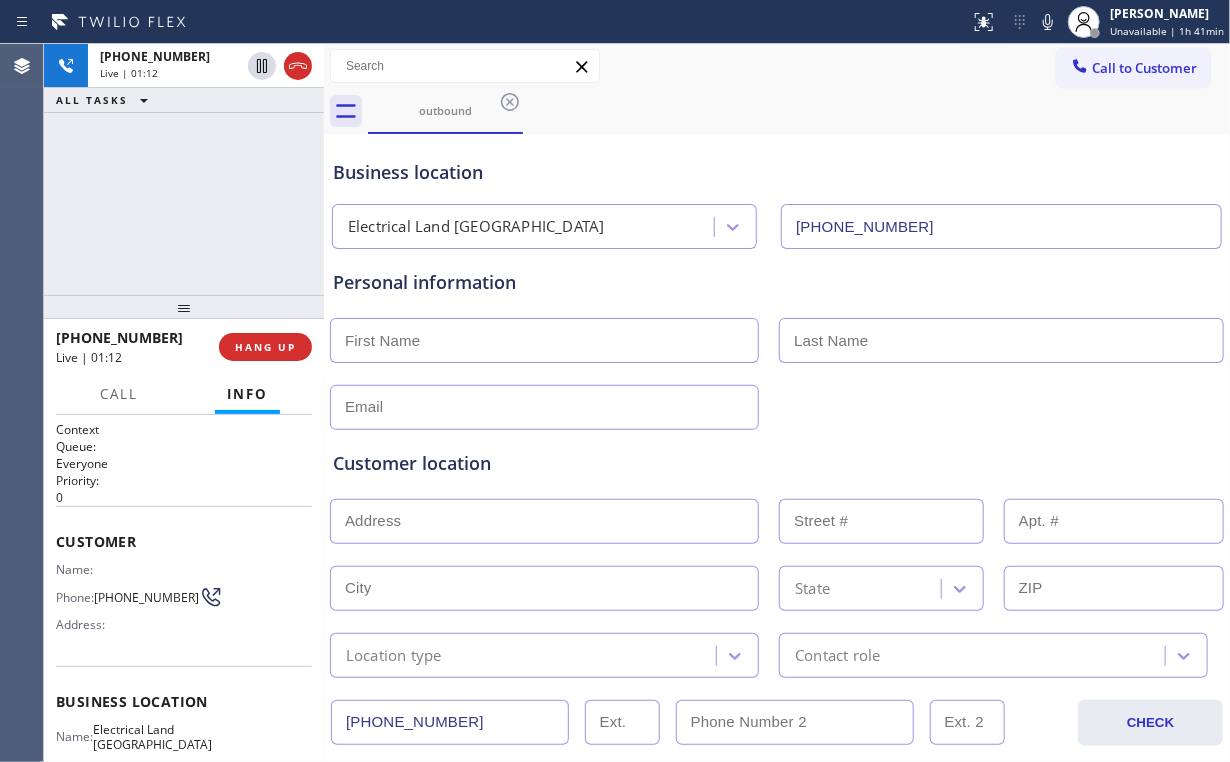 click on "[PHONE_NUMBER] Live | 01:12 ALL TASKS ALL TASKS ACTIVE TASKS TASKS IN WRAP UP" at bounding box center (184, 169) 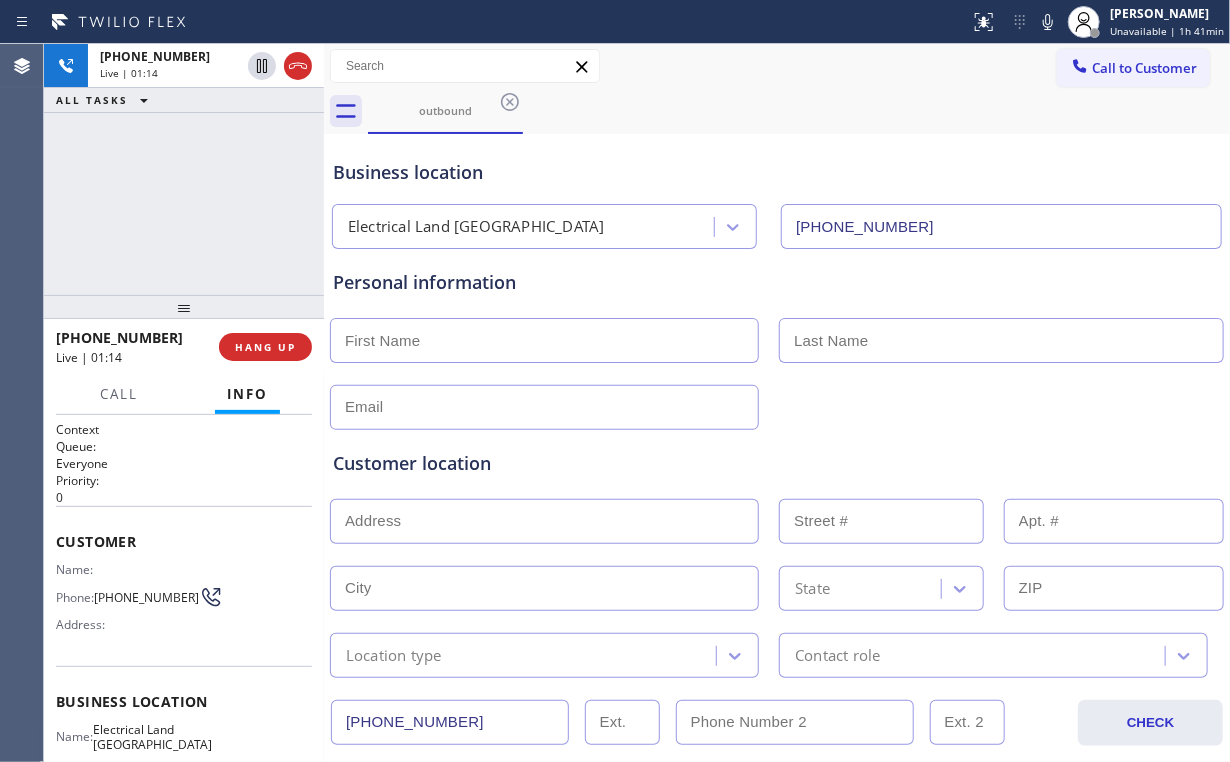 click on "[PHONE_NUMBER] Live | 01:14 ALL TASKS ALL TASKS ACTIVE TASKS TASKS IN WRAP UP" at bounding box center (184, 169) 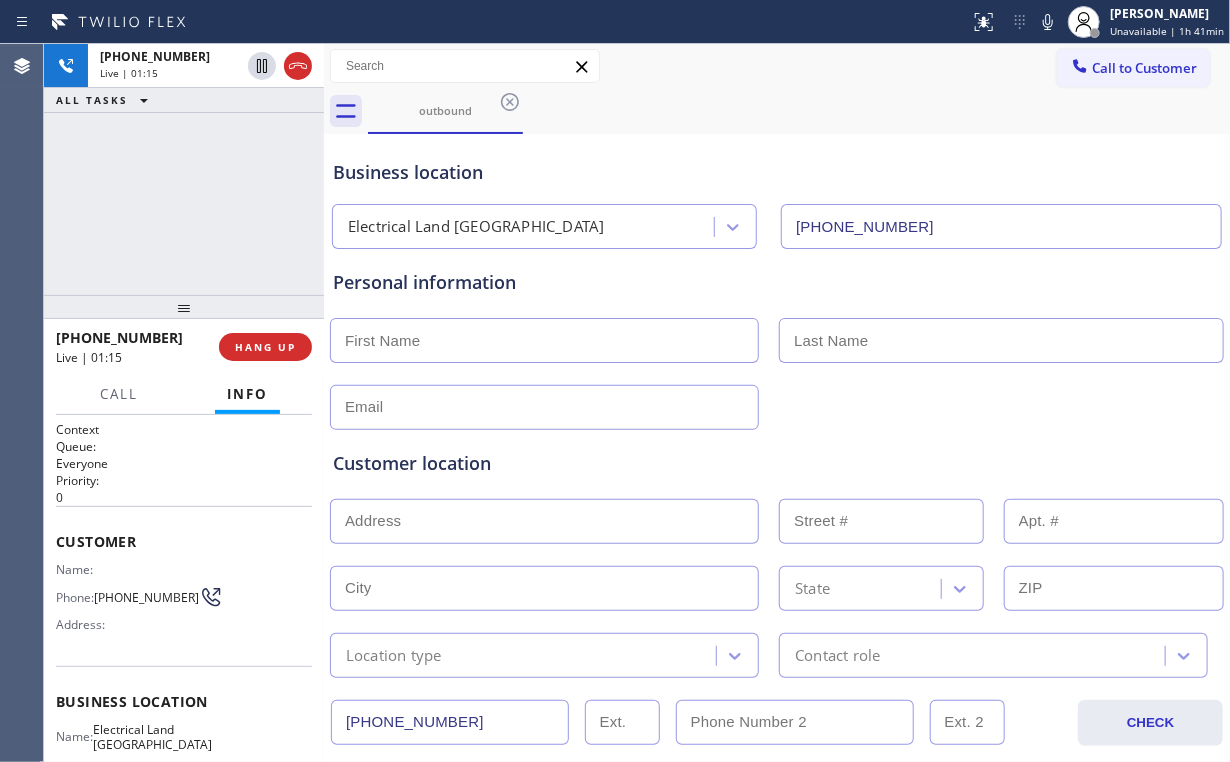 click on "[PHONE_NUMBER] Live | 01:15 ALL TASKS ALL TASKS ACTIVE TASKS TASKS IN WRAP UP" at bounding box center [184, 169] 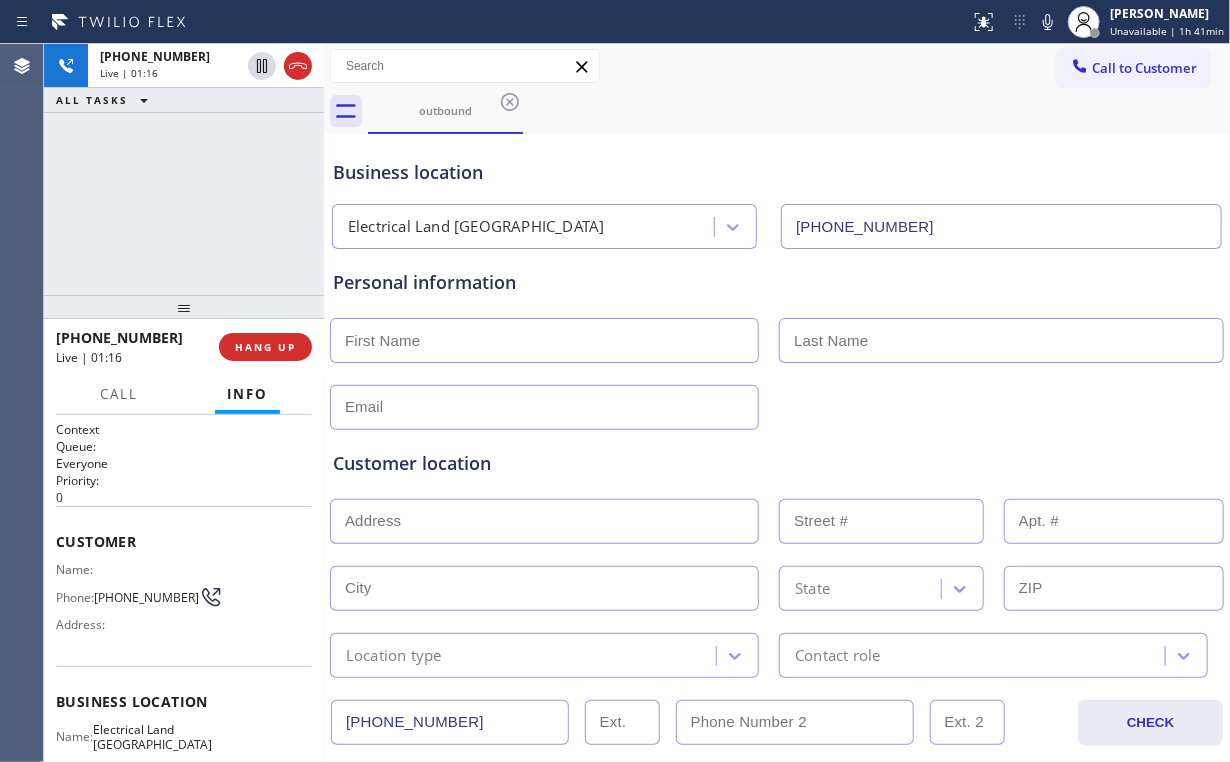 click on "[PHONE_NUMBER] Live | 01:16 ALL TASKS ALL TASKS ACTIVE TASKS TASKS IN WRAP UP" at bounding box center [184, 169] 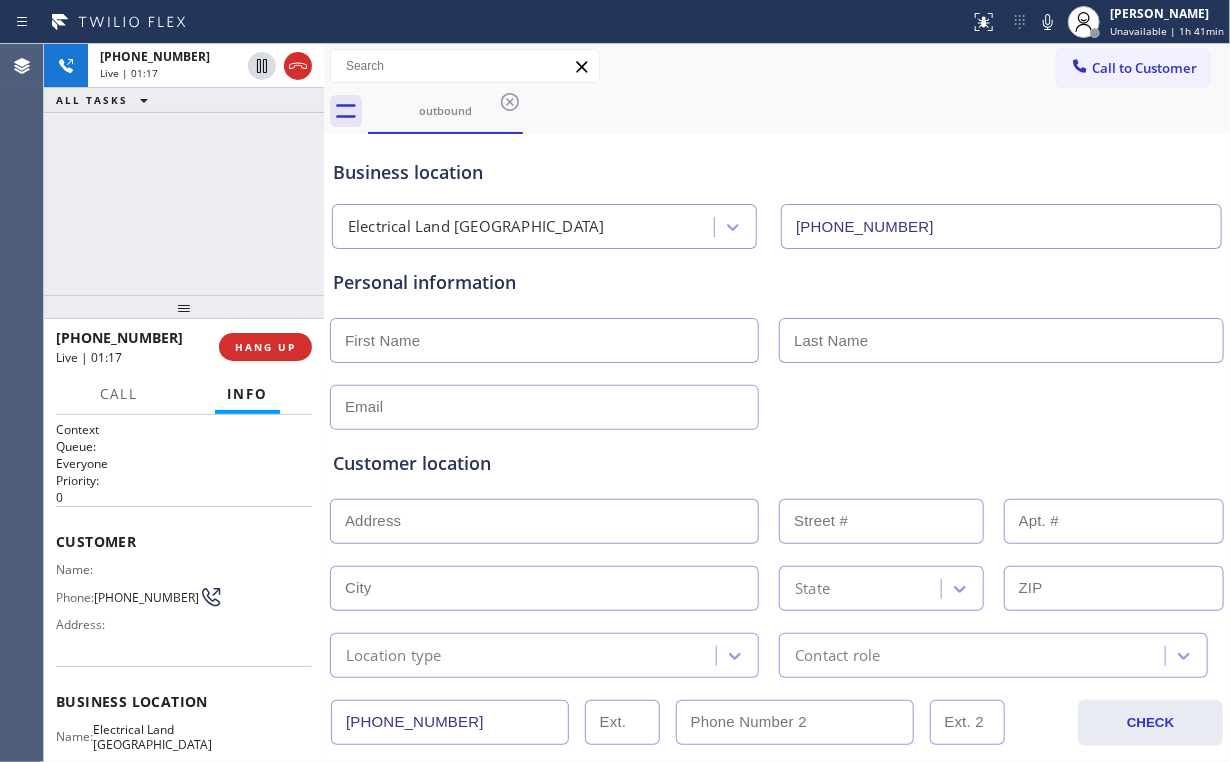 click on "[PHONE_NUMBER] Live | 01:17 ALL TASKS ALL TASKS ACTIVE TASKS TASKS IN WRAP UP" at bounding box center [184, 169] 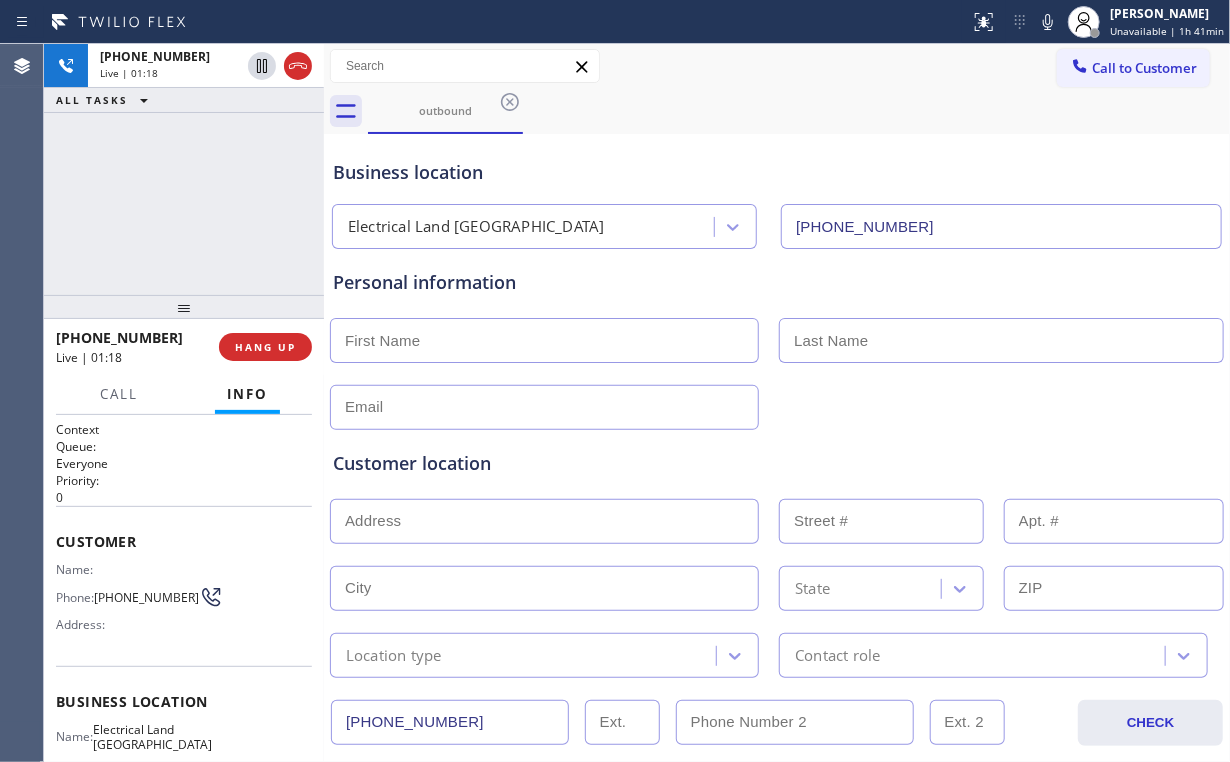 click on "[PHONE_NUMBER] Live | 01:18 ALL TASKS ALL TASKS ACTIVE TASKS TASKS IN WRAP UP" at bounding box center [184, 169] 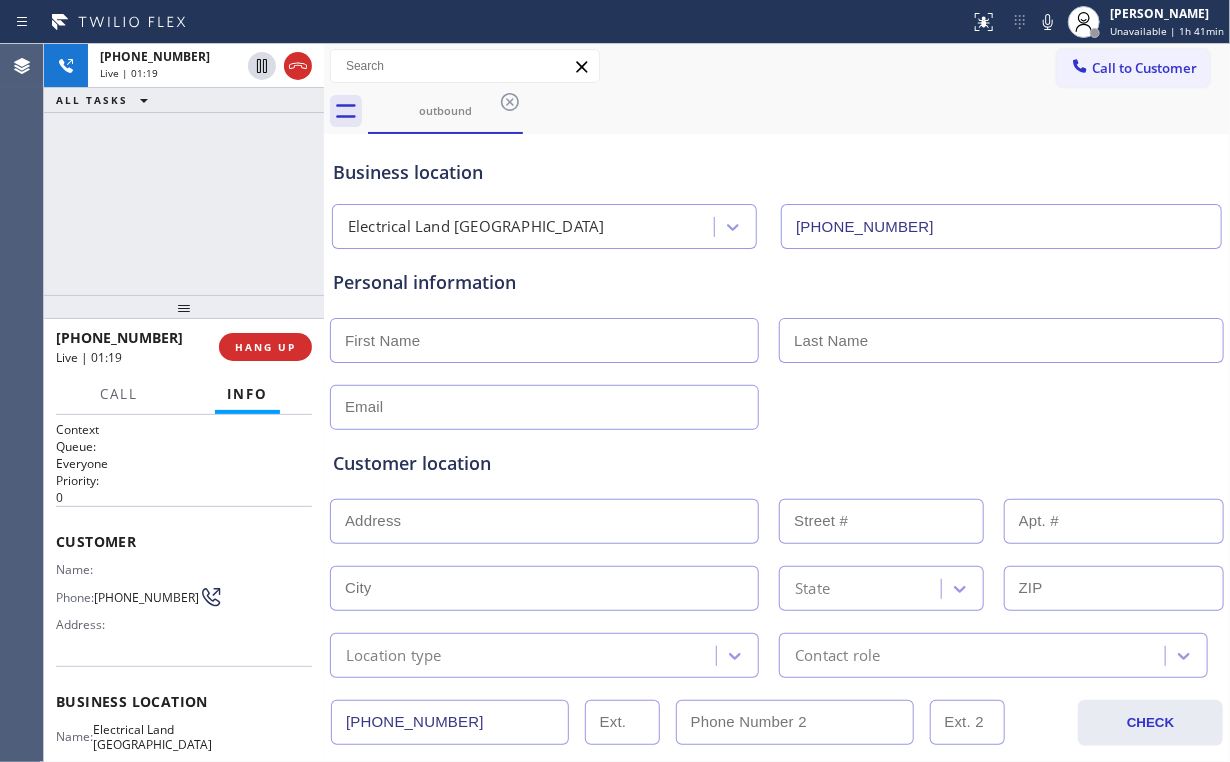 click on "[PHONE_NUMBER] Live | 01:19 ALL TASKS ALL TASKS ACTIVE TASKS TASKS IN WRAP UP" at bounding box center [184, 169] 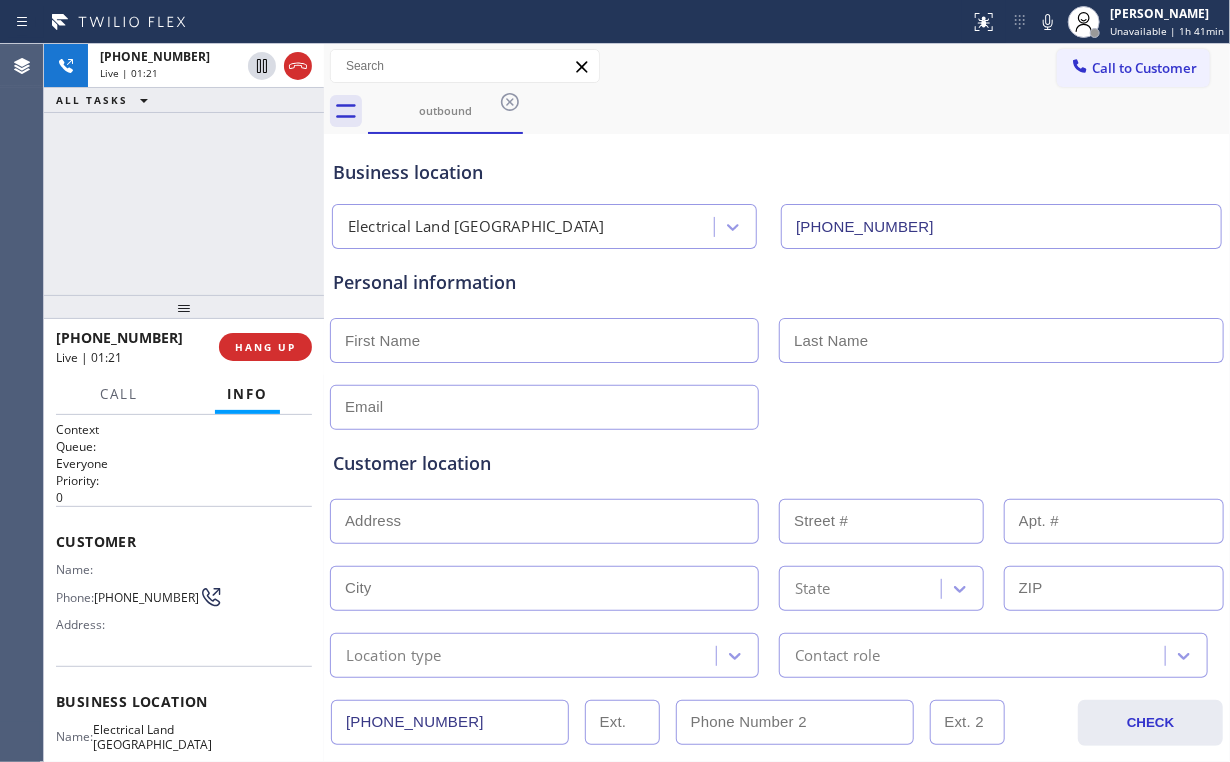 click on "[PHONE_NUMBER] Live | 01:21 ALL TASKS ALL TASKS ACTIVE TASKS TASKS IN WRAP UP" at bounding box center (184, 169) 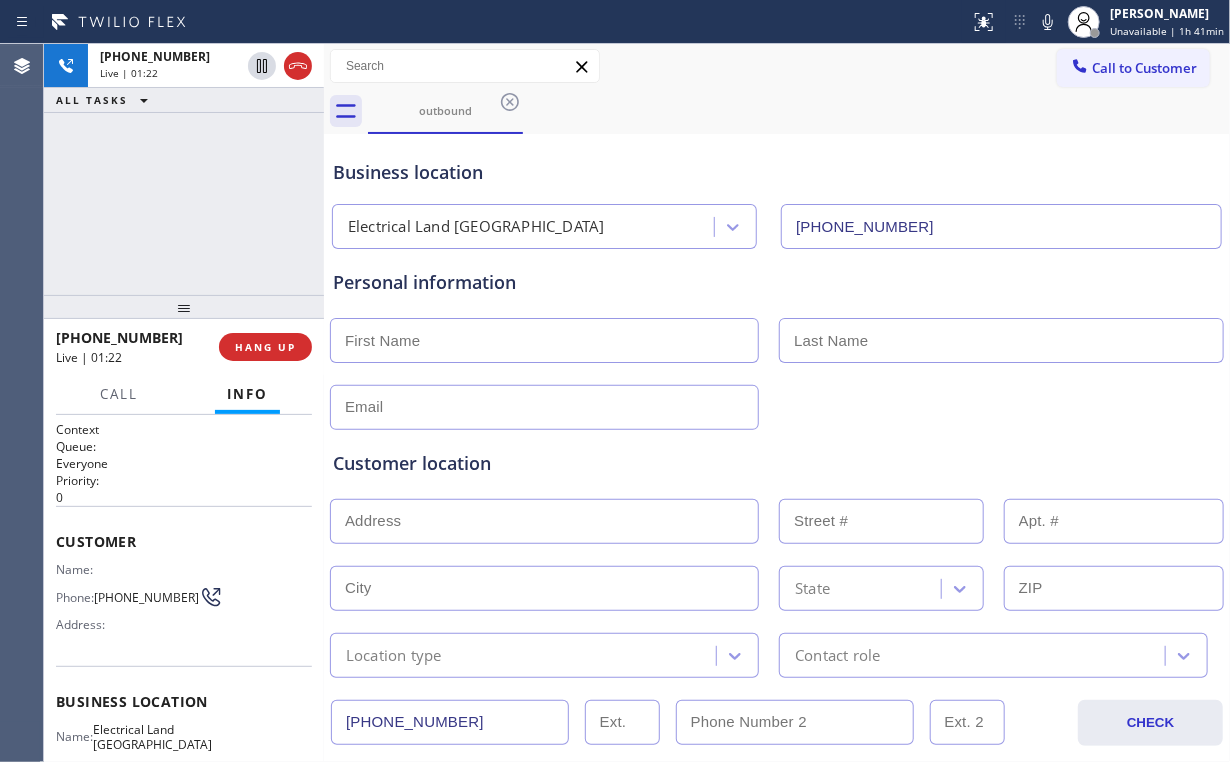 click on "[PHONE_NUMBER] Live | 01:22 ALL TASKS ALL TASKS ACTIVE TASKS TASKS IN WRAP UP" at bounding box center (184, 169) 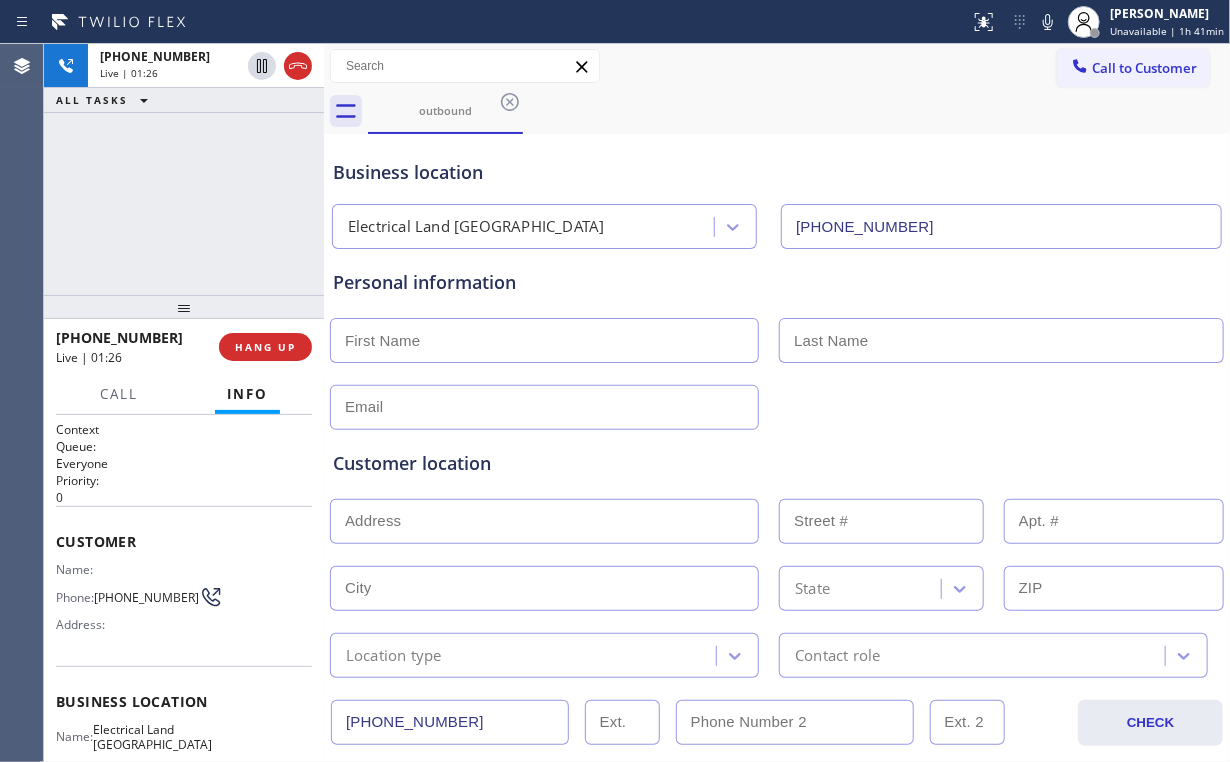 click on "[PHONE_NUMBER] Live | 01:26 ALL TASKS ALL TASKS ACTIVE TASKS TASKS IN WRAP UP" at bounding box center [184, 169] 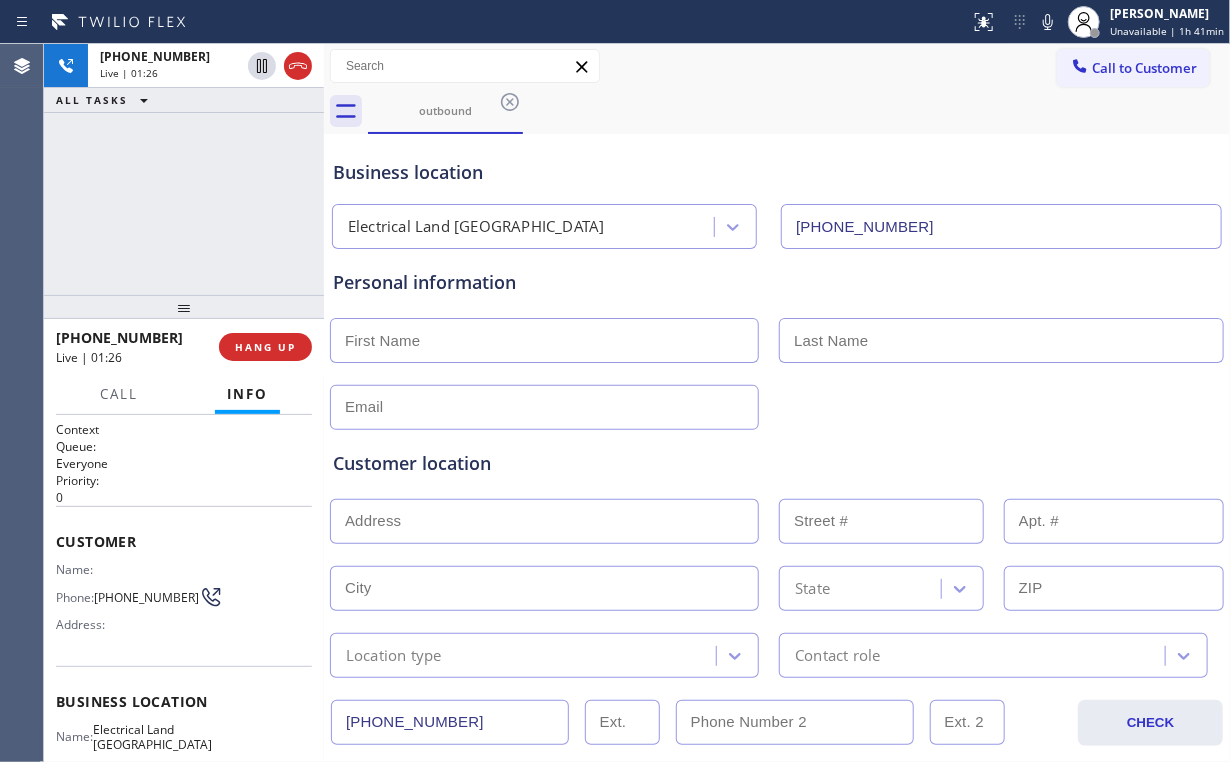 click on "[PHONE_NUMBER] Live | 01:26 ALL TASKS ALL TASKS ACTIVE TASKS TASKS IN WRAP UP" at bounding box center (184, 169) 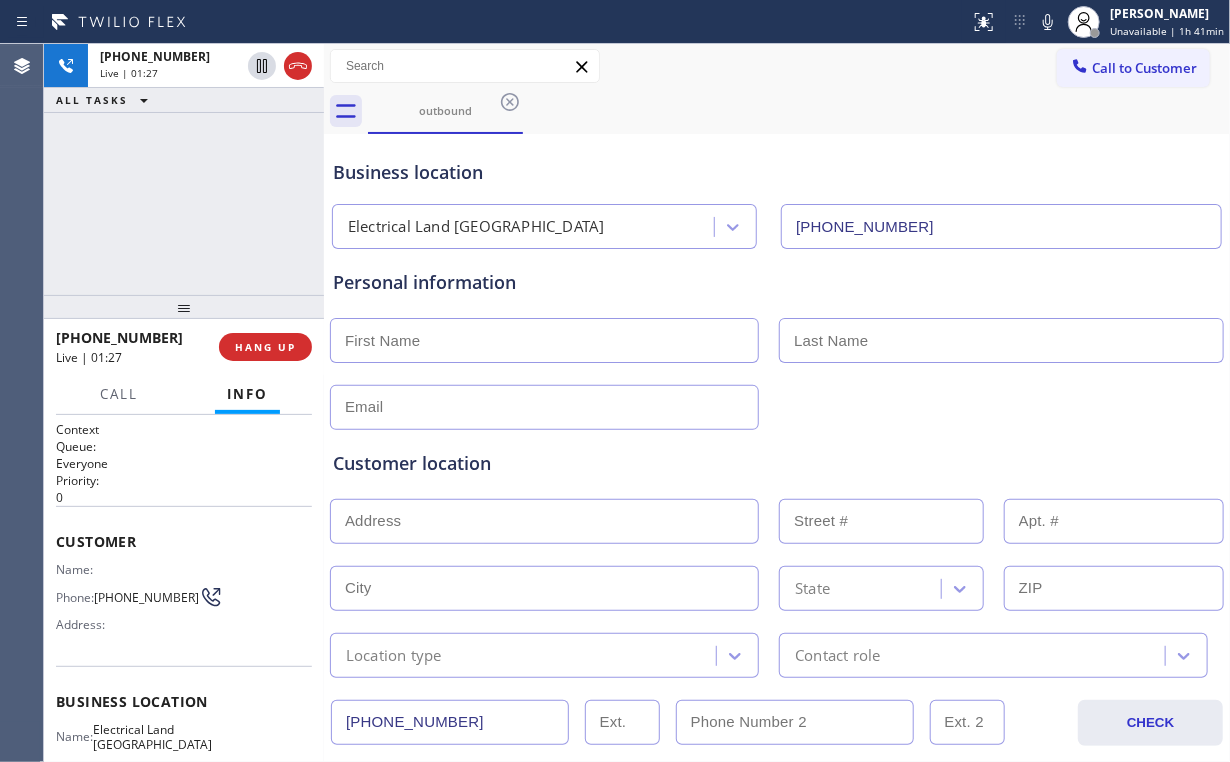 click on "[PHONE_NUMBER] Live | 01:27 ALL TASKS ALL TASKS ACTIVE TASKS TASKS IN WRAP UP" at bounding box center (184, 169) 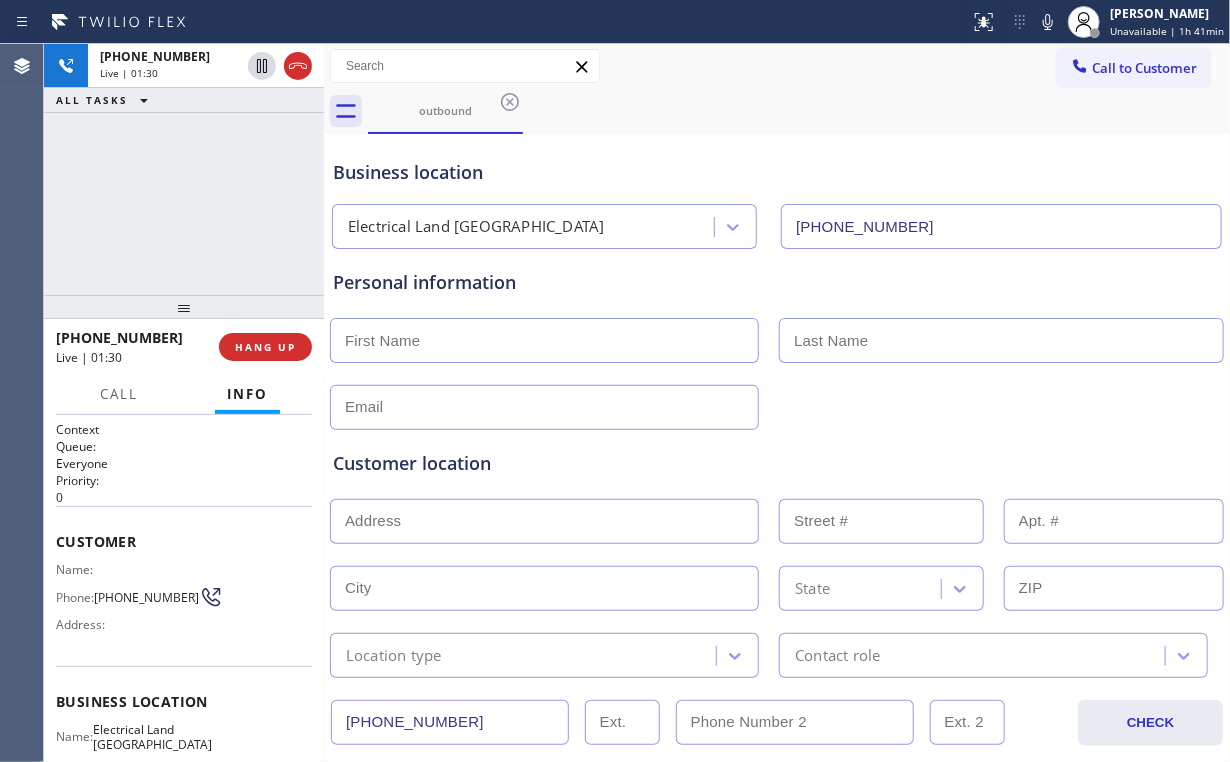 click on "[PHONE_NUMBER] Live | 01:30 ALL TASKS ALL TASKS ACTIVE TASKS TASKS IN WRAP UP" at bounding box center (184, 169) 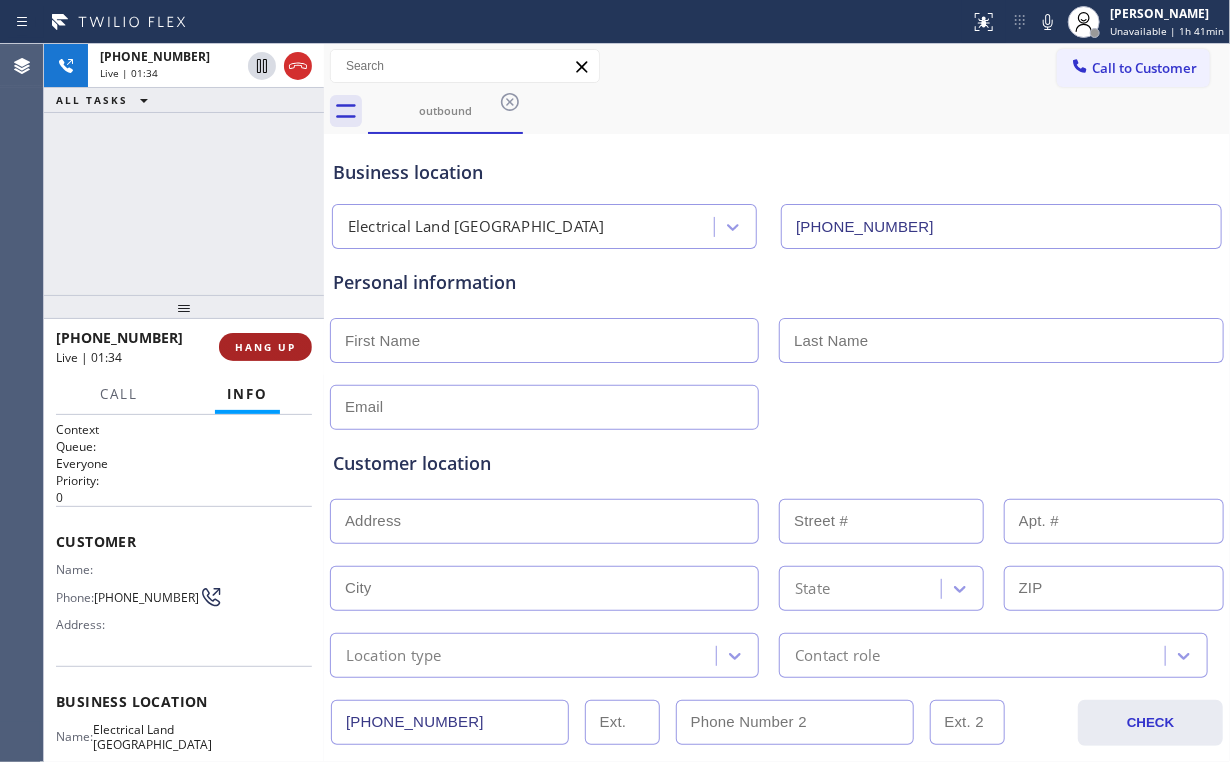click on "HANG UP" at bounding box center [265, 347] 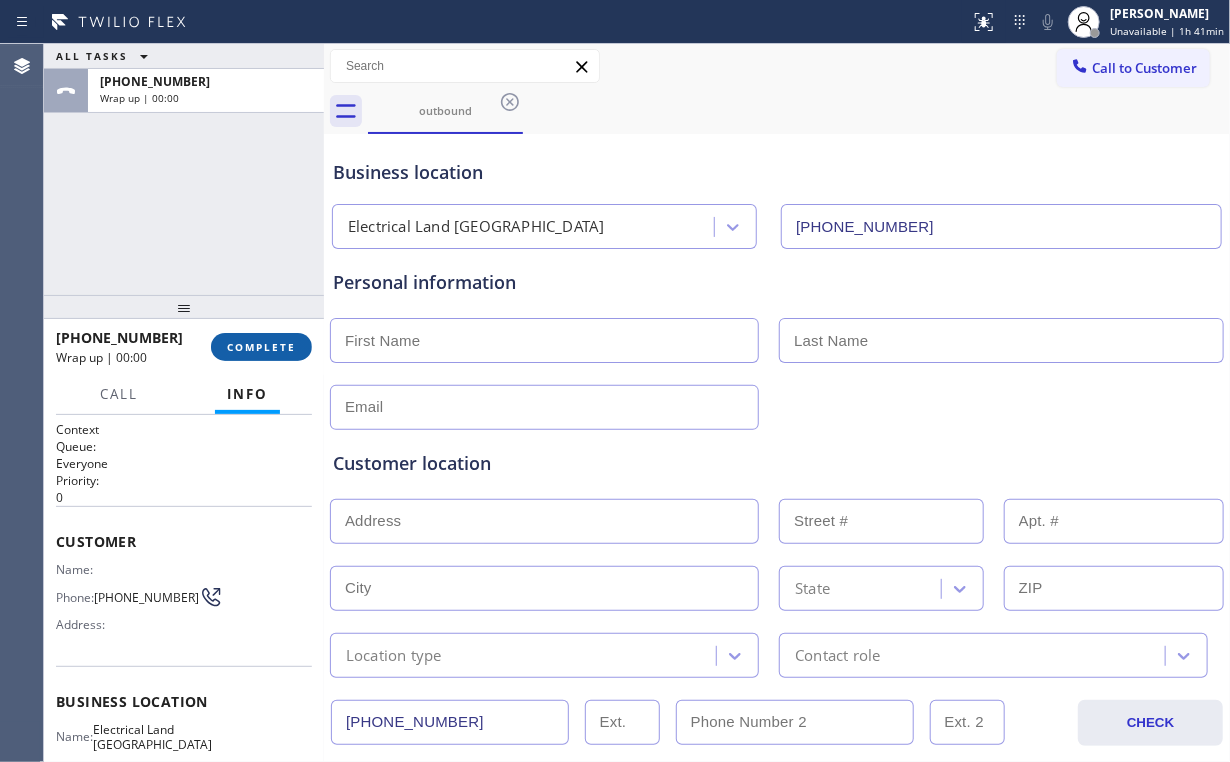 click on "COMPLETE" at bounding box center [261, 347] 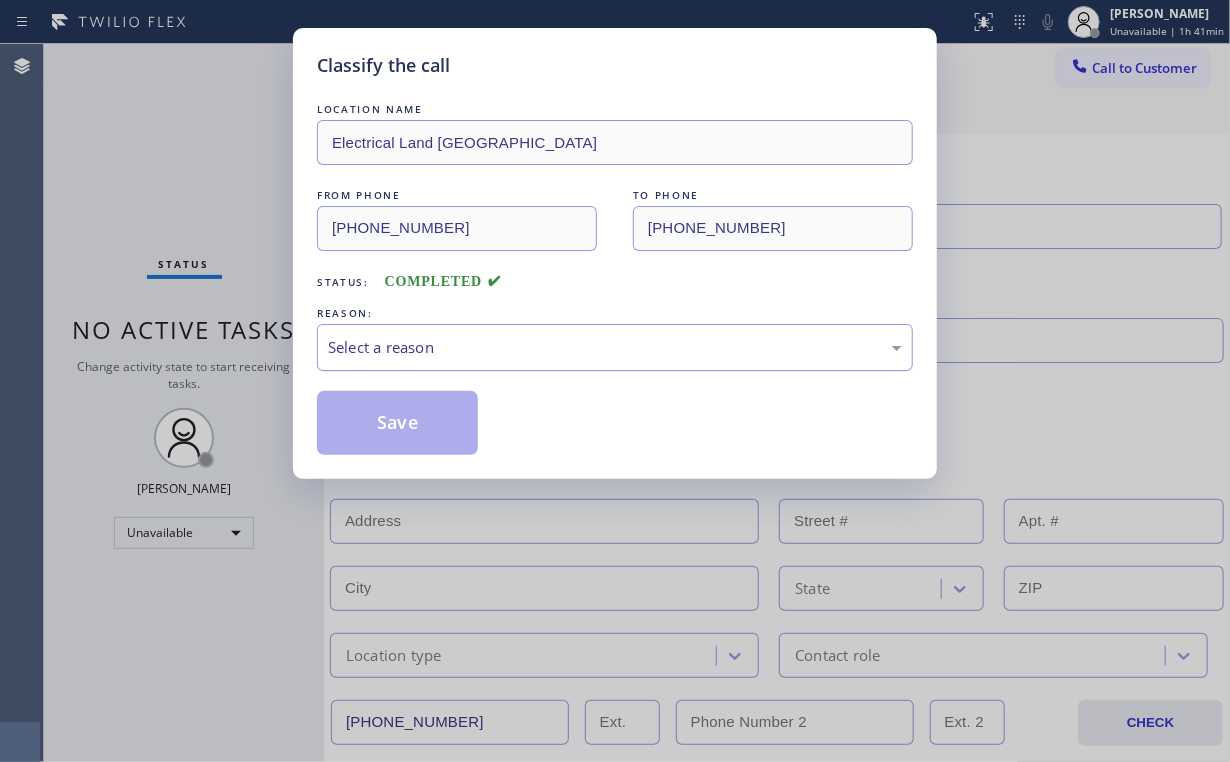 click on "Select a reason" at bounding box center (615, 347) 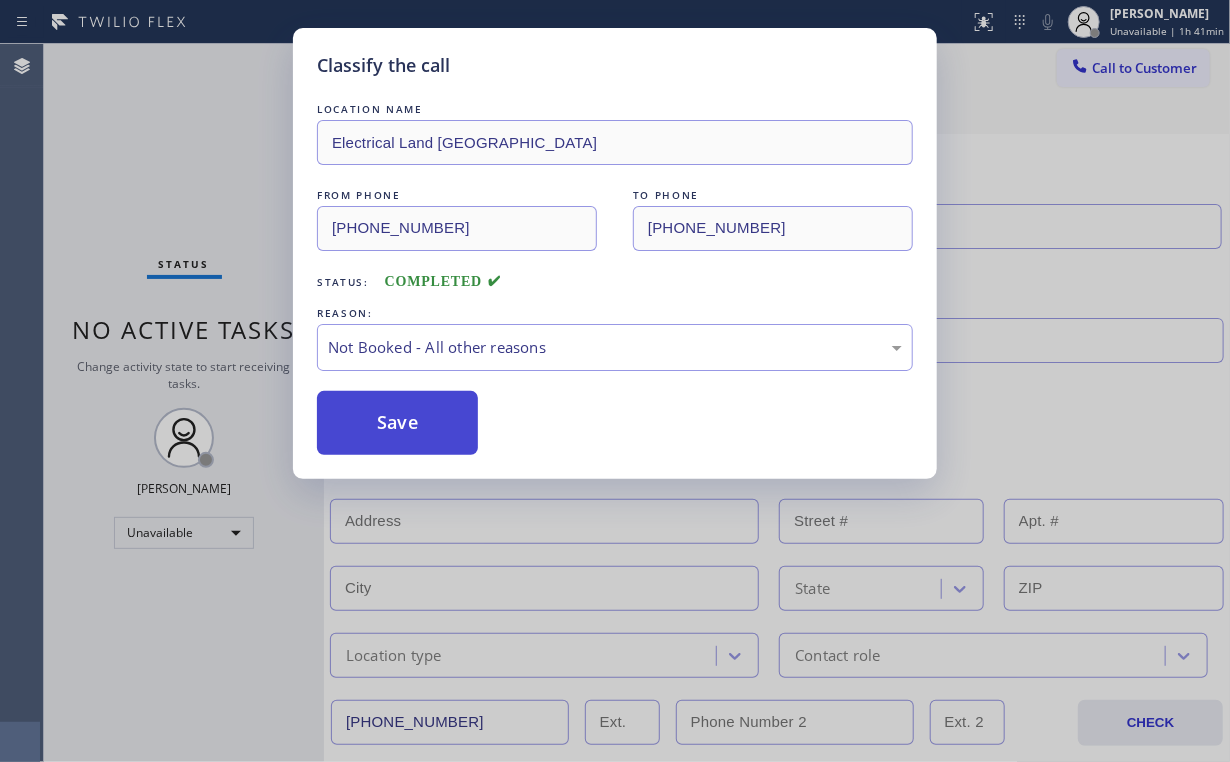 click on "Save" at bounding box center (397, 423) 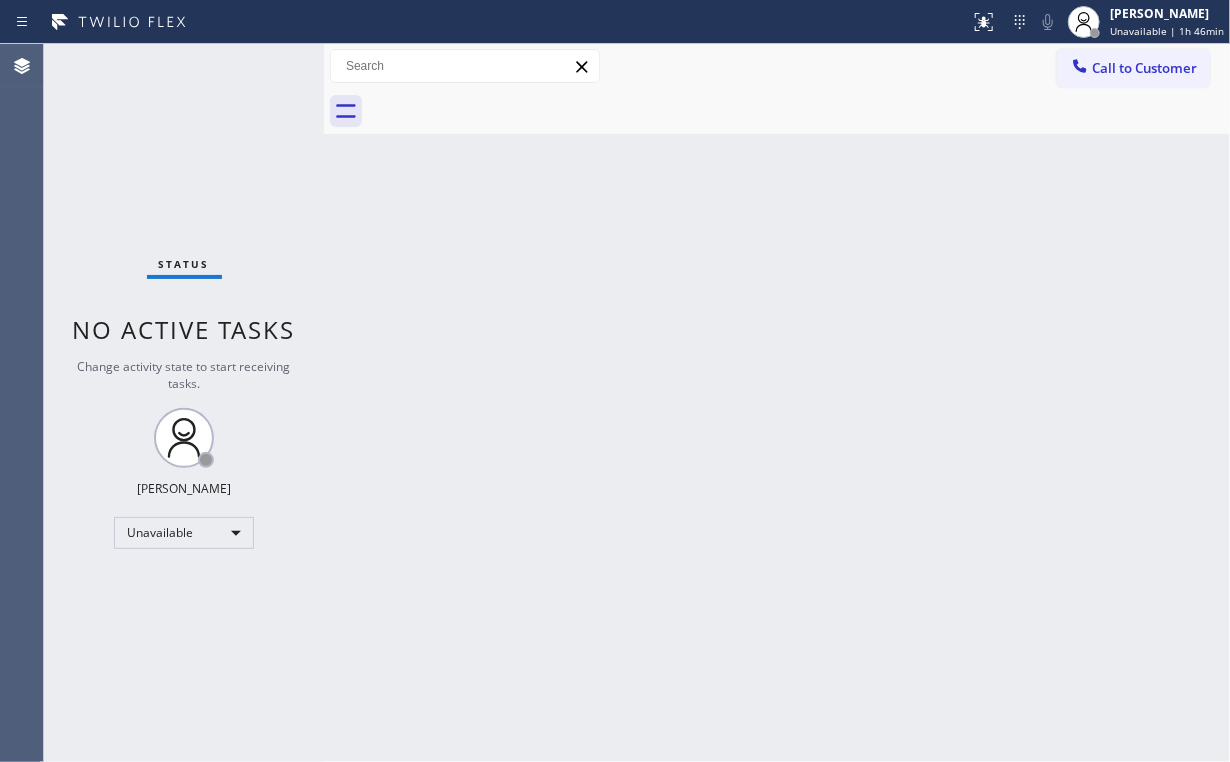 click on "Call to Customer Outbound call Location Electrical Land [GEOGRAPHIC_DATA] Your caller id phone number [PHONE_NUMBER] Customer number Call Outbound call Technician Search Technician Your caller id phone number Your caller id phone number Call" at bounding box center (777, 66) 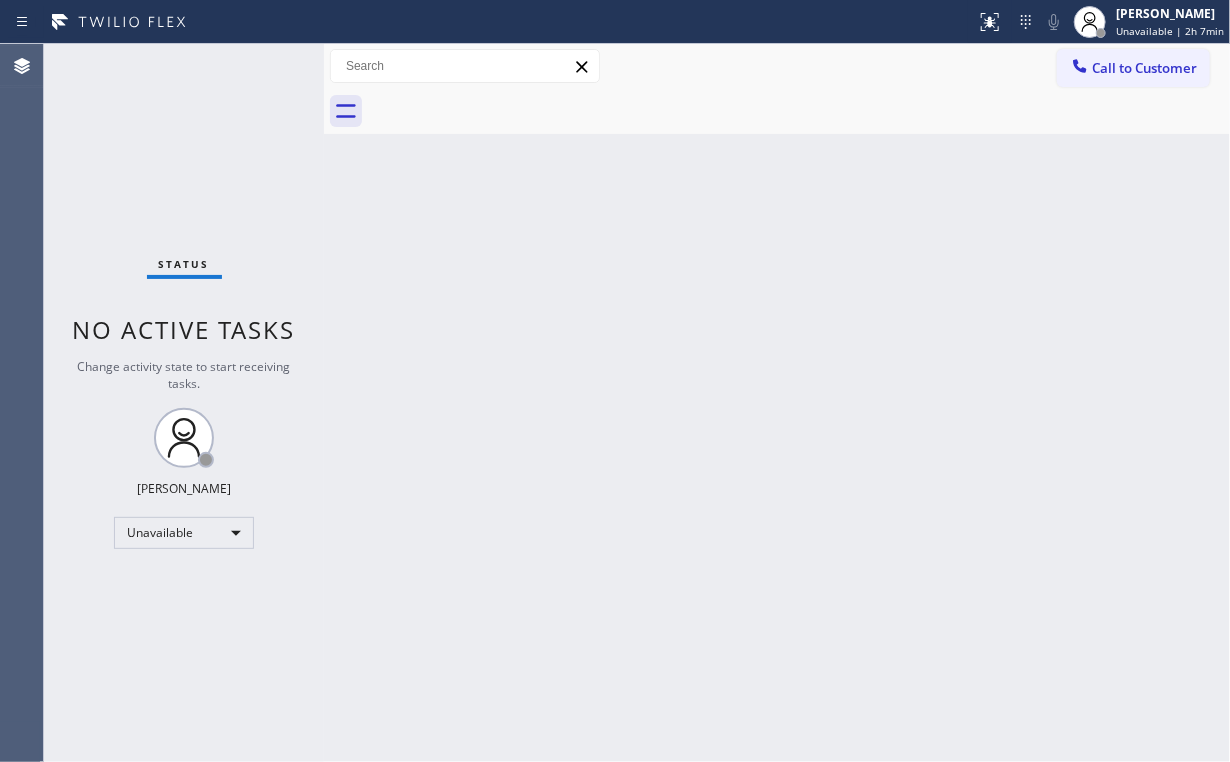 drag, startPoint x: 1113, startPoint y: 69, endPoint x: 808, endPoint y: 286, distance: 374.31805 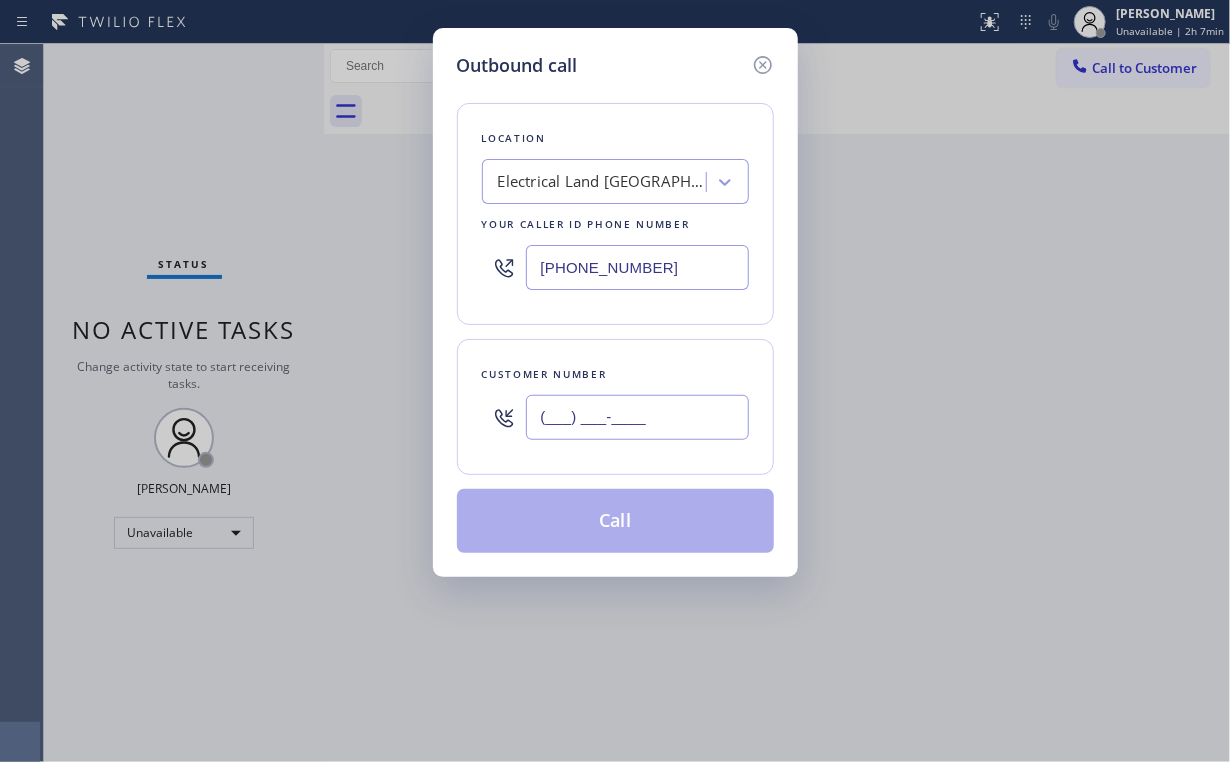 click on "(___) ___-____" at bounding box center [637, 417] 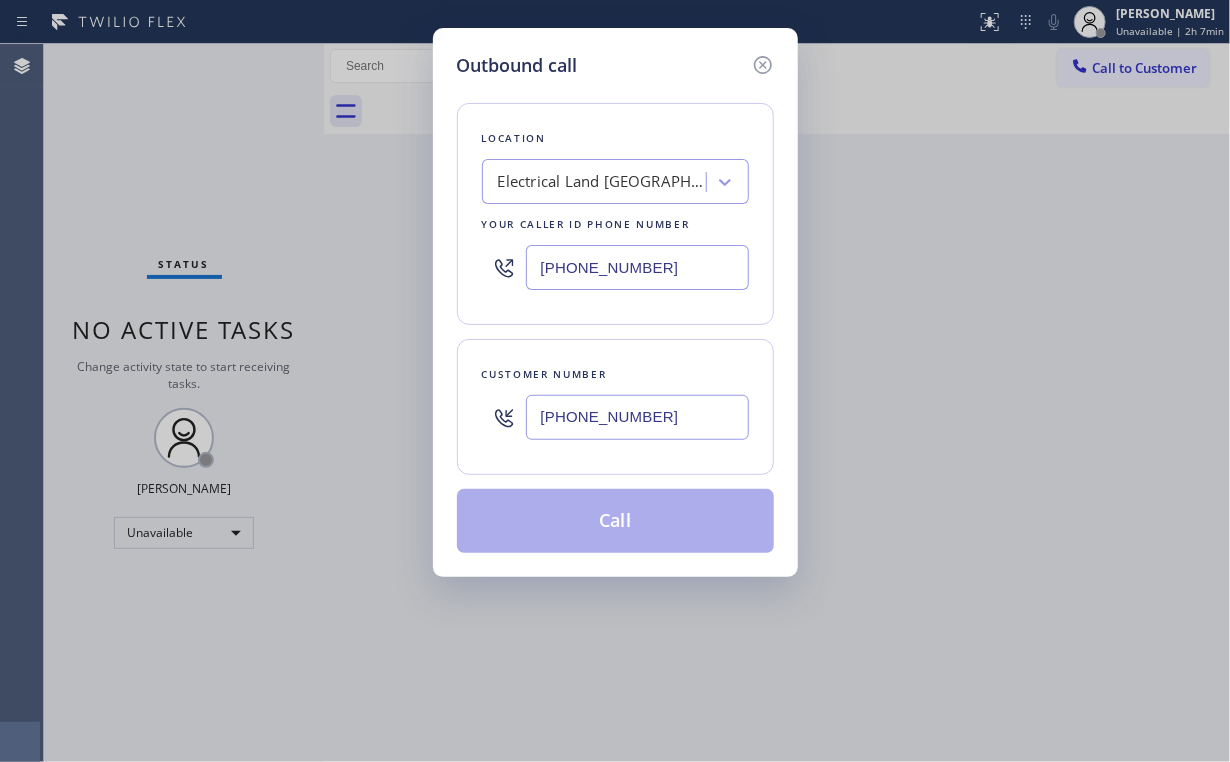 type on "[PHONE_NUMBER]" 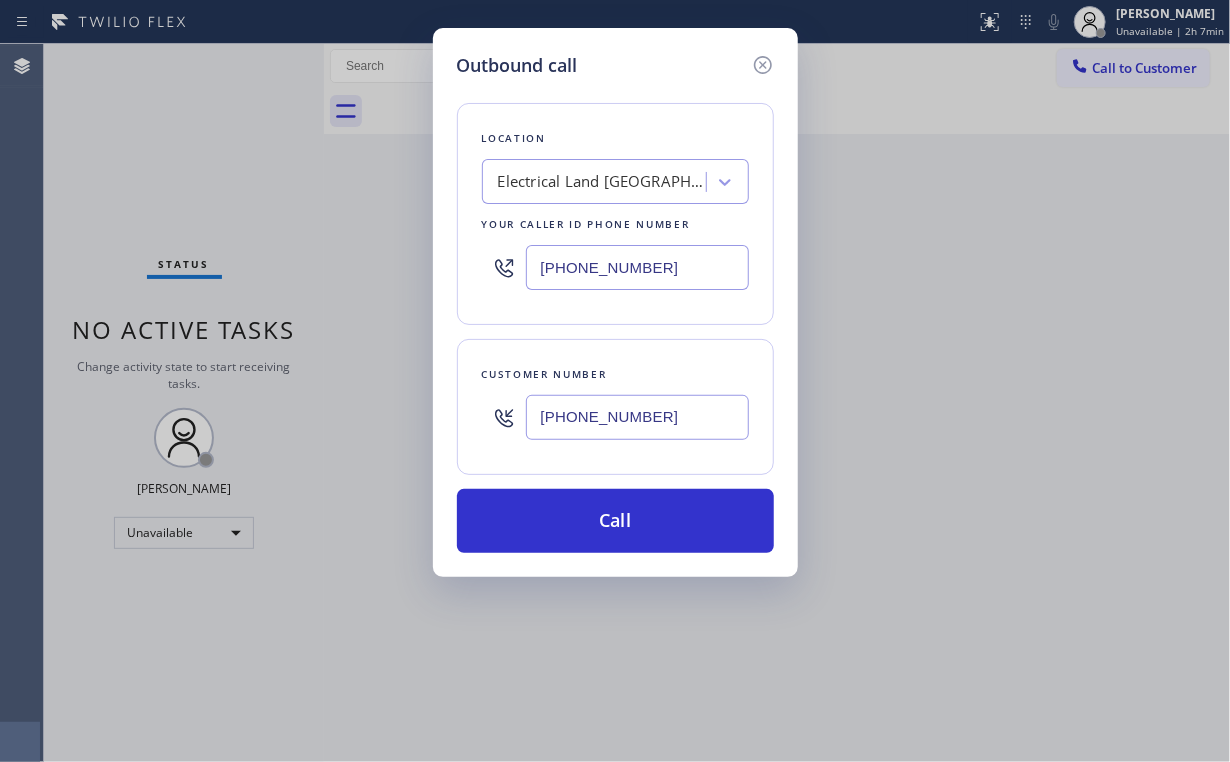 drag, startPoint x: 452, startPoint y: 283, endPoint x: 485, endPoint y: 288, distance: 33.37664 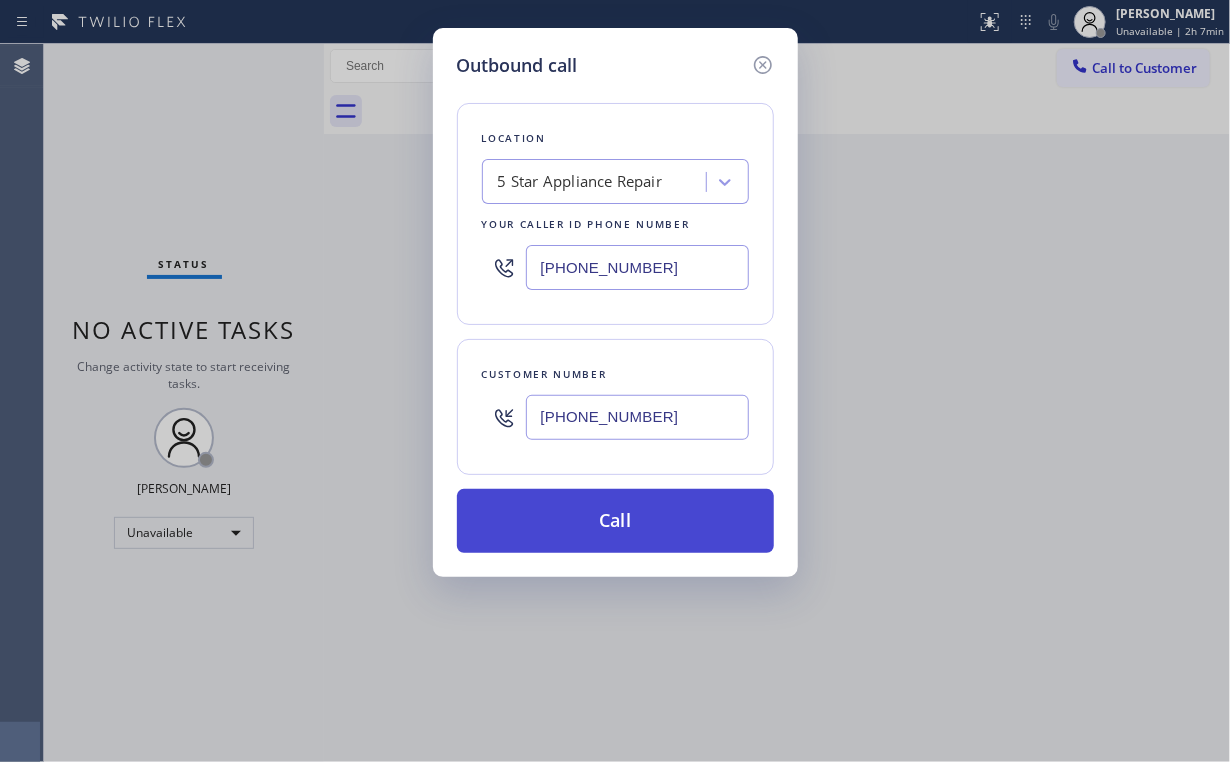 type on "[PHONE_NUMBER]" 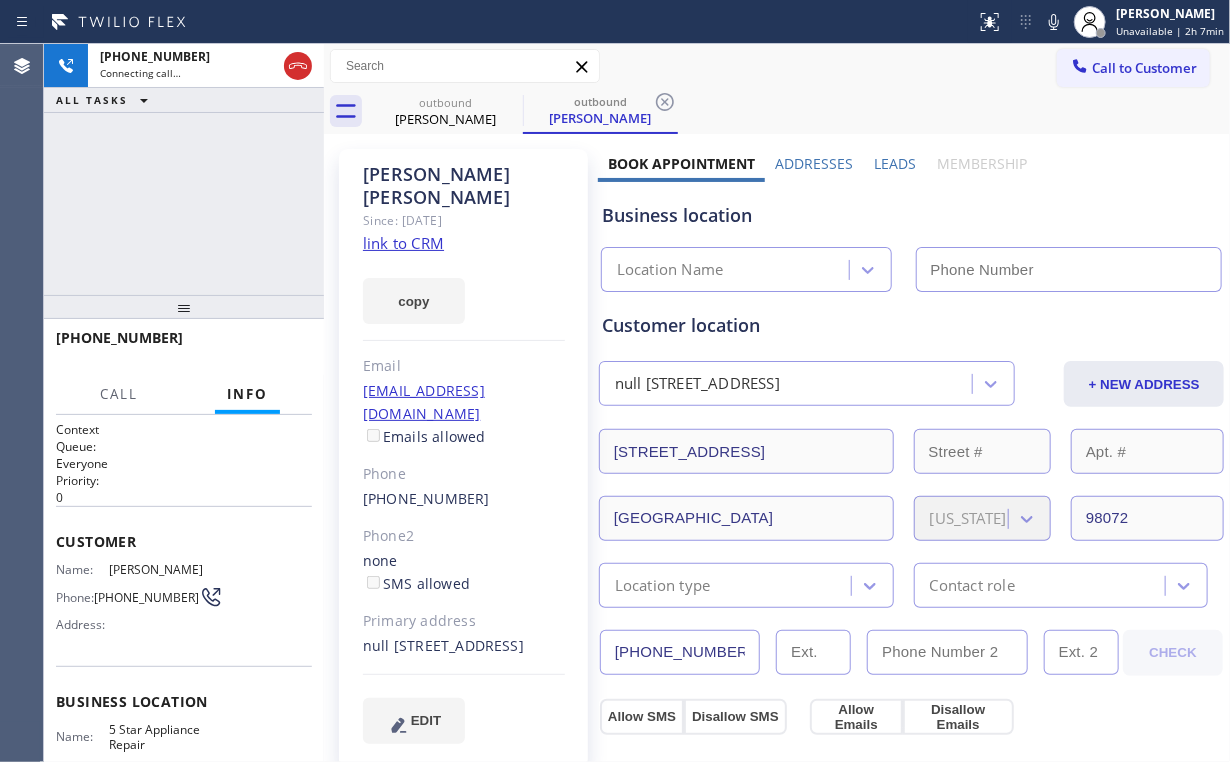 type on "[PHONE_NUMBER]" 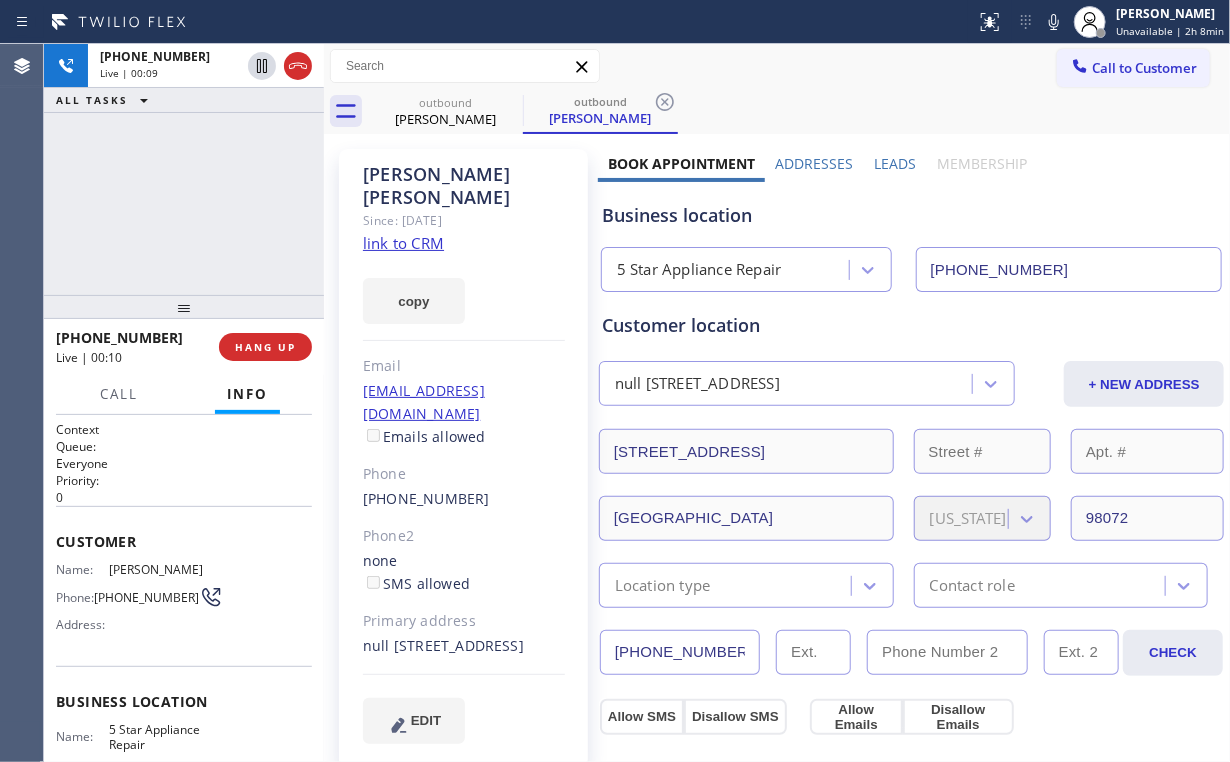 click on "[PHONE_NUMBER] Live | 00:09 ALL TASKS ALL TASKS ACTIVE TASKS TASKS IN WRAP UP" at bounding box center [184, 169] 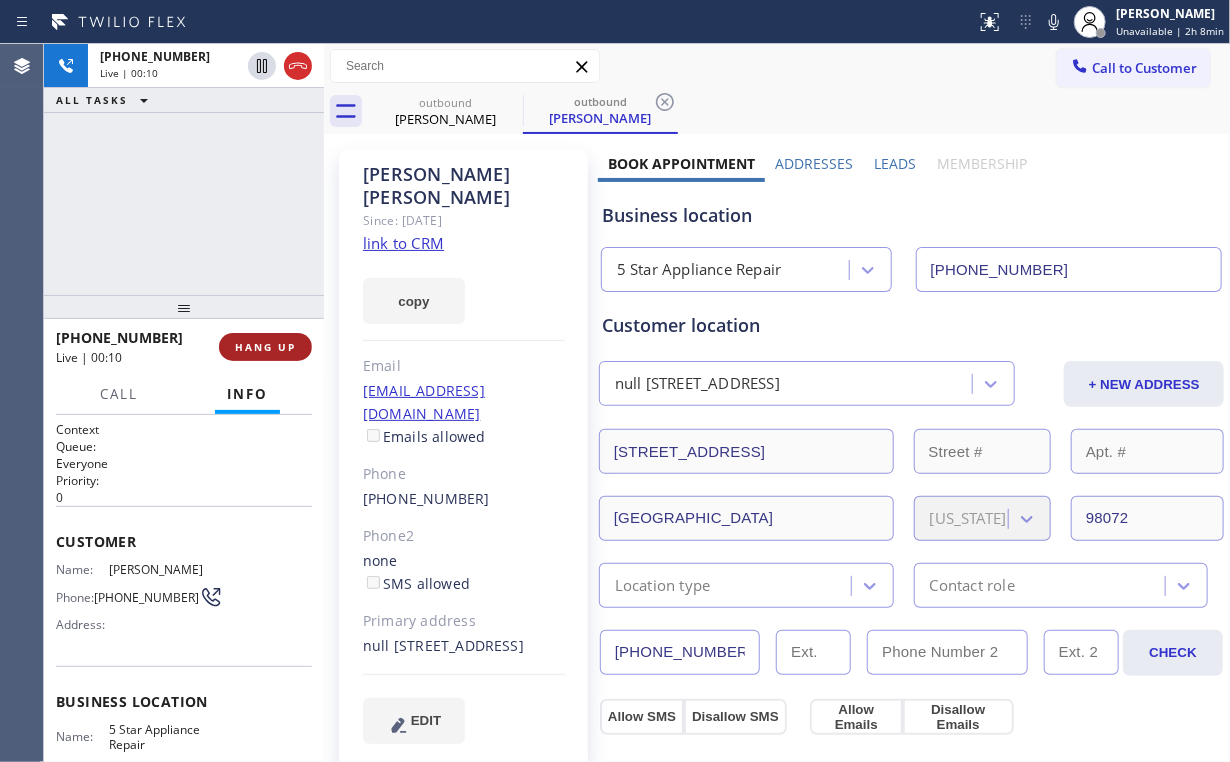 click on "HANG UP" at bounding box center (265, 347) 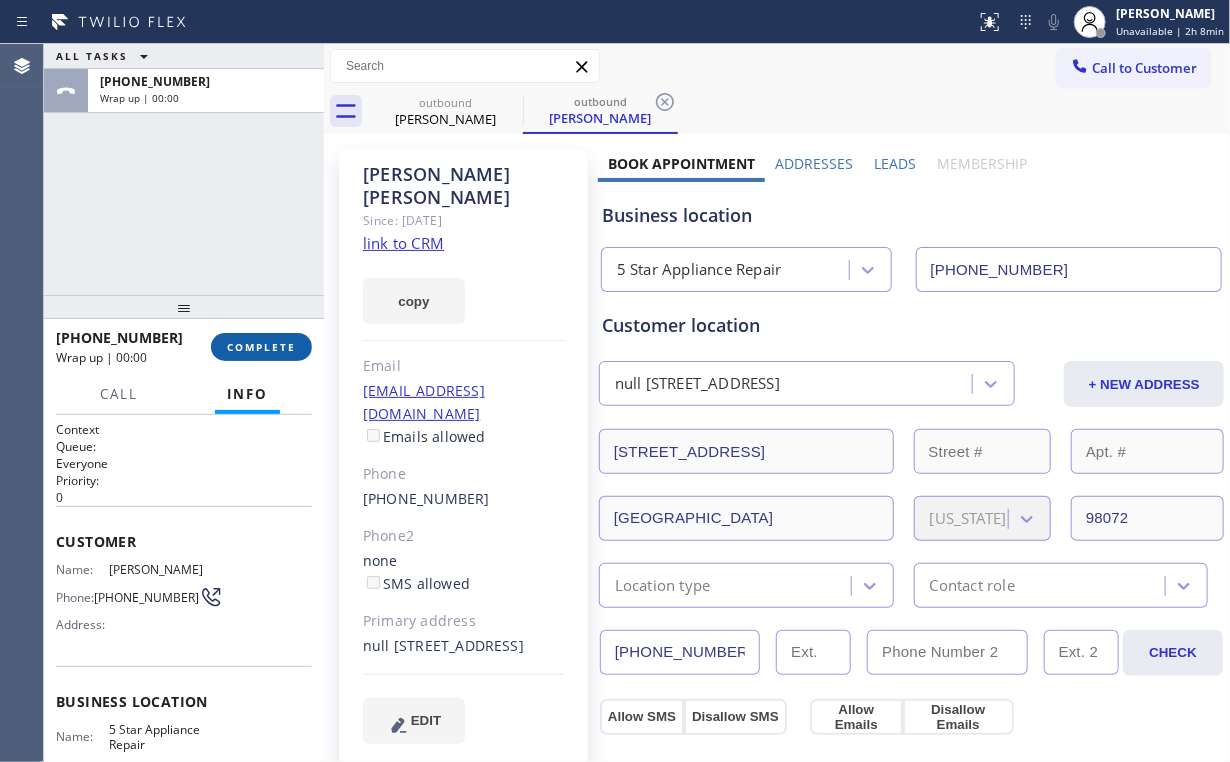 click on "COMPLETE" at bounding box center (261, 347) 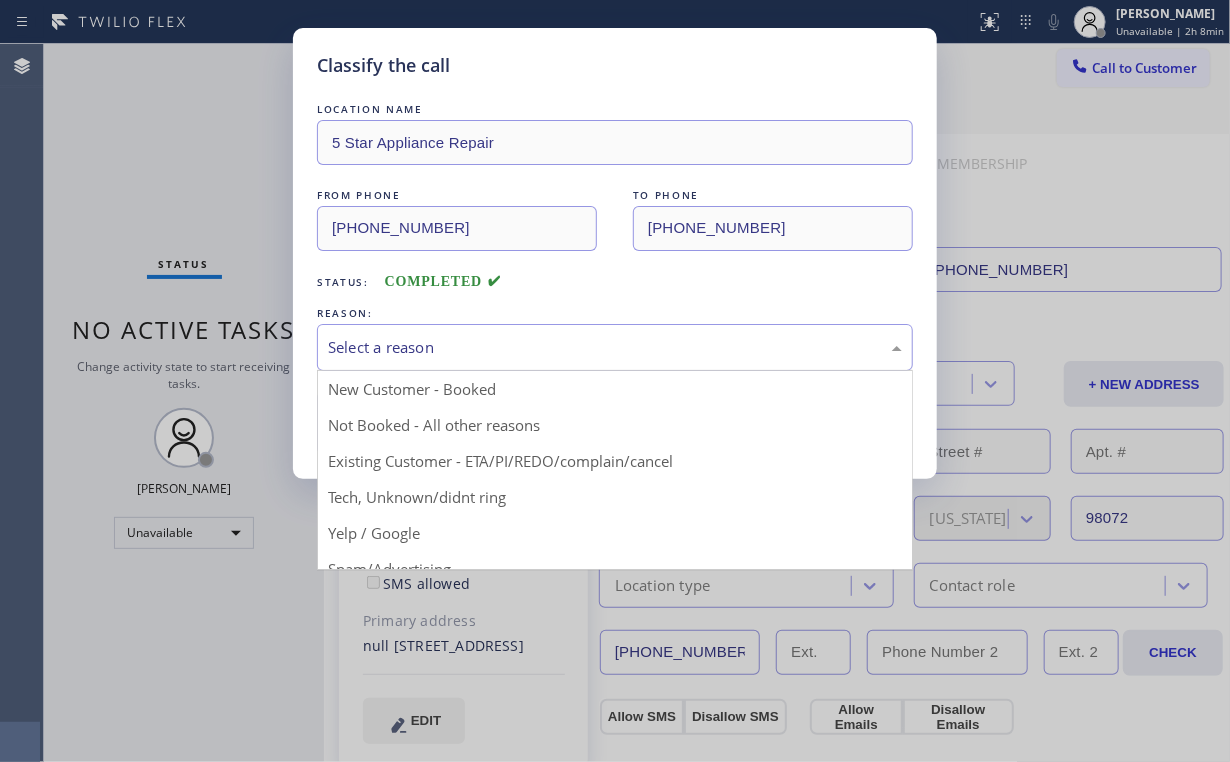 click on "Select a reason" at bounding box center (615, 347) 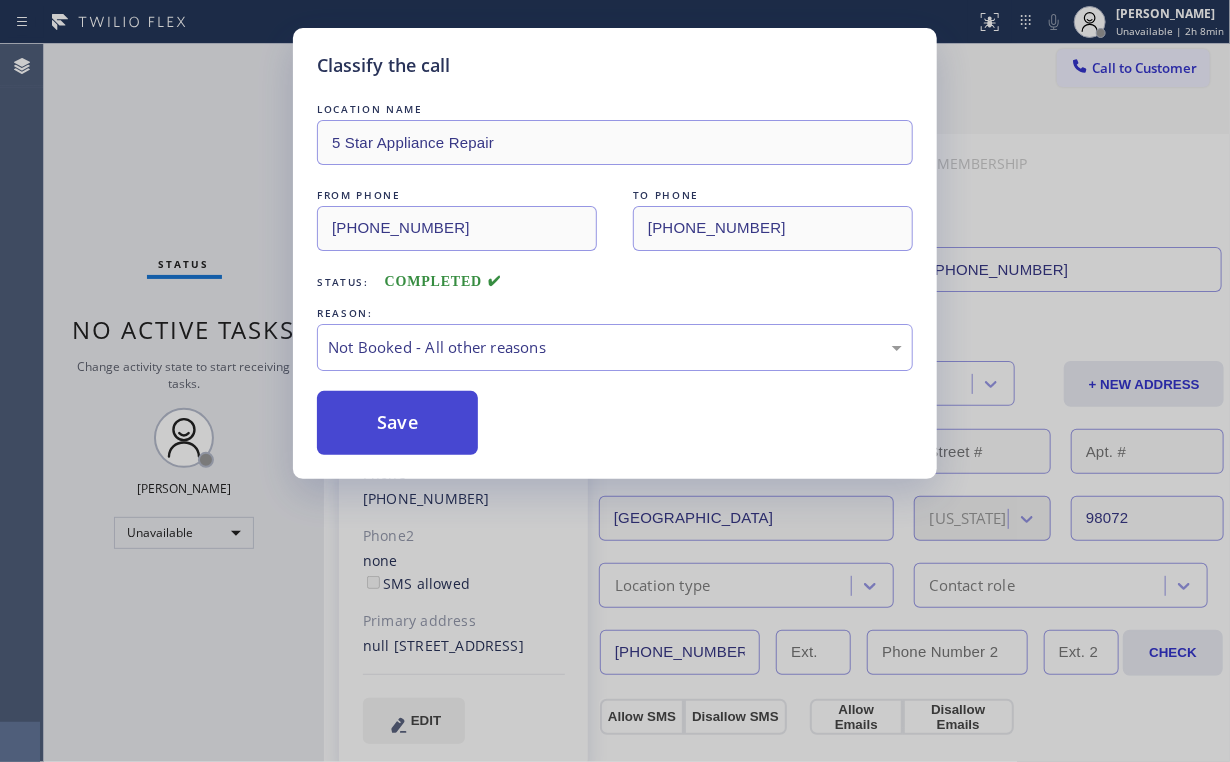 click on "Save" at bounding box center (397, 423) 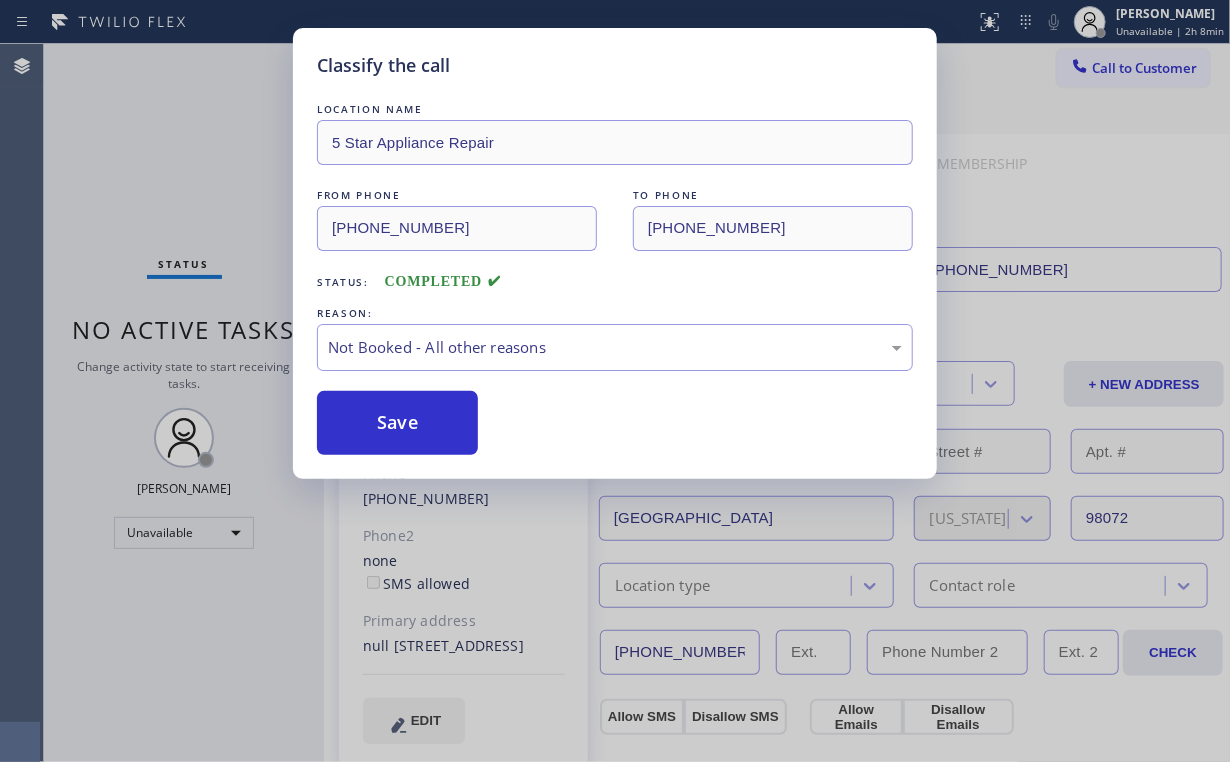 drag, startPoint x: 205, startPoint y: 189, endPoint x: 305, endPoint y: 433, distance: 263.6968 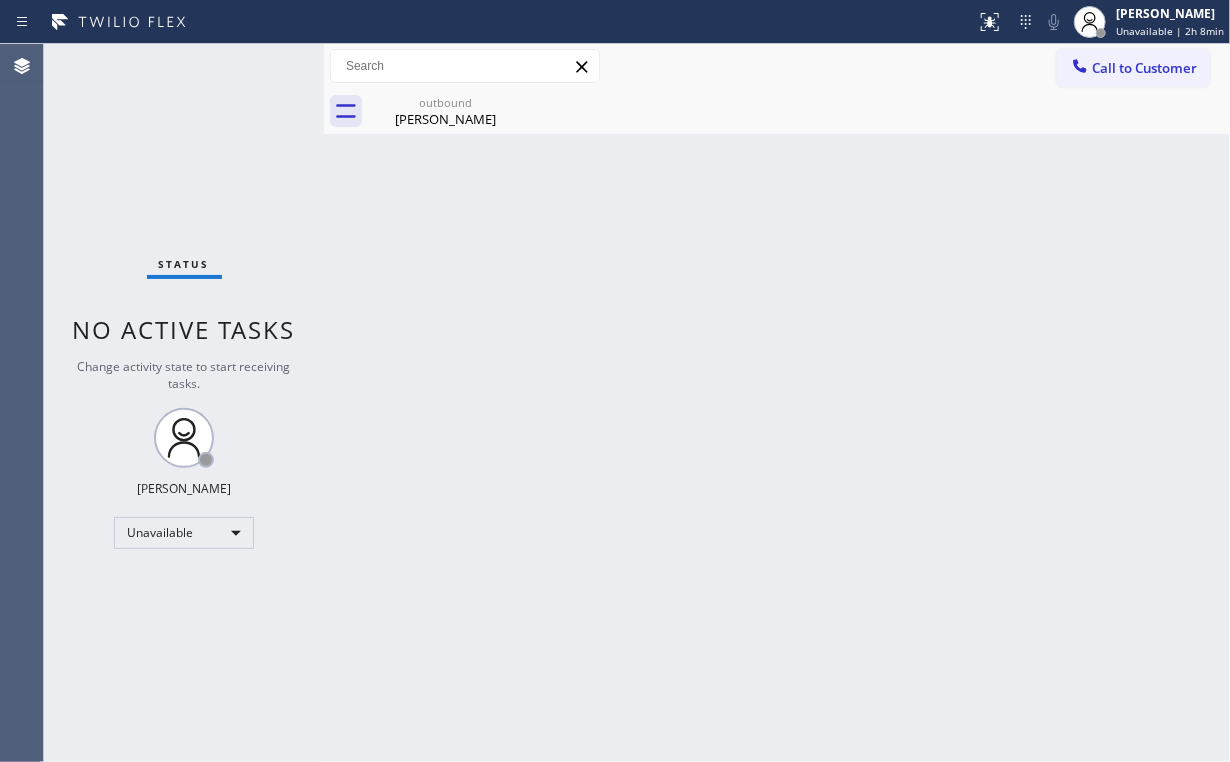 click on "Status   No active tasks     Change activity state to start receiving tasks.   [PERSON_NAME] Unavailable" at bounding box center [184, 403] 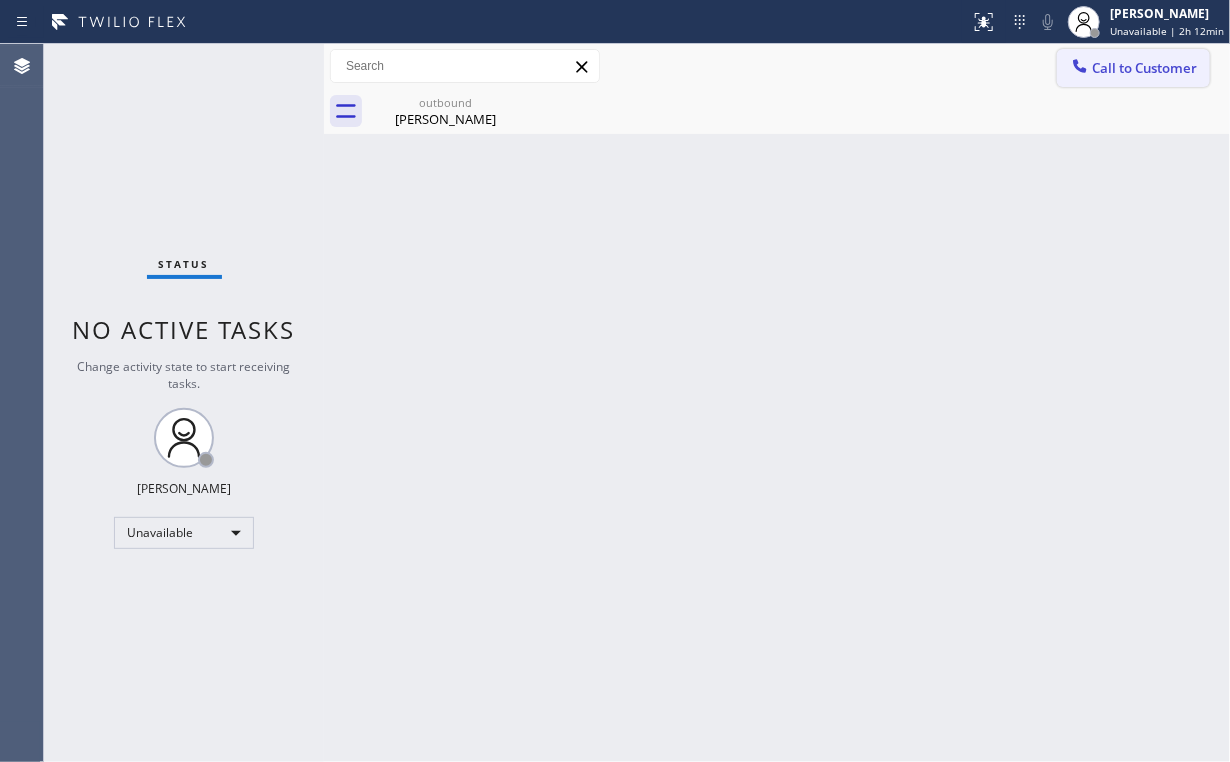 drag, startPoint x: 1140, startPoint y: 67, endPoint x: 844, endPoint y: 252, distance: 349.0573 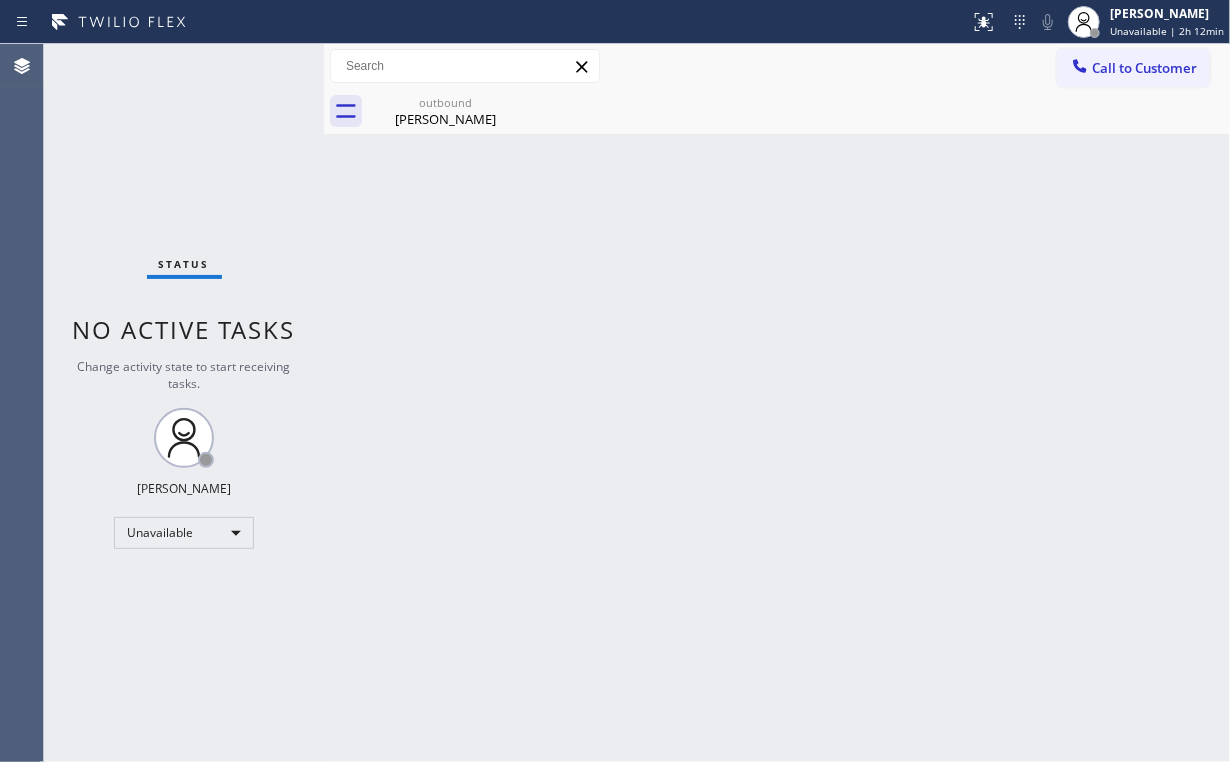 click on "Call to Customer" at bounding box center [1144, 68] 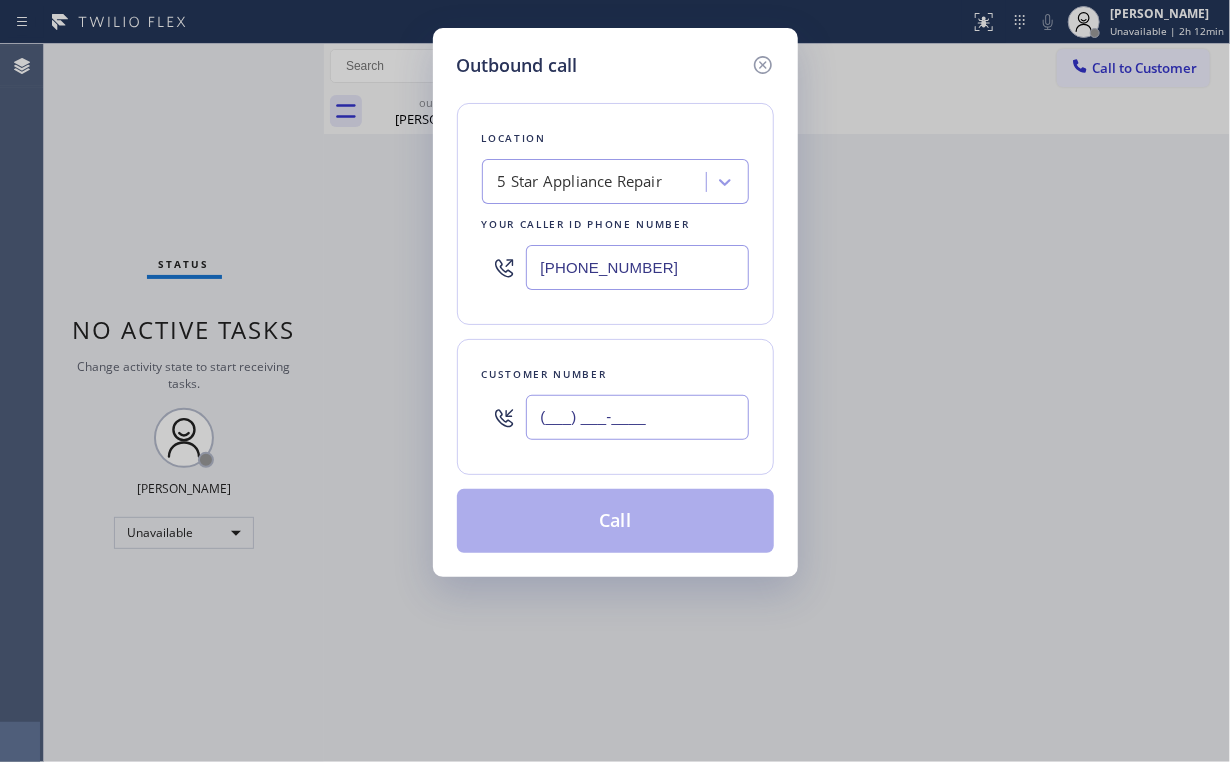 click on "(___) ___-____" at bounding box center [637, 417] 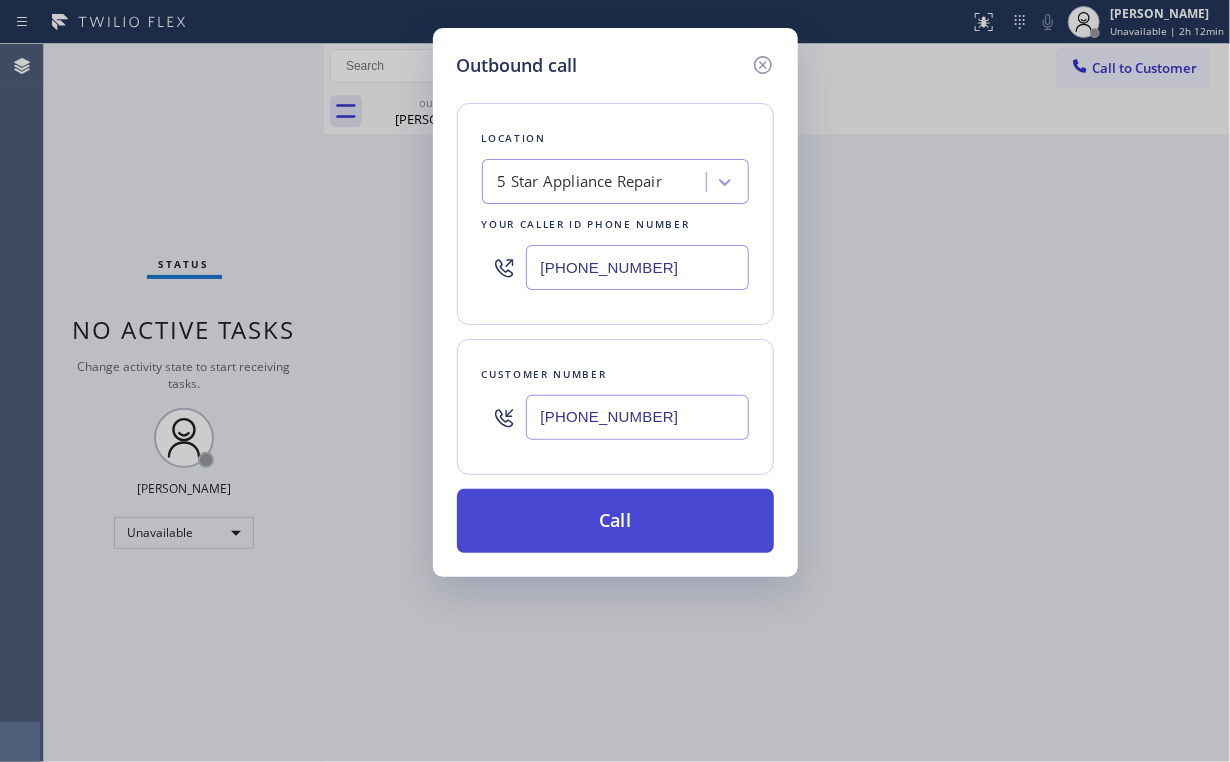 type on "[PHONE_NUMBER]" 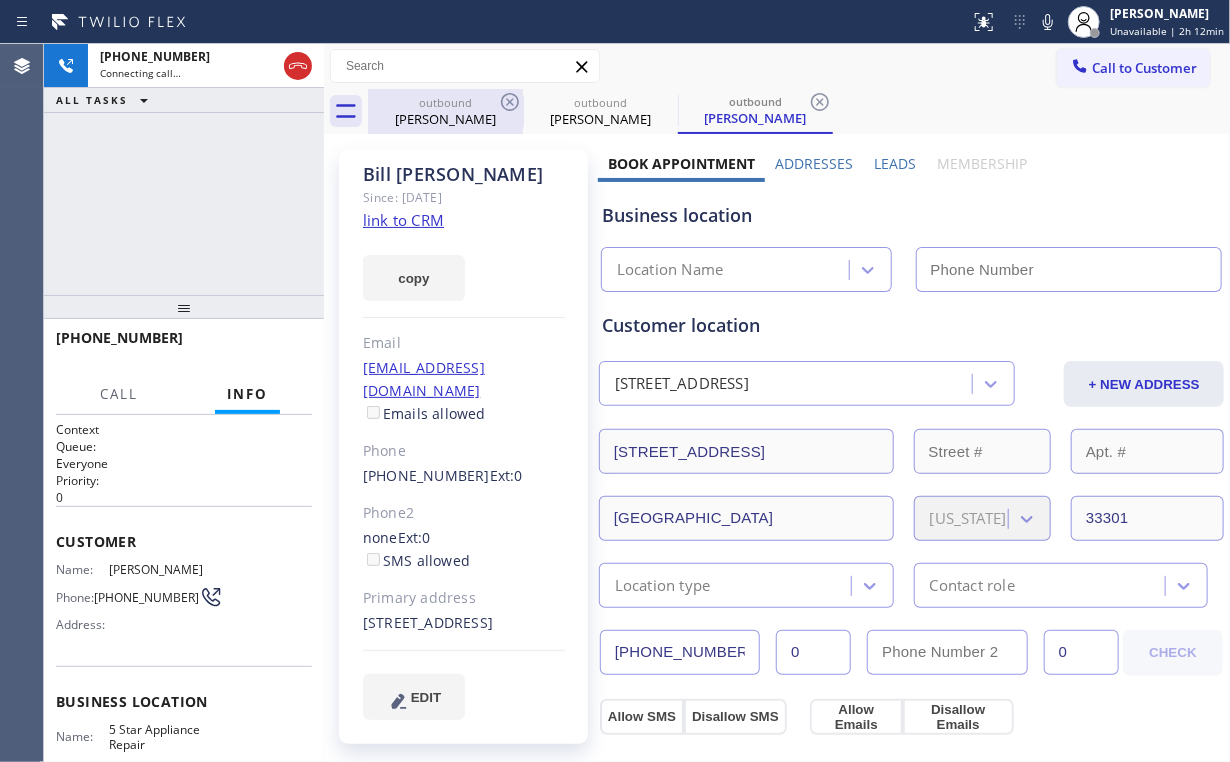 drag, startPoint x: 184, startPoint y: 178, endPoint x: 434, endPoint y: 105, distance: 260.44 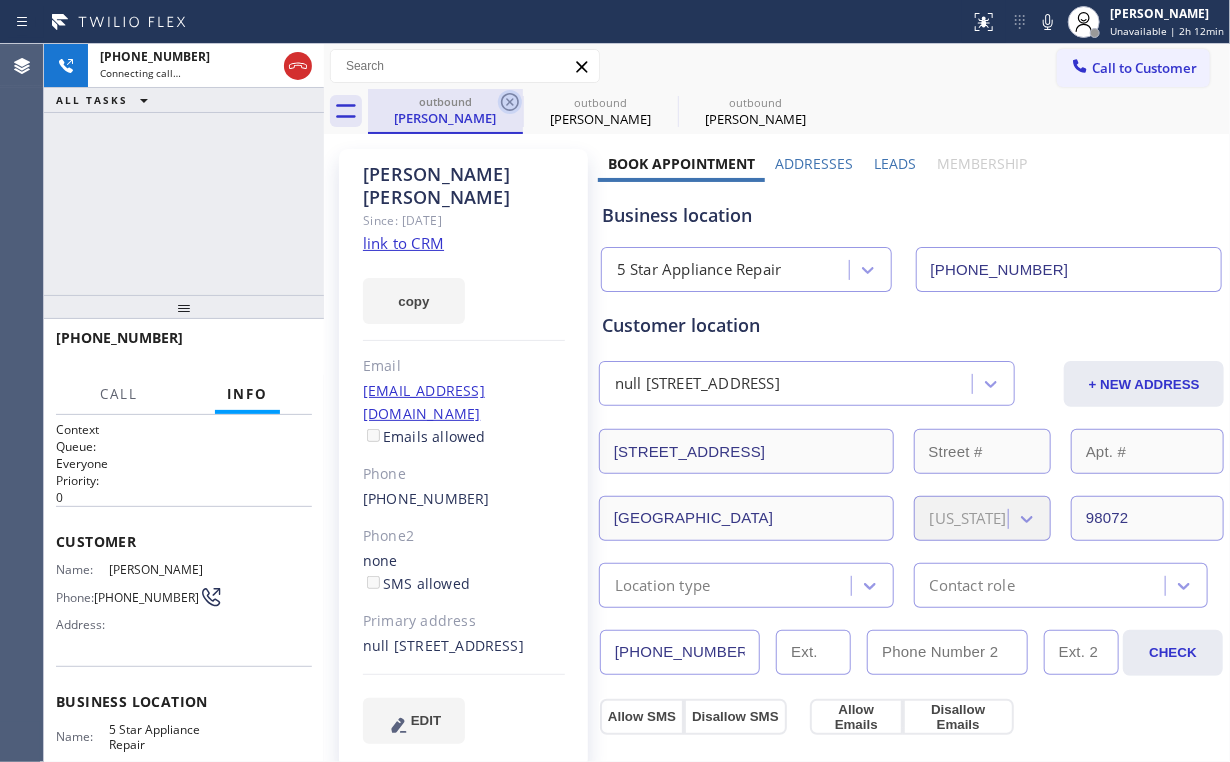 click 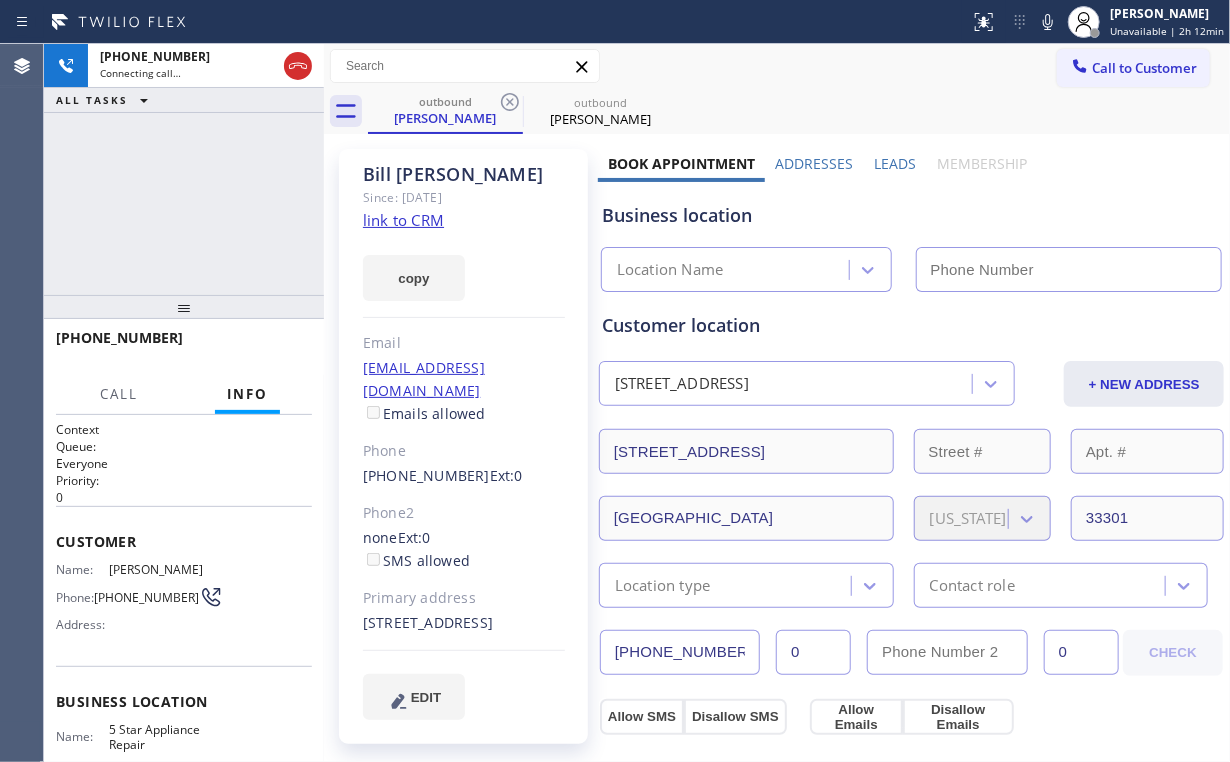 type on "[PHONE_NUMBER]" 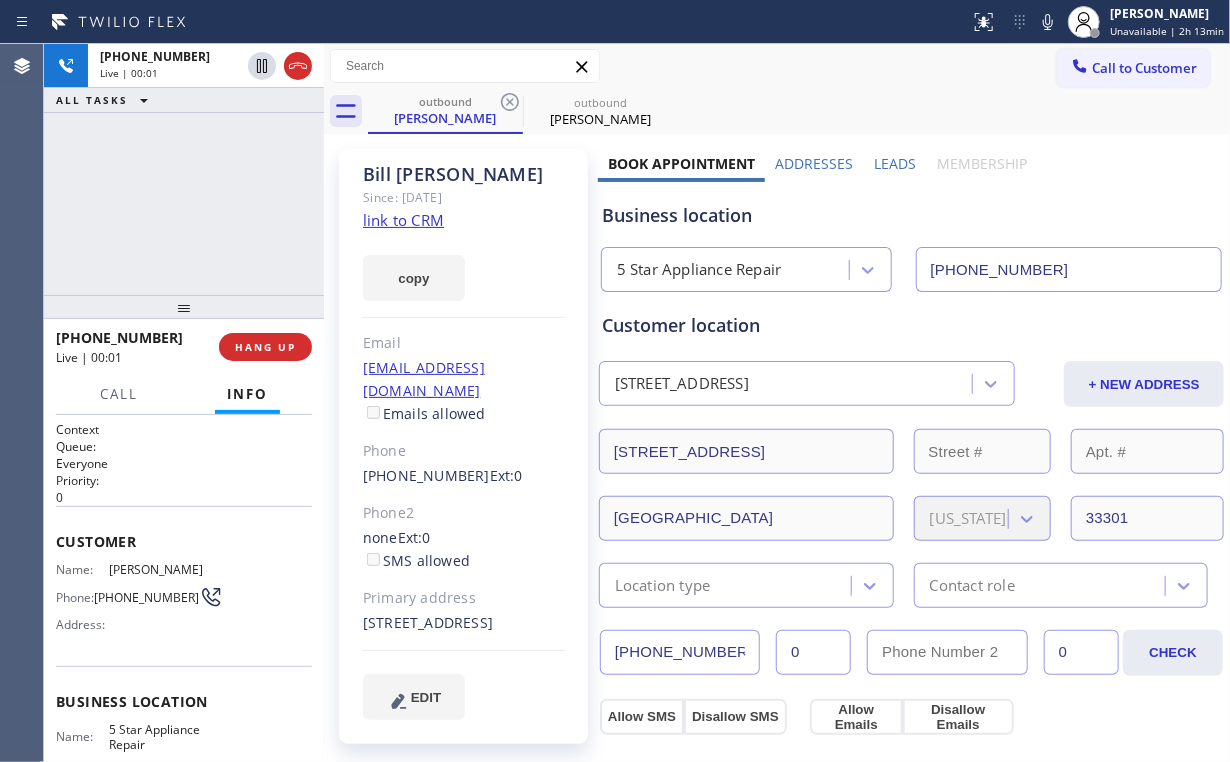 click on "[PHONE_NUMBER] Live | 00:01 ALL TASKS ALL TASKS ACTIVE TASKS TASKS IN WRAP UP" at bounding box center [184, 169] 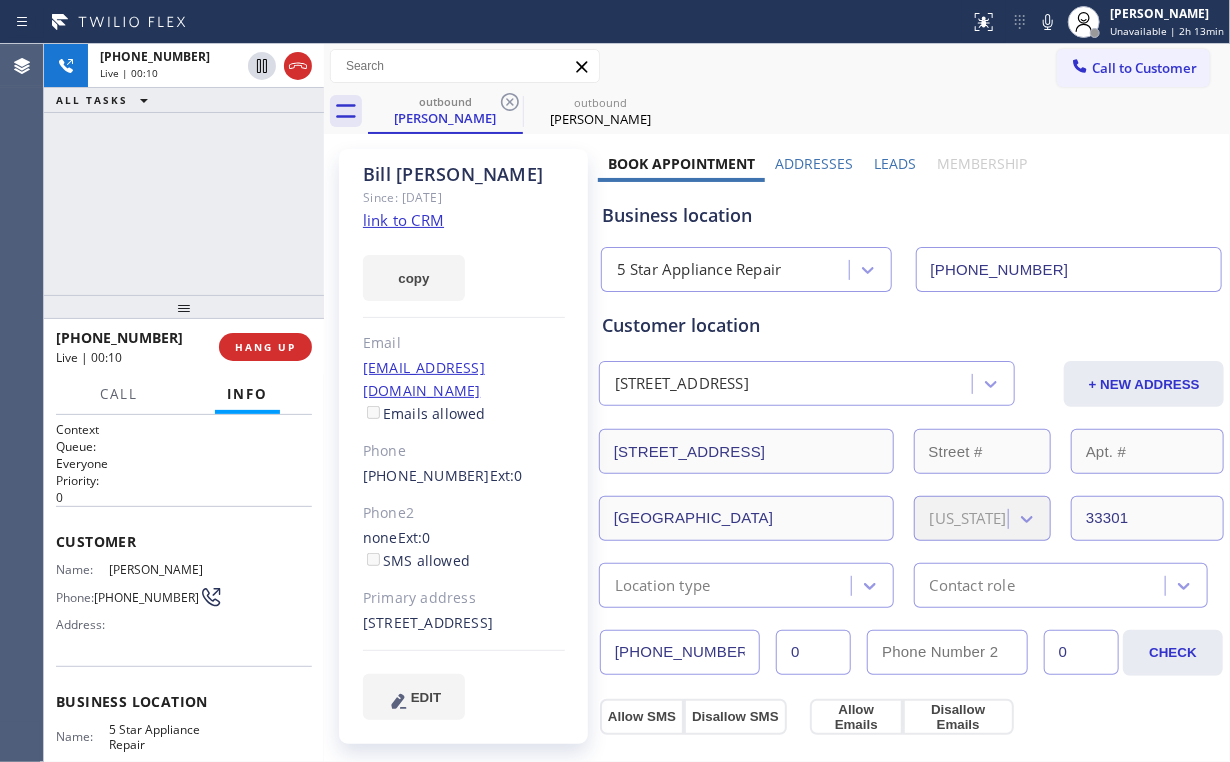 click on "[PHONE_NUMBER] Live | 00:10 ALL TASKS ALL TASKS ACTIVE TASKS TASKS IN WRAP UP" at bounding box center (184, 169) 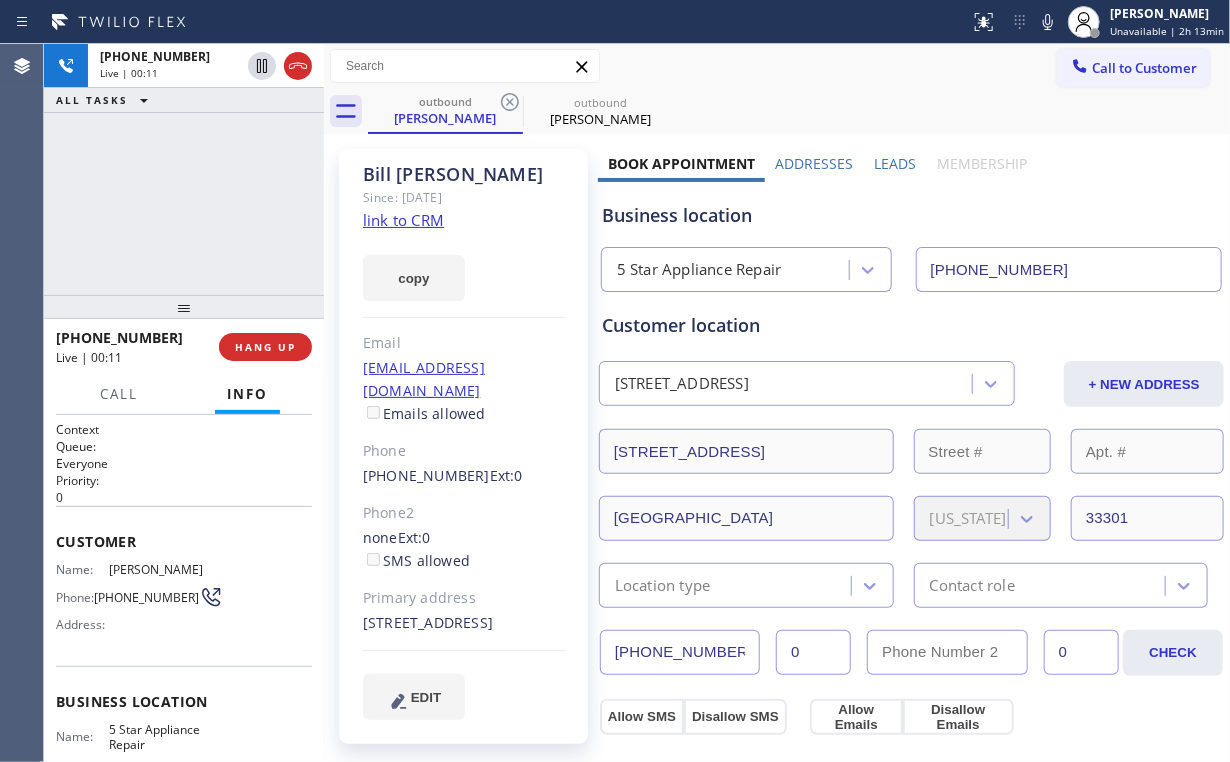 click on "[PHONE_NUMBER] Live | 00:11 ALL TASKS ALL TASKS ACTIVE TASKS TASKS IN WRAP UP" at bounding box center (184, 169) 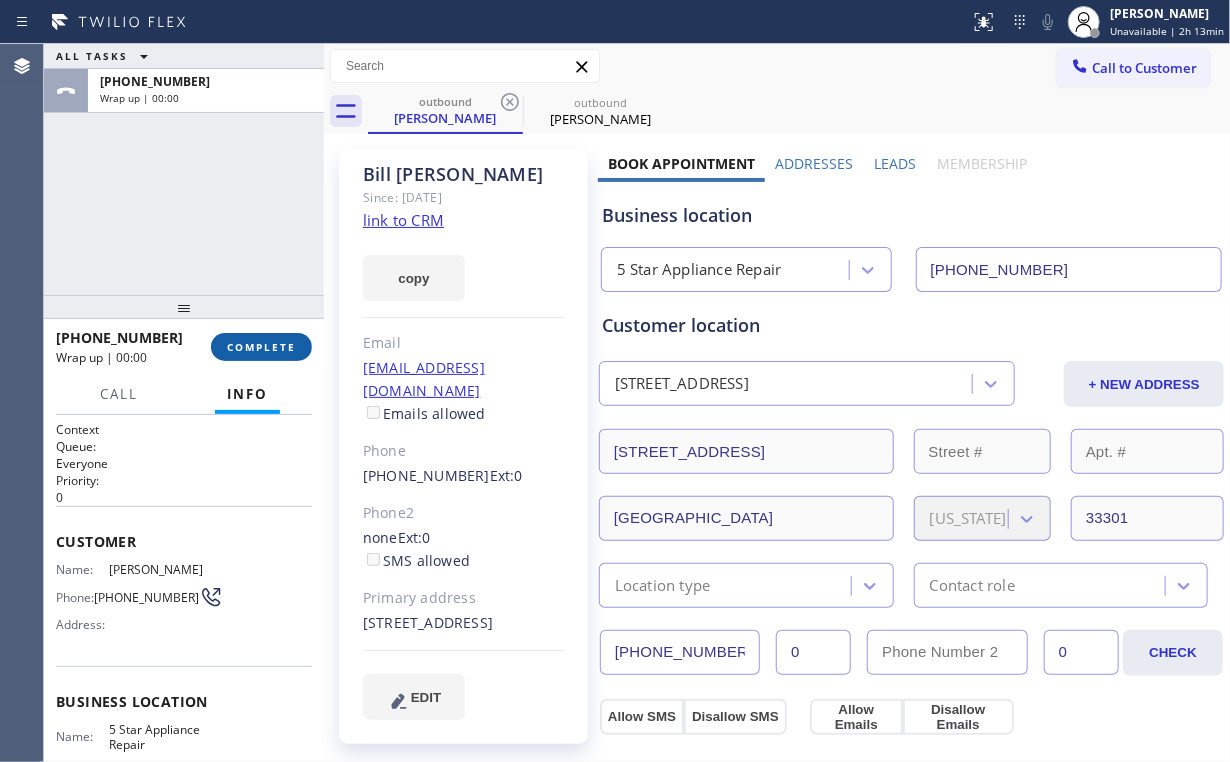 click on "COMPLETE" at bounding box center [261, 347] 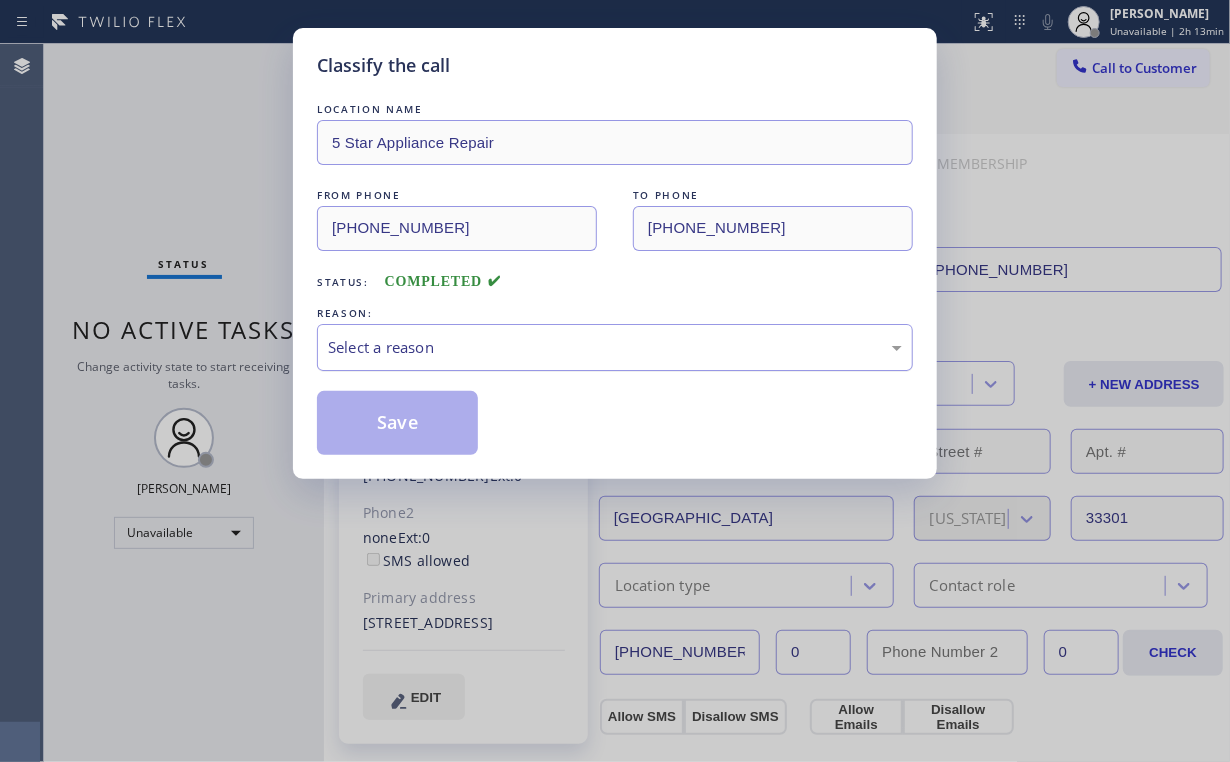 click on "Select a reason" at bounding box center (615, 347) 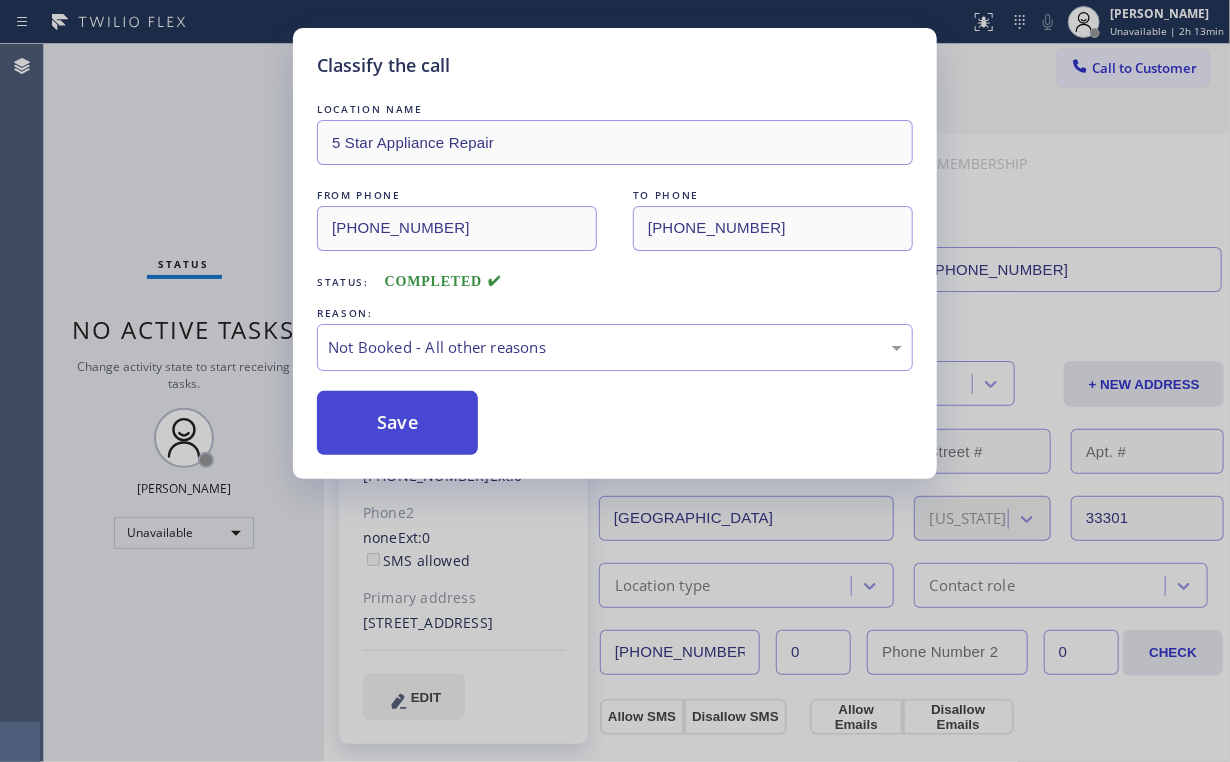 click on "Save" at bounding box center (397, 423) 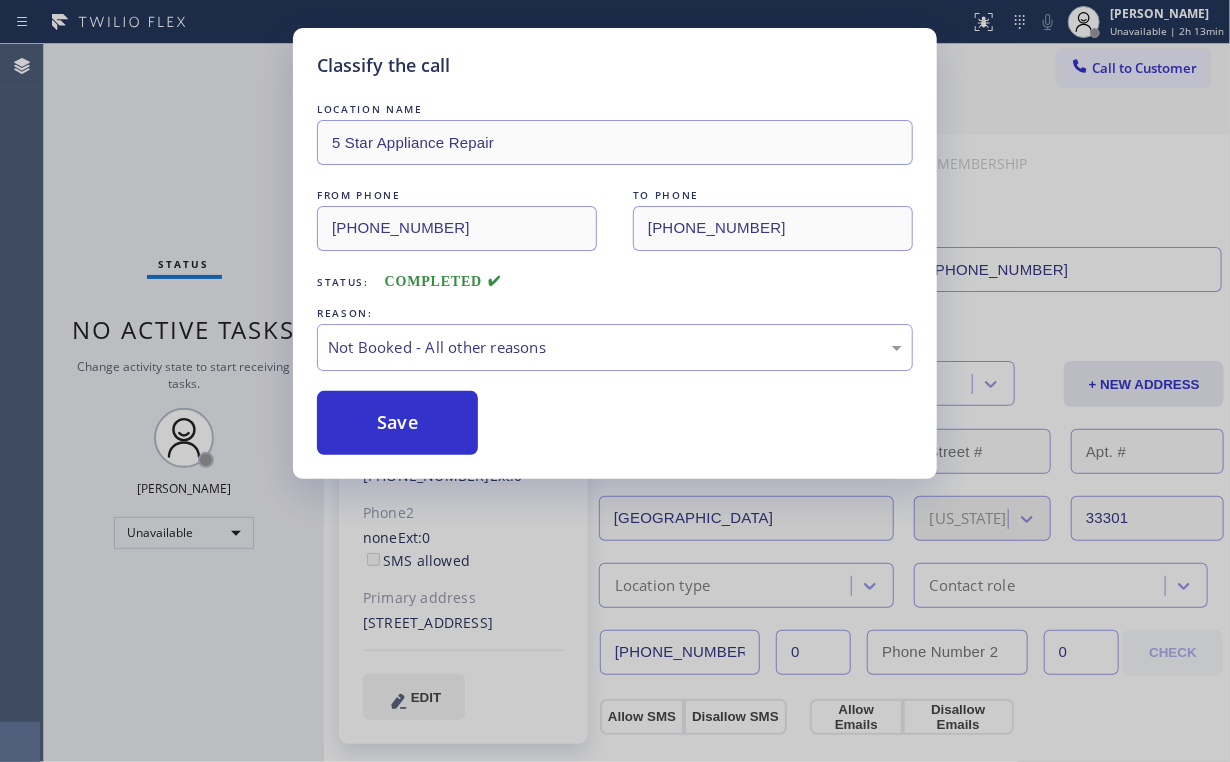 click on "Classify the call LOCATION NAME 5 Star Appliance Repair FROM PHONE [PHONE_NUMBER] TO PHONE [PHONE_NUMBER] Status: COMPLETED REASON: Not Booked - All other reasons Save" at bounding box center [615, 381] 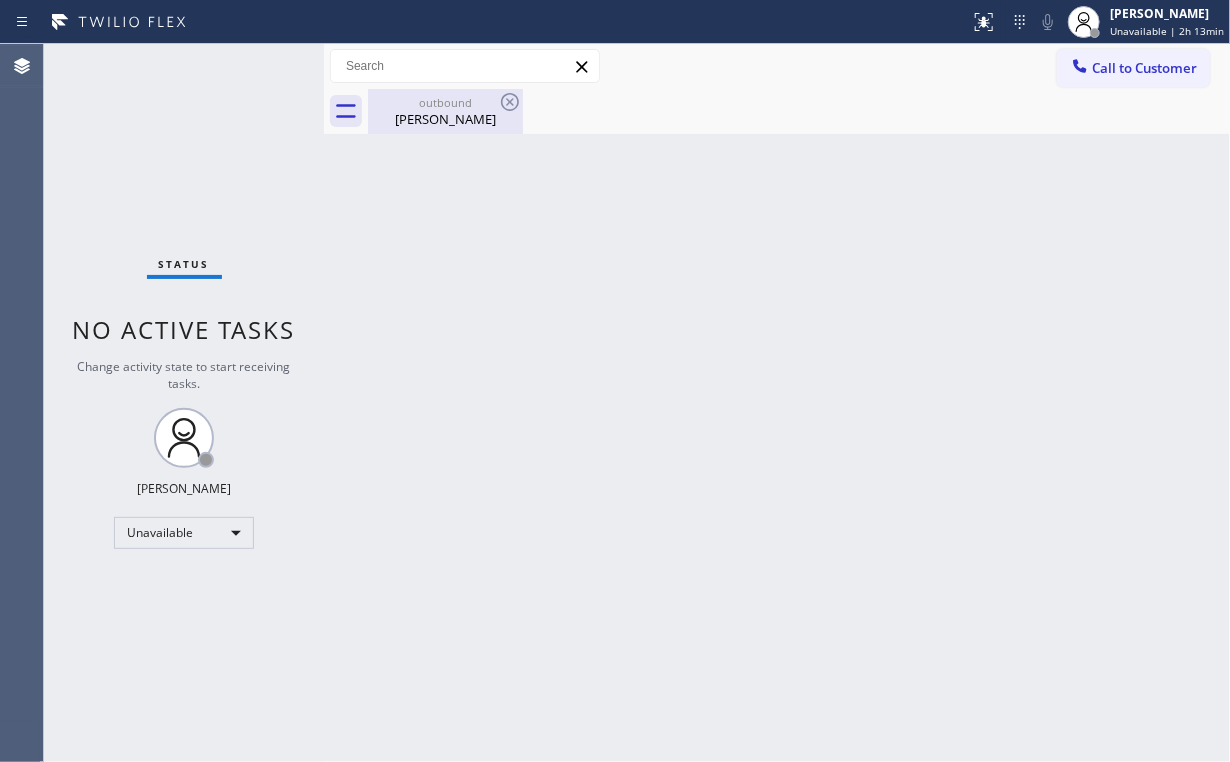 click on "[PERSON_NAME]" at bounding box center (445, 119) 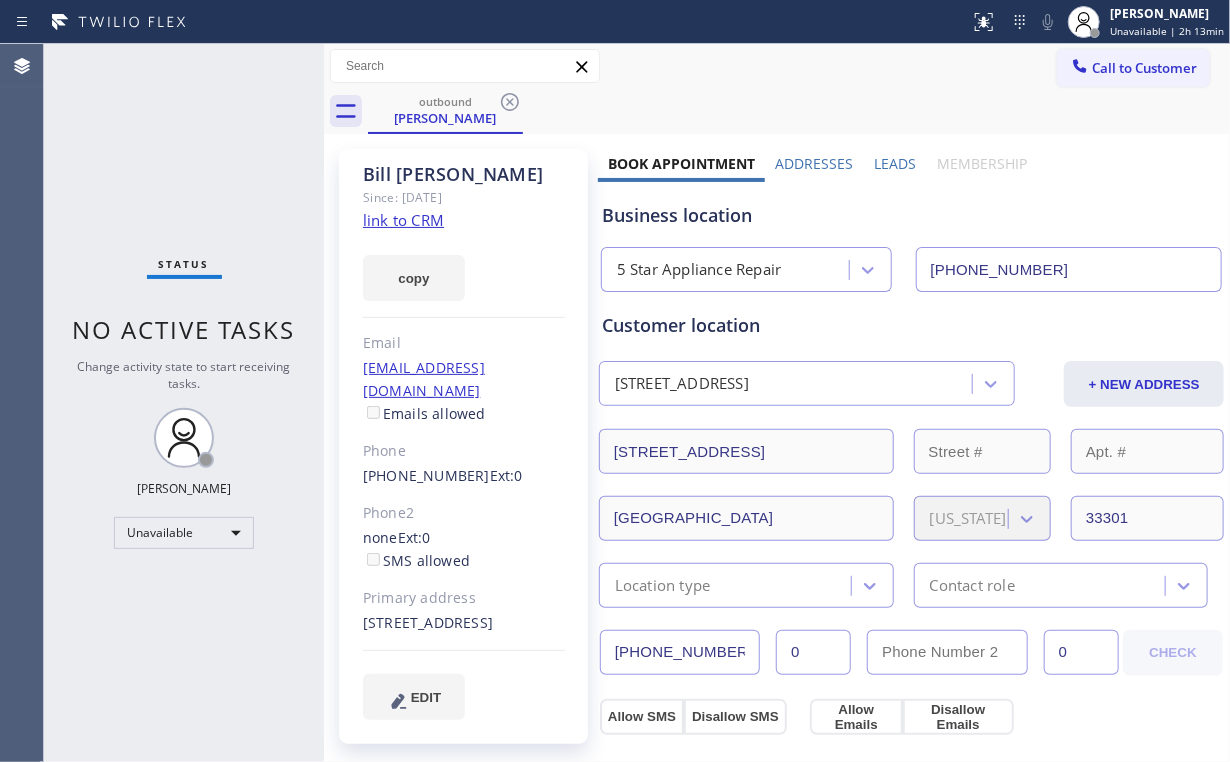 click 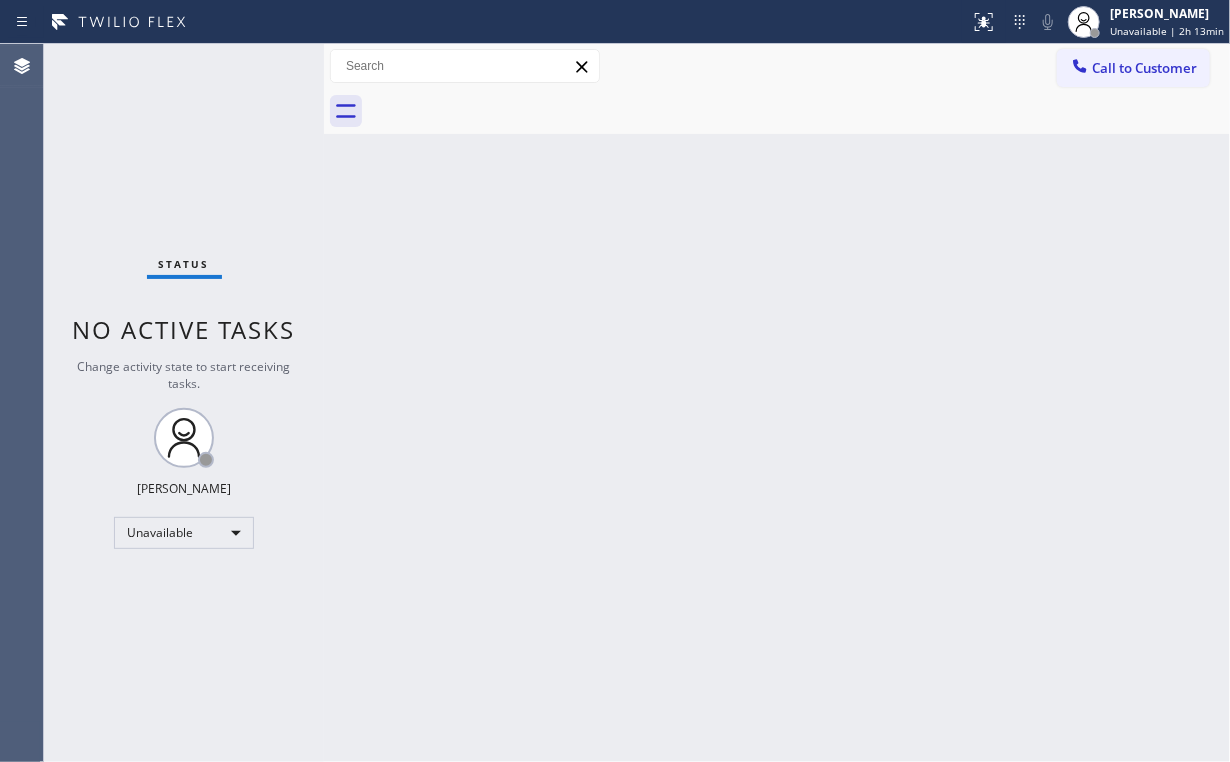click on "Status   No active tasks     Change activity state to start receiving tasks.   [PERSON_NAME] Unavailable" at bounding box center [184, 403] 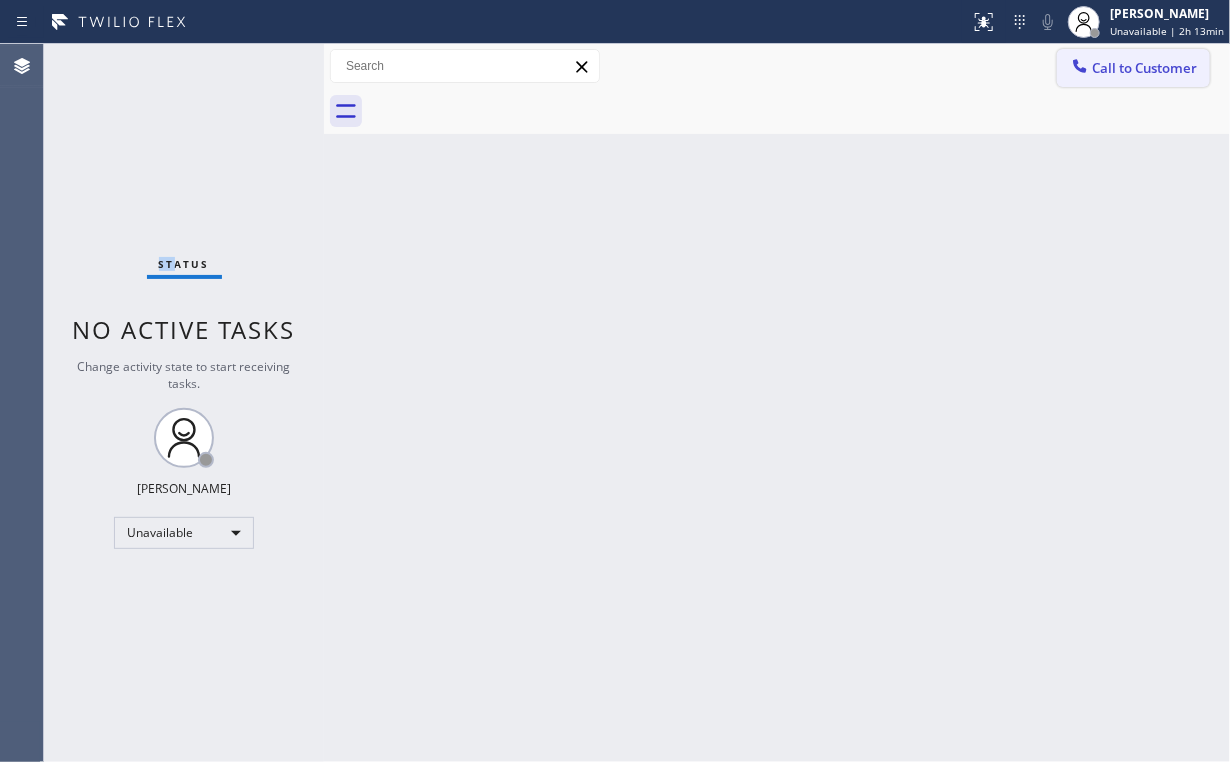 click on "Call to Customer" at bounding box center [1133, 68] 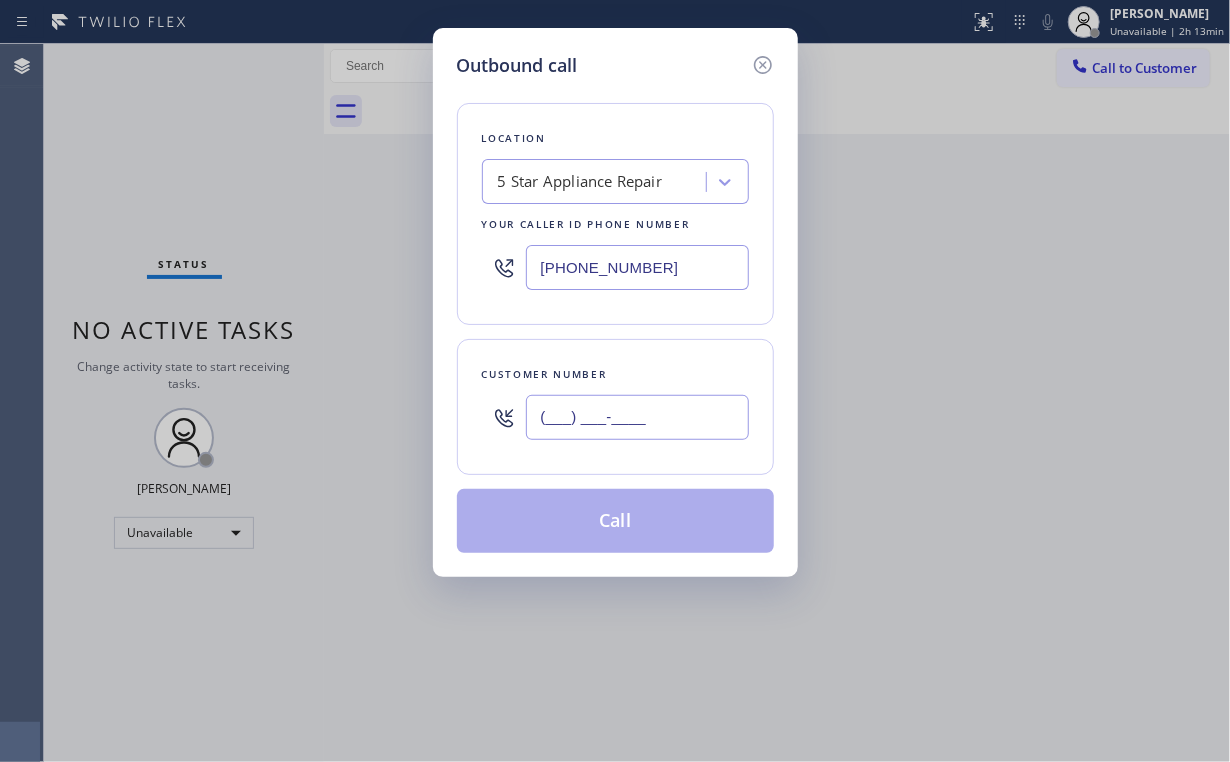 click on "(___) ___-____" at bounding box center (637, 417) 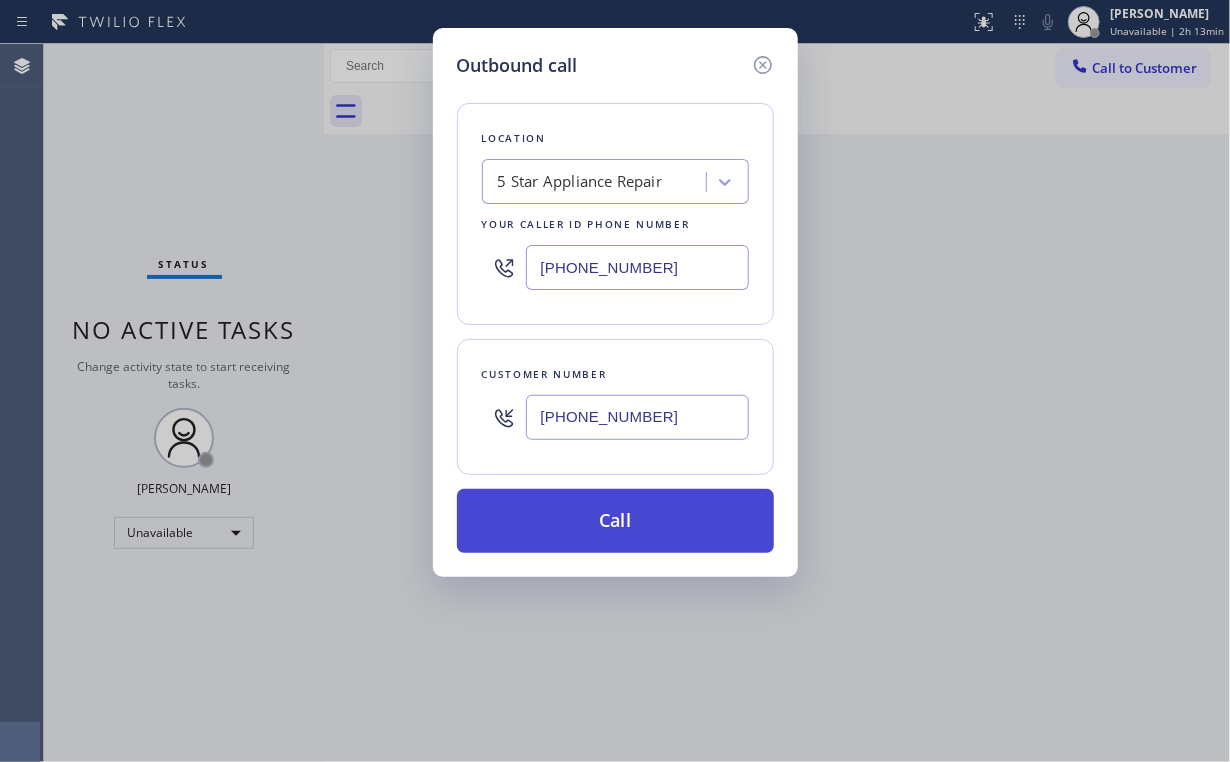 type on "[PHONE_NUMBER]" 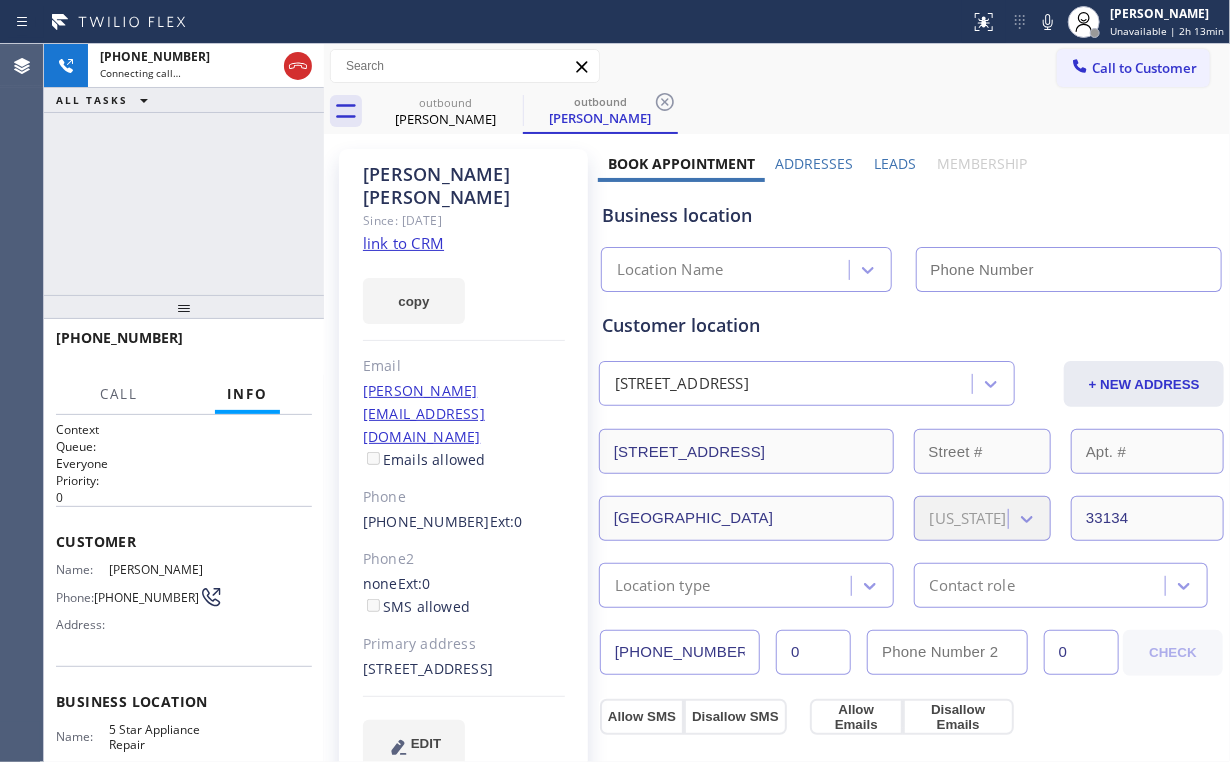 type on "[PHONE_NUMBER]" 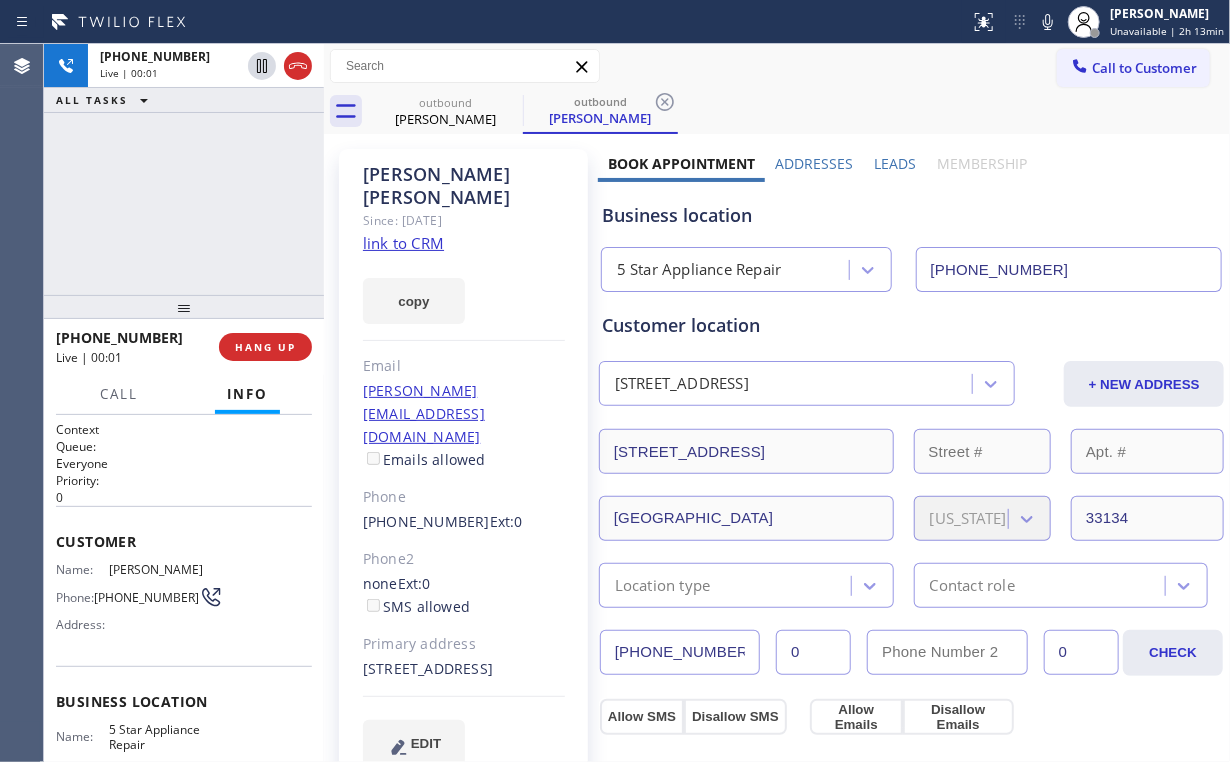 click on "[PHONE_NUMBER] Live | 00:01 ALL TASKS ALL TASKS ACTIVE TASKS TASKS IN WRAP UP" at bounding box center [184, 169] 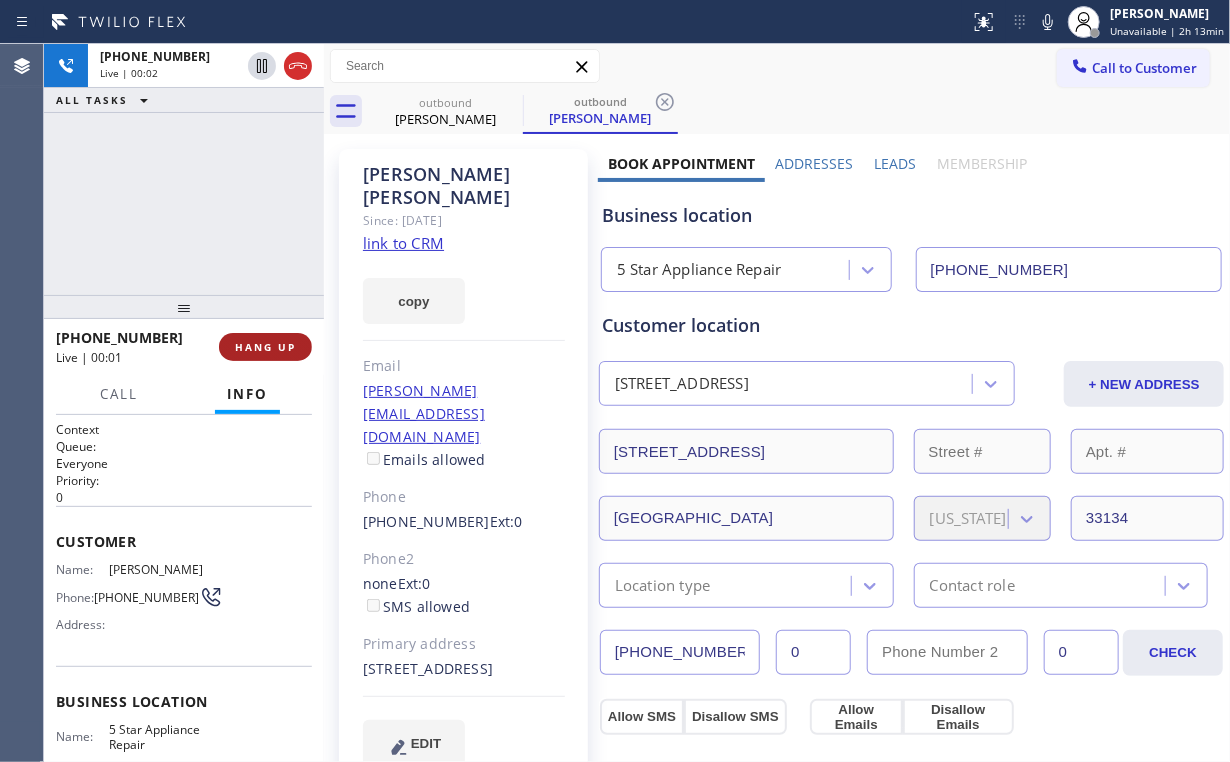 click on "HANG UP" at bounding box center [265, 347] 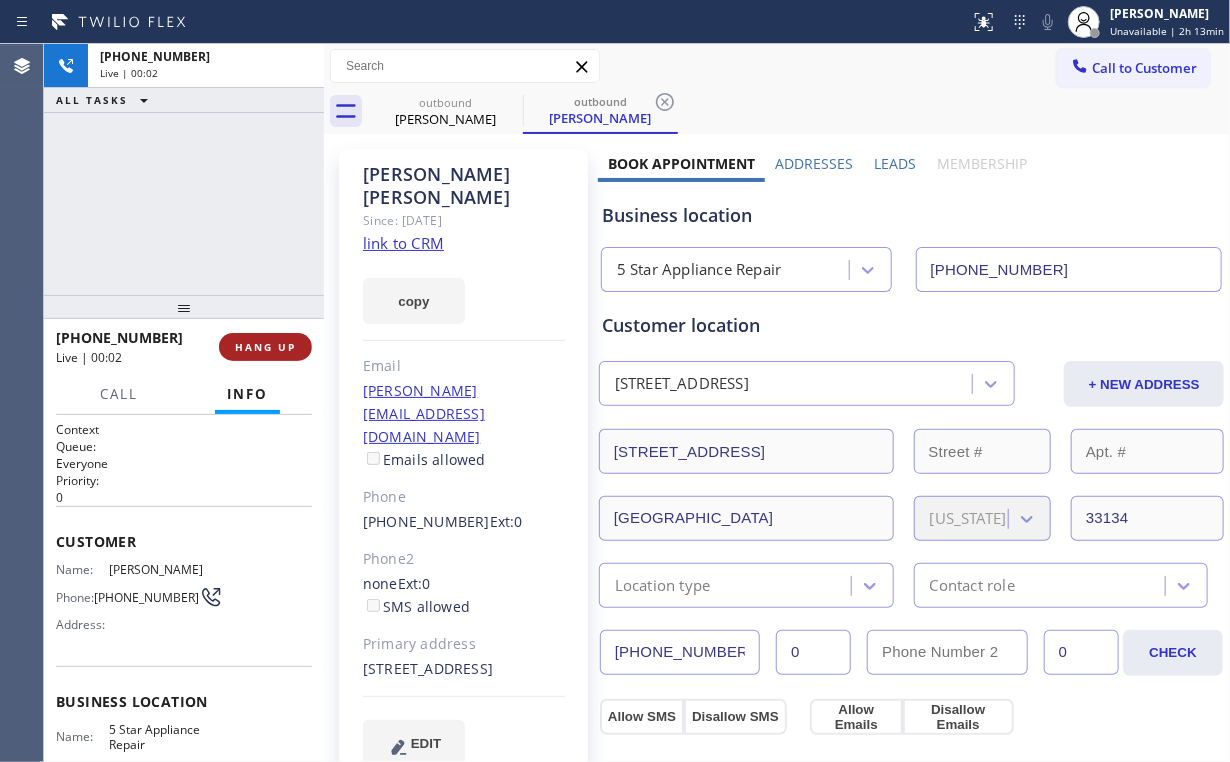 click on "HANG UP" at bounding box center (265, 347) 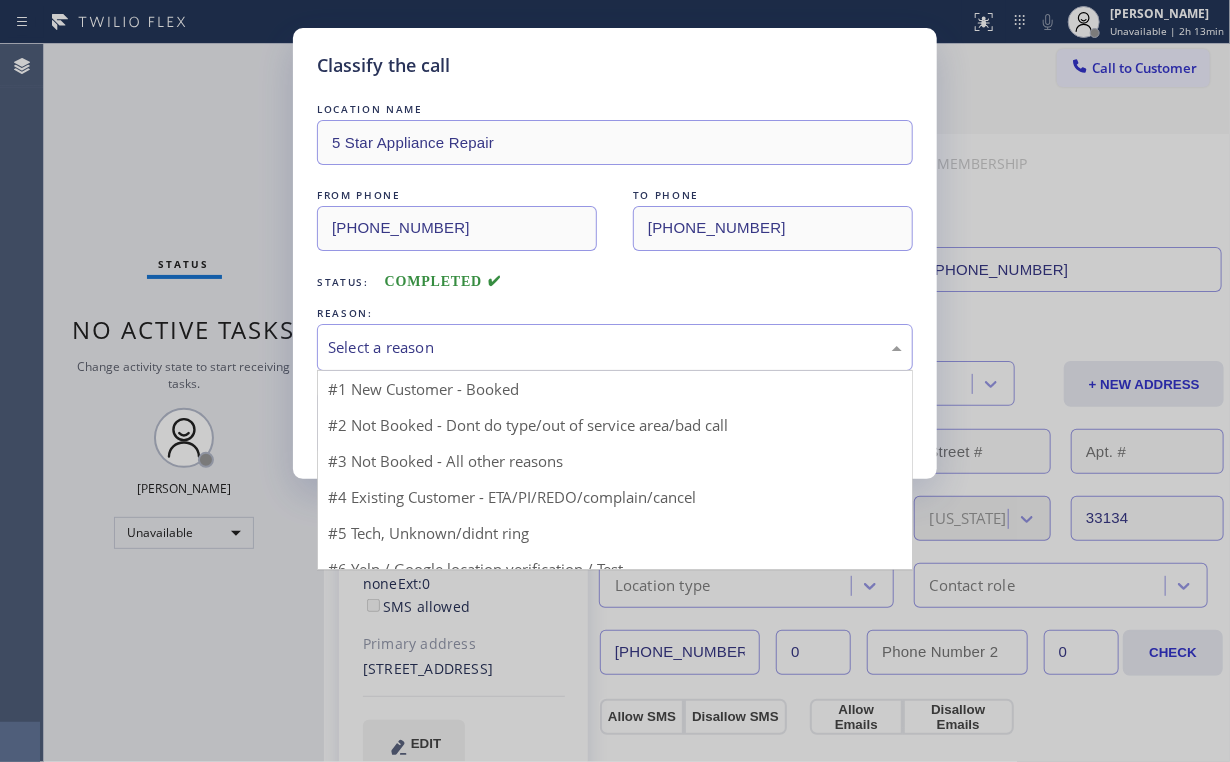 click on "Select a reason" at bounding box center [615, 347] 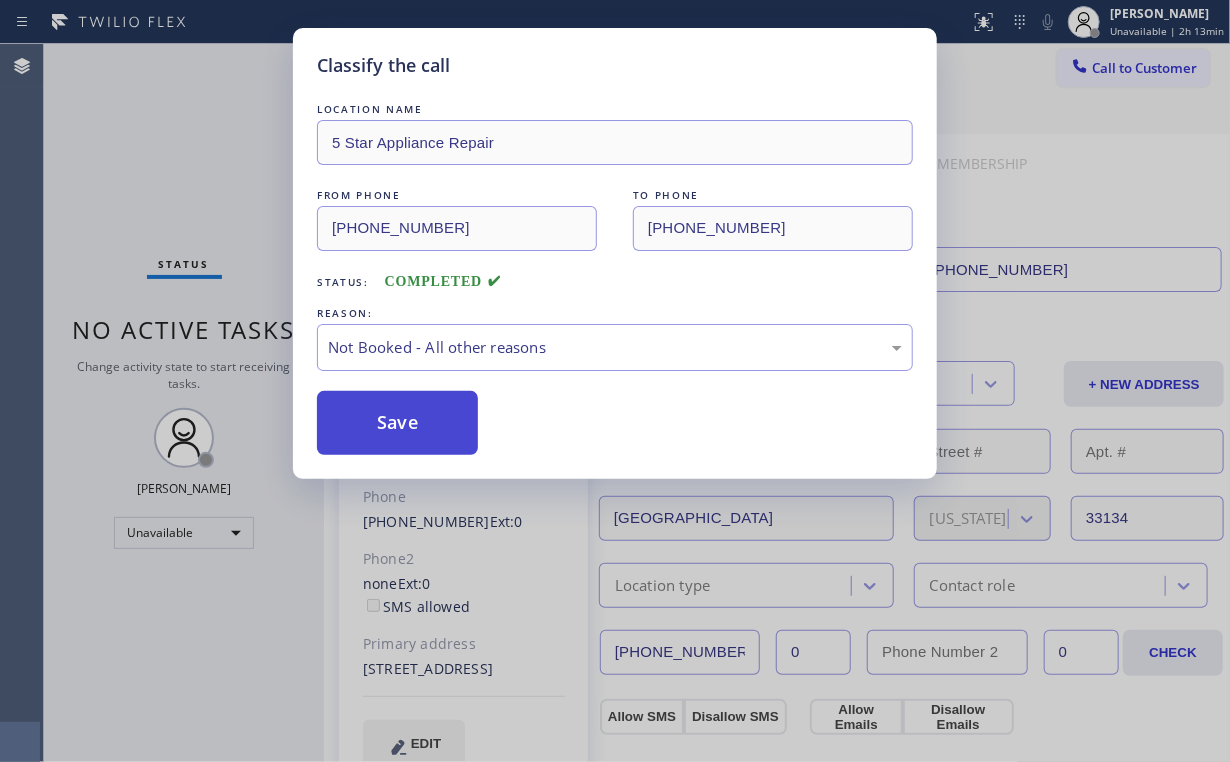 drag, startPoint x: 421, startPoint y: 416, endPoint x: 416, endPoint y: 407, distance: 10.29563 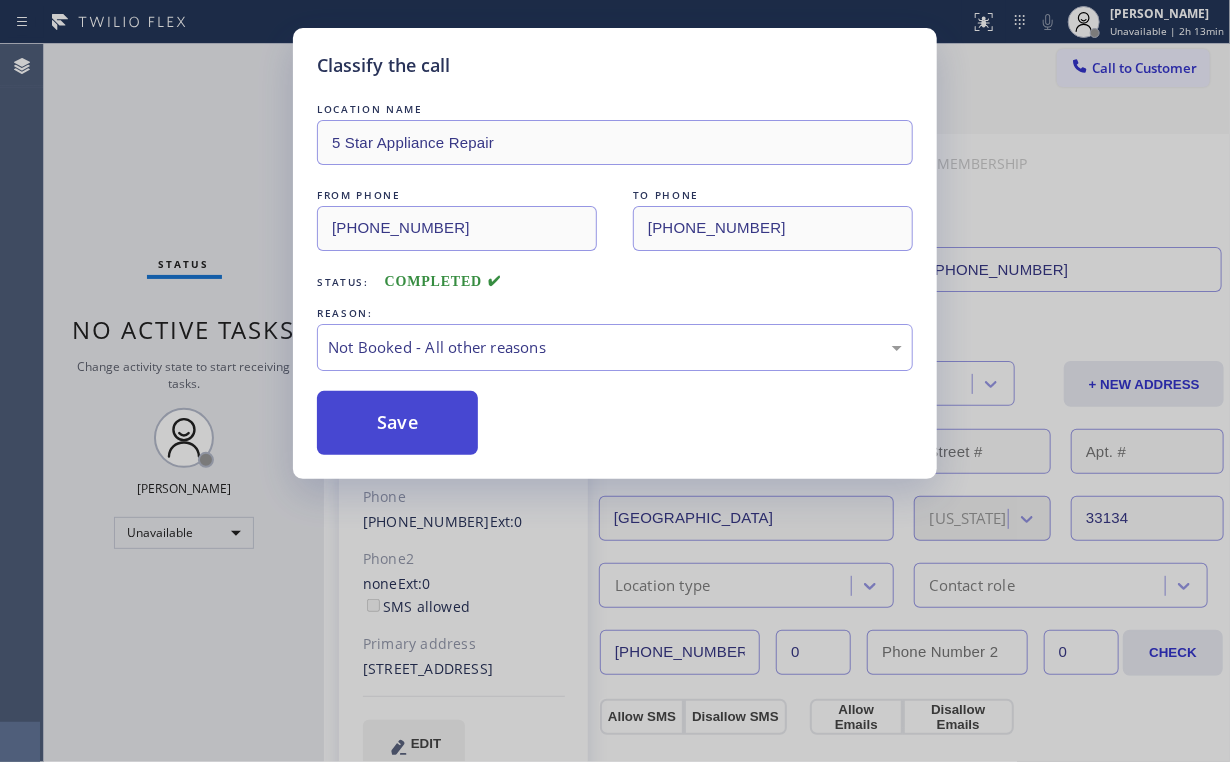 click on "Save" at bounding box center [397, 423] 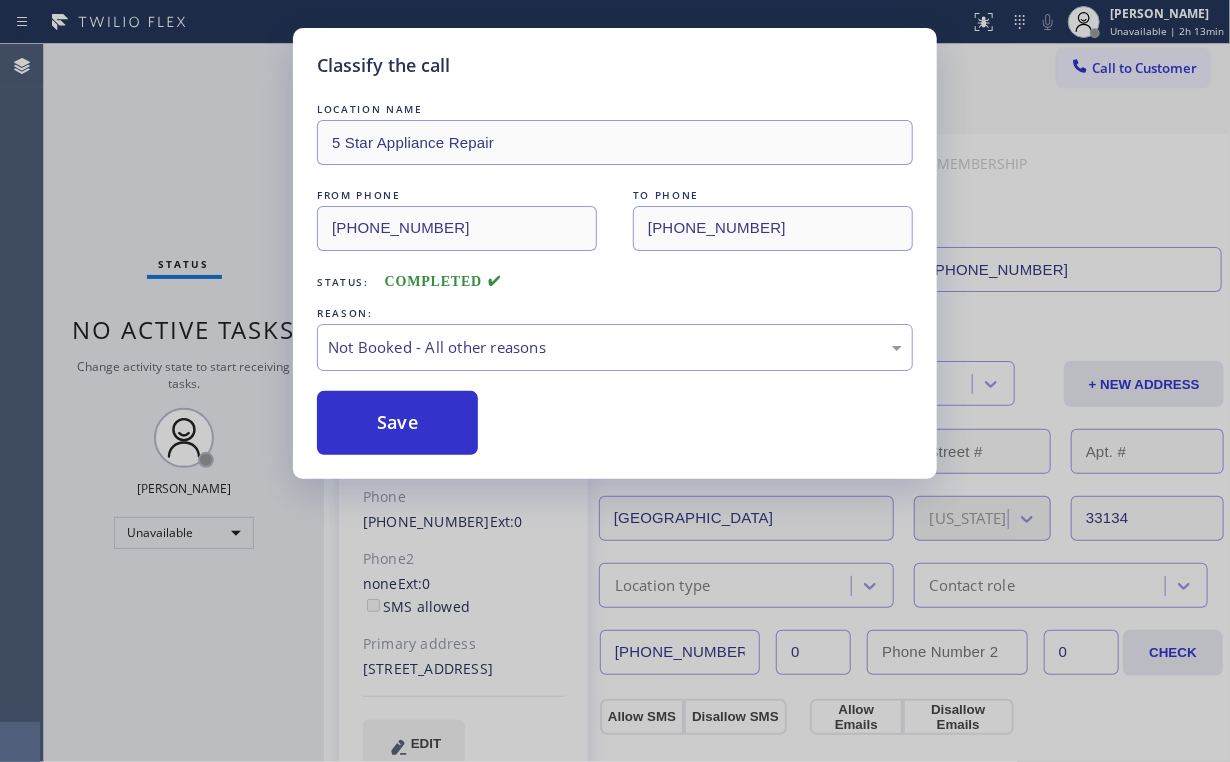 click on "Classify the call LOCATION NAME 5 Star Appliance Repair FROM PHONE [PHONE_NUMBER] TO PHONE [PHONE_NUMBER] Status: COMPLETED REASON: Not Booked - All other reasons Save" at bounding box center (615, 381) 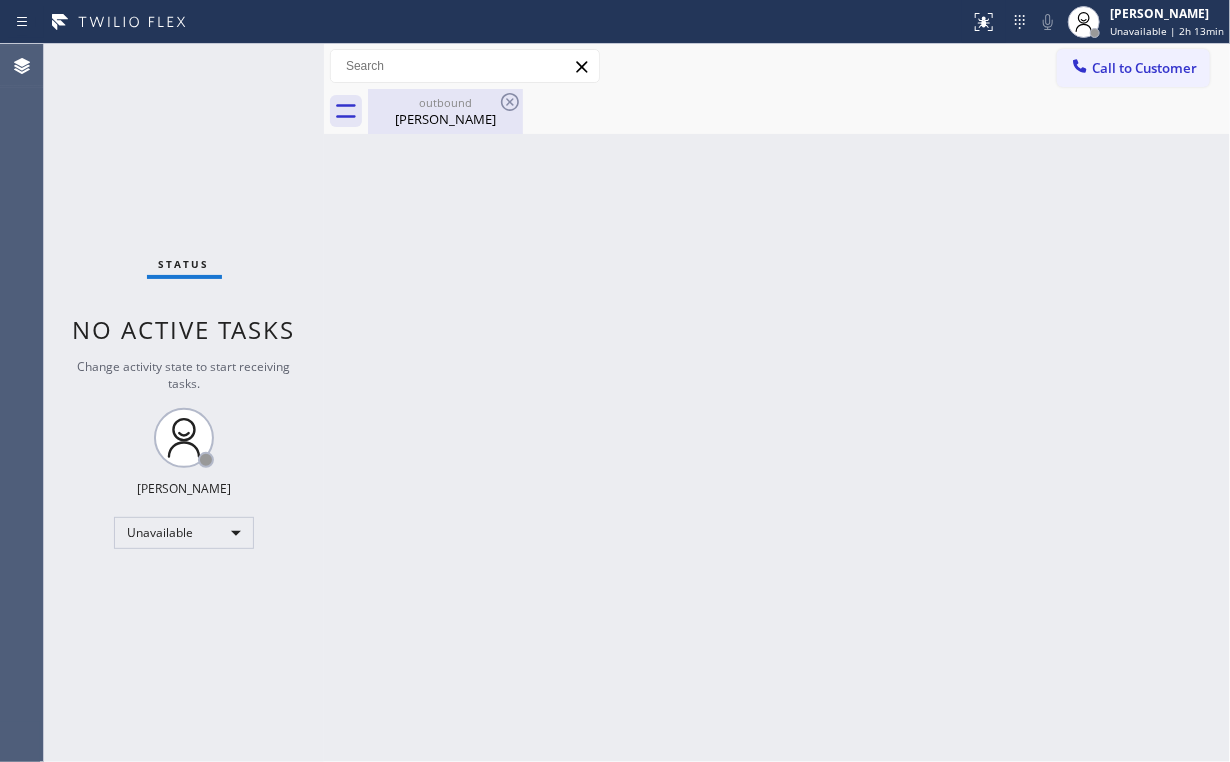 click on "outbound" at bounding box center (445, 102) 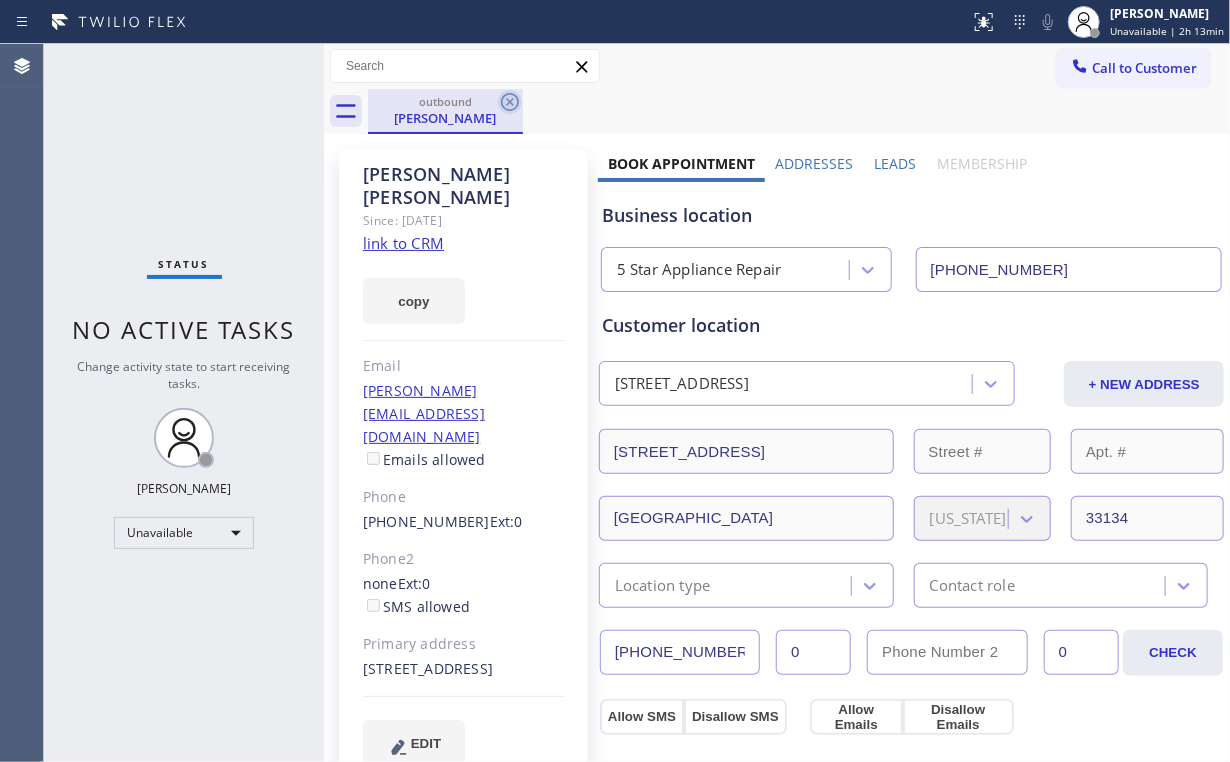 click 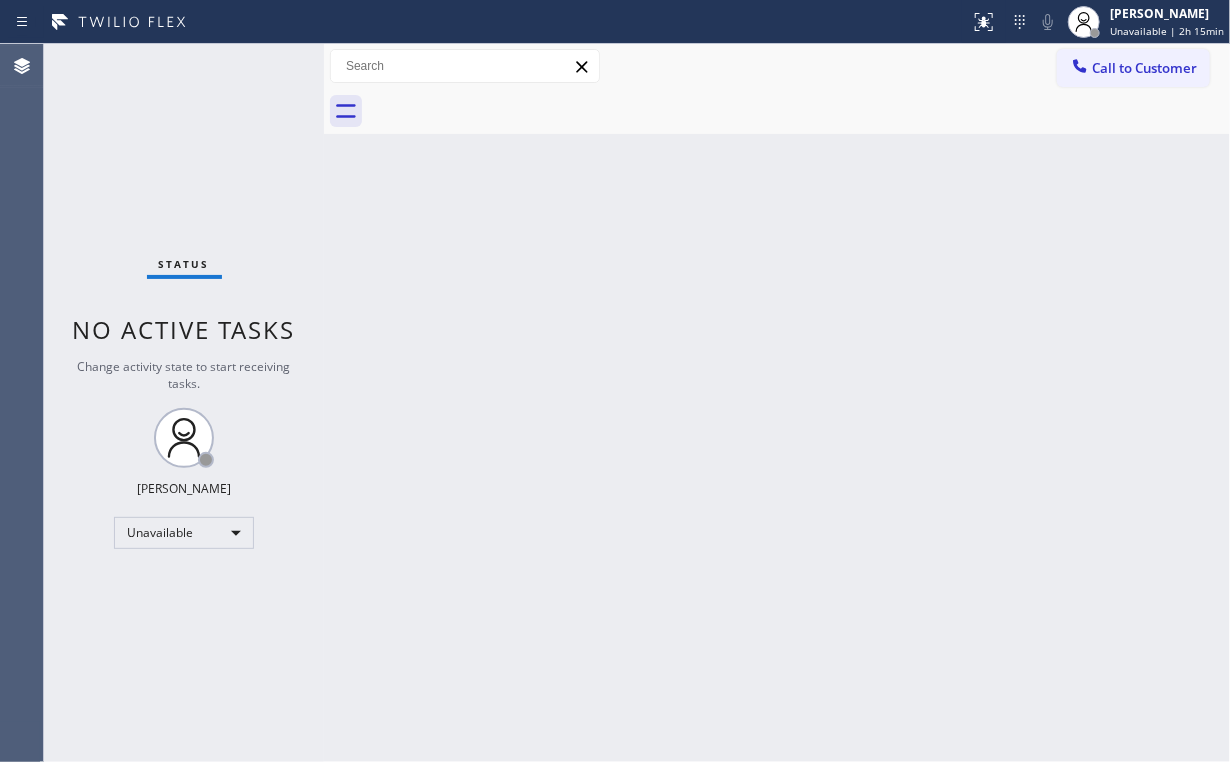 click on "Status   No active tasks     Change activity state to start receiving tasks.   [PERSON_NAME] Unavailable" at bounding box center (184, 403) 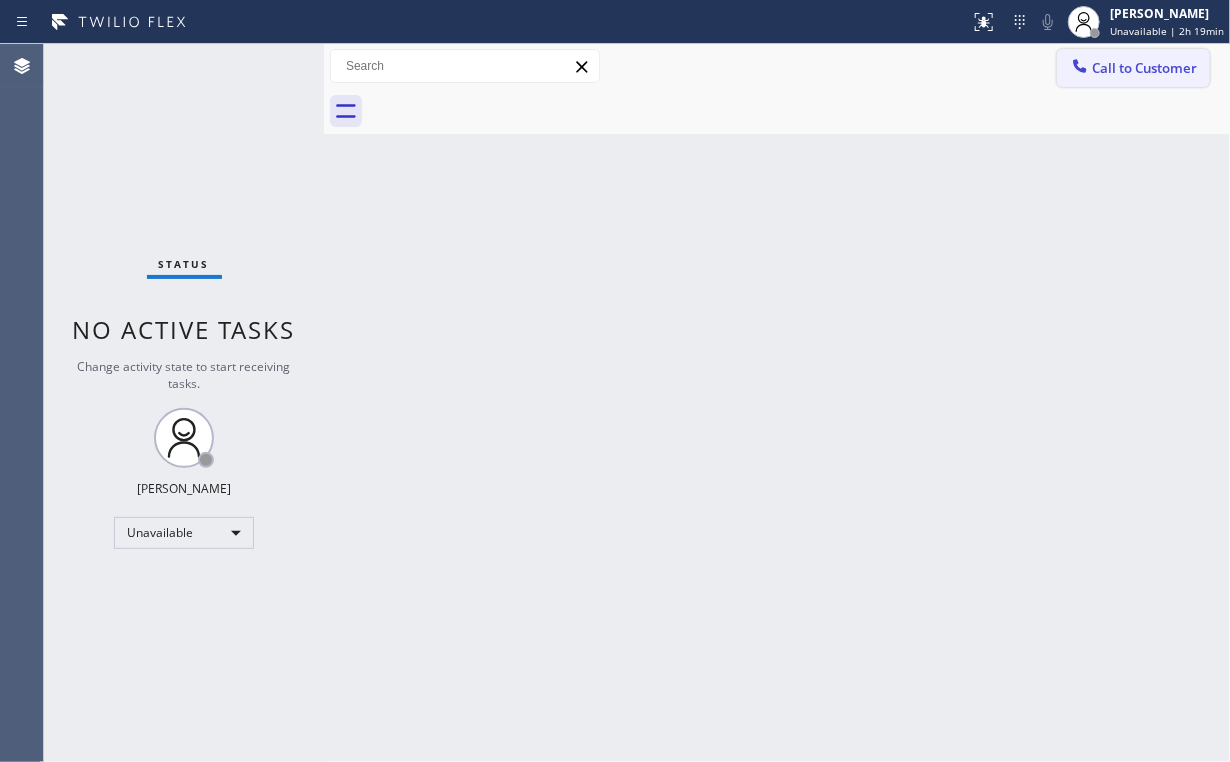 click on "Call to Customer" at bounding box center [1144, 68] 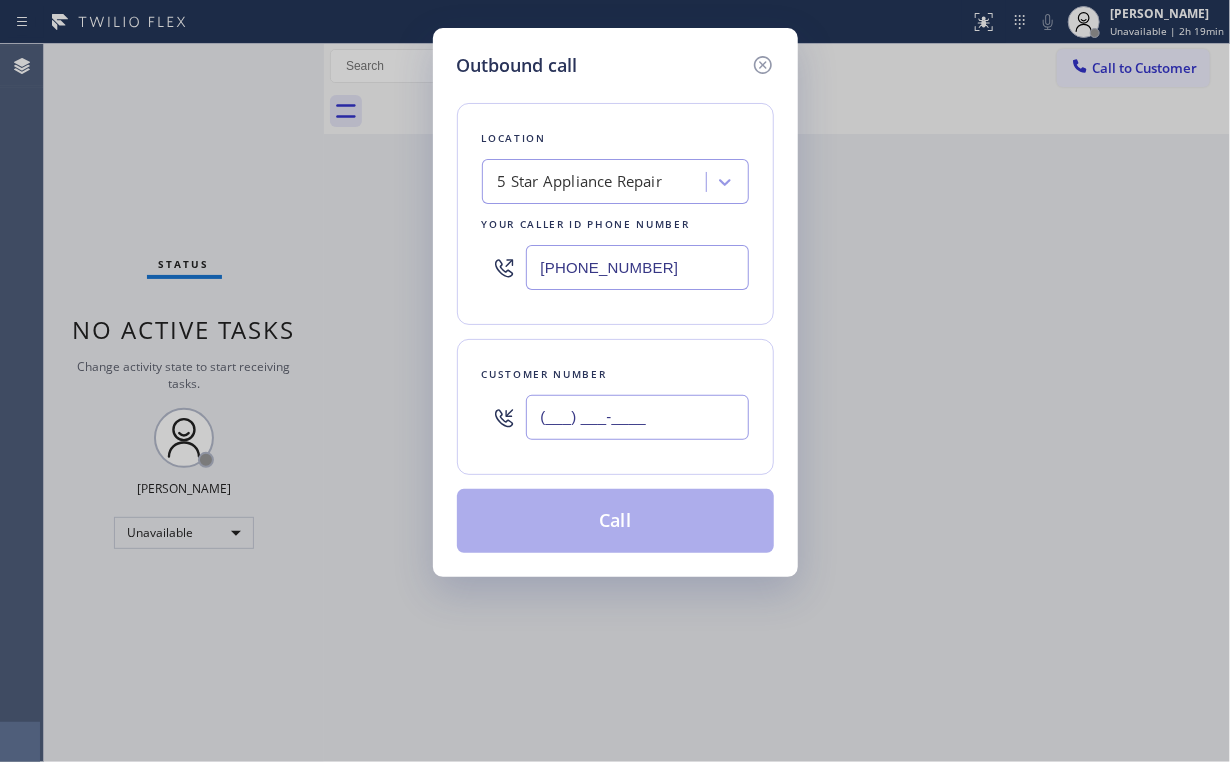 drag, startPoint x: 638, startPoint y: 423, endPoint x: 682, endPoint y: 418, distance: 44.28318 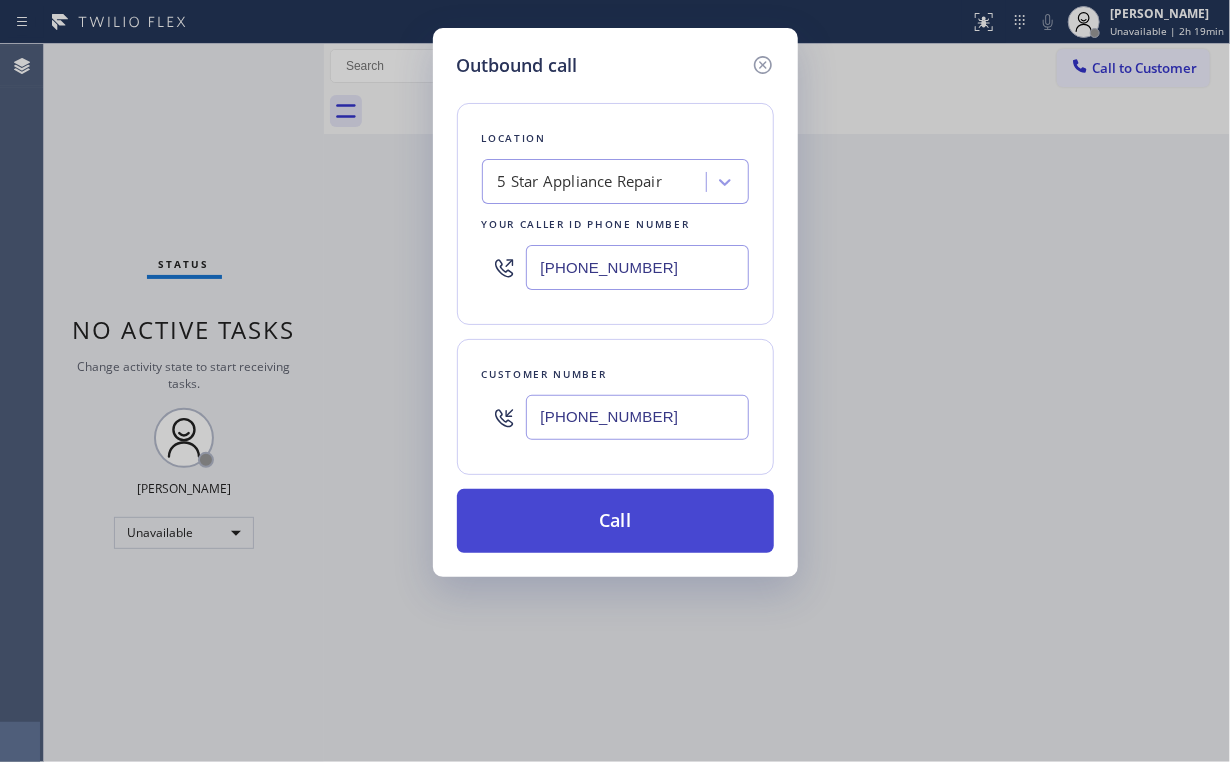type on "[PHONE_NUMBER]" 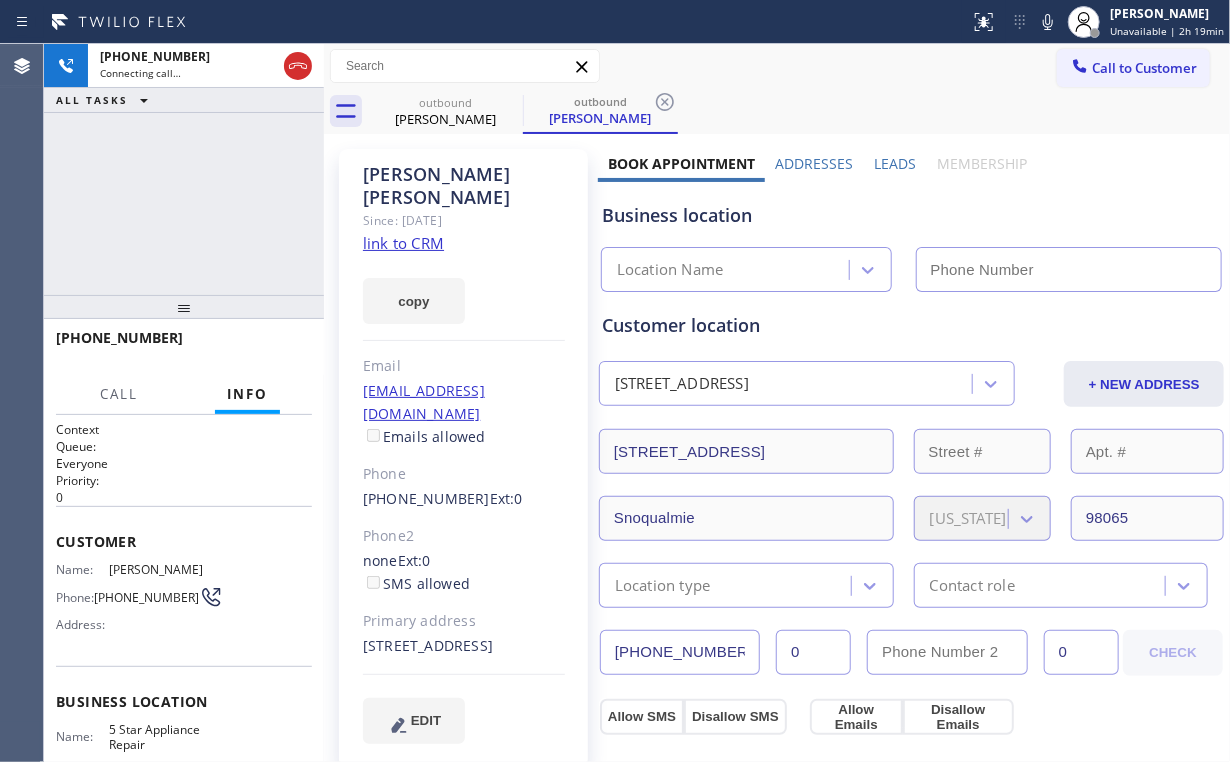 type on "[PHONE_NUMBER]" 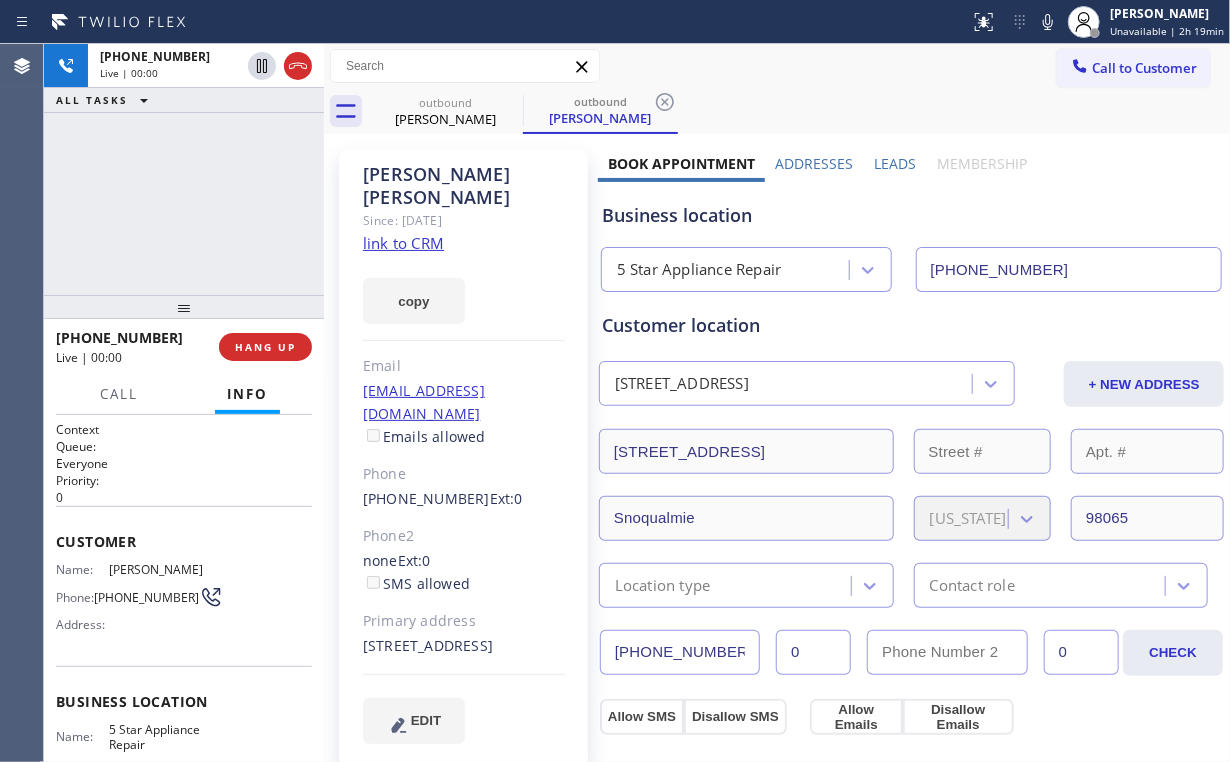click on "[PHONE_NUMBER] Live | 00:00 ALL TASKS ALL TASKS ACTIVE TASKS TASKS IN WRAP UP" at bounding box center (184, 169) 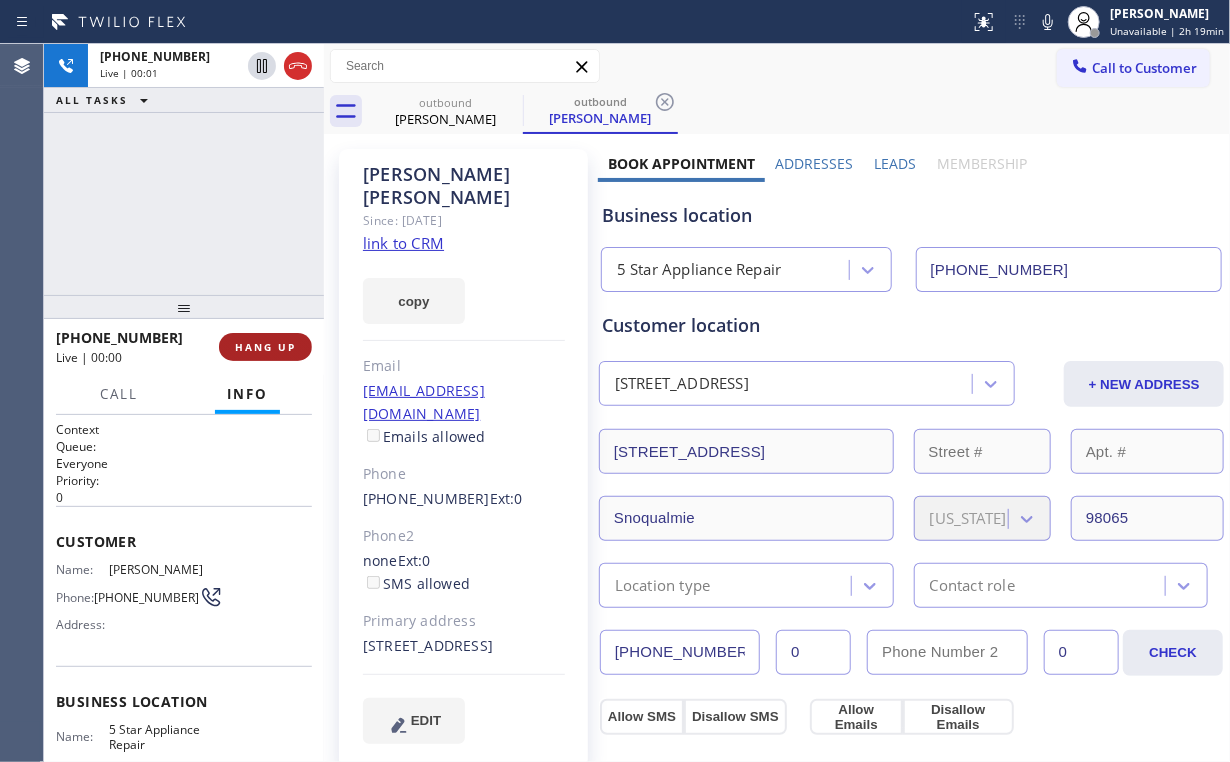 click on "HANG UP" at bounding box center [265, 347] 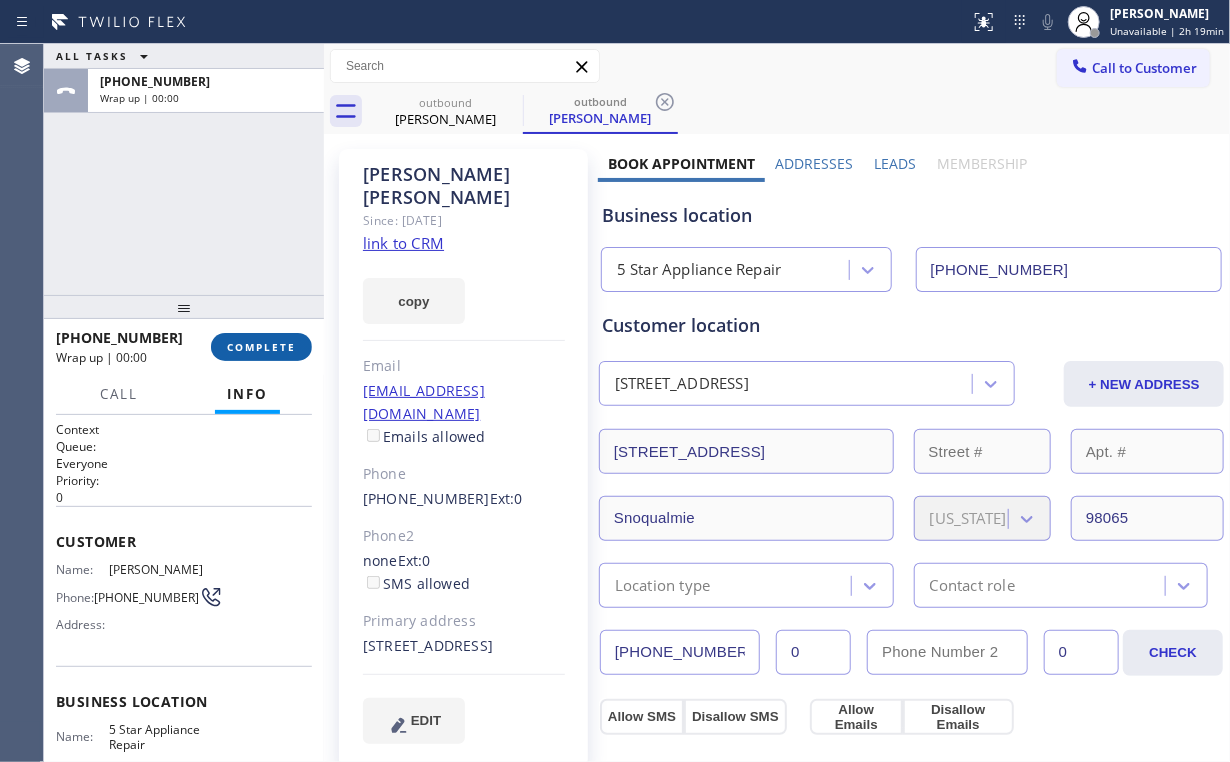 click on "COMPLETE" at bounding box center (261, 347) 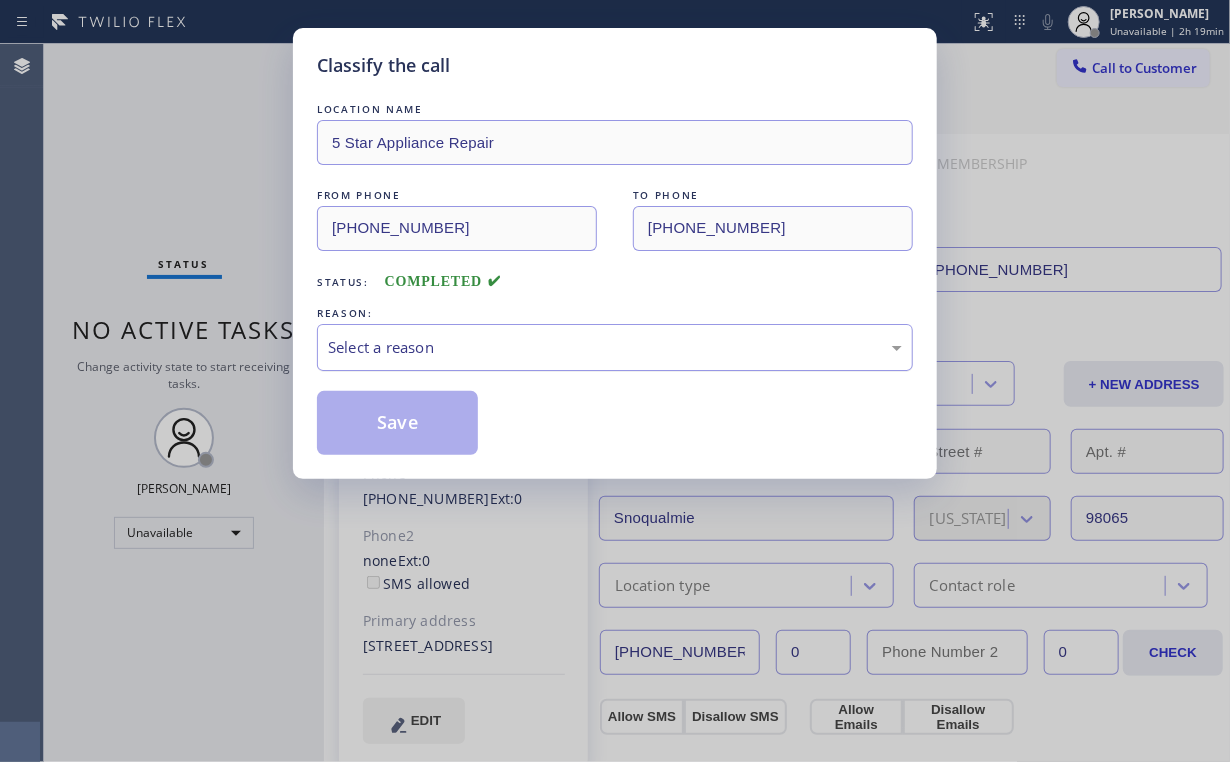 click on "Select a reason" at bounding box center (615, 347) 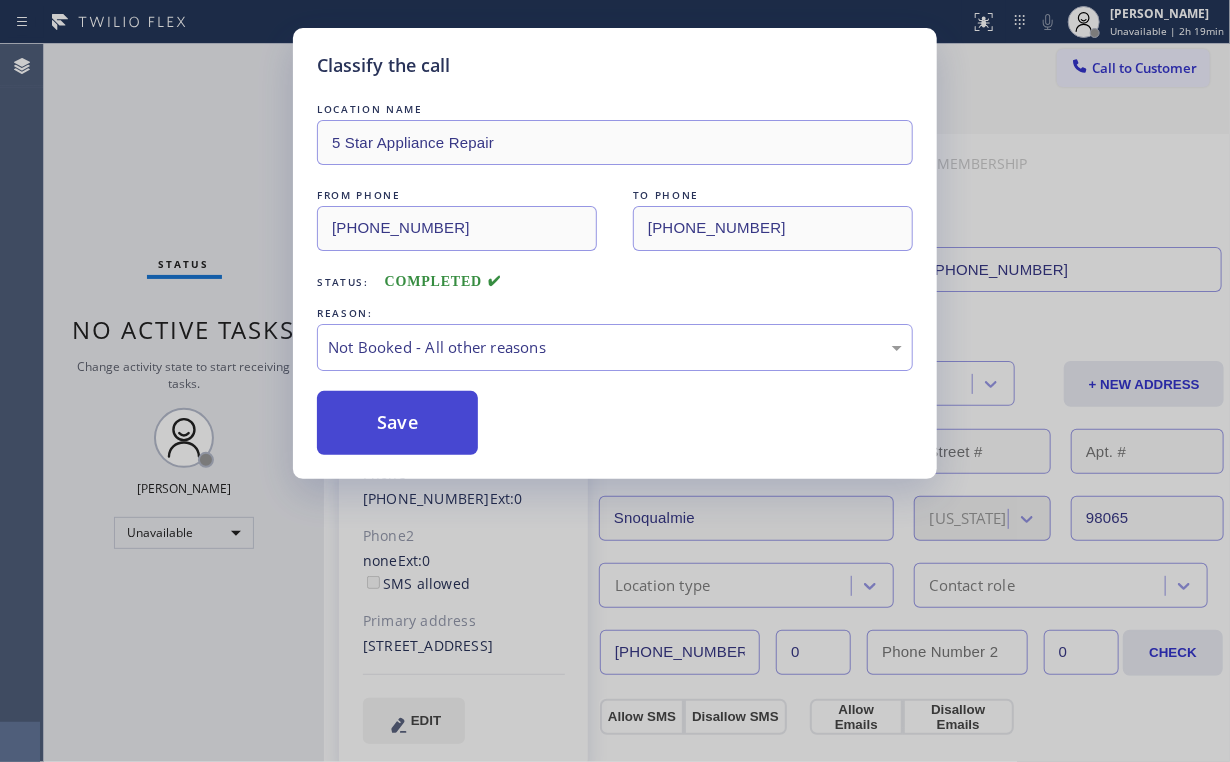 click on "Save" at bounding box center (397, 423) 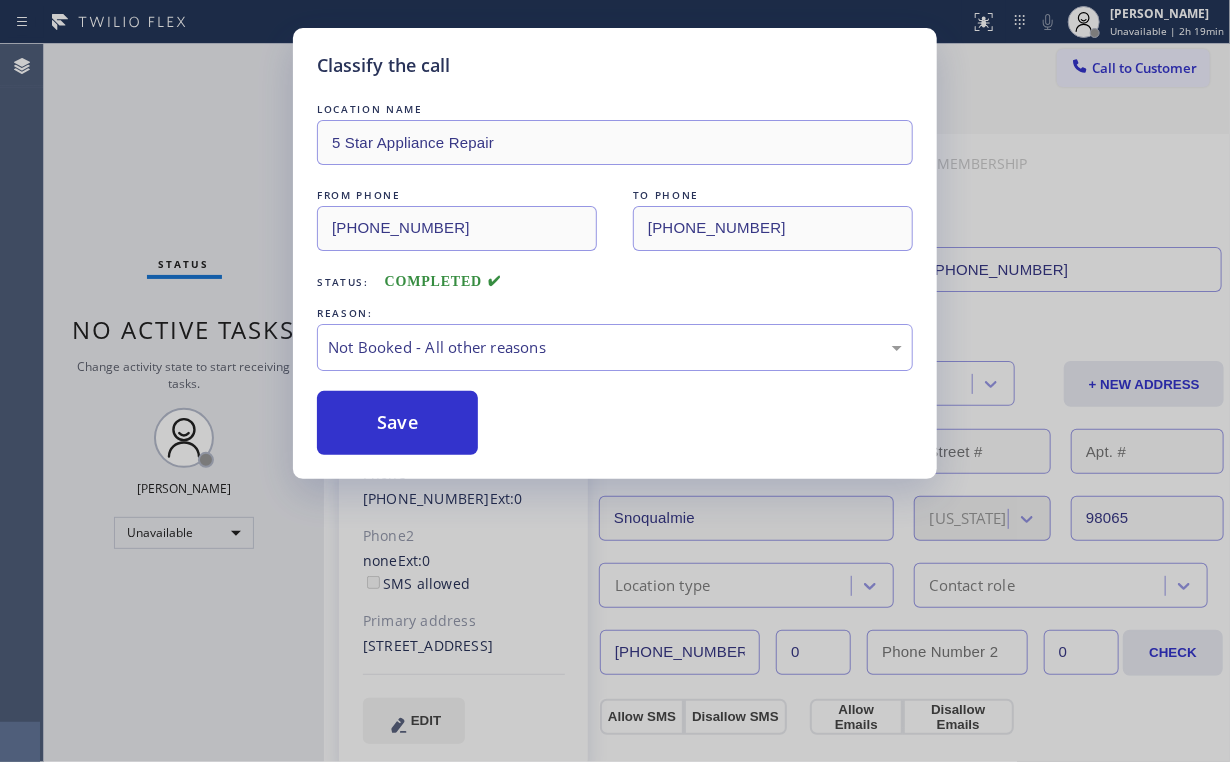 click on "Classify the call LOCATION NAME 5 Star Appliance Repair FROM PHONE [PHONE_NUMBER] TO PHONE [PHONE_NUMBER] Status: COMPLETED REASON: Not Booked - All other reasons Save Classify the call LOCATION NAME 5 Star Appliance Repair FROM PHONE [PHONE_NUMBER] TO PHONE [PHONE_NUMBER] Status: COMPLETED REASON: Not Booked - All other reasons Save Classify the call LOCATION NAME [PERSON_NAME] District Air Conditioner Repair FROM PHONE [PHONE_NUMBER] TO PHONE [PHONE_NUMBER] Status: COMPLETED REASON: Not Booked - All other reasons Save Classify the call LOCATION NAME [GEOGRAPHIC_DATA] Air Conditioning and Heating2 FROM PHONE [PHONE_NUMBER] TO PHONE [PHONE_NUMBER] Status: COMPLETED REASON: Not Booked - All other reasons Save Classify the call LOCATION NAME Repair Twist of [US_STATE] FROM PHONE [PHONE_NUMBER] TO PHONE [PHONE_NUMBER] Status: COMPLETED REASON: Not Booked - All other reasons Save Classify the call LOCATION NAME Electrical Garage Santa [PERSON_NAME] FROM PHONE [PHONE_NUMBER] TO PHONE [PHONE_NUMBER] Status: COMPLETED REASON: Save" at bounding box center [637, 403] 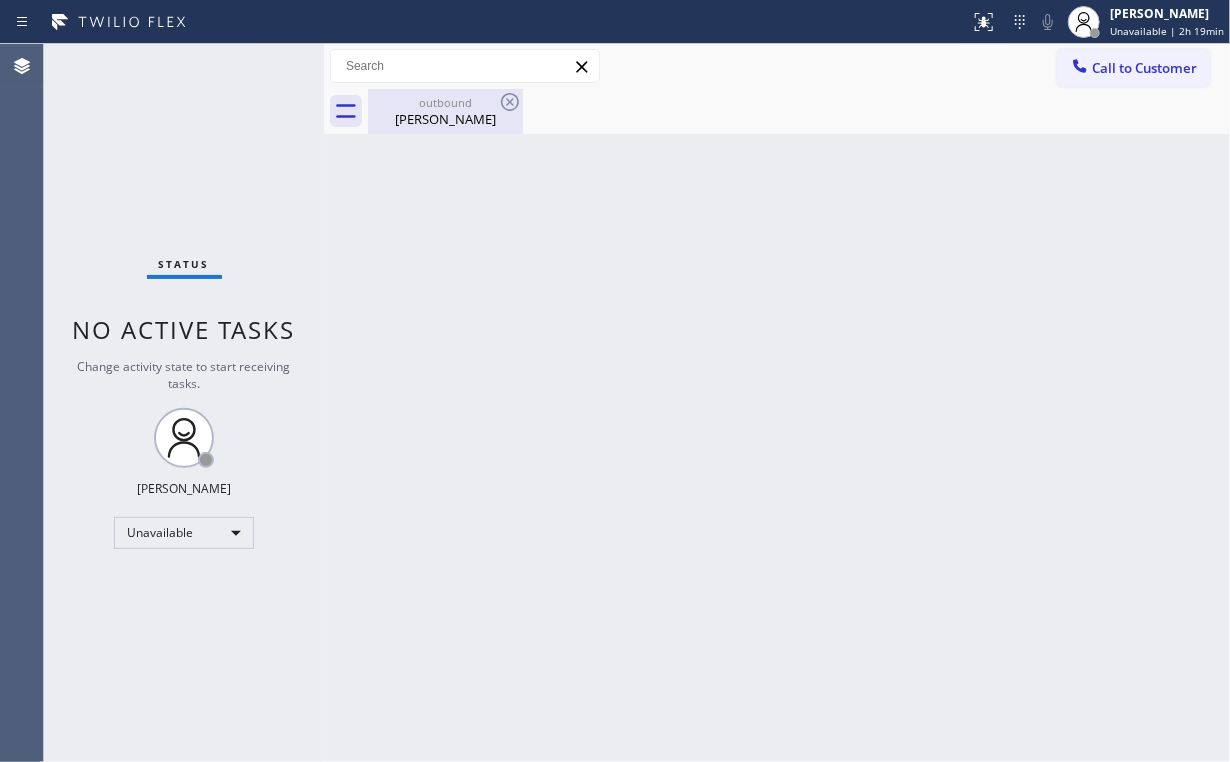 drag, startPoint x: 412, startPoint y: 120, endPoint x: 456, endPoint y: 116, distance: 44.181442 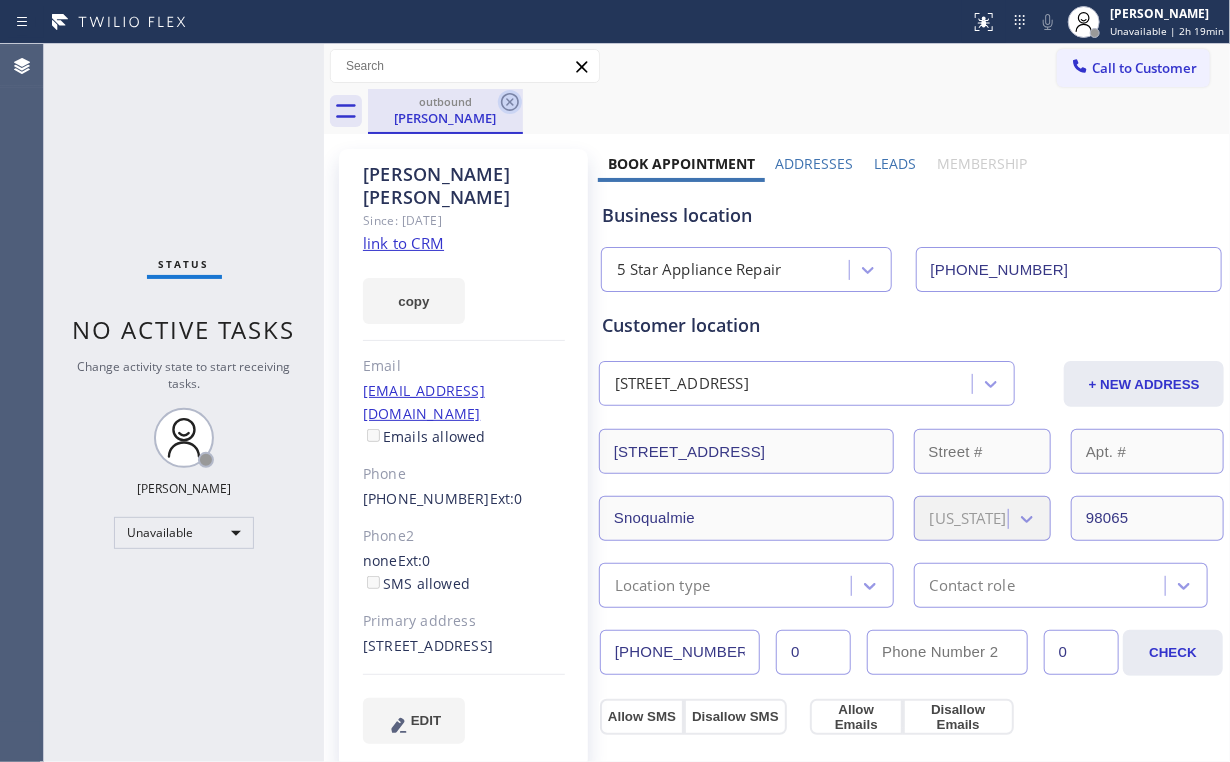 click 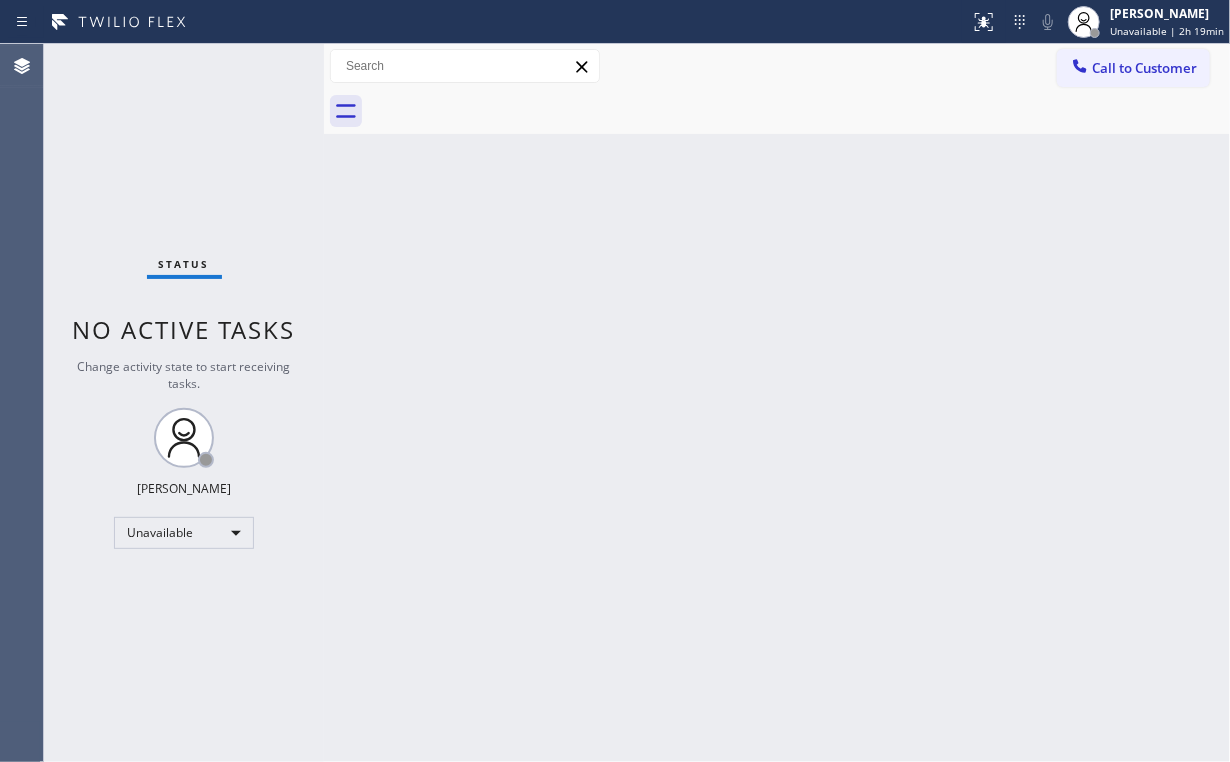 click on "Status   No active tasks     Change activity state to start receiving tasks.   [PERSON_NAME] Unavailable" at bounding box center (184, 403) 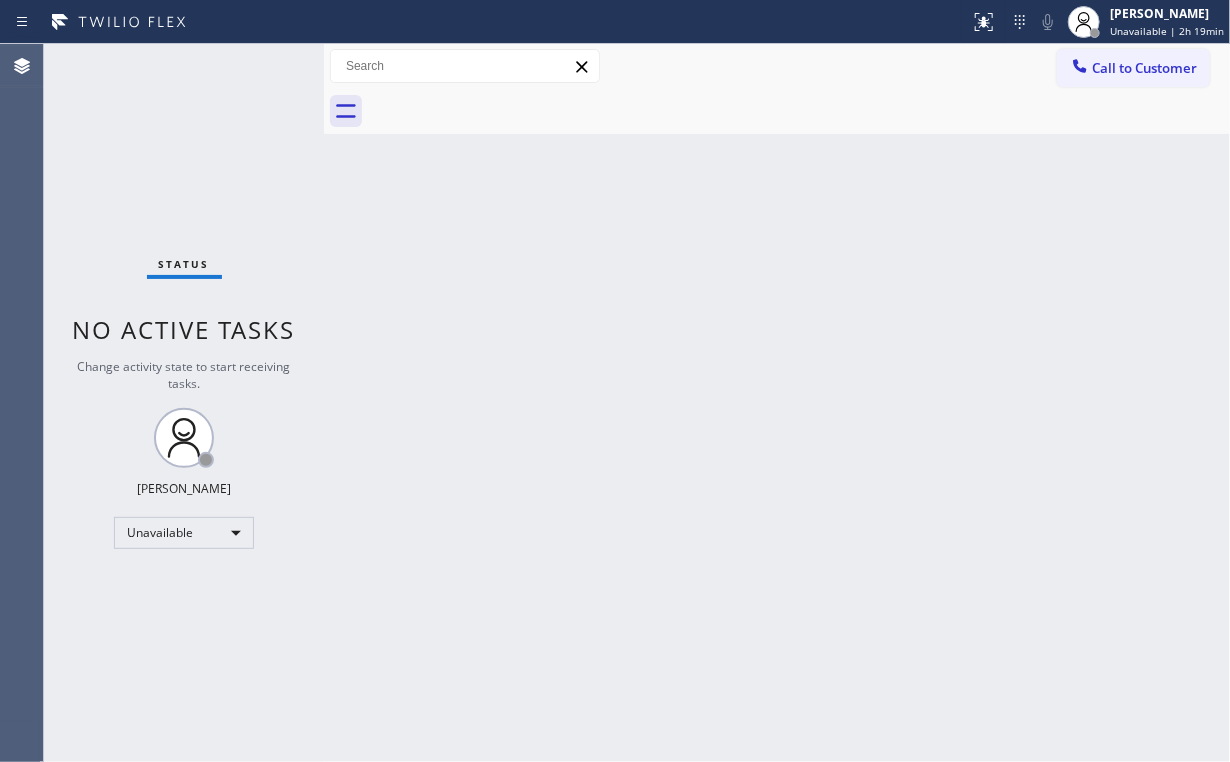 drag, startPoint x: 1120, startPoint y: 59, endPoint x: 721, endPoint y: 306, distance: 469.26538 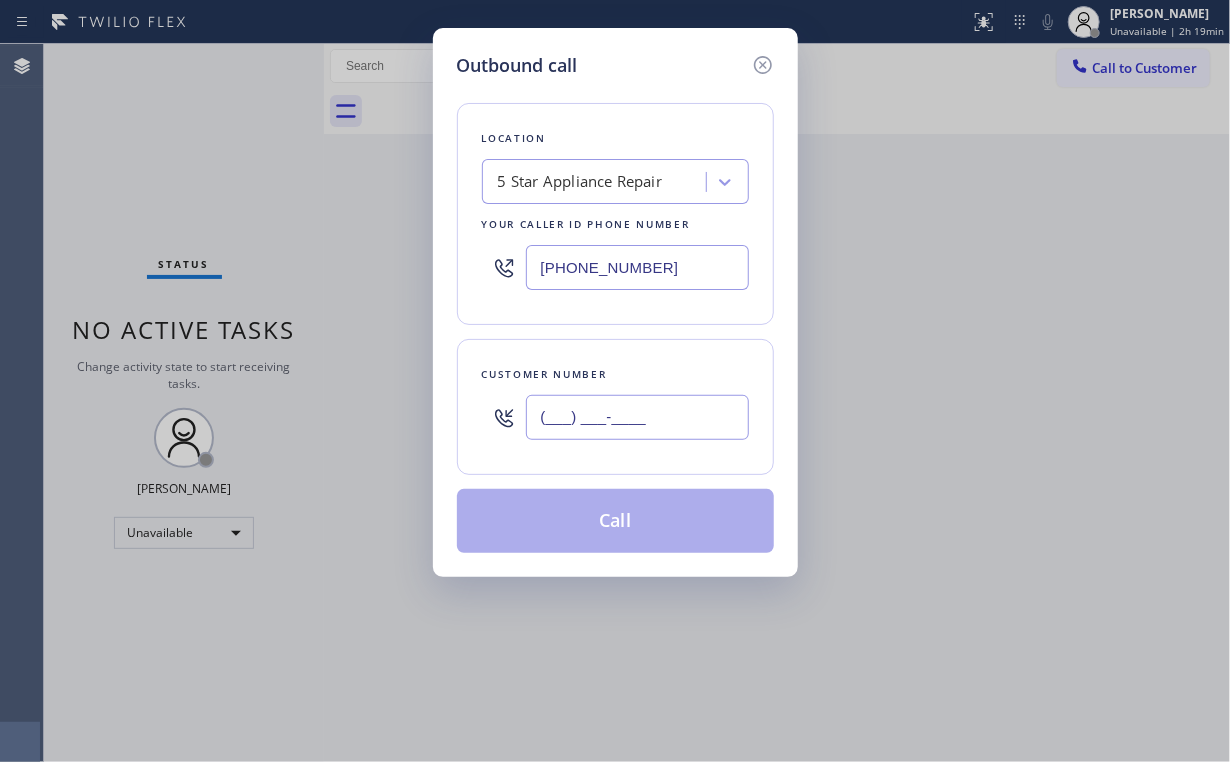 click on "(___) ___-____" at bounding box center (637, 417) 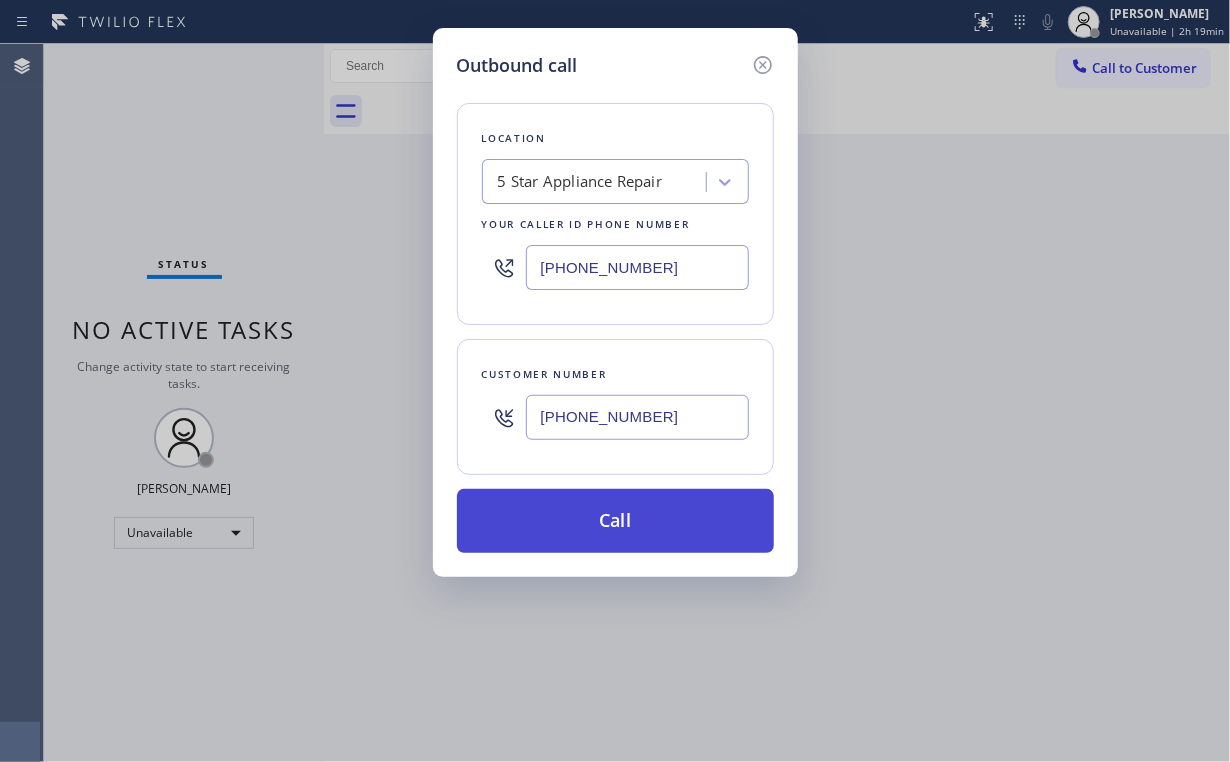 type on "[PHONE_NUMBER]" 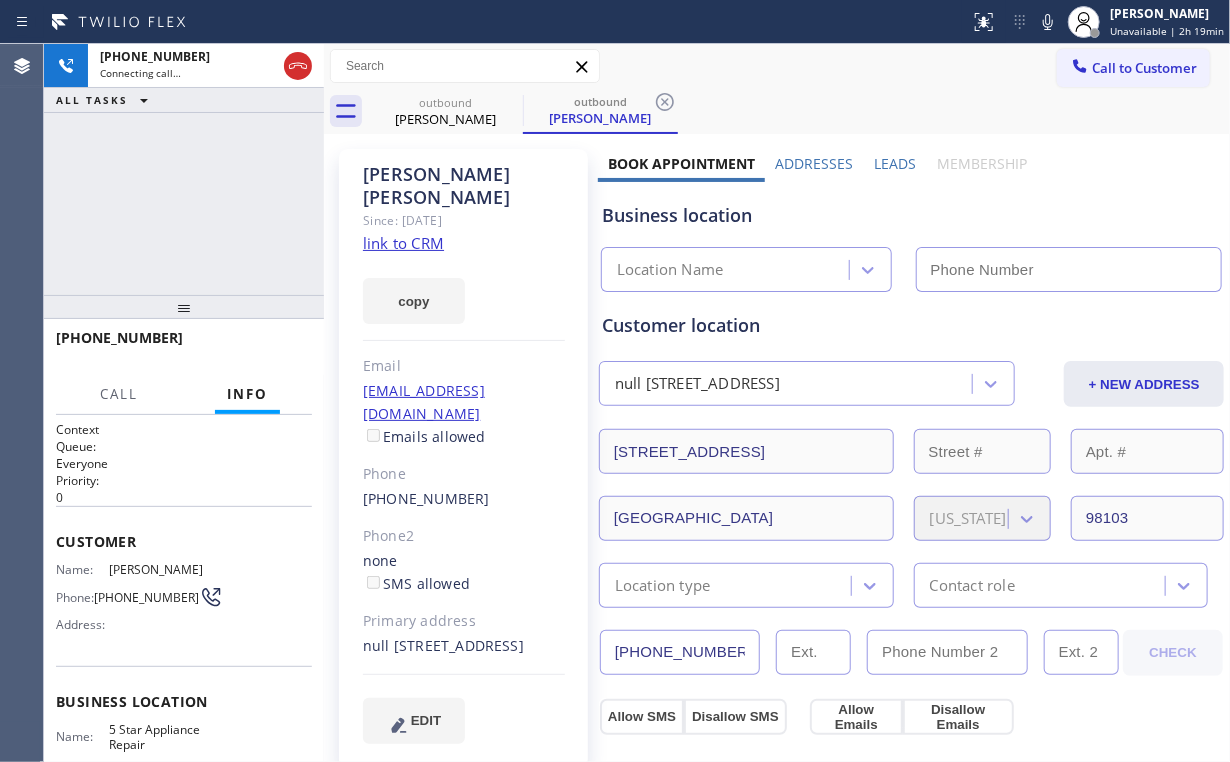 click on "[PHONE_NUMBER] Connecting call… ALL TASKS ALL TASKS ACTIVE TASKS TASKS IN WRAP UP" at bounding box center [184, 169] 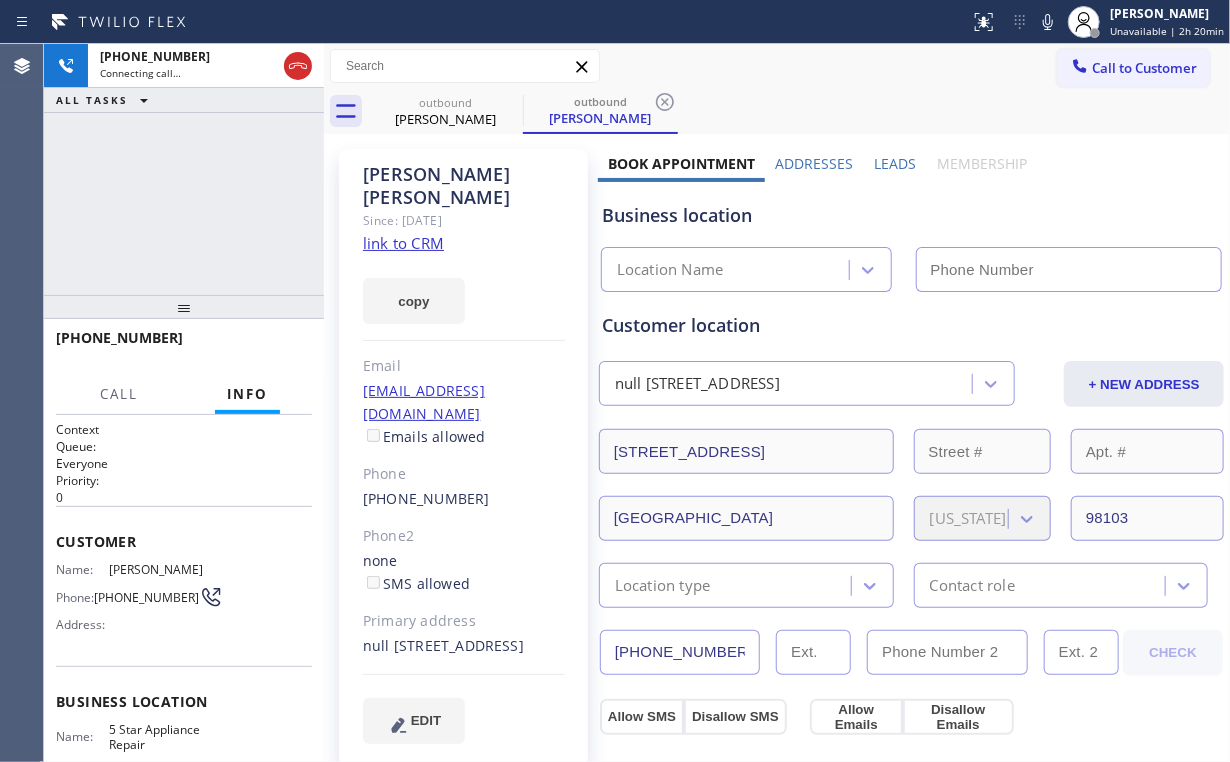 type on "[PHONE_NUMBER]" 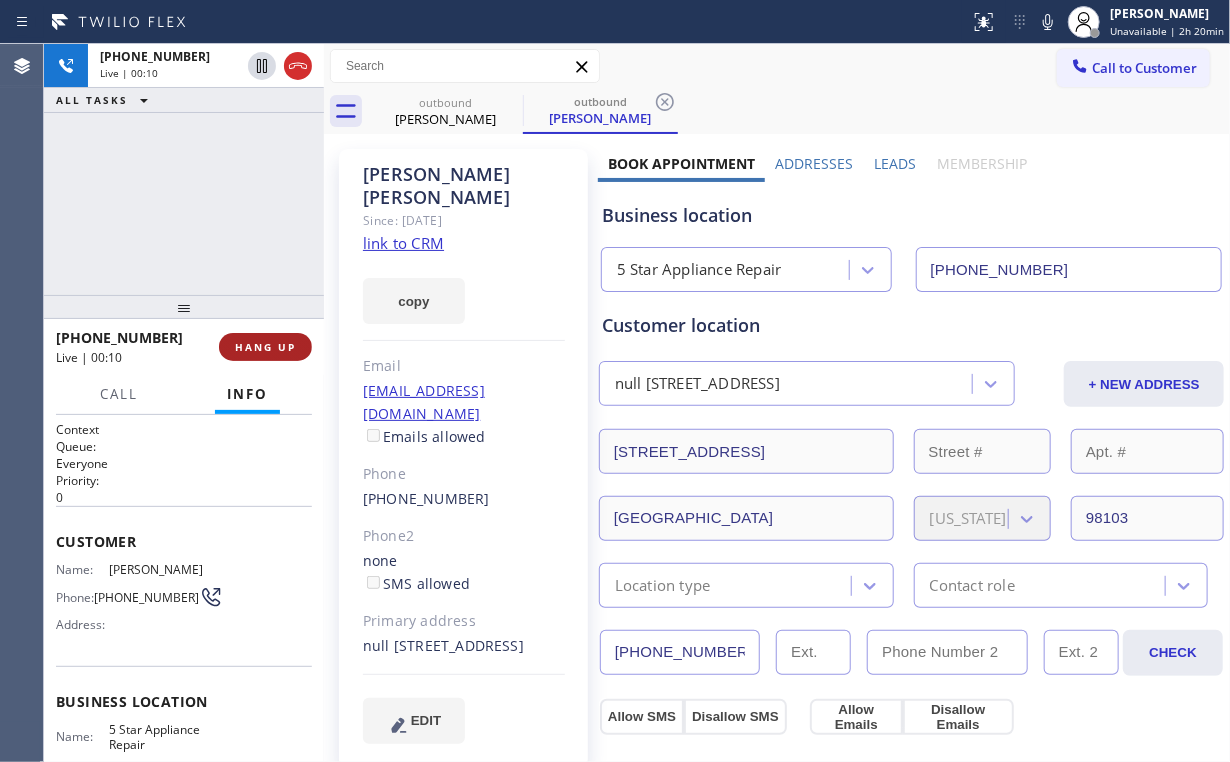 click on "HANG UP" at bounding box center [265, 347] 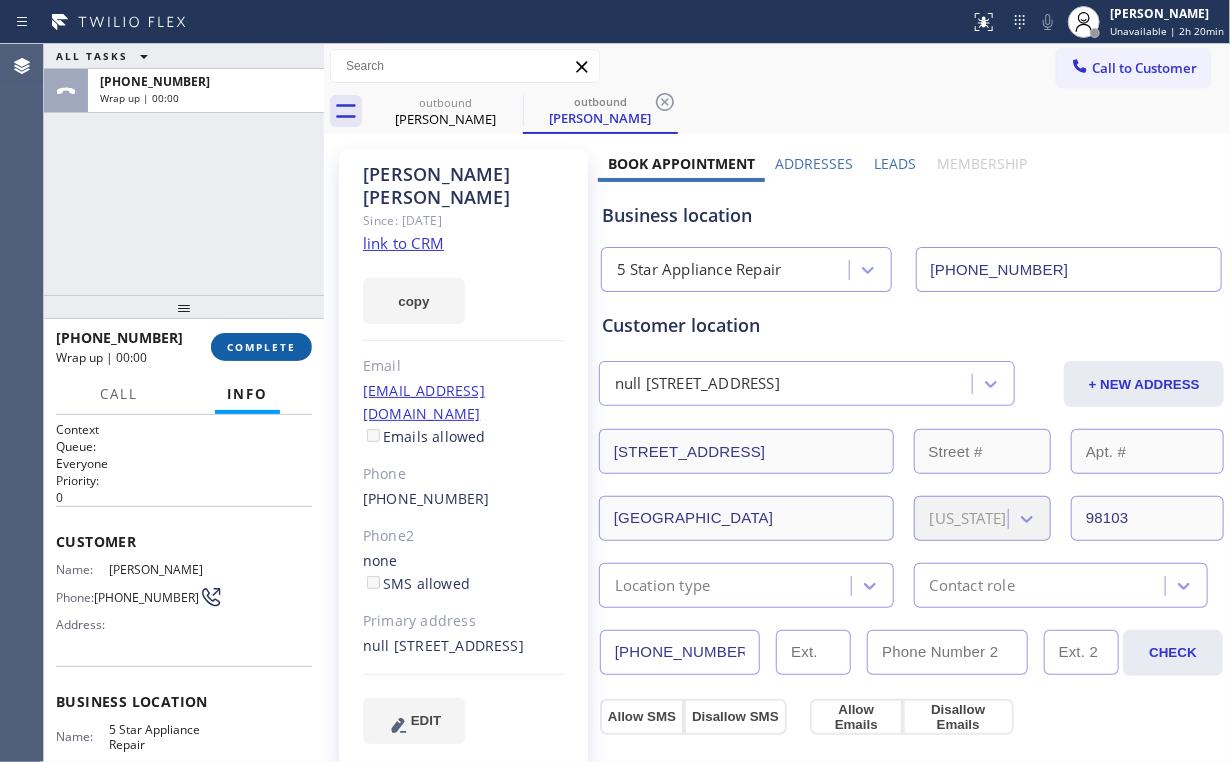 click on "COMPLETE" at bounding box center (261, 347) 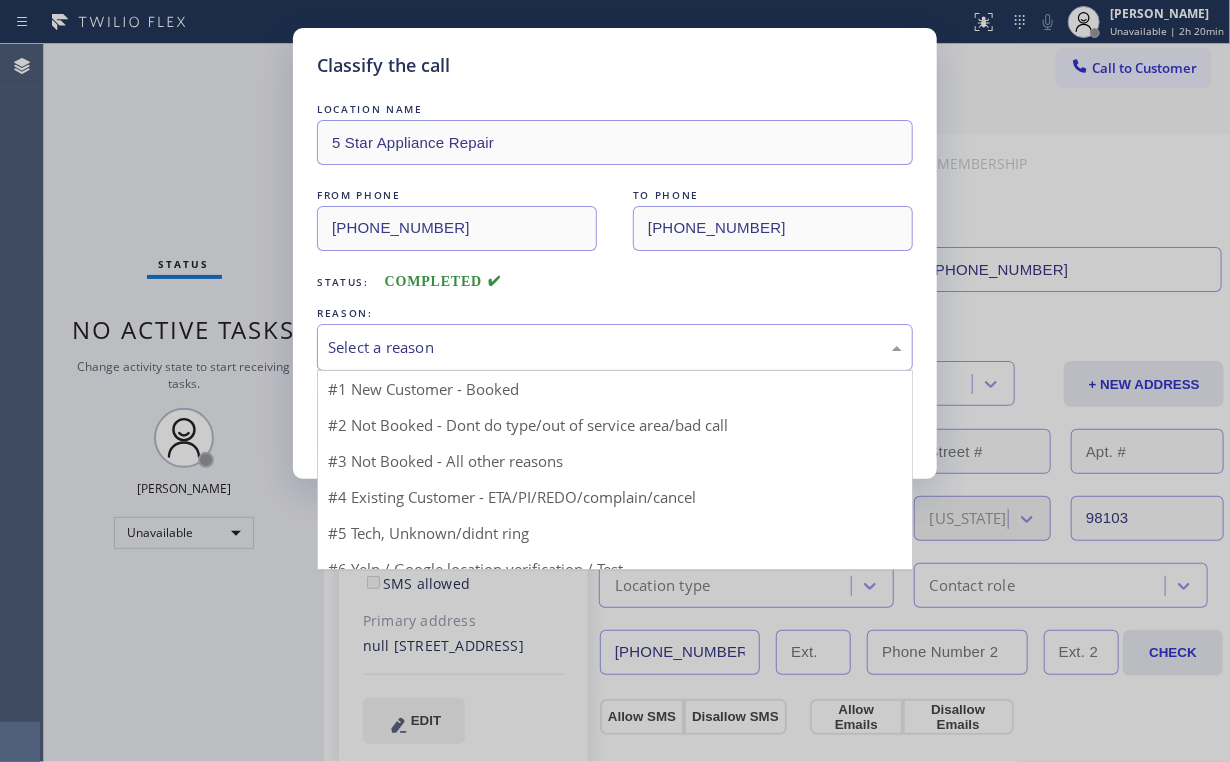 click on "Select a reason" at bounding box center (615, 347) 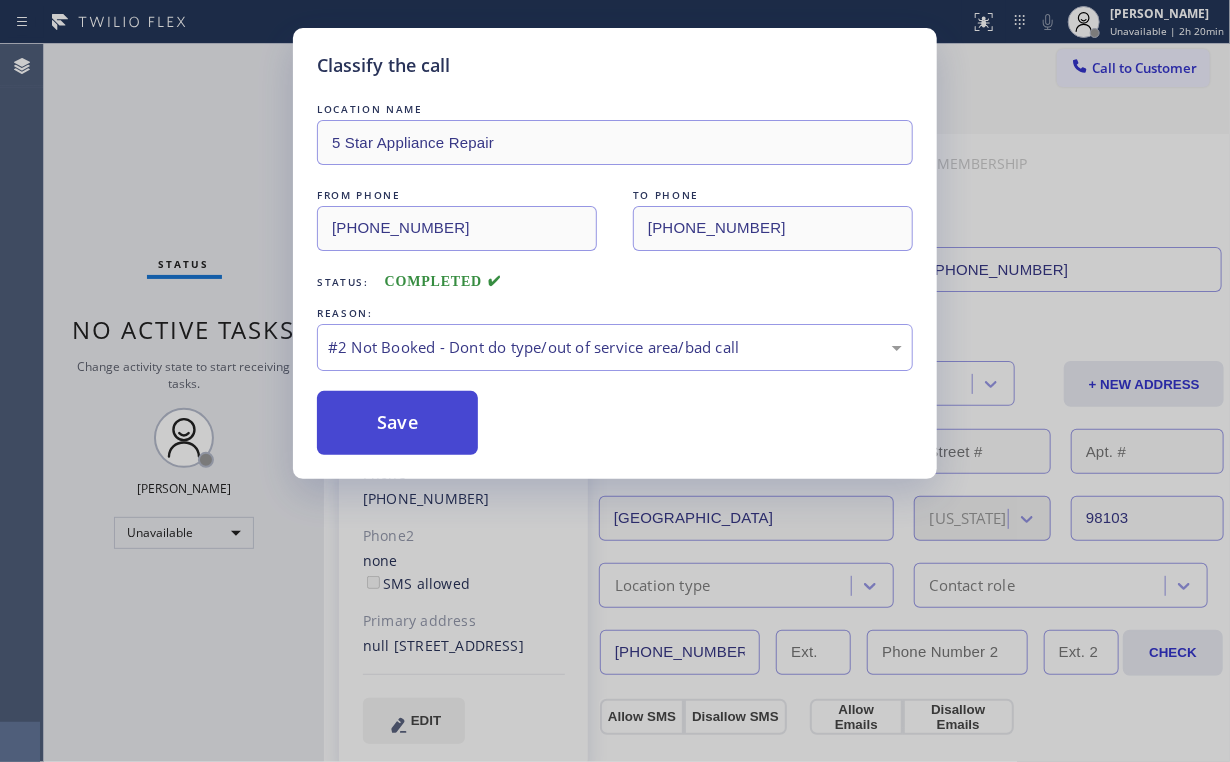click on "Save" at bounding box center (397, 423) 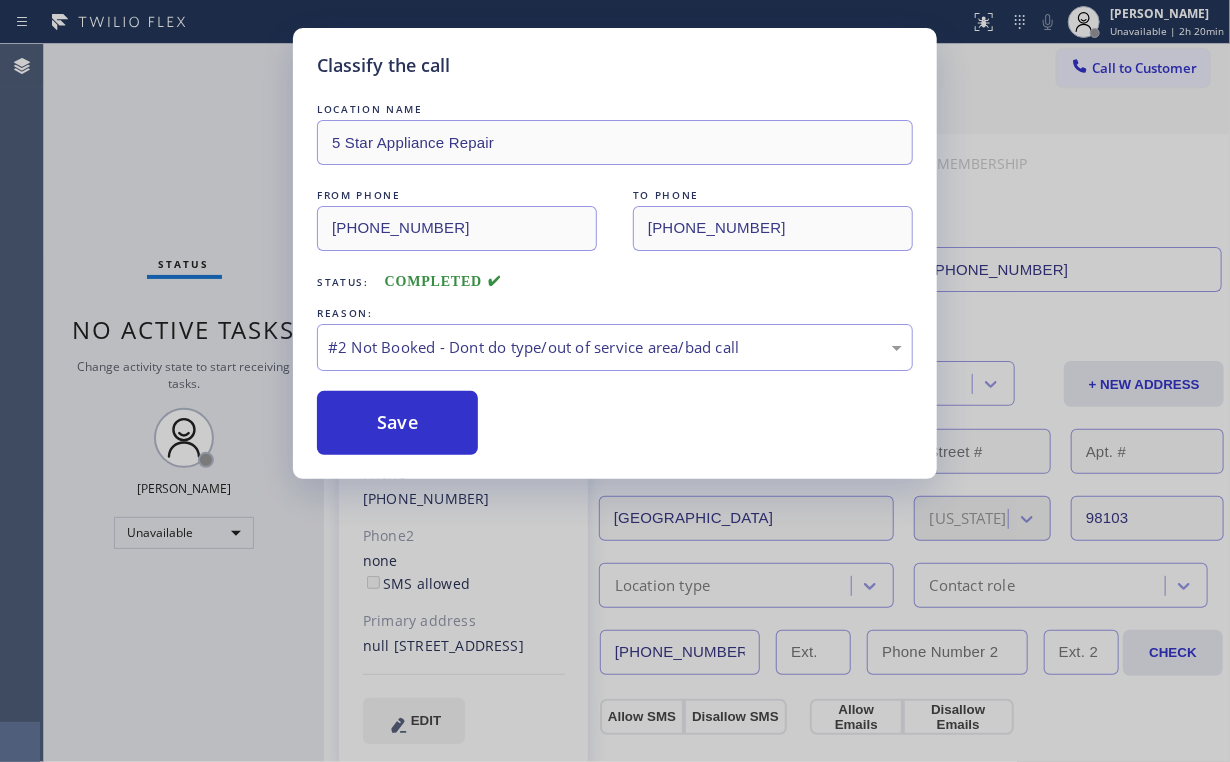 click on "Classify the call LOCATION NAME 5 Star Appliance Repair FROM PHONE [PHONE_NUMBER] TO PHONE [PHONE_NUMBER] Status: COMPLETED REASON: #2 Not Booked - Dont do type/out of service area/bad call Save" at bounding box center (615, 381) 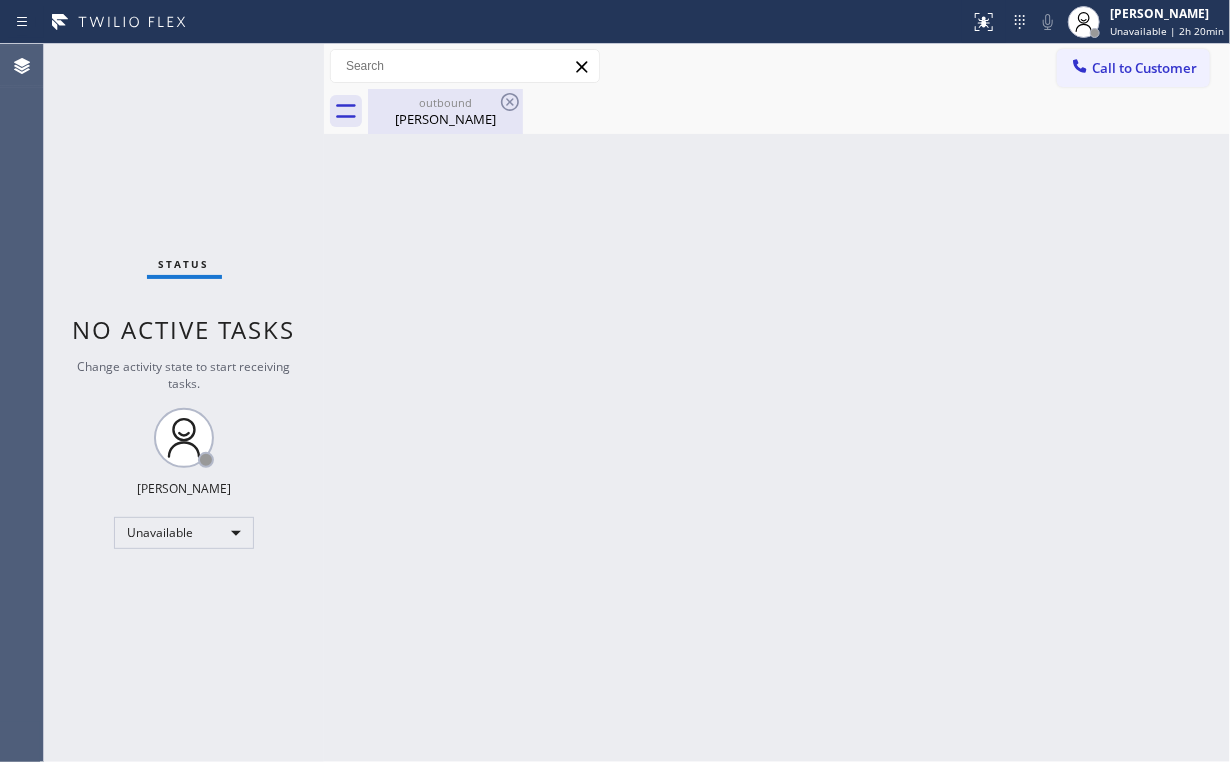 click on "[PERSON_NAME]" at bounding box center [445, 119] 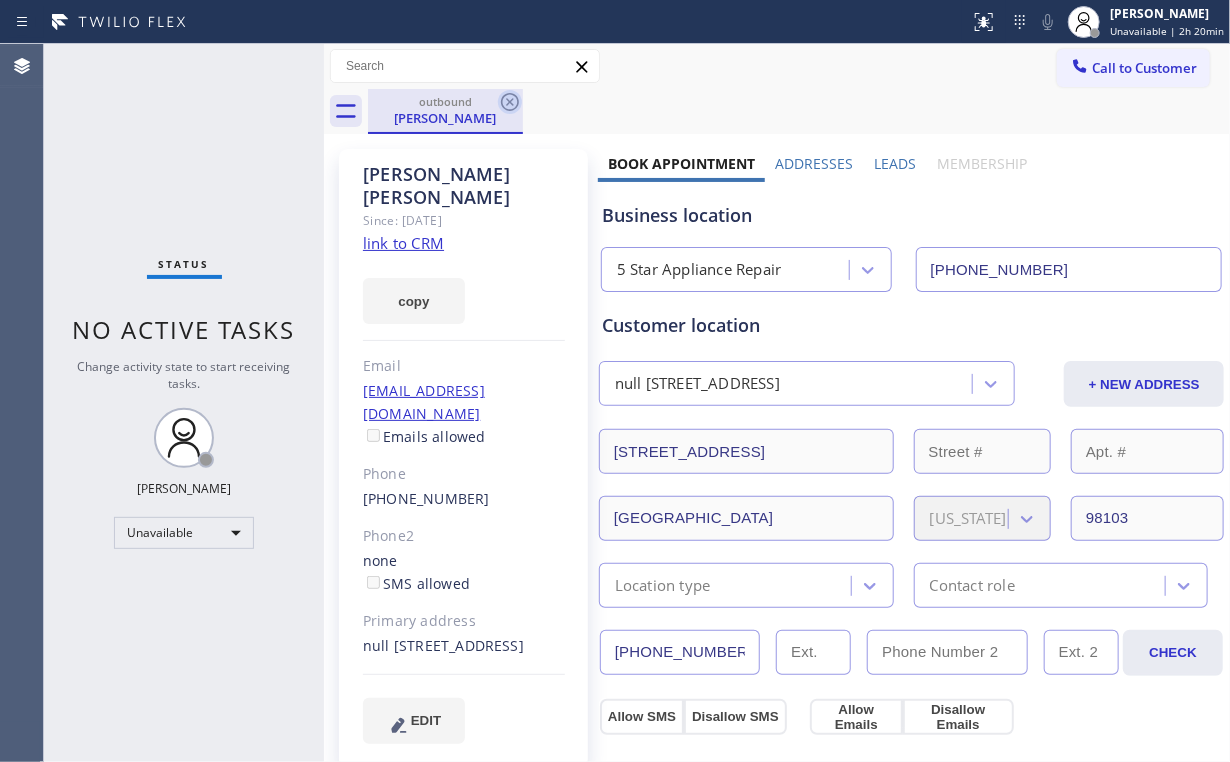 click 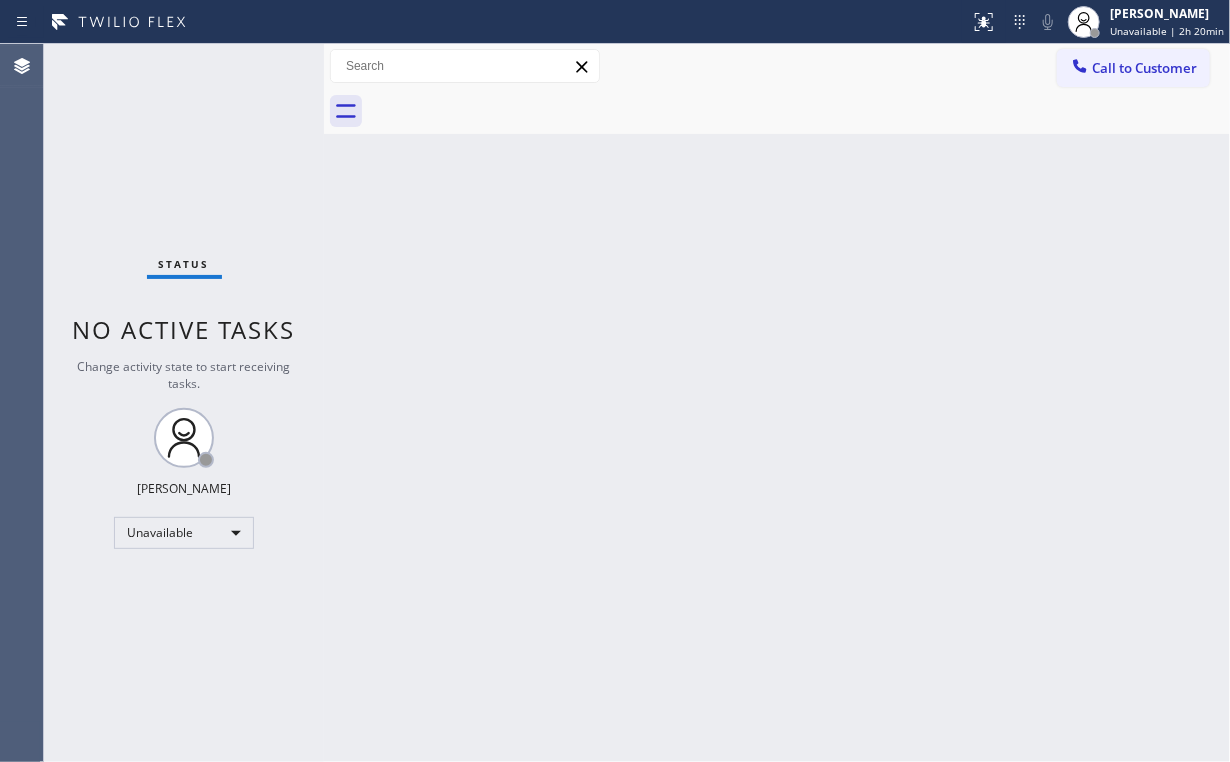 drag, startPoint x: 190, startPoint y: 132, endPoint x: 191, endPoint y: 49, distance: 83.00603 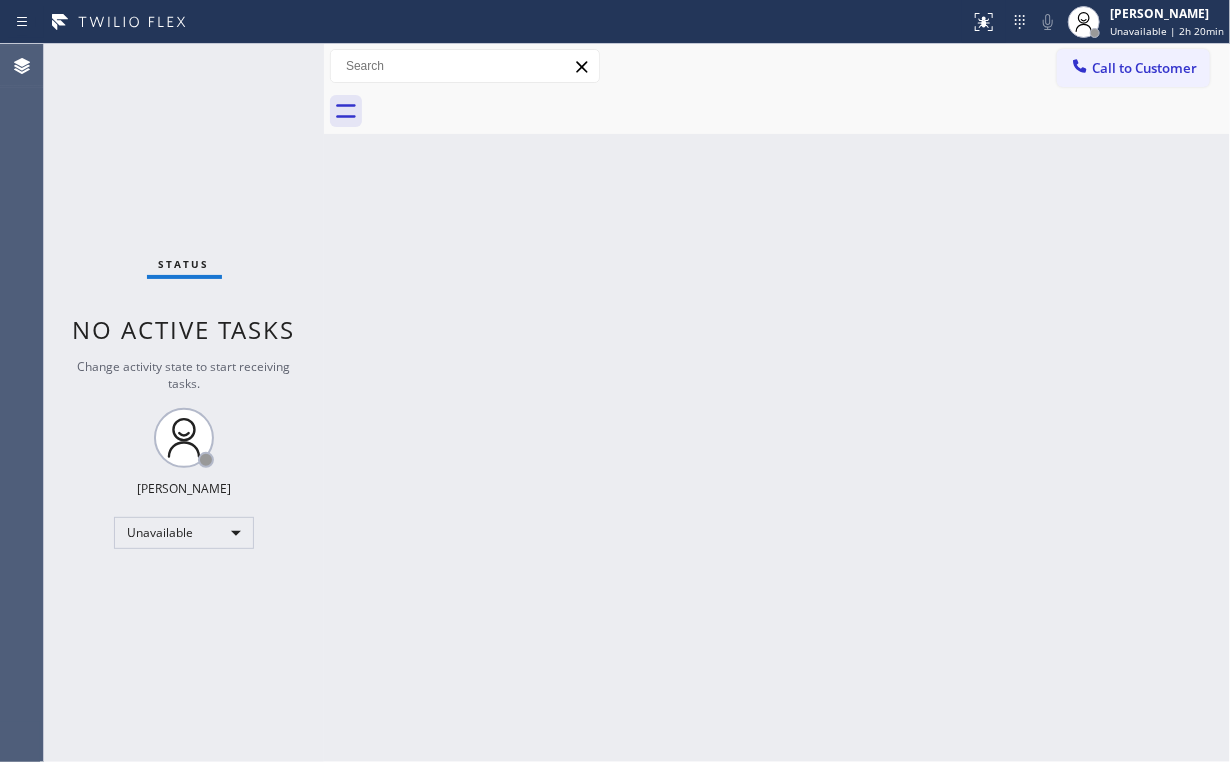 click on "Call to Customer" at bounding box center (1133, 68) 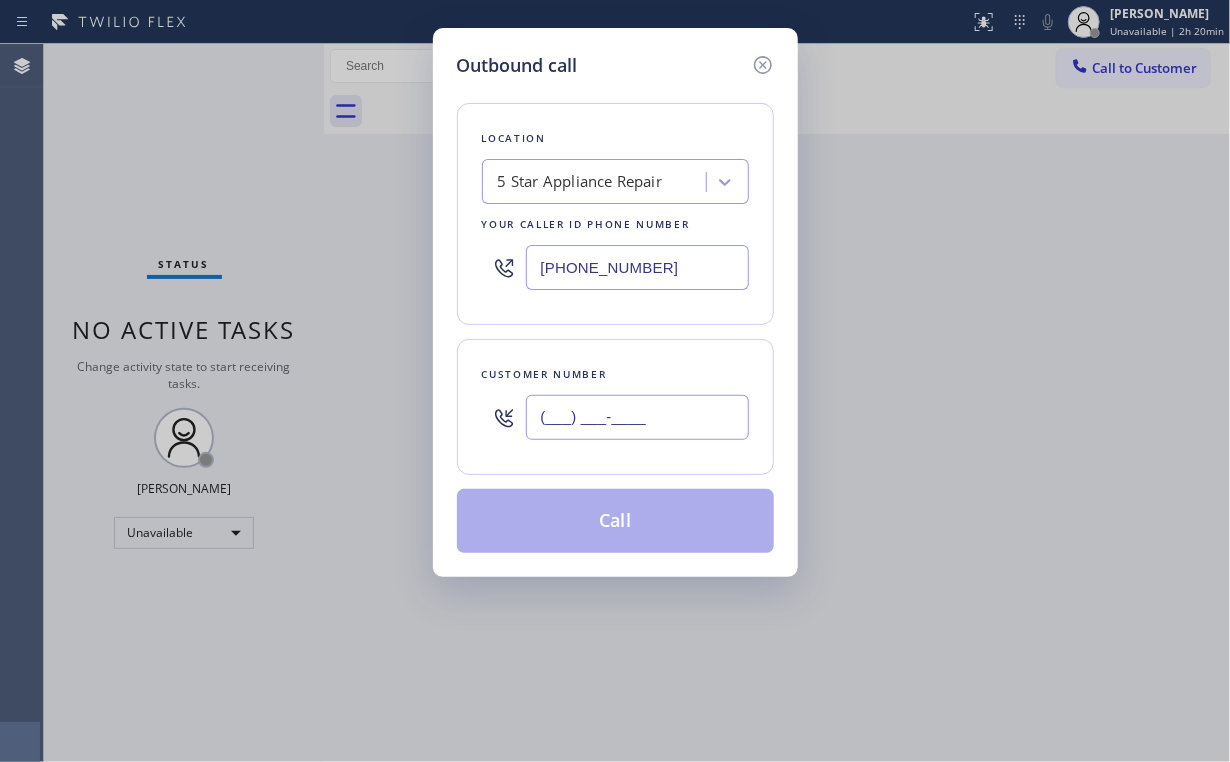click on "(___) ___-____" at bounding box center (637, 417) 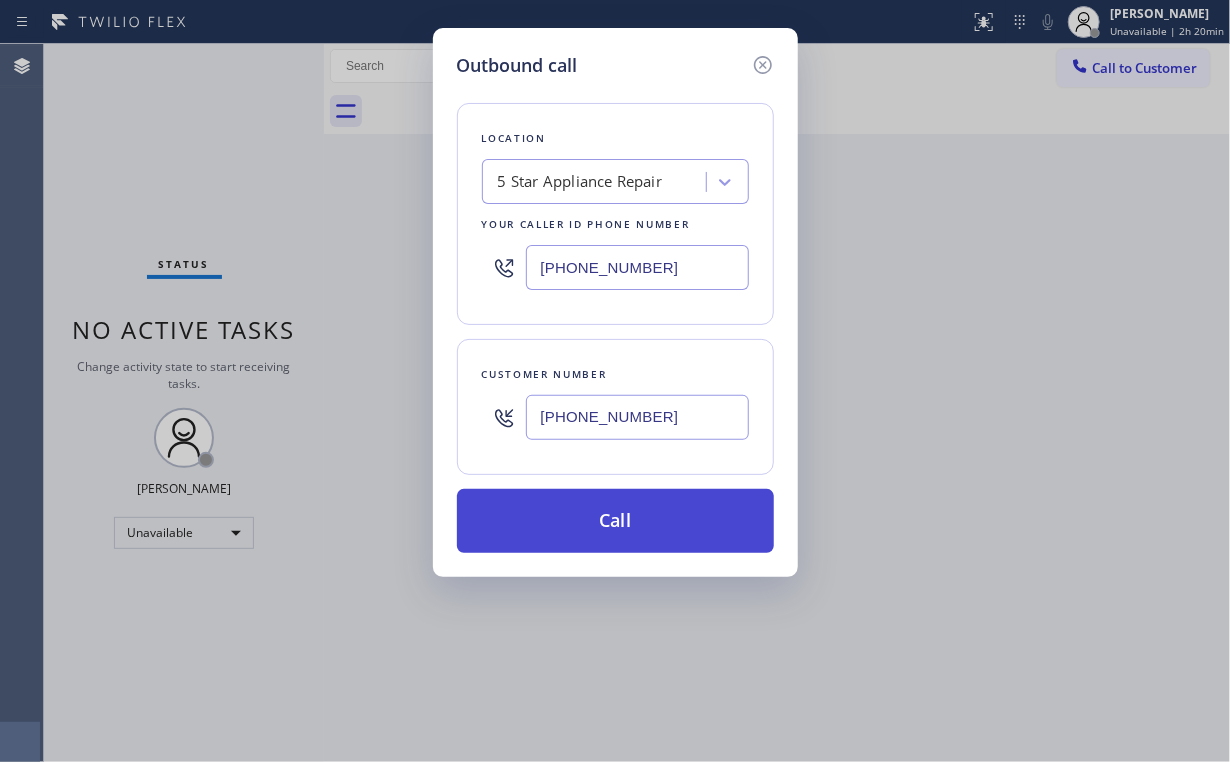 type on "[PHONE_NUMBER]" 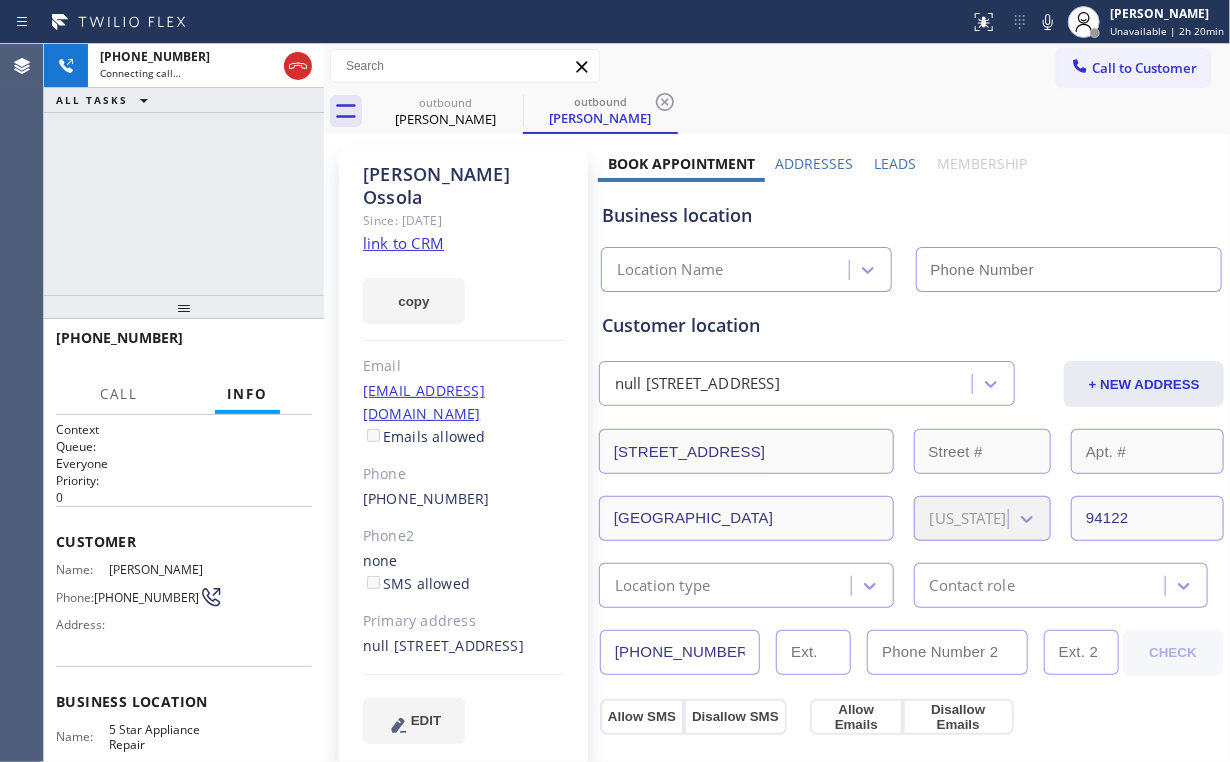 click on "[PHONE_NUMBER] Connecting call… ALL TASKS ALL TASKS ACTIVE TASKS TASKS IN WRAP UP" at bounding box center [184, 169] 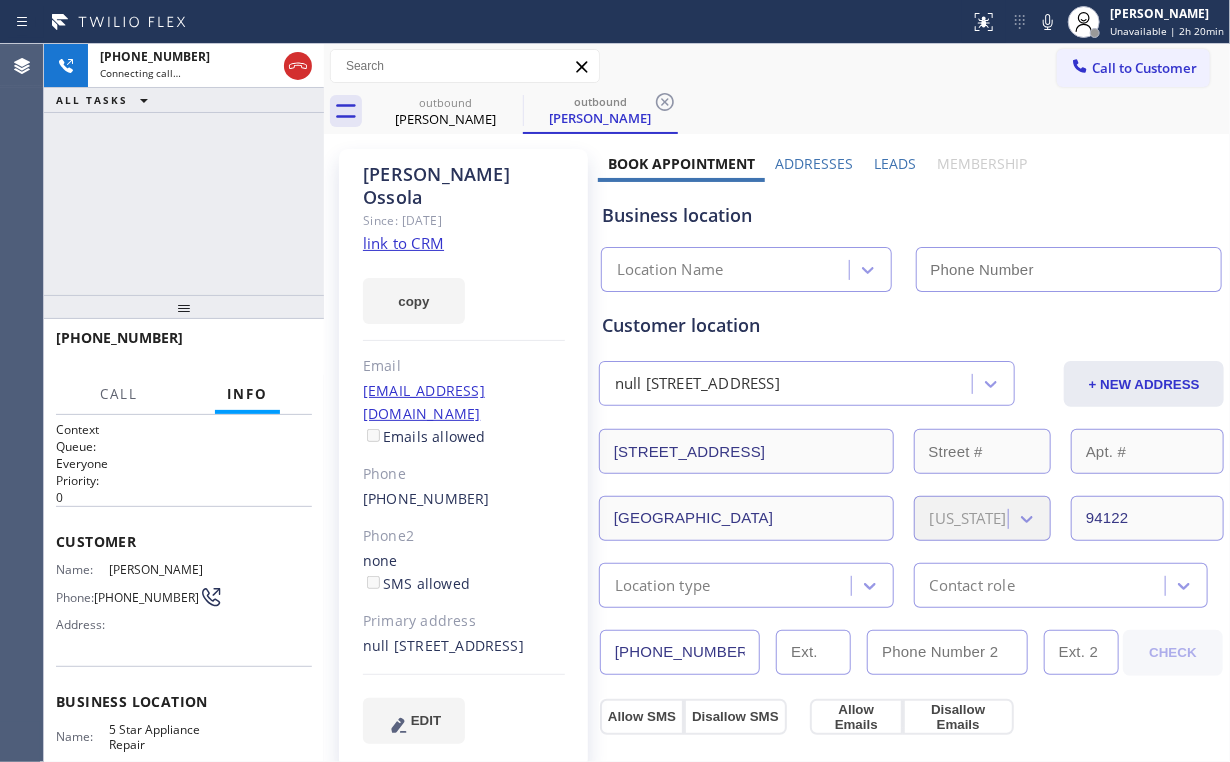 type on "[PHONE_NUMBER]" 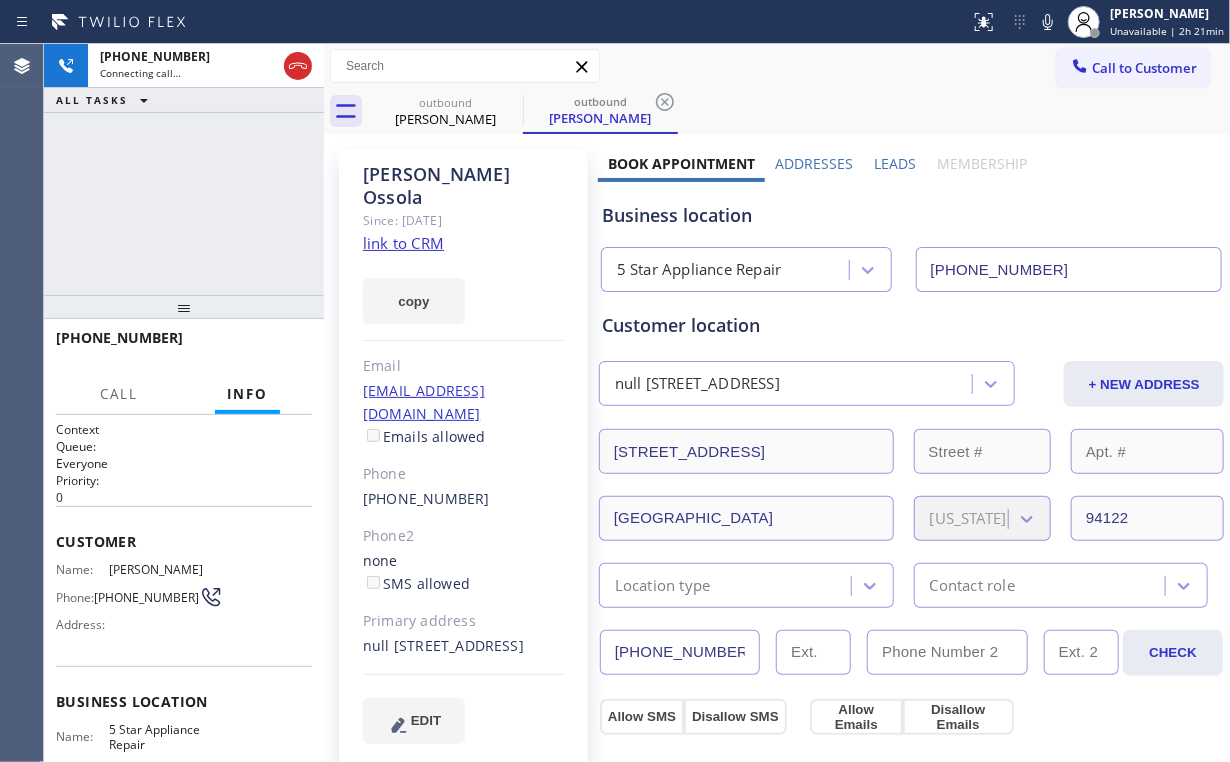 click on "[PHONE_NUMBER] Connecting call… ALL TASKS ALL TASKS ACTIVE TASKS TASKS IN WRAP UP" at bounding box center (184, 169) 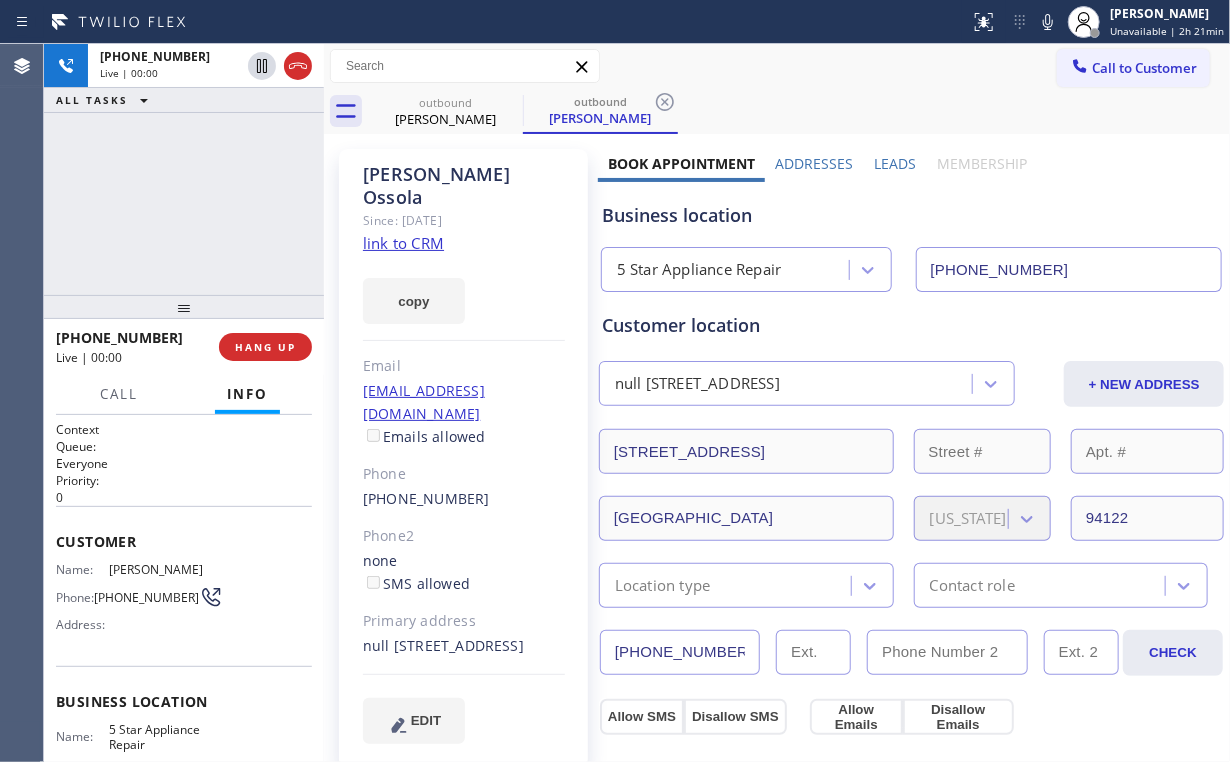 click on "[PHONE_NUMBER] Live | 00:00 ALL TASKS ALL TASKS ACTIVE TASKS TASKS IN WRAP UP" at bounding box center [184, 169] 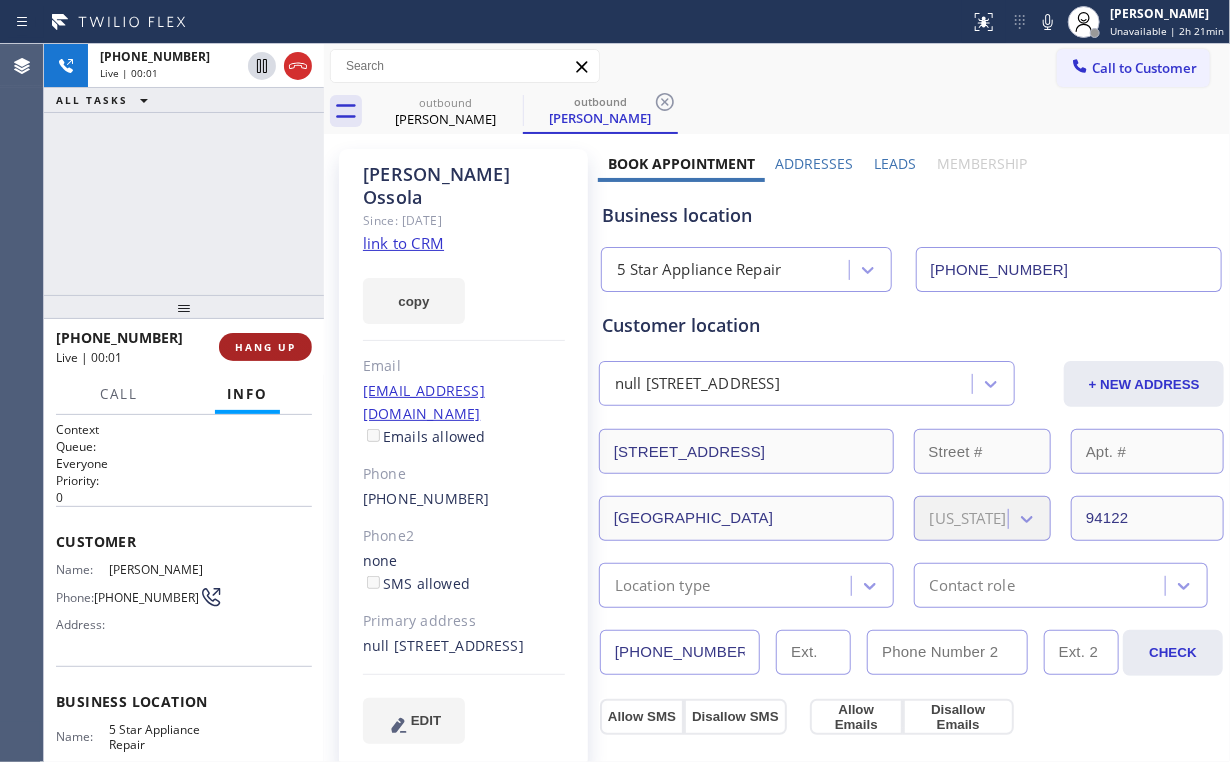 click on "HANG UP" at bounding box center (265, 347) 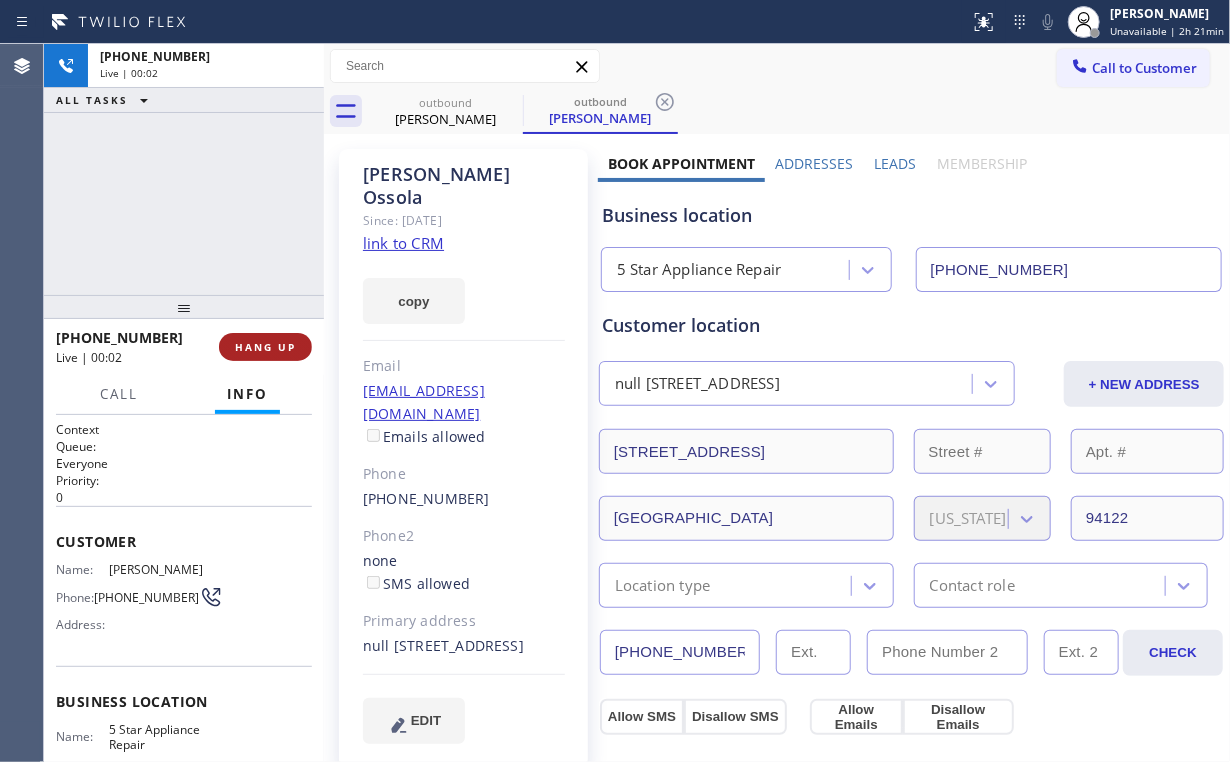 click on "HANG UP" at bounding box center (265, 347) 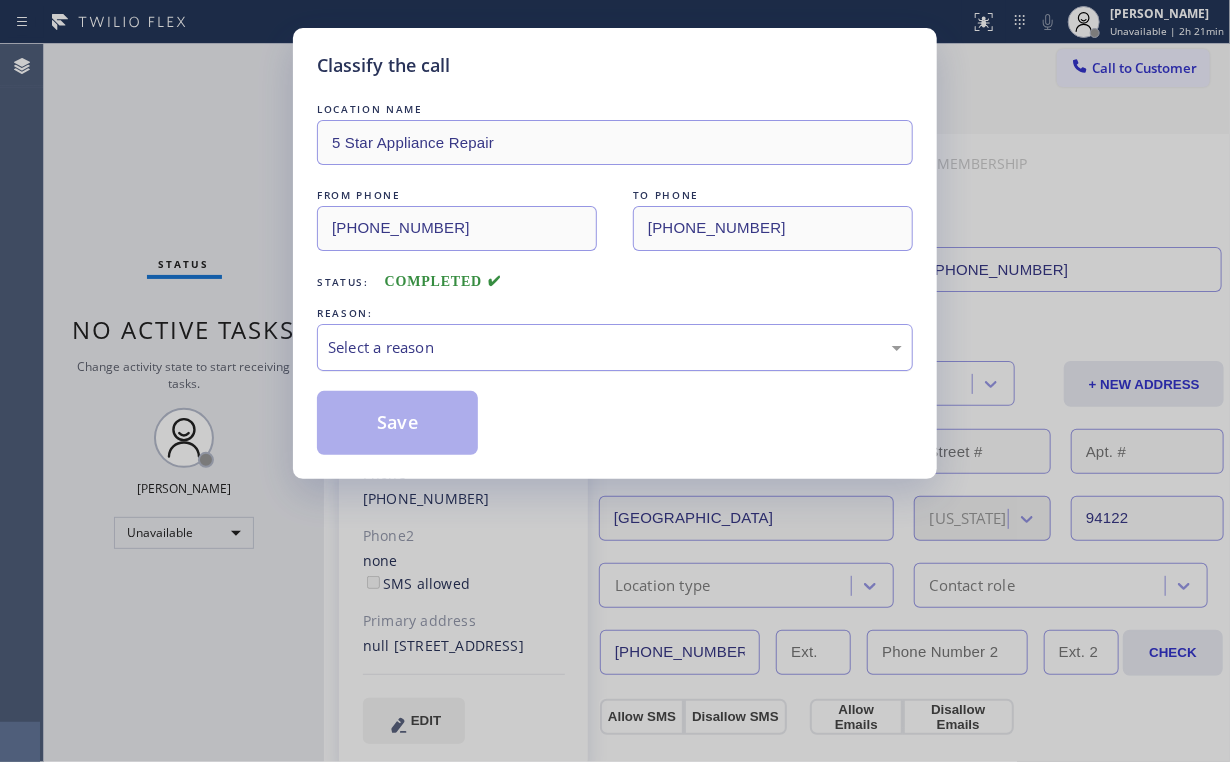 drag, startPoint x: 387, startPoint y: 343, endPoint x: 395, endPoint y: 368, distance: 26.24881 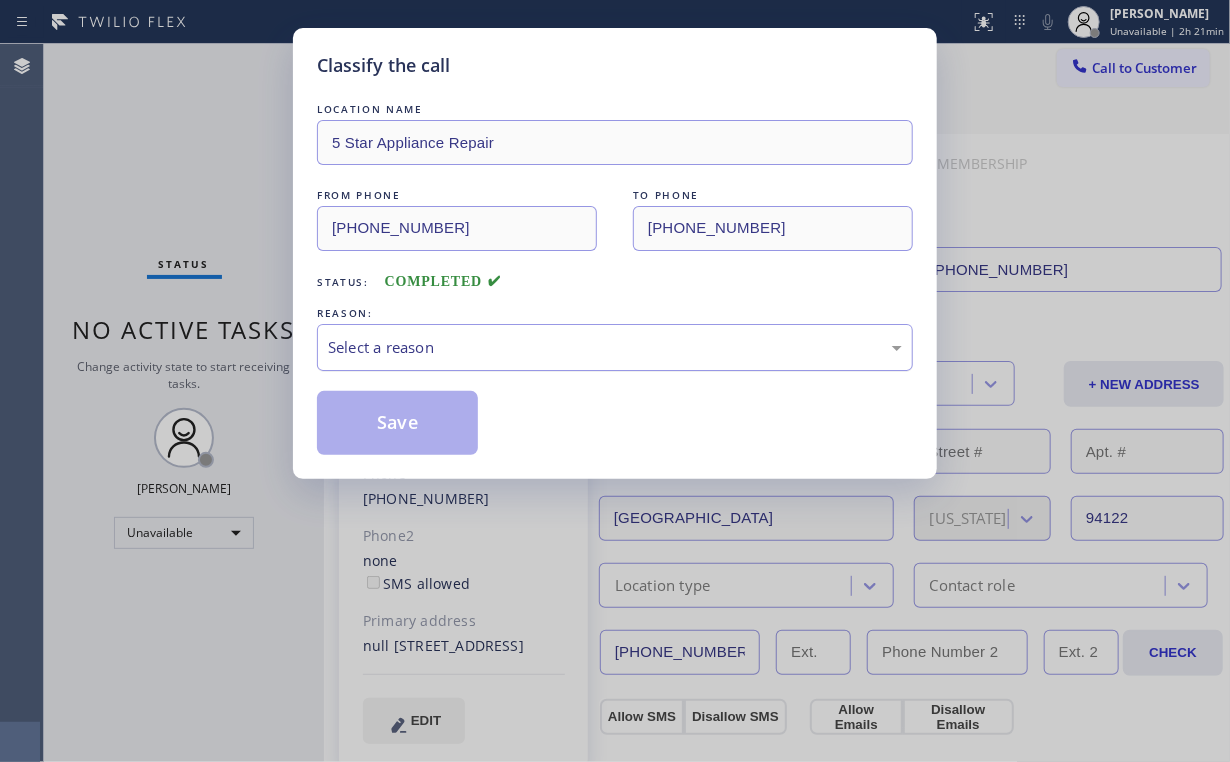 click on "Select a reason" at bounding box center (615, 347) 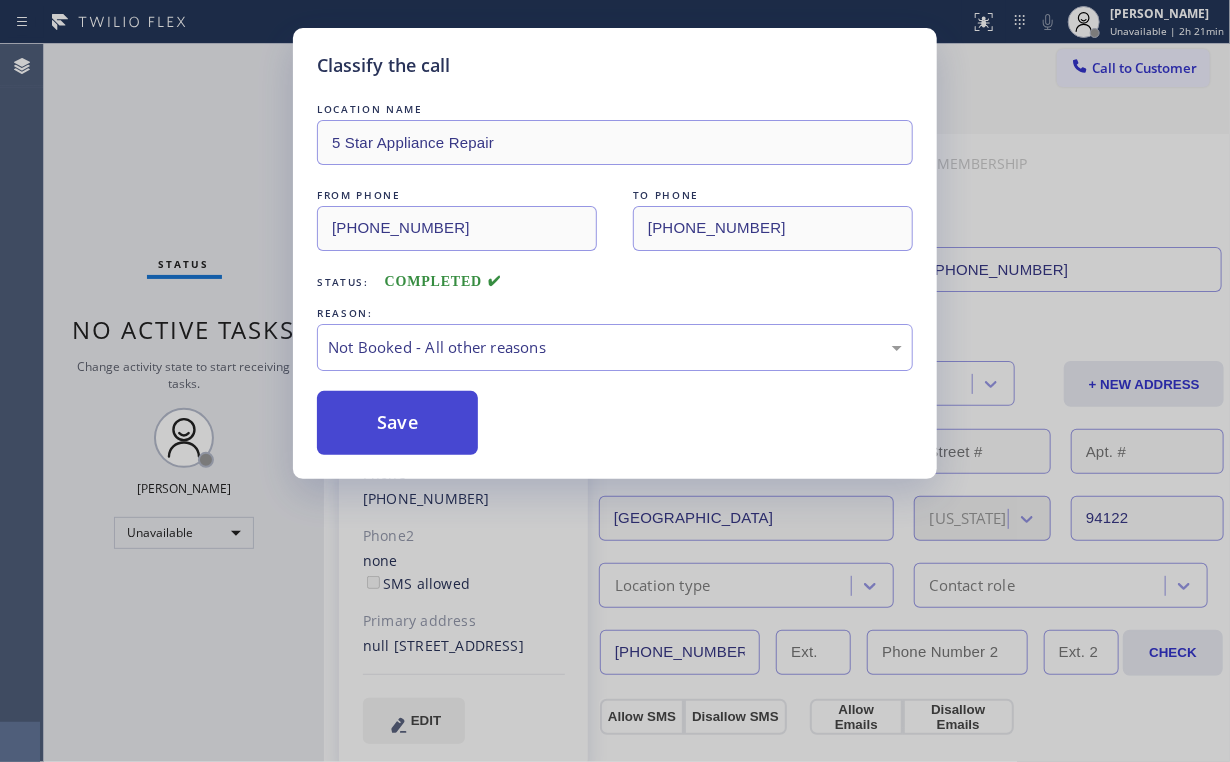 click on "Save" at bounding box center (397, 423) 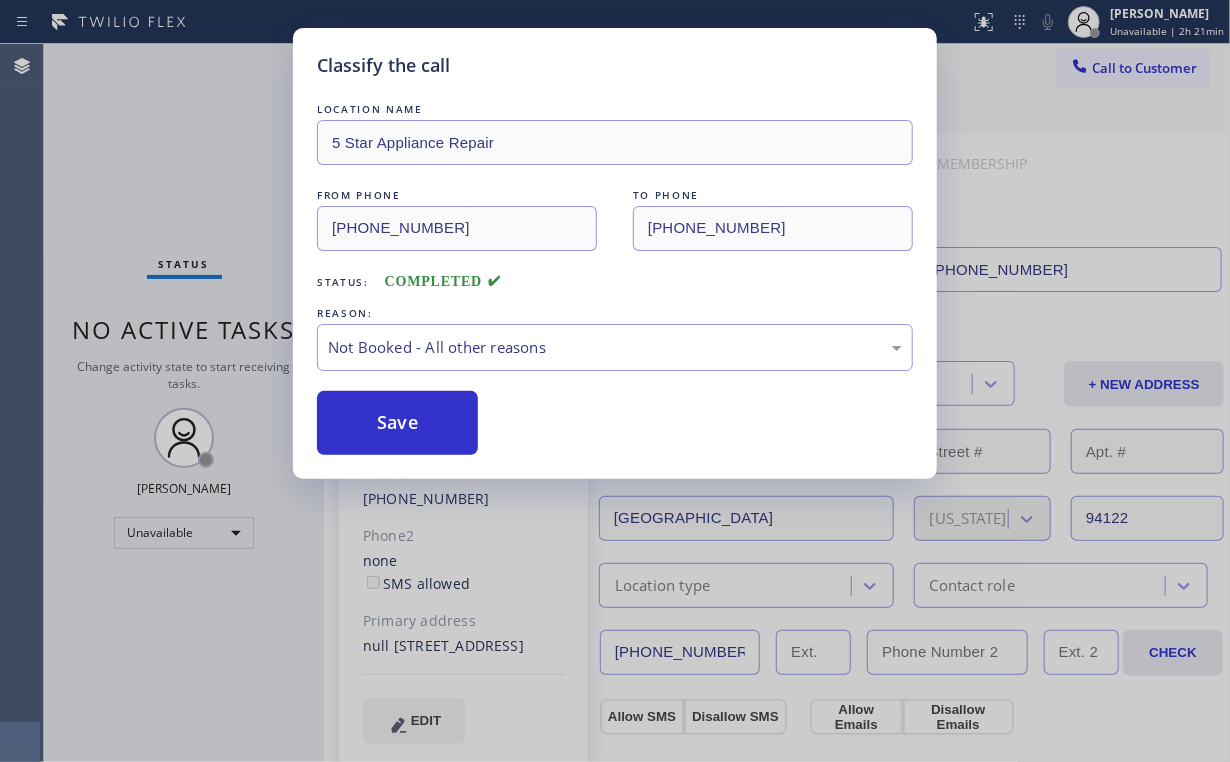 click on "Classify the call LOCATION NAME 5 Star Appliance Repair FROM PHONE [PHONE_NUMBER] TO PHONE [PHONE_NUMBER] Status: COMPLETED REASON: Not Booked - All other reasons Save" at bounding box center [615, 381] 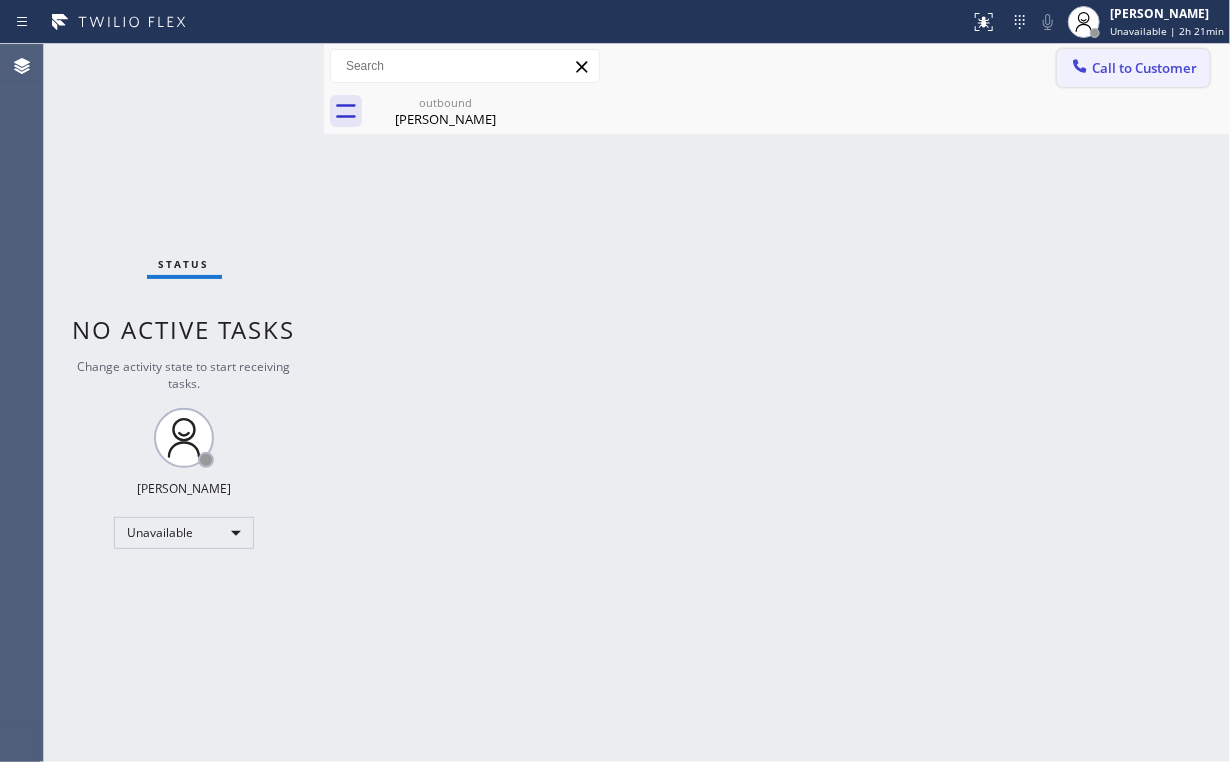 click on "Call to Customer" at bounding box center [1144, 68] 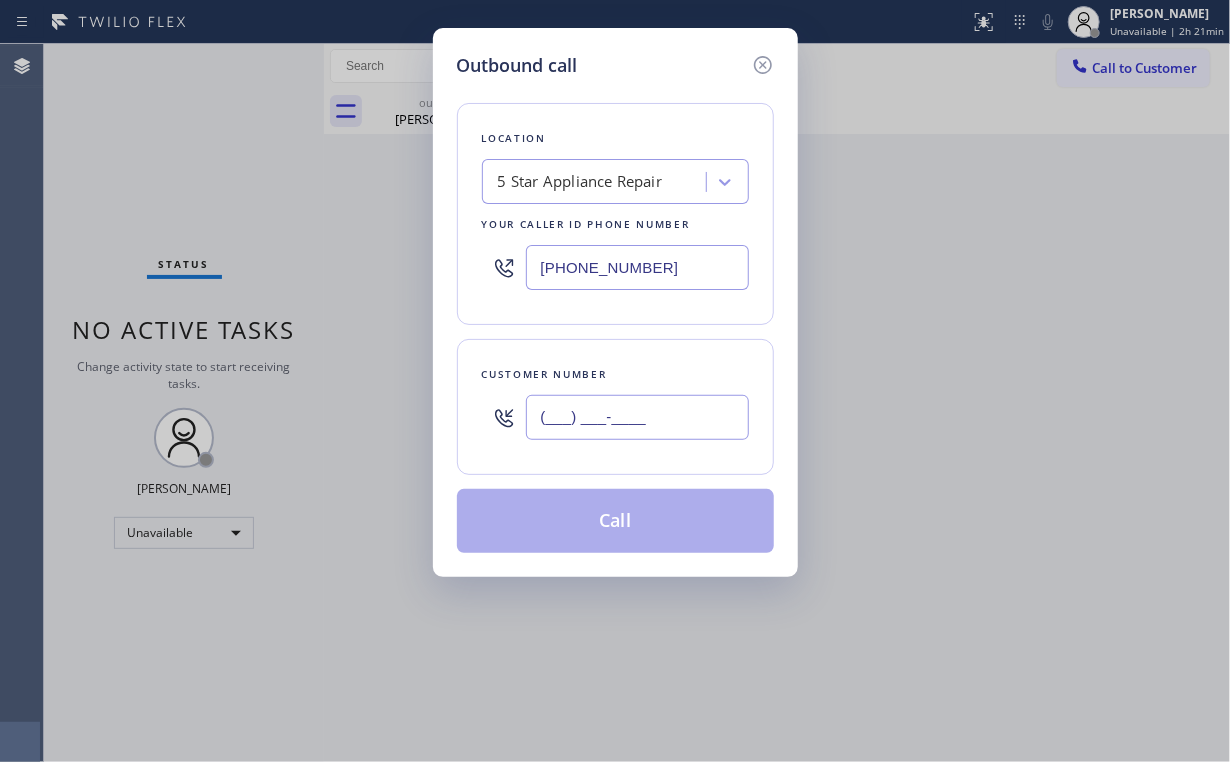 click on "(___) ___-____" at bounding box center [637, 417] 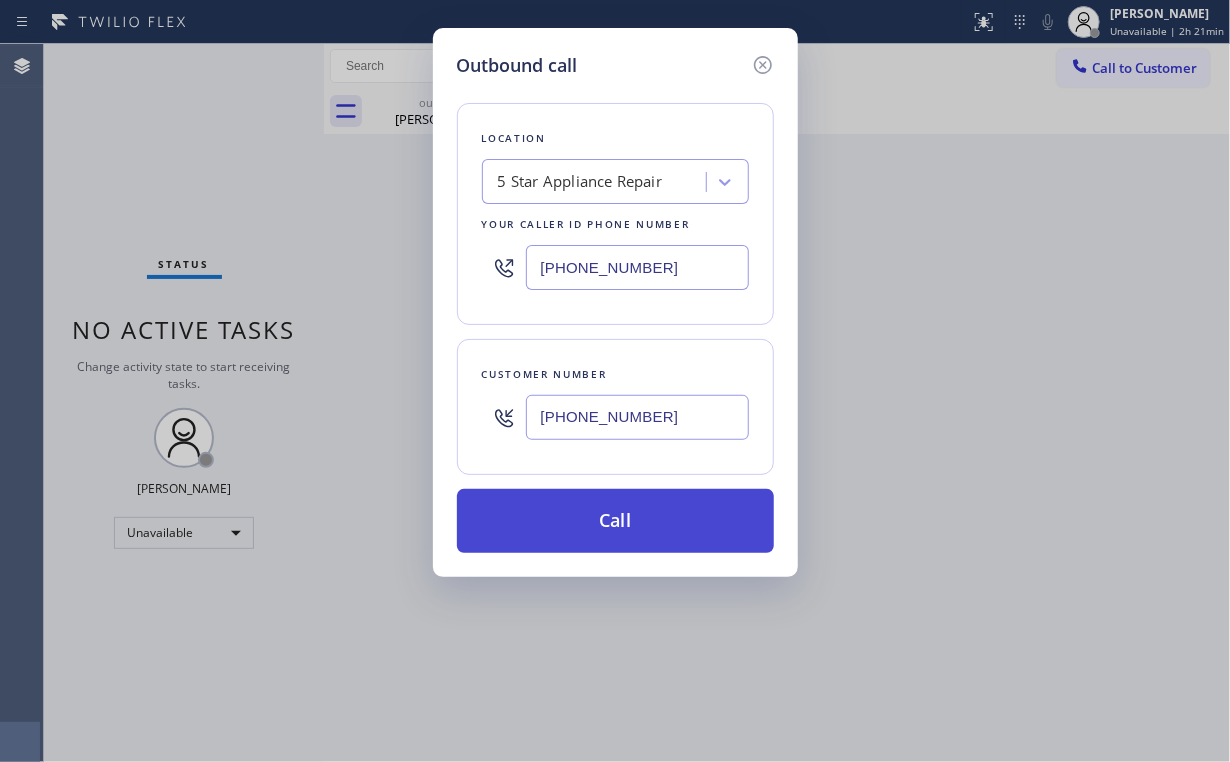 type on "[PHONE_NUMBER]" 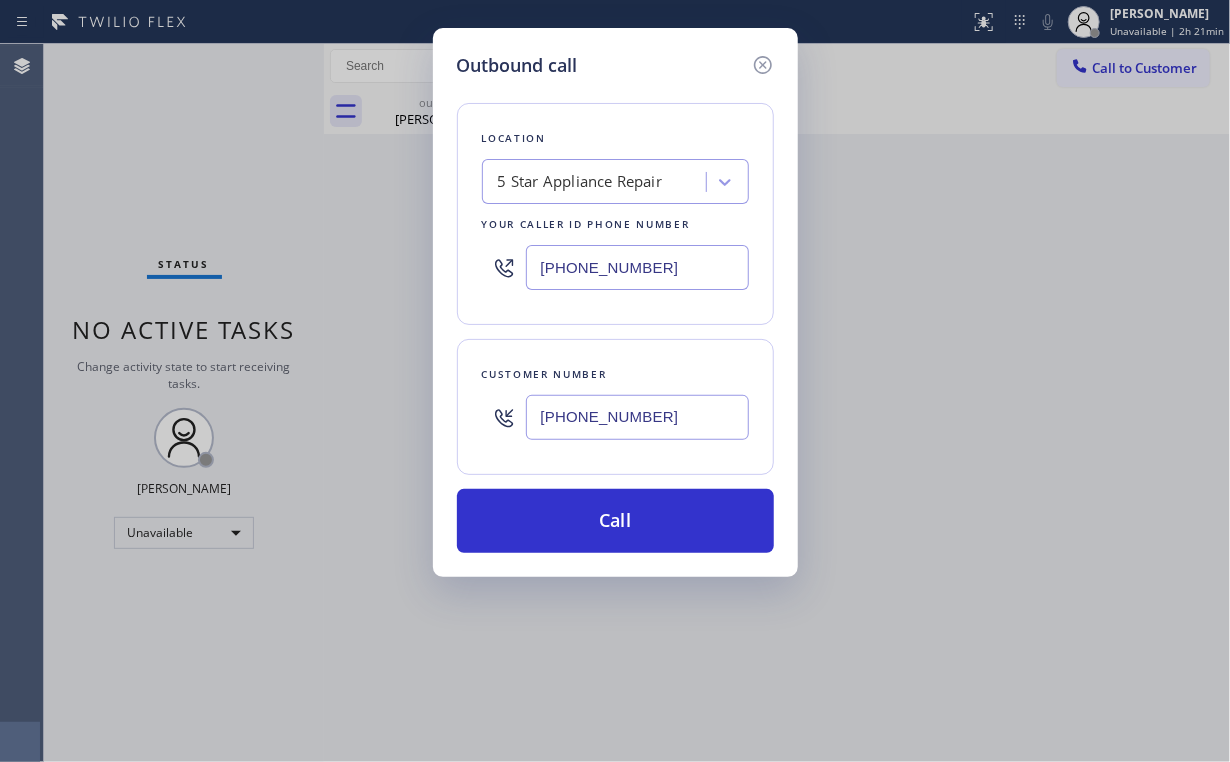 drag, startPoint x: 604, startPoint y: 511, endPoint x: 572, endPoint y: 663, distance: 155.33191 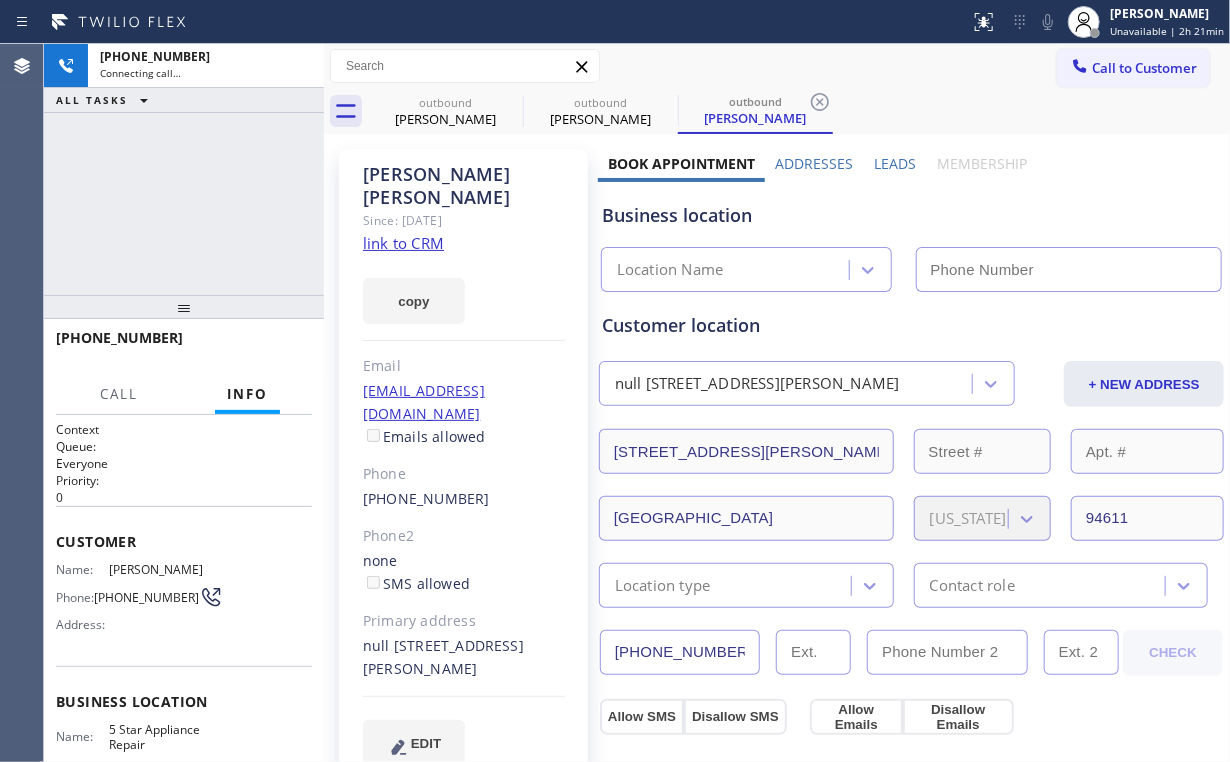 click on "[PHONE_NUMBER] Connecting call… ALL TASKS ALL TASKS ACTIVE TASKS TASKS IN WRAP UP" at bounding box center (184, 169) 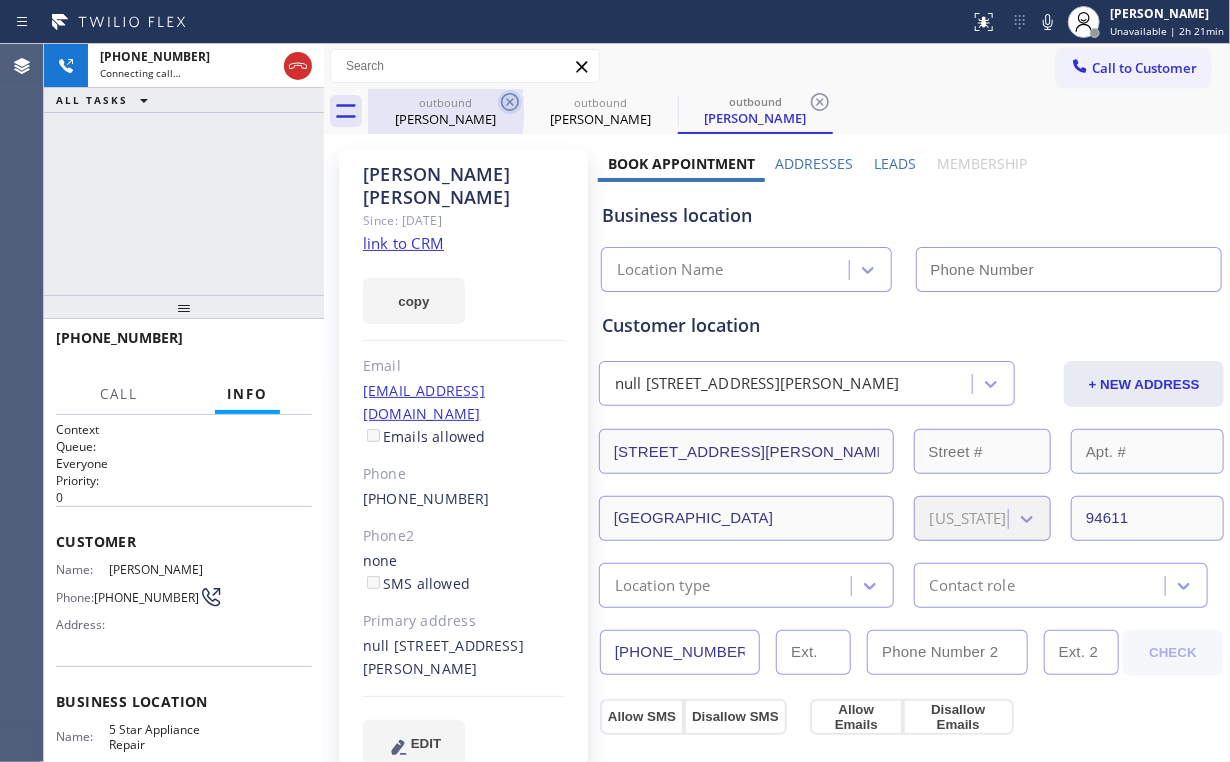 drag, startPoint x: 443, startPoint y: 100, endPoint x: 504, endPoint y: 107, distance: 61.400326 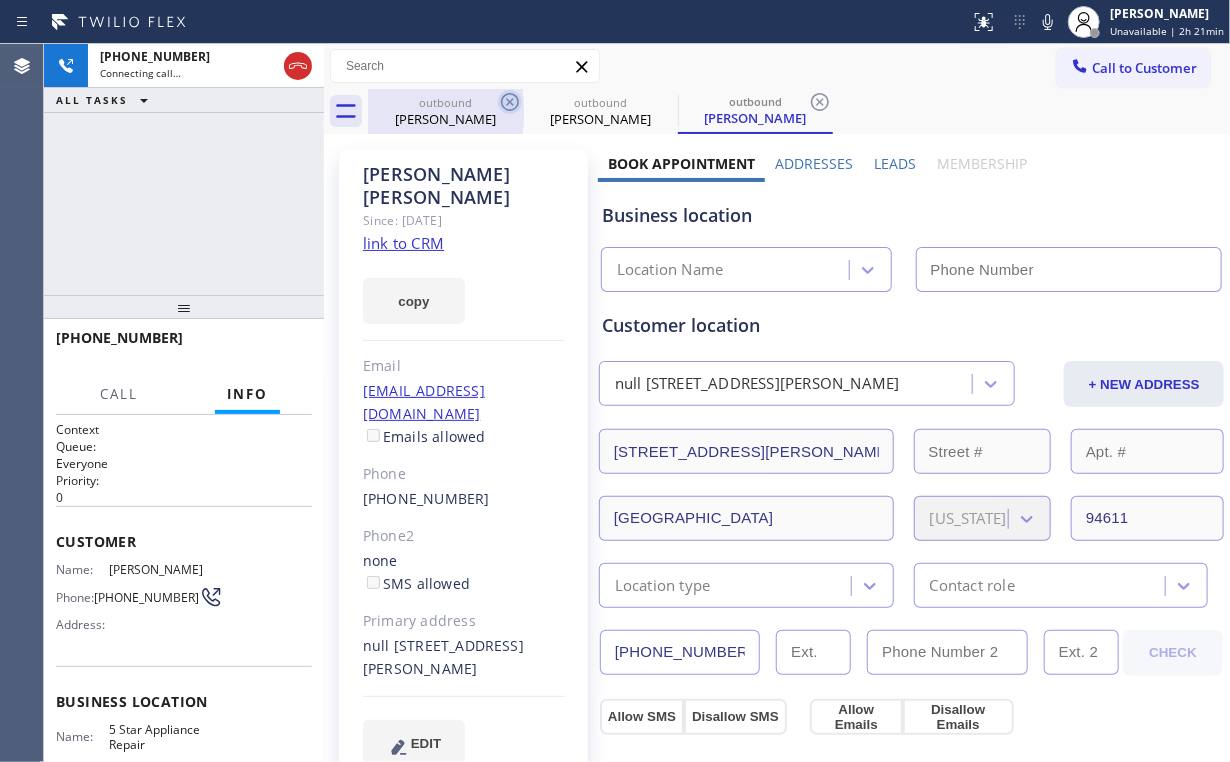 click on "outbound" at bounding box center [445, 102] 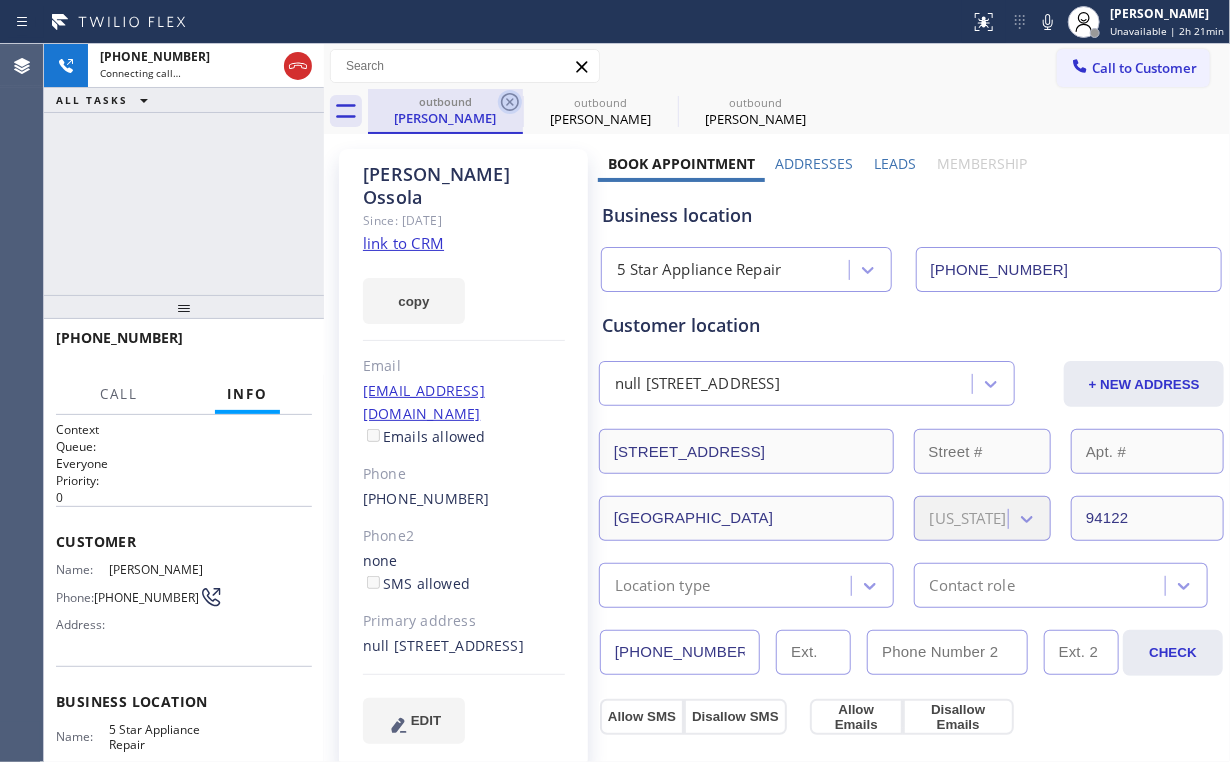 click 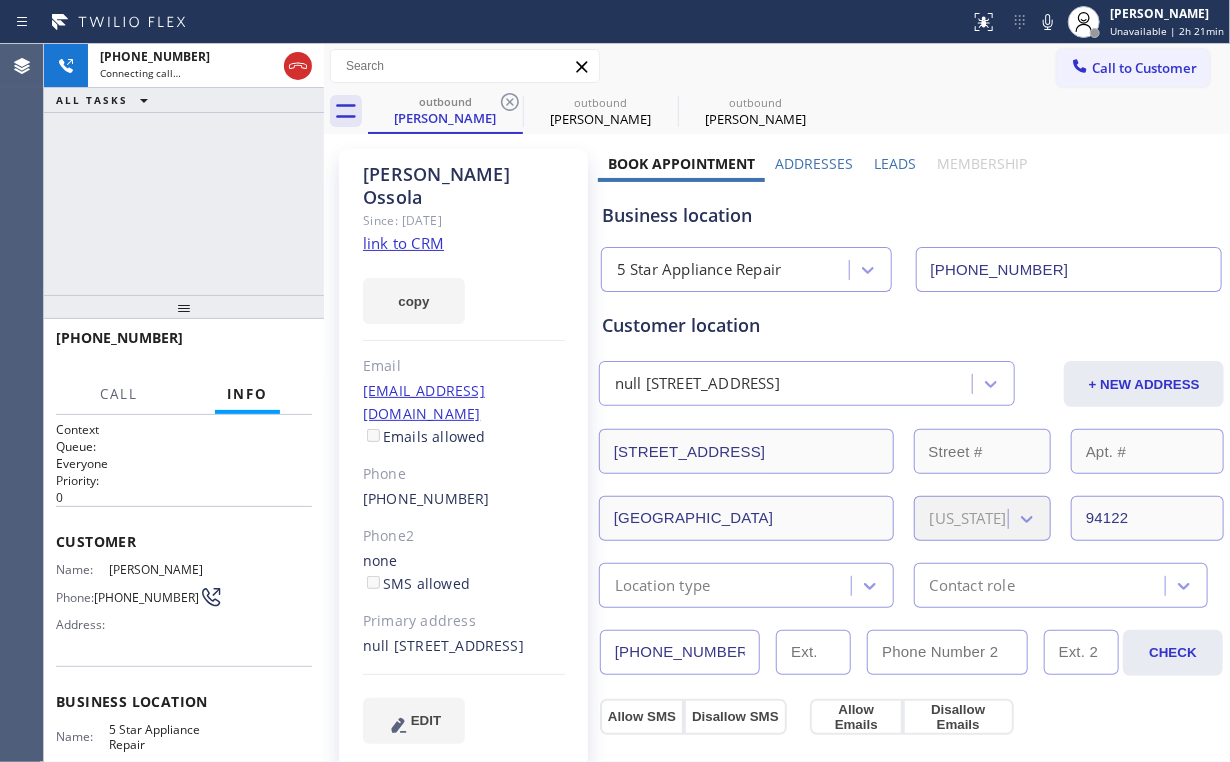 type on "[PHONE_NUMBER]" 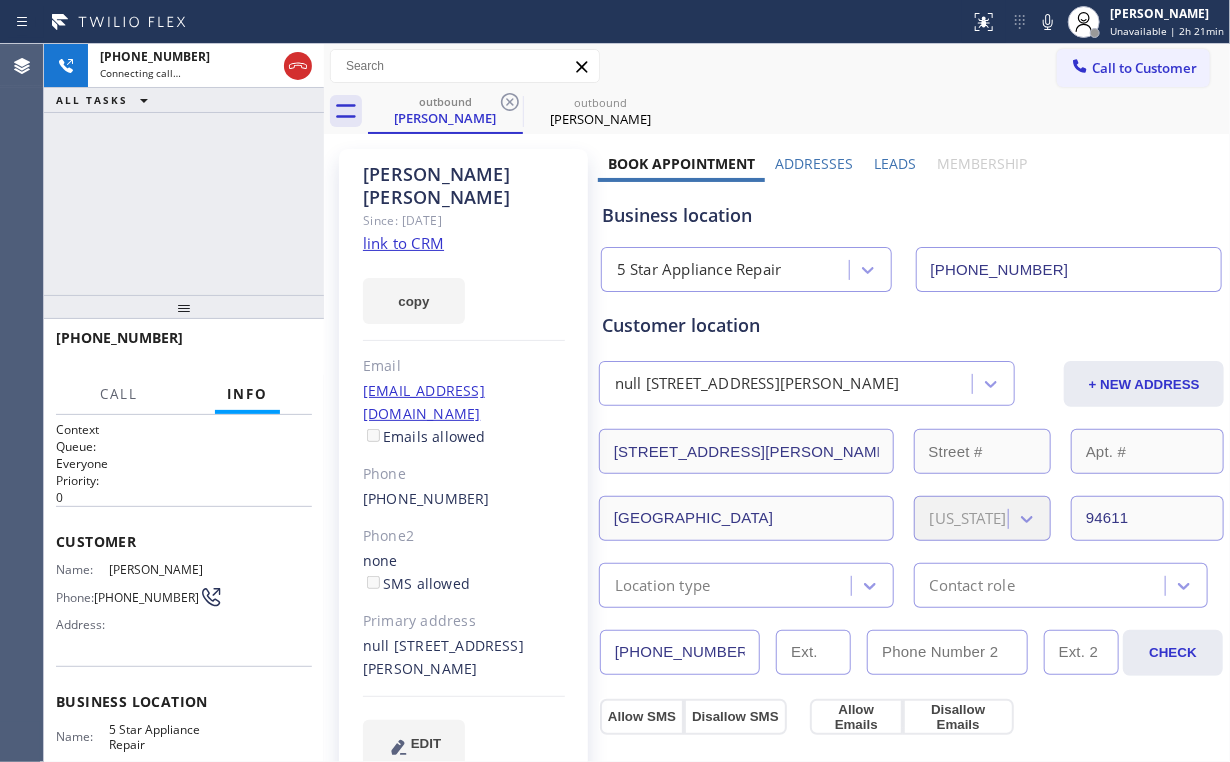 click on "[PHONE_NUMBER] Connecting call… ALL TASKS ALL TASKS ACTIVE TASKS TASKS IN WRAP UP" at bounding box center (184, 169) 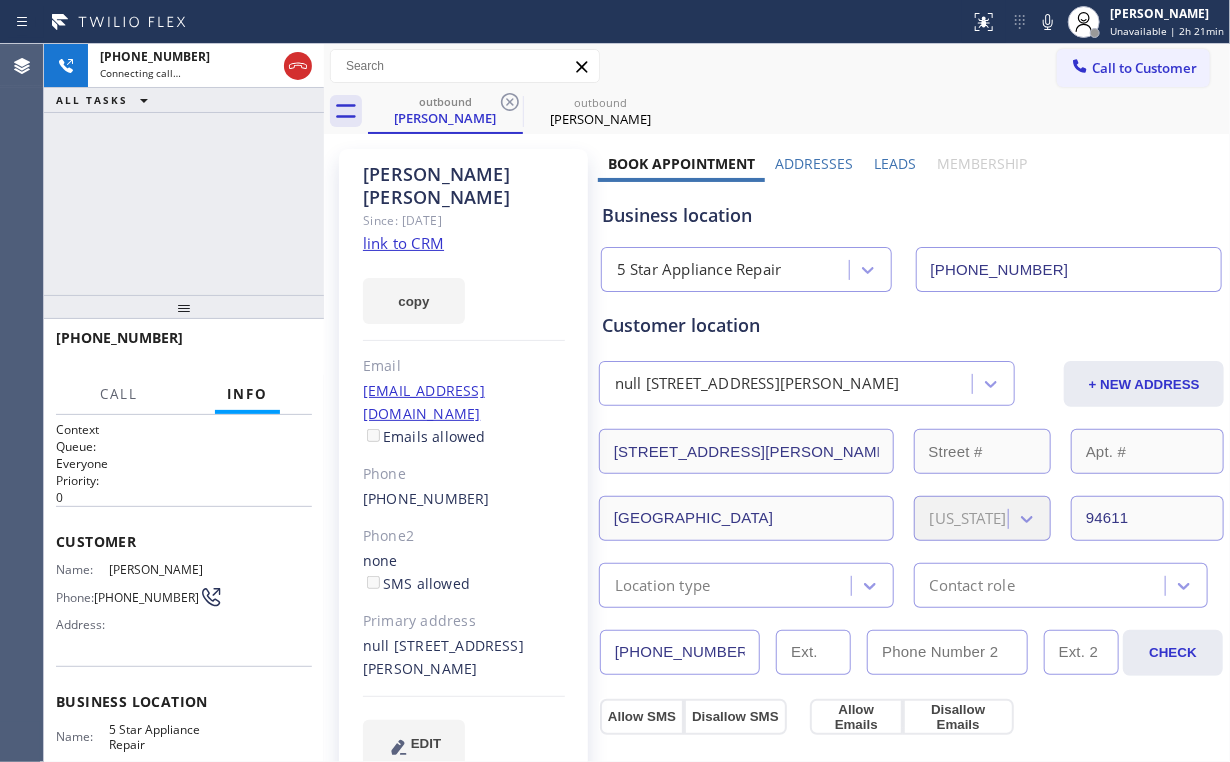 click on "[PHONE_NUMBER] Connecting call… ALL TASKS ALL TASKS ACTIVE TASKS TASKS IN WRAP UP" at bounding box center [184, 169] 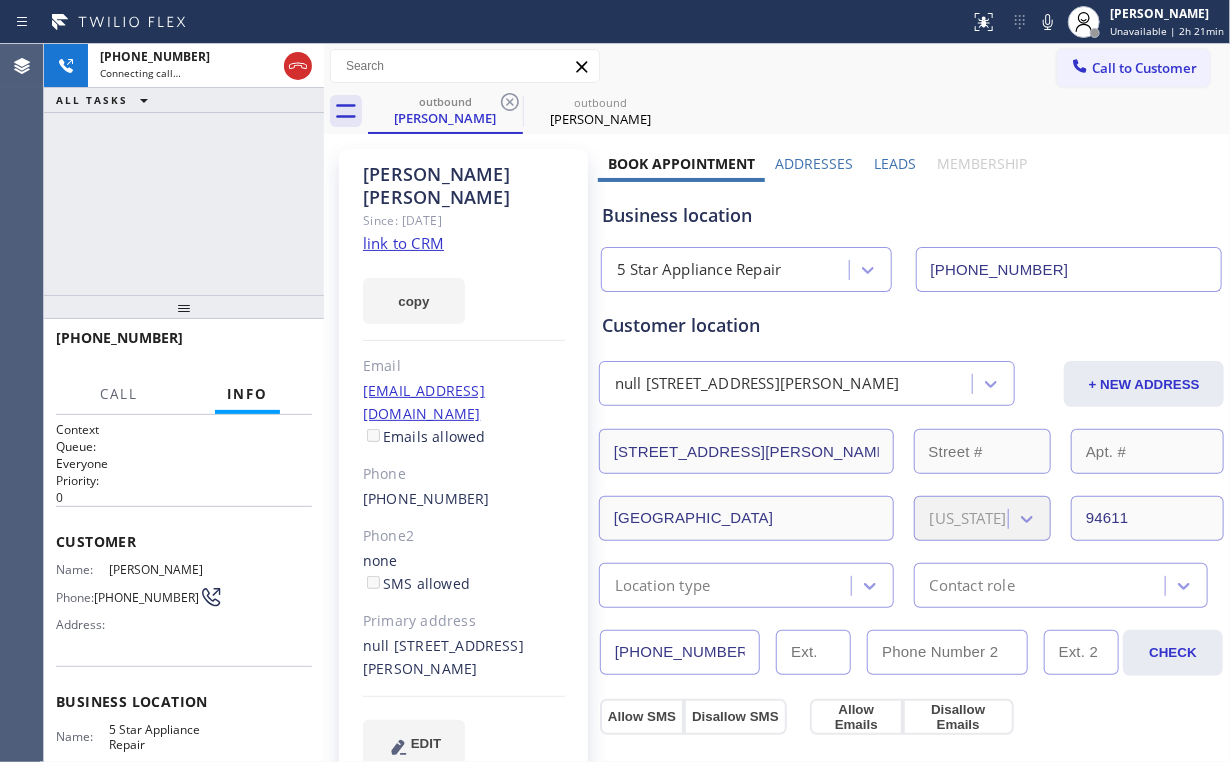 click on "[PHONE_NUMBER] Connecting call… ALL TASKS ALL TASKS ACTIVE TASKS TASKS IN WRAP UP" at bounding box center (184, 169) 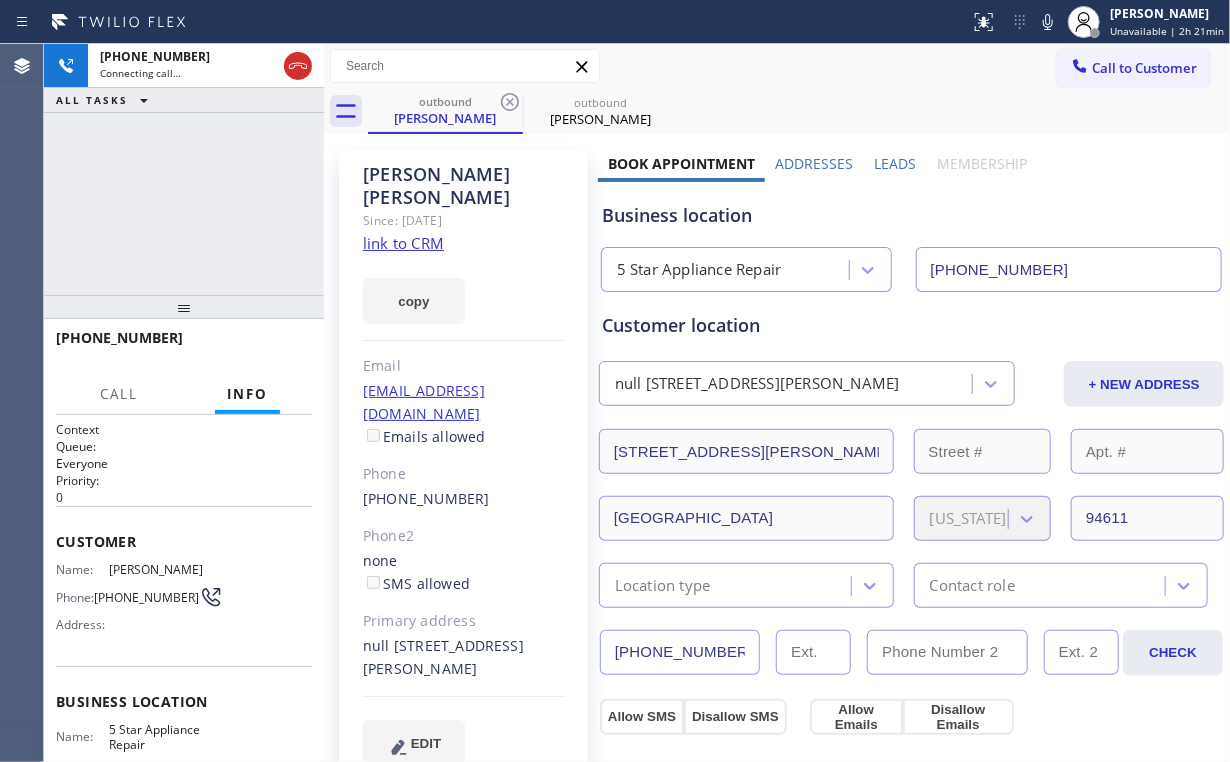 click on "[PHONE_NUMBER] Connecting call… ALL TASKS ALL TASKS ACTIVE TASKS TASKS IN WRAP UP" at bounding box center (184, 169) 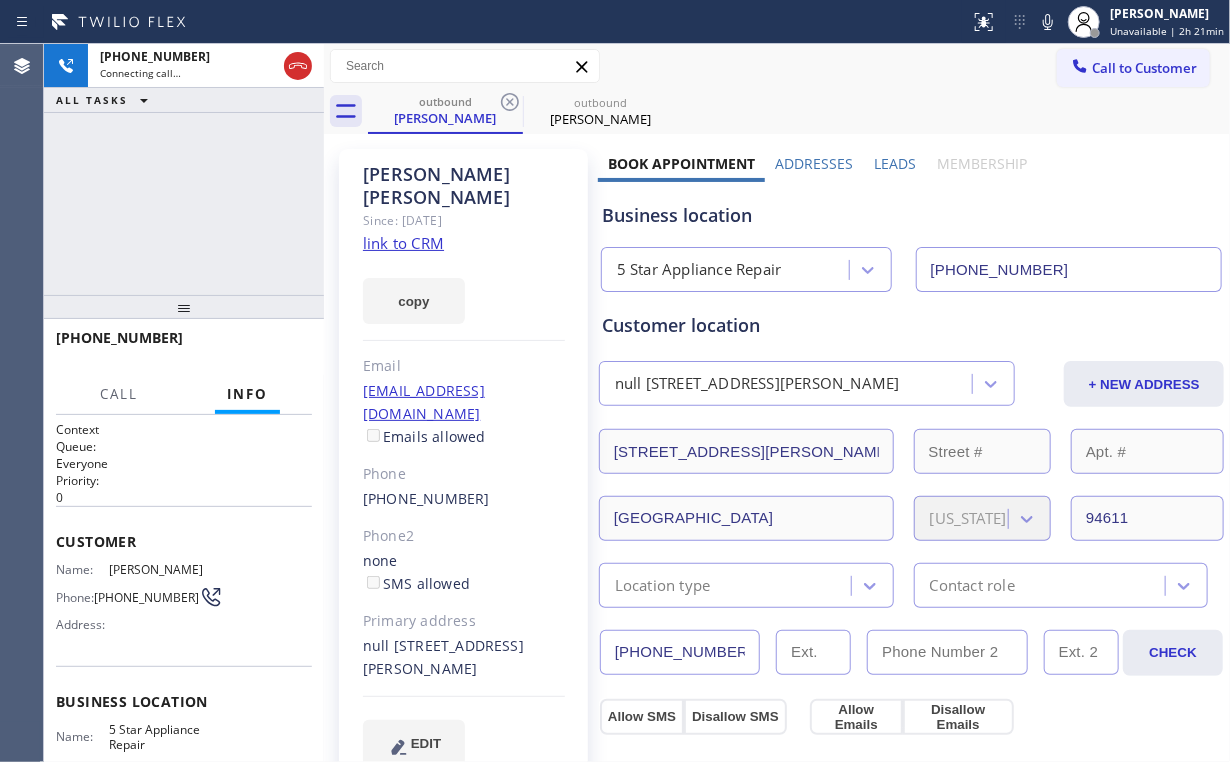 click on "[PHONE_NUMBER] Connecting call… ALL TASKS ALL TASKS ACTIVE TASKS TASKS IN WRAP UP" at bounding box center (184, 169) 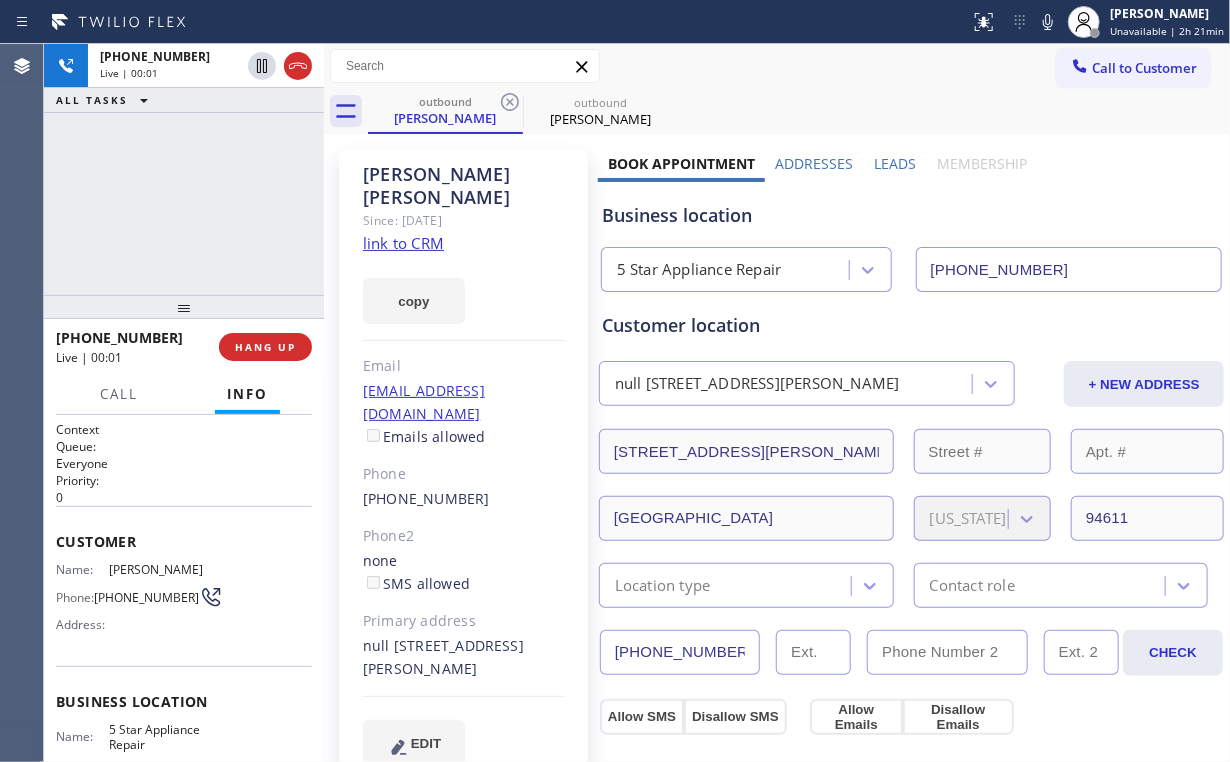 click on "[PHONE_NUMBER] Live | 00:01 ALL TASKS ALL TASKS ACTIVE TASKS TASKS IN WRAP UP" at bounding box center [184, 169] 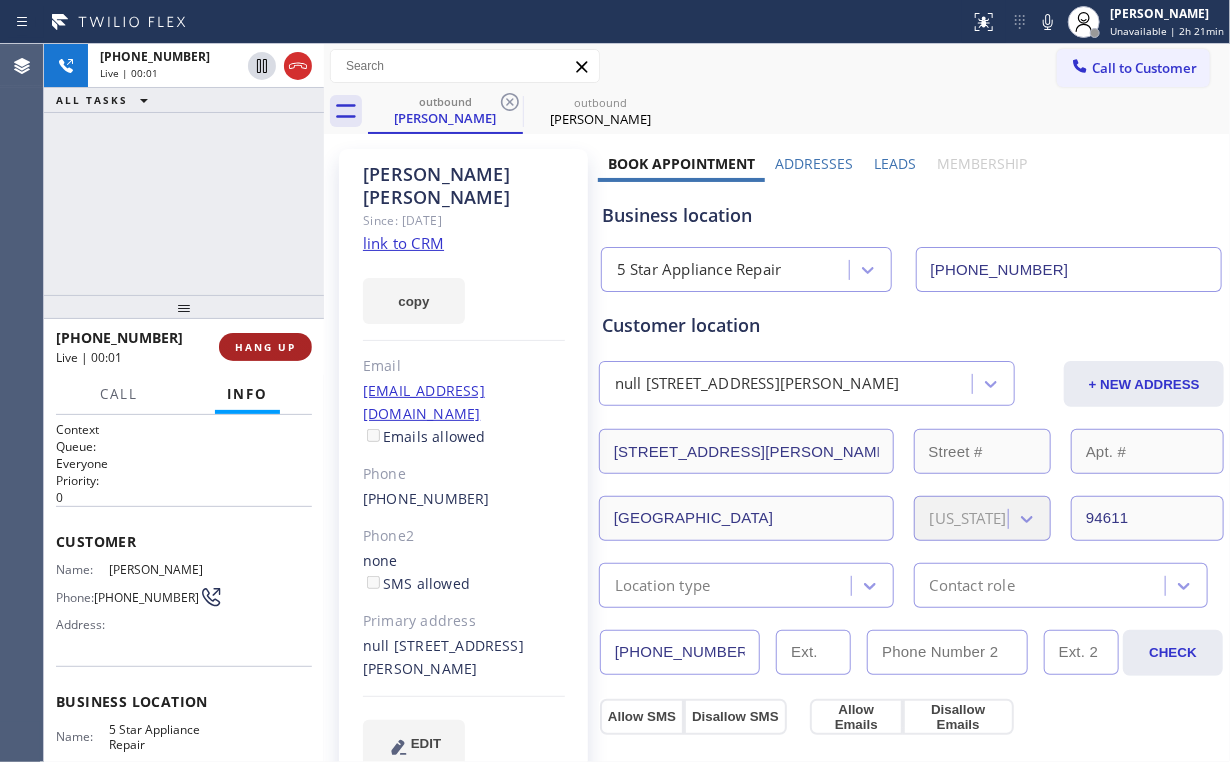 click on "HANG UP" at bounding box center (265, 347) 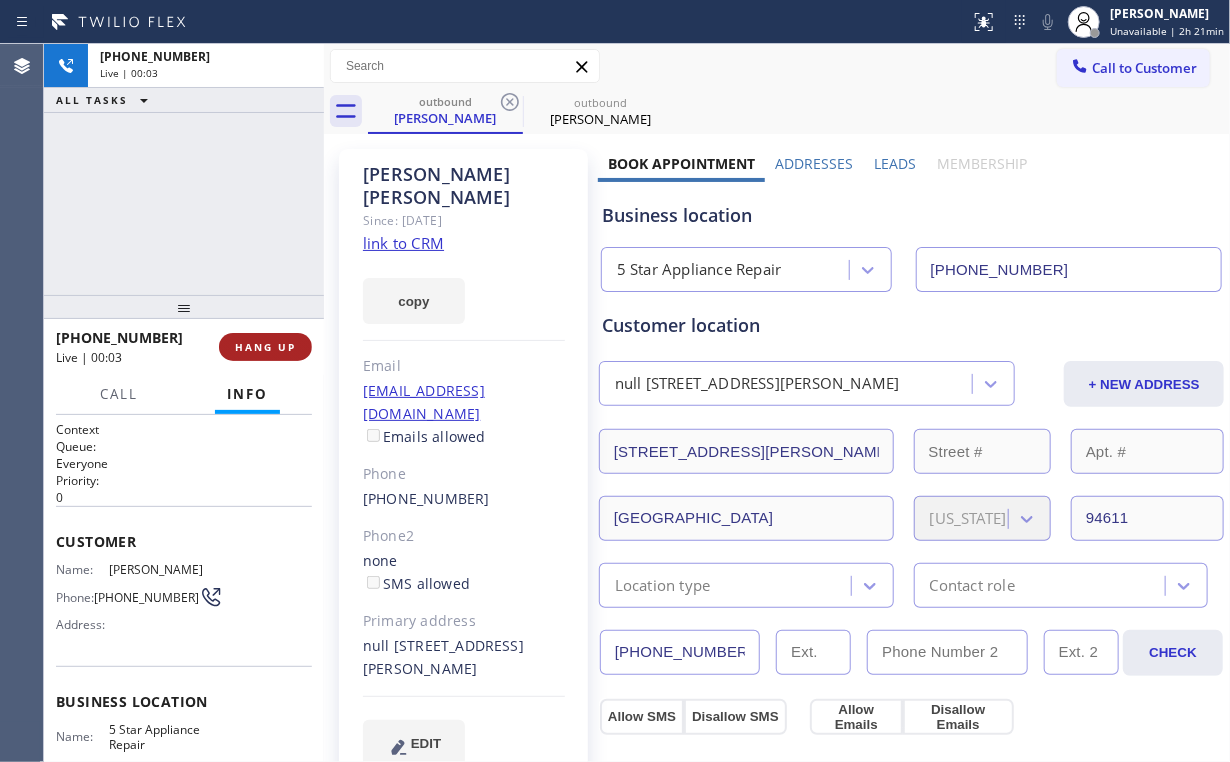 click on "HANG UP" at bounding box center (265, 347) 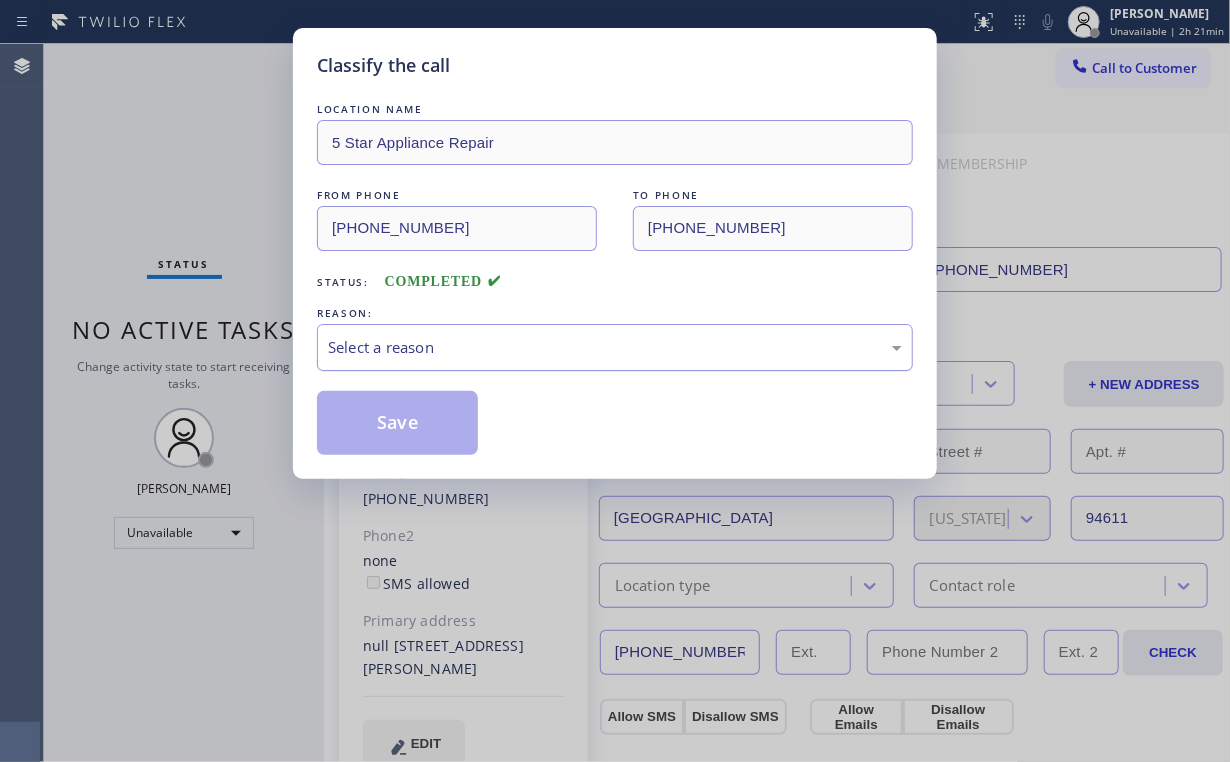 click on "Select a reason" at bounding box center [615, 347] 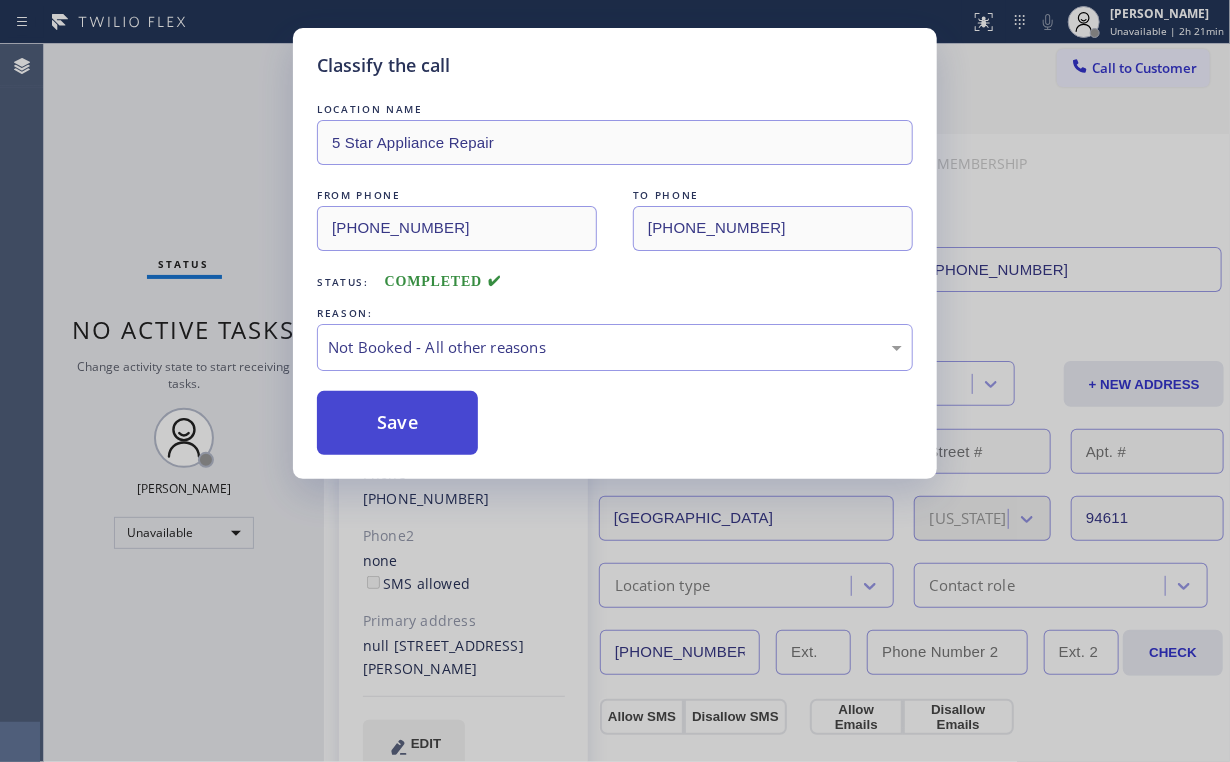 click on "Save" at bounding box center (397, 423) 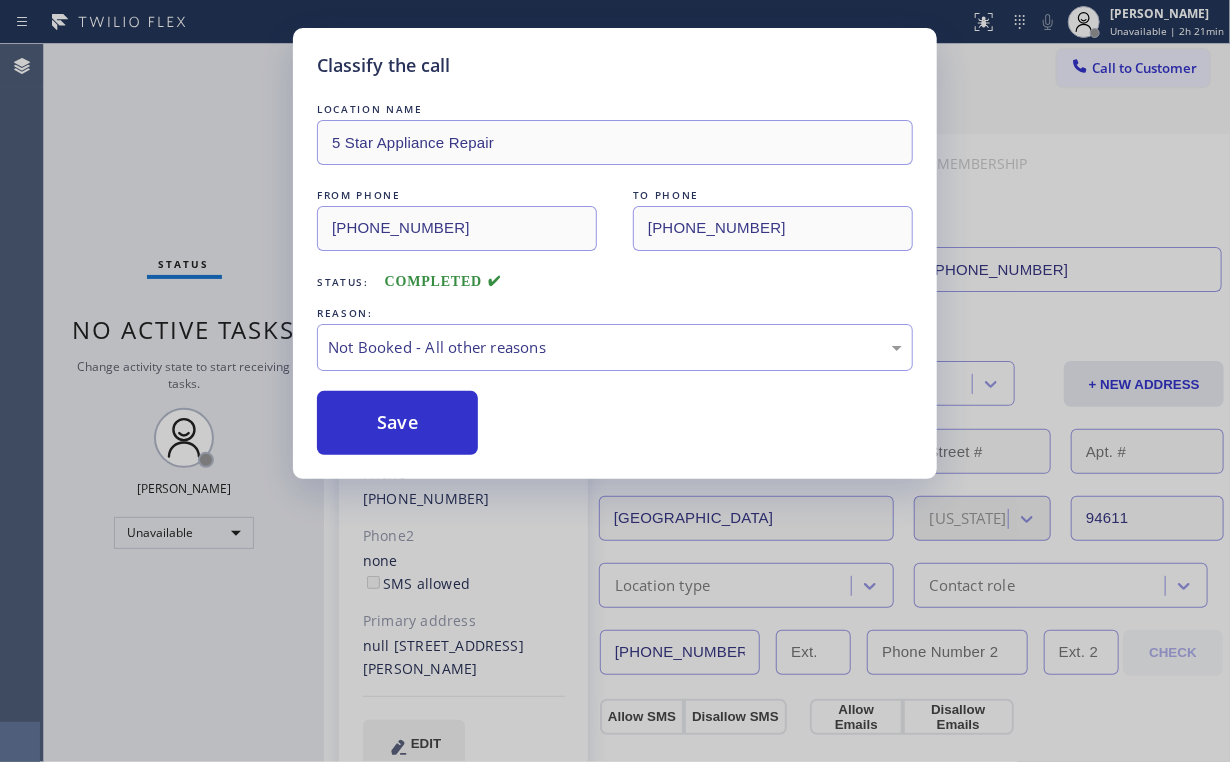 click on "Classify the call LOCATION NAME 5 Star Appliance Repair FROM PHONE [PHONE_NUMBER] TO PHONE [PHONE_NUMBER] Status: COMPLETED REASON: Not Booked - All other reasons Save" at bounding box center [615, 381] 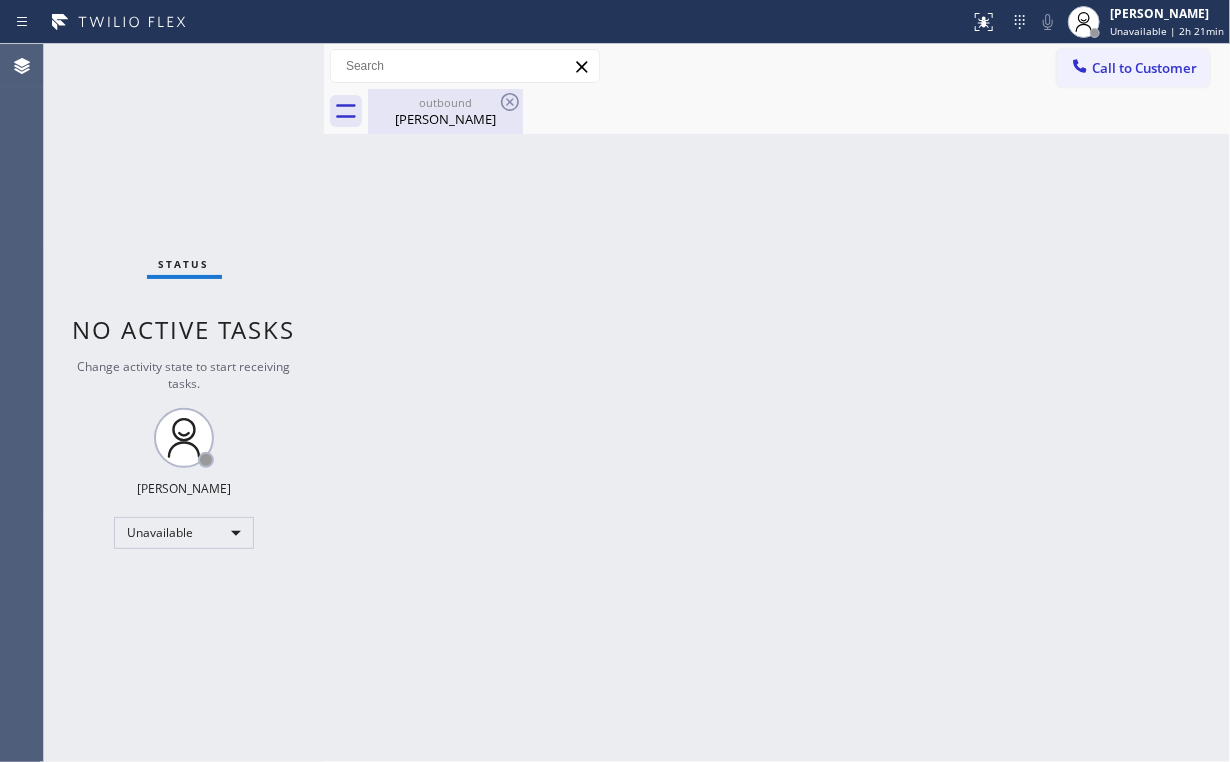 drag, startPoint x: 421, startPoint y: 115, endPoint x: 463, endPoint y: 111, distance: 42.190044 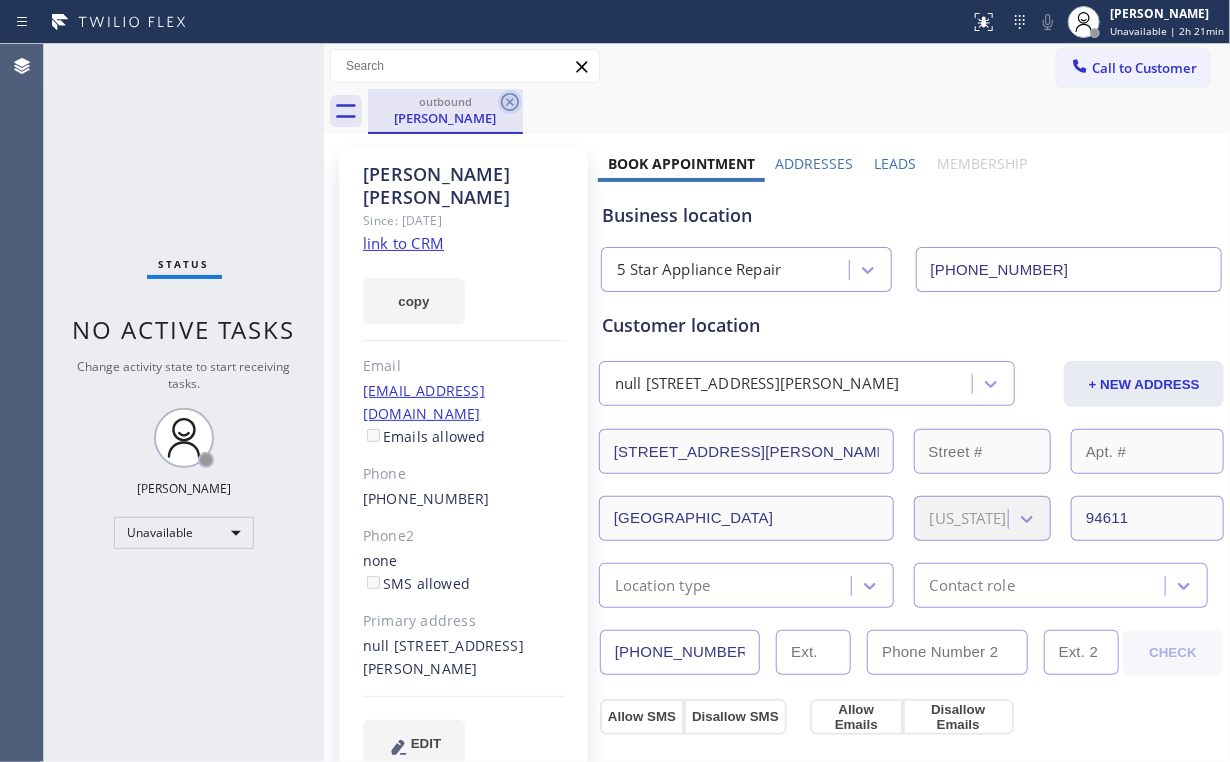 click 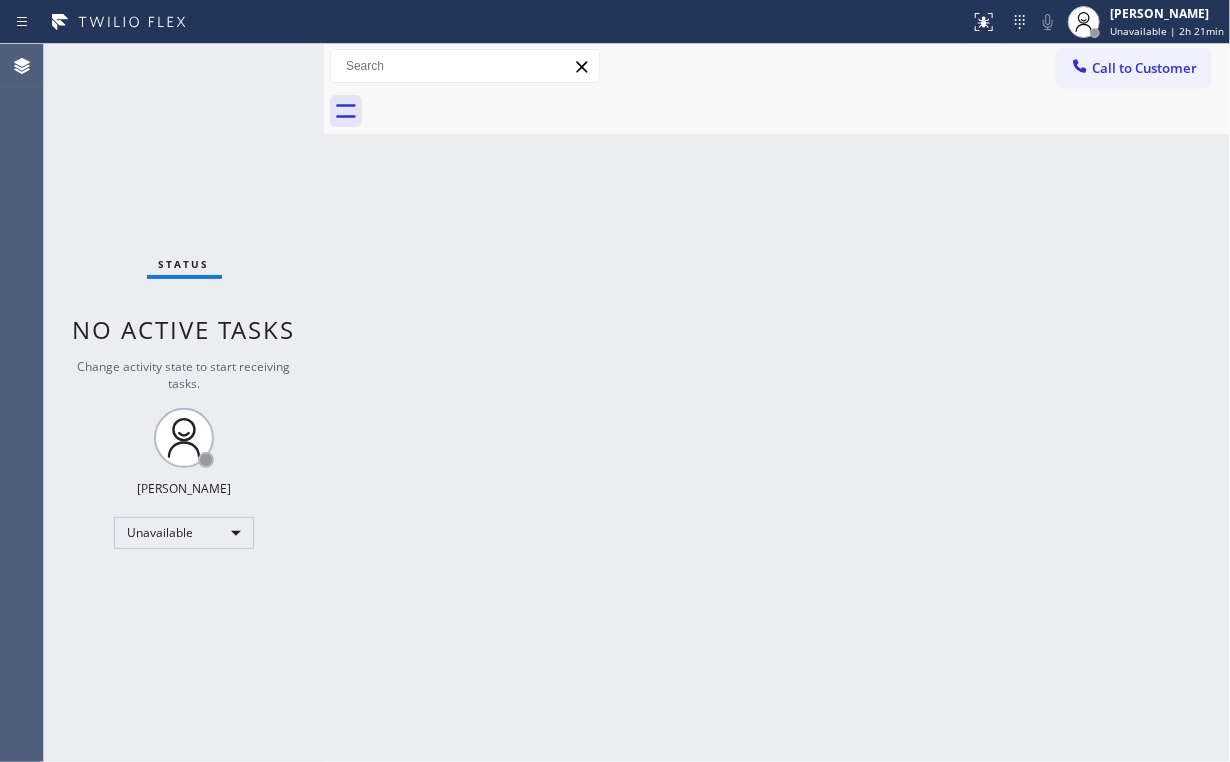 click on "Status   No active tasks     Change activity state to start receiving tasks.   [PERSON_NAME] Unavailable" at bounding box center (184, 403) 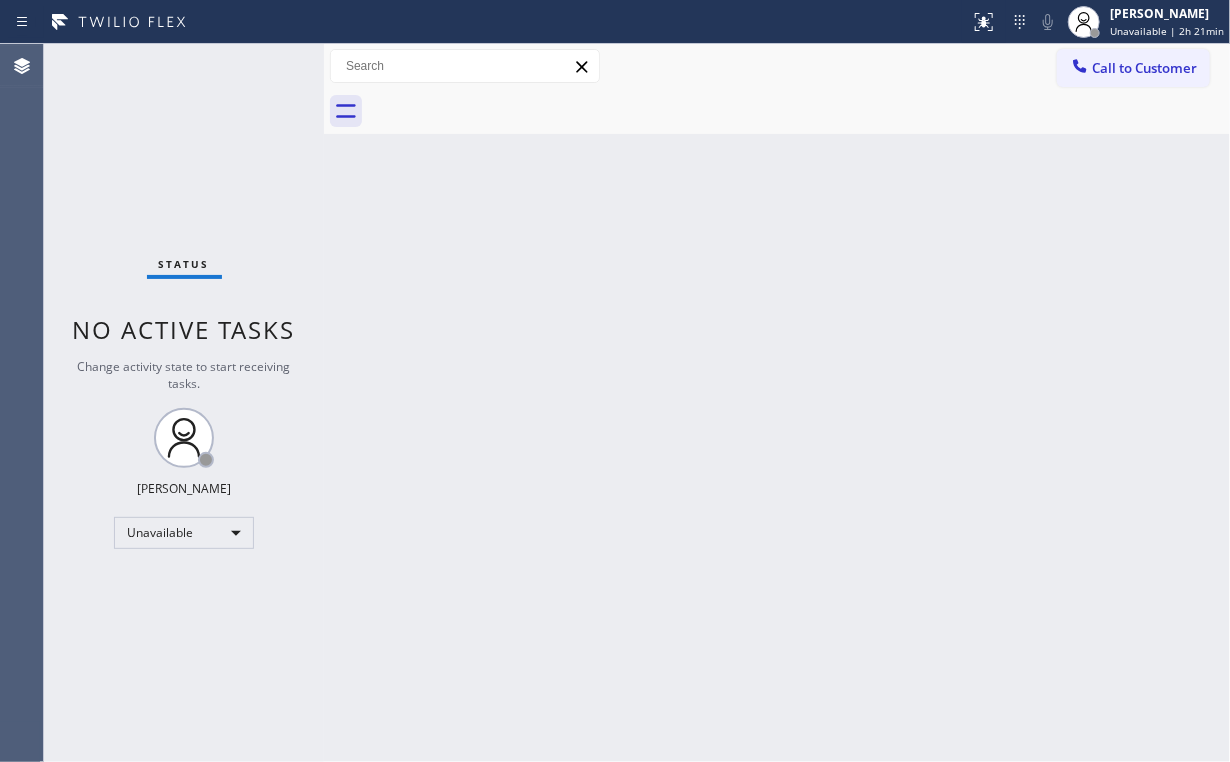 drag, startPoint x: 1103, startPoint y: 70, endPoint x: 732, endPoint y: 262, distance: 417.73795 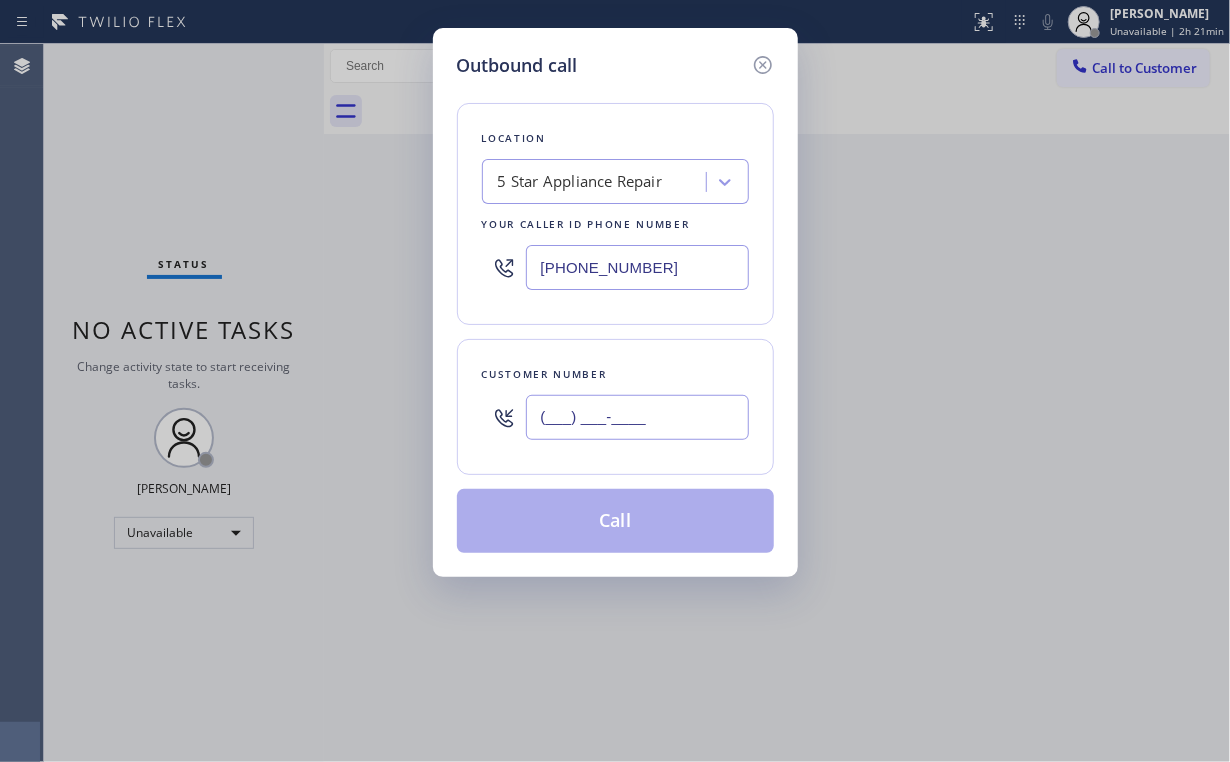 drag, startPoint x: 653, startPoint y: 412, endPoint x: 675, endPoint y: 398, distance: 26.076809 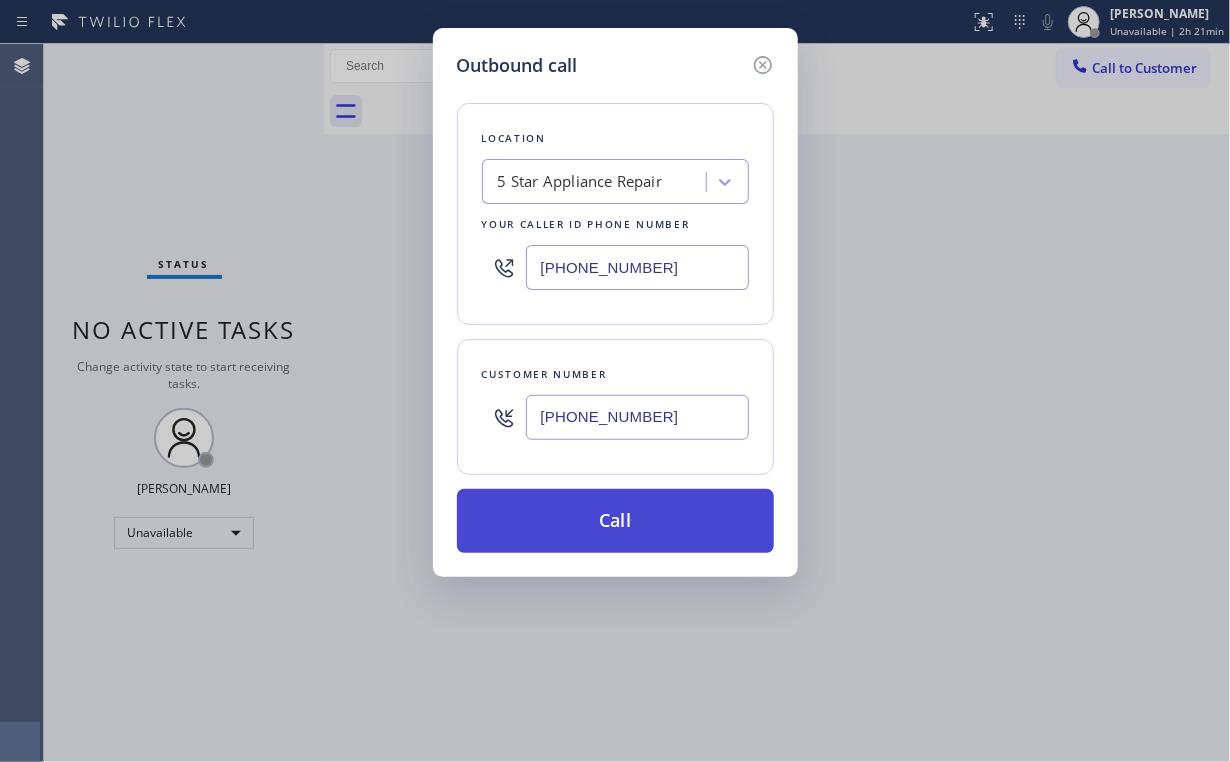type on "[PHONE_NUMBER]" 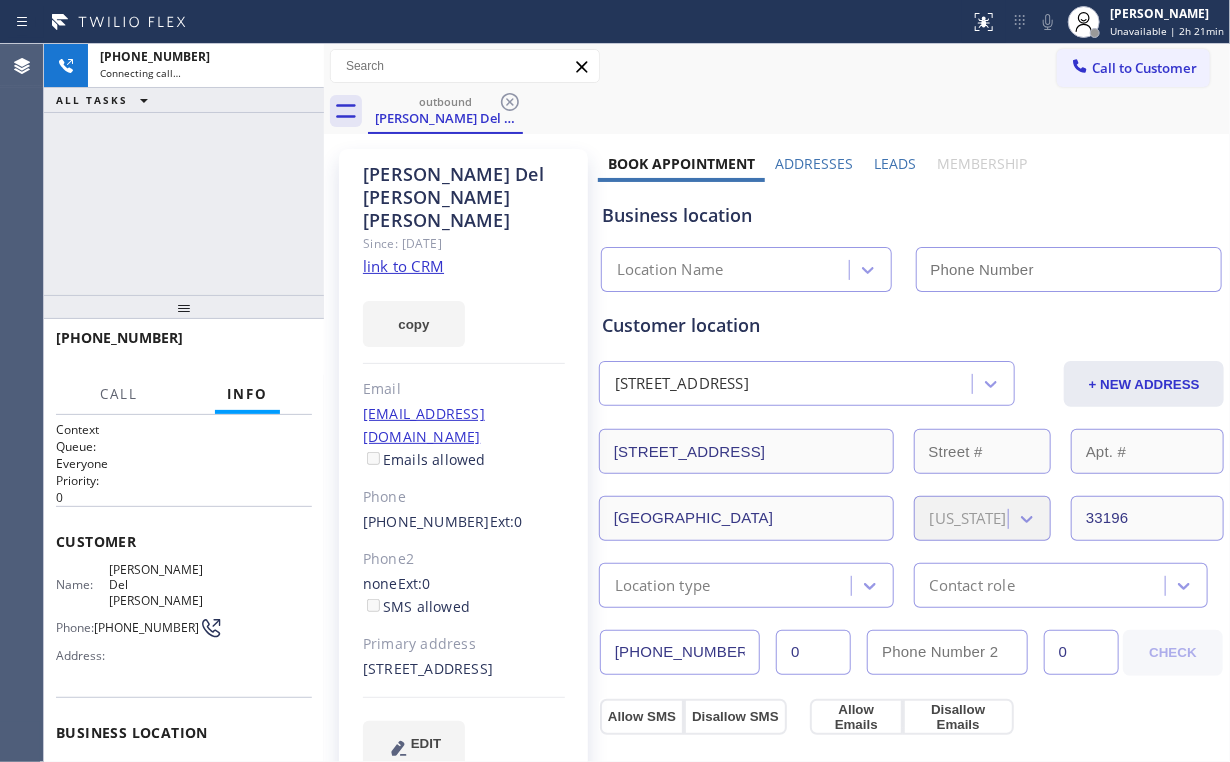 click on "[PHONE_NUMBER] Connecting call… ALL TASKS ALL TASKS ACTIVE TASKS TASKS IN WRAP UP" at bounding box center [184, 169] 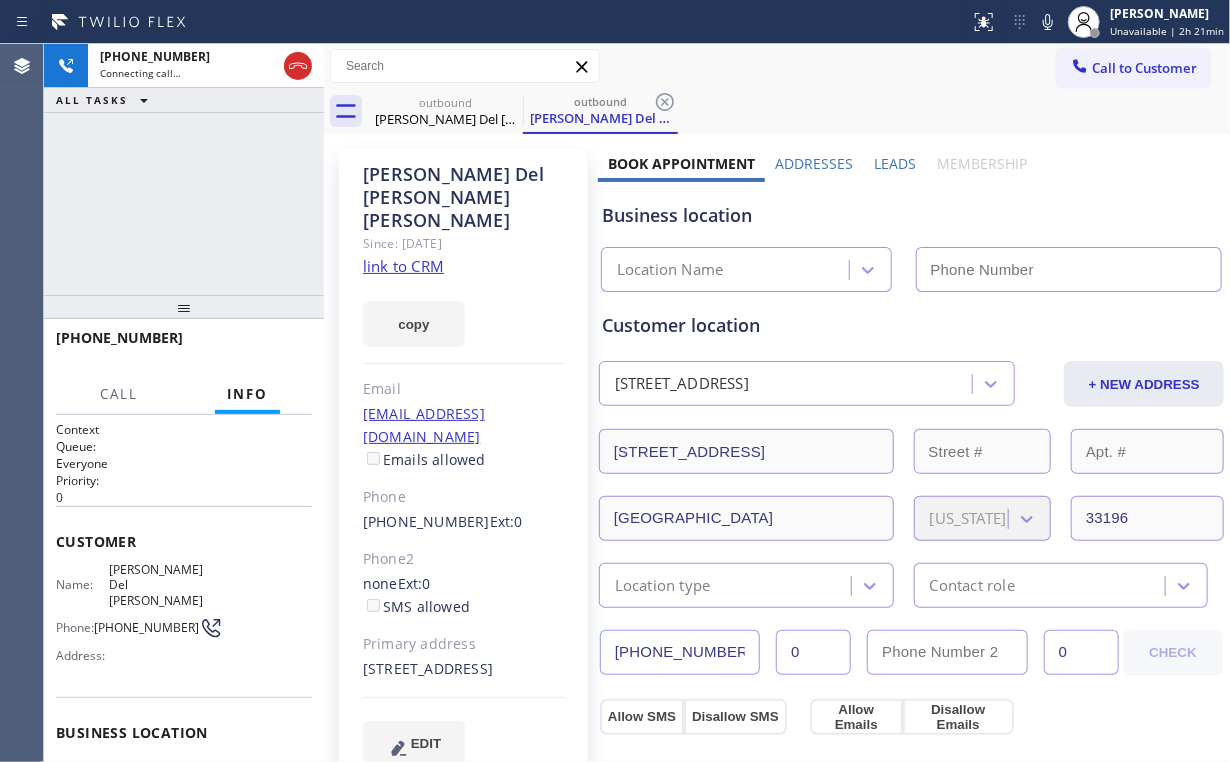 click on "[PHONE_NUMBER] Connecting call… ALL TASKS ALL TASKS ACTIVE TASKS TASKS IN WRAP UP" at bounding box center (184, 169) 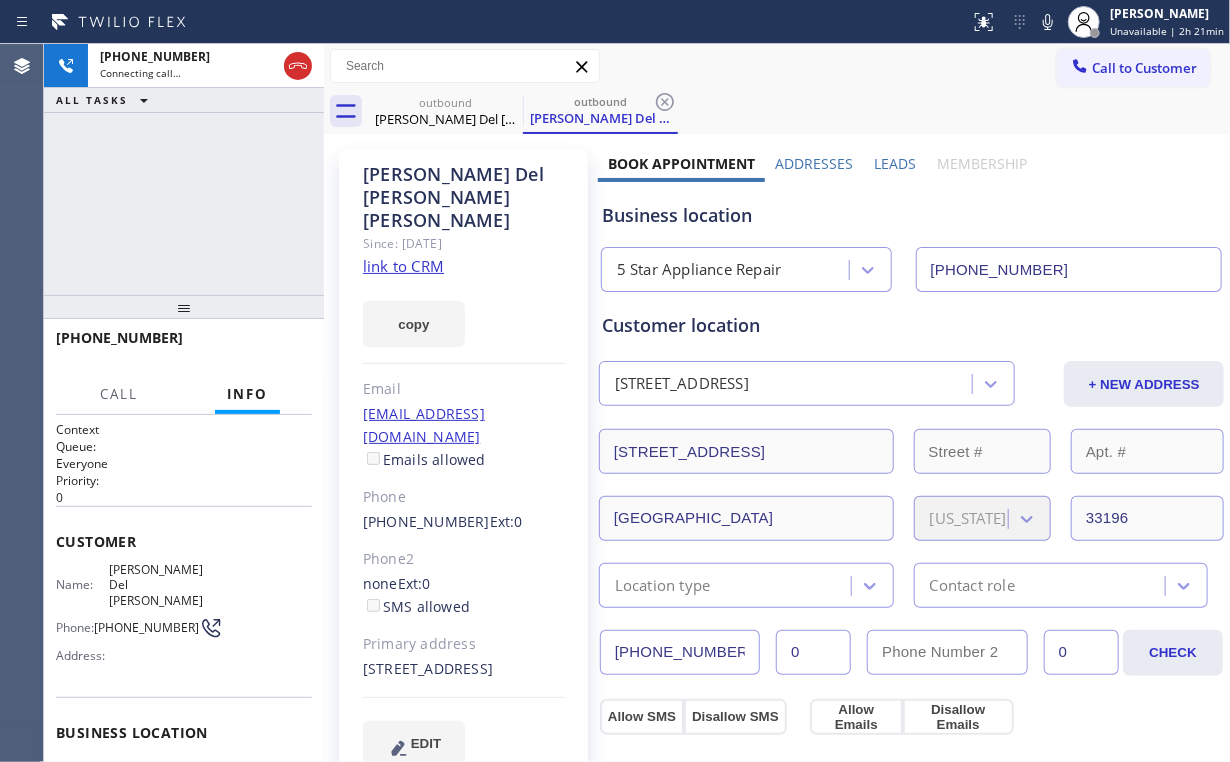 click on "[PHONE_NUMBER] Connecting call… ALL TASKS ALL TASKS ACTIVE TASKS TASKS IN WRAP UP" at bounding box center [184, 169] 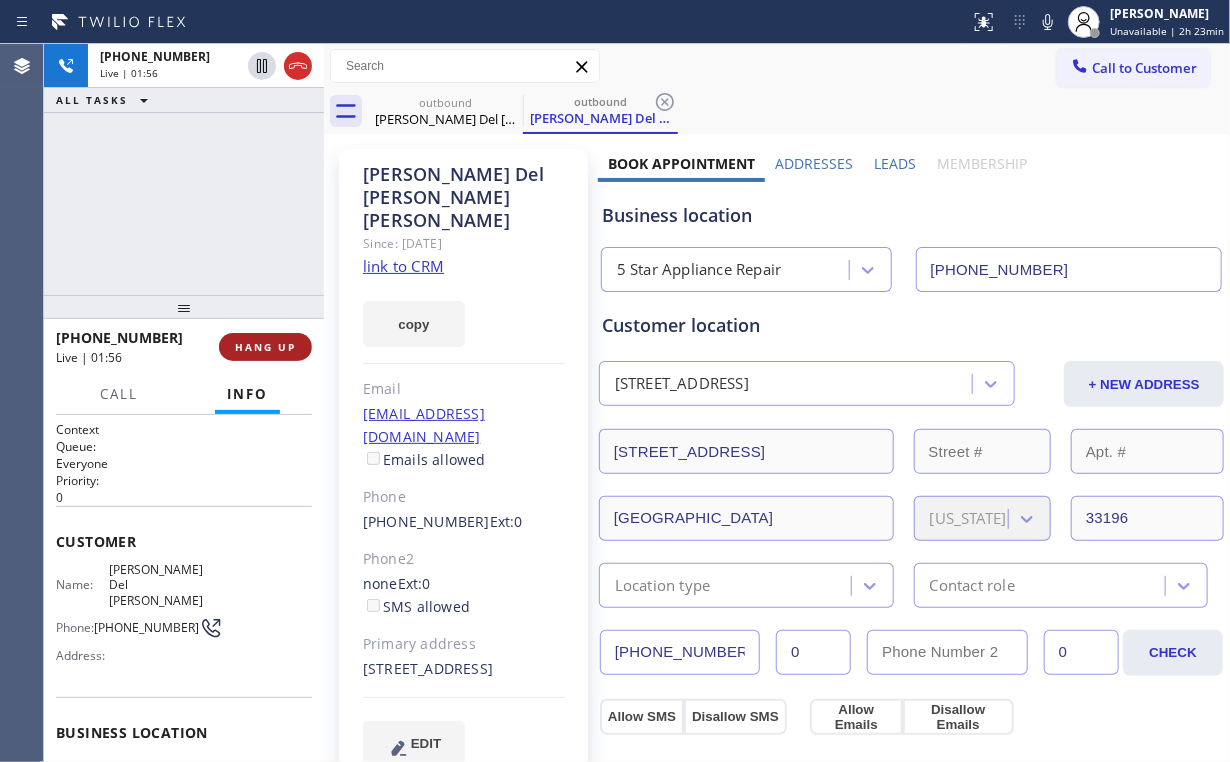 click on "HANG UP" at bounding box center (265, 347) 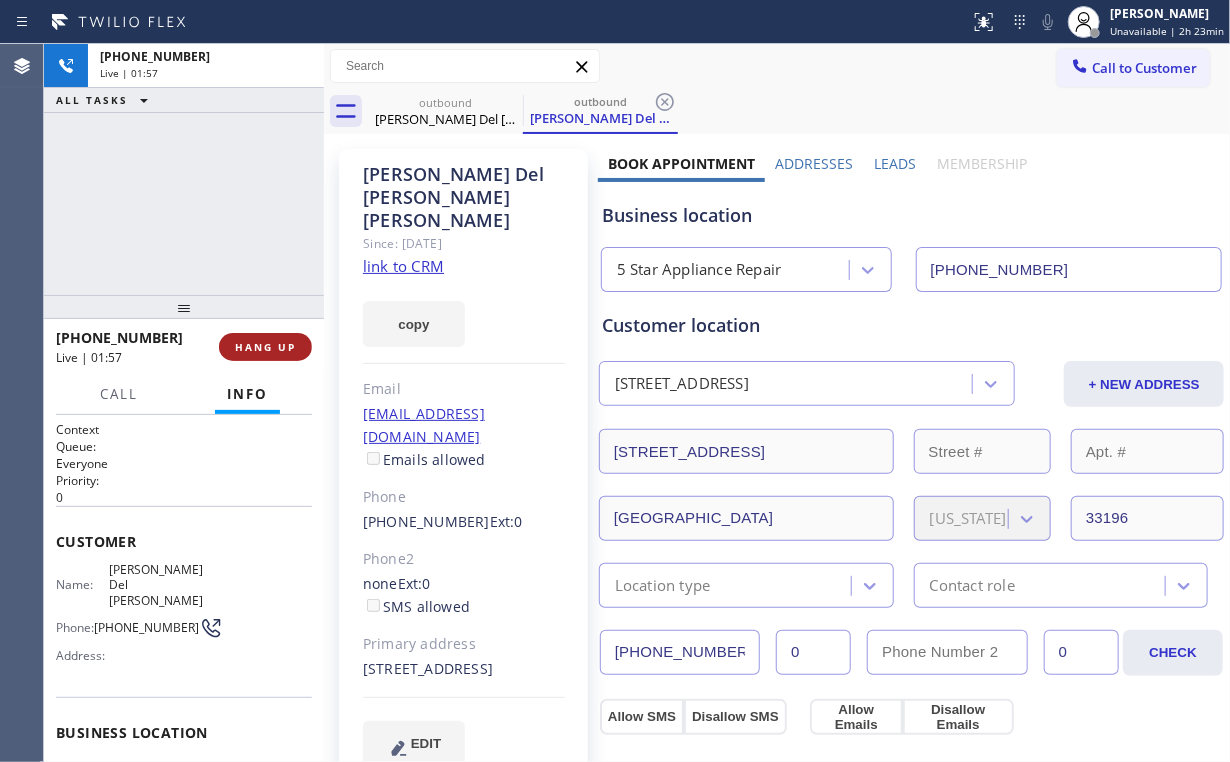 click on "HANG UP" at bounding box center (265, 347) 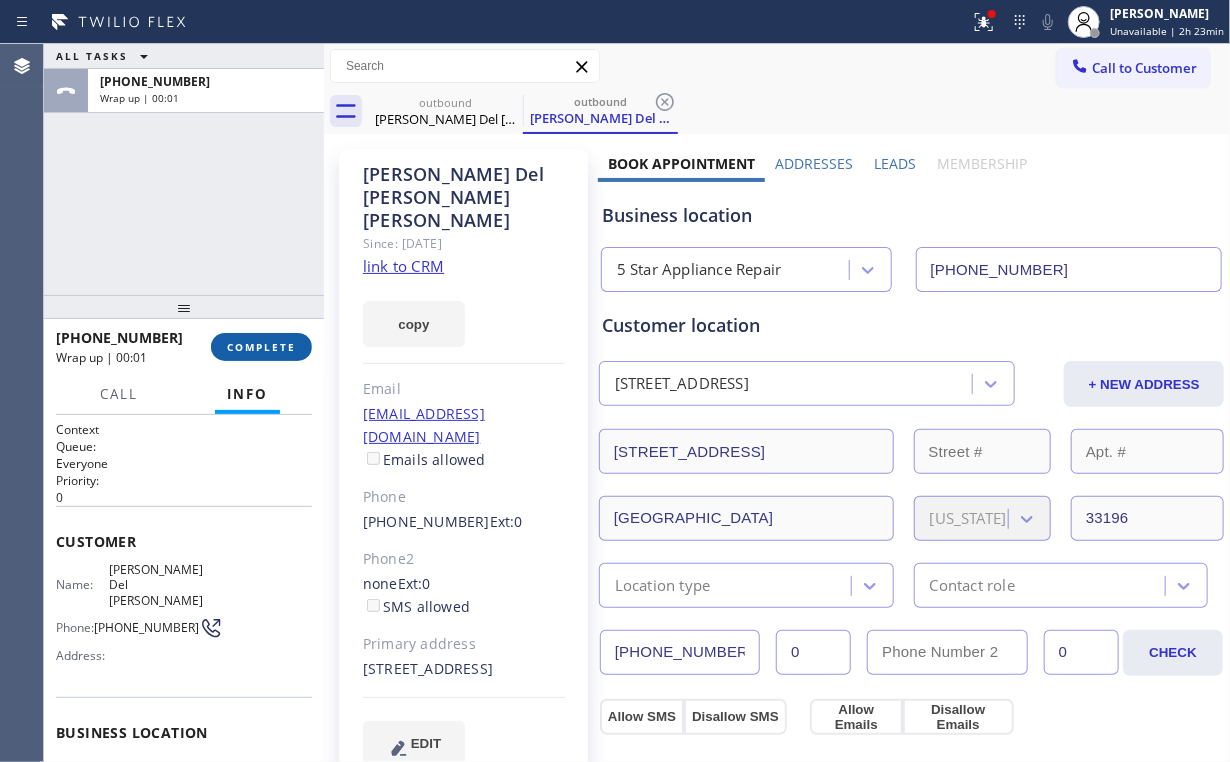 click on "COMPLETE" at bounding box center [261, 347] 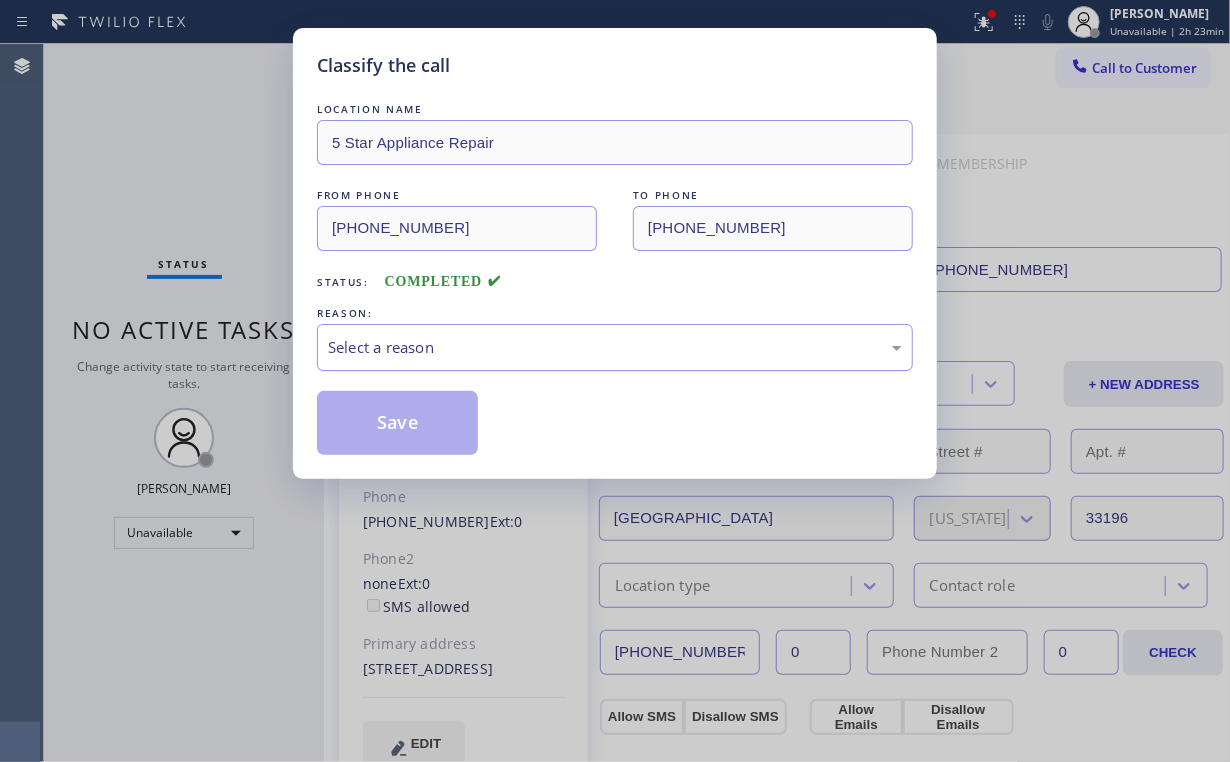 click on "Select a reason" at bounding box center (615, 347) 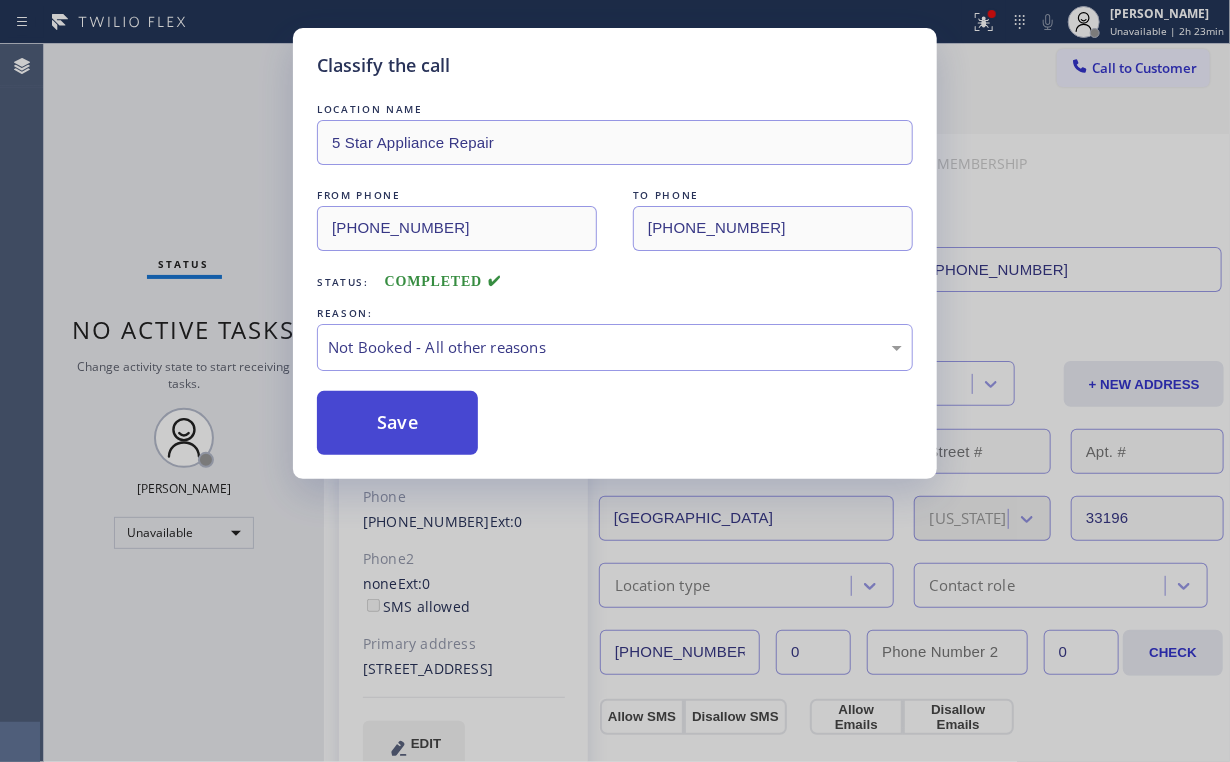 click on "Save" at bounding box center (397, 423) 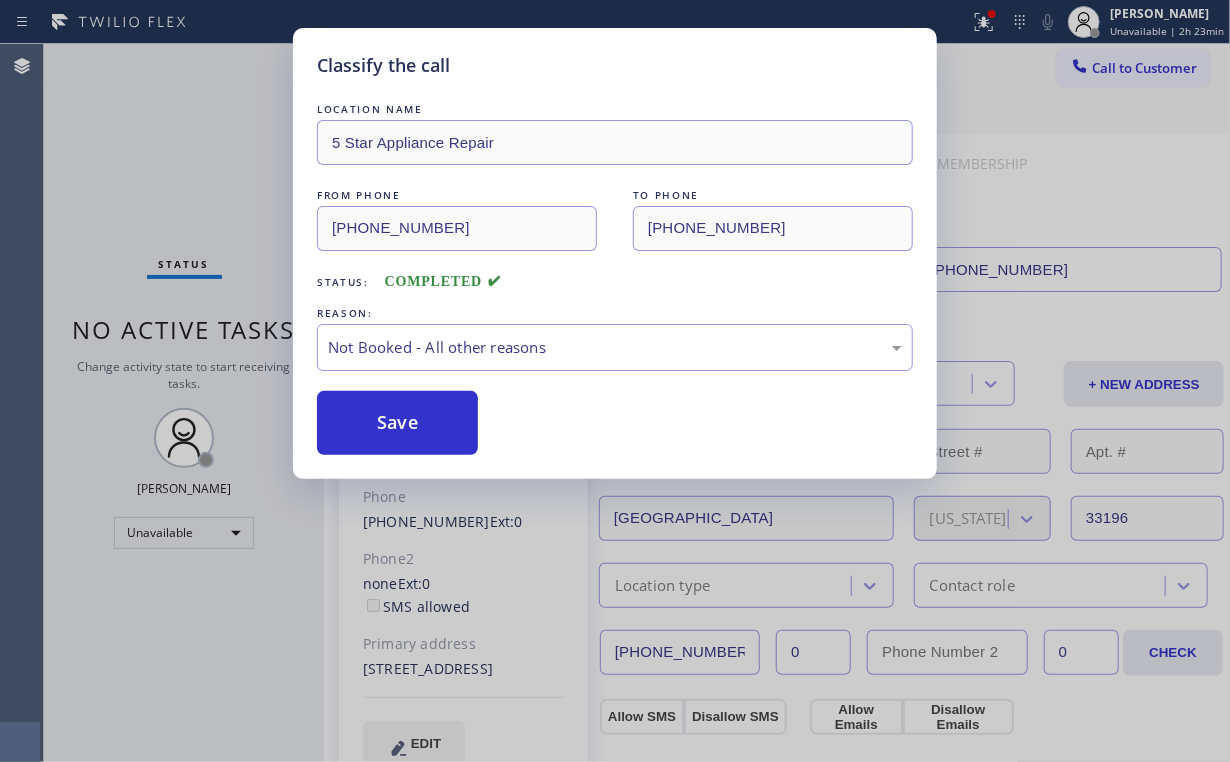 click on "Classify the call LOCATION NAME 5 Star Appliance Repair FROM PHONE [PHONE_NUMBER] TO PHONE [PHONE_NUMBER] Status: COMPLETED REASON: Not Booked - All other reasons Save" at bounding box center (615, 381) 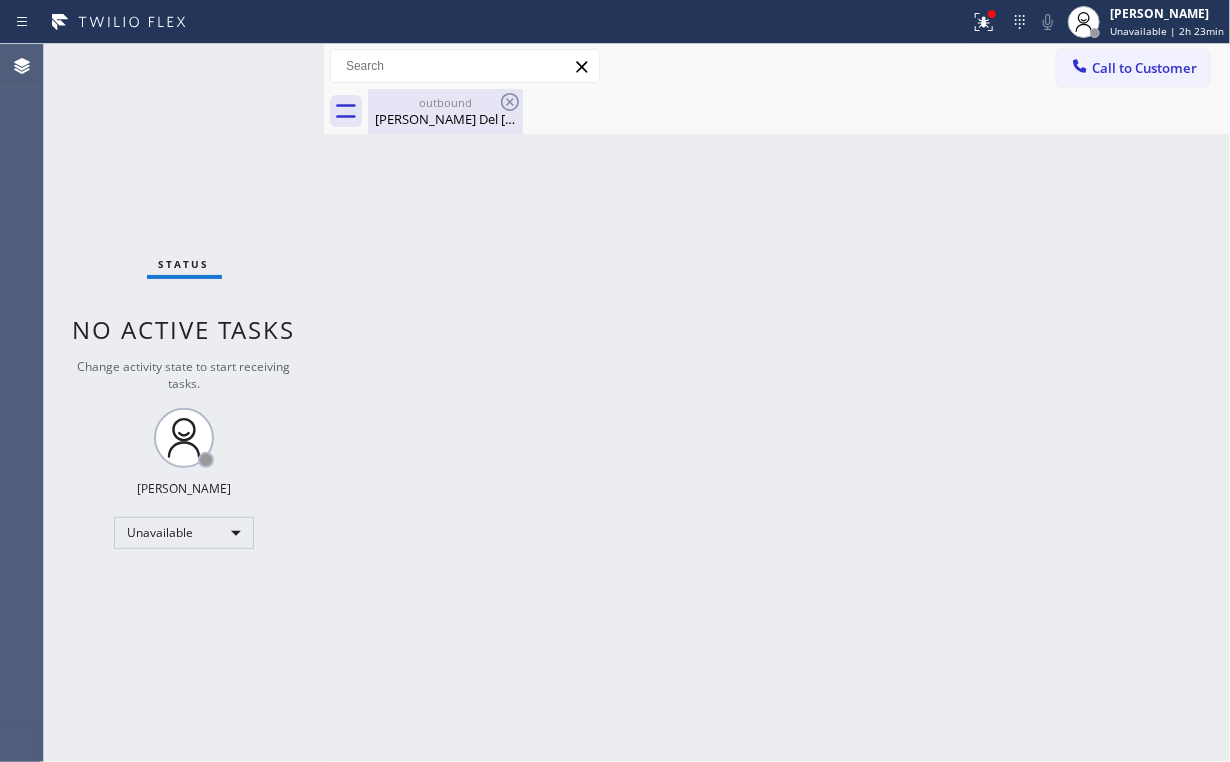 drag, startPoint x: 452, startPoint y: 104, endPoint x: 480, endPoint y: 109, distance: 28.442924 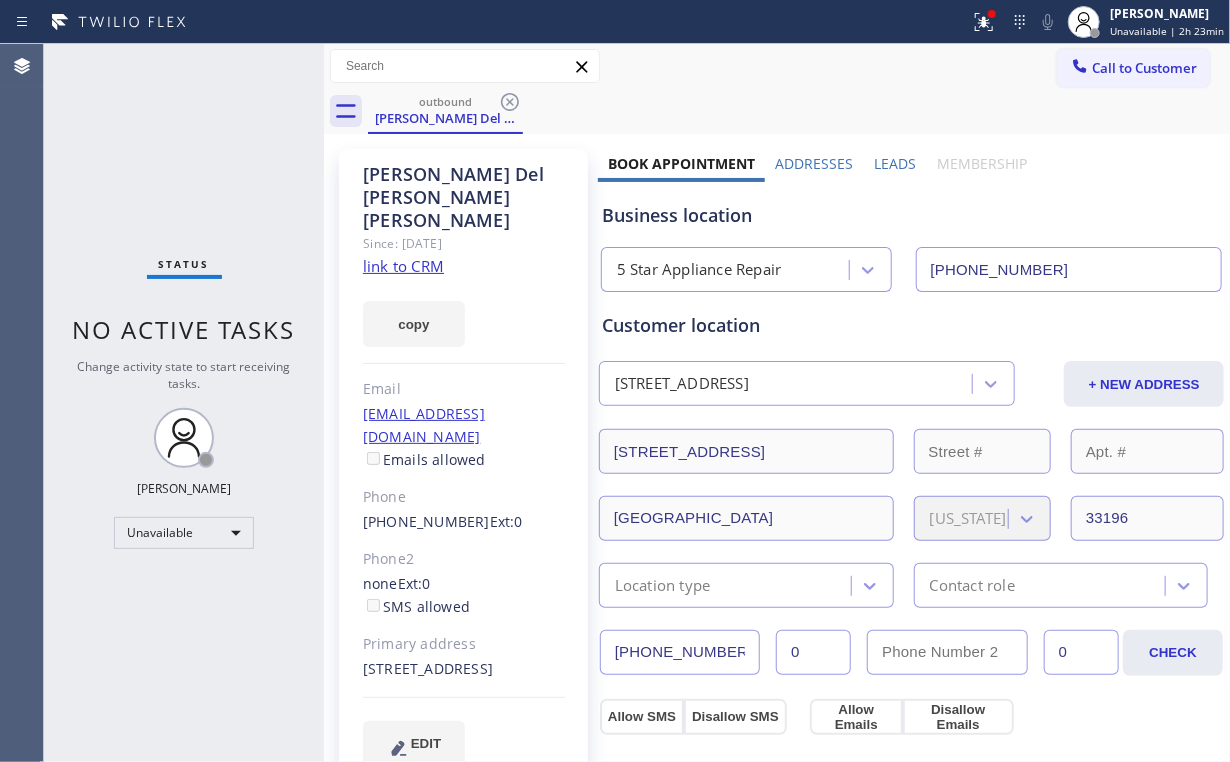 click 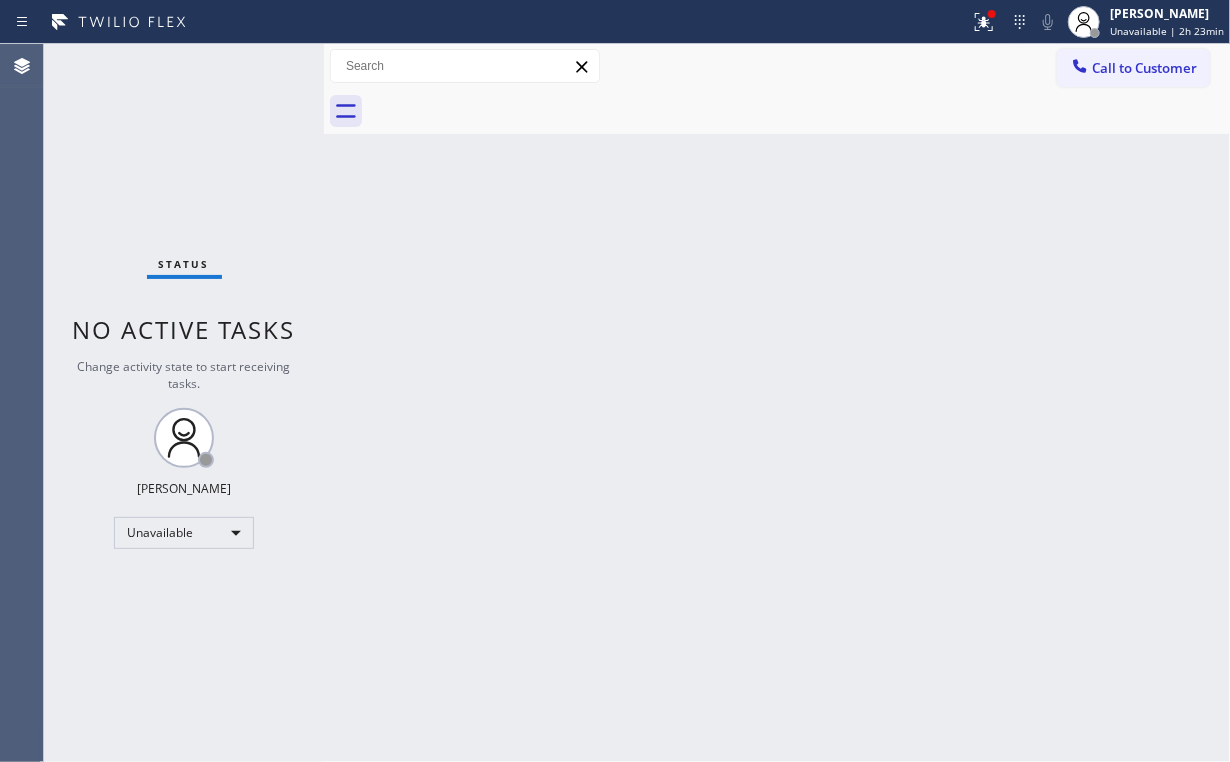click at bounding box center (799, 111) 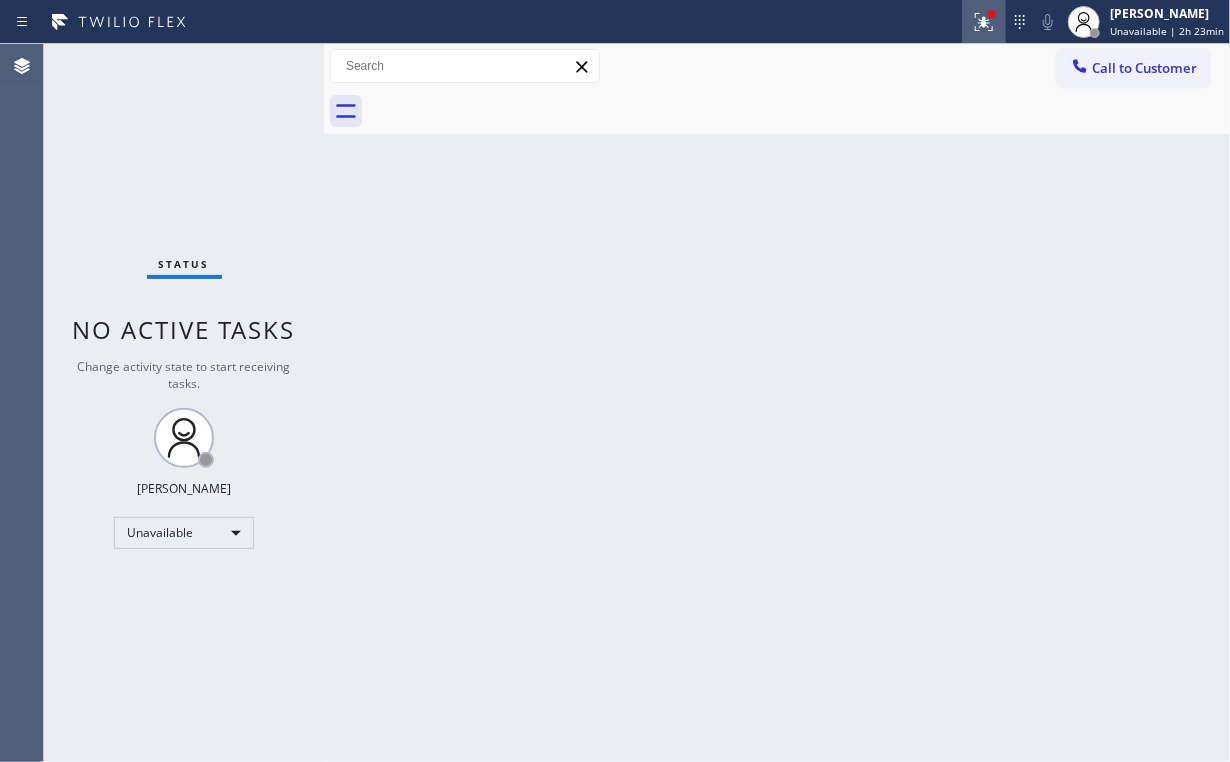 click 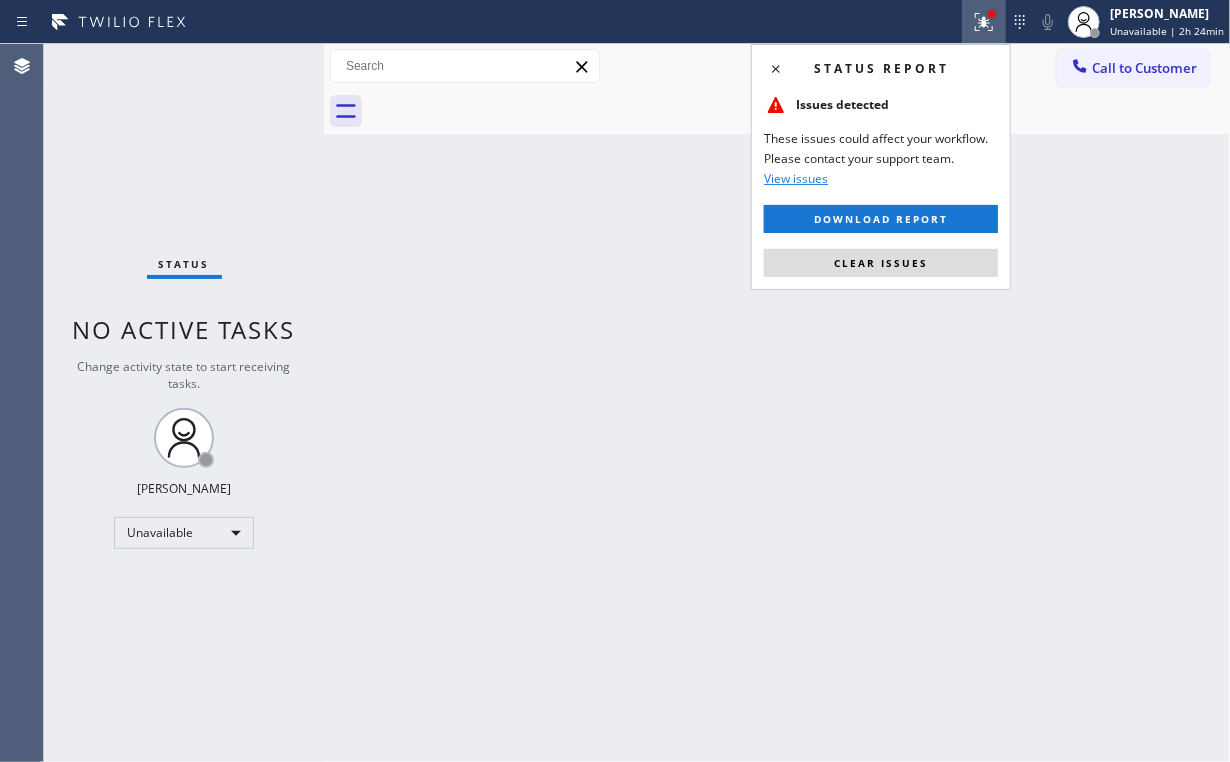 drag, startPoint x: 896, startPoint y: 250, endPoint x: 884, endPoint y: 278, distance: 30.463093 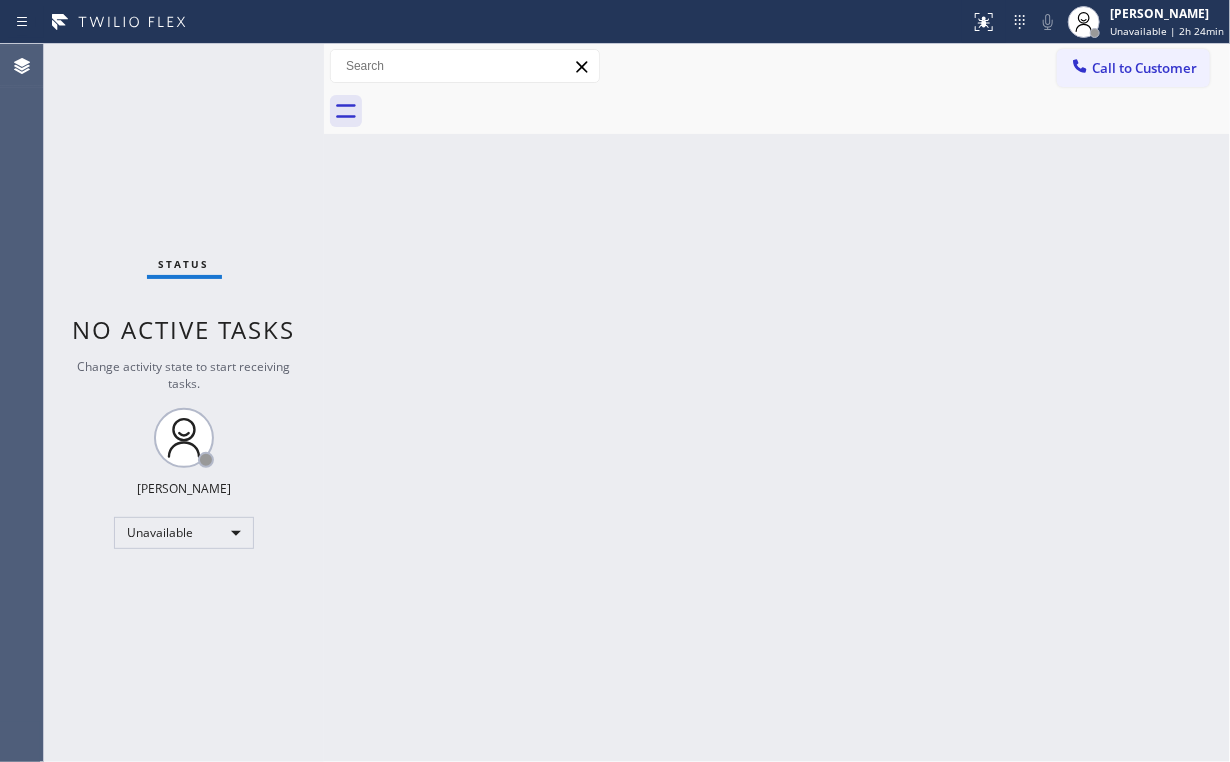 click on "Back to Dashboard Change Sender ID Customers Technicians Select a contact Outbound call Location Search location Your caller id phone number Customer number Call Customer info Name   Phone none Address none Change Sender ID HVAC [PHONE_NUMBER] 5 Star Appliance [PHONE_NUMBER] Appliance Repair [PHONE_NUMBER] Plumbing [PHONE_NUMBER] Air Duct Cleaning [PHONE_NUMBER]  Electricians [PHONE_NUMBER] Cancel Change Check personal SMS Reset Change No tabs Call to Customer Outbound call Location 5 Star Appliance Repair Your caller id phone number [PHONE_NUMBER] Customer number Call Outbound call Technician Search Technician Your caller id phone number Your caller id phone number Call" at bounding box center (777, 403) 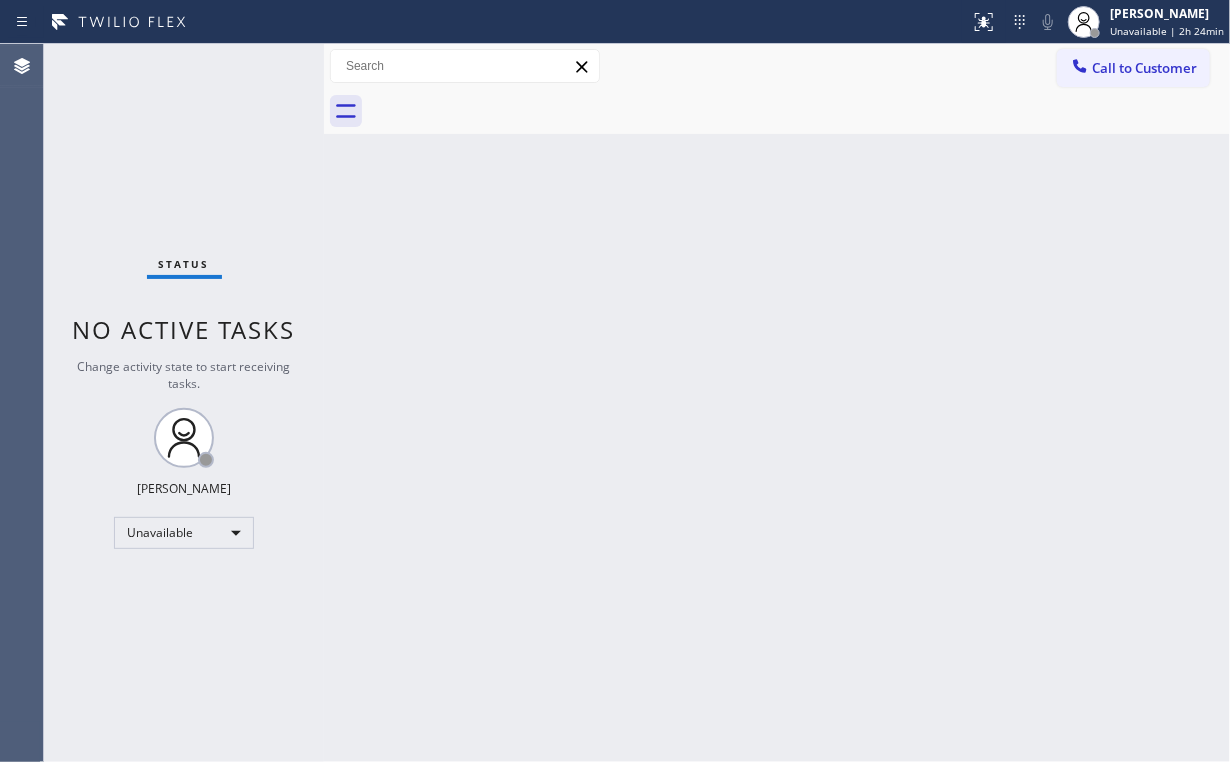 drag, startPoint x: 1100, startPoint y: 59, endPoint x: 745, endPoint y: 343, distance: 454.62183 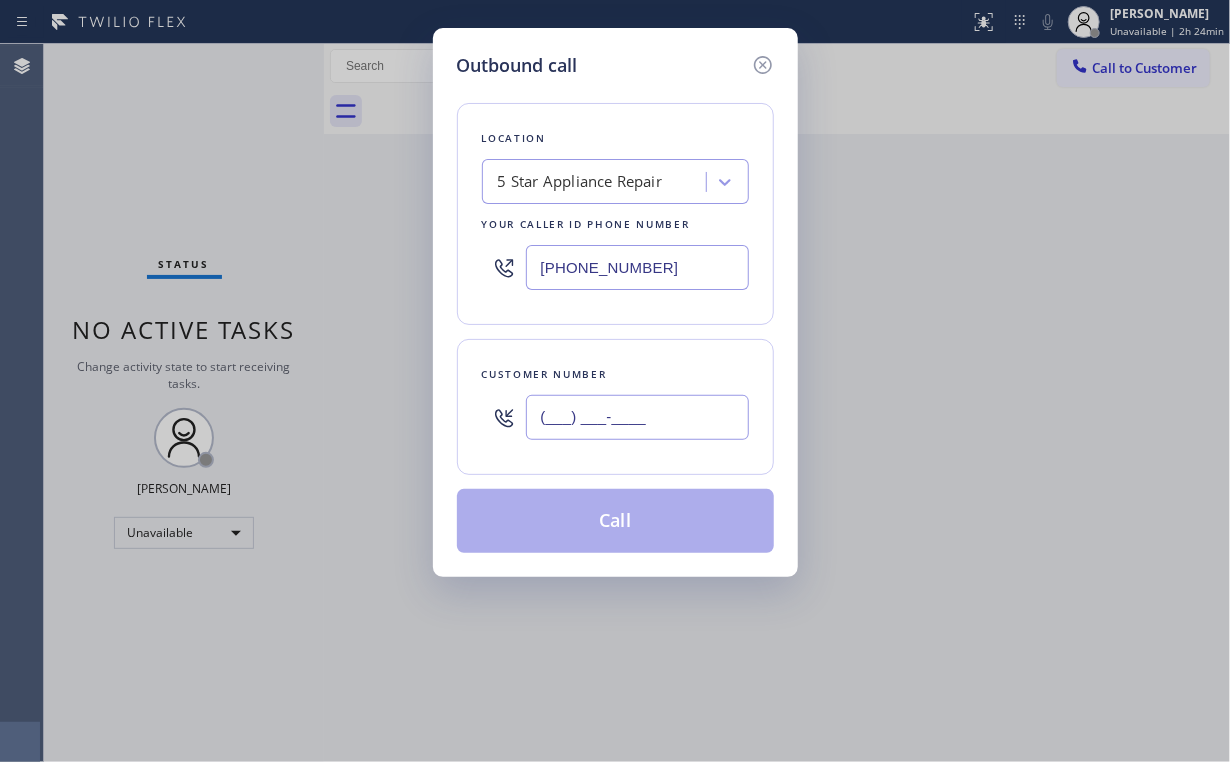 click on "(___) ___-____" at bounding box center (637, 417) 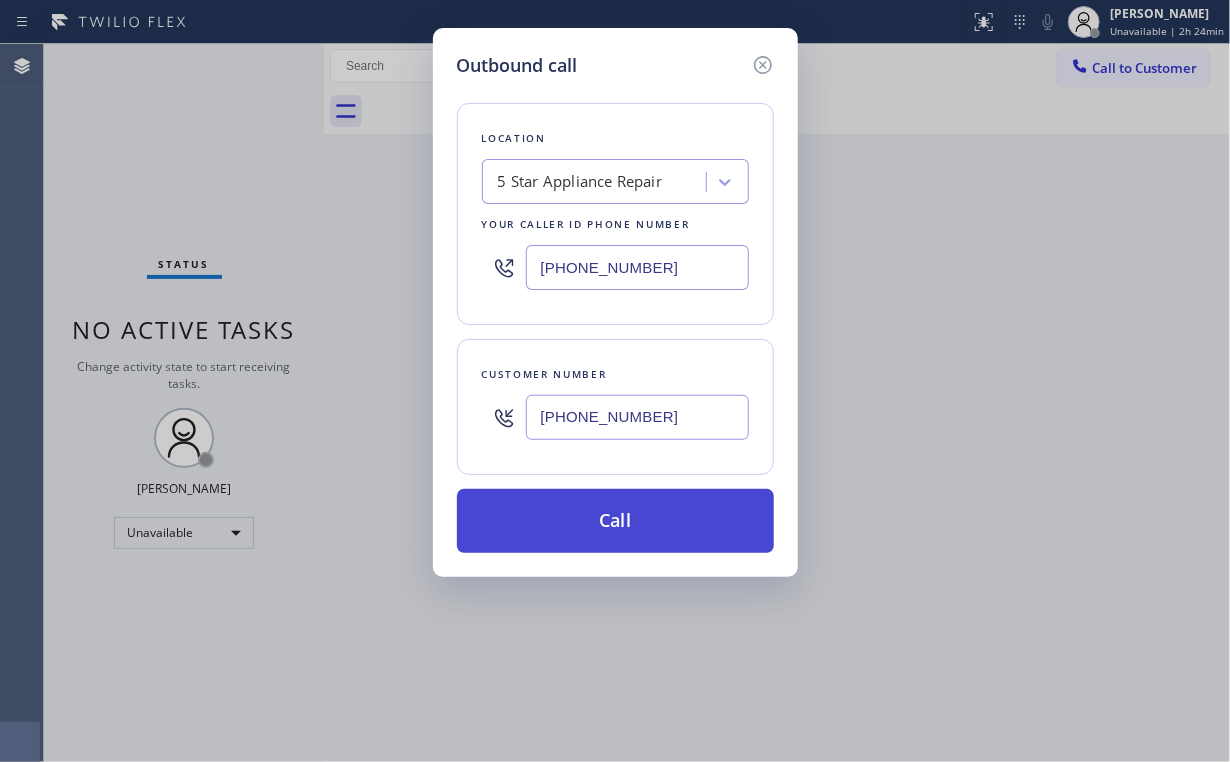 type on "[PHONE_NUMBER]" 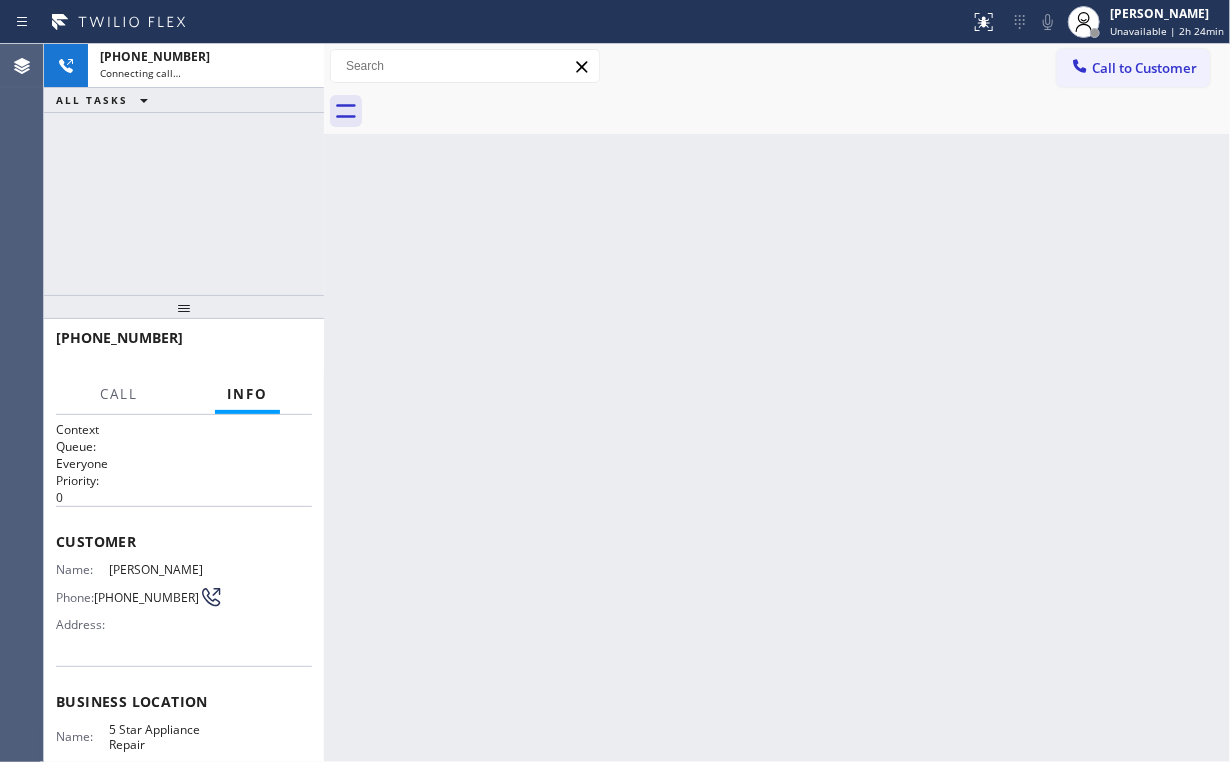 click on "[PHONE_NUMBER] Connecting call… ALL TASKS ALL TASKS ACTIVE TASKS TASKS IN WRAP UP" at bounding box center [184, 169] 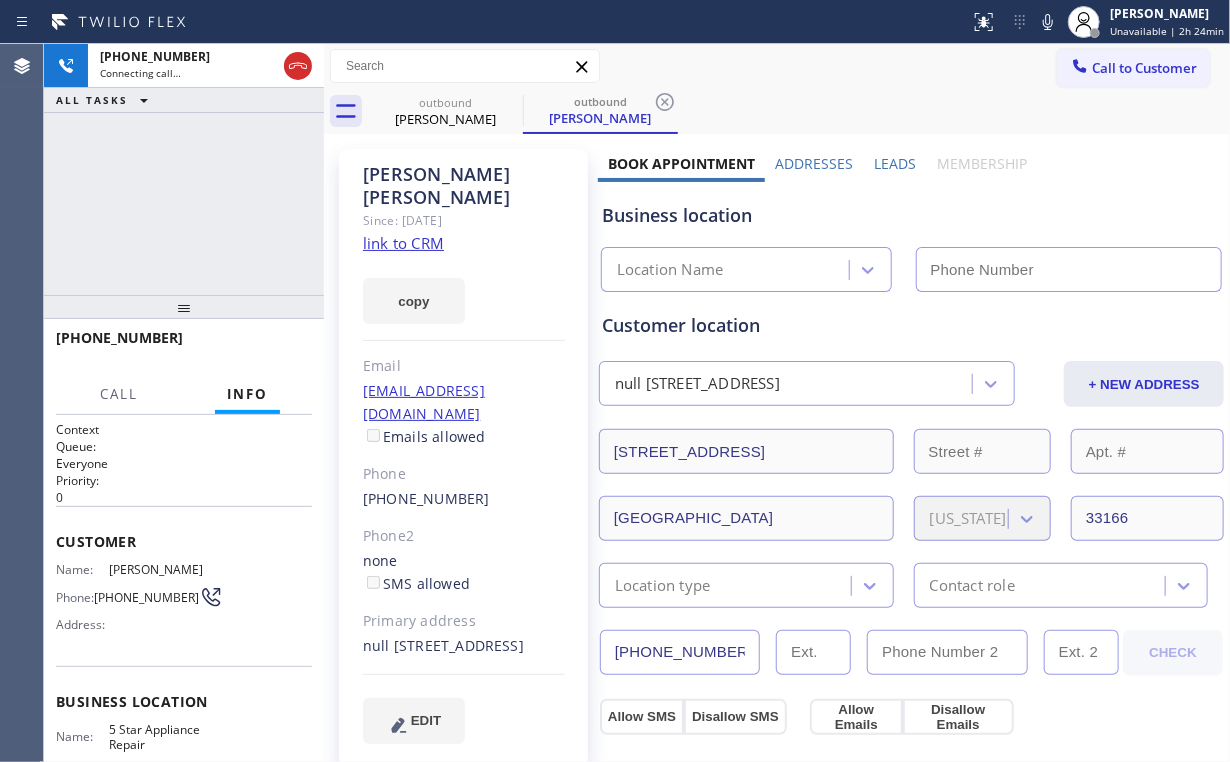 click on "[PHONE_NUMBER] Connecting call… ALL TASKS ALL TASKS ACTIVE TASKS TASKS IN WRAP UP" at bounding box center (184, 169) 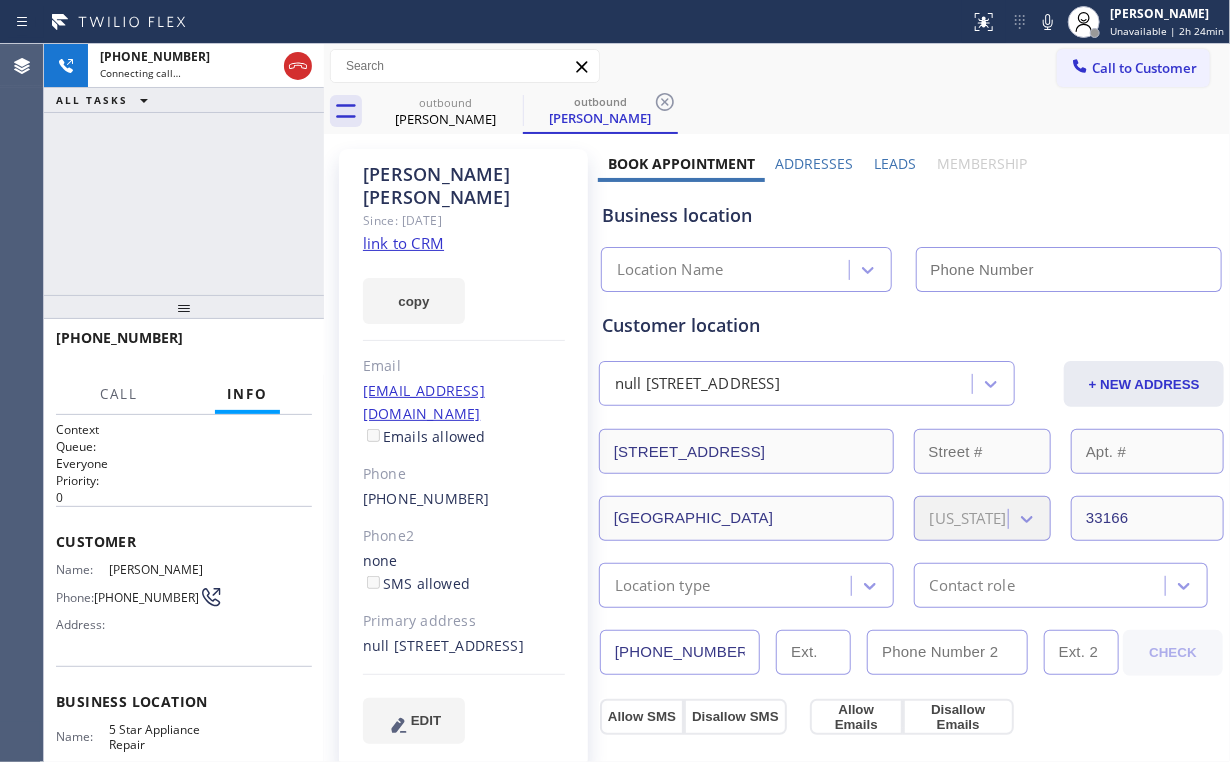 type on "[PHONE_NUMBER]" 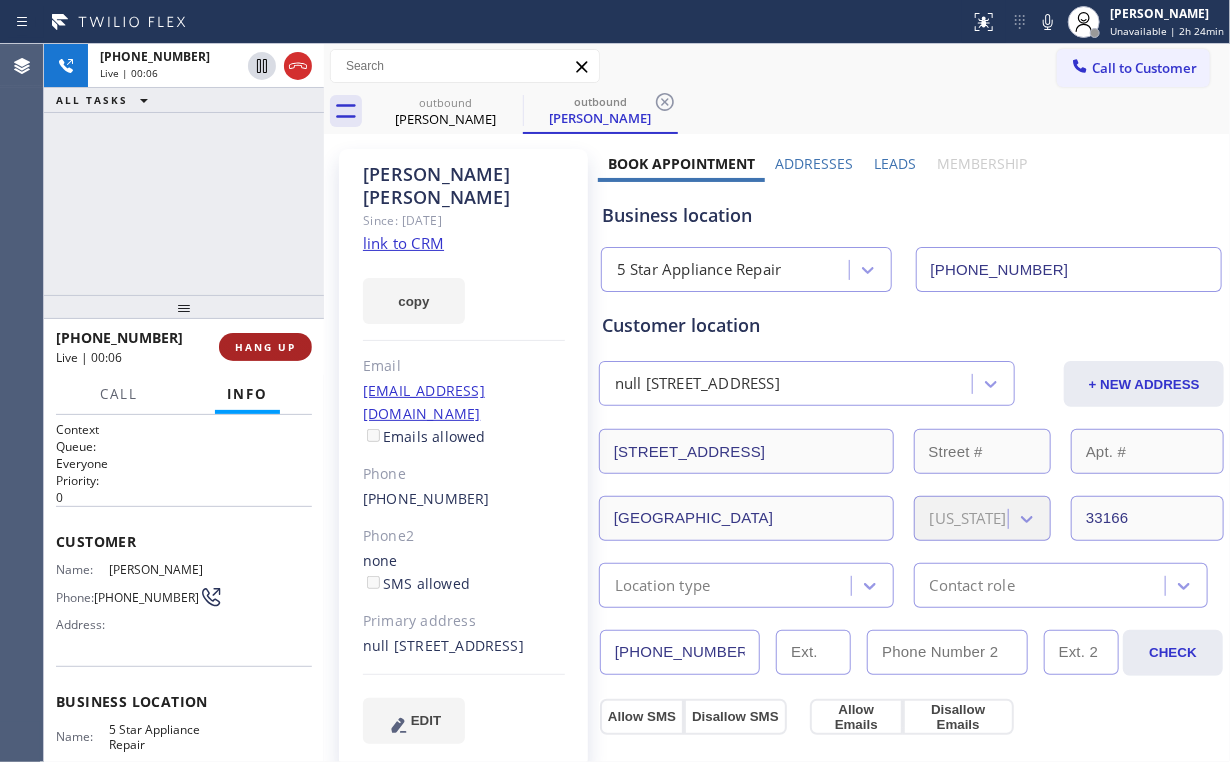 click on "HANG UP" at bounding box center [265, 347] 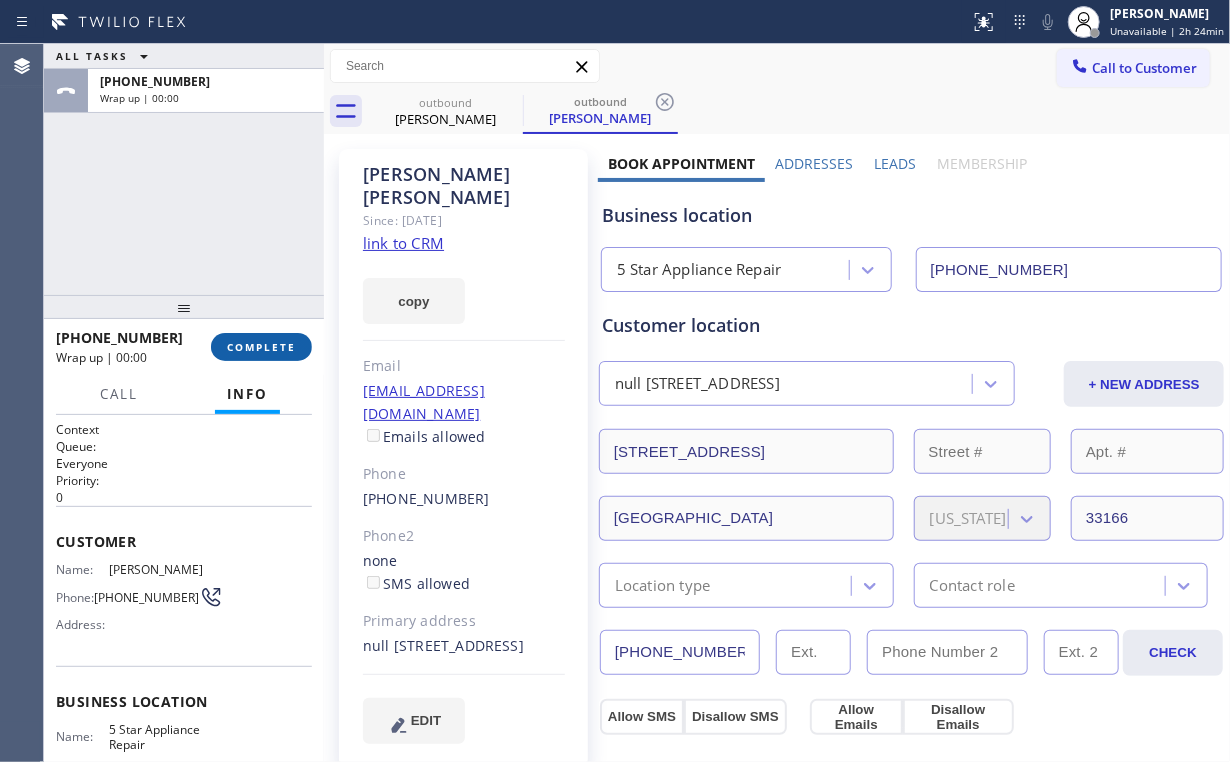 click on "COMPLETE" at bounding box center (261, 347) 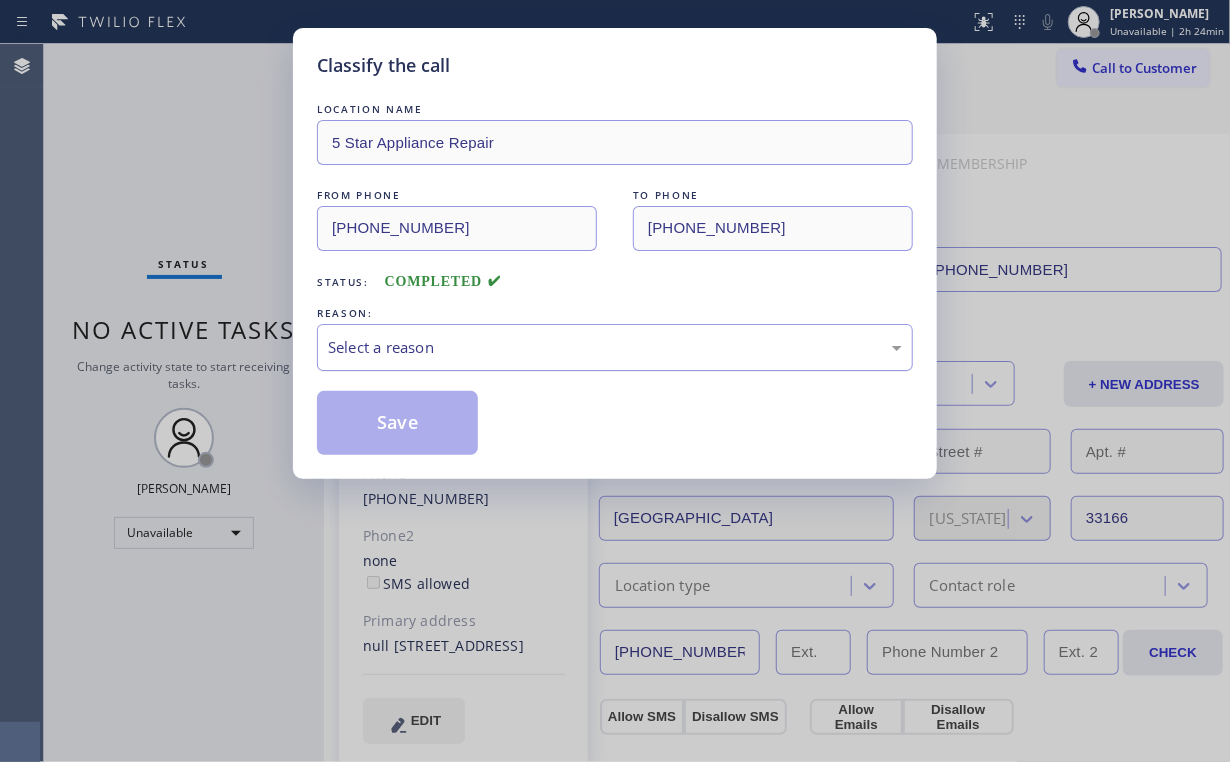 drag, startPoint x: 452, startPoint y: 346, endPoint x: 457, endPoint y: 358, distance: 13 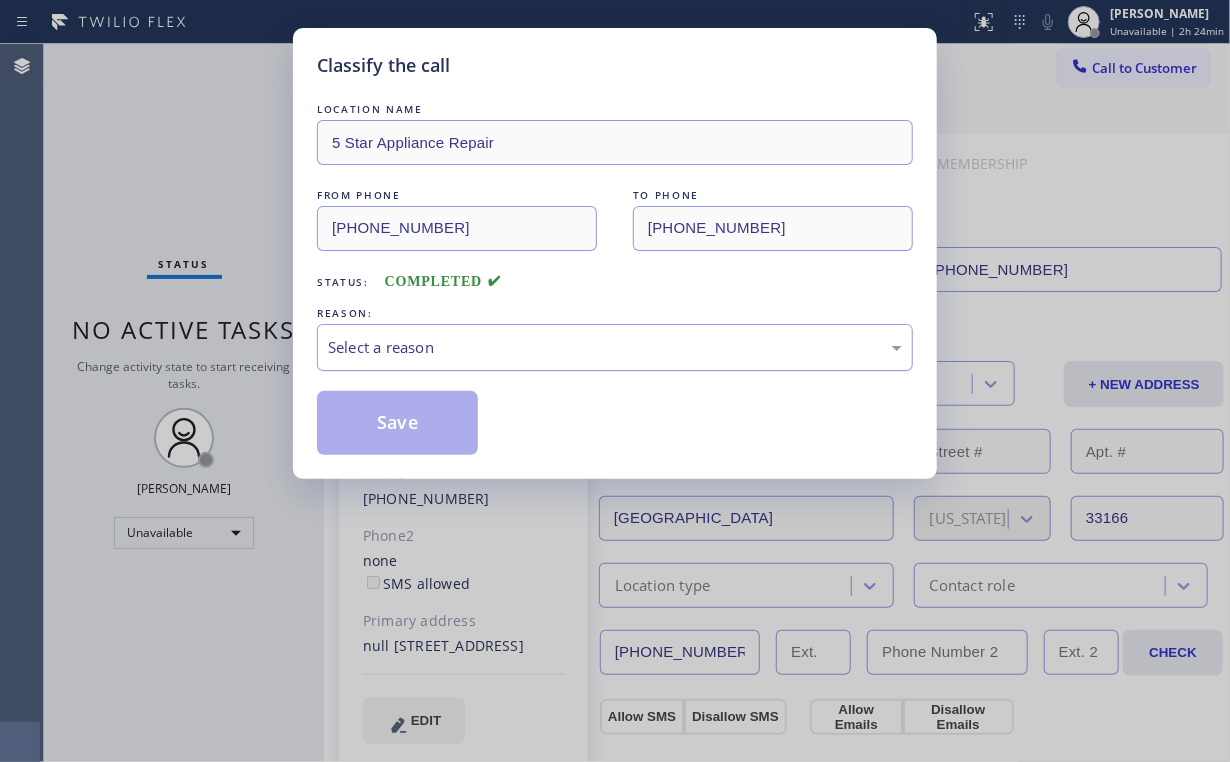 click on "Select a reason" at bounding box center [615, 347] 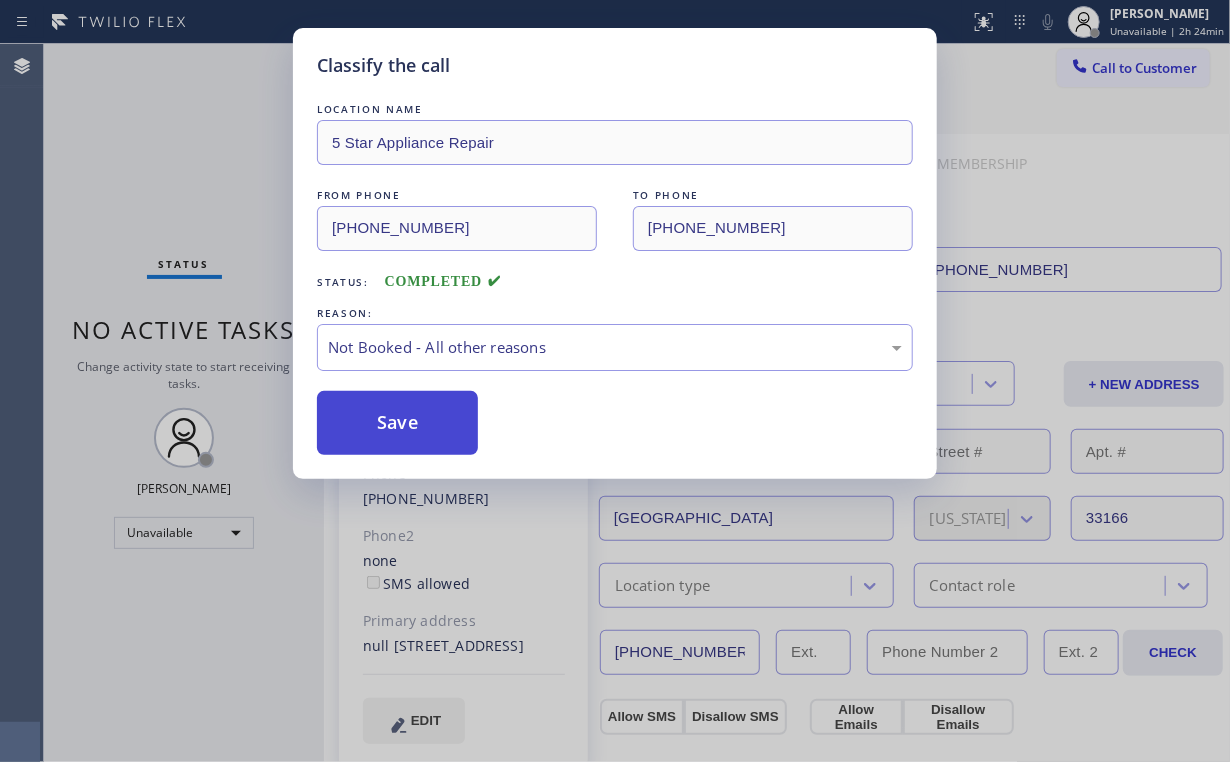 click on "Save" at bounding box center (397, 423) 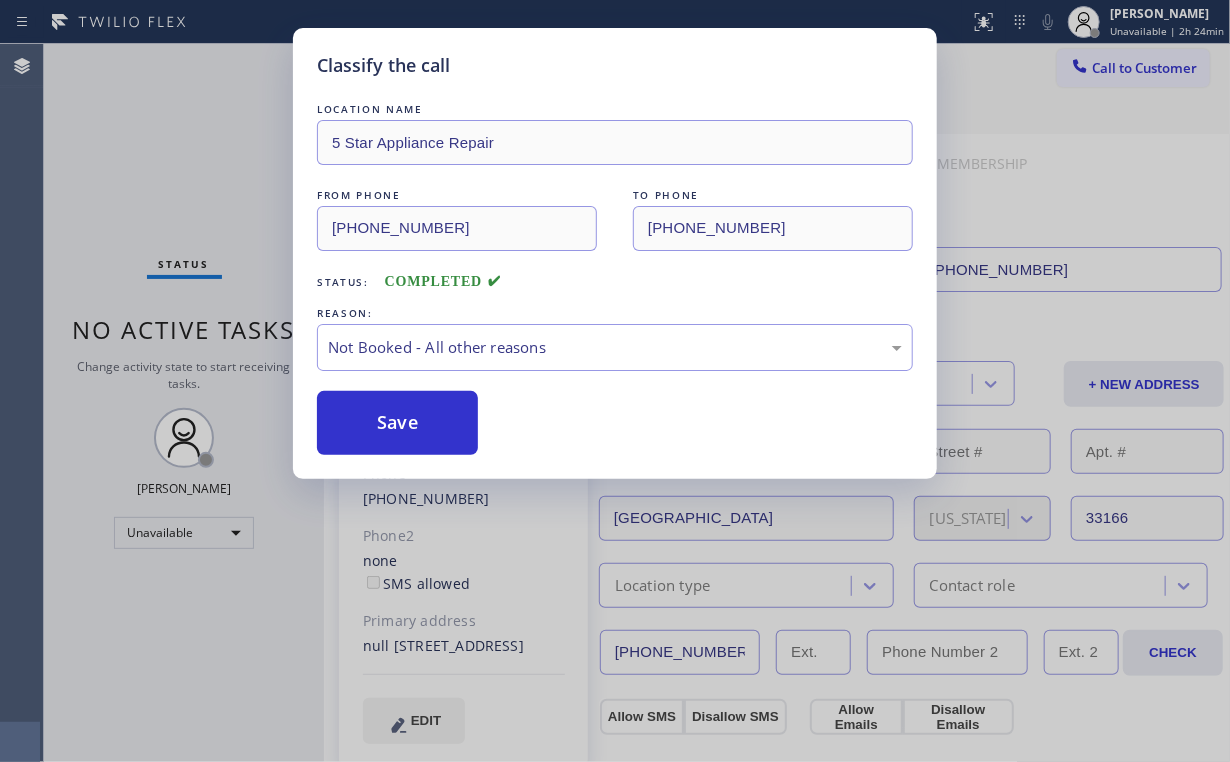 drag, startPoint x: 189, startPoint y: 172, endPoint x: 320, endPoint y: 286, distance: 173.65771 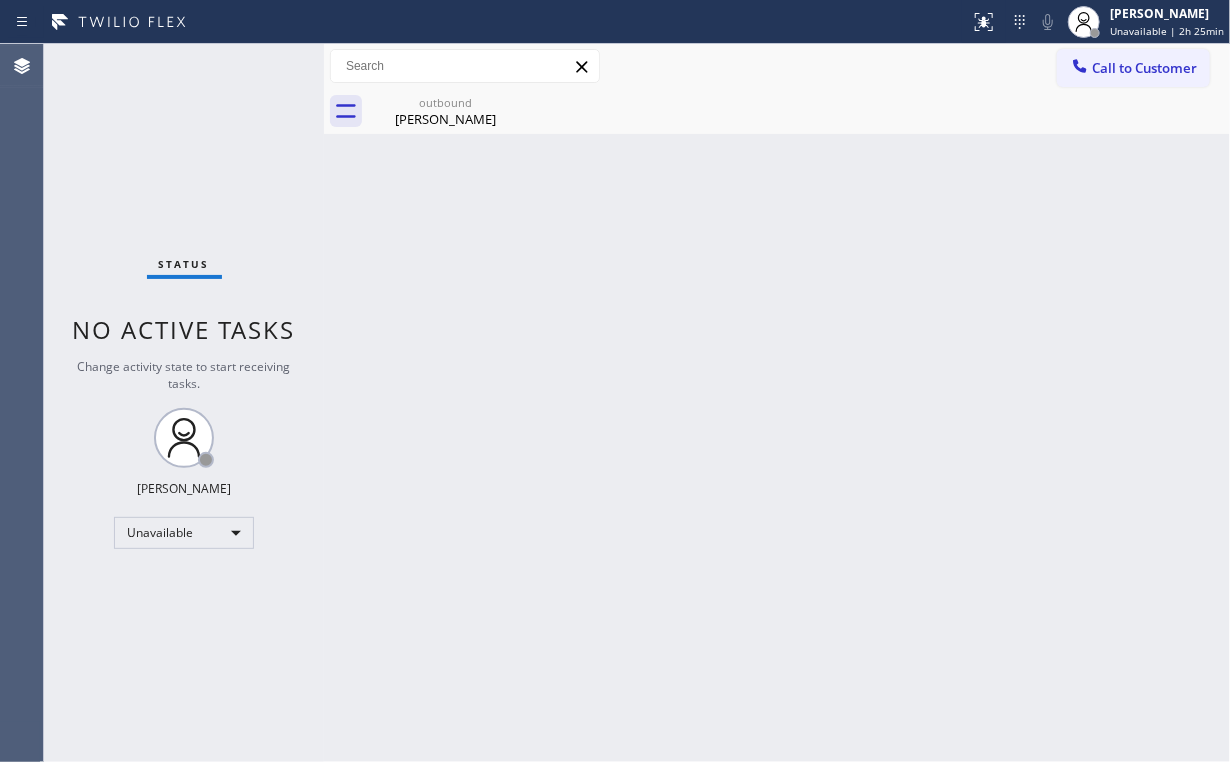 click on "Status   No active tasks     Change activity state to start receiving tasks.   [PERSON_NAME] Unavailable" at bounding box center (184, 403) 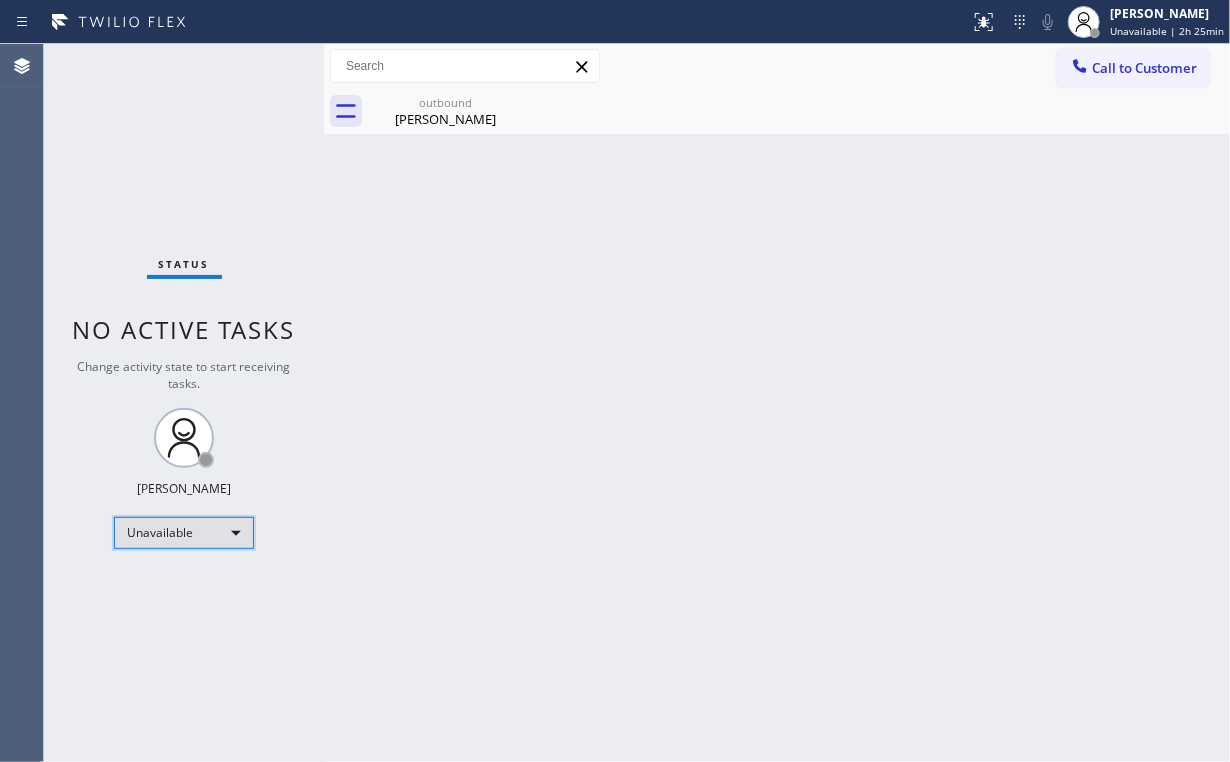 click on "Unavailable" at bounding box center (184, 533) 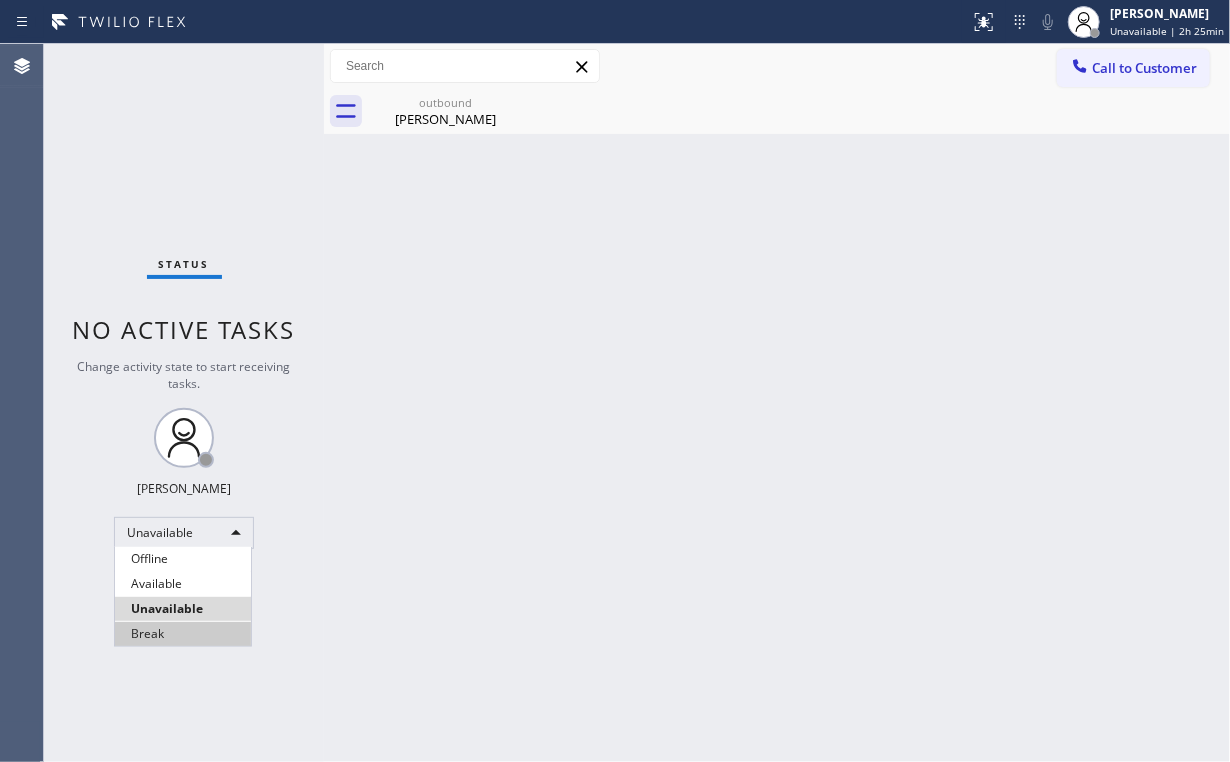 click on "Break" at bounding box center [183, 634] 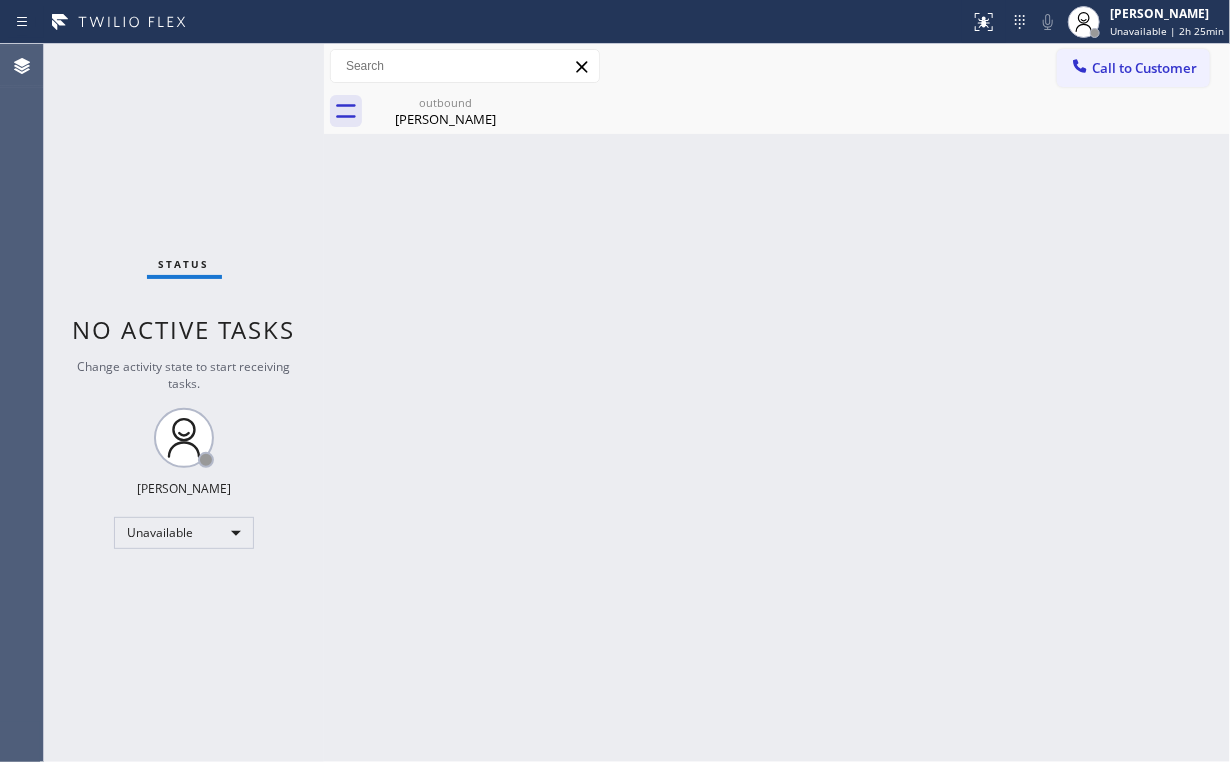 drag, startPoint x: 393, startPoint y: 573, endPoint x: 294, endPoint y: 245, distance: 342.61493 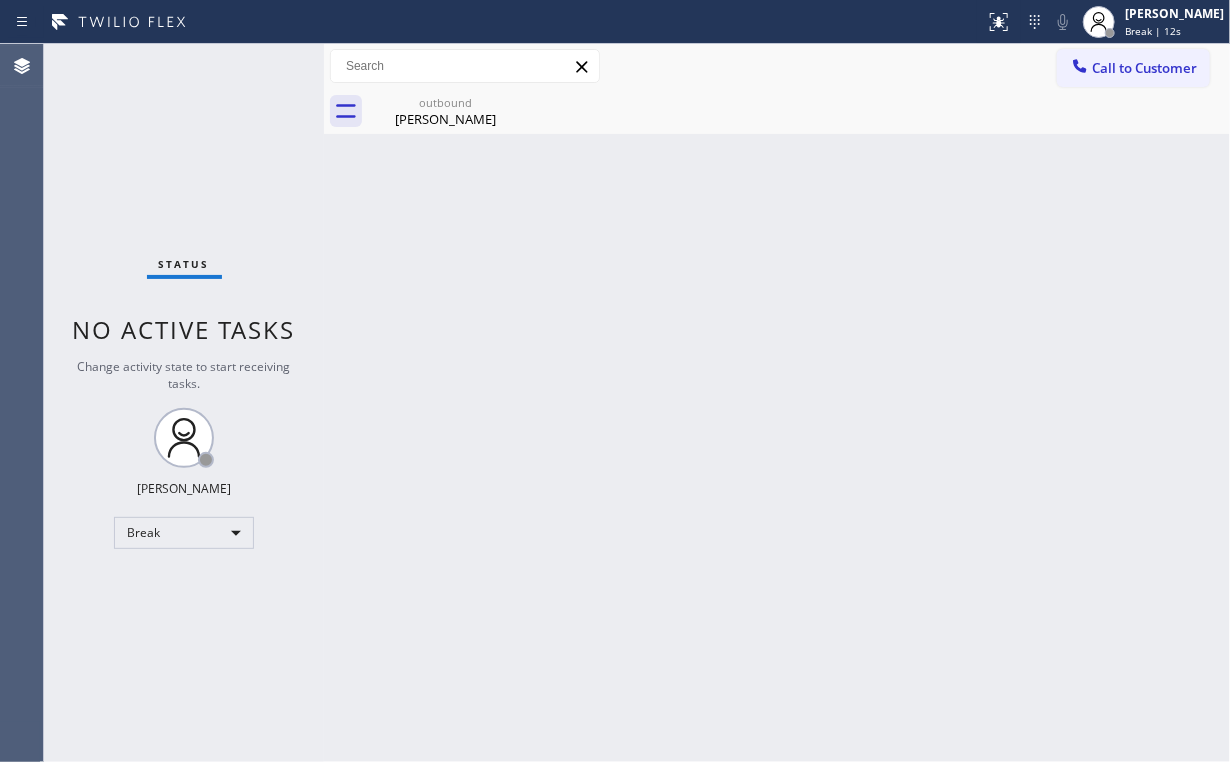click on "Status   No active tasks     Change activity state to start receiving tasks.   [PERSON_NAME] Break" at bounding box center (184, 403) 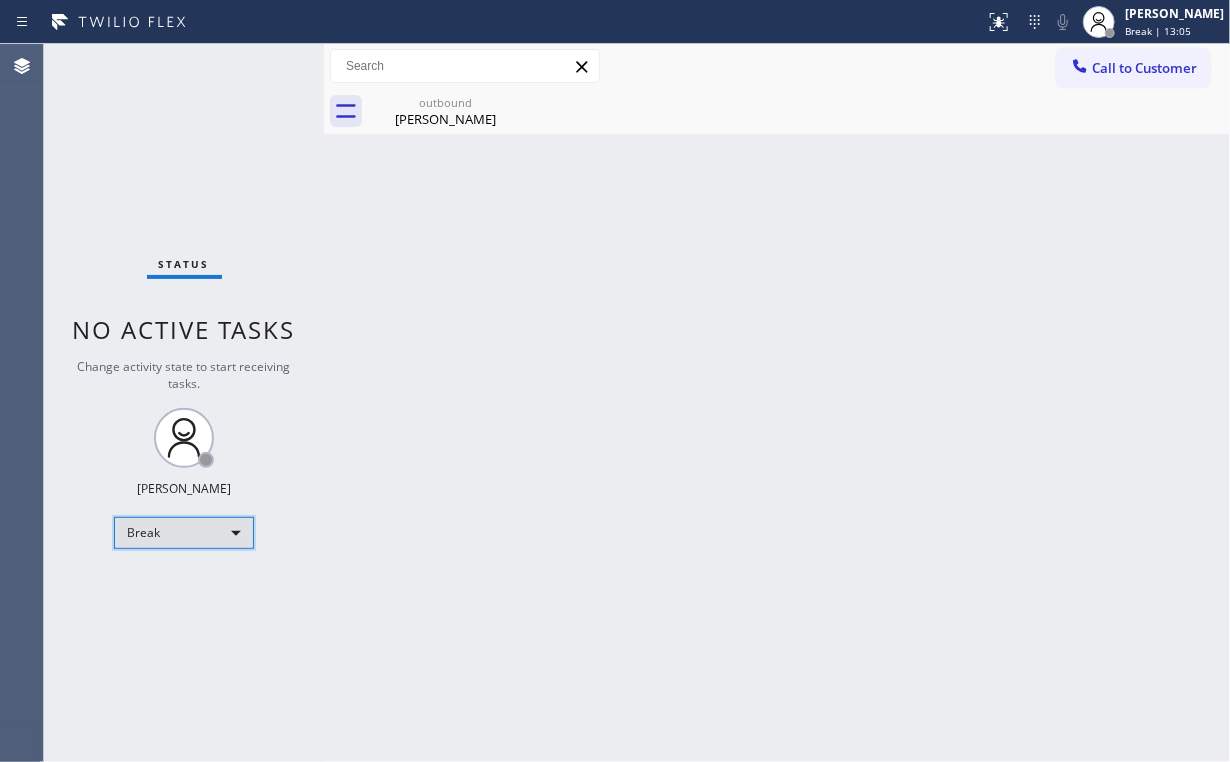 click on "Break" at bounding box center [184, 533] 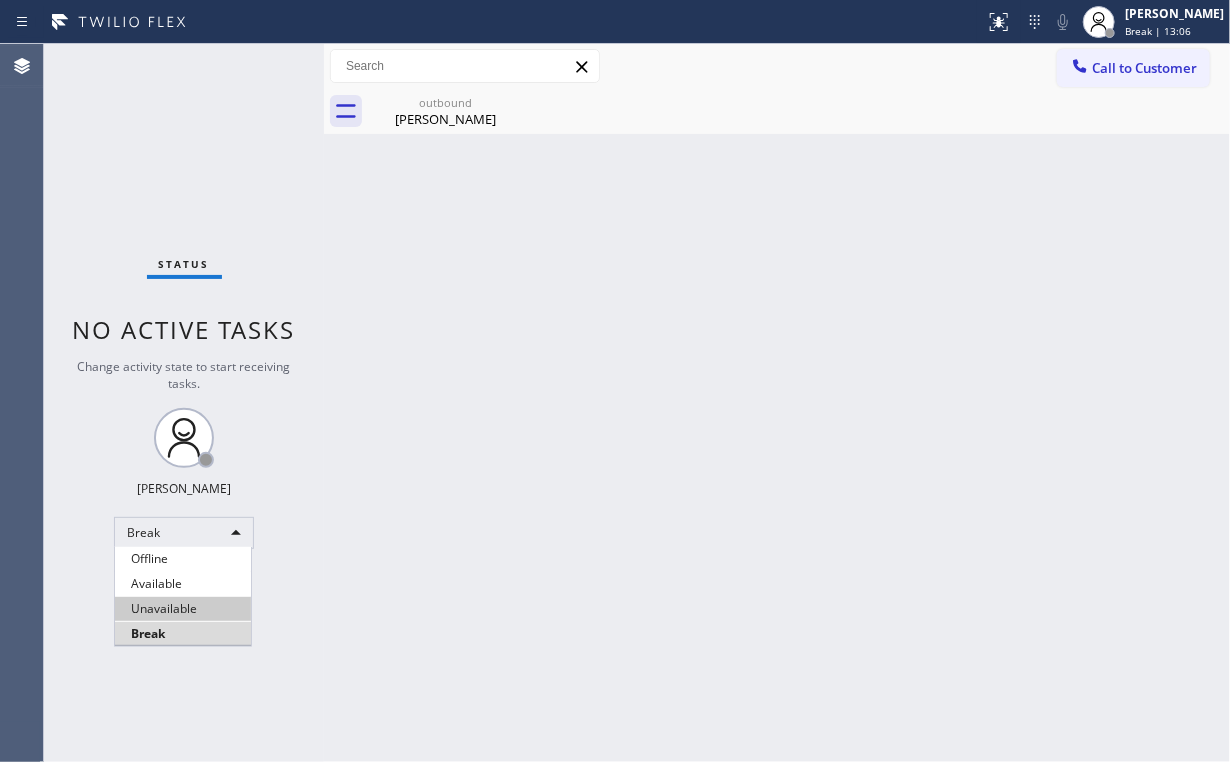 click on "Unavailable" at bounding box center [183, 609] 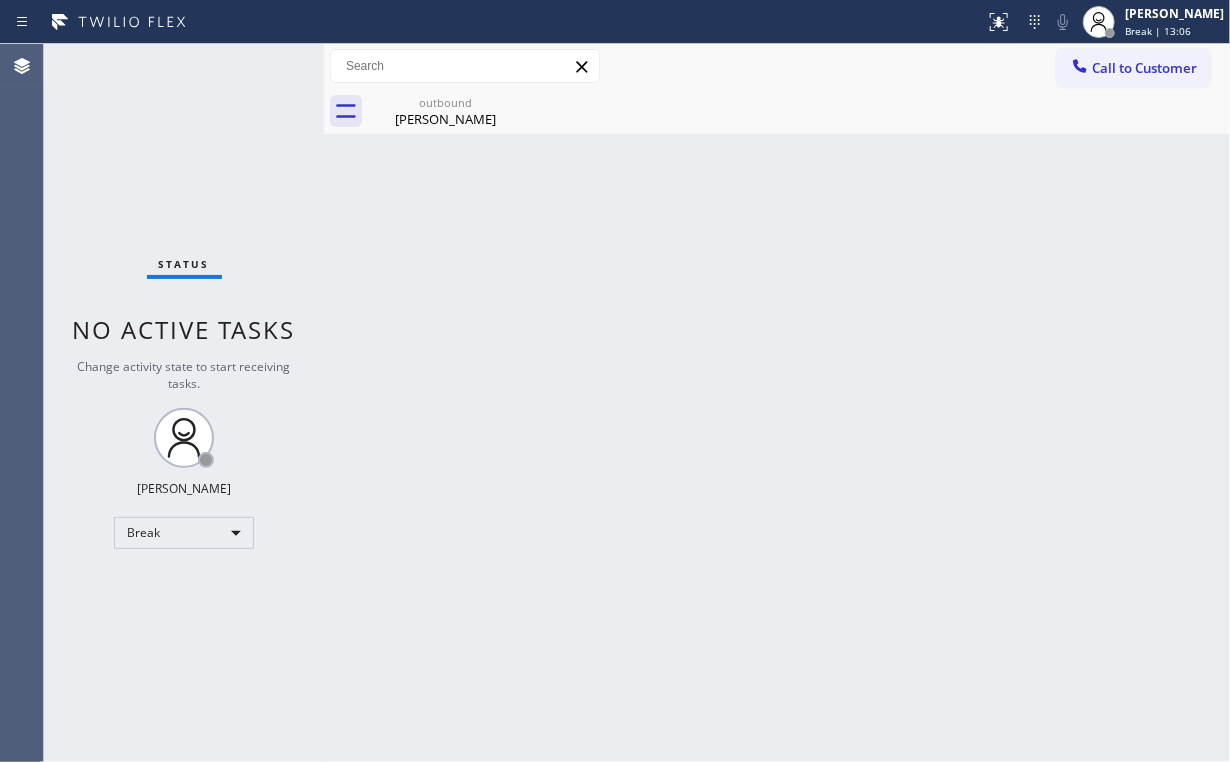 click on "Back to Dashboard Change Sender ID Customers Technicians Select a contact Outbound call Location Search location Your caller id phone number Customer number Call Customer info Name   Phone none Address none Change Sender ID HVAC [PHONE_NUMBER] 5 Star Appliance [PHONE_NUMBER] Appliance Repair [PHONE_NUMBER] Plumbing [PHONE_NUMBER] Air Duct Cleaning [PHONE_NUMBER]  Electricians [PHONE_NUMBER] Cancel Change Check personal SMS Reset Change outbound [PERSON_NAME] Call to Customer Outbound call Location 5 Star Appliance Repair Your caller id phone number [PHONE_NUMBER] Customer number Call Outbound call Technician Search Technician Your caller id phone number Your caller id phone number Call outbound [PERSON_NAME] [PERSON_NAME] Since: [DATE] link to CRM copy Email [EMAIL_ADDRESS][DOMAIN_NAME]  Emails allowed Phone [PHONE_NUMBER] Phone2 none  SMS allowed Primary address null [STREET_ADDRESS] EDIT Outbound call Location 5 Star Appliance Repair Your caller id phone number [PHONE_NUMBER] Customer number Call Benefits  MON" at bounding box center [777, 403] 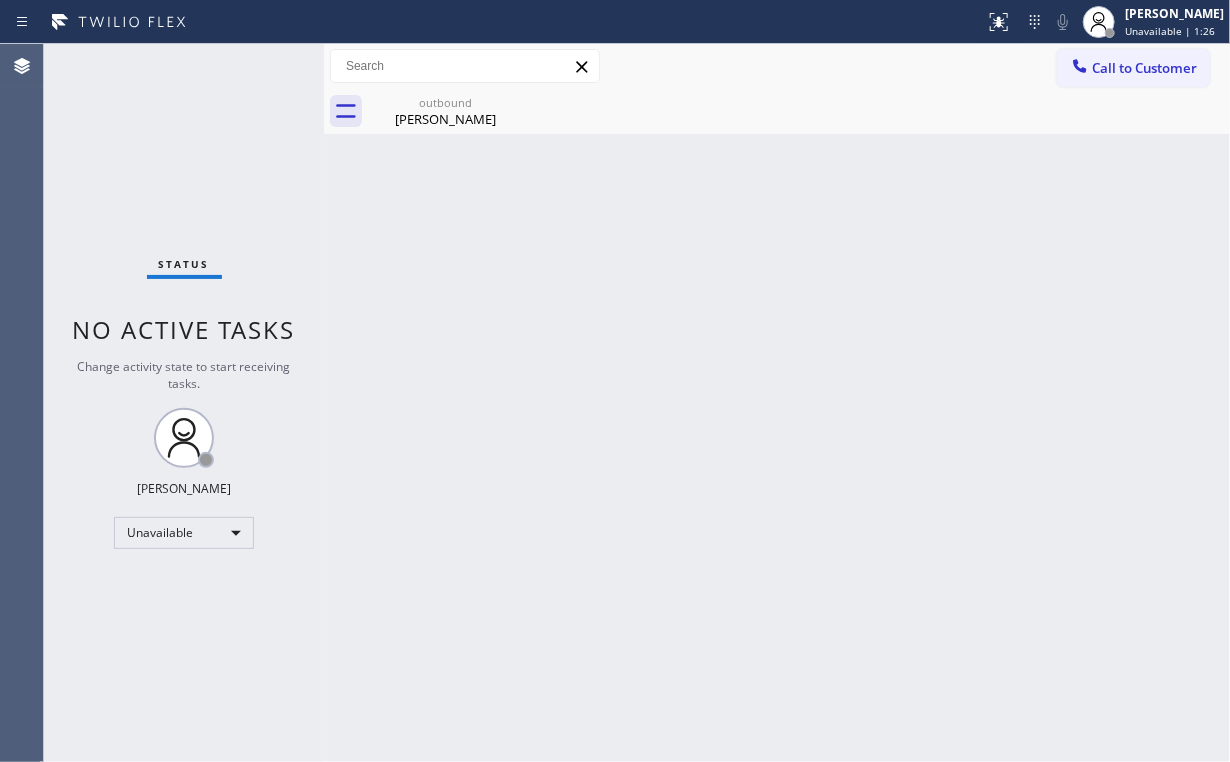 click on "Status   No active tasks     Change activity state to start receiving tasks.   [PERSON_NAME] Unavailable" at bounding box center [184, 403] 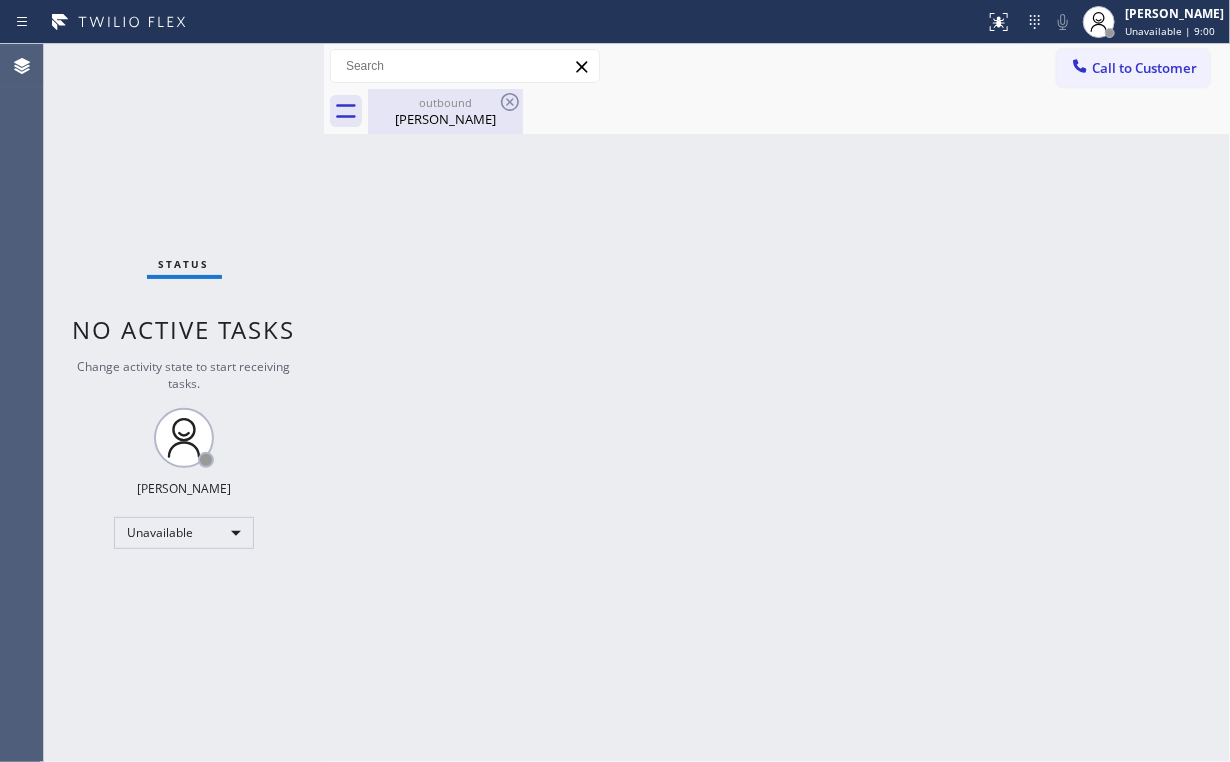 drag, startPoint x: 420, startPoint y: 115, endPoint x: 510, endPoint y: 111, distance: 90.088844 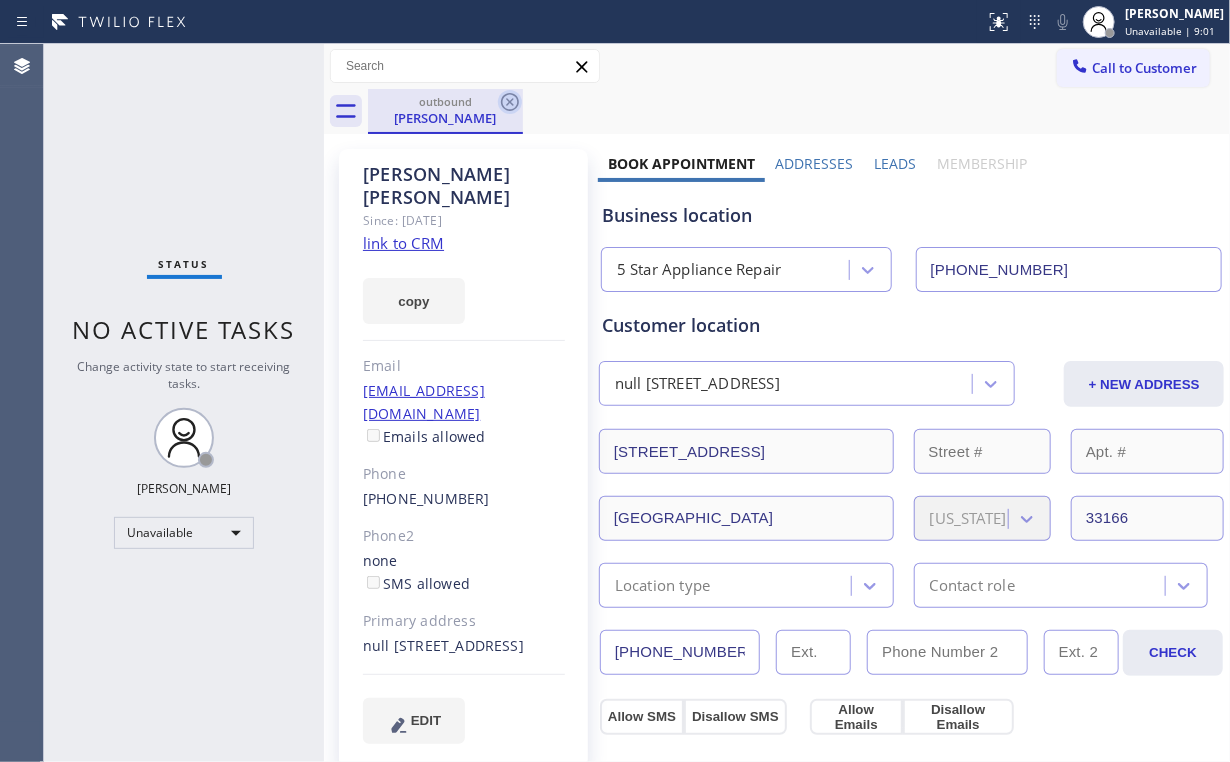 click 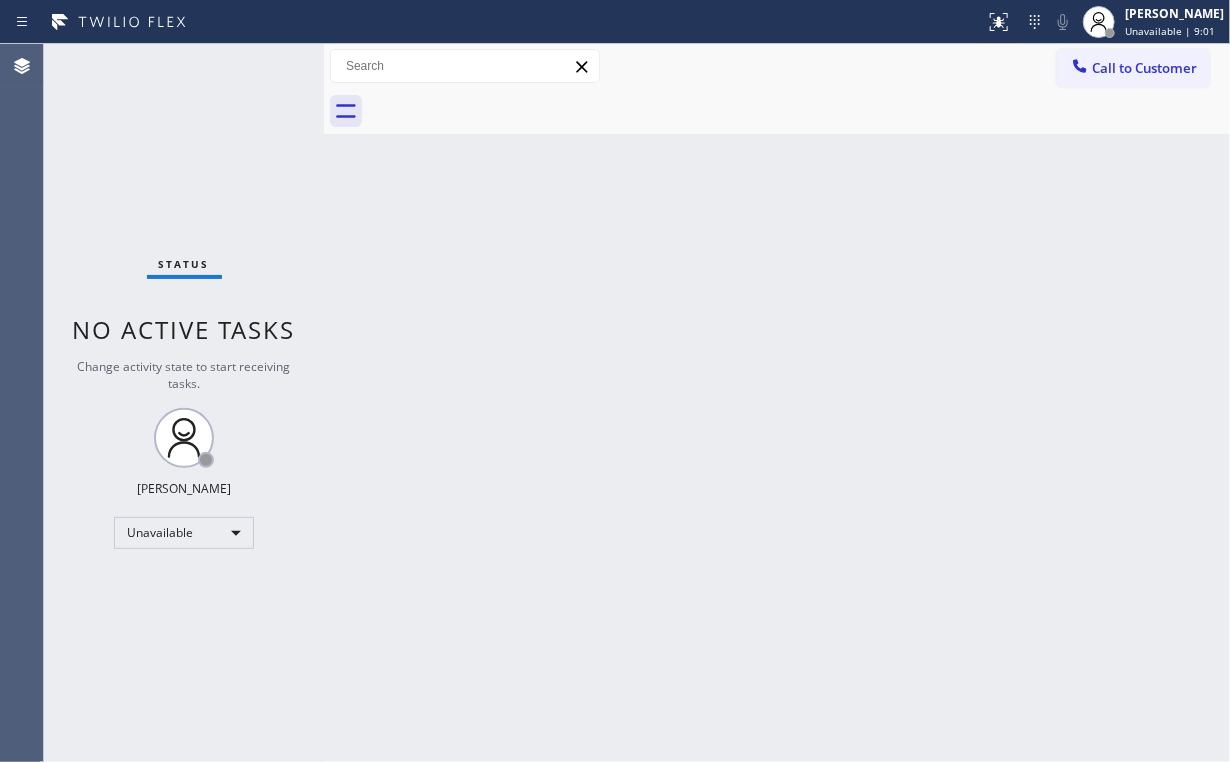 click on "Back to Dashboard Change Sender ID Customers Technicians Select a contact Outbound call Location Search location Your caller id phone number Customer number Call Customer info Name   Phone none Address none Change Sender ID HVAC [PHONE_NUMBER] 5 Star Appliance [PHONE_NUMBER] Appliance Repair [PHONE_NUMBER] Plumbing [PHONE_NUMBER] Air Duct Cleaning [PHONE_NUMBER]  Electricians [PHONE_NUMBER] Cancel Change Check personal SMS Reset Change No tabs Call to Customer Outbound call Location 5 Star Appliance Repair Your caller id phone number [PHONE_NUMBER] Customer number Call Outbound call Technician Search Technician Your caller id phone number Your caller id phone number Call" at bounding box center (777, 403) 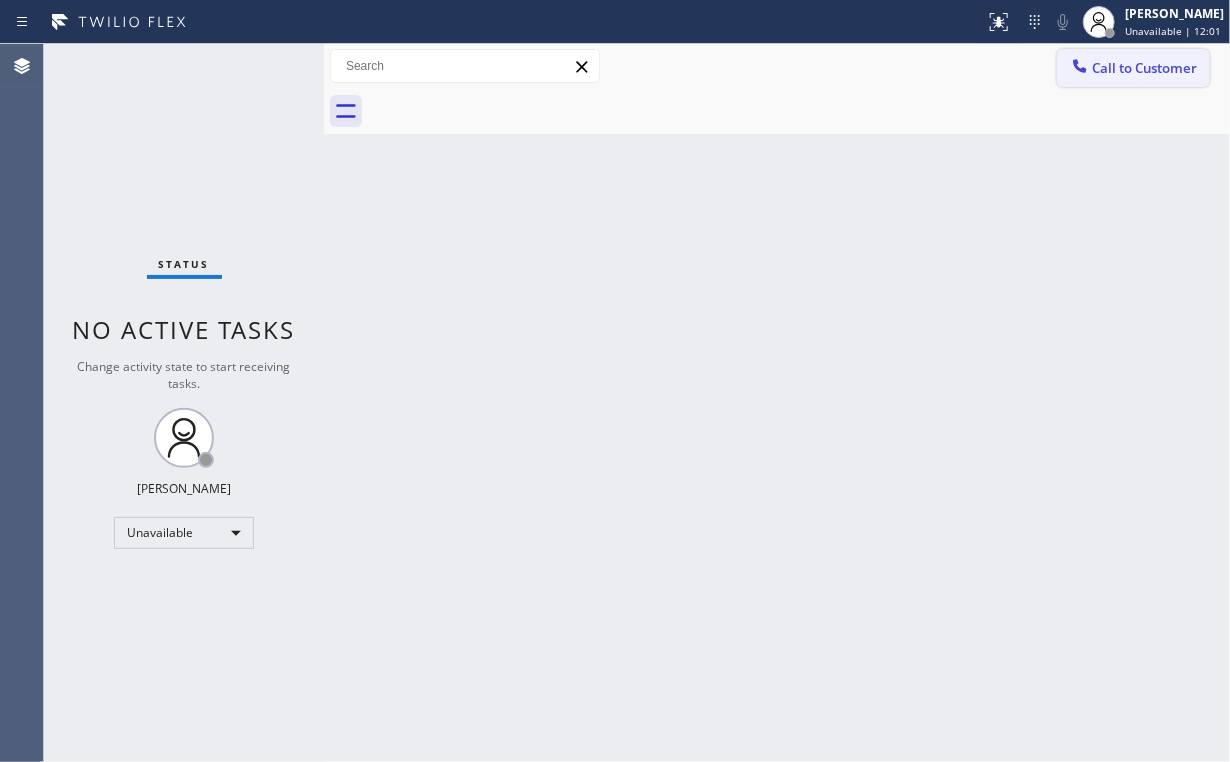click on "Call to Customer" at bounding box center [1144, 68] 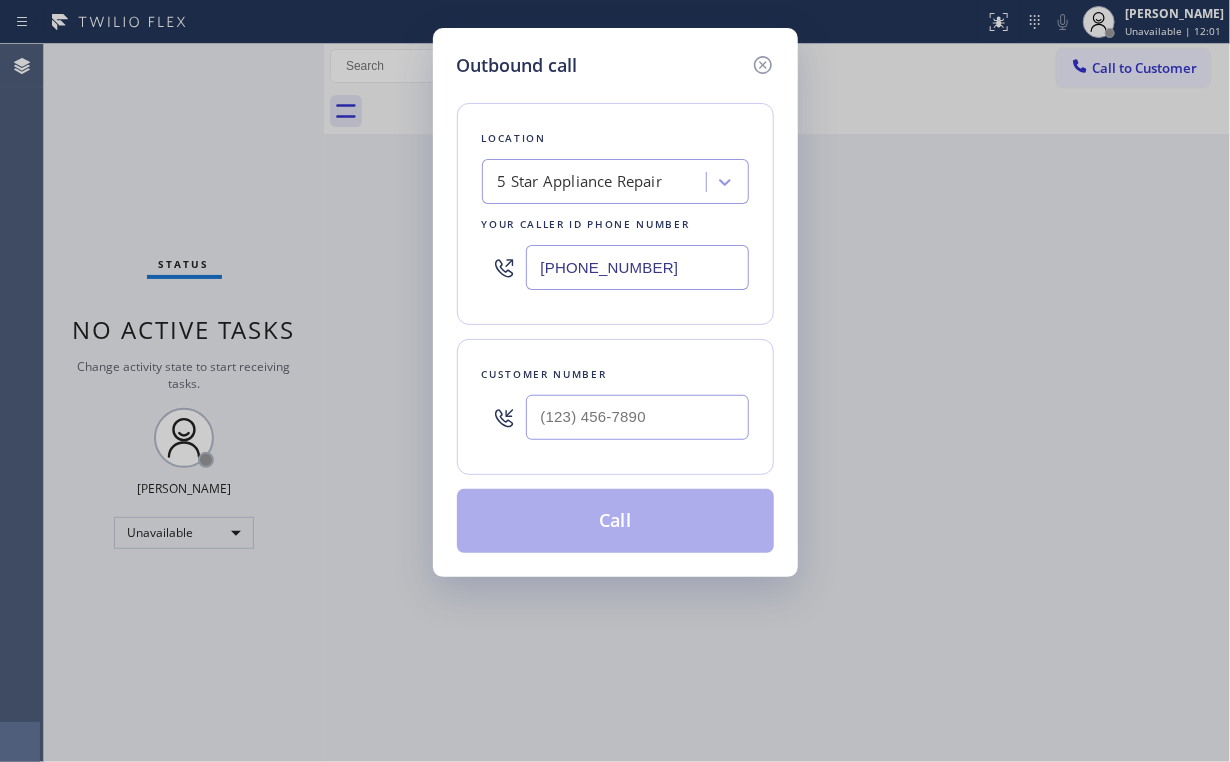 type on "(___) ___-____" 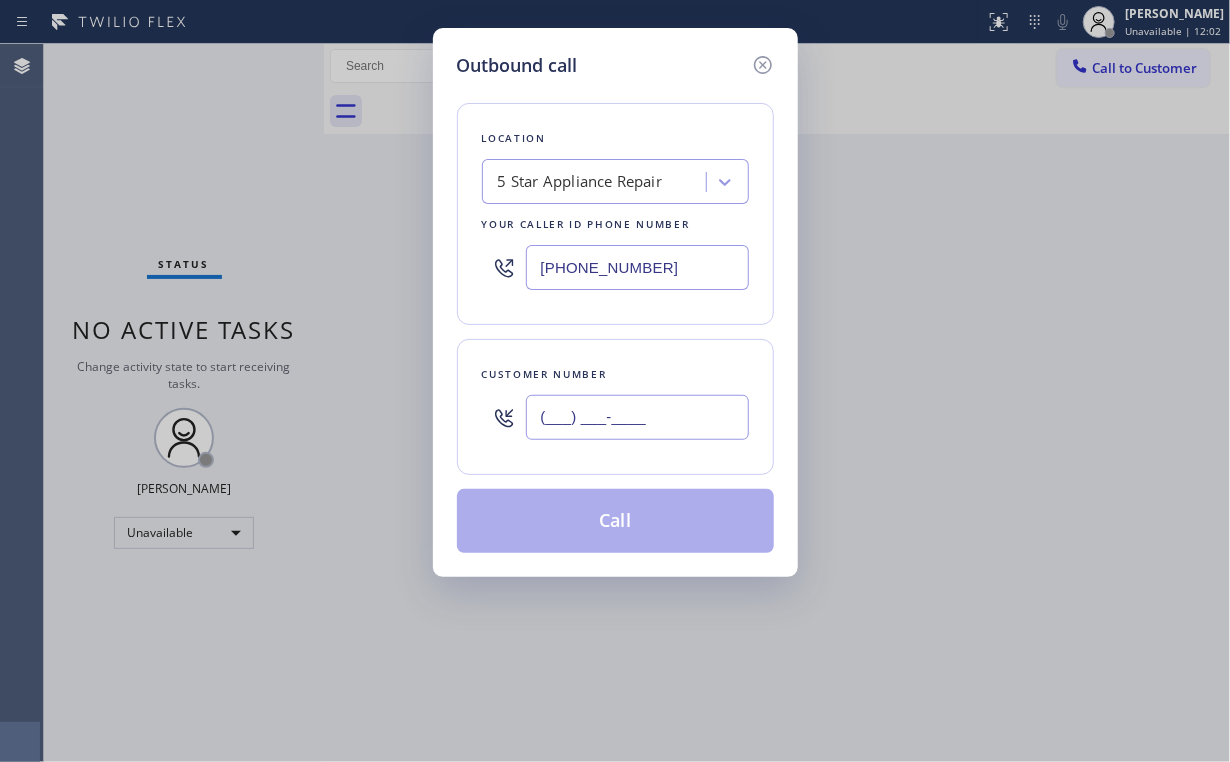 click on "(___) ___-____" at bounding box center (637, 417) 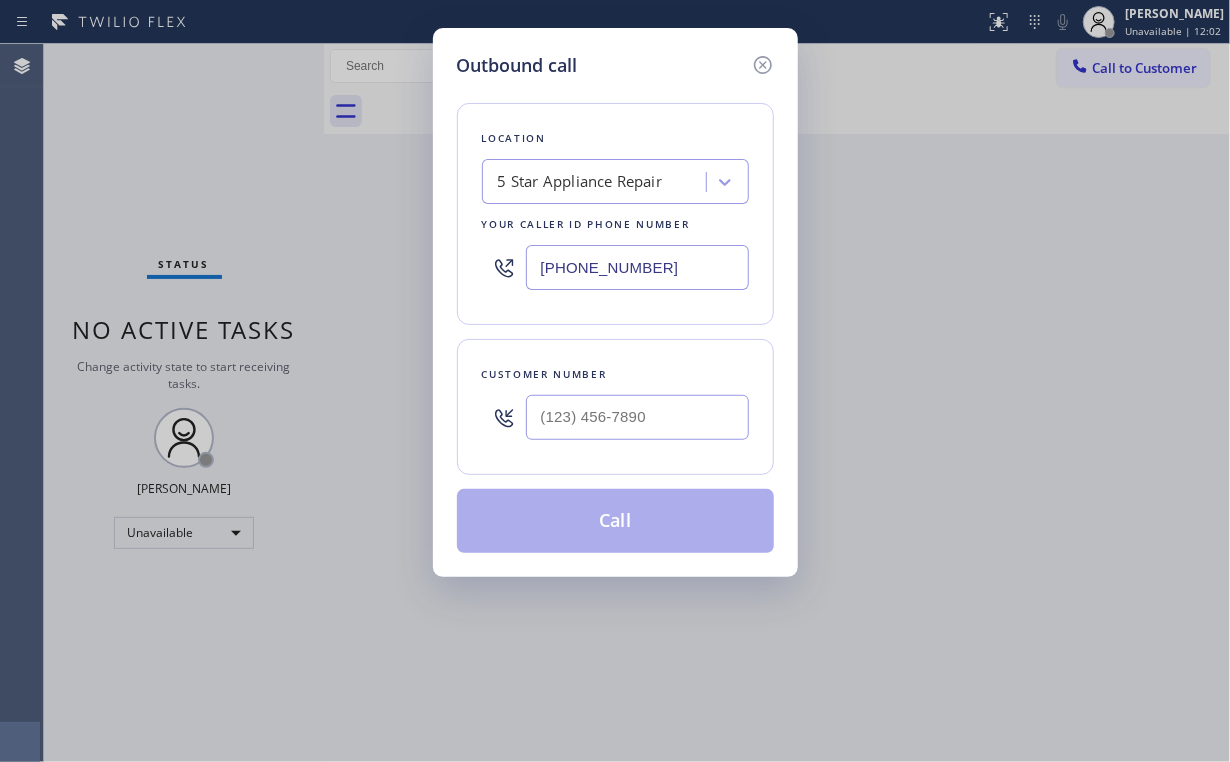 drag, startPoint x: 663, startPoint y: 275, endPoint x: 382, endPoint y: 241, distance: 283.04947 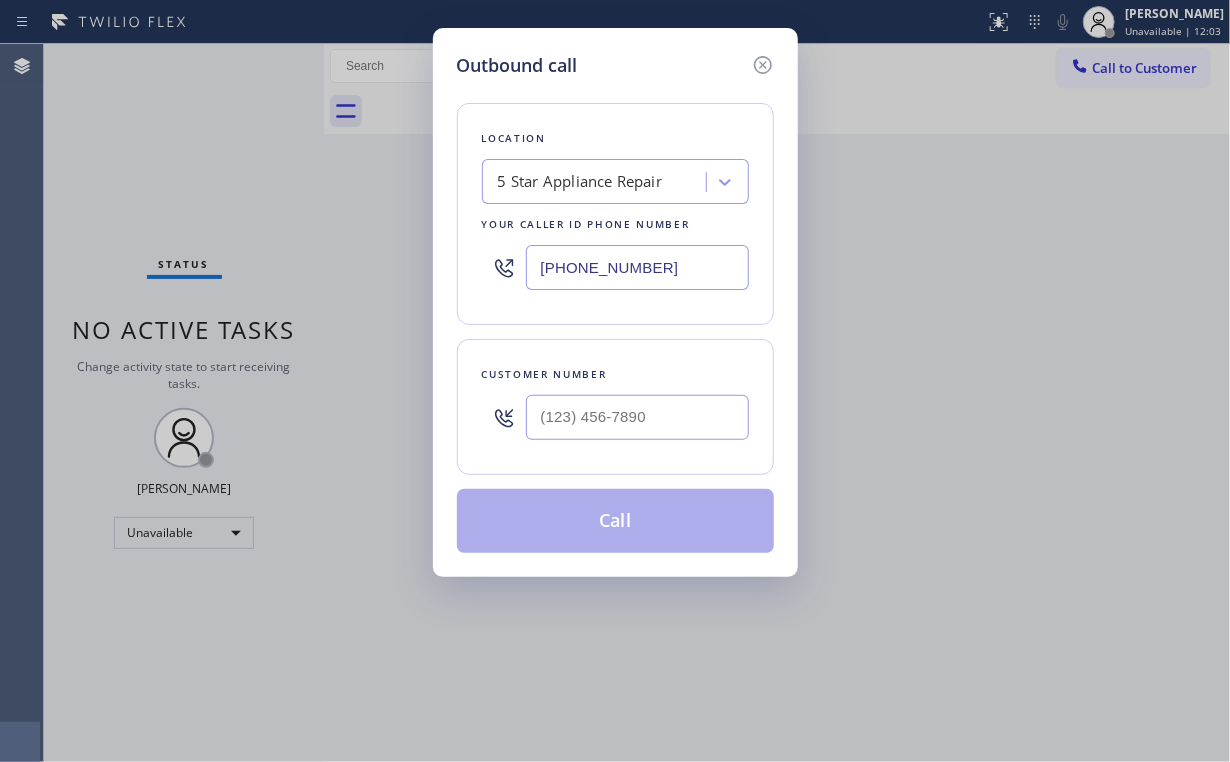 drag, startPoint x: 674, startPoint y: 264, endPoint x: 354, endPoint y: 258, distance: 320.05624 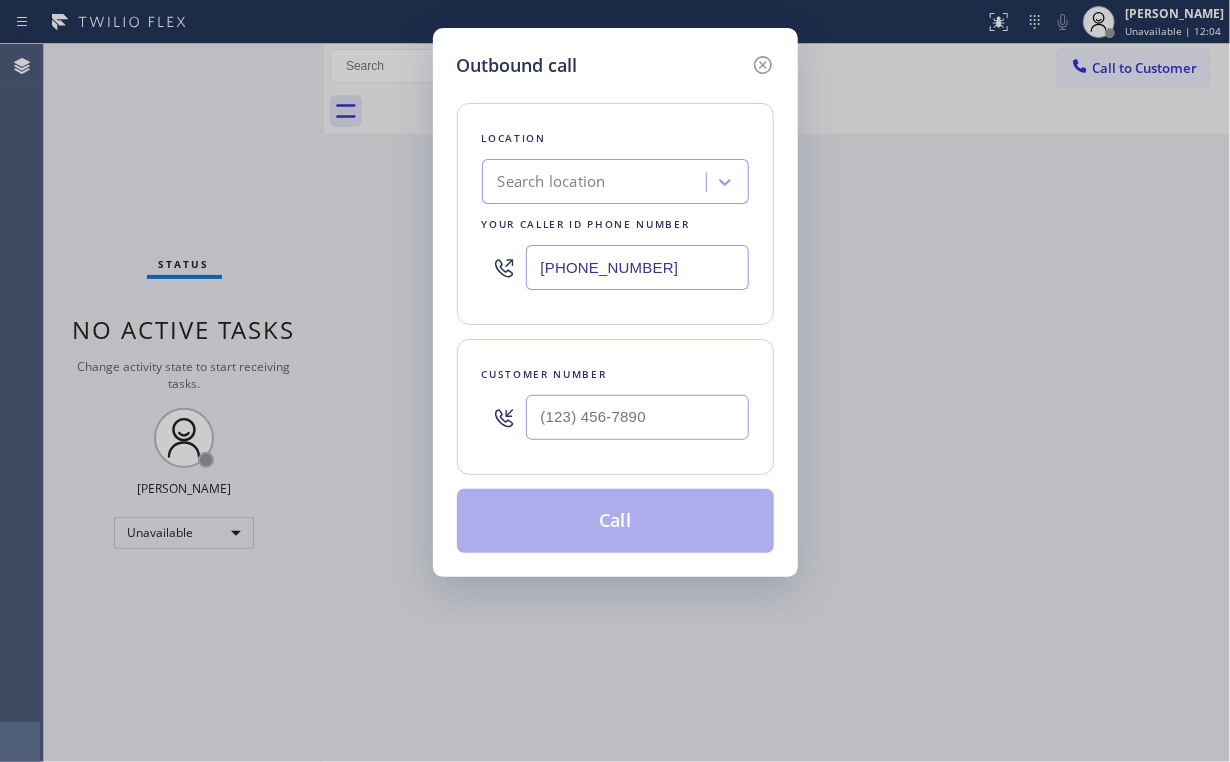 paste on "424) 392-7301" 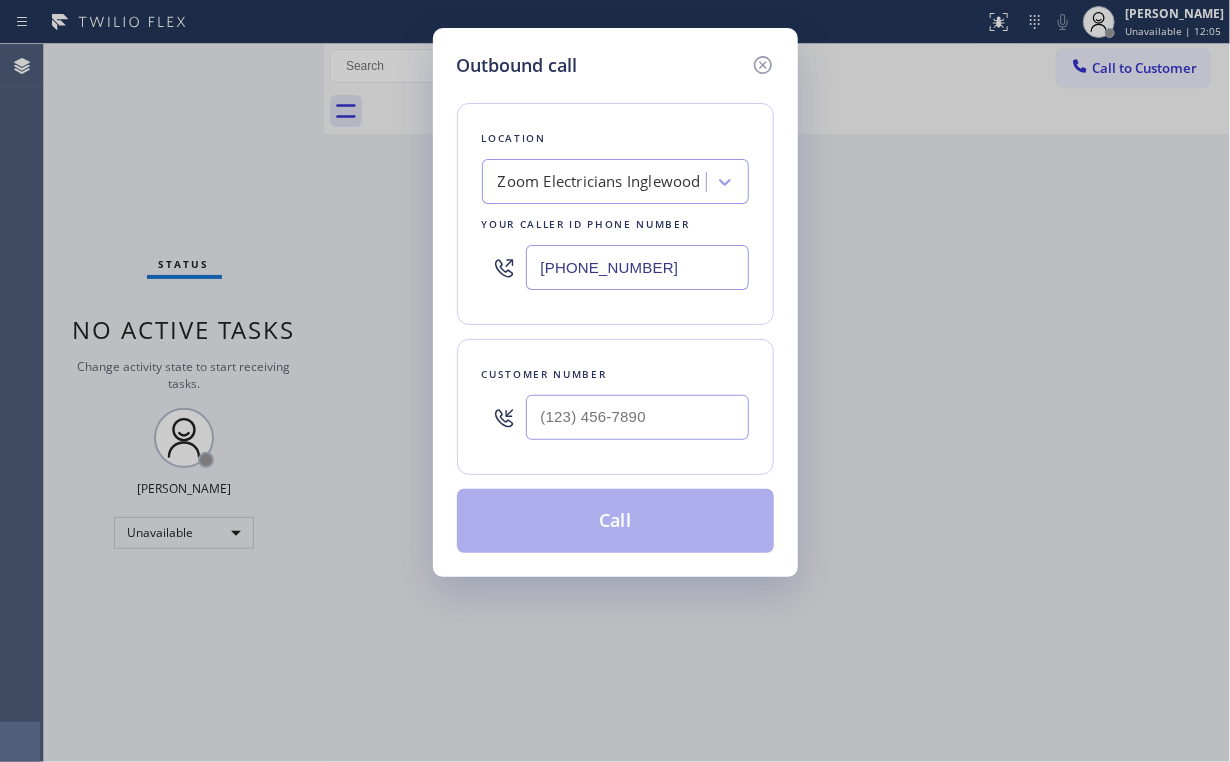 type on "[PHONE_NUMBER]" 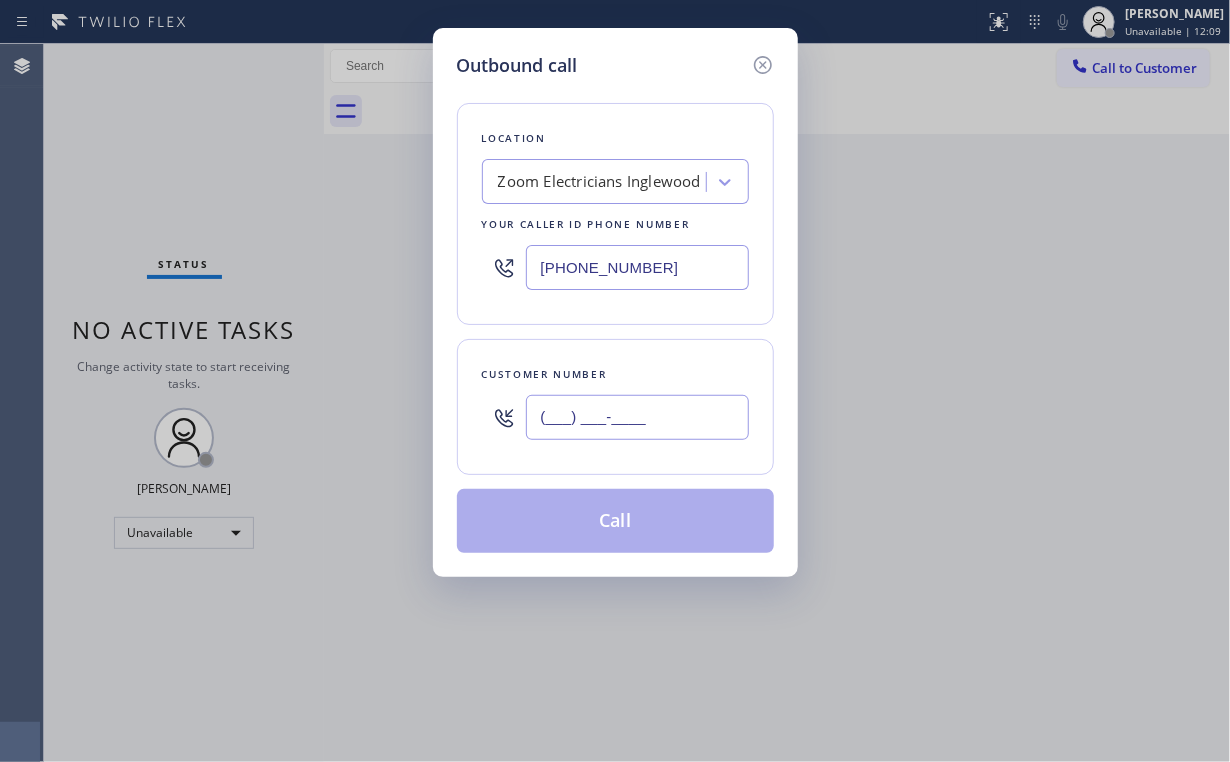 drag, startPoint x: 600, startPoint y: 434, endPoint x: 612, endPoint y: 427, distance: 13.892444 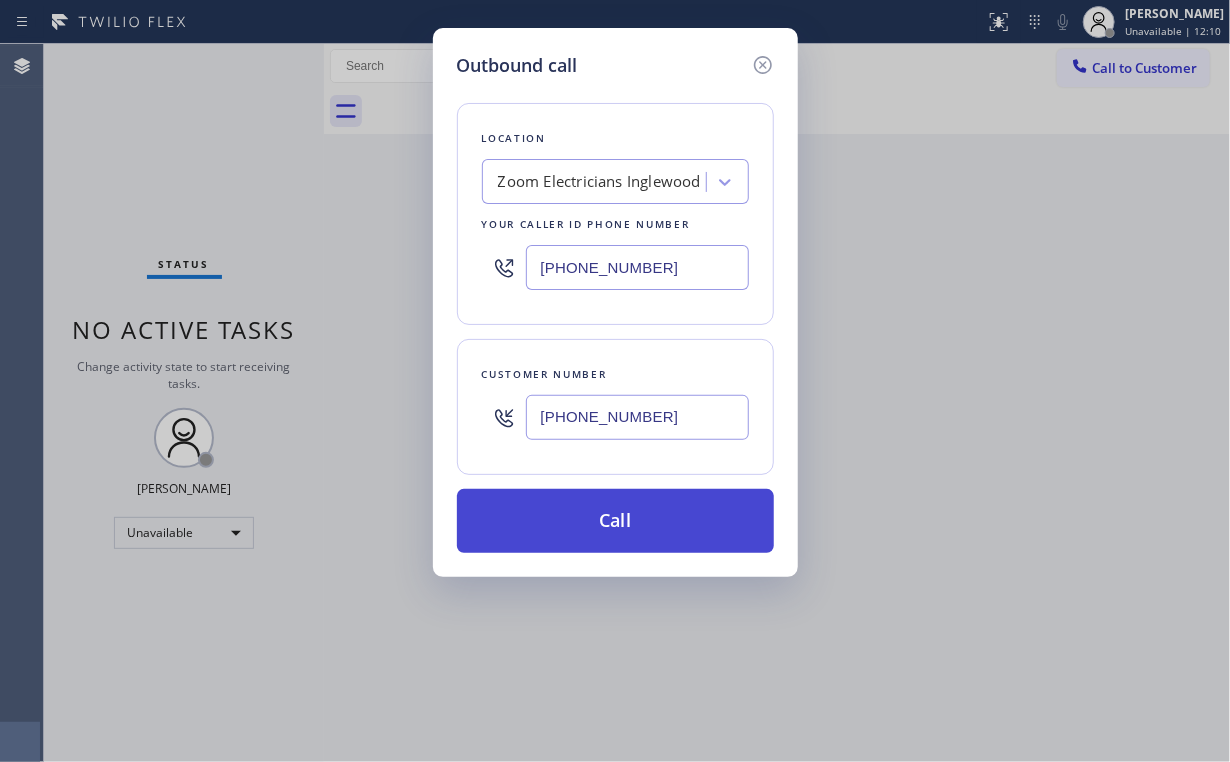 type on "[PHONE_NUMBER]" 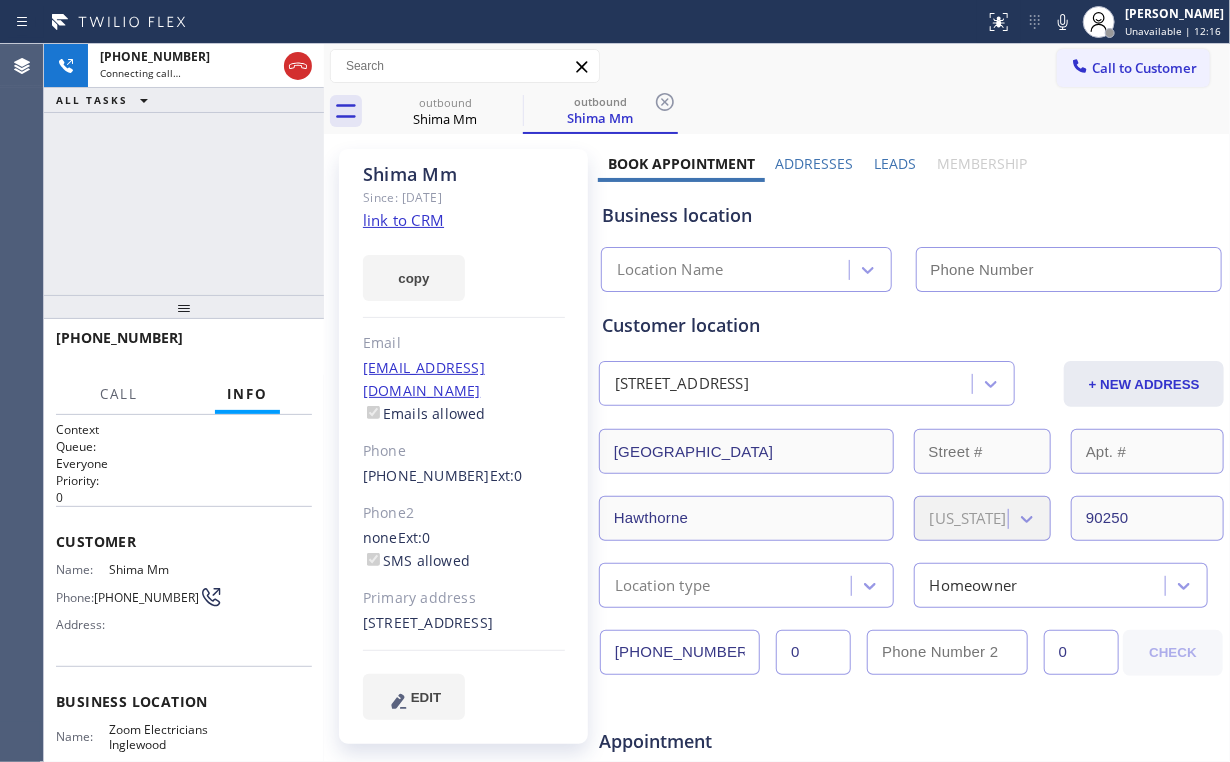 click on "[PHONE_NUMBER] Connecting call… ALL TASKS ALL TASKS ACTIVE TASKS TASKS IN WRAP UP" at bounding box center [184, 169] 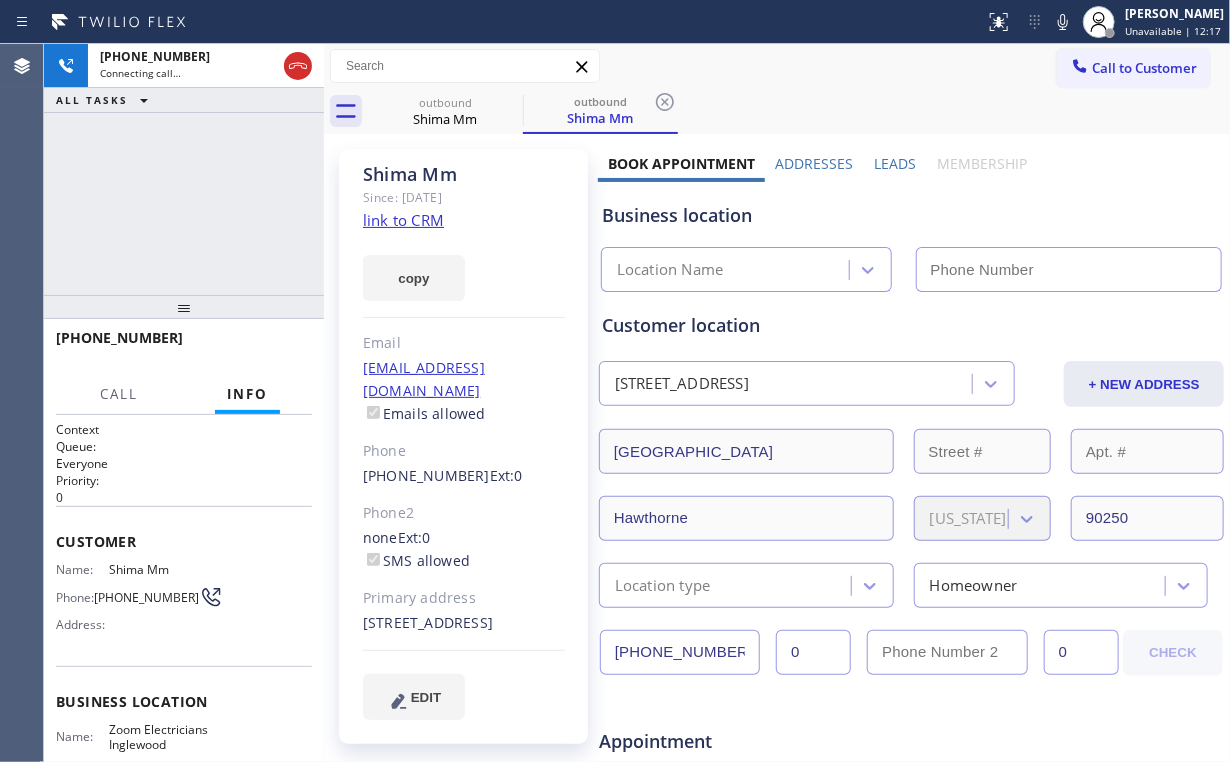 type on "[PHONE_NUMBER]" 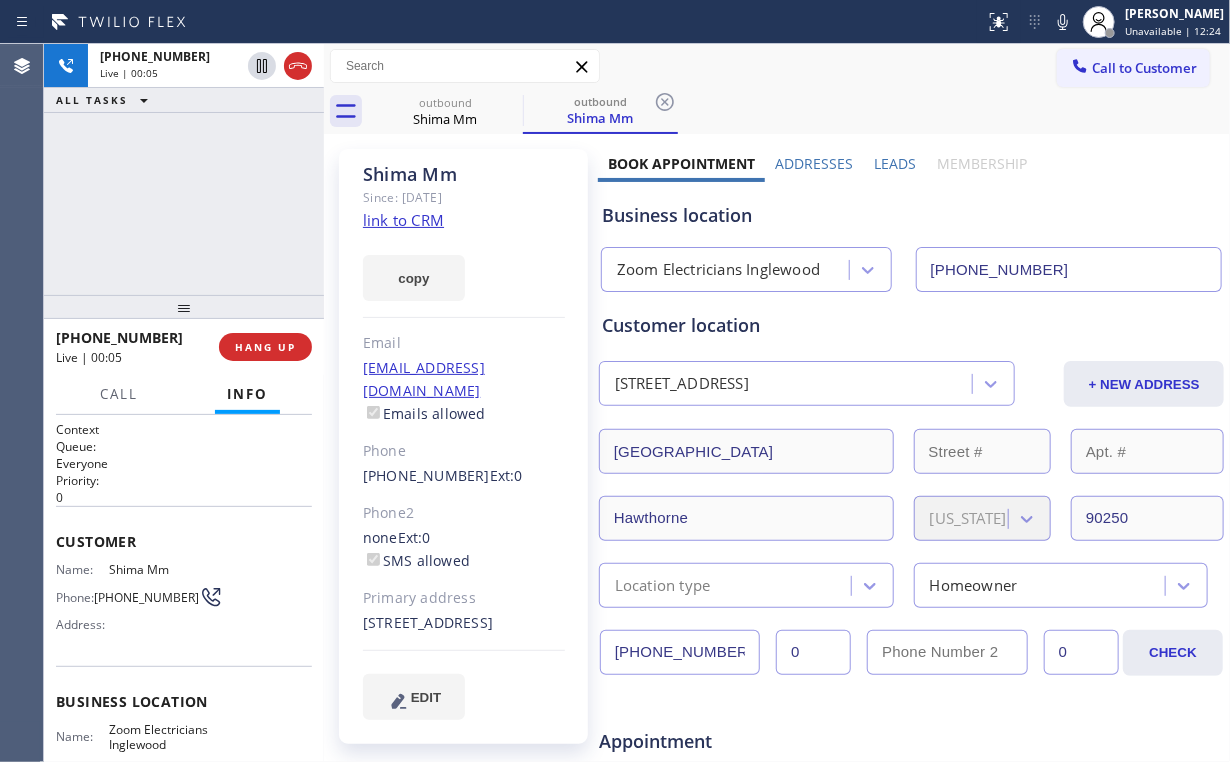 click on "Business location" at bounding box center [911, 215] 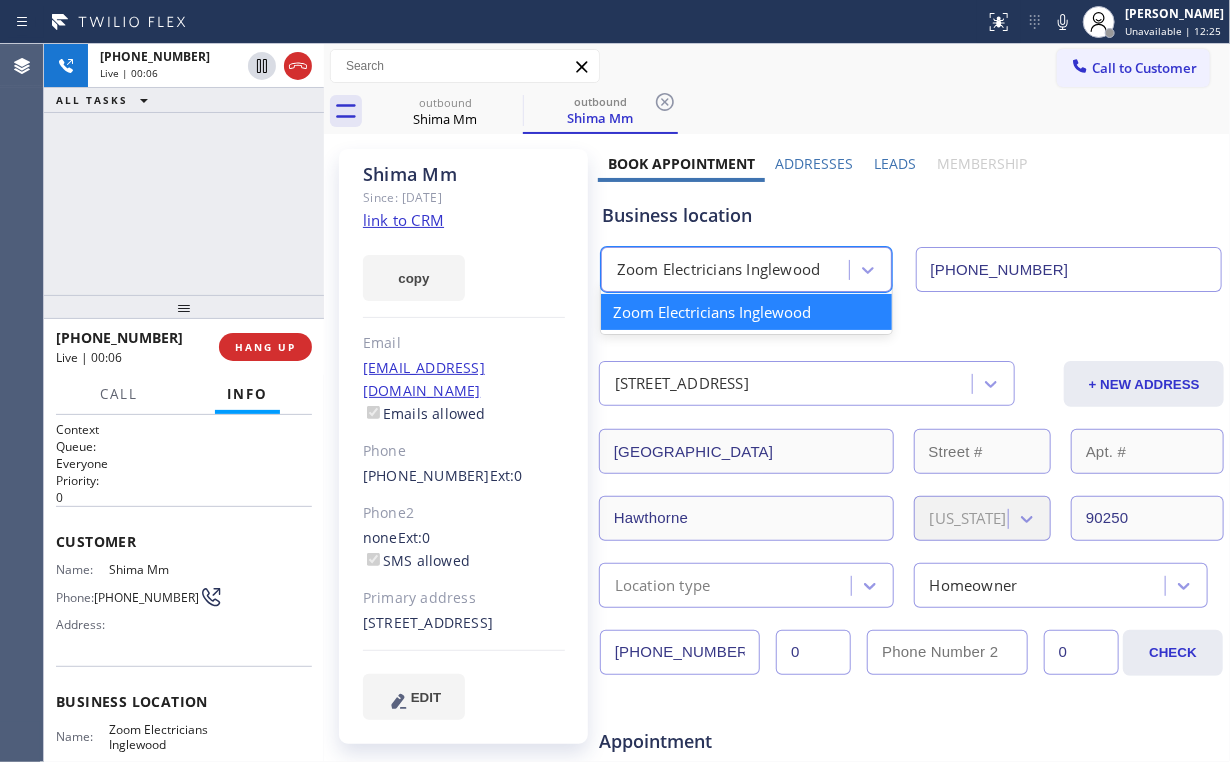 click on "Zoom Electricians Inglewood" at bounding box center [718, 270] 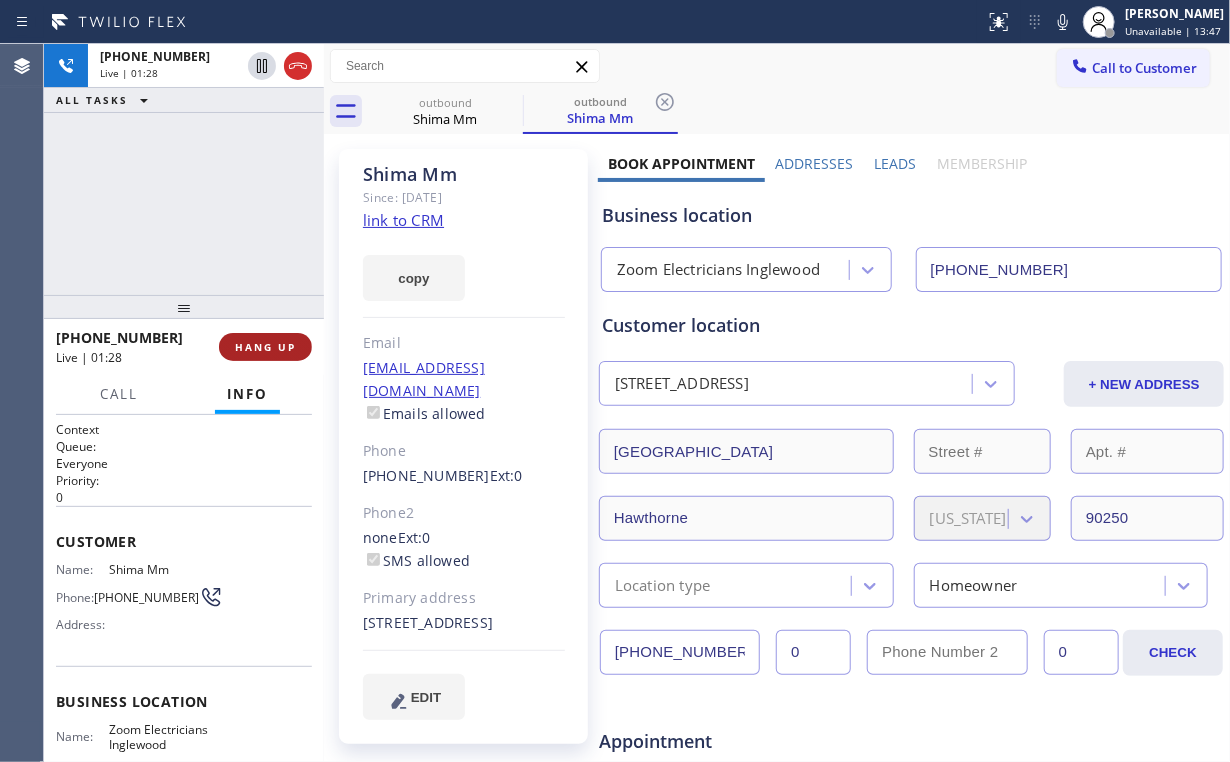 click on "HANG UP" at bounding box center (265, 347) 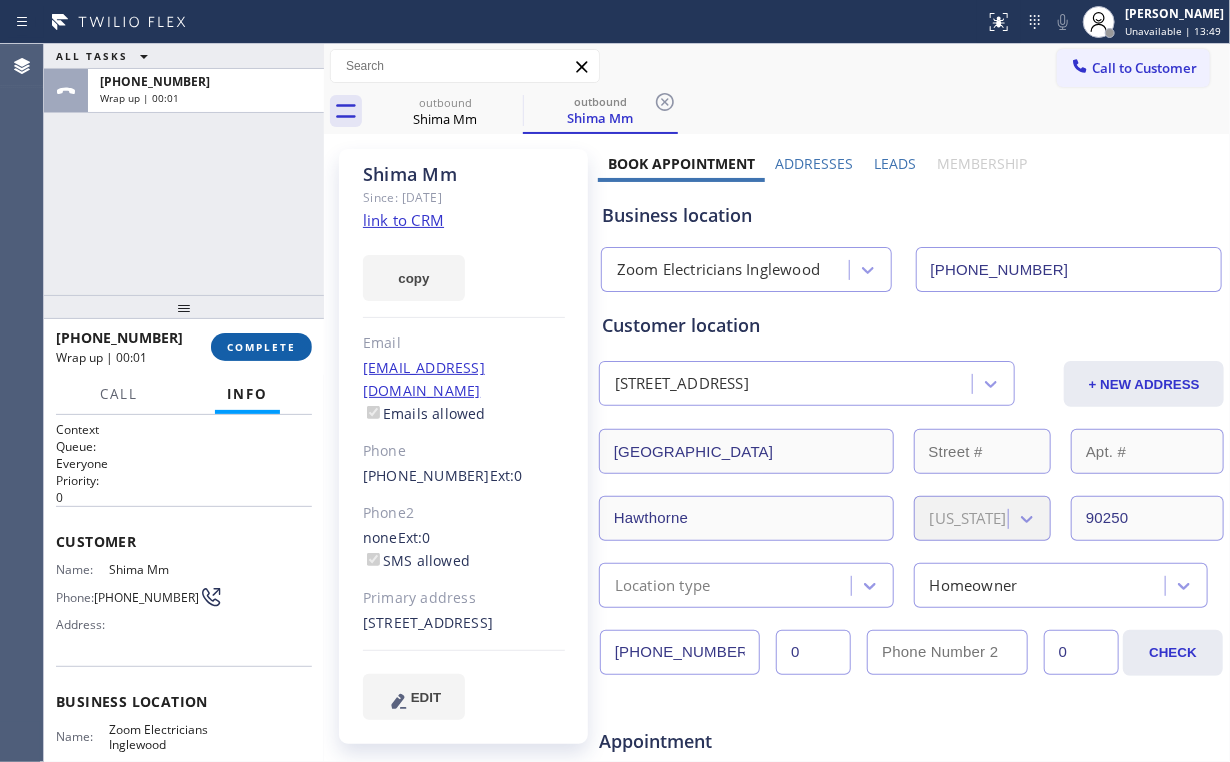 click on "COMPLETE" at bounding box center (261, 347) 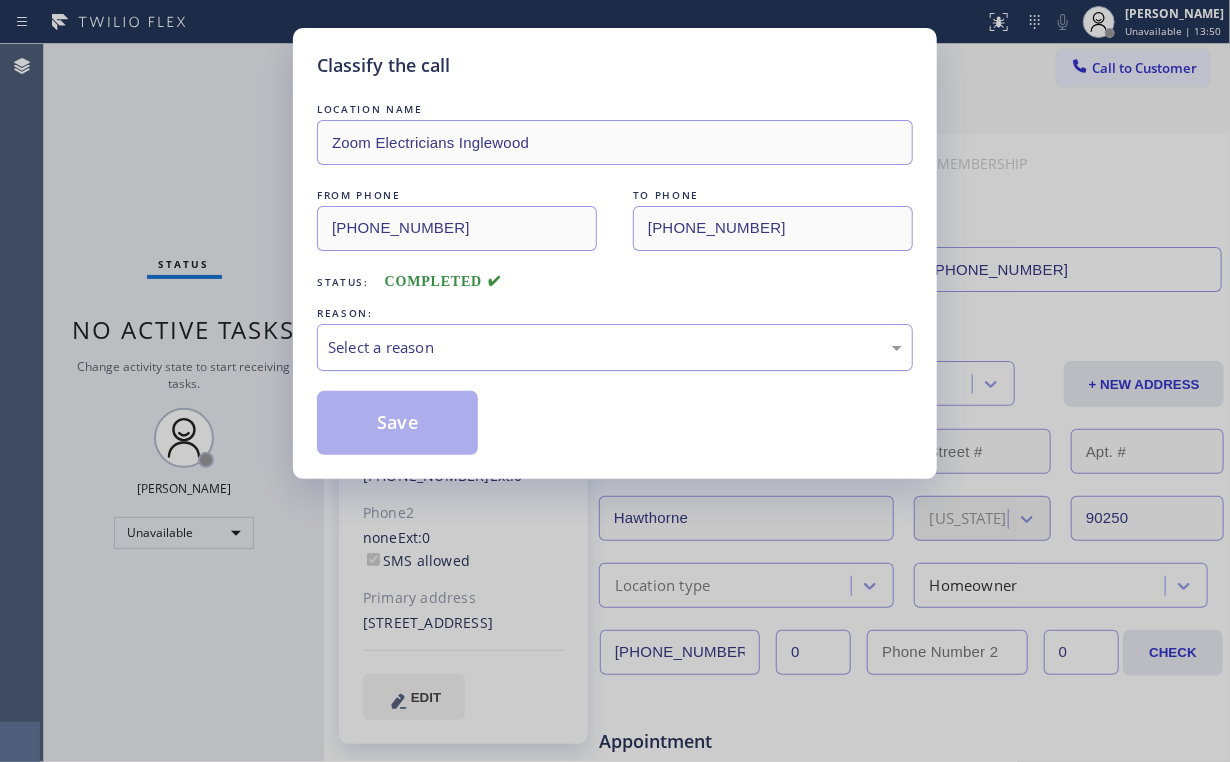 drag, startPoint x: 403, startPoint y: 345, endPoint x: 410, endPoint y: 364, distance: 20.248457 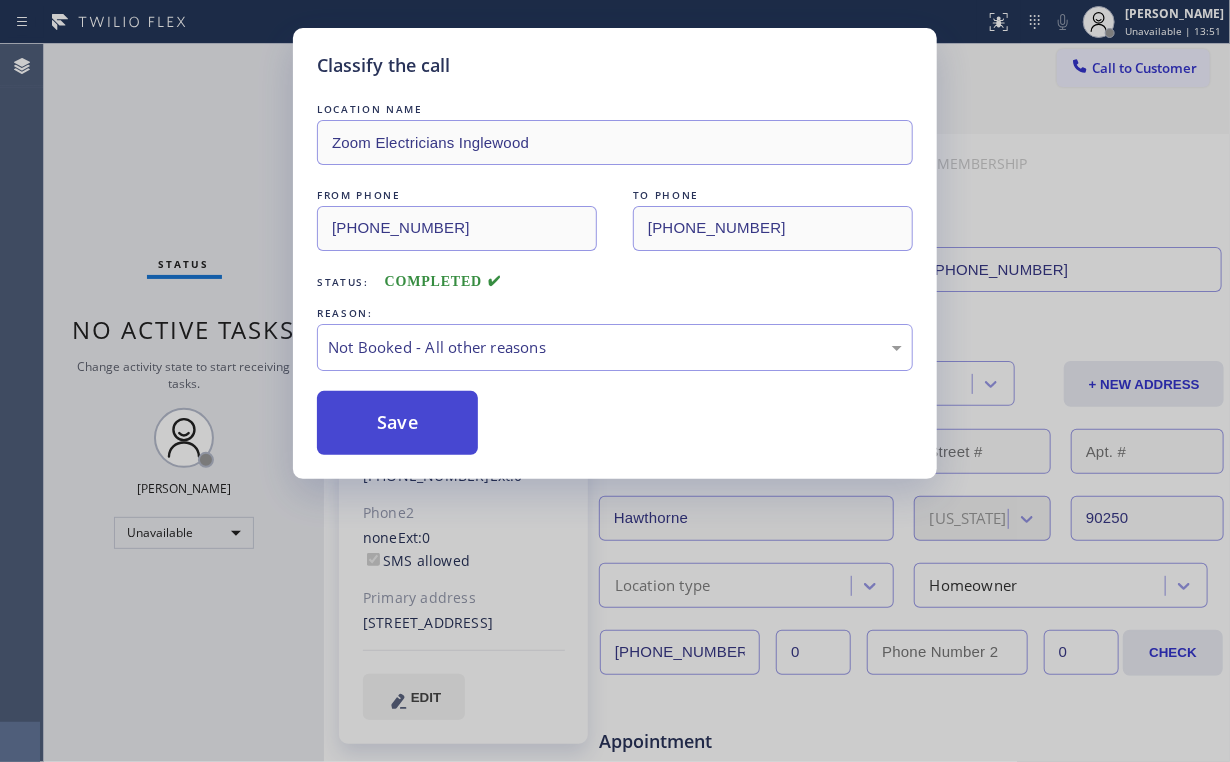 click on "Save" at bounding box center (397, 423) 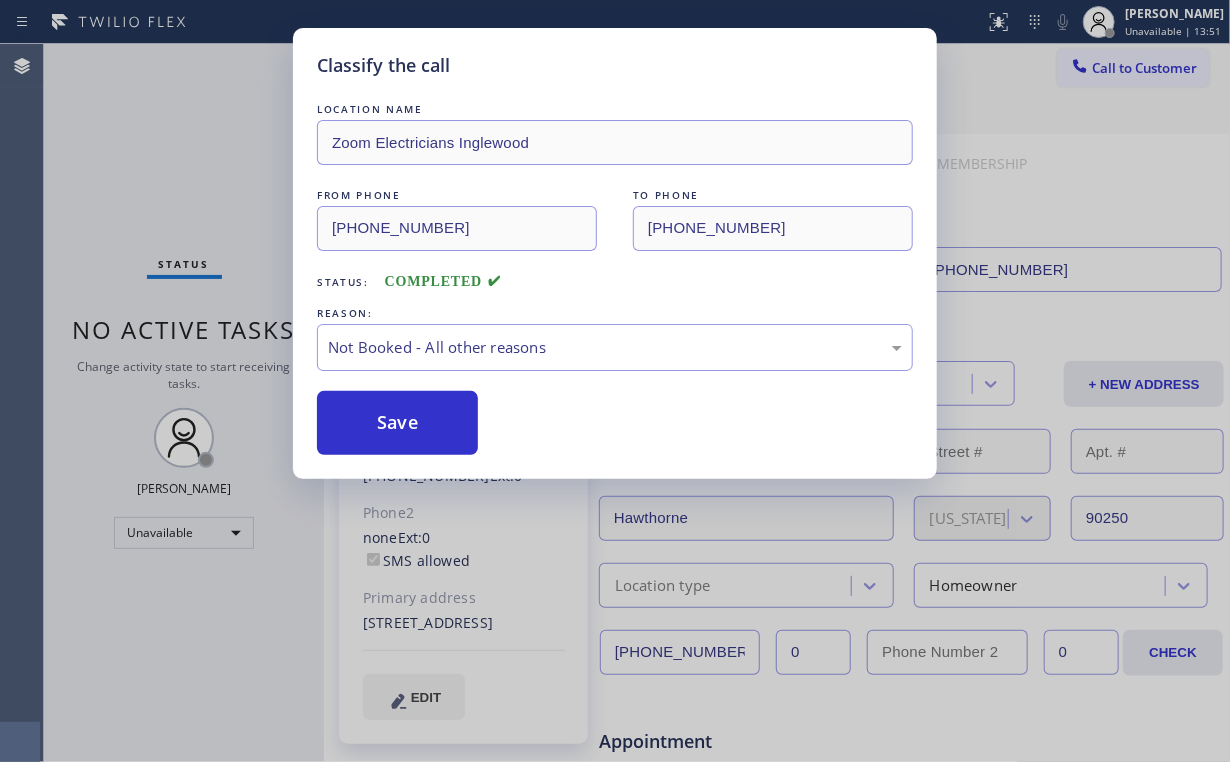 drag, startPoint x: 161, startPoint y: 176, endPoint x: 315, endPoint y: 397, distance: 269.36407 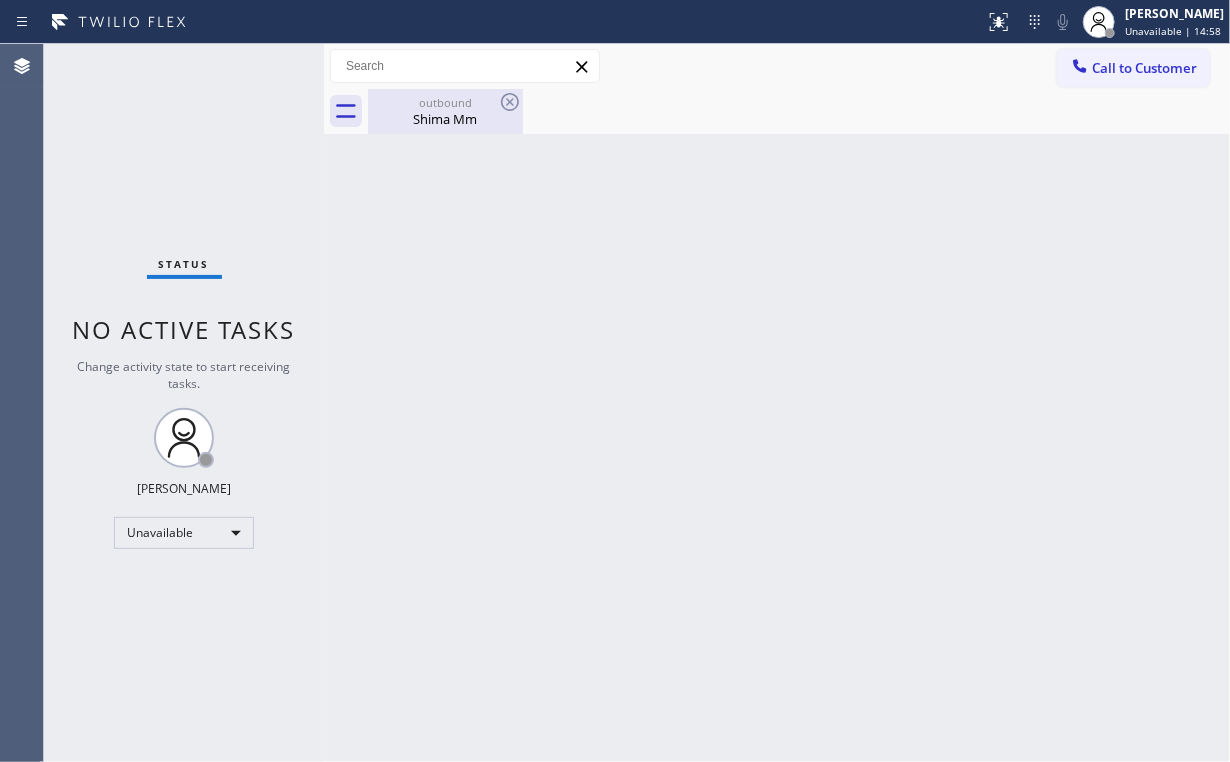 click on "outbound" at bounding box center [445, 102] 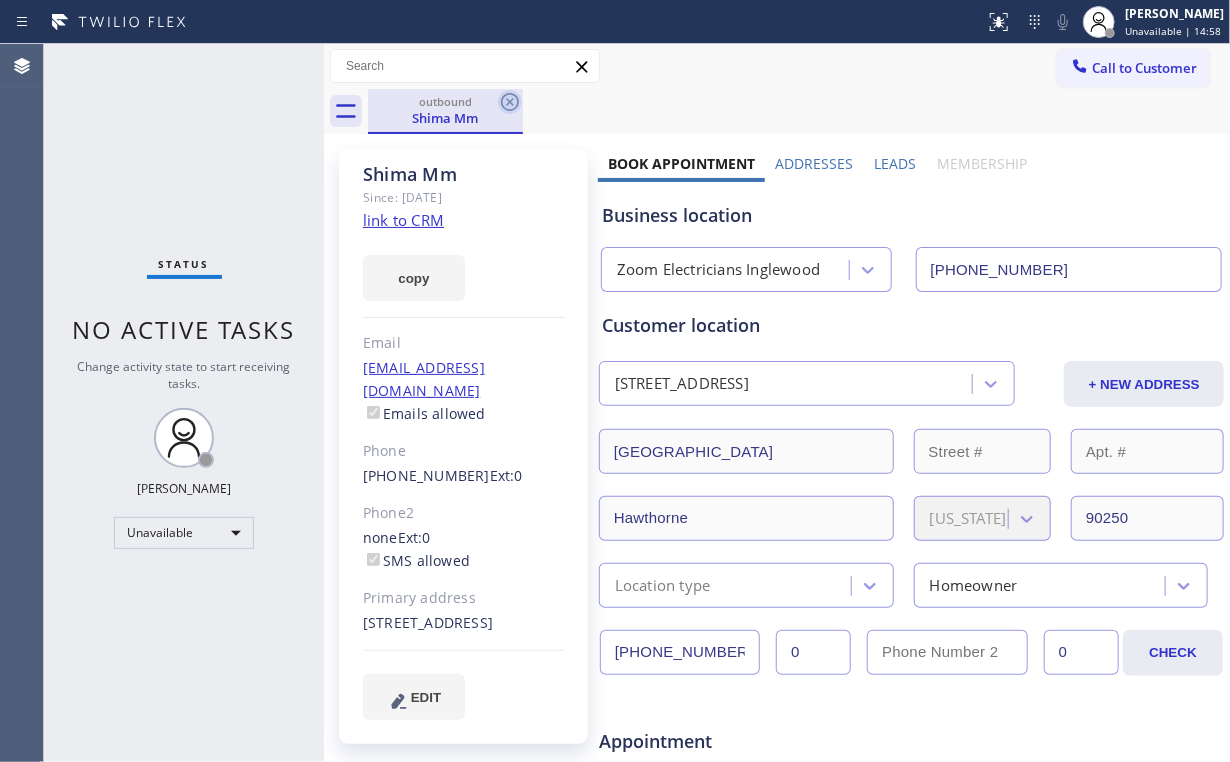 click 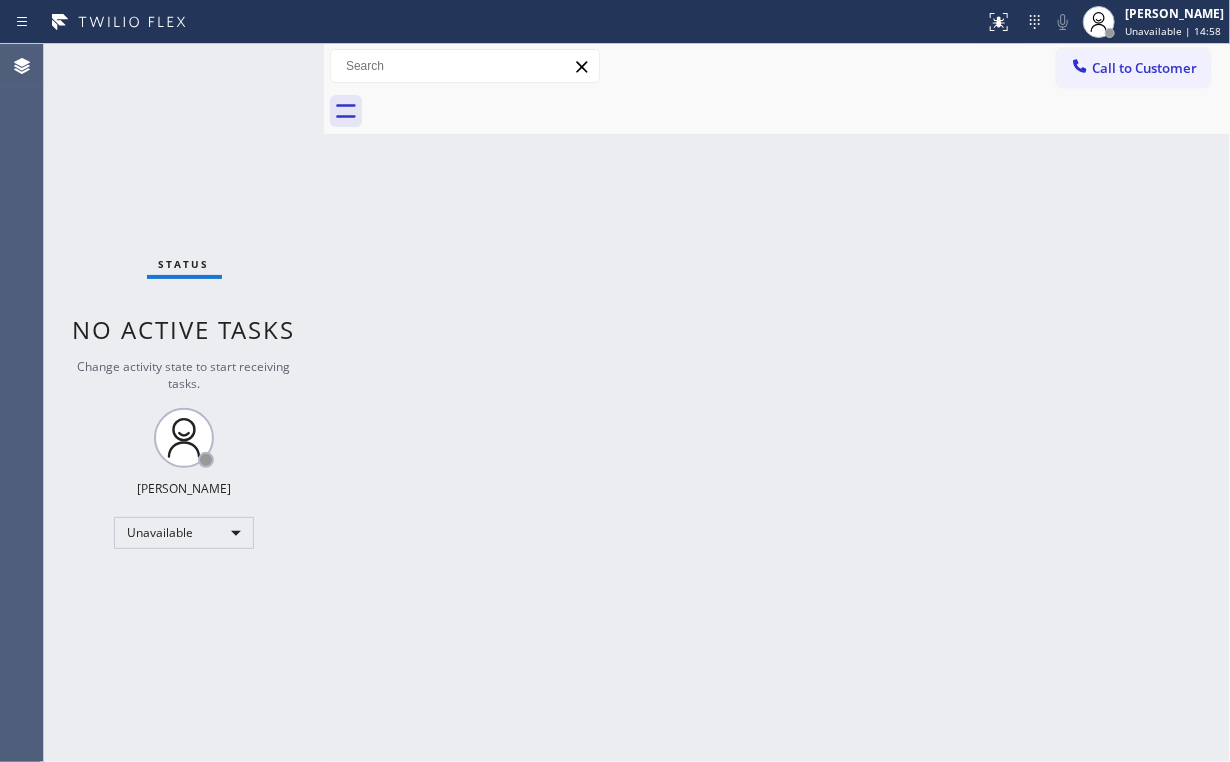 click on "Status   No active tasks     Change activity state to start receiving tasks.   [PERSON_NAME] Unavailable" at bounding box center (184, 403) 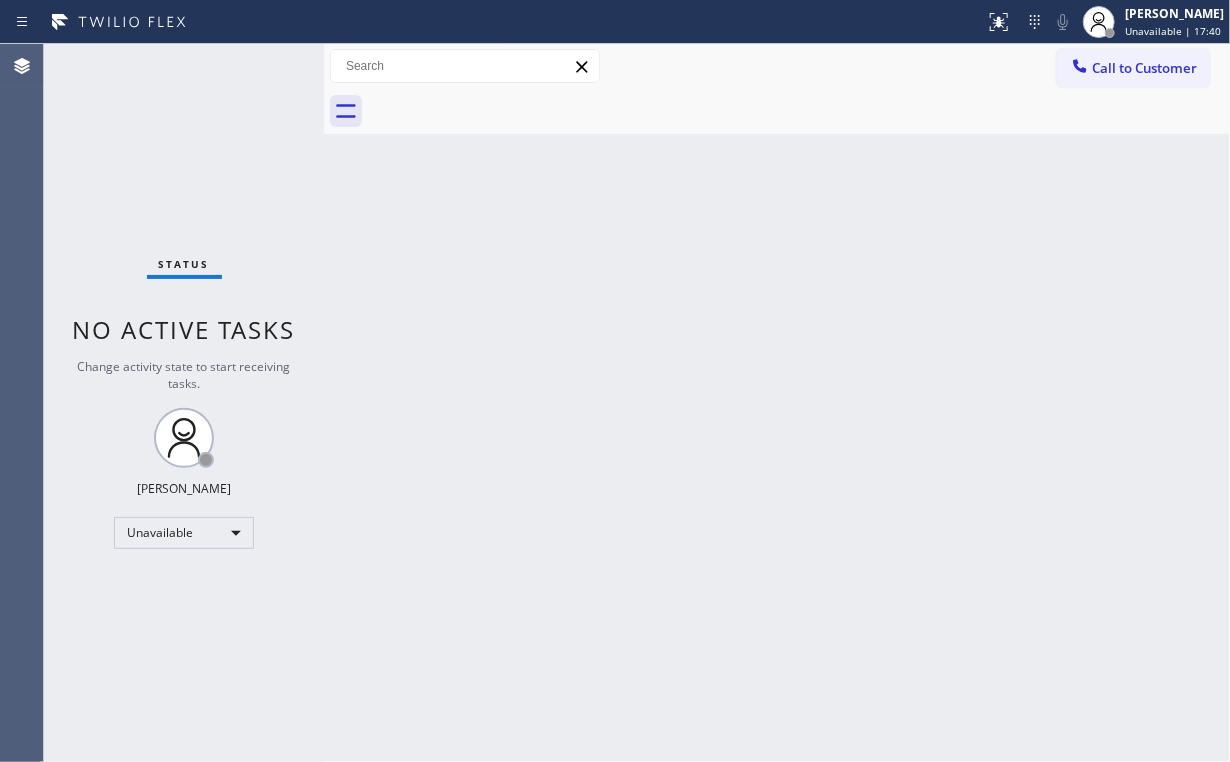 drag, startPoint x: 1106, startPoint y: 71, endPoint x: 971, endPoint y: 131, distance: 147.73286 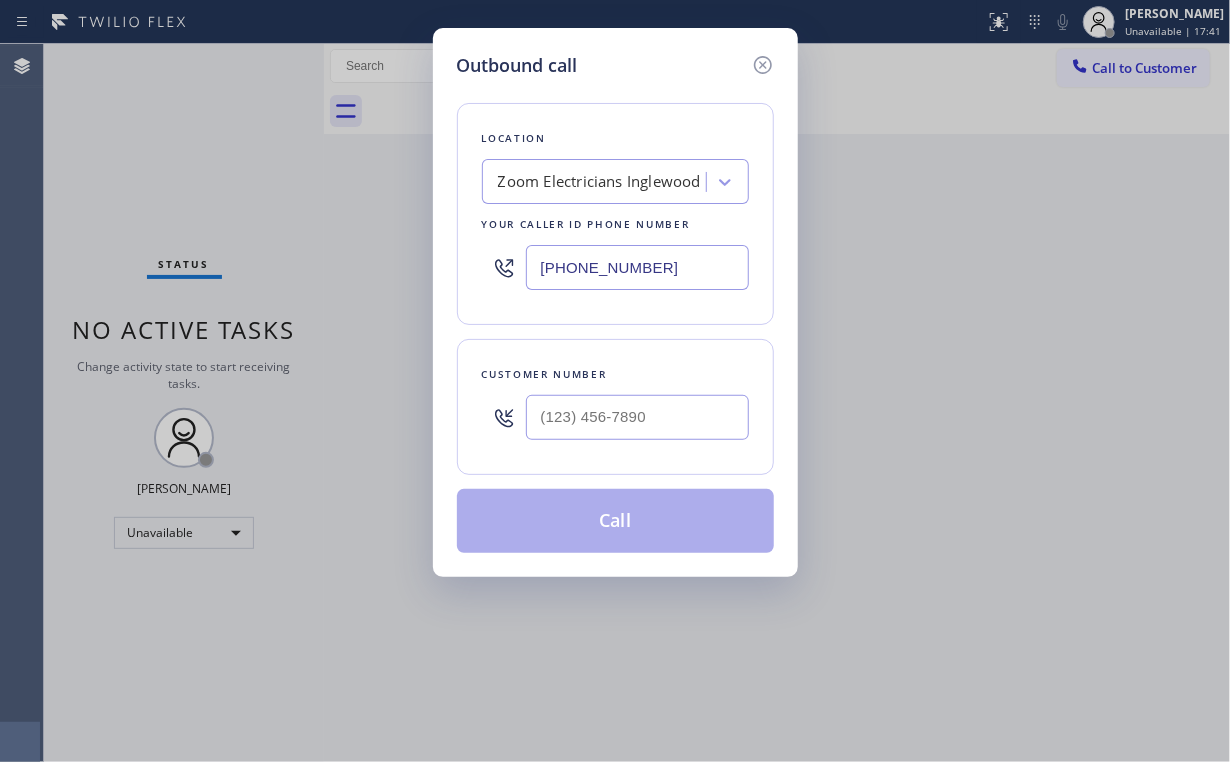 drag, startPoint x: 692, startPoint y: 261, endPoint x: 252, endPoint y: 302, distance: 441.9061 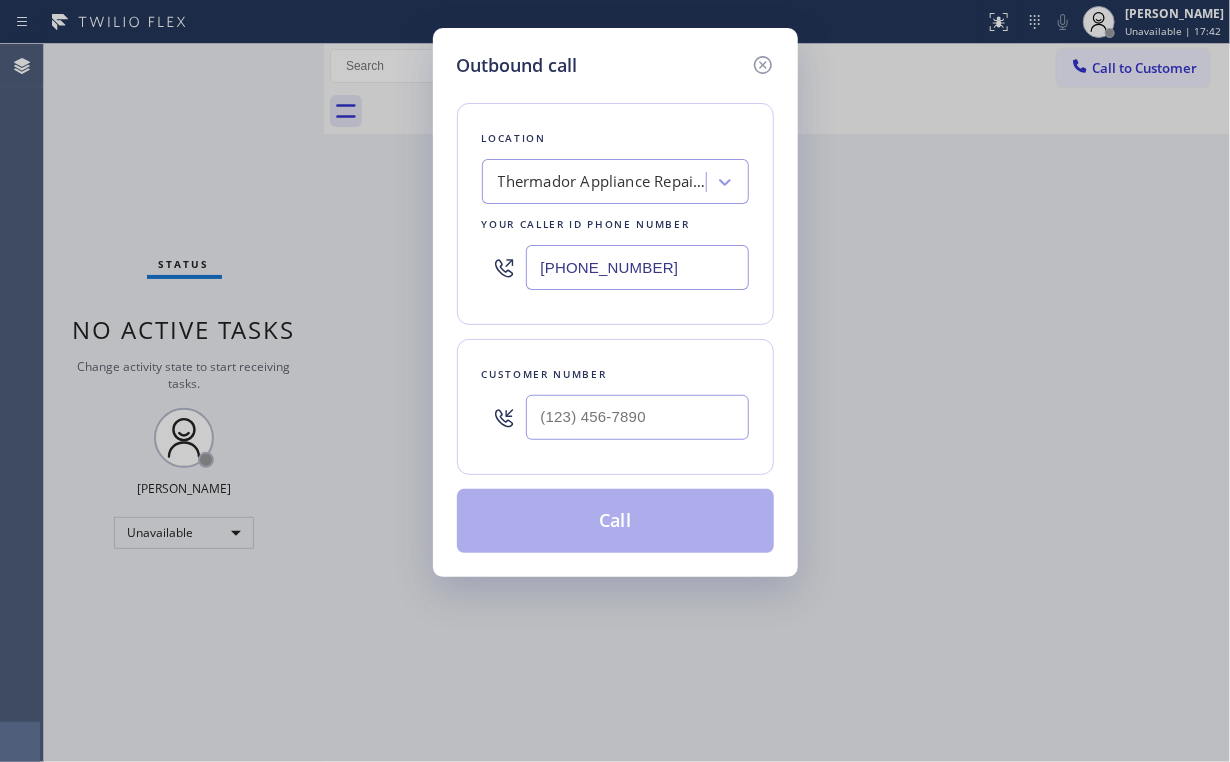 type on "[PHONE_NUMBER]" 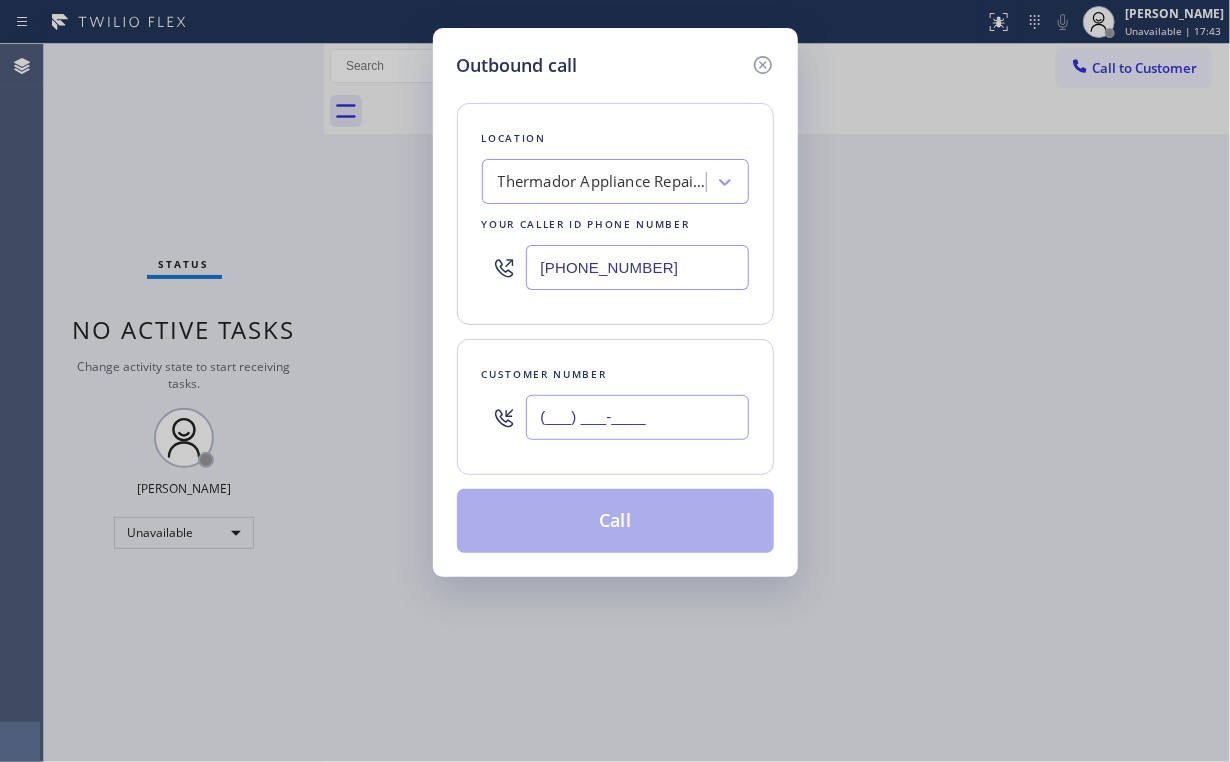 click on "(___) ___-____" at bounding box center [637, 417] 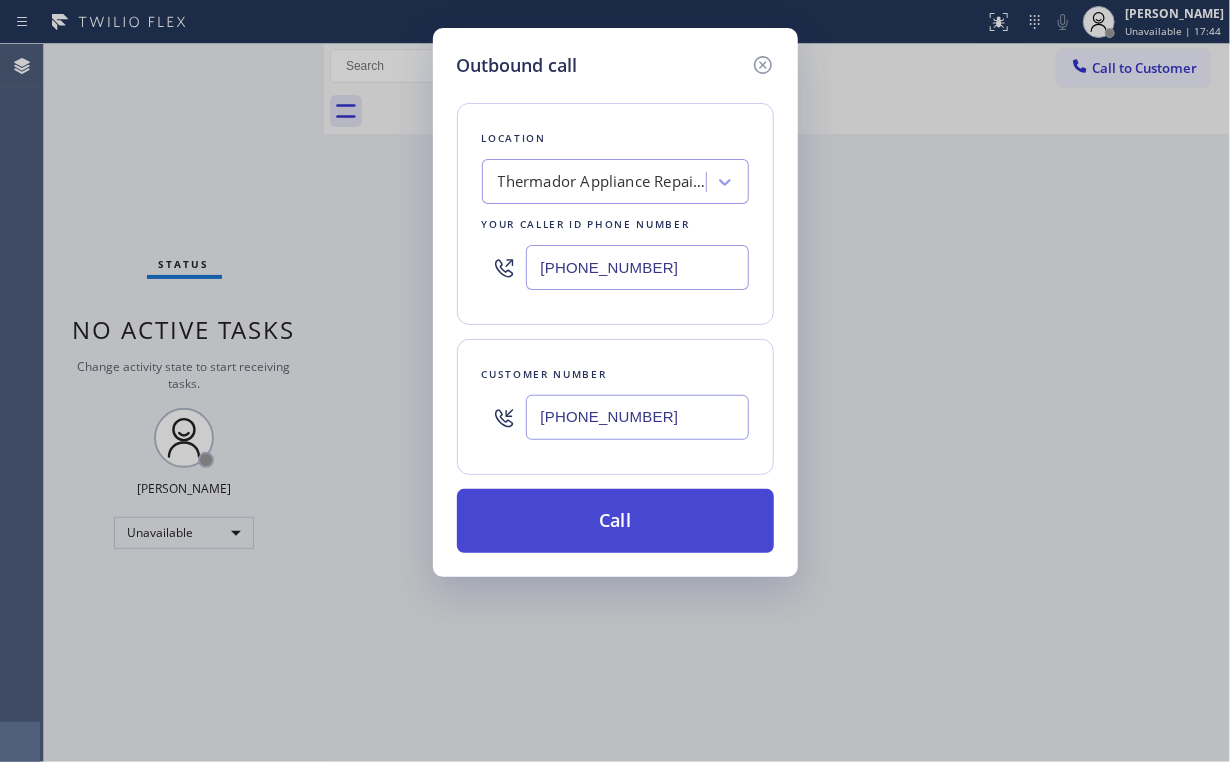 type on "[PHONE_NUMBER]" 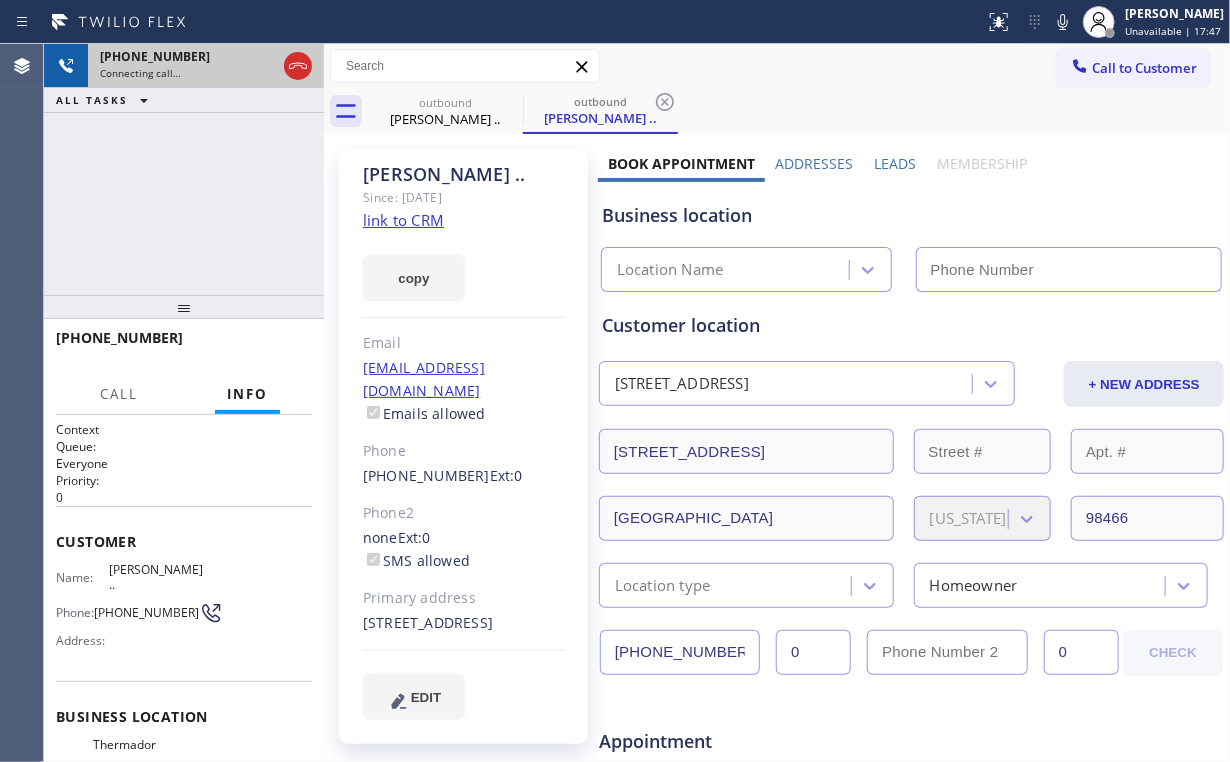 click 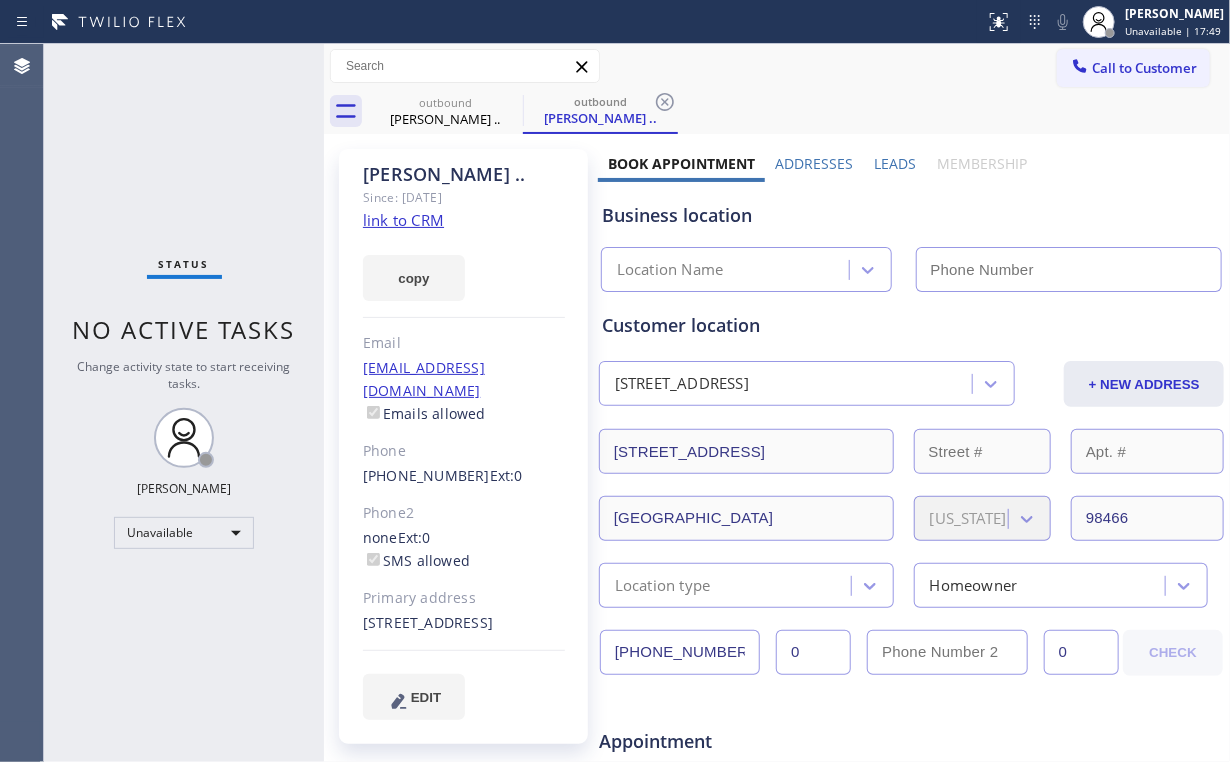 type on "[PHONE_NUMBER]" 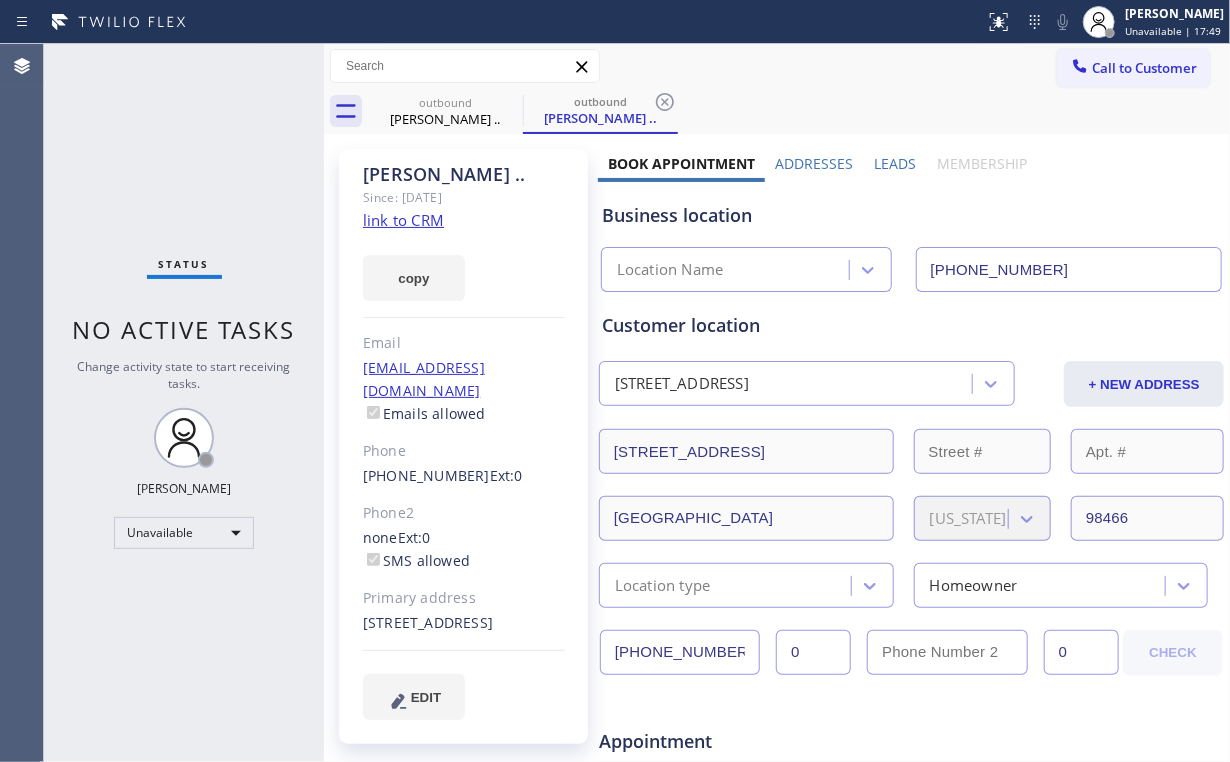 click on "link to CRM" 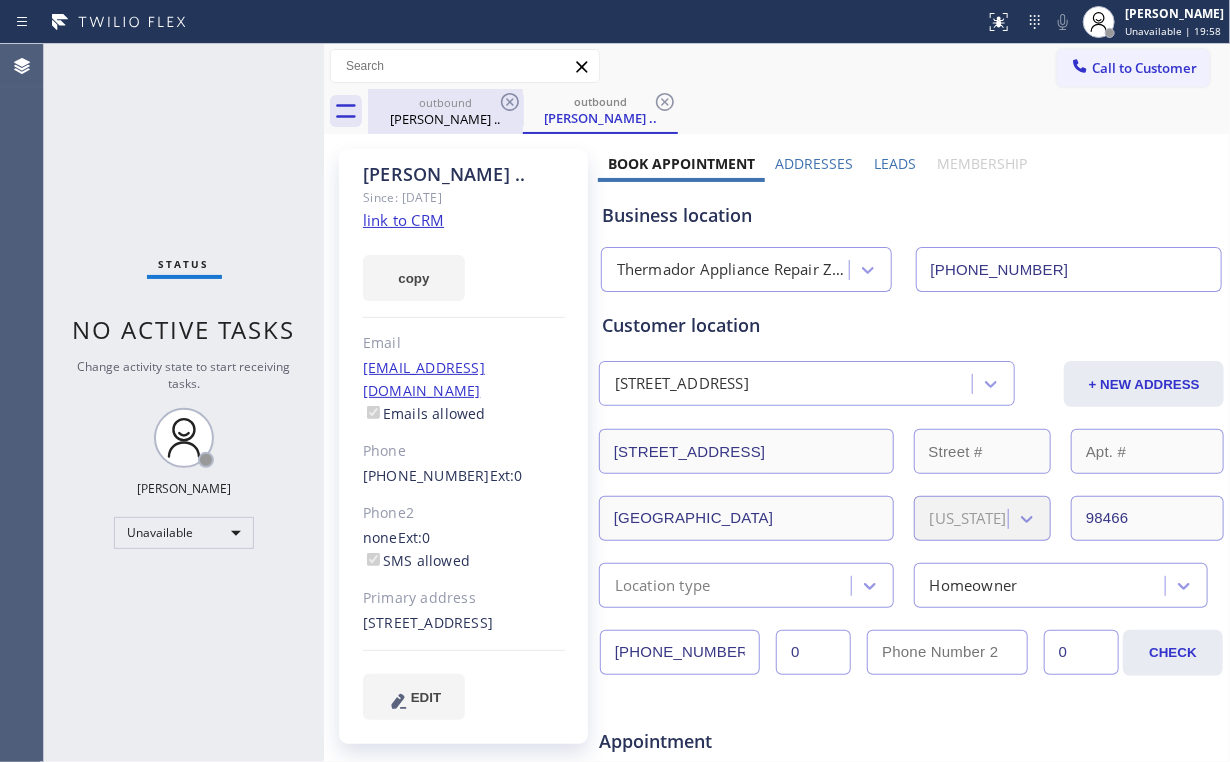 drag, startPoint x: 448, startPoint y: 109, endPoint x: 492, endPoint y: 106, distance: 44.102154 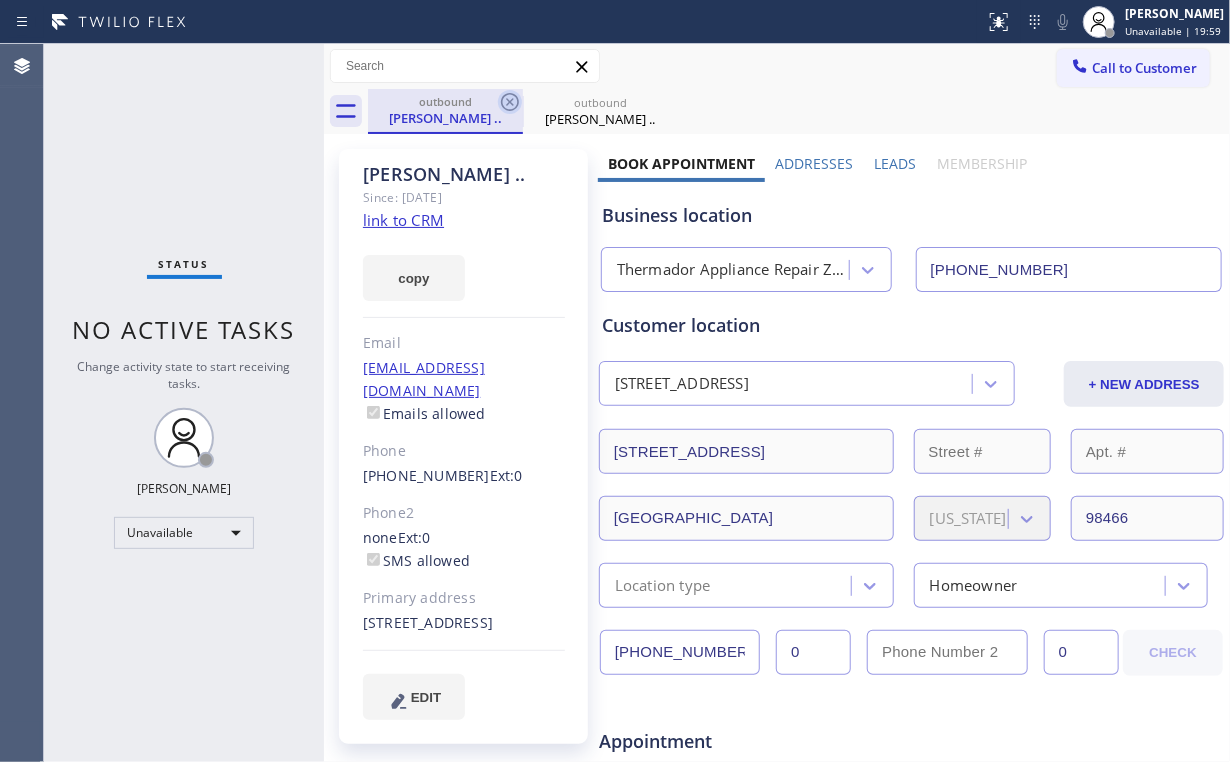 click 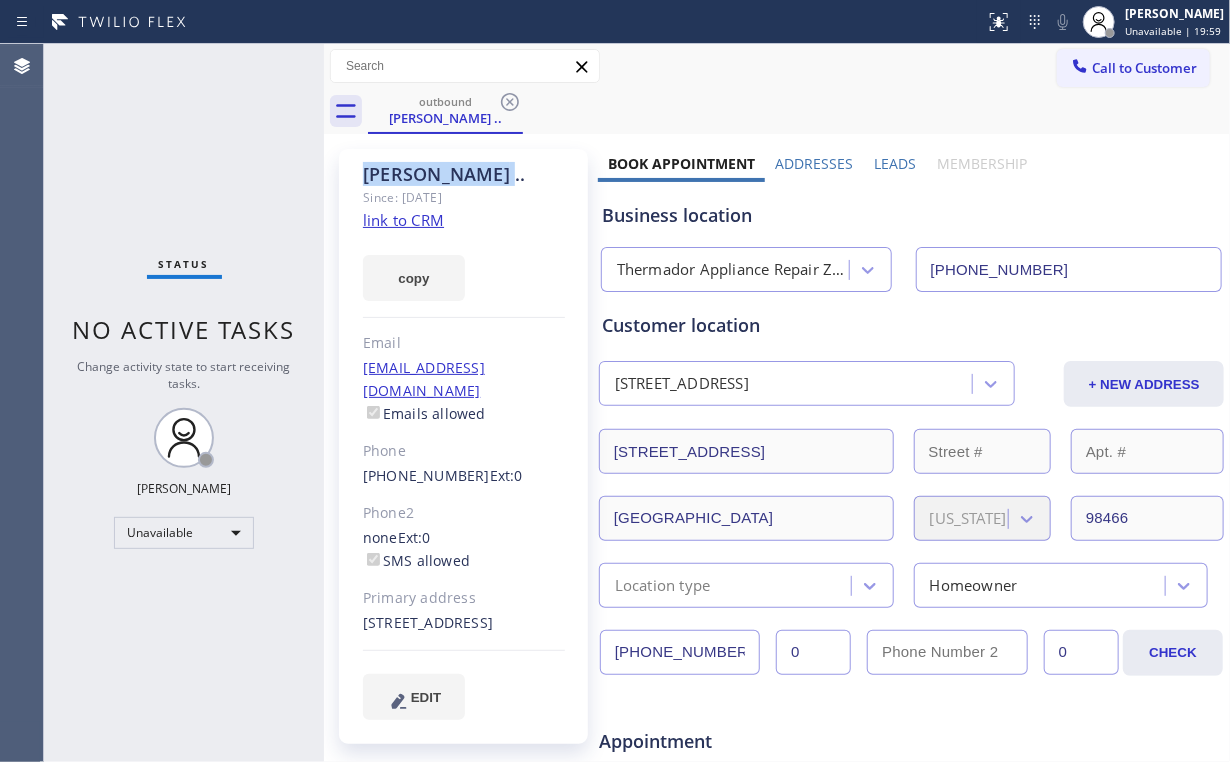 click 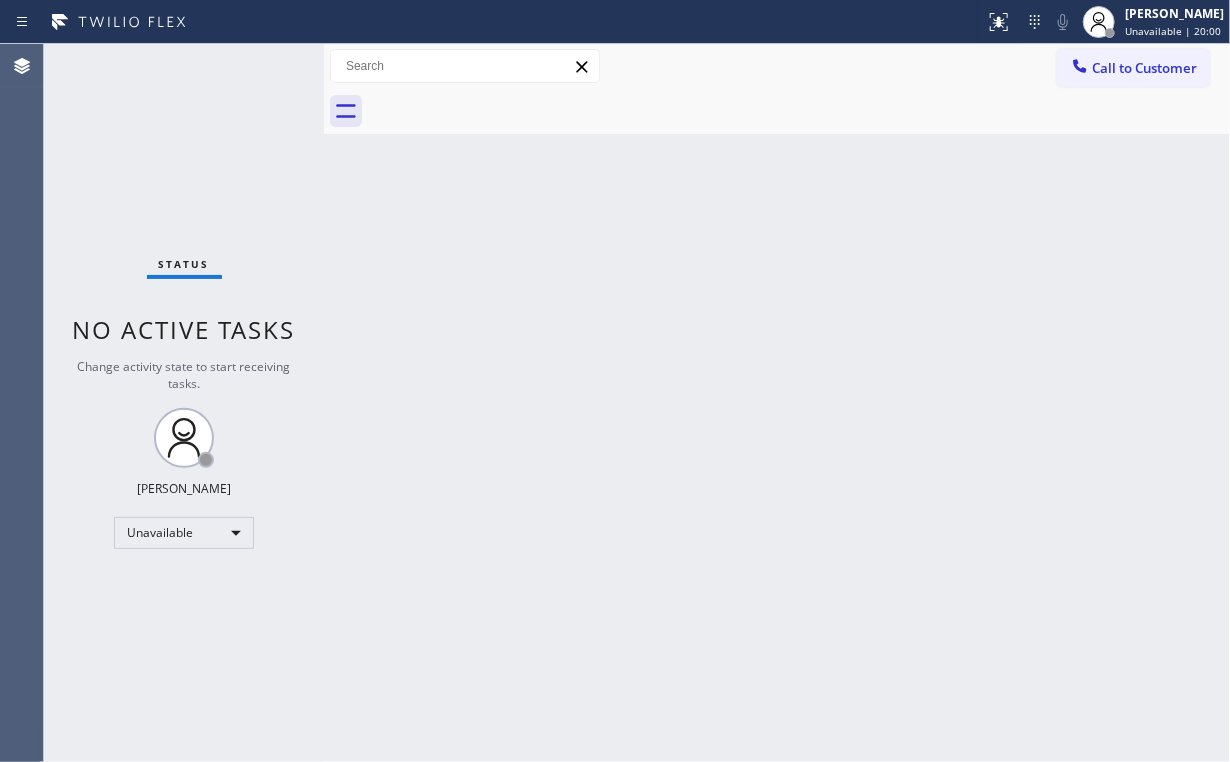 click on "Back to Dashboard Change Sender ID Customers Technicians Select a contact Outbound call Location Search location Your caller id phone number Customer number Call Customer info Name   Phone none Address none Change Sender ID HVAC [PHONE_NUMBER] 5 Star Appliance [PHONE_NUMBER] Appliance Repair [PHONE_NUMBER] Plumbing [PHONE_NUMBER] Air Duct Cleaning [PHONE_NUMBER]  Electricians [PHONE_NUMBER] Cancel Change Check personal SMS Reset Change No tabs Call to Customer Outbound call Location Thermador Appliance Repair Zone Tacoma Your caller id phone number [PHONE_NUMBER] Customer number Call Outbound call Technician Search Technician Your caller id phone number Your caller id phone number Call" at bounding box center [777, 403] 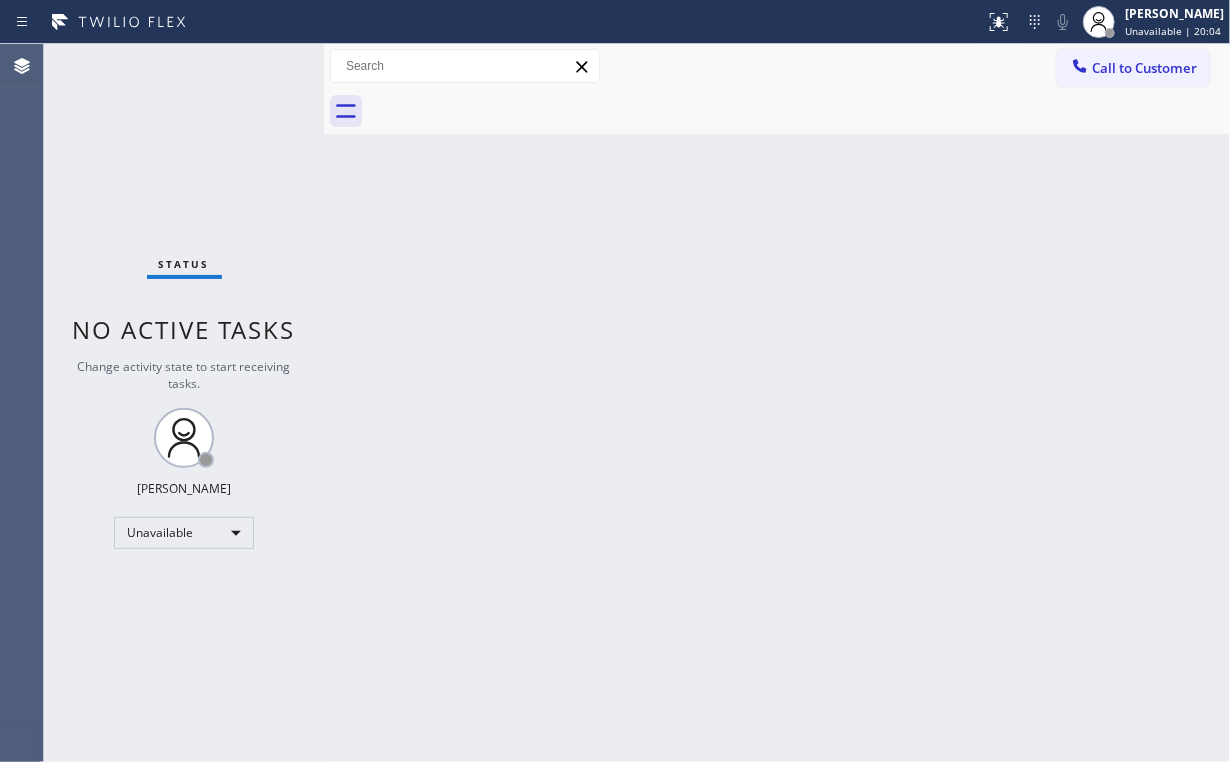 drag, startPoint x: 1096, startPoint y: 68, endPoint x: 892, endPoint y: 252, distance: 274.72168 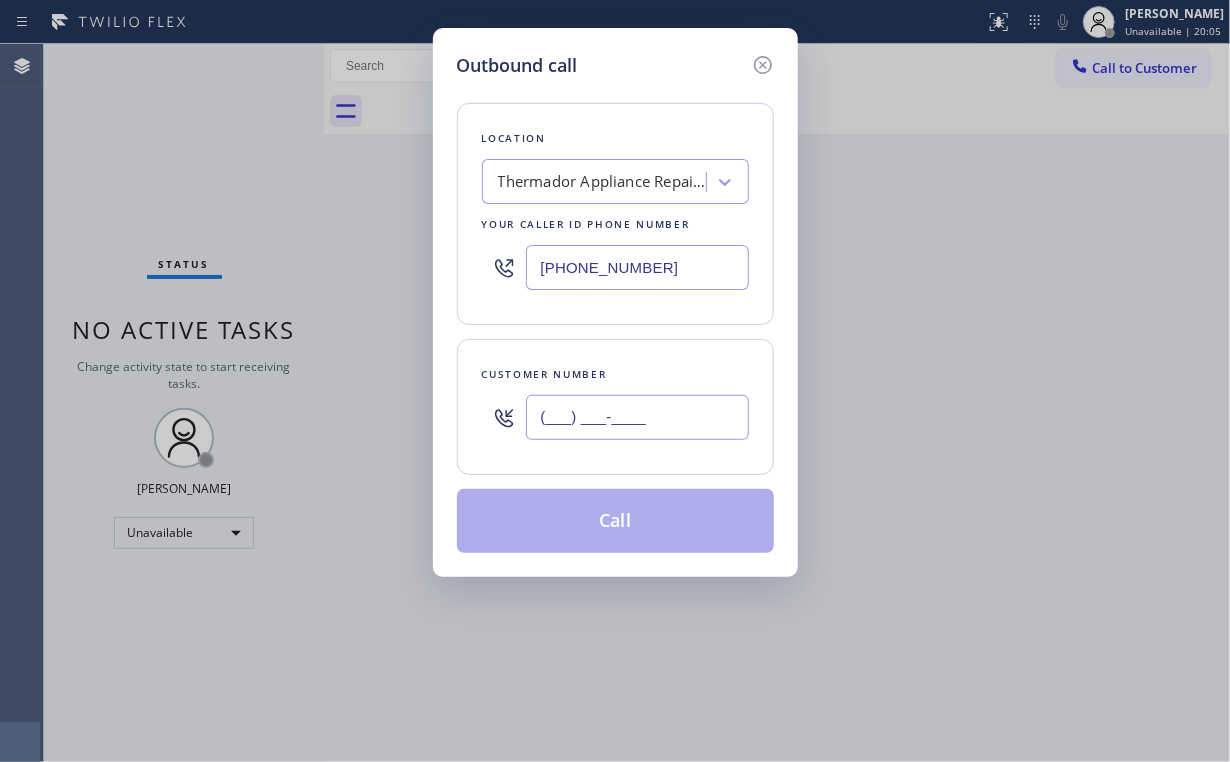 click on "(___) ___-____" at bounding box center [637, 417] 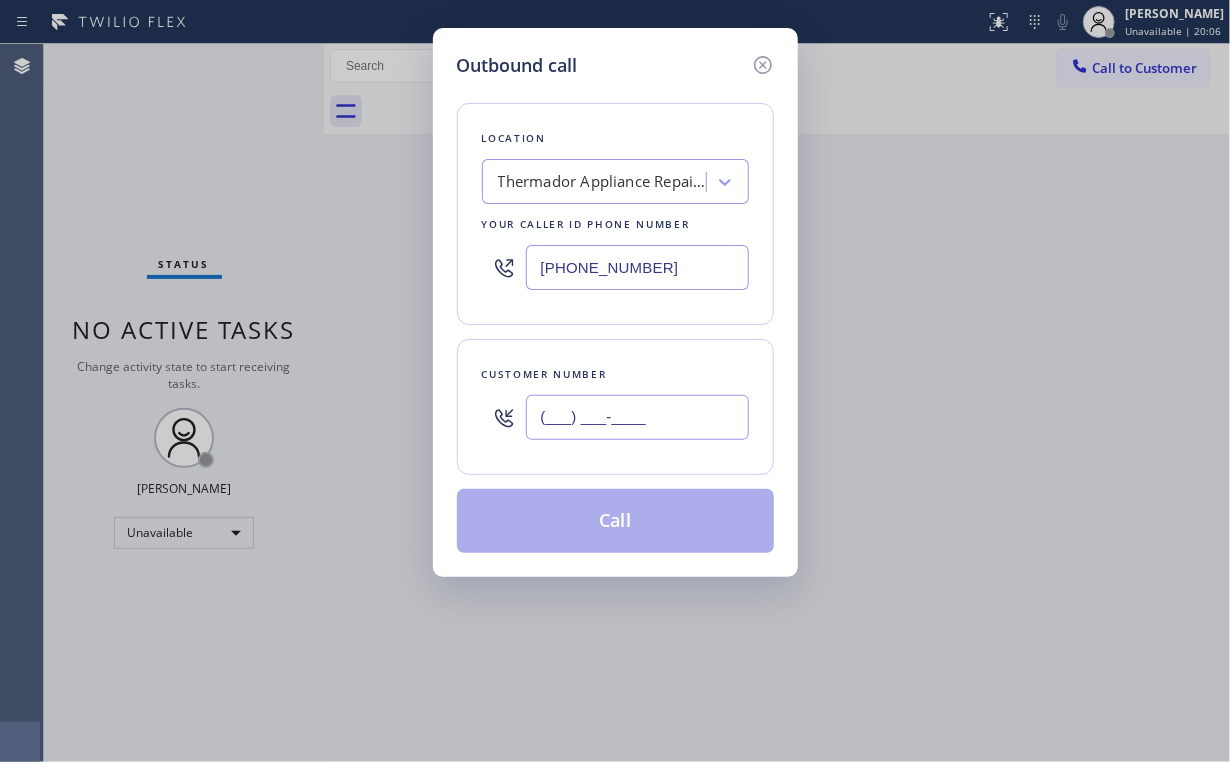 paste on "561) 706-9244" 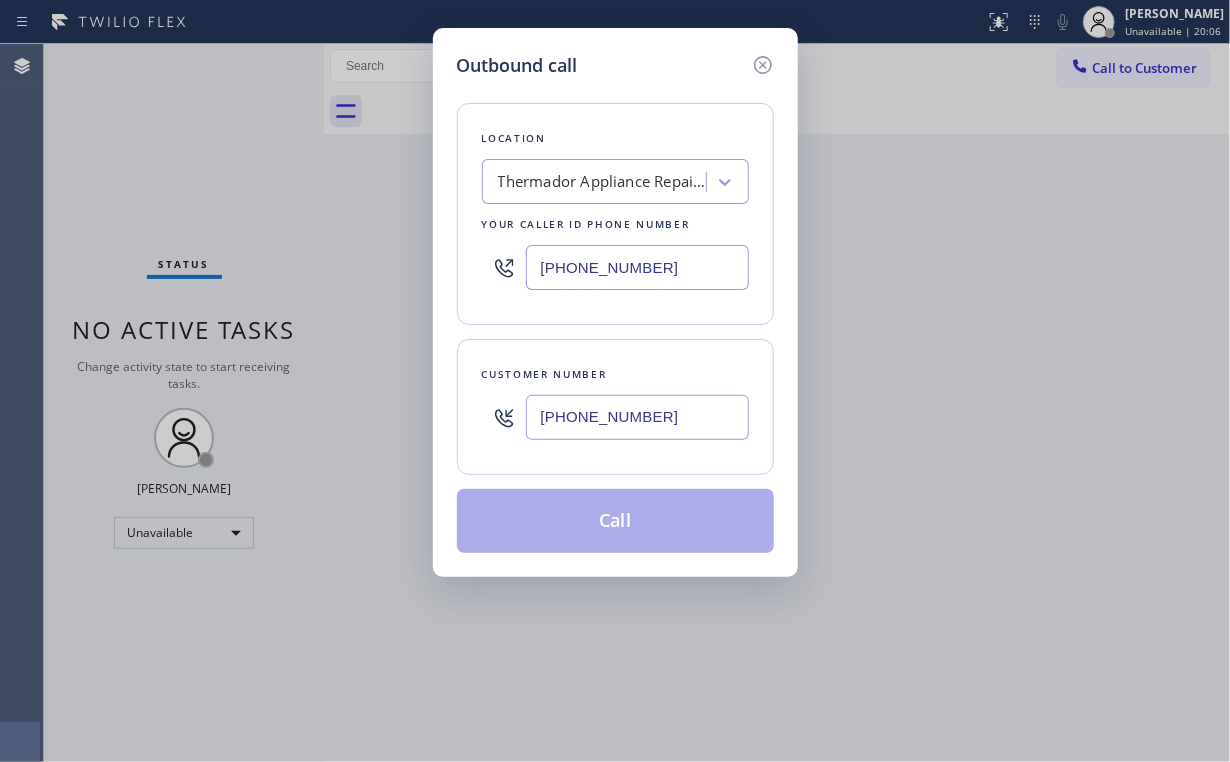 type on "[PHONE_NUMBER]" 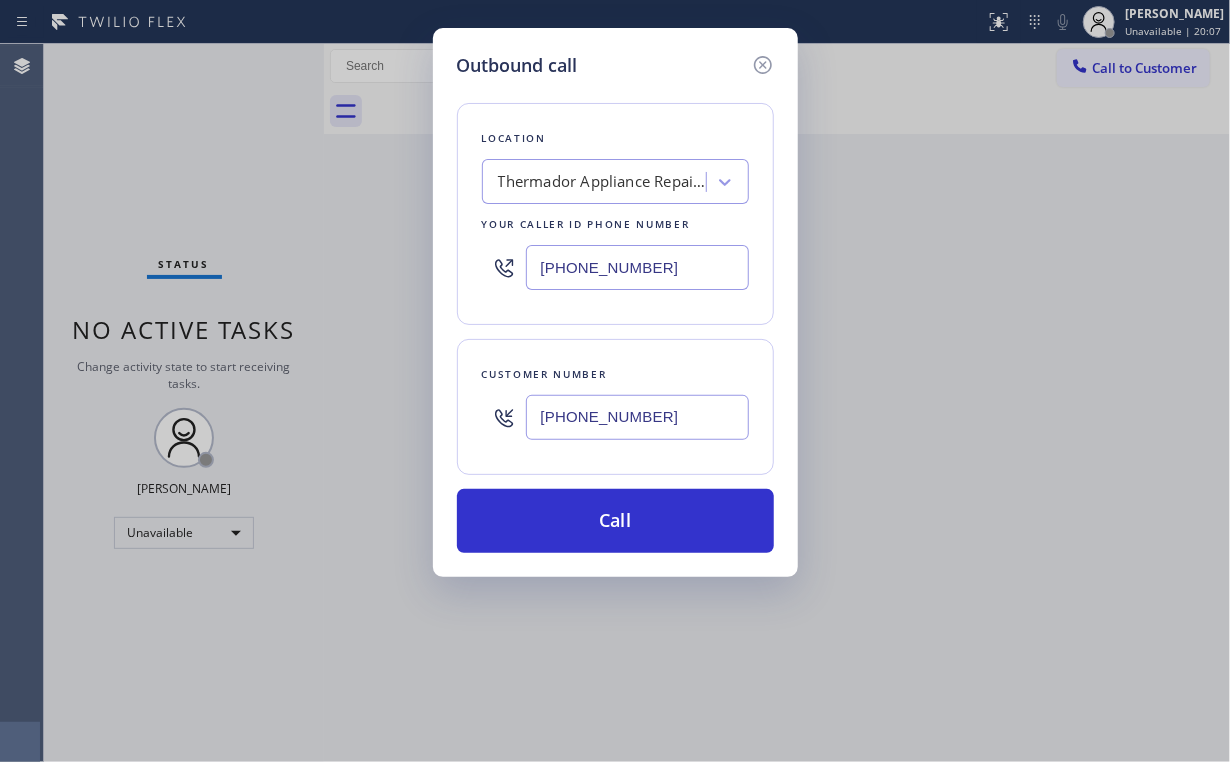 click on "Outbound call Location Thermador Appliance Repair Zone Tacoma Your caller id phone number [PHONE_NUMBER] Customer number [PHONE_NUMBER] Call" at bounding box center [615, 381] 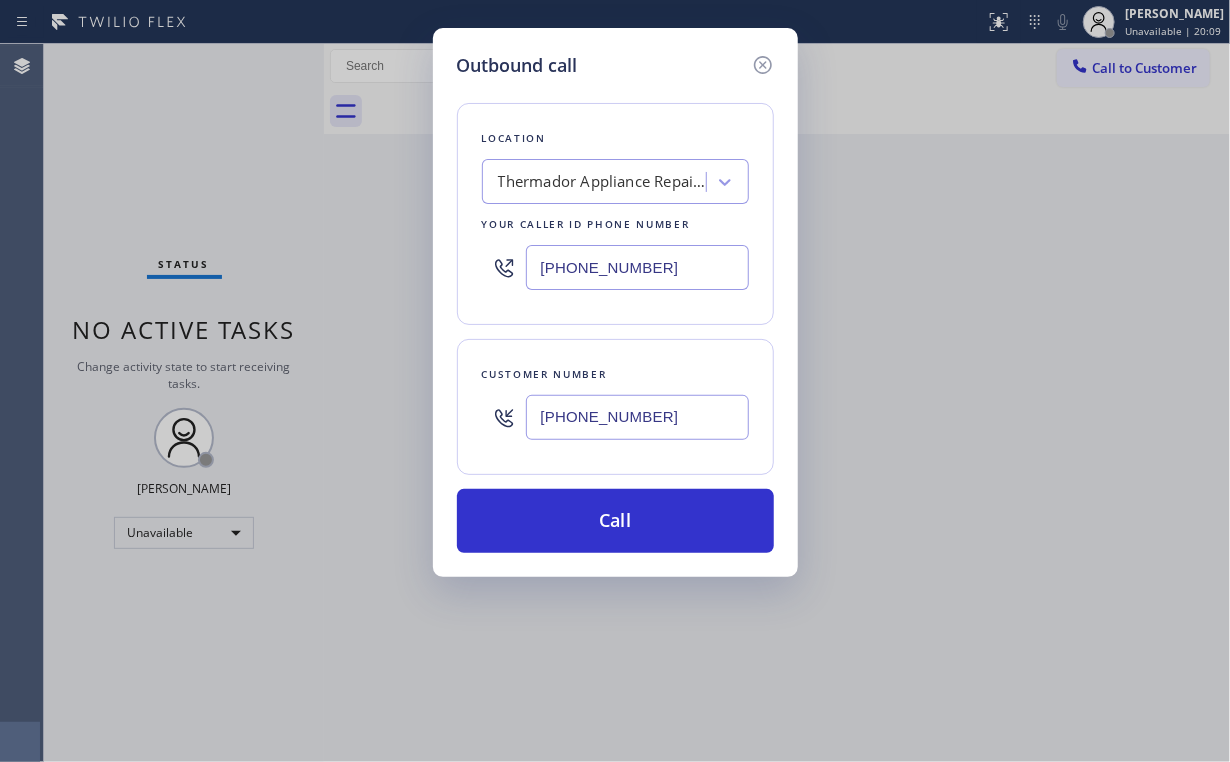 drag, startPoint x: 450, startPoint y: 334, endPoint x: 461, endPoint y: 336, distance: 11.18034 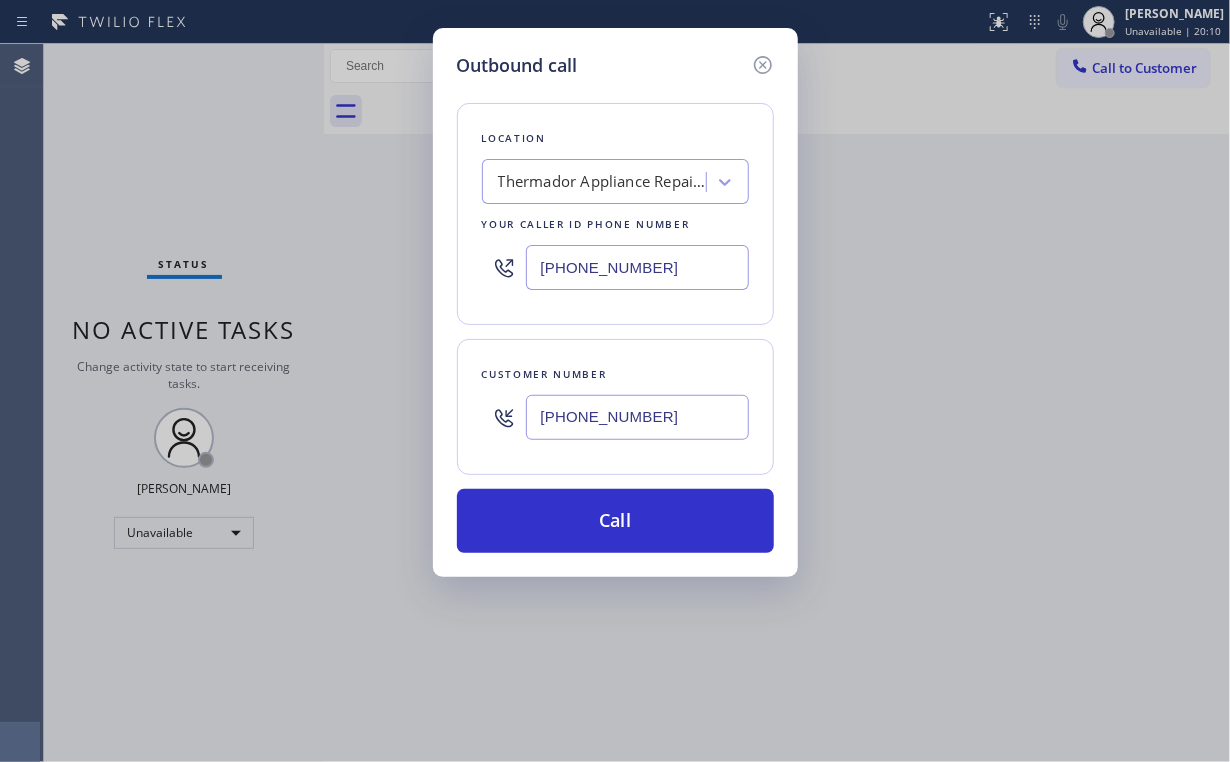 paste on "855) 731-4952" 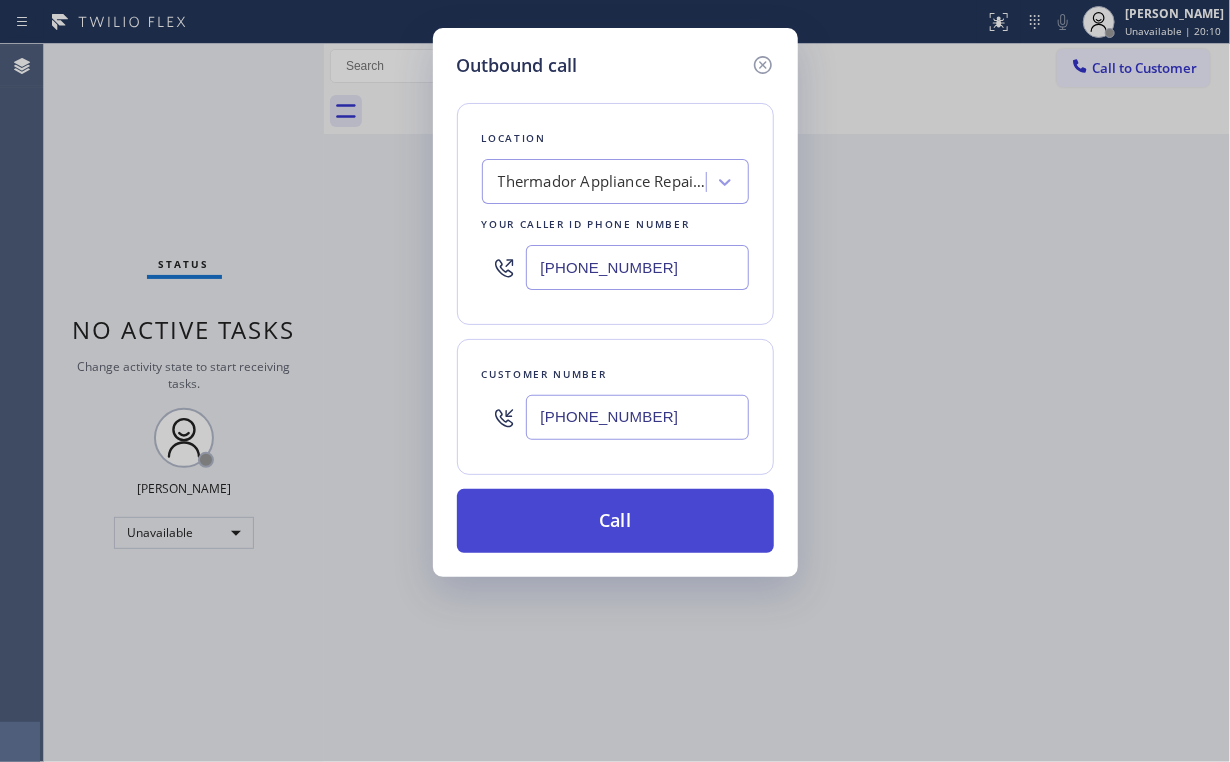 type on "[PHONE_NUMBER]" 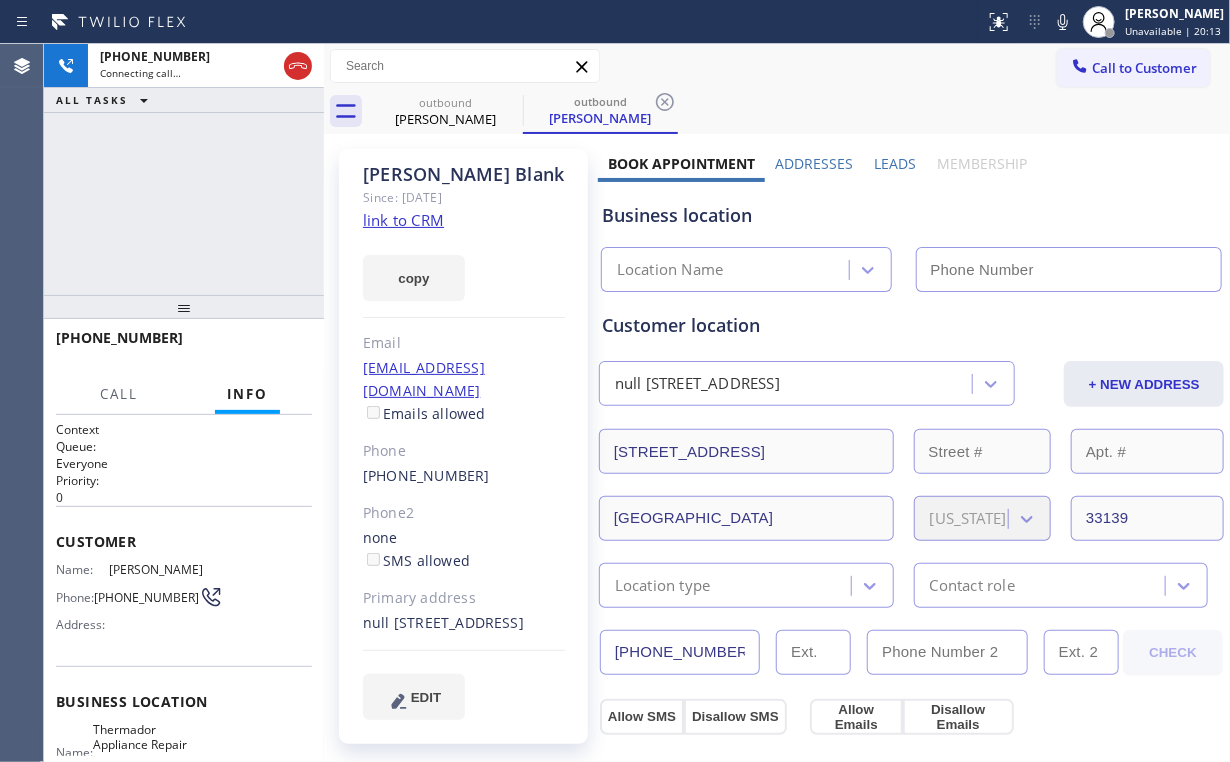 drag, startPoint x: 204, startPoint y: 175, endPoint x: 196, endPoint y: 200, distance: 26.24881 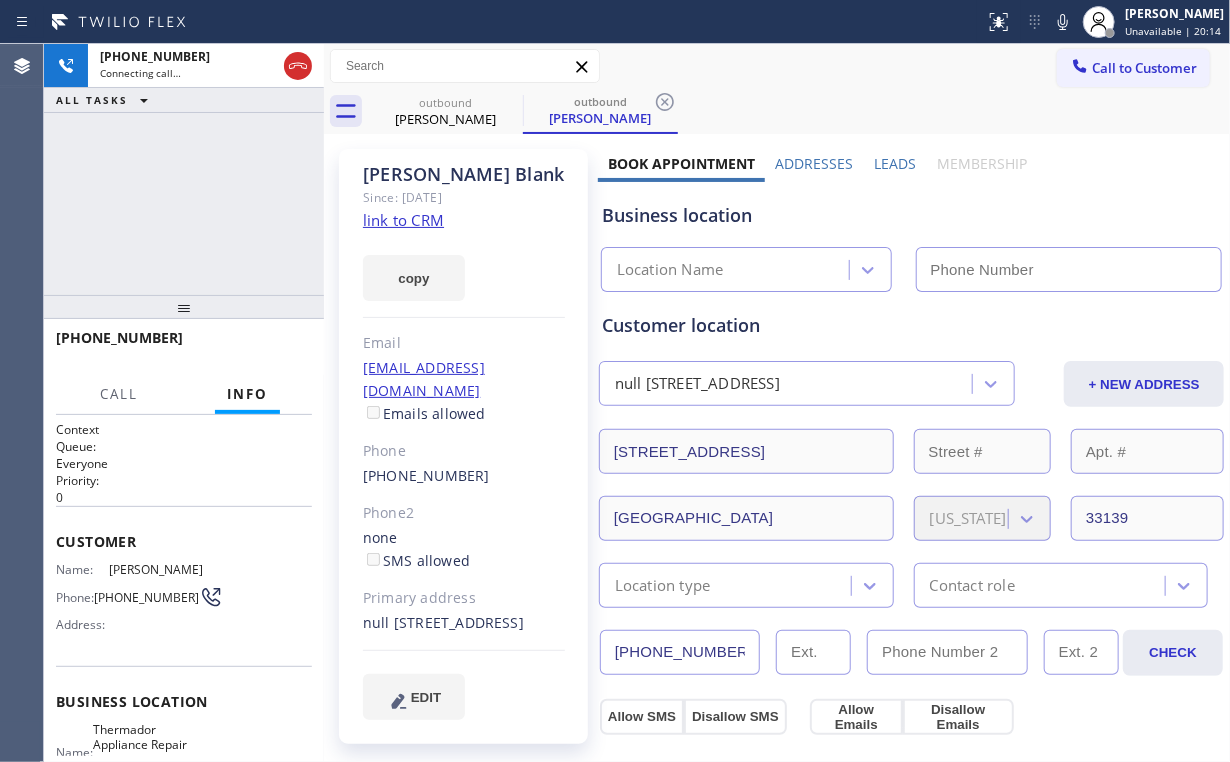 type on "[PHONE_NUMBER]" 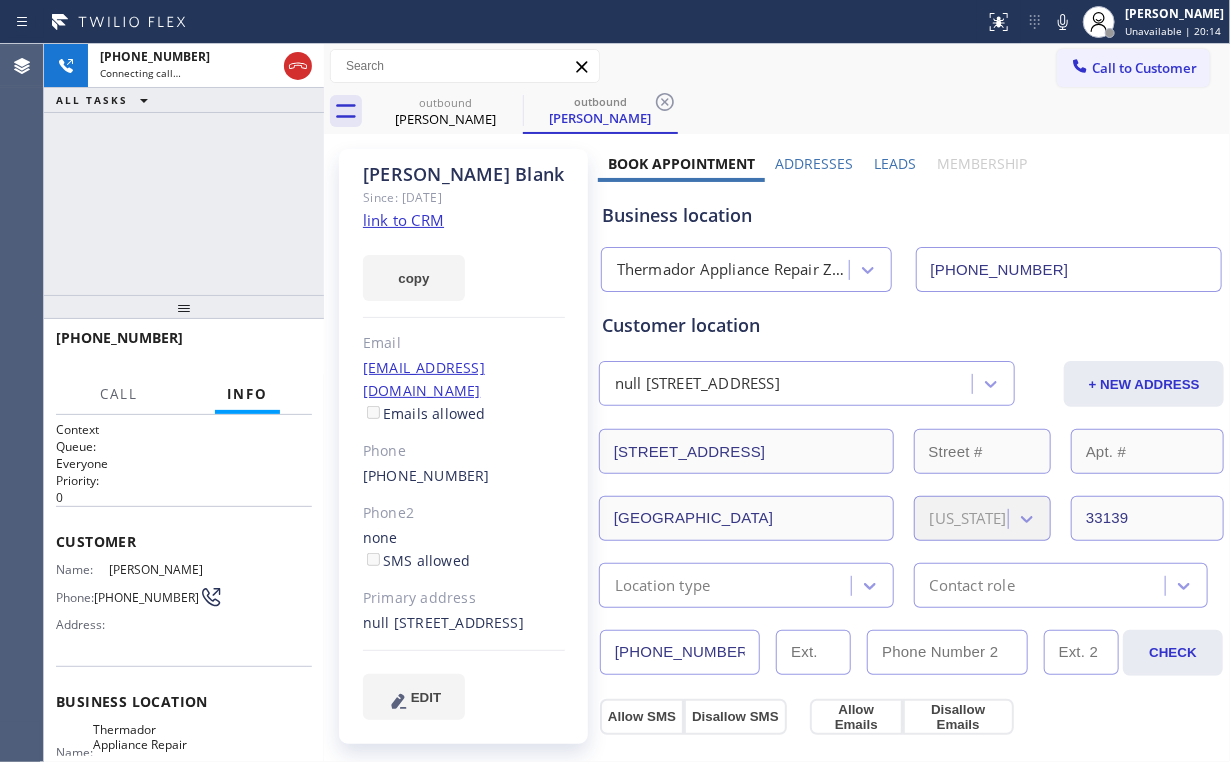 click on "[PHONE_NUMBER] Connecting call… ALL TASKS ALL TASKS ACTIVE TASKS TASKS IN WRAP UP" at bounding box center (184, 169) 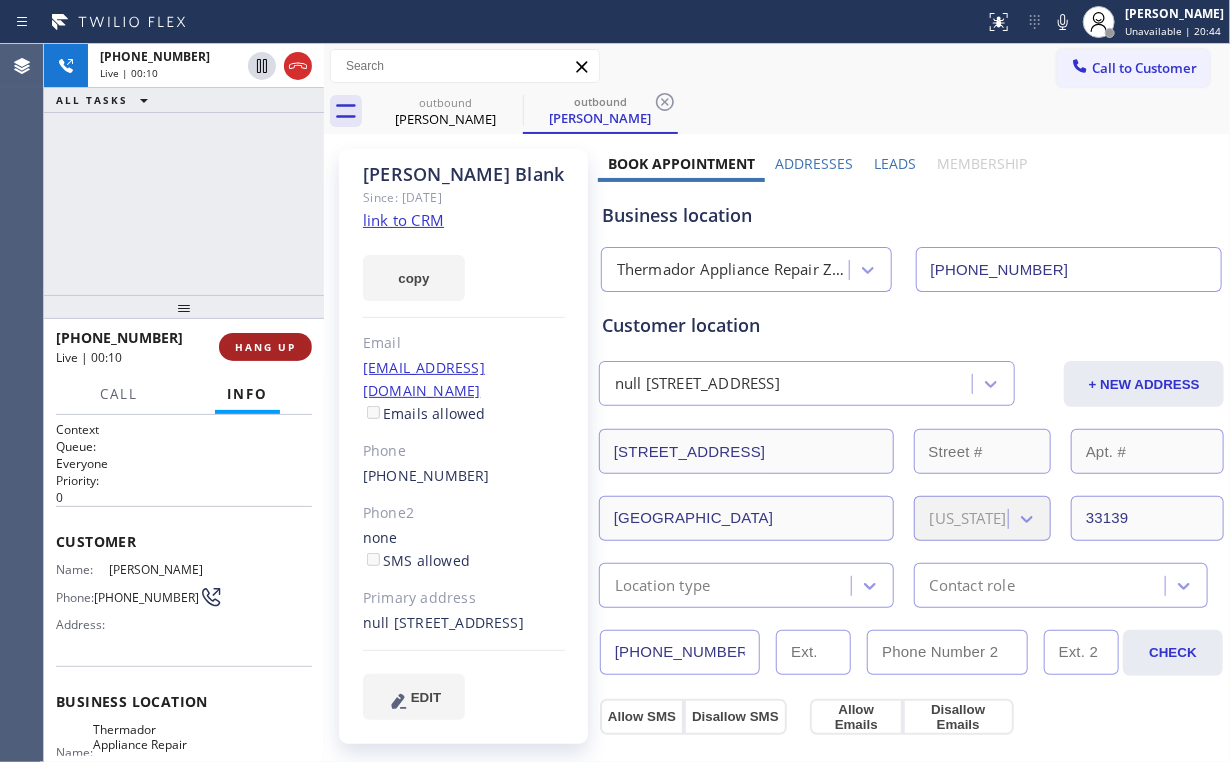 click on "HANG UP" at bounding box center (265, 347) 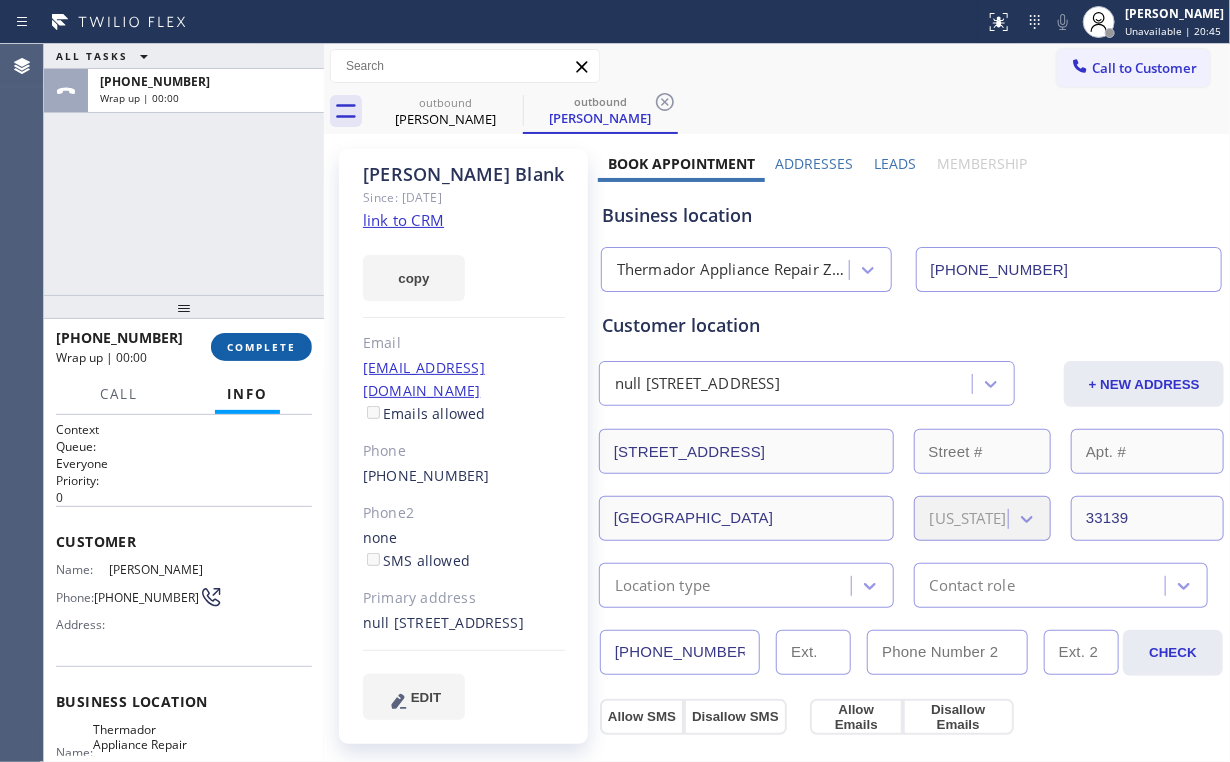 click on "COMPLETE" at bounding box center [261, 347] 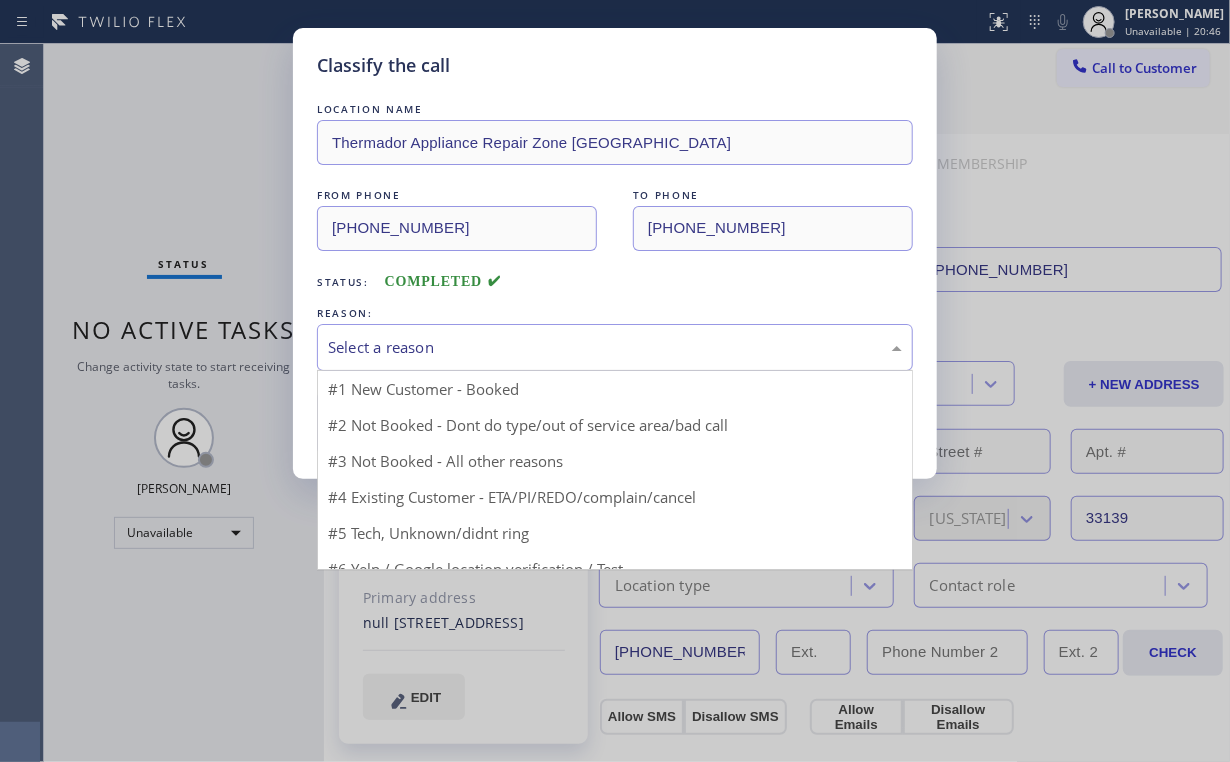 click on "Select a reason" at bounding box center (615, 347) 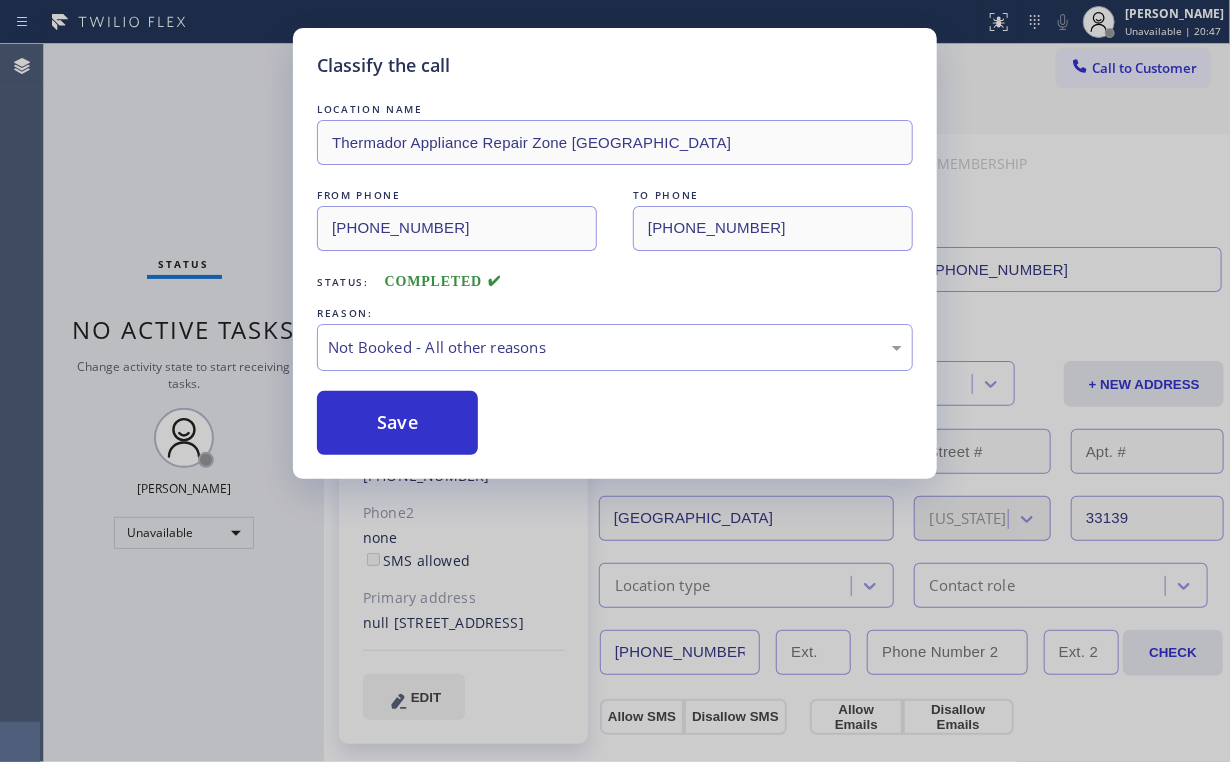 drag, startPoint x: 397, startPoint y: 420, endPoint x: 249, endPoint y: 188, distance: 275.1872 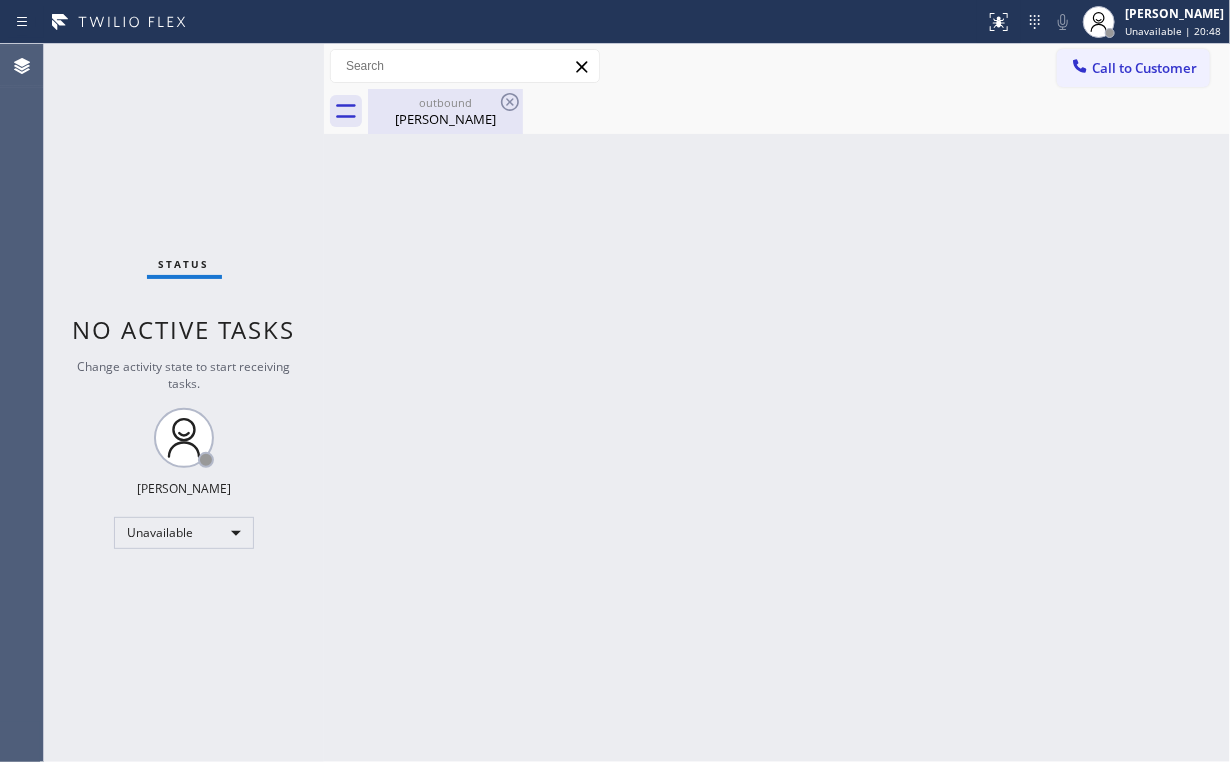 drag, startPoint x: 440, startPoint y: 94, endPoint x: 459, endPoint y: 105, distance: 21.954498 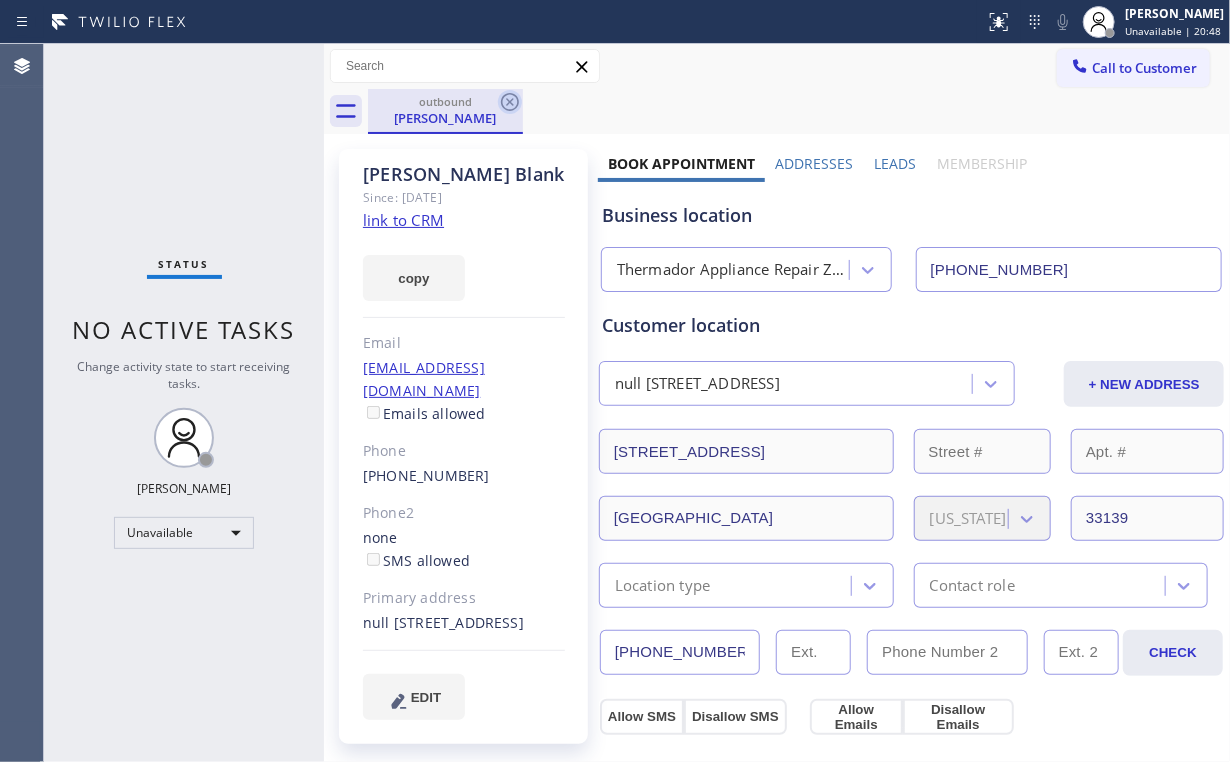 click 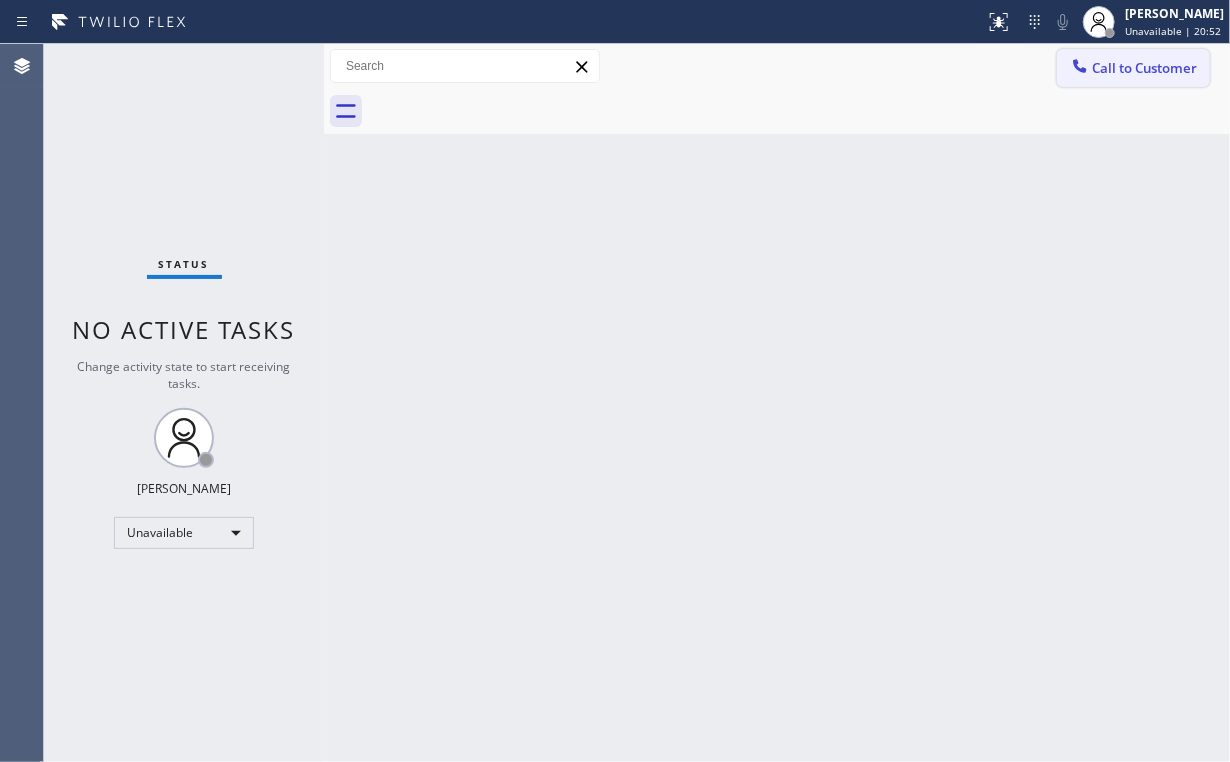 click on "Call to Customer" at bounding box center (1133, 68) 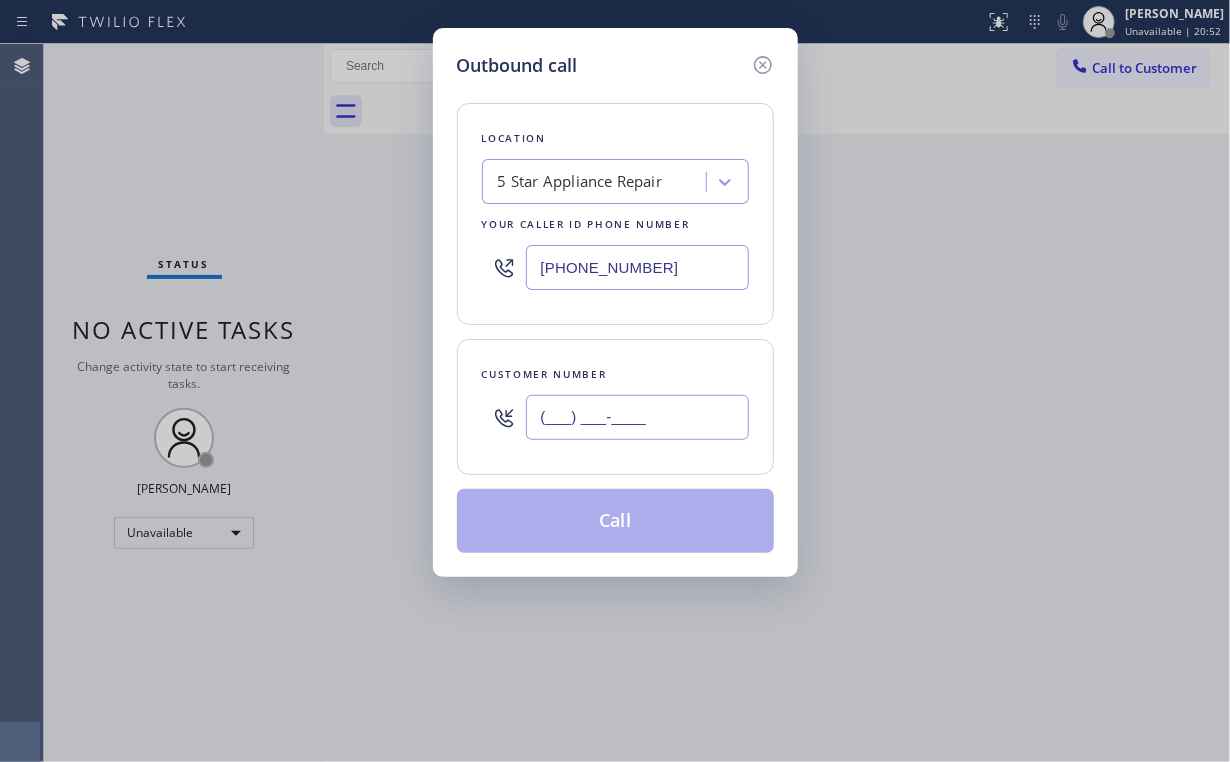 click on "(___) ___-____" at bounding box center (637, 417) 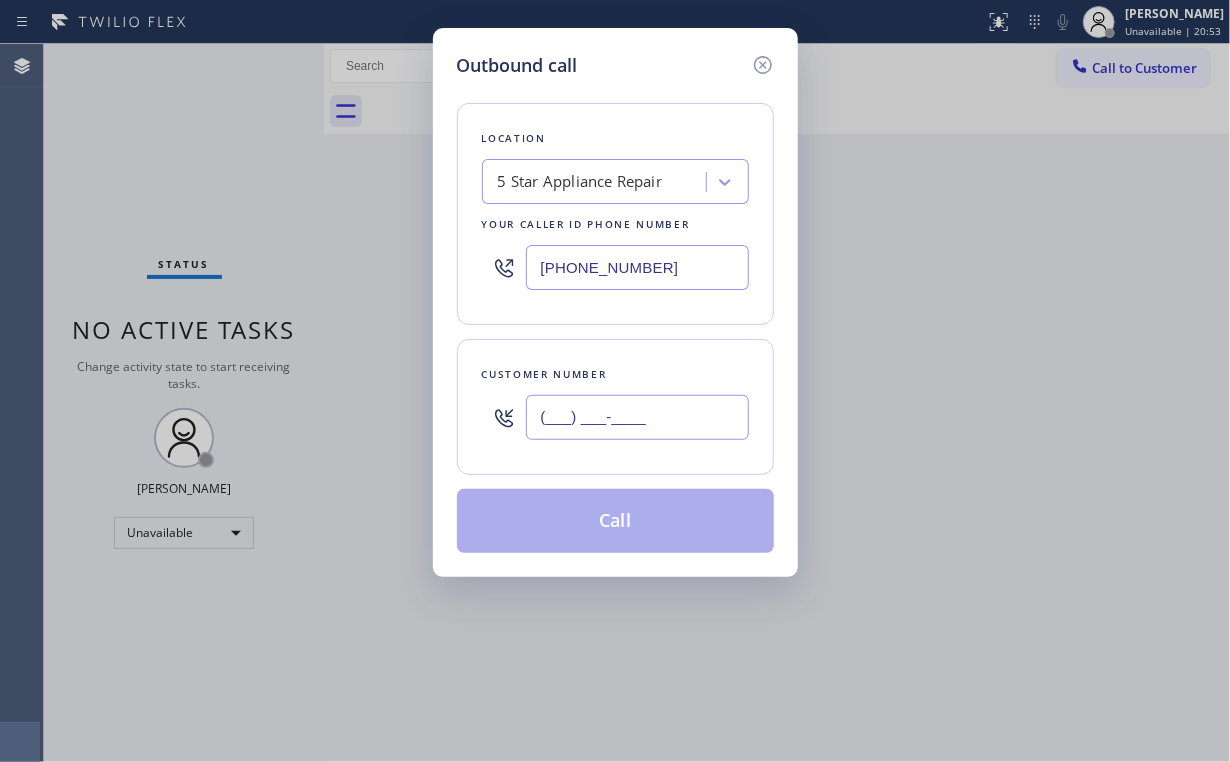 paste on "786) 253-6414" 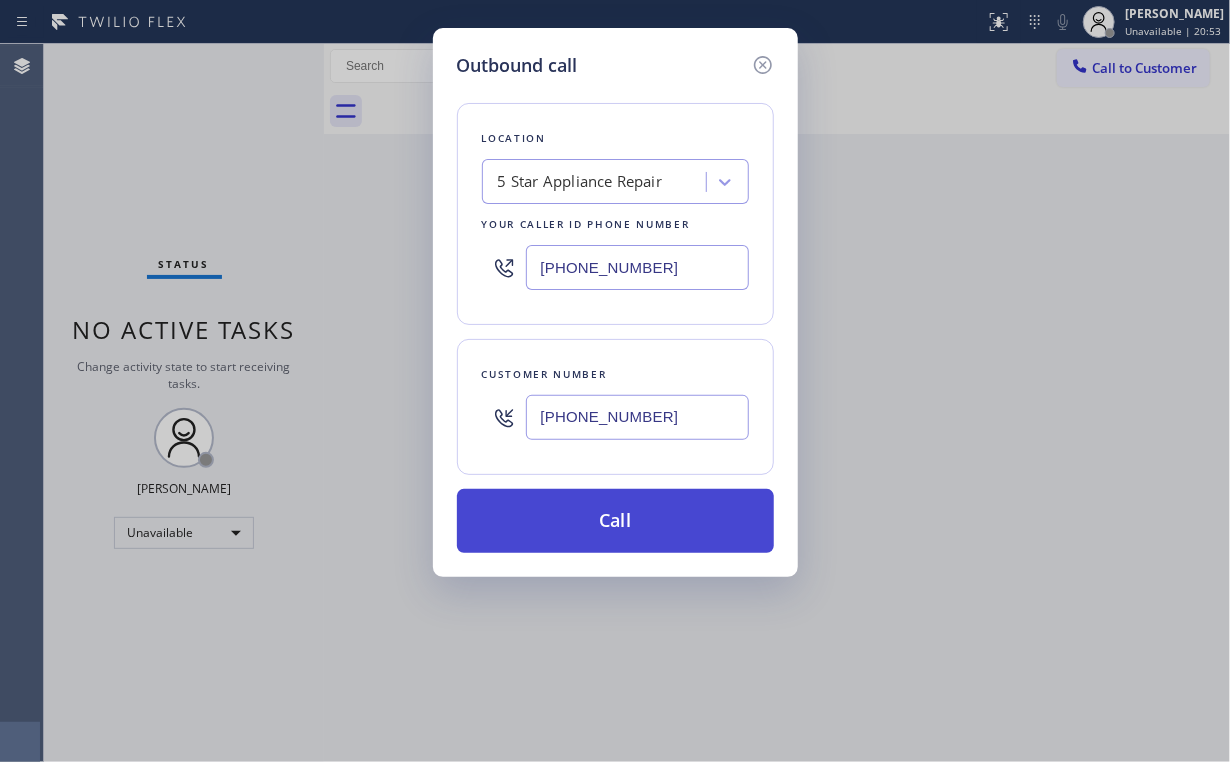 type on "[PHONE_NUMBER]" 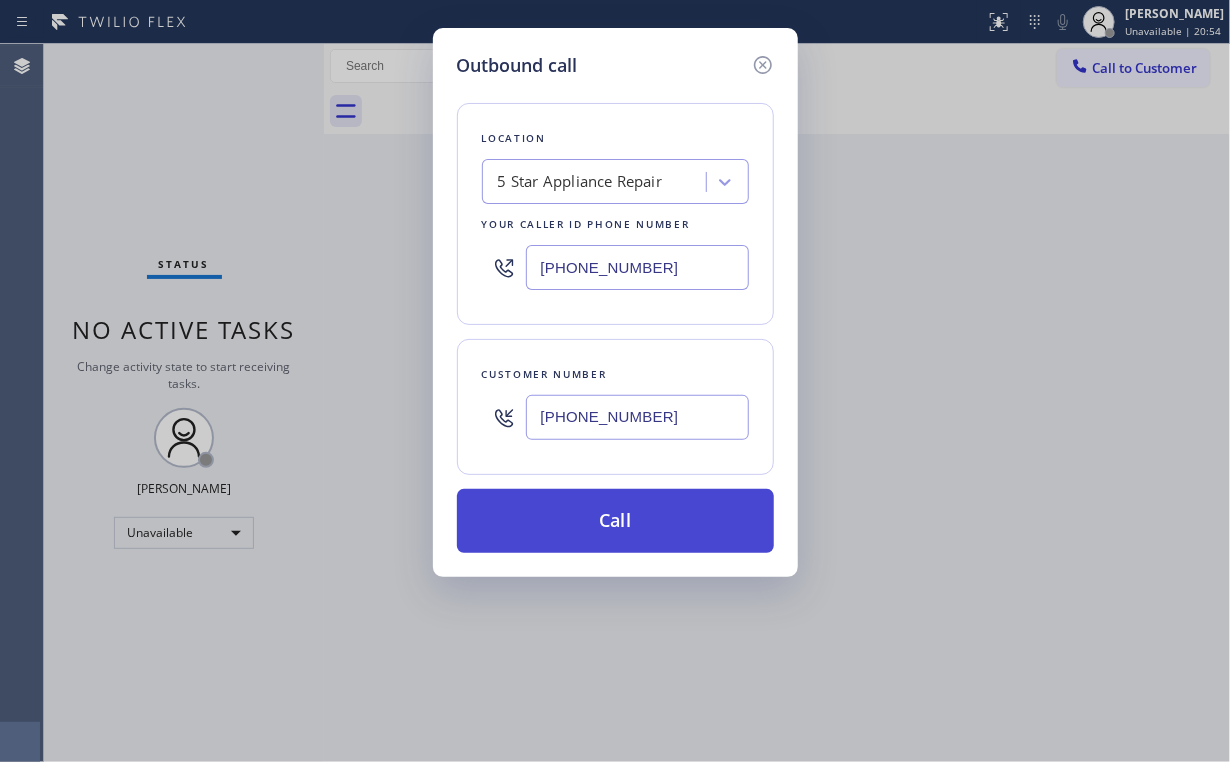 drag, startPoint x: 612, startPoint y: 505, endPoint x: 609, endPoint y: 529, distance: 24.186773 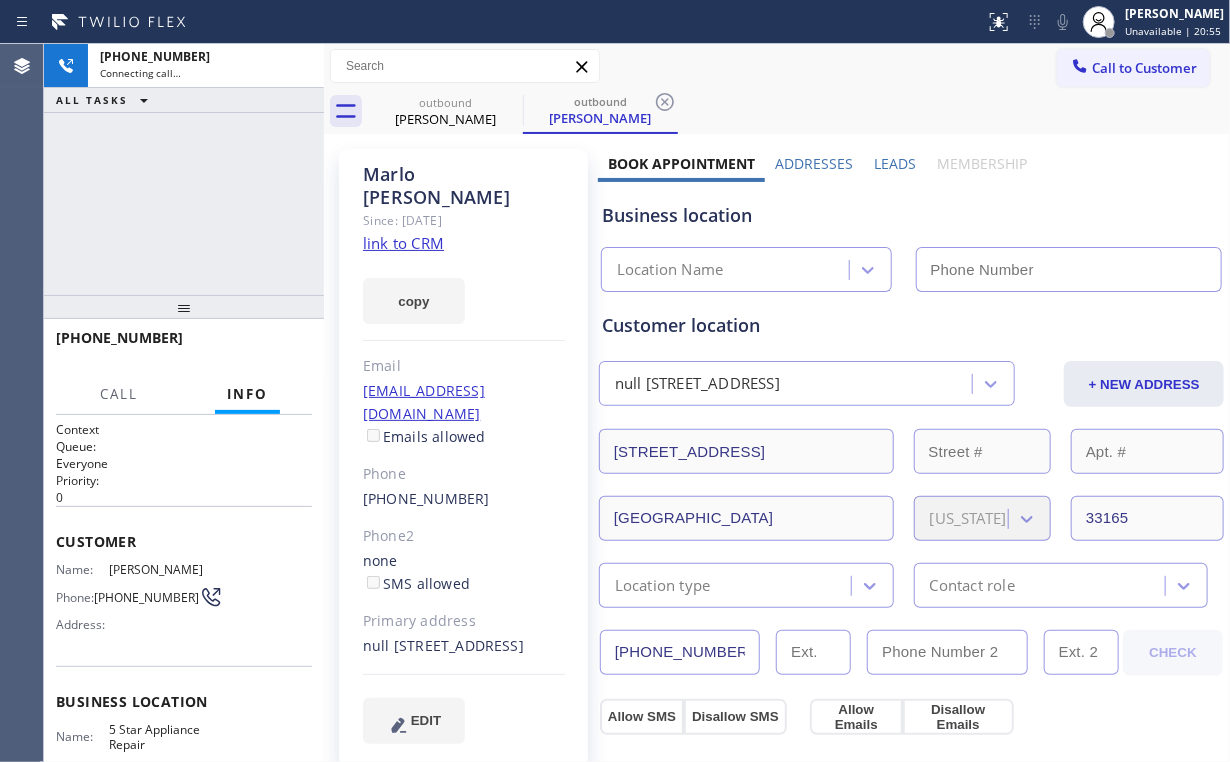 click on "[PHONE_NUMBER] Connecting call… ALL TASKS ALL TASKS ACTIVE TASKS TASKS IN WRAP UP" at bounding box center [184, 169] 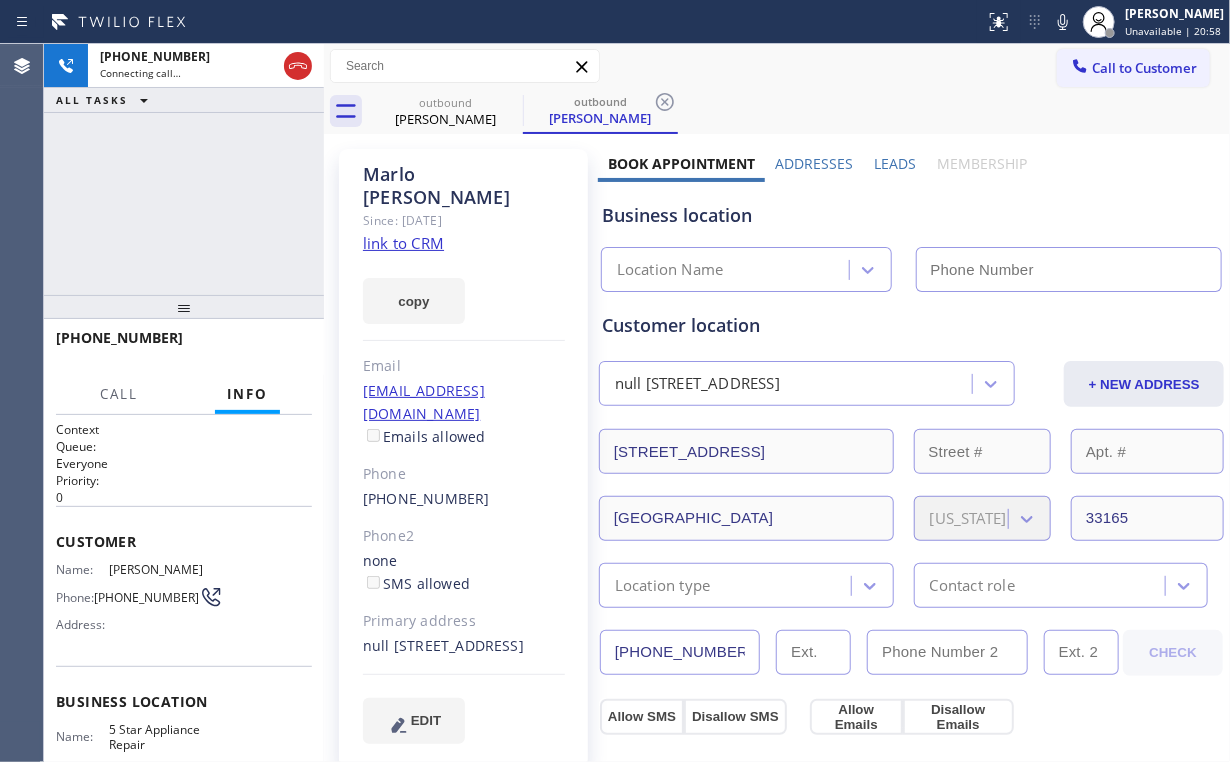 type on "[PHONE_NUMBER]" 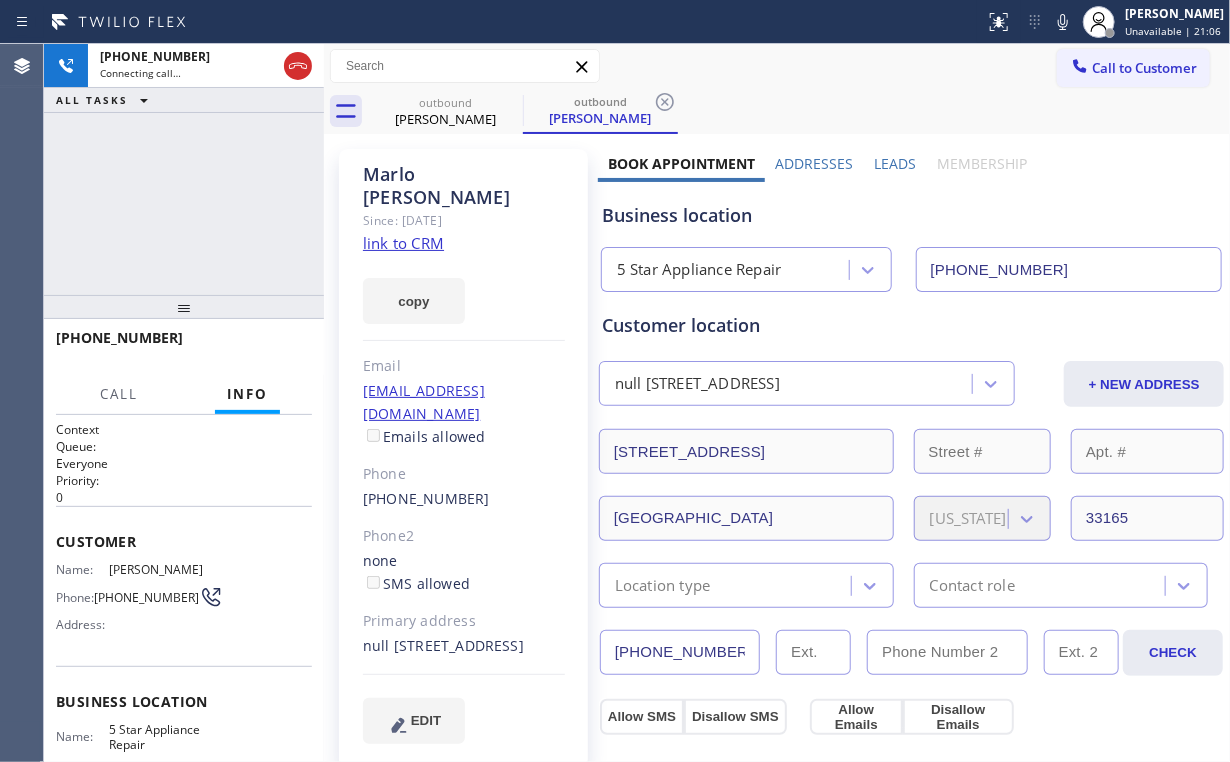 click on "[PHONE_NUMBER] Connecting call… ALL TASKS ALL TASKS ACTIVE TASKS TASKS IN WRAP UP" at bounding box center [184, 169] 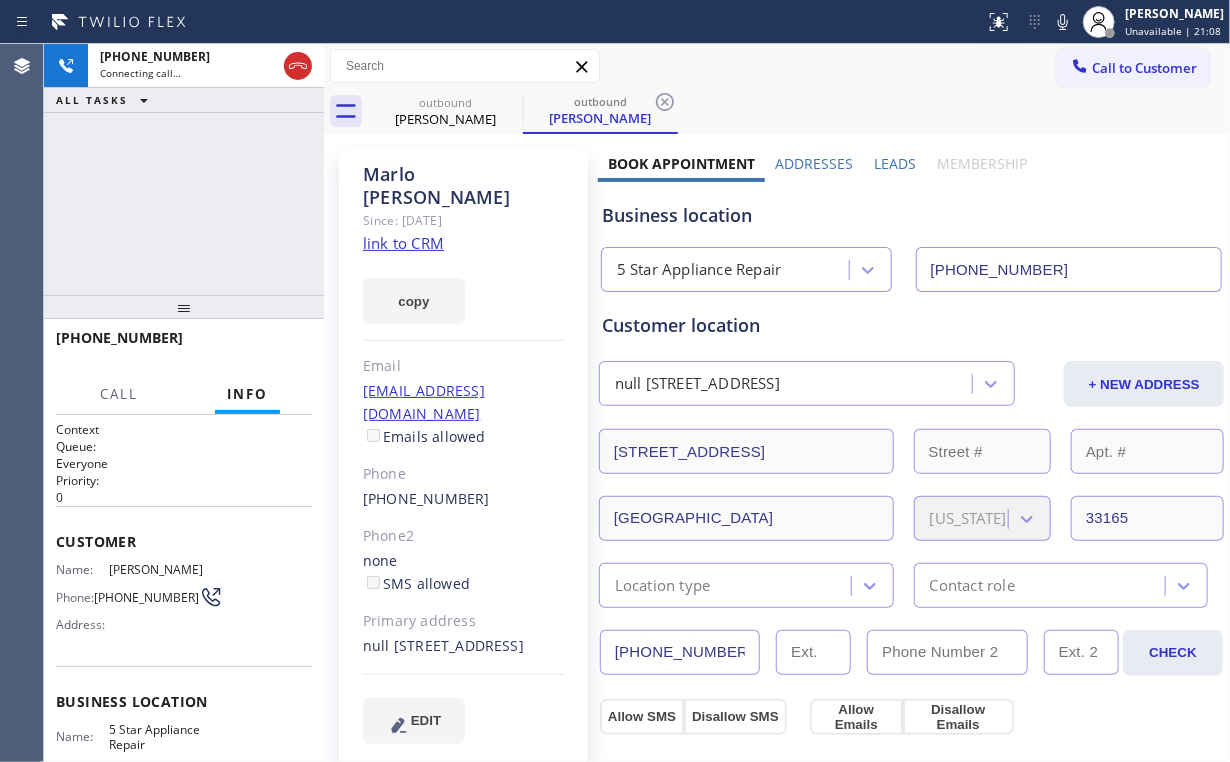 click on "[PHONE_NUMBER] Connecting call… ALL TASKS ALL TASKS ACTIVE TASKS TASKS IN WRAP UP" at bounding box center [184, 169] 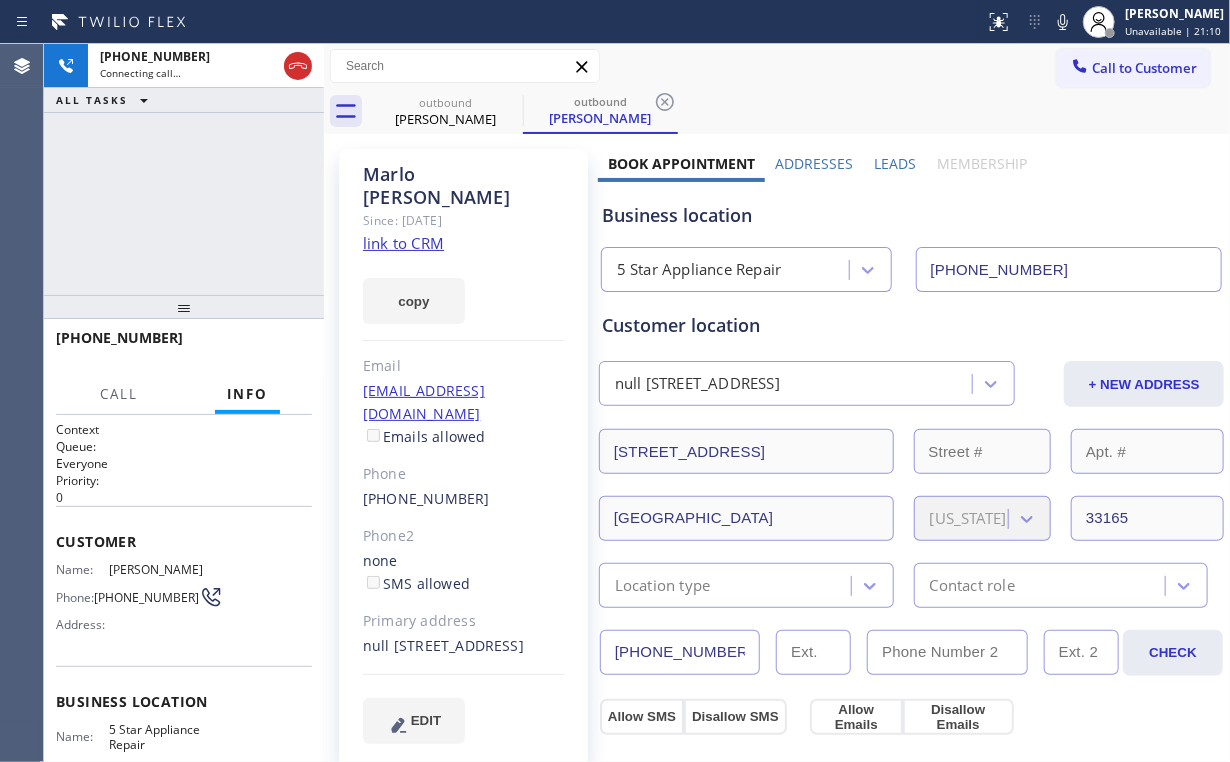 click on "[PHONE_NUMBER] Connecting call… ALL TASKS ALL TASKS ACTIVE TASKS TASKS IN WRAP UP" at bounding box center [184, 169] 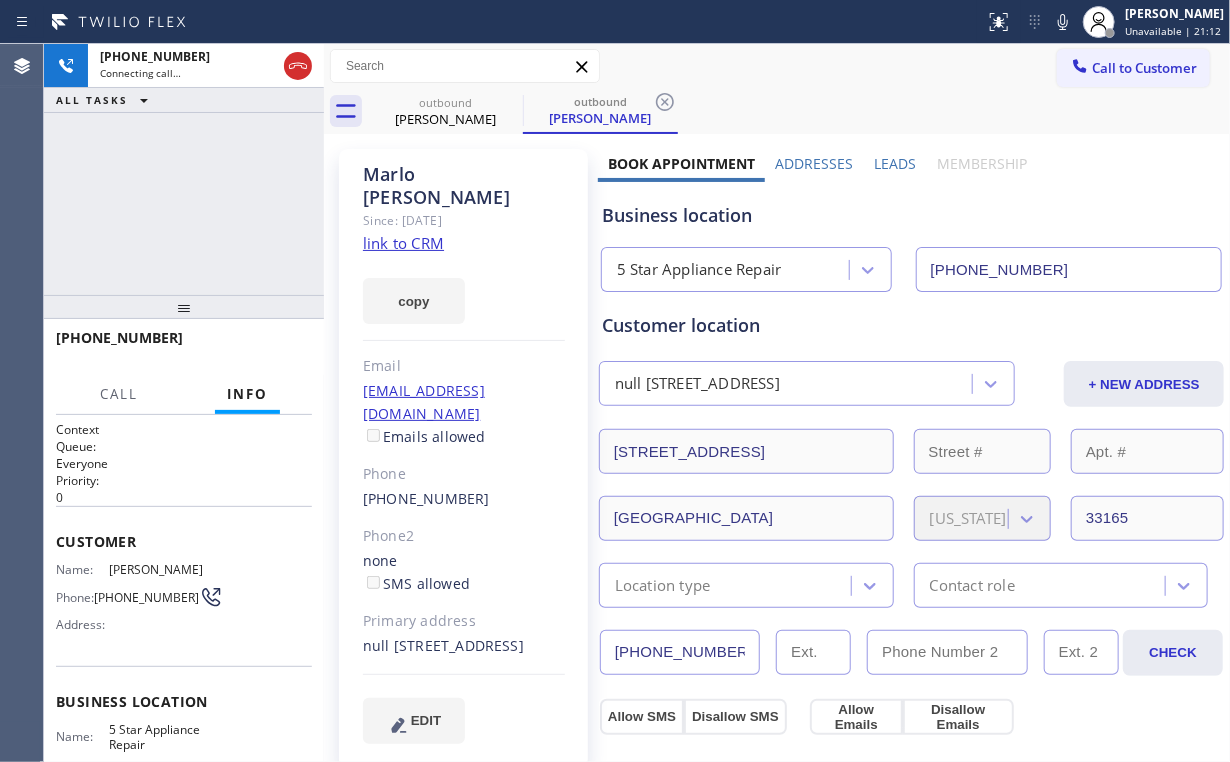 click on "[PHONE_NUMBER] Connecting call… ALL TASKS ALL TASKS ACTIVE TASKS TASKS IN WRAP UP" at bounding box center [184, 169] 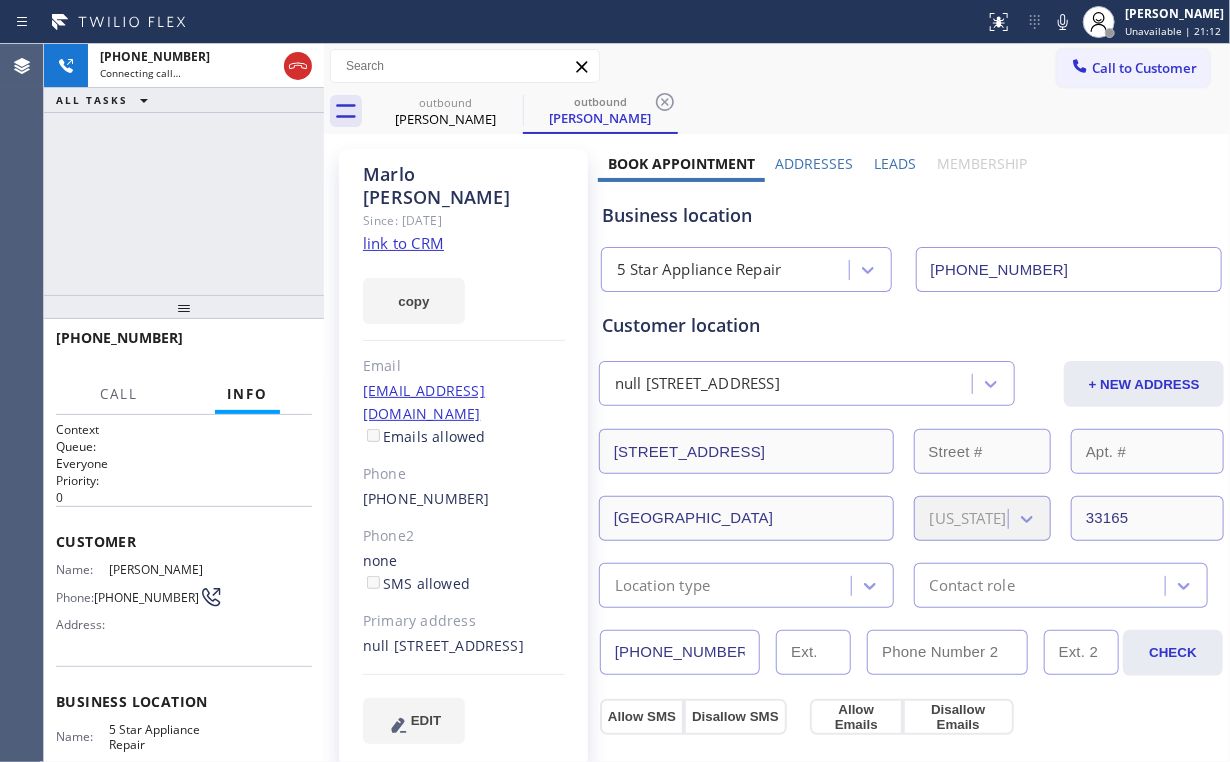 click on "[PHONE_NUMBER] Connecting call… ALL TASKS ALL TASKS ACTIVE TASKS TASKS IN WRAP UP" at bounding box center (184, 169) 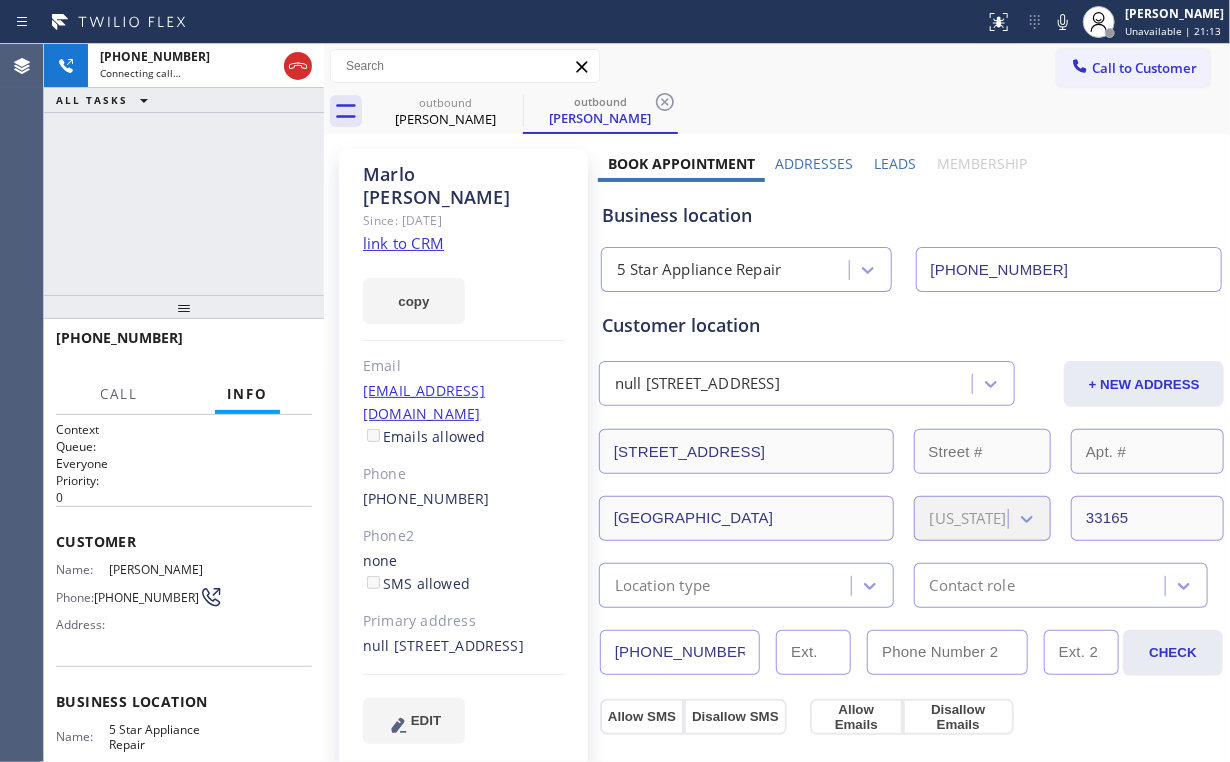 click on "[PHONE_NUMBER] Connecting call… ALL TASKS ALL TASKS ACTIVE TASKS TASKS IN WRAP UP" at bounding box center [184, 169] 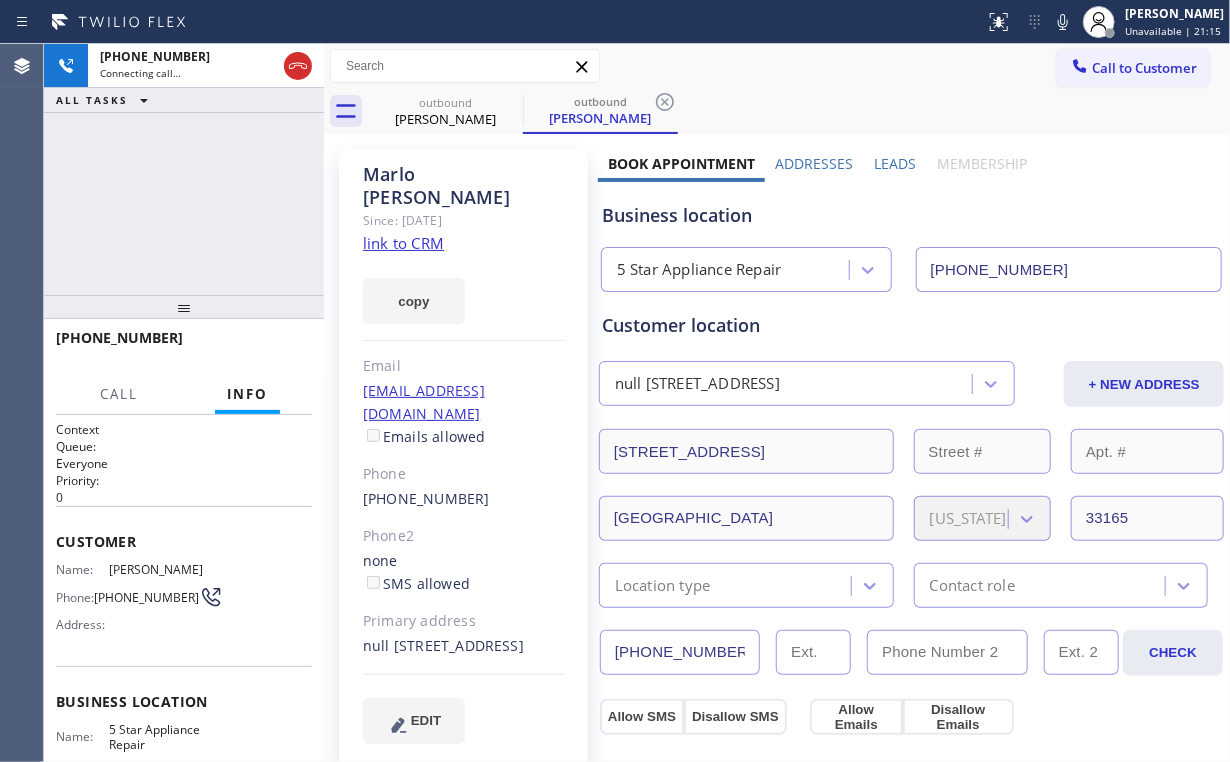 click on "[PHONE_NUMBER] Connecting call… ALL TASKS ALL TASKS ACTIVE TASKS TASKS IN WRAP UP" at bounding box center [184, 169] 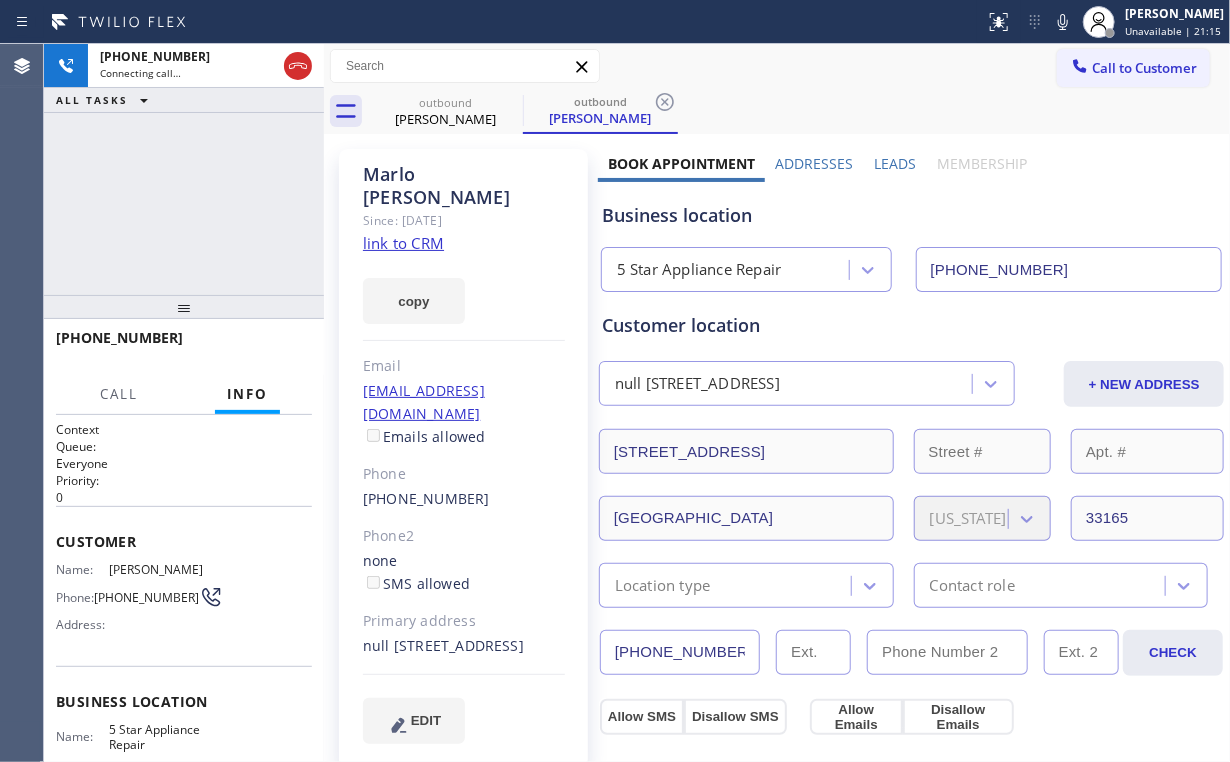 click on "[PHONE_NUMBER] Connecting call… ALL TASKS ALL TASKS ACTIVE TASKS TASKS IN WRAP UP" at bounding box center [184, 169] 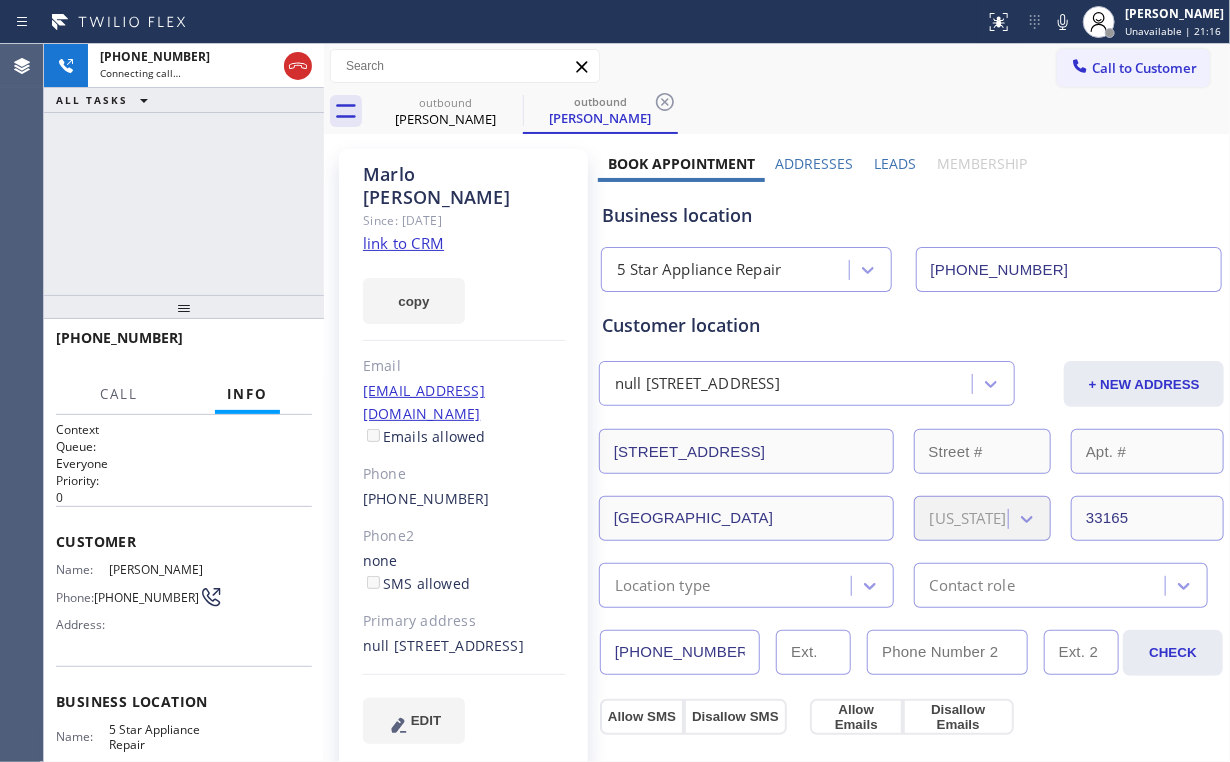 click on "[PHONE_NUMBER] Connecting call… ALL TASKS ALL TASKS ACTIVE TASKS TASKS IN WRAP UP" at bounding box center (184, 169) 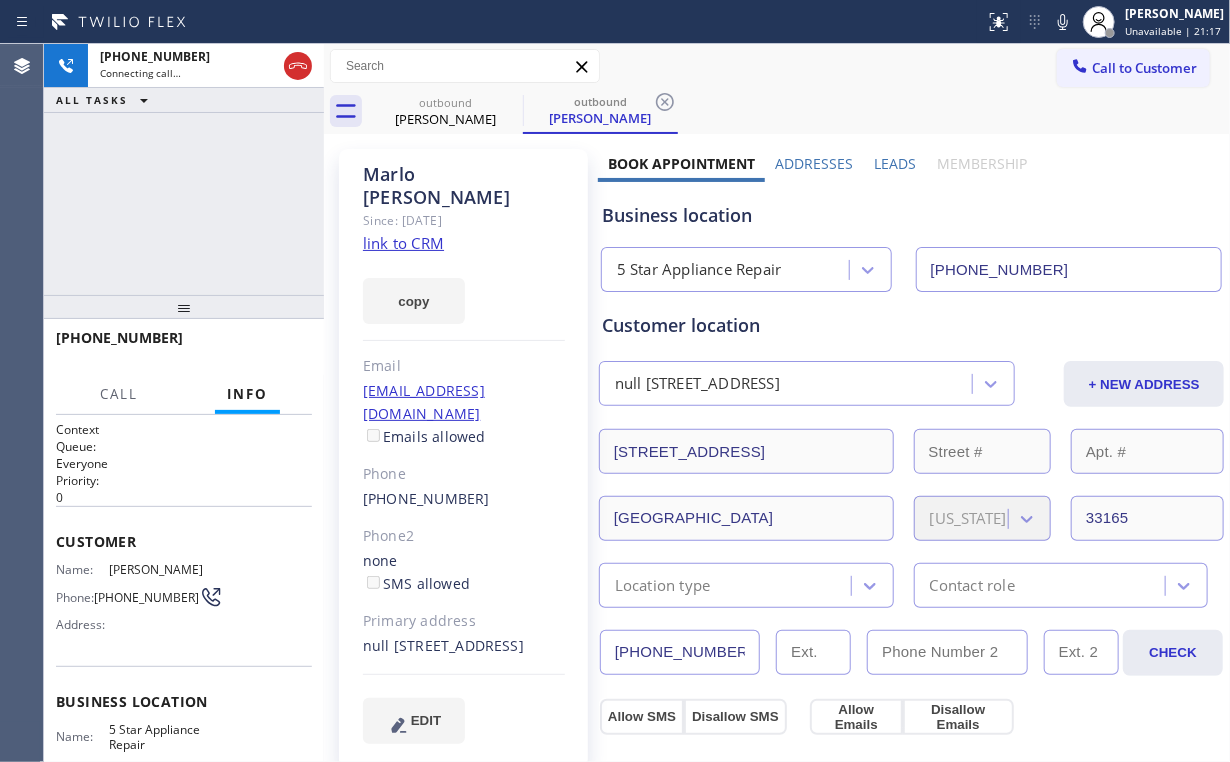 click on "[PHONE_NUMBER] Connecting call… ALL TASKS ALL TASKS ACTIVE TASKS TASKS IN WRAP UP" at bounding box center (184, 169) 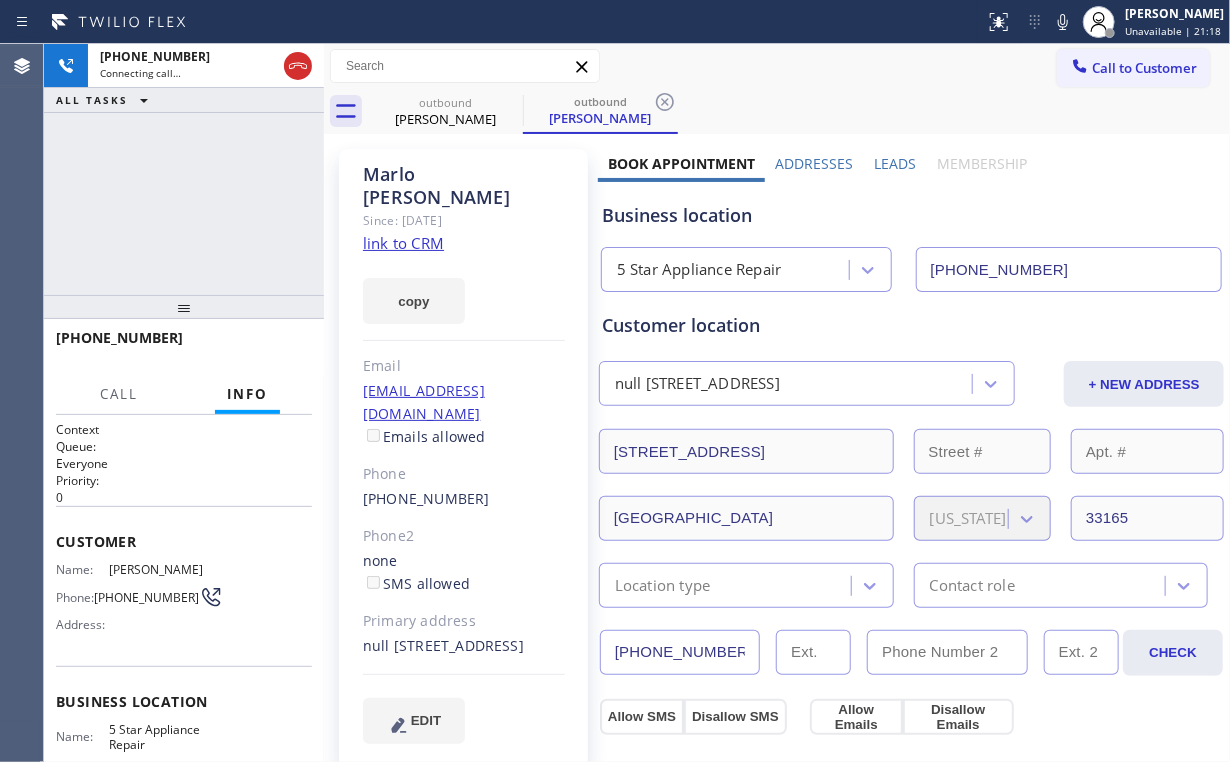 click on "[PHONE_NUMBER] Connecting call… ALL TASKS ALL TASKS ACTIVE TASKS TASKS IN WRAP UP" at bounding box center [184, 169] 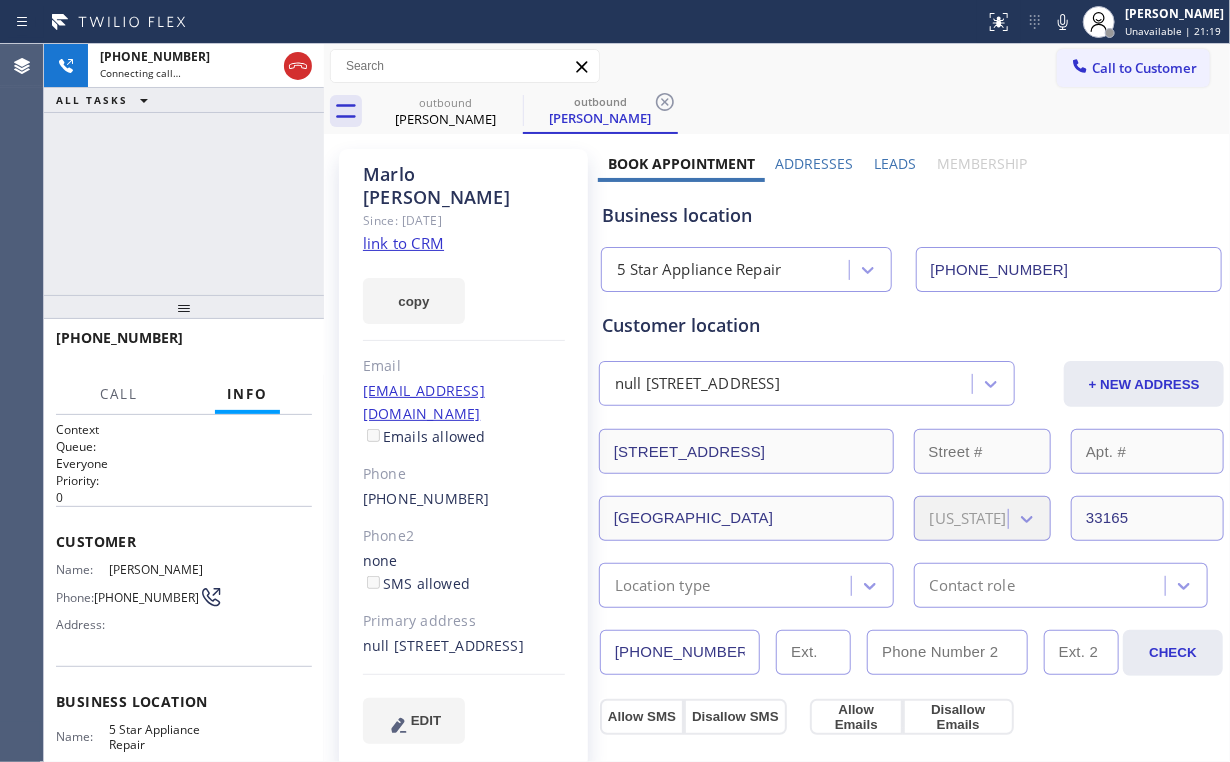 click on "[PHONE_NUMBER] Connecting call… ALL TASKS ALL TASKS ACTIVE TASKS TASKS IN WRAP UP" at bounding box center (184, 169) 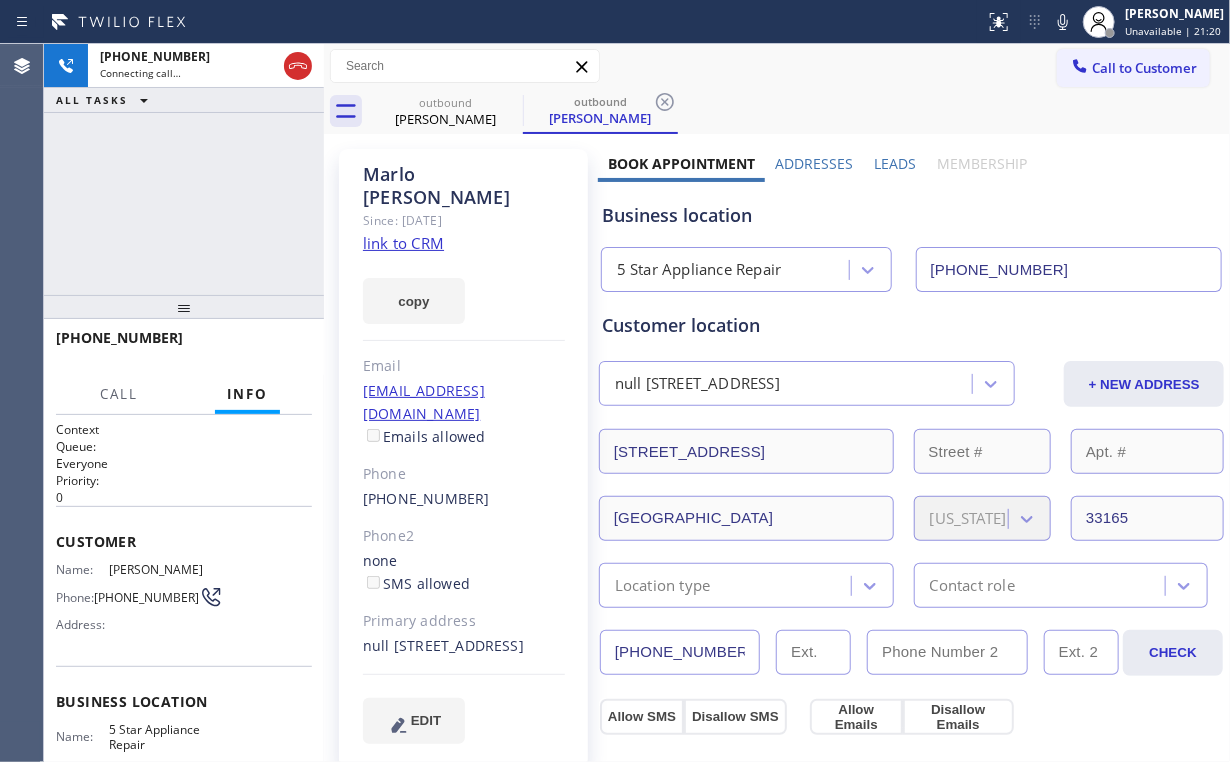 click on "[PHONE_NUMBER] Connecting call… ALL TASKS ALL TASKS ACTIVE TASKS TASKS IN WRAP UP" at bounding box center (184, 169) 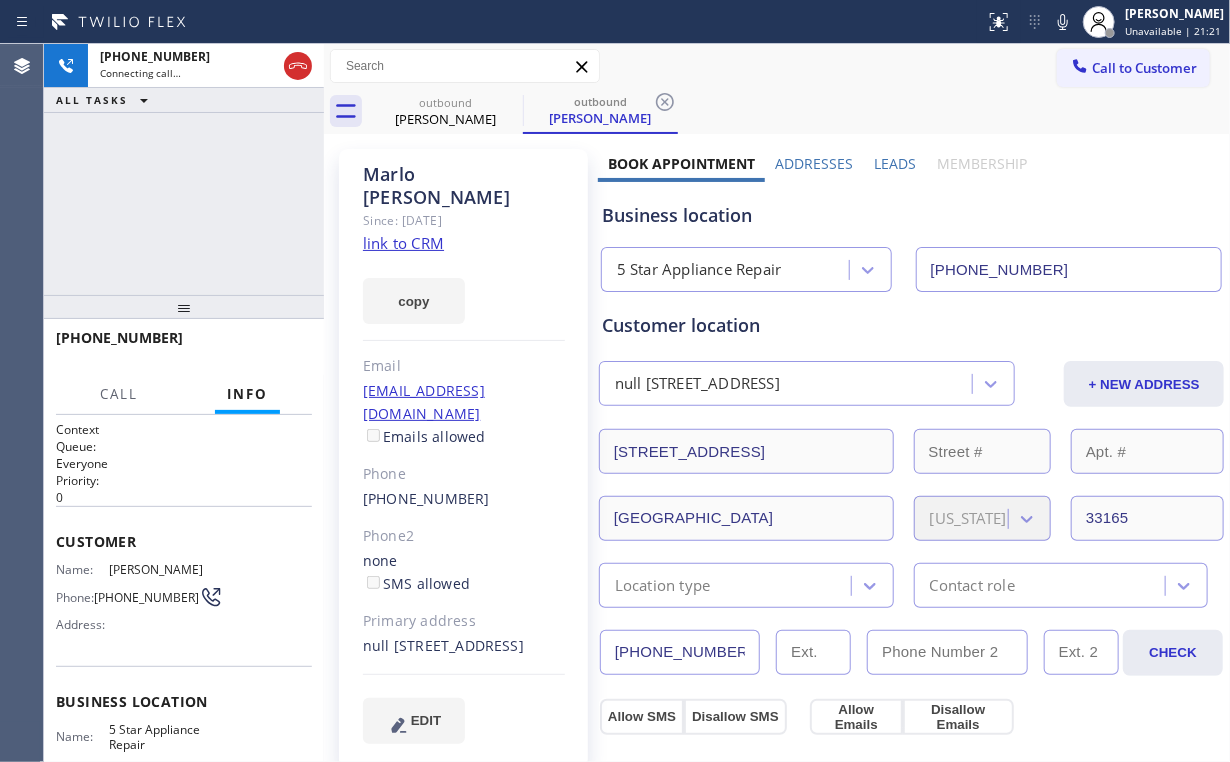 click on "[PHONE_NUMBER] Connecting call… ALL TASKS ALL TASKS ACTIVE TASKS TASKS IN WRAP UP" at bounding box center (184, 169) 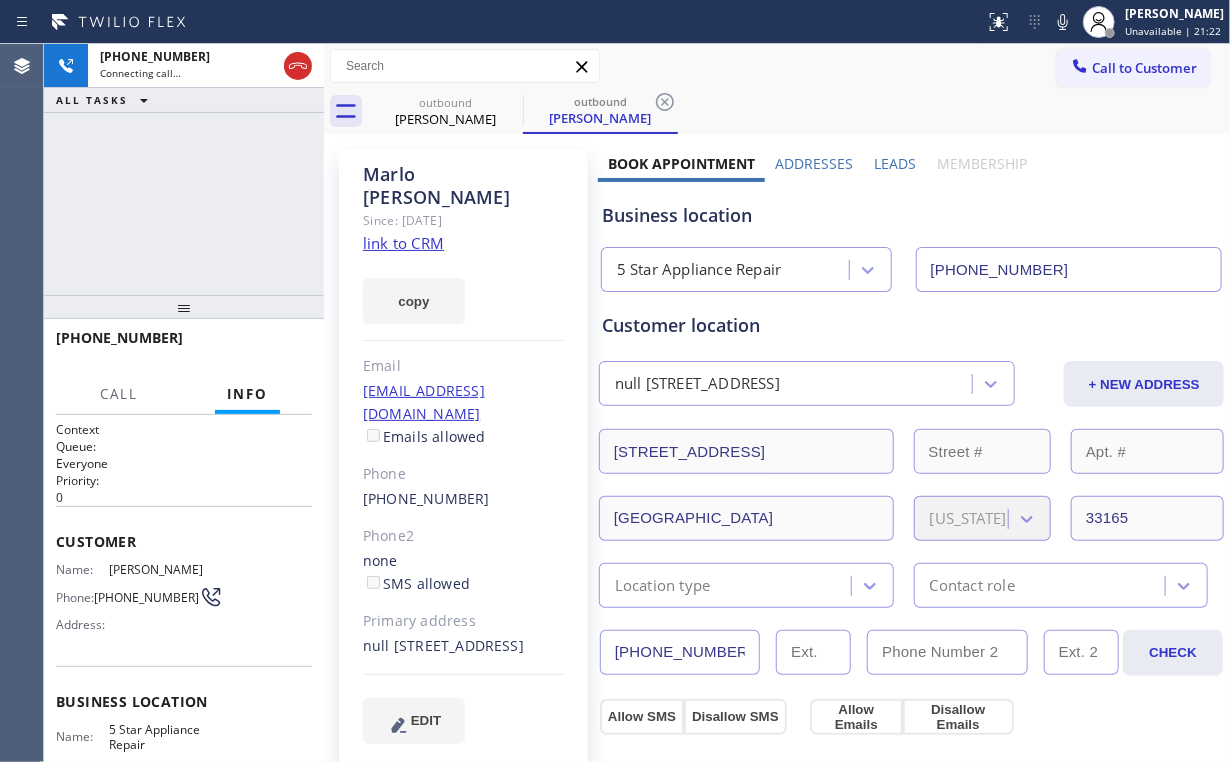 click on "[PHONE_NUMBER] Connecting call… ALL TASKS ALL TASKS ACTIVE TASKS TASKS IN WRAP UP" at bounding box center (184, 169) 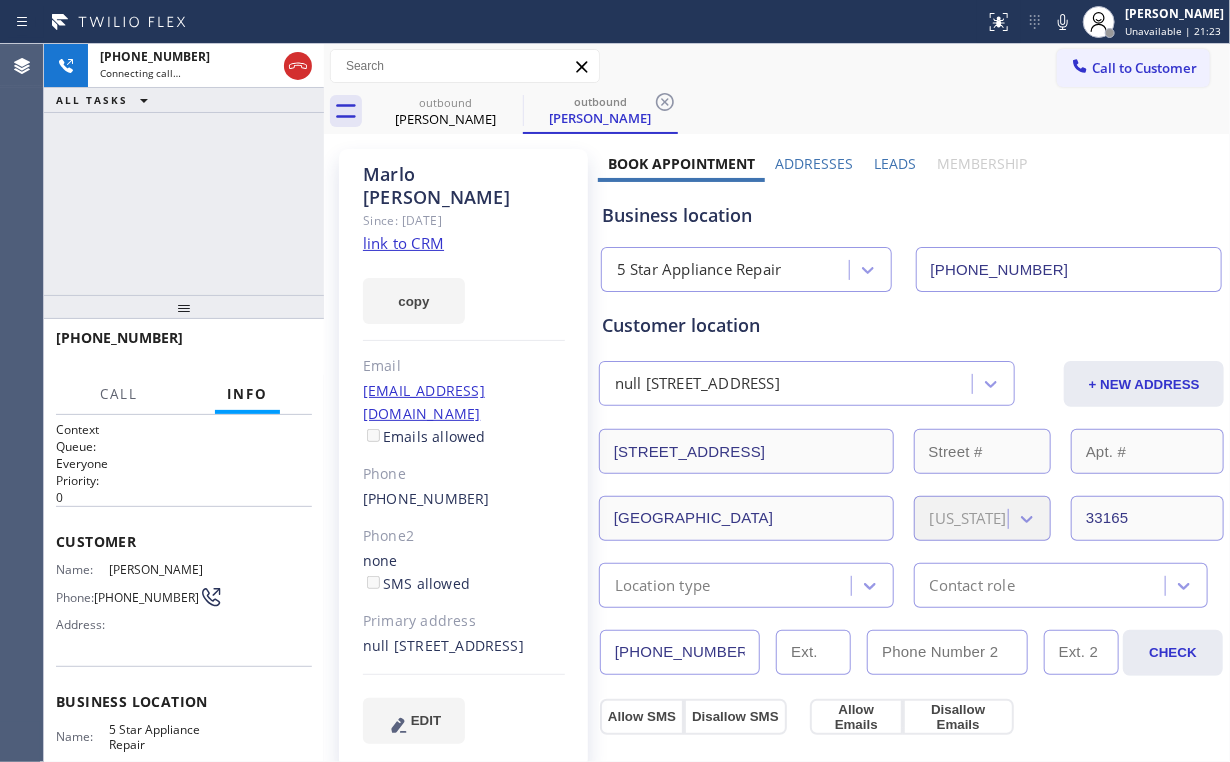 click on "[PHONE_NUMBER] Connecting call… ALL TASKS ALL TASKS ACTIVE TASKS TASKS IN WRAP UP" at bounding box center (184, 169) 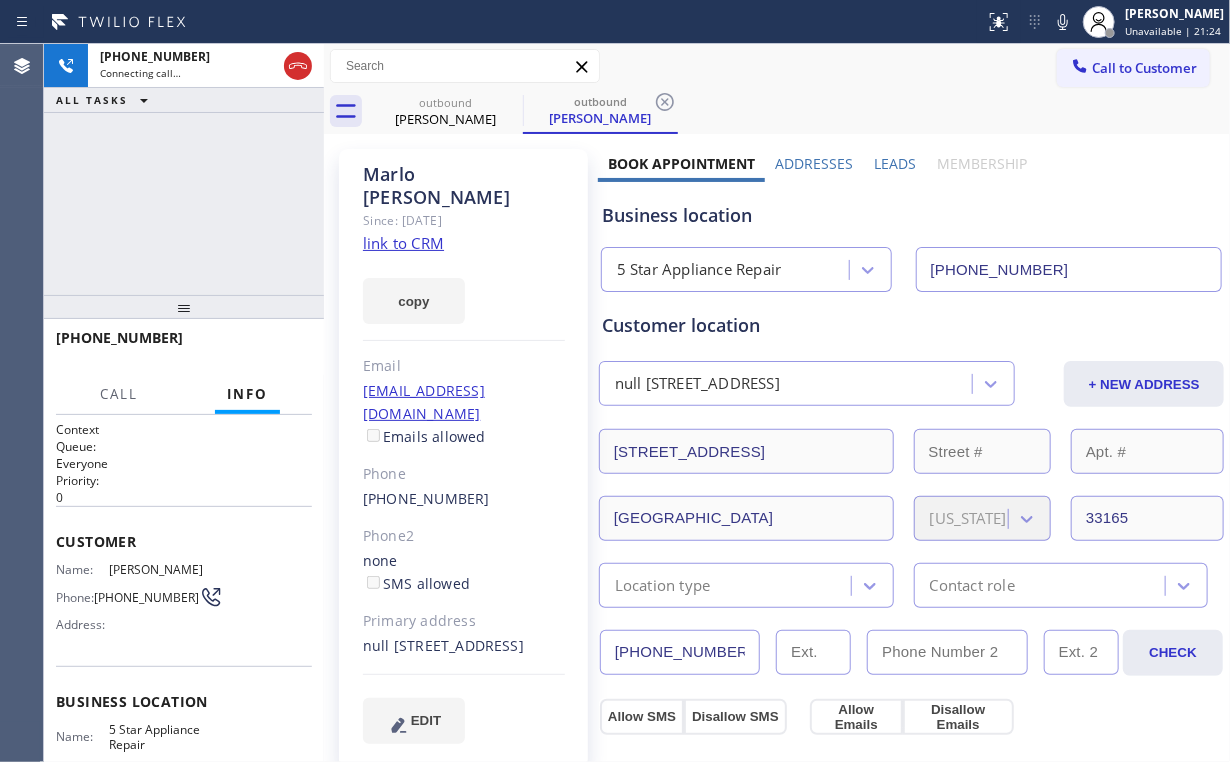 click on "[PHONE_NUMBER] Connecting call… ALL TASKS ALL TASKS ACTIVE TASKS TASKS IN WRAP UP" at bounding box center [184, 169] 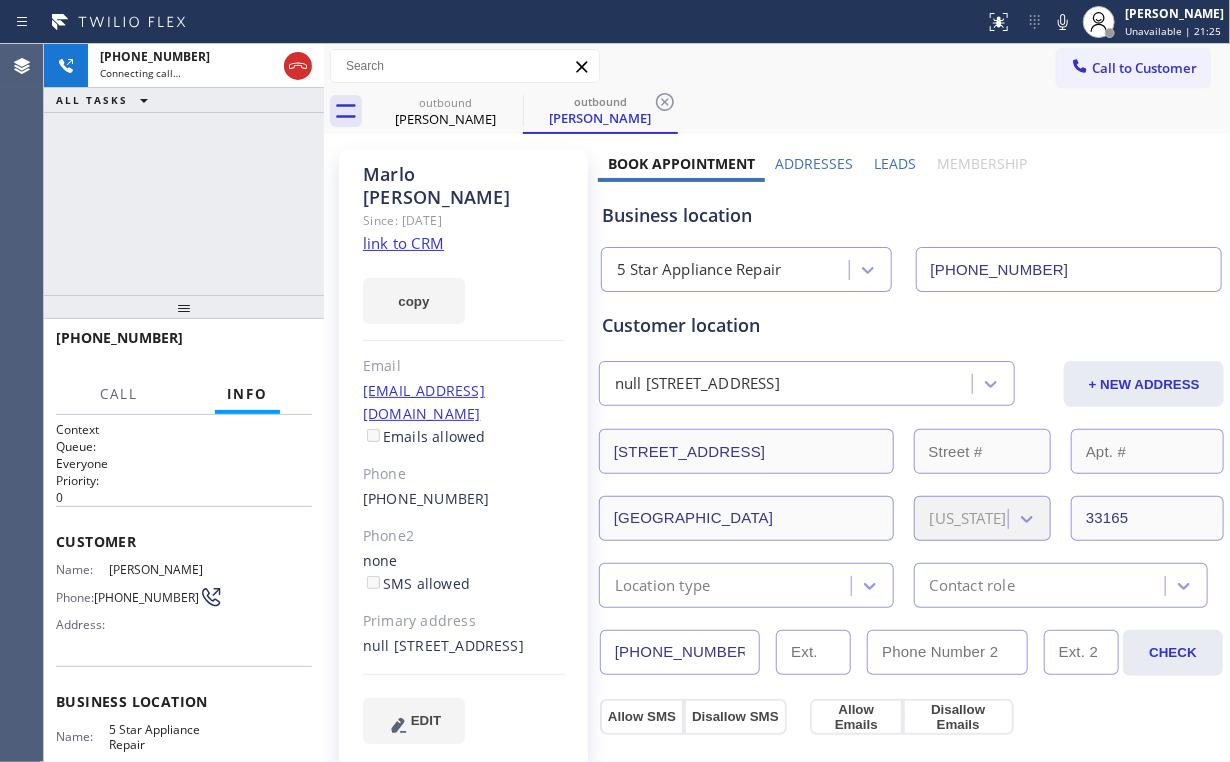 click on "[PHONE_NUMBER] Connecting call… ALL TASKS ALL TASKS ACTIVE TASKS TASKS IN WRAP UP" at bounding box center [184, 169] 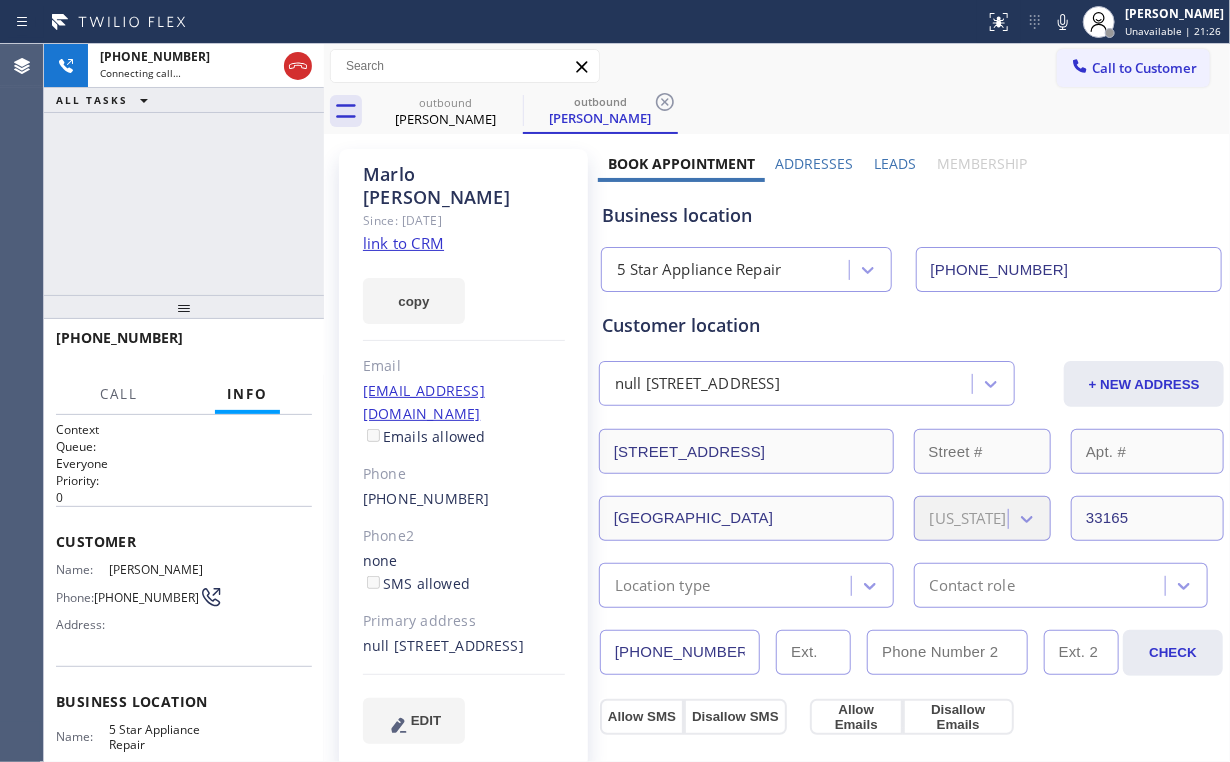click on "[PHONE_NUMBER] Connecting call… ALL TASKS ALL TASKS ACTIVE TASKS TASKS IN WRAP UP" at bounding box center [184, 169] 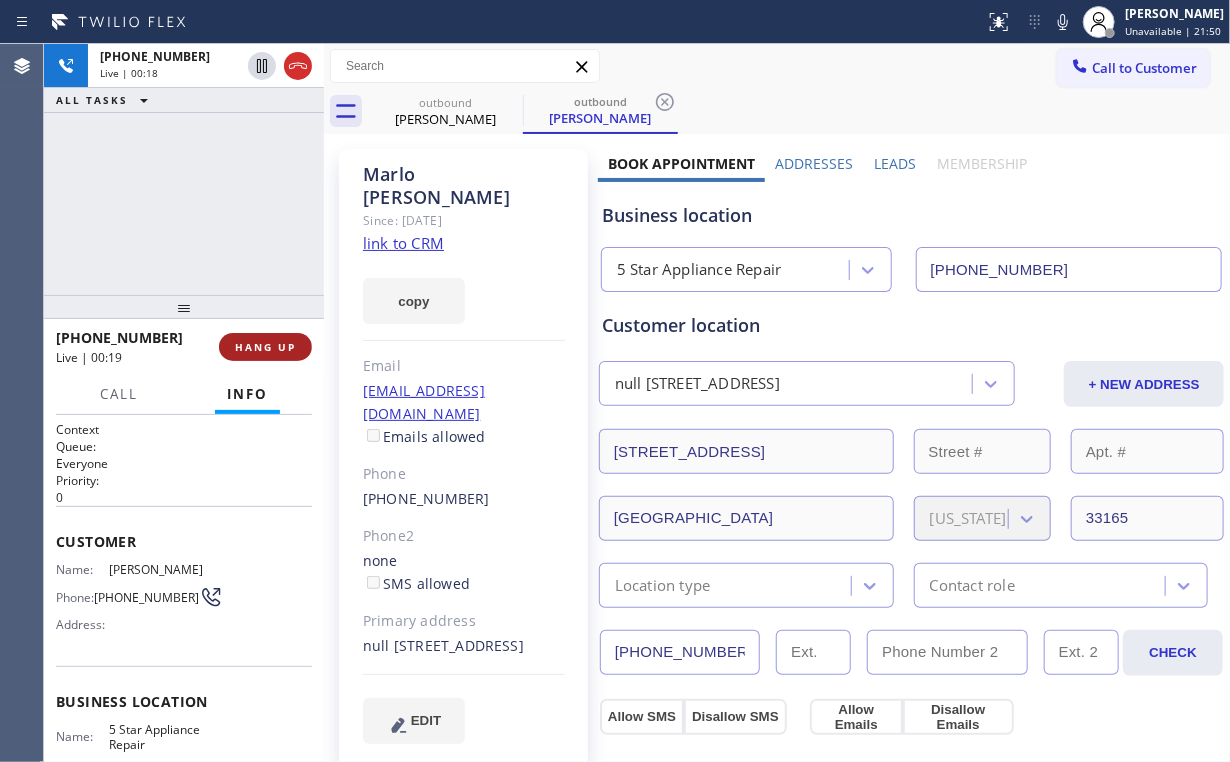 click on "HANG UP" at bounding box center [265, 347] 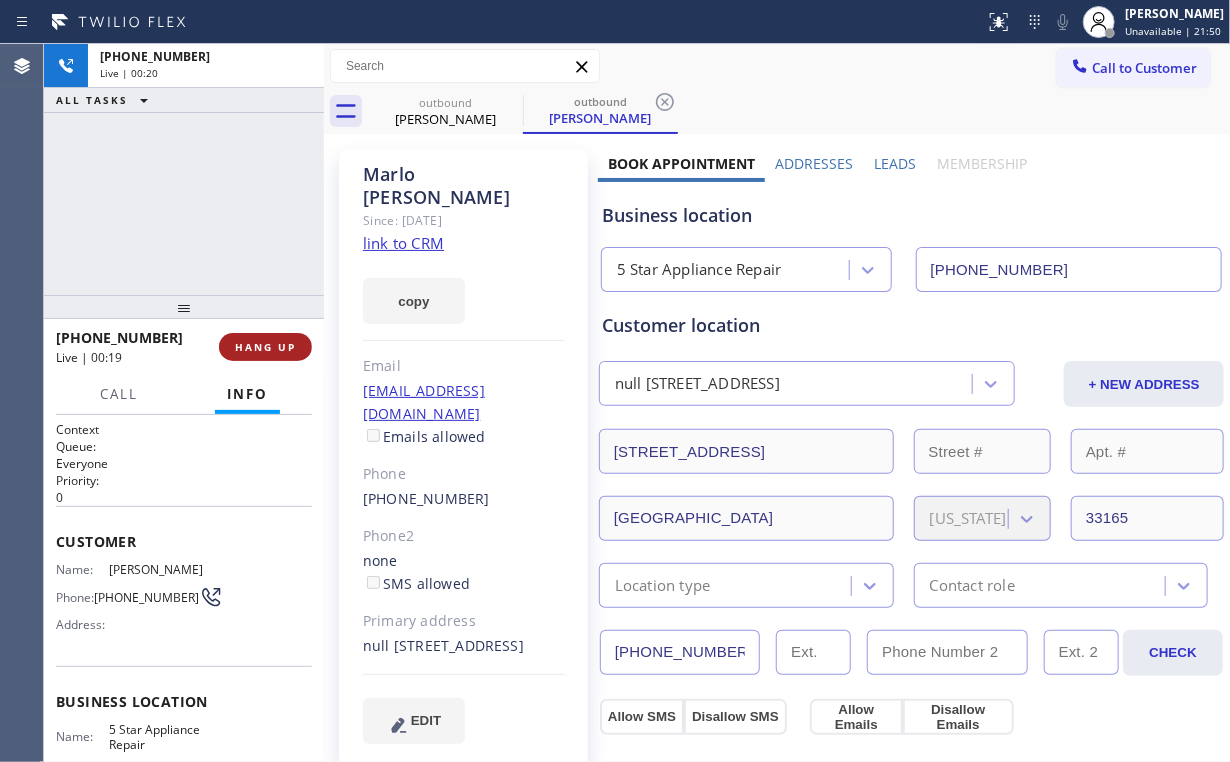 click on "HANG UP" at bounding box center [265, 347] 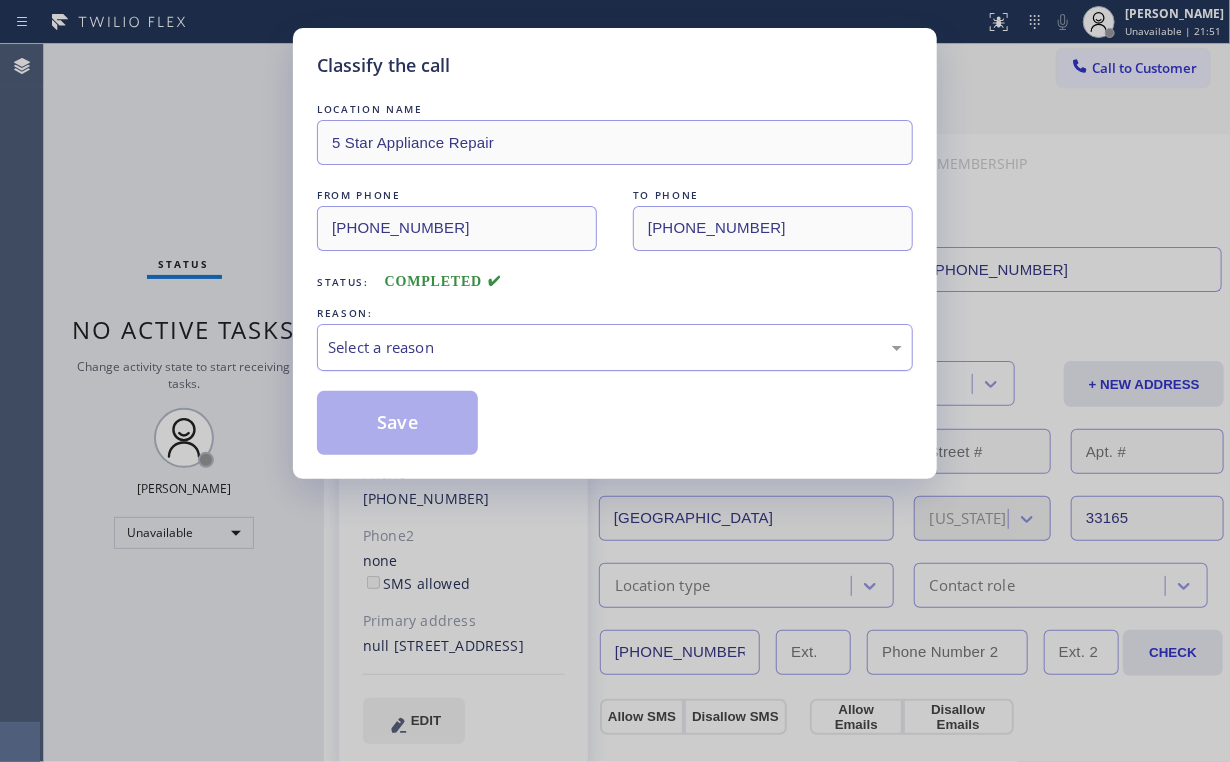 click on "Select a reason" at bounding box center [615, 347] 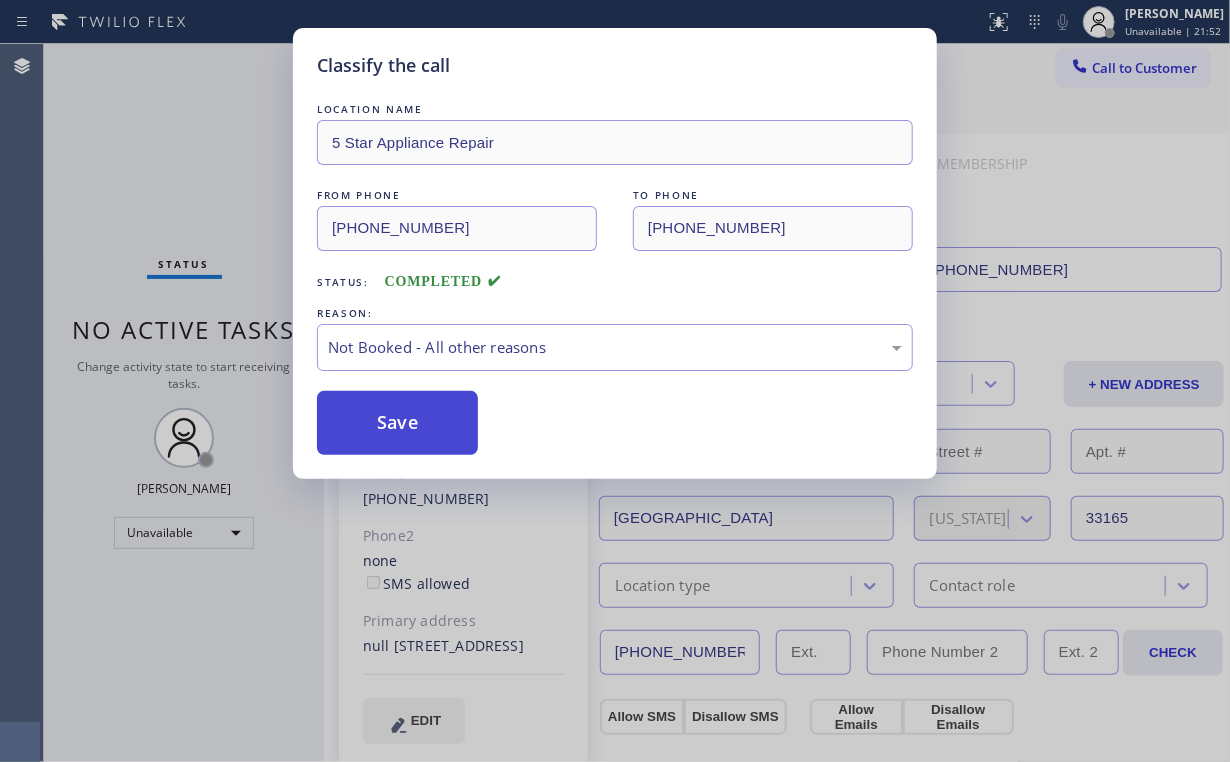 click on "Save" at bounding box center [397, 423] 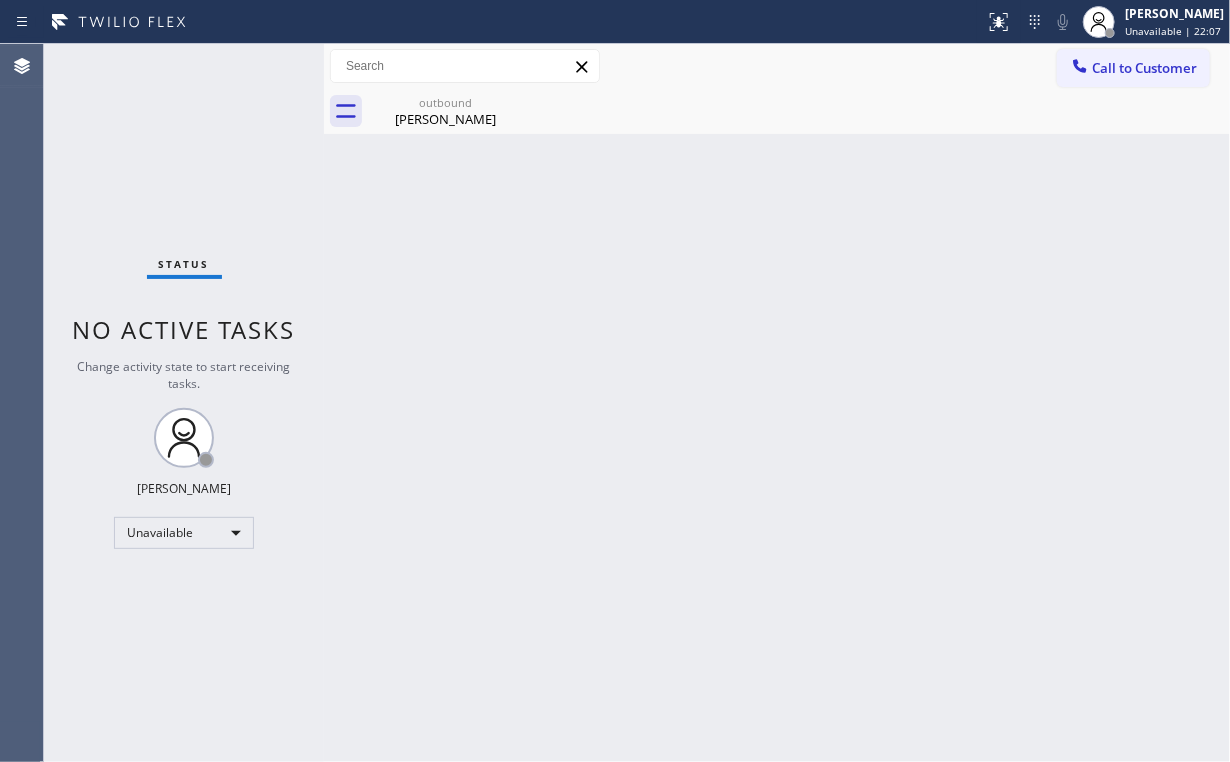 click on "Status   No active tasks     Change activity state to start receiving tasks.   [PERSON_NAME] Unavailable" at bounding box center (184, 403) 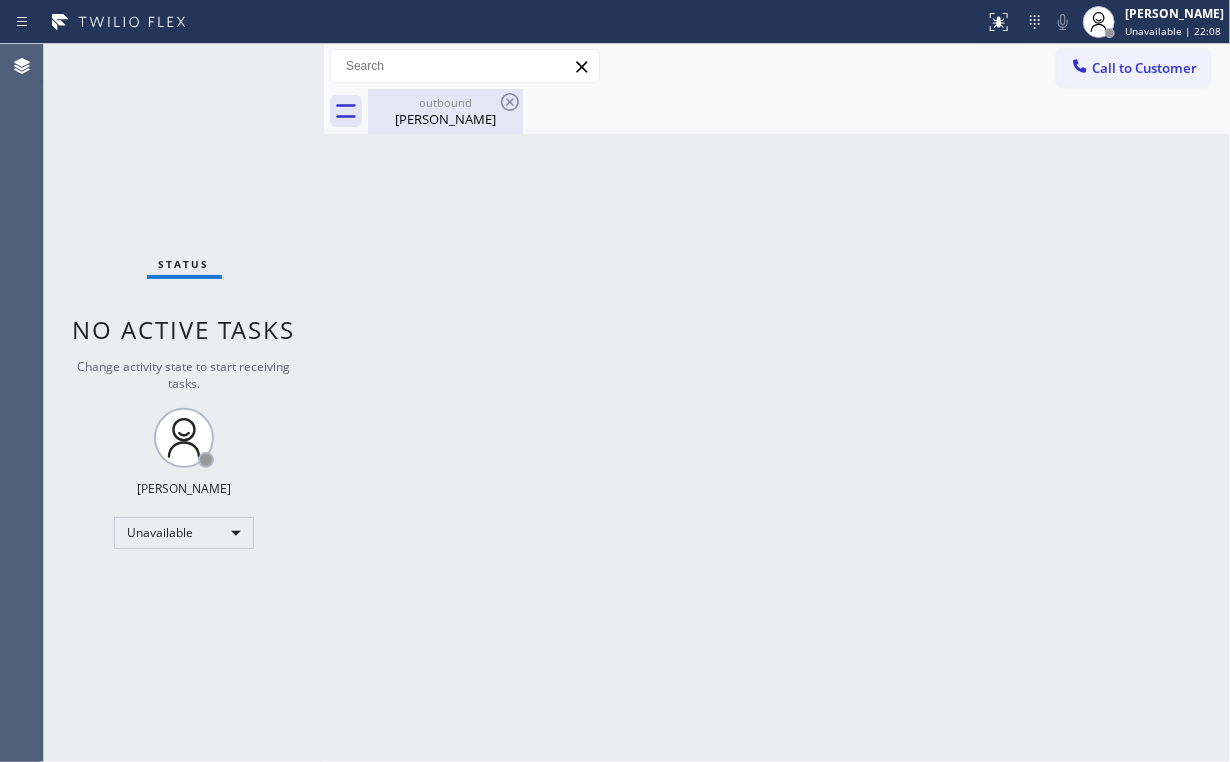 drag, startPoint x: 456, startPoint y: 107, endPoint x: 487, endPoint y: 108, distance: 31.016125 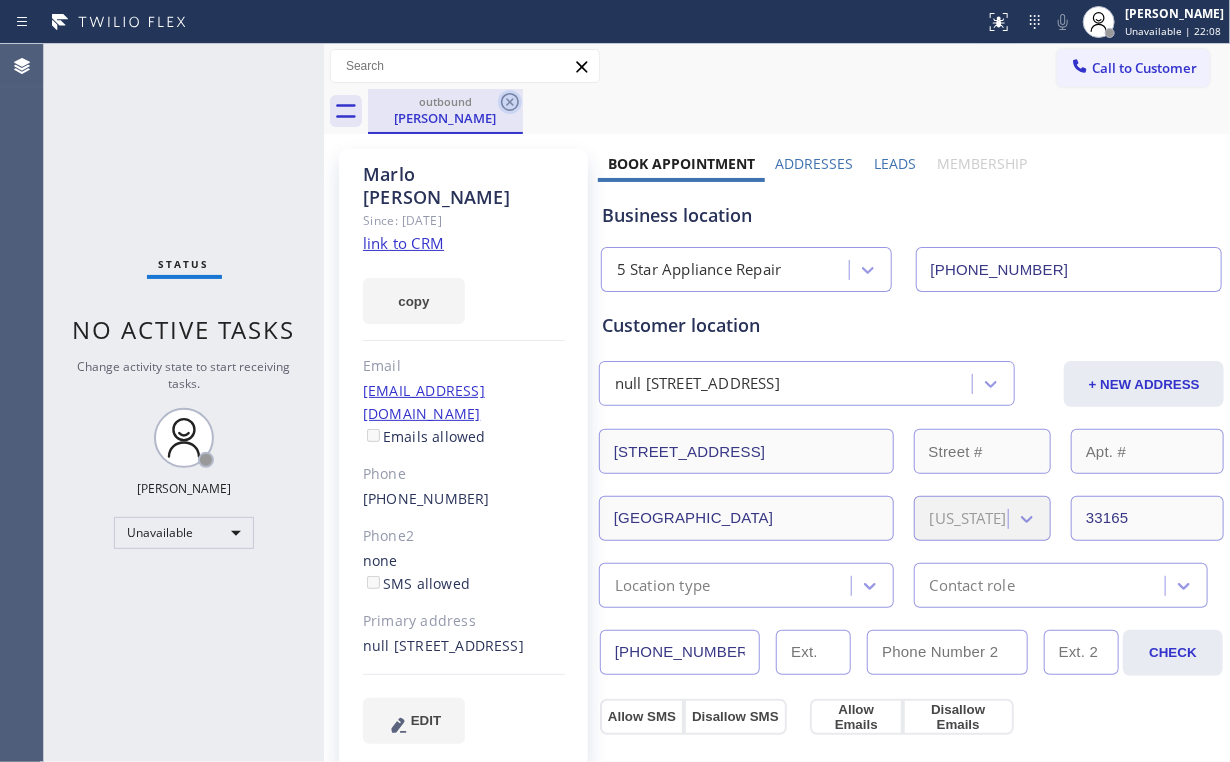 click 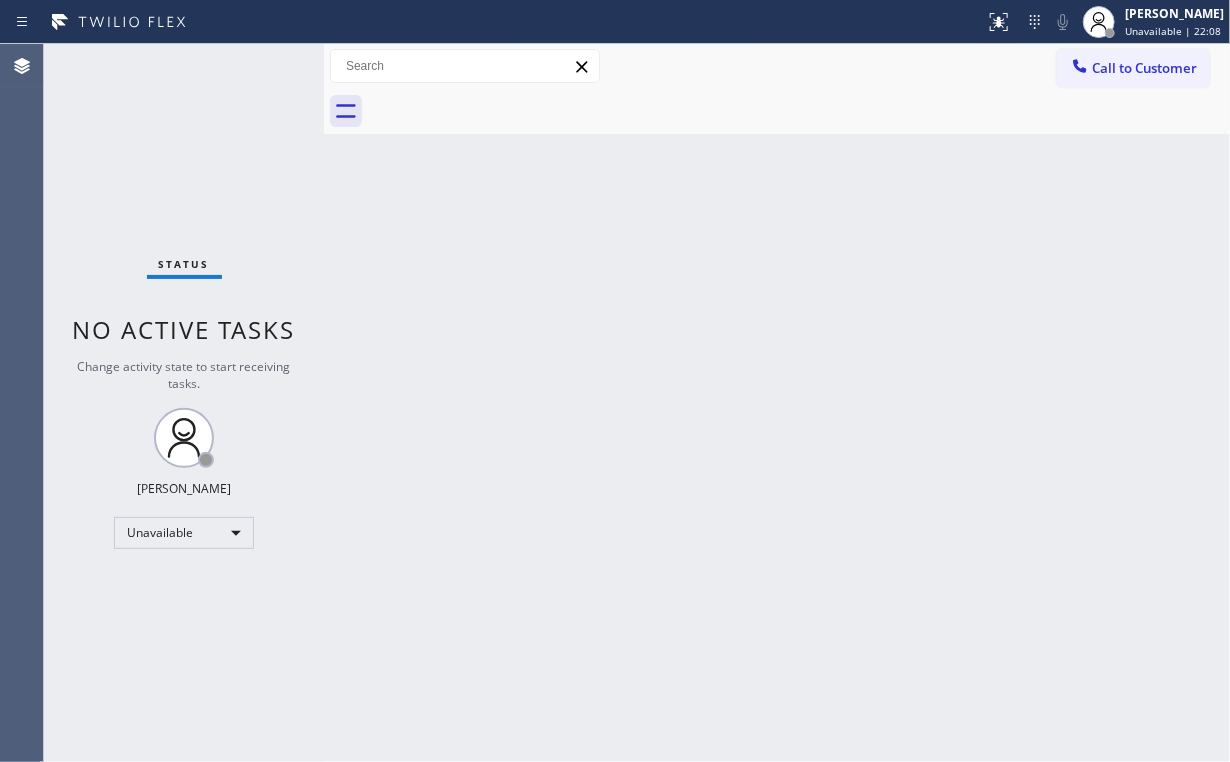 drag, startPoint x: 972, startPoint y: 245, endPoint x: 1137, endPoint y: 107, distance: 215.1023 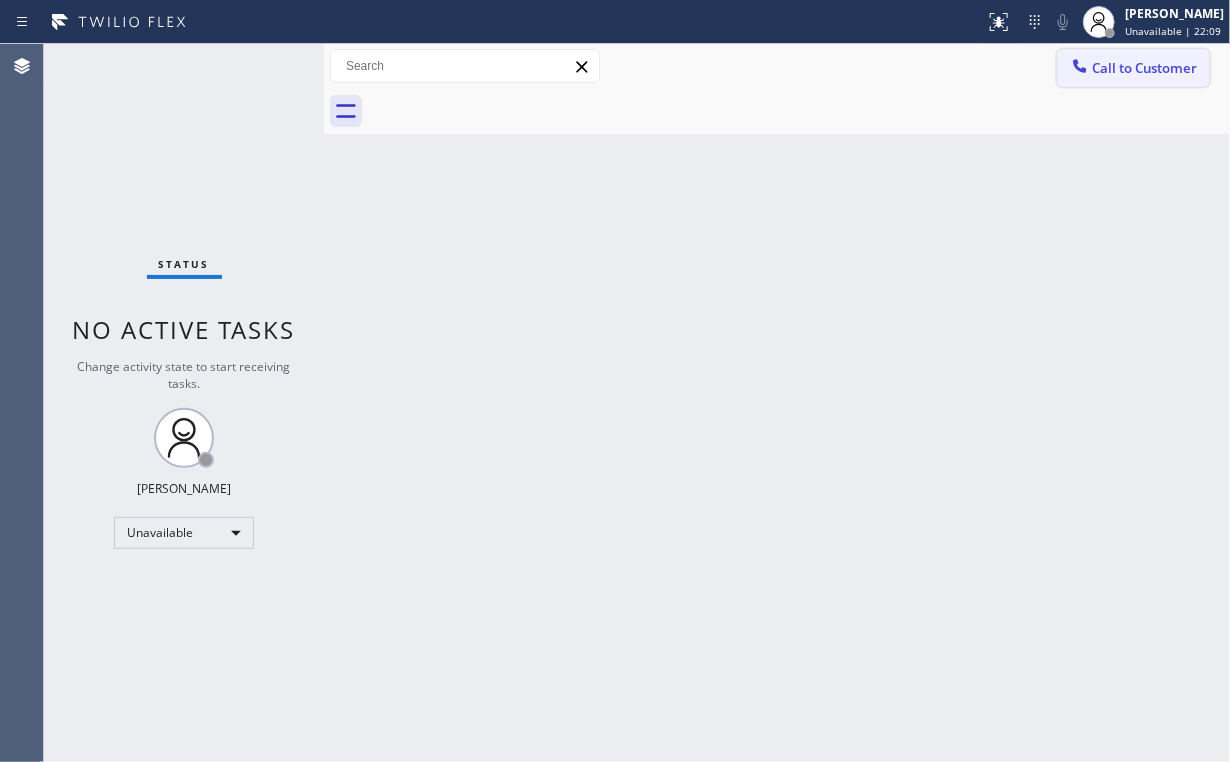 click on "Call to Customer" at bounding box center (1144, 68) 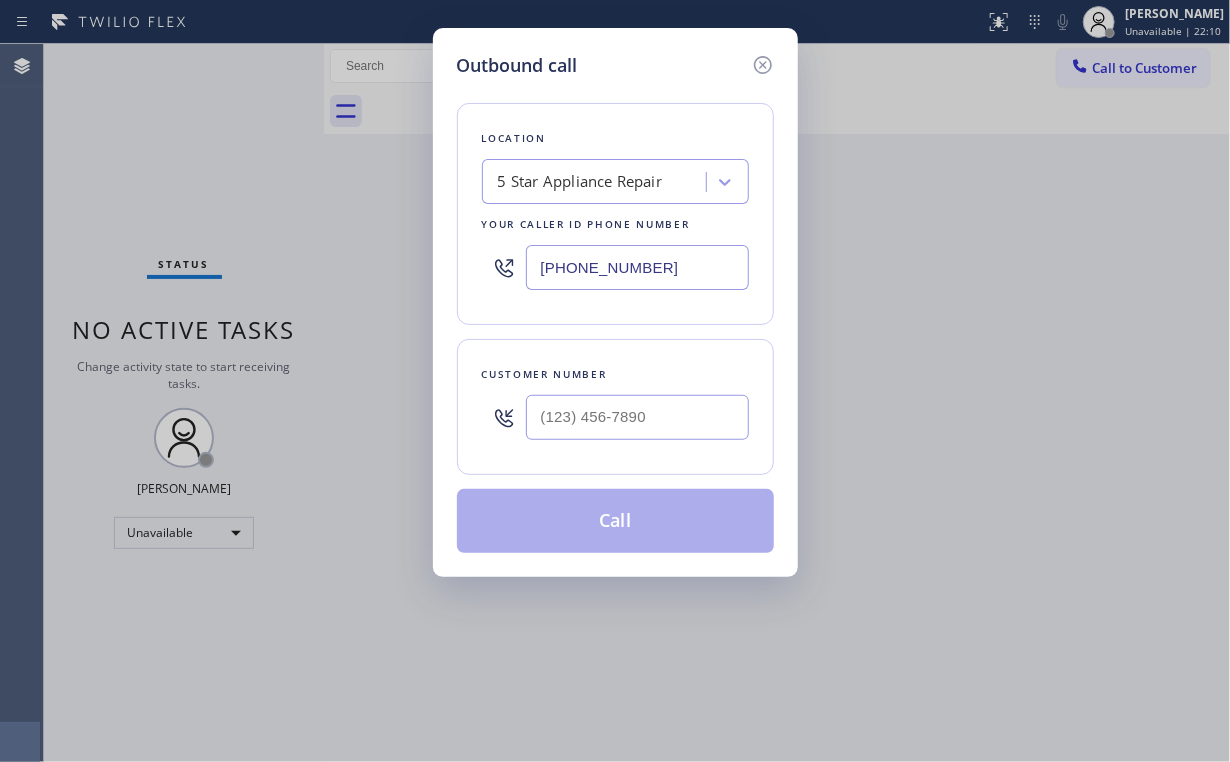 drag, startPoint x: 686, startPoint y: 252, endPoint x: 560, endPoint y: 271, distance: 127.424484 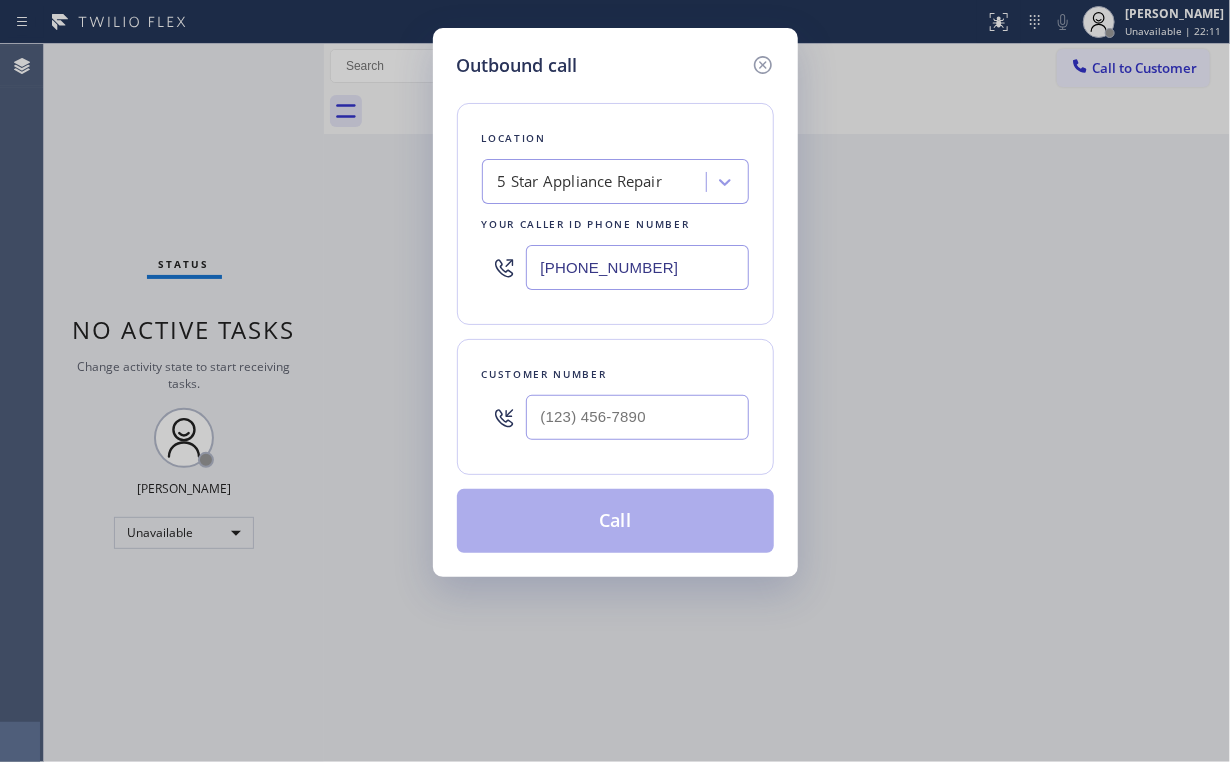 paste on "516) 654-899" 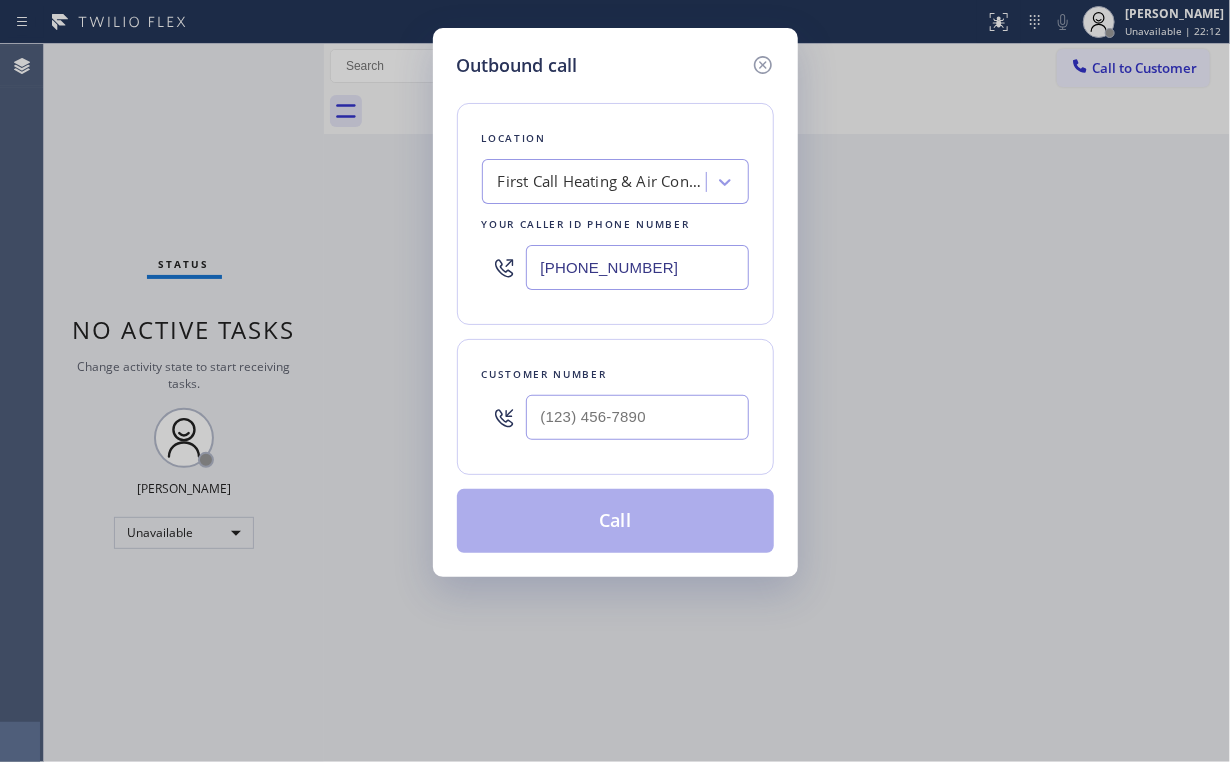 type on "[PHONE_NUMBER]" 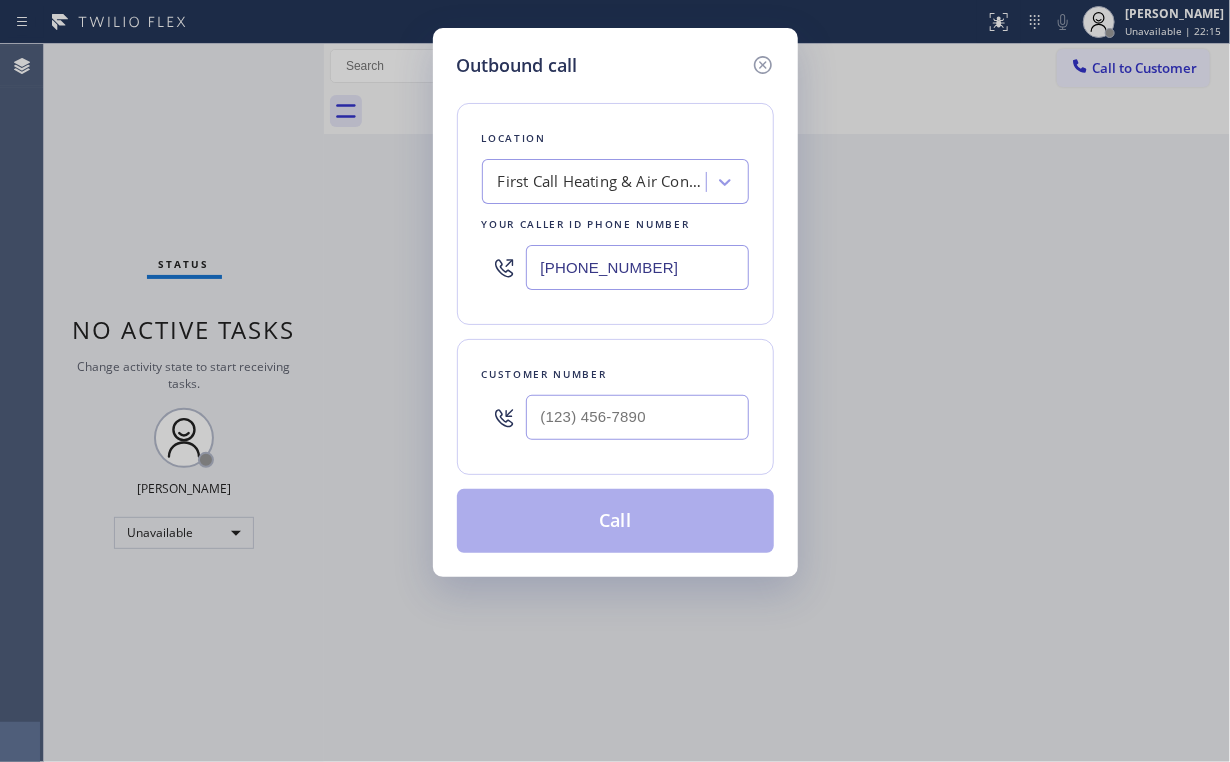 click on "Outbound call Location First Call Heating & Air Conditioning Service Your caller id phone number [PHONE_NUMBER] Customer number Call" at bounding box center (615, 302) 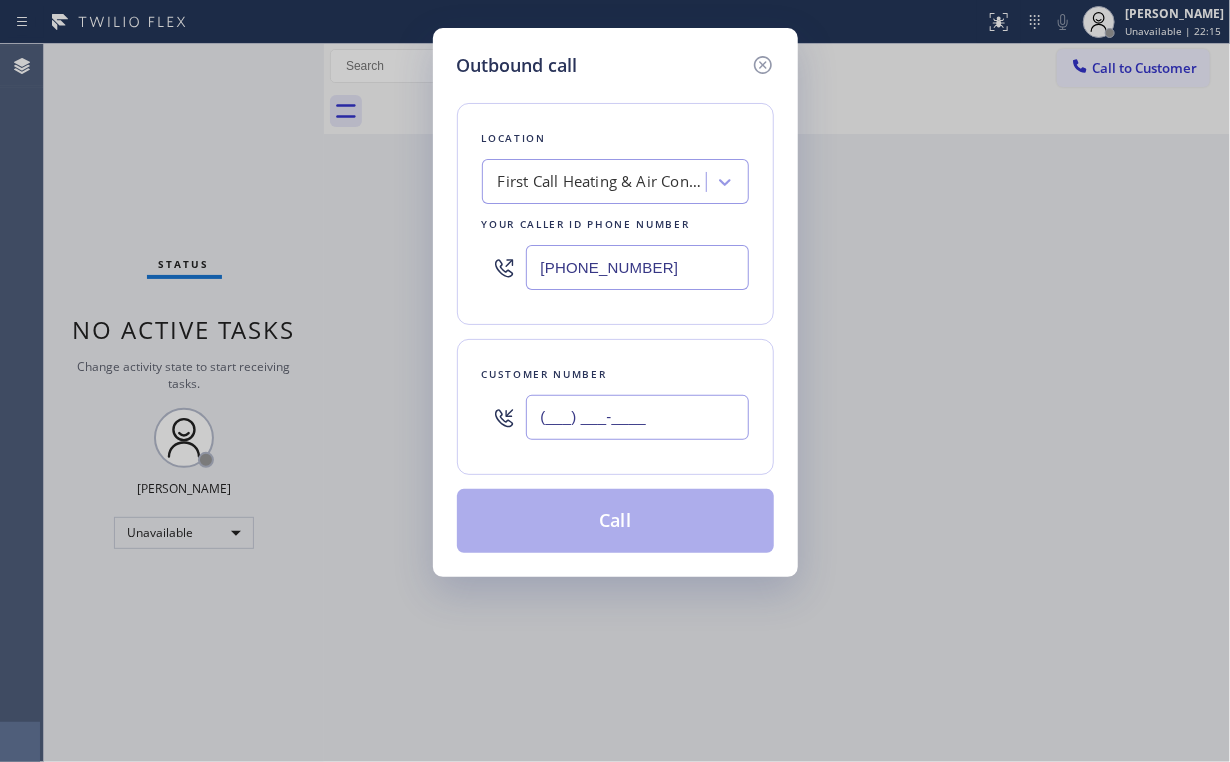 click on "(___) ___-____" at bounding box center (637, 417) 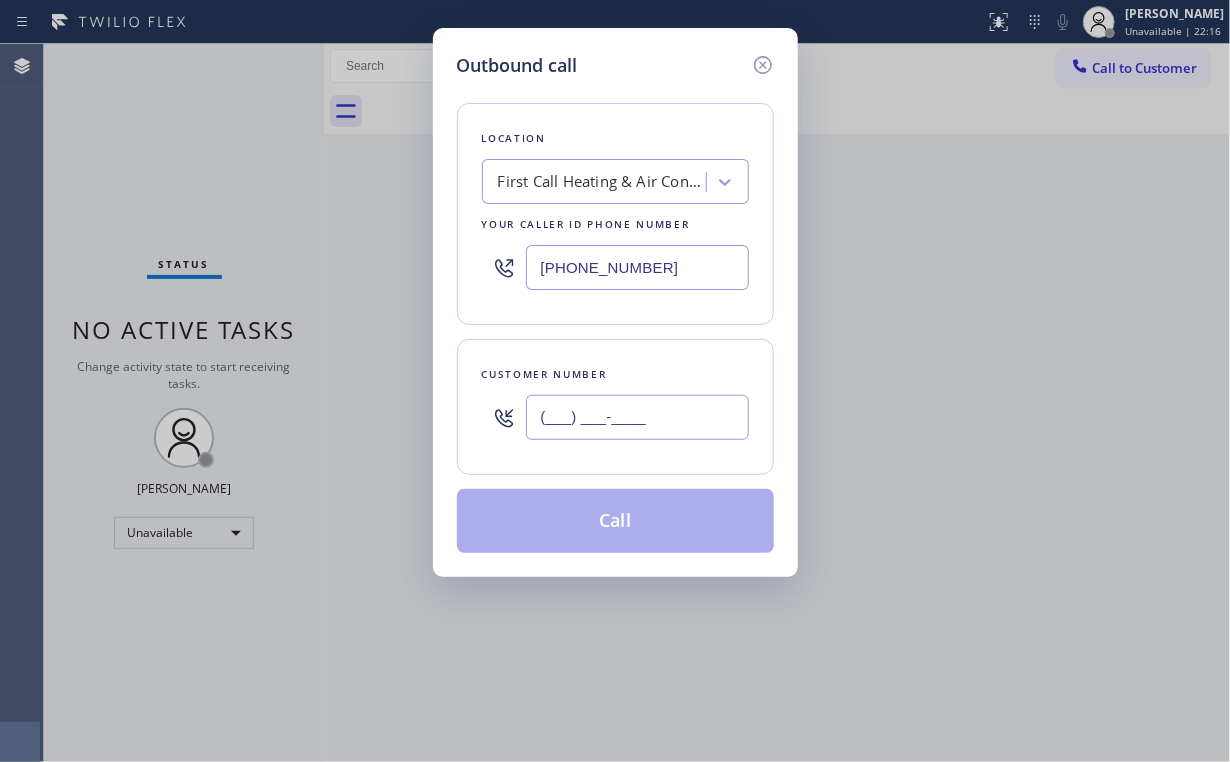 paste on "516) 499-2671" 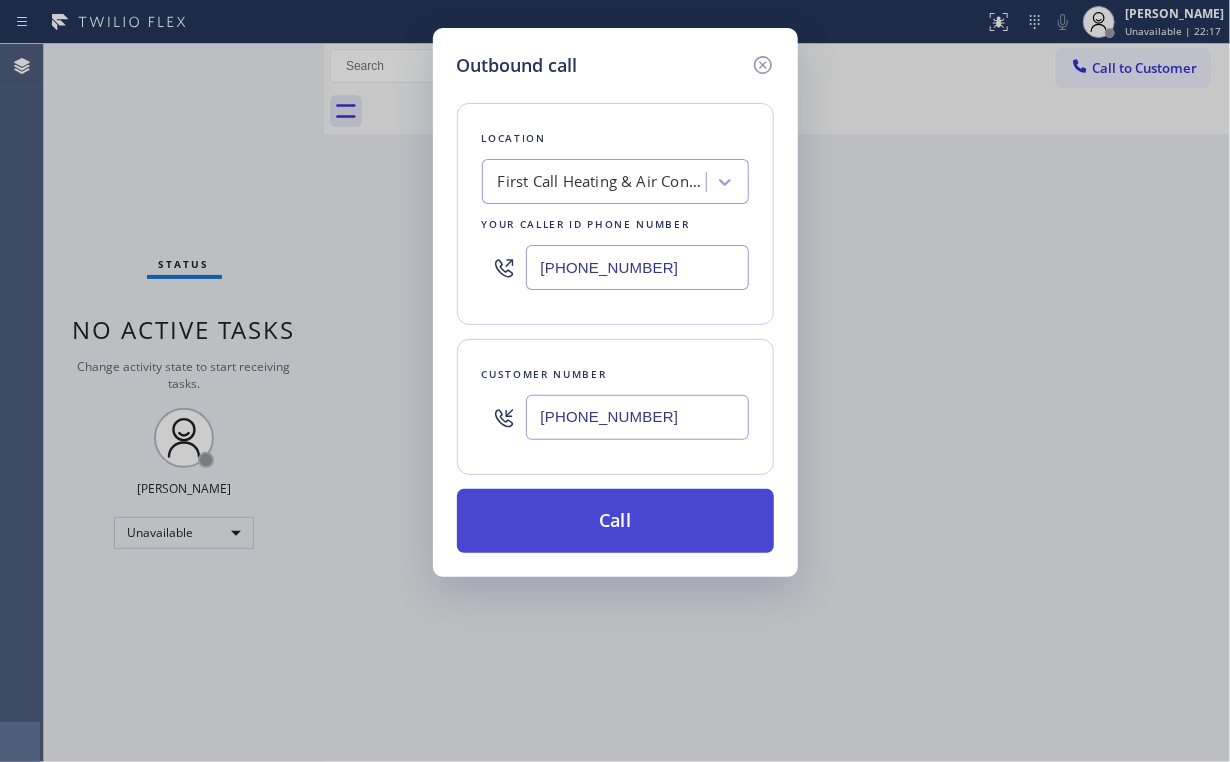 type on "[PHONE_NUMBER]" 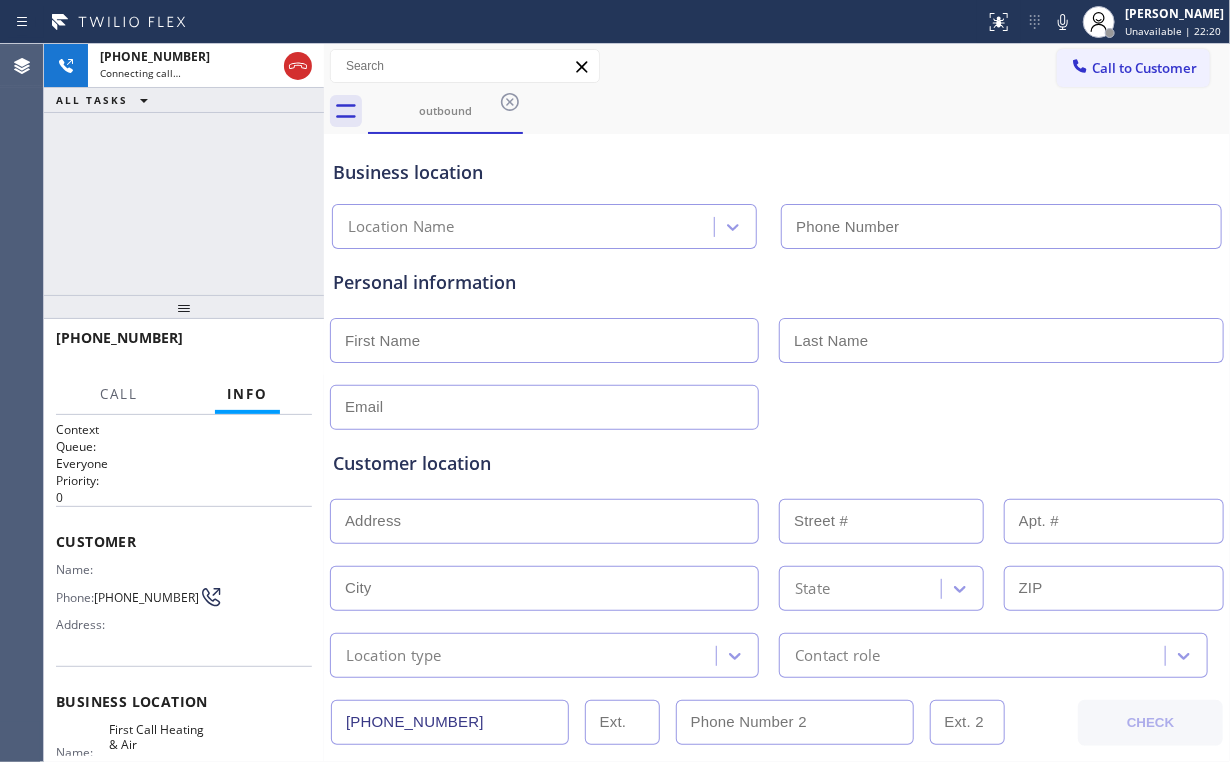 type on "[PHONE_NUMBER]" 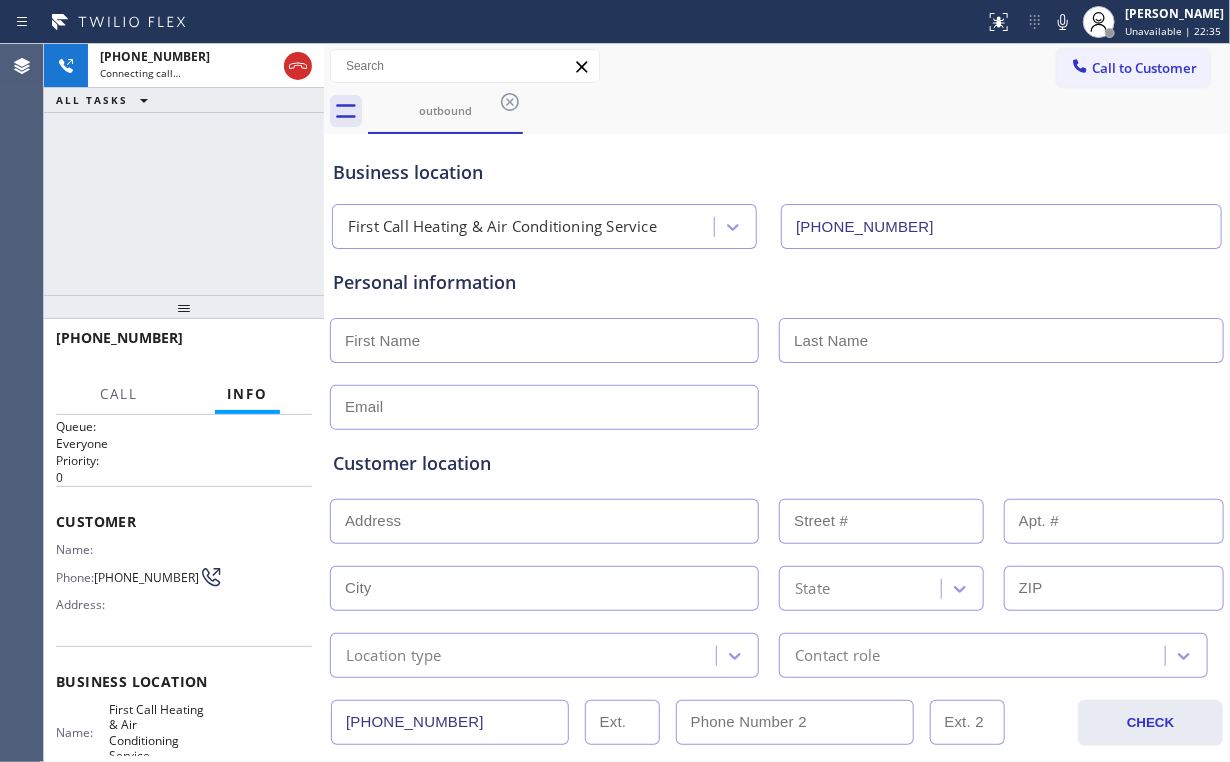 scroll, scrollTop: 0, scrollLeft: 0, axis: both 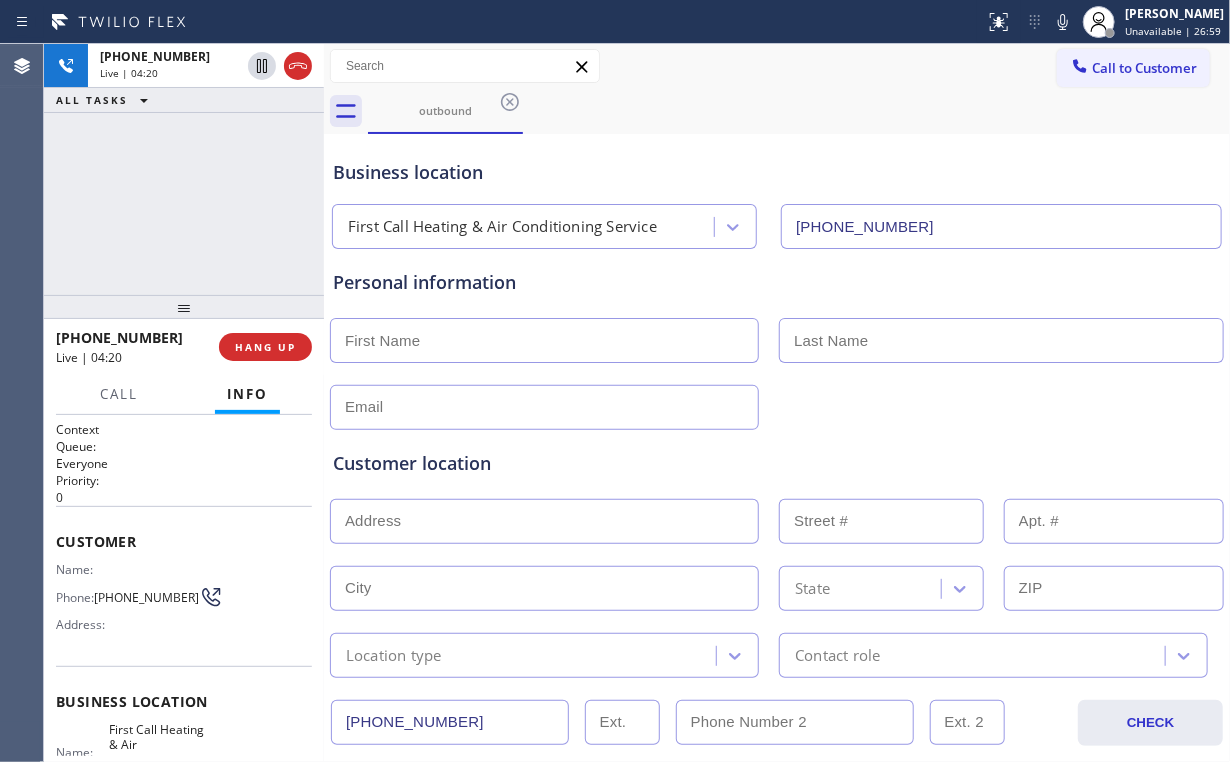 click on "[PHONE_NUMBER] Live | 04:20 ALL TASKS ALL TASKS ACTIVE TASKS TASKS IN WRAP UP" at bounding box center [184, 169] 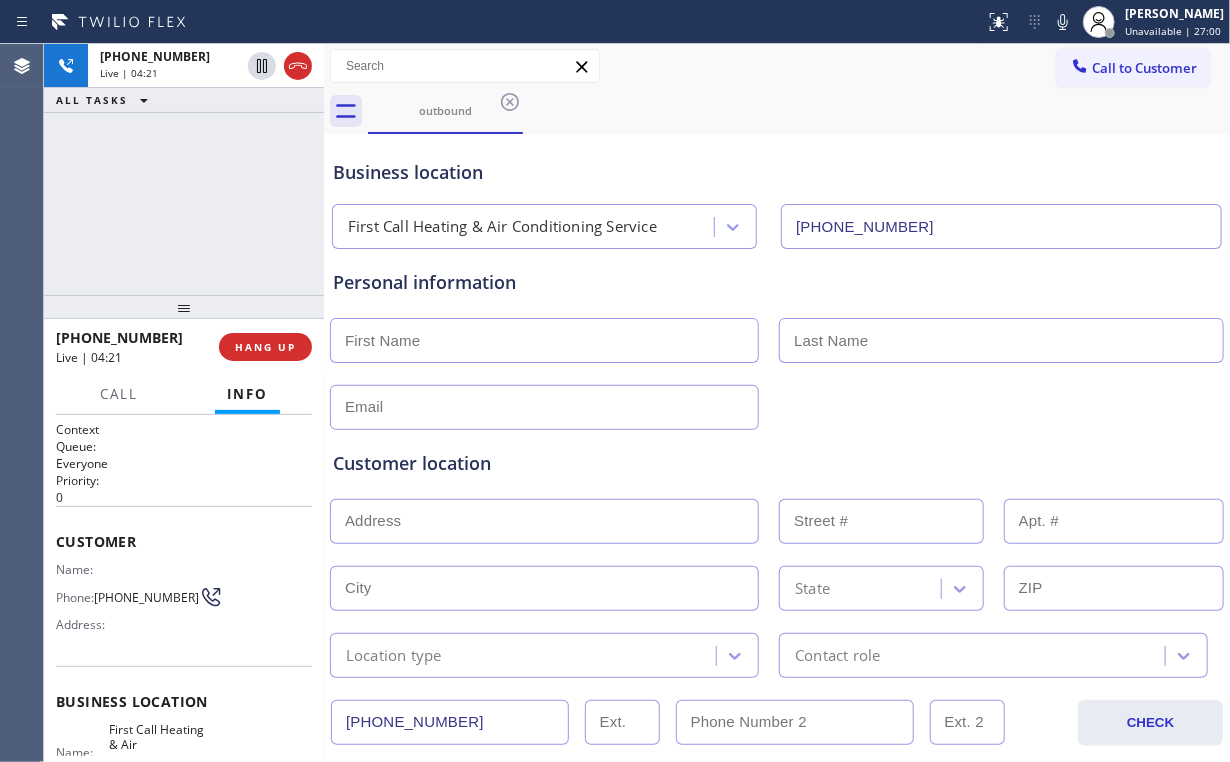 click on "[PHONE_NUMBER] Live | 04:21 ALL TASKS ALL TASKS ACTIVE TASKS TASKS IN WRAP UP" at bounding box center (184, 169) 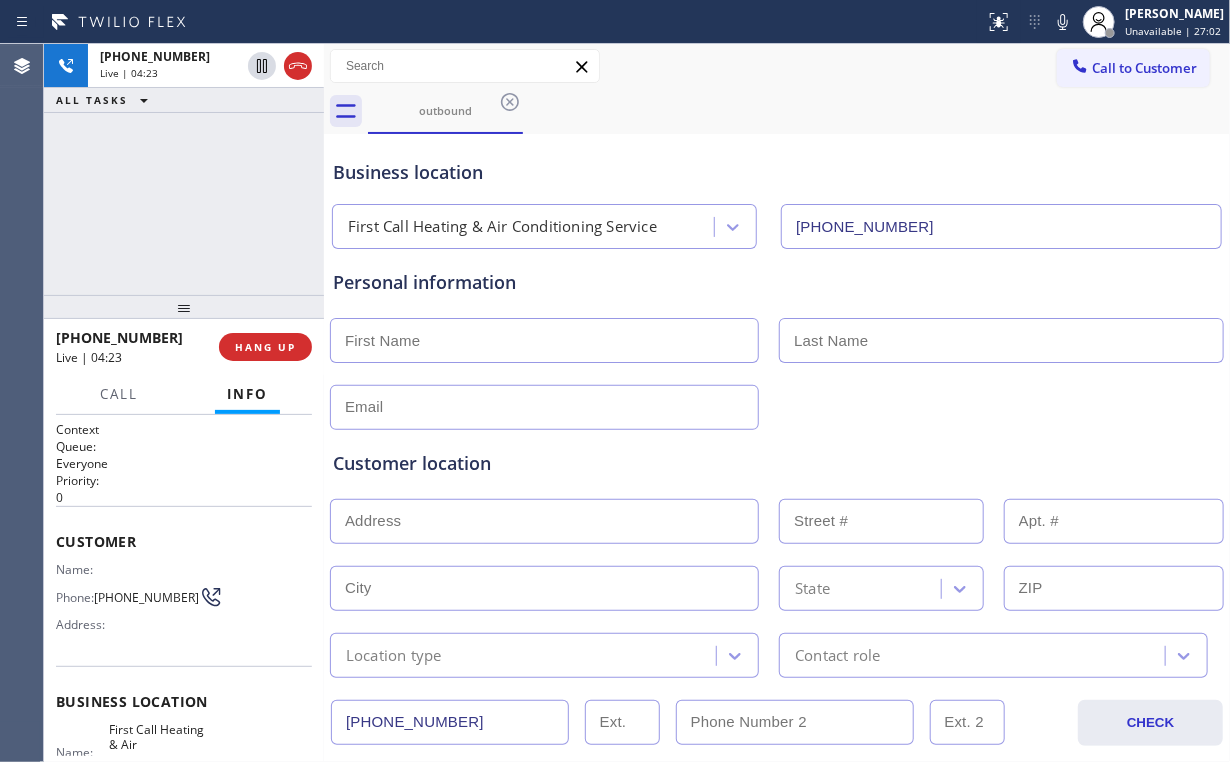 click on "[PHONE_NUMBER] Live | 04:23 ALL TASKS ALL TASKS ACTIVE TASKS TASKS IN WRAP UP" at bounding box center (184, 169) 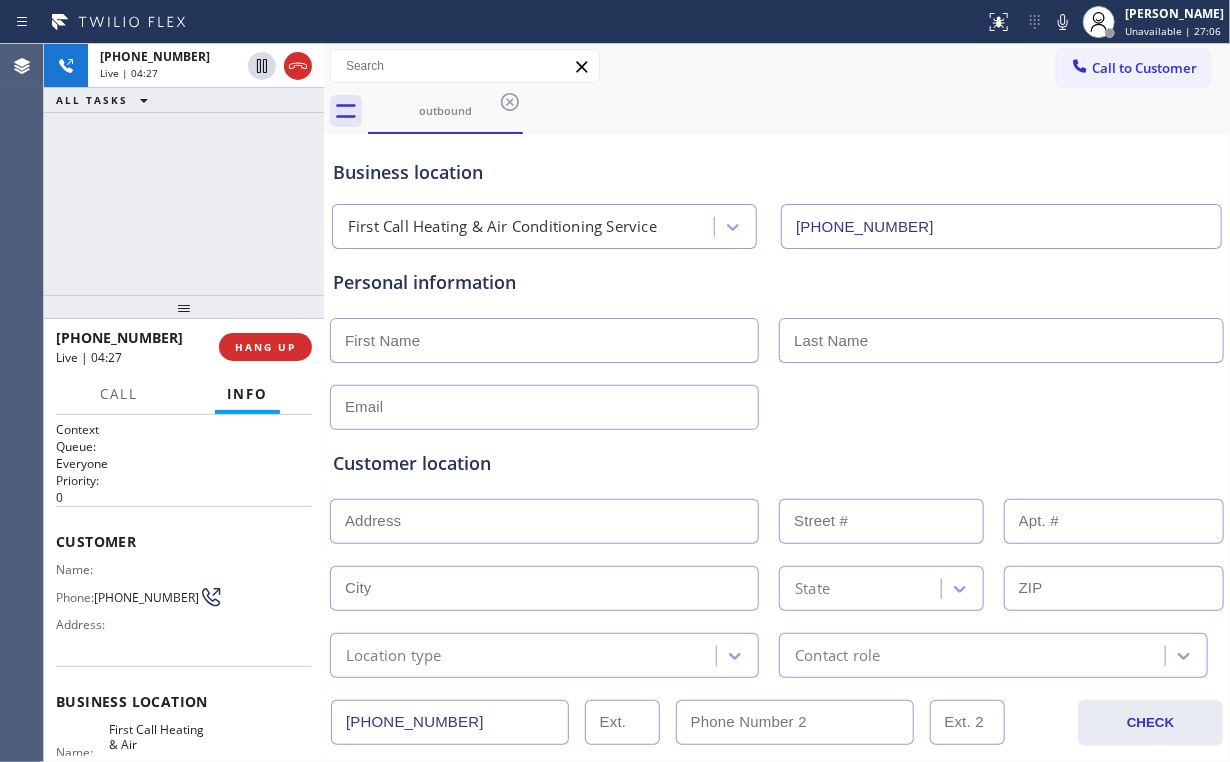 click on "[PHONE_NUMBER] Live | 04:27 ALL TASKS ALL TASKS ACTIVE TASKS TASKS IN WRAP UP" at bounding box center (184, 169) 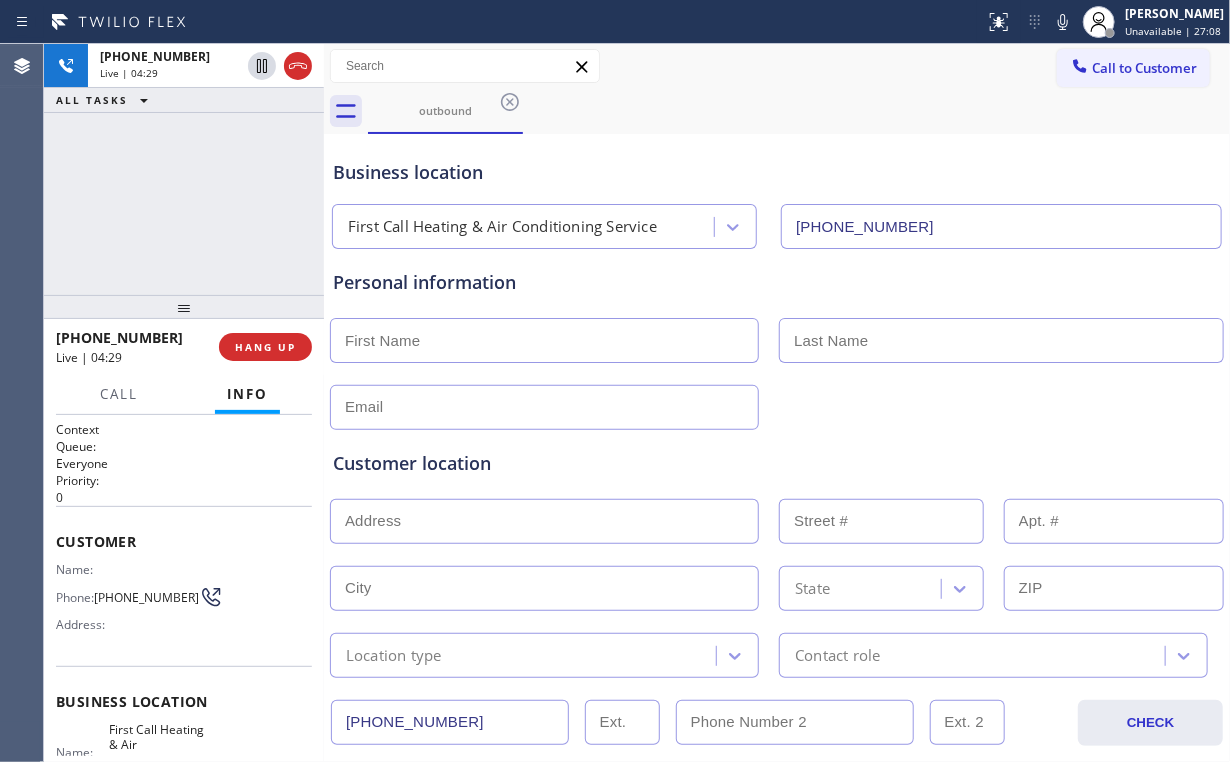 click on "[PHONE_NUMBER] Live | 04:29 ALL TASKS ALL TASKS ACTIVE TASKS TASKS IN WRAP UP" at bounding box center [184, 169] 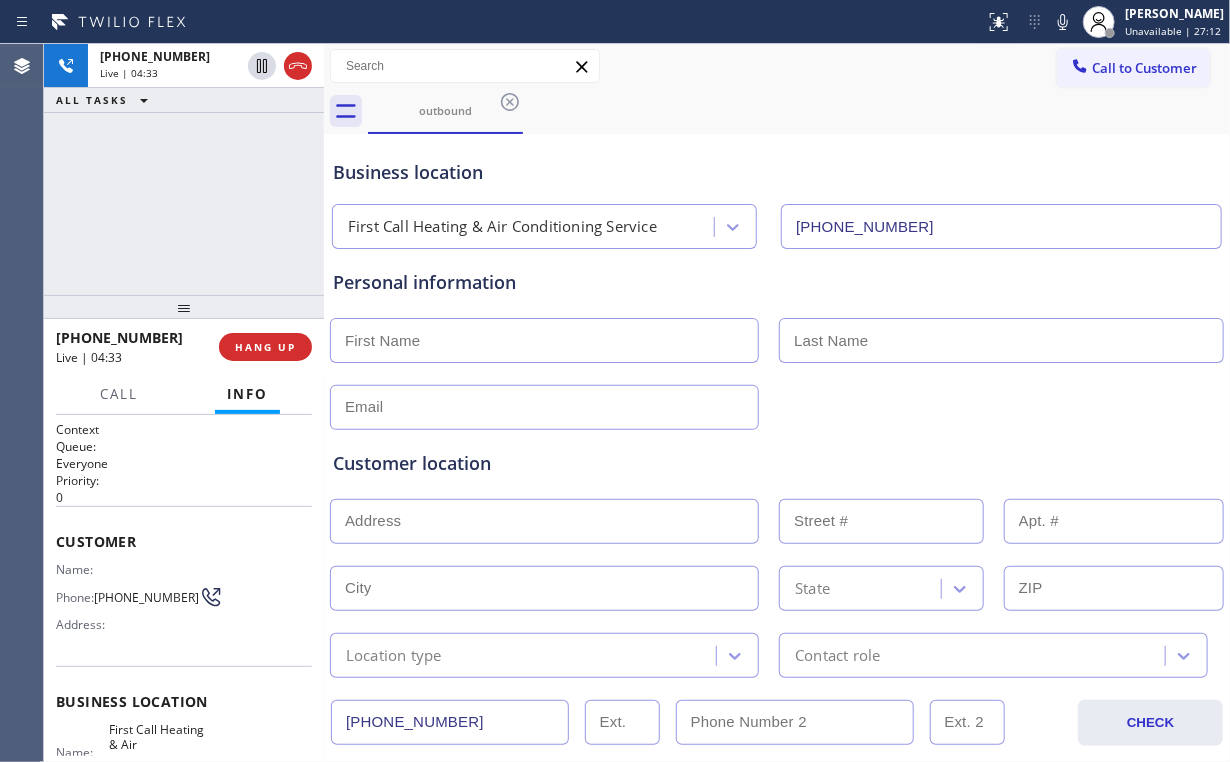 click on "[PHONE_NUMBER] Live | 04:33 ALL TASKS ALL TASKS ACTIVE TASKS TASKS IN WRAP UP" at bounding box center (184, 169) 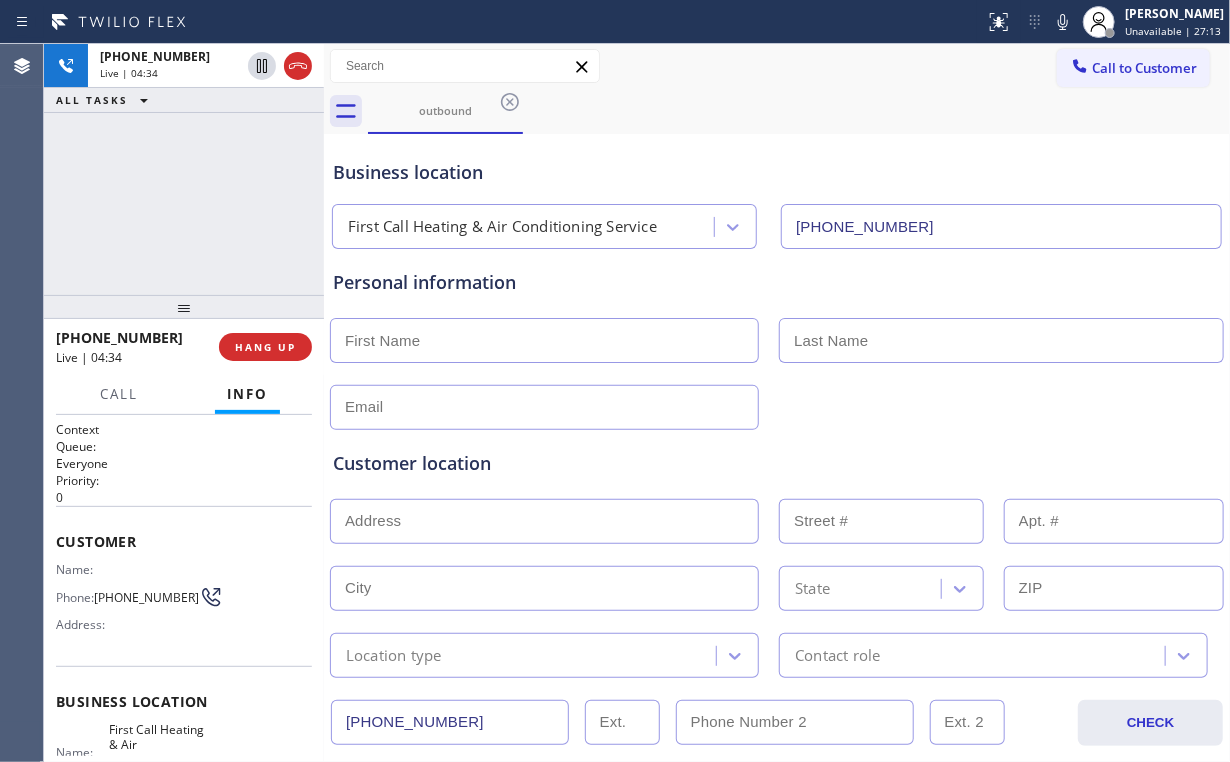 click on "[PHONE_NUMBER] Live | 04:34 ALL TASKS ALL TASKS ACTIVE TASKS TASKS IN WRAP UP" at bounding box center [184, 169] 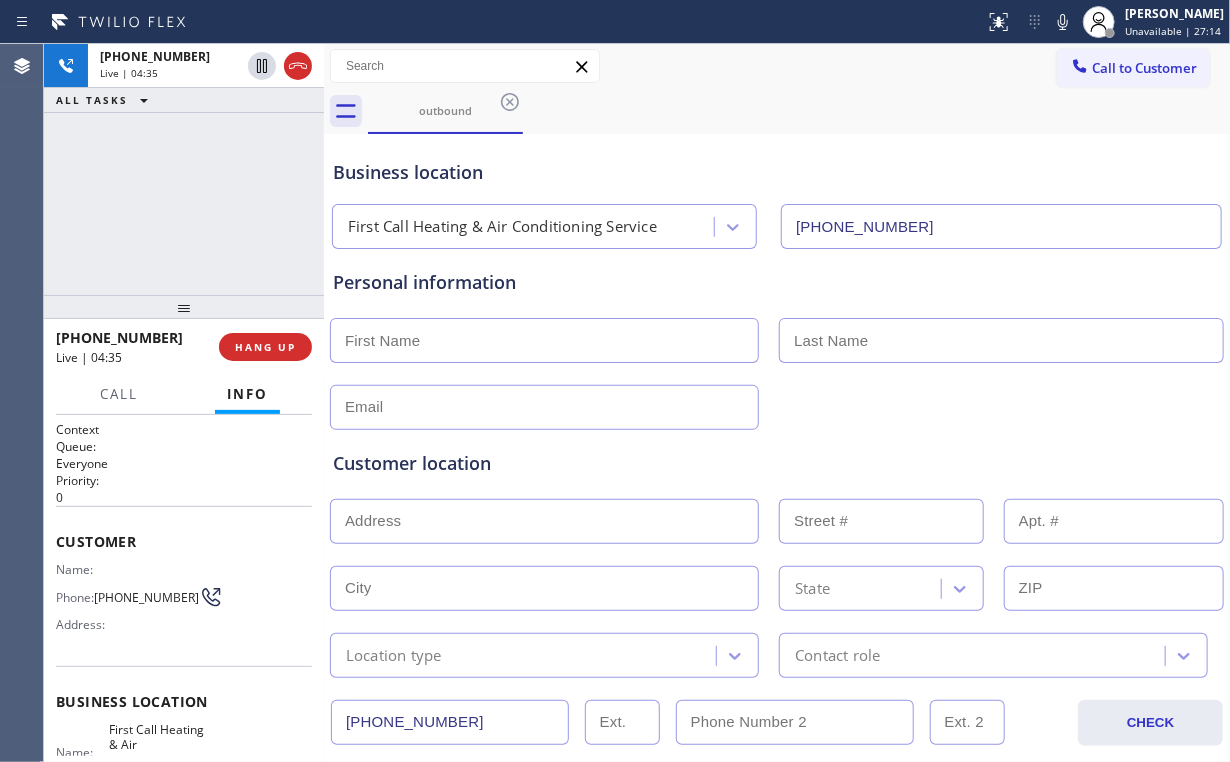 click on "[PHONE_NUMBER] Live | 04:35 ALL TASKS ALL TASKS ACTIVE TASKS TASKS IN WRAP UP" at bounding box center [184, 169] 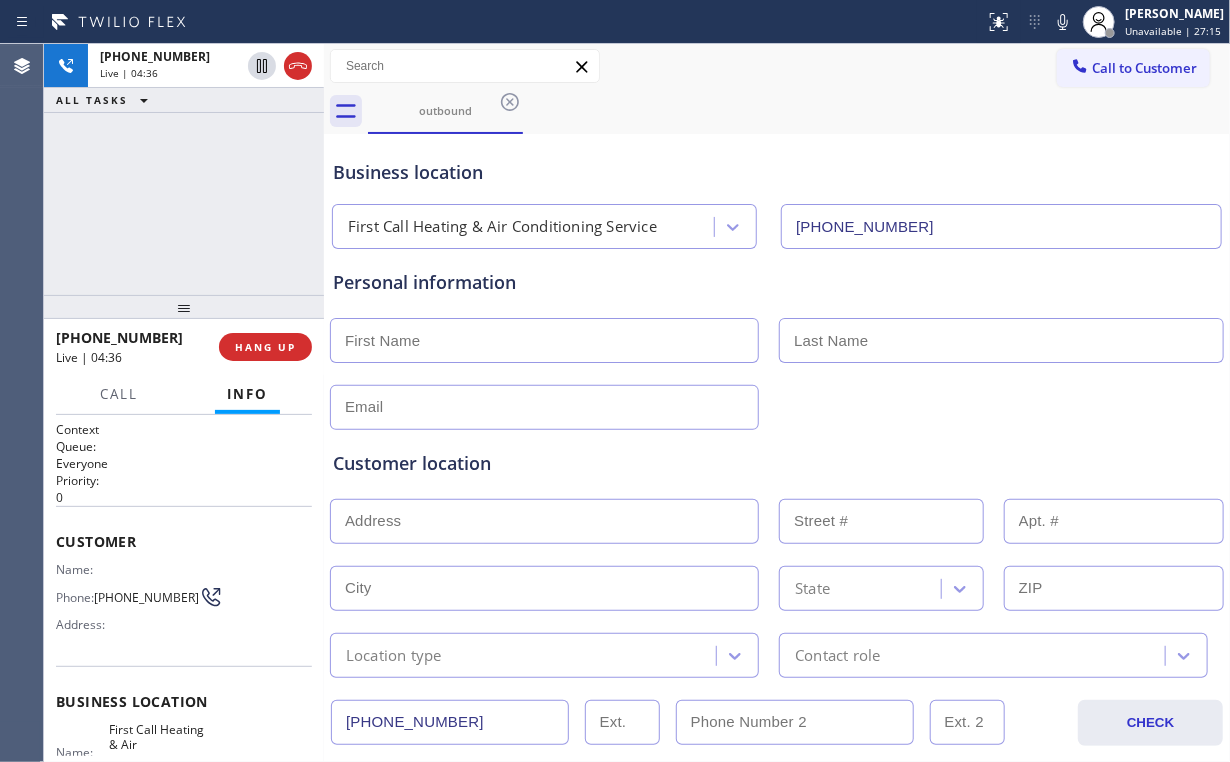 click on "[PHONE_NUMBER] Live | 04:36 ALL TASKS ALL TASKS ACTIVE TASKS TASKS IN WRAP UP" at bounding box center (184, 169) 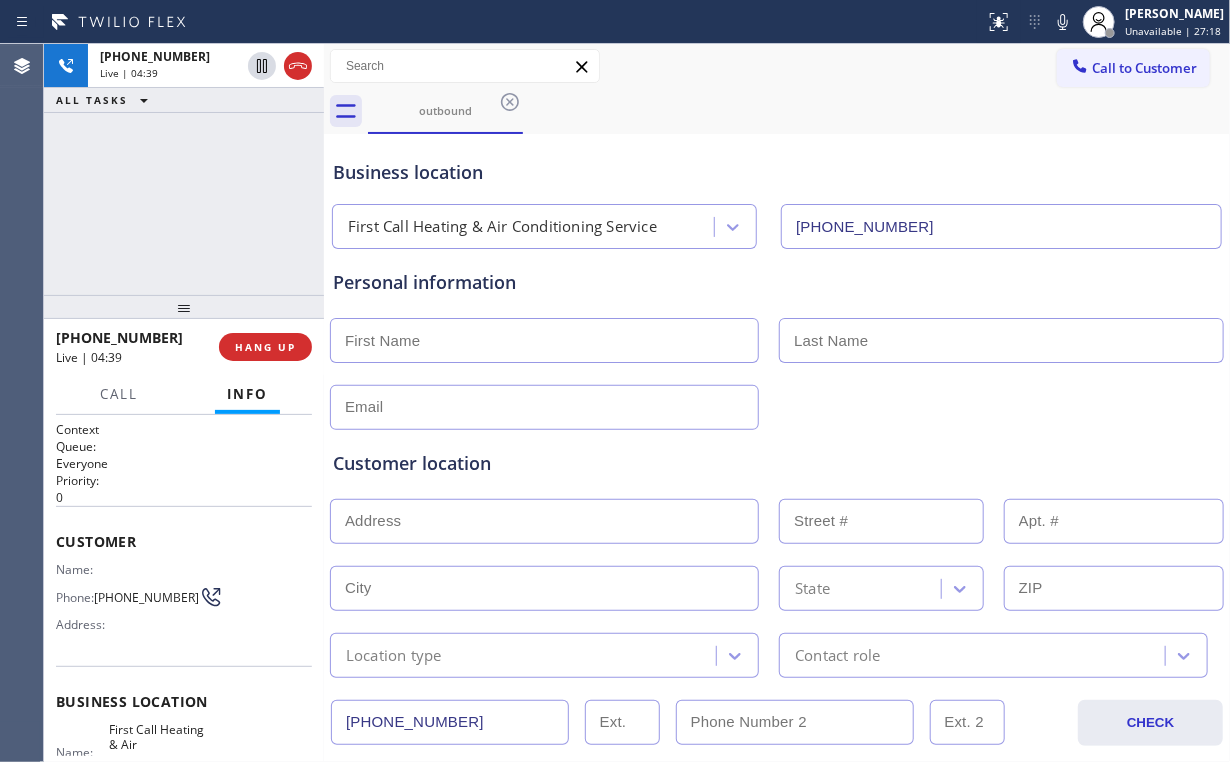 drag, startPoint x: 199, startPoint y: 203, endPoint x: 152, endPoint y: 160, distance: 63.702435 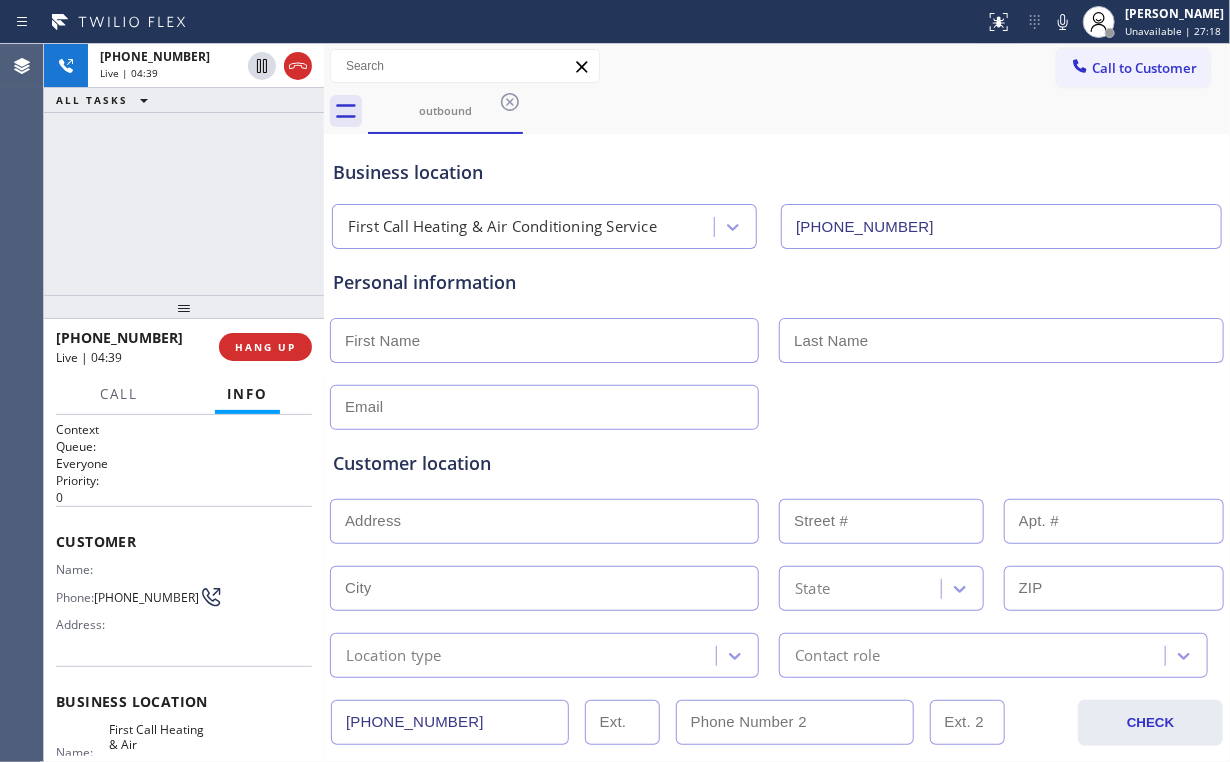 click on "[PHONE_NUMBER] Live | 04:39 ALL TASKS ALL TASKS ACTIVE TASKS TASKS IN WRAP UP" at bounding box center (184, 169) 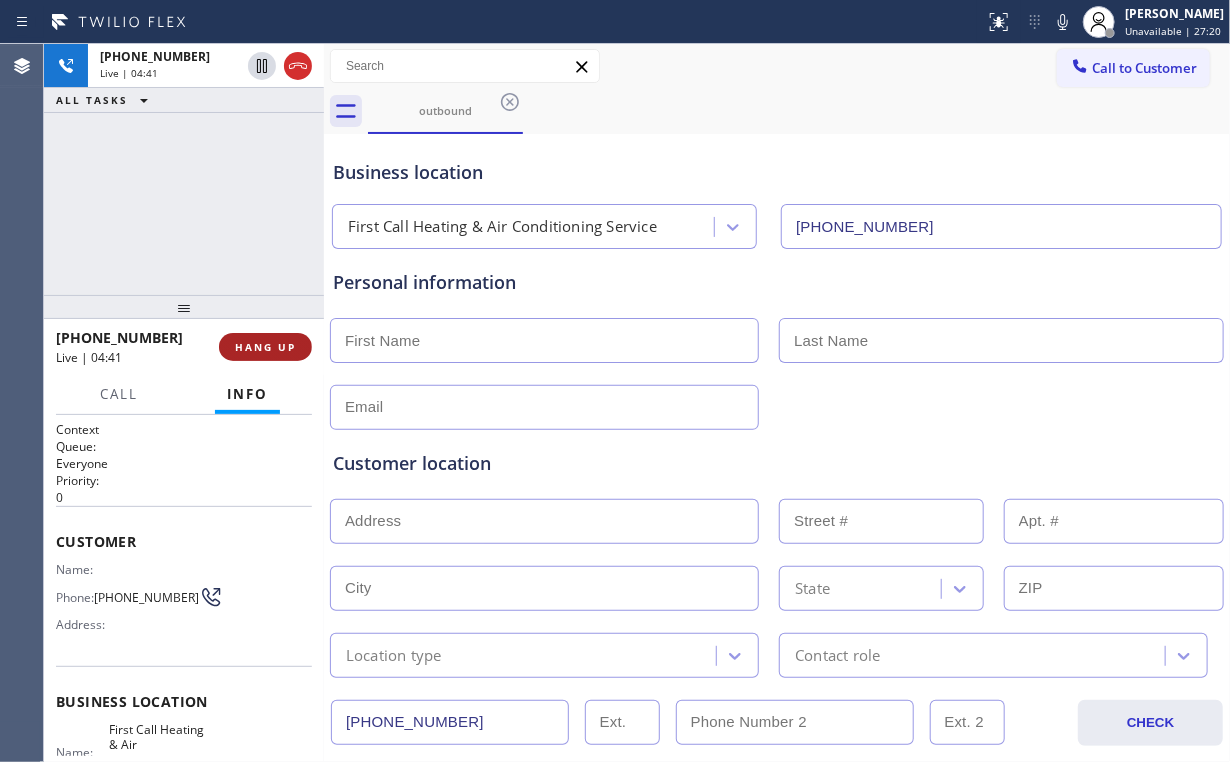 click on "HANG UP" at bounding box center (265, 347) 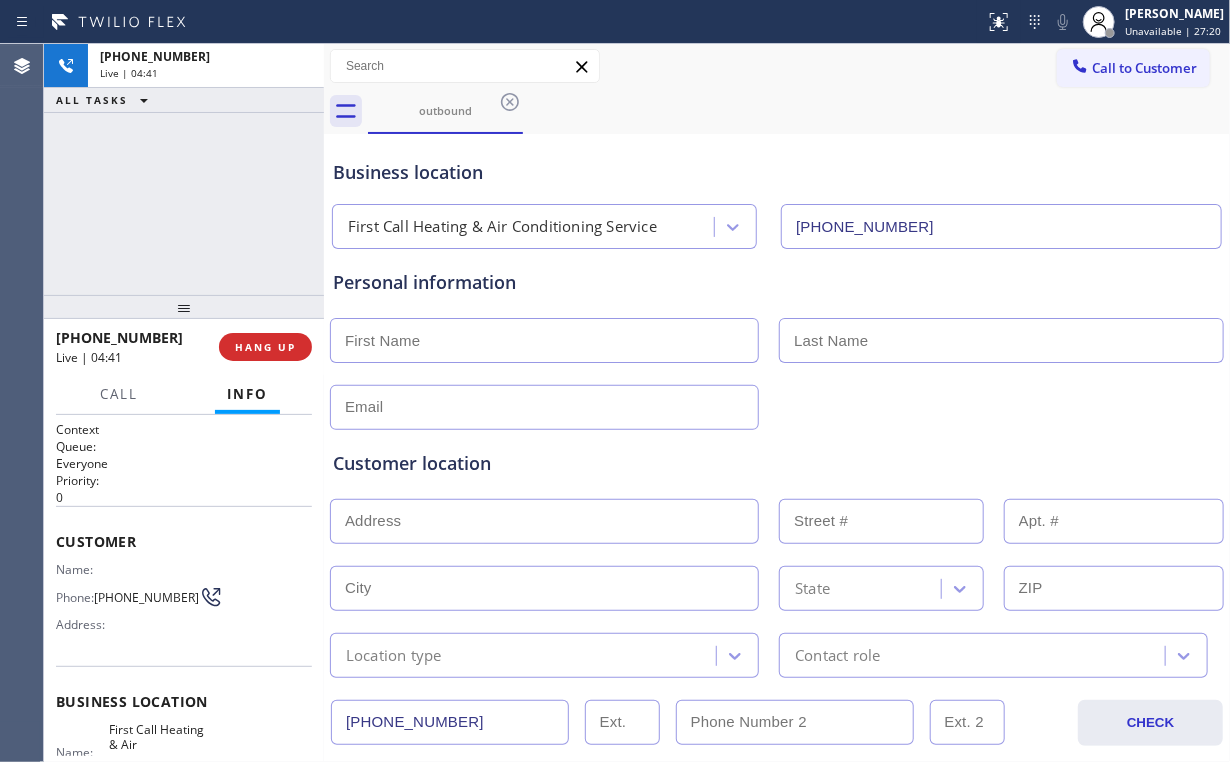 click at bounding box center (544, 340) 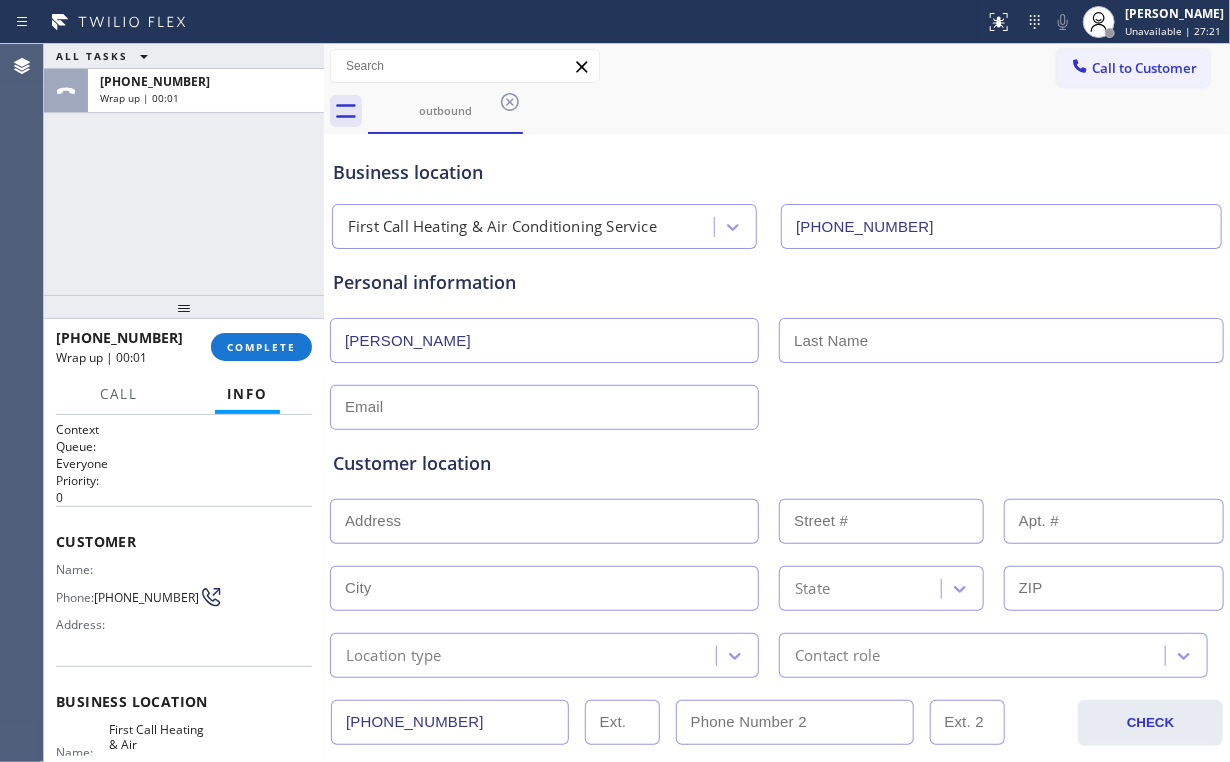 type on "[PERSON_NAME]" 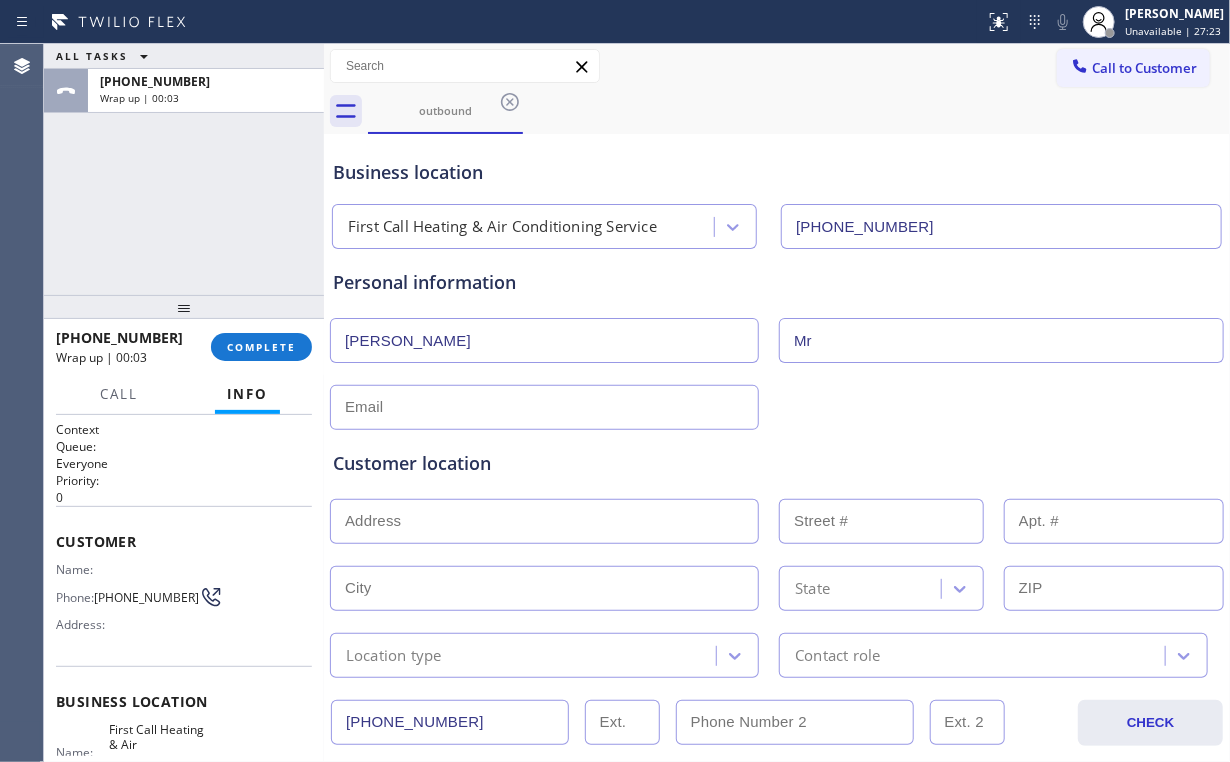 type on "Mr" 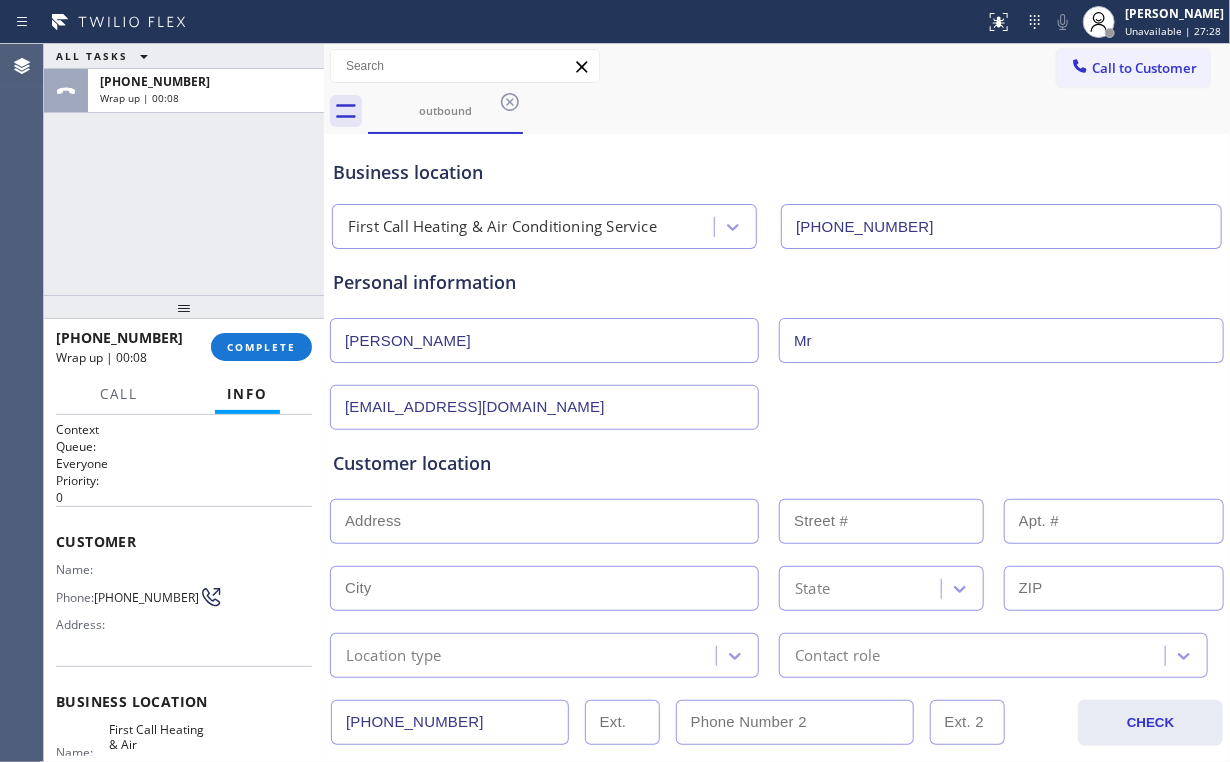 type on "[EMAIL_ADDRESS][DOMAIN_NAME]" 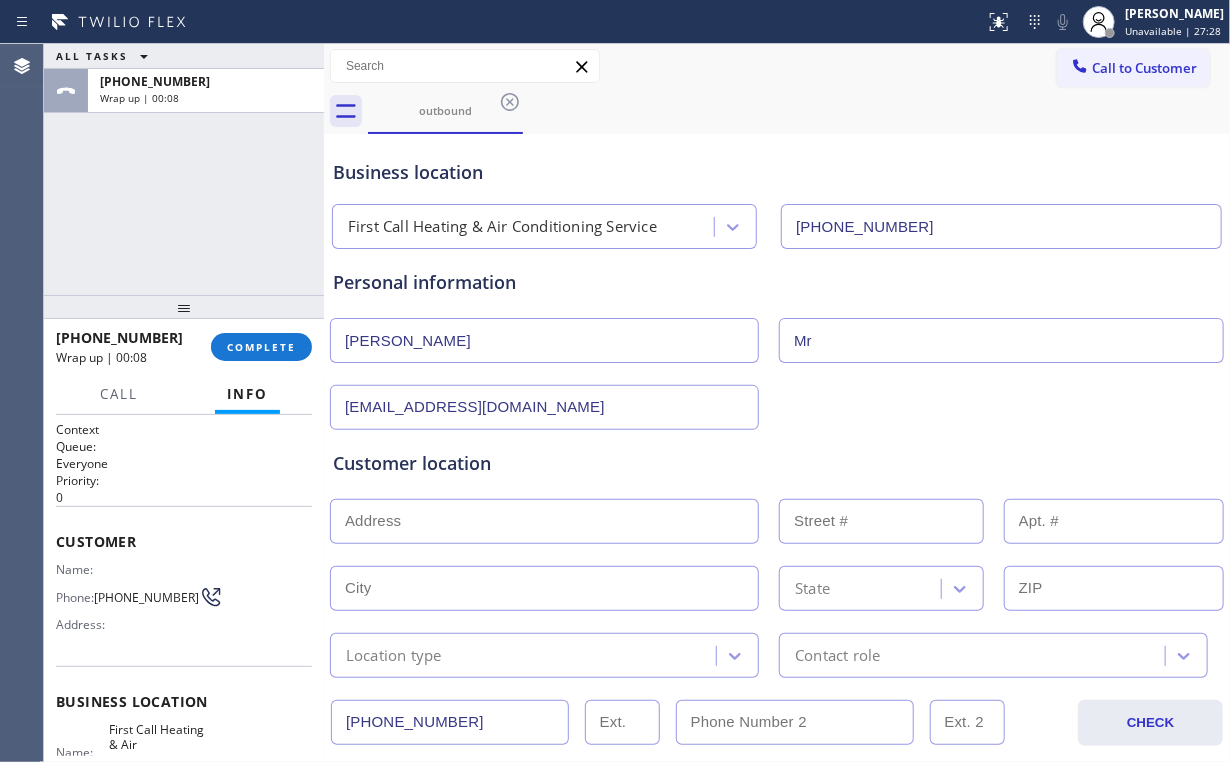 click on "Customer location >> ADD NEW ADDRESS << + NEW ADDRESS State Location type Contact role" at bounding box center [777, 554] 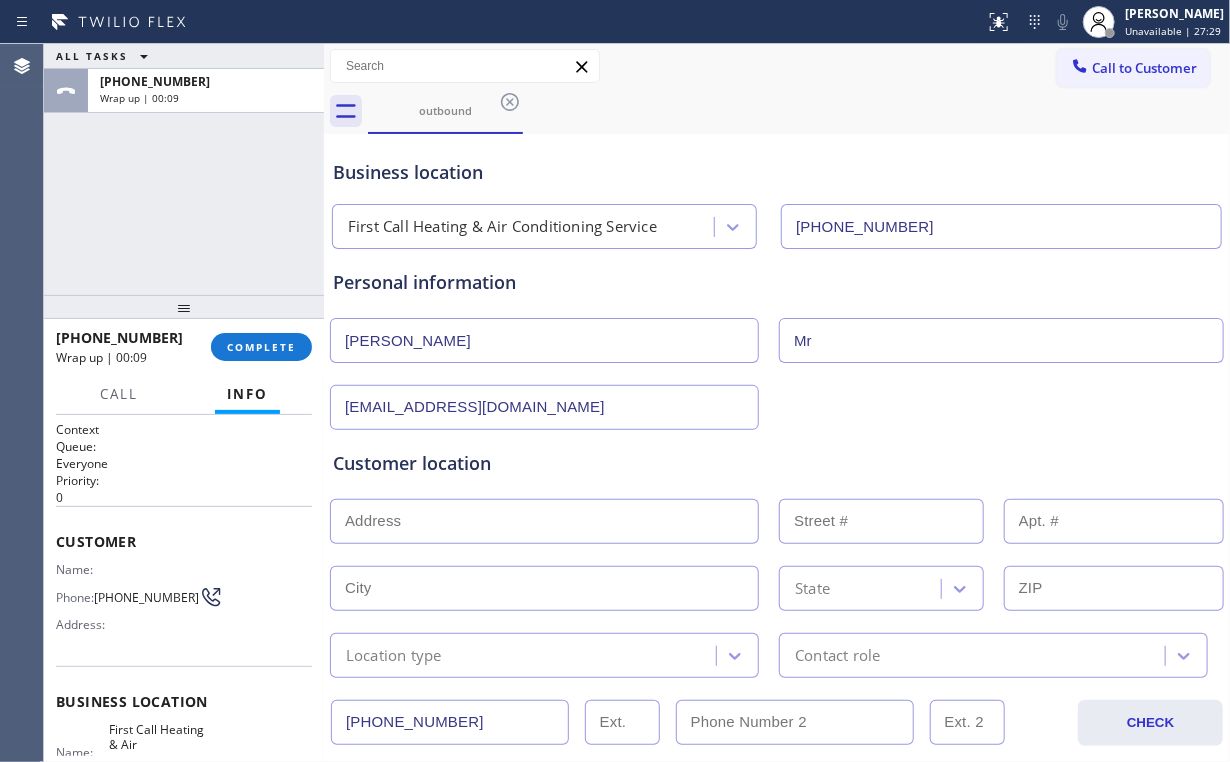 click at bounding box center [544, 521] 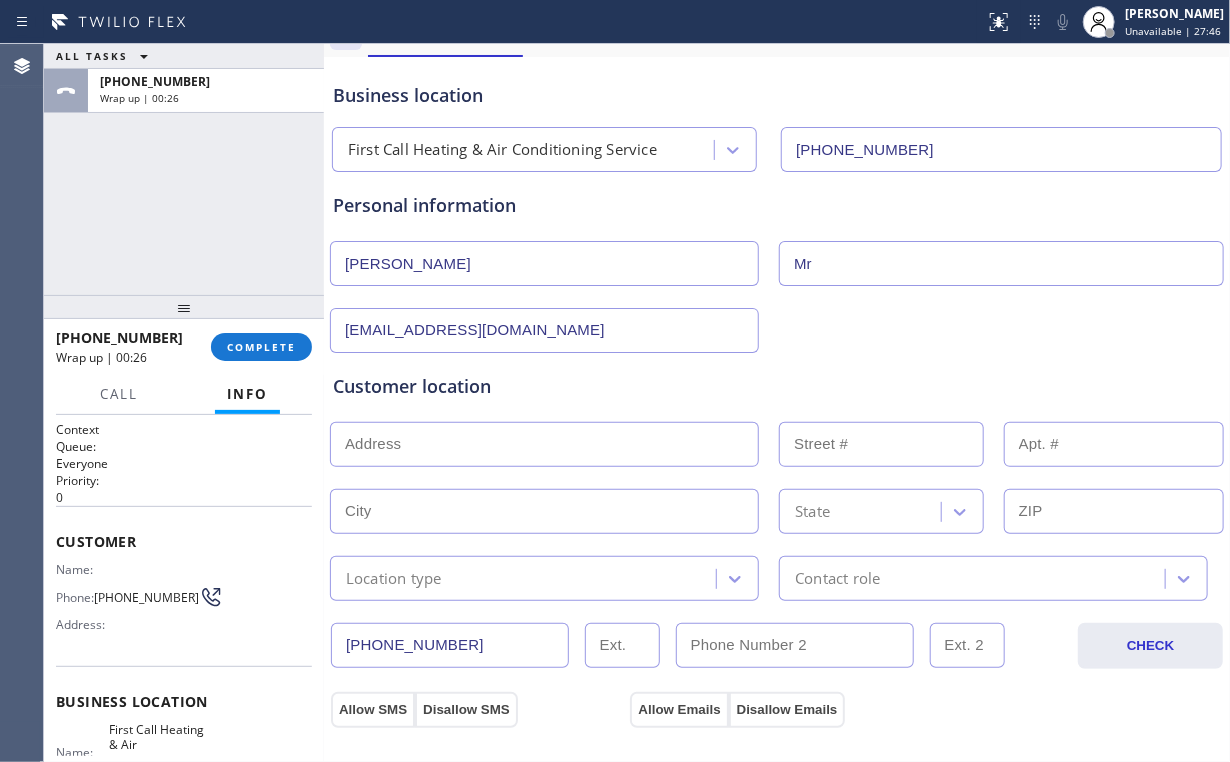 scroll, scrollTop: 80, scrollLeft: 0, axis: vertical 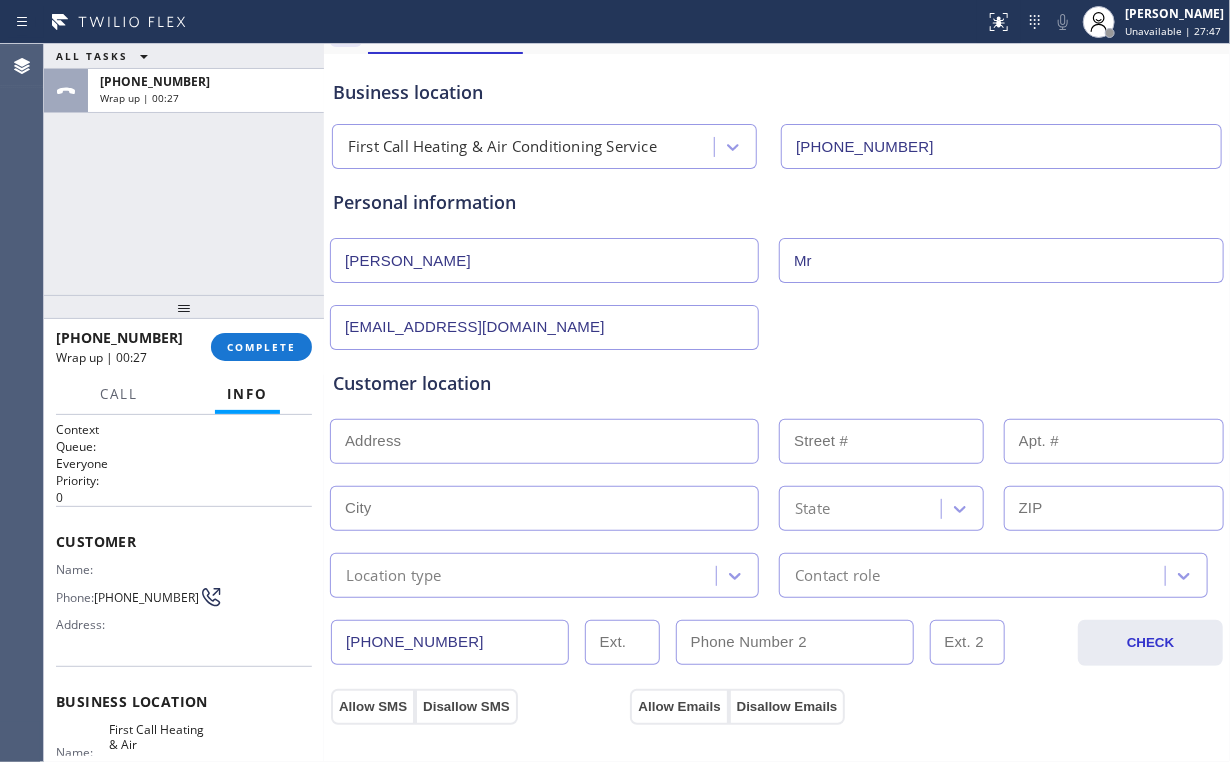 click at bounding box center [544, 441] 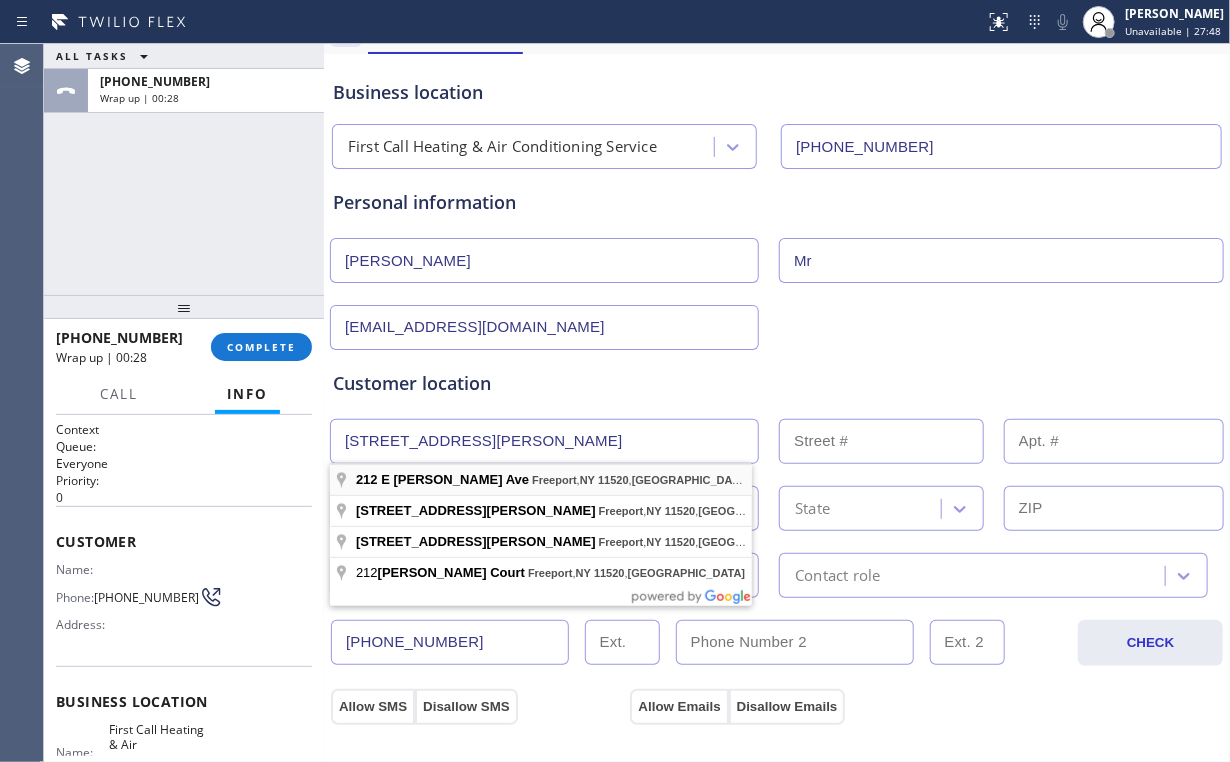 type on "[STREET_ADDRESS][PERSON_NAME]" 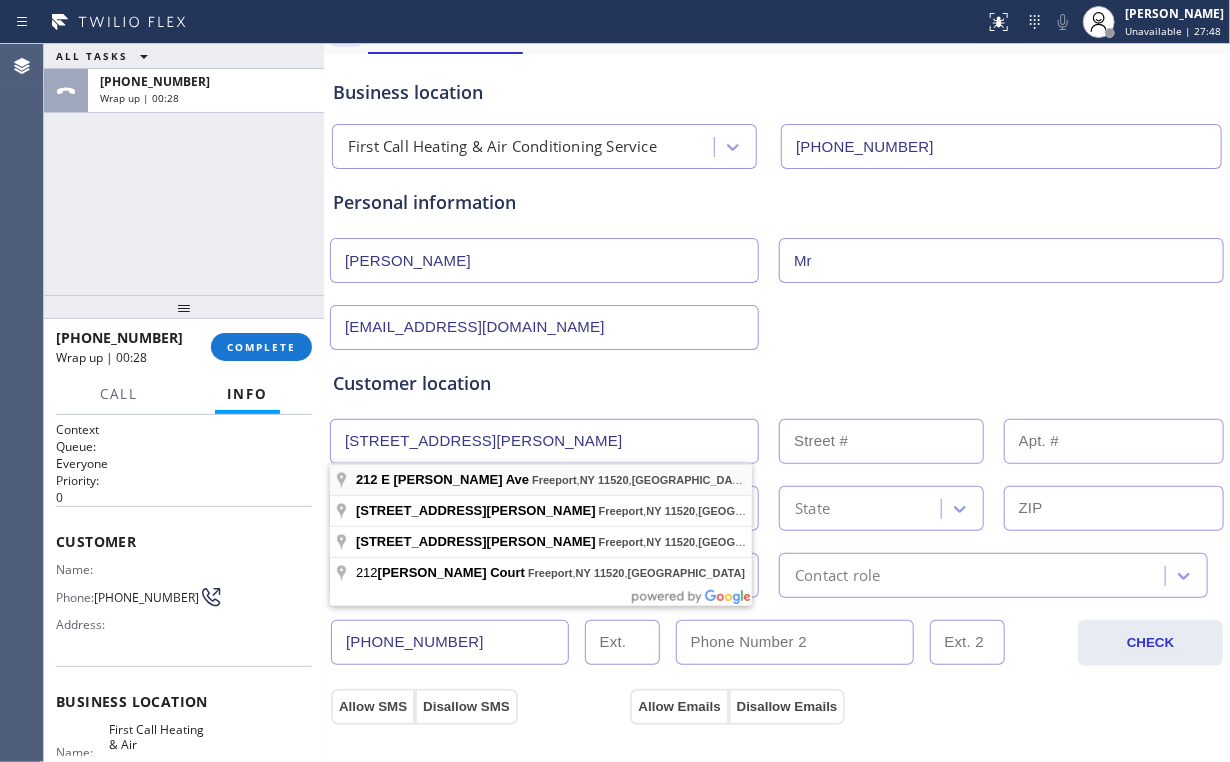 type on "212" 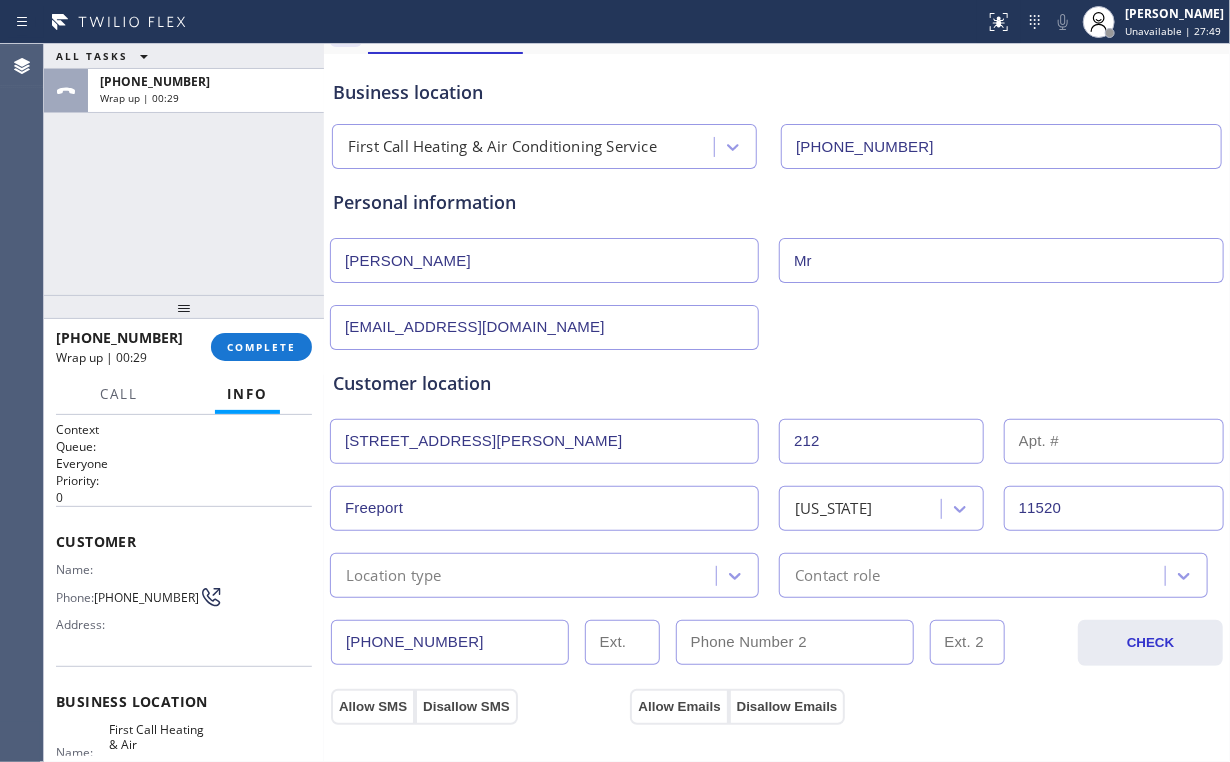 click on "Location type" at bounding box center [526, 575] 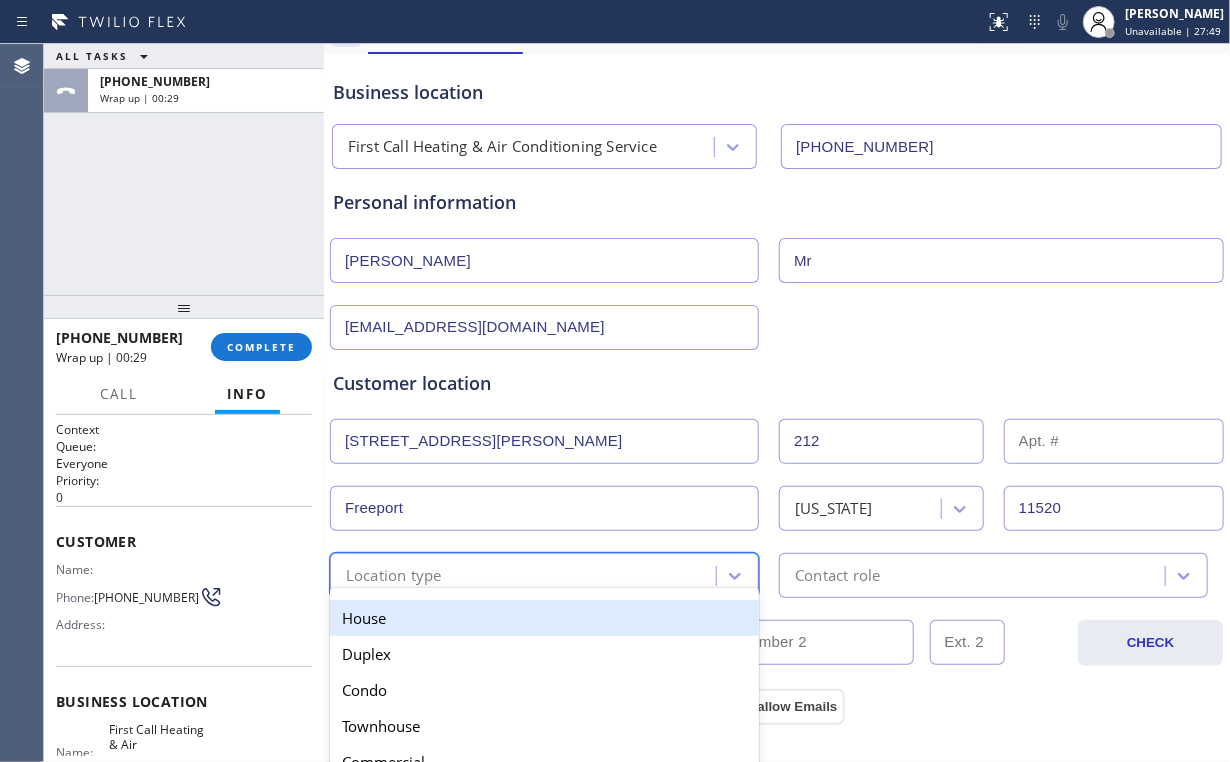 type on "h" 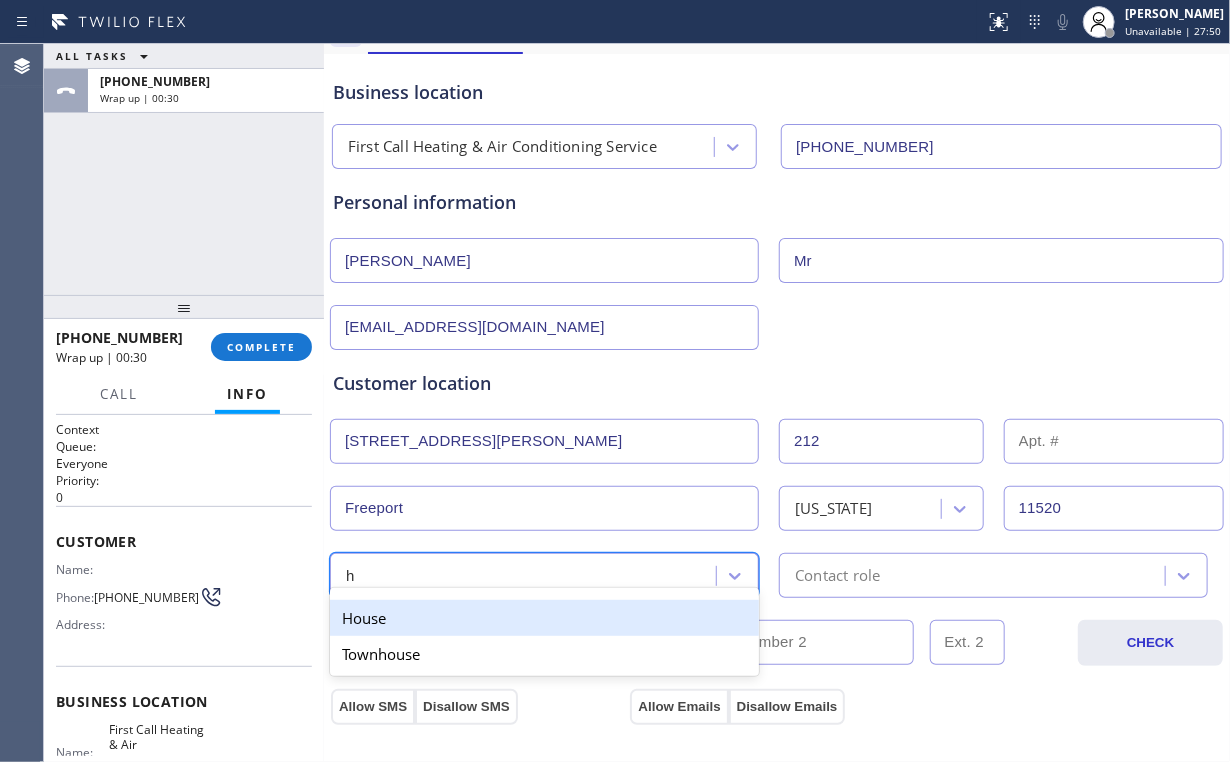 click on "House" at bounding box center [544, 618] 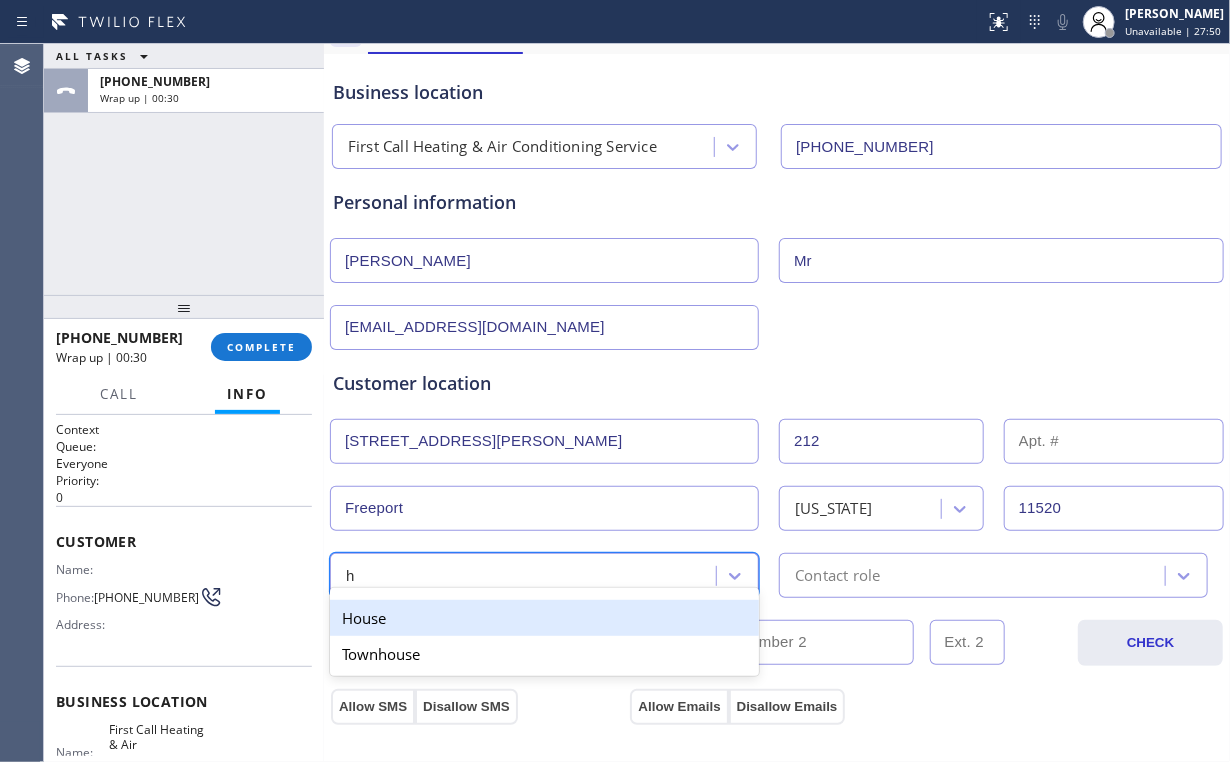 type 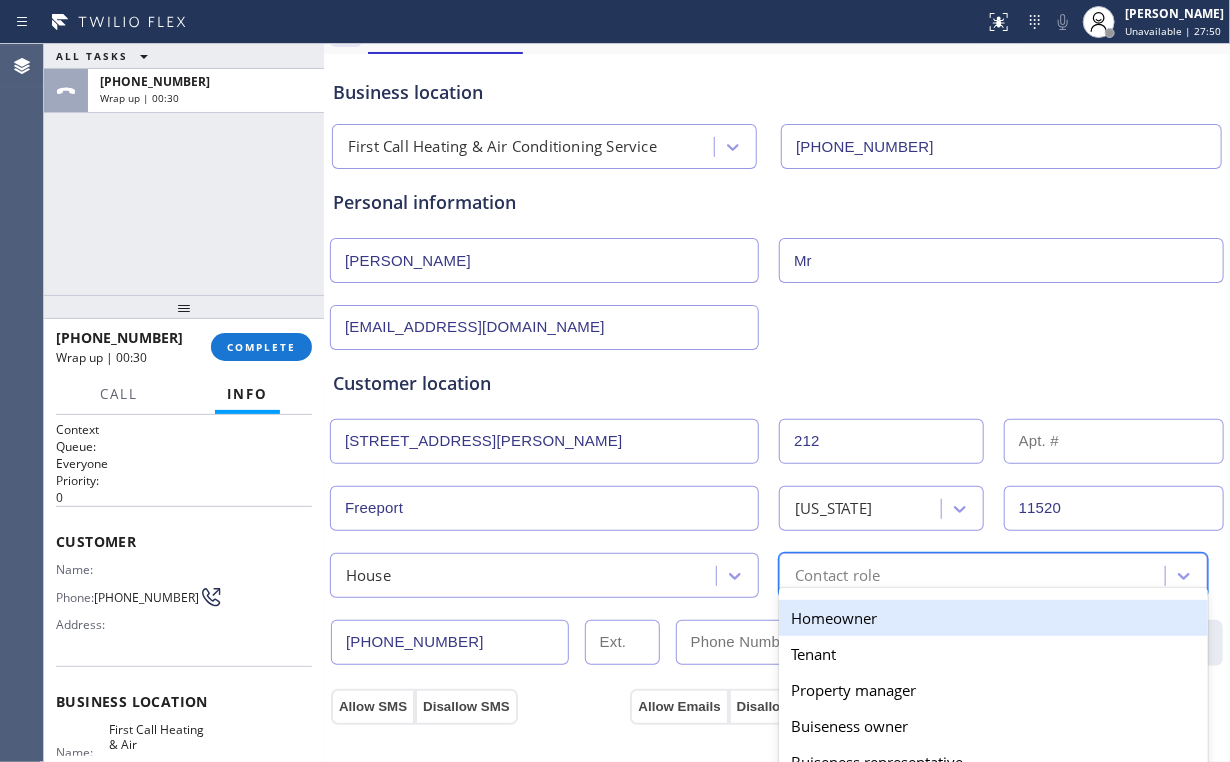click on "Contact role" at bounding box center (975, 575) 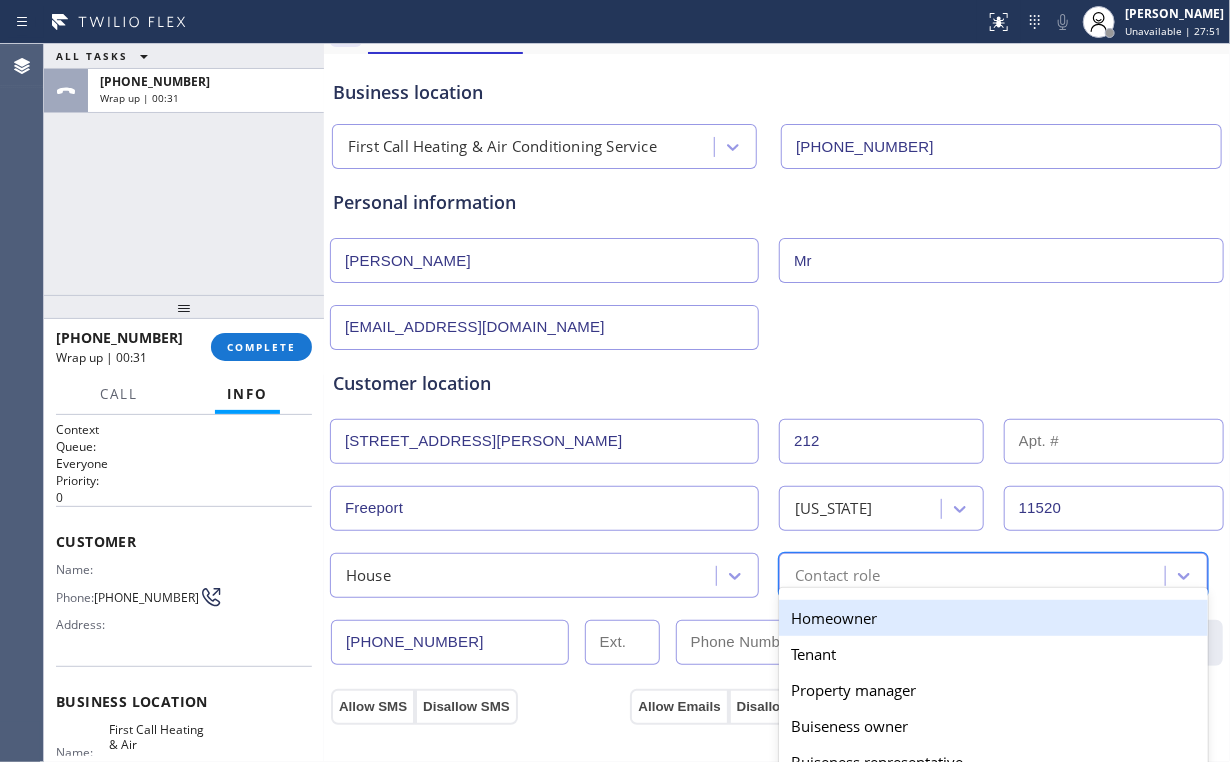 type on "h" 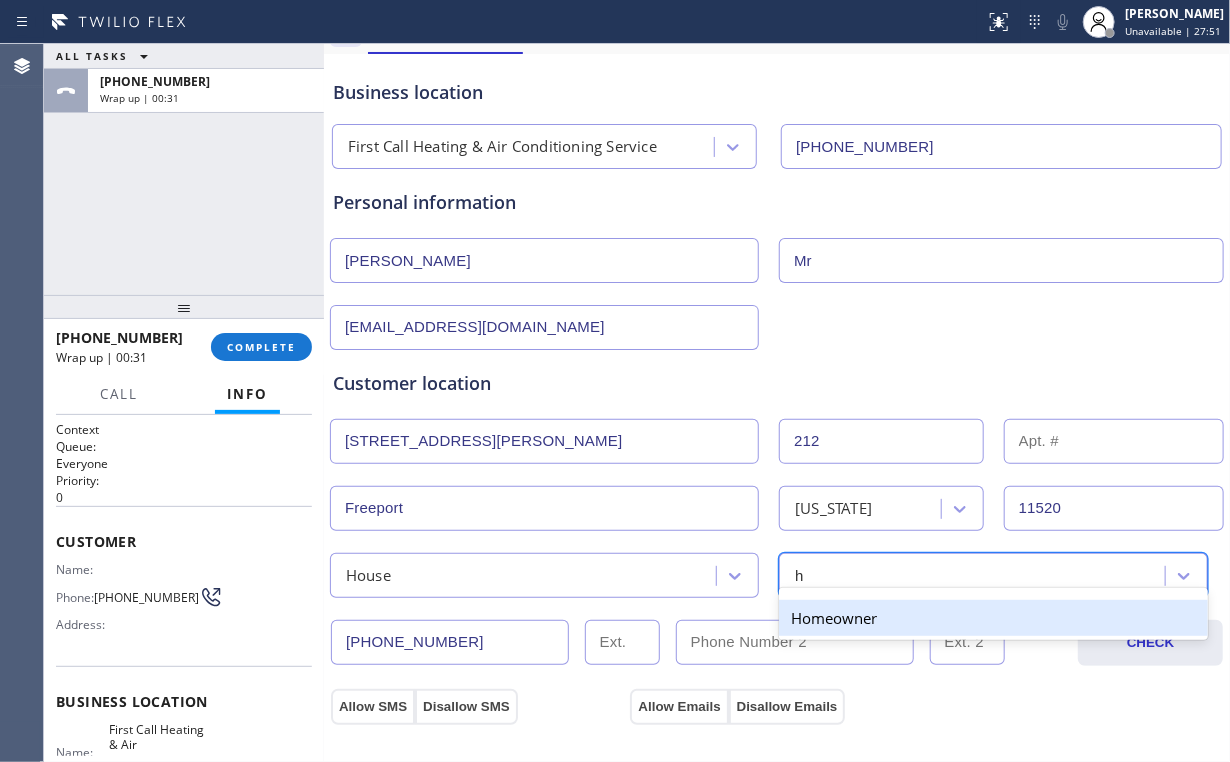 click on "Homeowner" at bounding box center [993, 618] 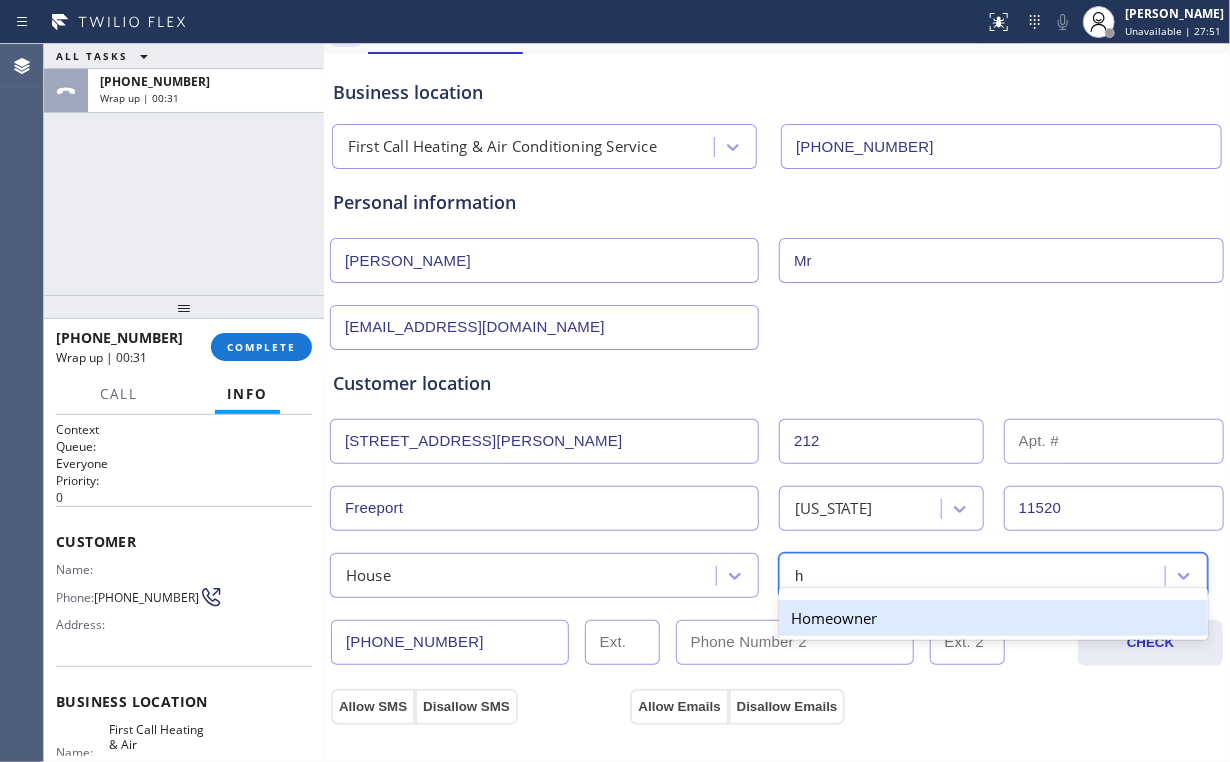 type 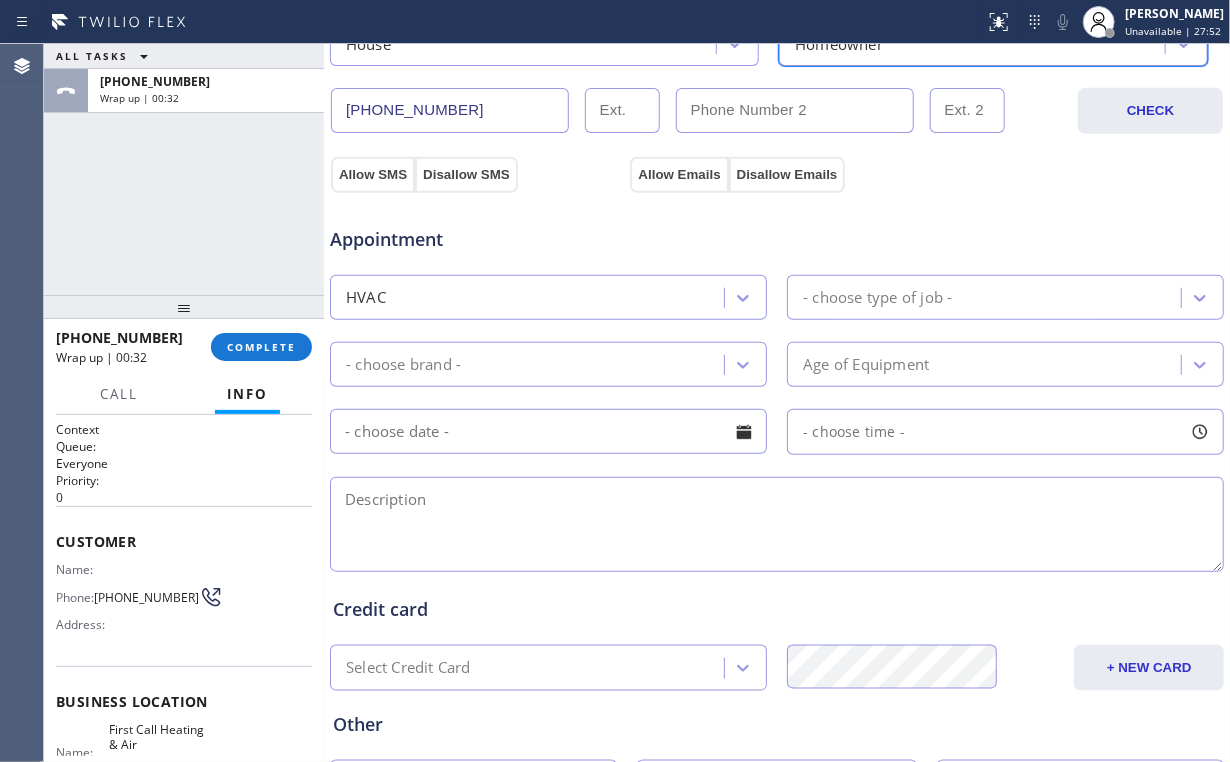 scroll, scrollTop: 640, scrollLeft: 0, axis: vertical 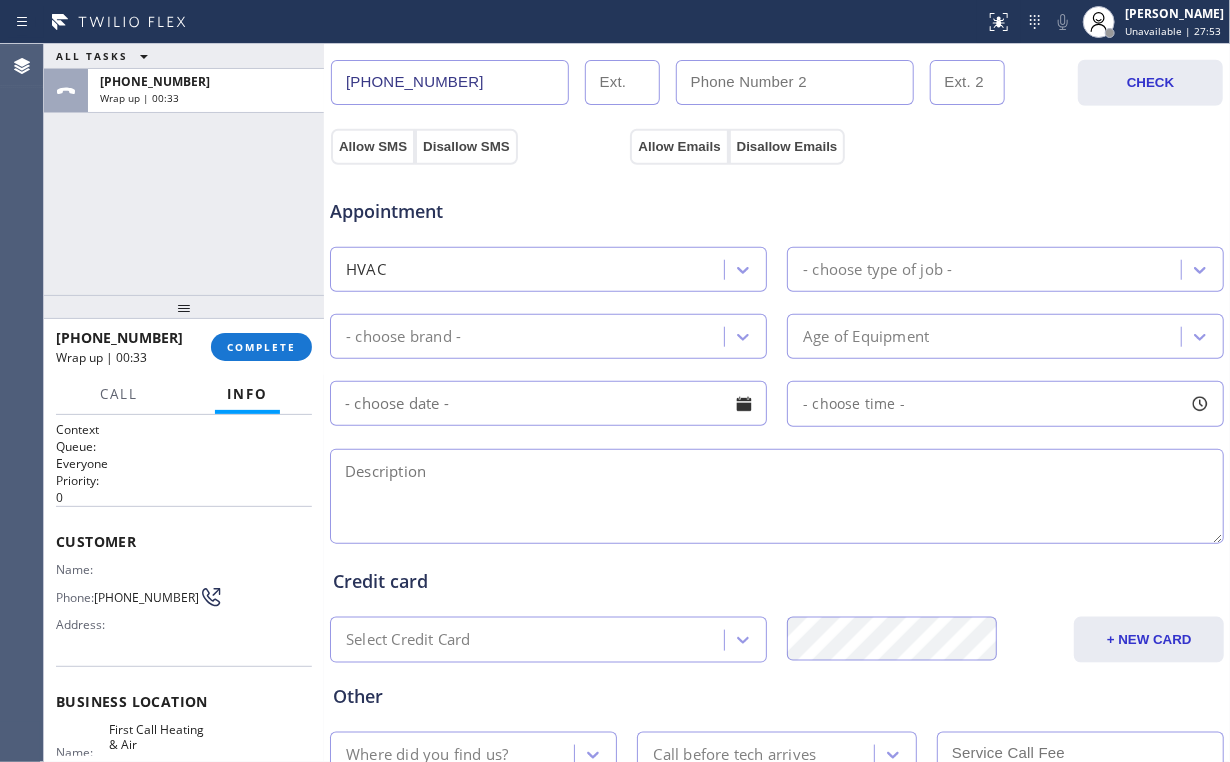 click on "- choose brand -" at bounding box center (530, 336) 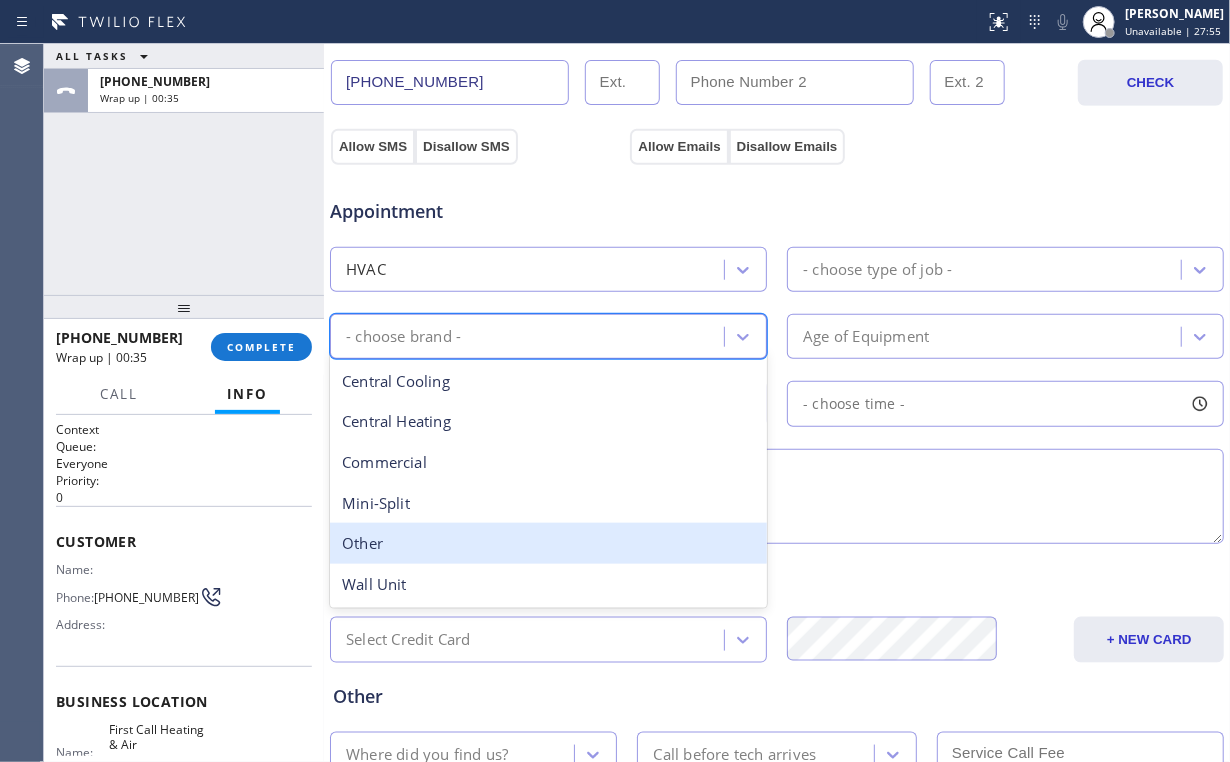 click on "Mini-Split" at bounding box center [548, 503] 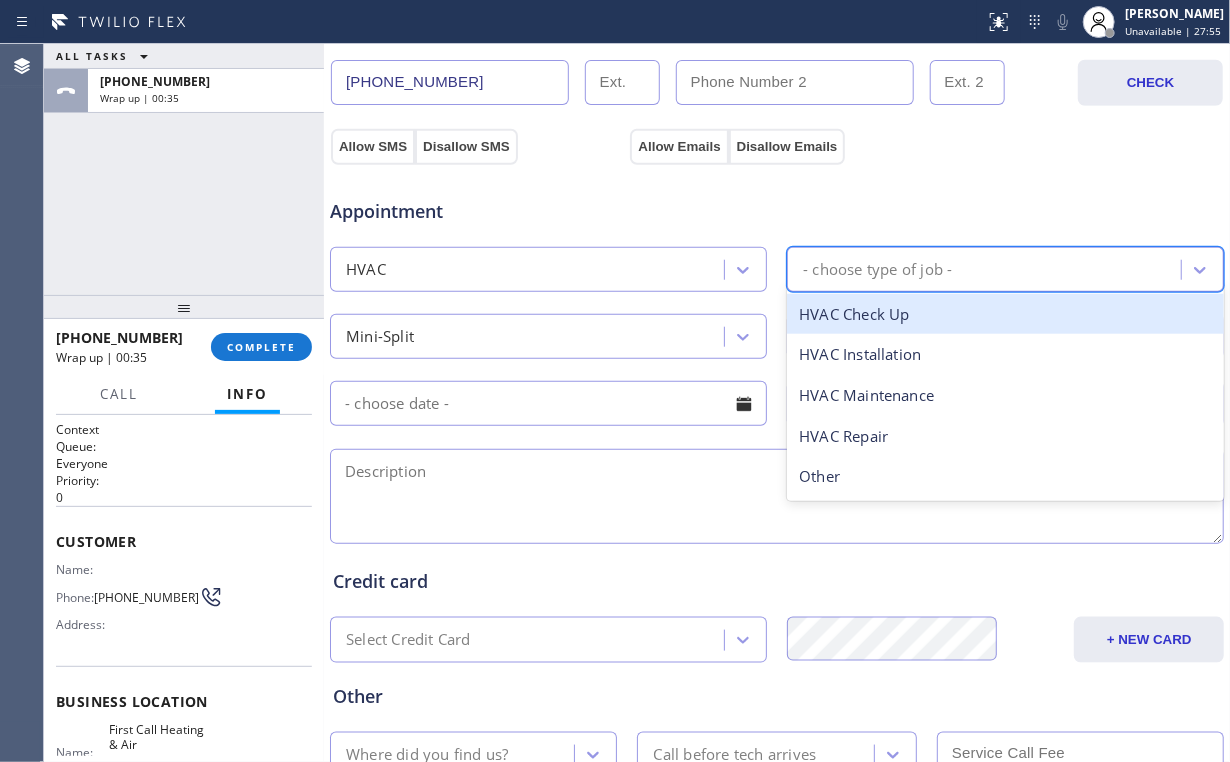 click on "- choose type of job -" at bounding box center (877, 269) 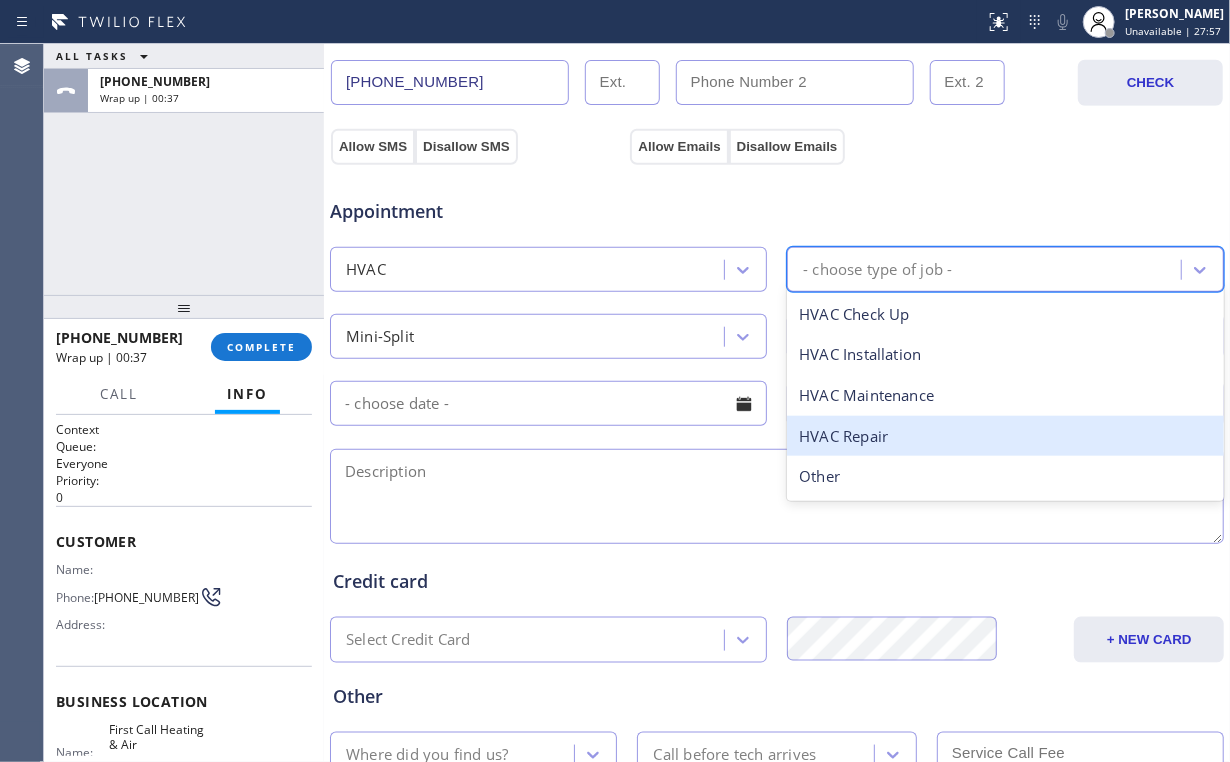 click on "HVAC Repair" at bounding box center (1005, 436) 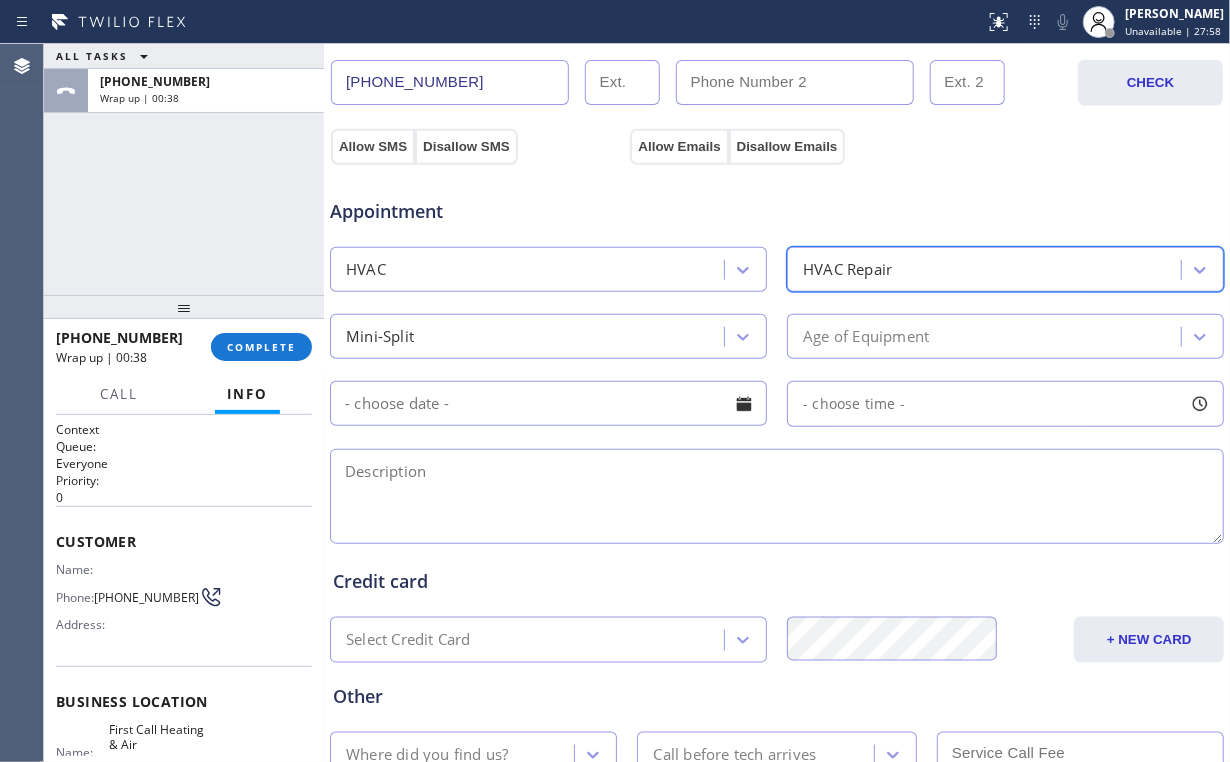 click on "Age of Equipment" at bounding box center (866, 336) 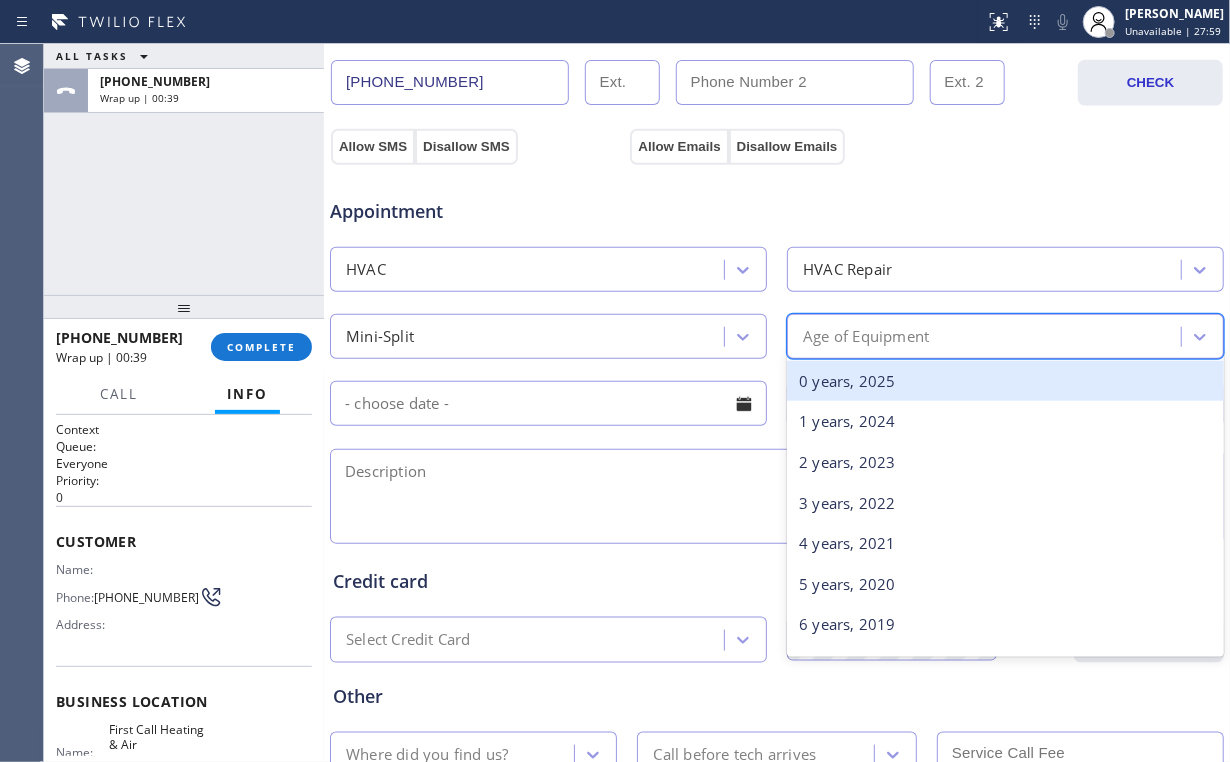 click on "0 years, 2025" at bounding box center (1005, 381) 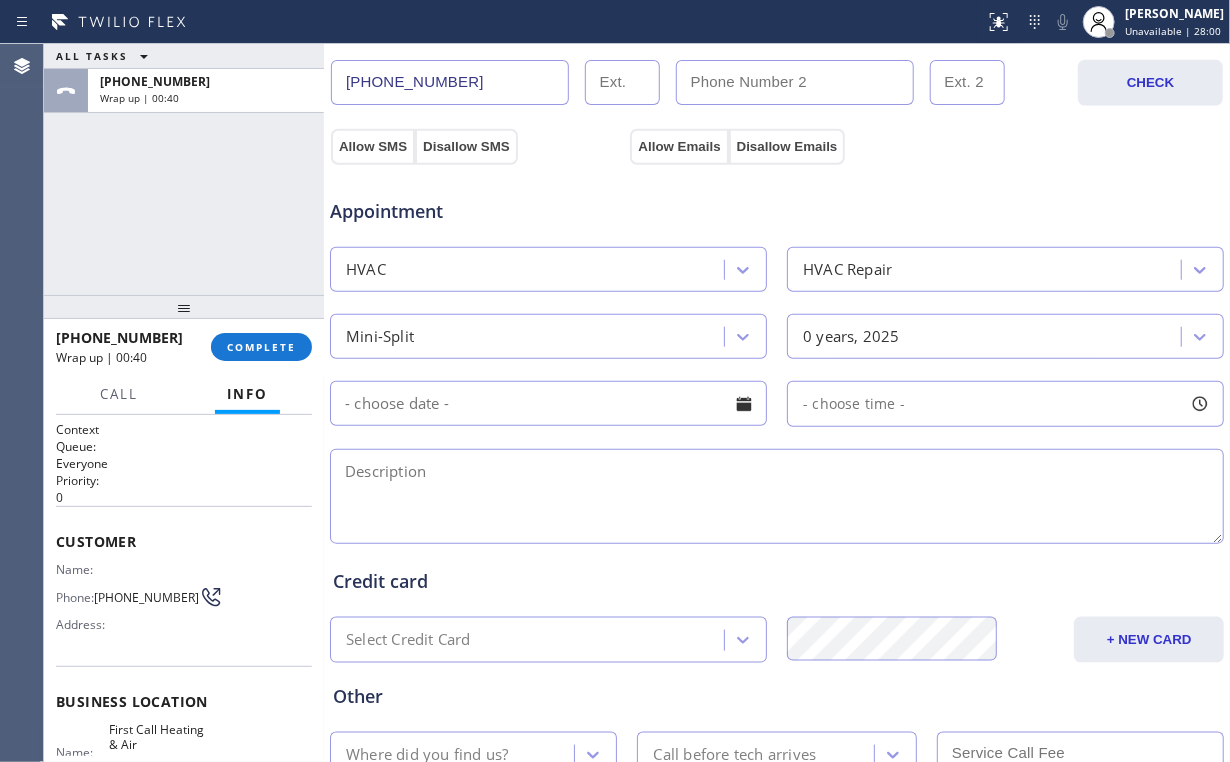 click at bounding box center (777, 496) 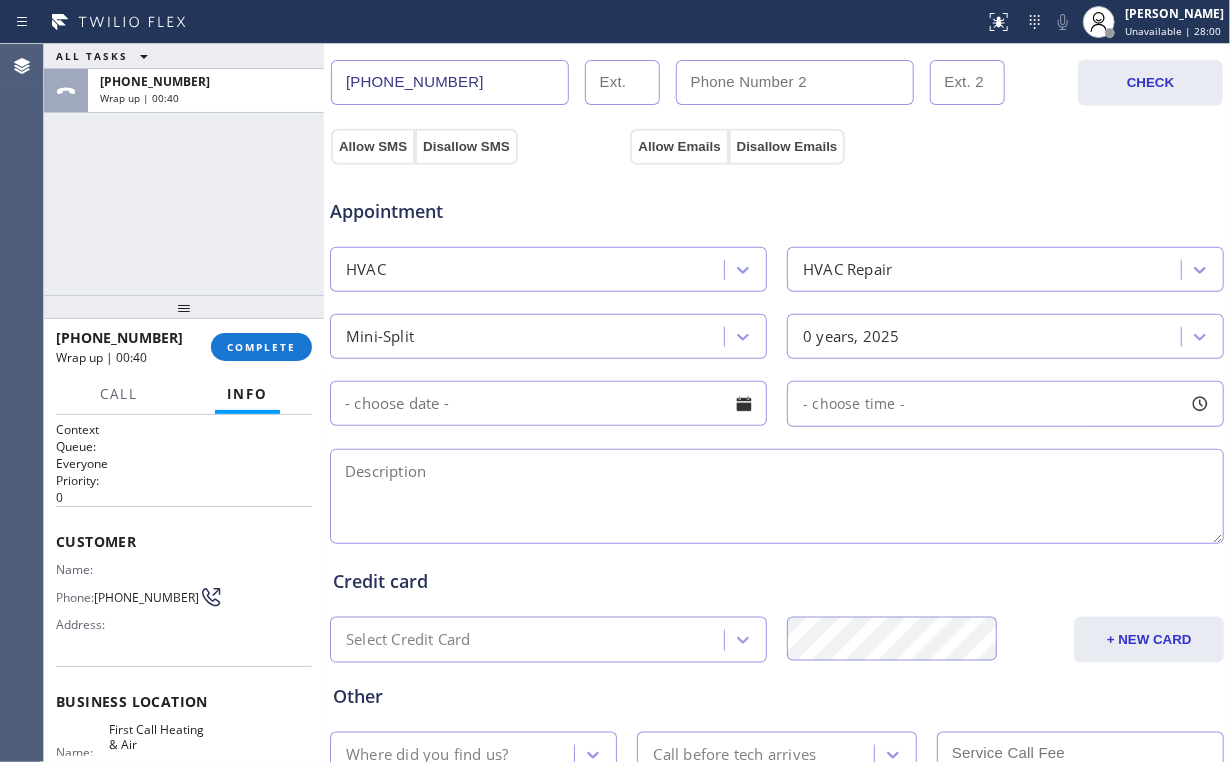 click on "Where did you find us?" at bounding box center (455, 754) 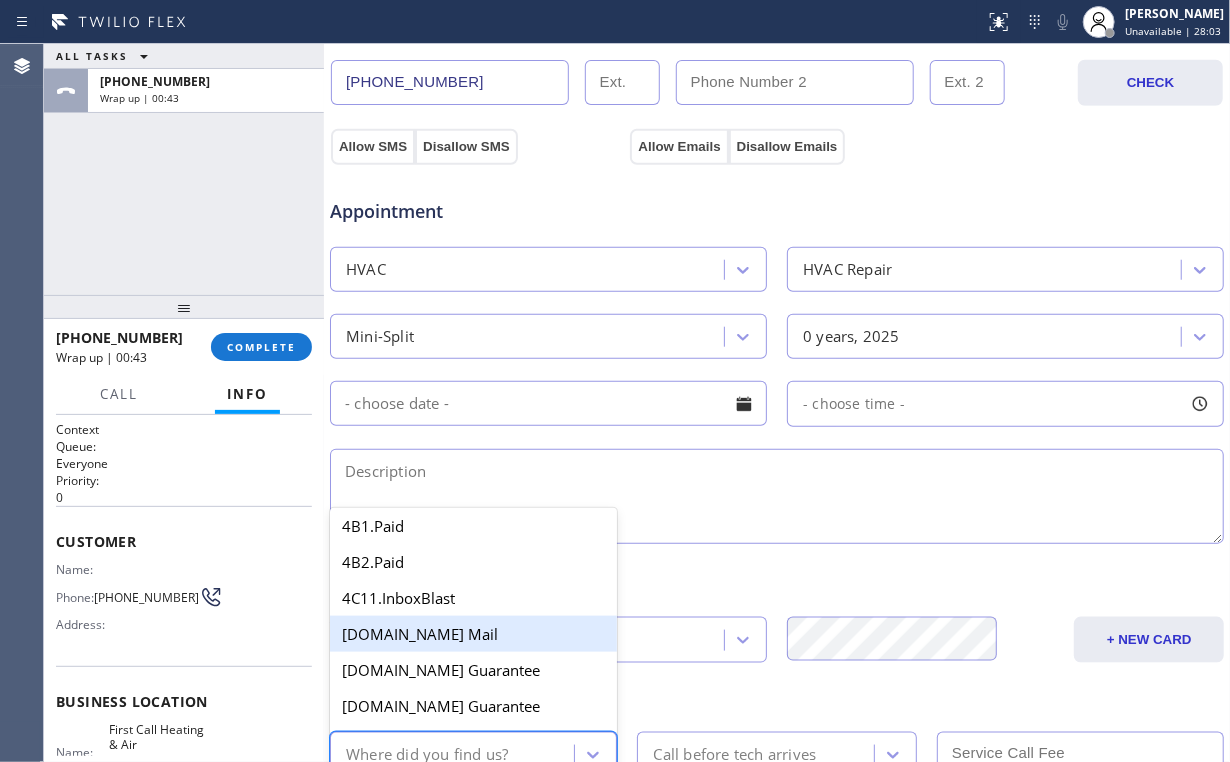scroll, scrollTop: 0, scrollLeft: 0, axis: both 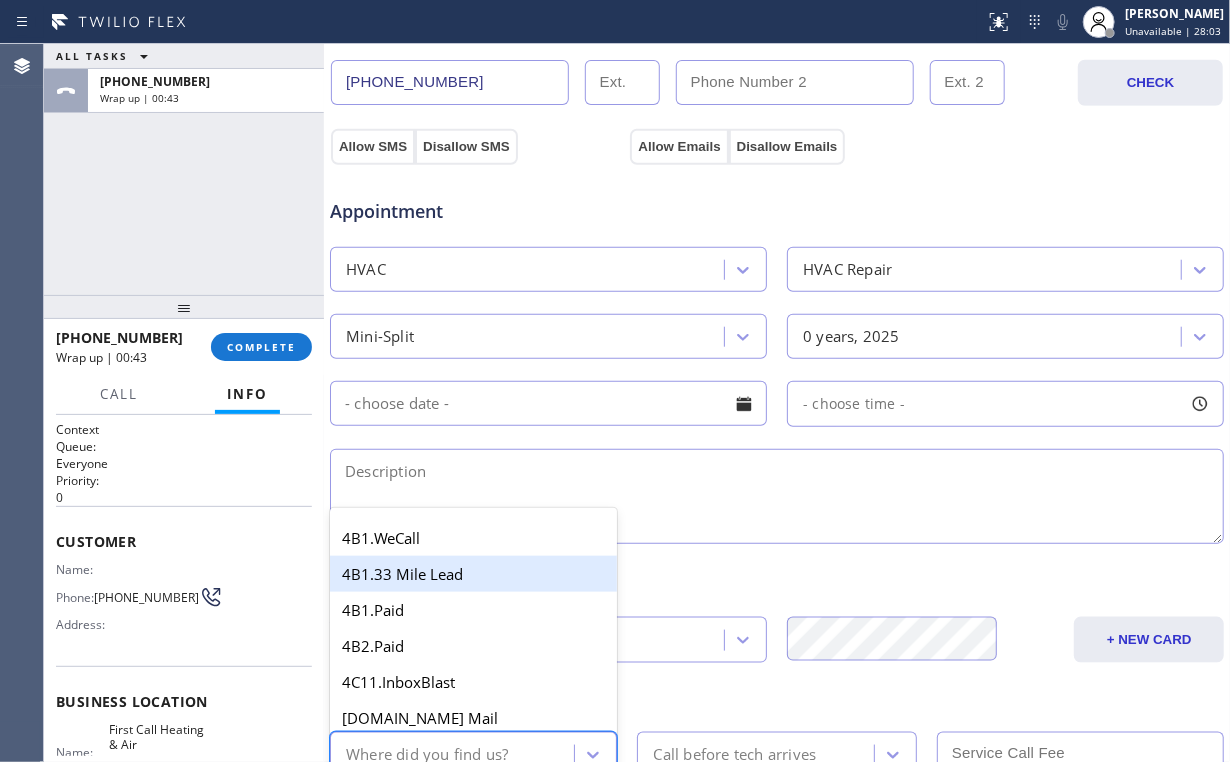 click at bounding box center (777, 496) 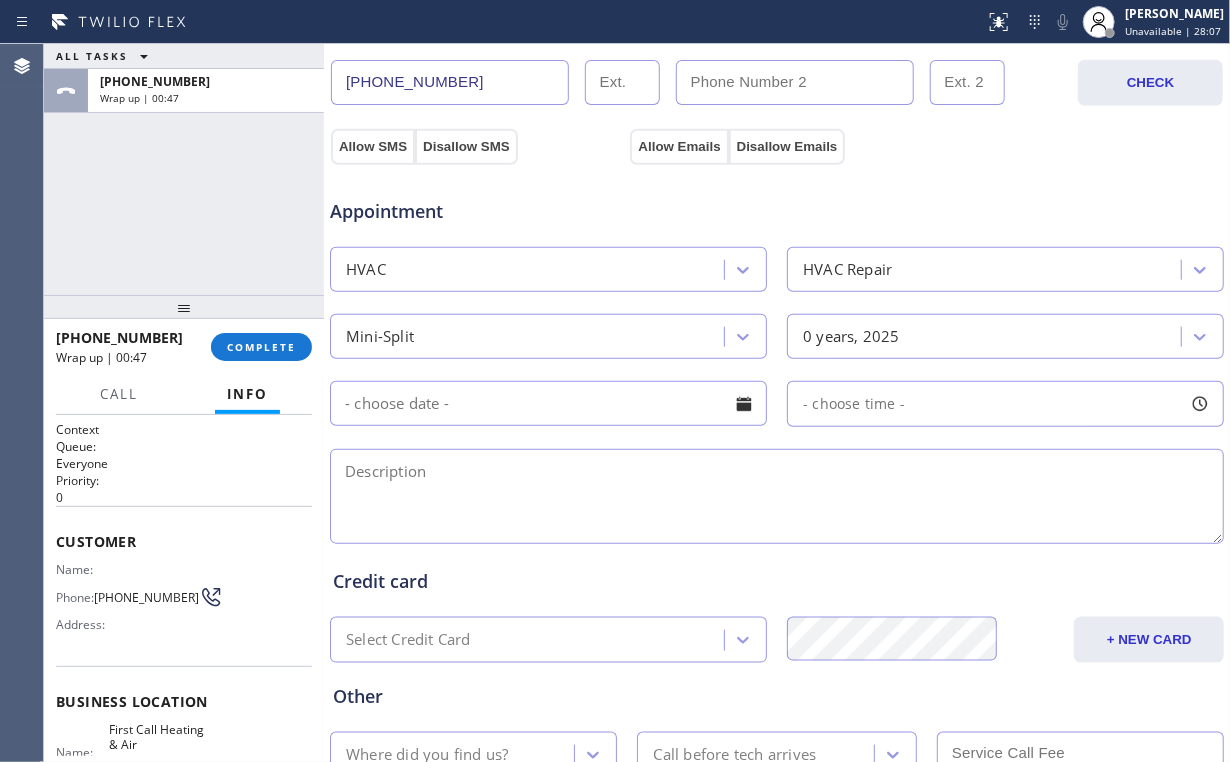 drag, startPoint x: 384, startPoint y: 483, endPoint x: 404, endPoint y: 472, distance: 22.825424 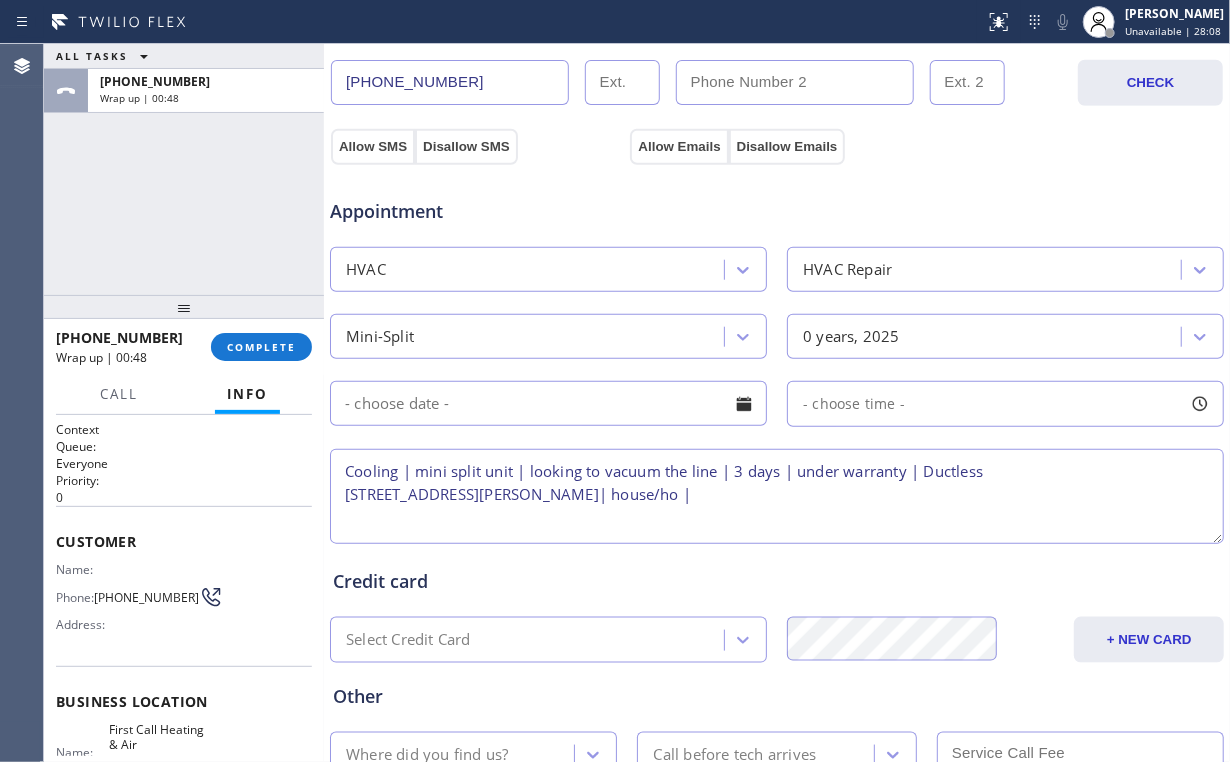 click on "Cooling | mini split unit | looking to vacuum the line | 3 days | under warranty | Ductless
[STREET_ADDRESS][PERSON_NAME]| house/ho |" at bounding box center (777, 496) 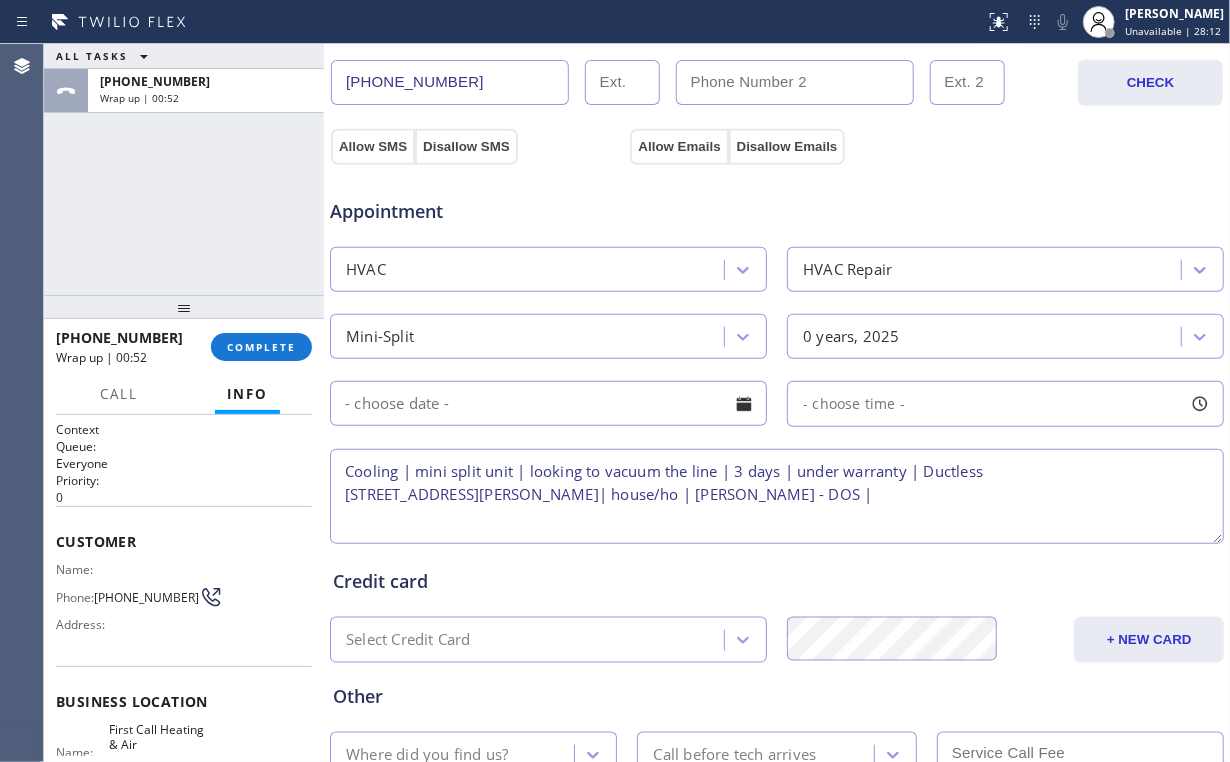 scroll, scrollTop: 784, scrollLeft: 0, axis: vertical 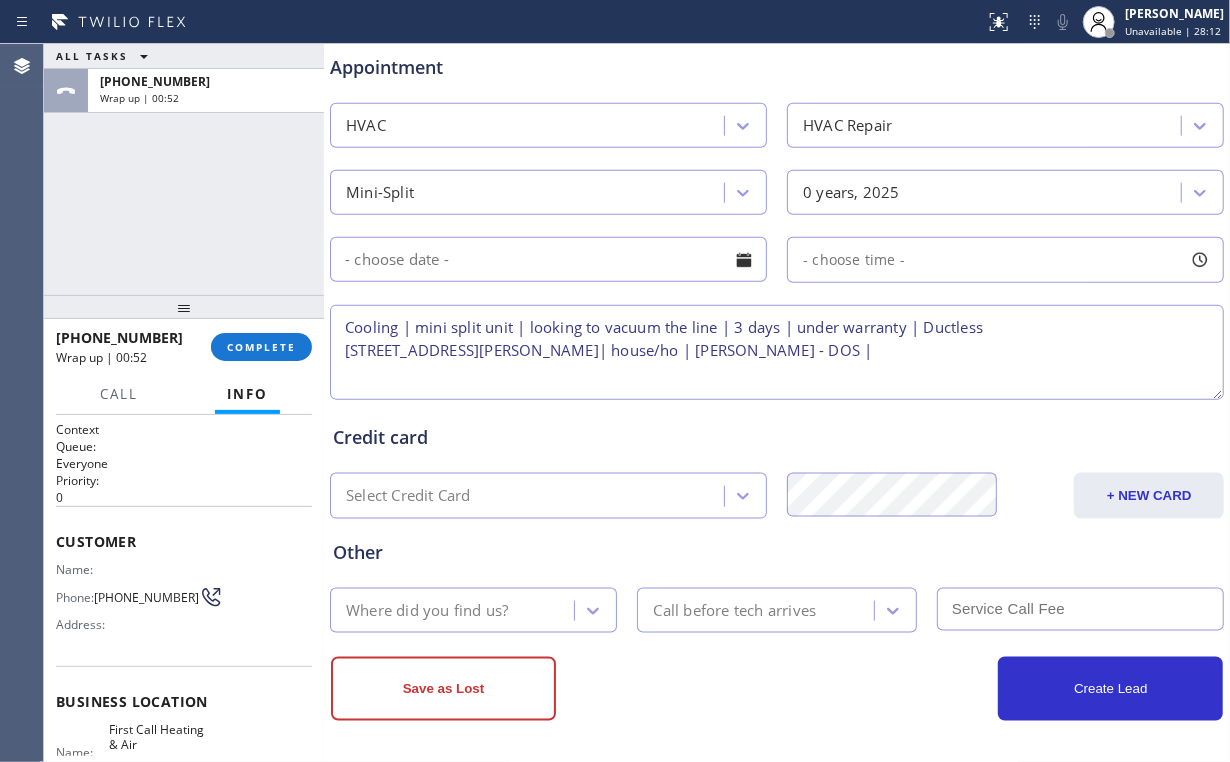 type on "Cooling | mini split unit | looking to vacuum the line | 3 days | under warranty | Ductless
[STREET_ADDRESS][PERSON_NAME]| house/ho | [PERSON_NAME] - DOS |" 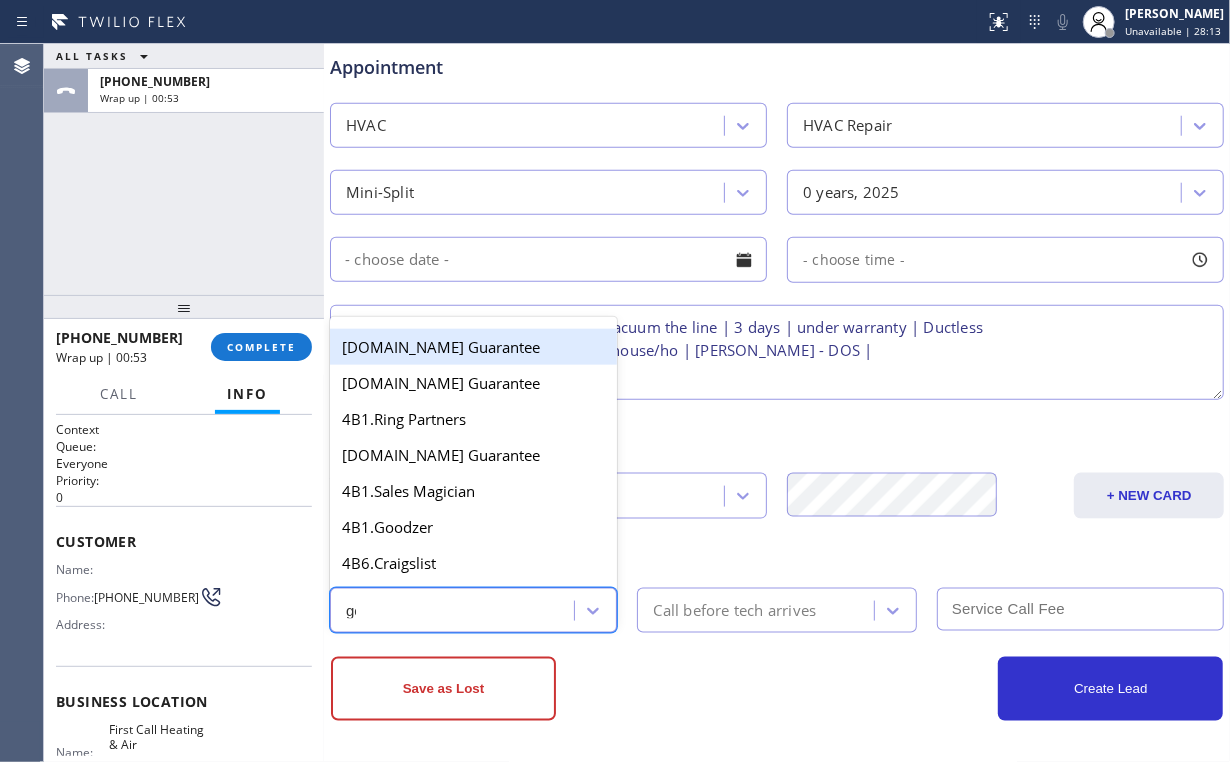 type on "goo" 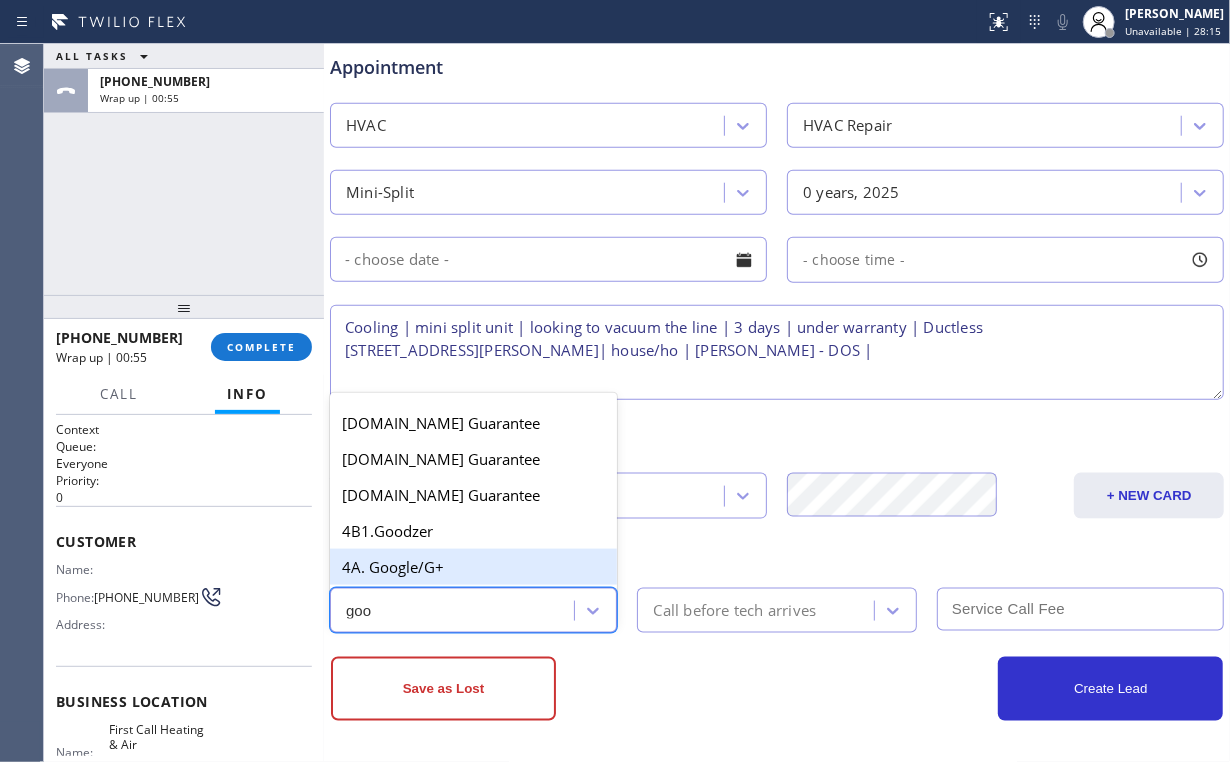 click on "4A. Google/G+" at bounding box center [473, 567] 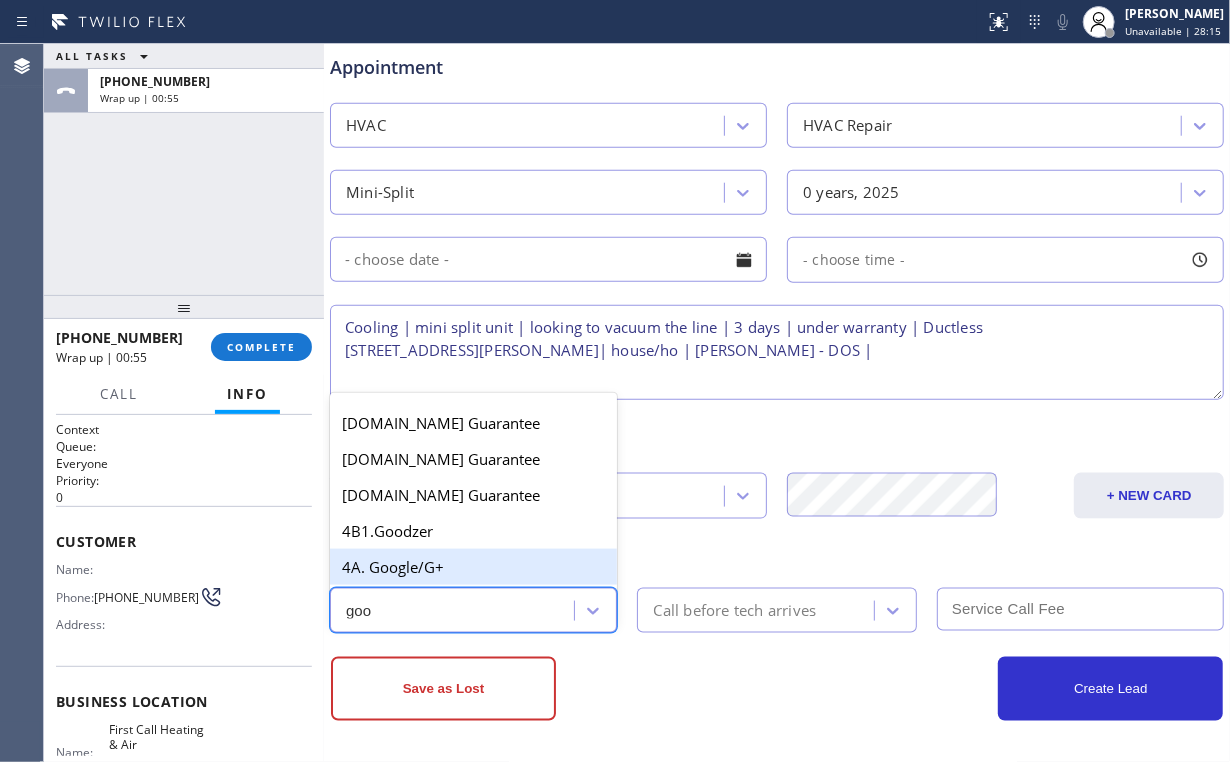 type 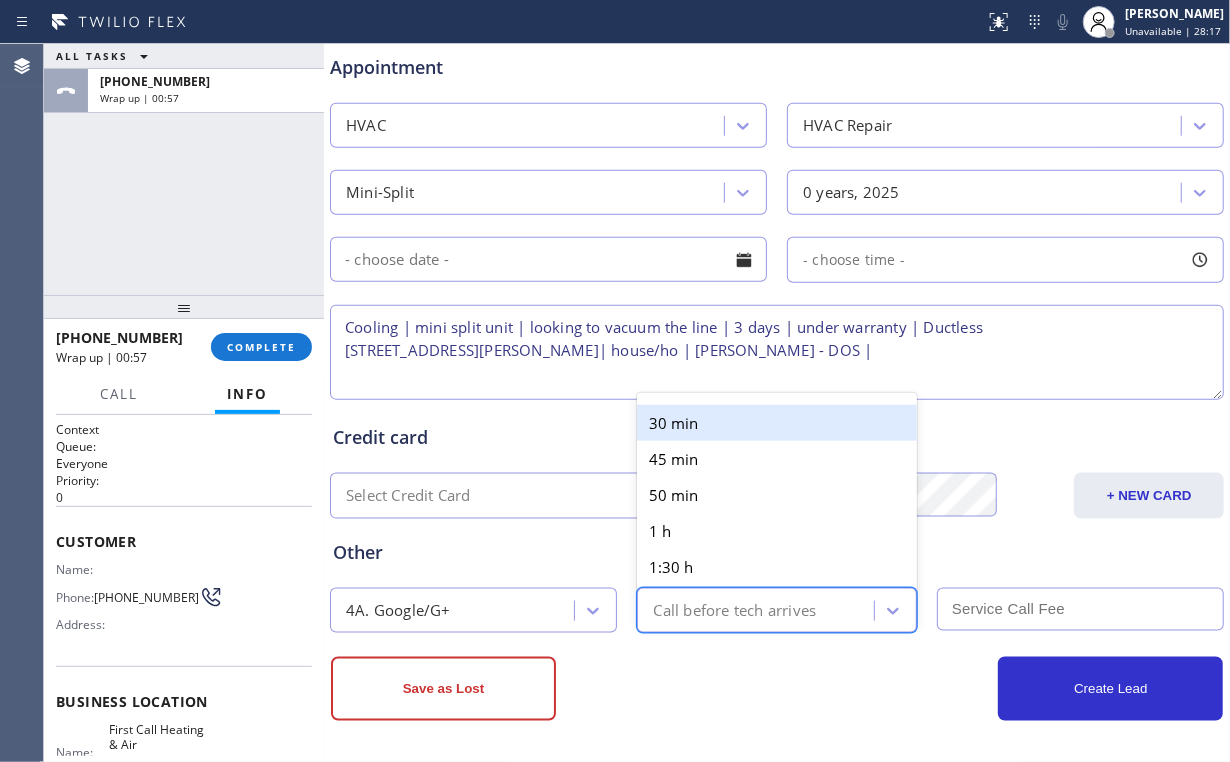 click on "Call before tech arrives" at bounding box center (734, 610) 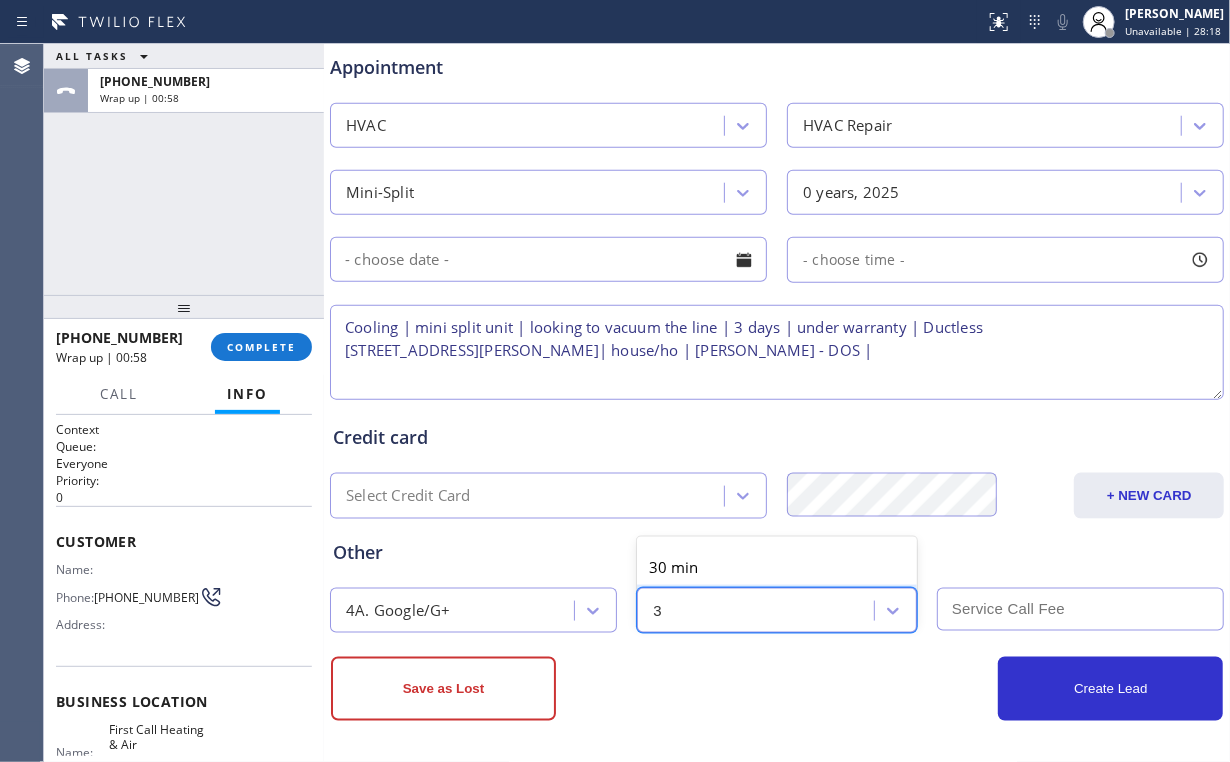 click on "30 min" at bounding box center [776, 567] 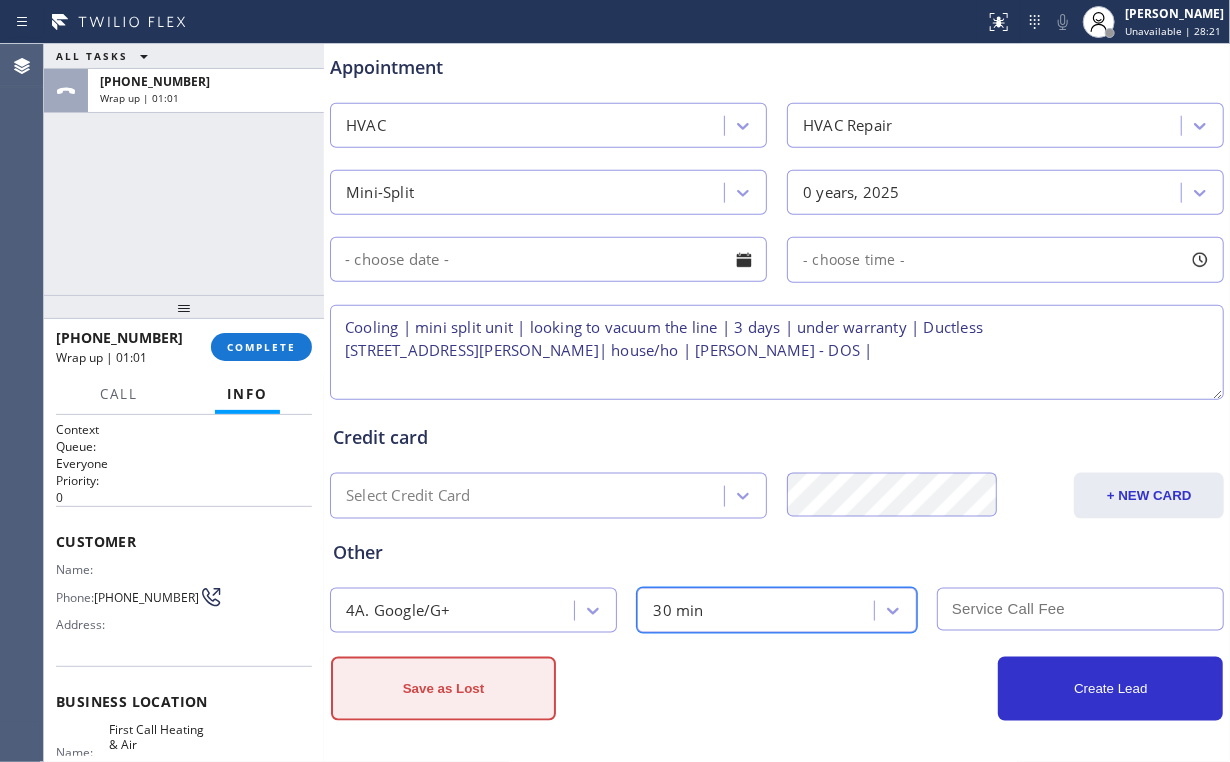 click on "Save as Lost" at bounding box center (443, 689) 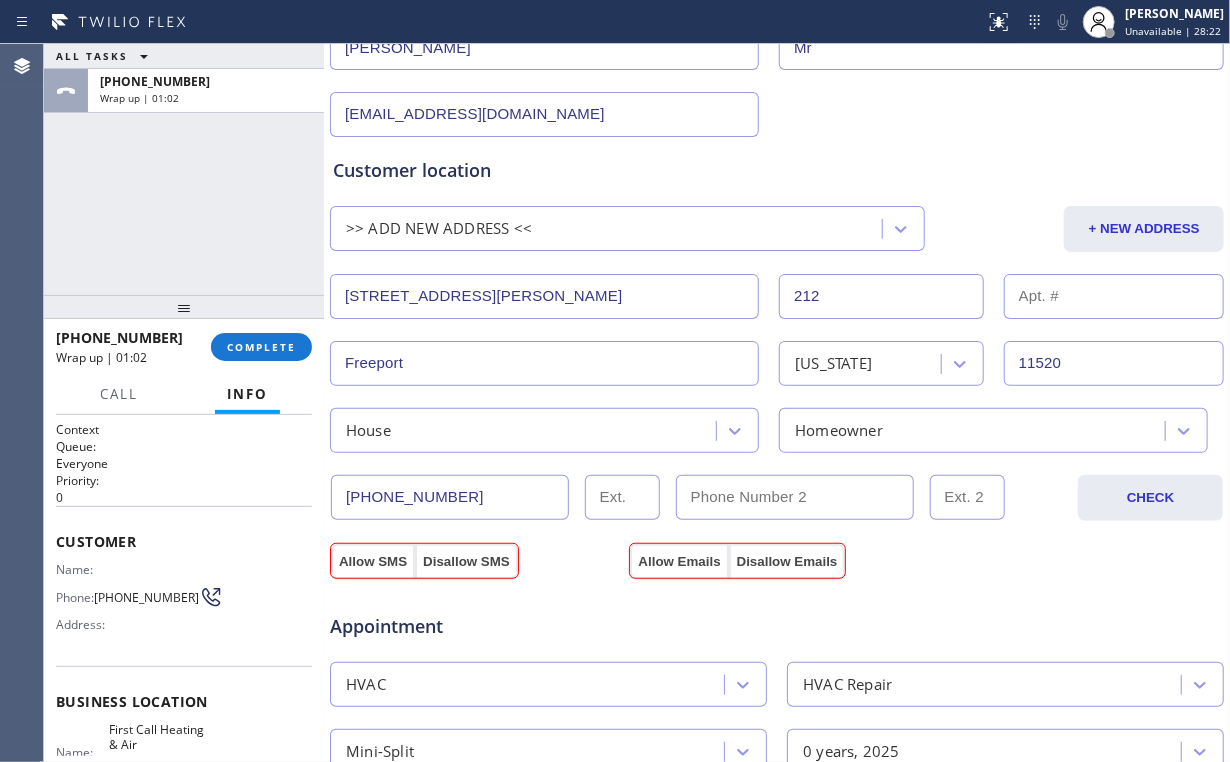 scroll, scrollTop: 452, scrollLeft: 0, axis: vertical 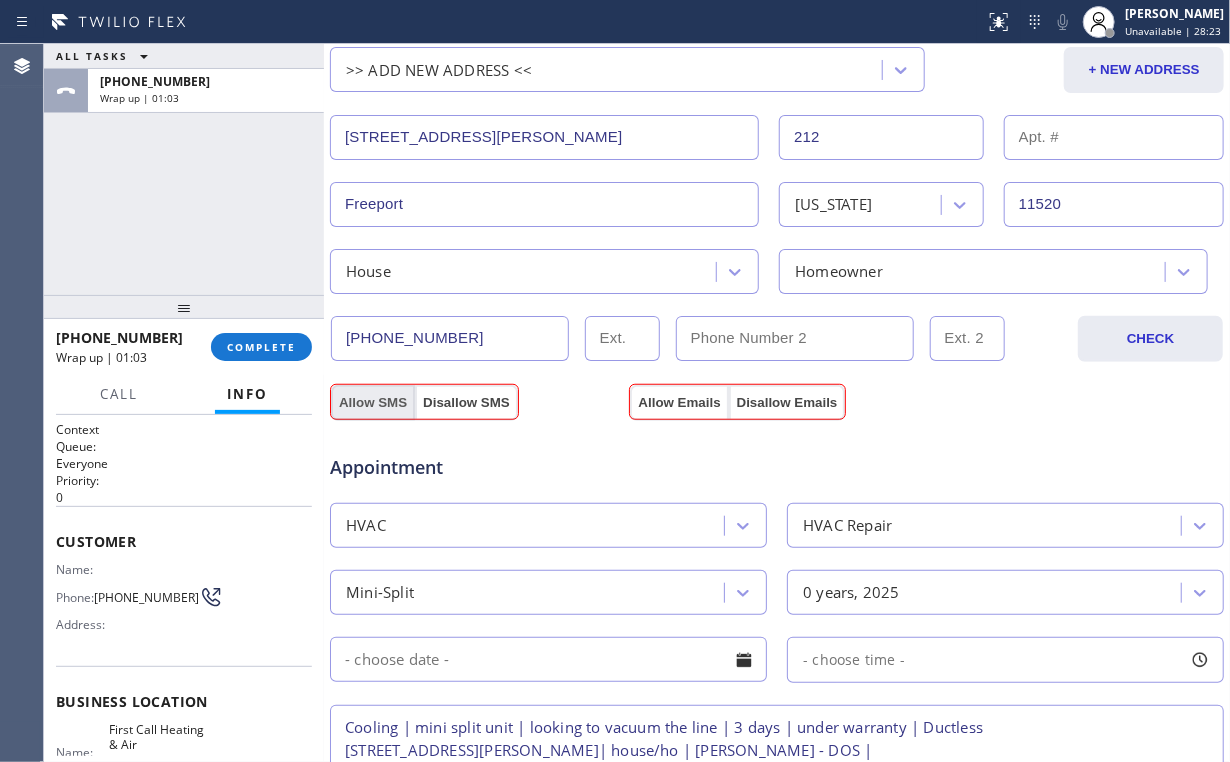 click on "Allow SMS" at bounding box center [373, 403] 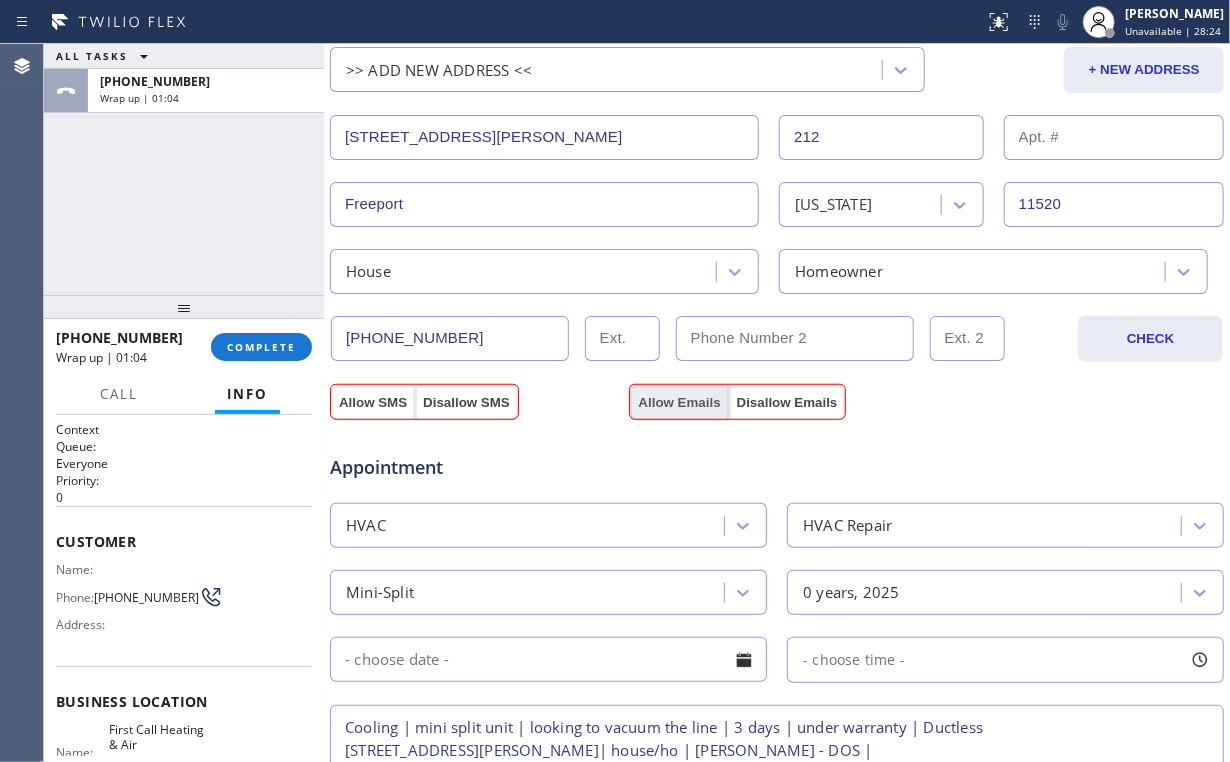 click on "Allow Emails" at bounding box center [679, 403] 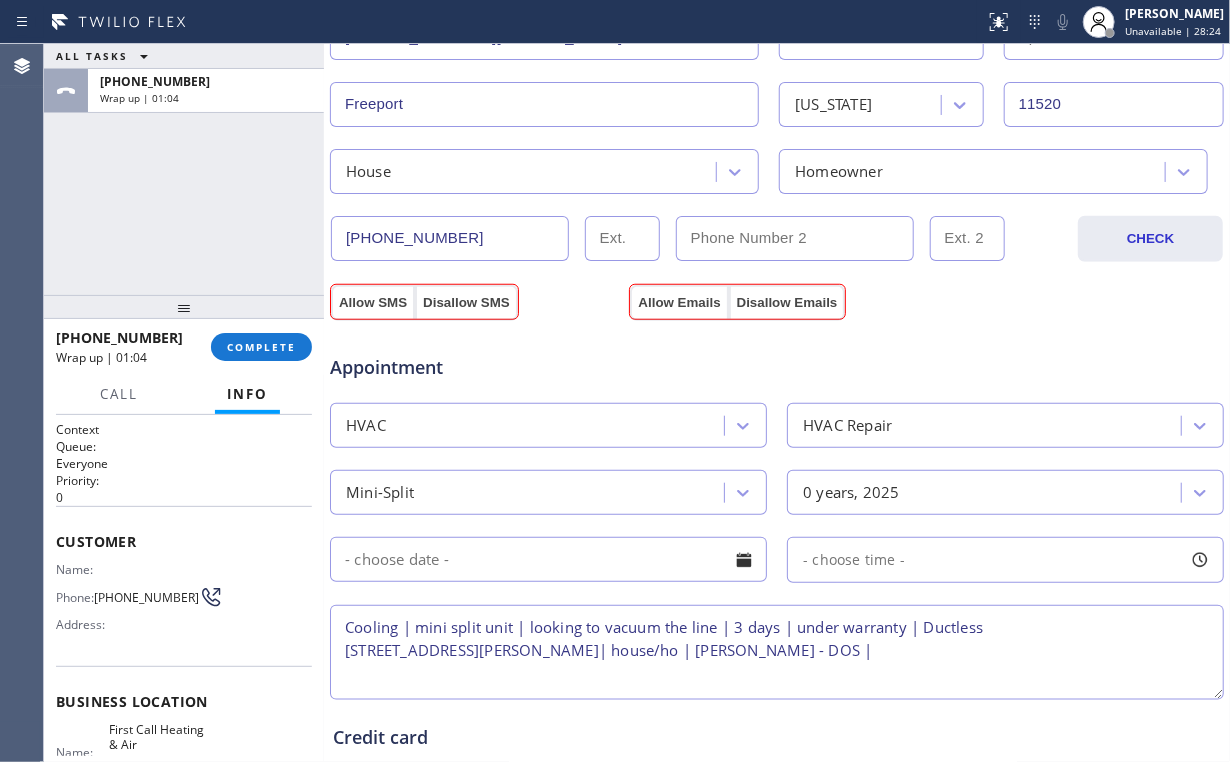 scroll, scrollTop: 852, scrollLeft: 0, axis: vertical 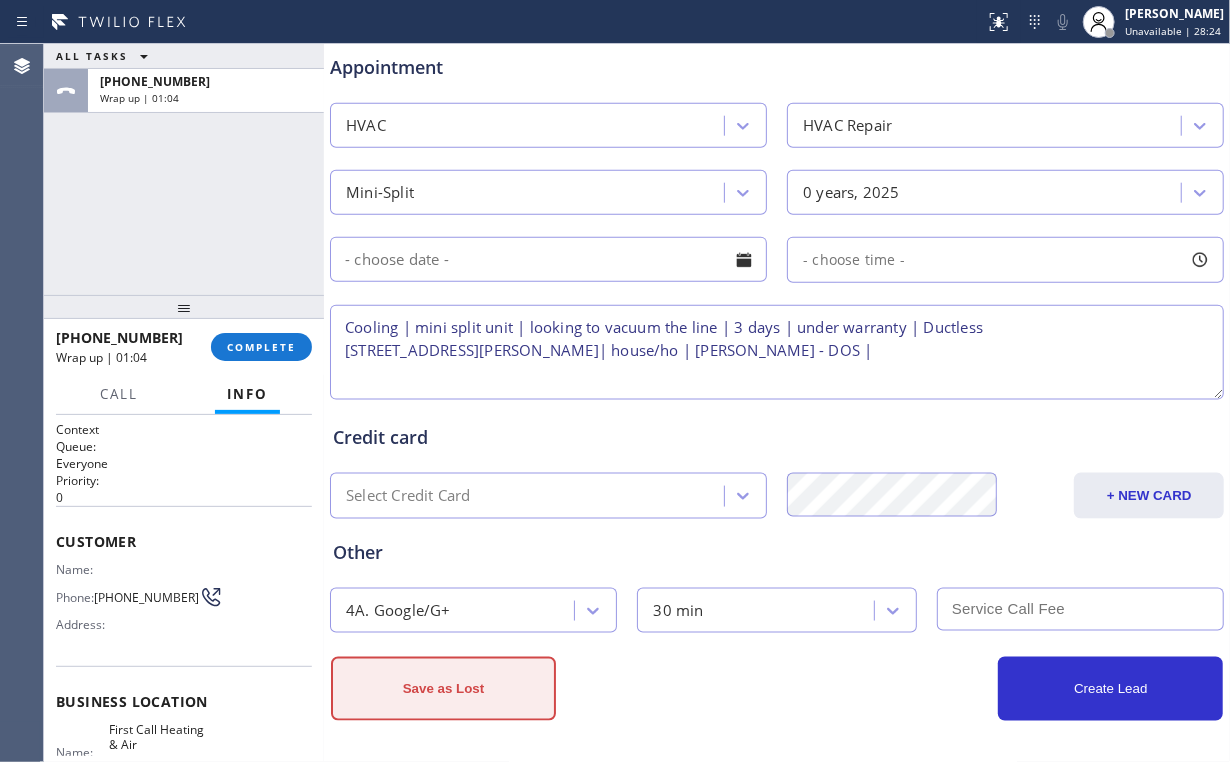 click on "Save as Lost" at bounding box center (443, 689) 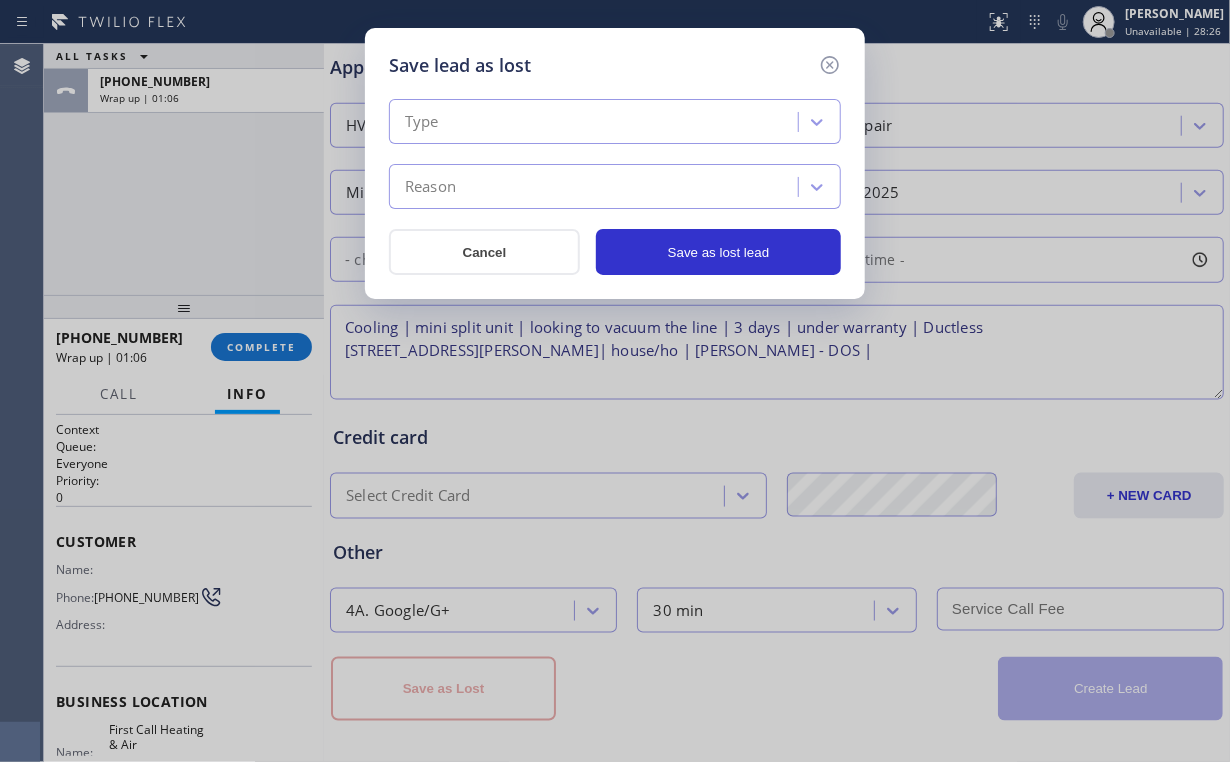 click on "Type" at bounding box center [596, 122] 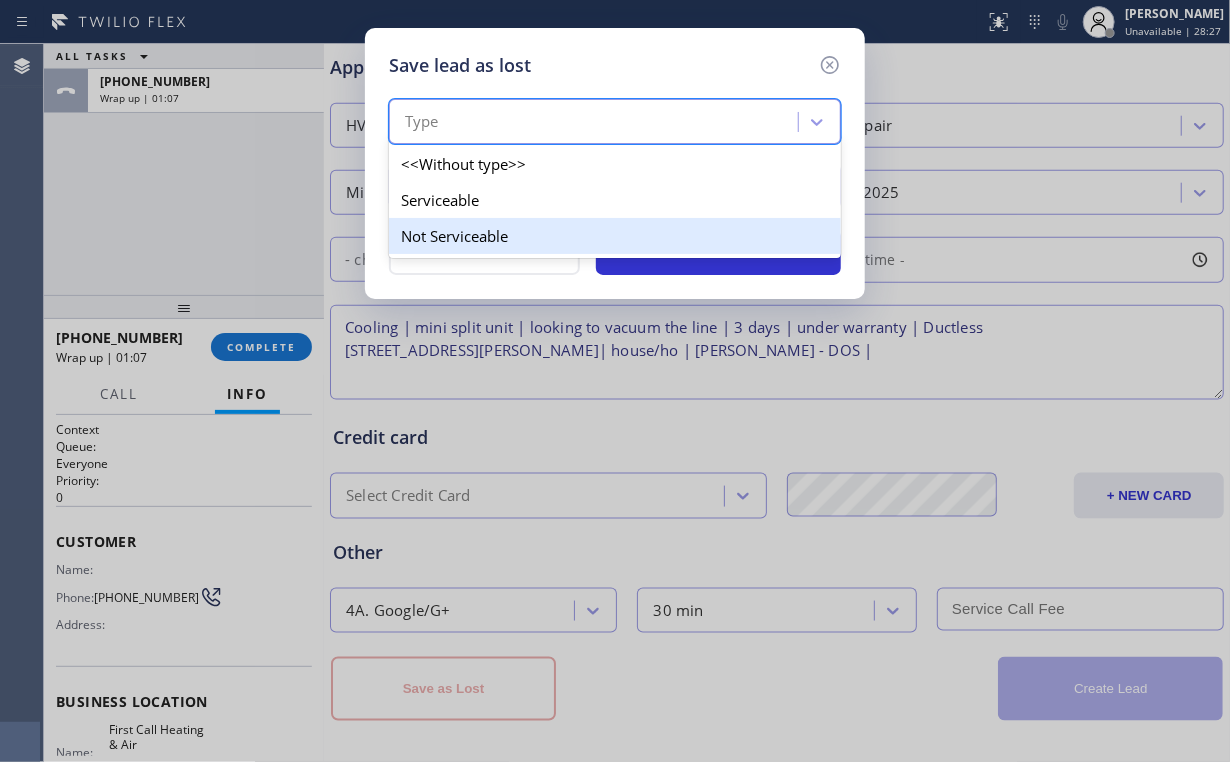 click on "Not Serviceable" at bounding box center [615, 236] 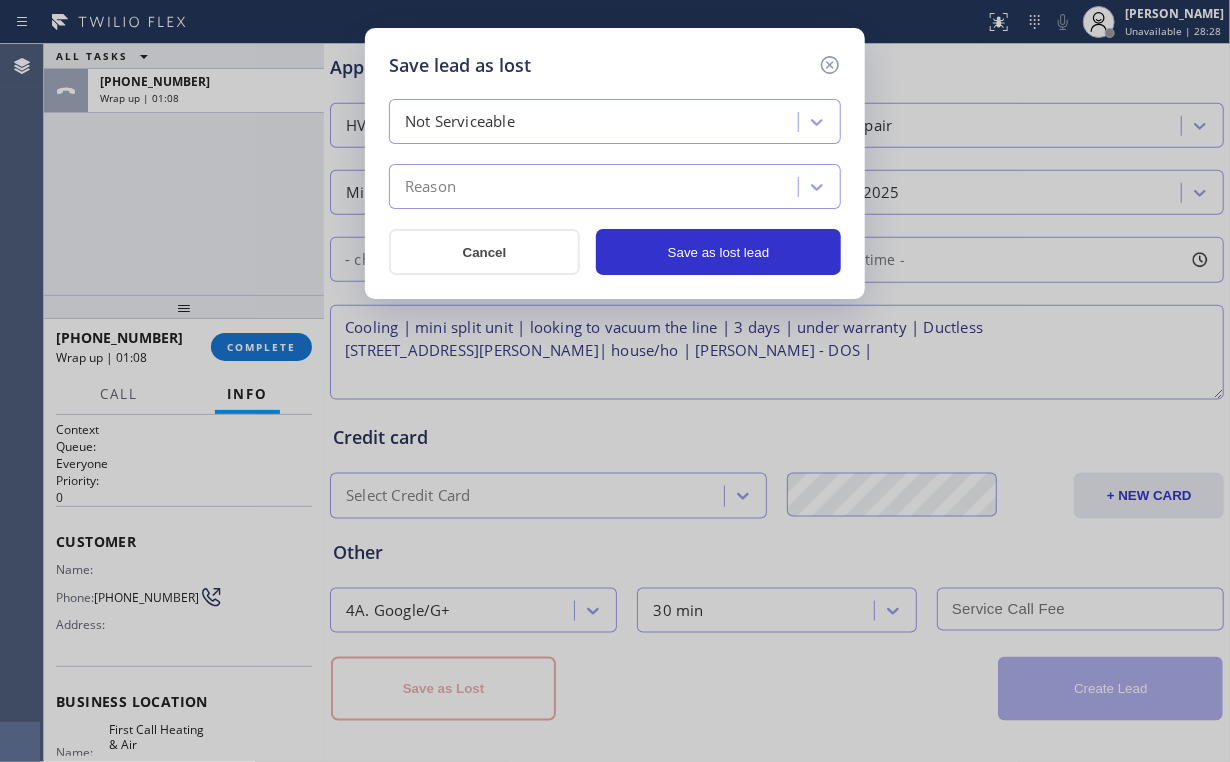 click on "Reason" at bounding box center [596, 187] 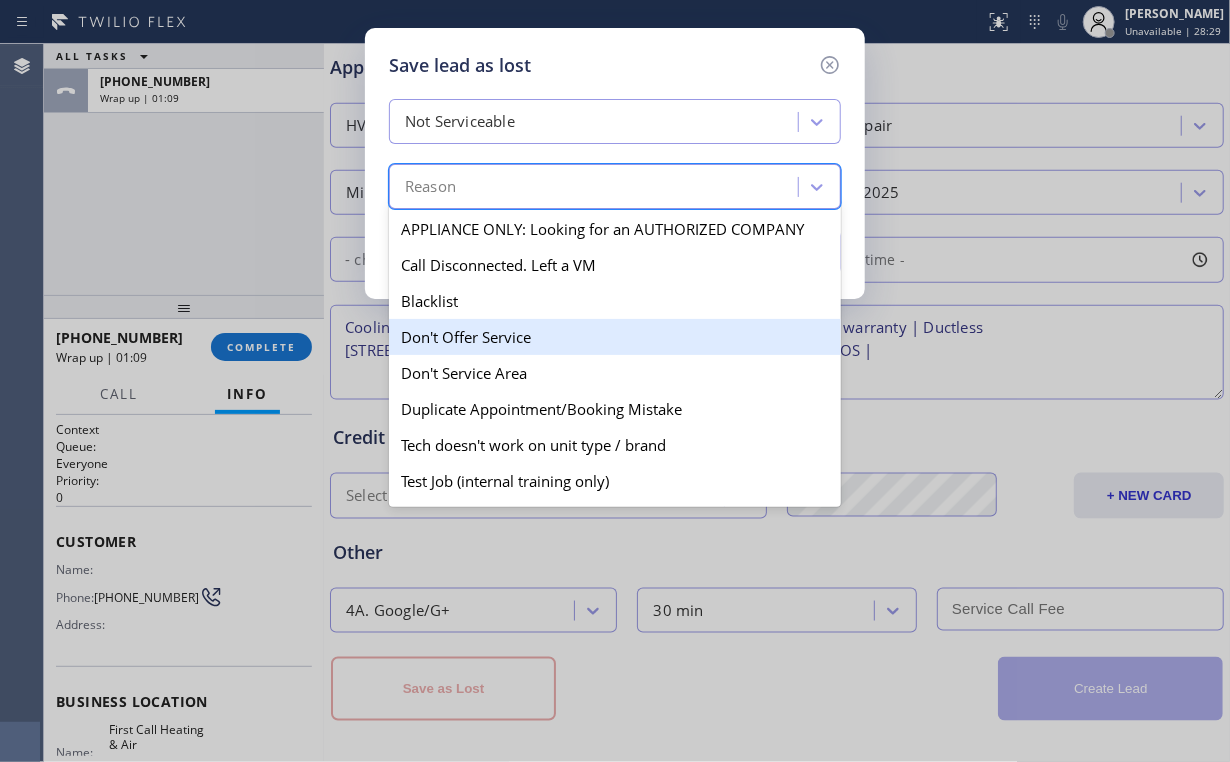 click on "Don't Offer Service" at bounding box center (615, 337) 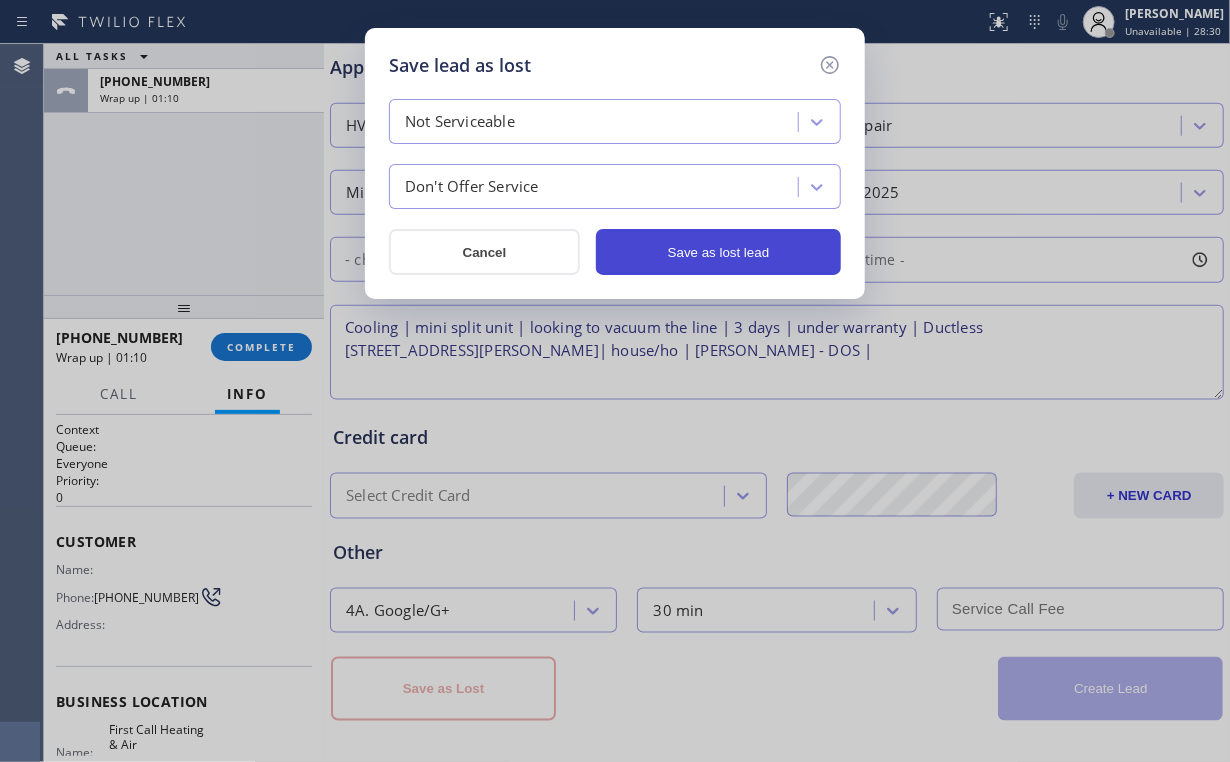 click on "Save as lost lead" at bounding box center [718, 252] 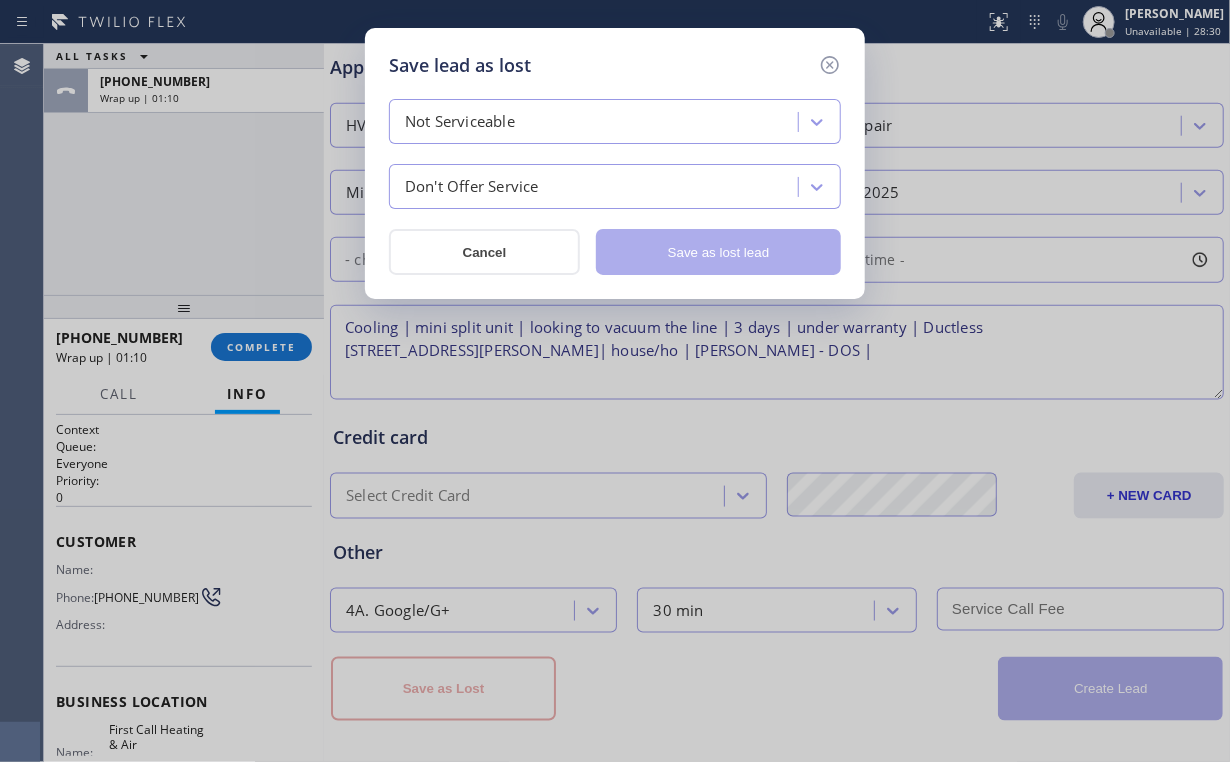 type 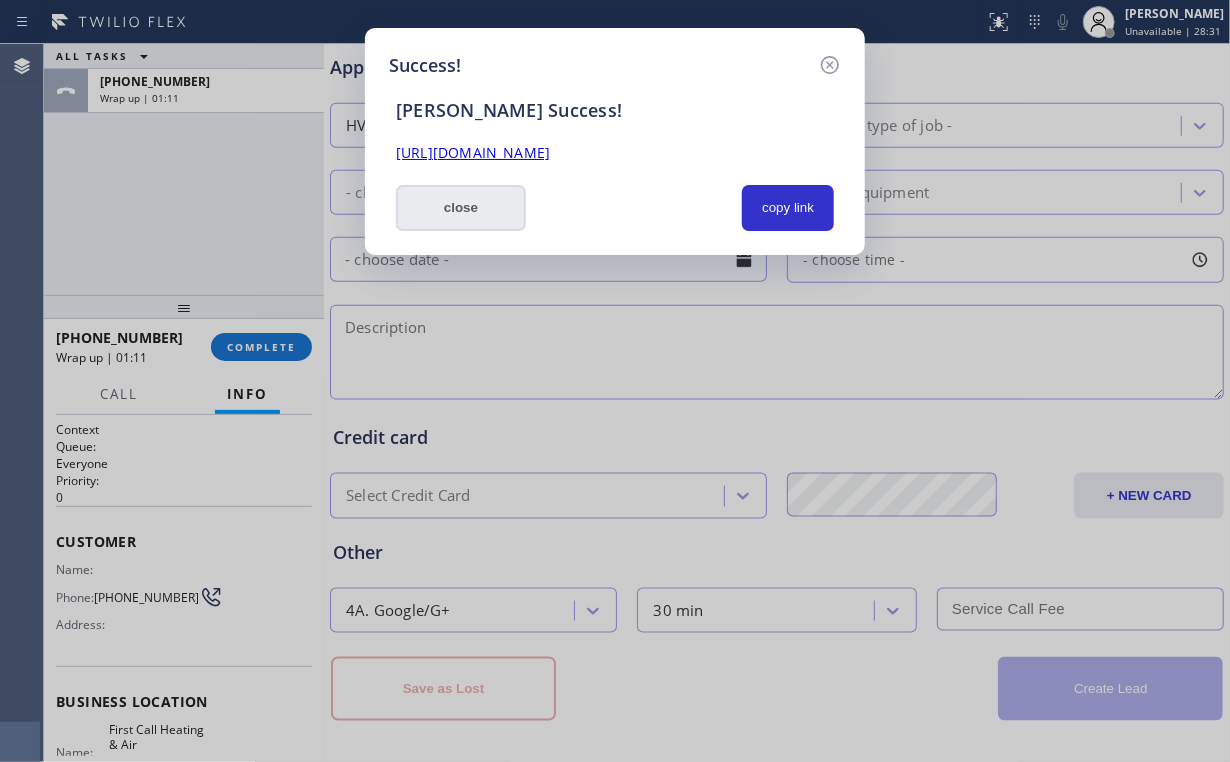 click on "close" at bounding box center (461, 208) 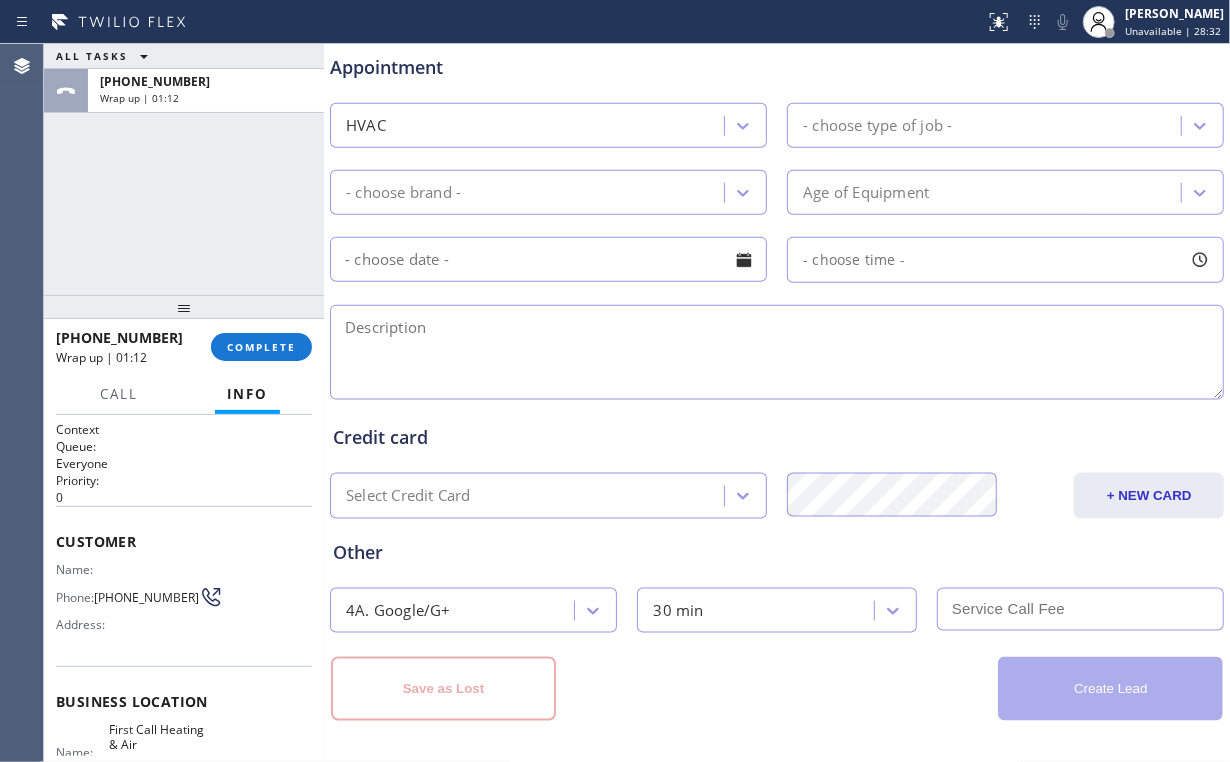 click on "ALL TASKS ALL TASKS ACTIVE TASKS TASKS IN WRAP UP [PHONE_NUMBER] Wrap up | 01:12" at bounding box center [184, 169] 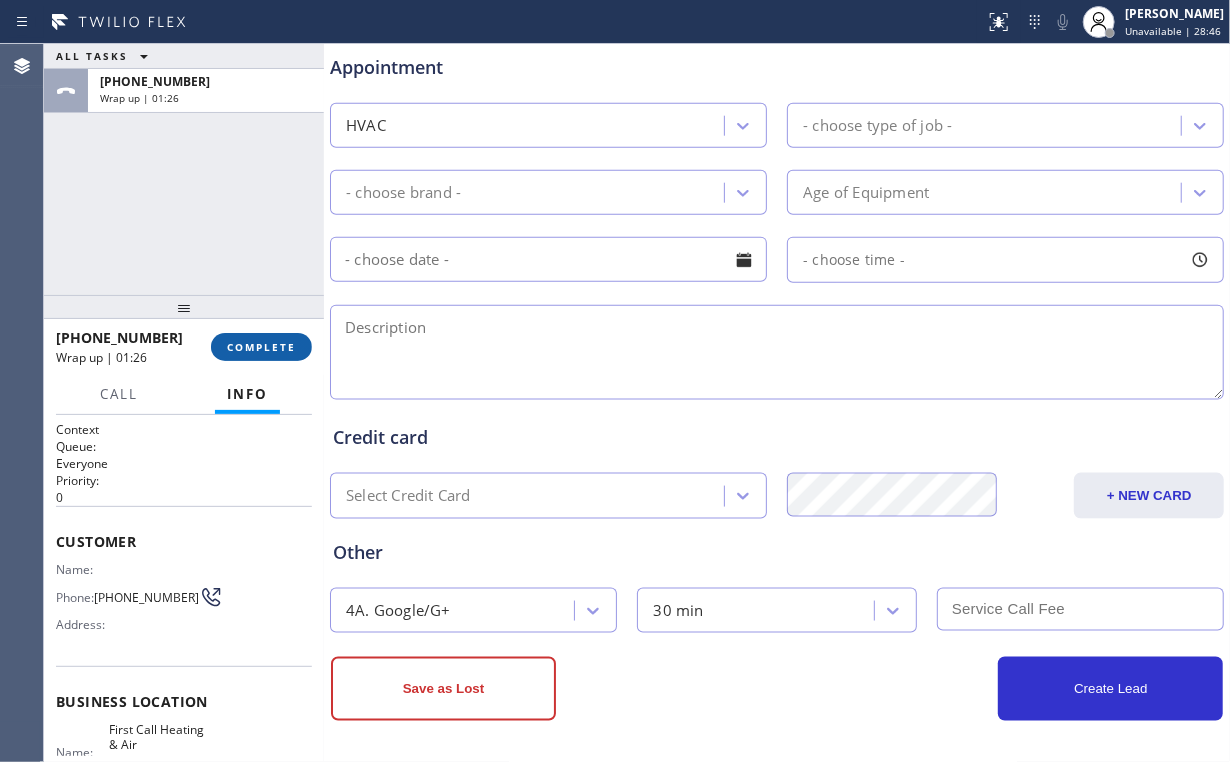 click on "[PHONE_NUMBER] Wrap up | 01:26 COMPLETE" at bounding box center (184, 347) 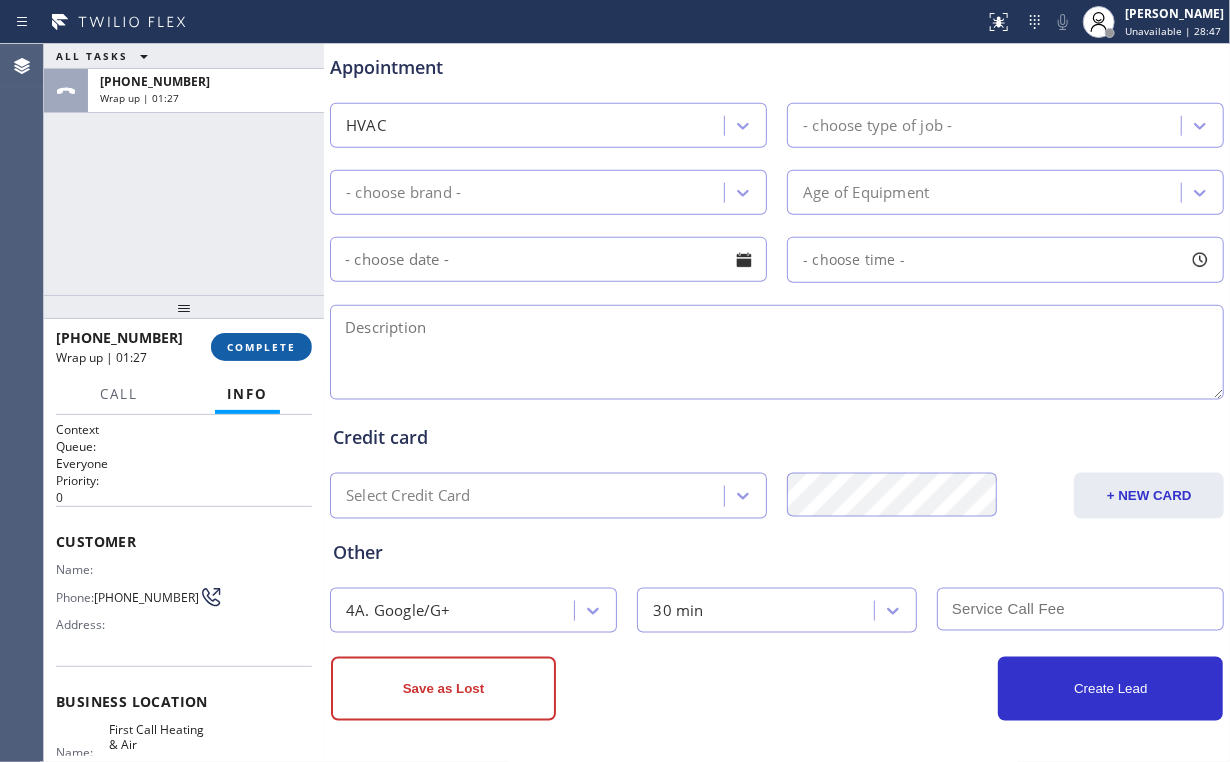 click on "COMPLETE" at bounding box center [261, 347] 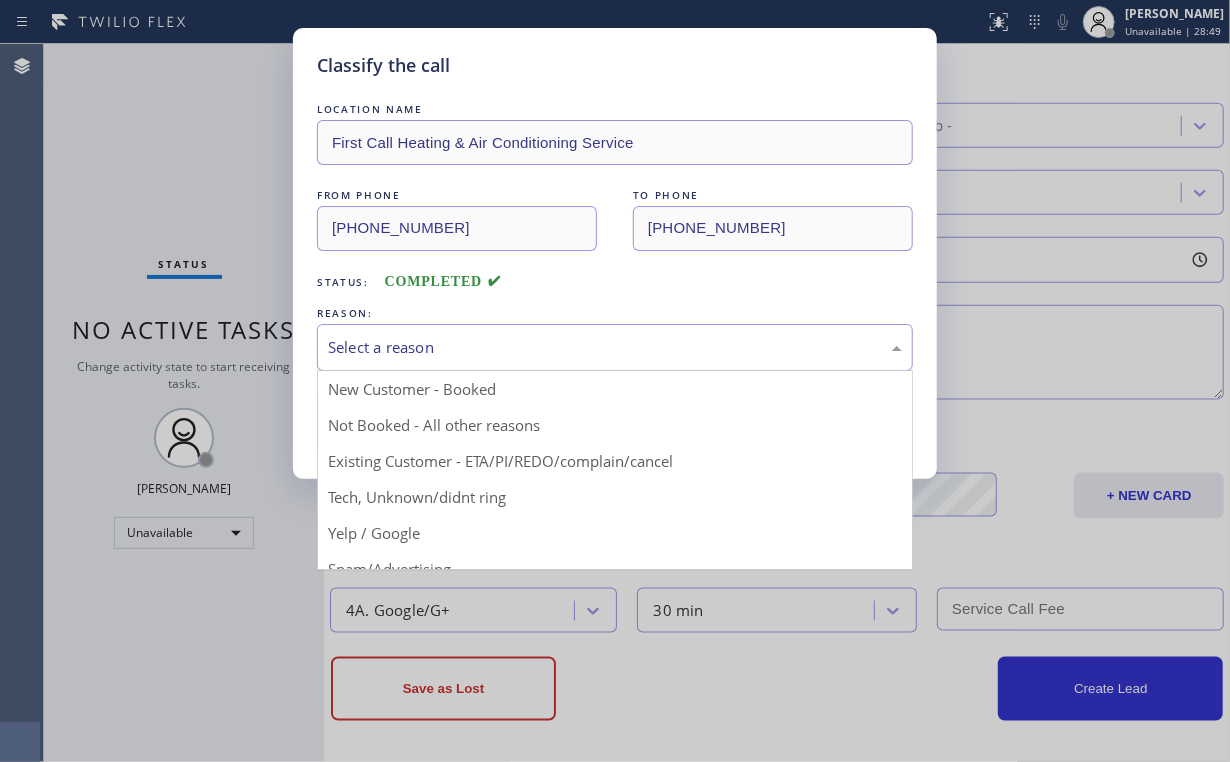 click on "Select a reason" at bounding box center [615, 347] 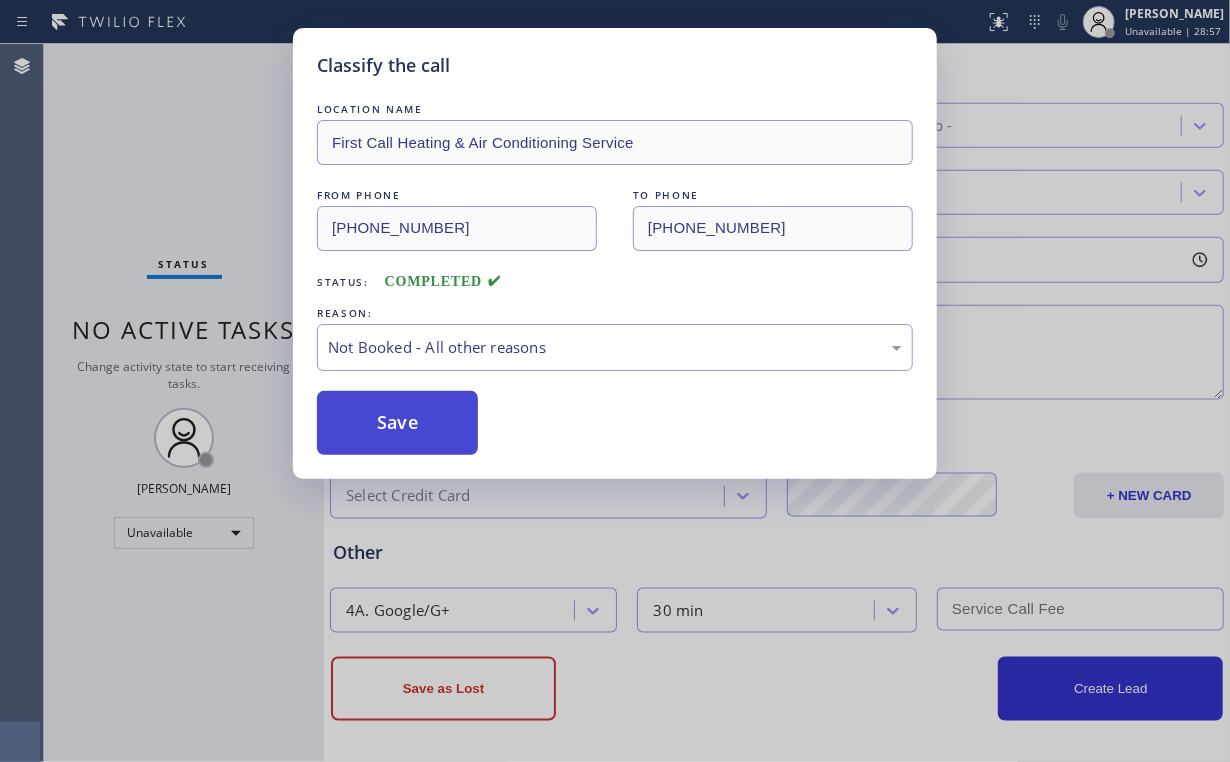 click on "Save" at bounding box center [397, 423] 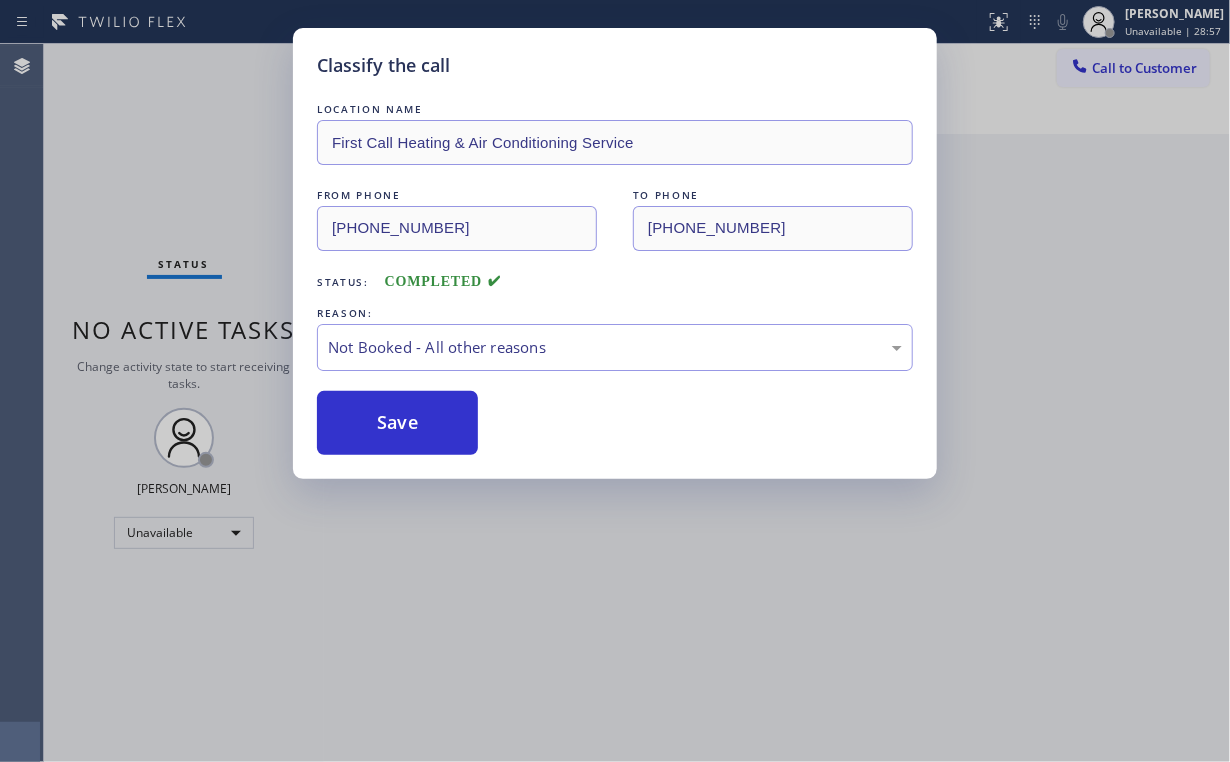 scroll, scrollTop: 0, scrollLeft: 0, axis: both 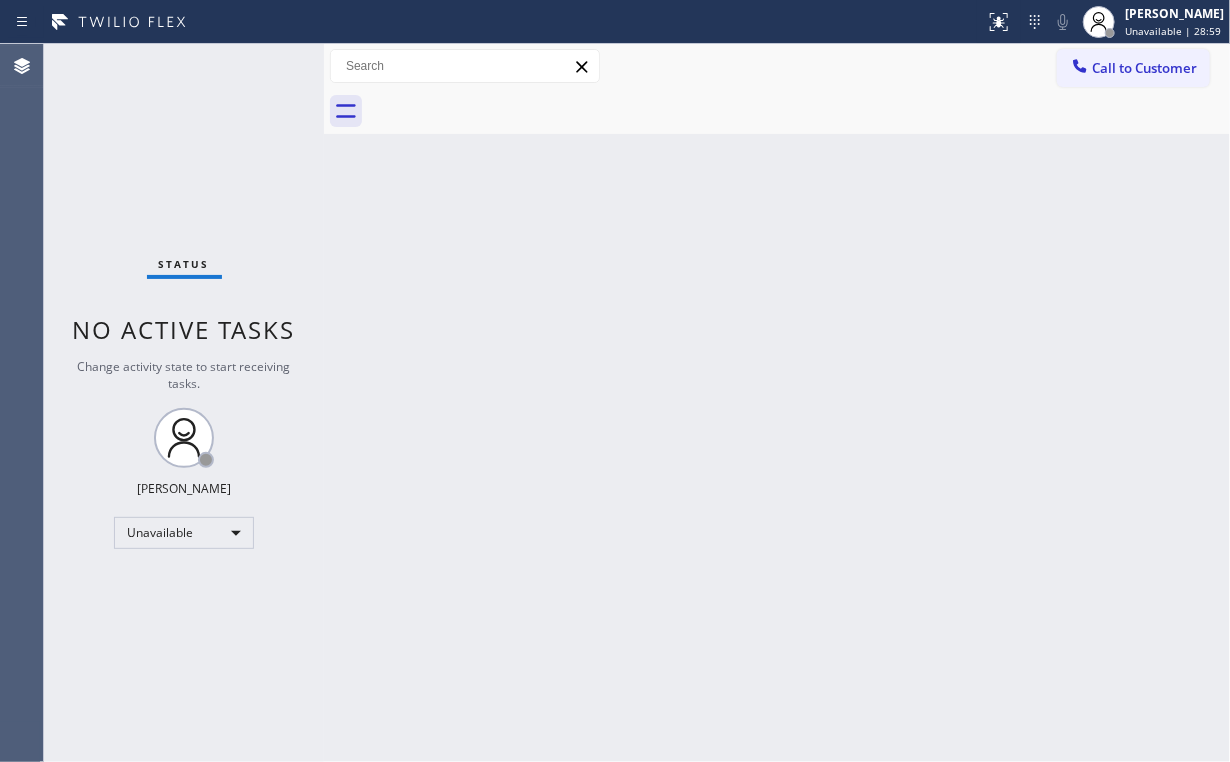 drag, startPoint x: 688, startPoint y: 230, endPoint x: 699, endPoint y: 238, distance: 13.601471 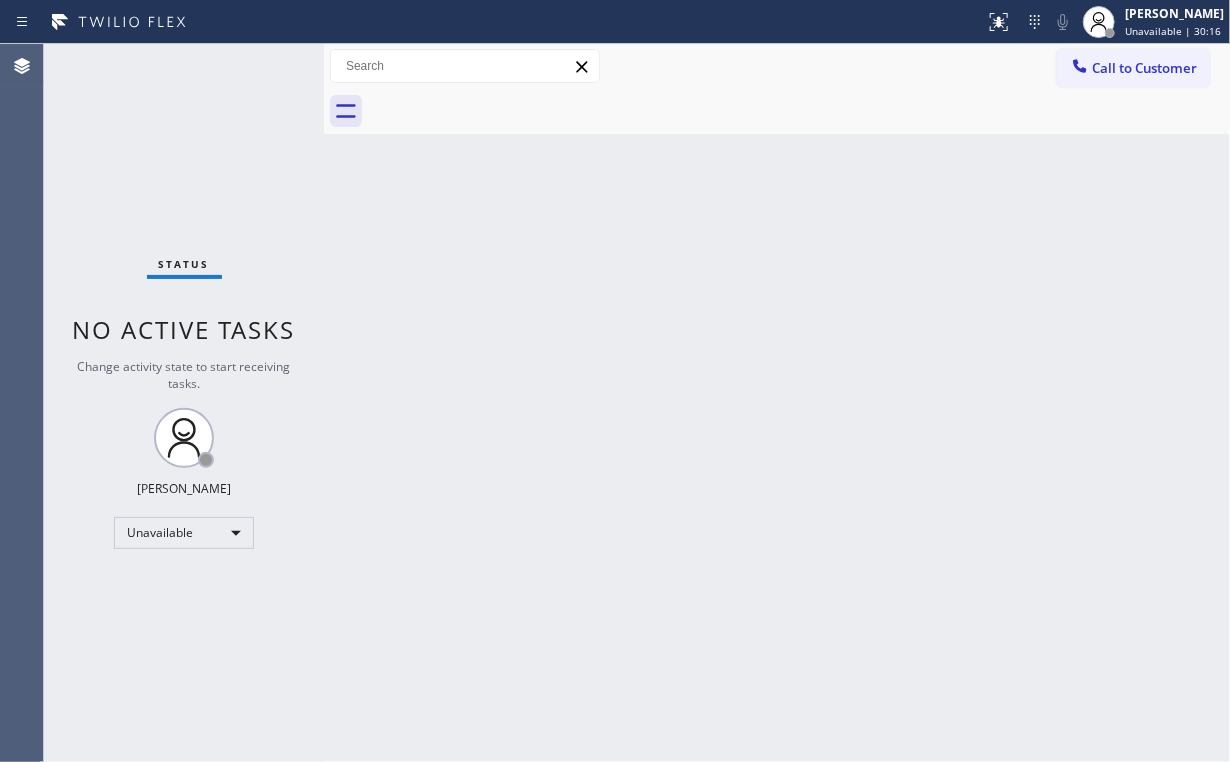 click on "Status   No active tasks     Change activity state to start receiving tasks.   [PERSON_NAME] Unavailable" at bounding box center (184, 403) 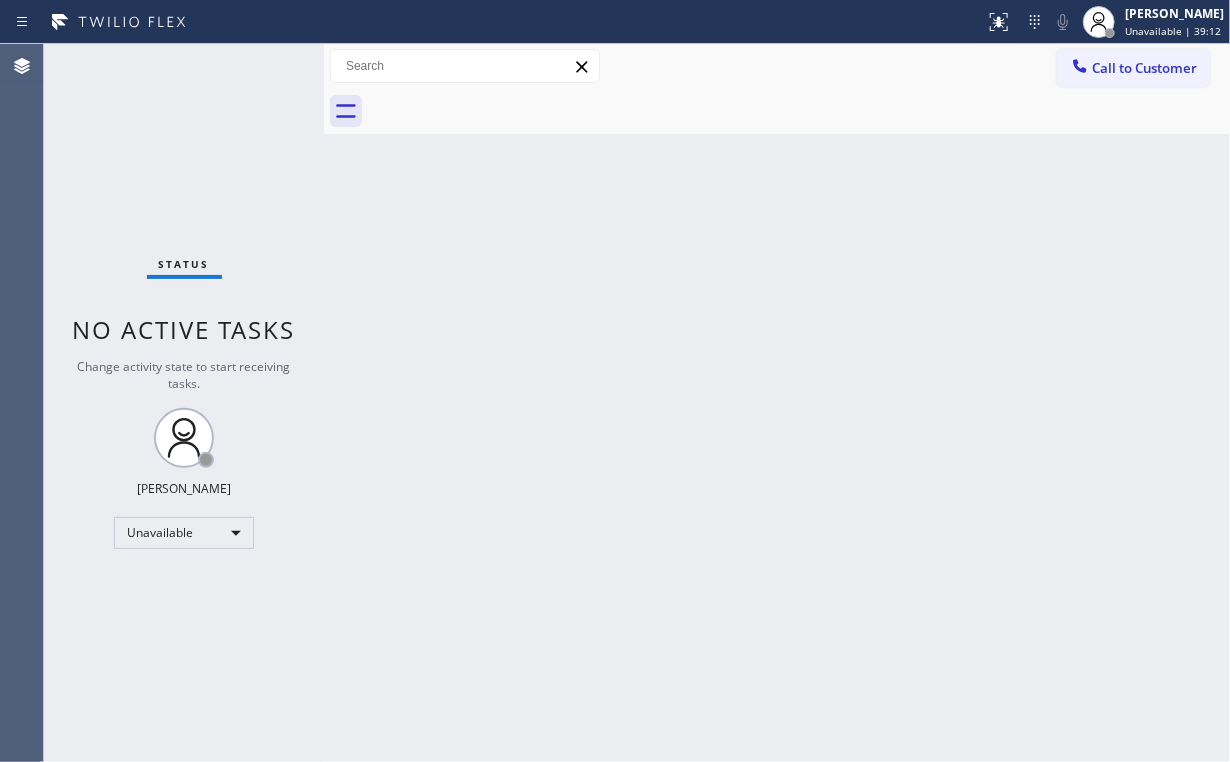 click on "Call to Customer" at bounding box center [1133, 68] 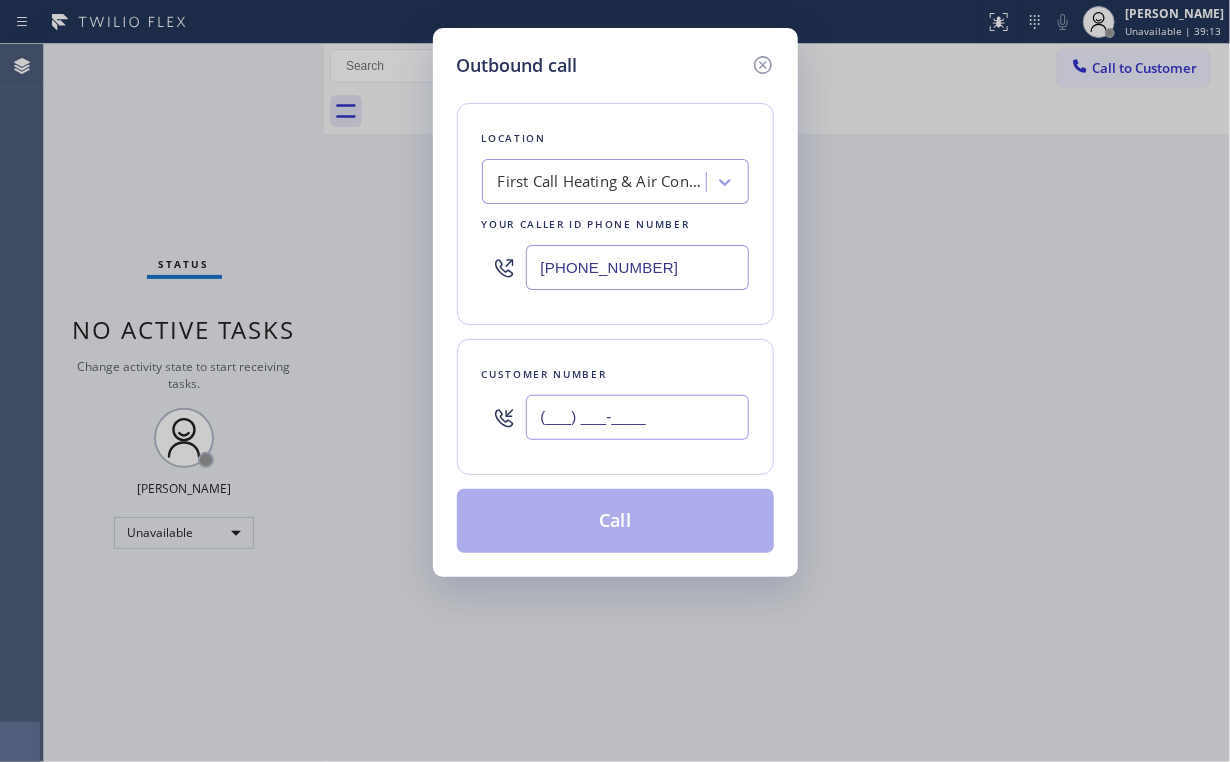 click on "(___) ___-____" at bounding box center [637, 417] 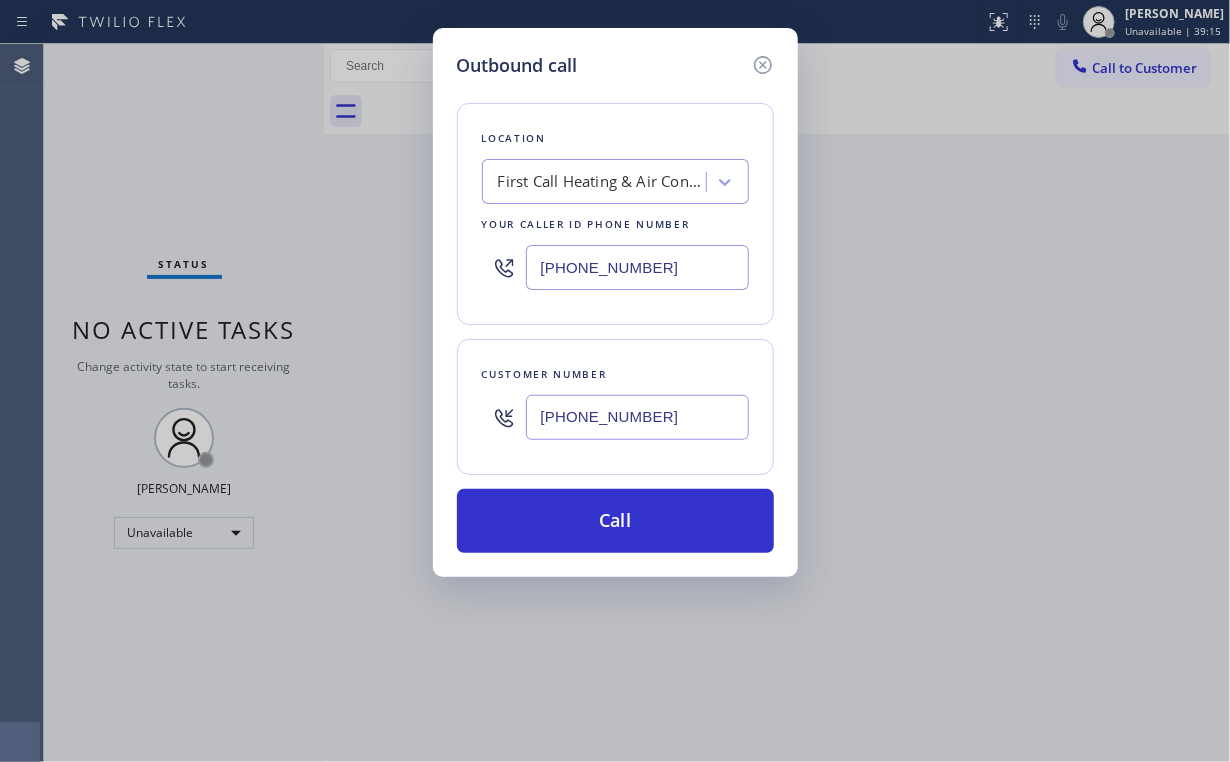 type on "[PHONE_NUMBER]" 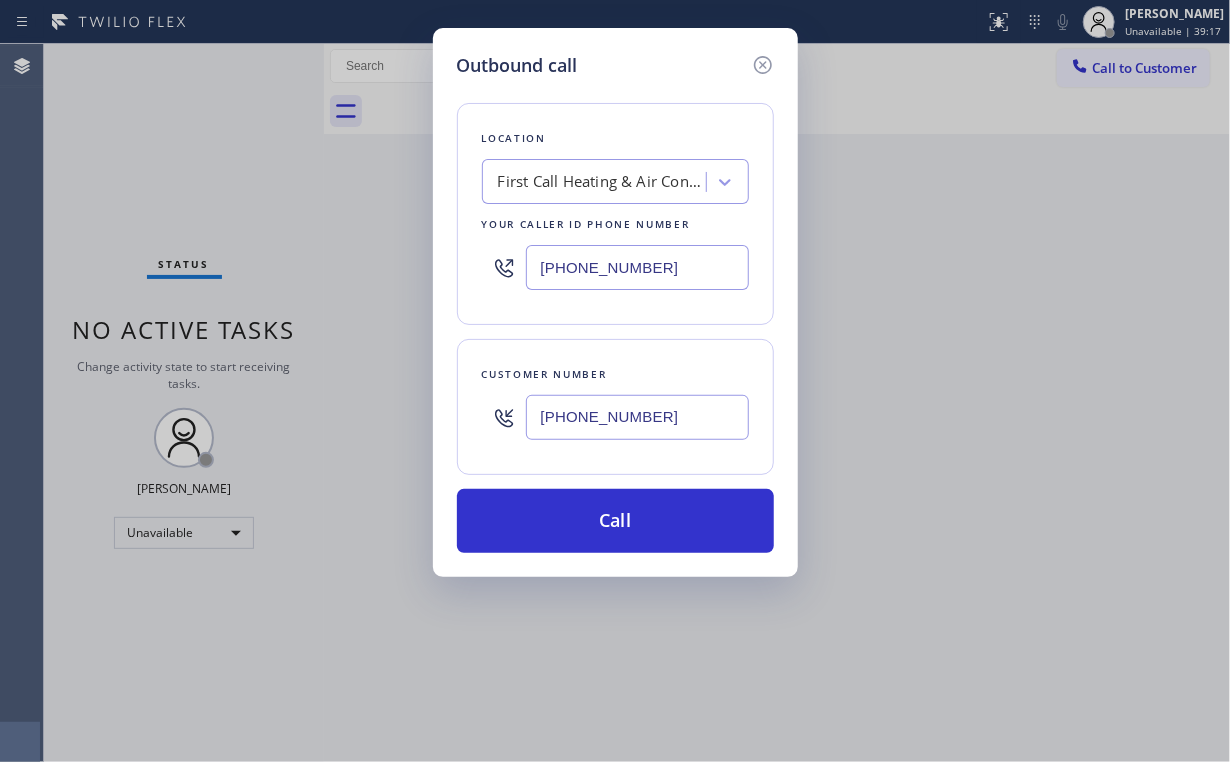 click on "Customer number [PHONE_NUMBER]" at bounding box center [615, 407] 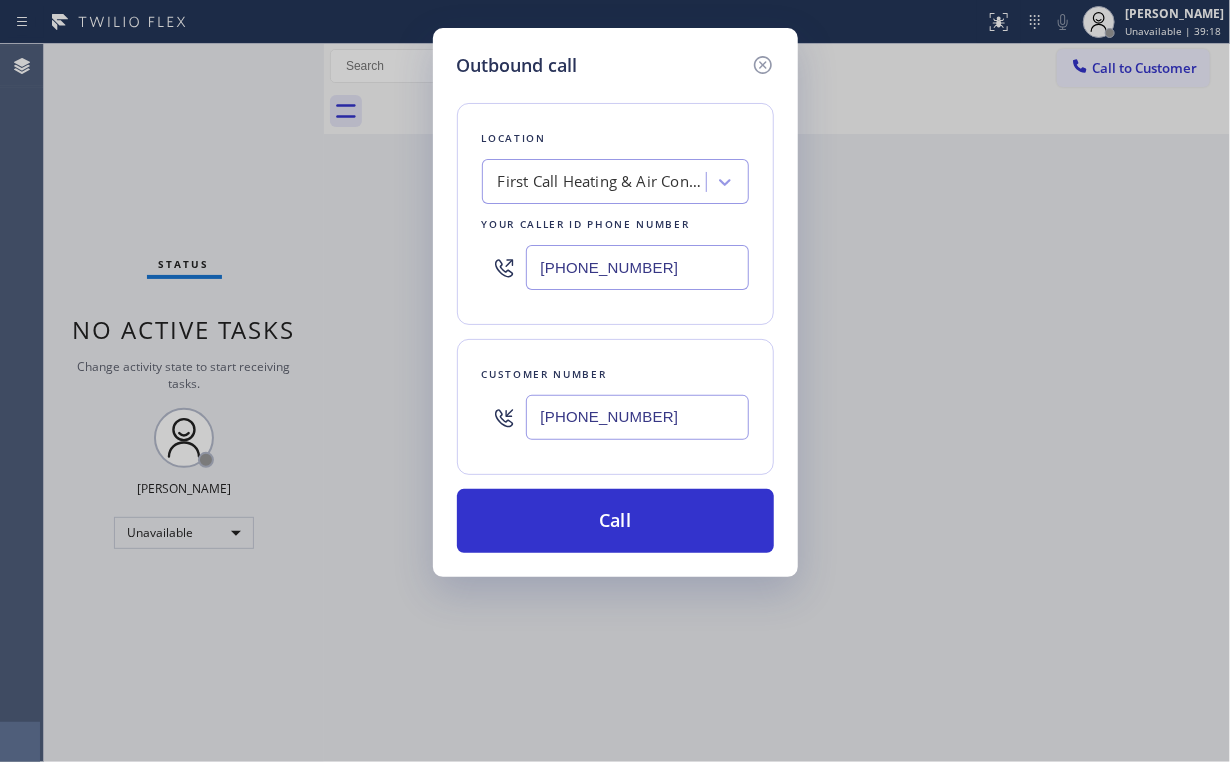 drag, startPoint x: 541, startPoint y: 256, endPoint x: 319, endPoint y: 260, distance: 222.03603 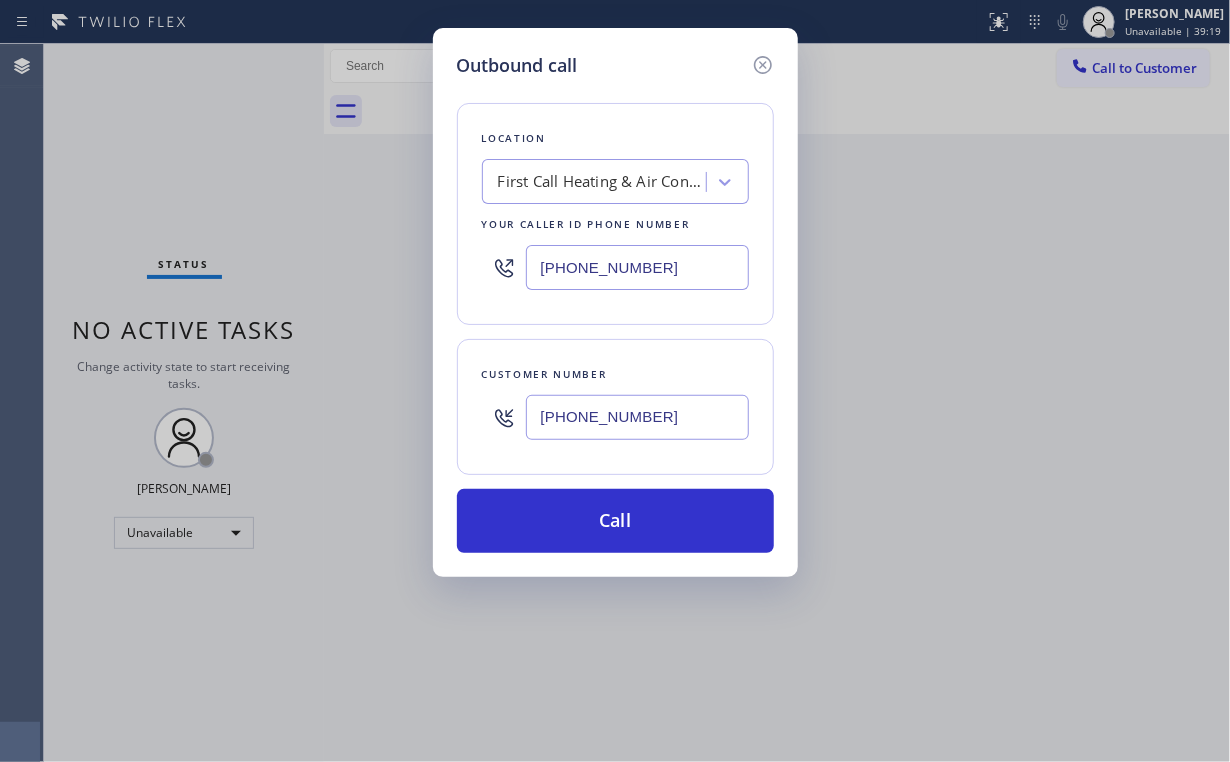 paste on "855) 731-495" 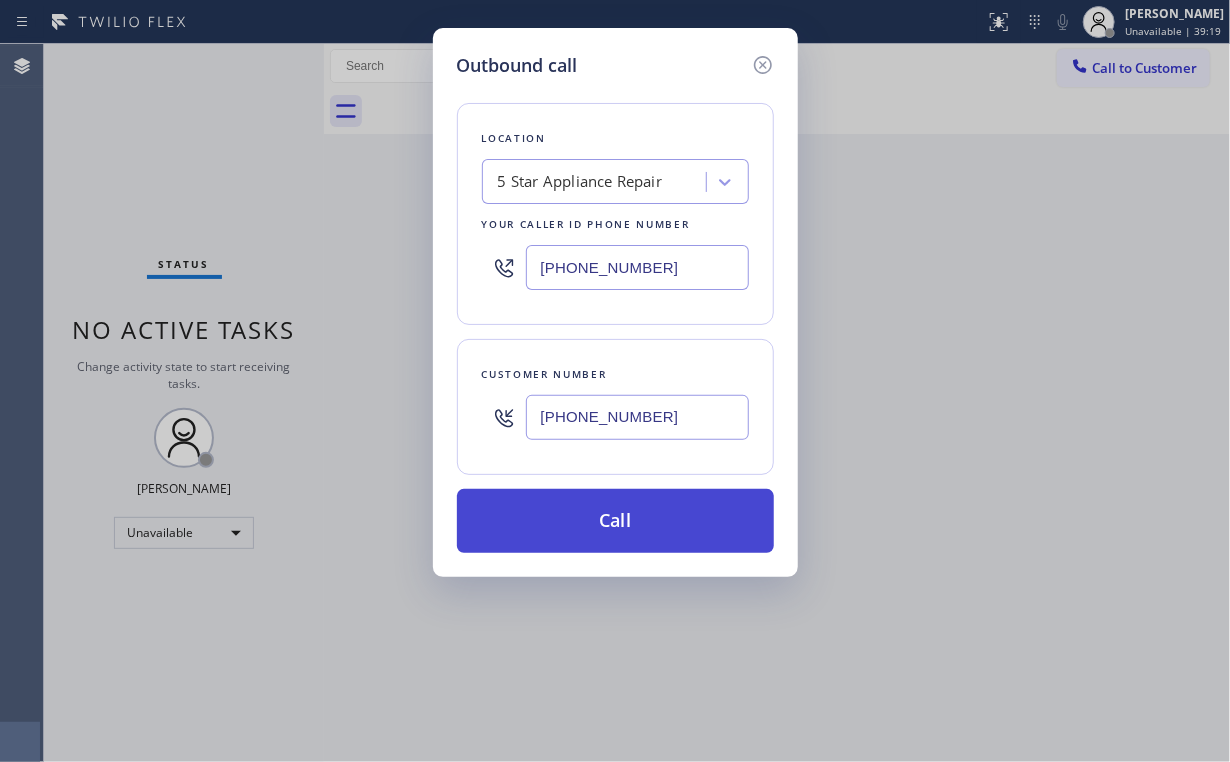 type on "[PHONE_NUMBER]" 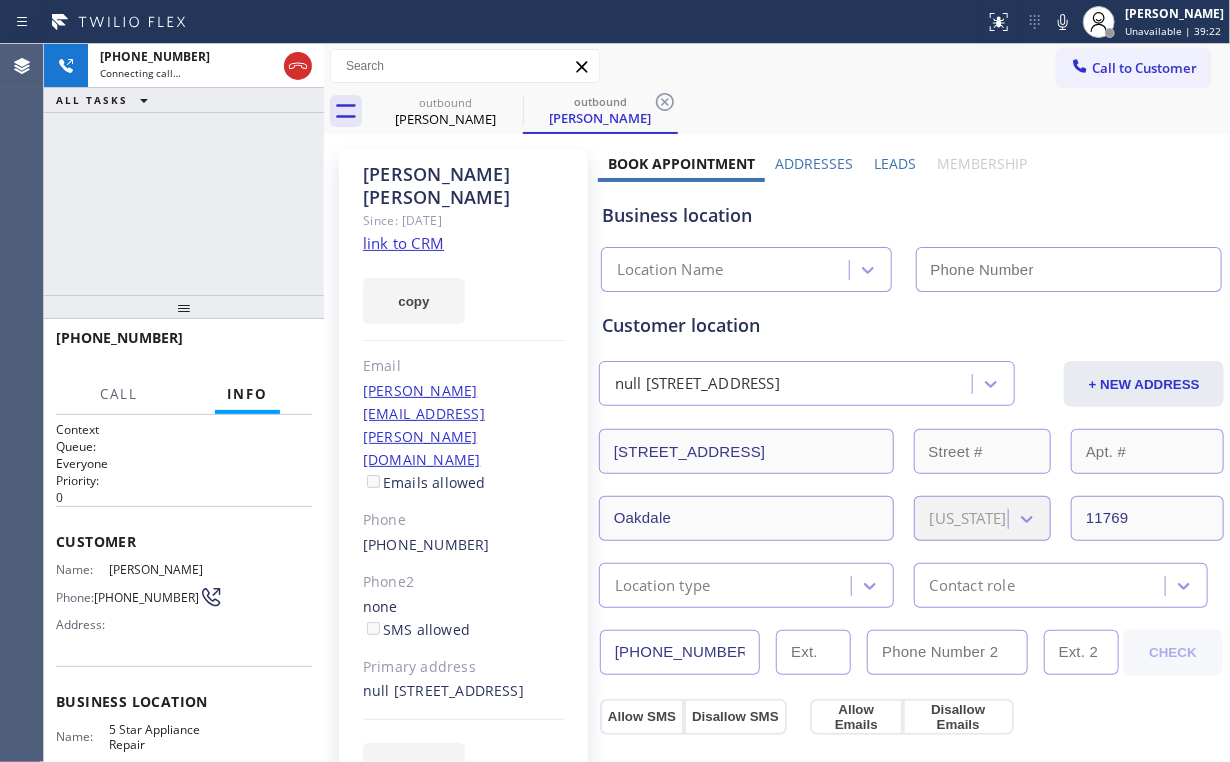 click on "[PHONE_NUMBER] Connecting call… ALL TASKS ALL TASKS ACTIVE TASKS TASKS IN WRAP UP" at bounding box center [184, 169] 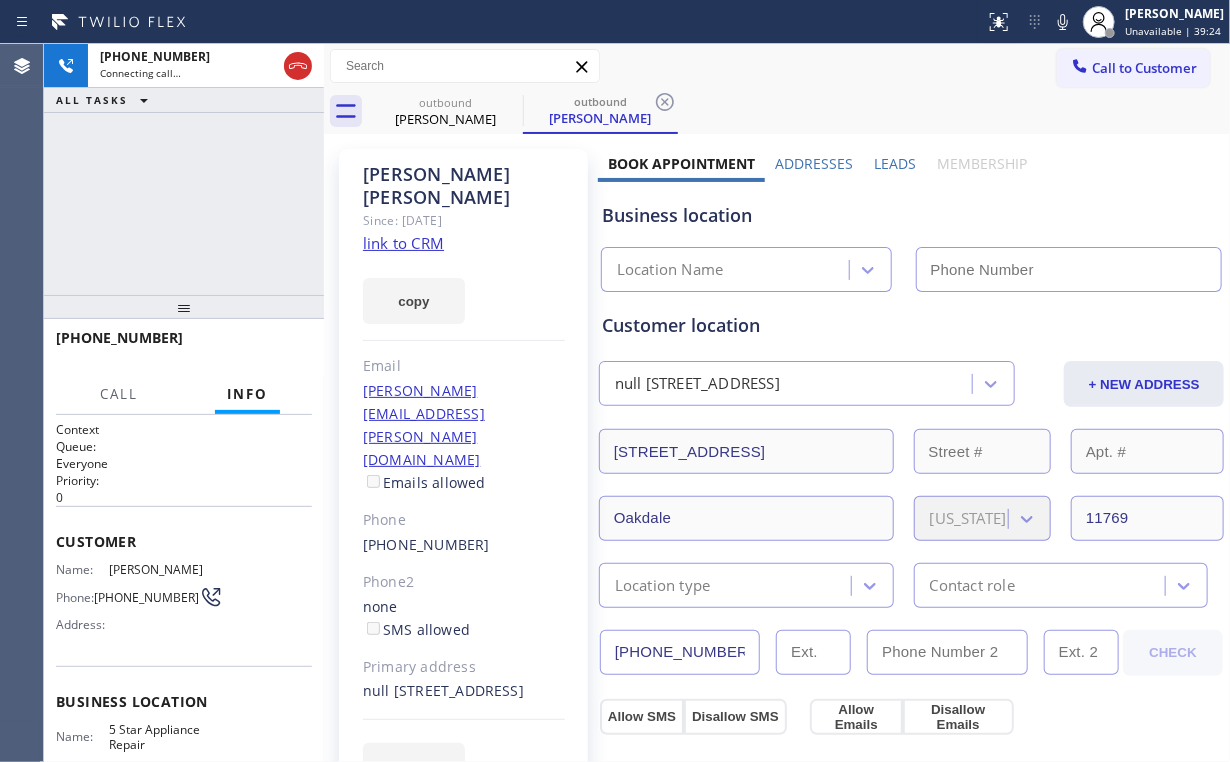 type on "[PHONE_NUMBER]" 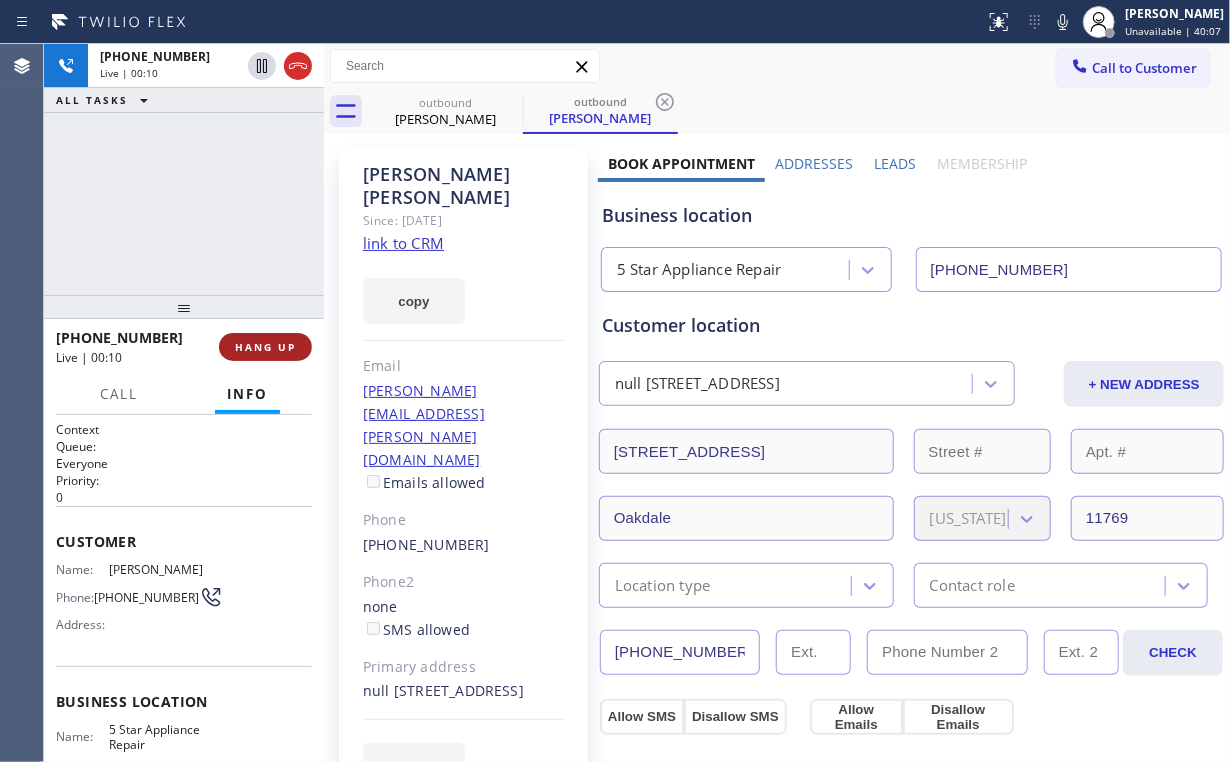 click on "HANG UP" at bounding box center (265, 347) 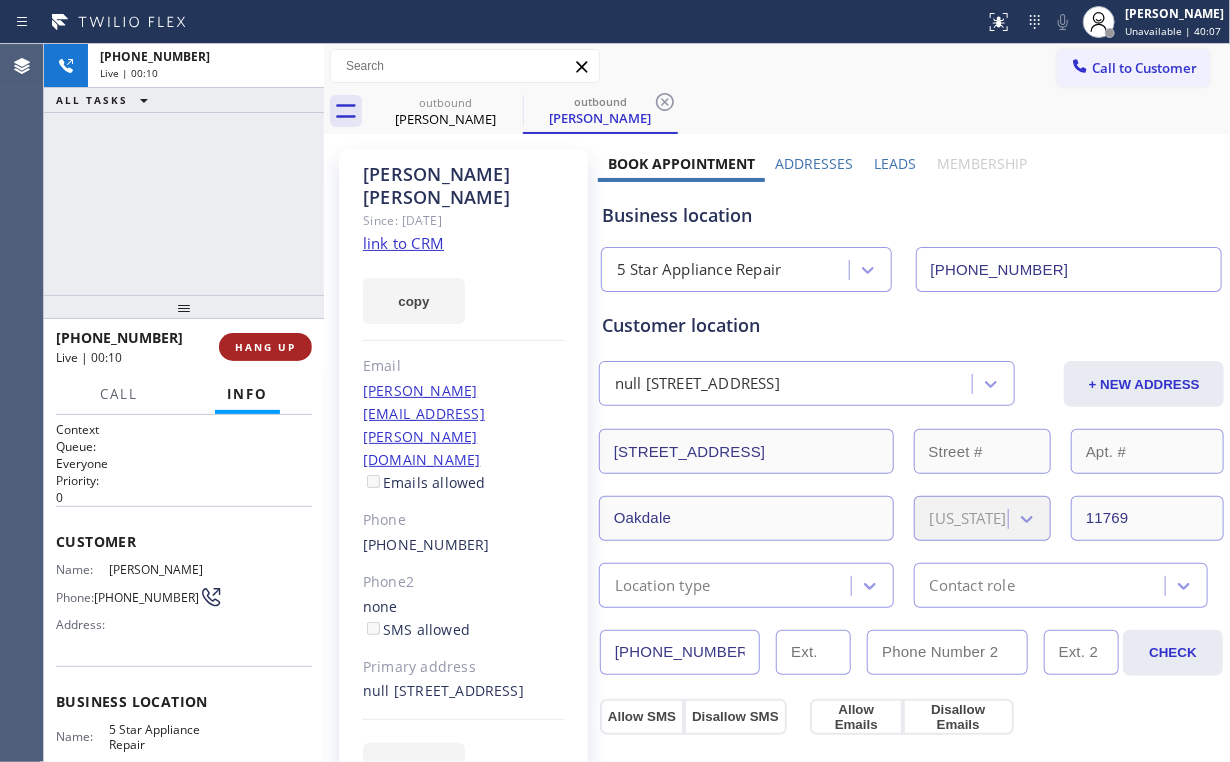 click on "HANG UP" at bounding box center [265, 347] 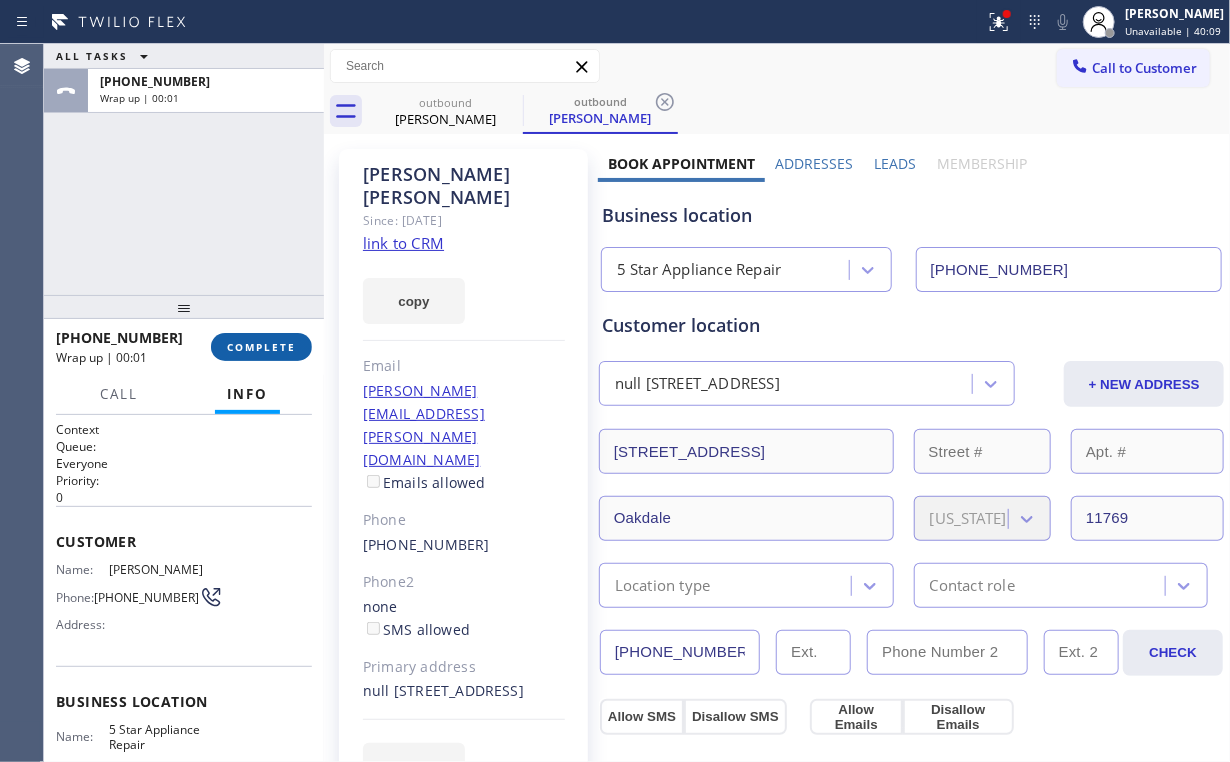 click on "COMPLETE" at bounding box center [261, 347] 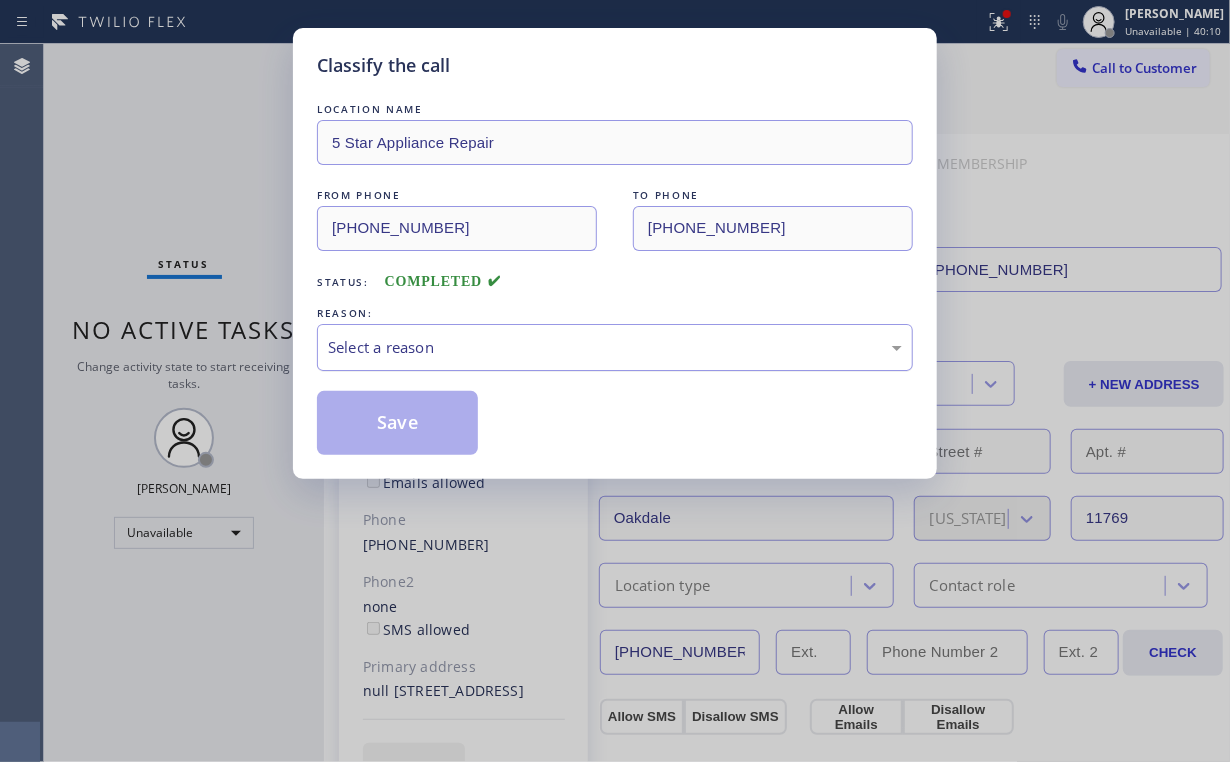 click on "Select a reason" at bounding box center (615, 347) 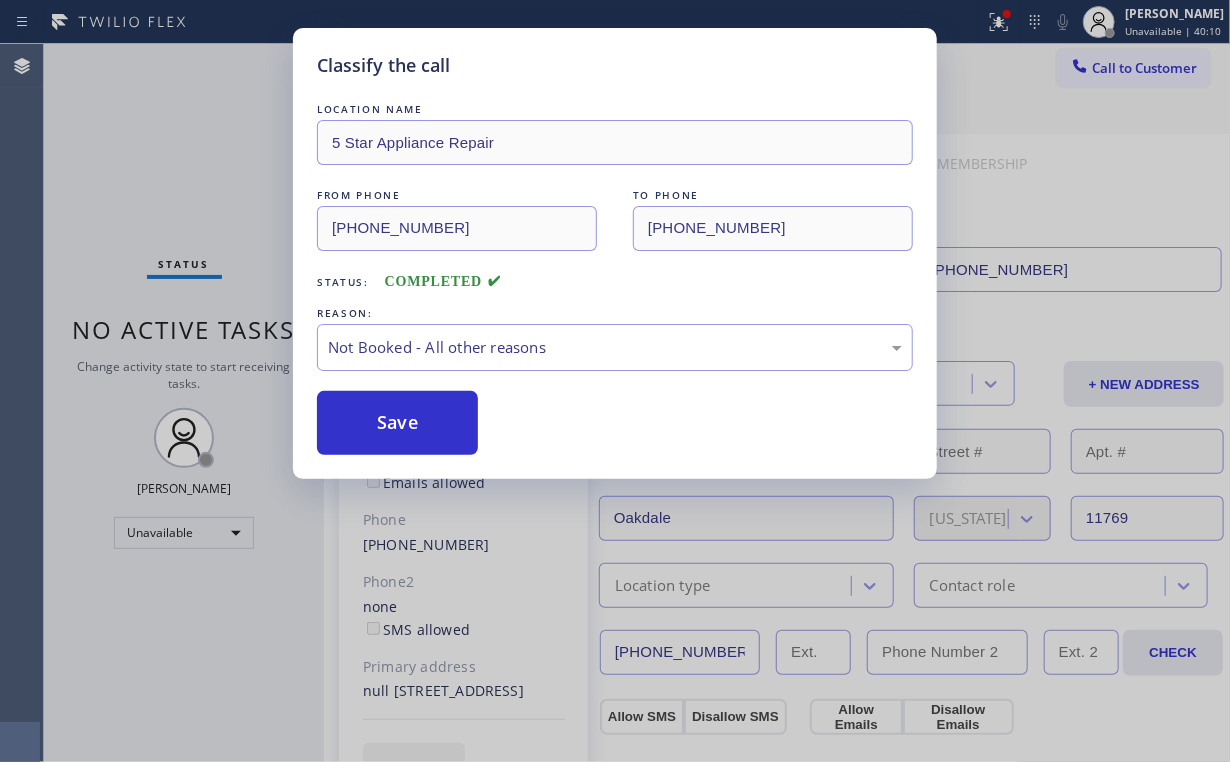 drag, startPoint x: 398, startPoint y: 410, endPoint x: 193, endPoint y: 208, distance: 287.8003 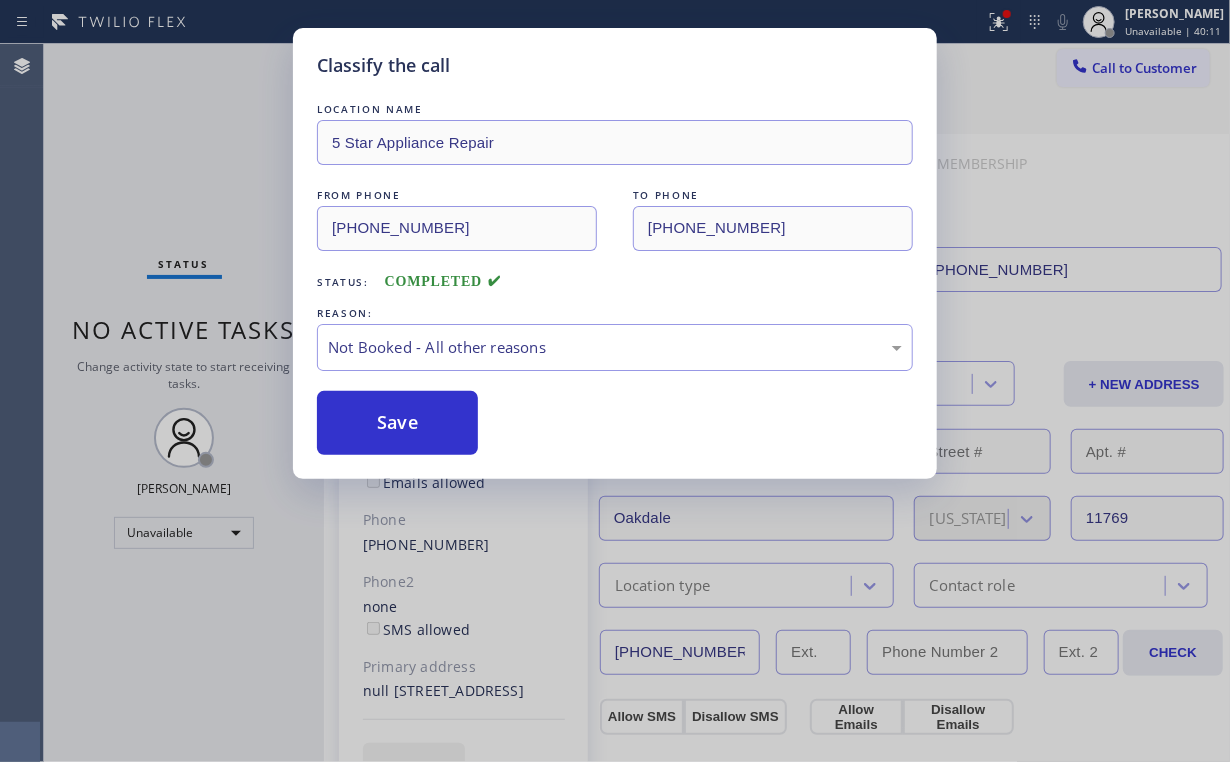 click on "Classify the call LOCATION NAME 5 Star Appliance Repair FROM PHONE [PHONE_NUMBER] TO PHONE [PHONE_NUMBER] Status: COMPLETED REASON: Not Booked - All other reasons Save" at bounding box center (615, 381) 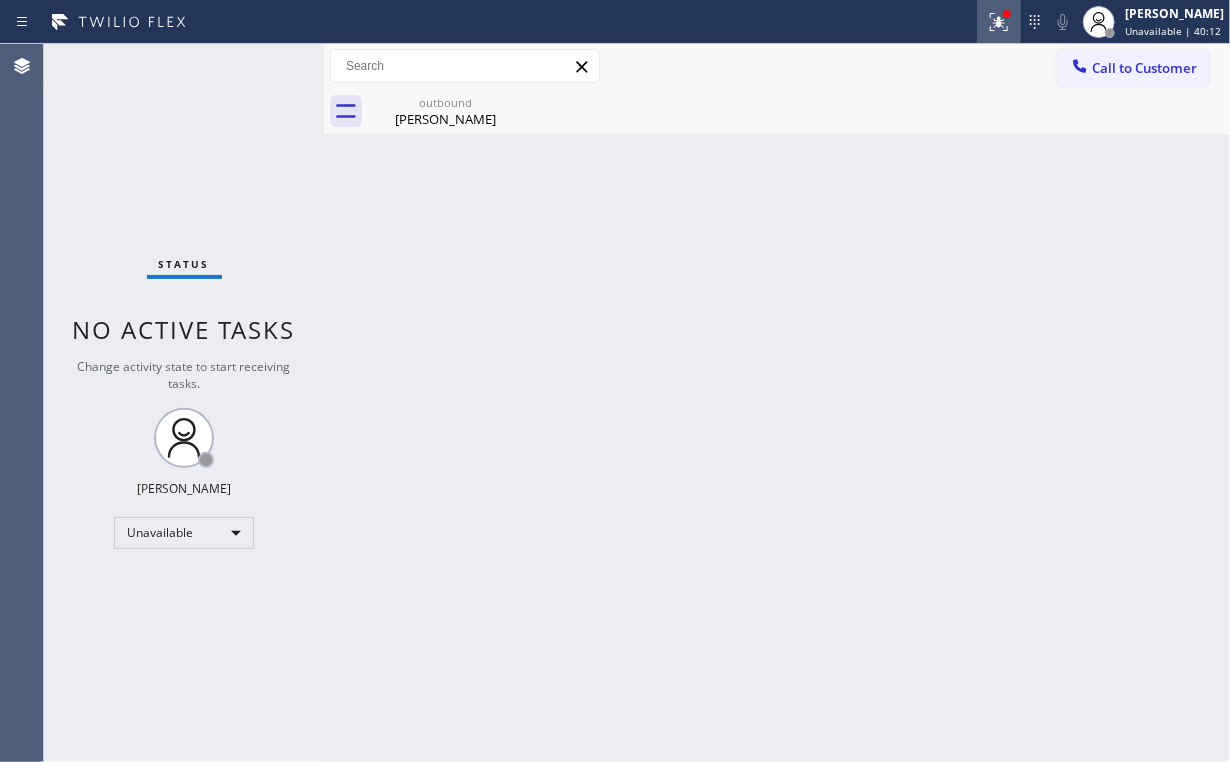 click 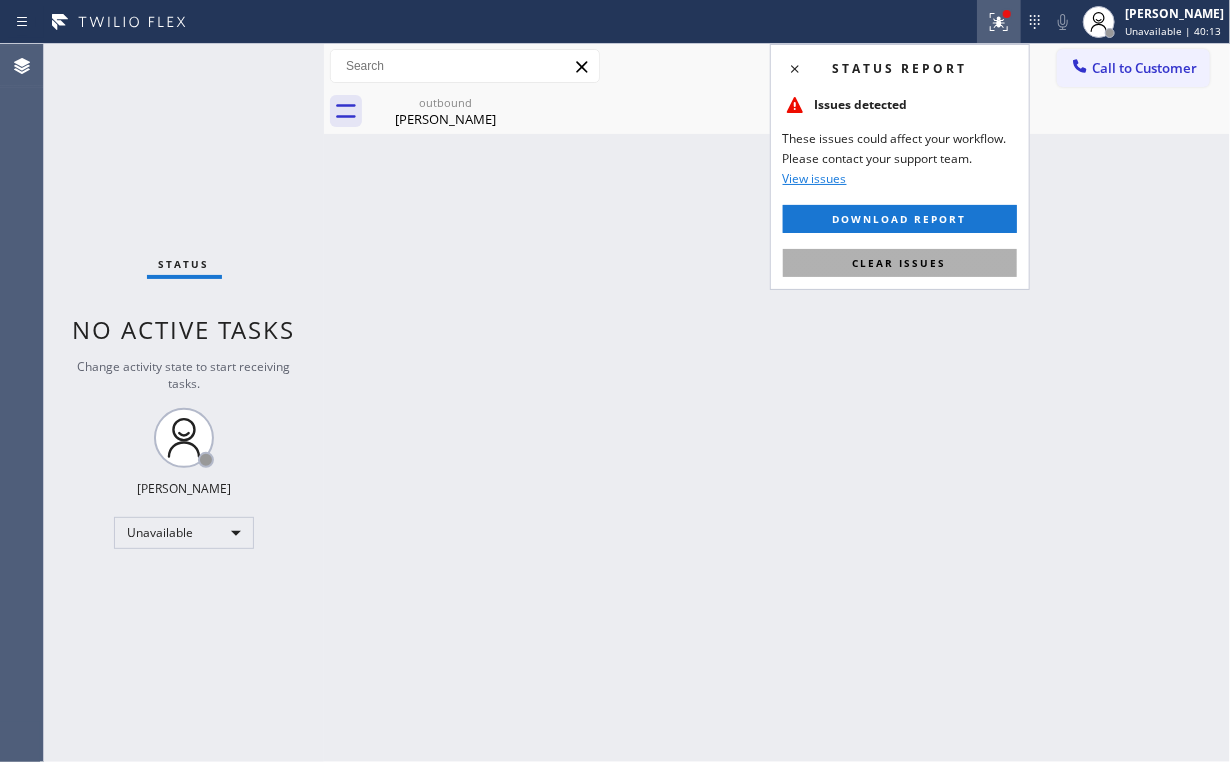 click on "Clear issues" at bounding box center (900, 263) 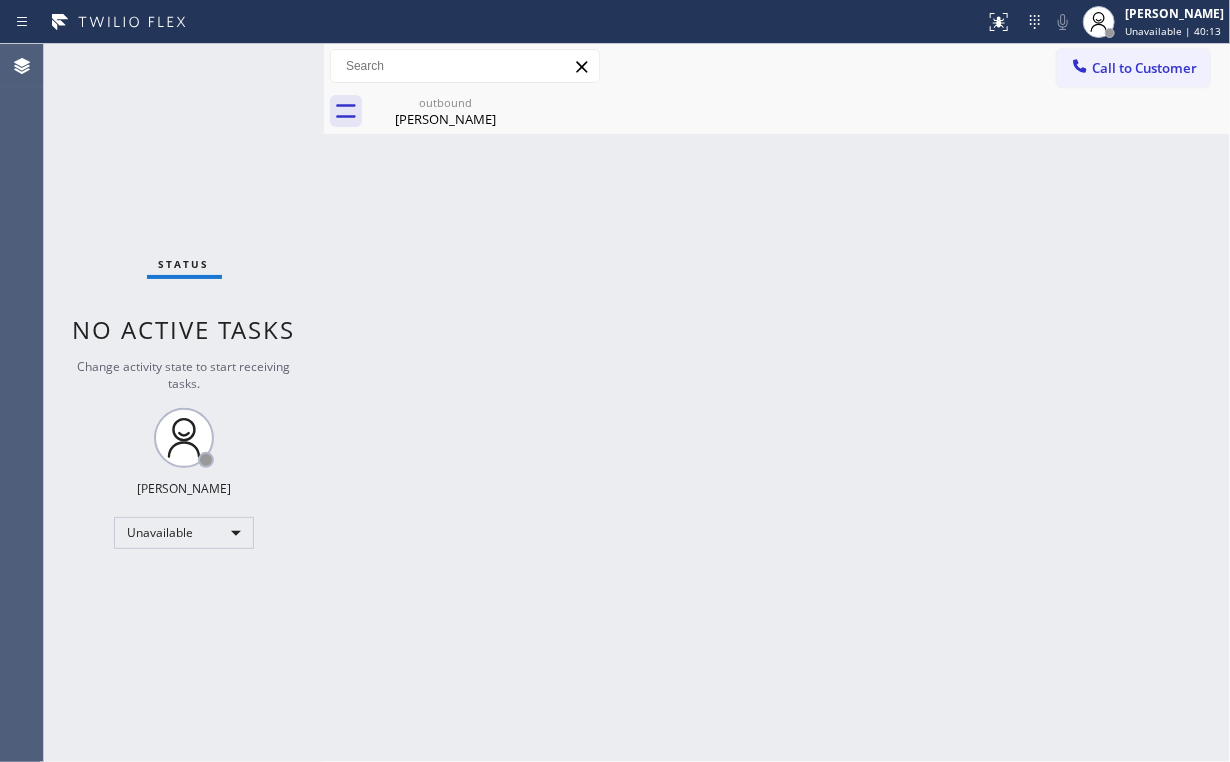 drag, startPoint x: 484, startPoint y: 260, endPoint x: 444, endPoint y: 169, distance: 99.40322 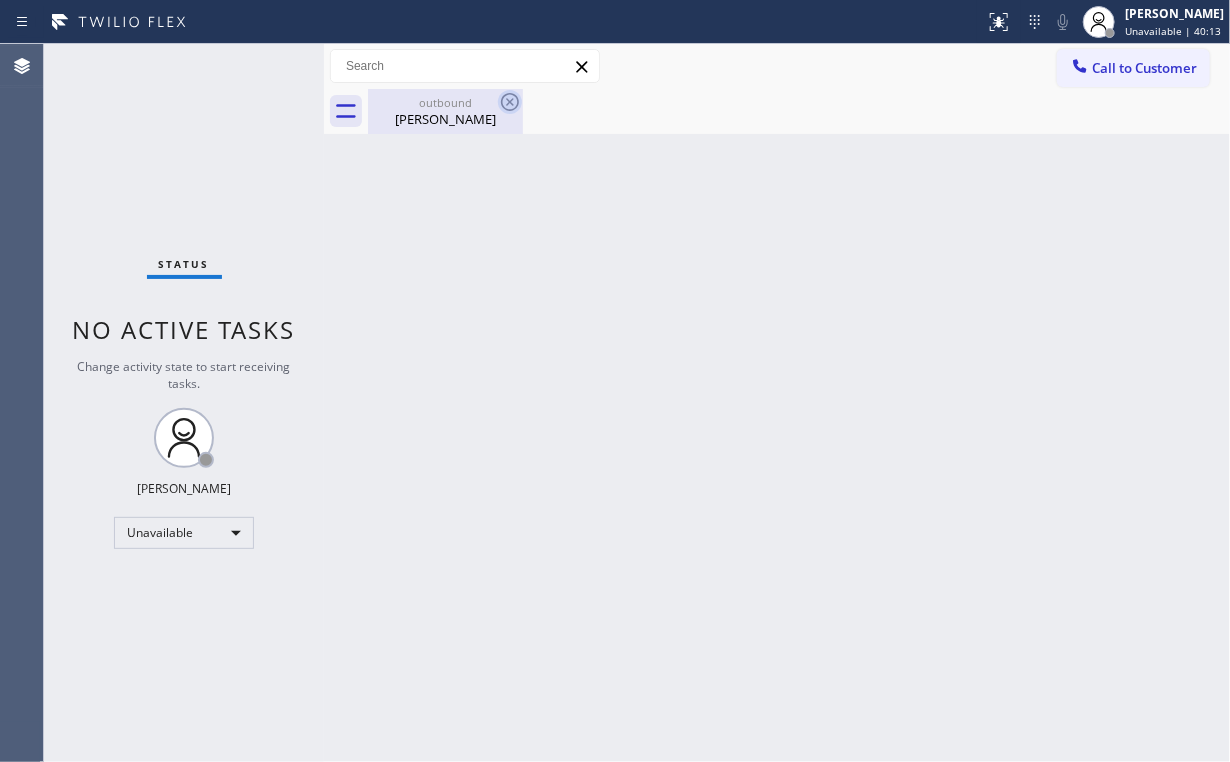 drag, startPoint x: 445, startPoint y: 108, endPoint x: 500, endPoint y: 96, distance: 56.293873 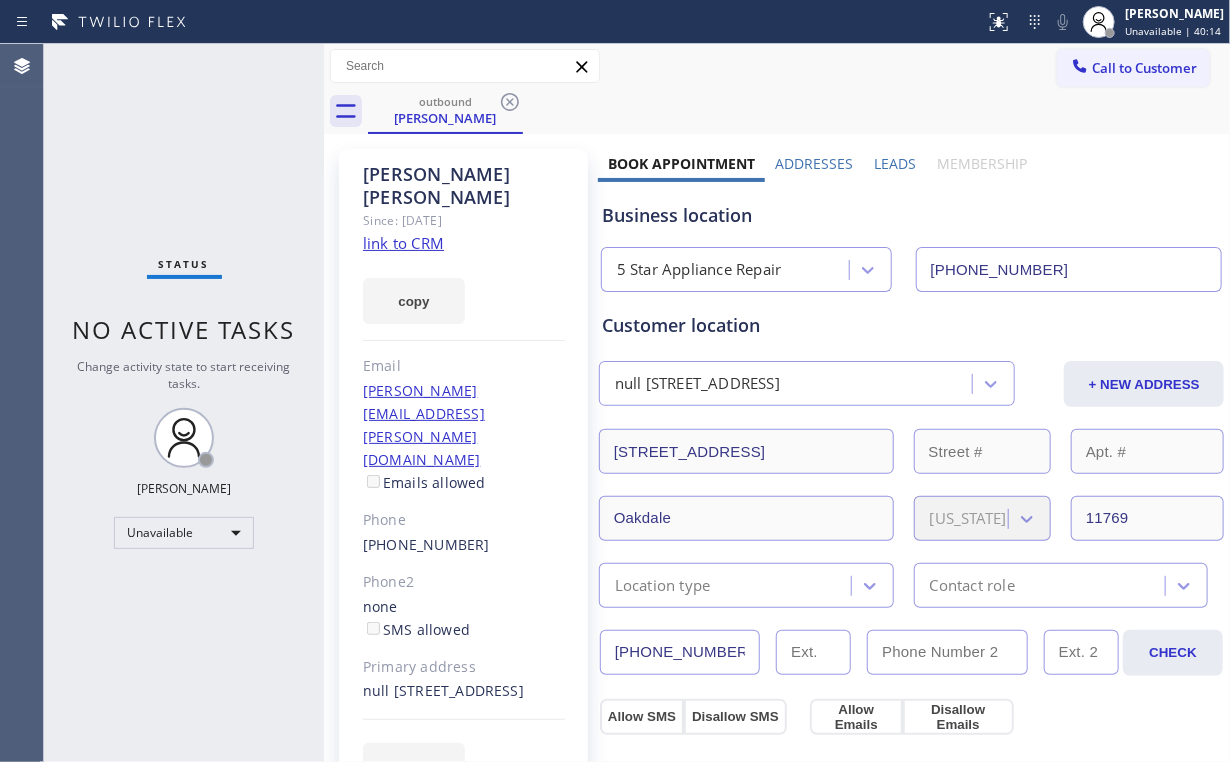 click 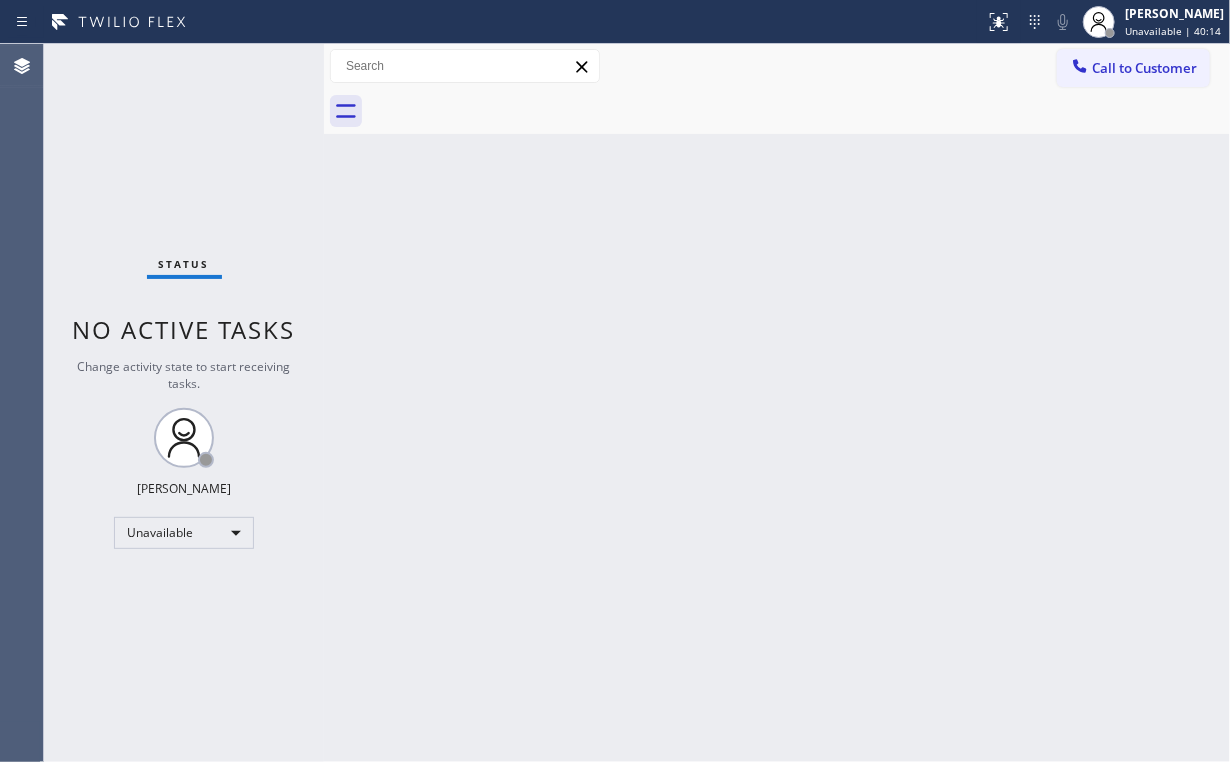 click on "Back to Dashboard Change Sender ID Customers Technicians Select a contact Outbound call Location Search location Your caller id phone number Customer number Call Customer info Name   Phone none Address none Change Sender ID HVAC [PHONE_NUMBER] 5 Star Appliance [PHONE_NUMBER] Appliance Repair [PHONE_NUMBER] Plumbing [PHONE_NUMBER] Air Duct Cleaning [PHONE_NUMBER]  Electricians [PHONE_NUMBER] Cancel Change Check personal SMS Reset Change No tabs Call to Customer Outbound call Location 5 Star Appliance Repair Your caller id phone number [PHONE_NUMBER] Customer number Call Outbound call Technician Search Technician Your caller id phone number Your caller id phone number Call" at bounding box center (777, 403) 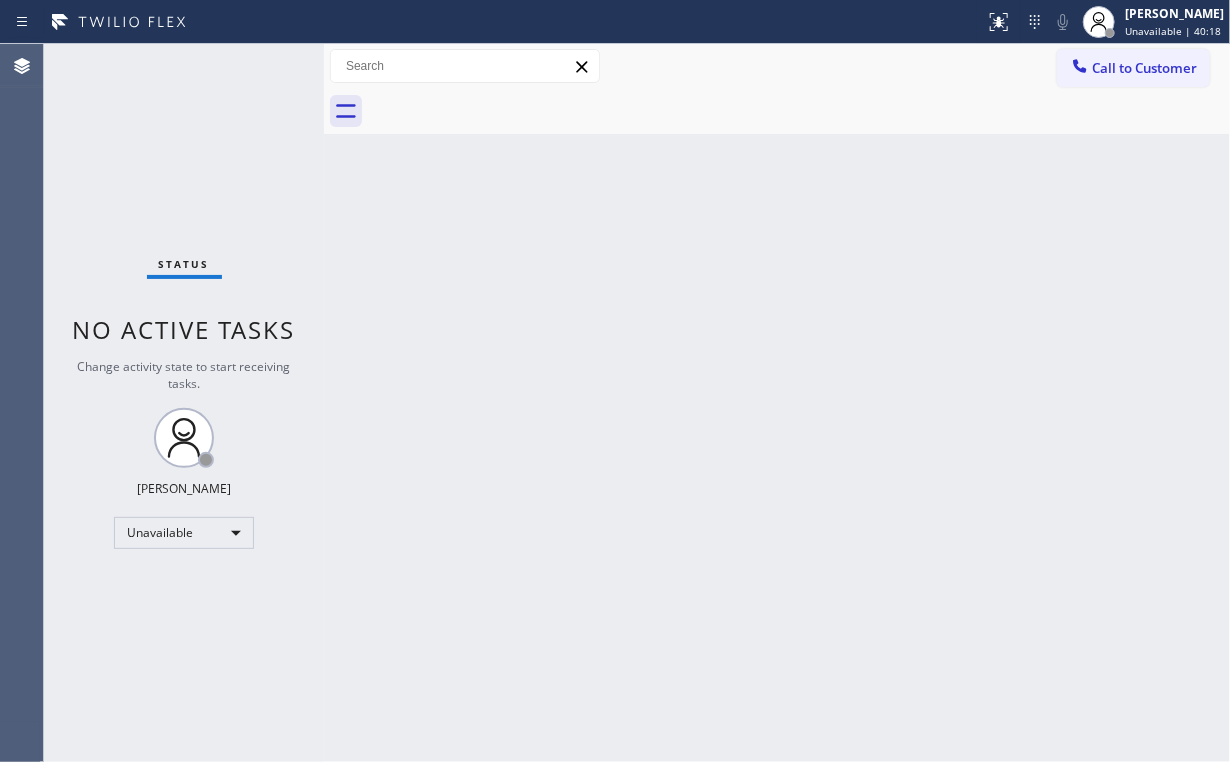 drag, startPoint x: 1144, startPoint y: 56, endPoint x: 867, endPoint y: 232, distance: 328.1844 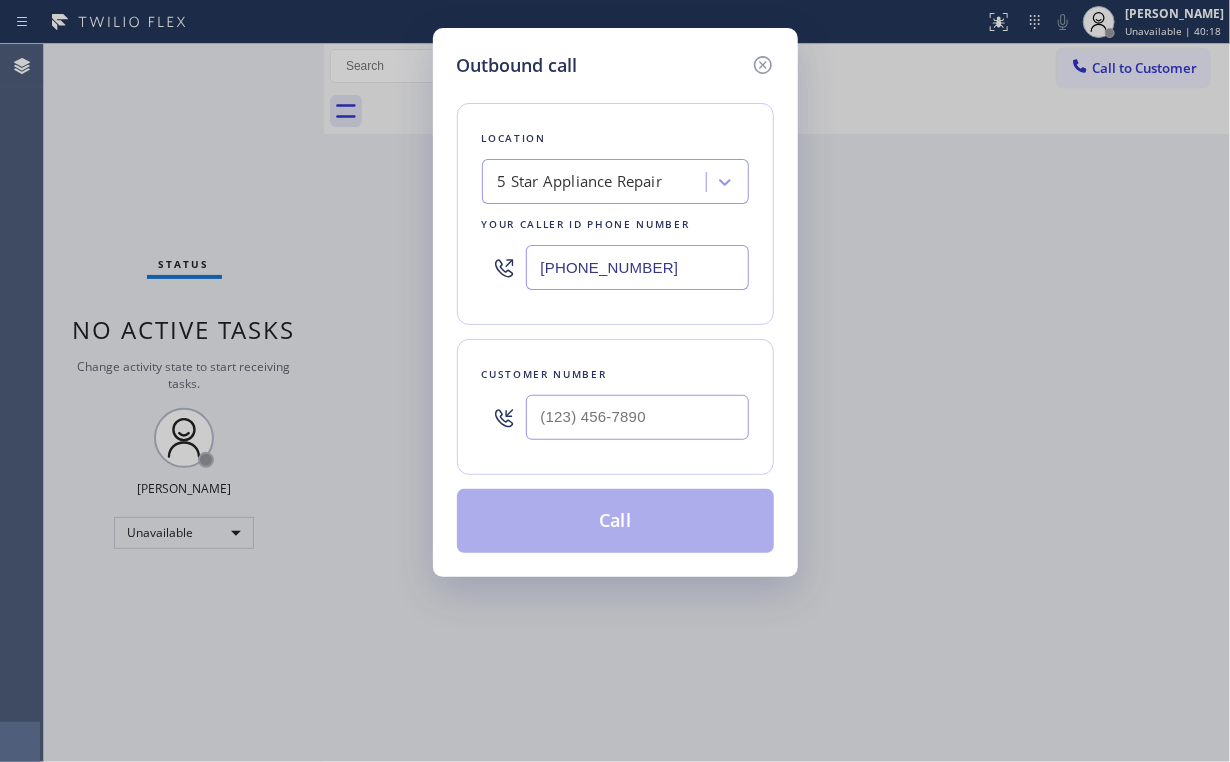 drag, startPoint x: 632, startPoint y: 384, endPoint x: 628, endPoint y: 398, distance: 14.56022 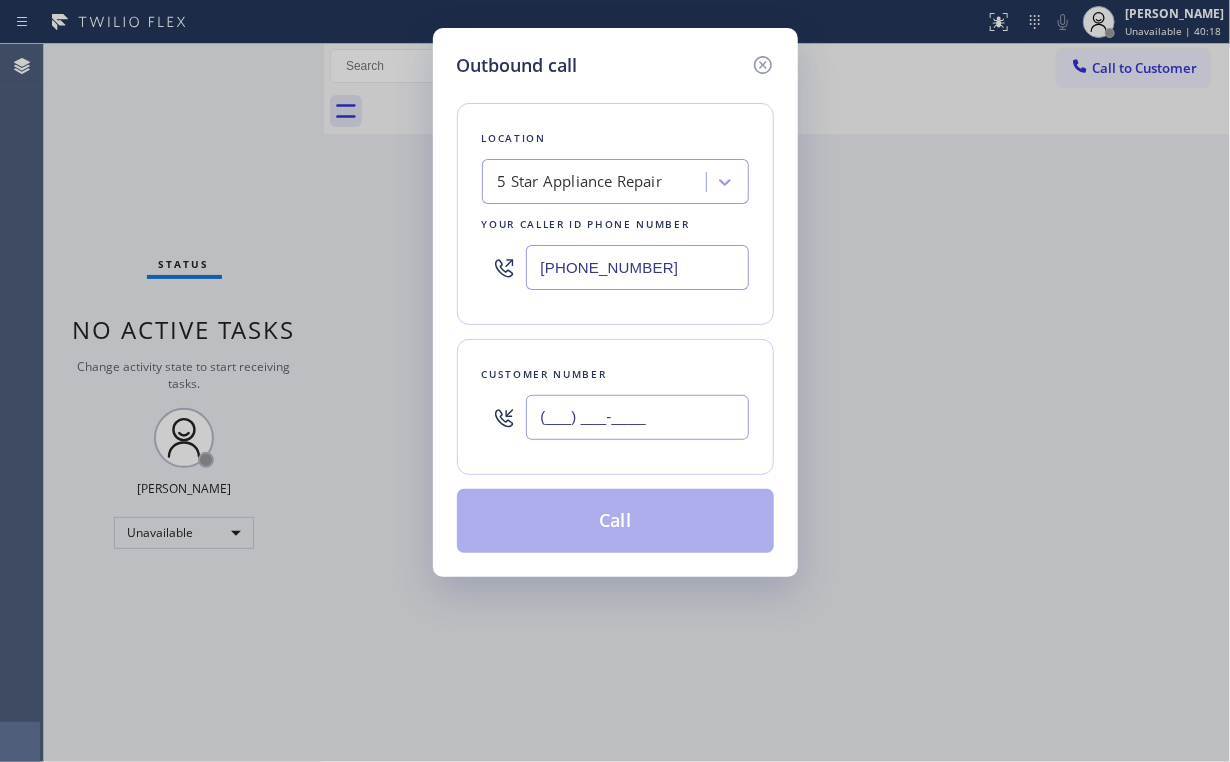 click on "(___) ___-____" at bounding box center (637, 417) 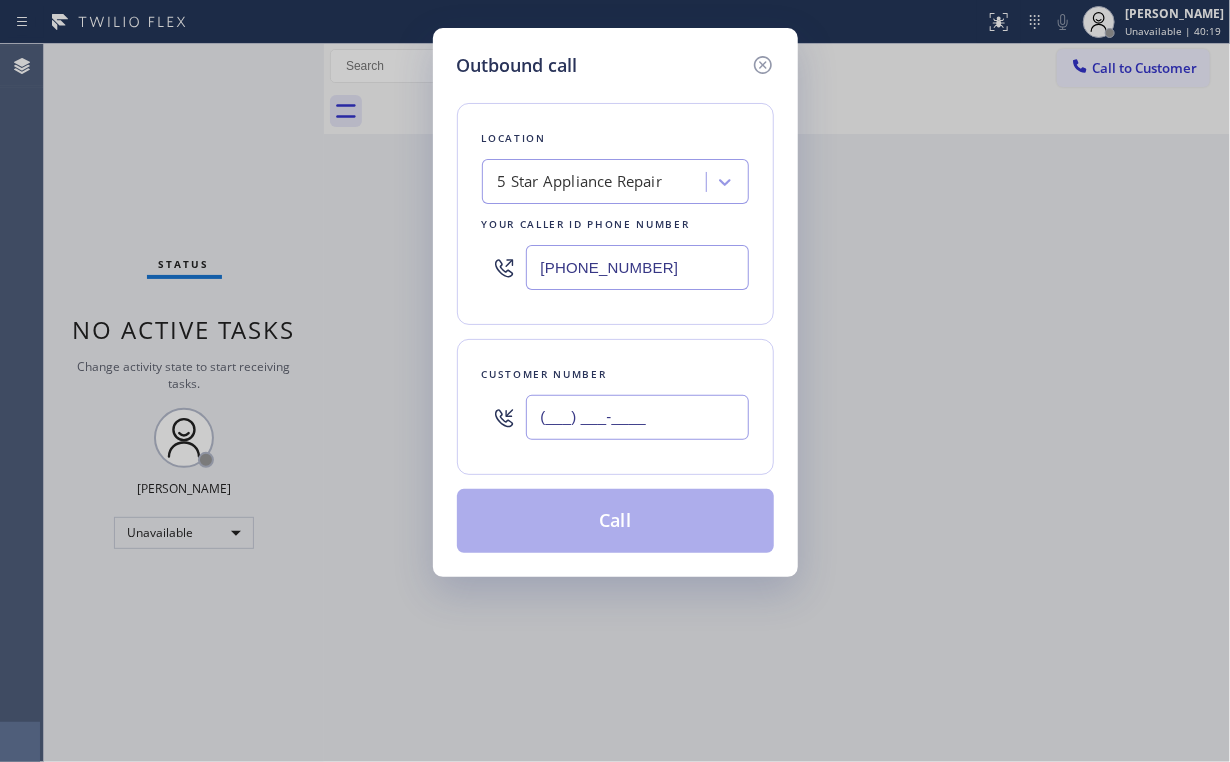 paste on "954) 683-0514" 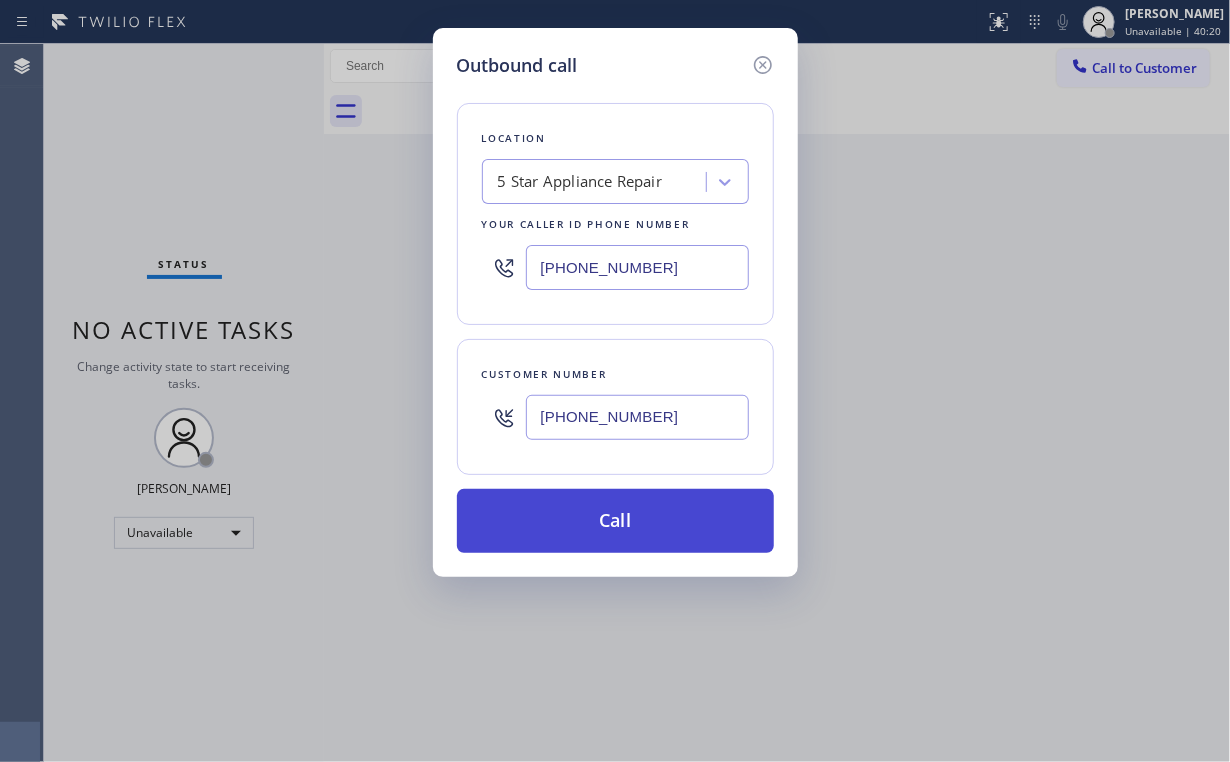 type on "[PHONE_NUMBER]" 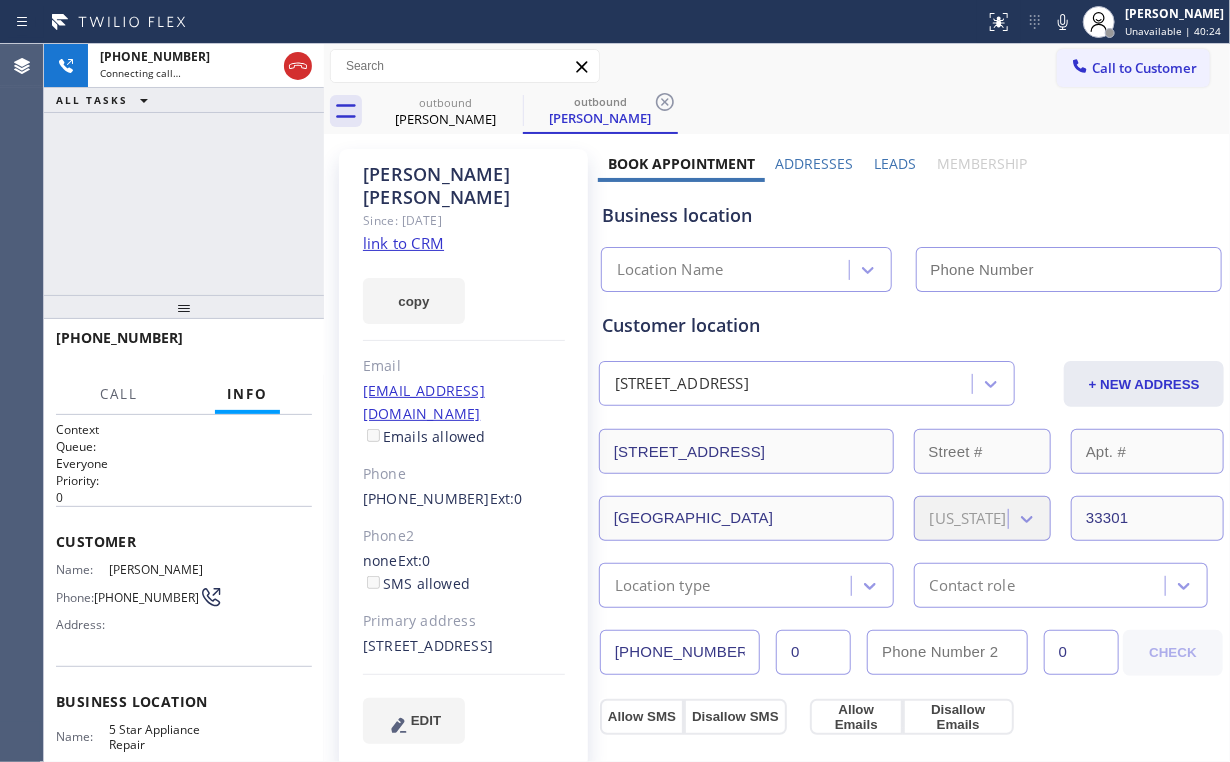 type on "[PHONE_NUMBER]" 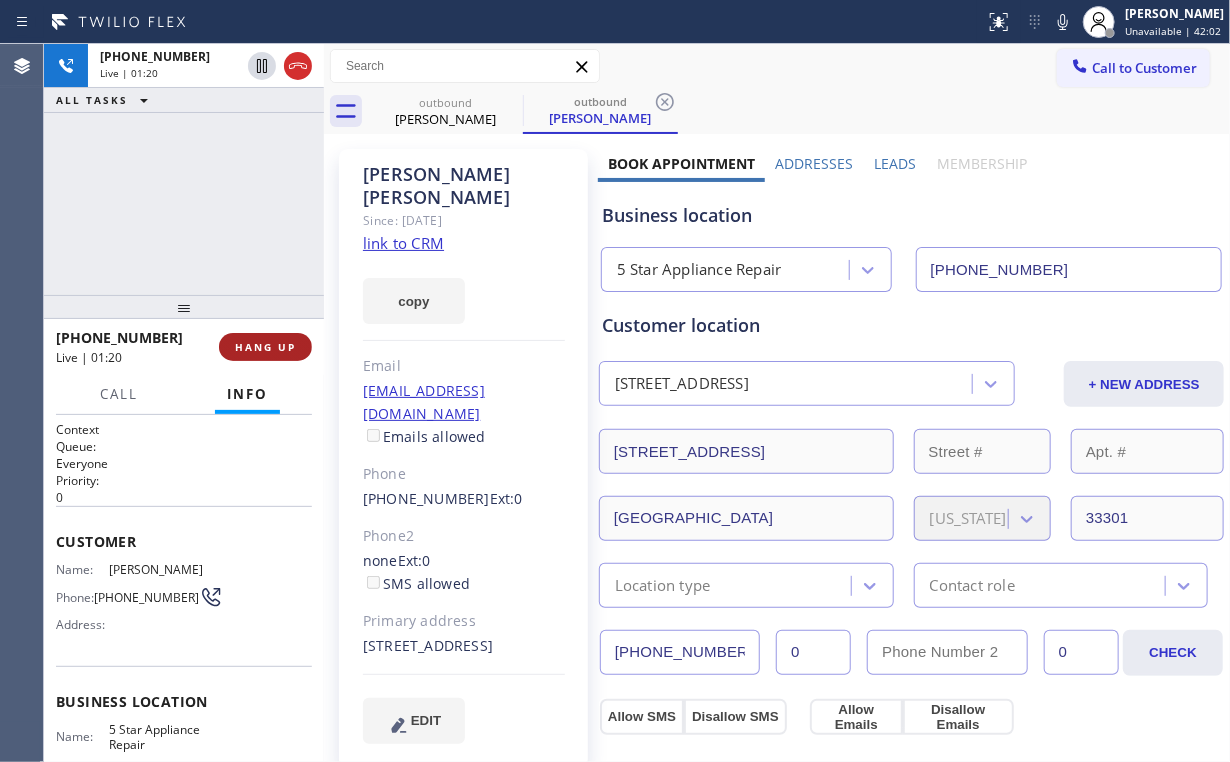 click on "HANG UP" at bounding box center (265, 347) 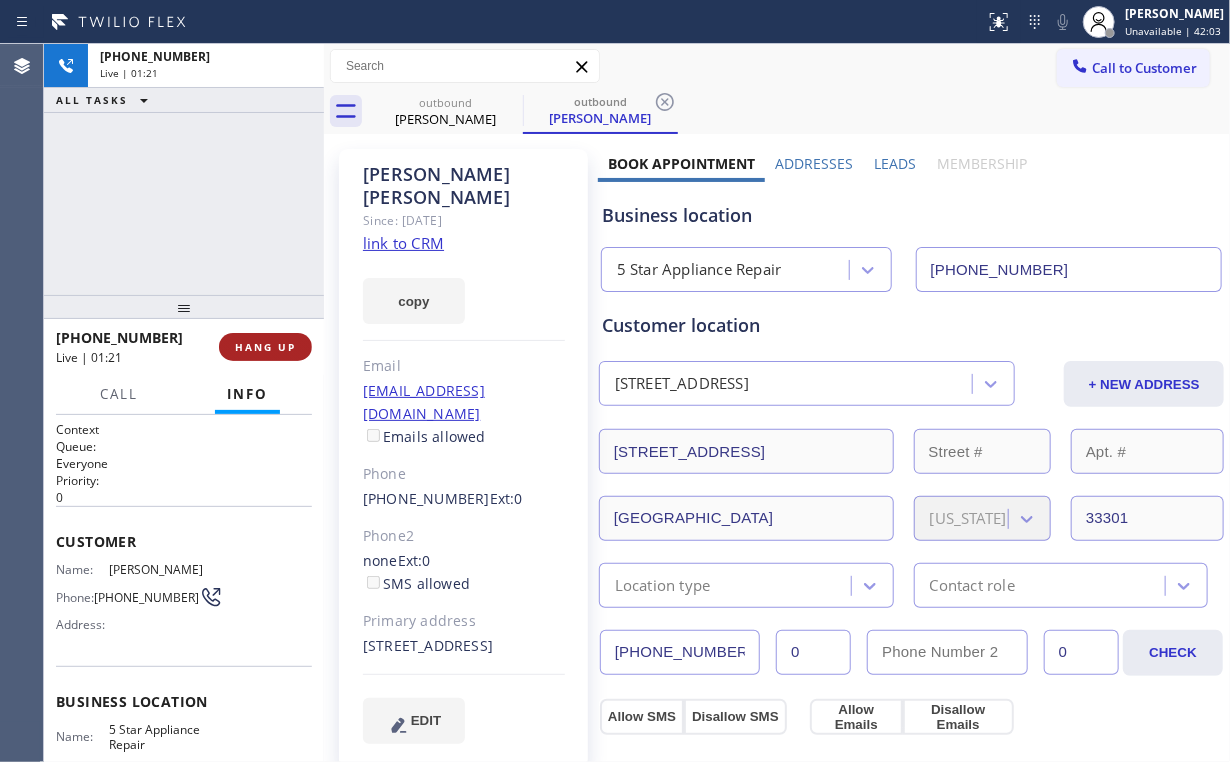 click on "HANG UP" at bounding box center (265, 347) 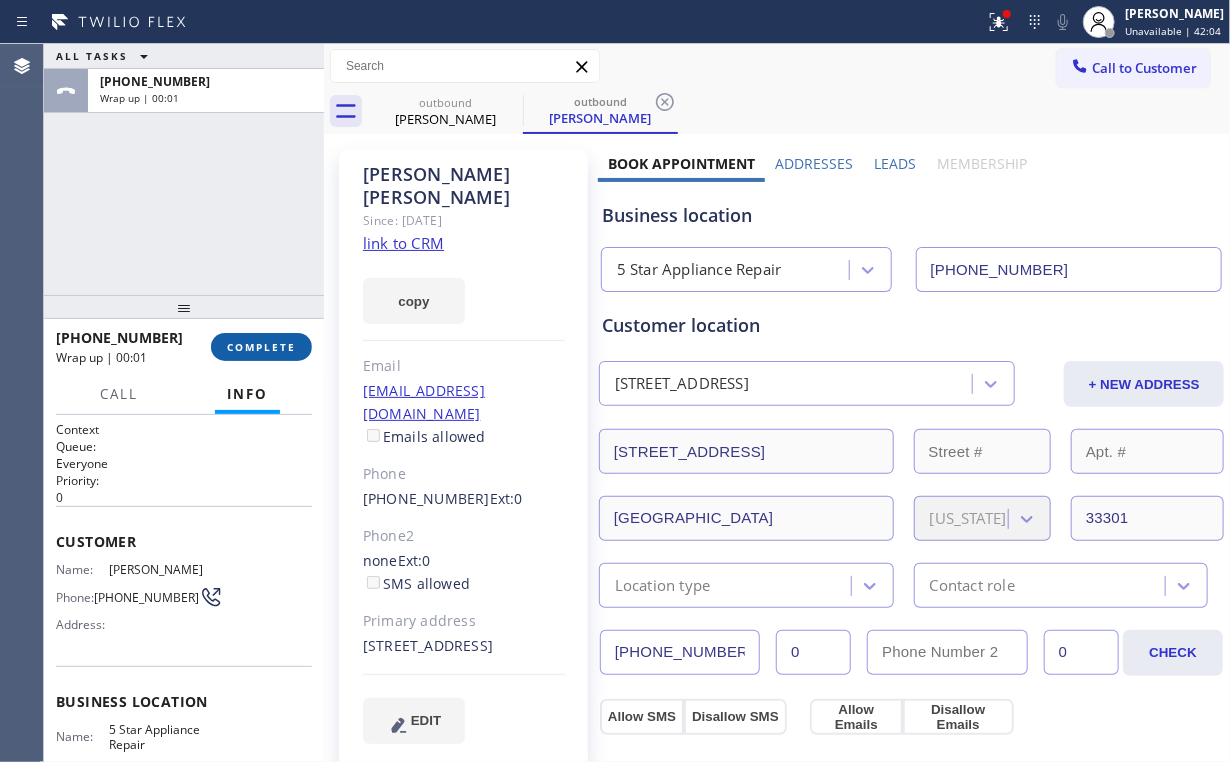 click on "COMPLETE" at bounding box center (261, 347) 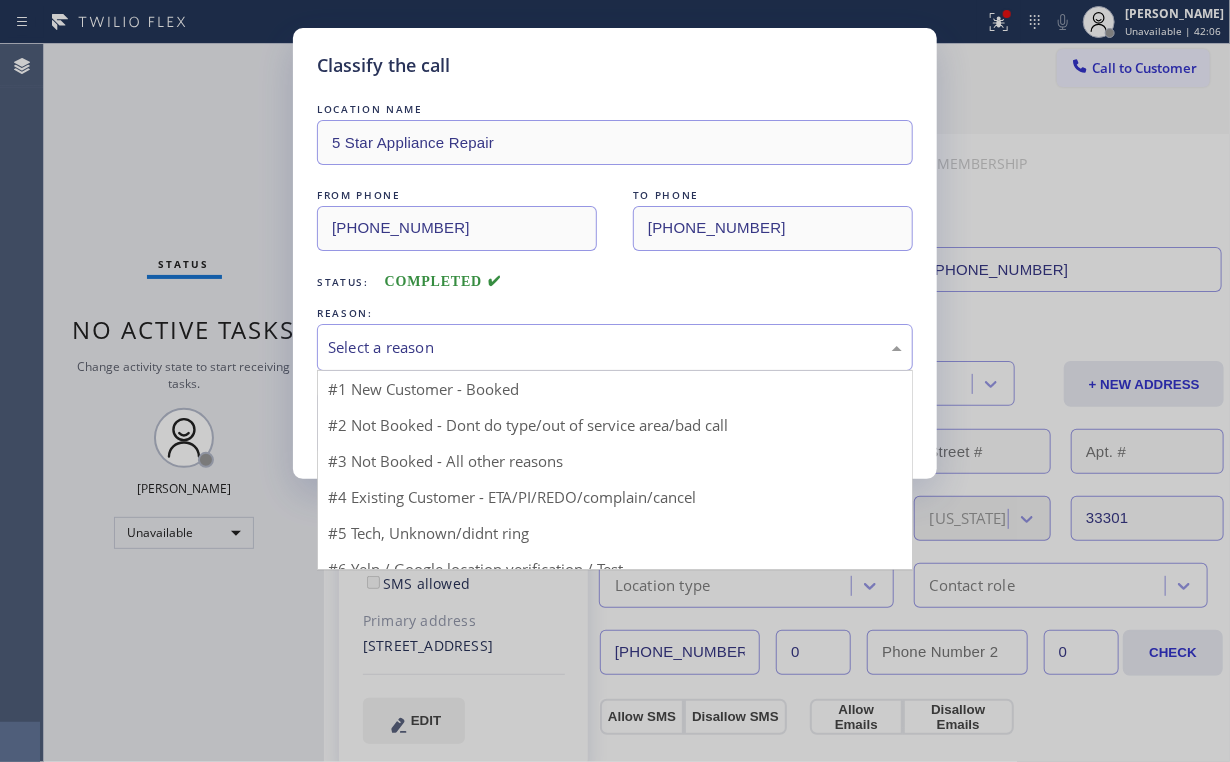 click on "Select a reason" at bounding box center [615, 347] 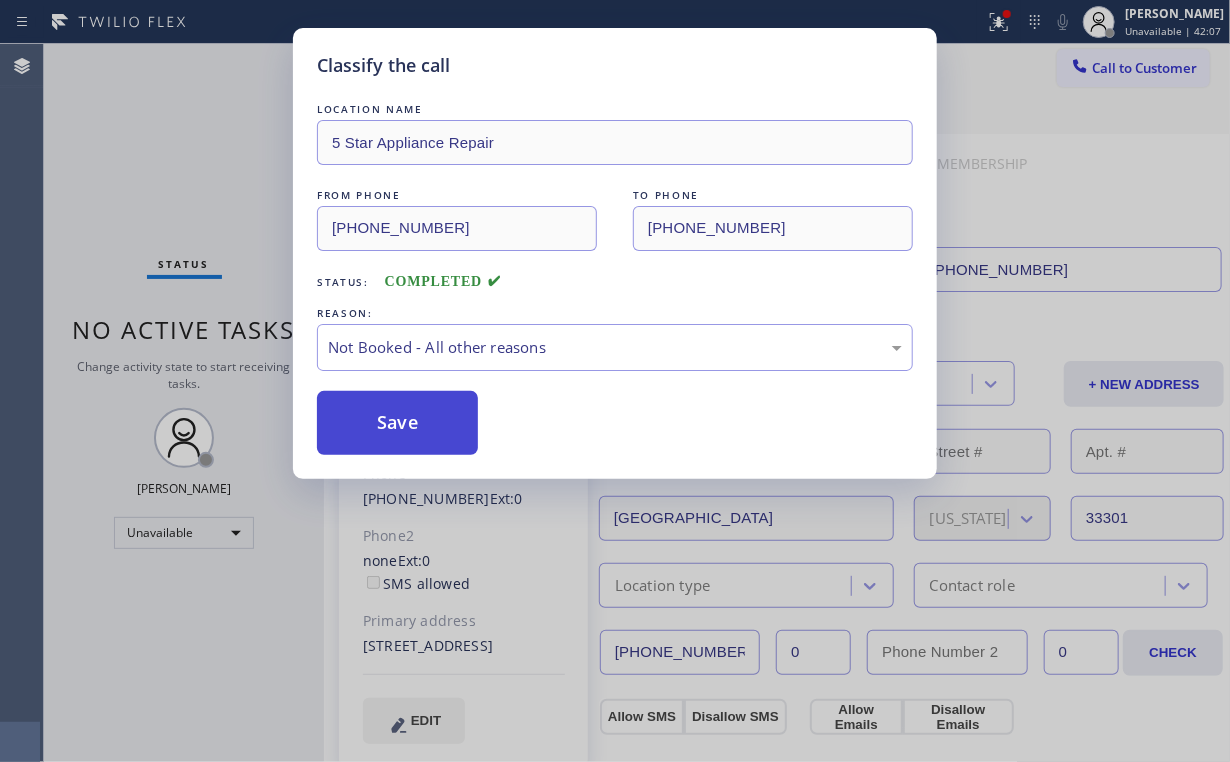 click on "Save" at bounding box center [397, 423] 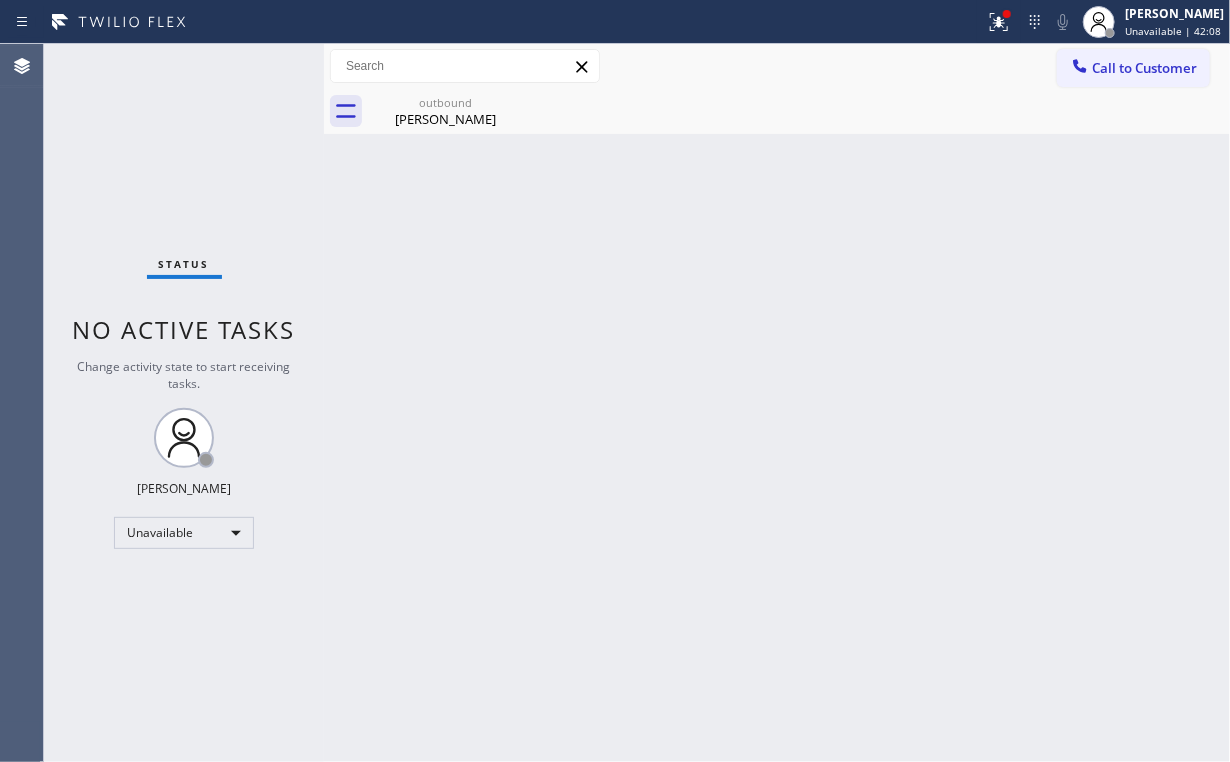 click on "Status   No active tasks     Change activity state to start receiving tasks.   [PERSON_NAME] Unavailable" at bounding box center (184, 403) 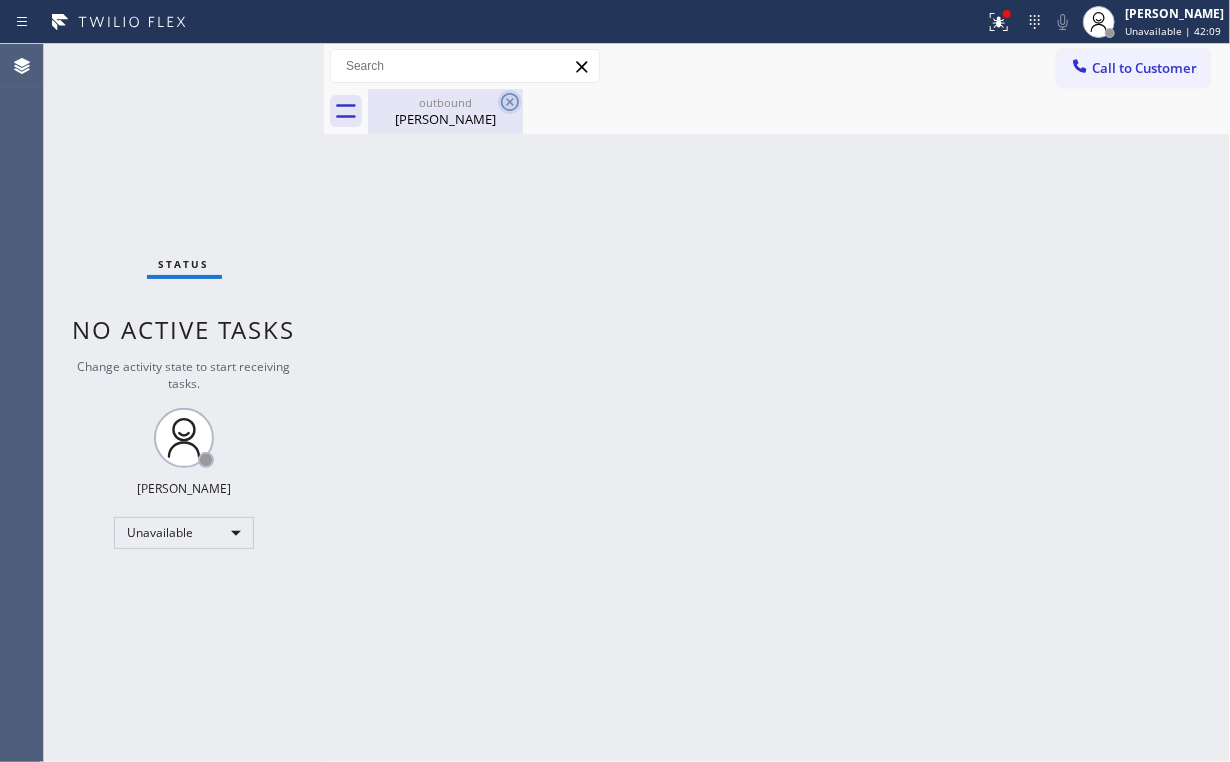 click 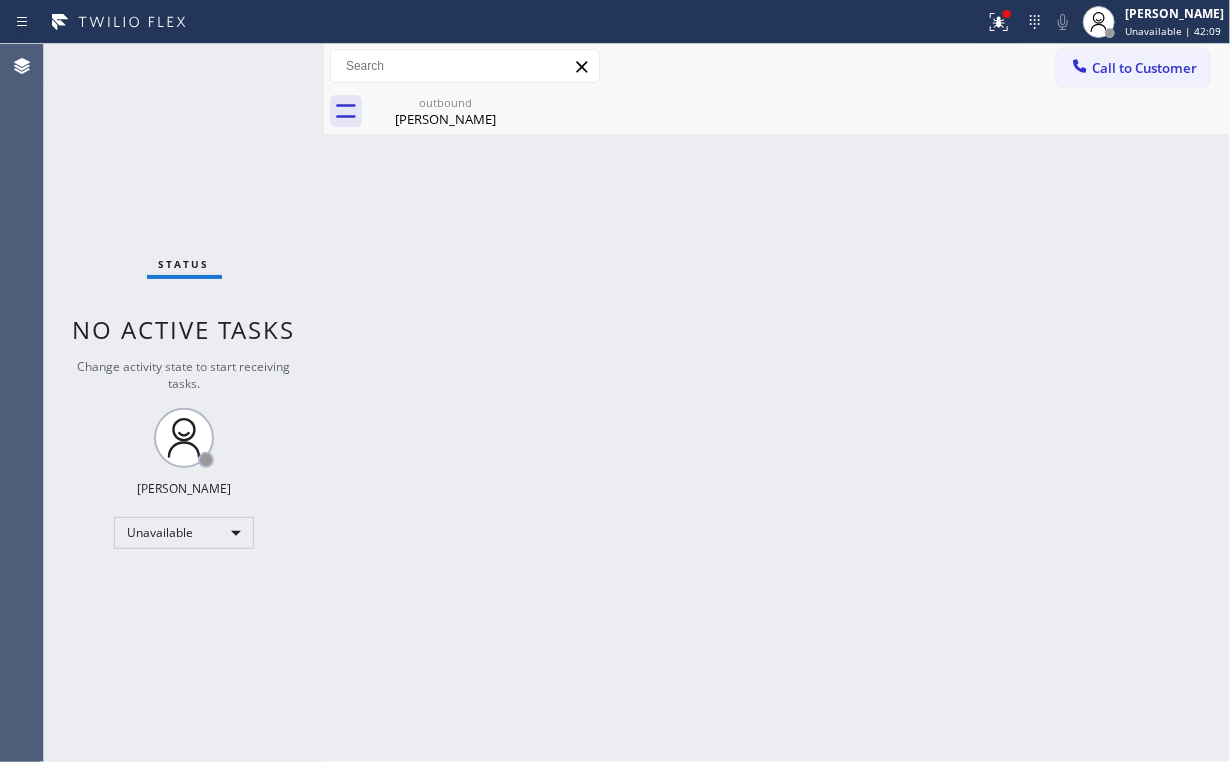 drag, startPoint x: 453, startPoint y: 109, endPoint x: 494, endPoint y: 107, distance: 41.04875 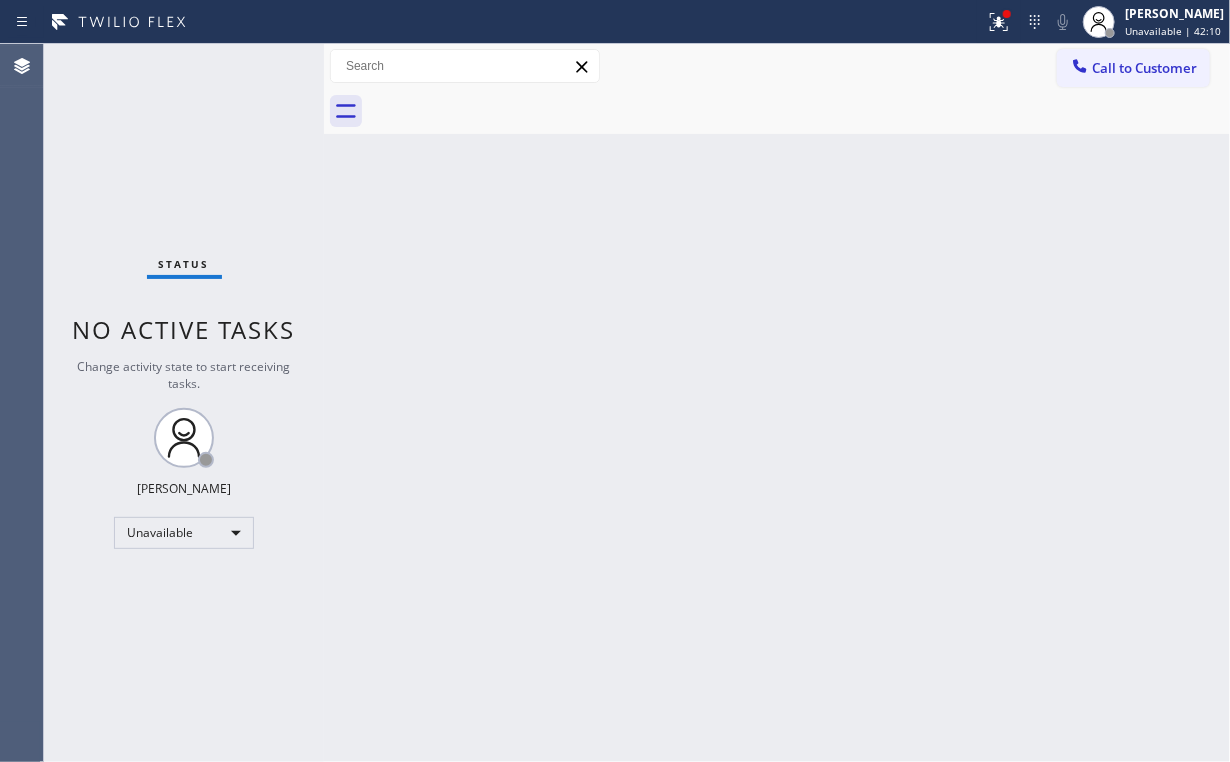 drag, startPoint x: 1018, startPoint y: 20, endPoint x: 959, endPoint y: 112, distance: 109.29318 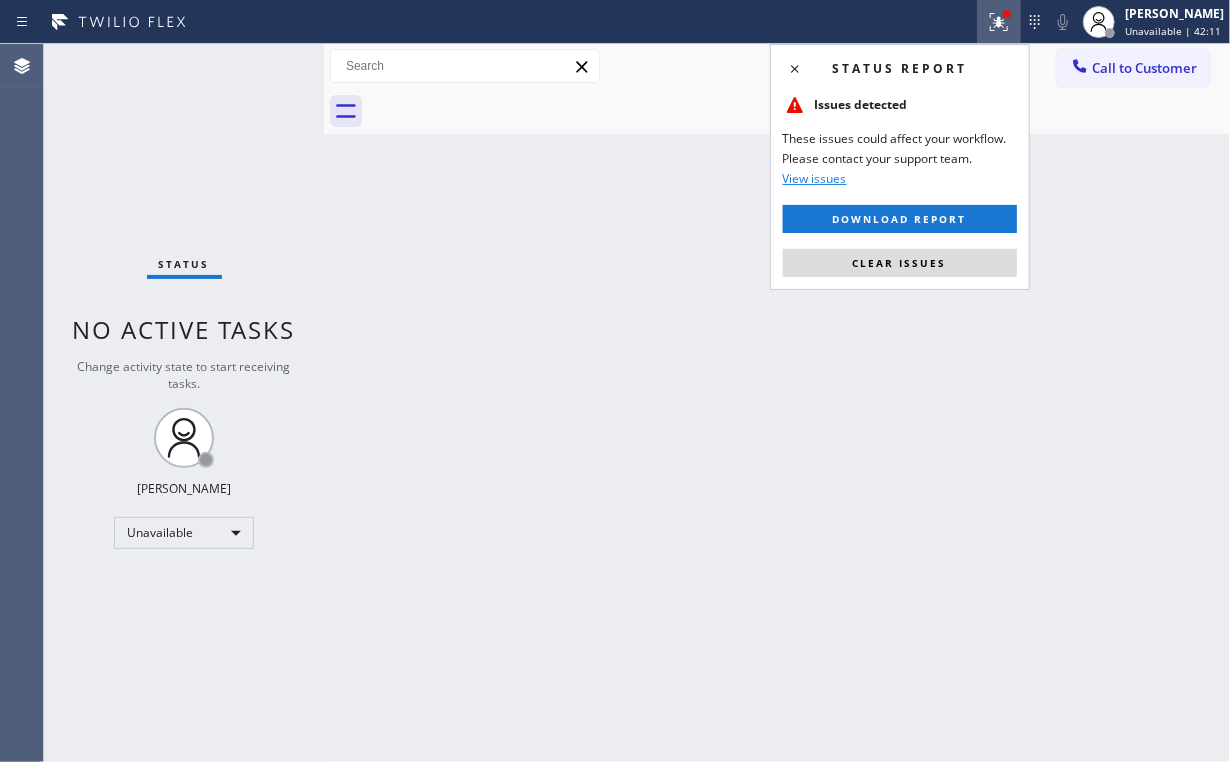 click on "Clear issues" at bounding box center (900, 263) 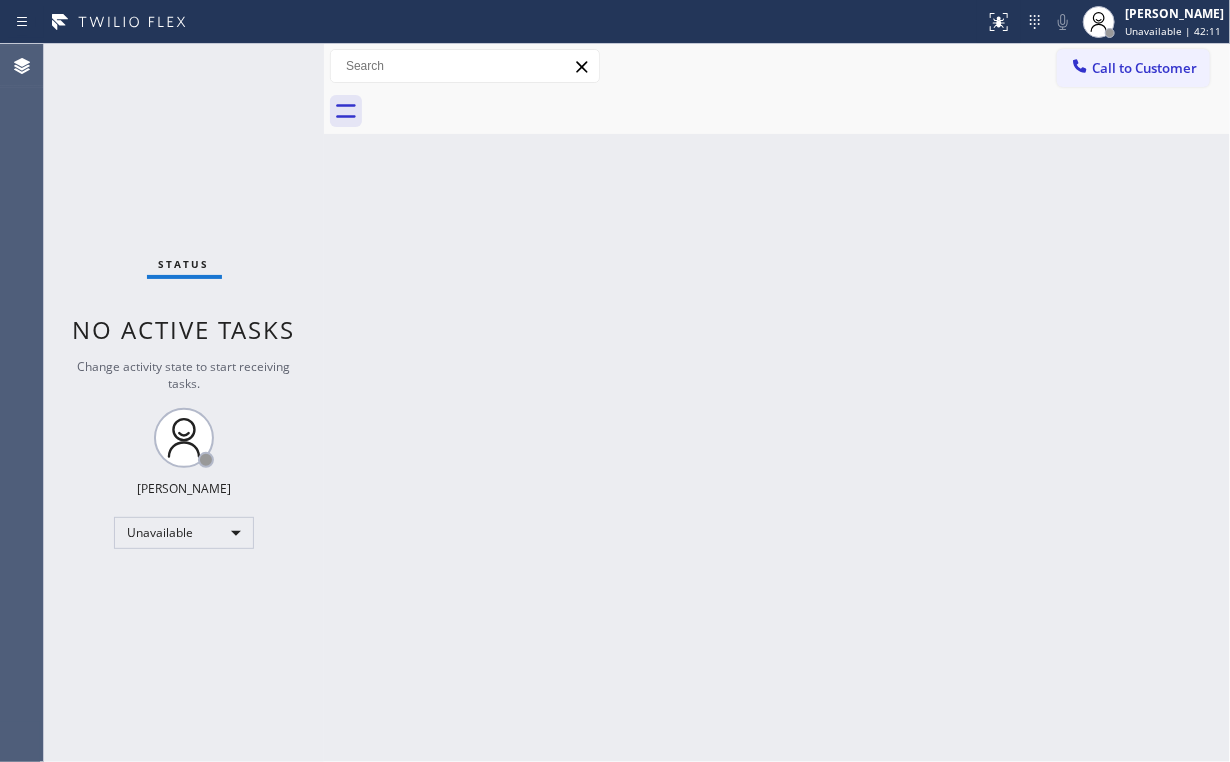 drag, startPoint x: 532, startPoint y: 202, endPoint x: 388, endPoint y: 1, distance: 247.25897 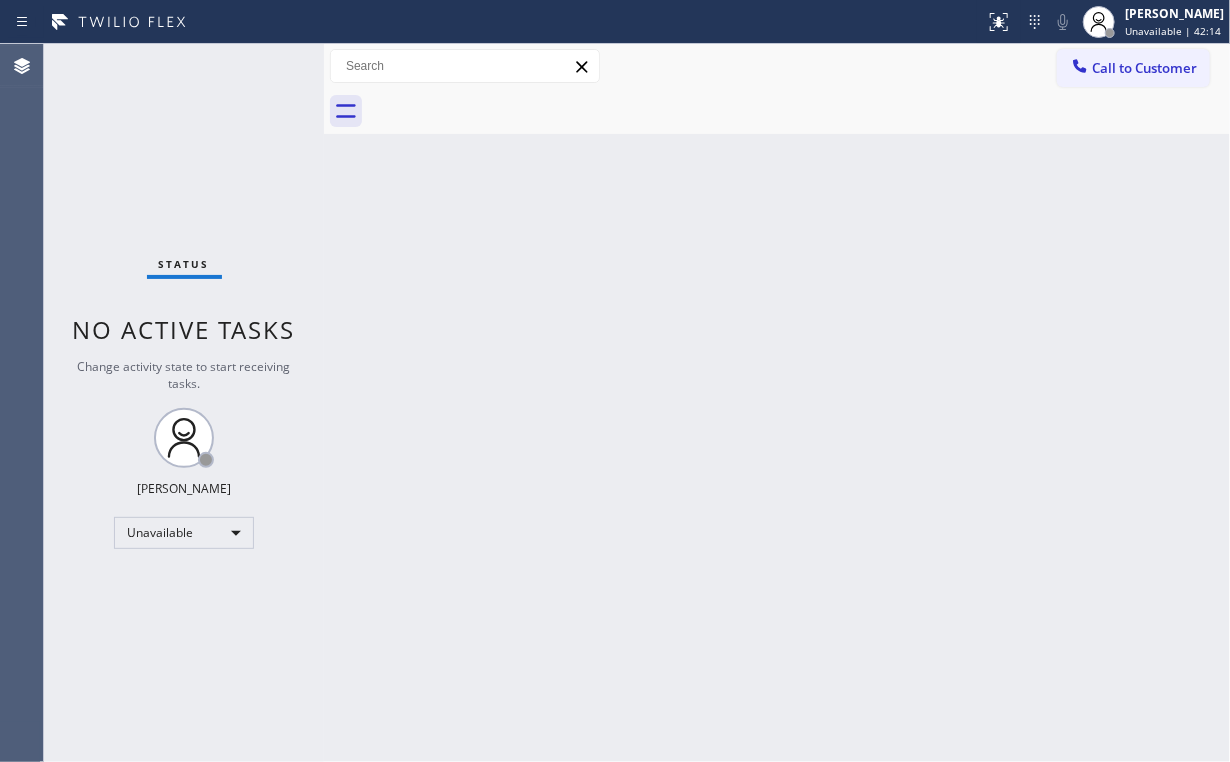 drag, startPoint x: 1127, startPoint y: 63, endPoint x: 1114, endPoint y: 73, distance: 16.40122 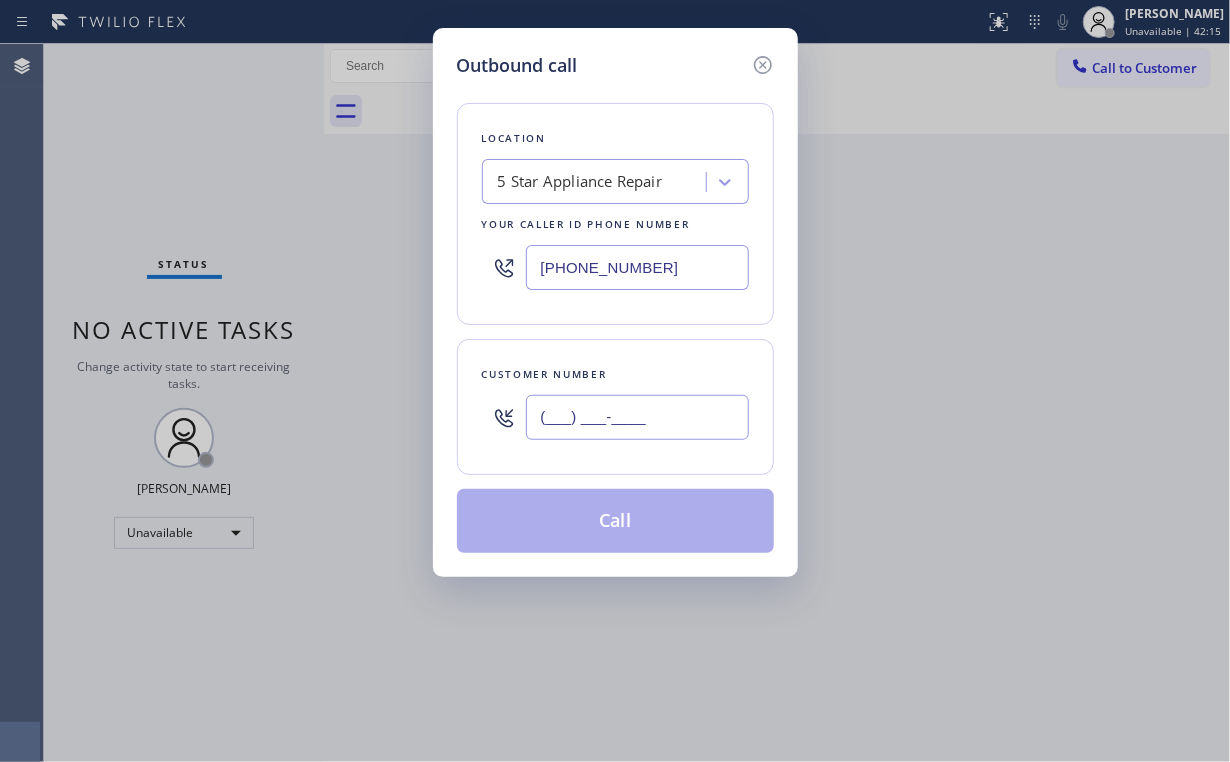 click on "(___) ___-____" at bounding box center [637, 417] 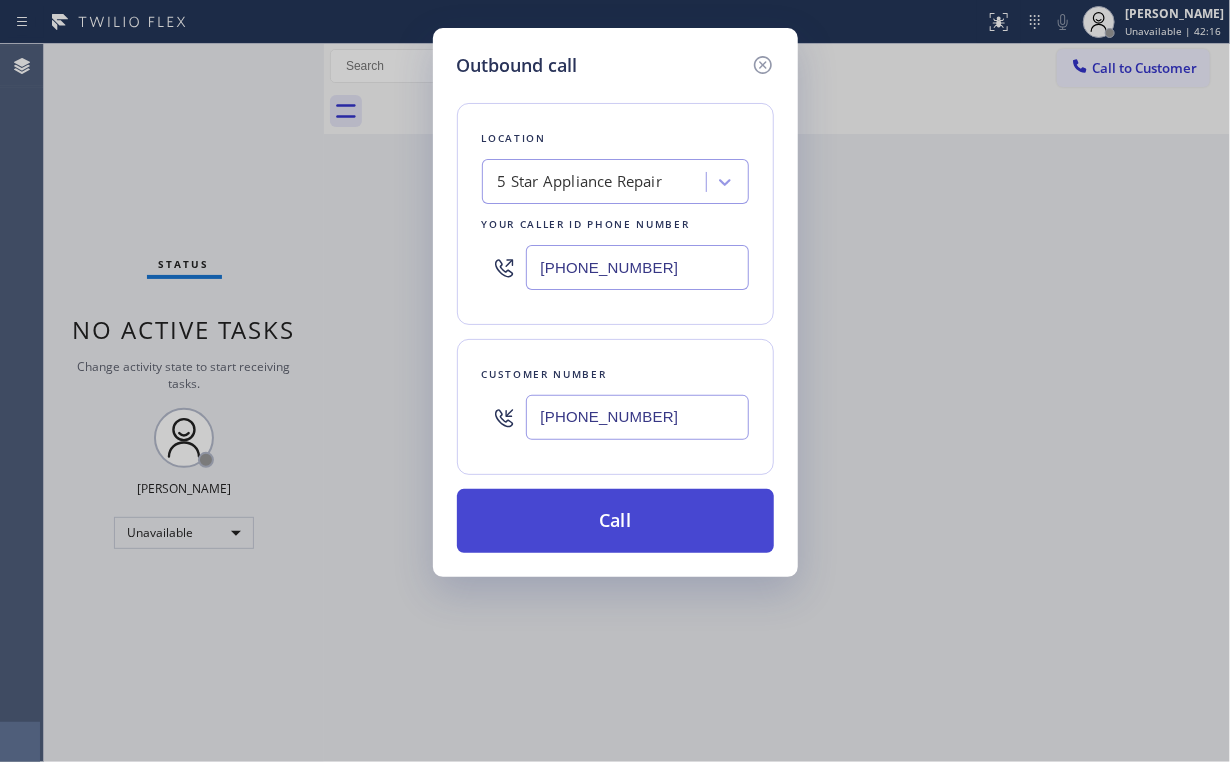 type on "[PHONE_NUMBER]" 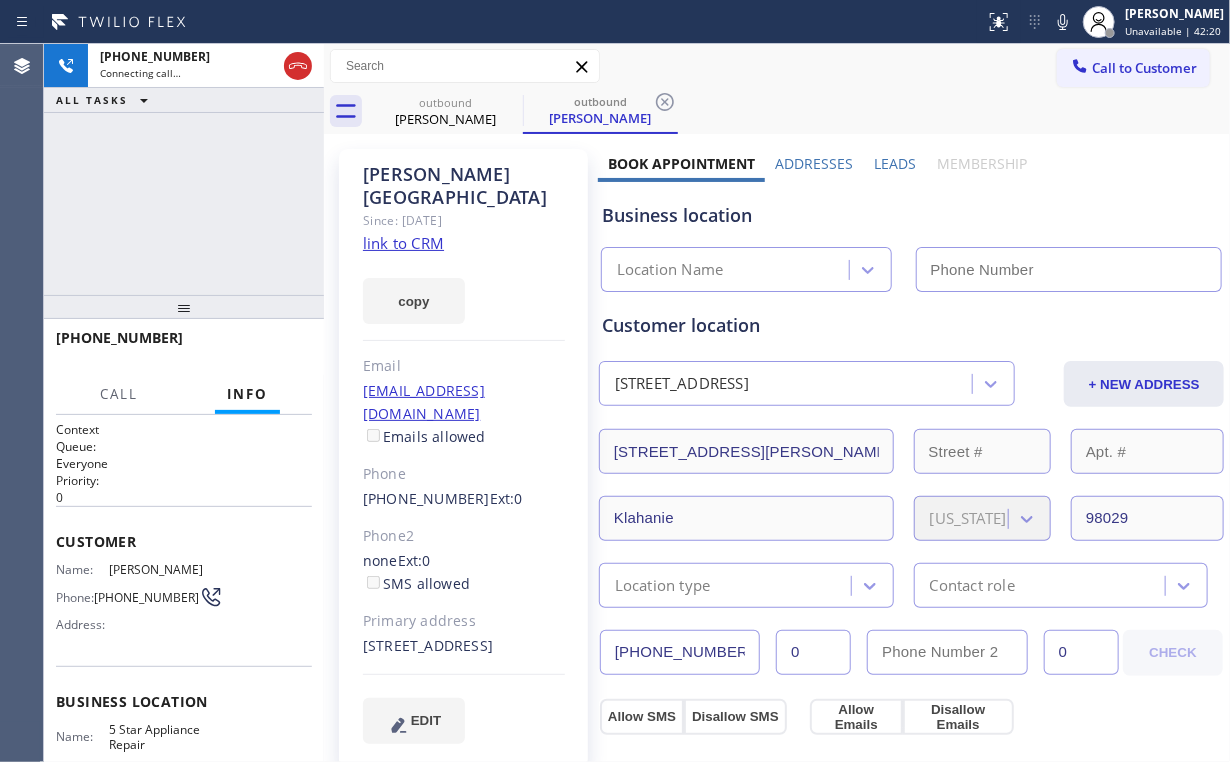 type on "[PHONE_NUMBER]" 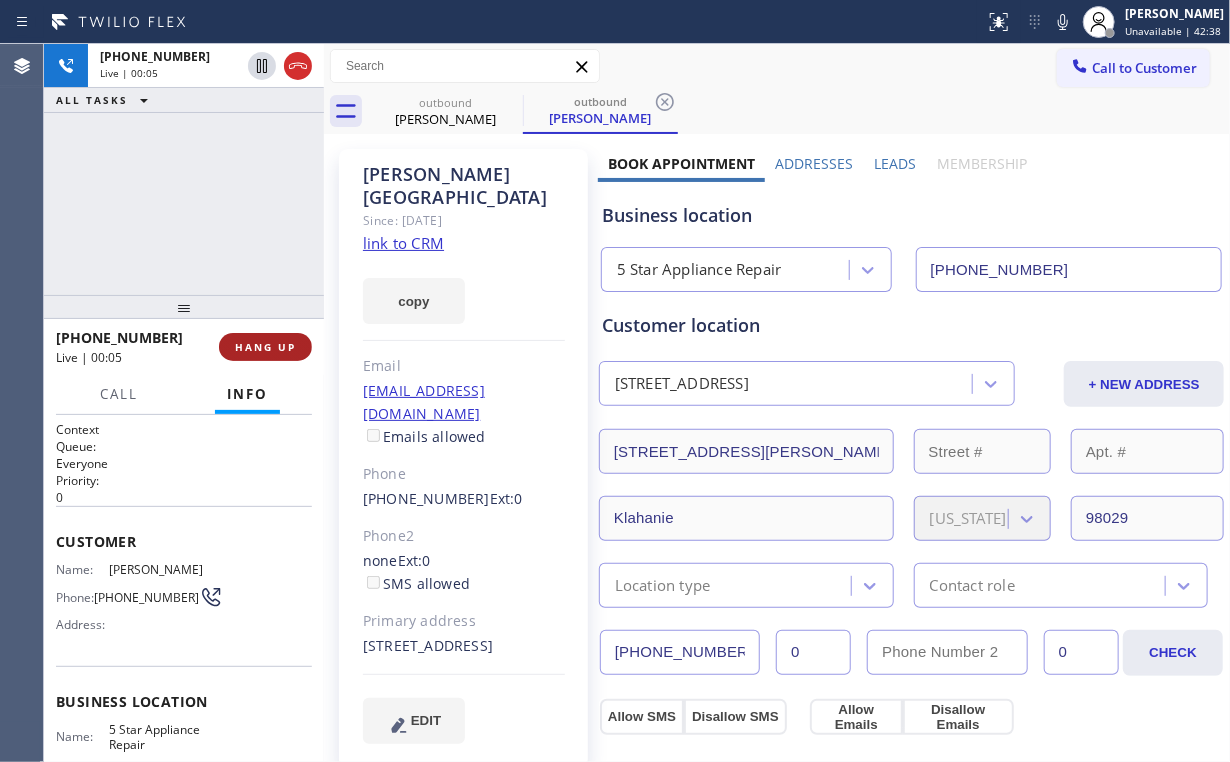 click on "HANG UP" at bounding box center [265, 347] 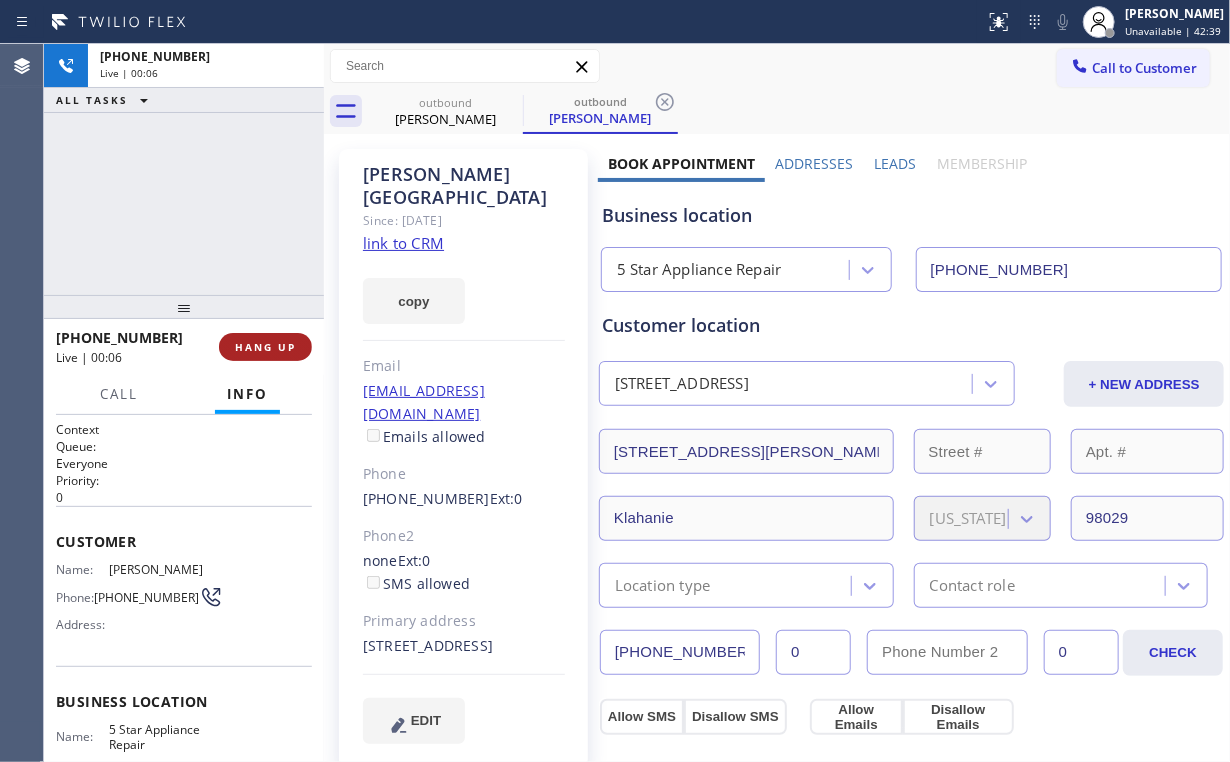click on "HANG UP" at bounding box center [265, 347] 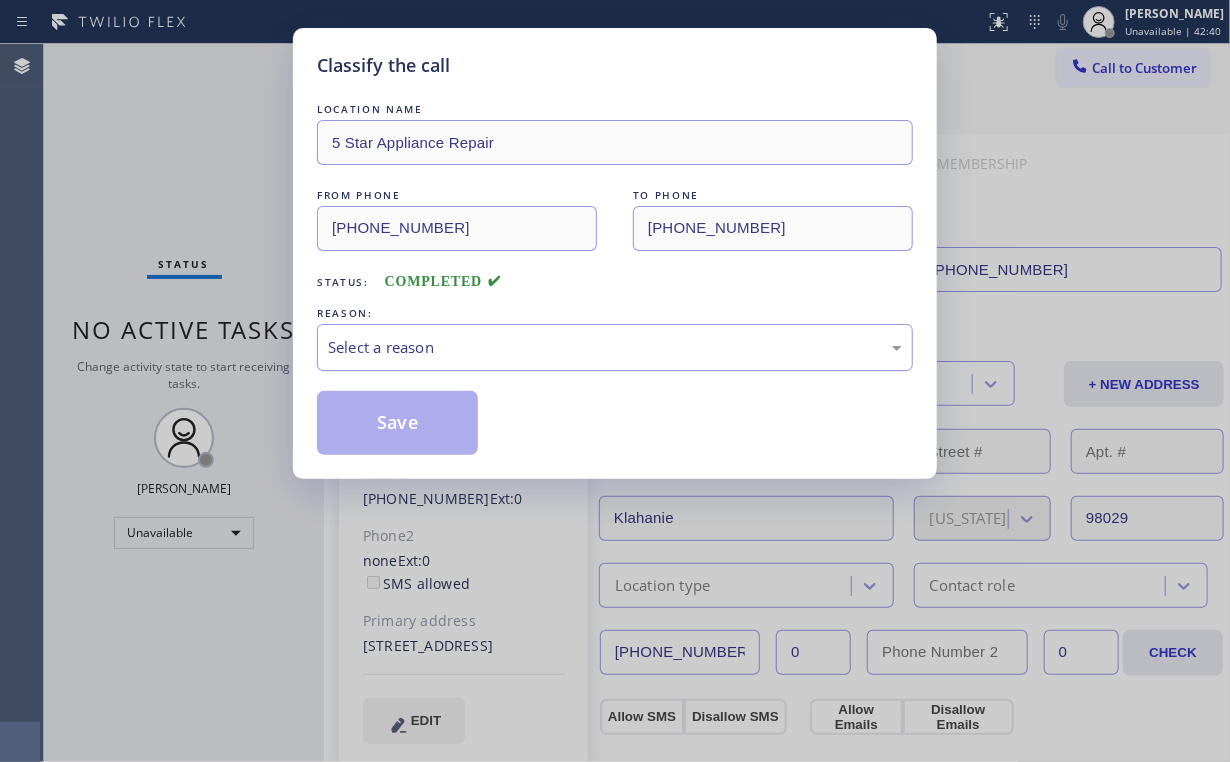 click on "Select a reason" at bounding box center (615, 347) 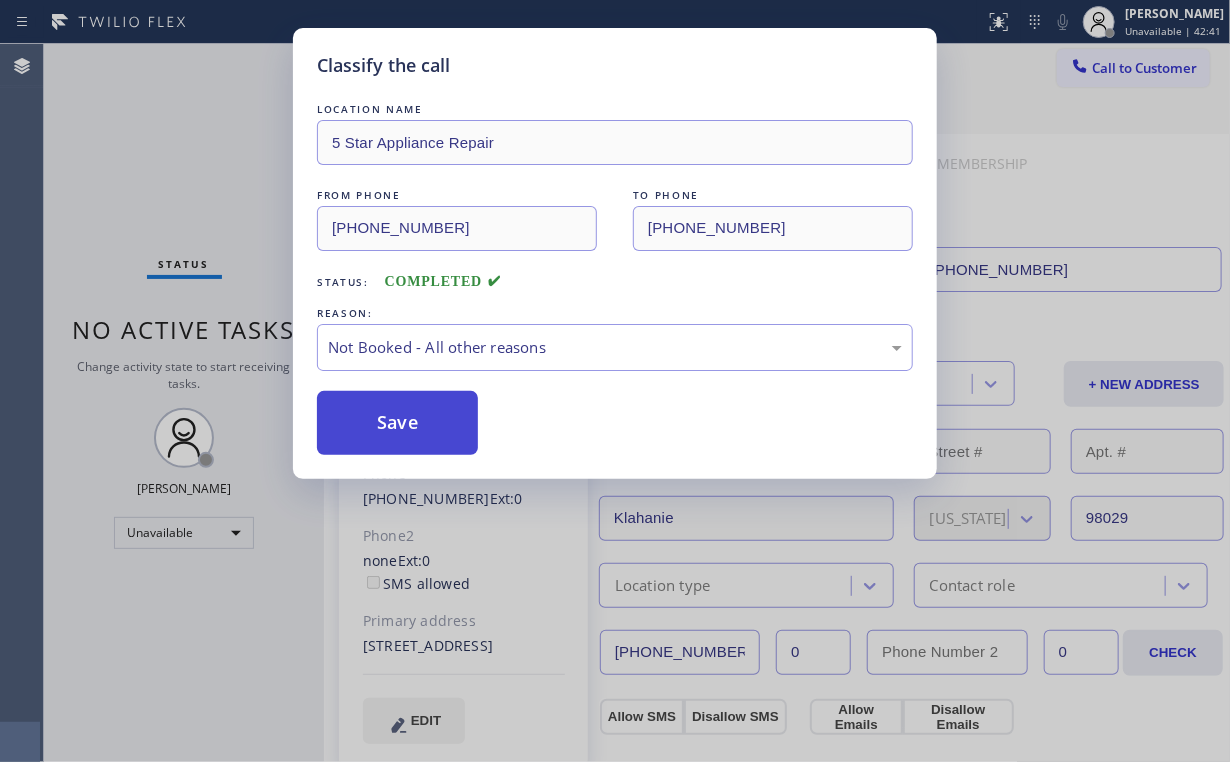 drag, startPoint x: 396, startPoint y: 409, endPoint x: 405, endPoint y: 424, distance: 17.492855 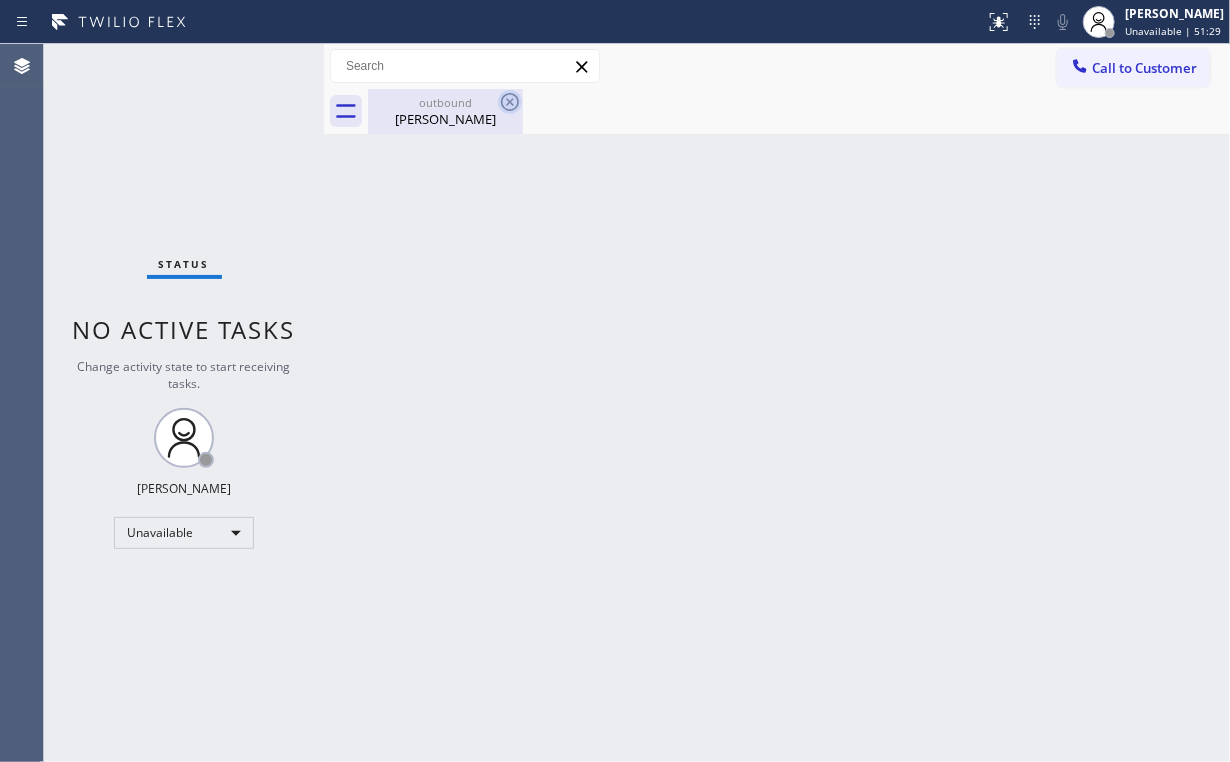 drag, startPoint x: 424, startPoint y: 108, endPoint x: 501, endPoint y: 113, distance: 77.16217 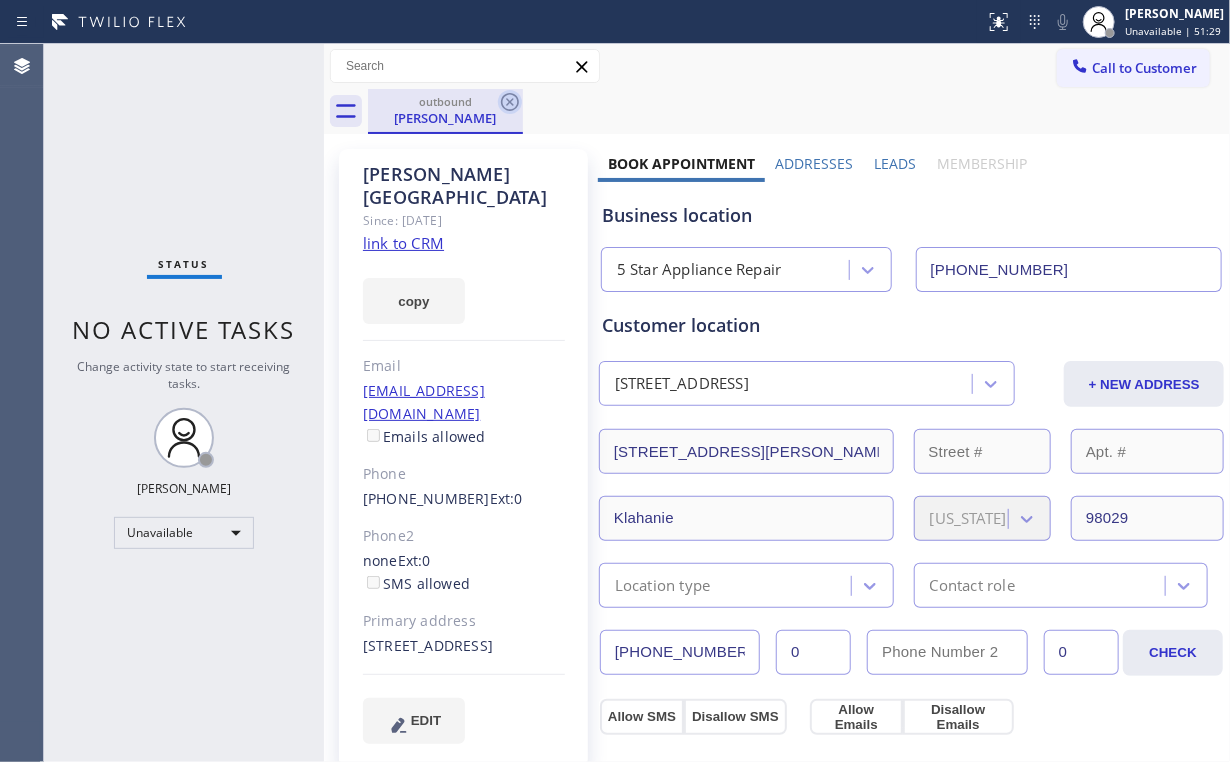 click 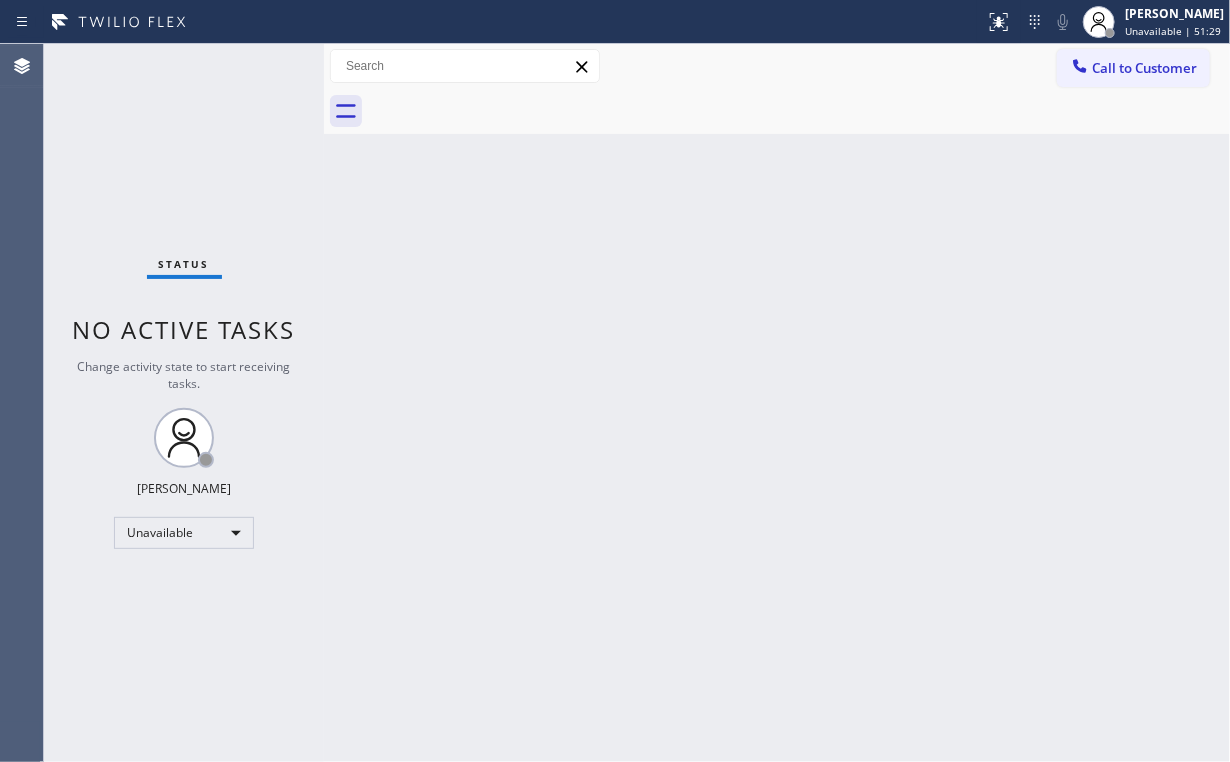 click on "Back to Dashboard Change Sender ID Customers Technicians Select a contact Outbound call Location Search location Your caller id phone number Customer number Call Customer info Name   Phone none Address none Change Sender ID HVAC [PHONE_NUMBER] 5 Star Appliance [PHONE_NUMBER] Appliance Repair [PHONE_NUMBER] Plumbing [PHONE_NUMBER] Air Duct Cleaning [PHONE_NUMBER]  Electricians [PHONE_NUMBER] Cancel Change Check personal SMS Reset Change No tabs Call to Customer Outbound call Location 5 Star Appliance Repair Your caller id phone number [PHONE_NUMBER] Customer number Call Outbound call Technician Search Technician Your caller id phone number Your caller id phone number Call" at bounding box center (777, 403) 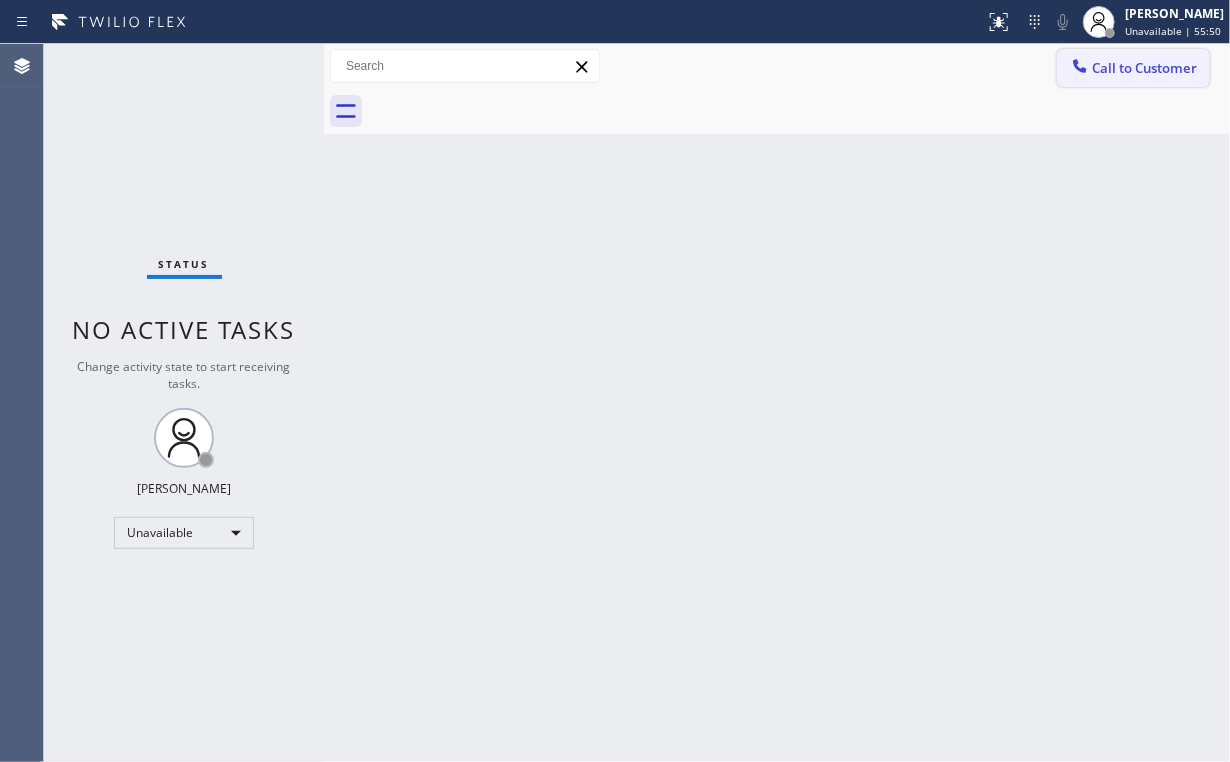 click 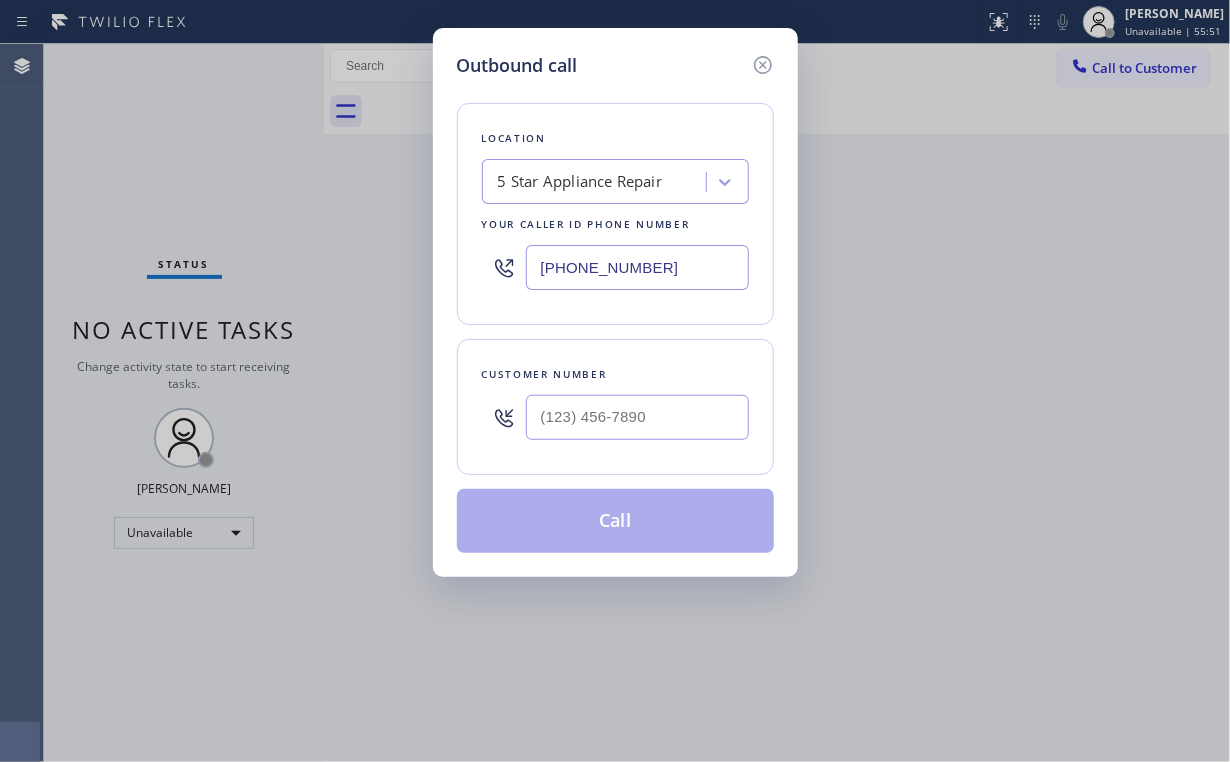 drag, startPoint x: 710, startPoint y: 245, endPoint x: 376, endPoint y: 275, distance: 335.3446 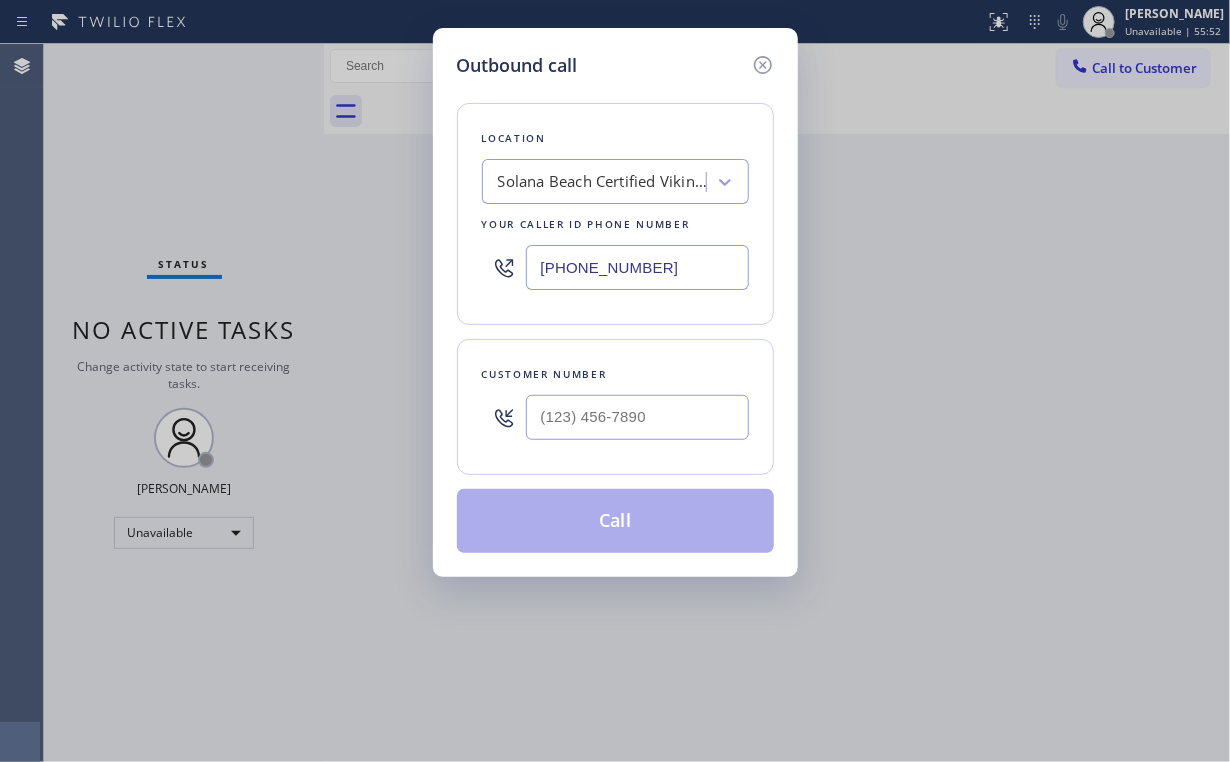type on "[PHONE_NUMBER]" 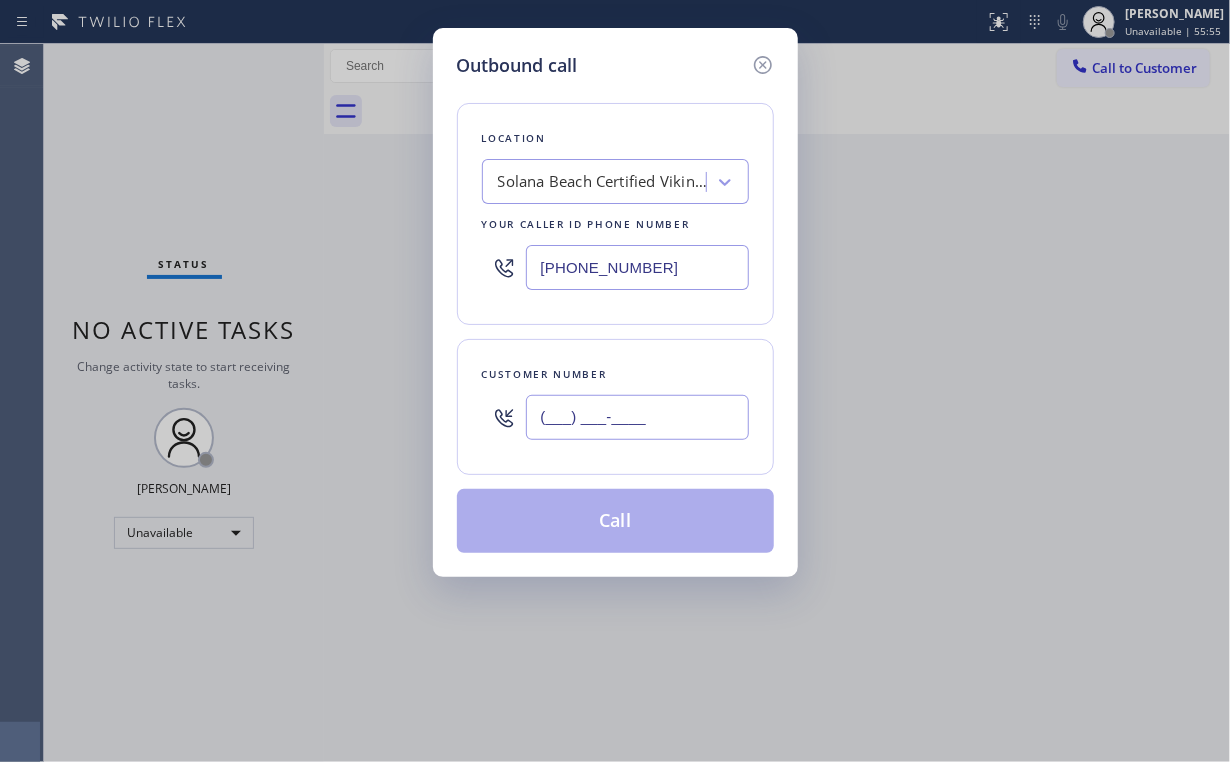 click on "(___) ___-____" at bounding box center (637, 417) 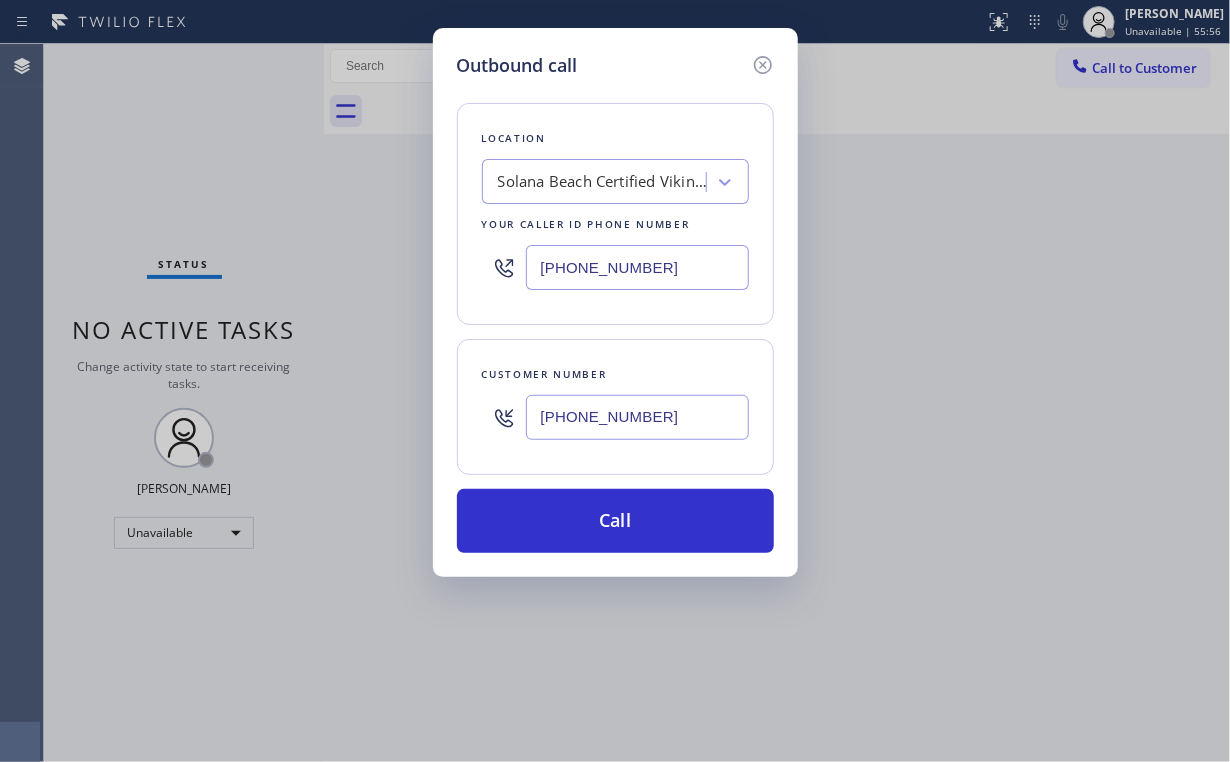 type on "[PHONE_NUMBER]" 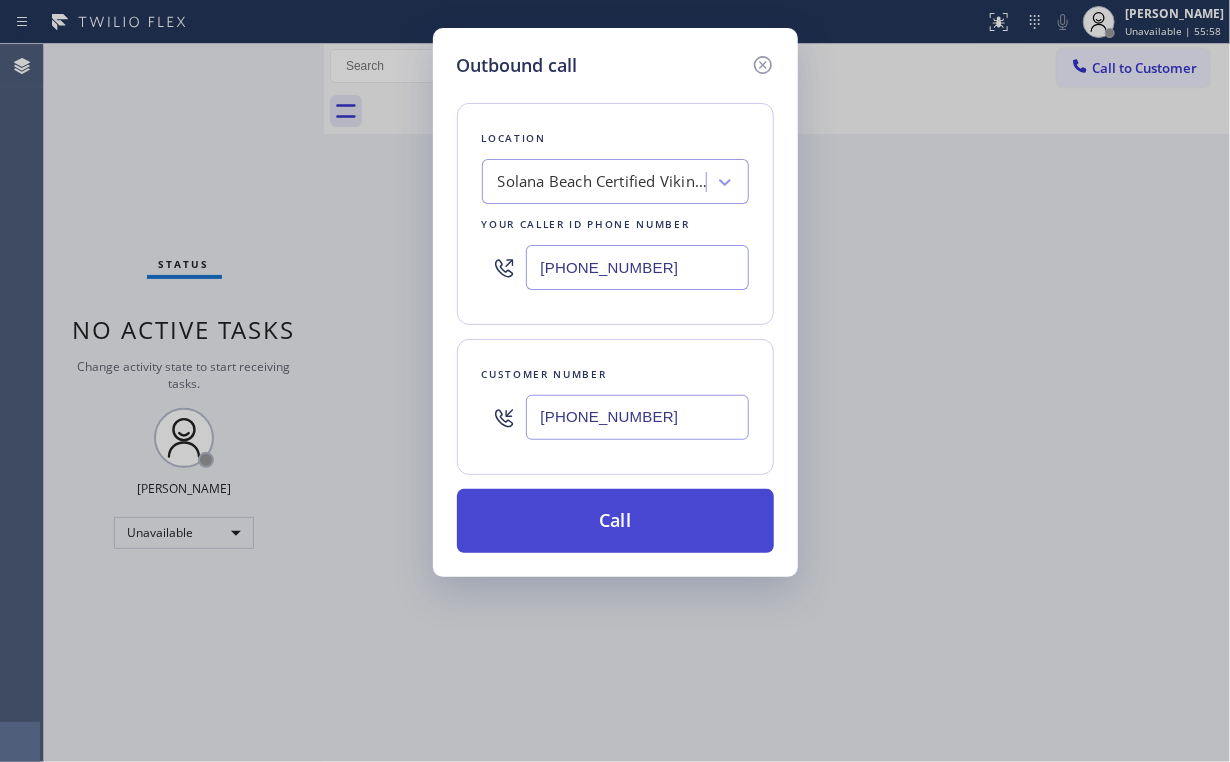 click on "Call" at bounding box center (615, 521) 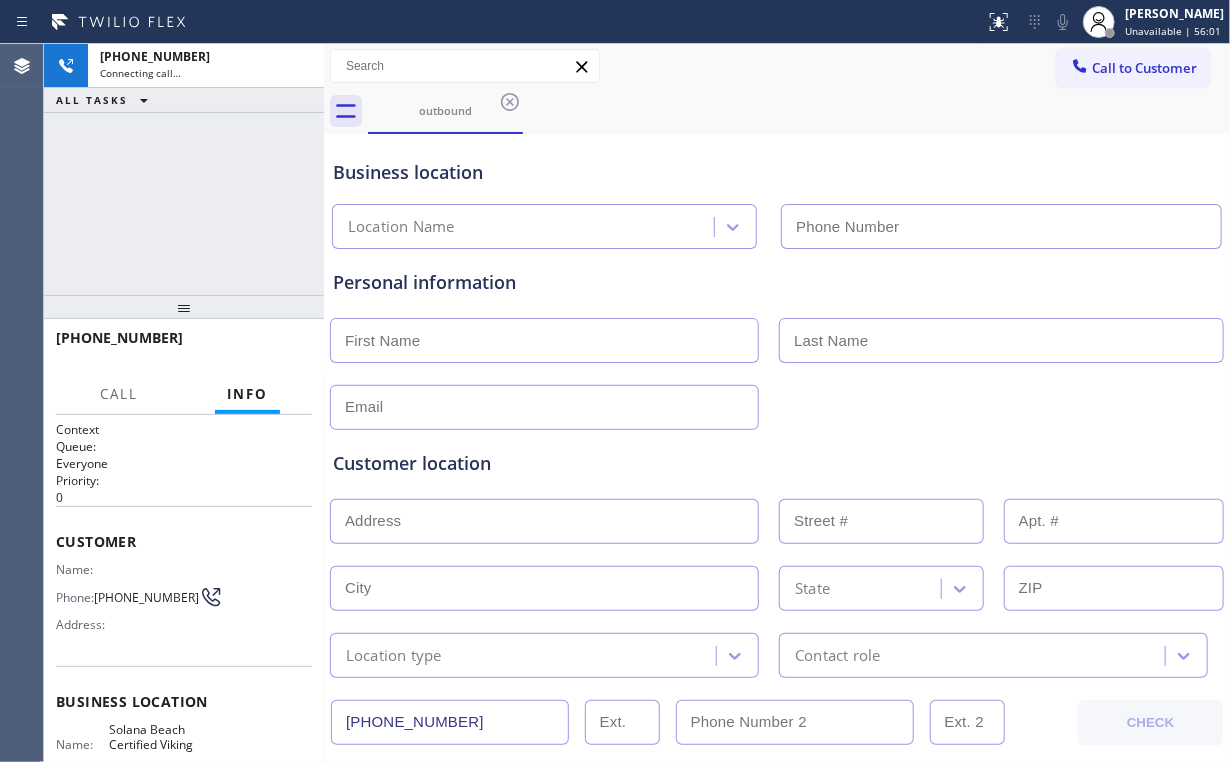 click at bounding box center (544, 407) 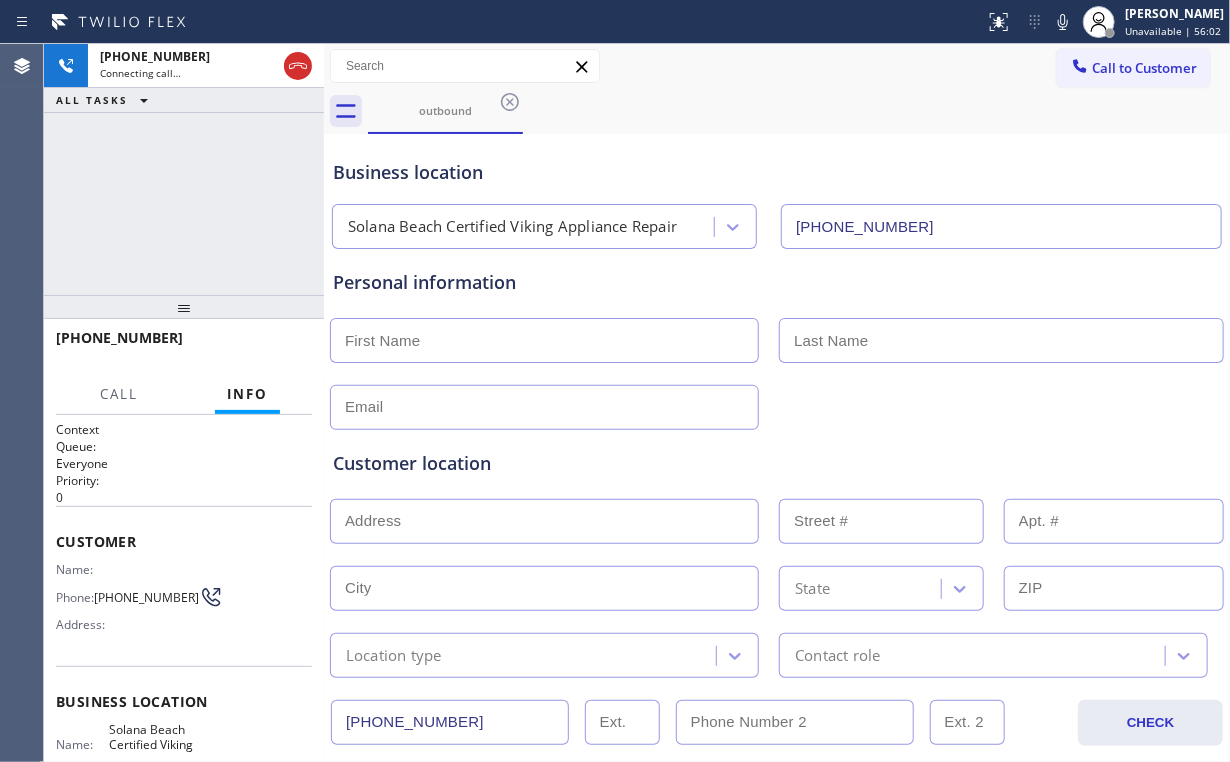 click on "Personal information" at bounding box center [777, 282] 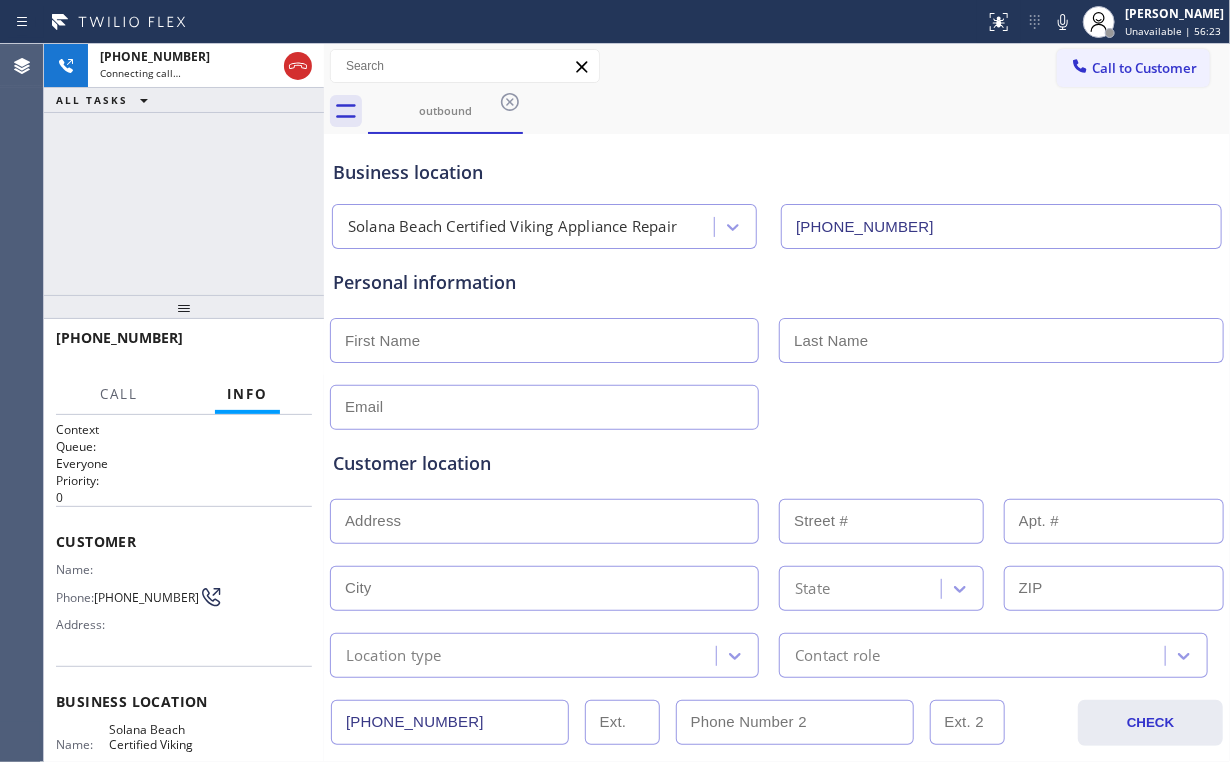 click on "Business location [GEOGRAPHIC_DATA] Certified Viking Appliance Repair [PHONE_NUMBER]" at bounding box center [777, 194] 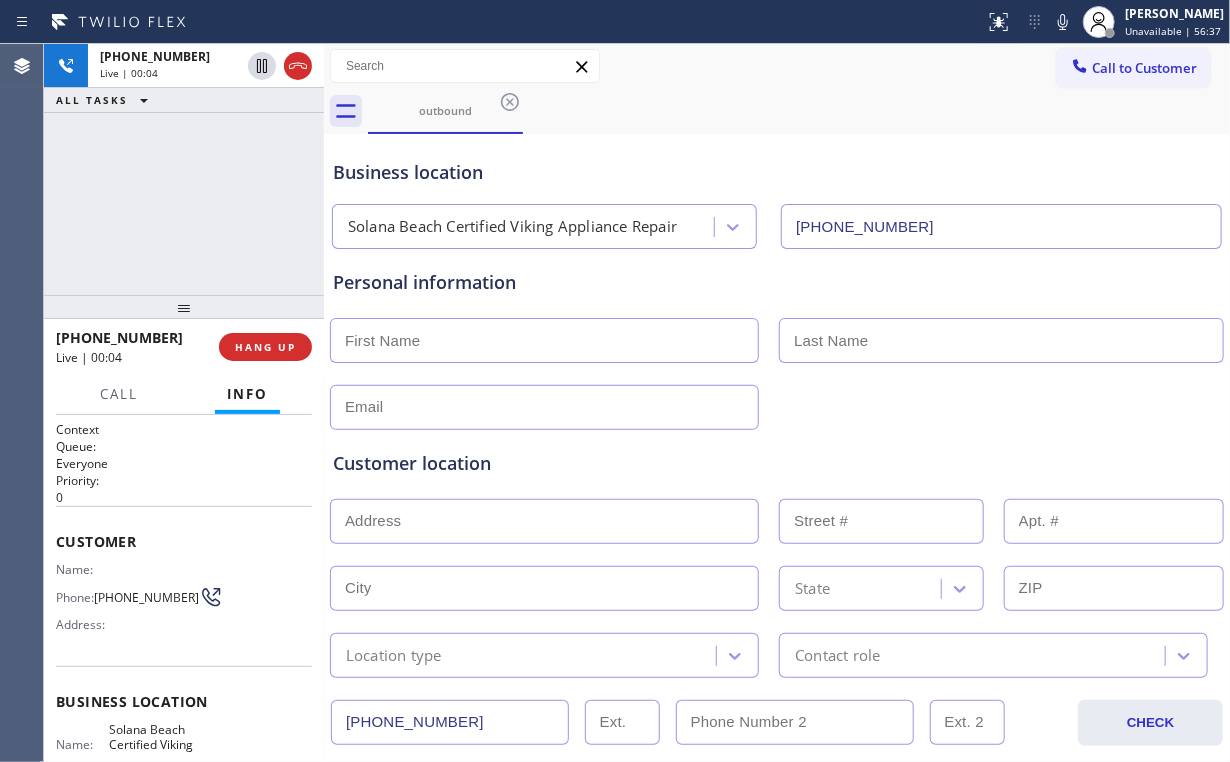 drag, startPoint x: 187, startPoint y: 214, endPoint x: 198, endPoint y: 217, distance: 11.401754 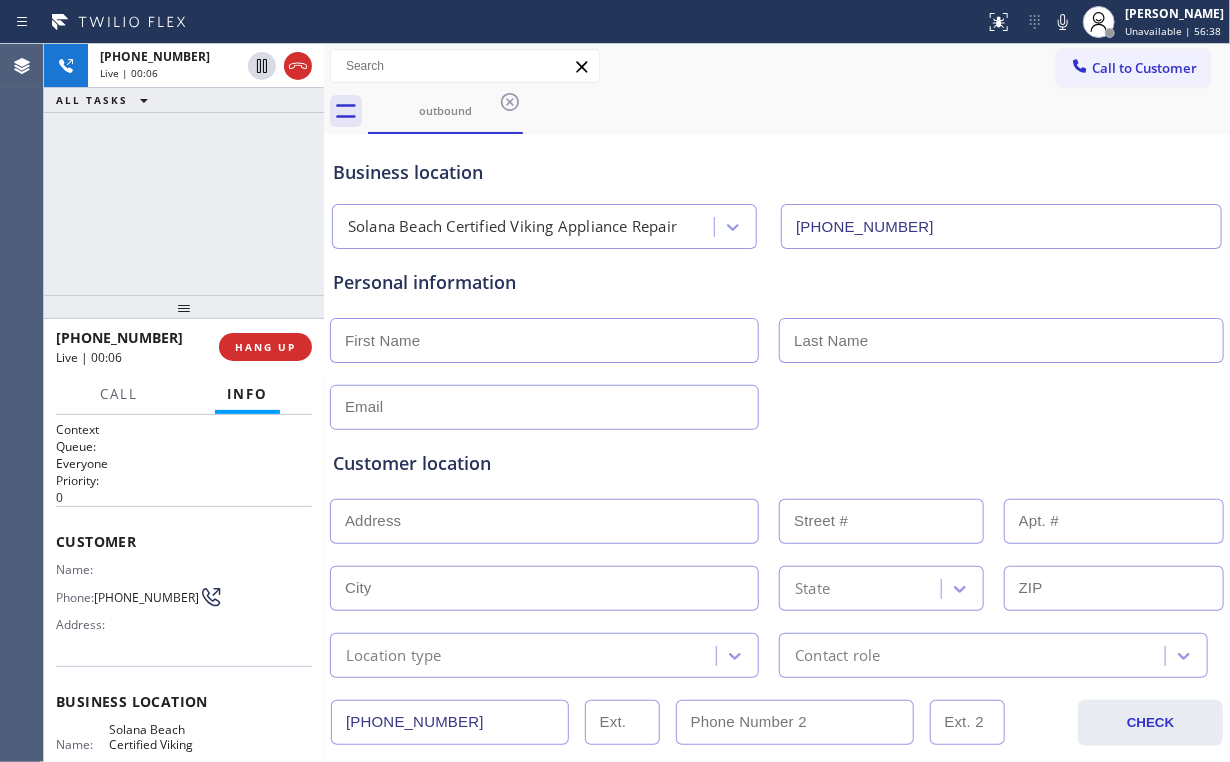click on "[PHONE_NUMBER] Live | 00:06 ALL TASKS ALL TASKS ACTIVE TASKS TASKS IN WRAP UP" at bounding box center (184, 169) 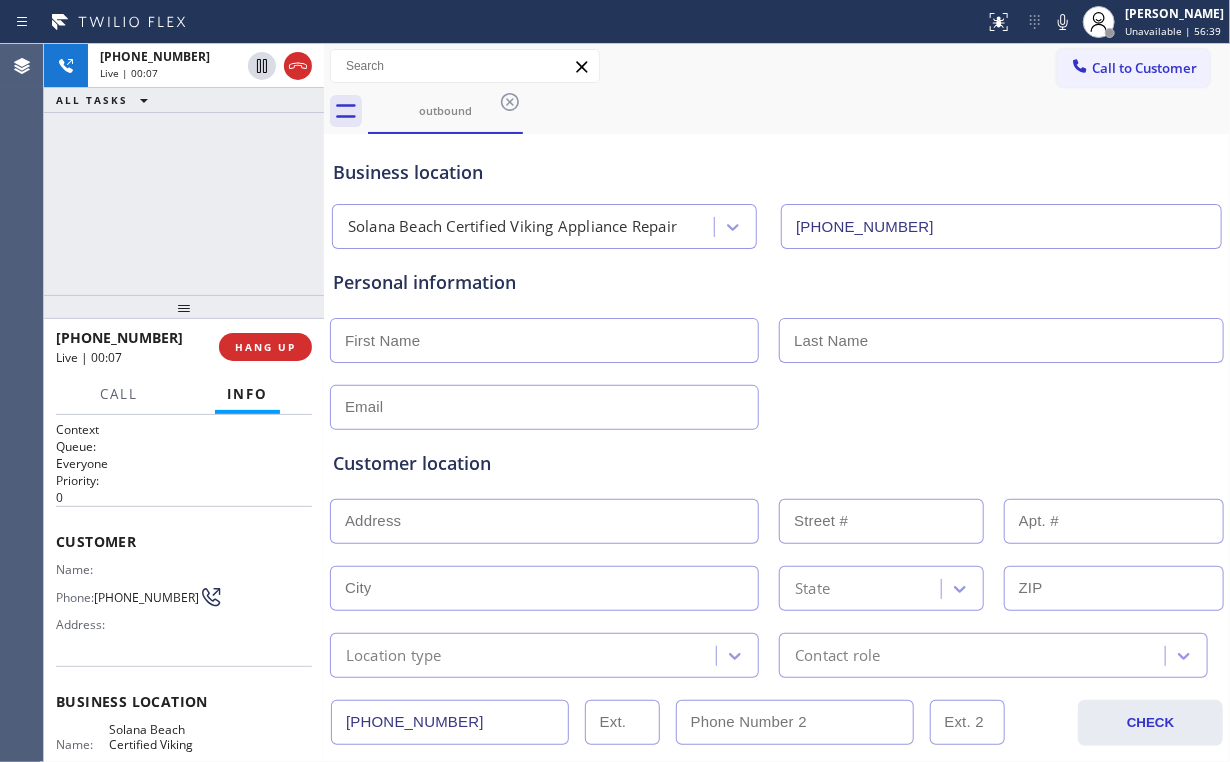 click on "[PHONE_NUMBER] Live | 00:07 ALL TASKS ALL TASKS ACTIVE TASKS TASKS IN WRAP UP" at bounding box center (184, 169) 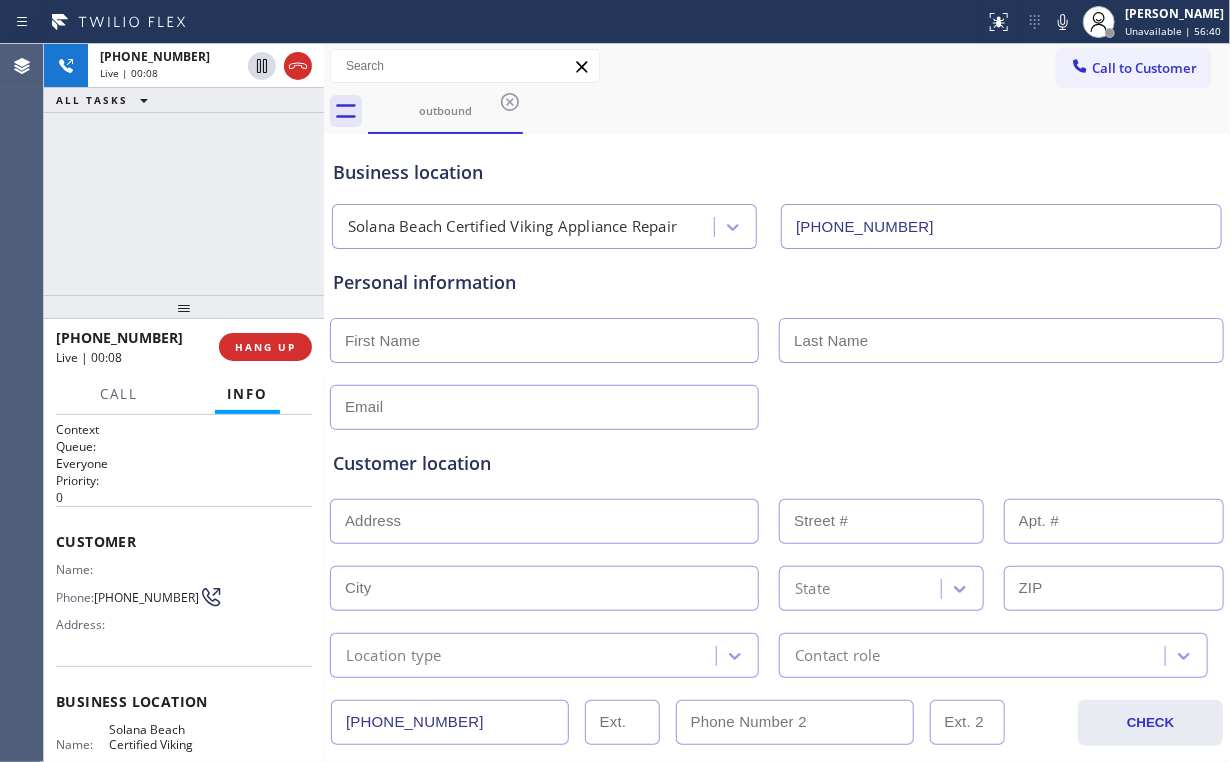 scroll, scrollTop: 80, scrollLeft: 0, axis: vertical 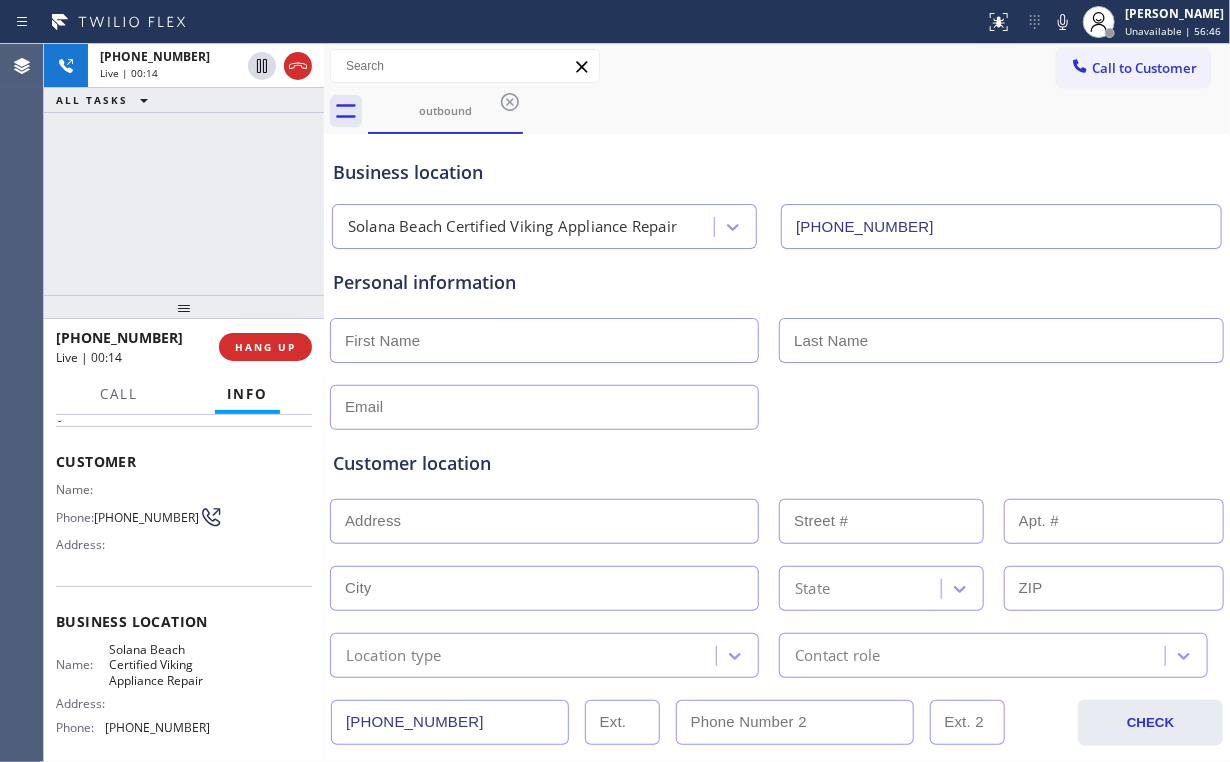 click on "Business location [GEOGRAPHIC_DATA] Certified Viking Appliance Repair [PHONE_NUMBER]" at bounding box center [777, 194] 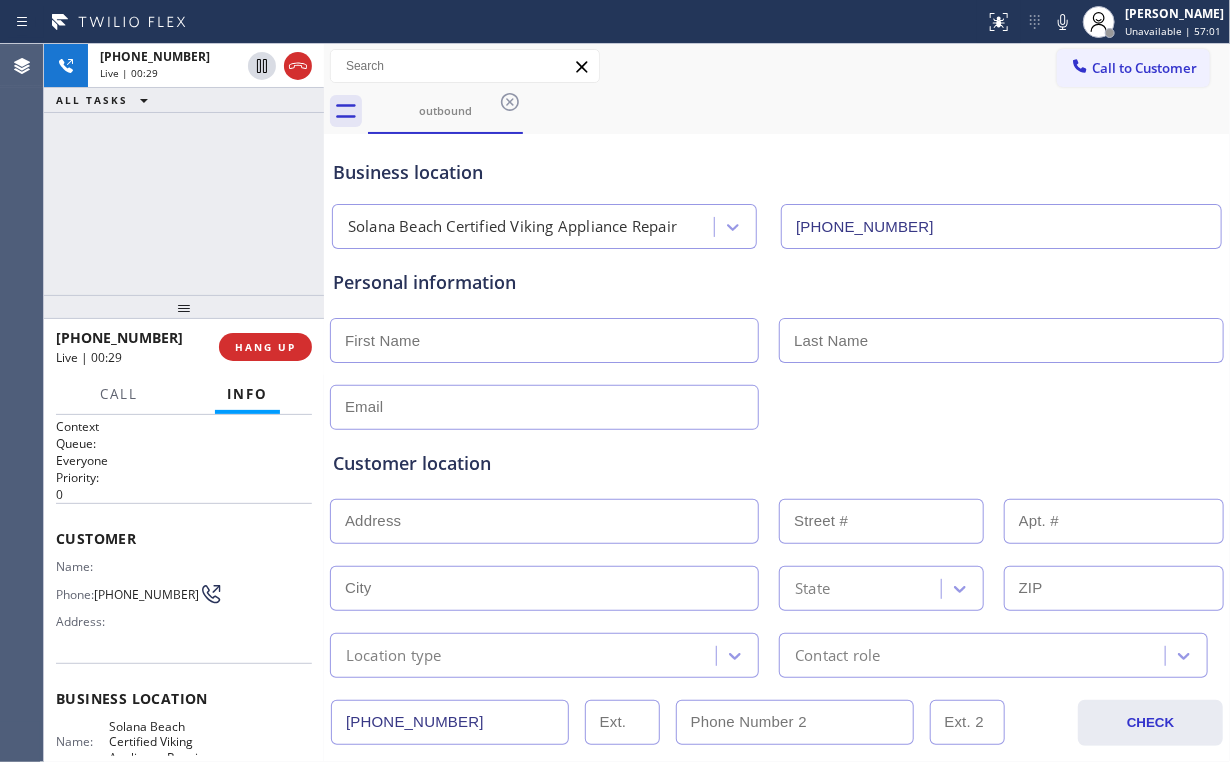 scroll, scrollTop: 0, scrollLeft: 0, axis: both 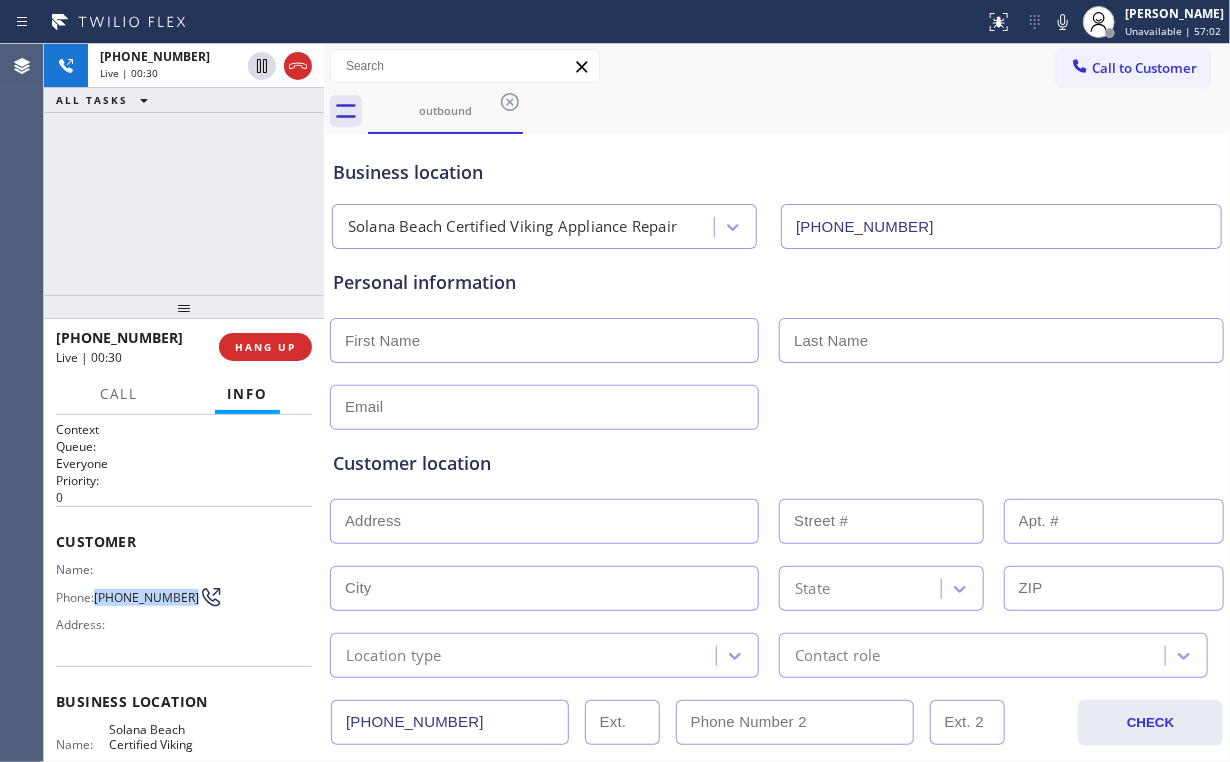 drag, startPoint x: 97, startPoint y: 581, endPoint x: 130, endPoint y: 607, distance: 42.0119 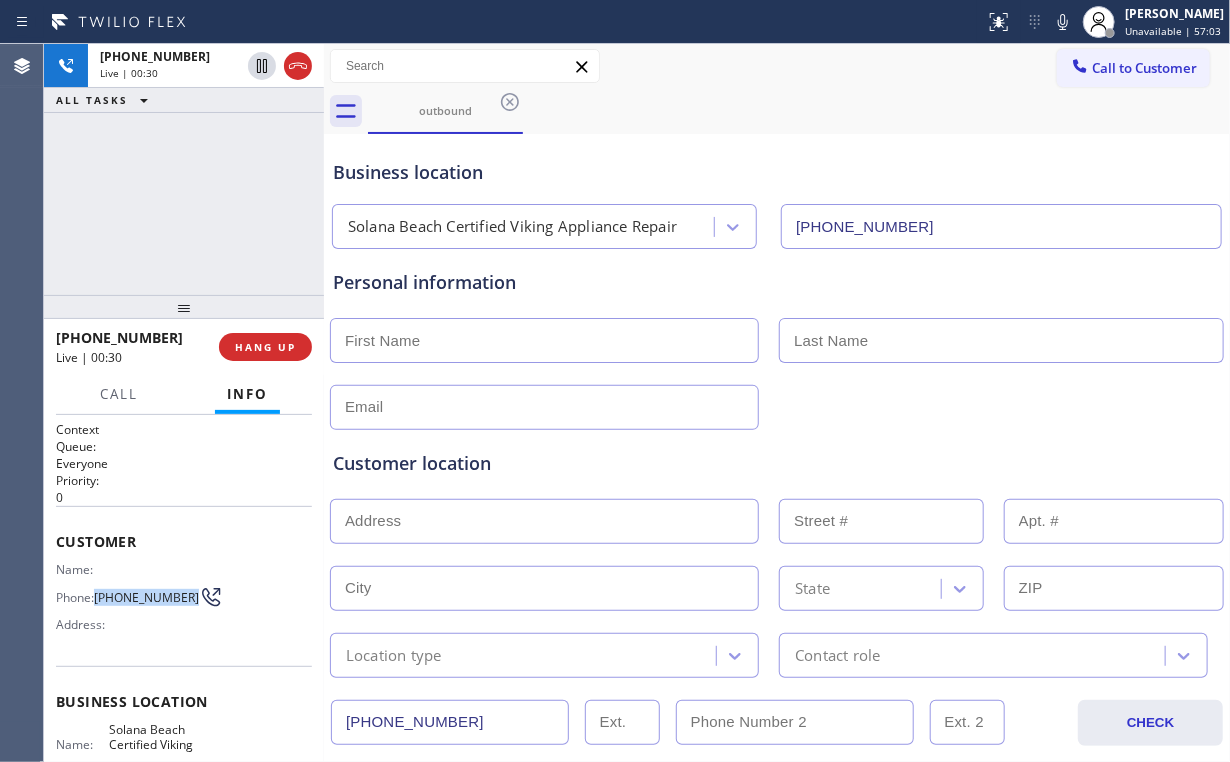 copy on "[PHONE_NUMBER]" 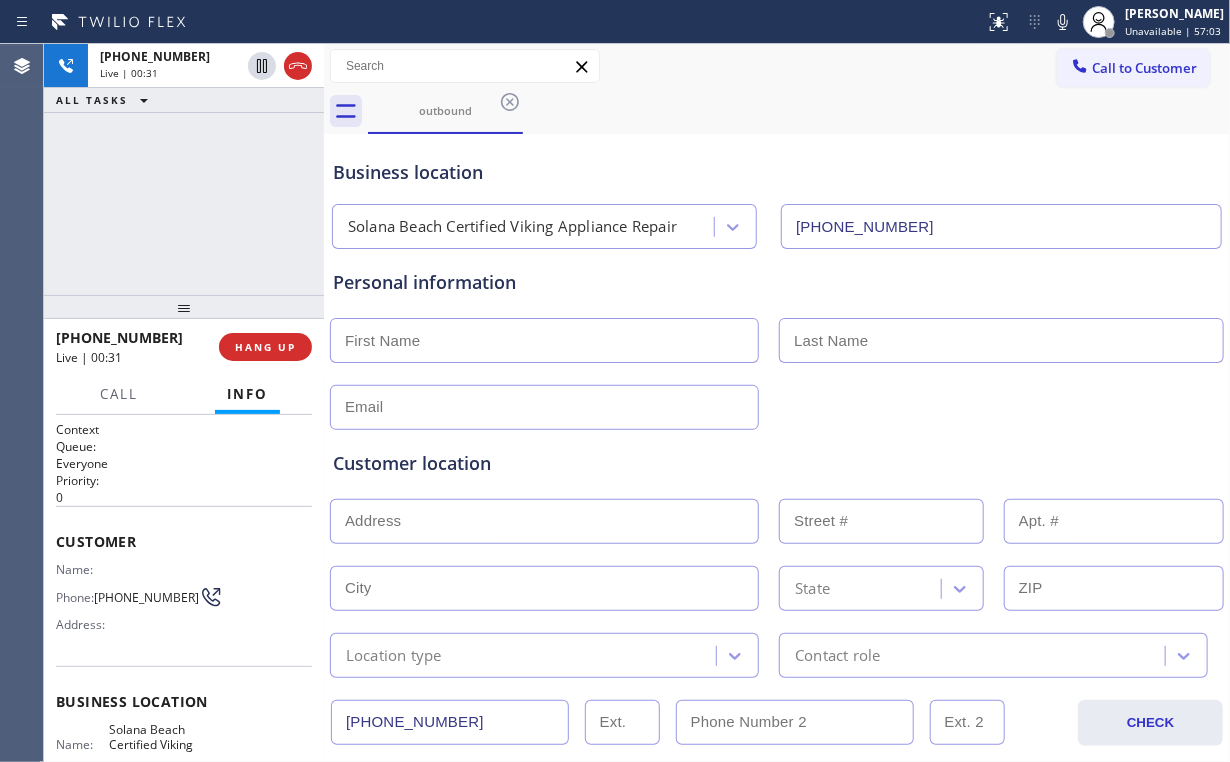 click on "[PHONE_NUMBER] Live | 00:31 ALL TASKS ALL TASKS ACTIVE TASKS TASKS IN WRAP UP" at bounding box center [184, 169] 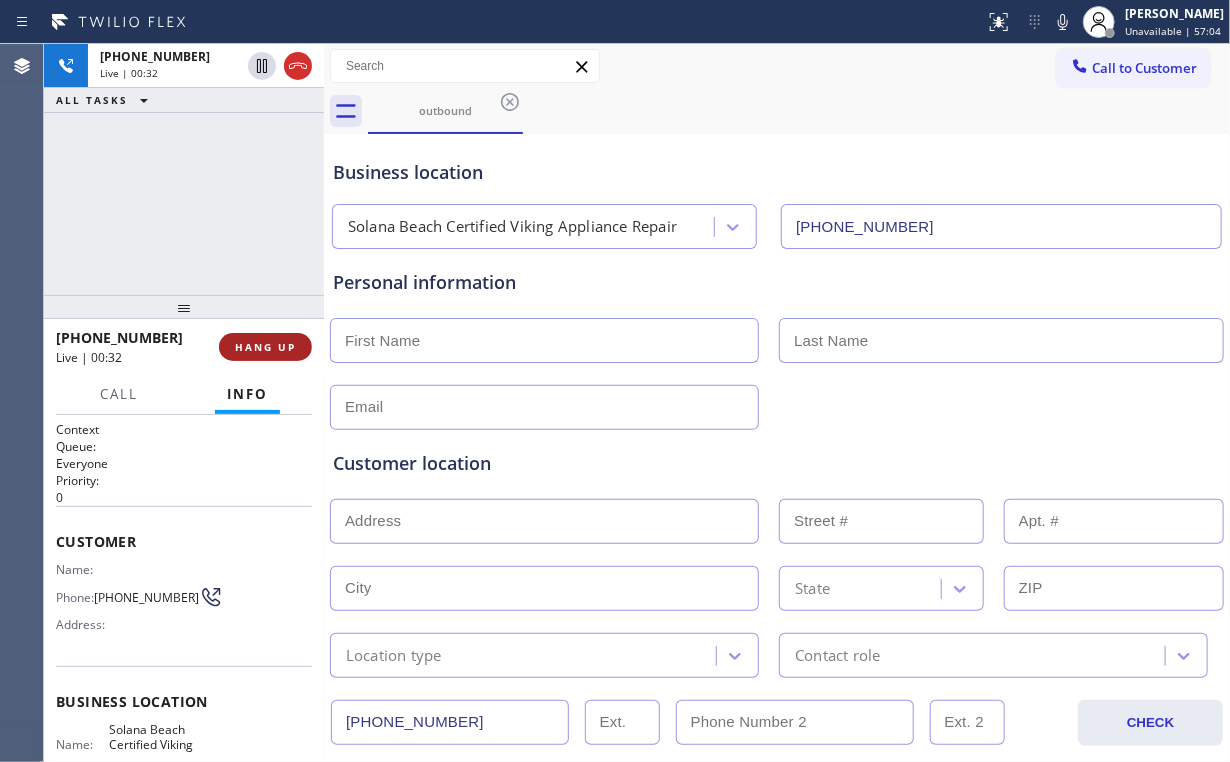 click on "HANG UP" at bounding box center [265, 347] 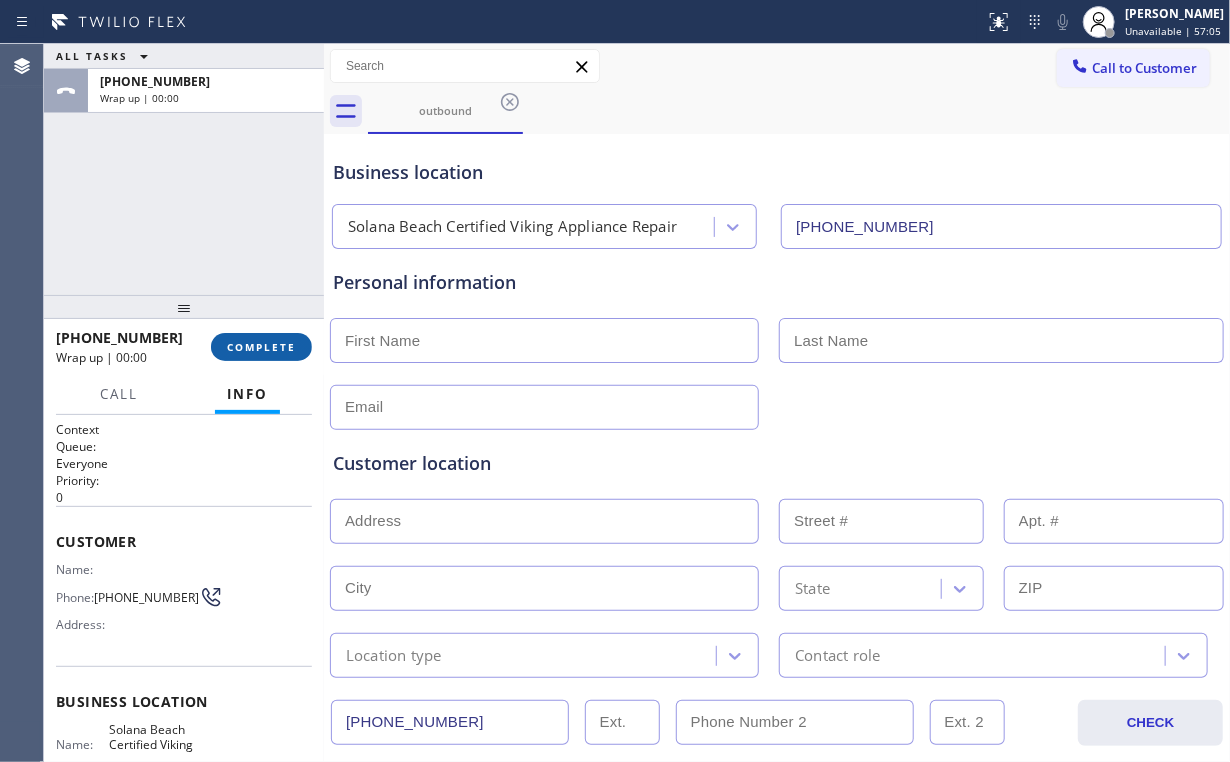 click on "COMPLETE" at bounding box center [261, 347] 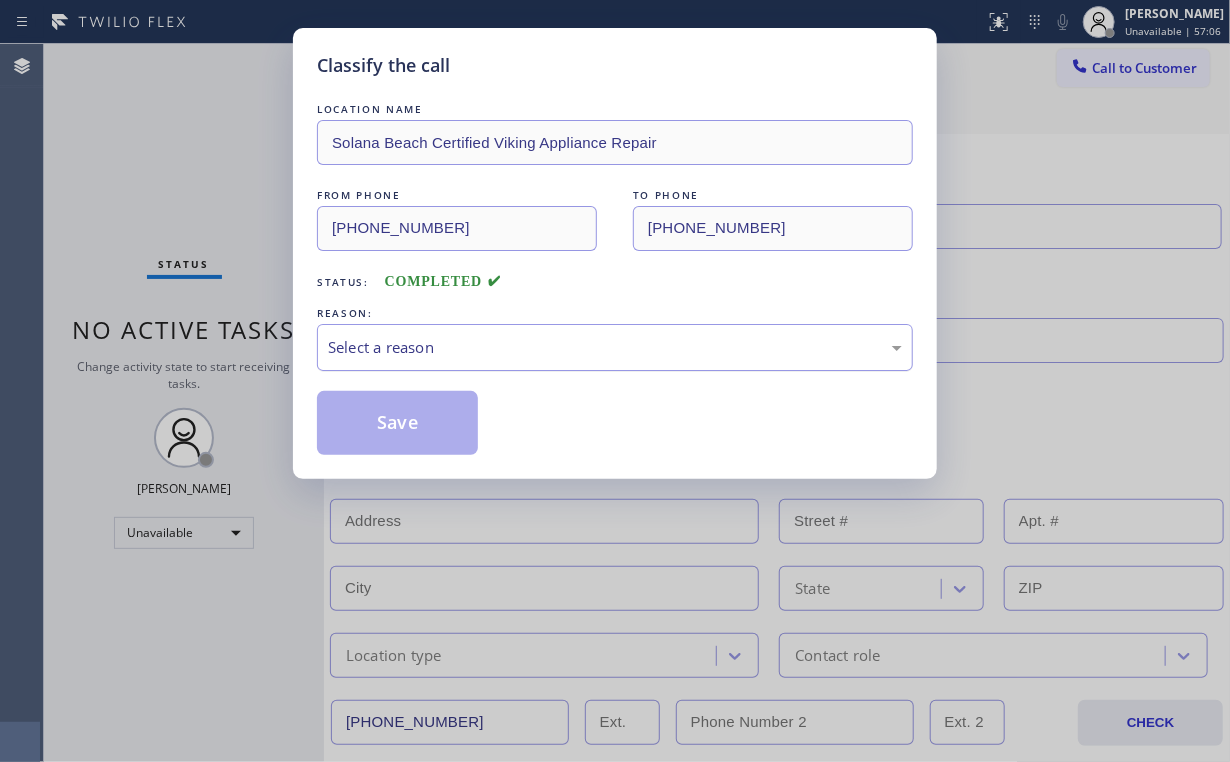 click on "Select a reason" at bounding box center [615, 347] 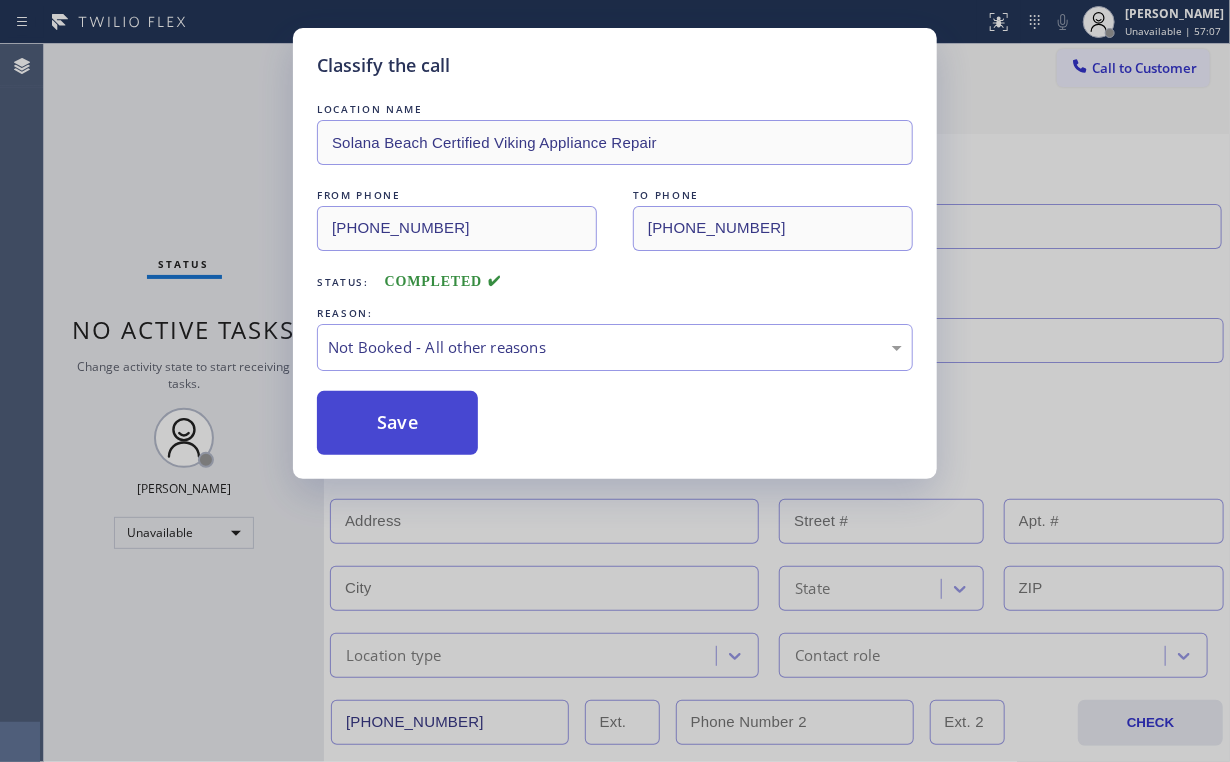 click on "Save" at bounding box center (397, 423) 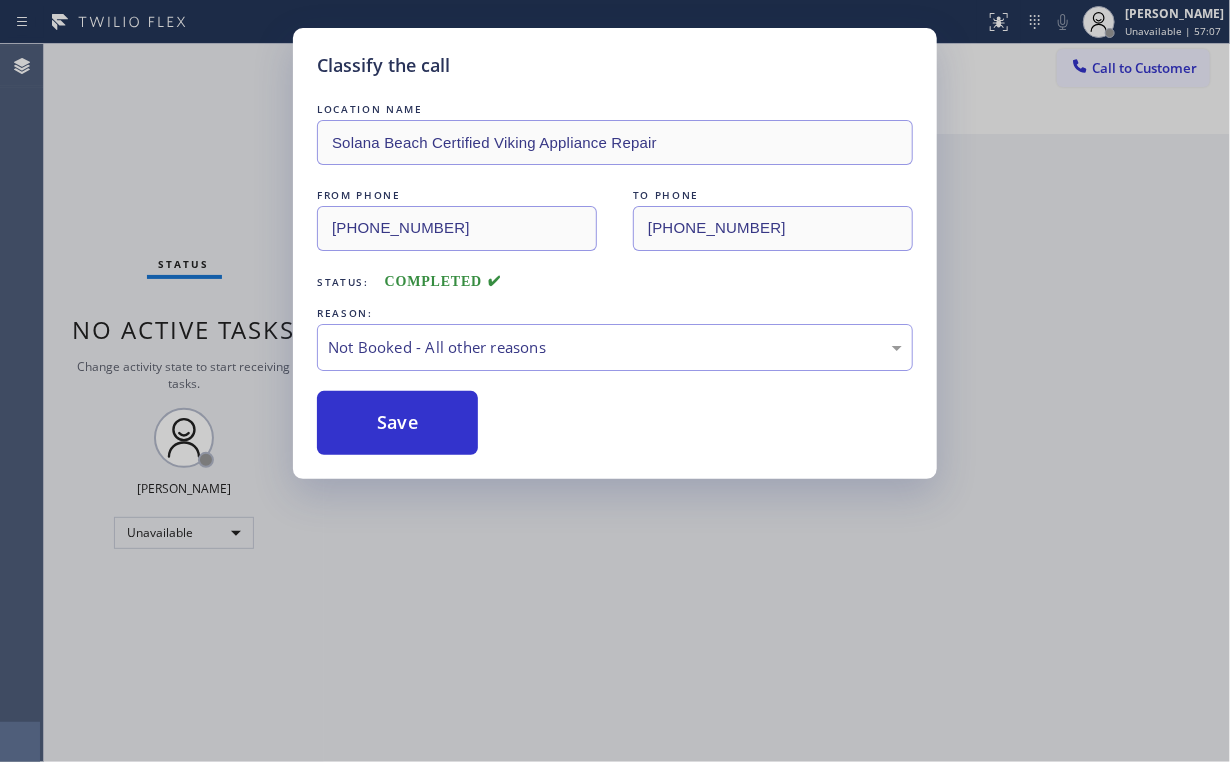 click on "Classify the call LOCATION NAME [GEOGRAPHIC_DATA] Certified Viking Appliance Repair FROM PHONE [PHONE_NUMBER] TO PHONE [PHONE_NUMBER] Status: COMPLETED REASON: Not Booked - All other reasons Save" at bounding box center [615, 381] 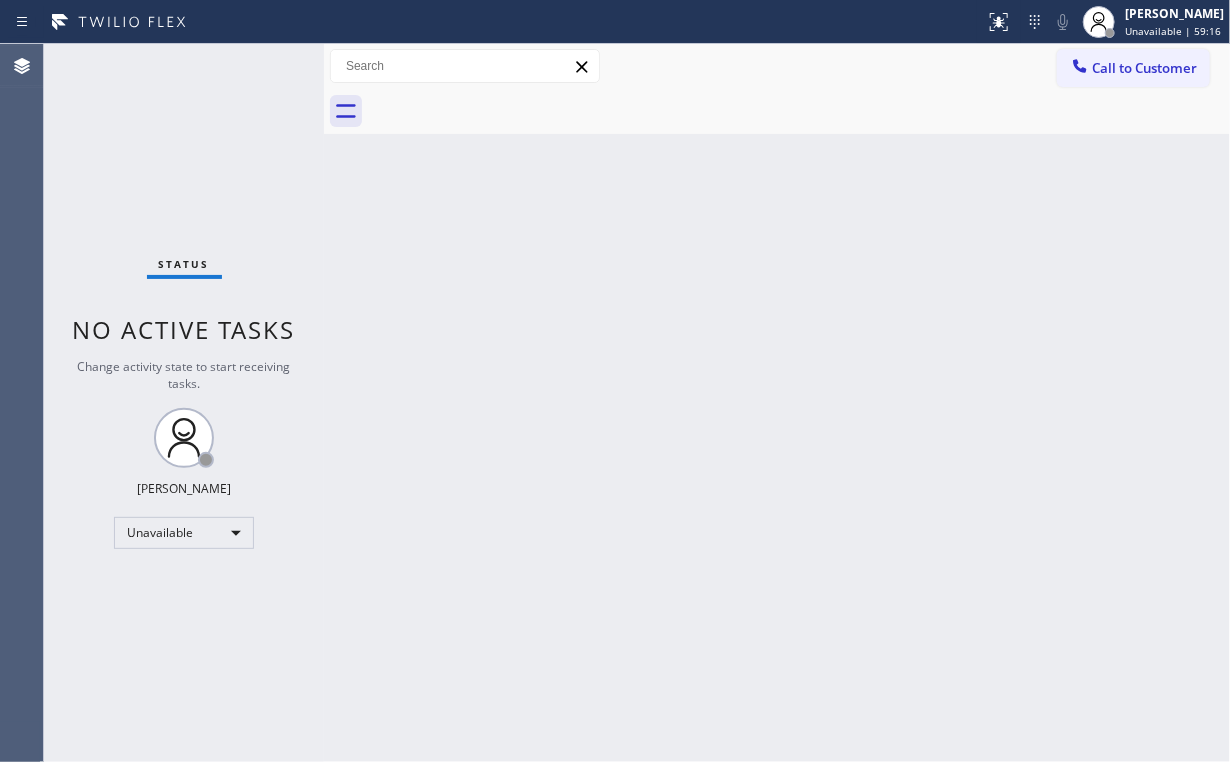 click on "Call to Customer" at bounding box center [1144, 68] 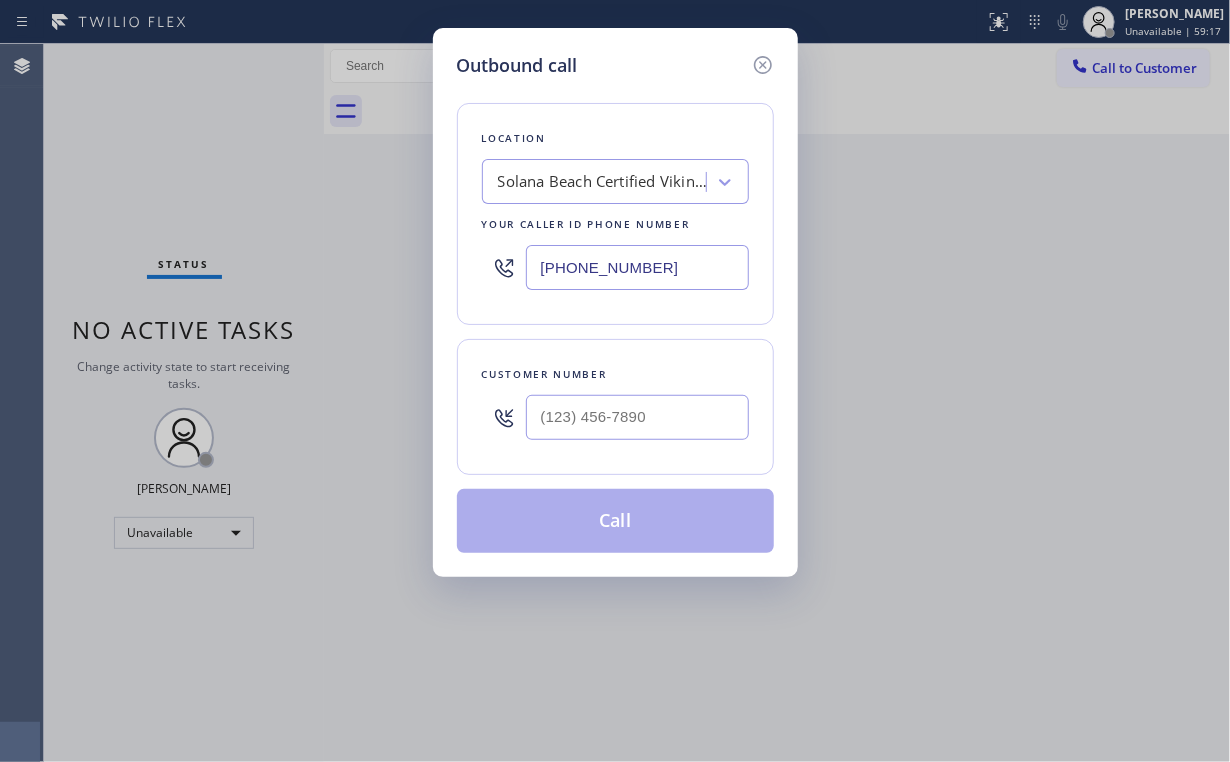 drag, startPoint x: 702, startPoint y: 260, endPoint x: 623, endPoint y: 411, distance: 170.41713 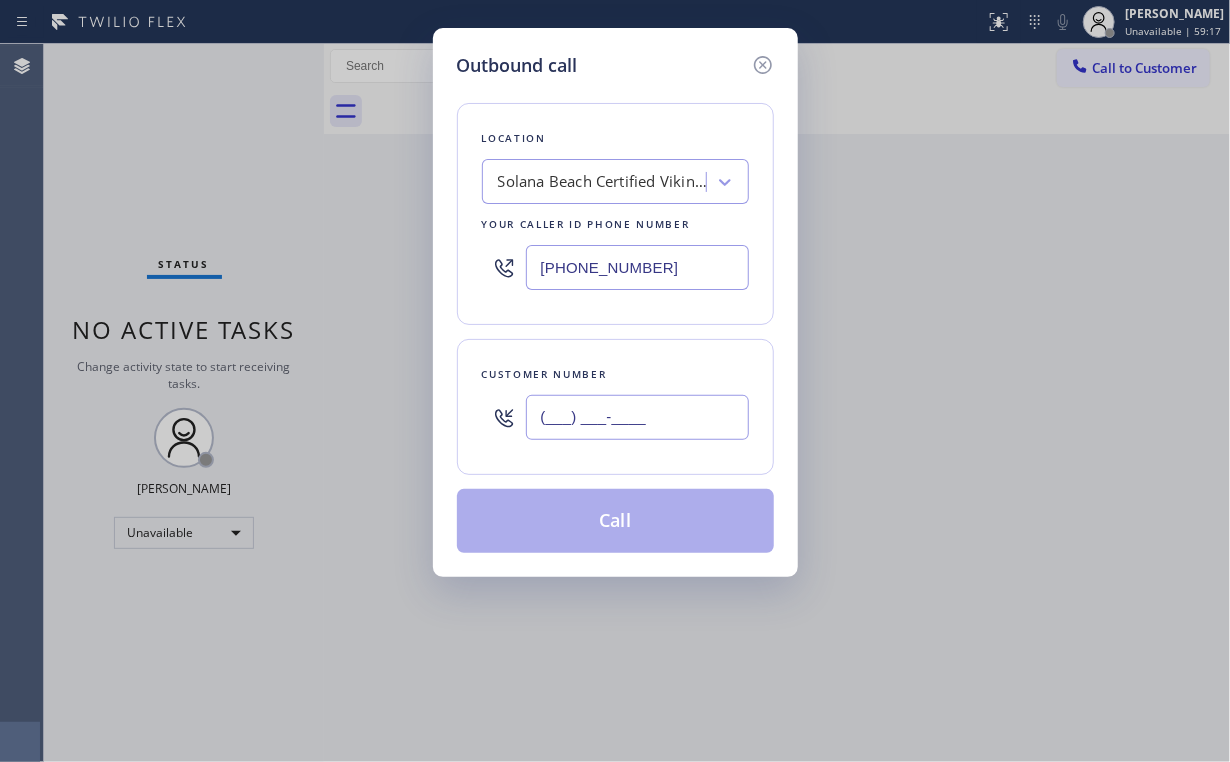 click on "(___) ___-____" at bounding box center (637, 417) 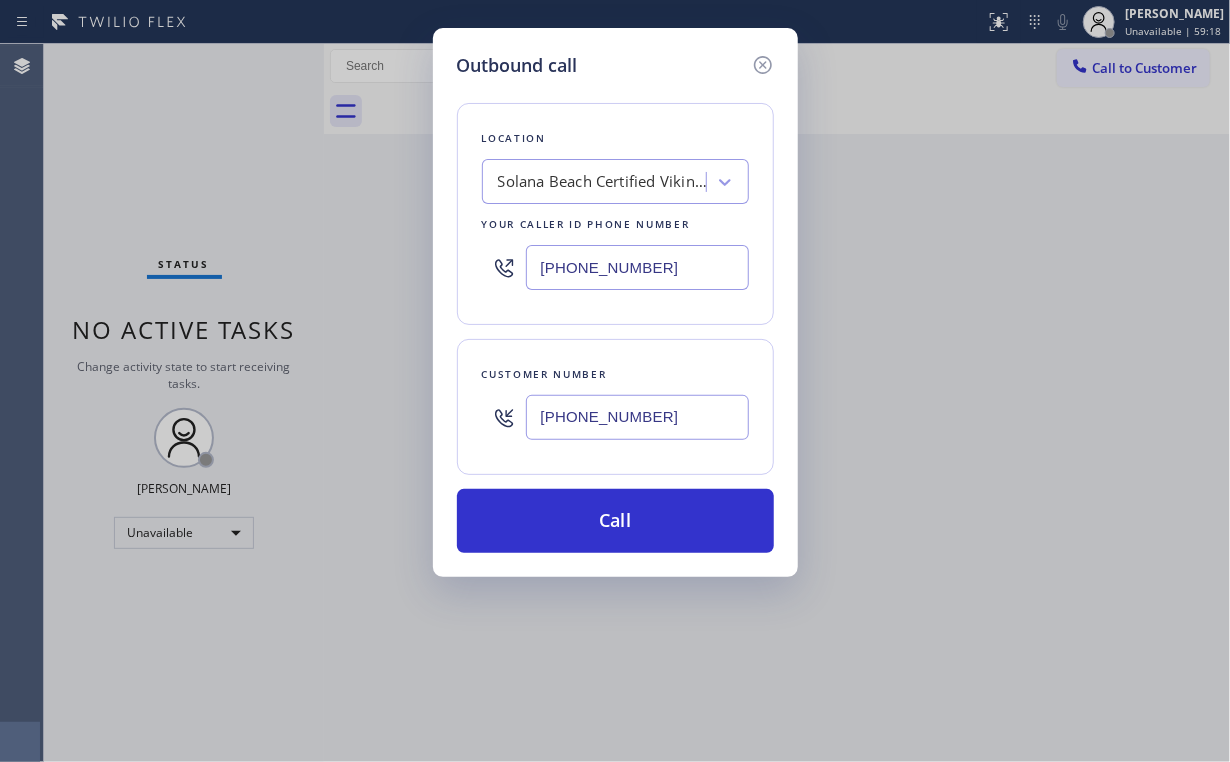 type on "[PHONE_NUMBER]" 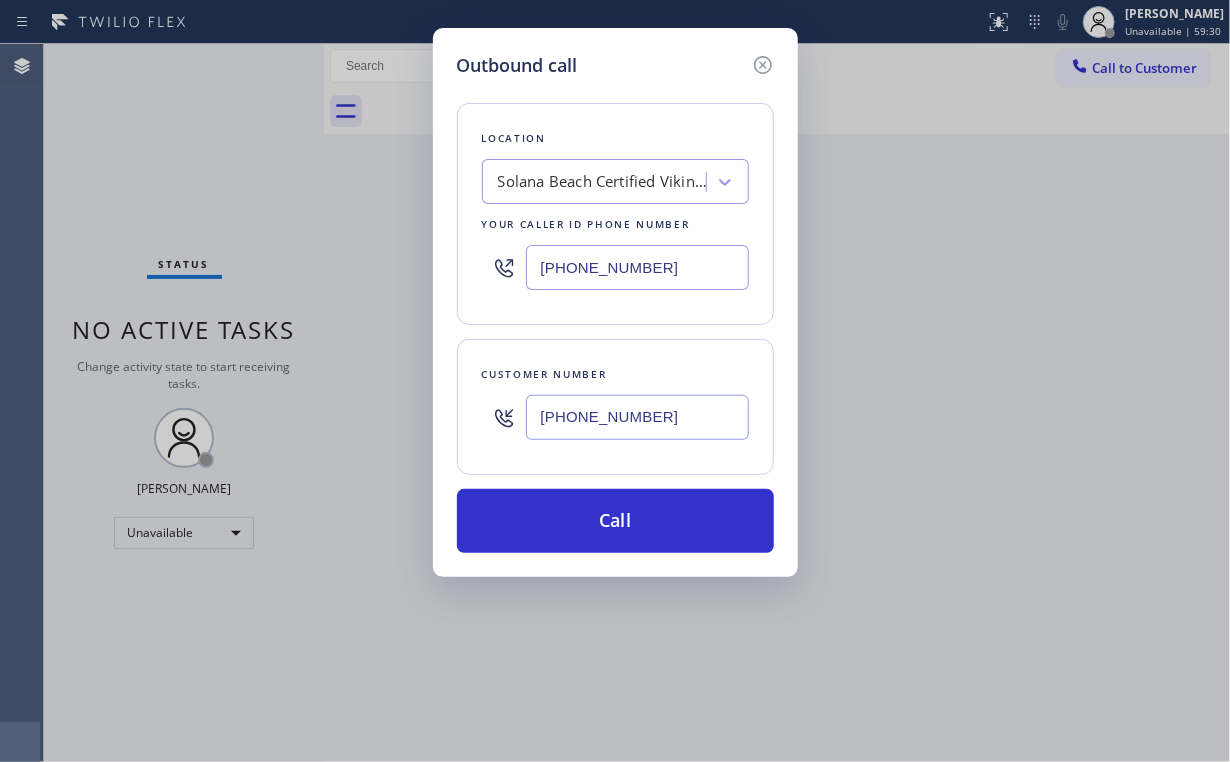 drag, startPoint x: 694, startPoint y: 272, endPoint x: 244, endPoint y: 234, distance: 451.6016 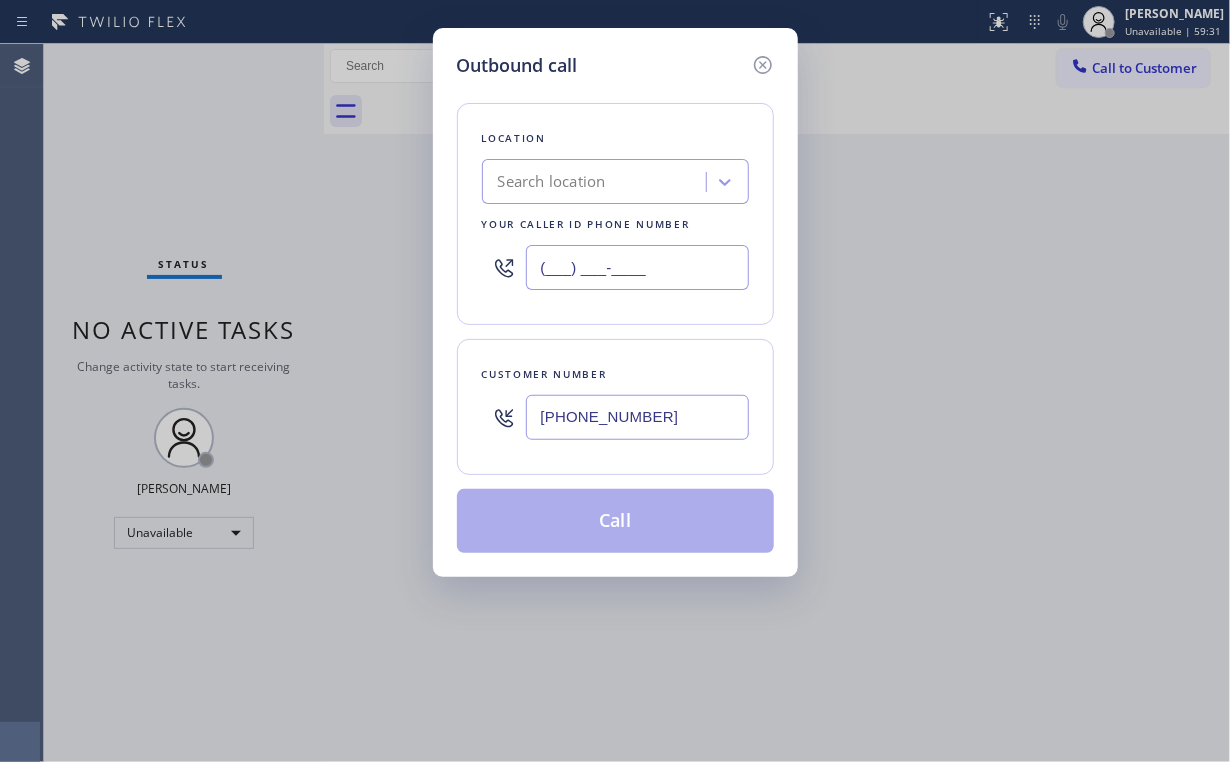 click on "(___) ___-____" at bounding box center [637, 267] 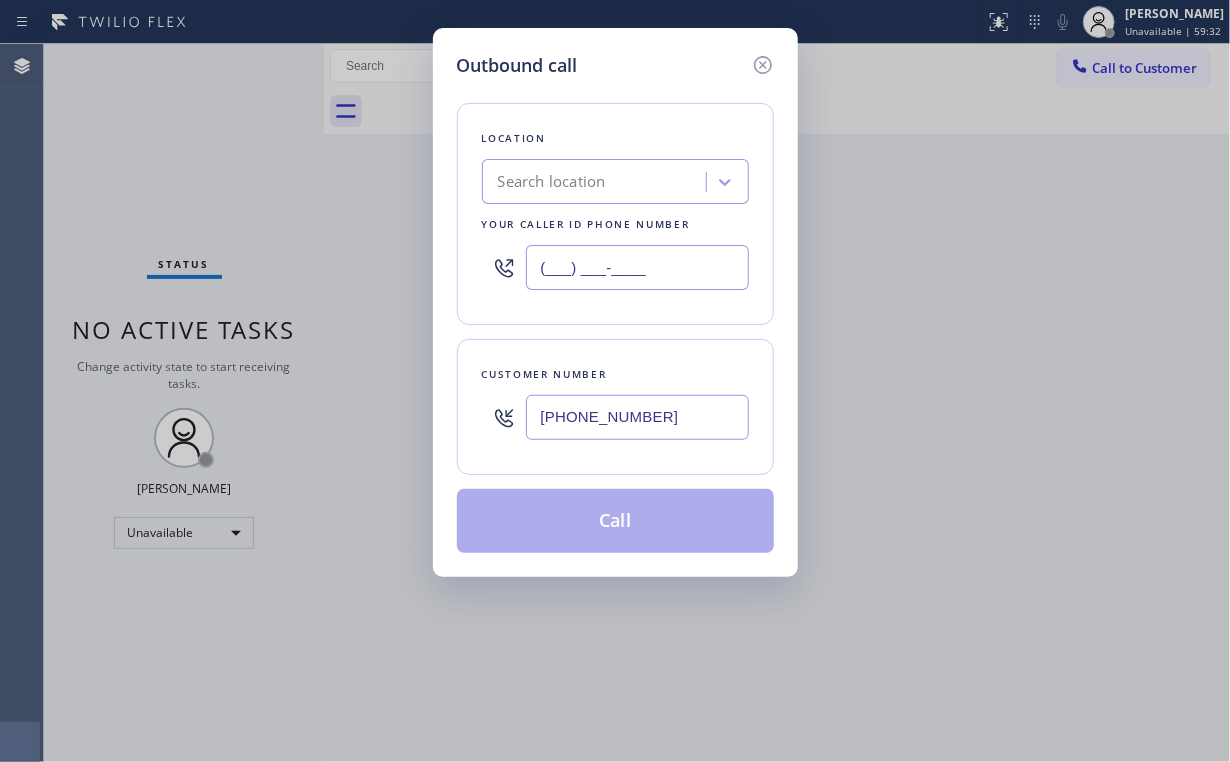 drag, startPoint x: 660, startPoint y: 264, endPoint x: 352, endPoint y: 266, distance: 308.0065 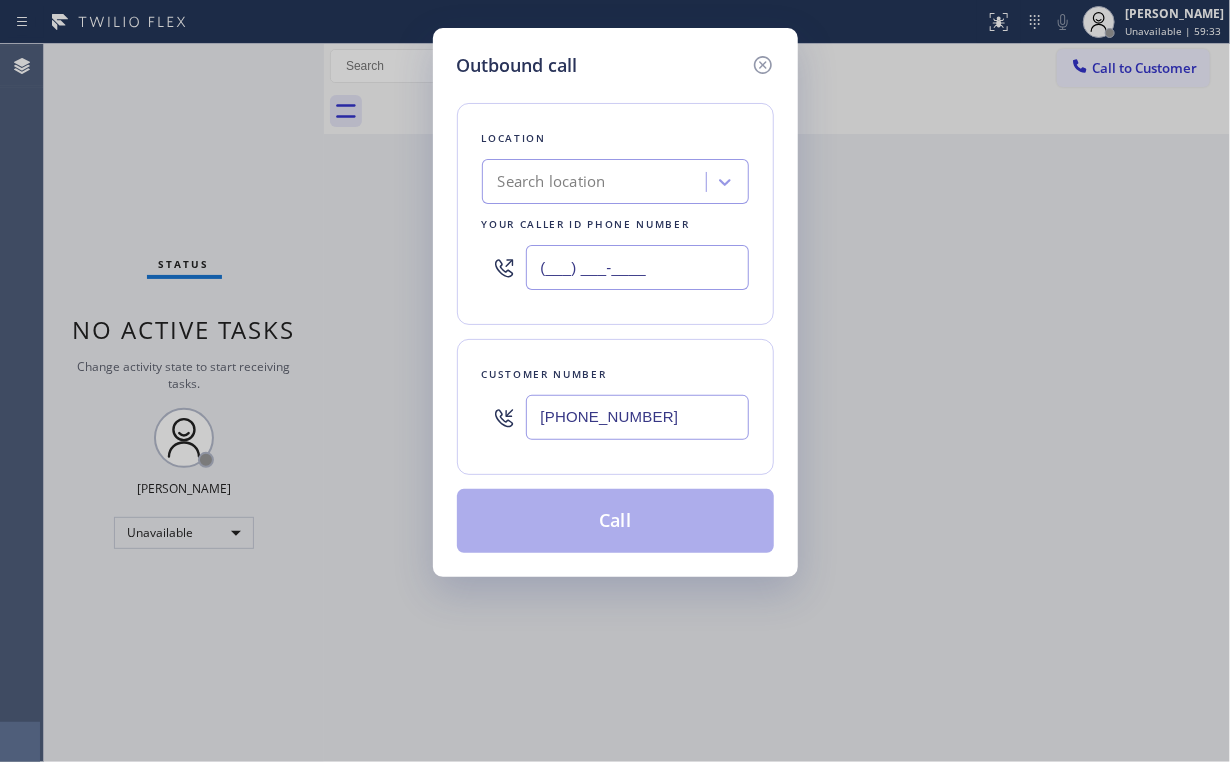 paste 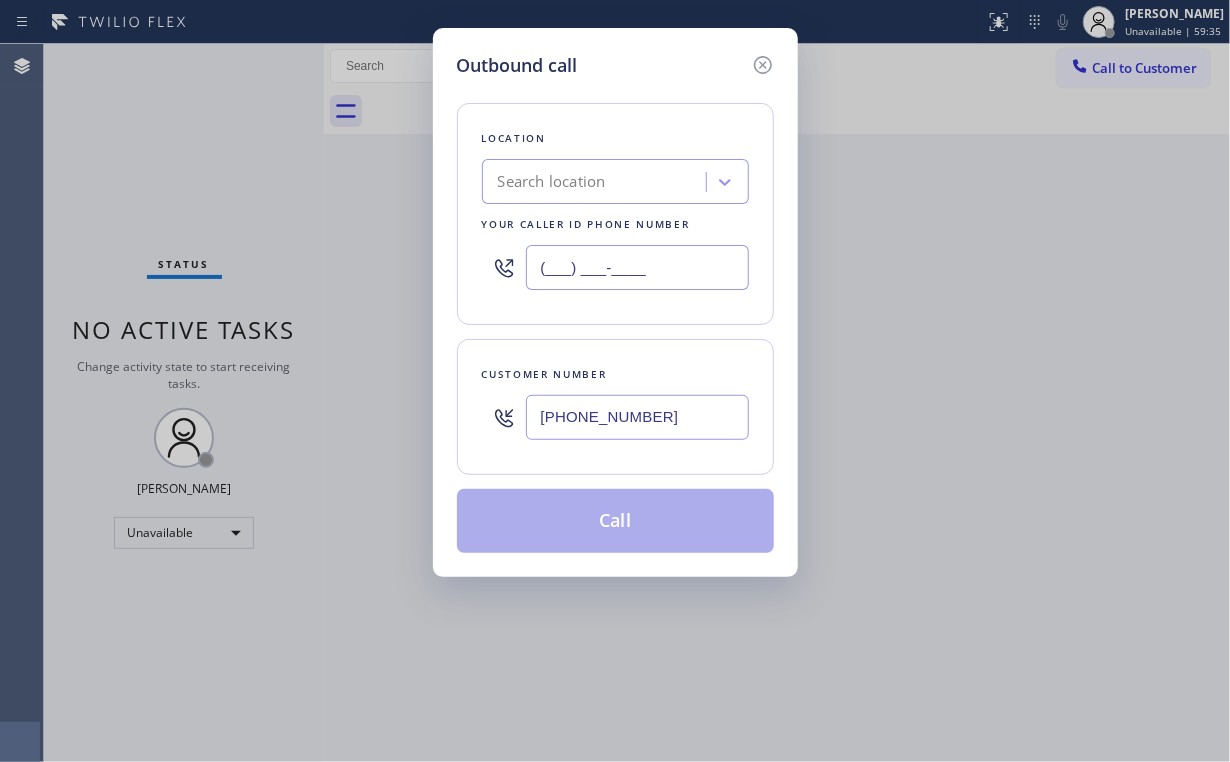 type on "(___) ___-____" 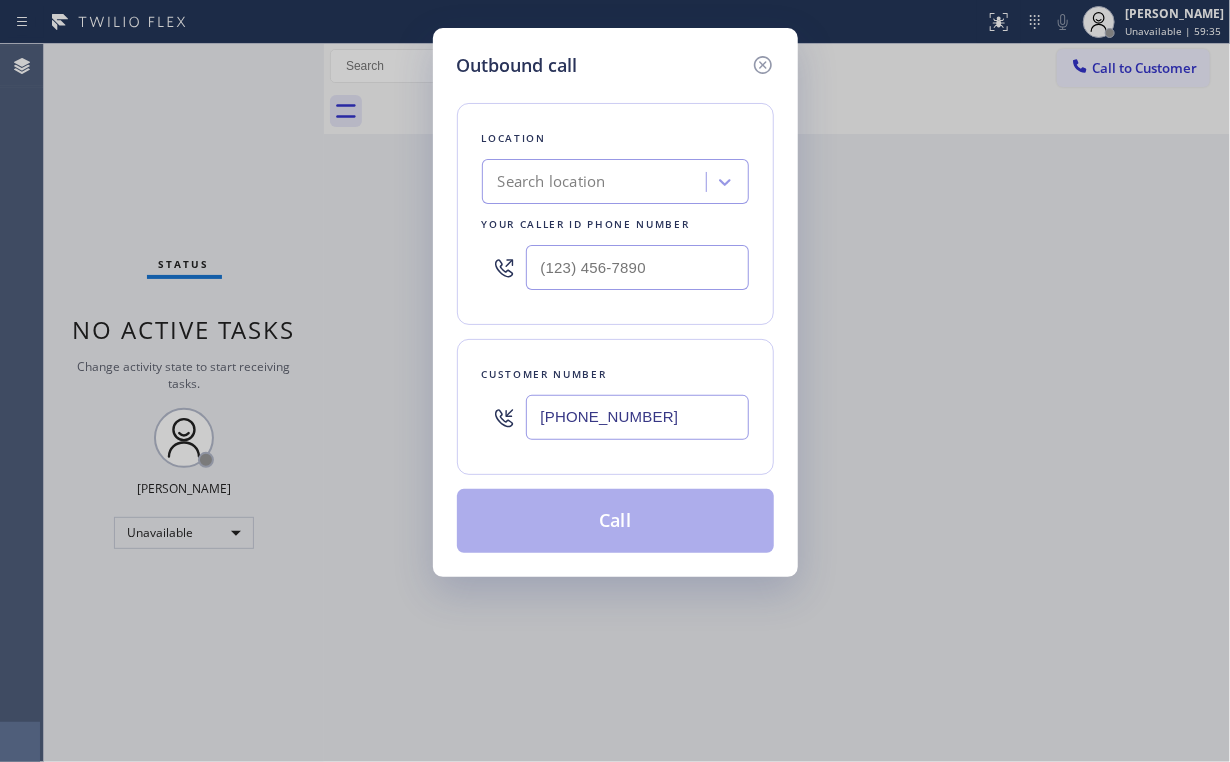click on "Search location" at bounding box center [597, 182] 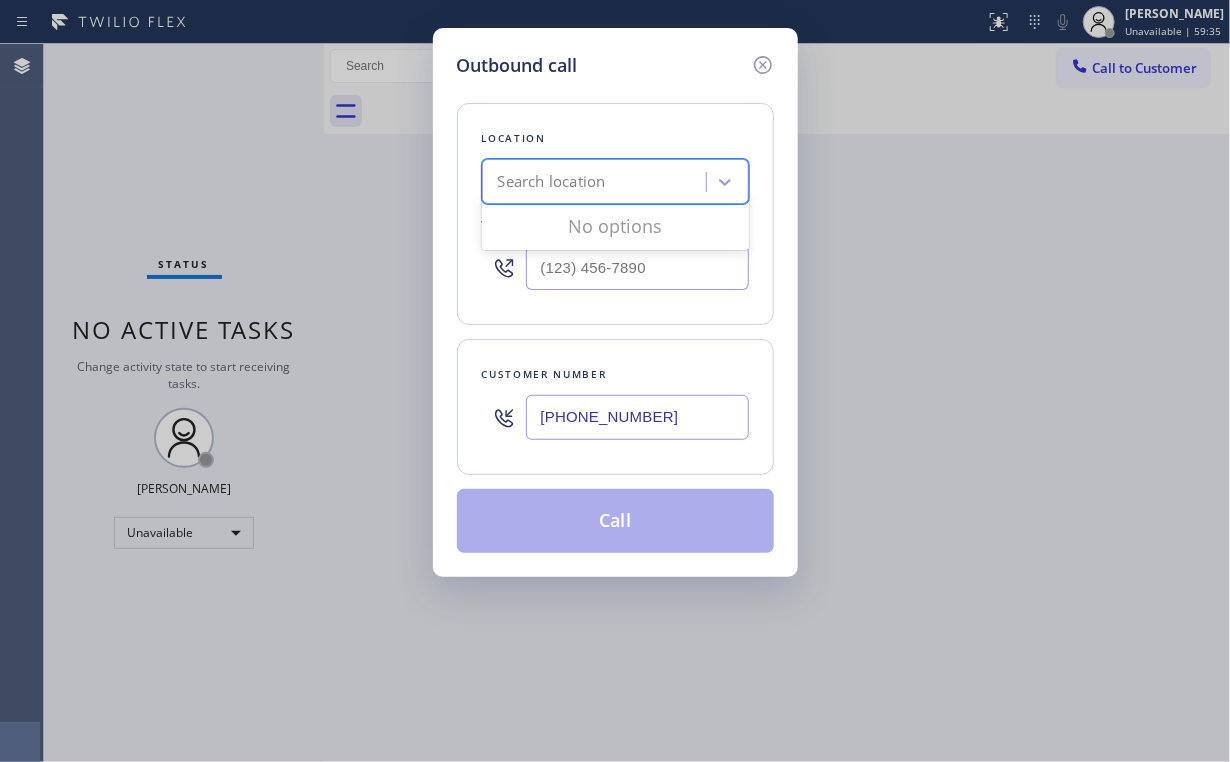 paste on "Viking Appliance Repair" 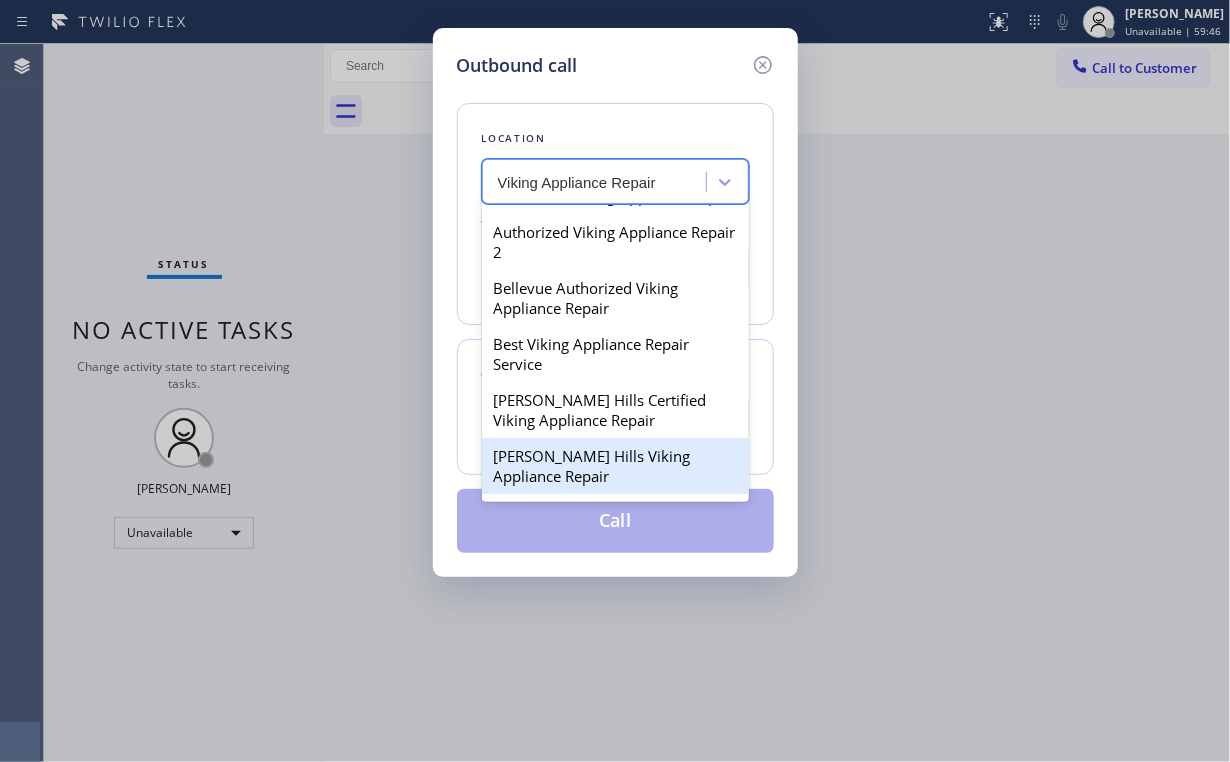 scroll, scrollTop: 0, scrollLeft: 0, axis: both 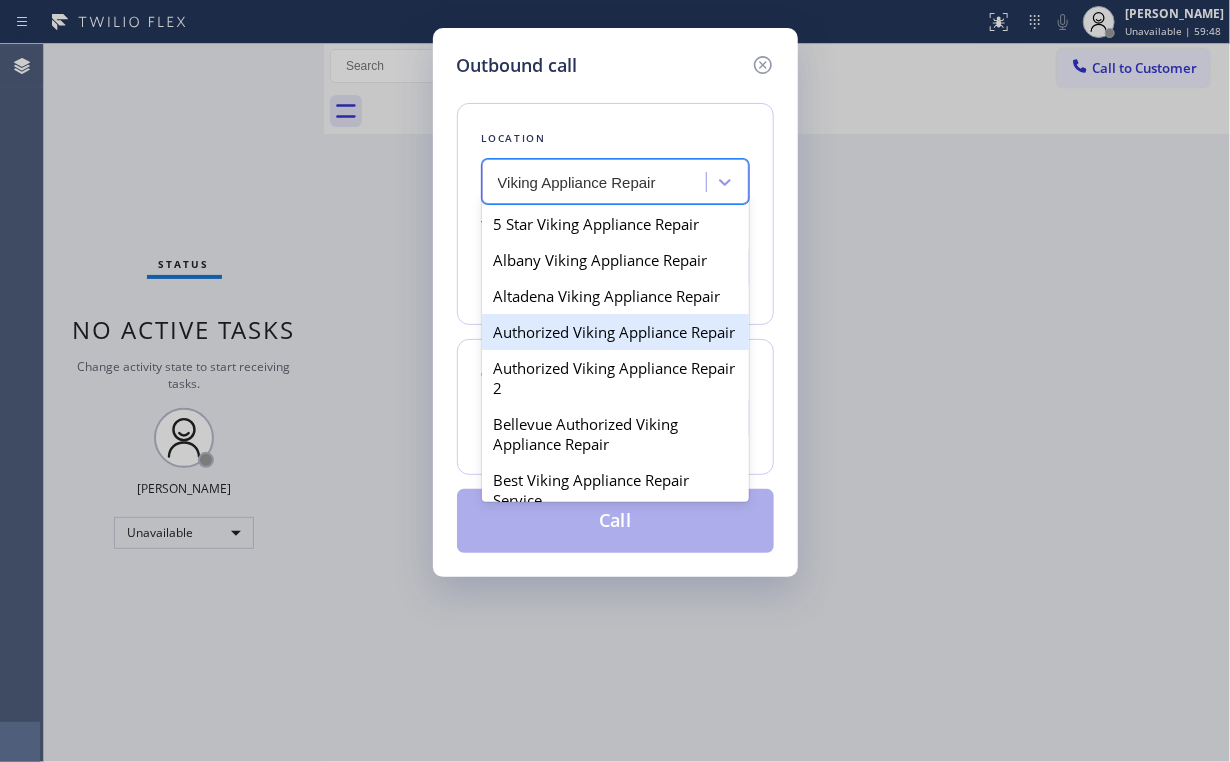 type on "Viking Appliance Repair" 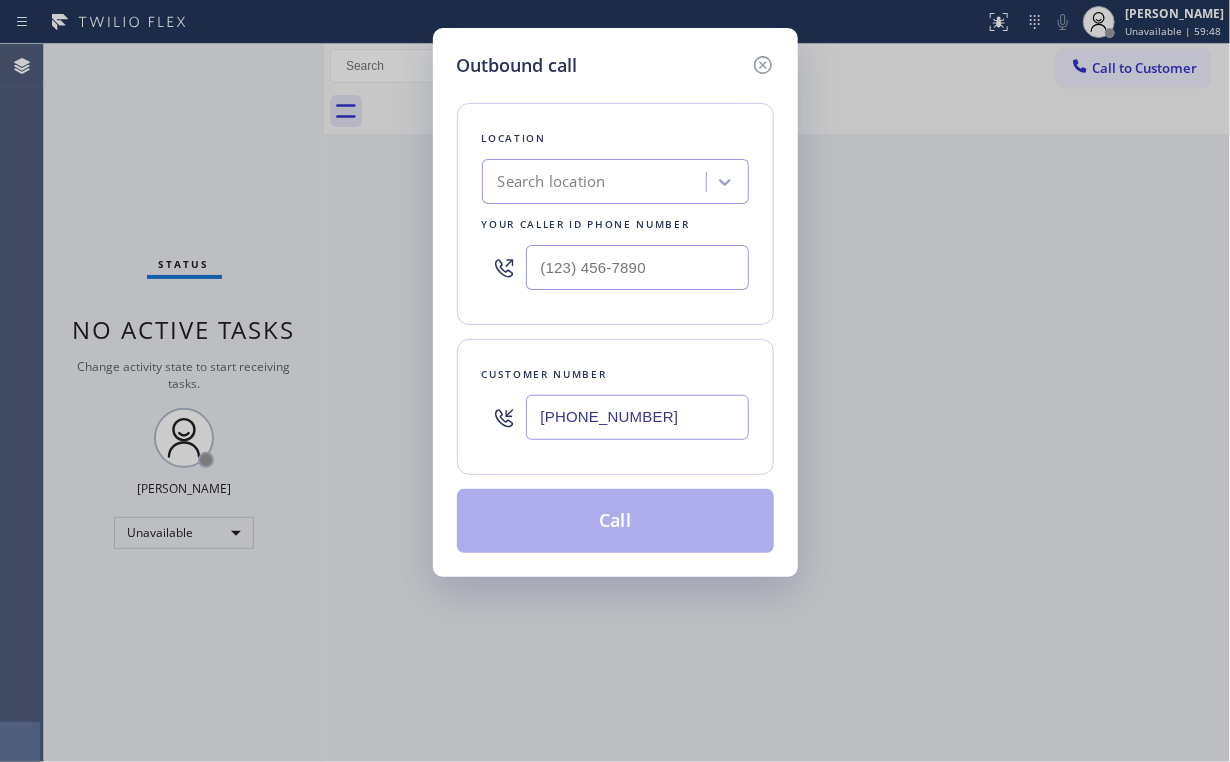 click on "Outbound call Location Search location Your caller id phone number Customer number [PHONE_NUMBER] Call" at bounding box center (615, 381) 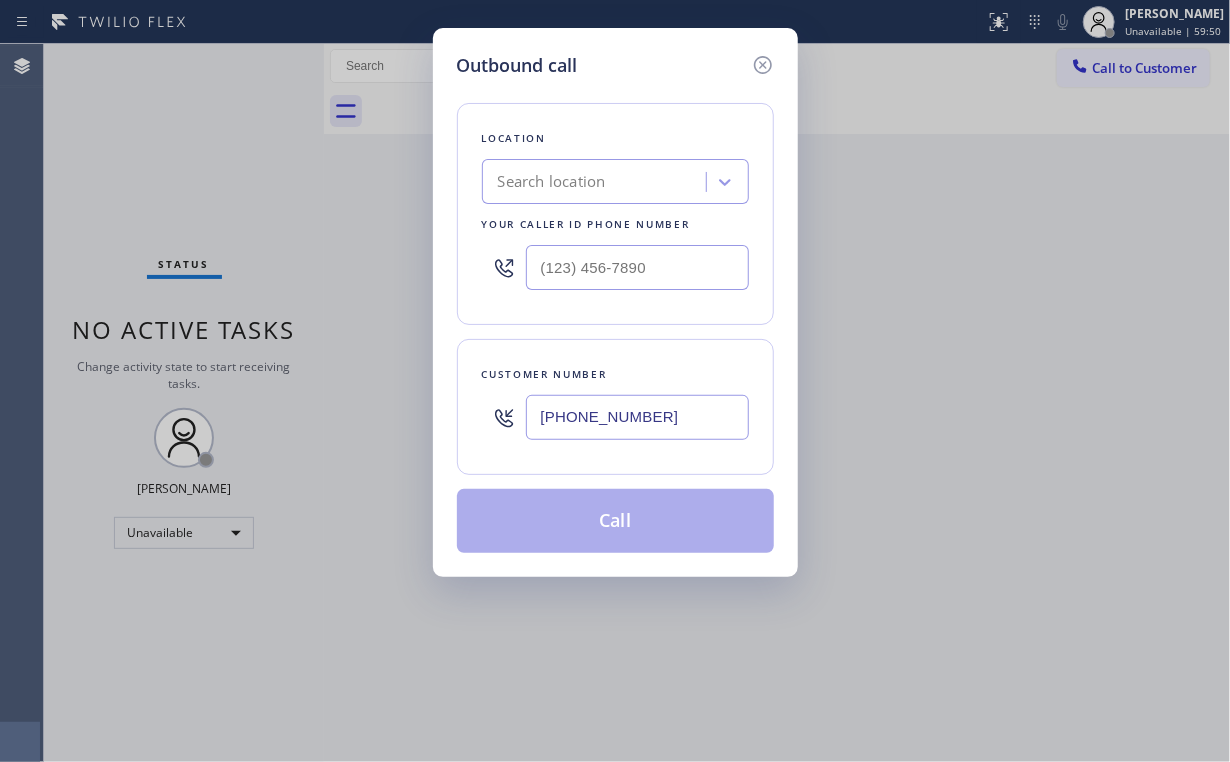 drag, startPoint x: 672, startPoint y: 413, endPoint x: 212, endPoint y: 424, distance: 460.1315 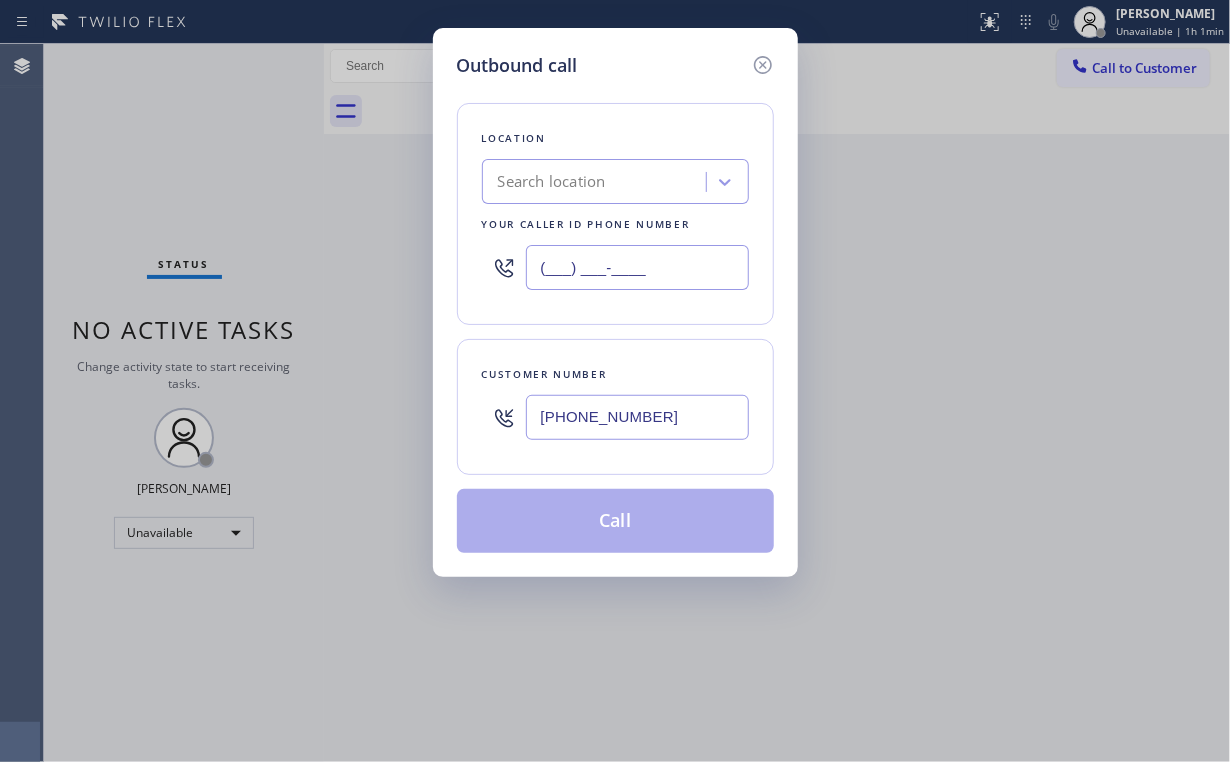 click on "(___) ___-____" at bounding box center (637, 267) 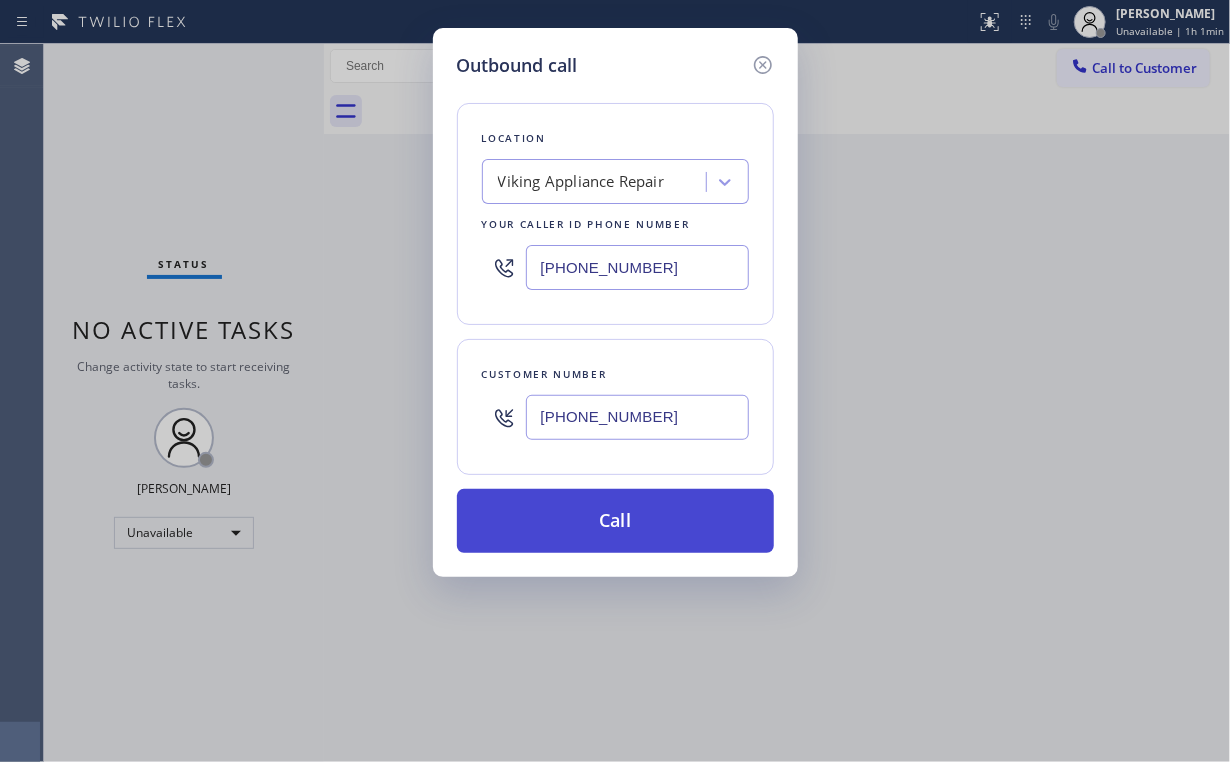 type on "[PHONE_NUMBER]" 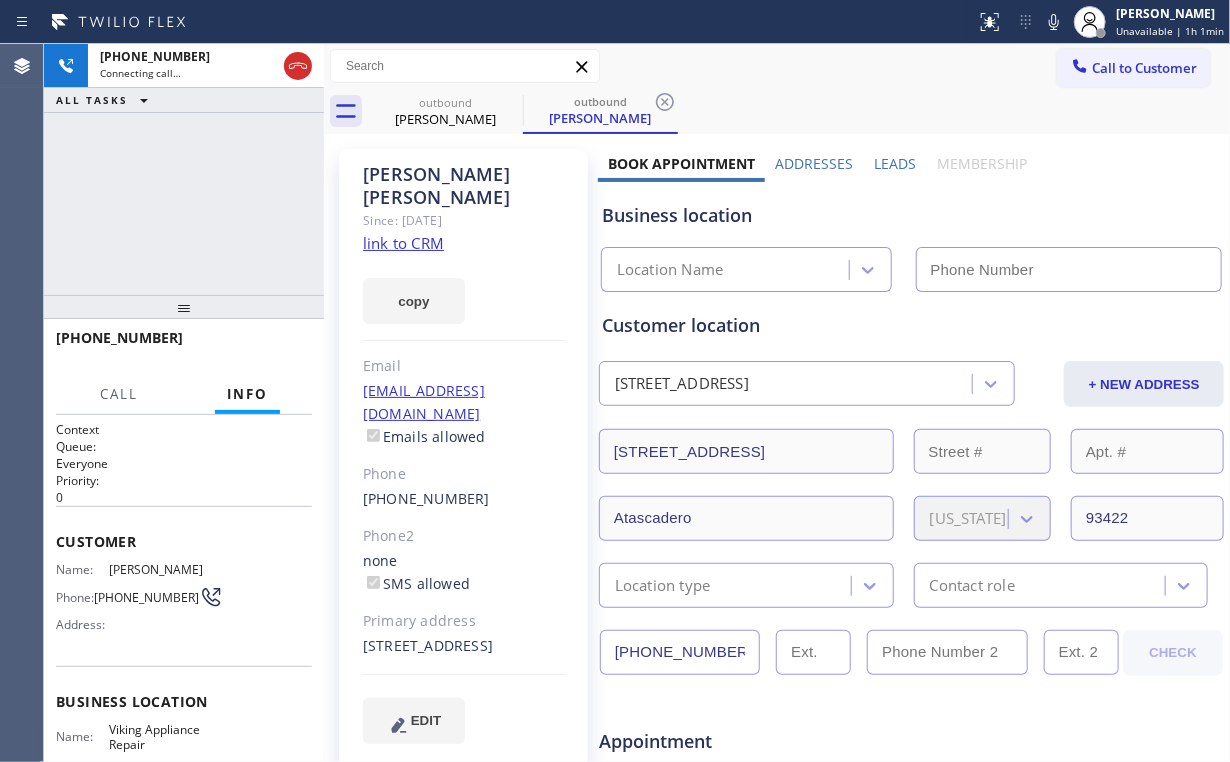 click on "[PHONE_NUMBER] Connecting call… ALL TASKS ALL TASKS ACTIVE TASKS TASKS IN WRAP UP" at bounding box center [184, 169] 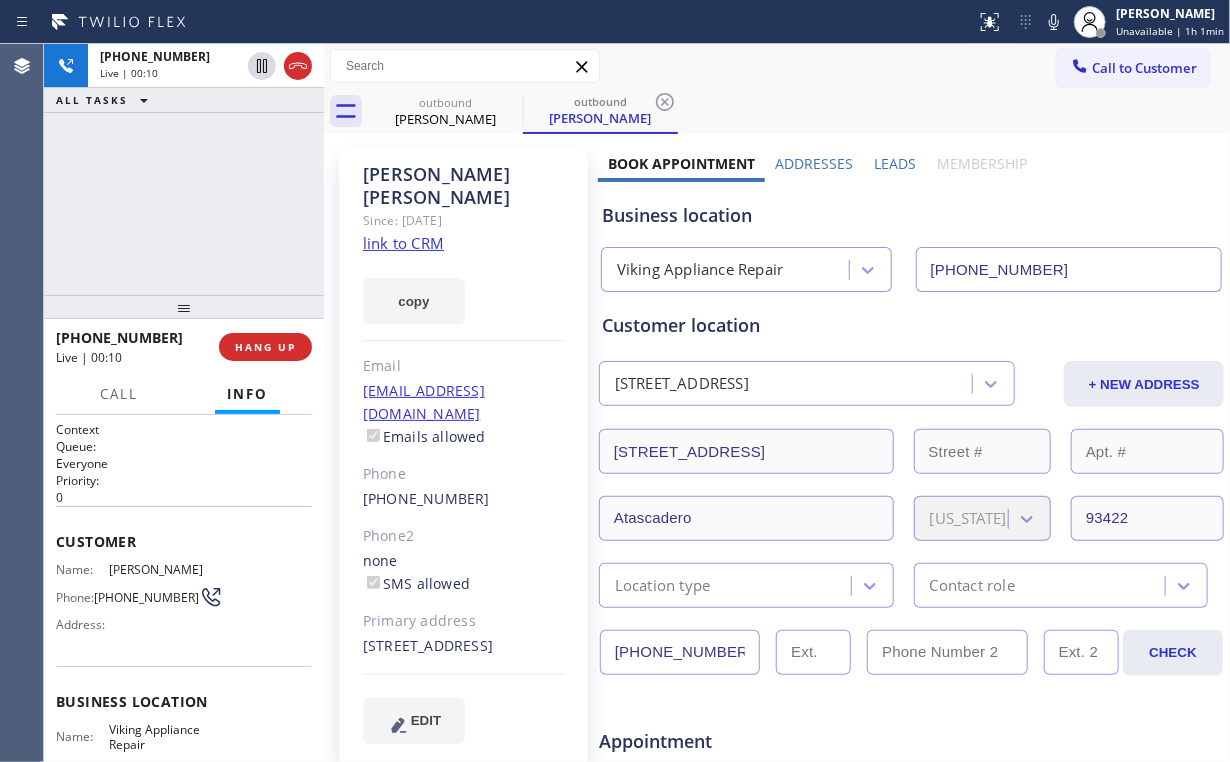 click on "[PHONE_NUMBER] Live | 00:10 ALL TASKS ALL TASKS ACTIVE TASKS TASKS IN WRAP UP" at bounding box center (184, 169) 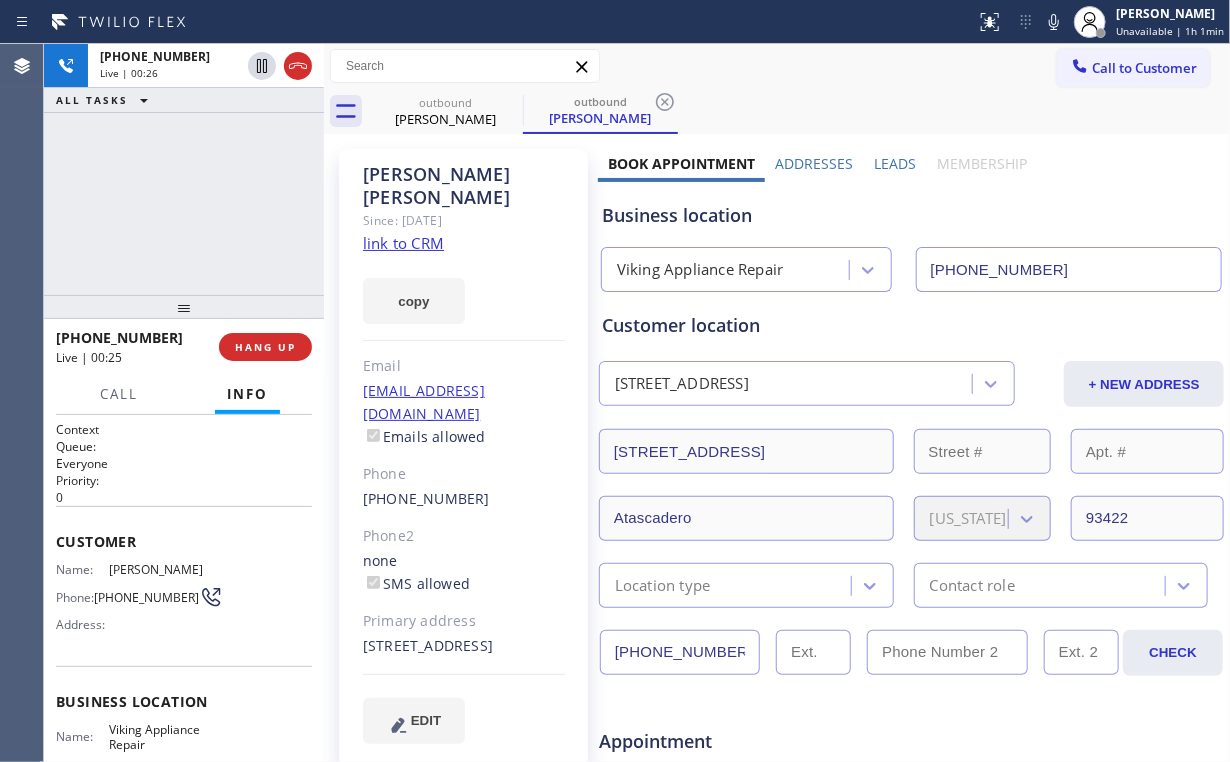 click on "[PHONE_NUMBER] Live | 00:26 ALL TASKS ALL TASKS ACTIVE TASKS TASKS IN WRAP UP" at bounding box center (184, 169) 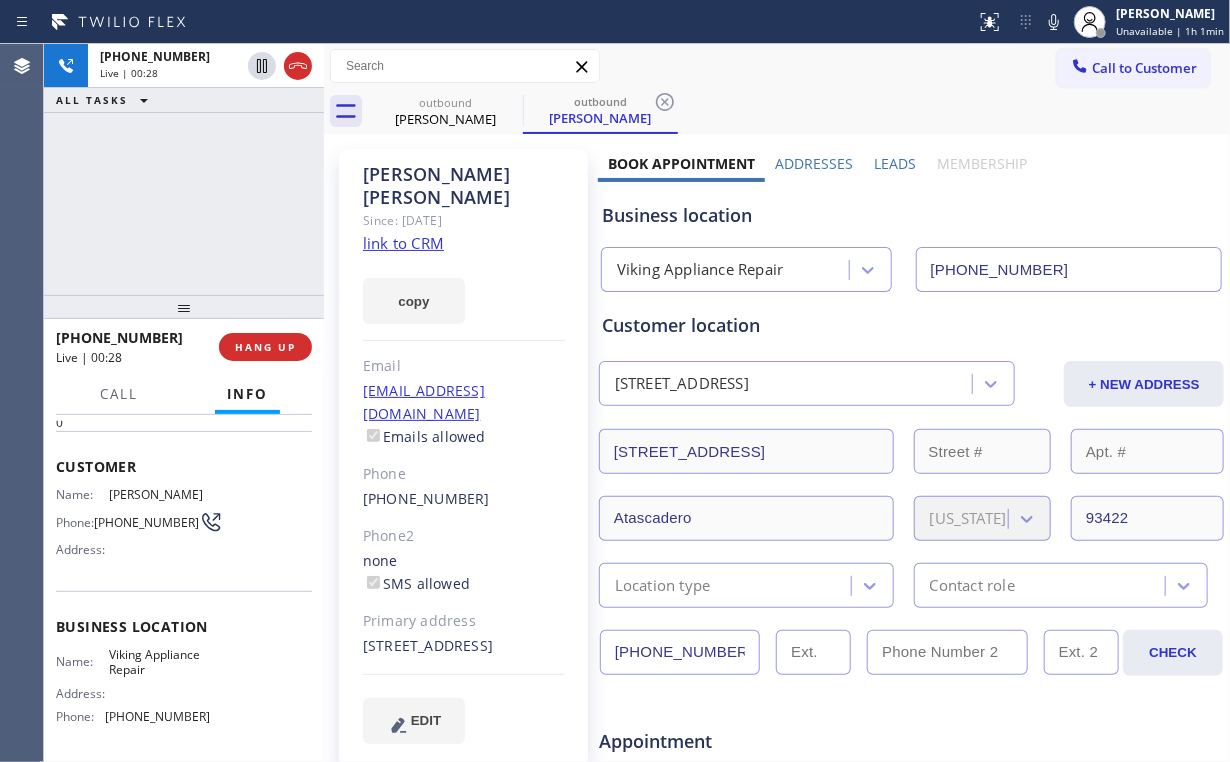 scroll, scrollTop: 80, scrollLeft: 0, axis: vertical 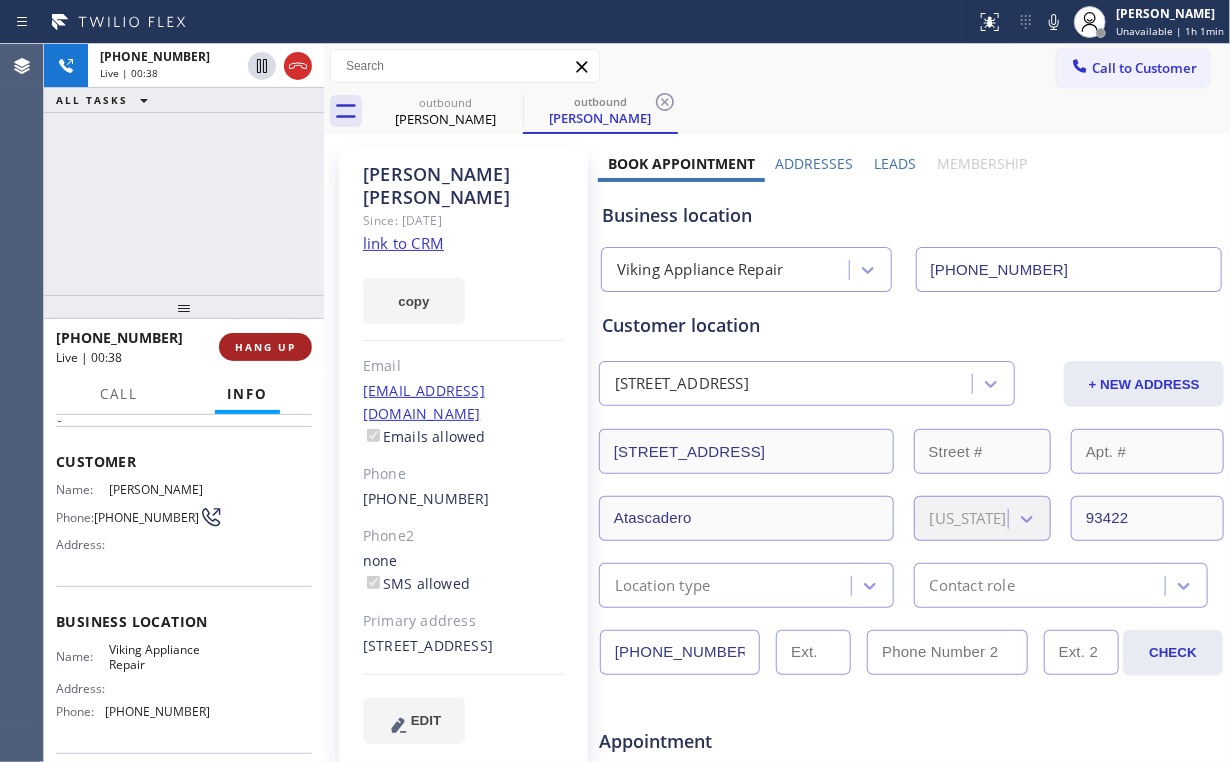 click on "HANG UP" at bounding box center [265, 347] 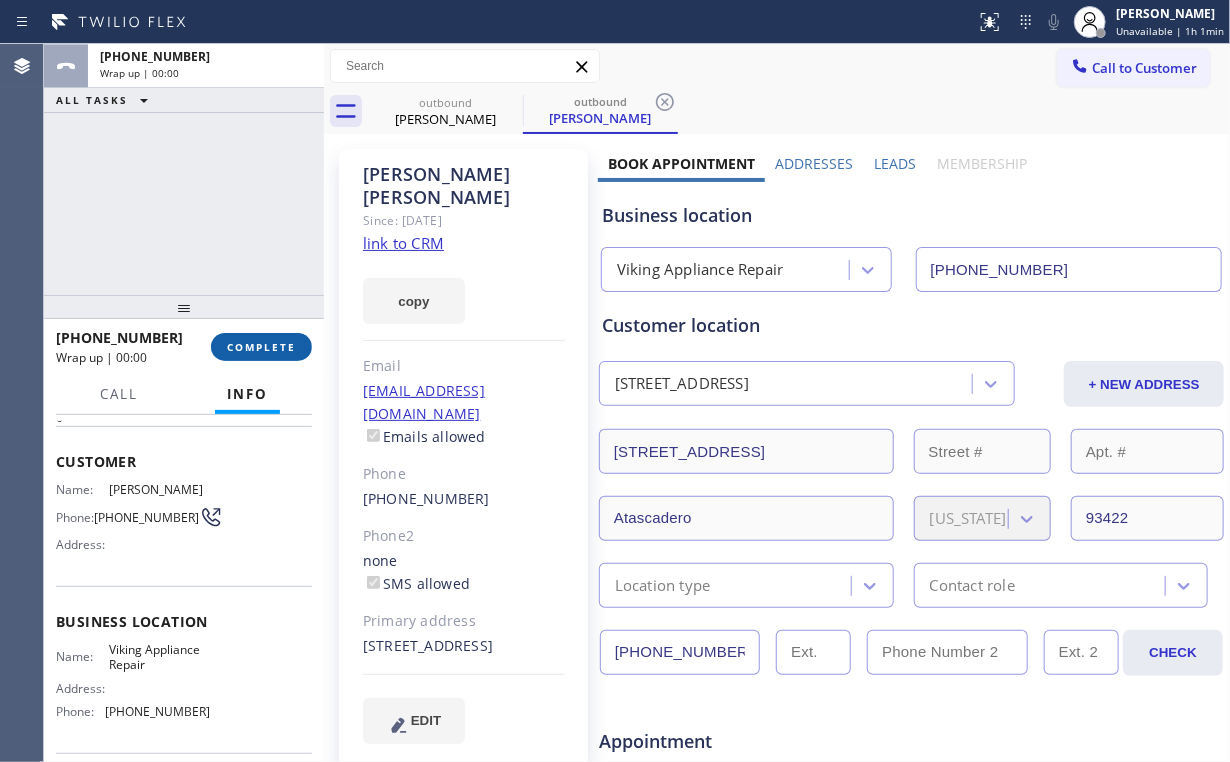 click on "COMPLETE" at bounding box center [261, 347] 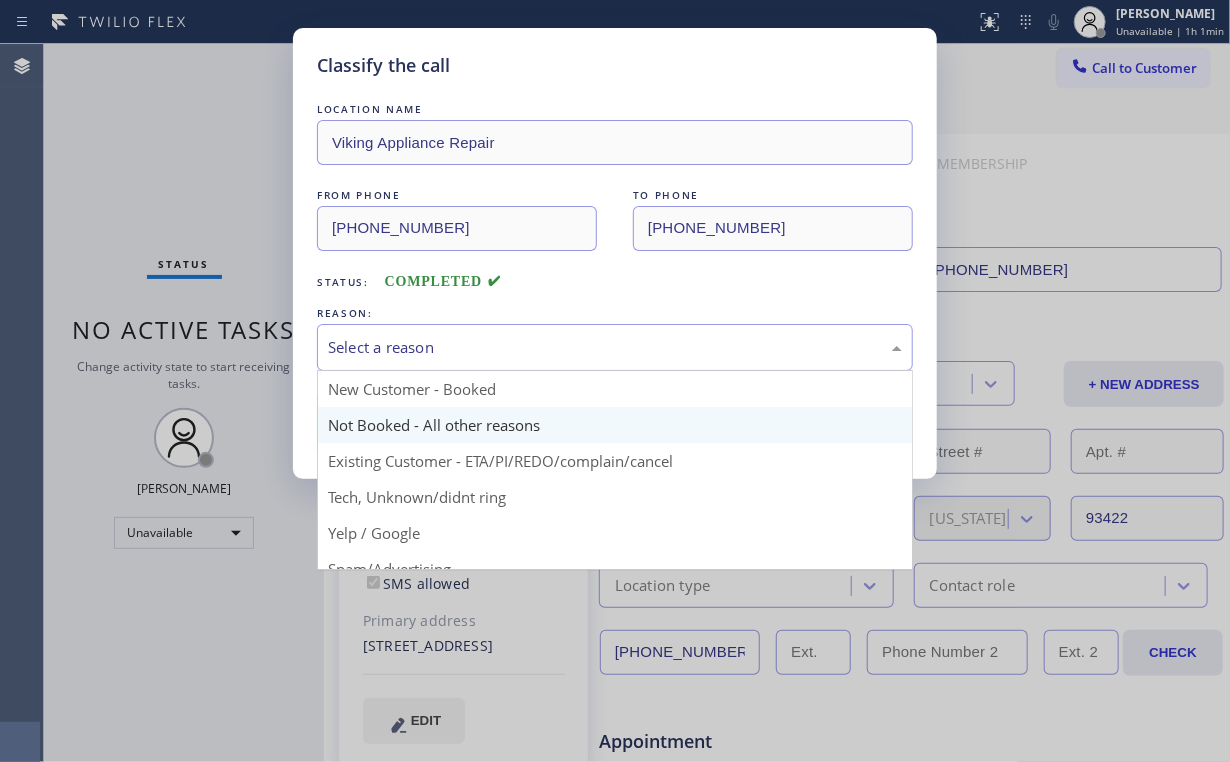drag, startPoint x: 412, startPoint y: 357, endPoint x: 413, endPoint y: 409, distance: 52.009613 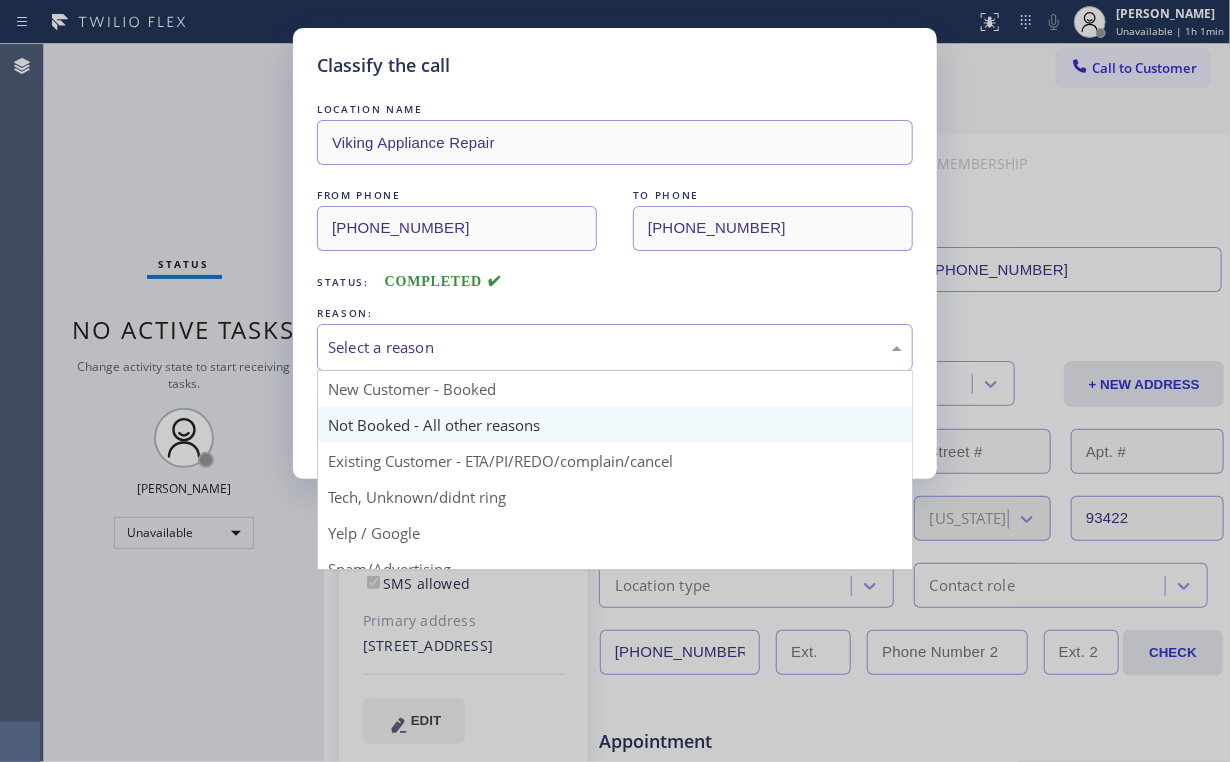 click on "Select a reason" at bounding box center (615, 347) 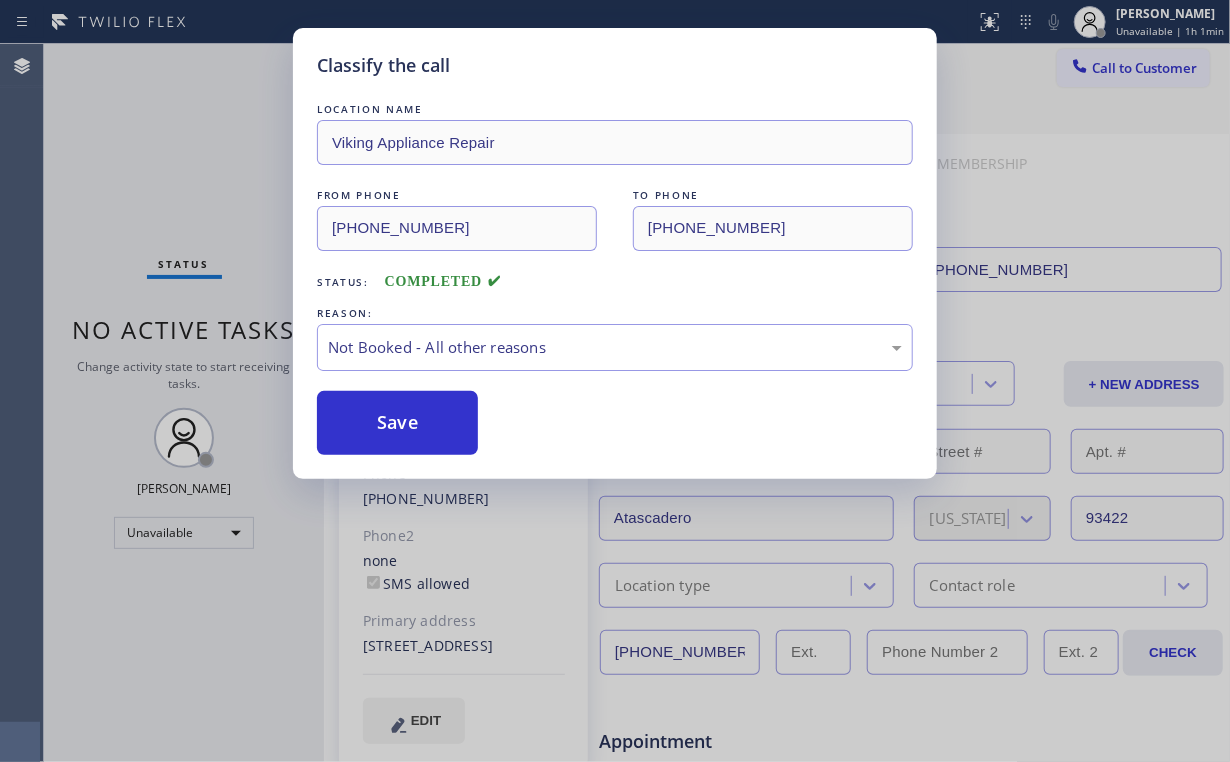 drag, startPoint x: 414, startPoint y: 420, endPoint x: 204, endPoint y: 224, distance: 287.25598 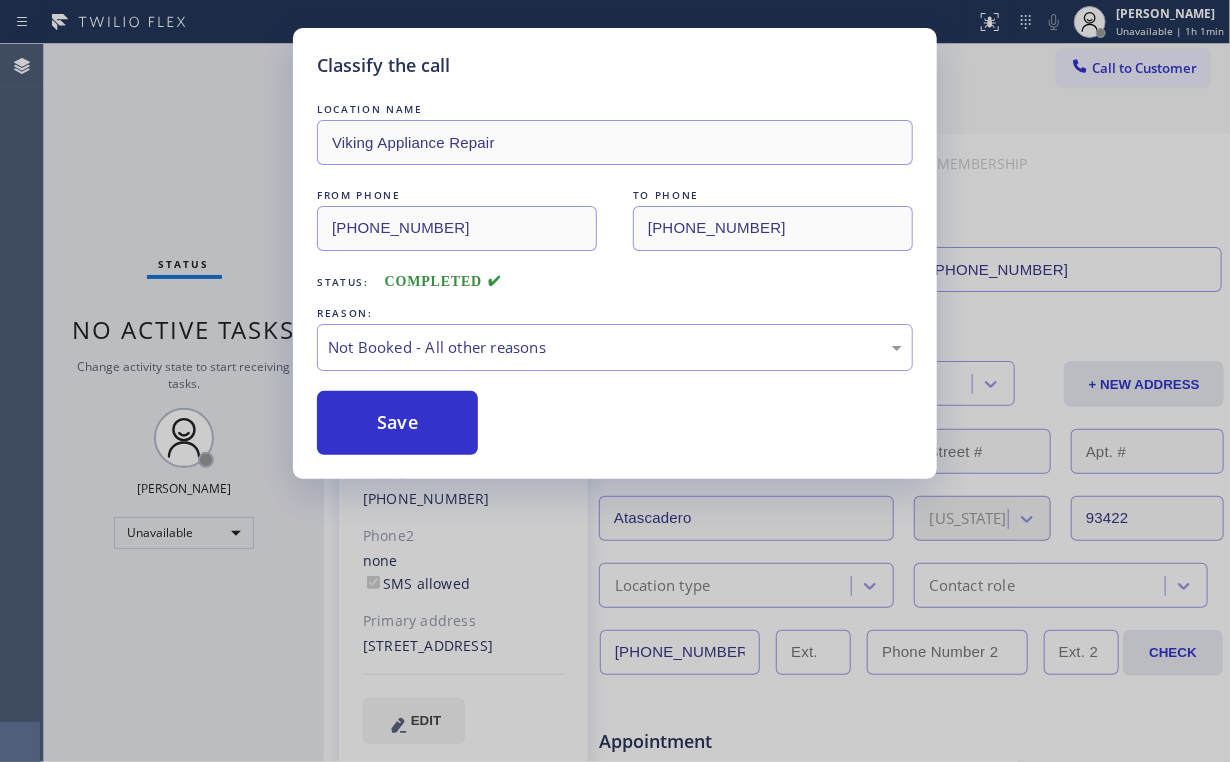click on "Save" at bounding box center [397, 423] 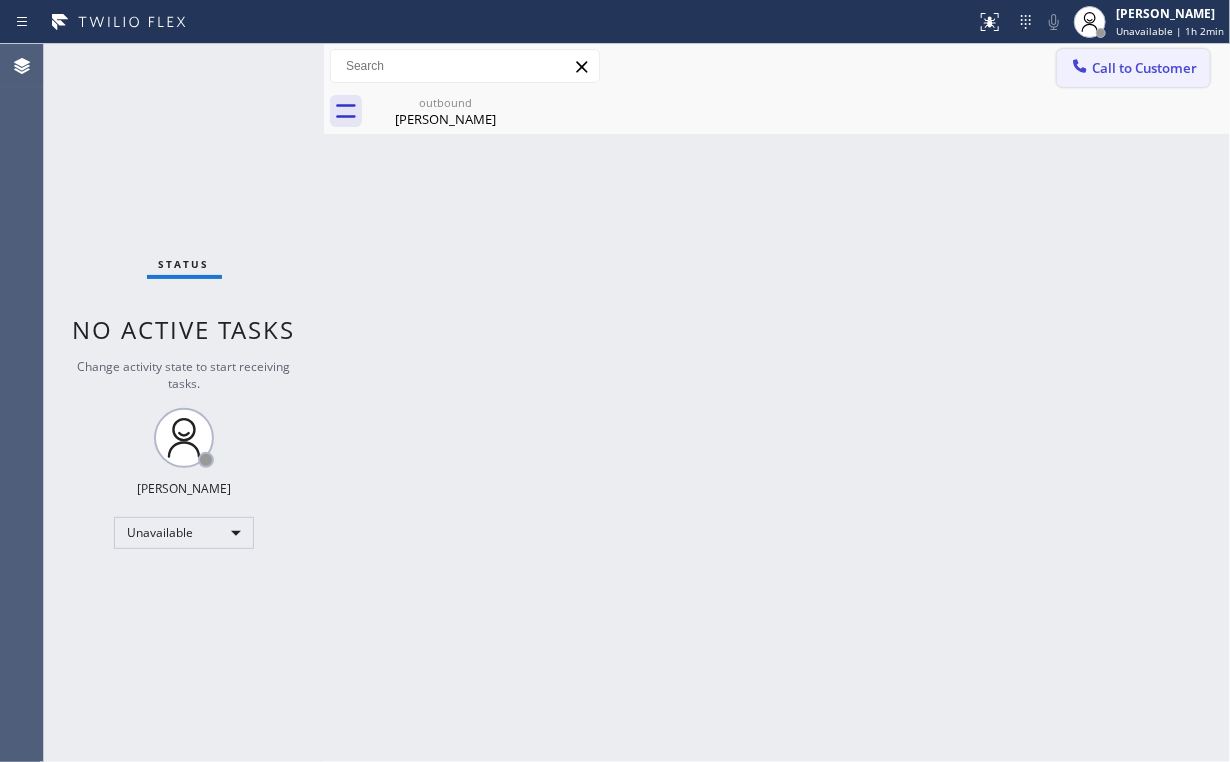click on "Call to Customer" at bounding box center [1144, 68] 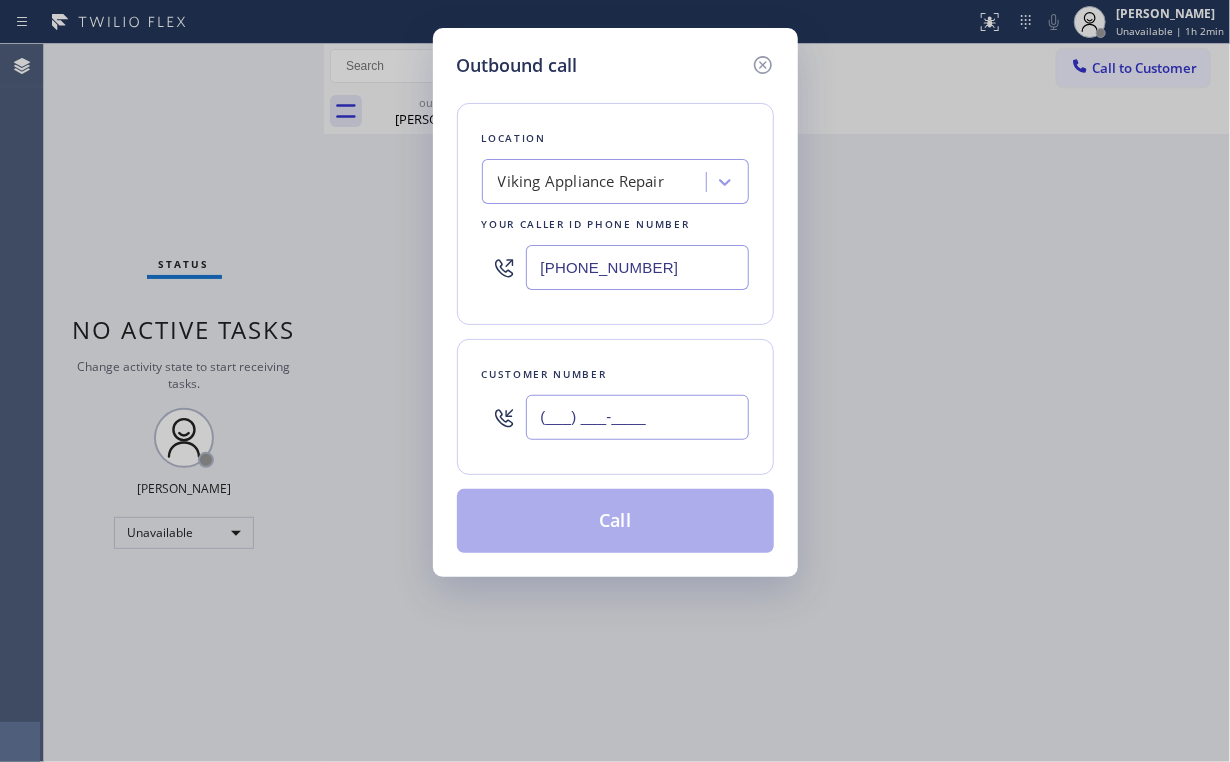 click on "(___) ___-____" at bounding box center (637, 417) 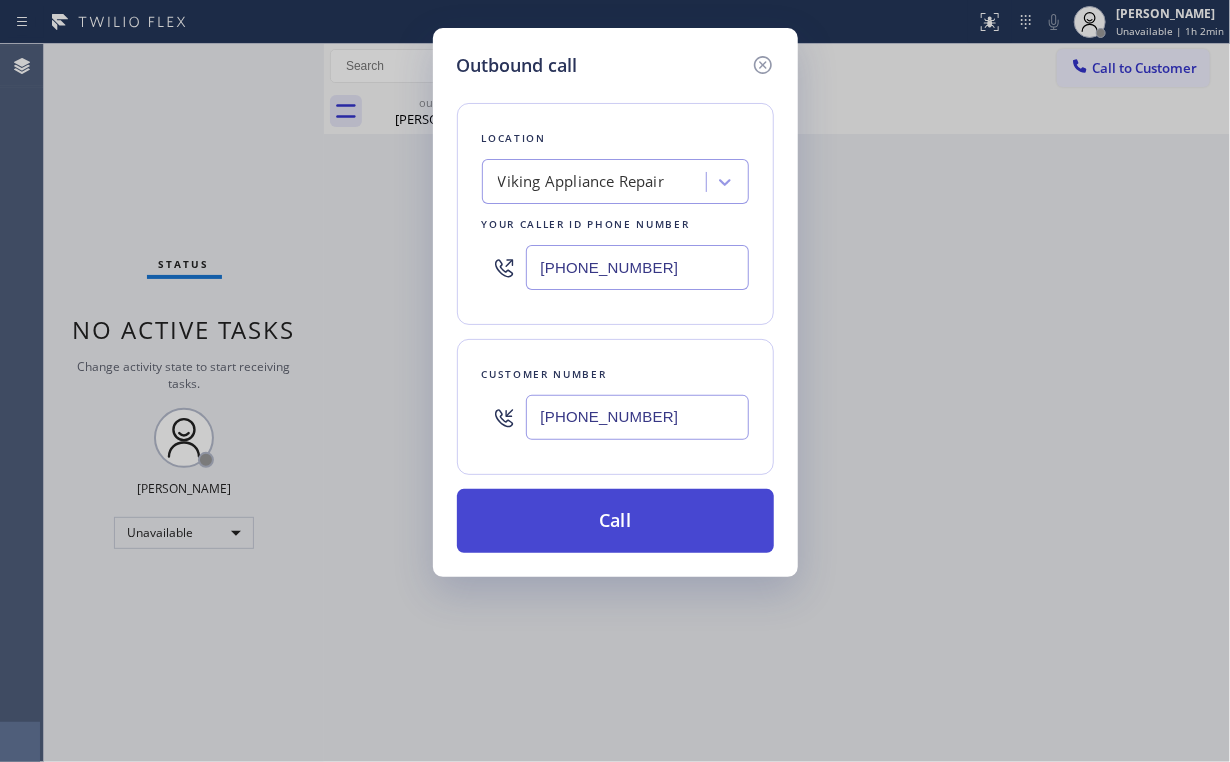 type on "[PHONE_NUMBER]" 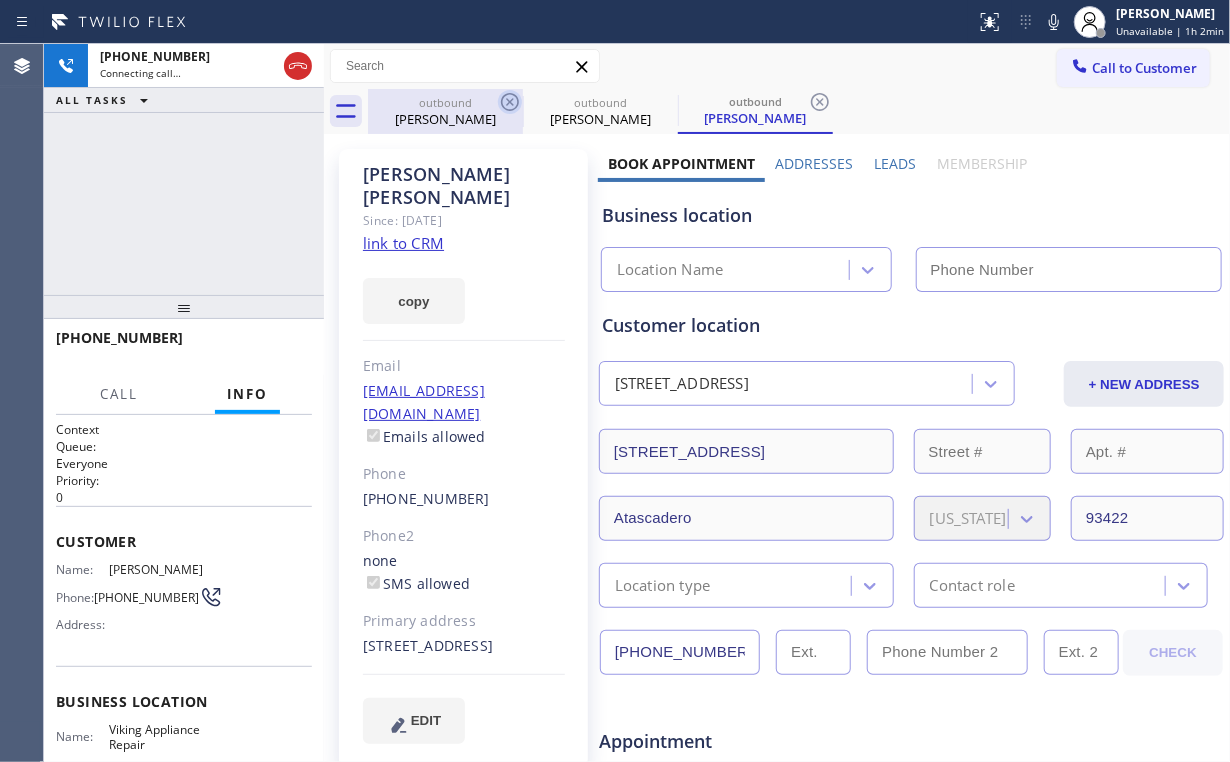 click on "outbound" at bounding box center (445, 102) 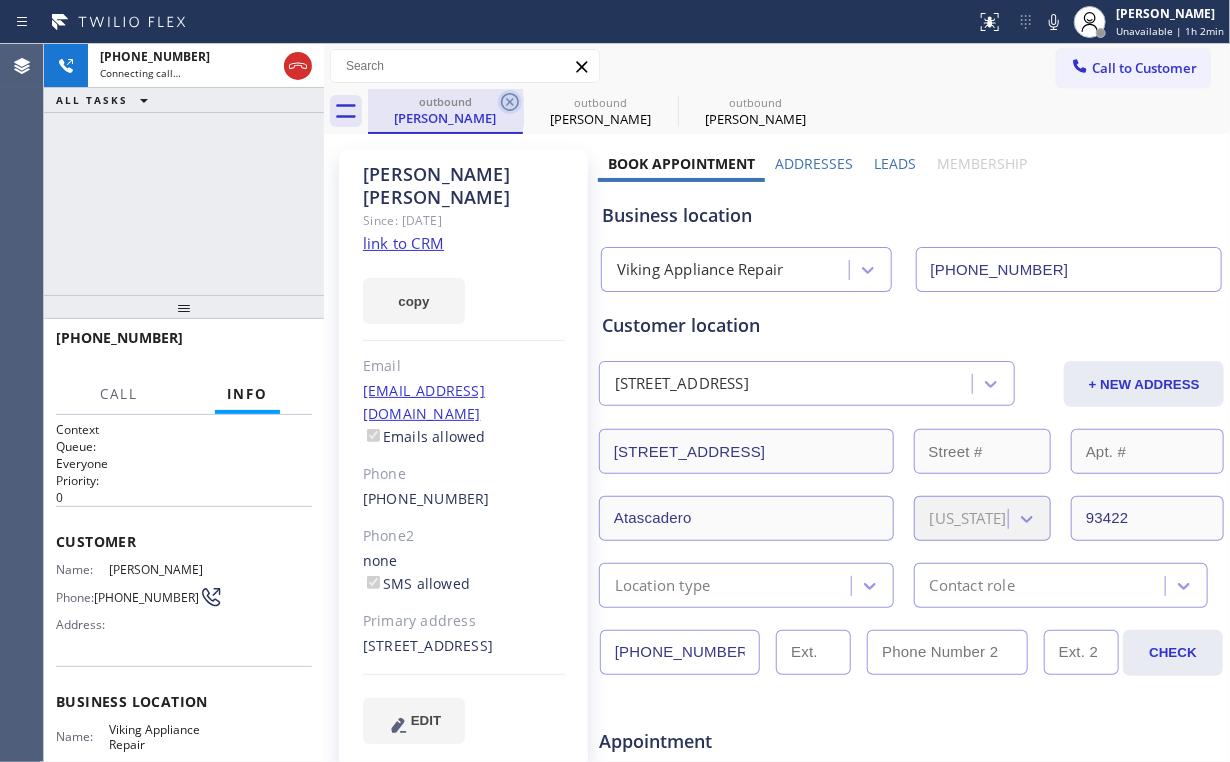 click 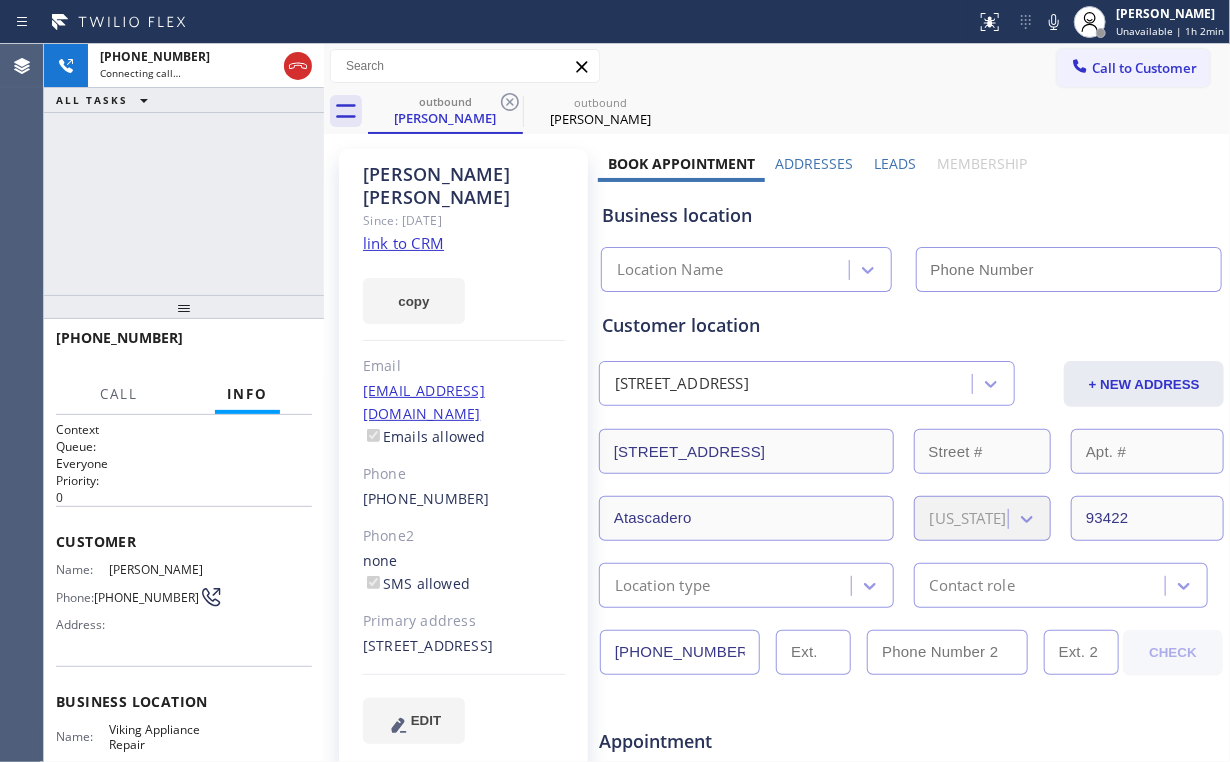 type on "[PHONE_NUMBER]" 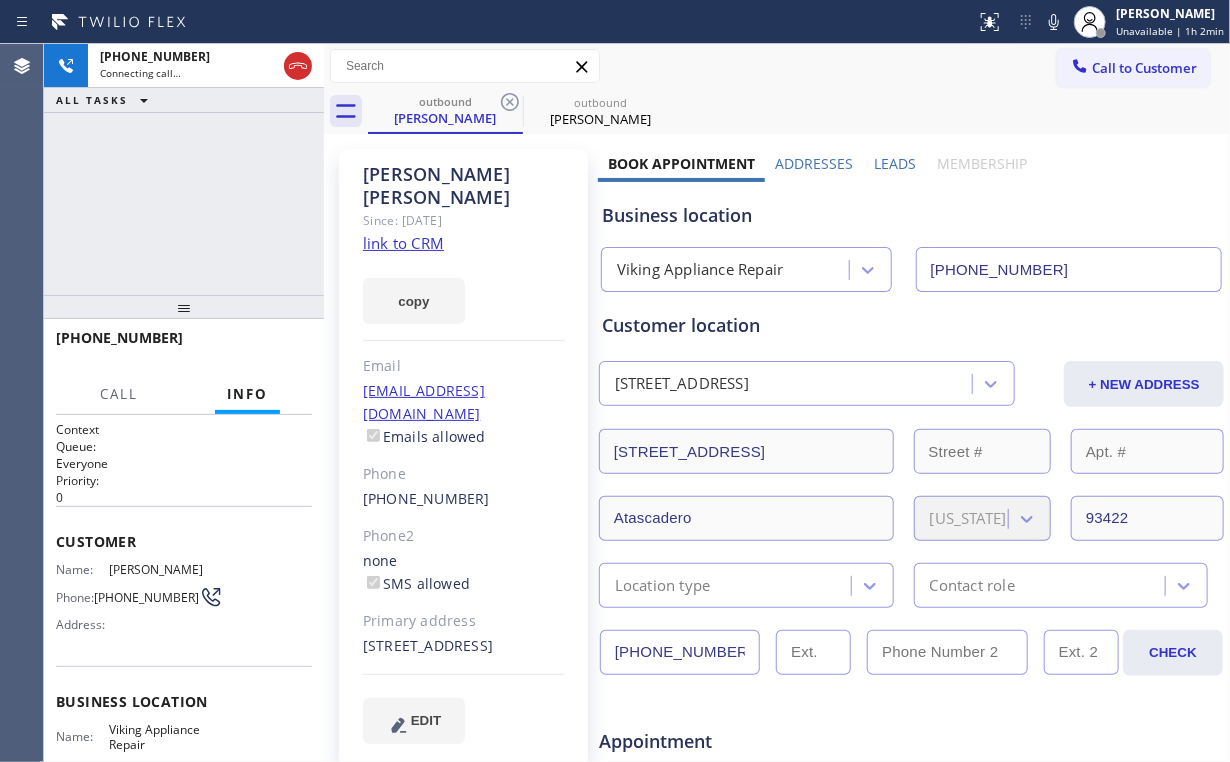 click on "[PHONE_NUMBER] Connecting call… ALL TASKS ALL TASKS ACTIVE TASKS TASKS IN WRAP UP" at bounding box center (184, 169) 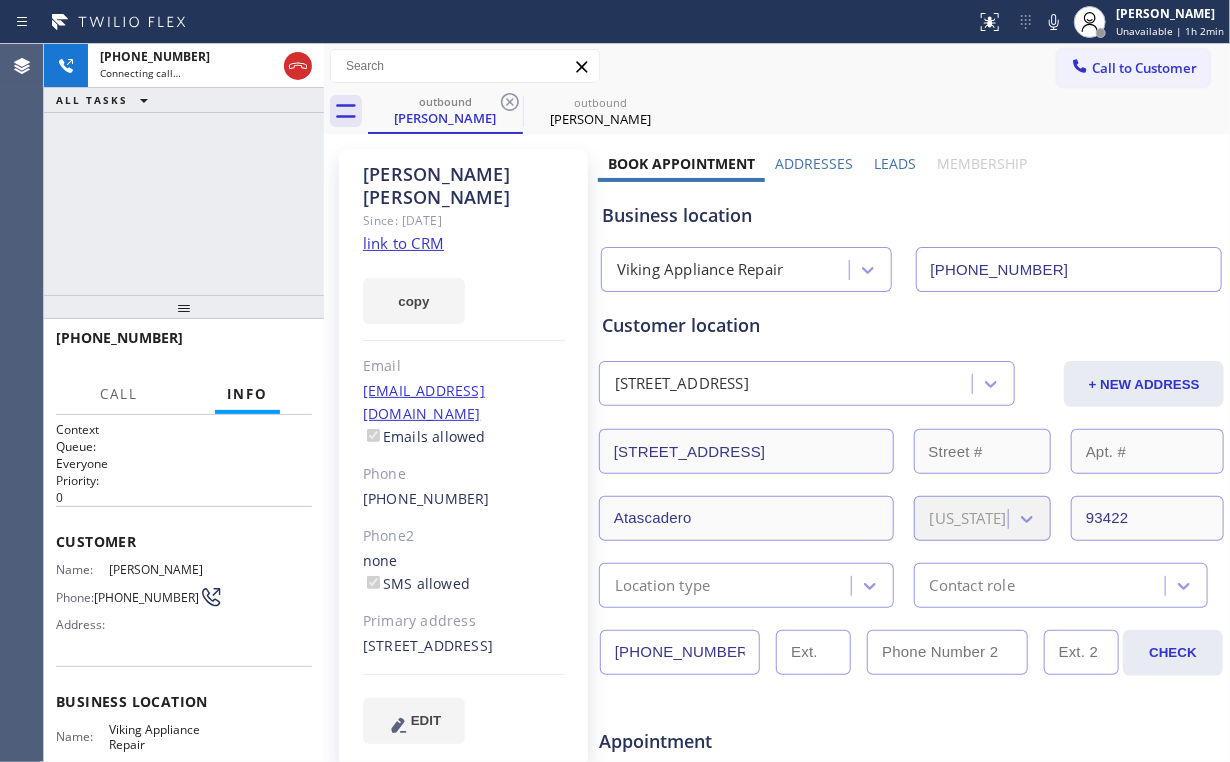 click on "[PHONE_NUMBER] Connecting call… ALL TASKS ALL TASKS ACTIVE TASKS TASKS IN WRAP UP" at bounding box center [184, 169] 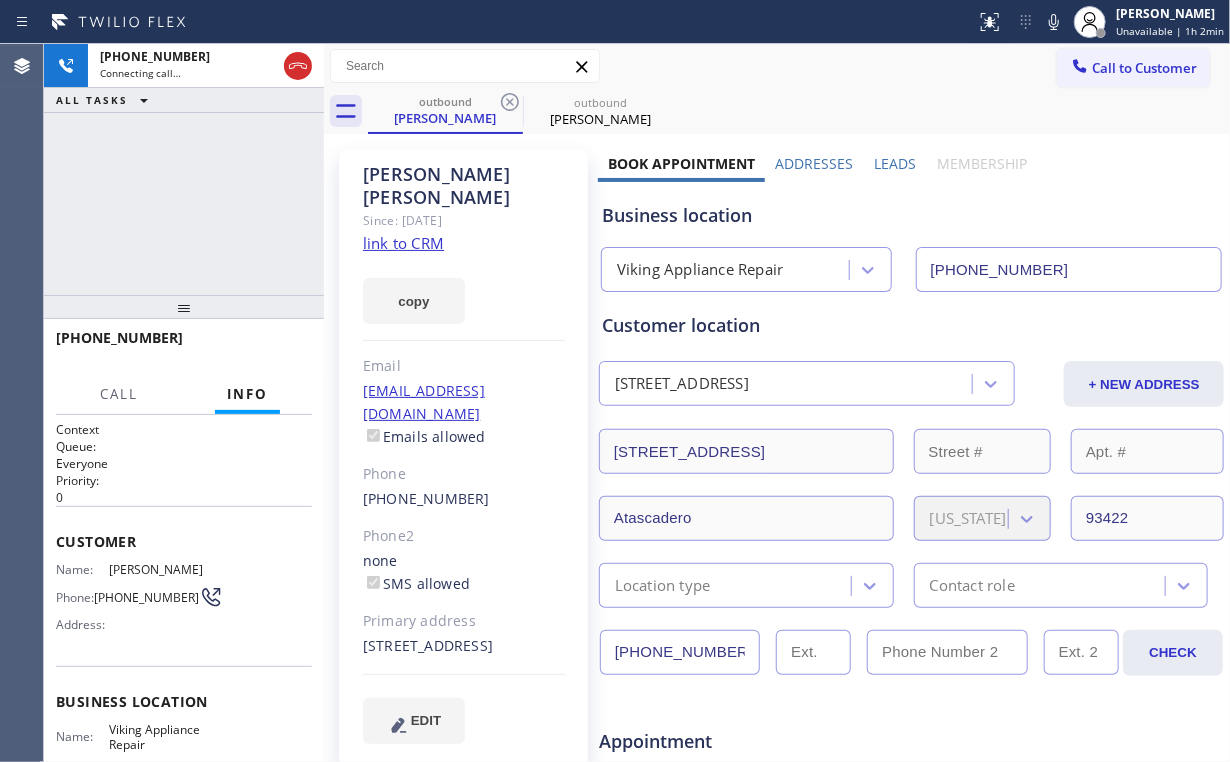 click on "[PHONE_NUMBER] Connecting call… ALL TASKS ALL TASKS ACTIVE TASKS TASKS IN WRAP UP" at bounding box center (184, 169) 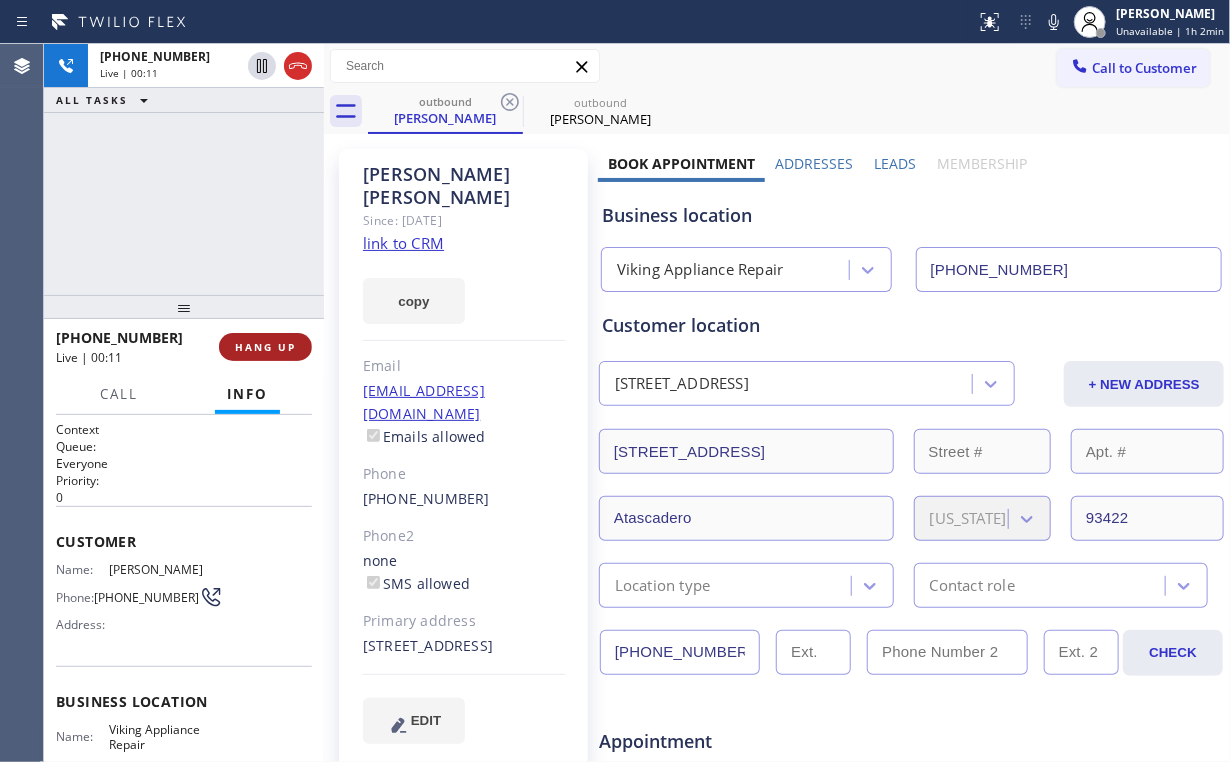 click on "HANG UP" at bounding box center [265, 347] 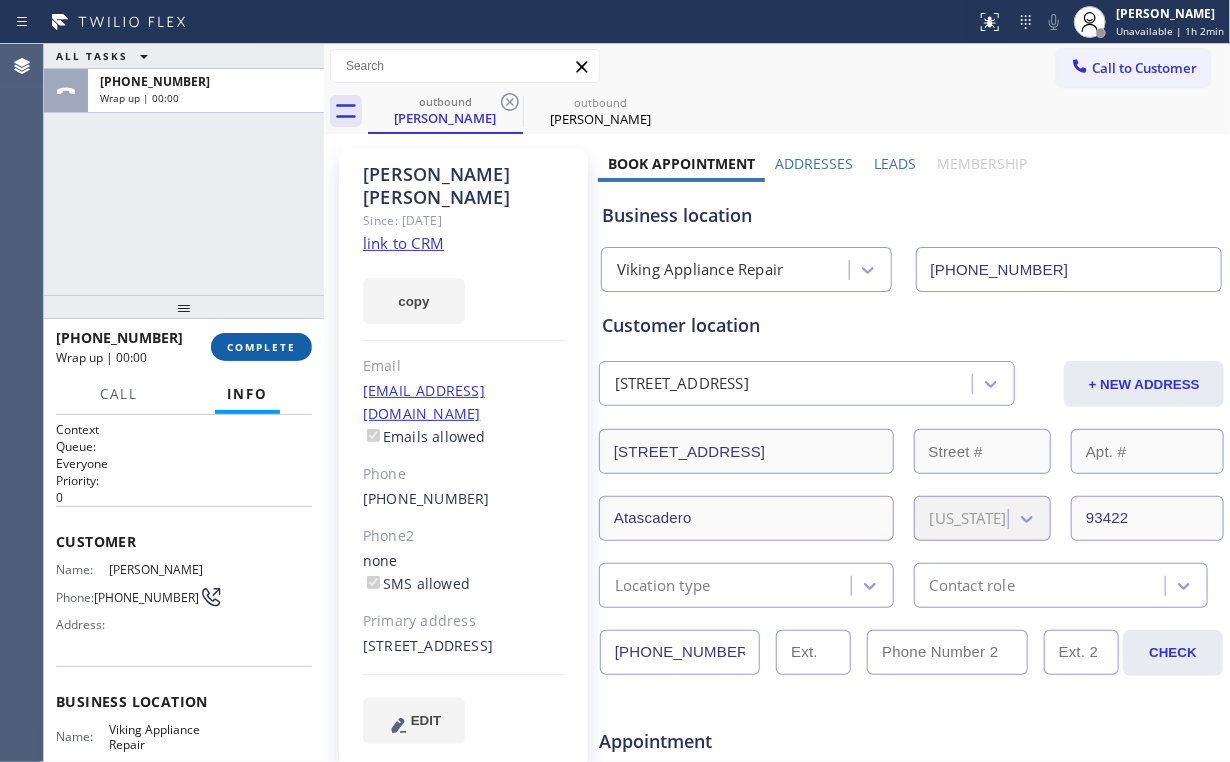 click on "COMPLETE" at bounding box center (261, 347) 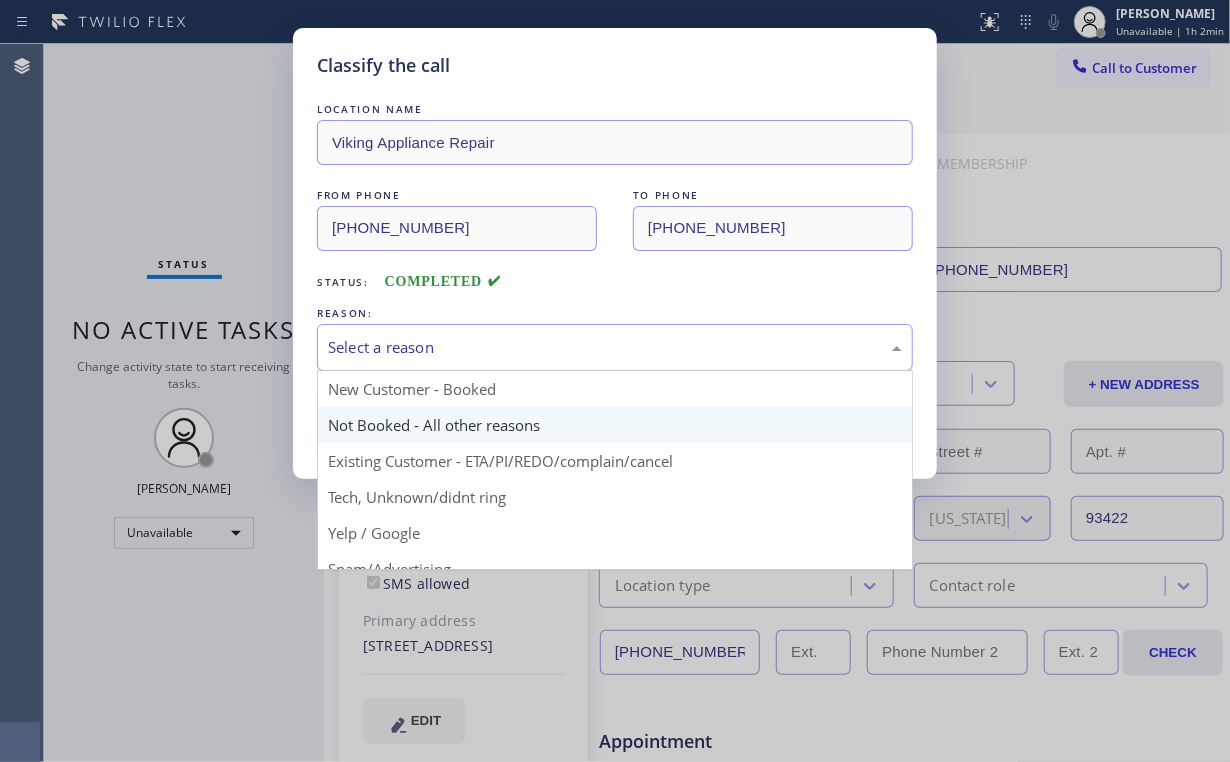 drag, startPoint x: 400, startPoint y: 350, endPoint x: 413, endPoint y: 423, distance: 74.1485 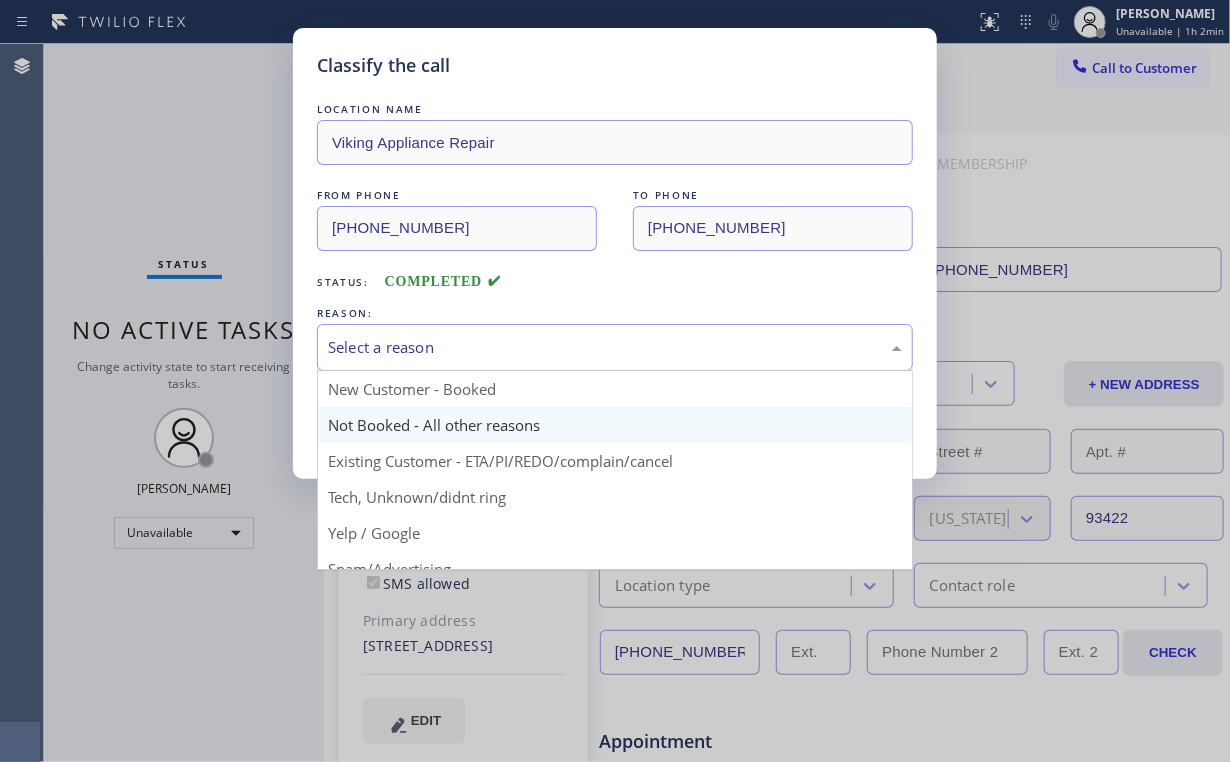 click on "Select a reason" at bounding box center [615, 347] 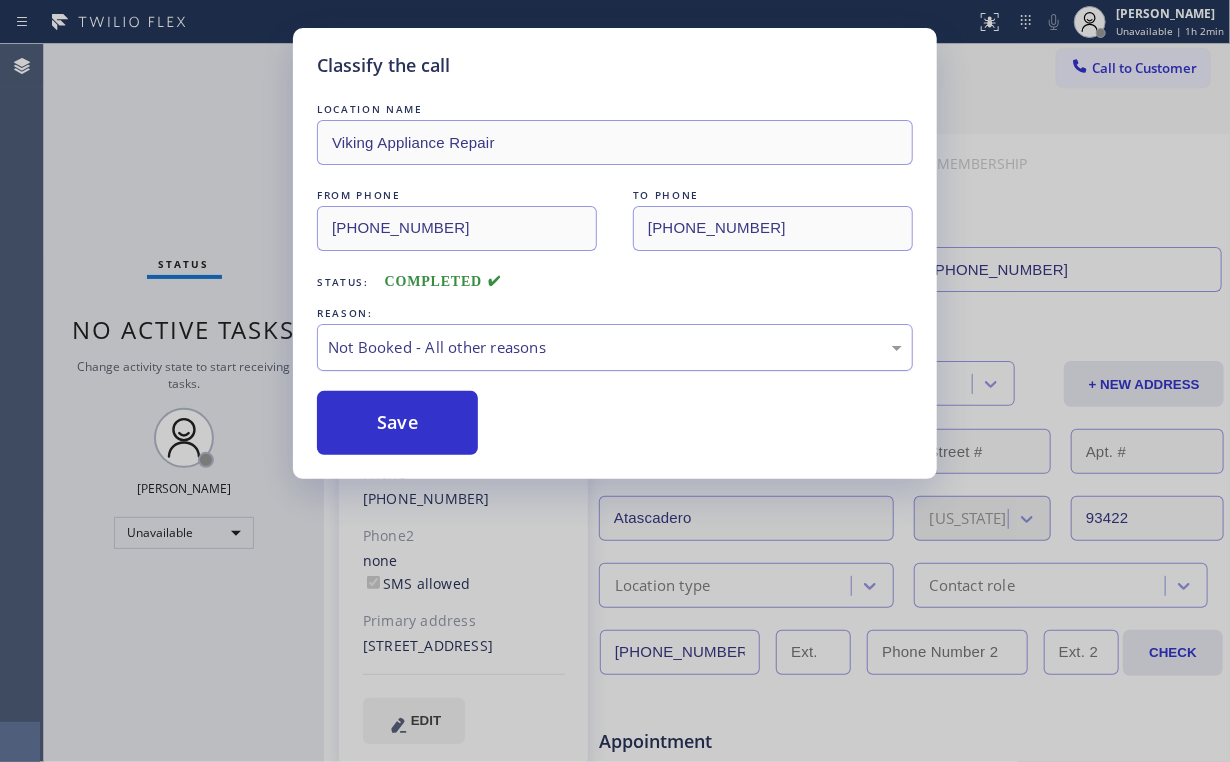 drag, startPoint x: 424, startPoint y: 430, endPoint x: 349, endPoint y: 336, distance: 120.2539 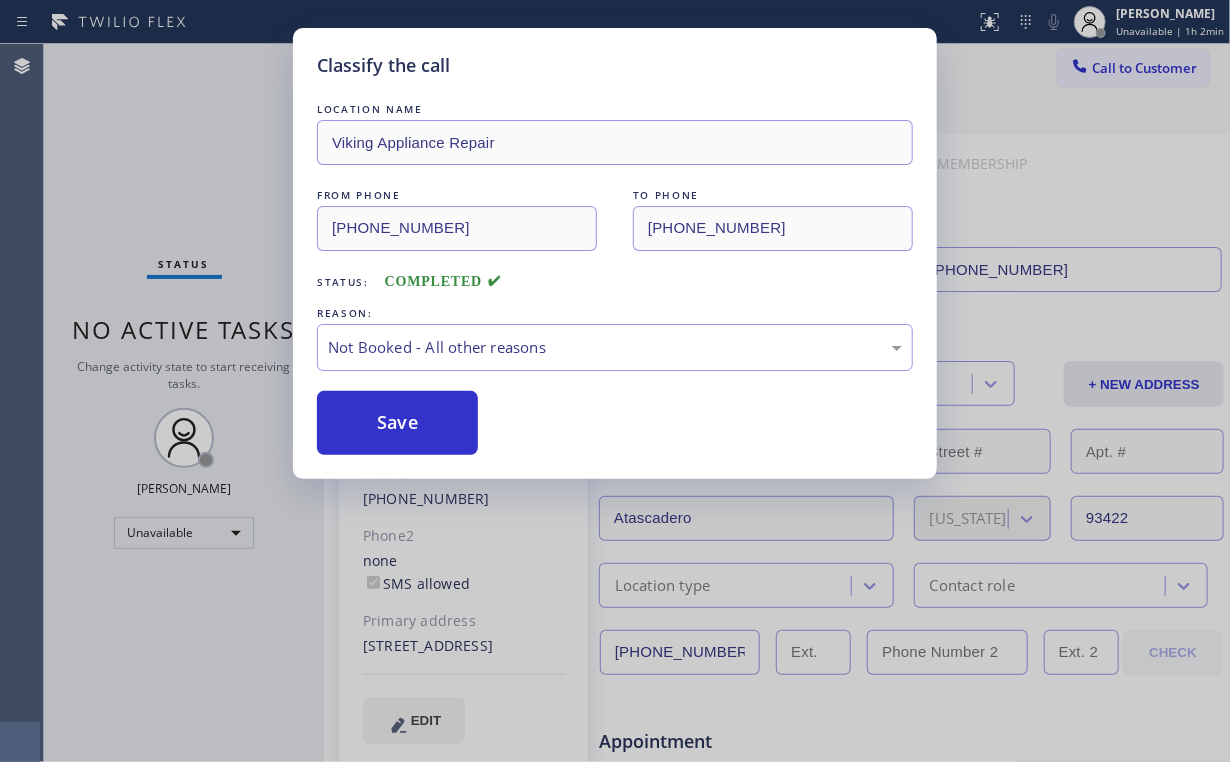 click on "Classify the call LOCATION NAME Viking Appliance Repair FROM PHONE [PHONE_NUMBER] TO PHONE [PHONE_NUMBER] Status: COMPLETED REASON: Not Booked - All other reasons Save" at bounding box center (615, 381) 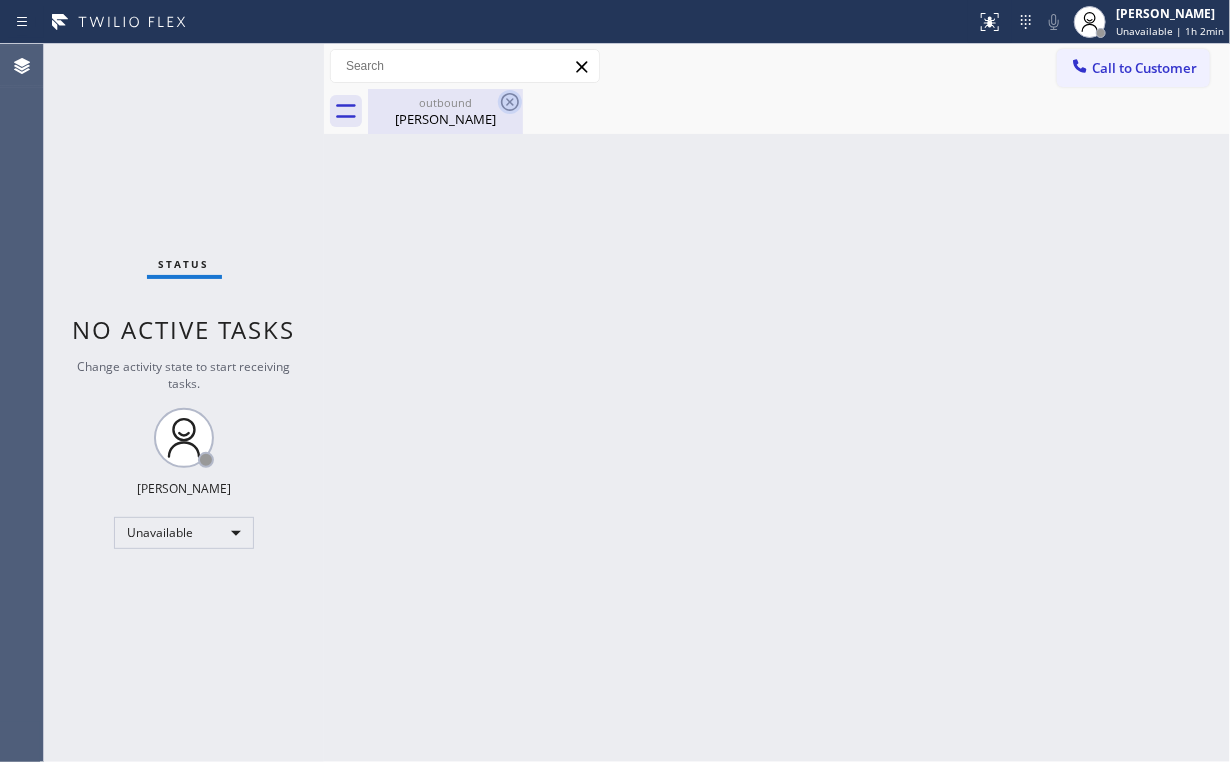 drag, startPoint x: 436, startPoint y: 104, endPoint x: 514, endPoint y: 113, distance: 78.51752 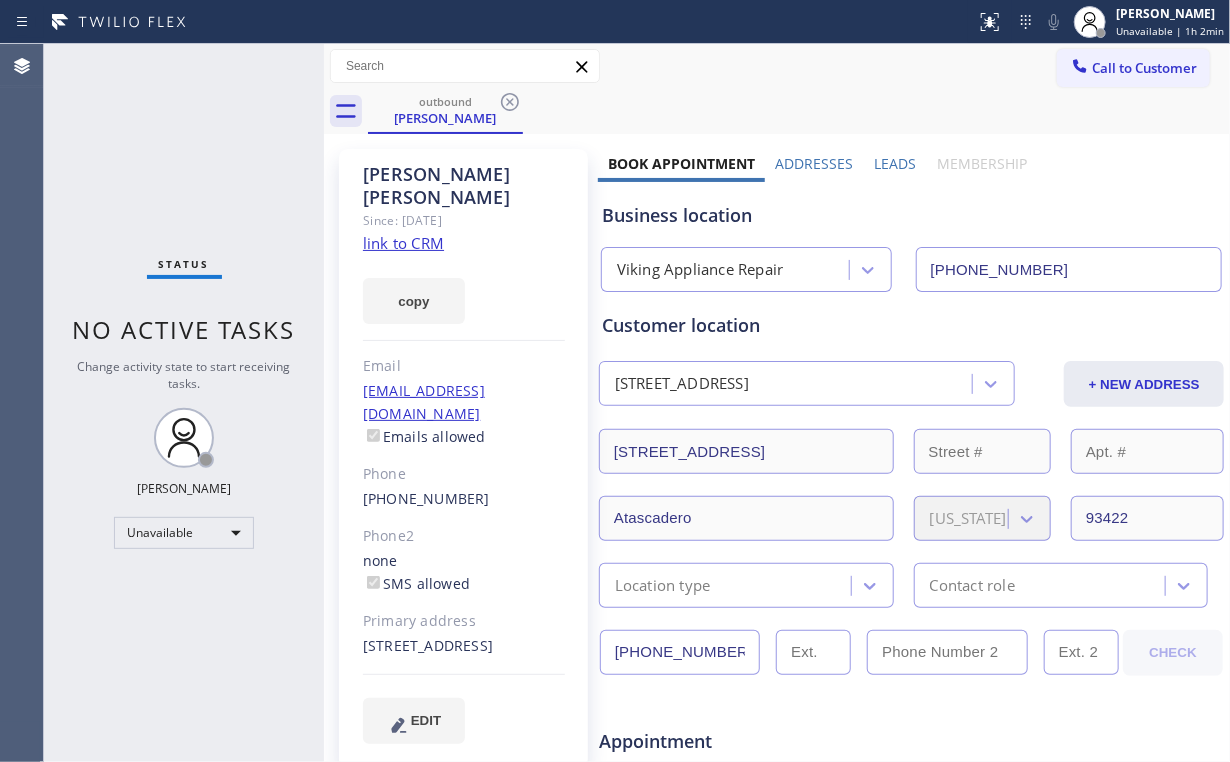 click 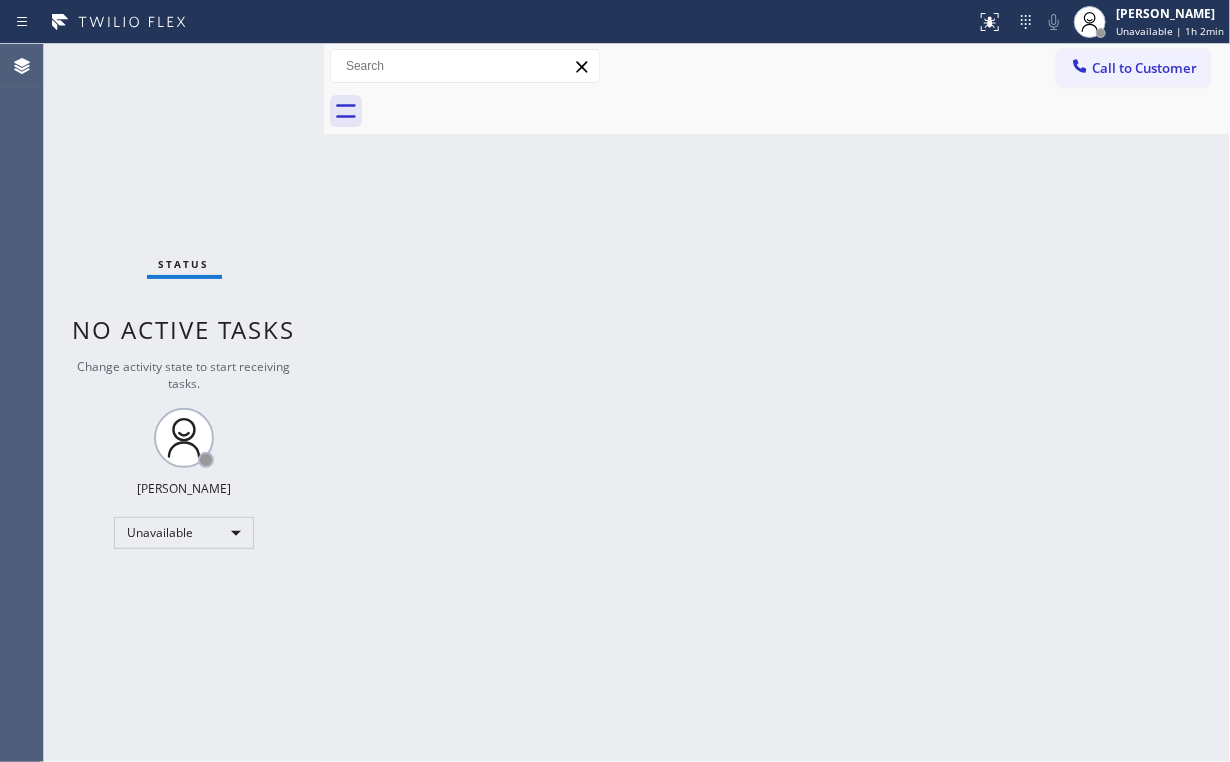 click on "Status   No active tasks     Change activity state to start receiving tasks.   [PERSON_NAME] Unavailable" at bounding box center (184, 403) 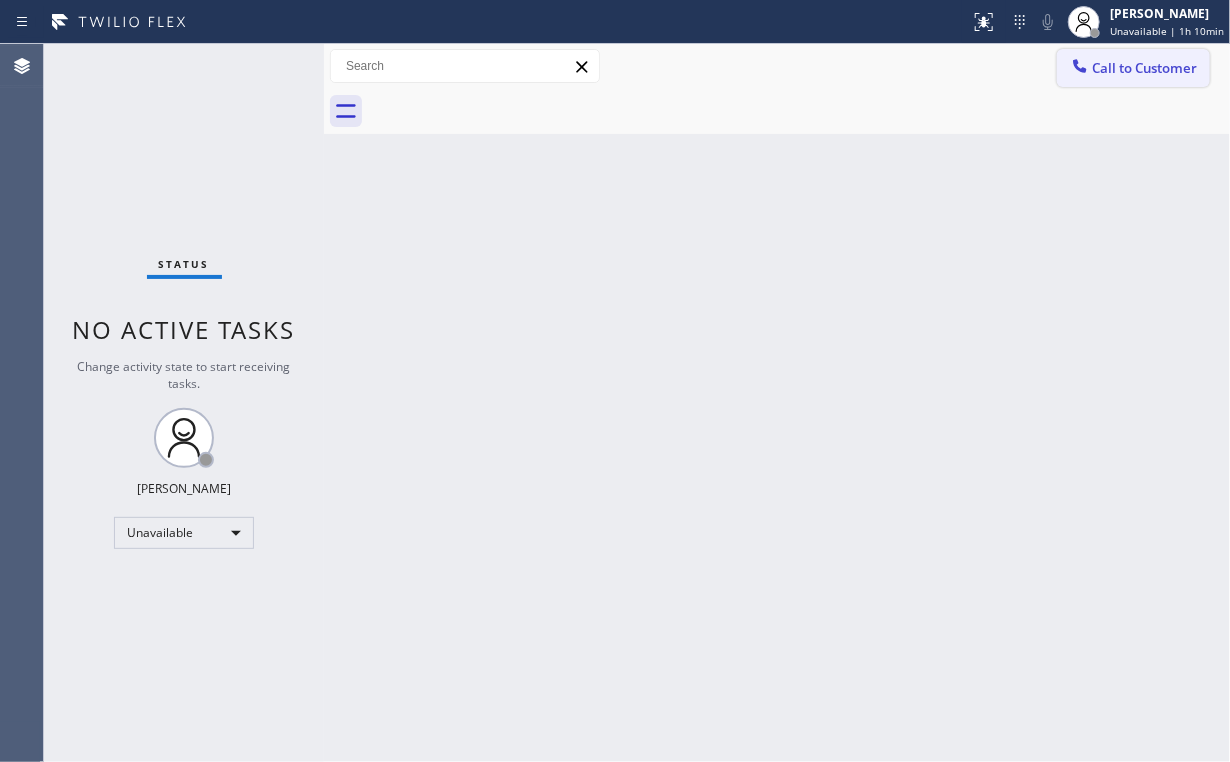 click on "Call to Customer" at bounding box center (1144, 68) 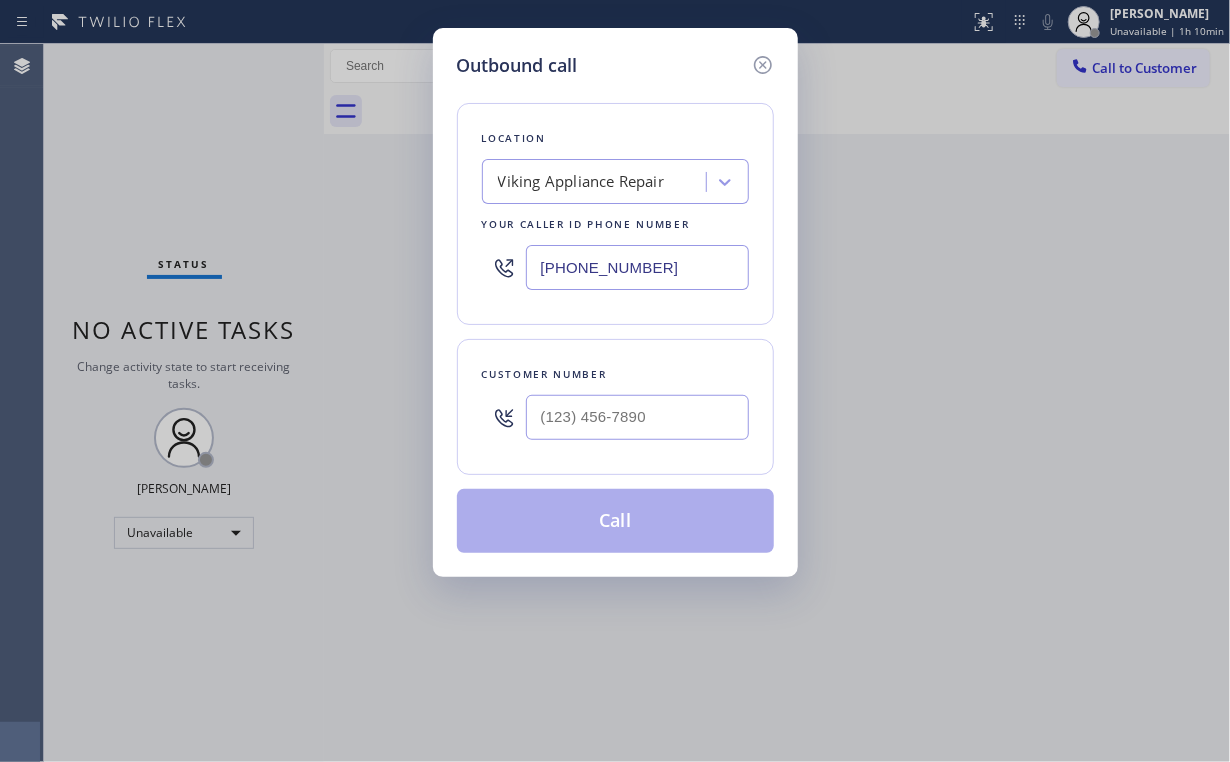 click on "[PHONE_NUMBER]" at bounding box center (637, 267) 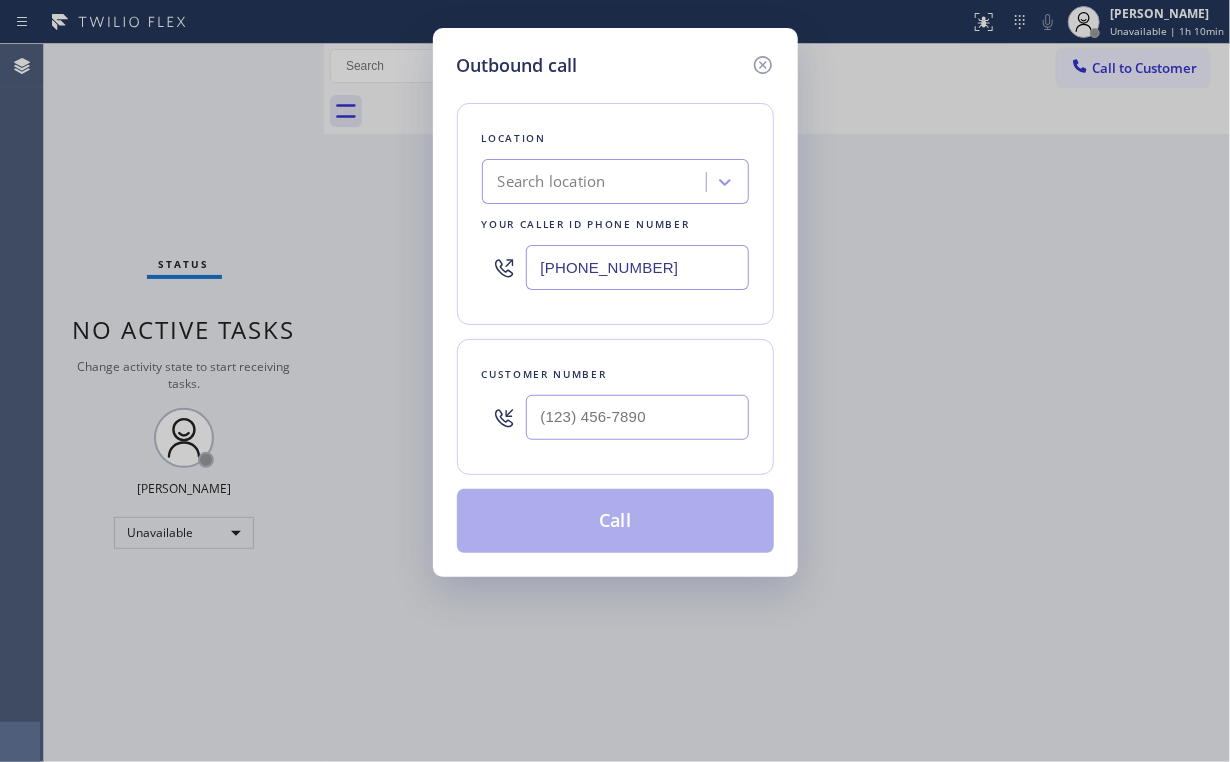 type on "[PHONE_NUMBER]" 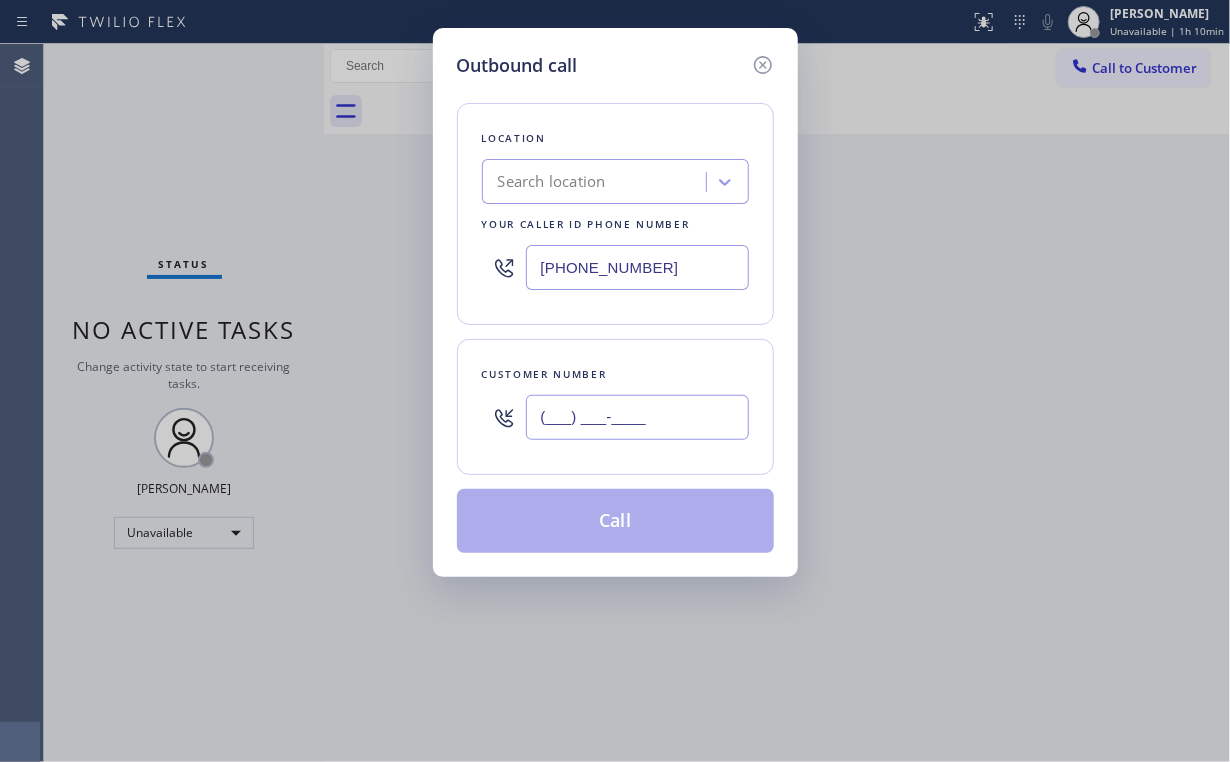 click on "(___) ___-____" at bounding box center [637, 417] 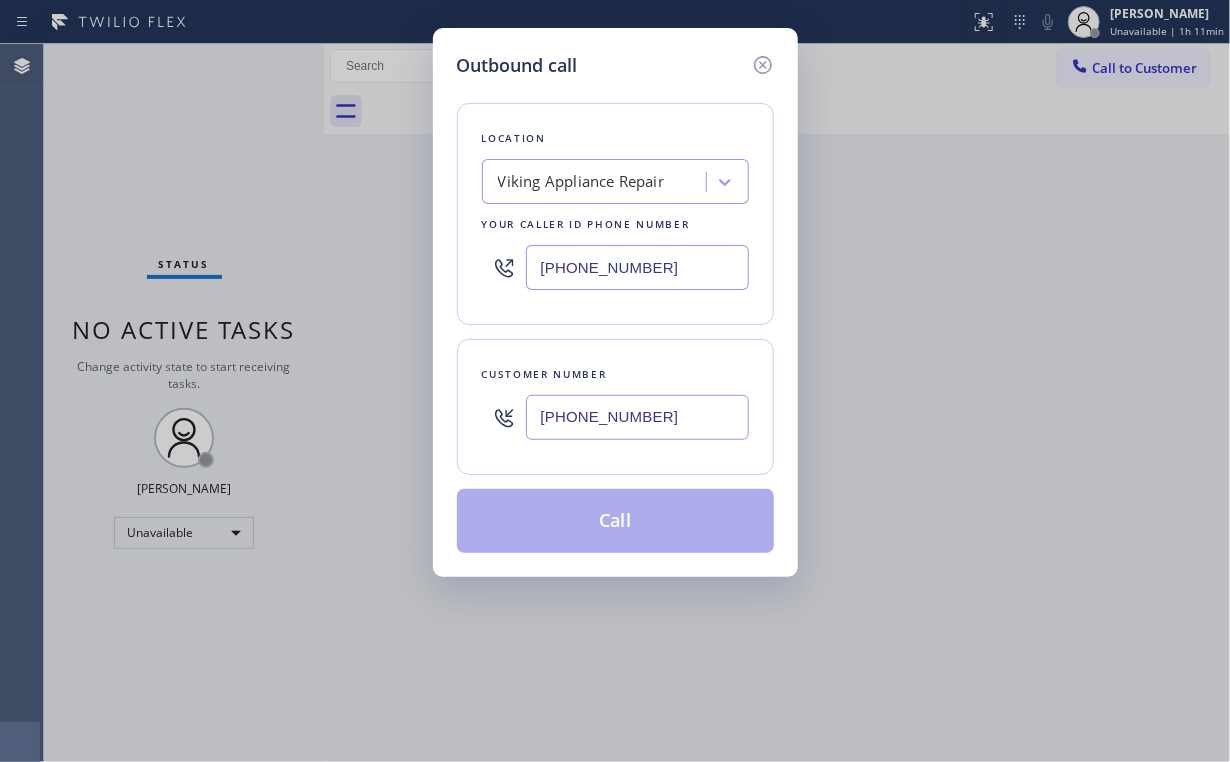 type on "[PHONE_NUMBER]" 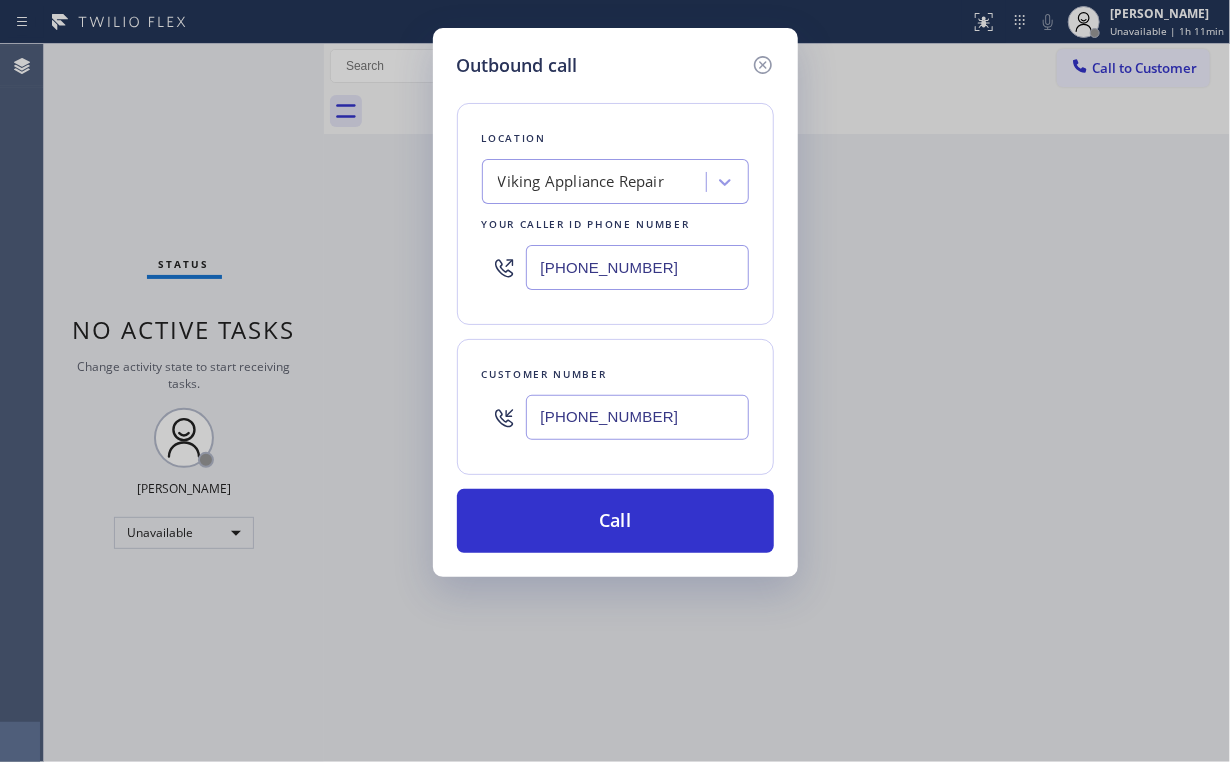 click on "Outbound call Location Viking Appliance Repair Your caller id phone number [PHONE_NUMBER] Customer number [PHONE_NUMBER] Call" at bounding box center [615, 302] 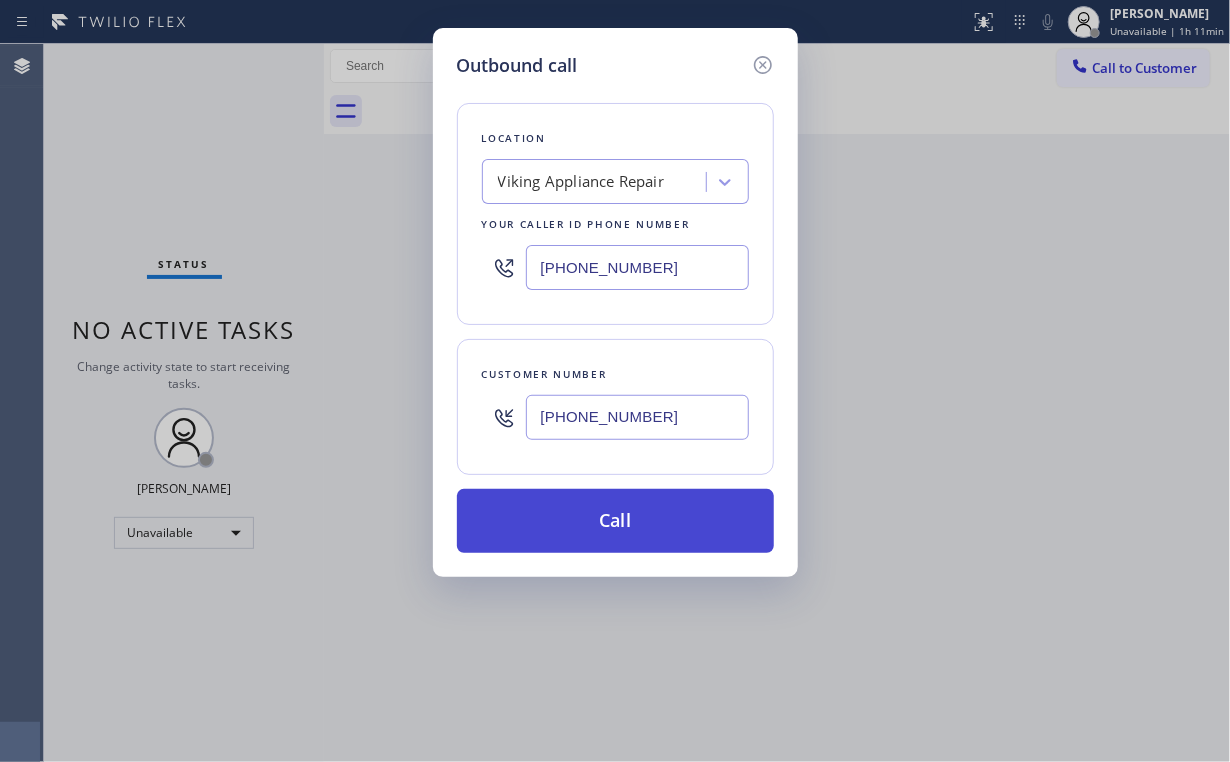 type on "[PHONE_NUMBER]" 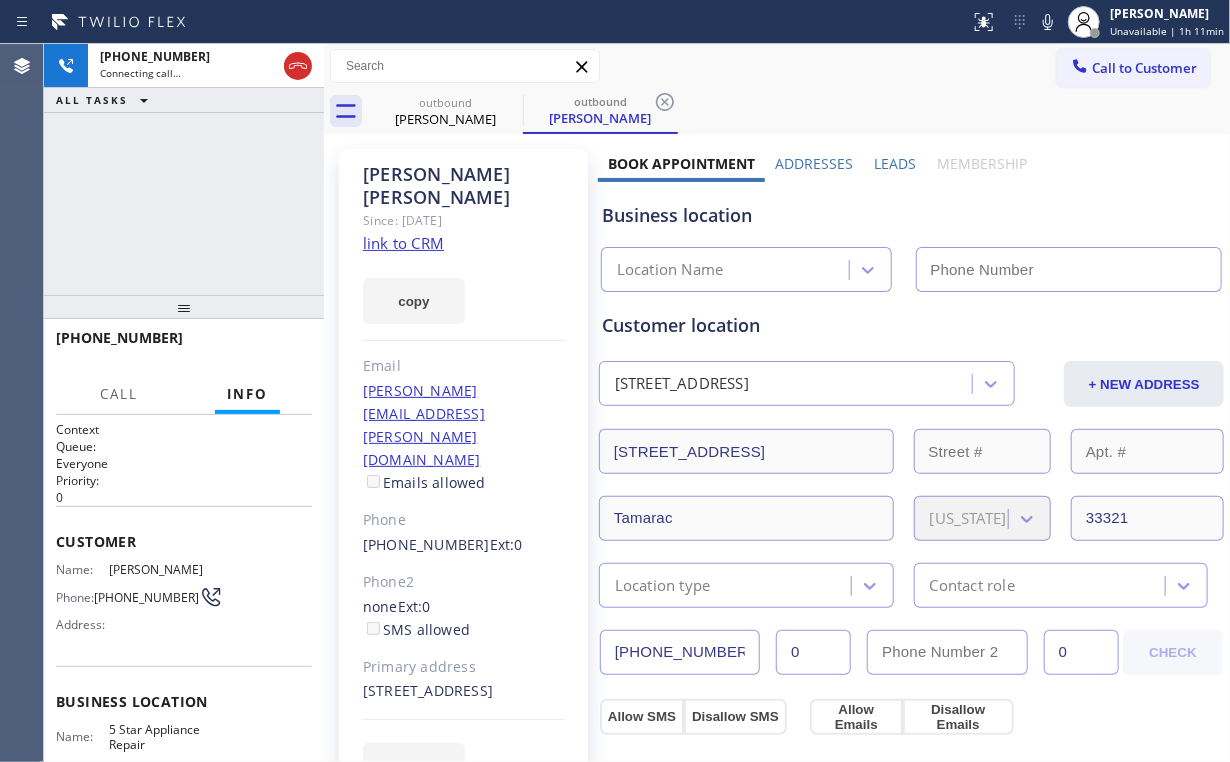 type on "[PHONE_NUMBER]" 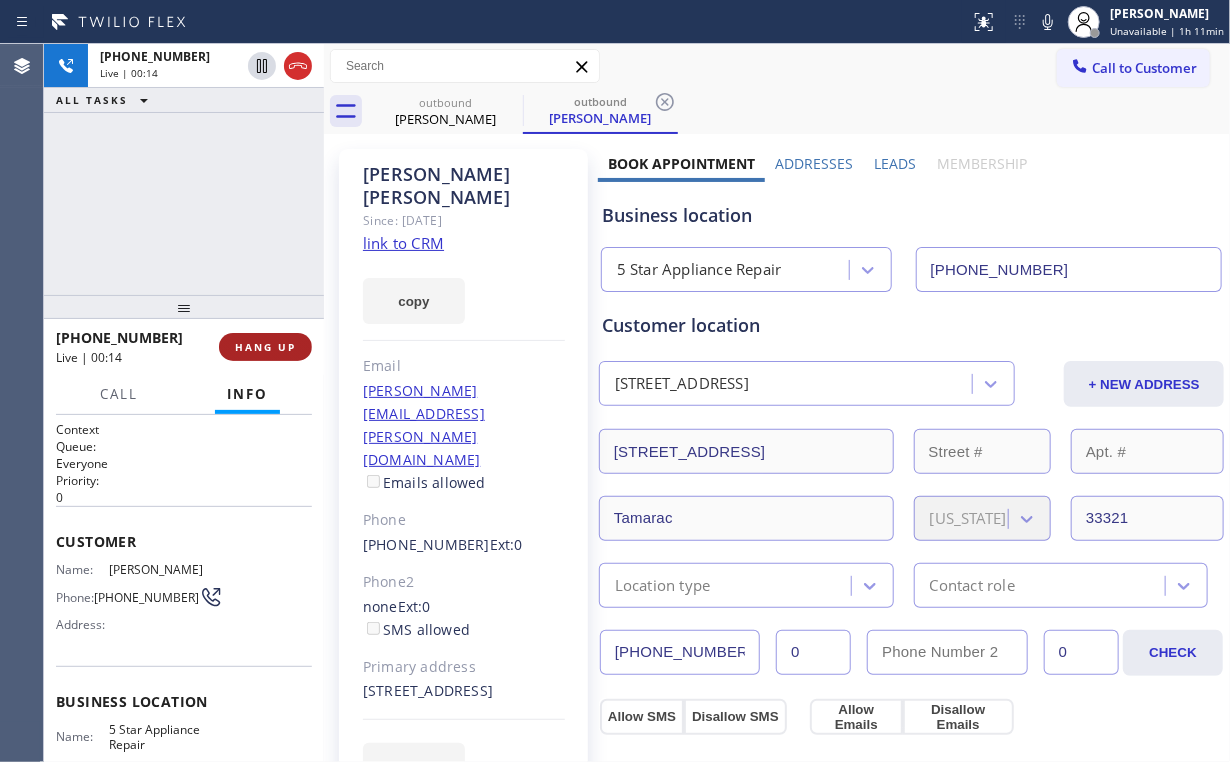 click on "HANG UP" at bounding box center [265, 347] 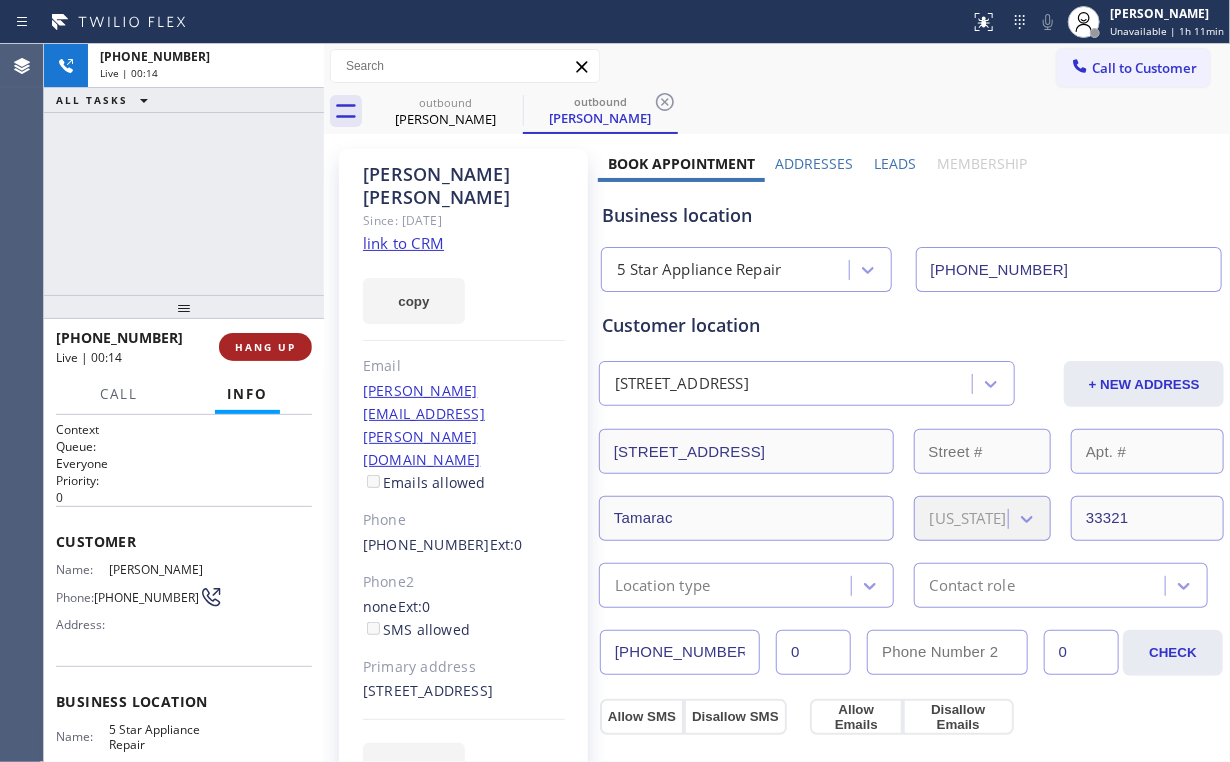 click on "HANG UP" at bounding box center (265, 347) 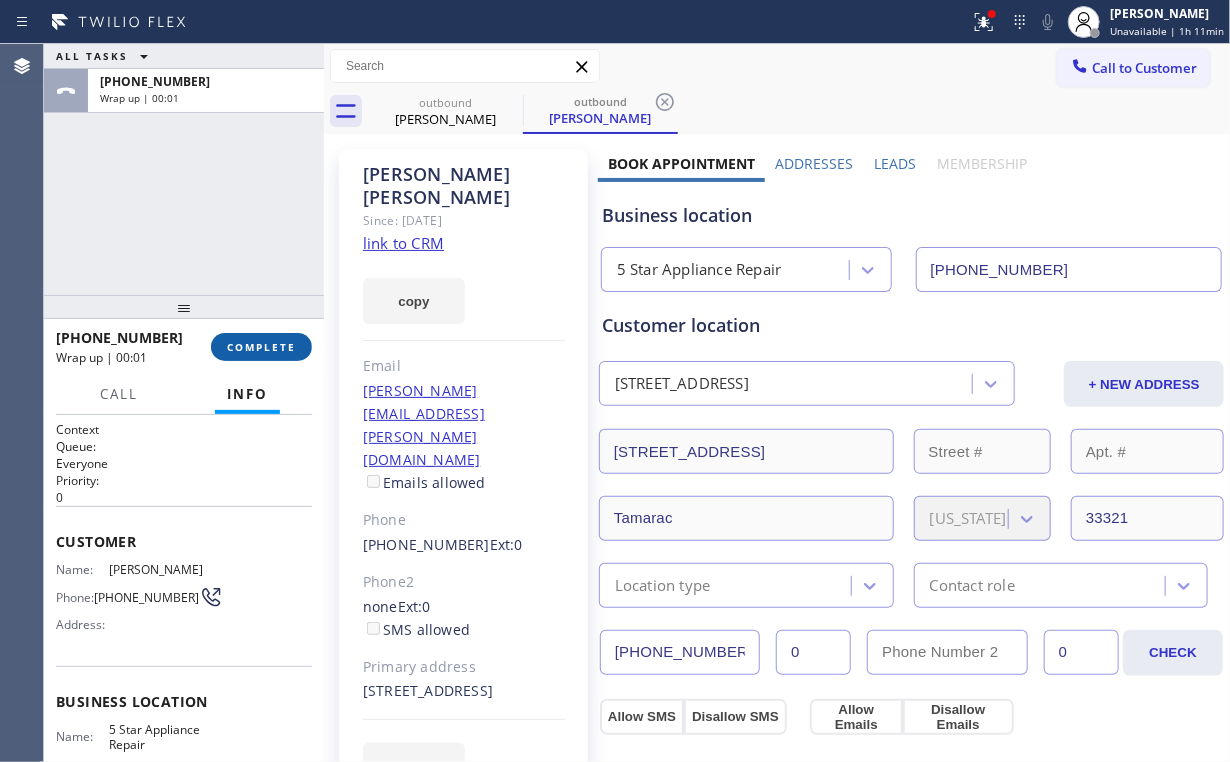 click on "COMPLETE" at bounding box center (261, 347) 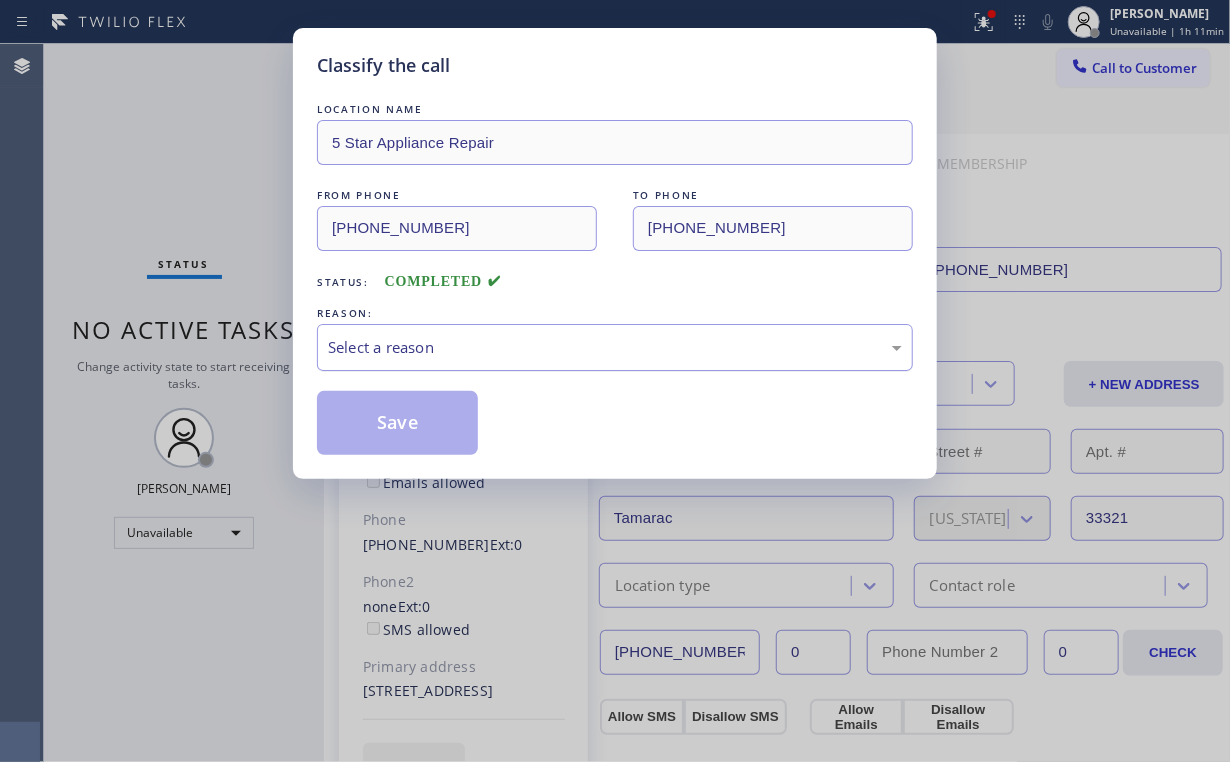 click on "Select a reason" at bounding box center [615, 347] 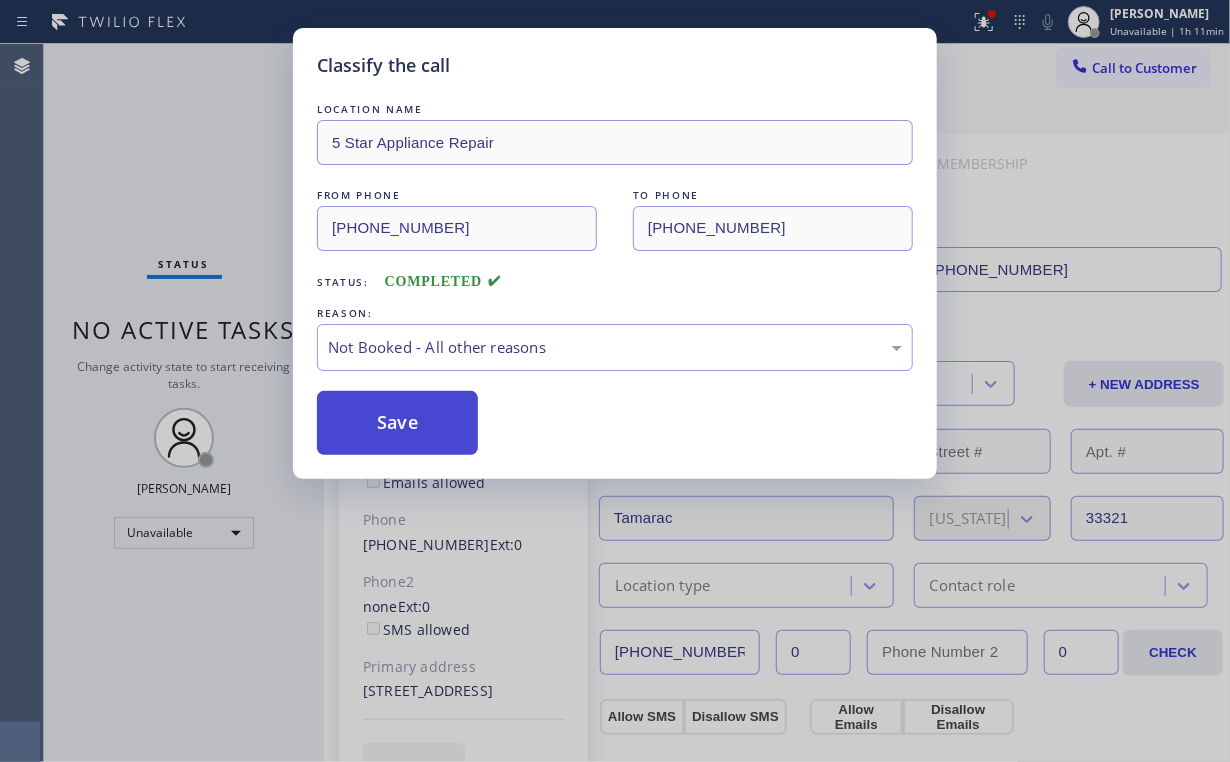 click on "Save" at bounding box center (397, 423) 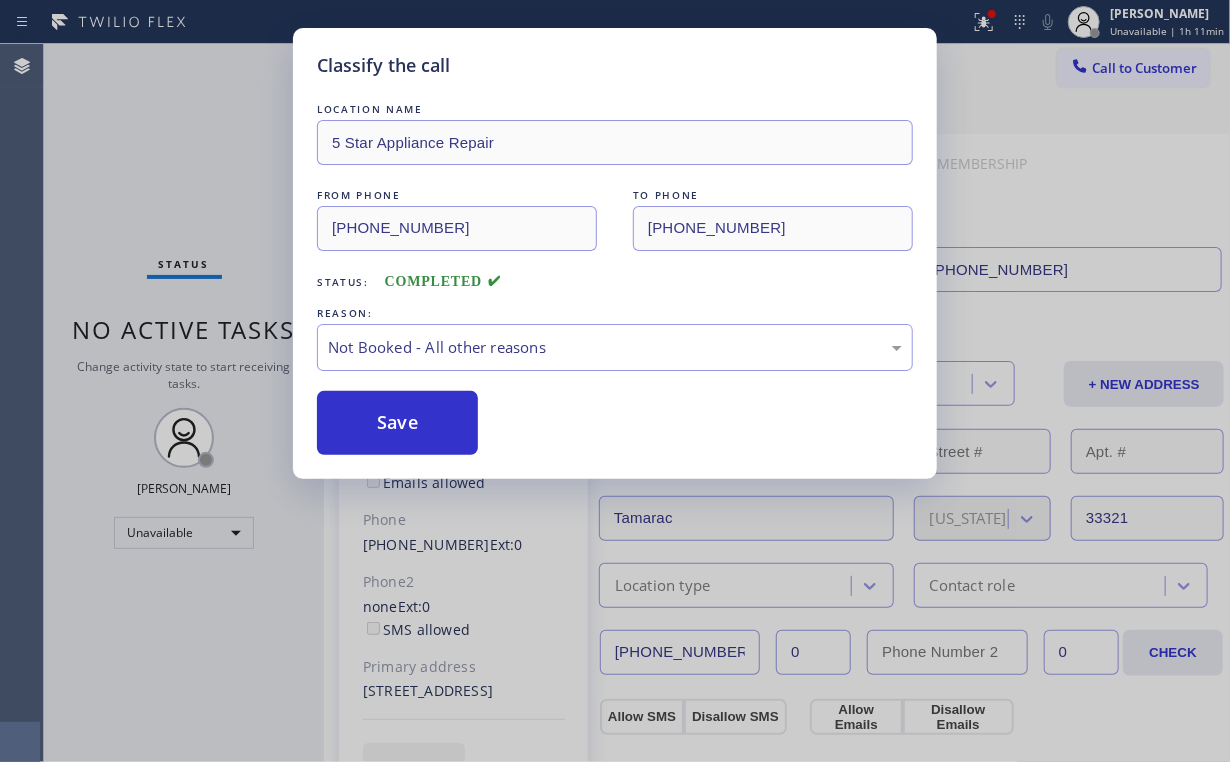 click on "Classify the call LOCATION NAME 5 Star Appliance Repair FROM PHONE [PHONE_NUMBER] TO PHONE [PHONE_NUMBER] Status: COMPLETED REASON: Not Booked - All other reasons Save" at bounding box center [615, 381] 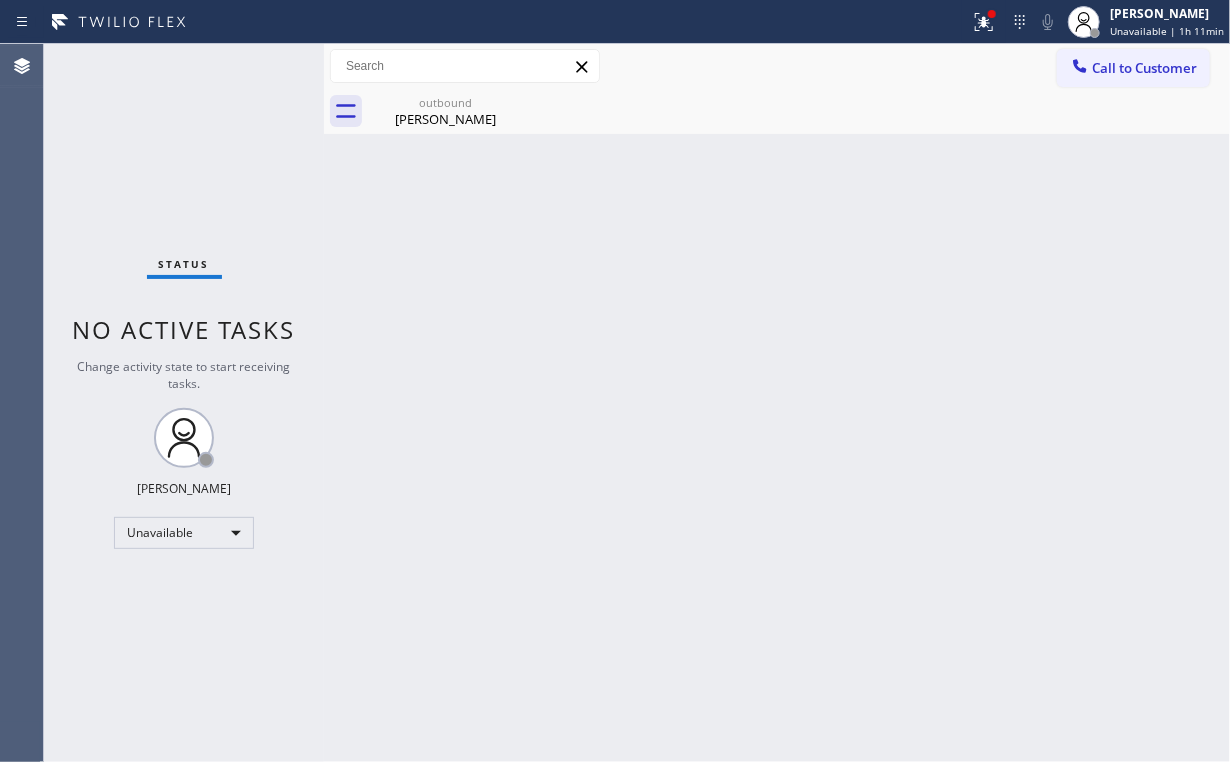 drag, startPoint x: 987, startPoint y: 19, endPoint x: 964, endPoint y: 119, distance: 102.610916 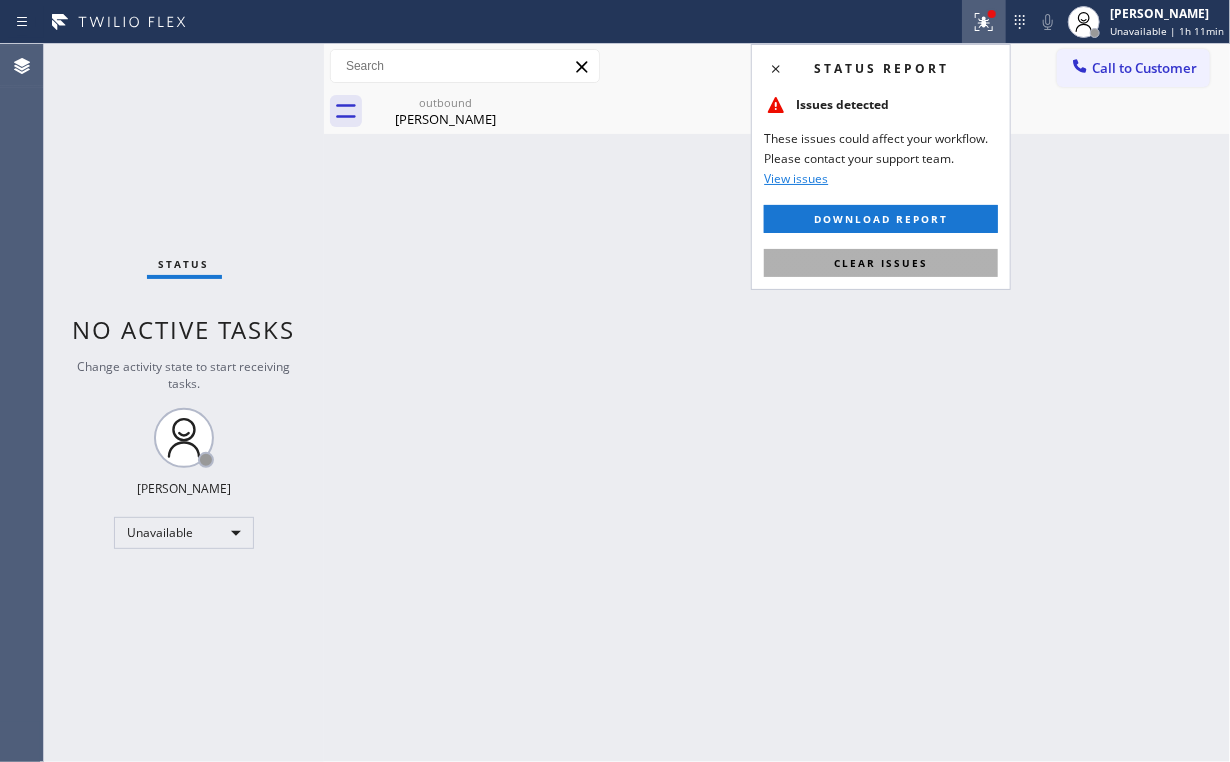 click on "Clear issues" at bounding box center (881, 263) 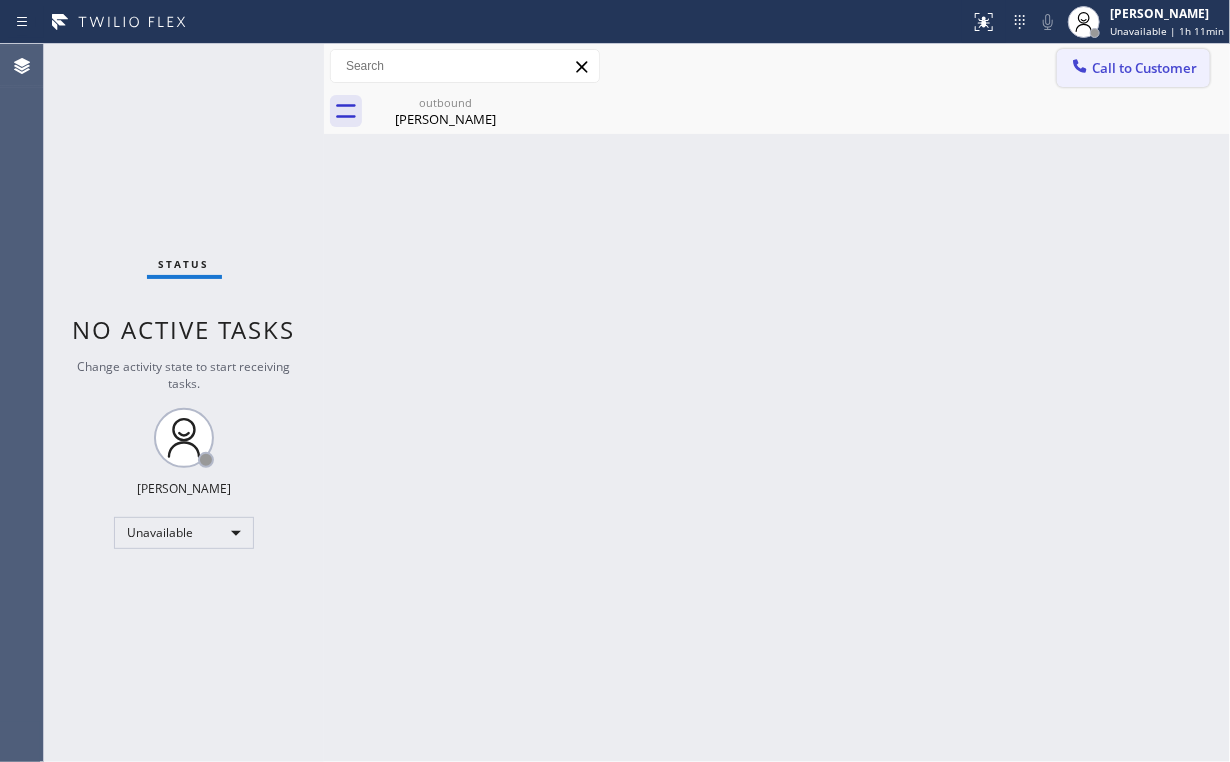 drag, startPoint x: 1132, startPoint y: 70, endPoint x: 806, endPoint y: 260, distance: 377.32745 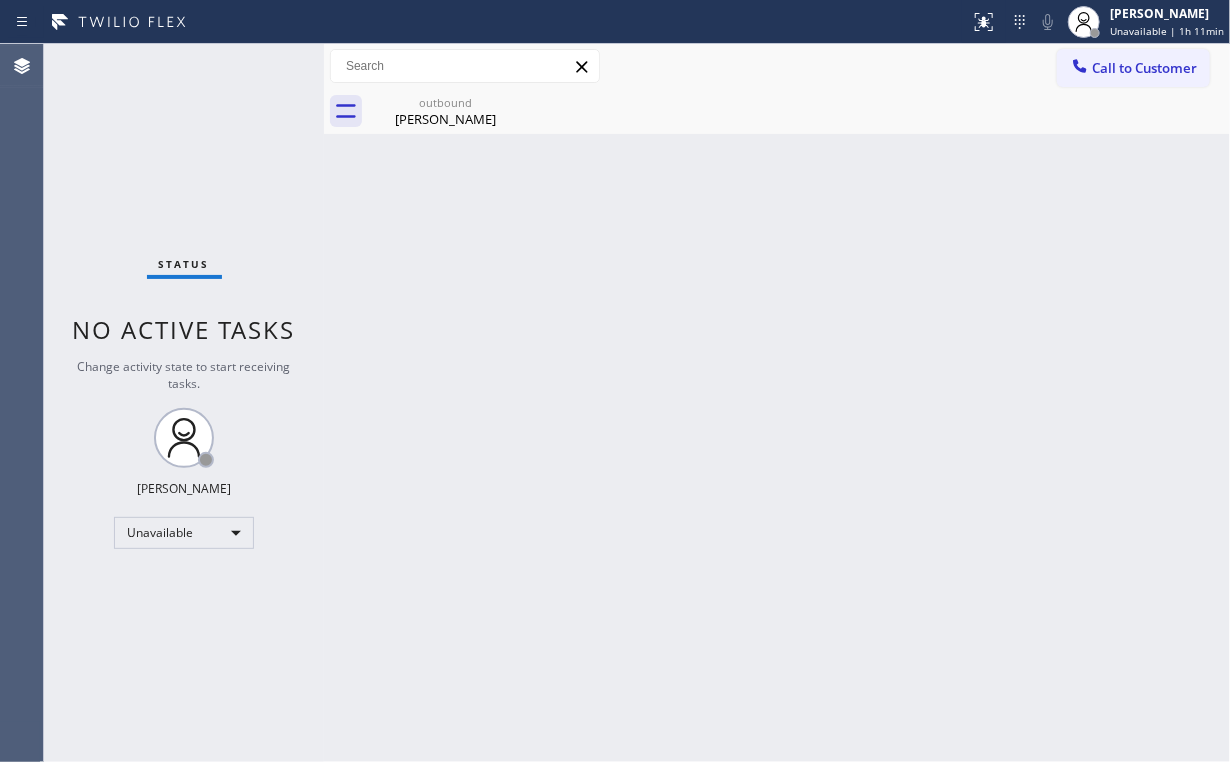 click on "Call to Customer" at bounding box center (1144, 68) 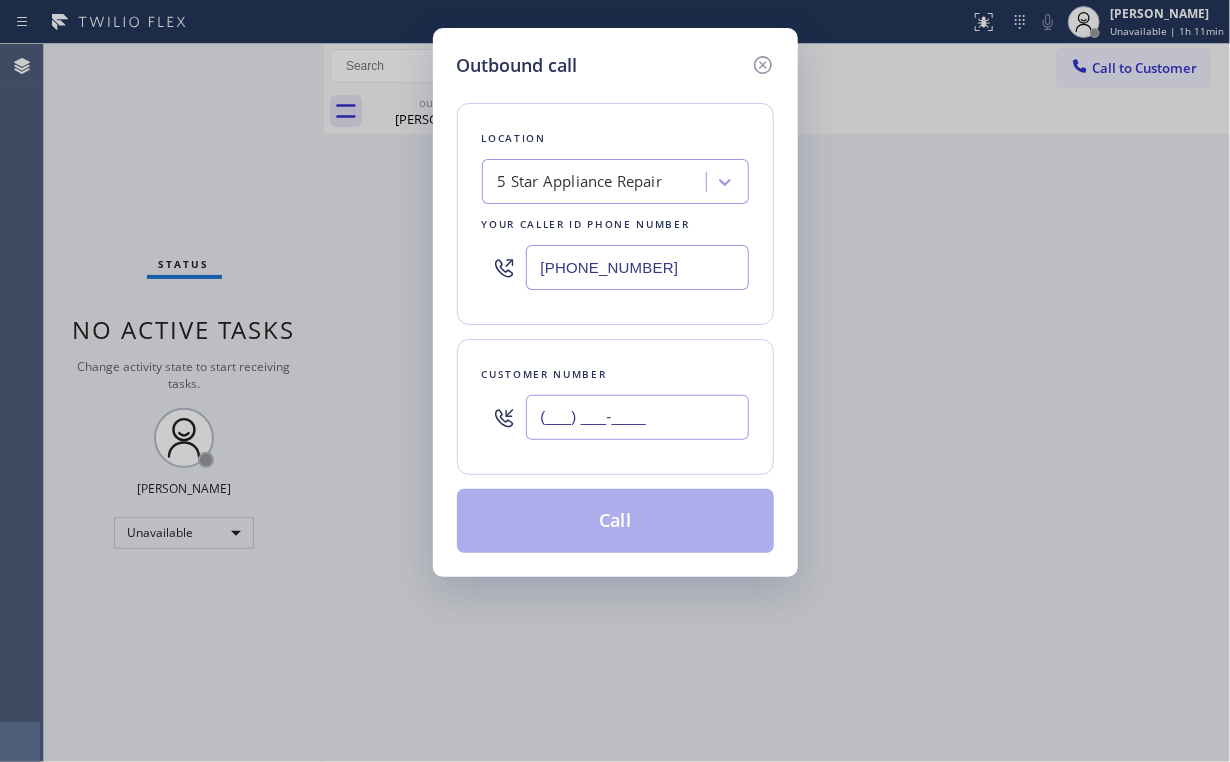 click on "(___) ___-____" at bounding box center [637, 417] 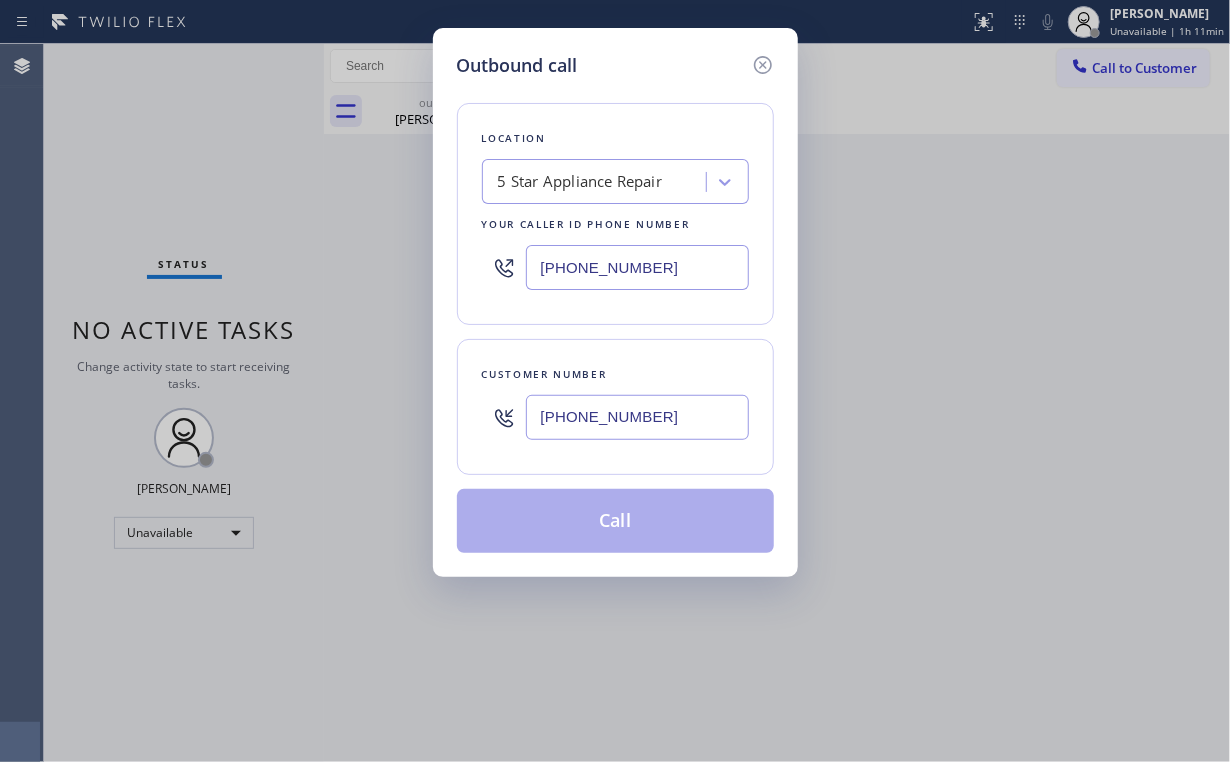 type on "[PHONE_NUMBER]" 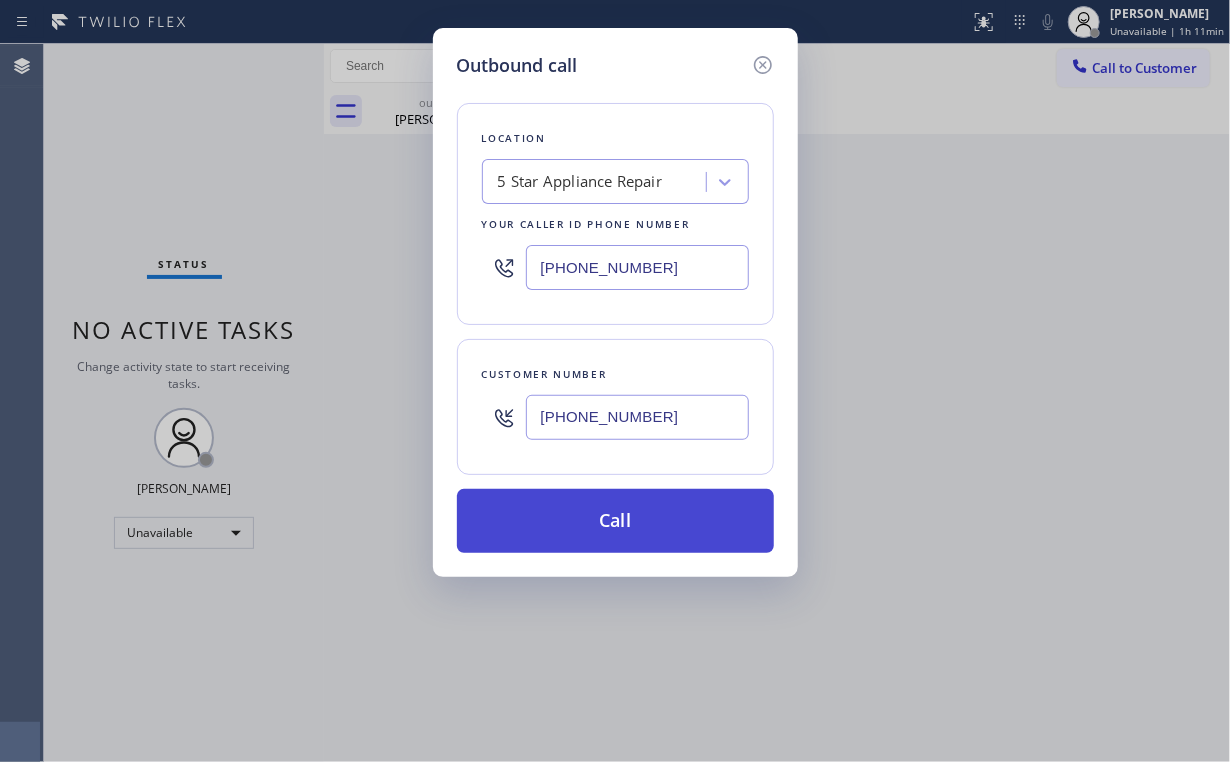 click on "Call" at bounding box center [615, 521] 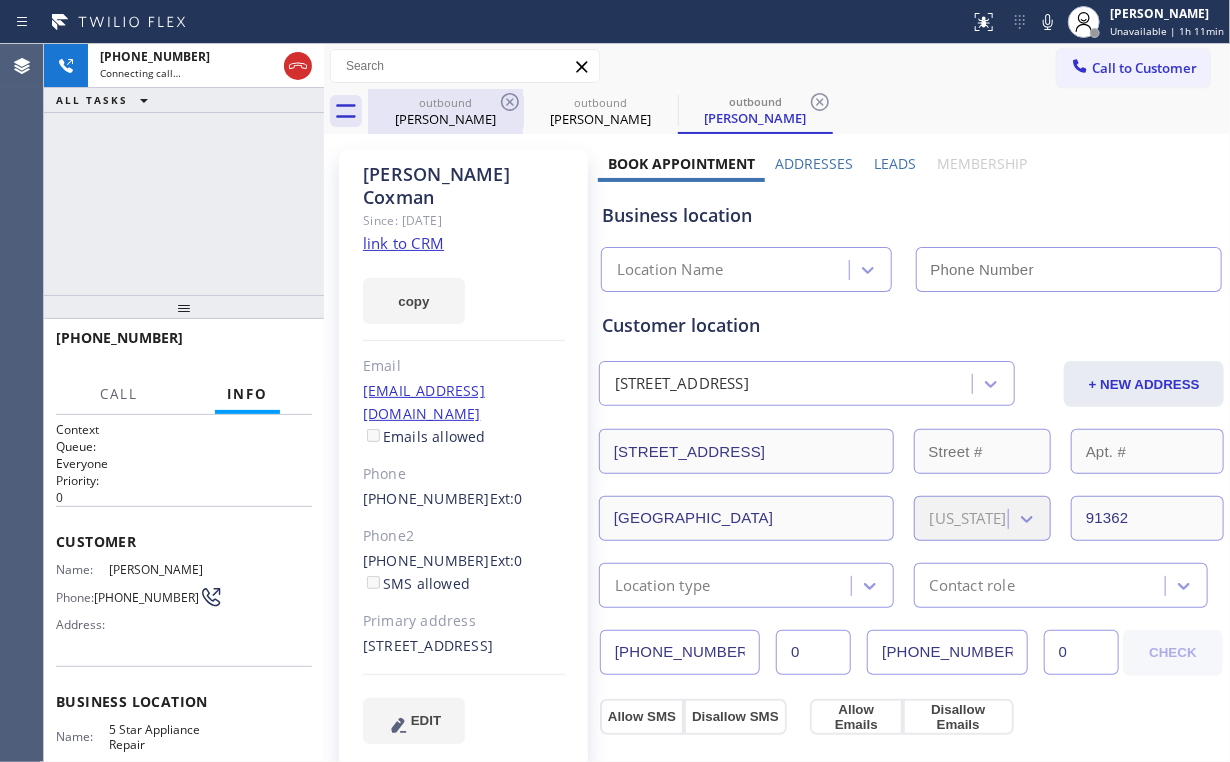 drag, startPoint x: 456, startPoint y: 110, endPoint x: 509, endPoint y: 113, distance: 53.08484 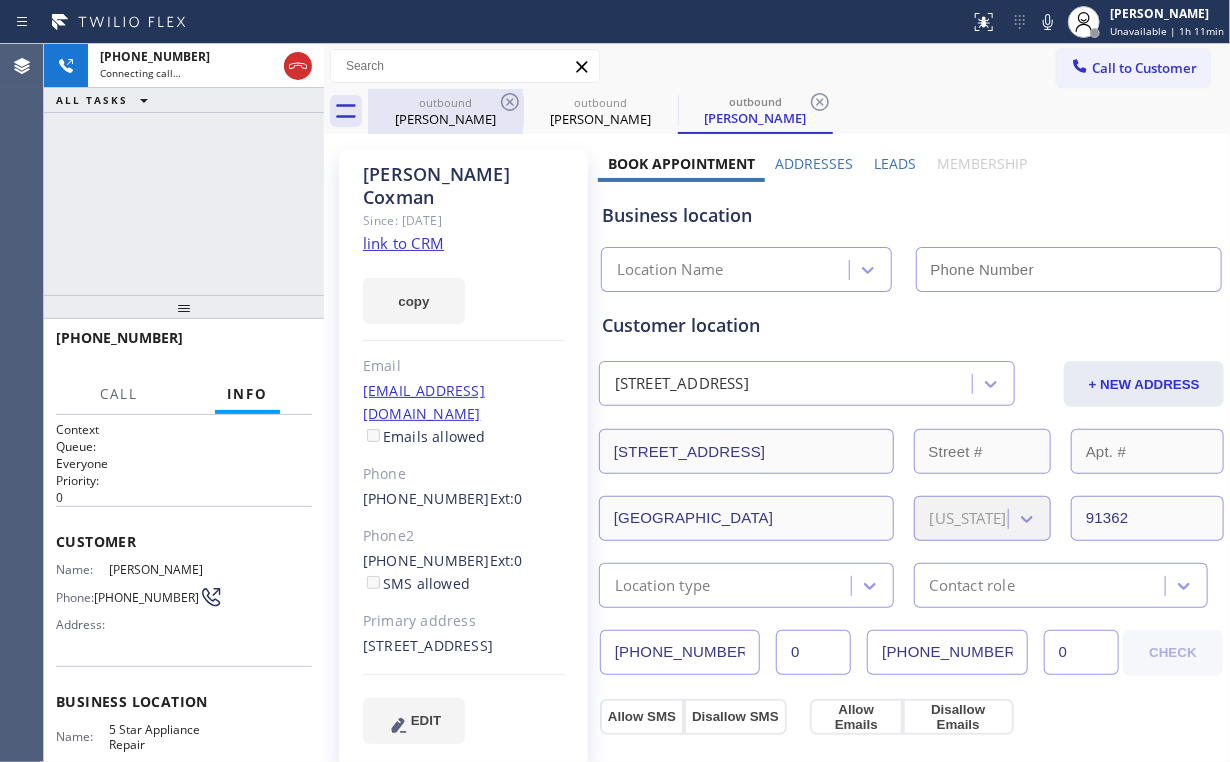 click on "[PERSON_NAME]" at bounding box center (445, 119) 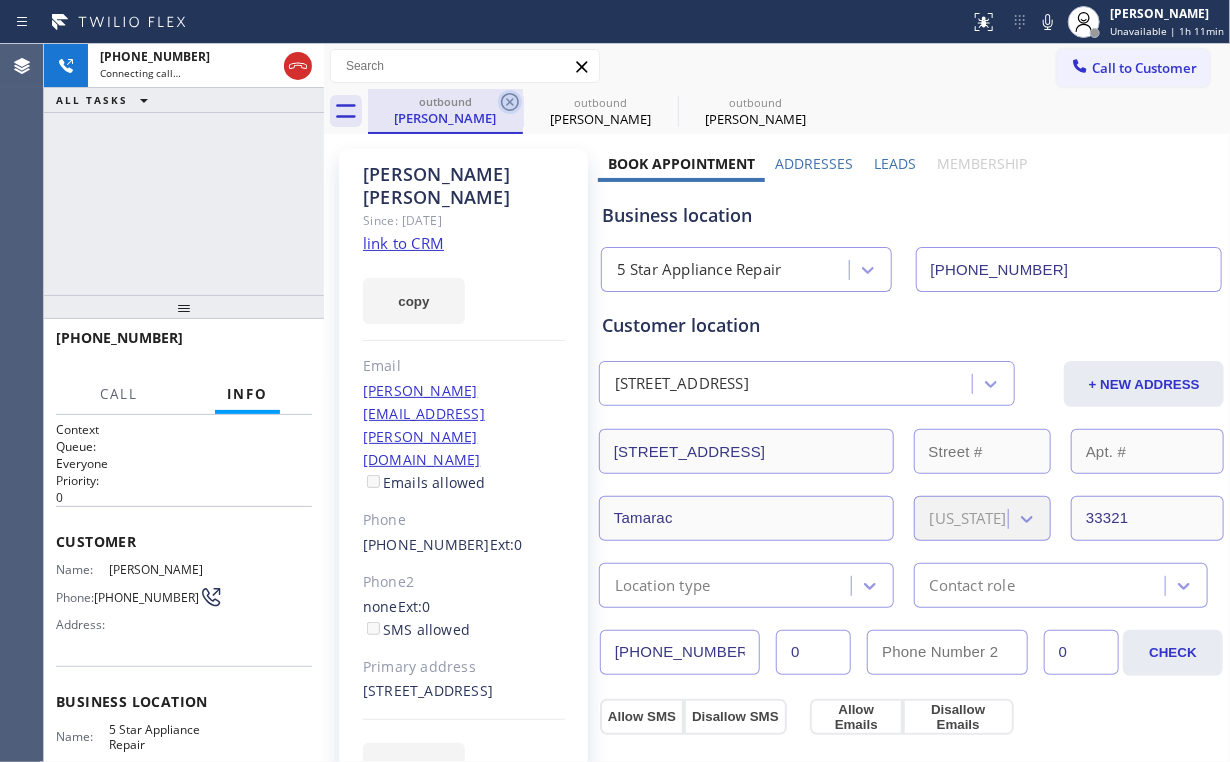 click 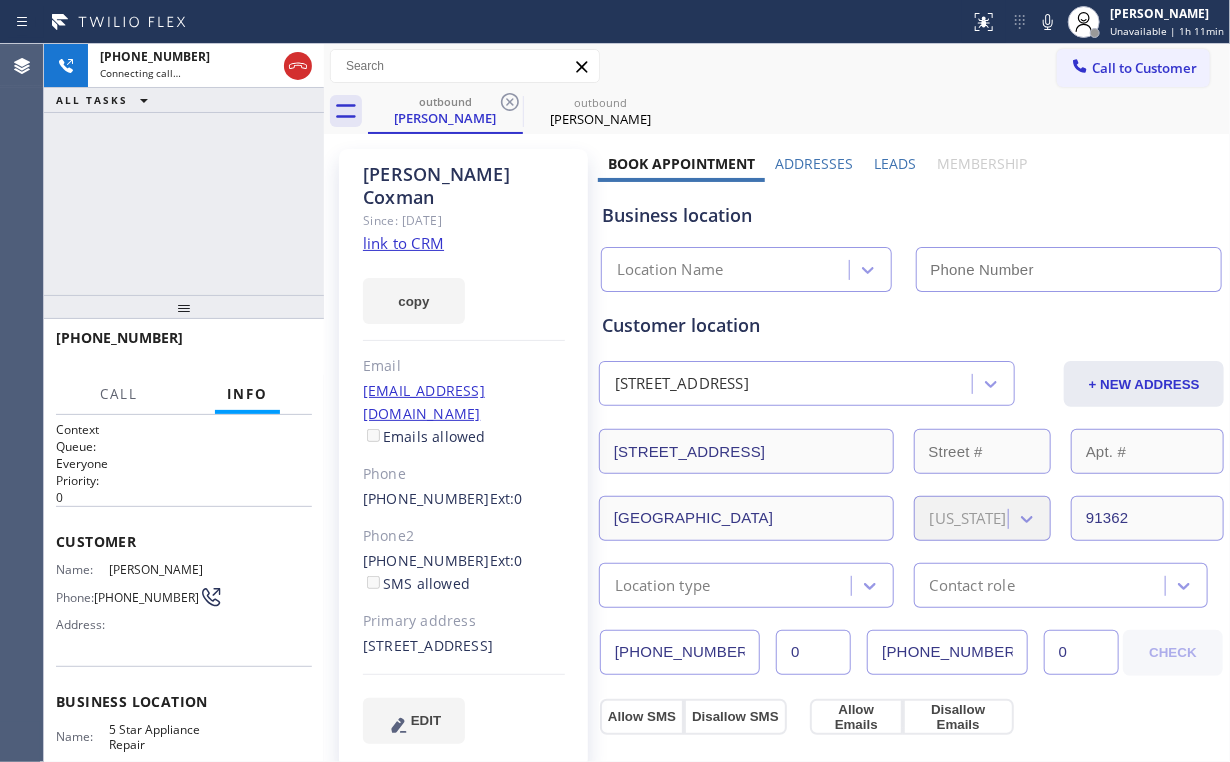 type on "[PHONE_NUMBER]" 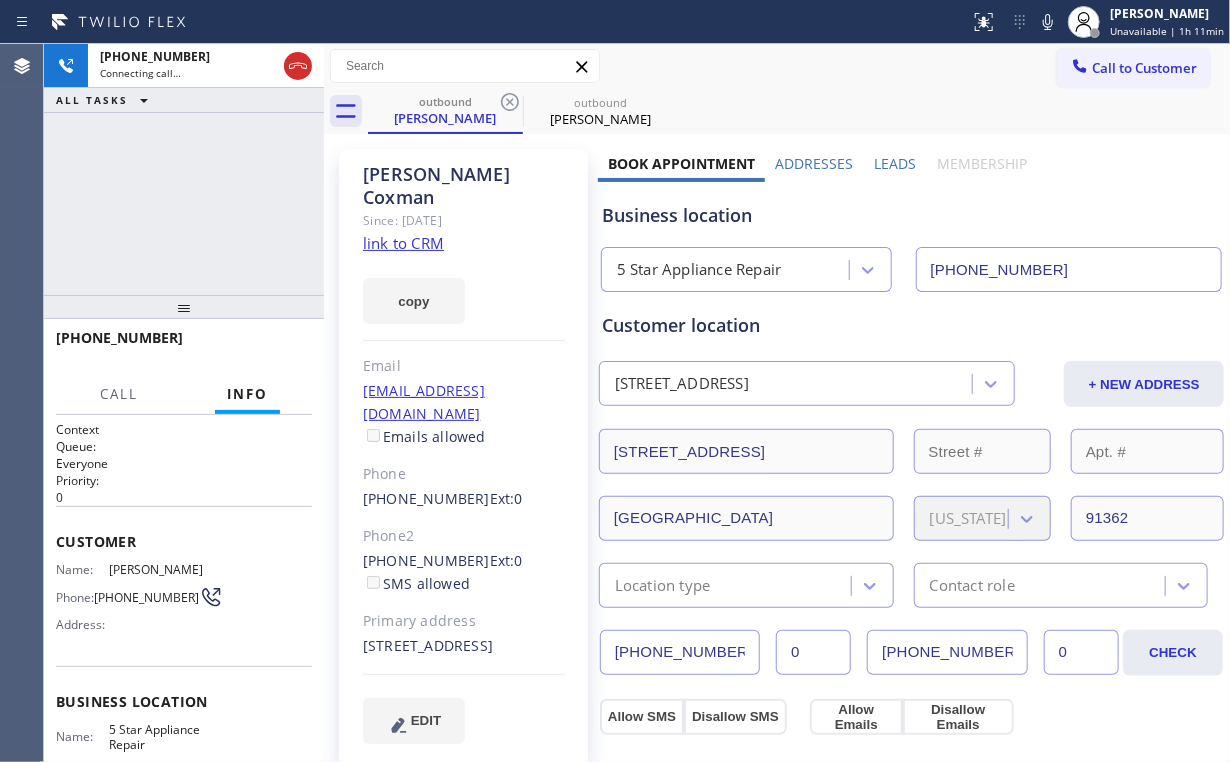 click on "[PHONE_NUMBER] Connecting call… ALL TASKS ALL TASKS ACTIVE TASKS TASKS IN WRAP UP" at bounding box center (184, 169) 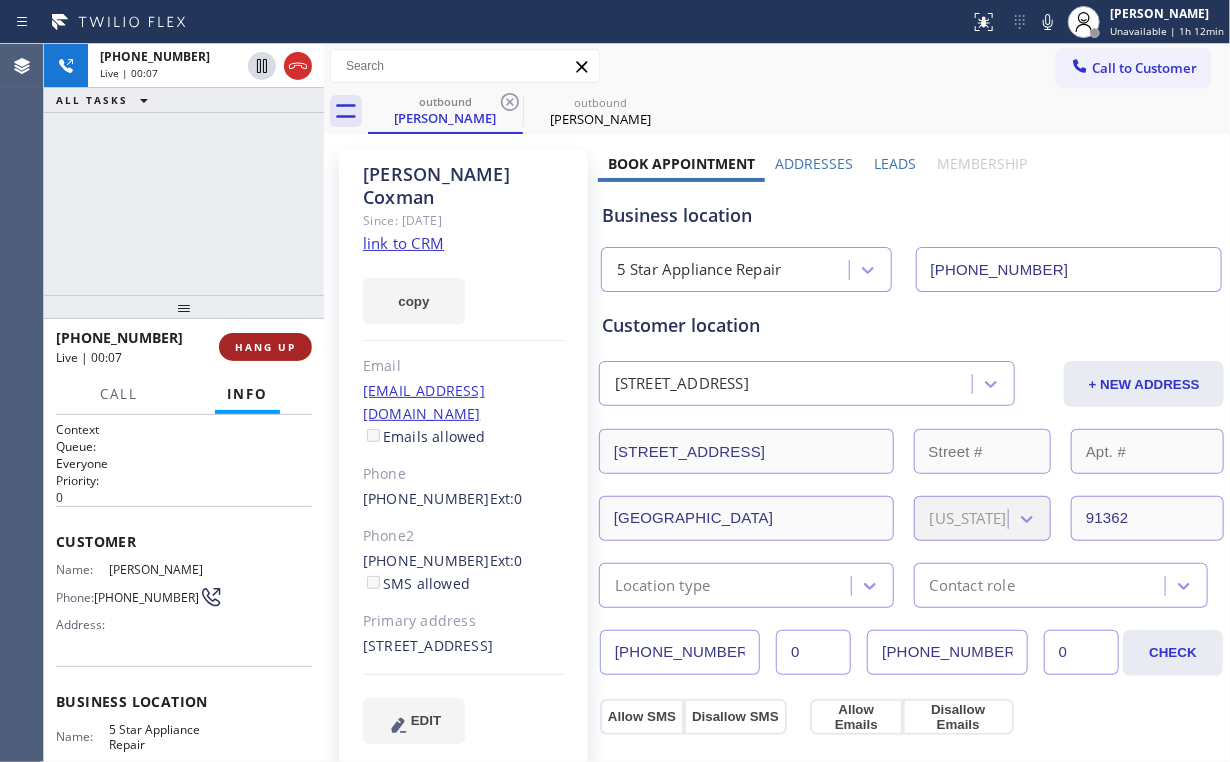 click on "HANG UP" at bounding box center (265, 347) 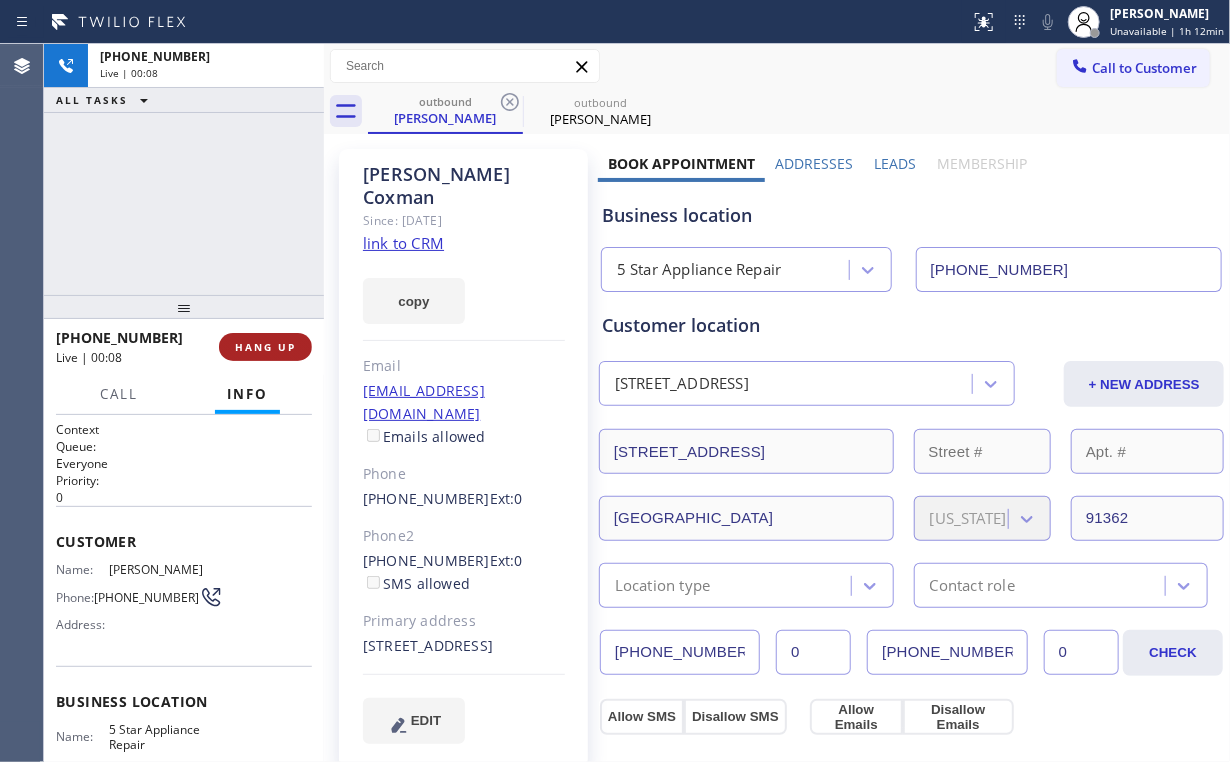 click on "HANG UP" at bounding box center (265, 347) 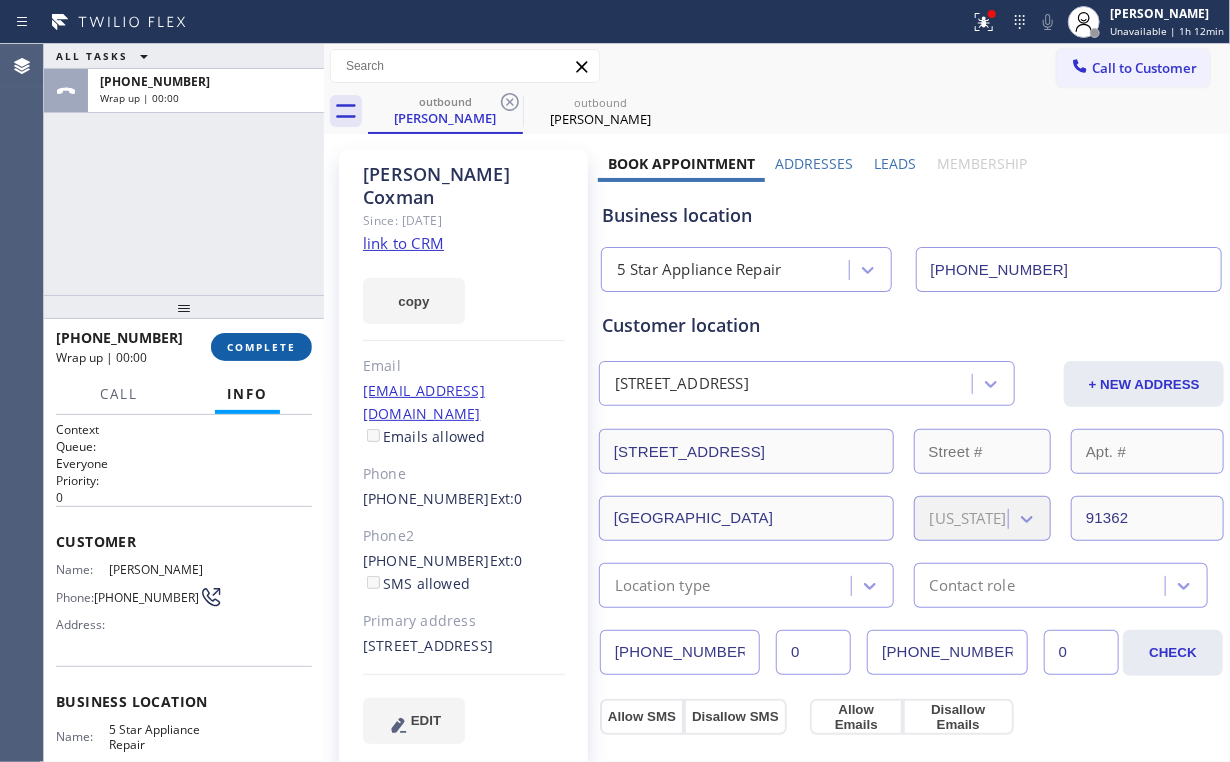 click on "COMPLETE" at bounding box center (261, 347) 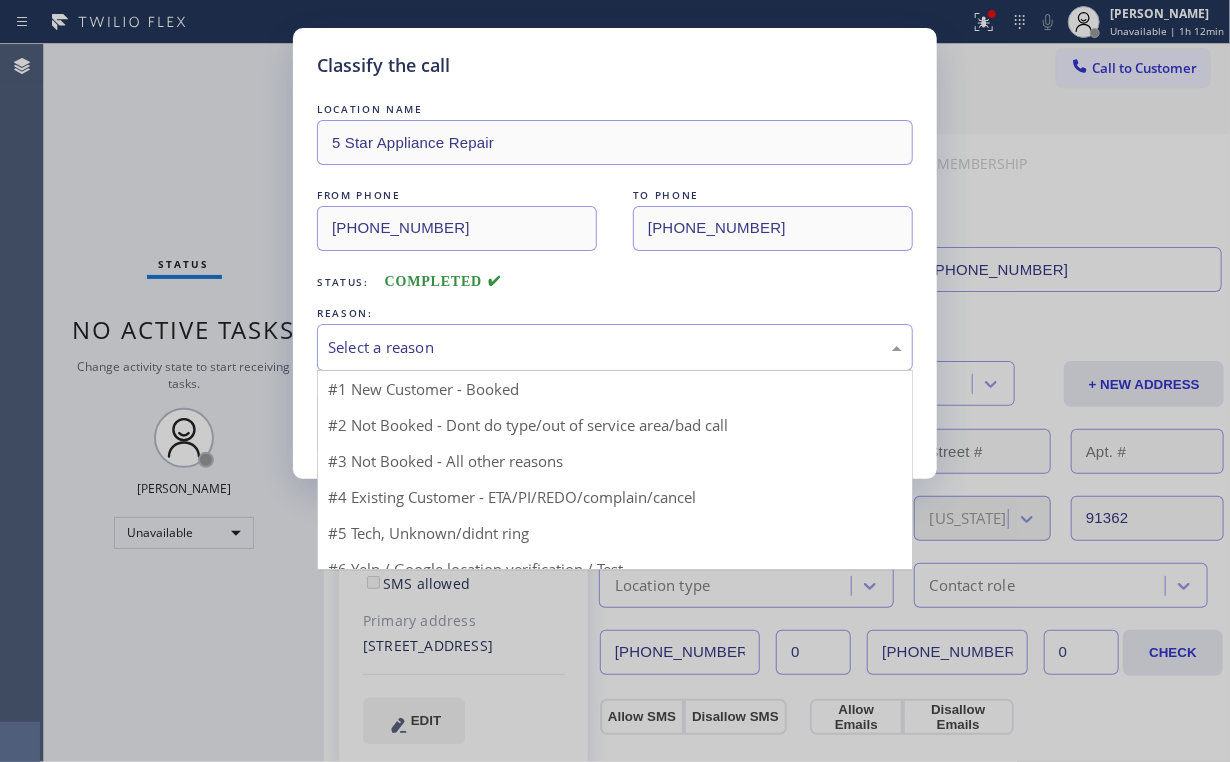 drag, startPoint x: 372, startPoint y: 344, endPoint x: 390, endPoint y: 416, distance: 74.215904 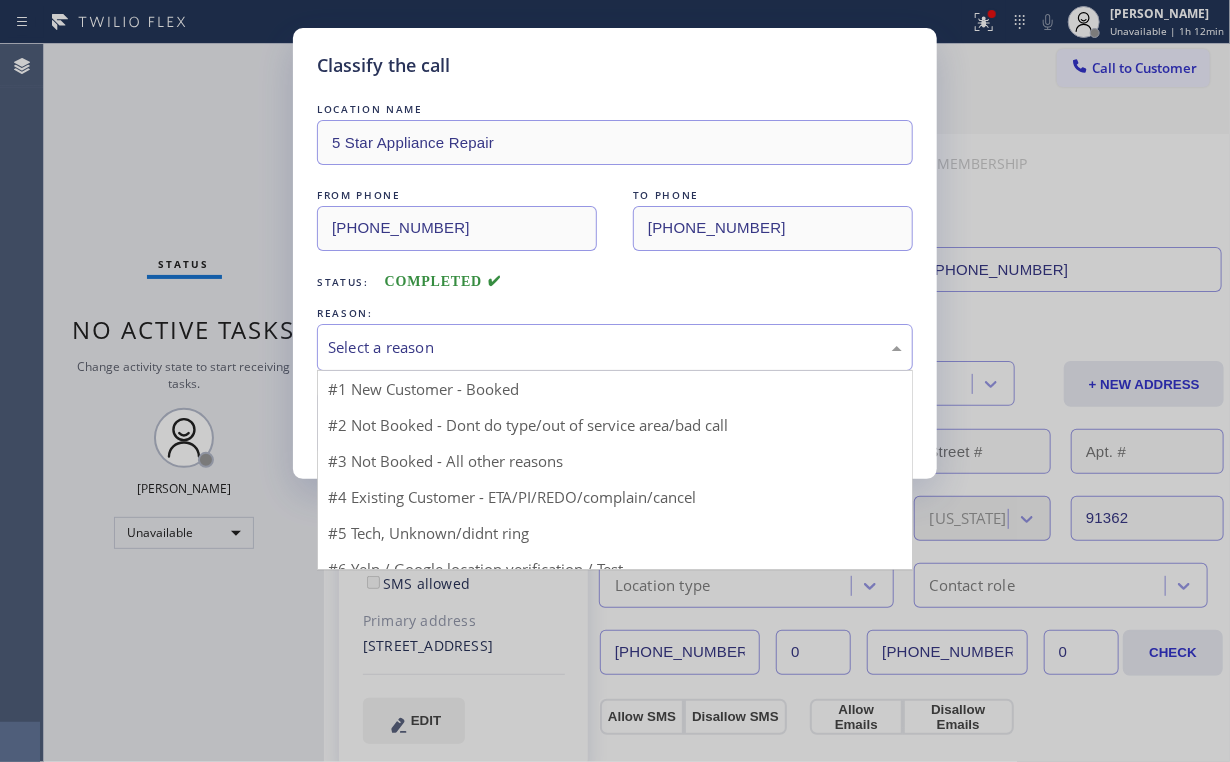 click on "Select a reason" at bounding box center (615, 347) 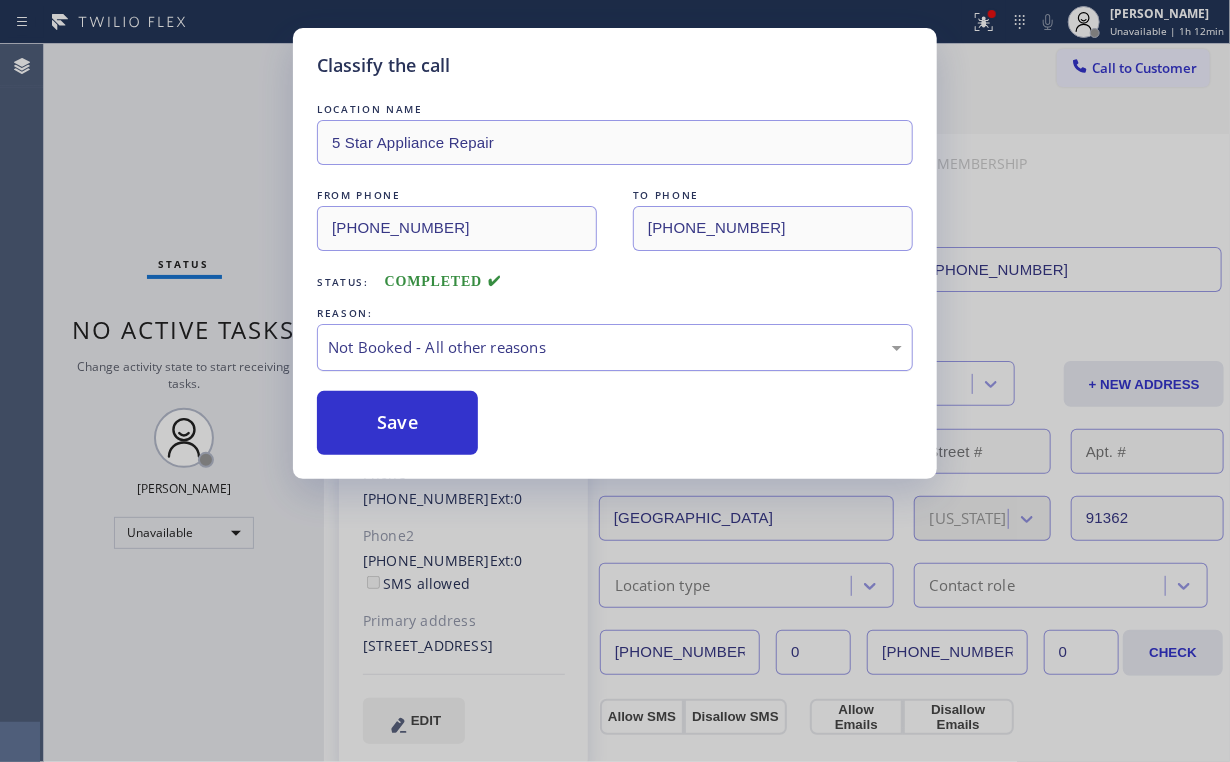 click on "Save" at bounding box center [397, 423] 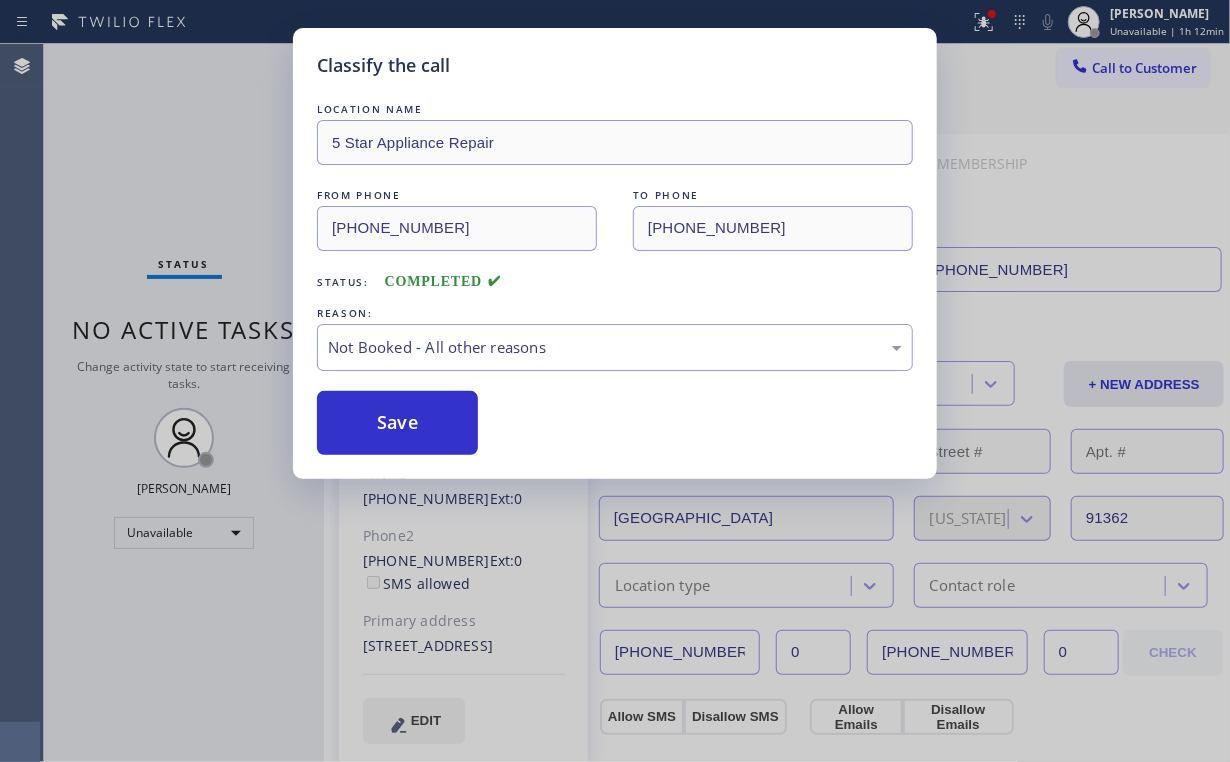 drag, startPoint x: 157, startPoint y: 152, endPoint x: 122, endPoint y: 4, distance: 152.08221 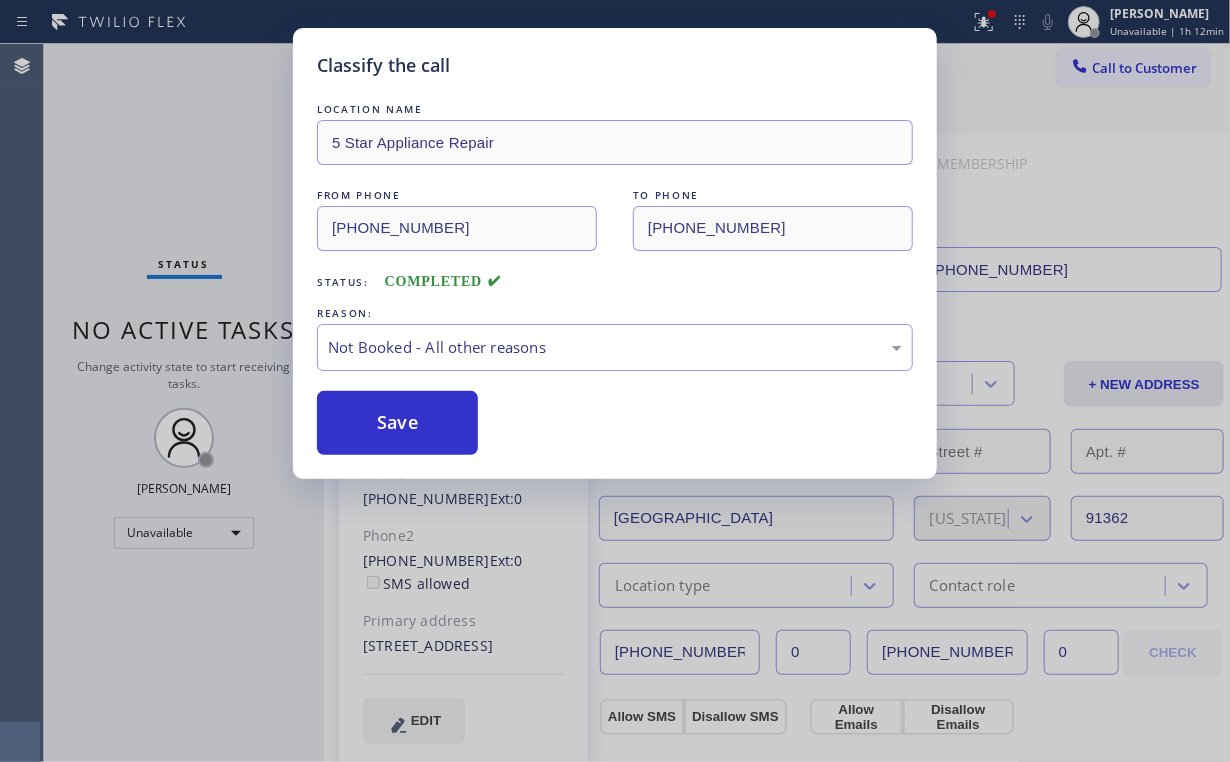 click on "Classify the call LOCATION NAME 5 Star Appliance Repair FROM PHONE [PHONE_NUMBER] TO PHONE [PHONE_NUMBER] Status: COMPLETED REASON: Not Booked - All other reasons Save" at bounding box center (615, 381) 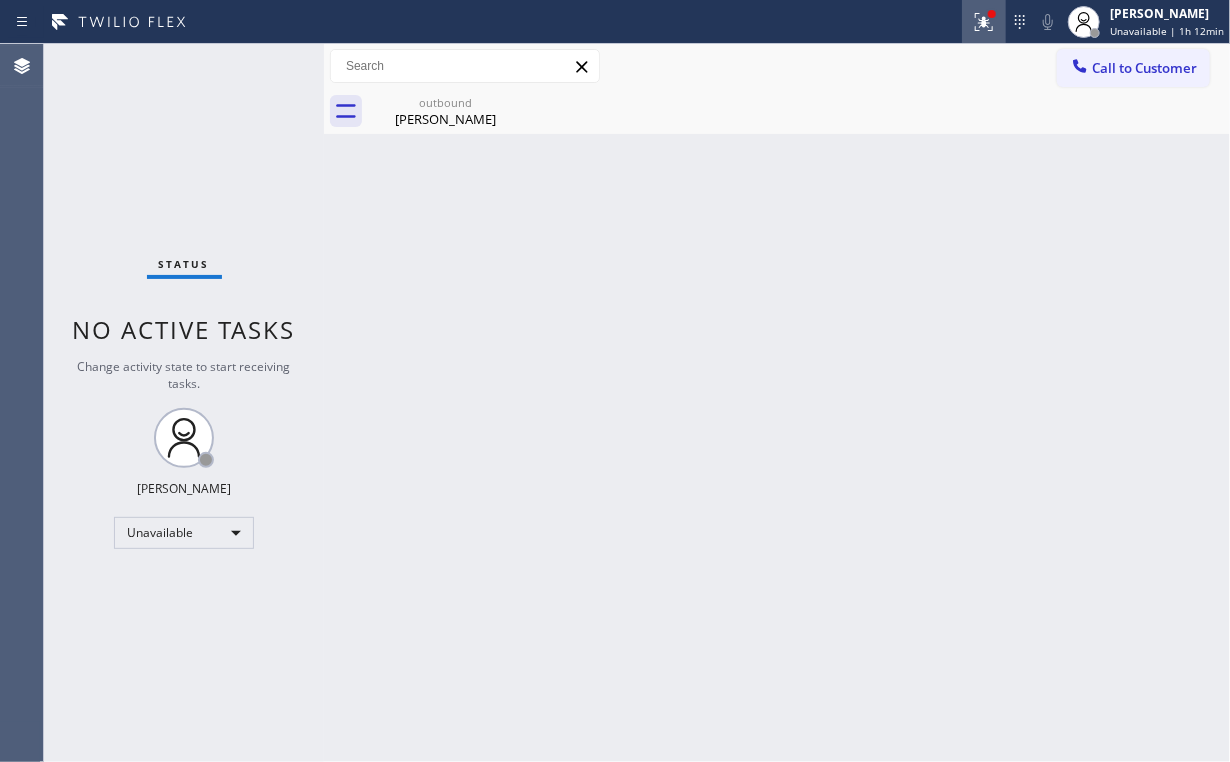 click at bounding box center (984, 22) 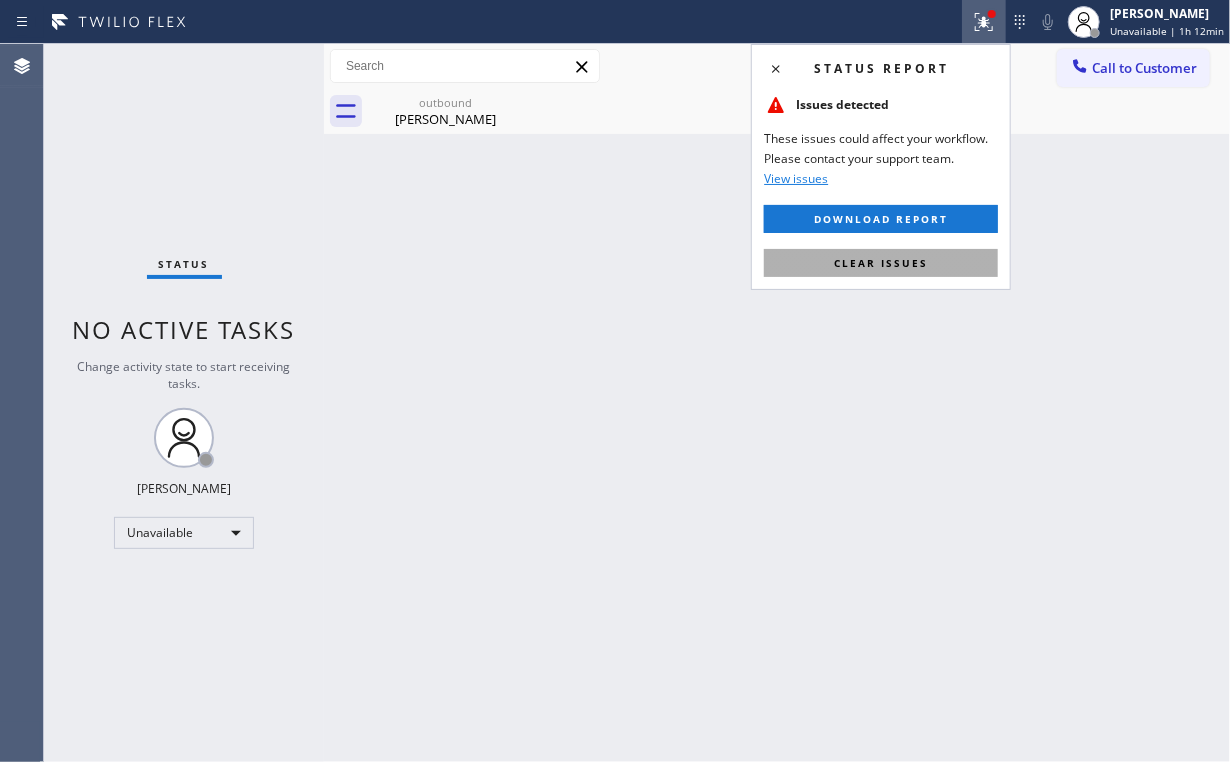 click on "Clear issues" at bounding box center [881, 263] 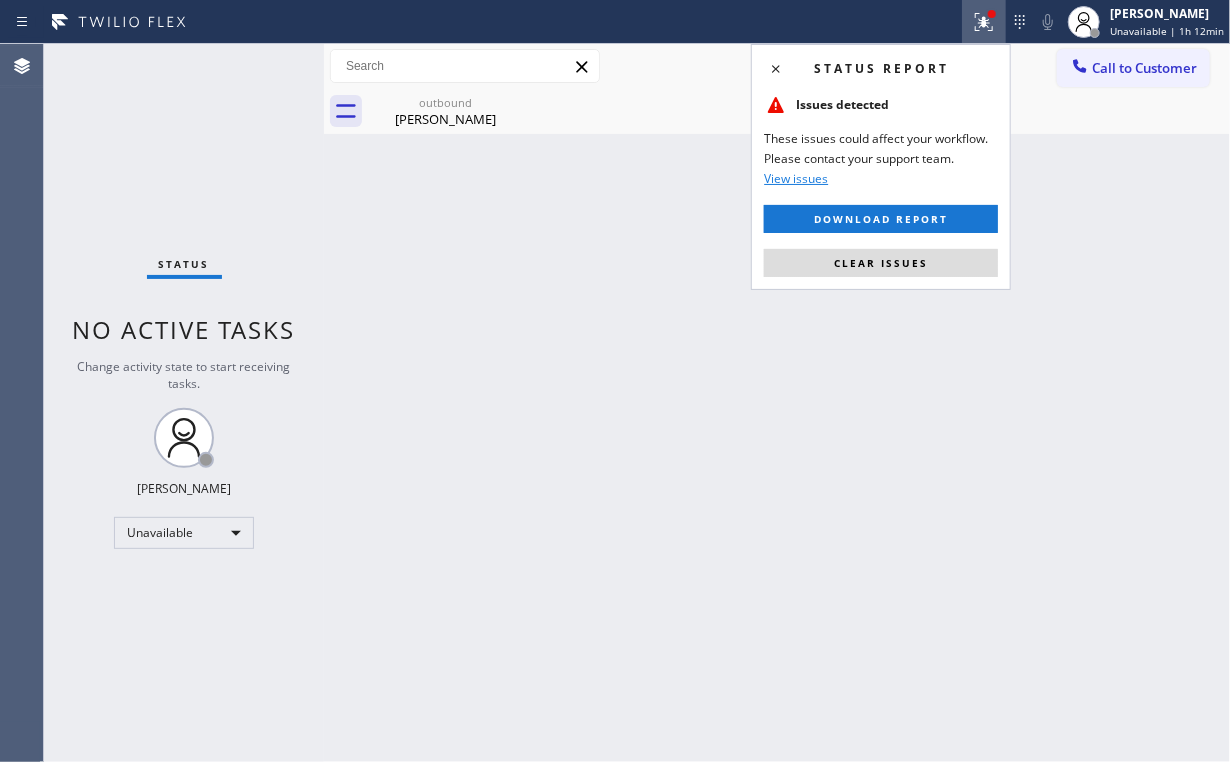 drag, startPoint x: 1054, startPoint y: 221, endPoint x: 1055, endPoint y: 210, distance: 11.045361 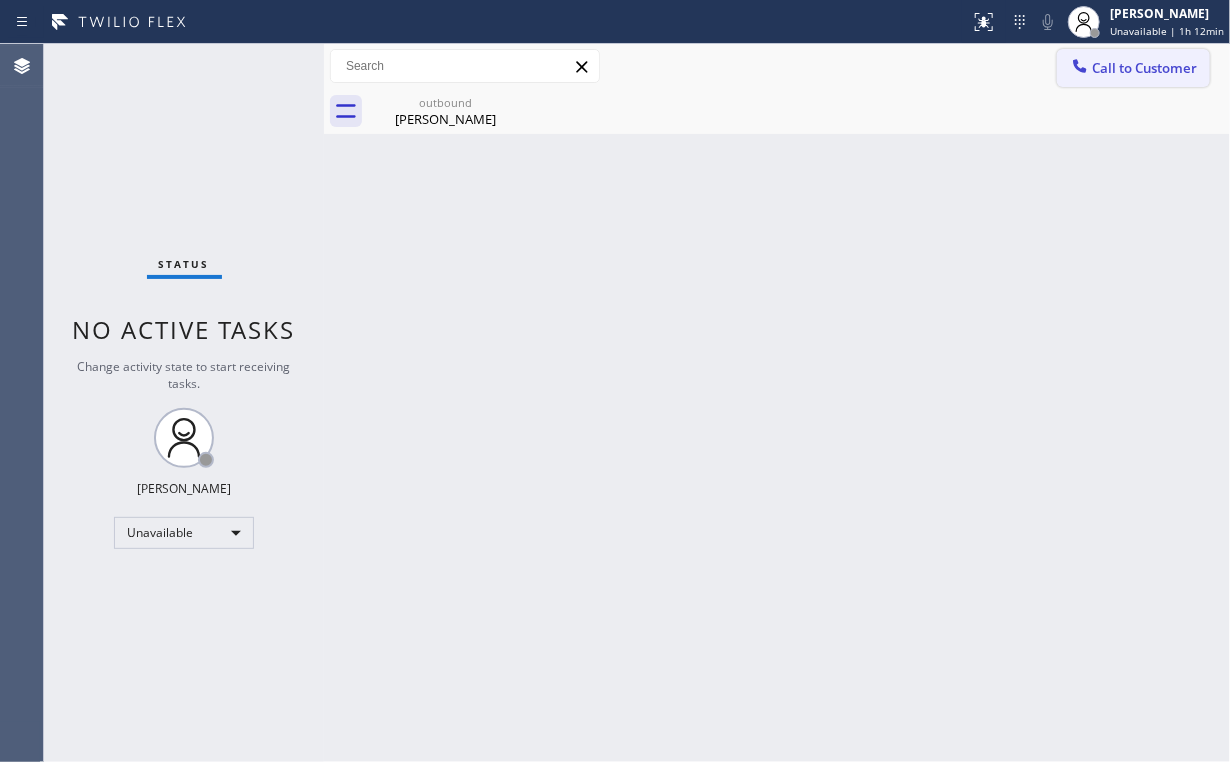 click on "Call to Customer" at bounding box center (1144, 68) 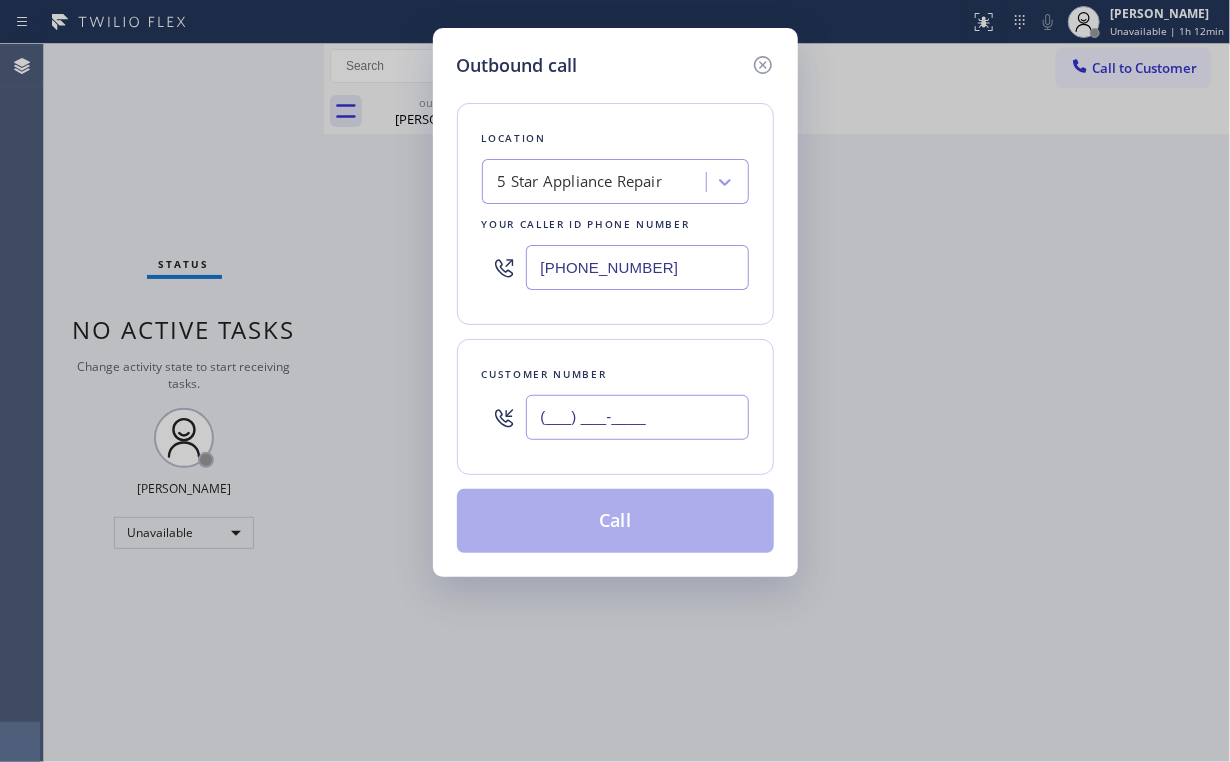 click on "(___) ___-____" at bounding box center [637, 417] 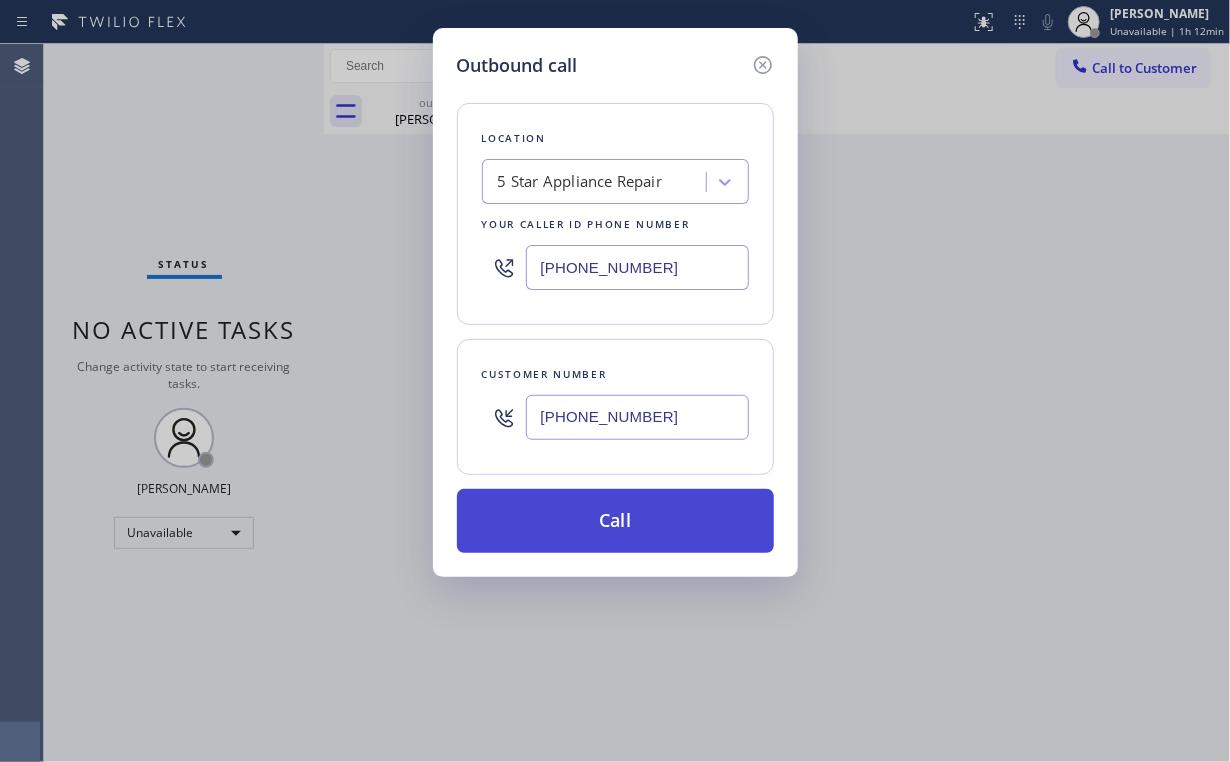 type on "[PHONE_NUMBER]" 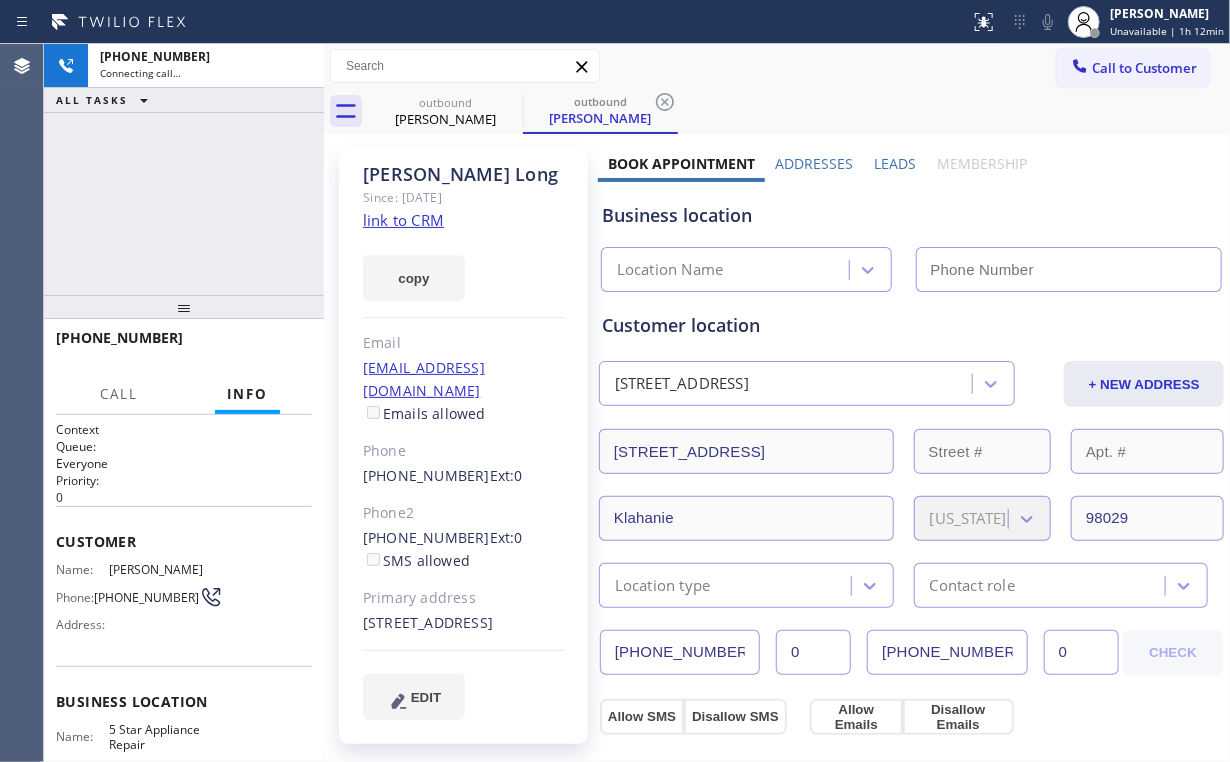 click on "[PHONE_NUMBER] Connecting call… ALL TASKS ALL TASKS ACTIVE TASKS TASKS IN WRAP UP" at bounding box center [184, 169] 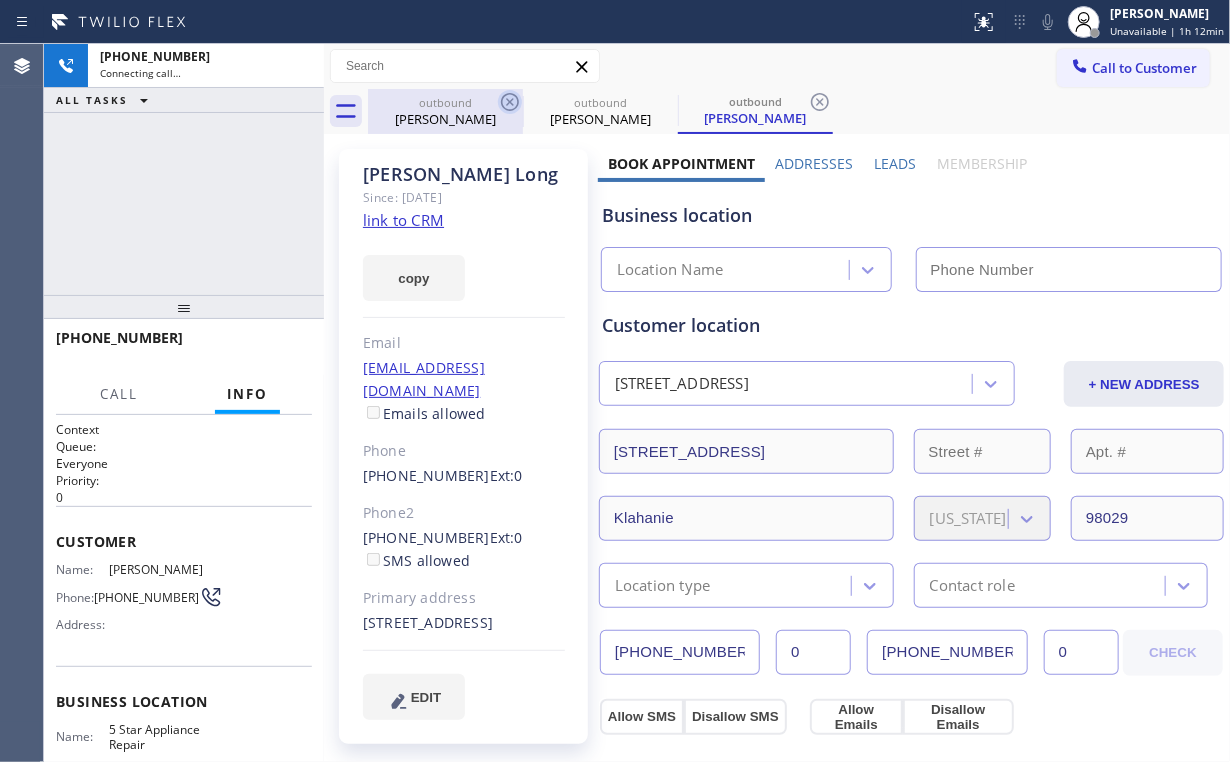 click on "[PERSON_NAME]" at bounding box center (445, 119) 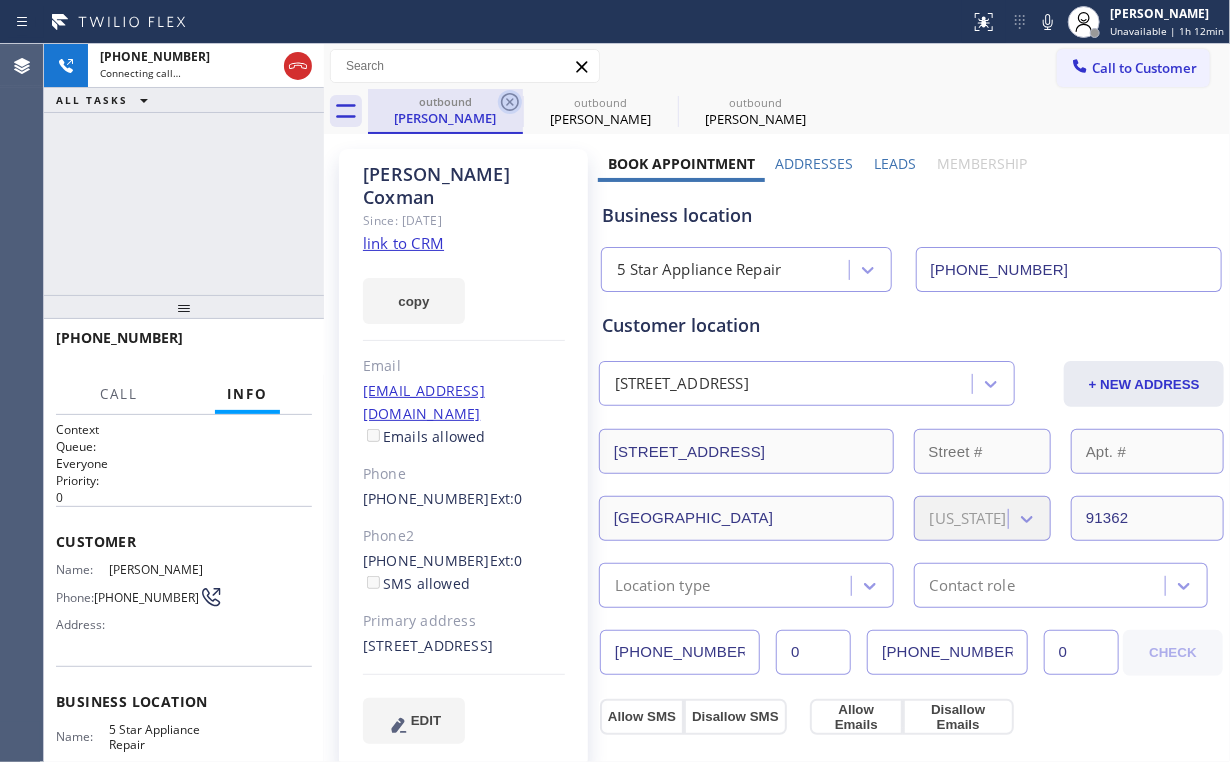 click 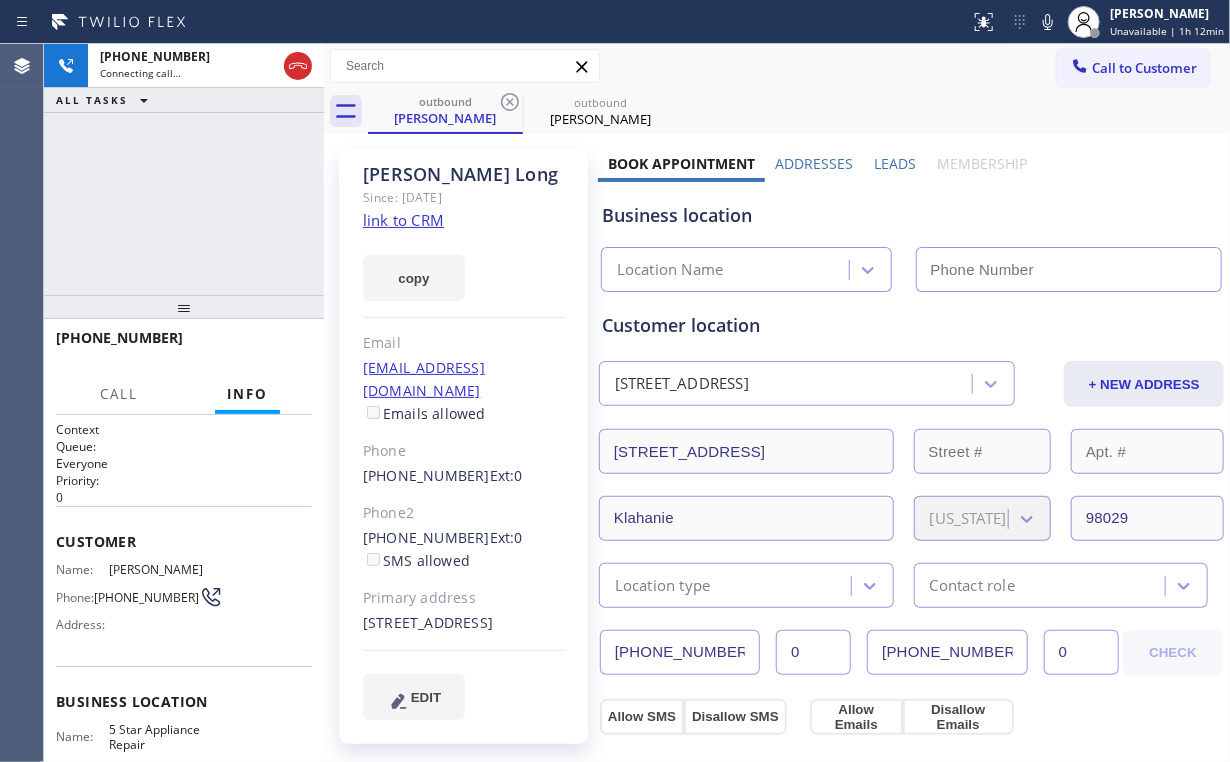 click on "[PHONE_NUMBER] Connecting call… ALL TASKS ALL TASKS ACTIVE TASKS TASKS IN WRAP UP" at bounding box center [184, 169] 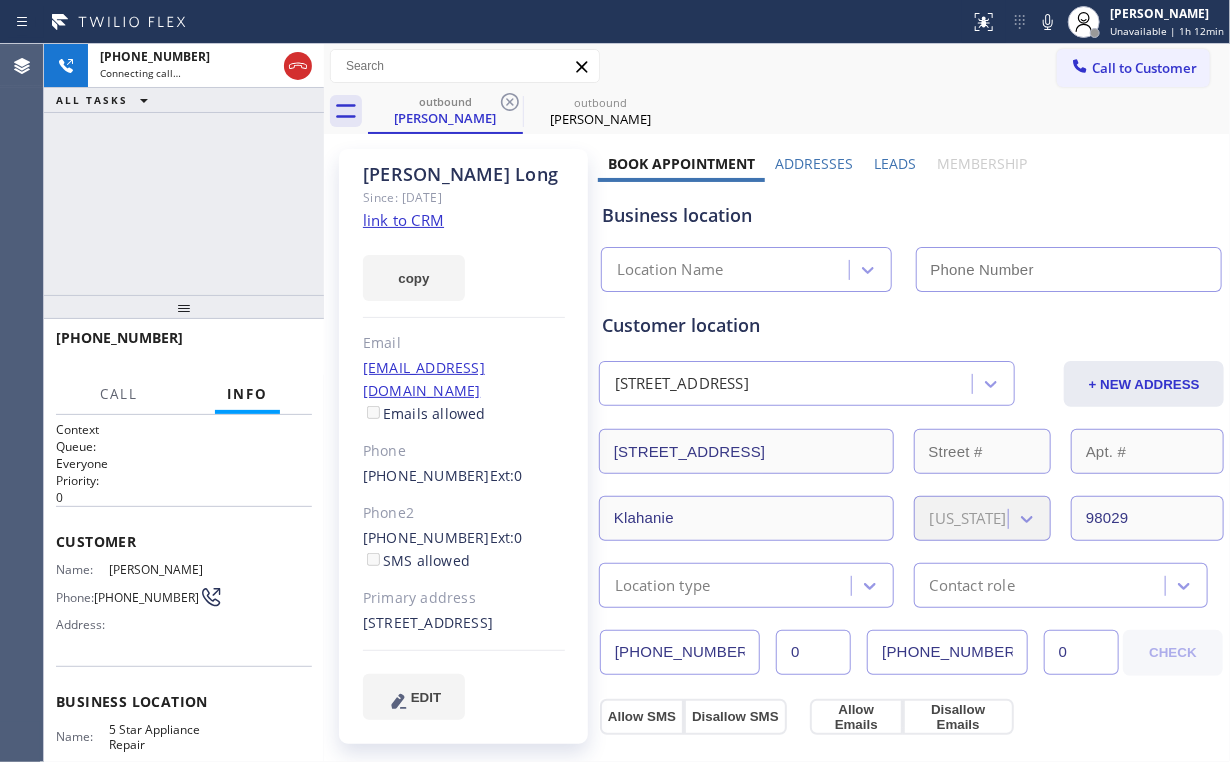 type on "[PHONE_NUMBER]" 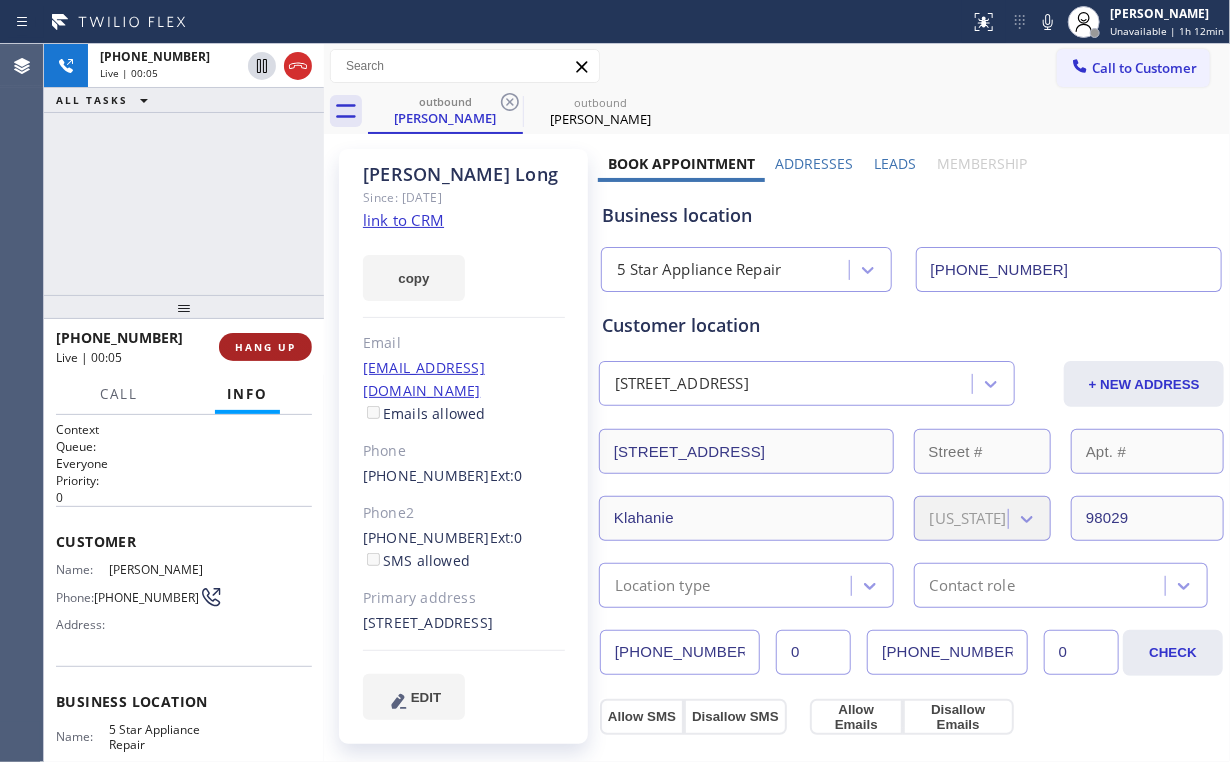 click on "HANG UP" at bounding box center (265, 347) 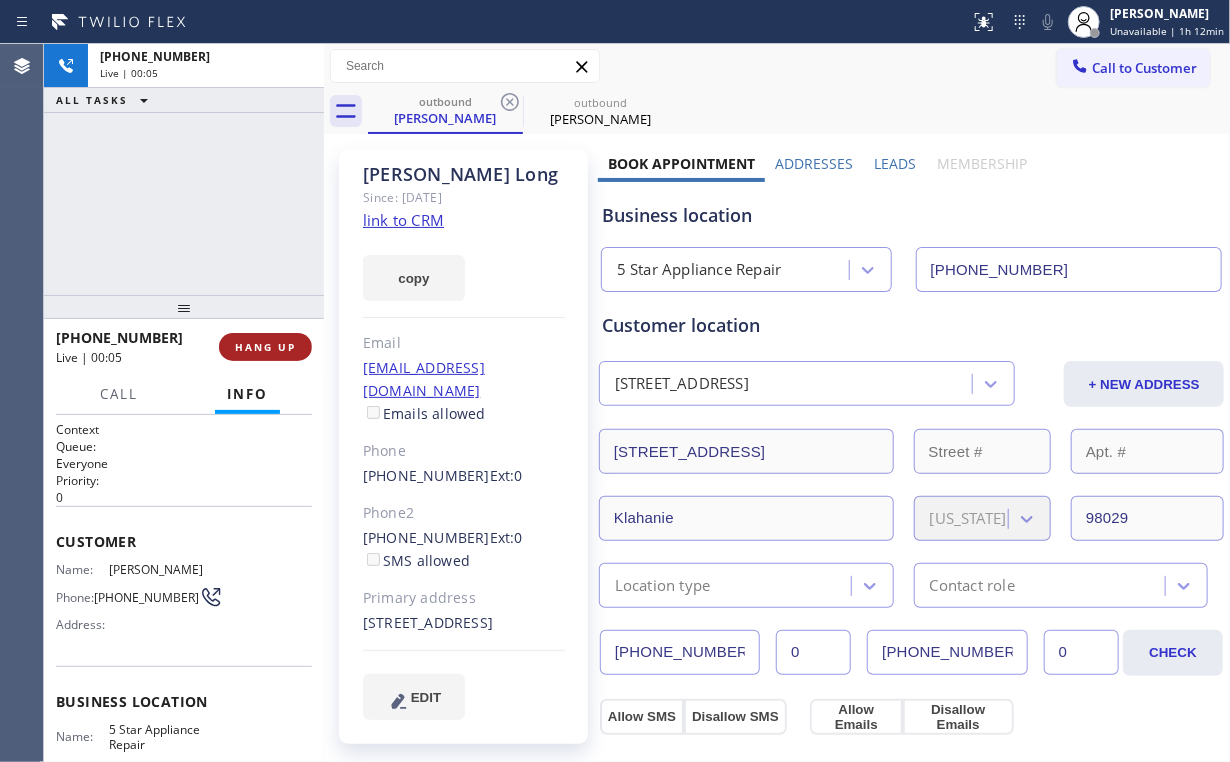 click on "HANG UP" at bounding box center [265, 347] 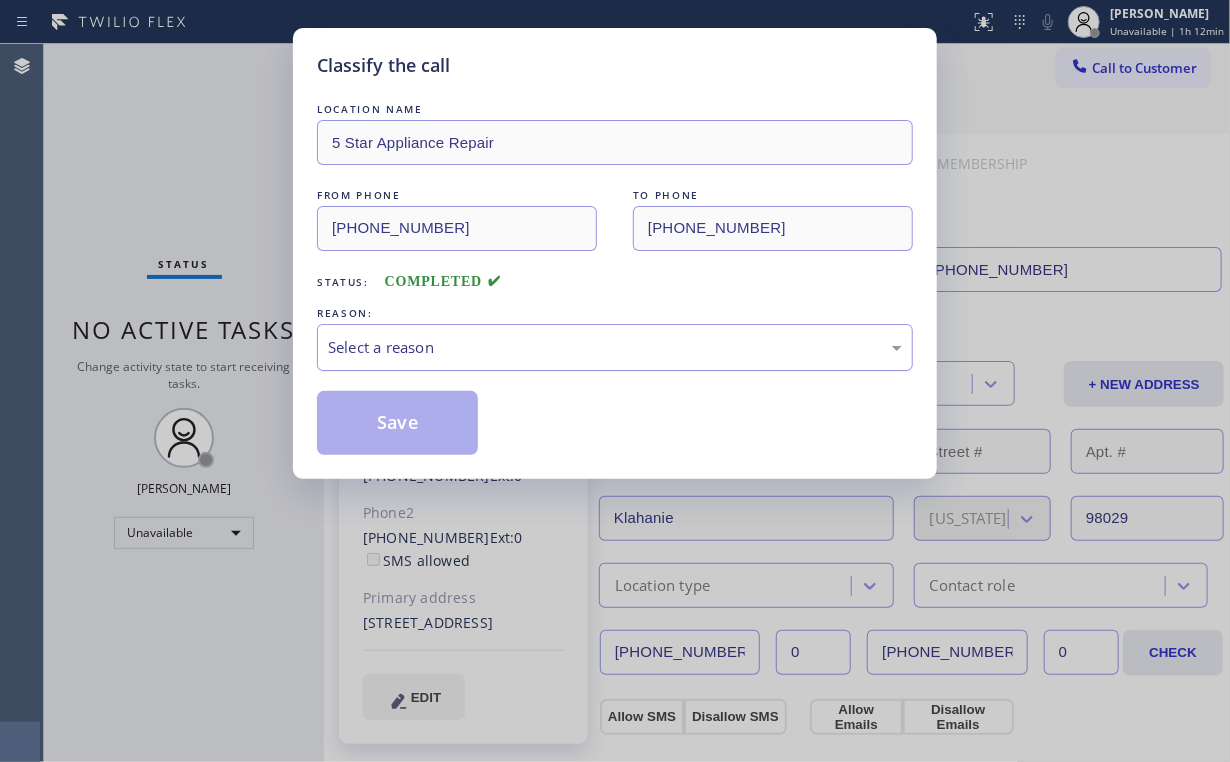 click on "Select a reason" at bounding box center [615, 347] 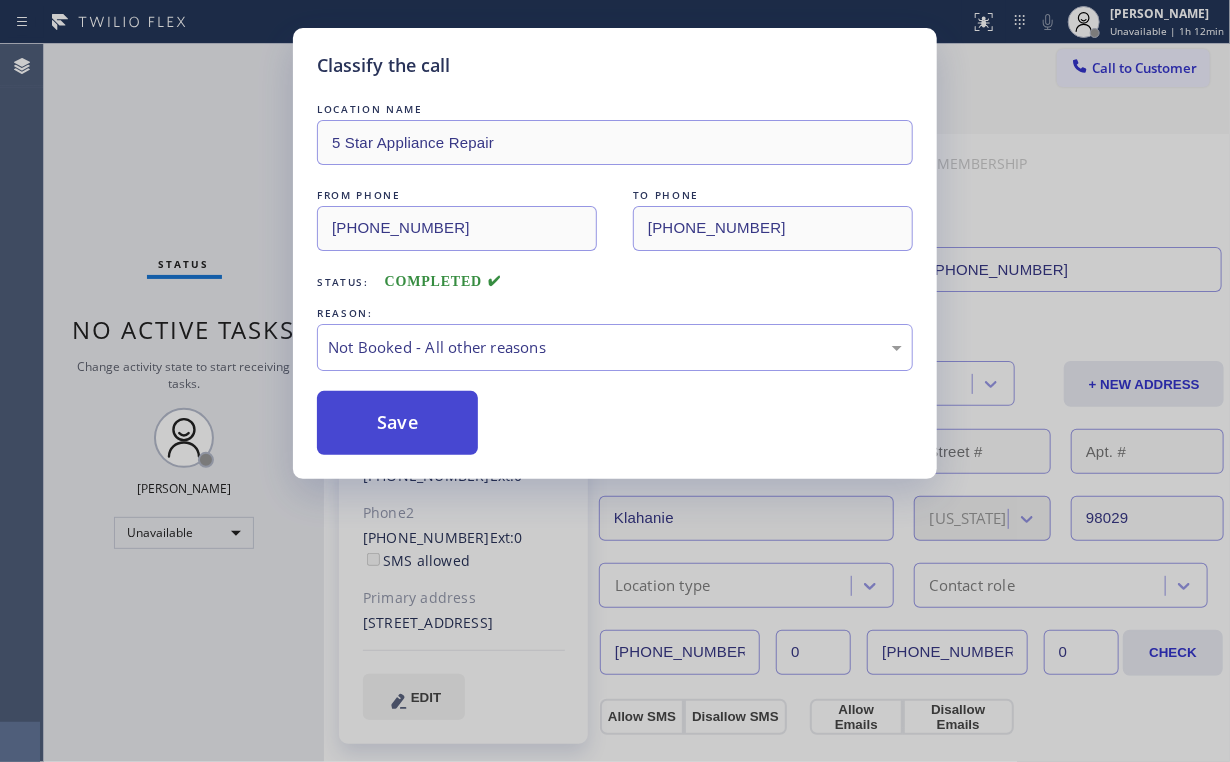 click on "Save" at bounding box center [397, 423] 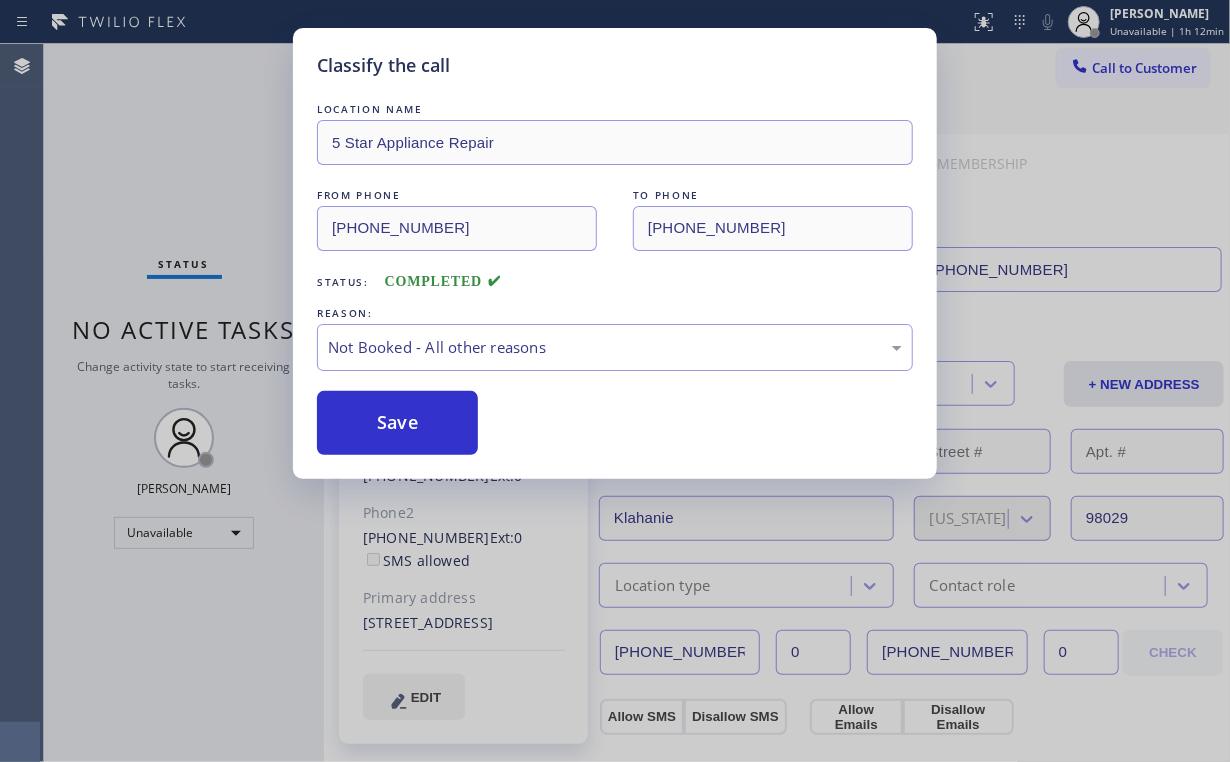 drag, startPoint x: 184, startPoint y: 189, endPoint x: 205, endPoint y: 46, distance: 144.53374 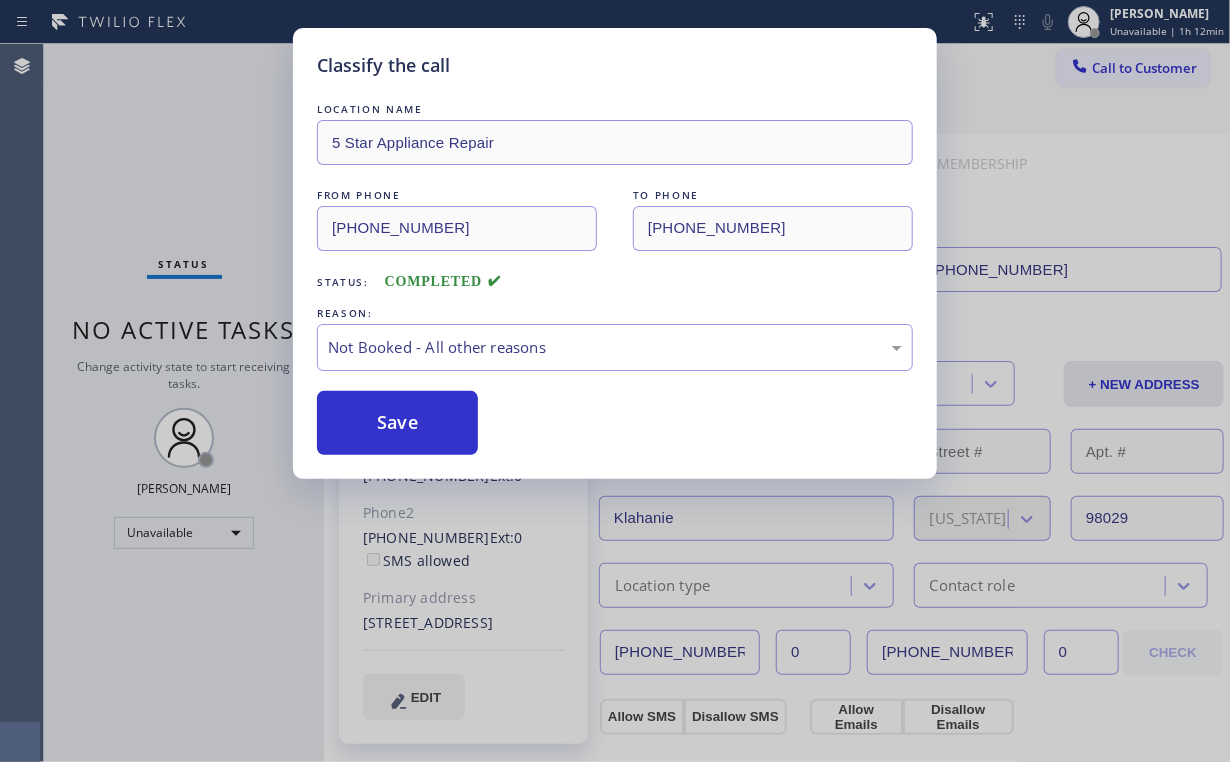 click on "Classify the call LOCATION NAME 5 Star Appliance Repair FROM PHONE [PHONE_NUMBER] TO PHONE [PHONE_NUMBER] Status: COMPLETED REASON: Not Booked - All other reasons Save" at bounding box center (615, 381) 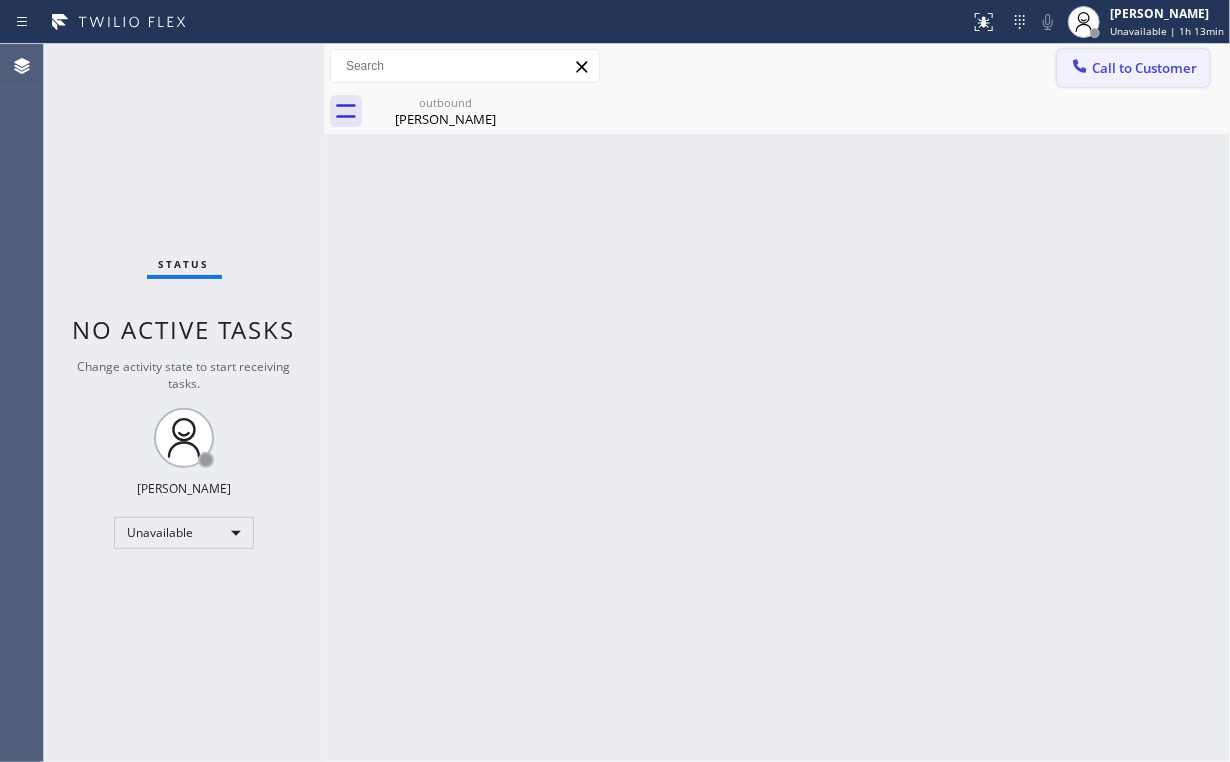 click on "Call to Customer" at bounding box center (1144, 68) 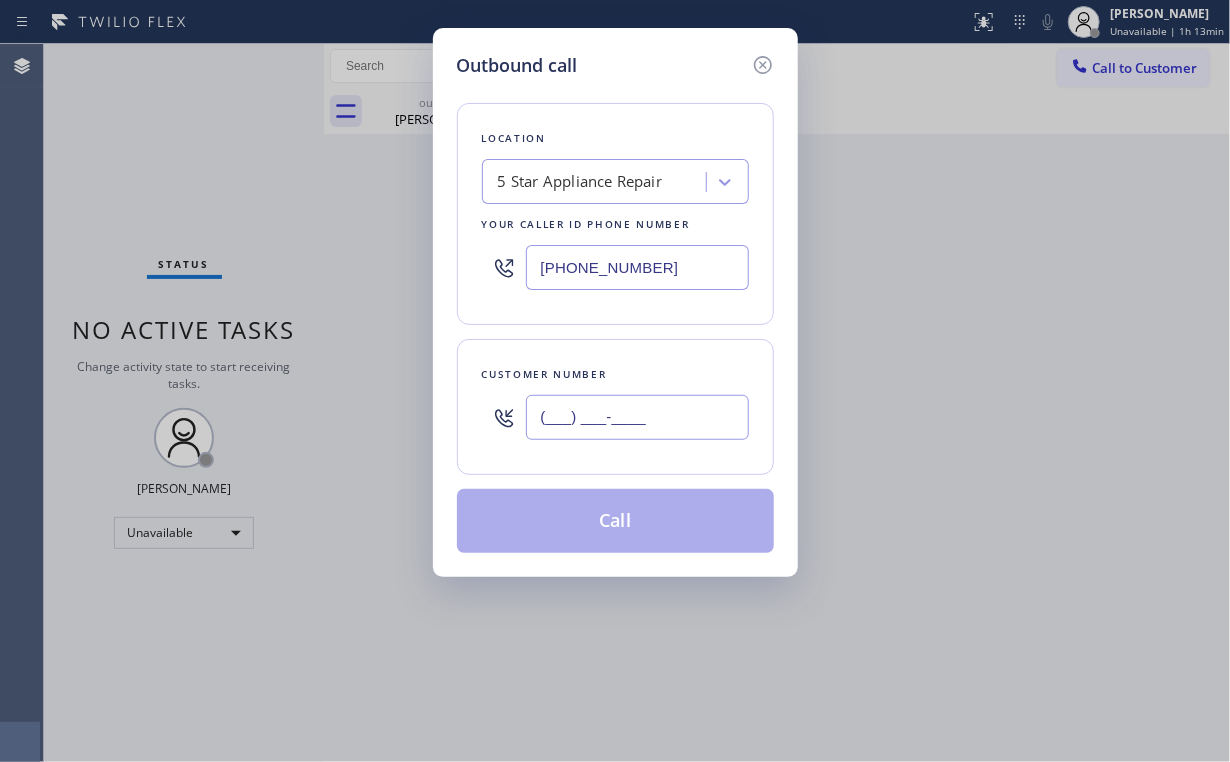 click on "(___) ___-____" at bounding box center (637, 417) 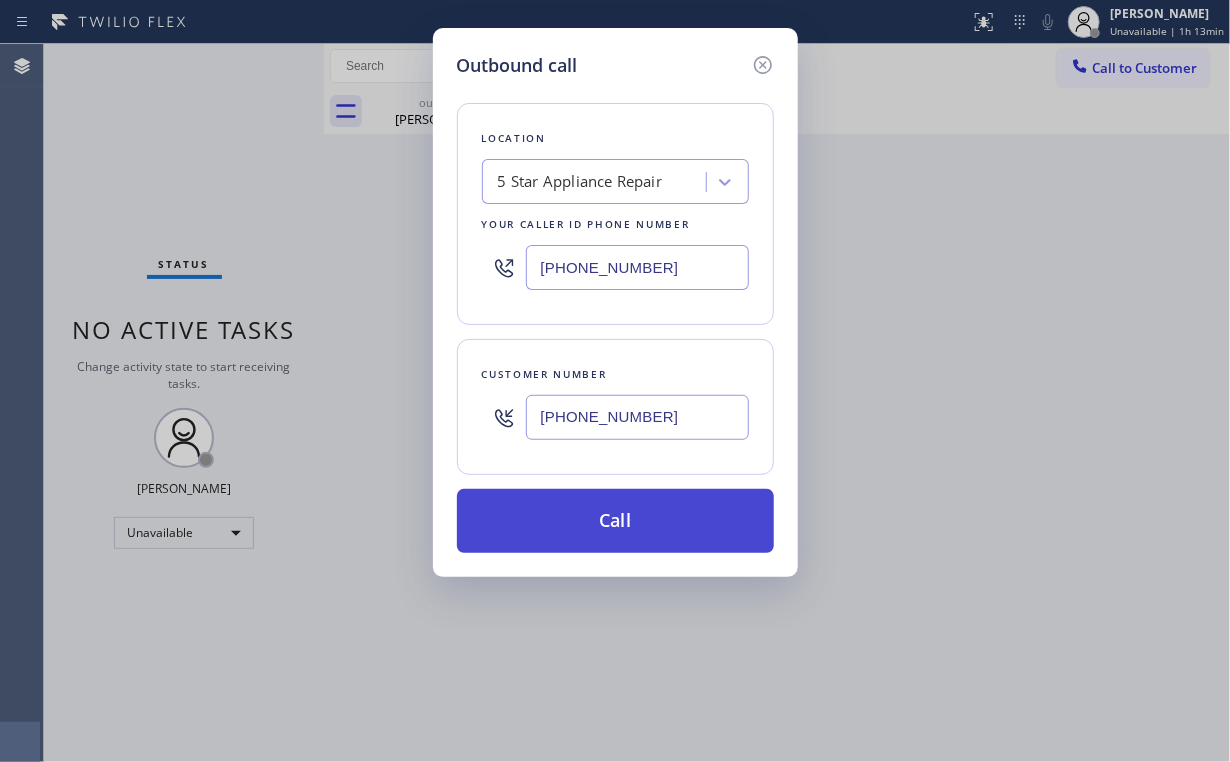 type on "[PHONE_NUMBER]" 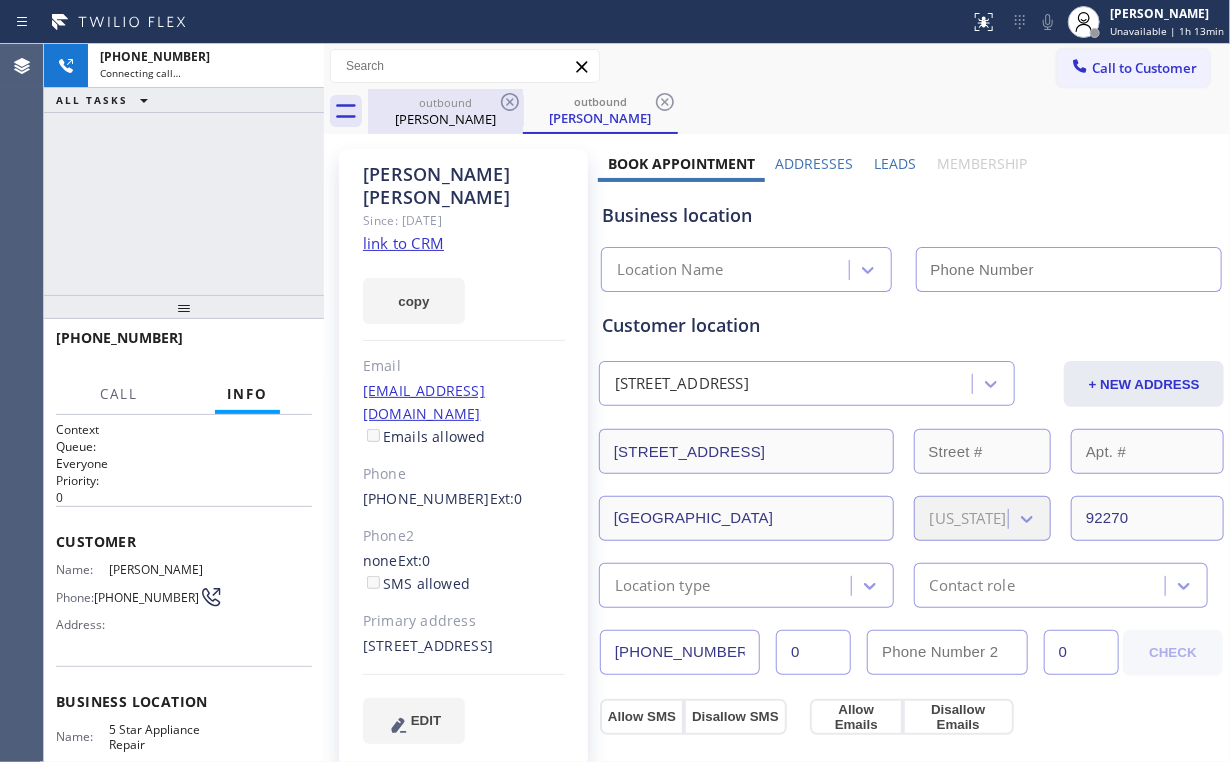 drag, startPoint x: 118, startPoint y: 186, endPoint x: 414, endPoint y: 120, distance: 303.26886 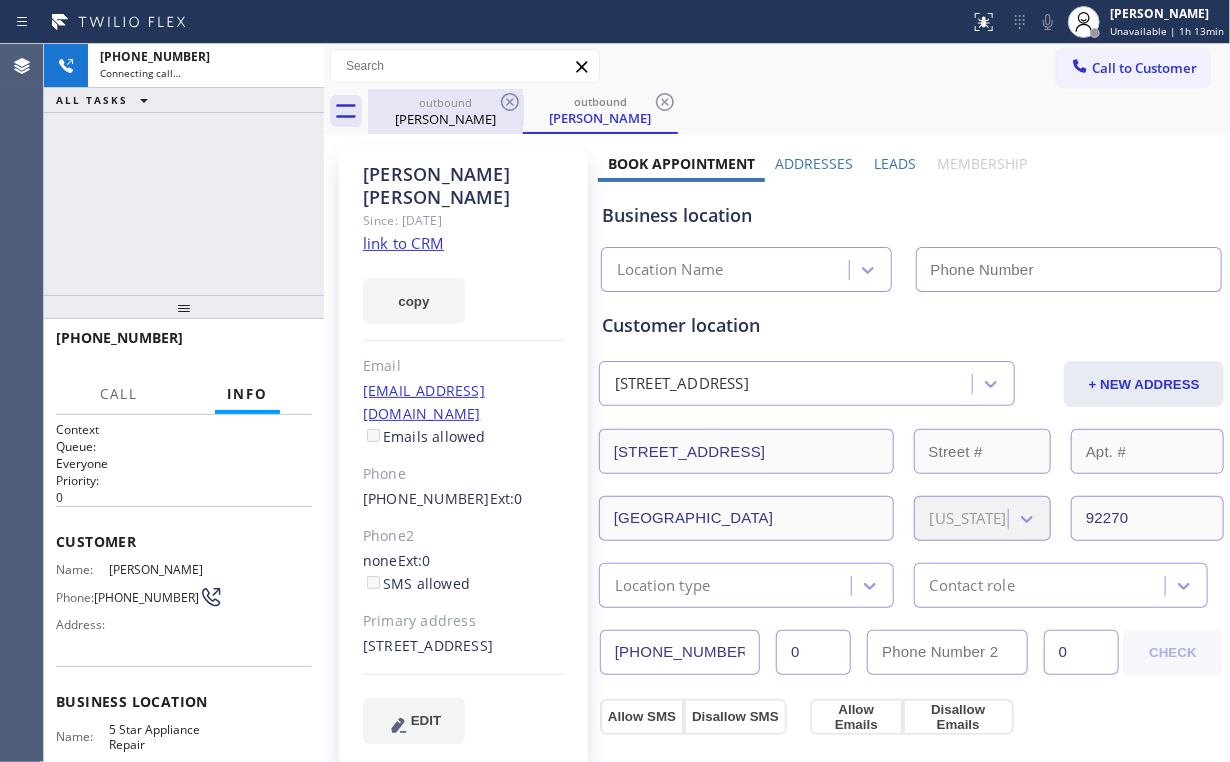 click on "[PHONE_NUMBER] Connecting call… ALL TASKS ALL TASKS ACTIVE TASKS TASKS IN WRAP UP" at bounding box center (184, 169) 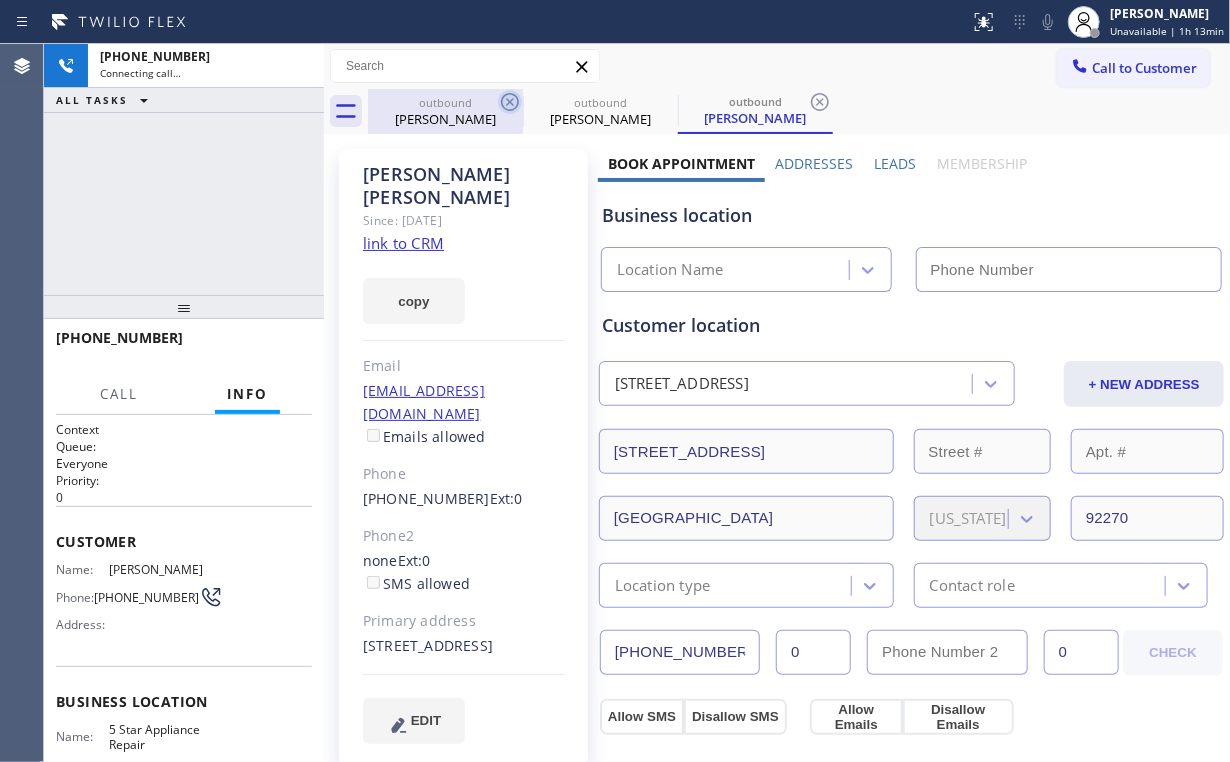 click on "[PERSON_NAME]" at bounding box center (445, 119) 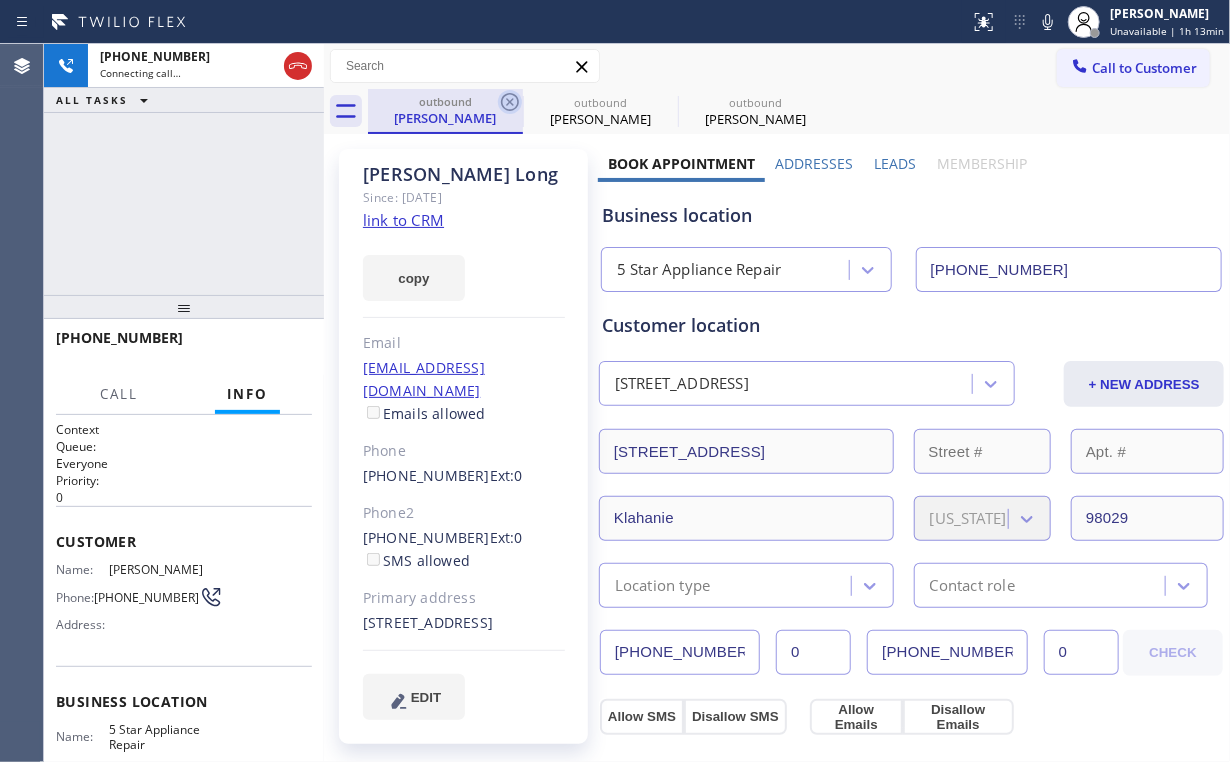 click 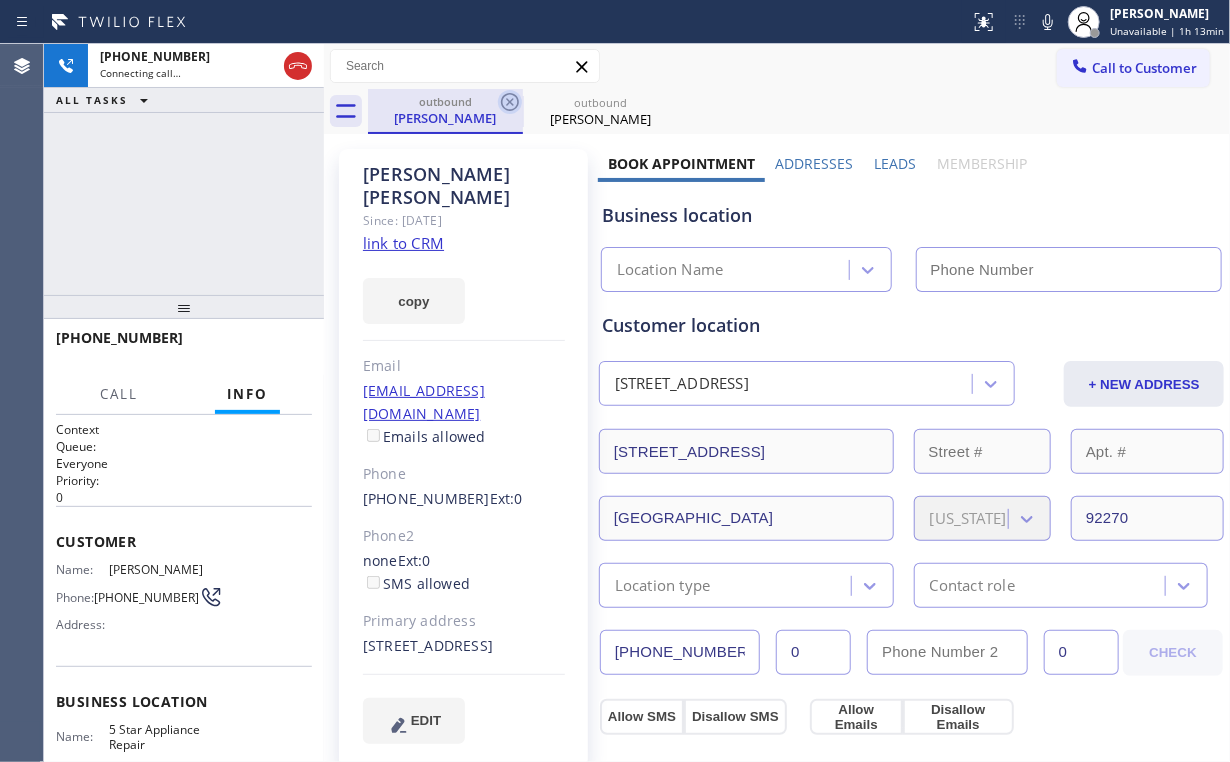 type on "[PHONE_NUMBER]" 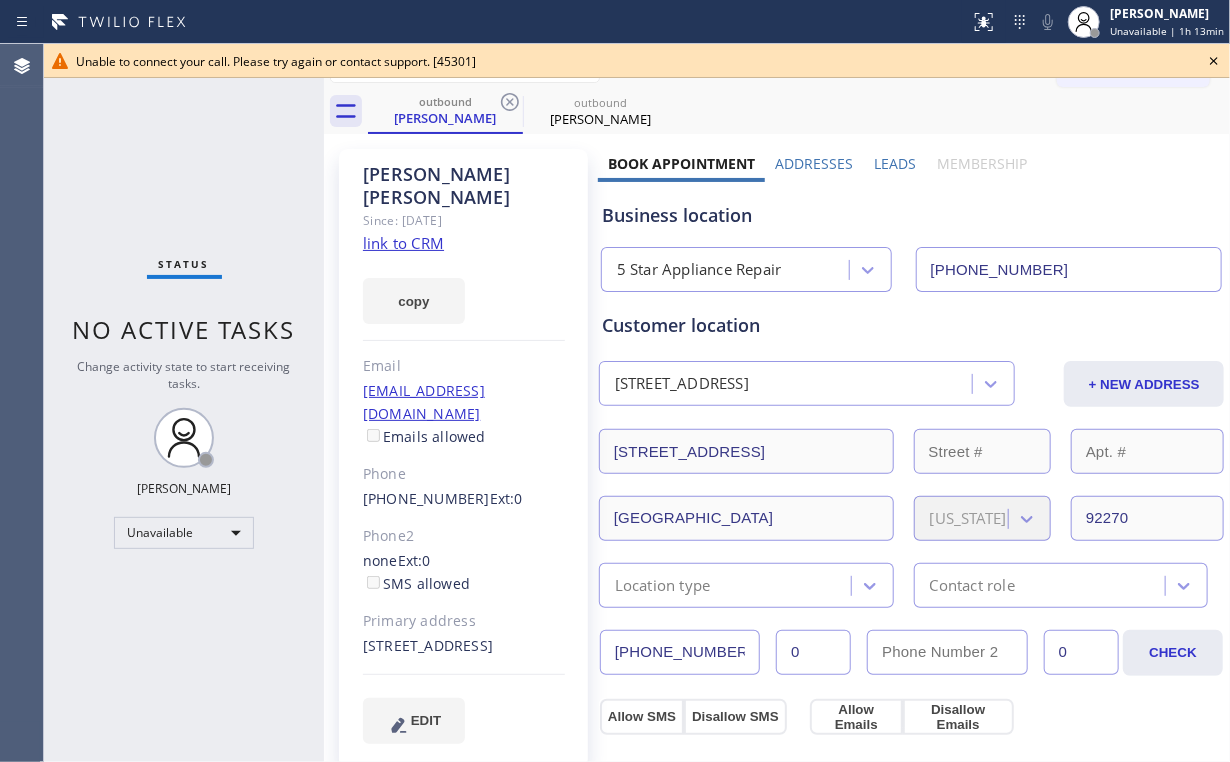 click 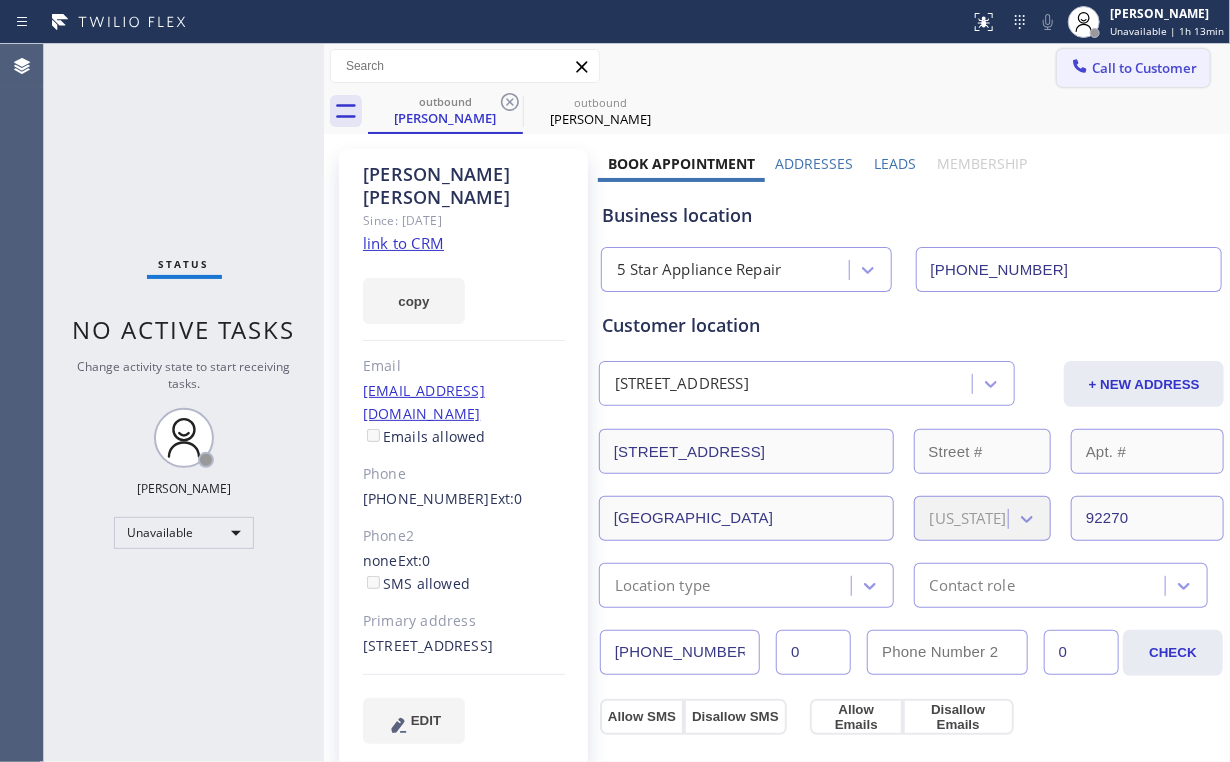 click on "Call to Customer" at bounding box center (1133, 68) 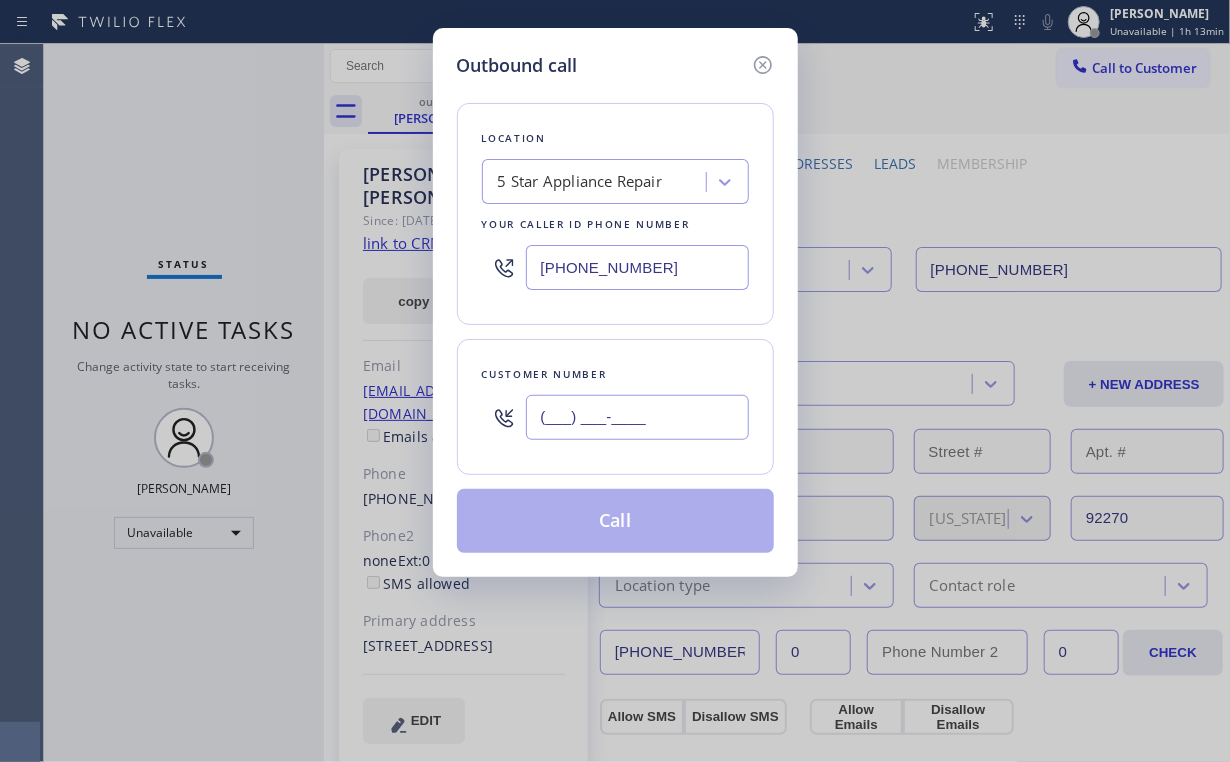 click on "(___) ___-____" at bounding box center [637, 417] 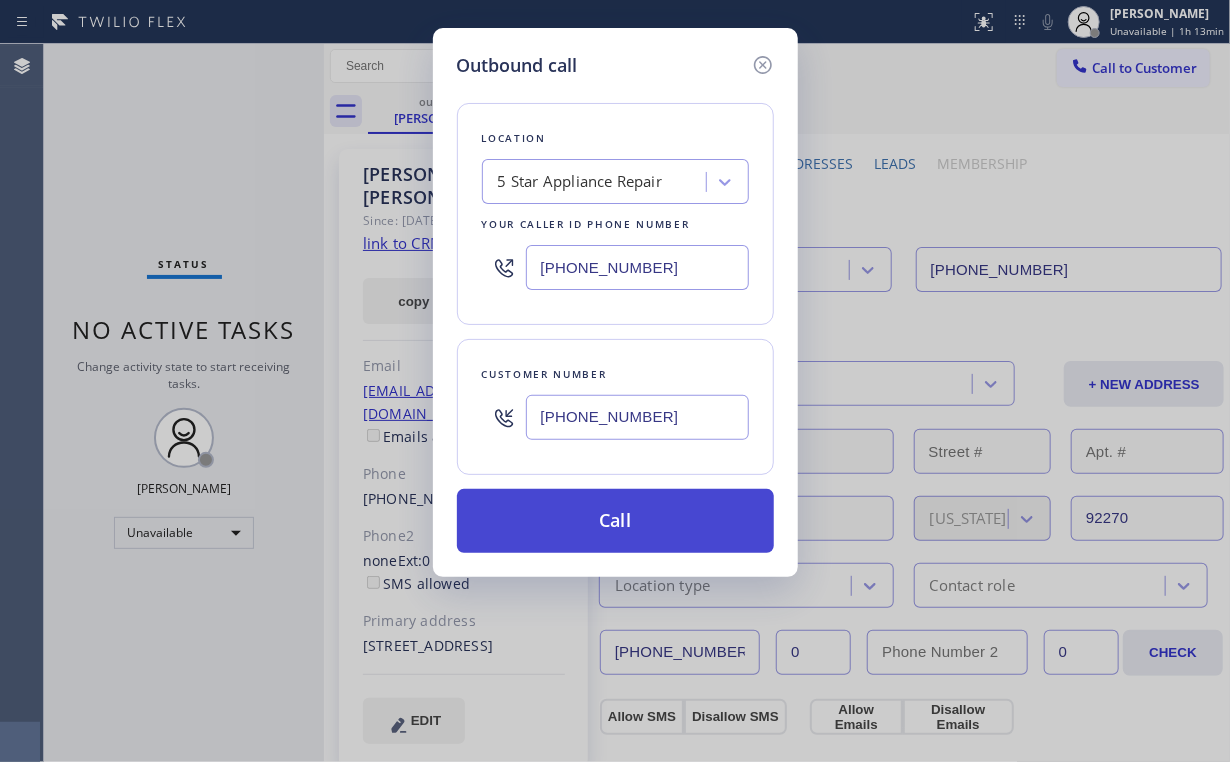 type on "[PHONE_NUMBER]" 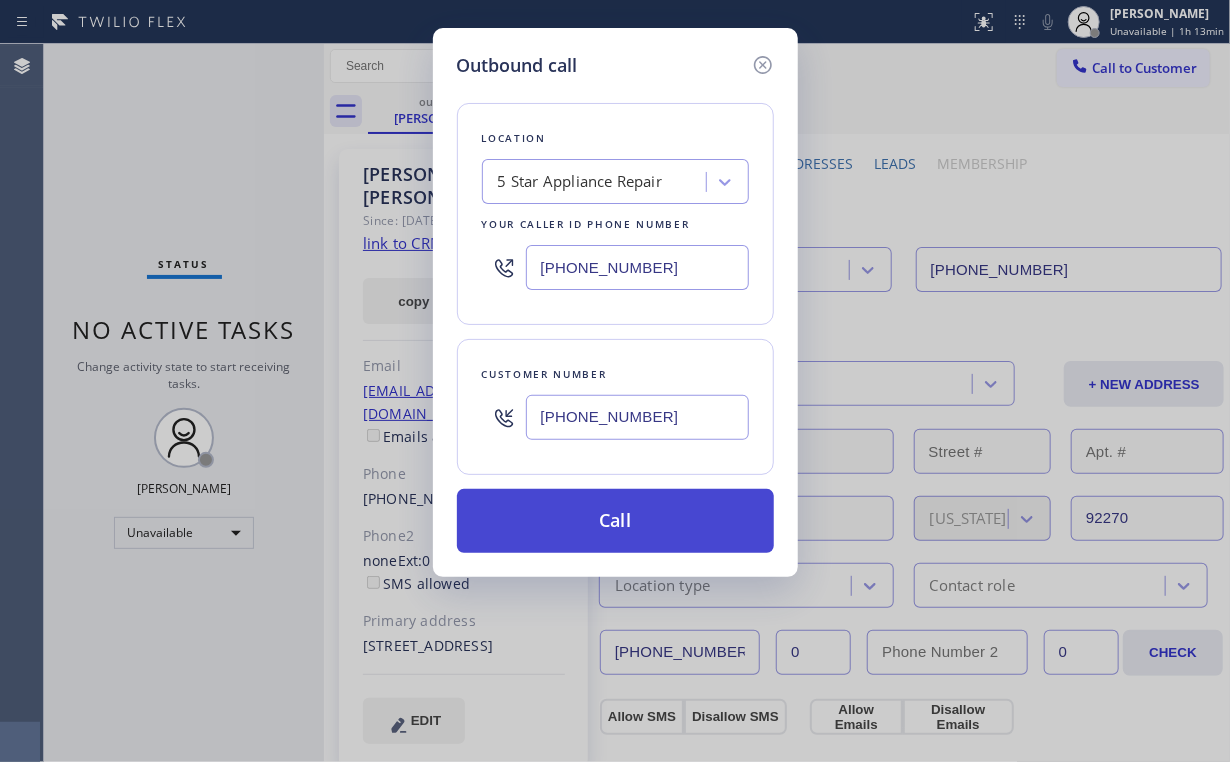 click on "Call" at bounding box center [615, 521] 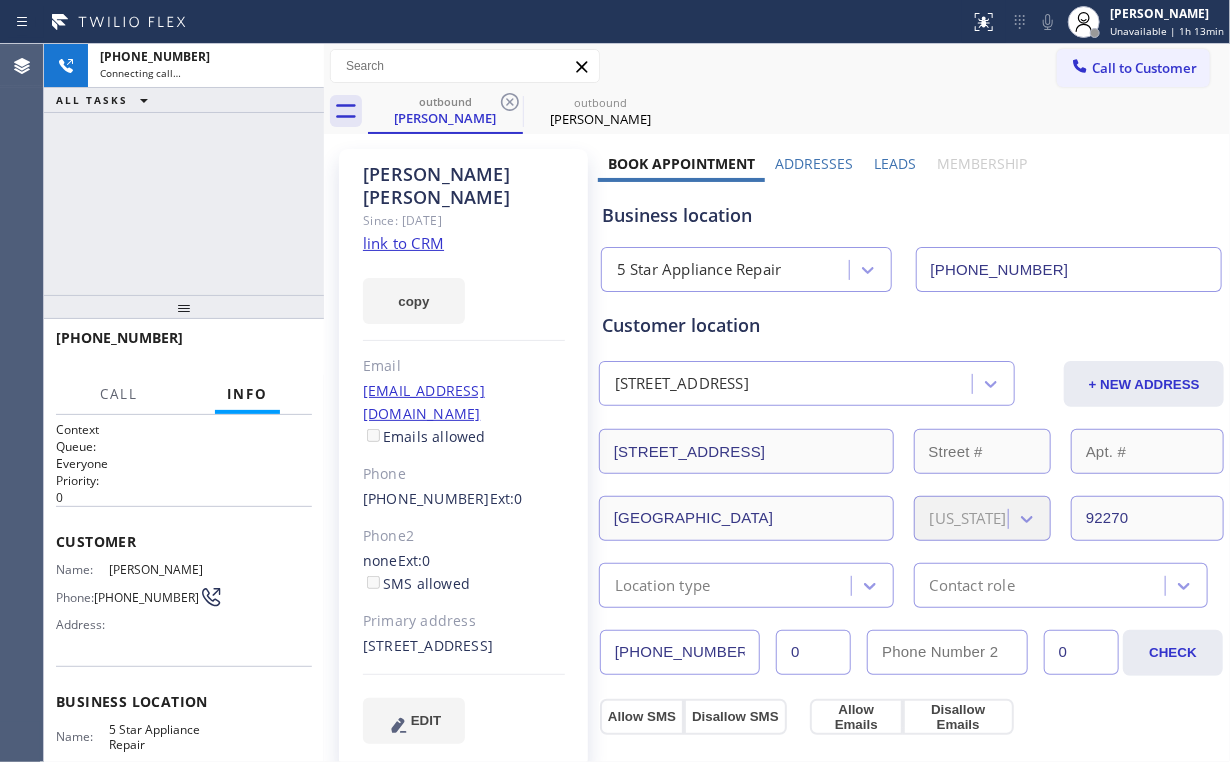 click on "[PHONE_NUMBER] Connecting call… ALL TASKS ALL TASKS ACTIVE TASKS TASKS IN WRAP UP" at bounding box center (184, 169) 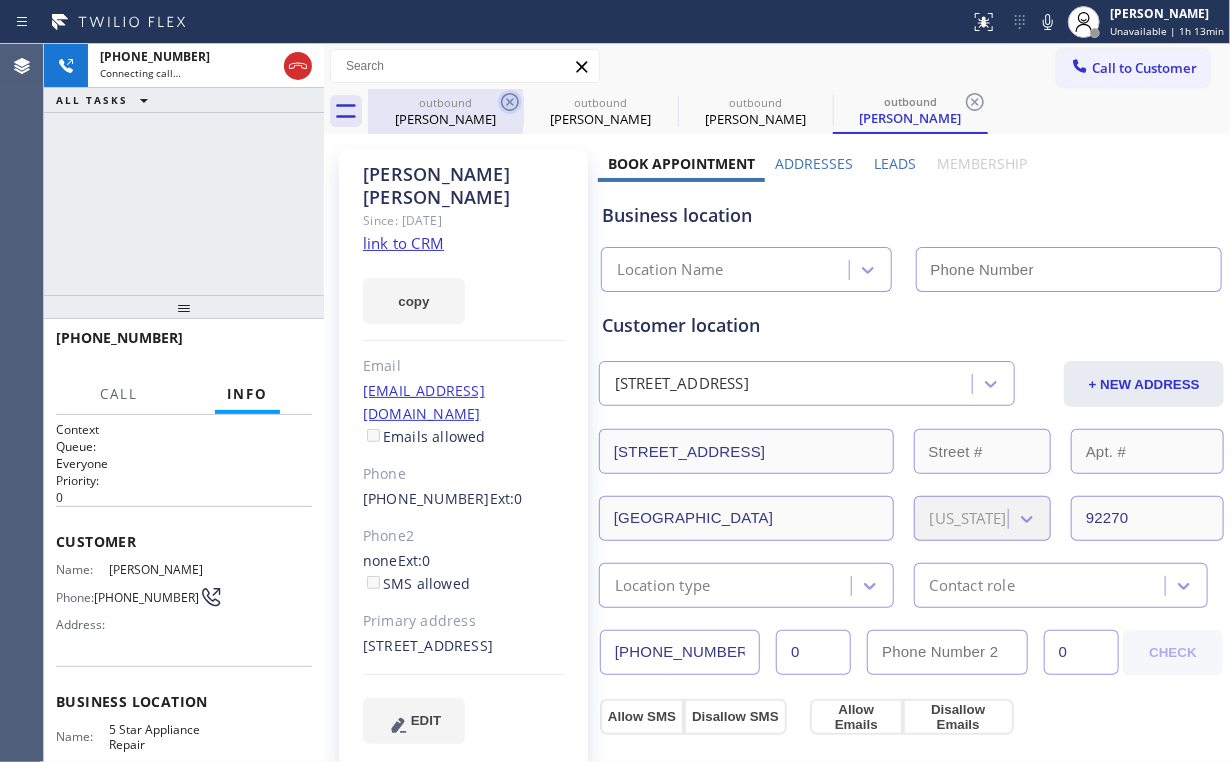 click on "[PERSON_NAME]" at bounding box center (445, 119) 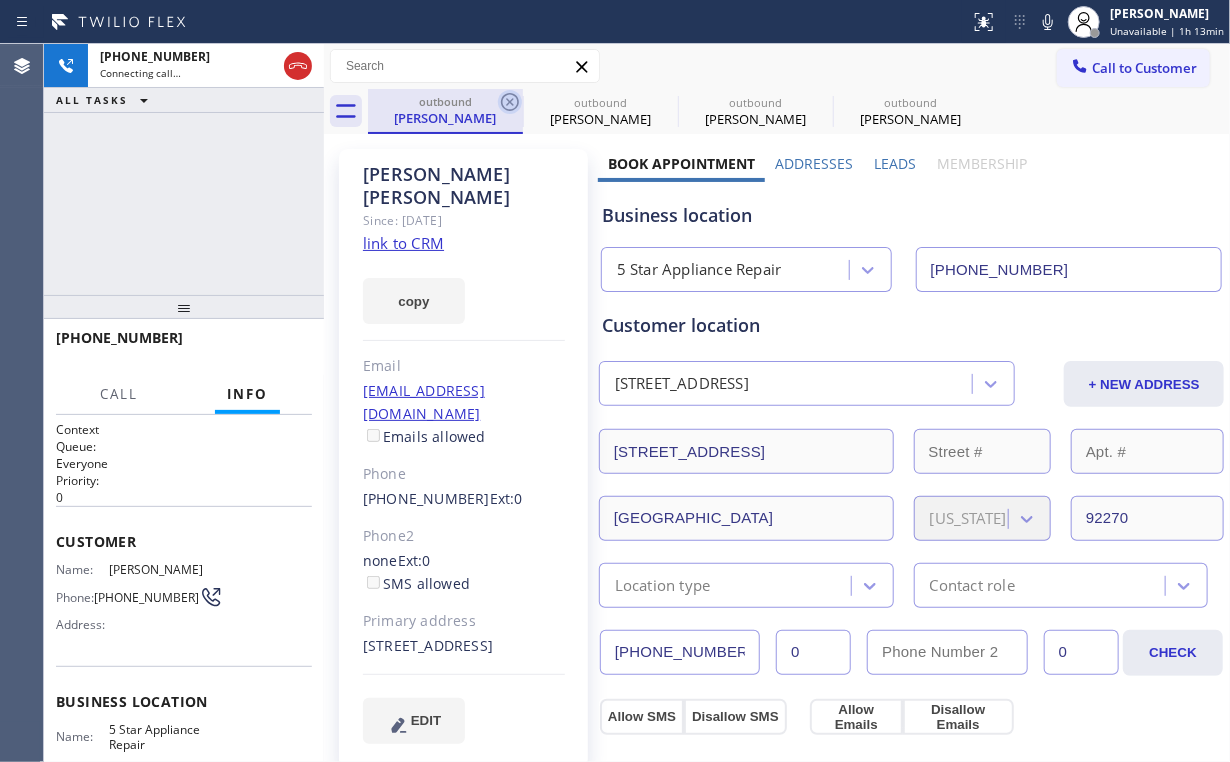 click 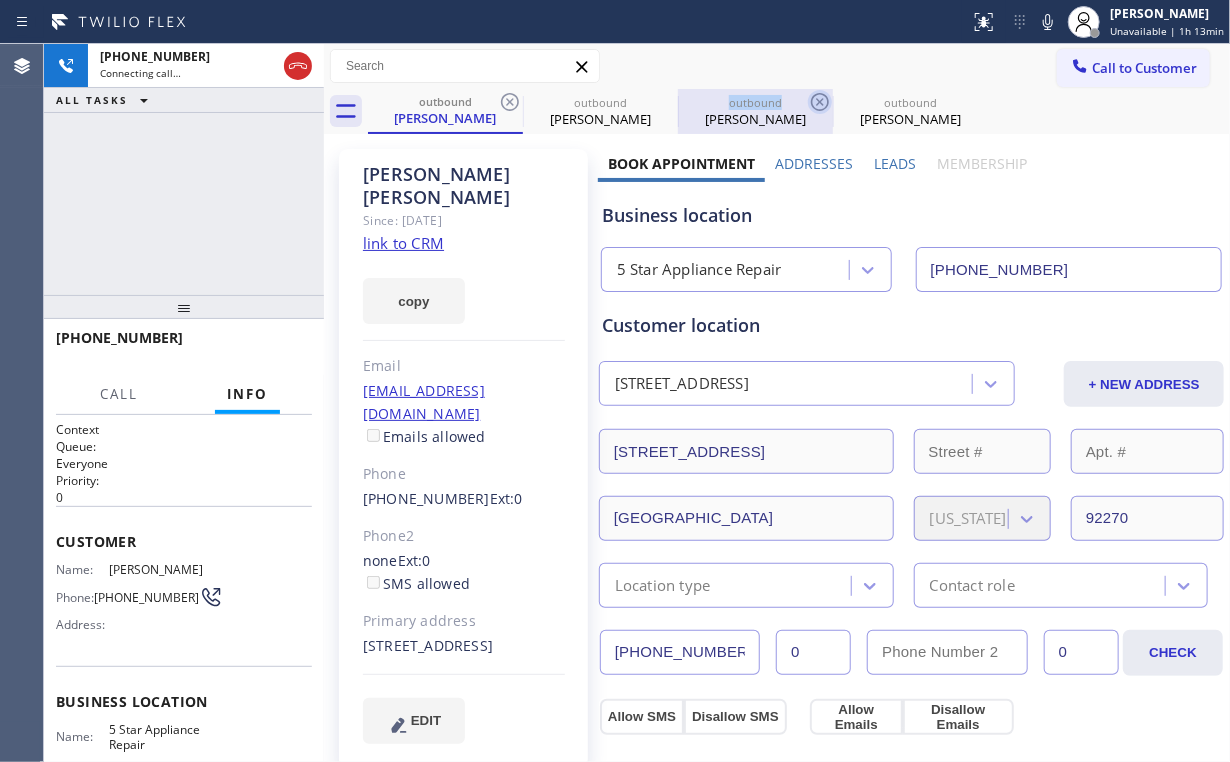 click 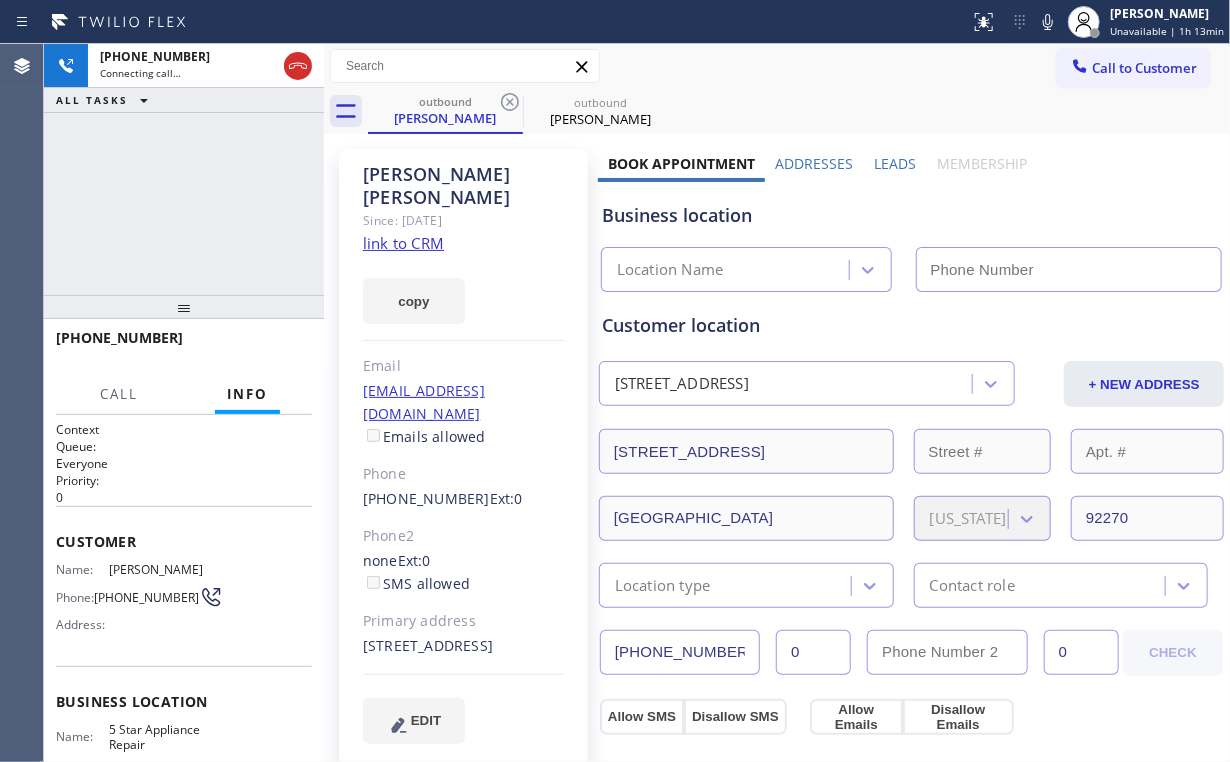 click on "[PHONE_NUMBER] Connecting call… ALL TASKS ALL TASKS ACTIVE TASKS TASKS IN WRAP UP" at bounding box center (184, 169) 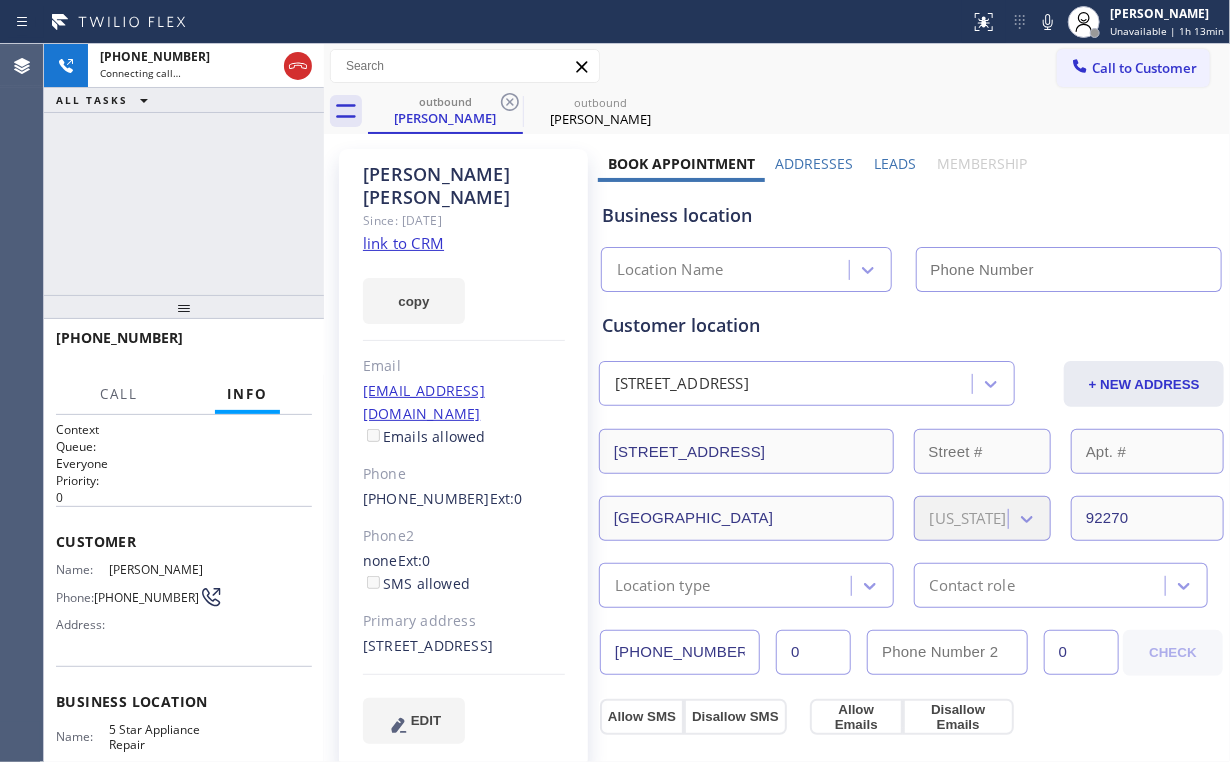 type on "[PHONE_NUMBER]" 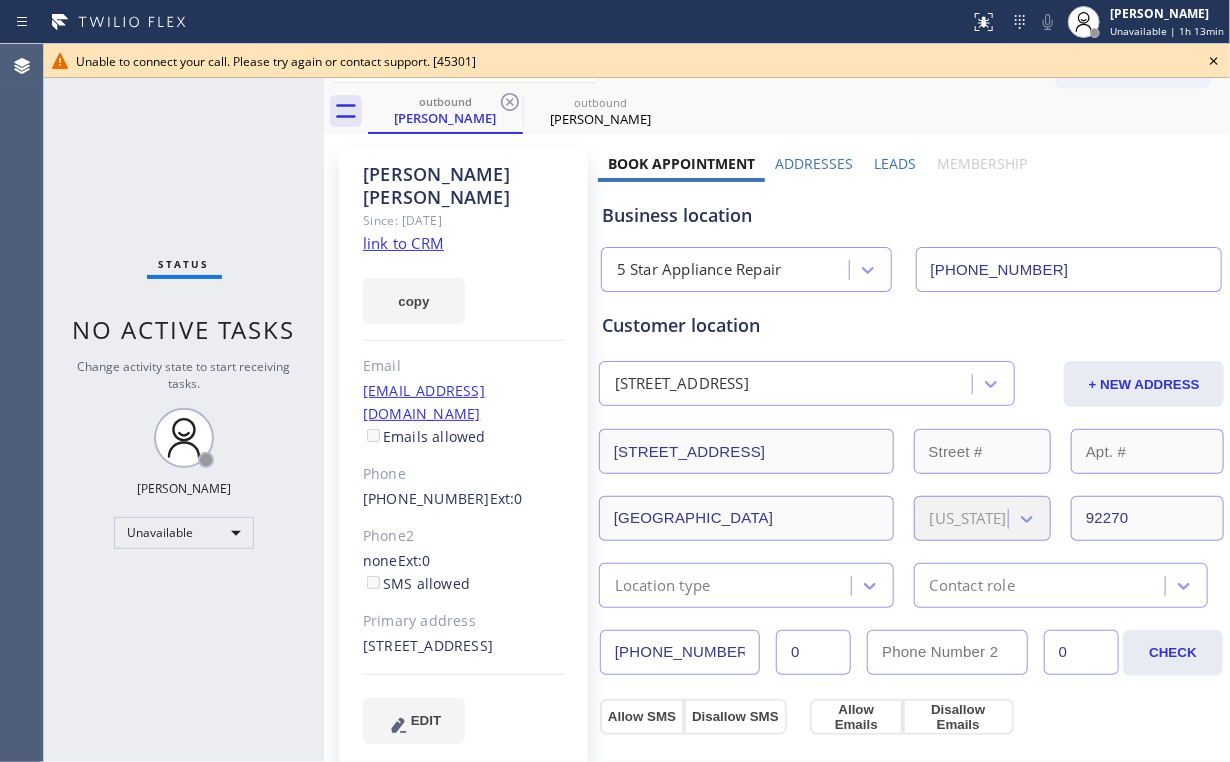 click on "Status   No active tasks     Change activity state to start receiving tasks.   [PERSON_NAME] Unavailable" at bounding box center [184, 403] 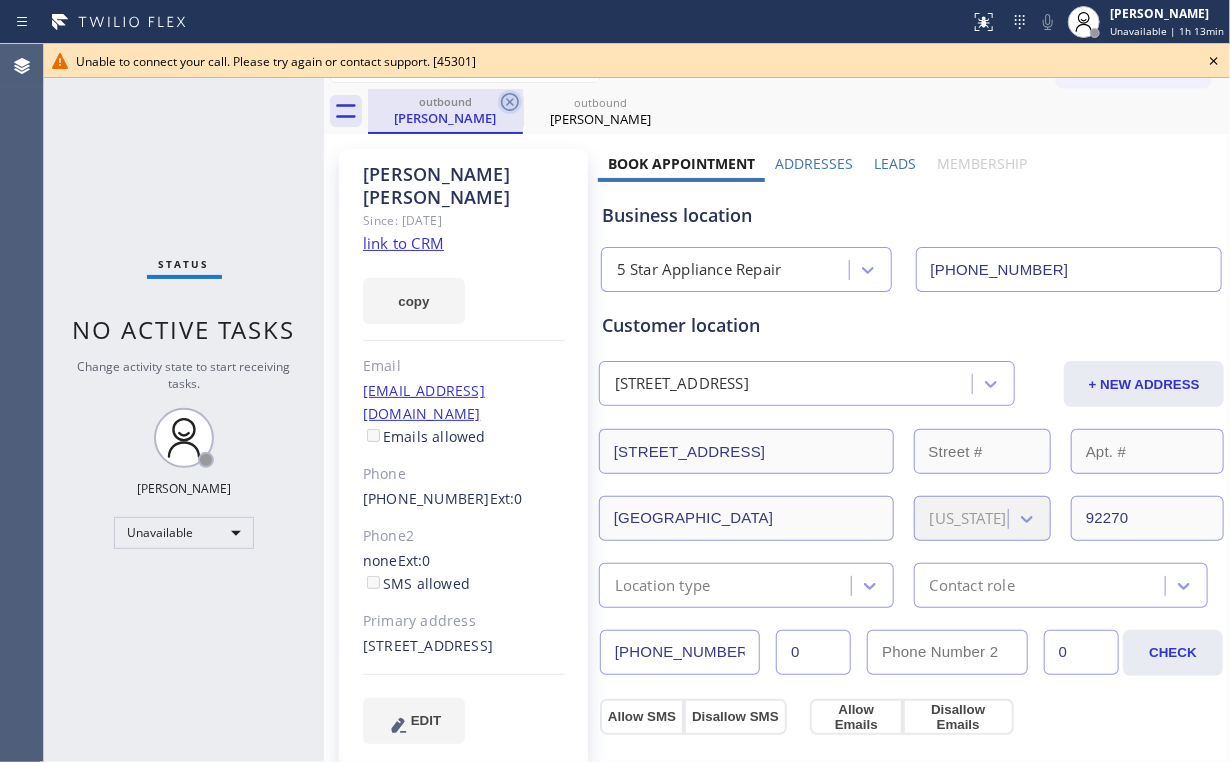 click 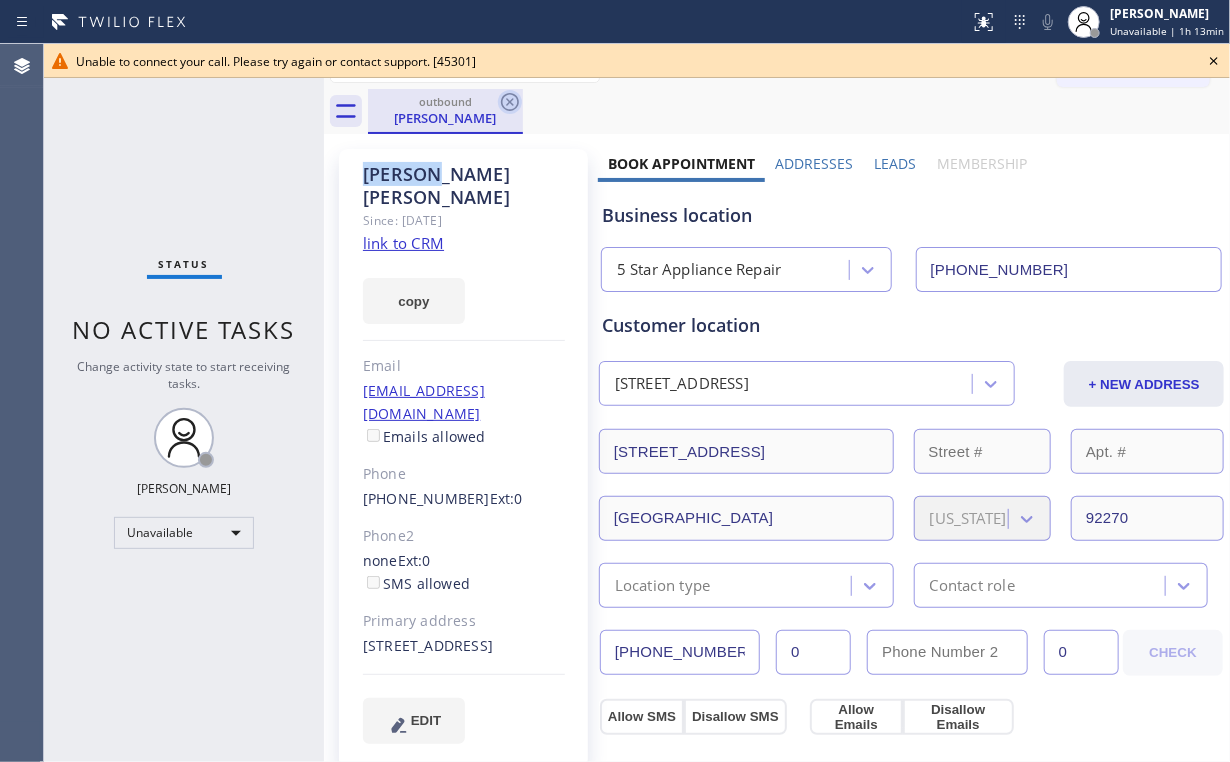click 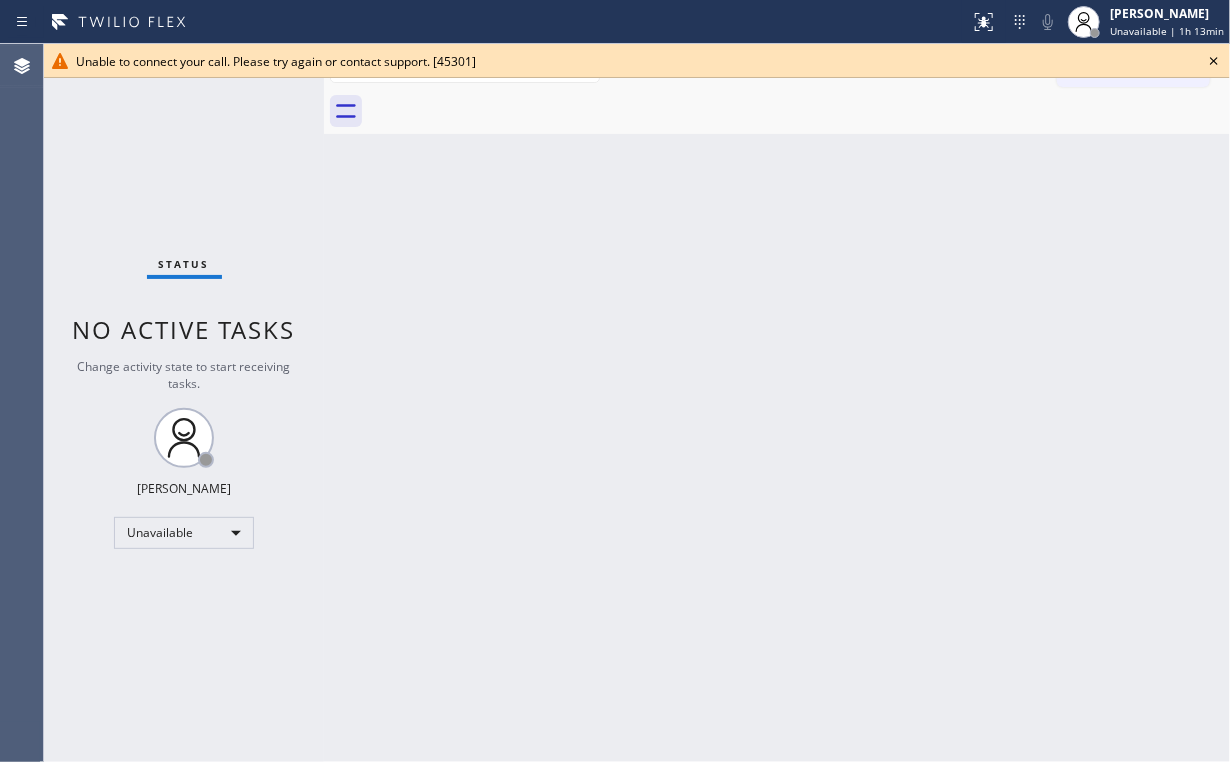 click 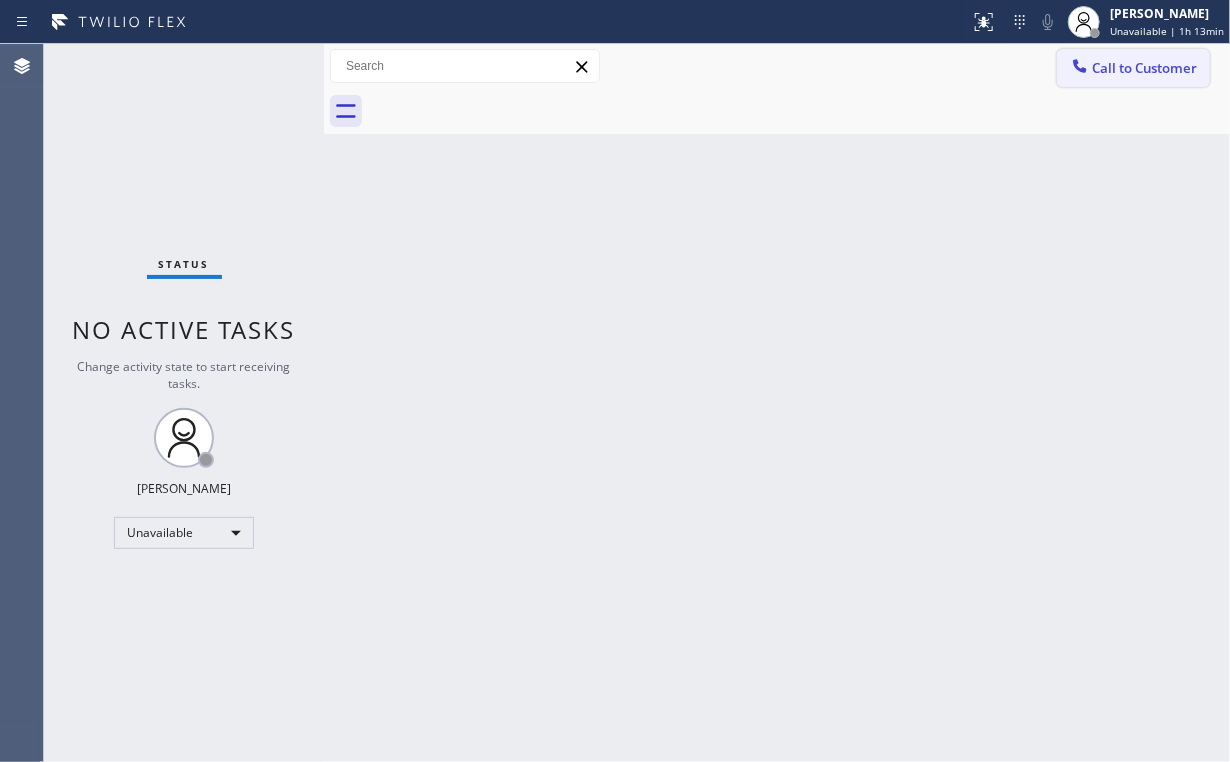 click on "Call to Customer" at bounding box center (1144, 68) 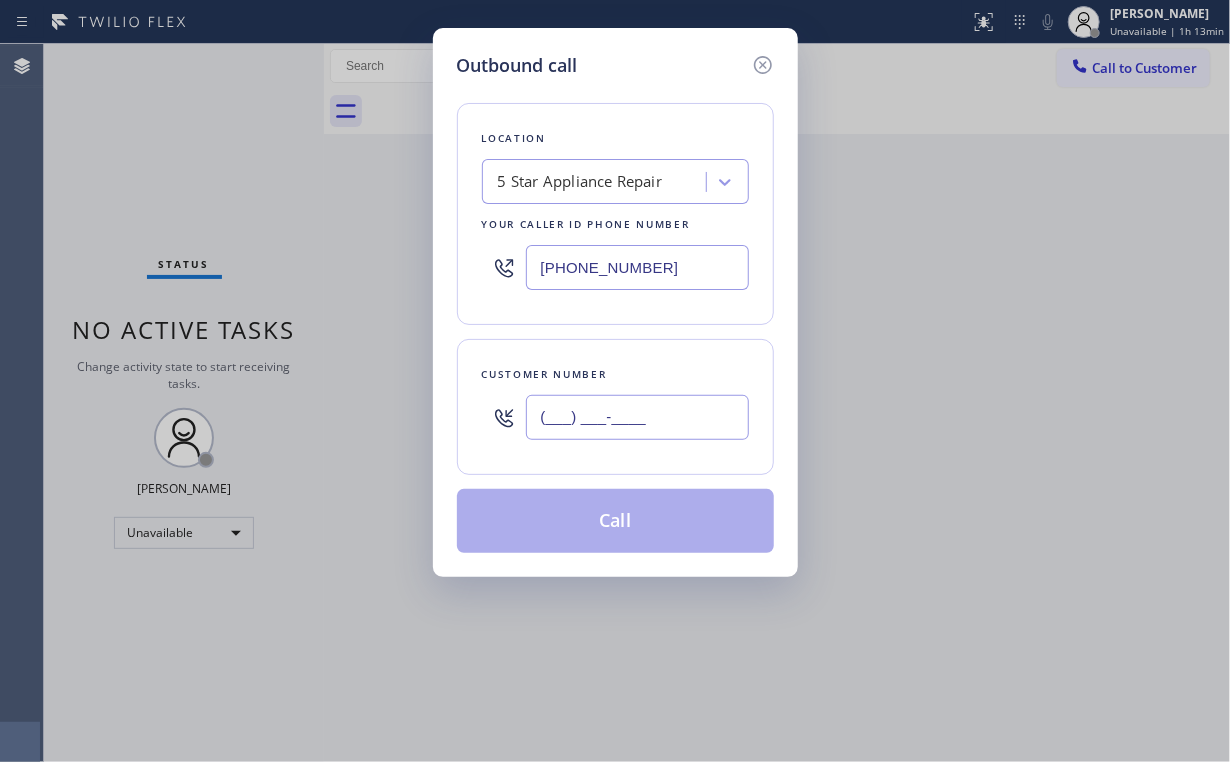 drag, startPoint x: 636, startPoint y: 412, endPoint x: 654, endPoint y: 404, distance: 19.697716 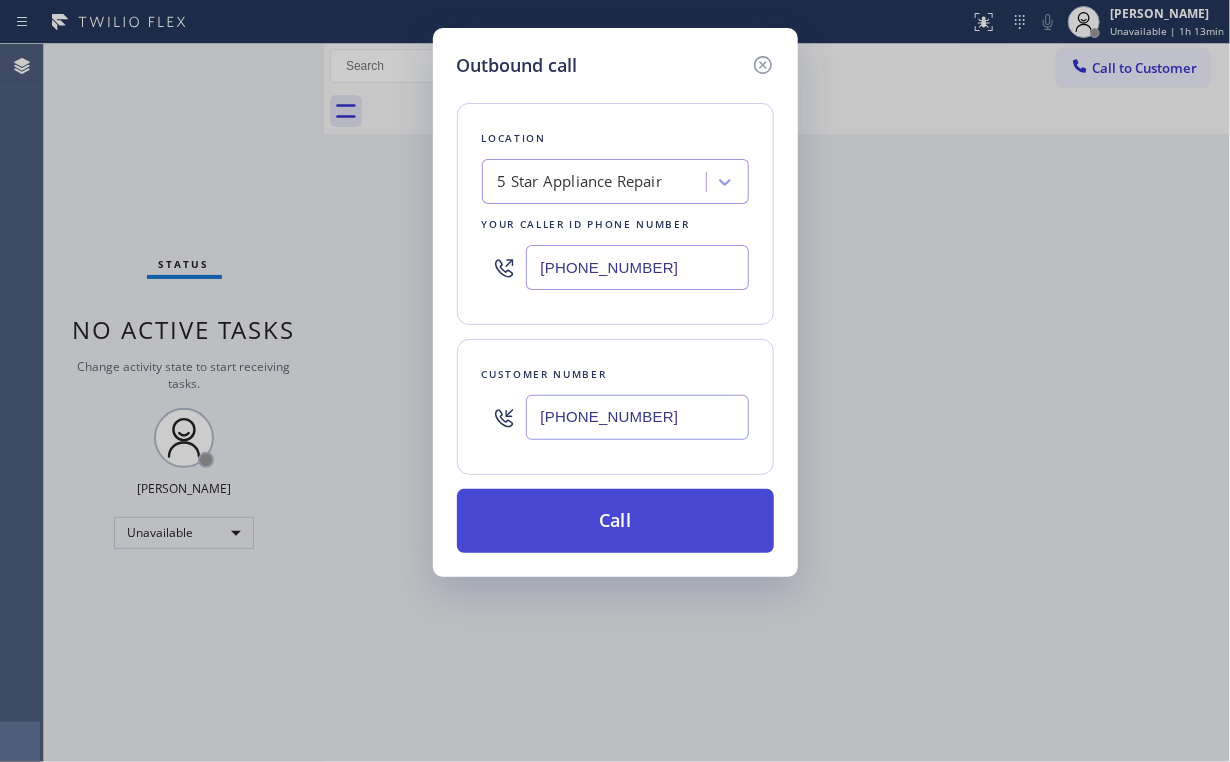 type on "[PHONE_NUMBER]" 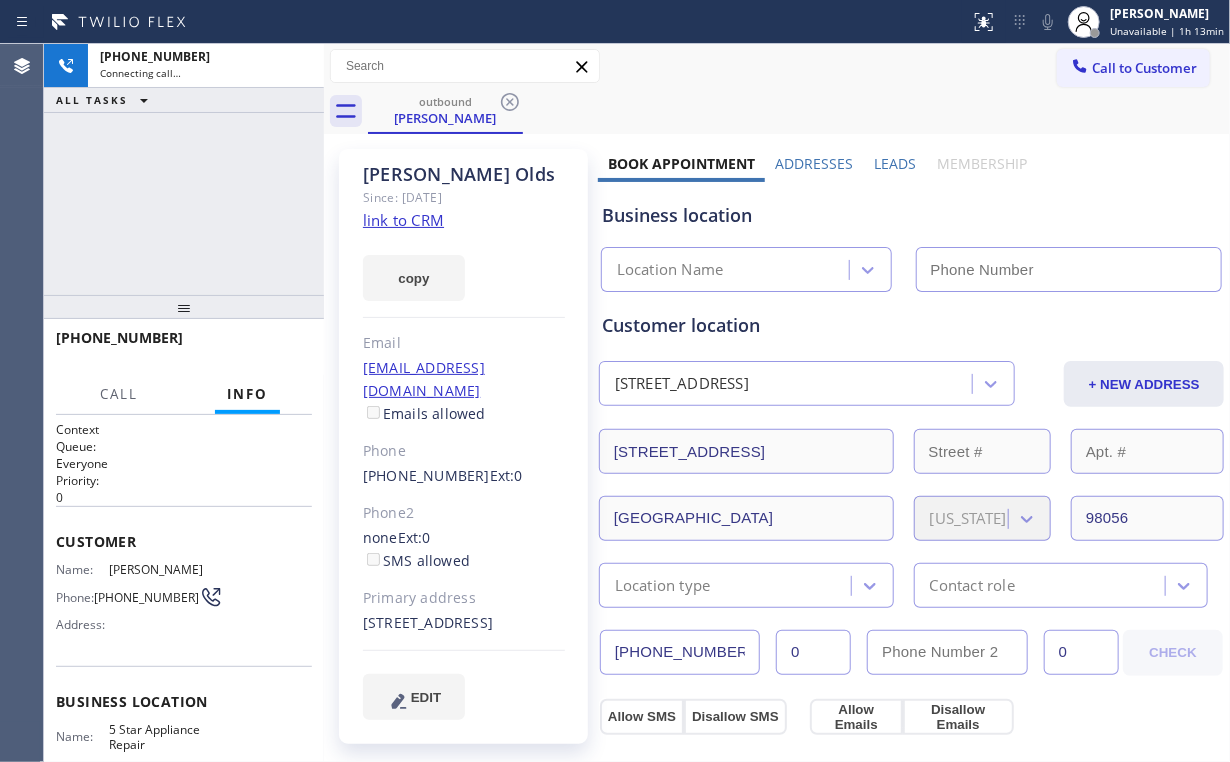 click on "[PHONE_NUMBER] Connecting call… ALL TASKS ALL TASKS ACTIVE TASKS TASKS IN WRAP UP" at bounding box center (184, 169) 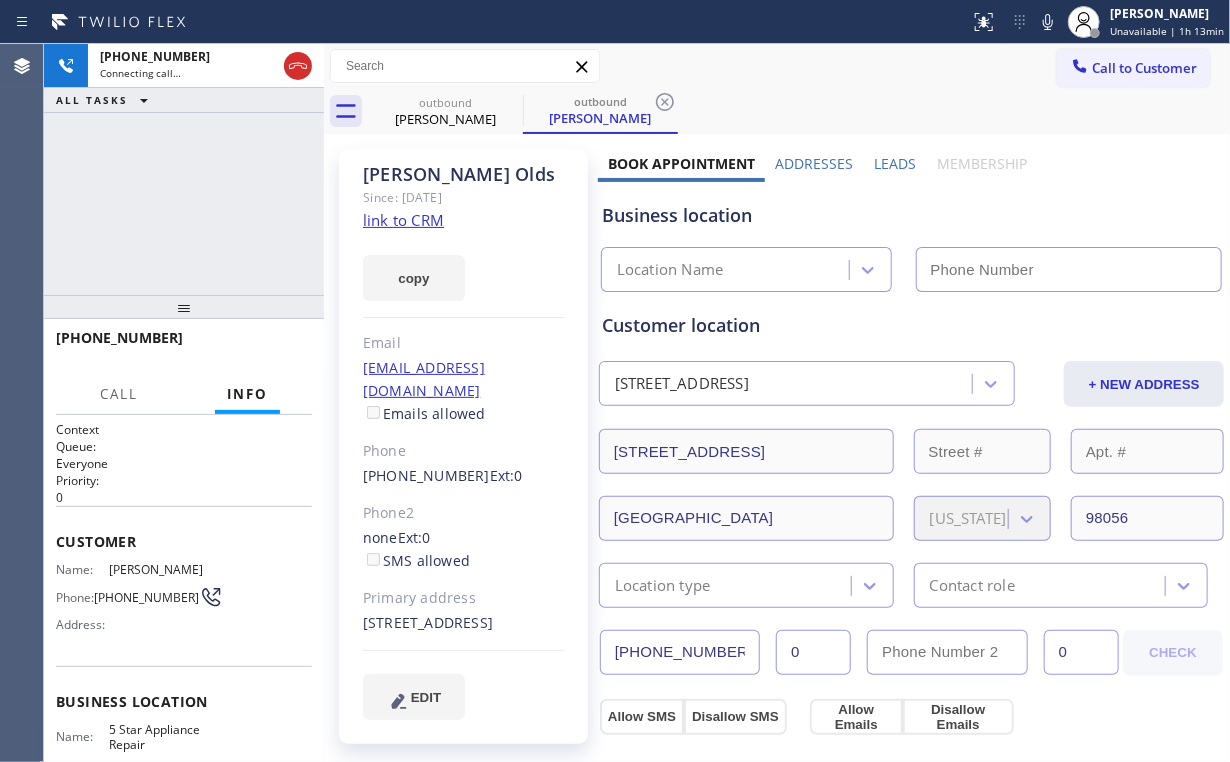 type on "[PHONE_NUMBER]" 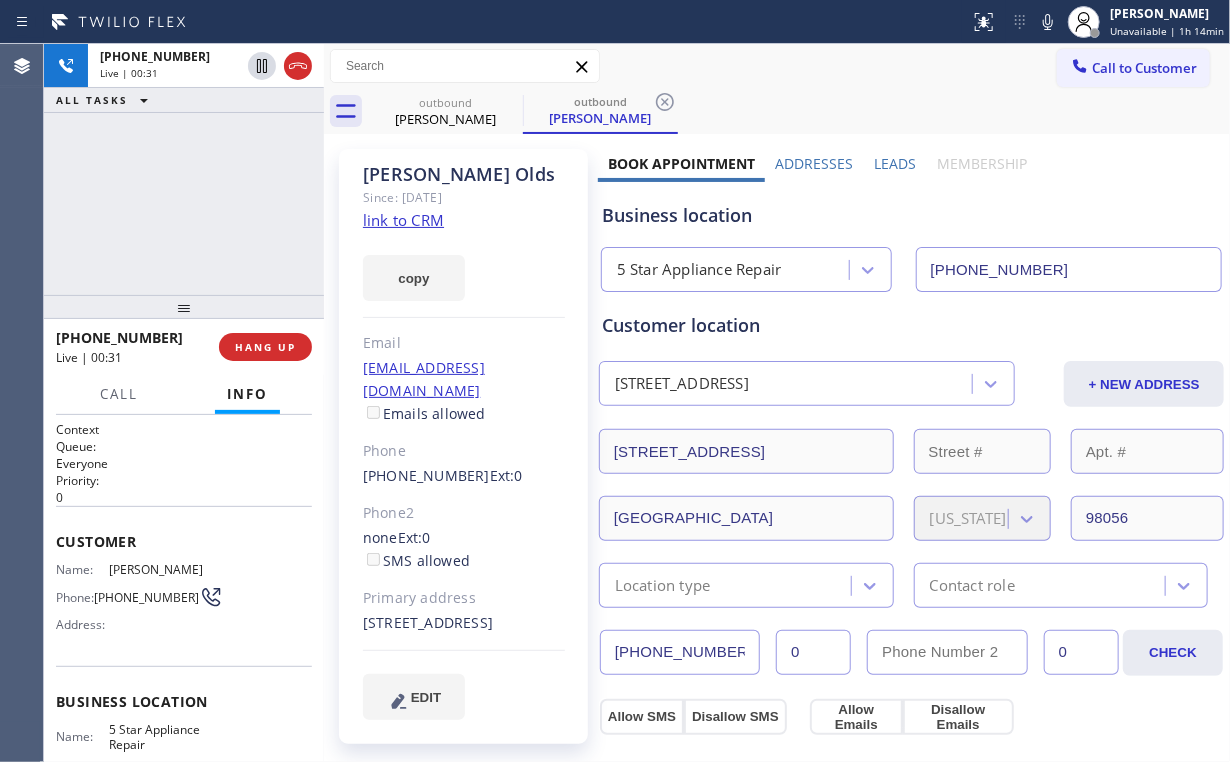 click on "Business location" at bounding box center [911, 215] 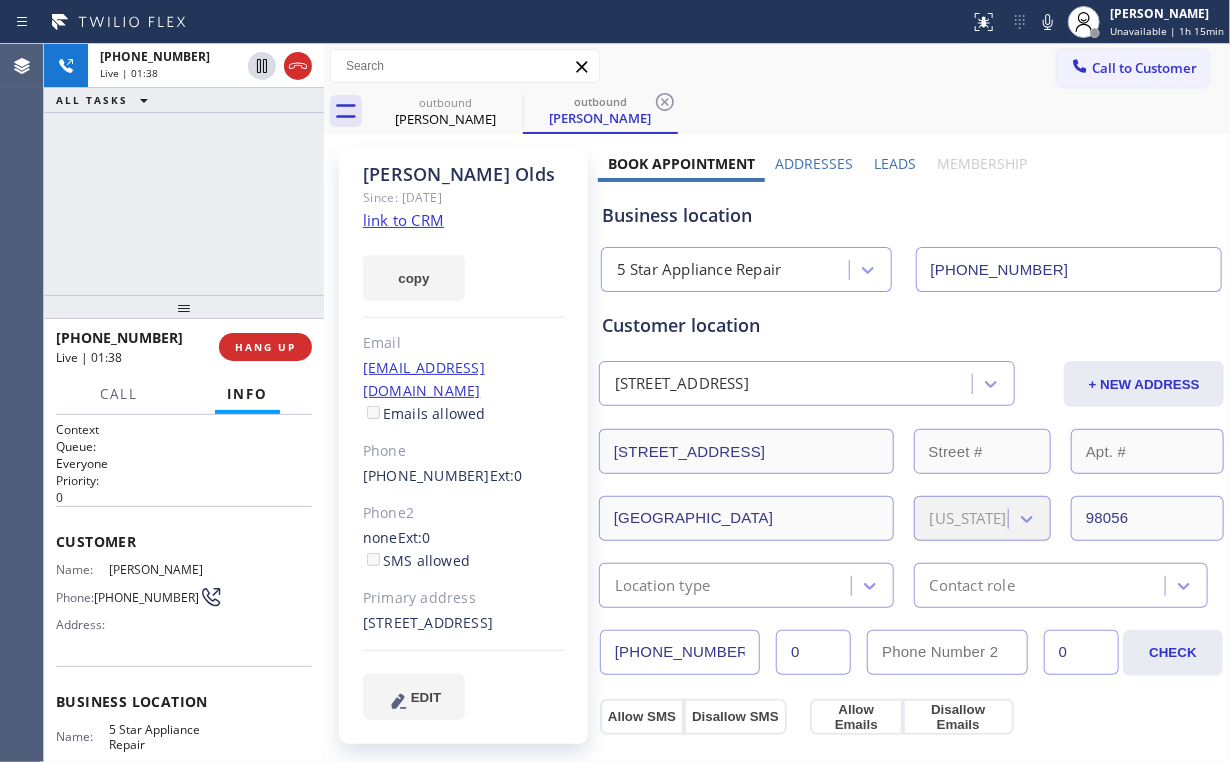 click on "[PHONE_NUMBER] Live | 01:38 ALL TASKS ALL TASKS ACTIVE TASKS TASKS IN WRAP UP" at bounding box center [184, 169] 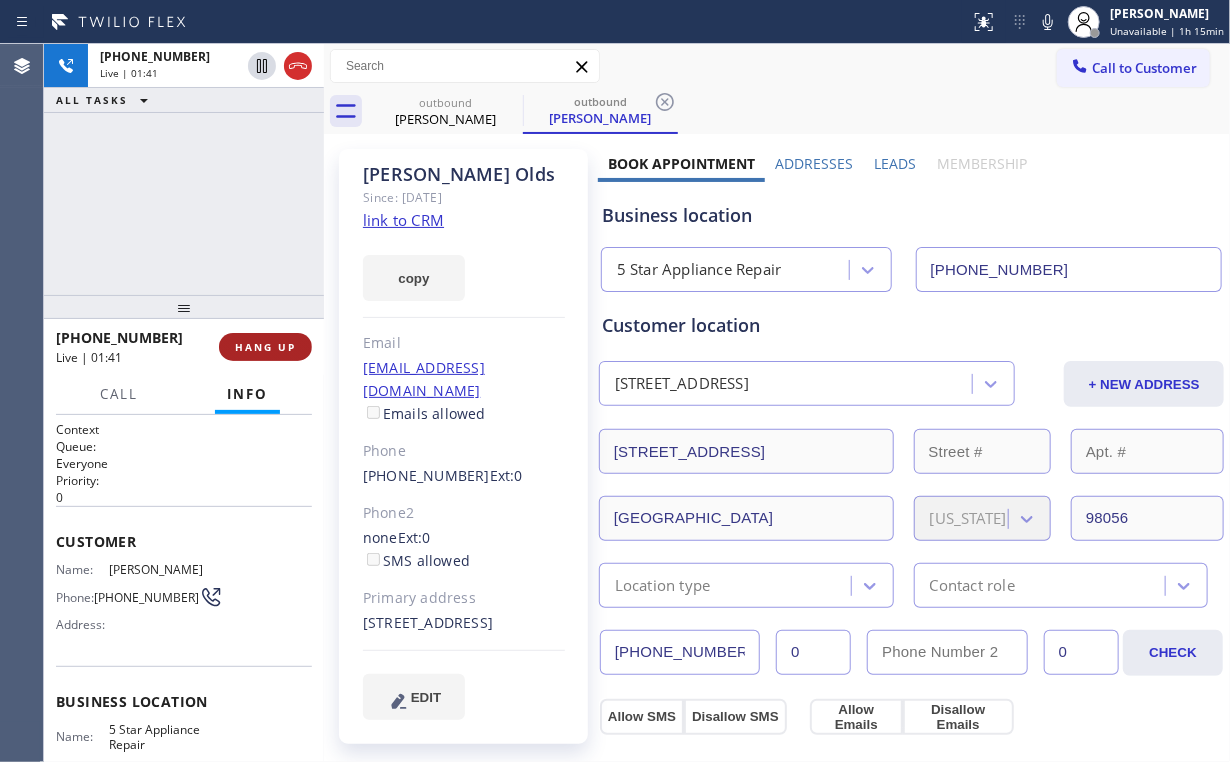 click on "HANG UP" at bounding box center (265, 347) 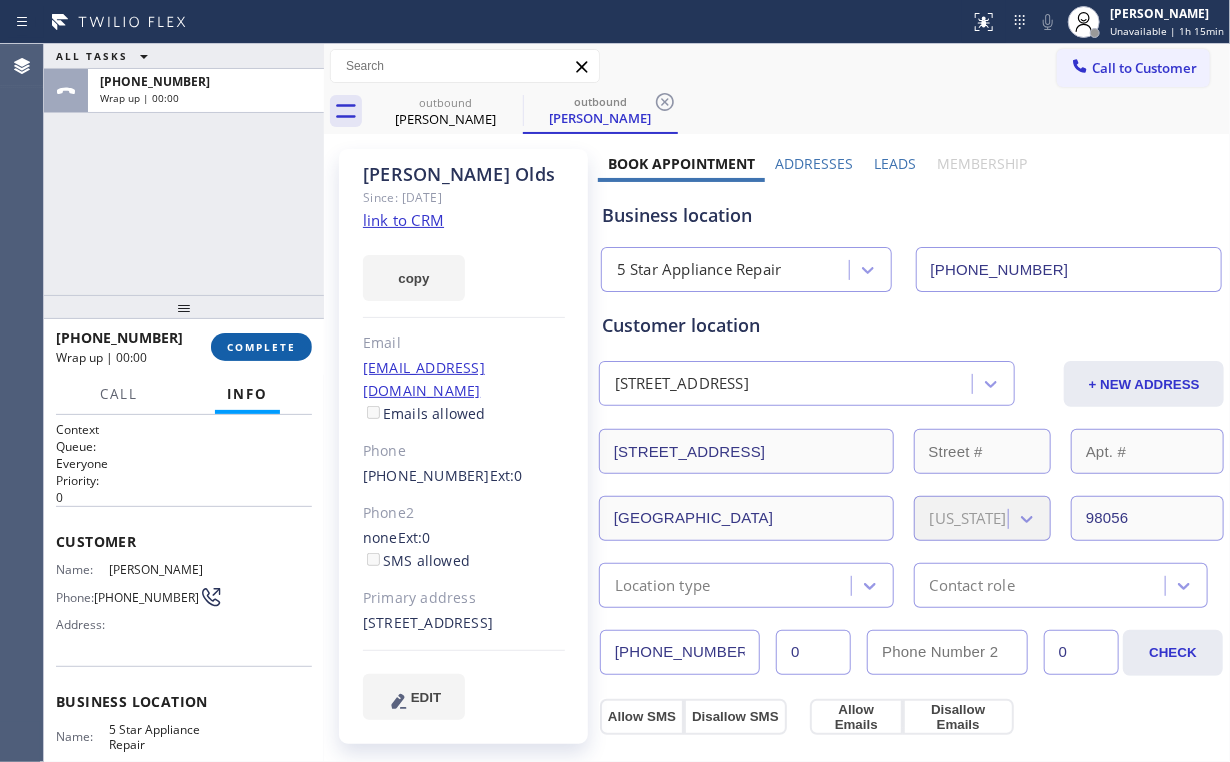 click on "COMPLETE" at bounding box center (261, 347) 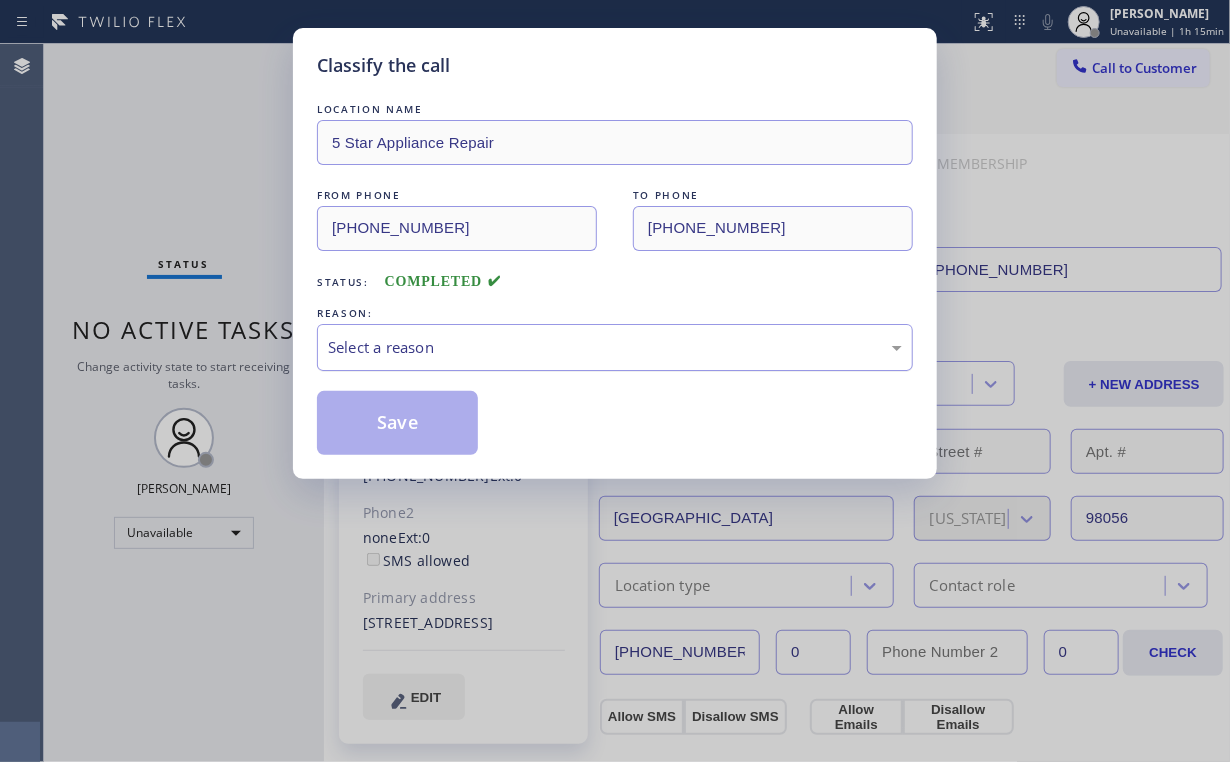 click on "Select a reason" at bounding box center [615, 347] 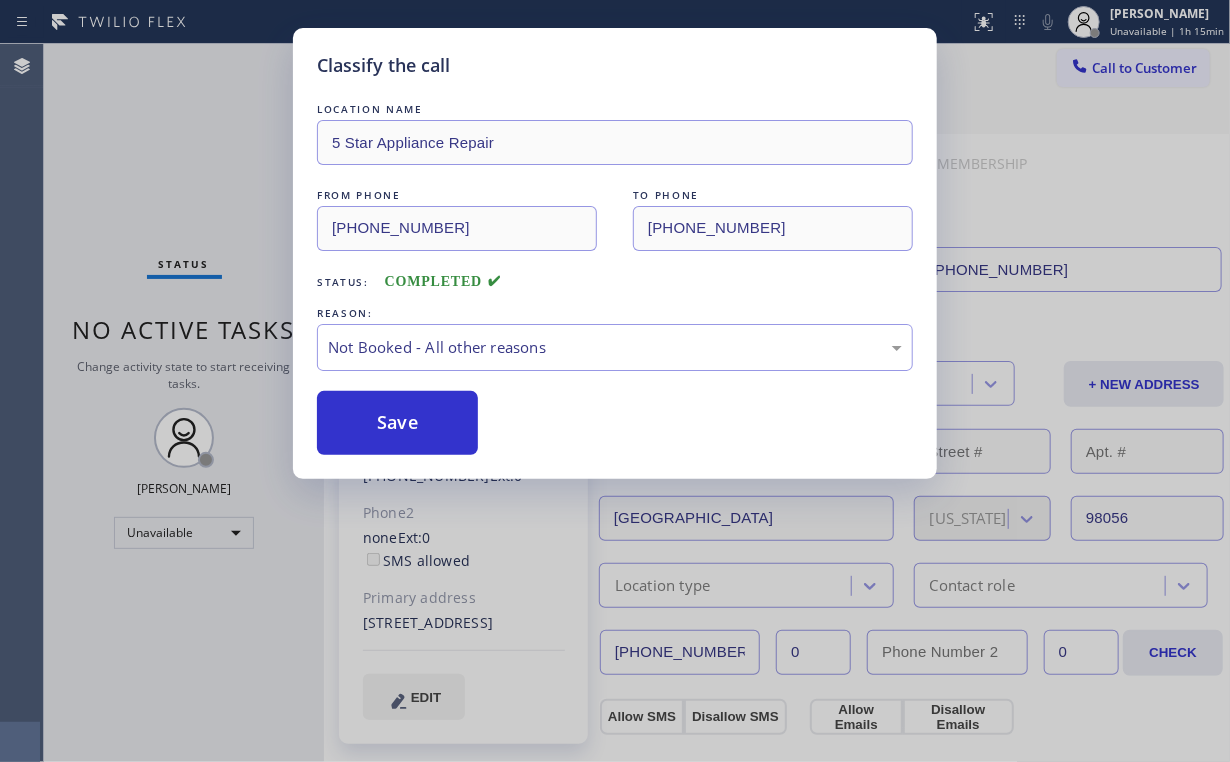 drag, startPoint x: 426, startPoint y: 414, endPoint x: 216, endPoint y: 192, distance: 305.58795 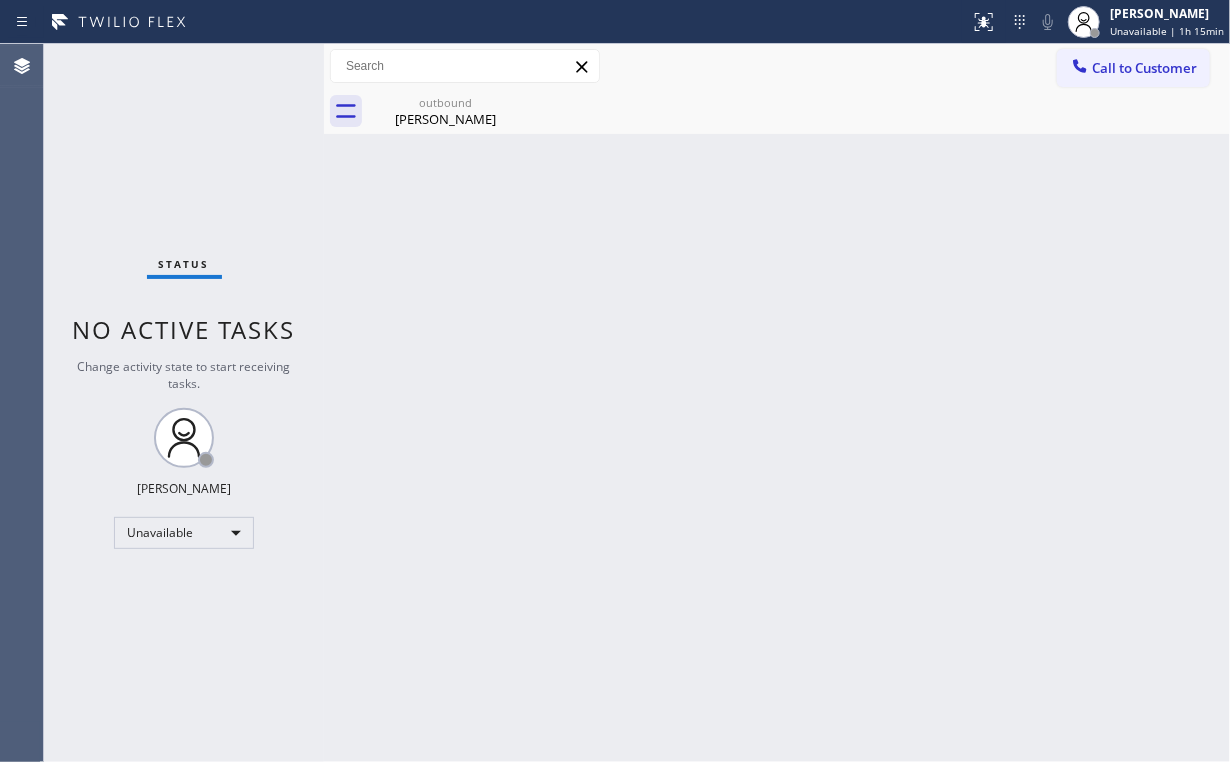 drag, startPoint x: 436, startPoint y: 112, endPoint x: 541, endPoint y: 88, distance: 107.70794 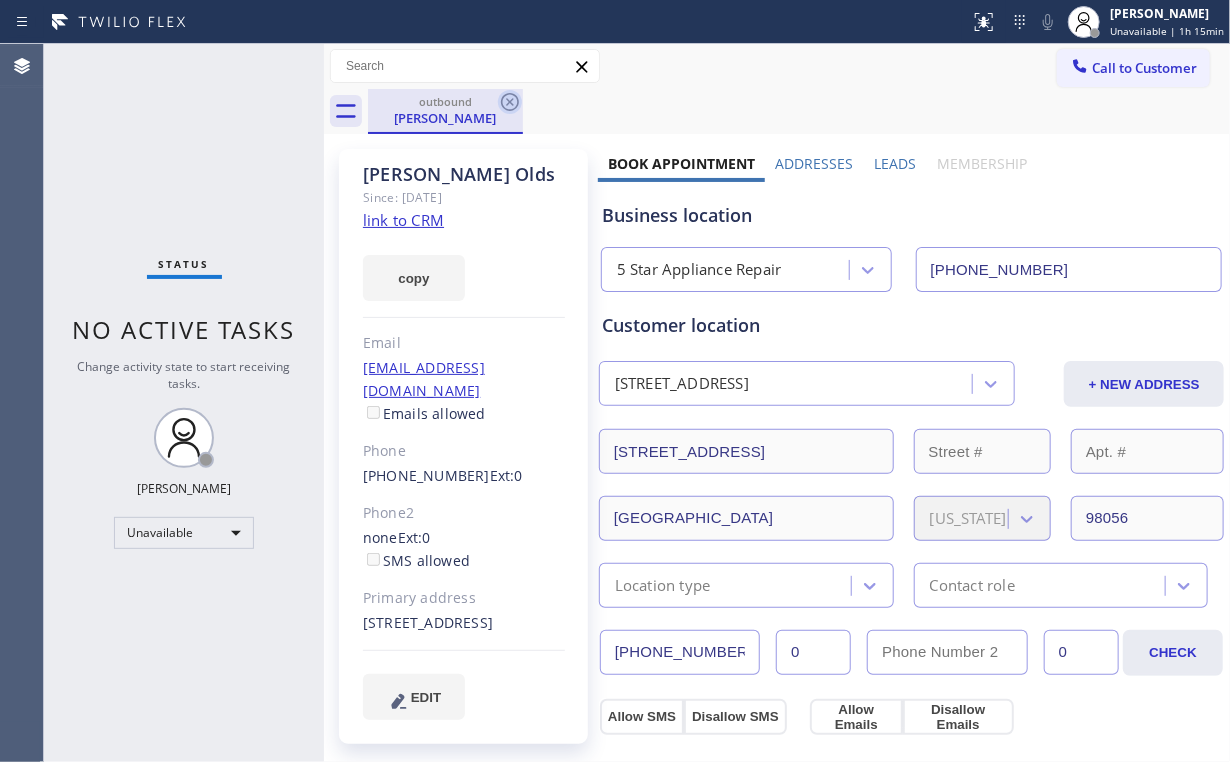 click 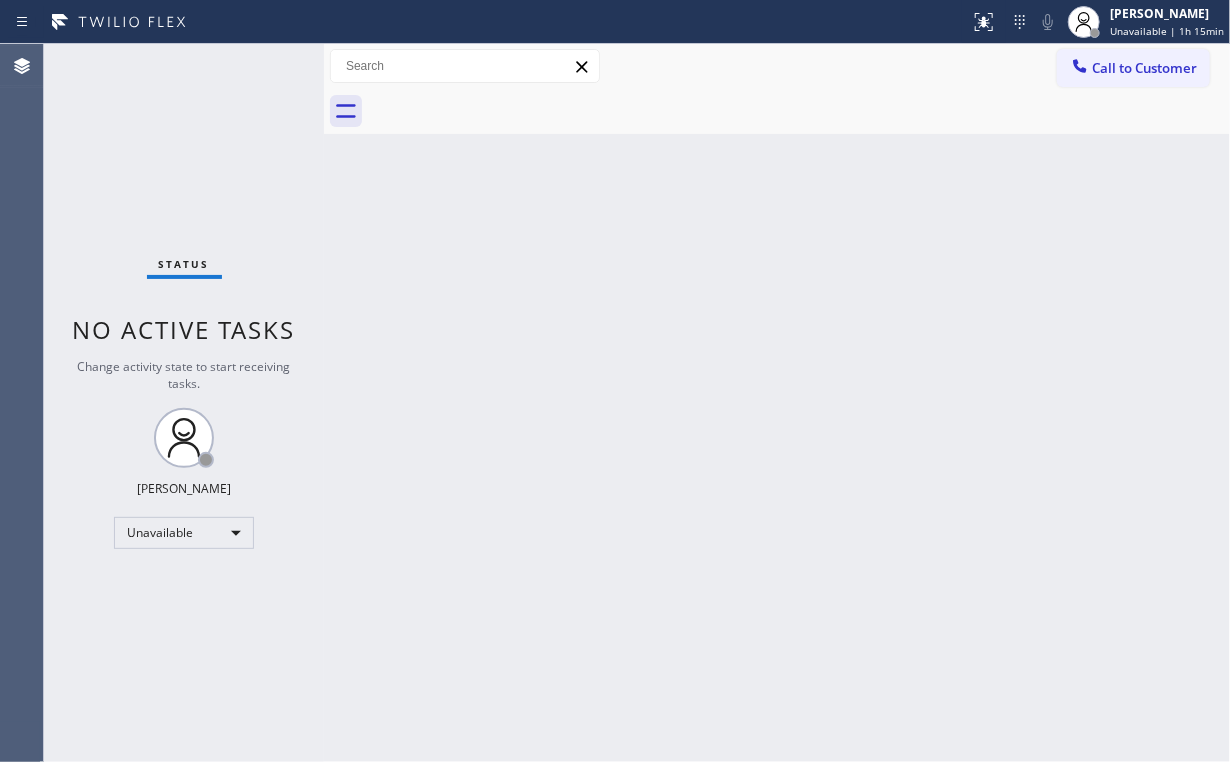 drag, startPoint x: 548, startPoint y: 333, endPoint x: 504, endPoint y: 675, distance: 344.8188 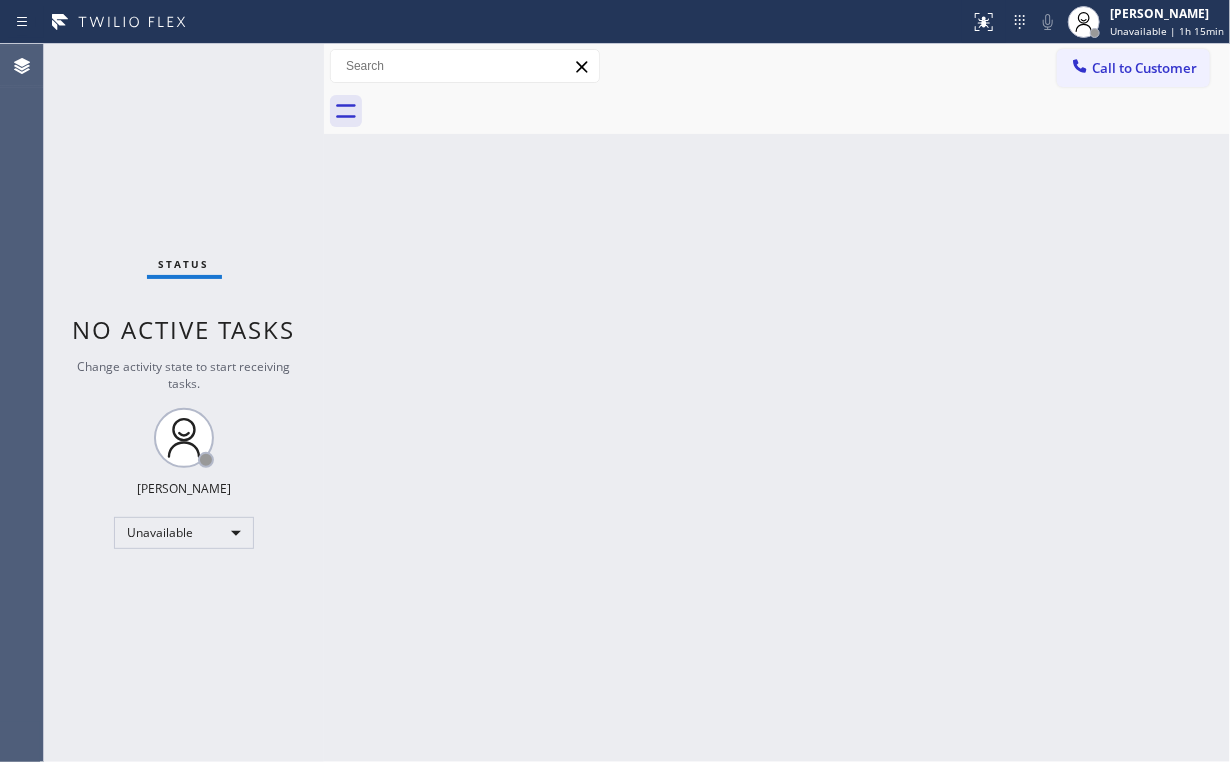 click on "Status   No active tasks     Change activity state to start receiving tasks.   [PERSON_NAME] Unavailable" at bounding box center (184, 403) 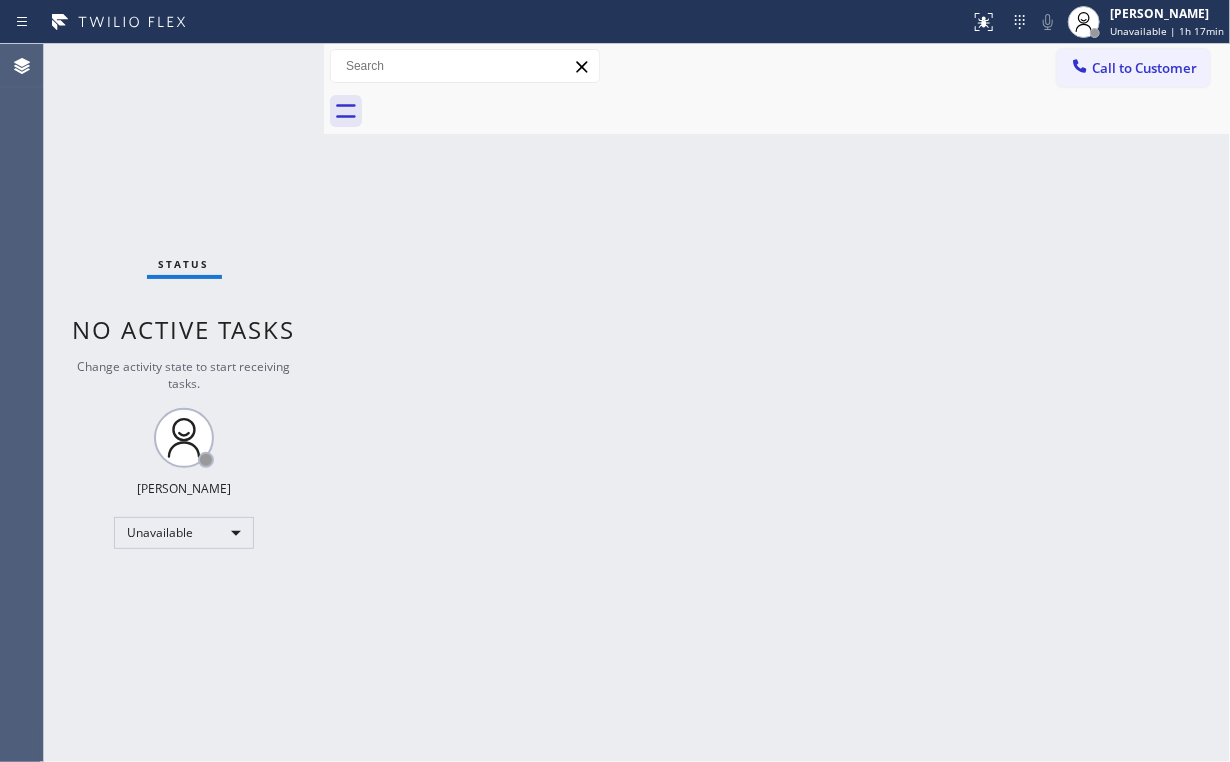 drag, startPoint x: 388, startPoint y: 304, endPoint x: 228, endPoint y: 2, distance: 341.766 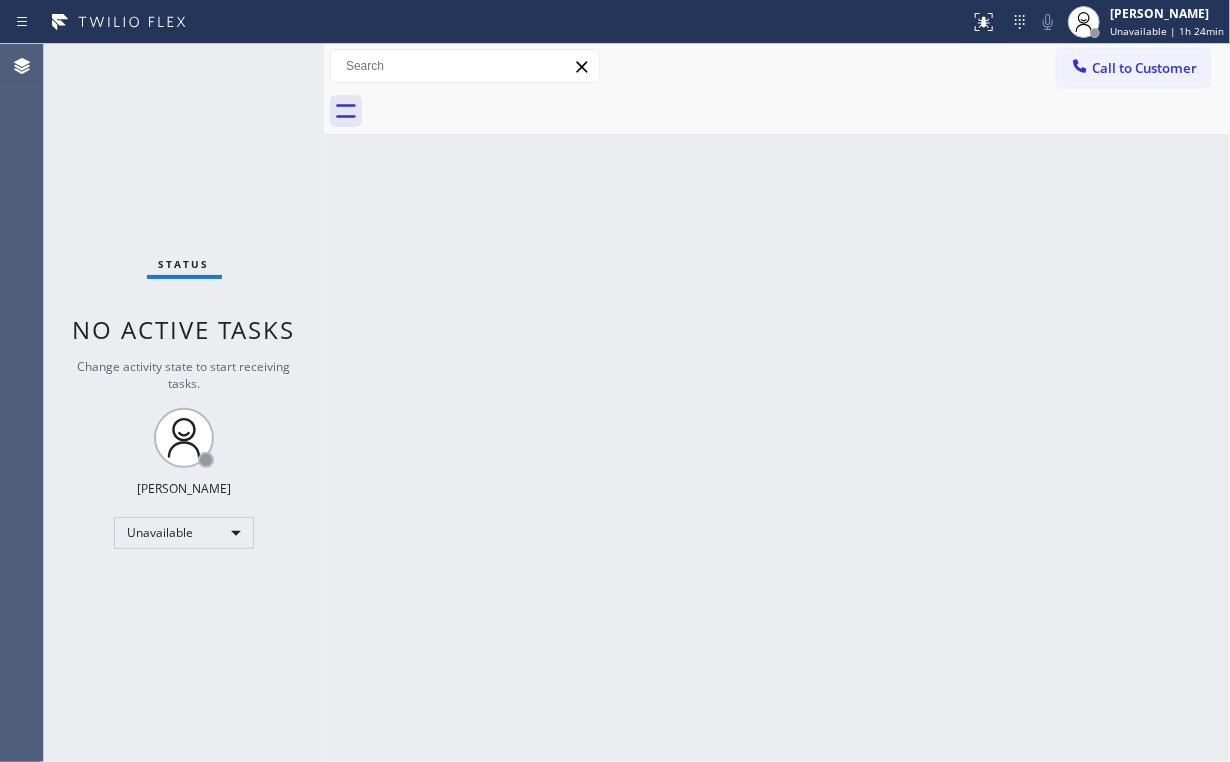 drag, startPoint x: 1144, startPoint y: 76, endPoint x: 856, endPoint y: 242, distance: 332.4154 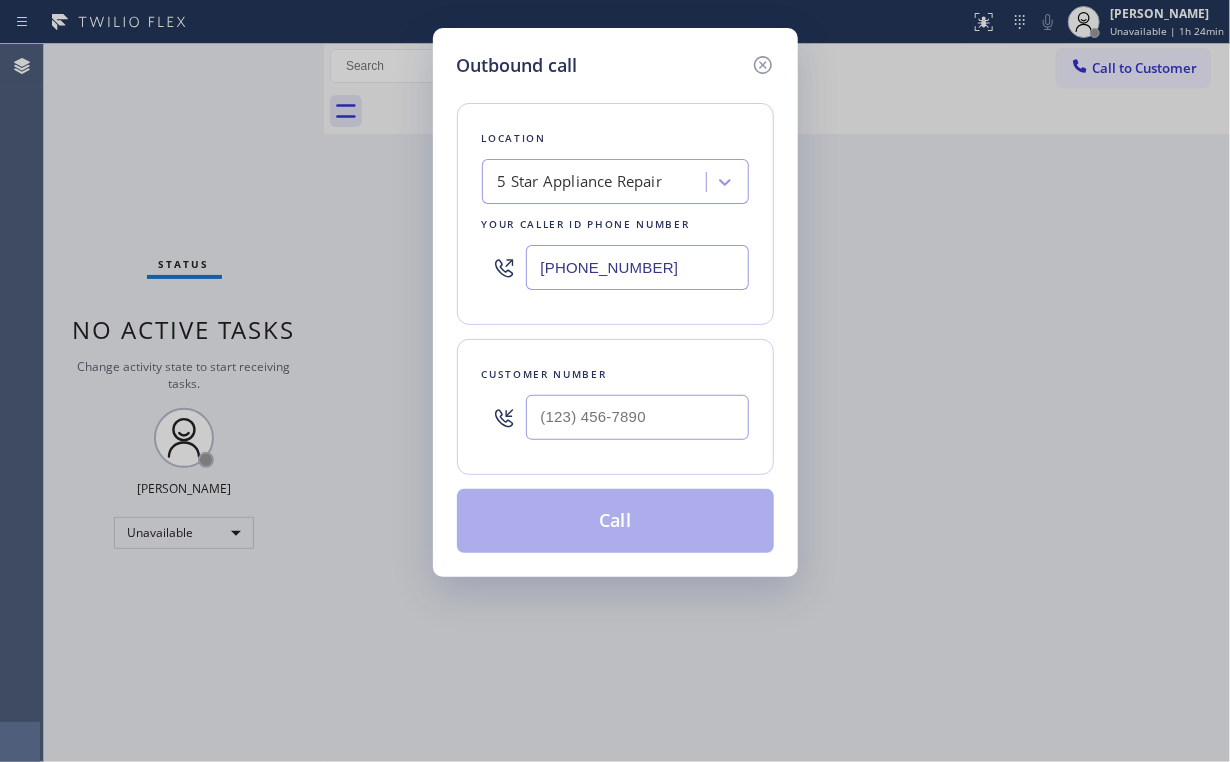 click at bounding box center [637, 417] 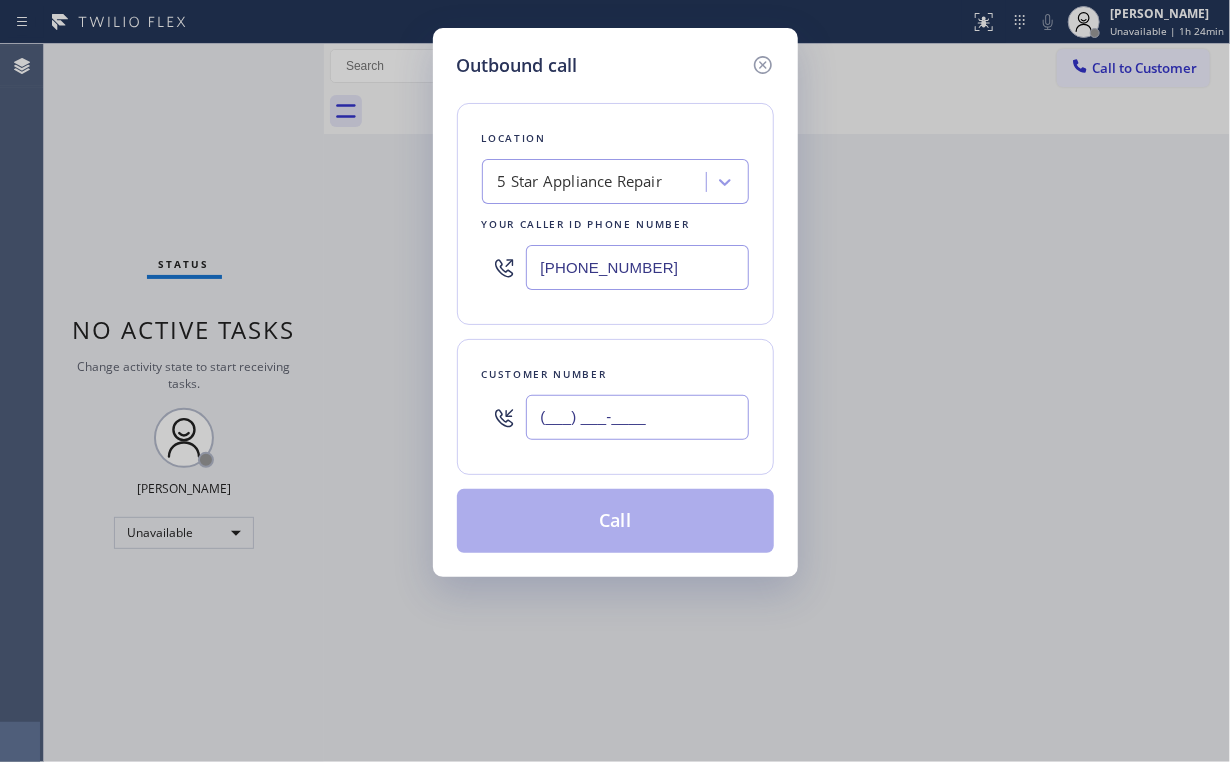 click on "(___) ___-____" at bounding box center (637, 417) 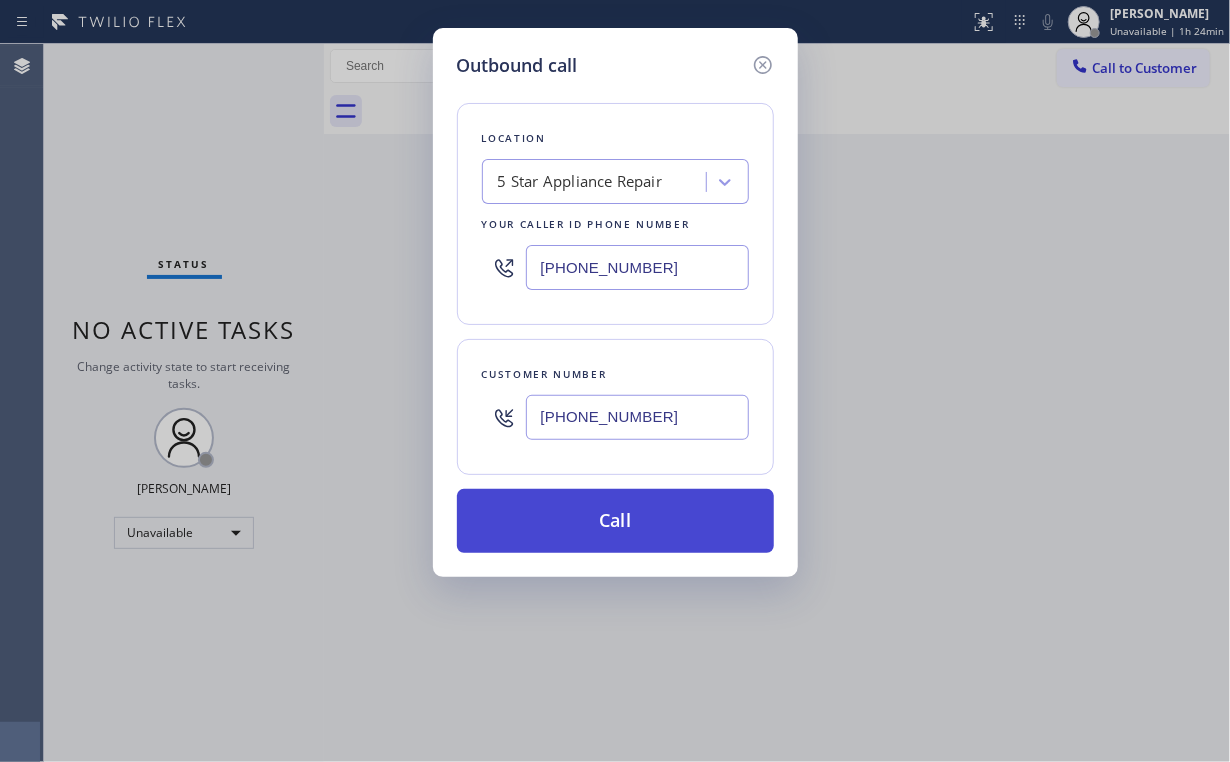 type on "[PHONE_NUMBER]" 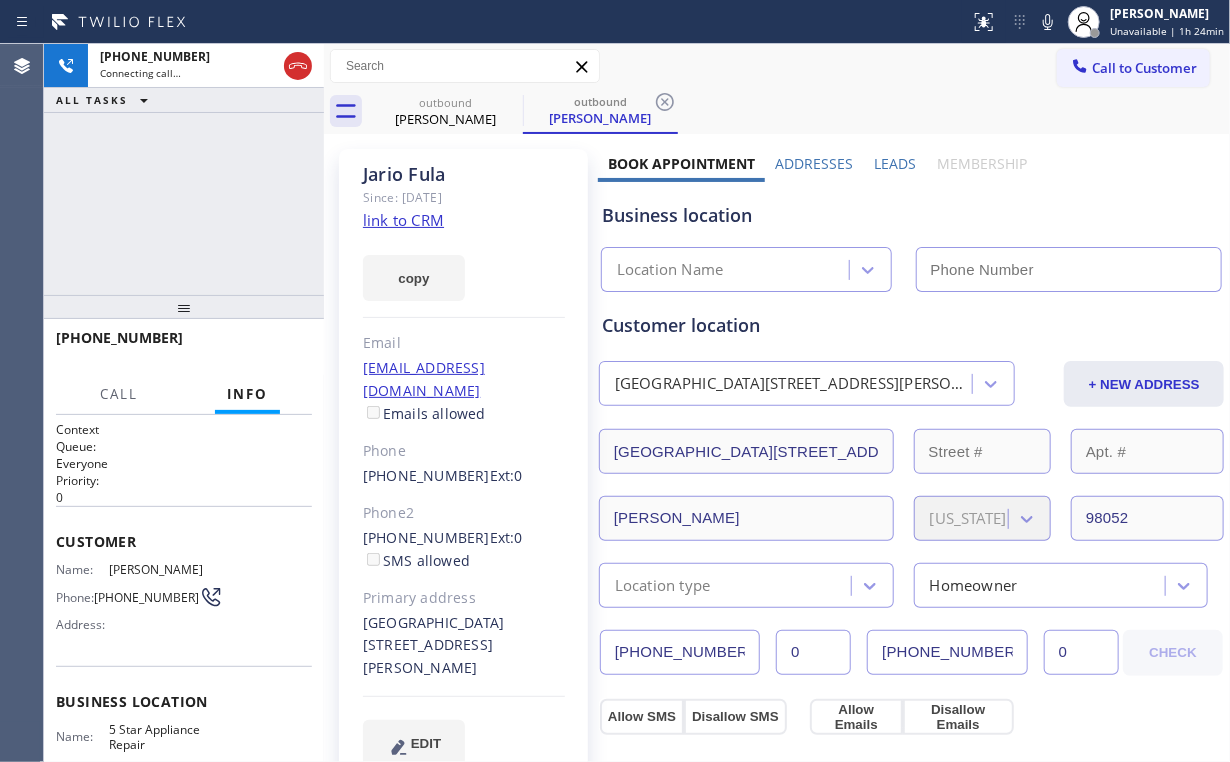 type on "[PHONE_NUMBER]" 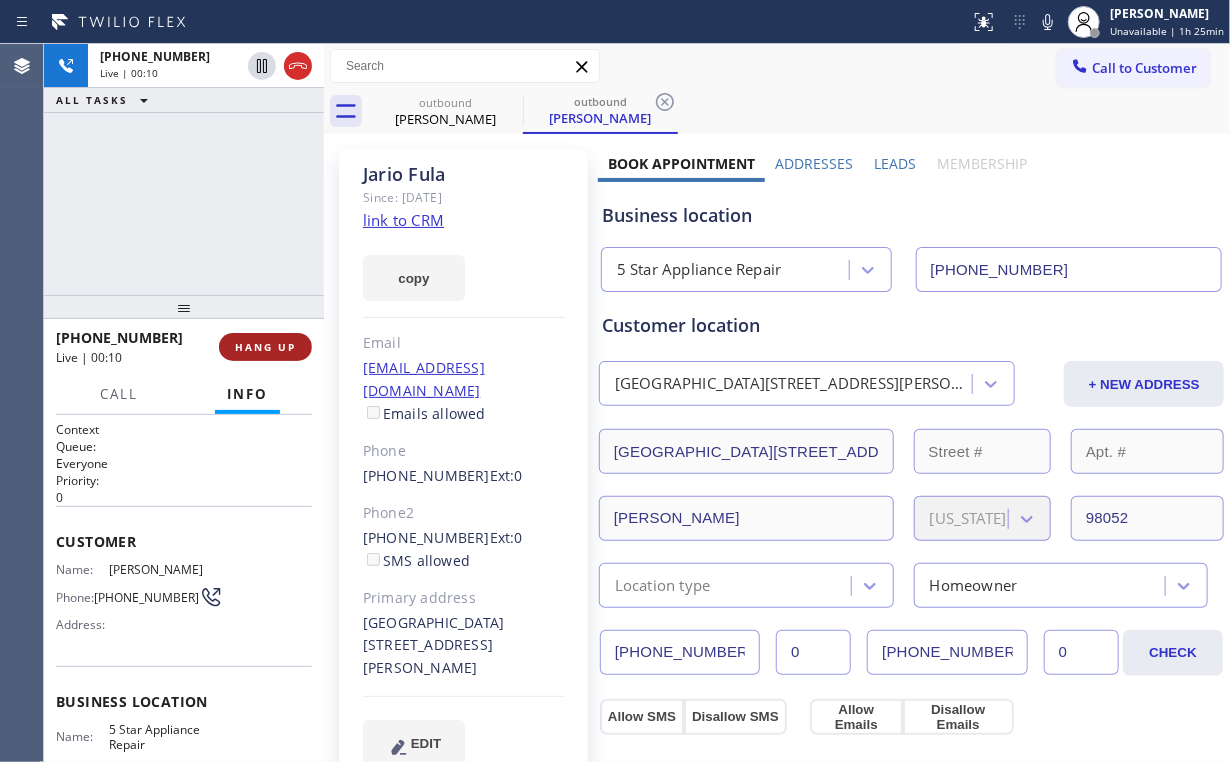 click on "HANG UP" at bounding box center (265, 347) 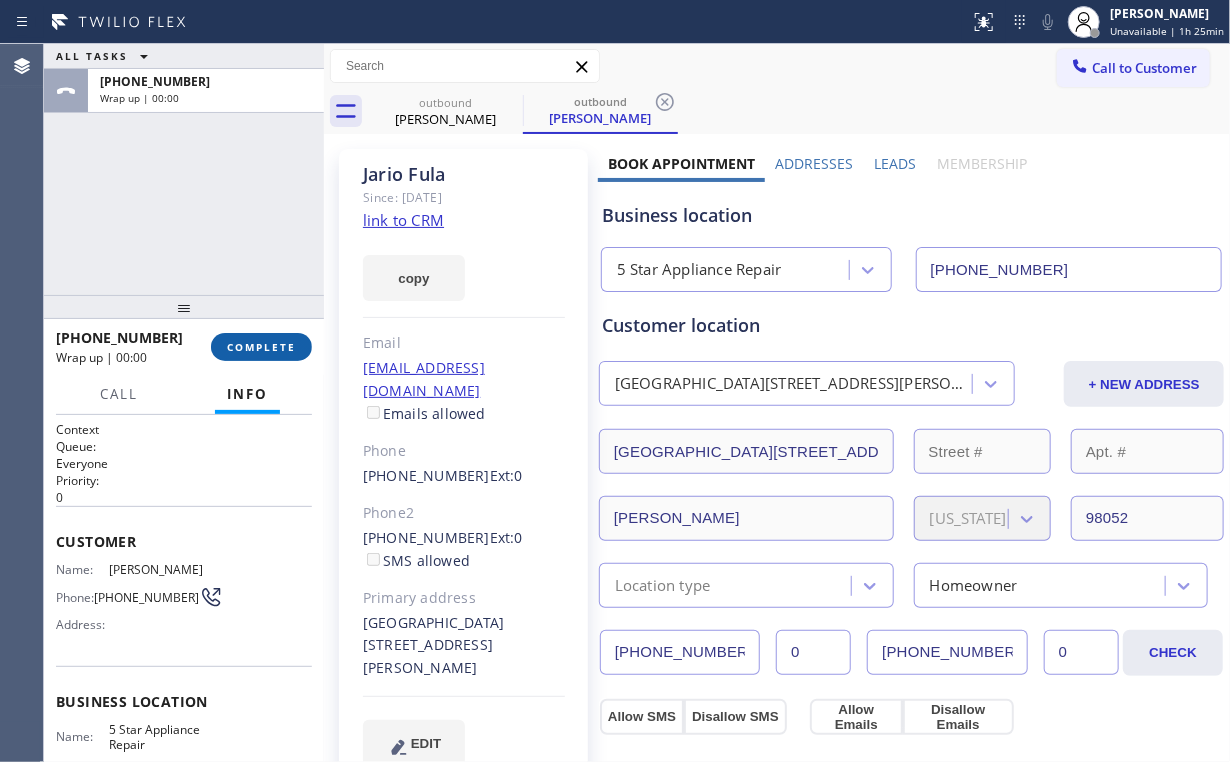click on "COMPLETE" at bounding box center (261, 347) 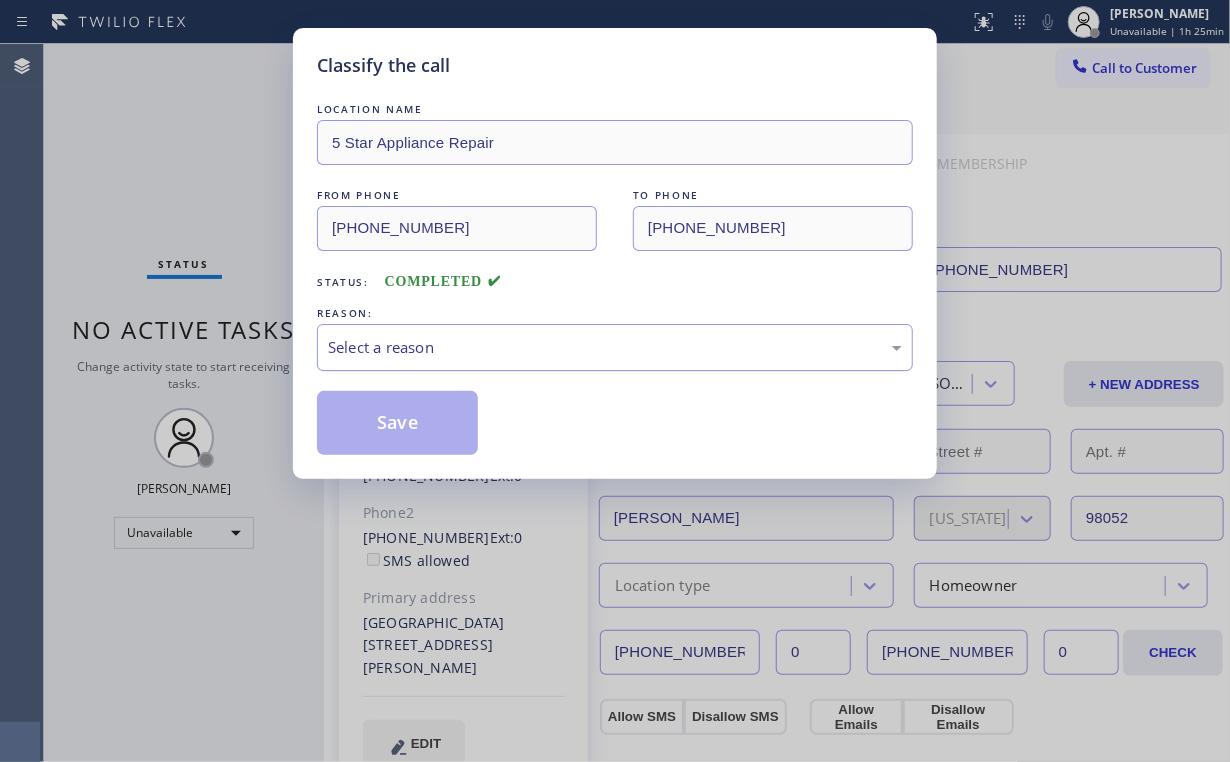 click on "Select a reason" at bounding box center (615, 347) 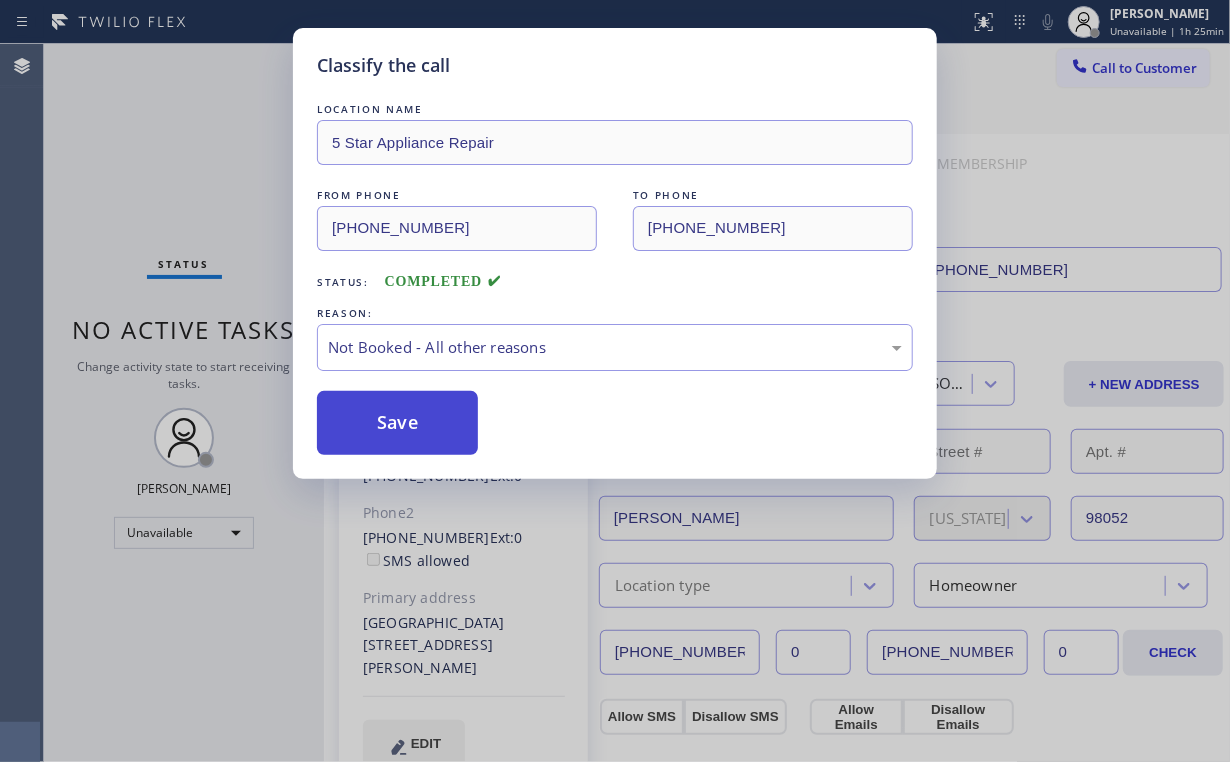 click on "Save" at bounding box center [397, 423] 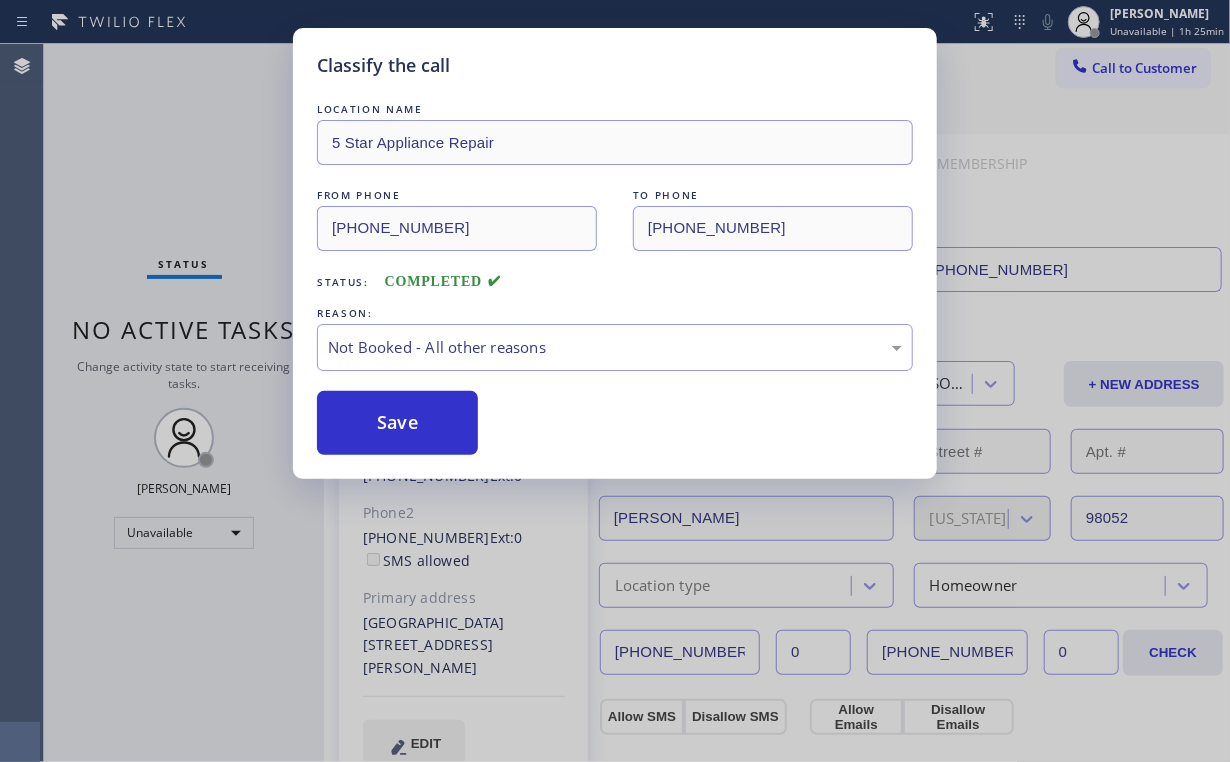 click on "Classify the call LOCATION NAME 5 Star Appliance Repair FROM PHONE [PHONE_NUMBER] TO PHONE [PHONE_NUMBER] Status: COMPLETED REASON: Not Booked - All other reasons Save" at bounding box center [615, 381] 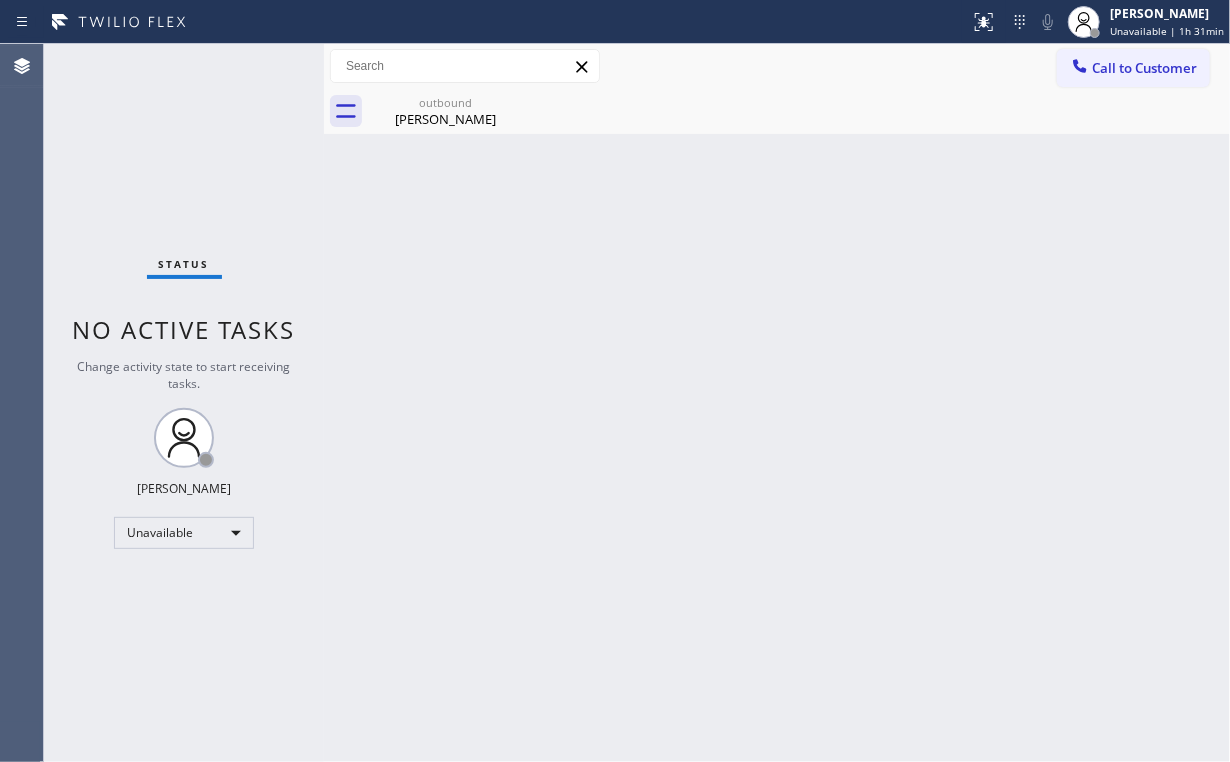 click on "Call to Customer" at bounding box center (1144, 68) 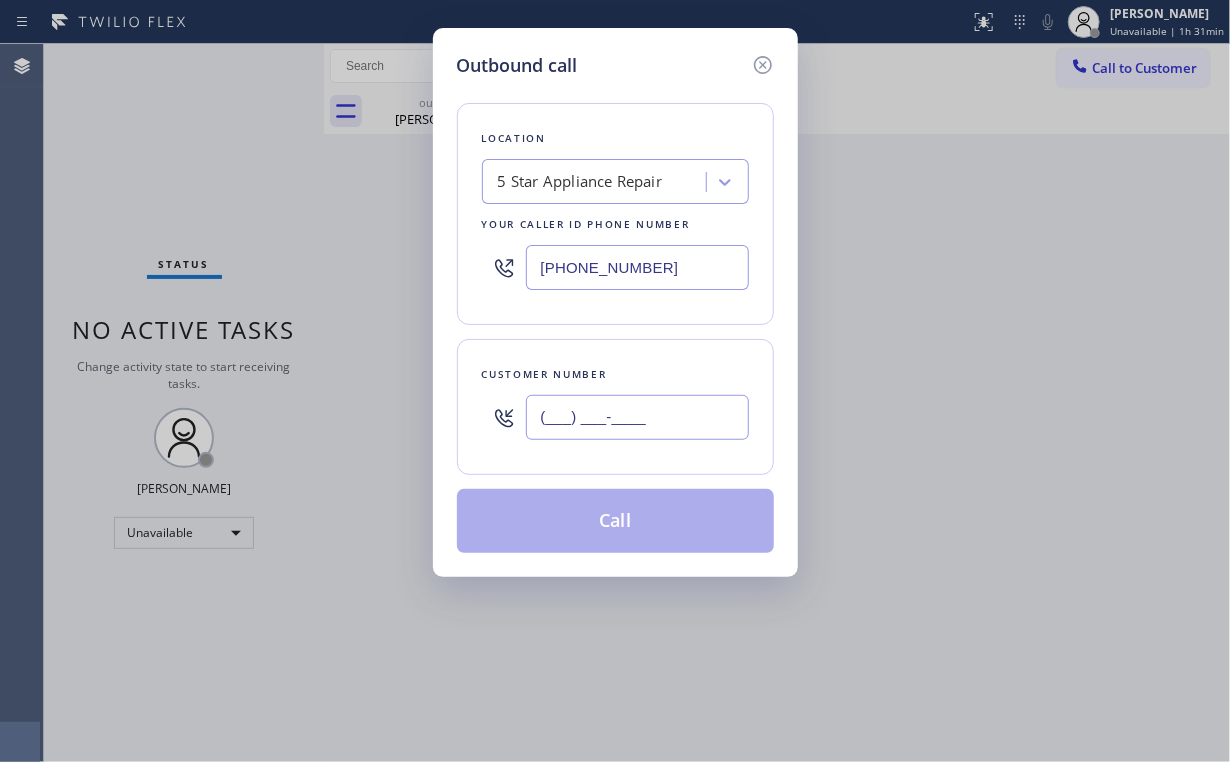 click on "(___) ___-____" at bounding box center [637, 417] 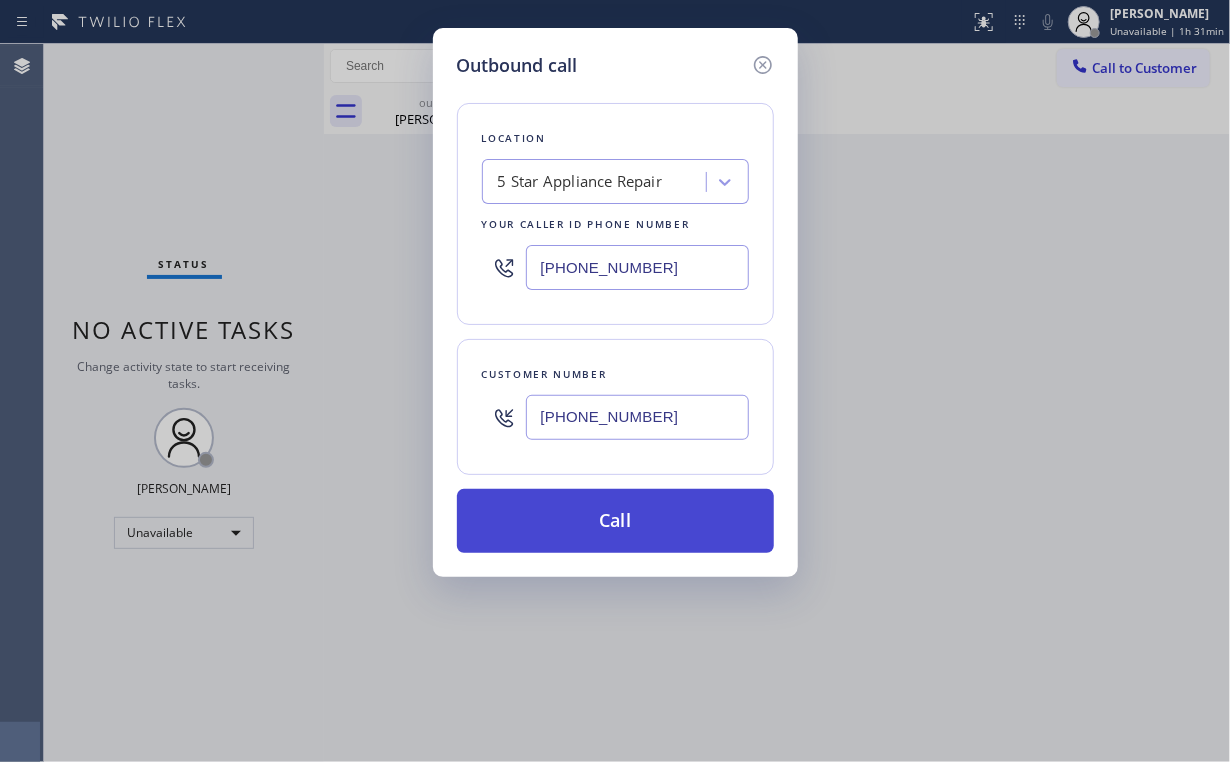 type on "[PHONE_NUMBER]" 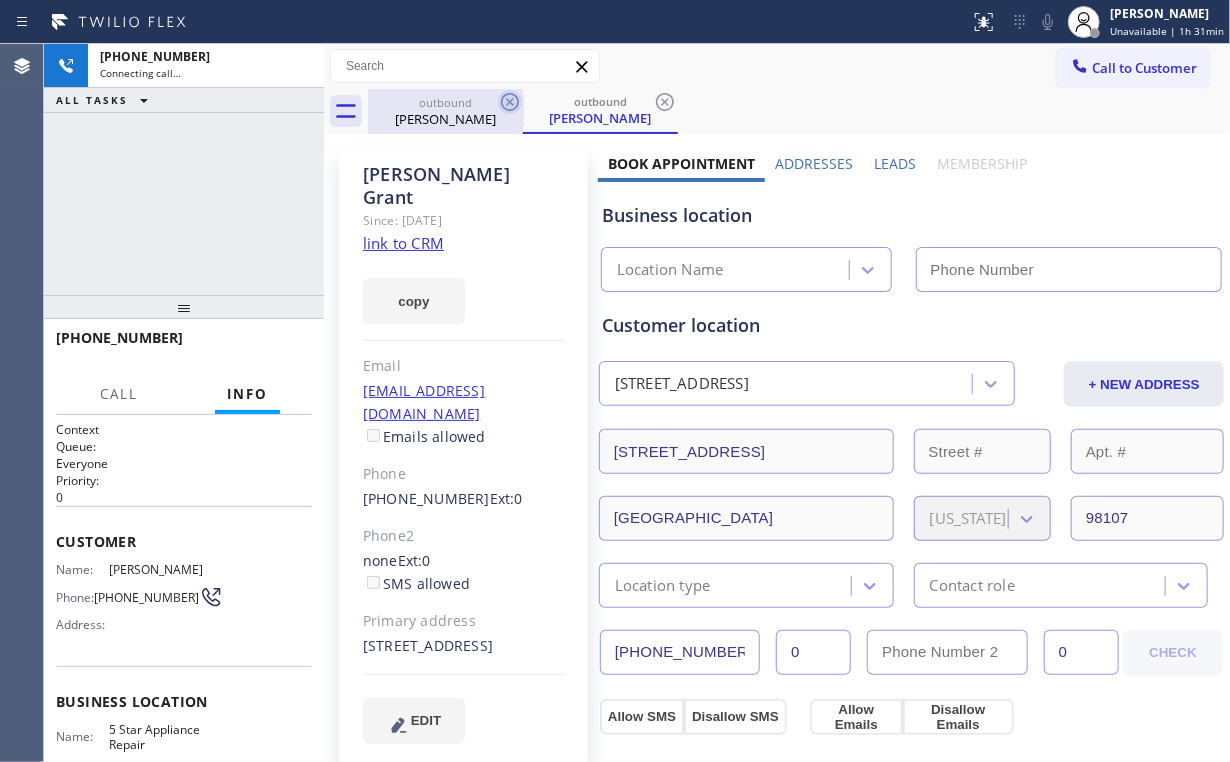 click on "outbound" at bounding box center (445, 102) 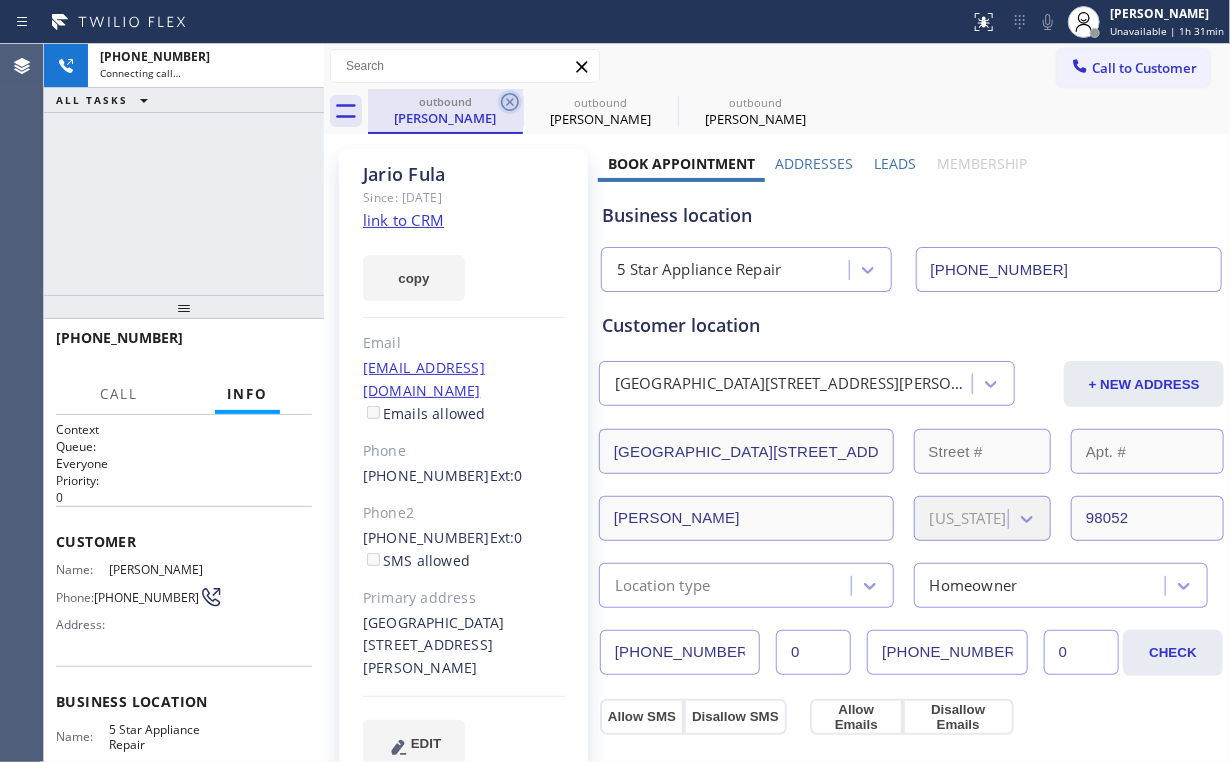click 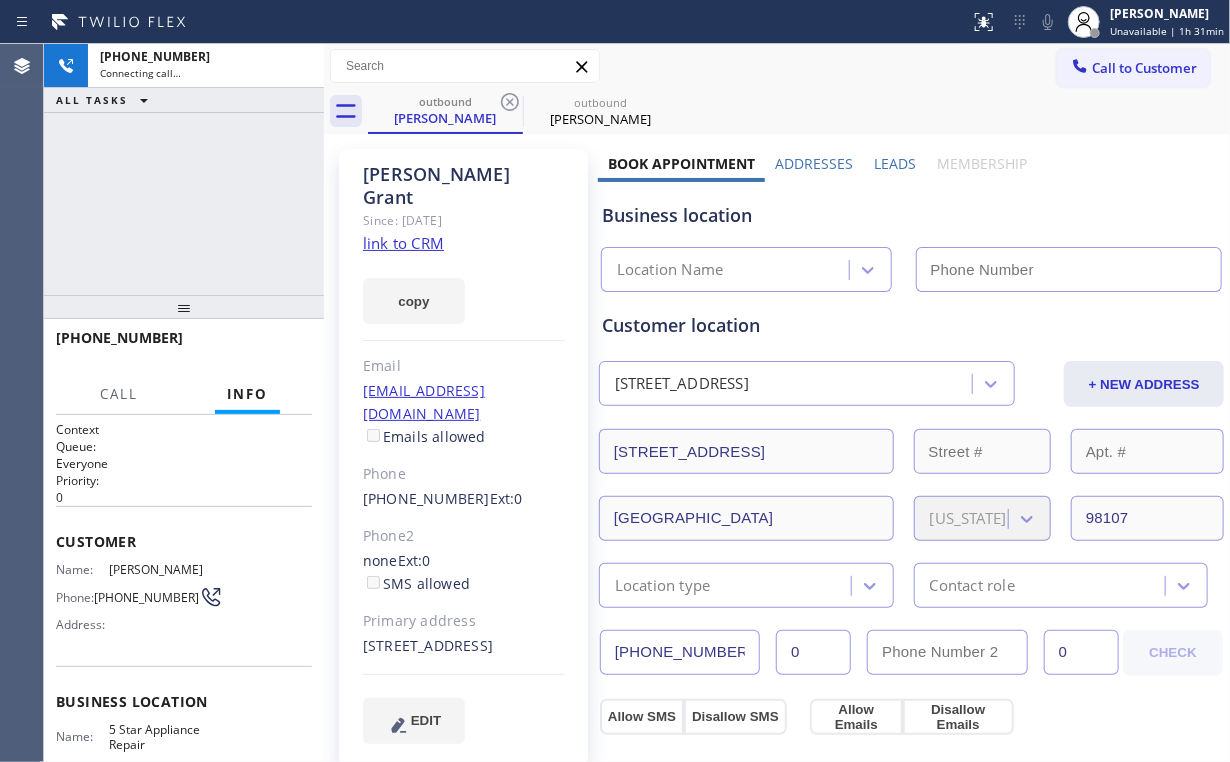 click on "[PHONE_NUMBER] Connecting call… ALL TASKS ALL TASKS ACTIVE TASKS TASKS IN WRAP UP" at bounding box center [184, 169] 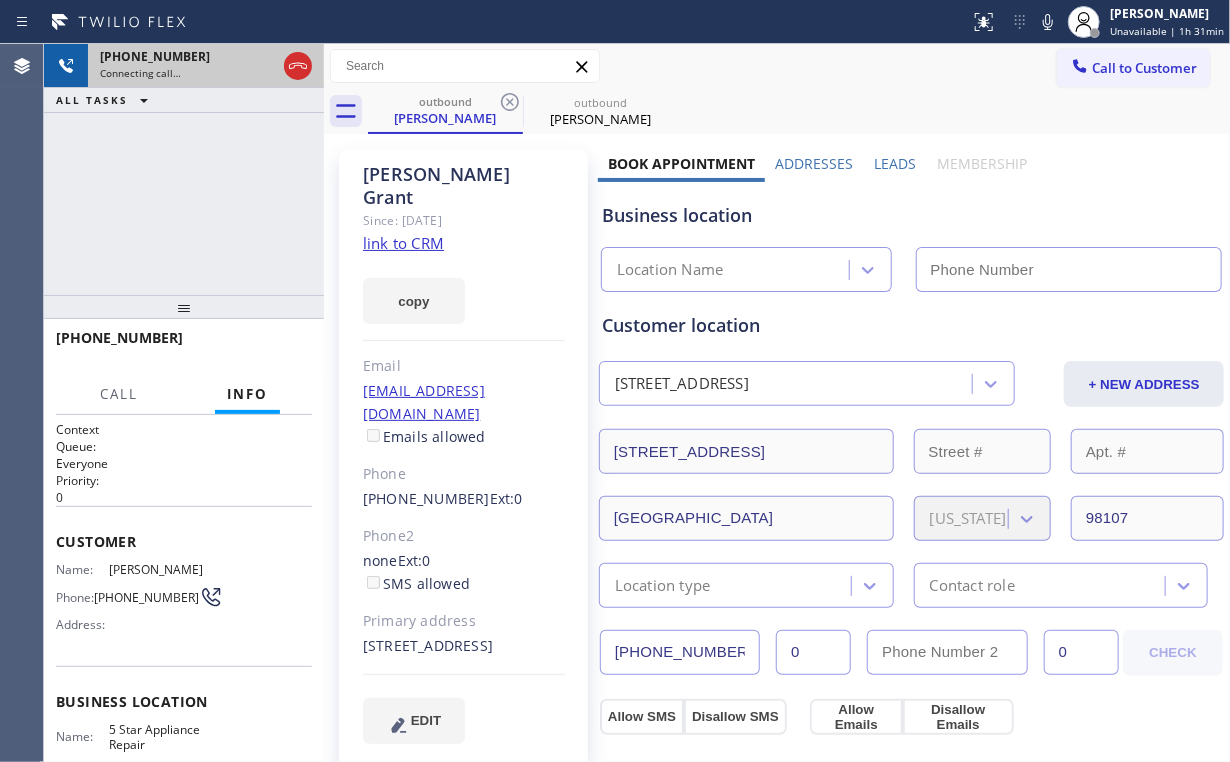 type on "[PHONE_NUMBER]" 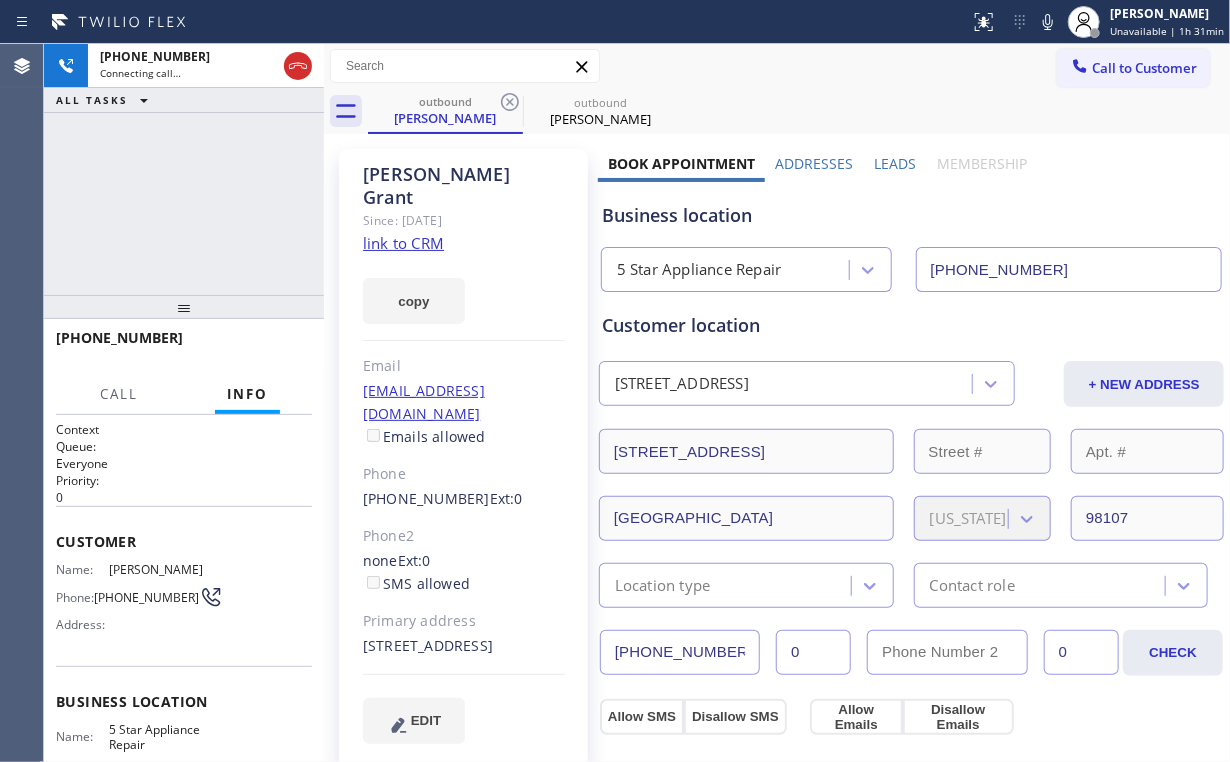 click on "[PHONE_NUMBER] Connecting call… ALL TASKS ALL TASKS ACTIVE TASKS TASKS IN WRAP UP" at bounding box center [184, 169] 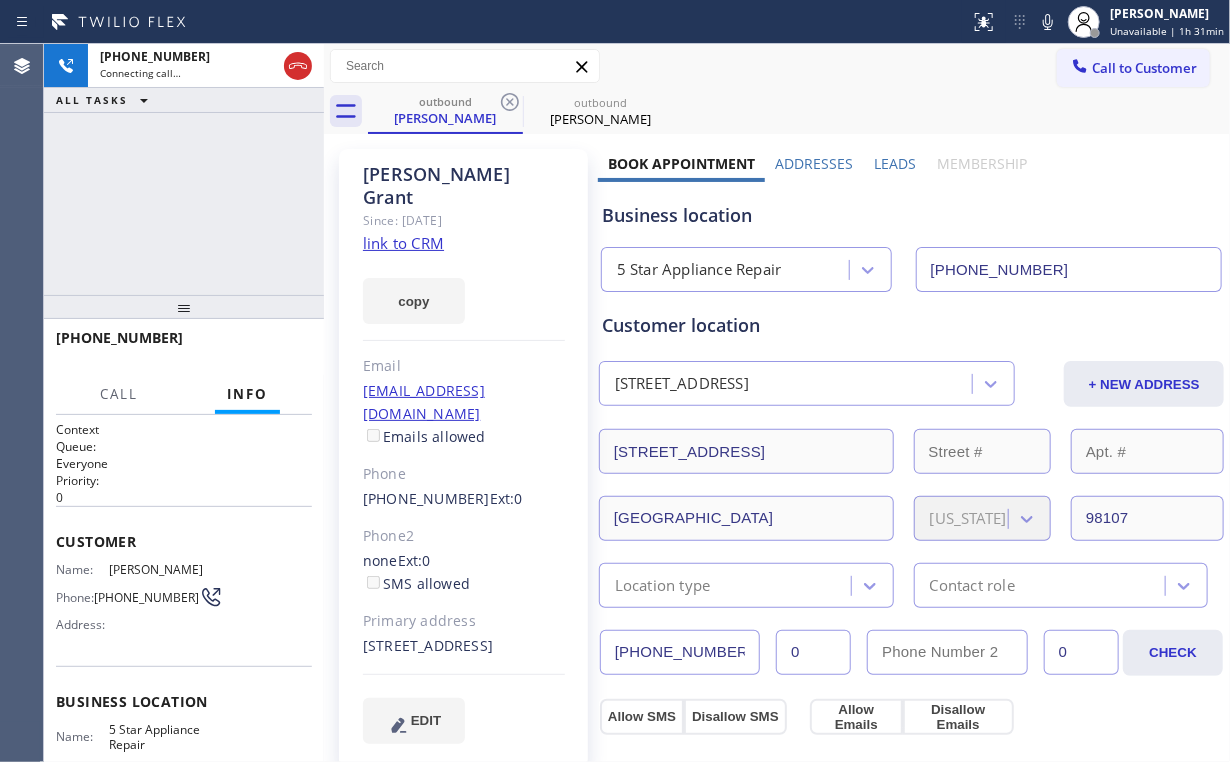 click on "[PHONE_NUMBER] Connecting call… ALL TASKS ALL TASKS ACTIVE TASKS TASKS IN WRAP UP" at bounding box center (184, 169) 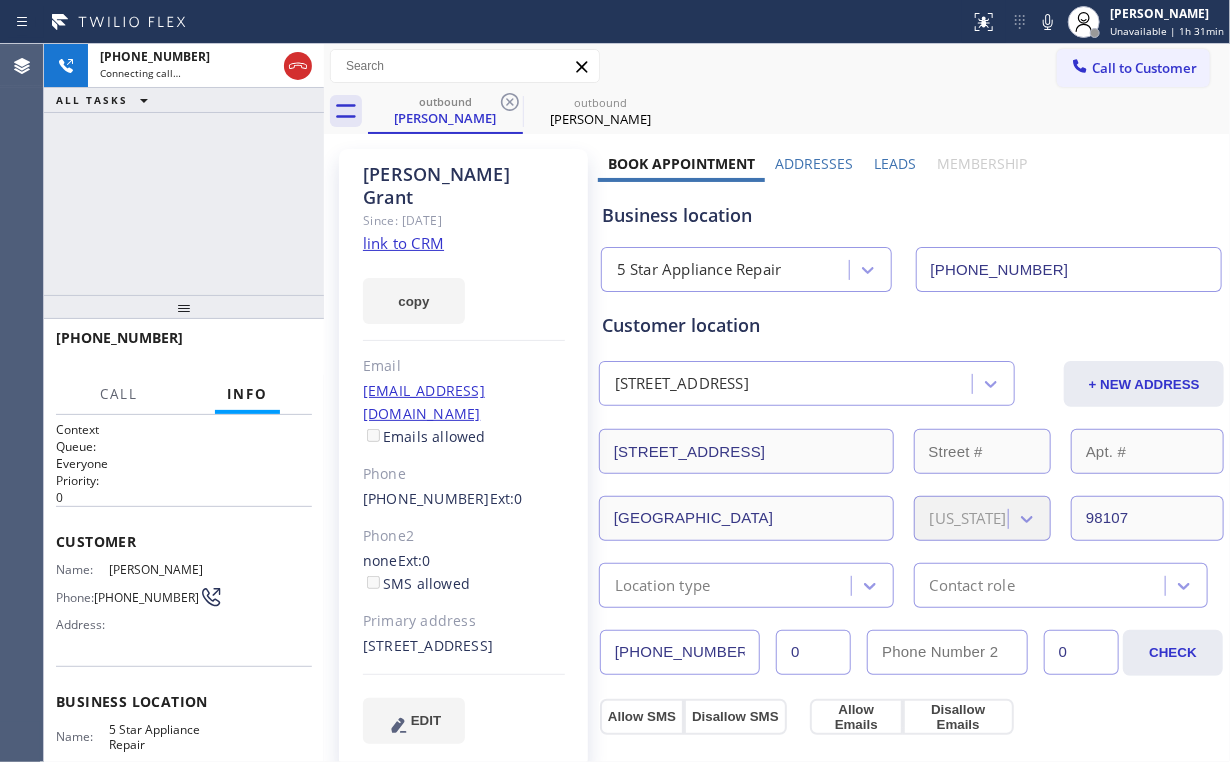 click on "[PHONE_NUMBER] Connecting call… ALL TASKS ALL TASKS ACTIVE TASKS TASKS IN WRAP UP" at bounding box center [184, 169] 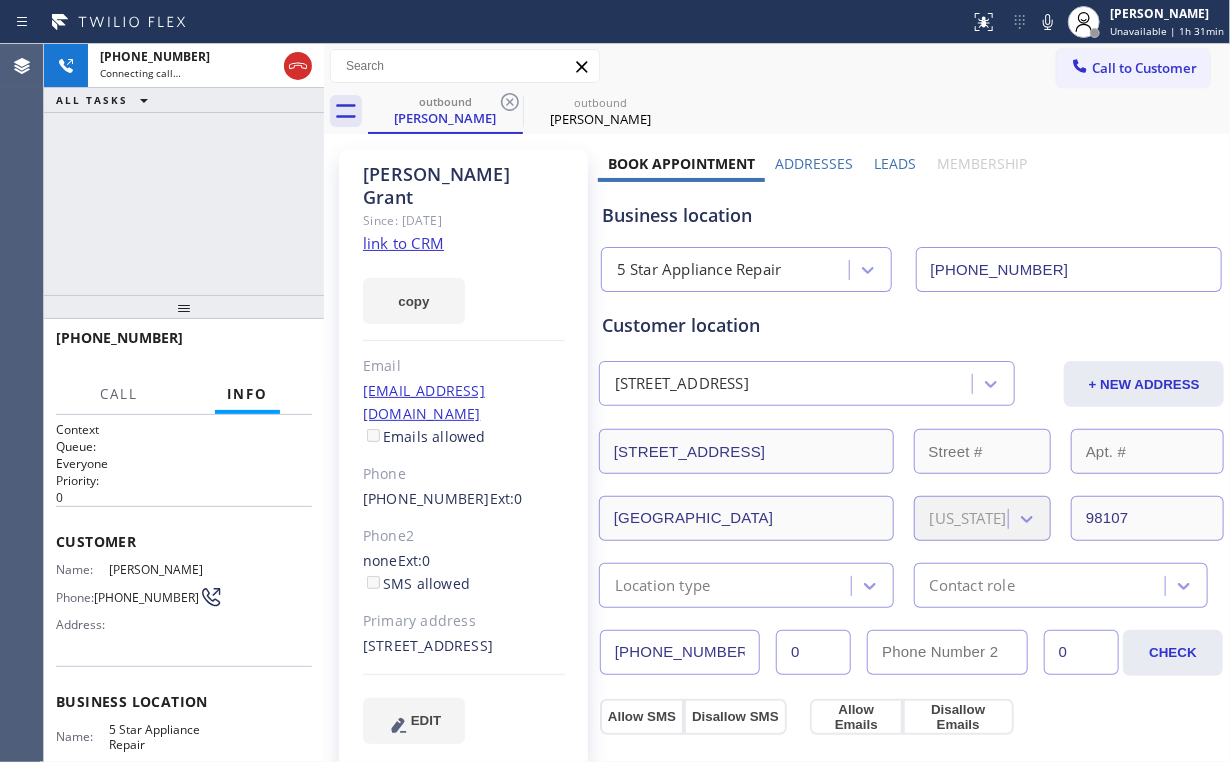 click on "[PHONE_NUMBER] Connecting call… ALL TASKS ALL TASKS ACTIVE TASKS TASKS IN WRAP UP" at bounding box center [184, 169] 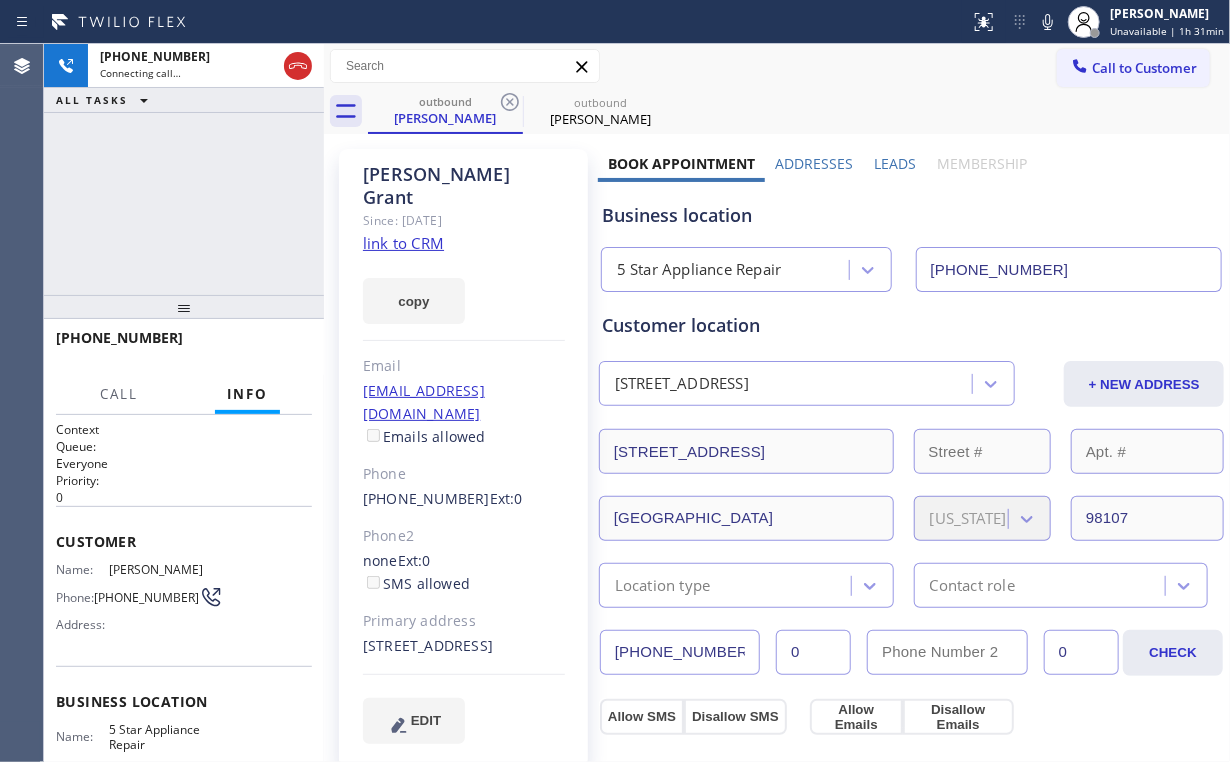click on "[PHONE_NUMBER] Connecting call… ALL TASKS ALL TASKS ACTIVE TASKS TASKS IN WRAP UP" at bounding box center [184, 169] 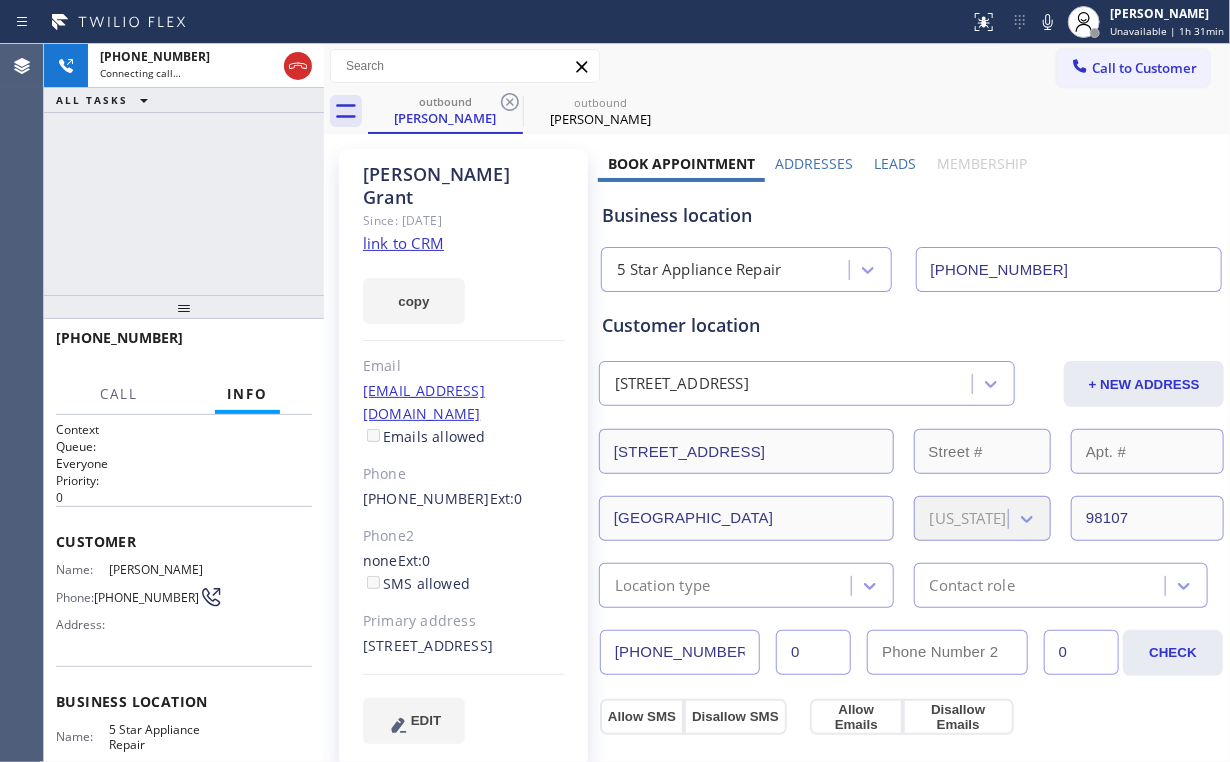 click on "[PHONE_NUMBER] Connecting call… ALL TASKS ALL TASKS ACTIVE TASKS TASKS IN WRAP UP" at bounding box center (184, 169) 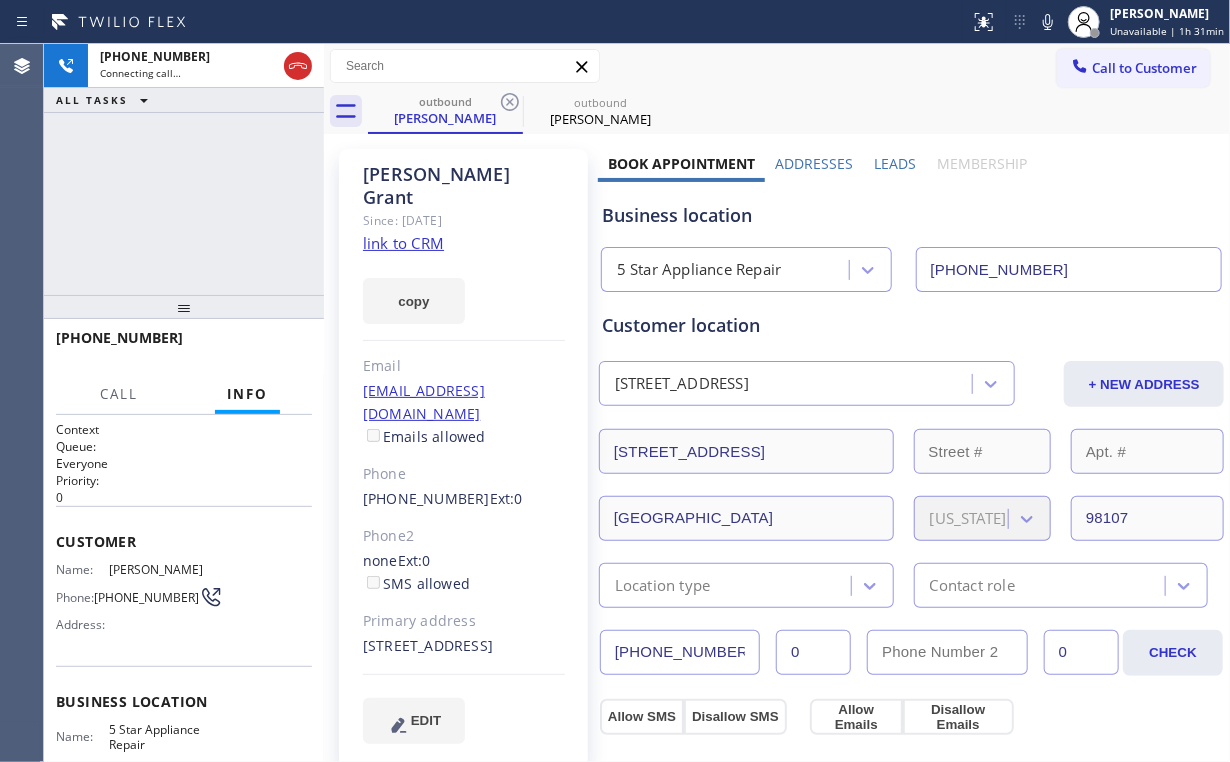 click on "[PHONE_NUMBER] Connecting call… ALL TASKS ALL TASKS ACTIVE TASKS TASKS IN WRAP UP" at bounding box center (184, 169) 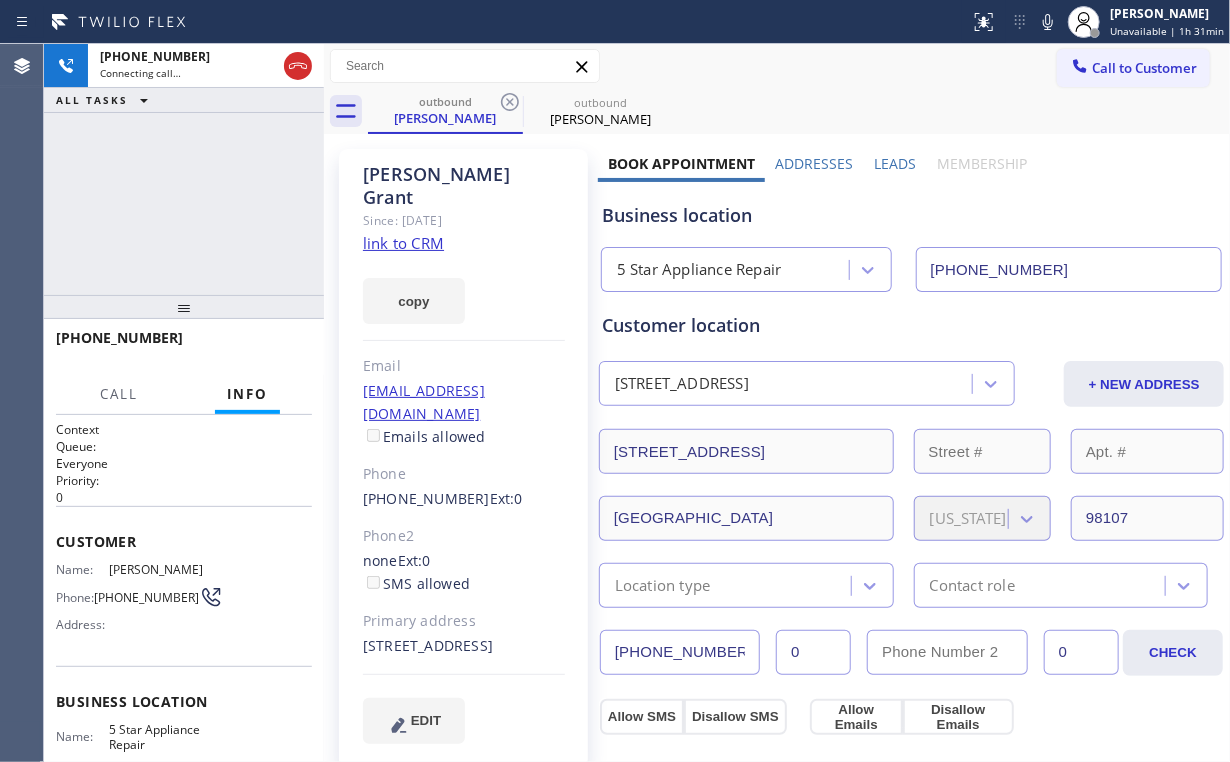 click on "[PHONE_NUMBER] Connecting call… ALL TASKS ALL TASKS ACTIVE TASKS TASKS IN WRAP UP" at bounding box center [184, 169] 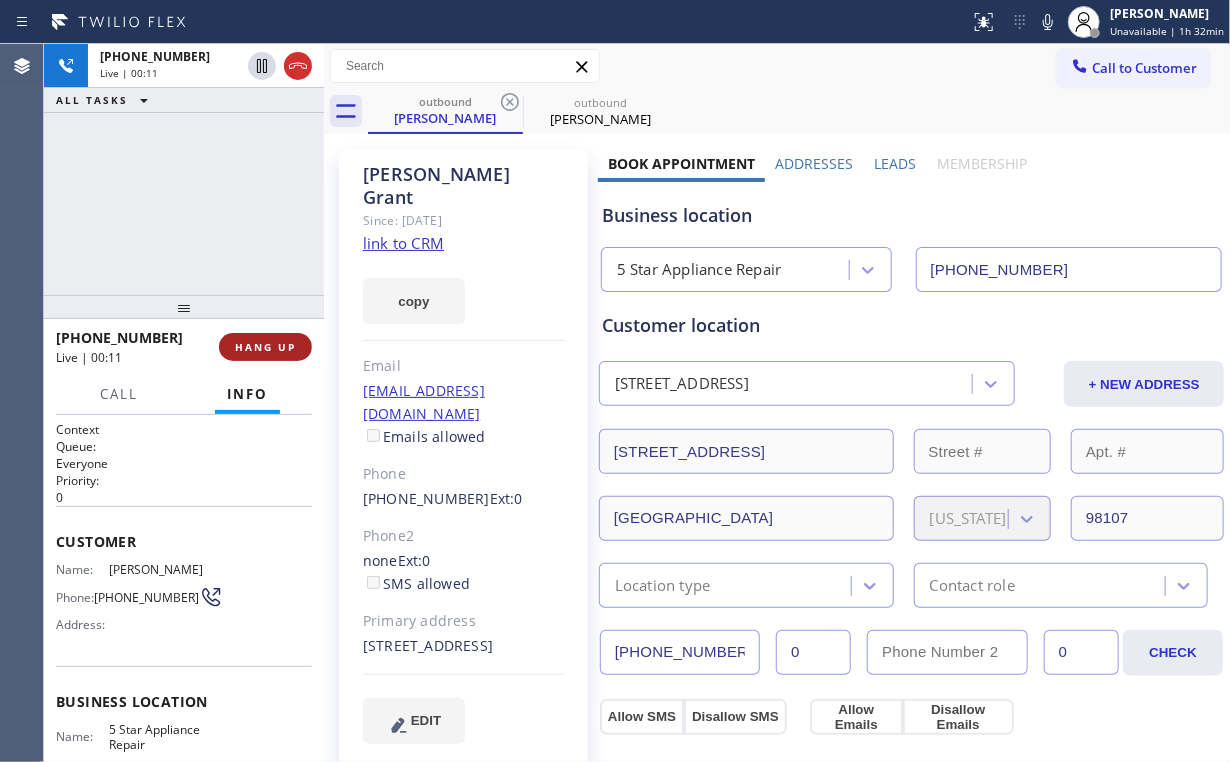 click on "HANG UP" at bounding box center [265, 347] 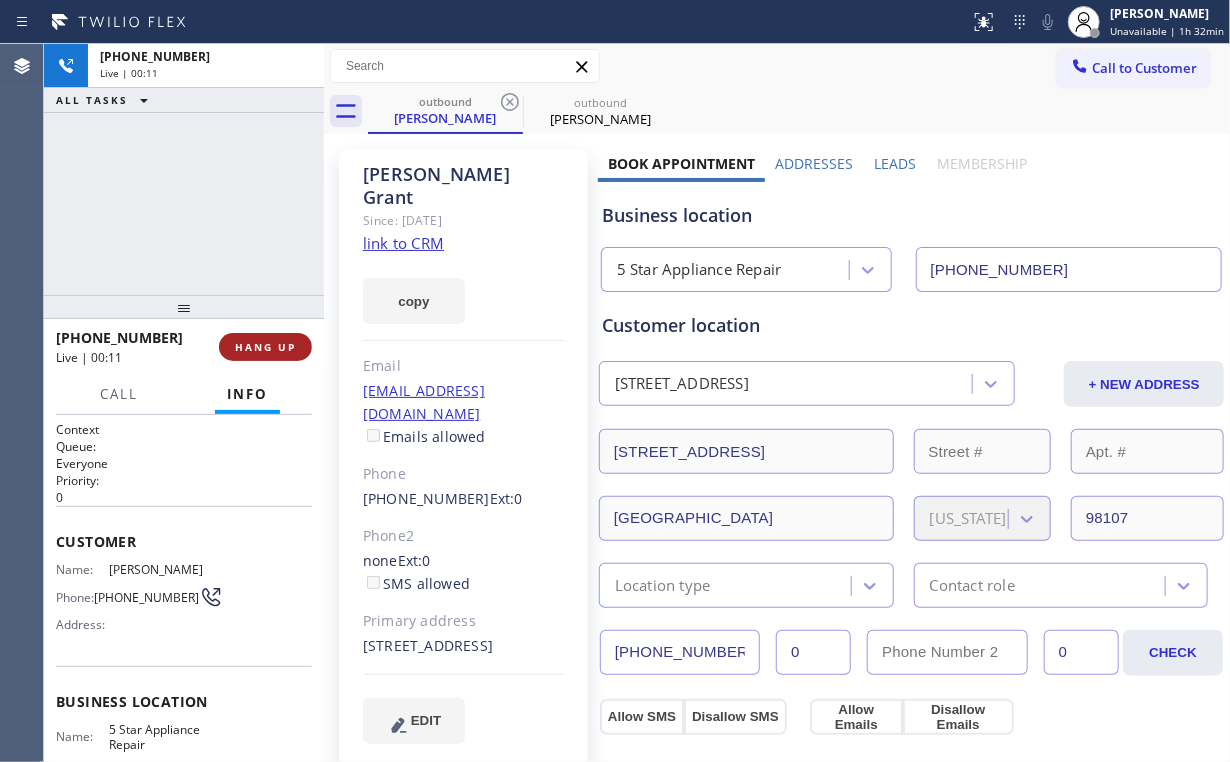click on "HANG UP" at bounding box center (265, 347) 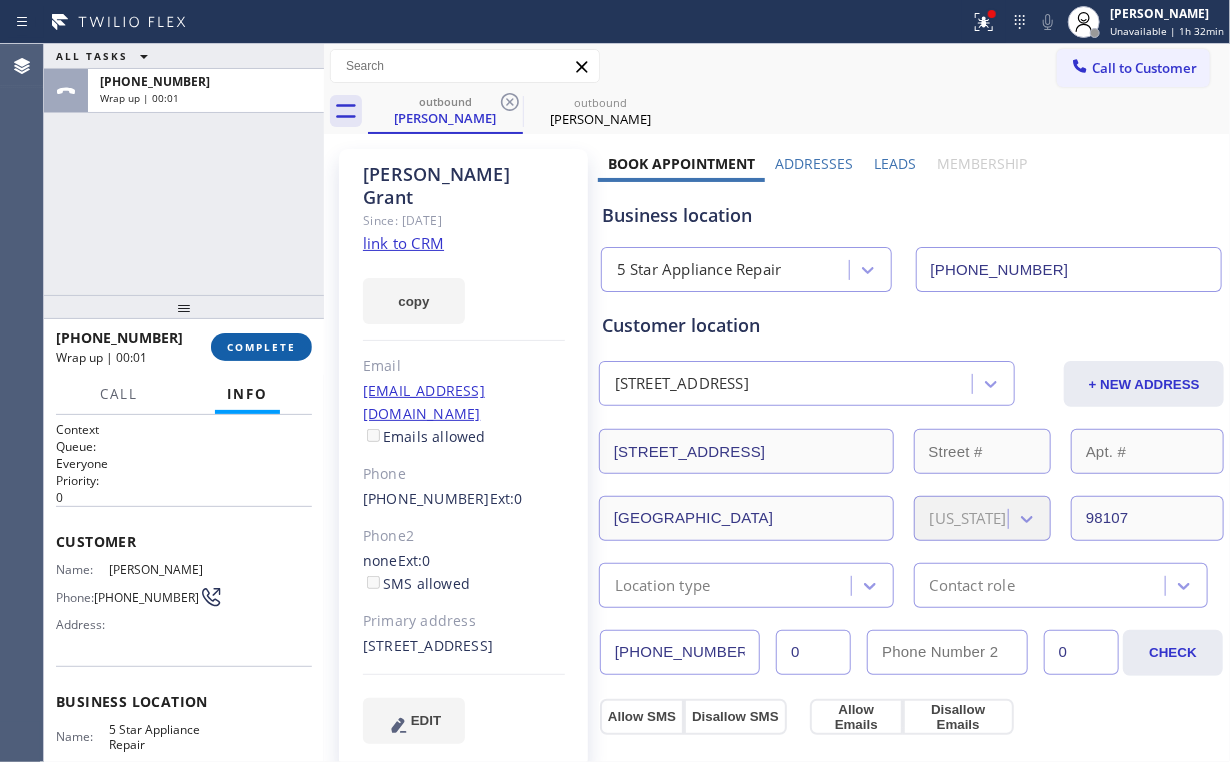 click on "COMPLETE" at bounding box center (261, 347) 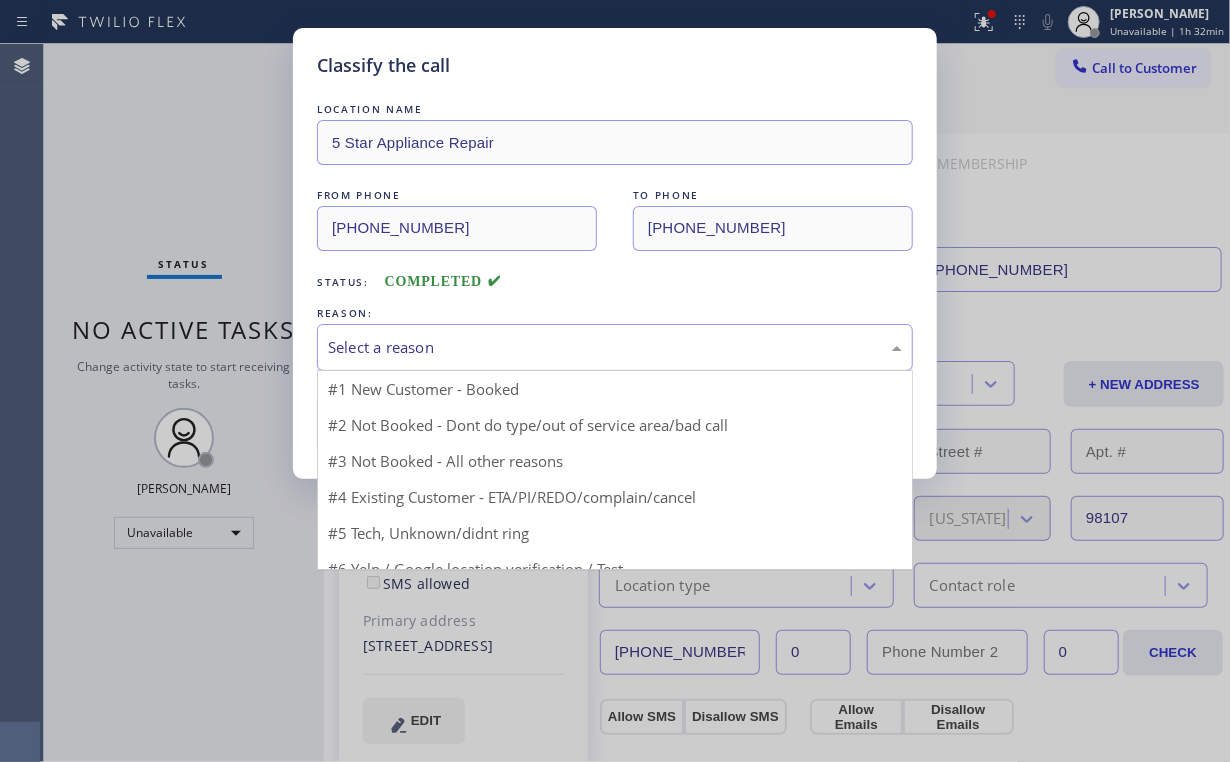 click on "Select a reason" at bounding box center (615, 347) 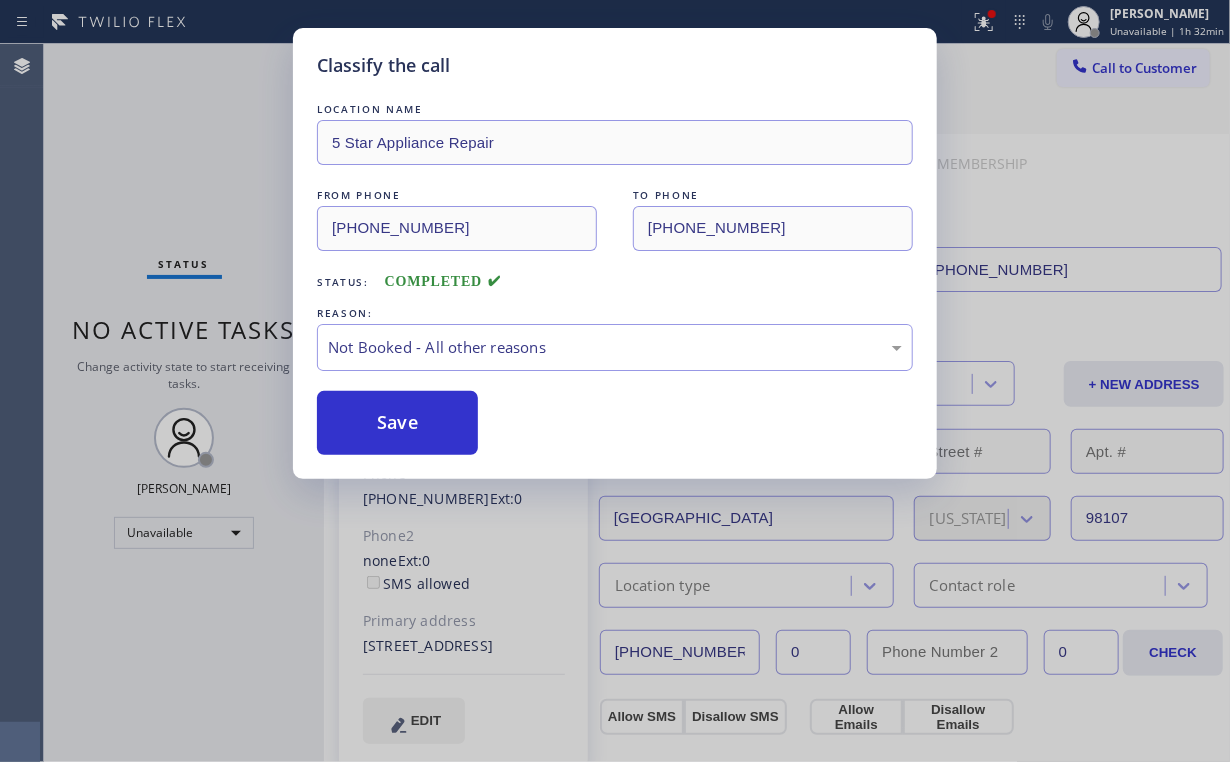 drag, startPoint x: 395, startPoint y: 427, endPoint x: 320, endPoint y: 306, distance: 142.3587 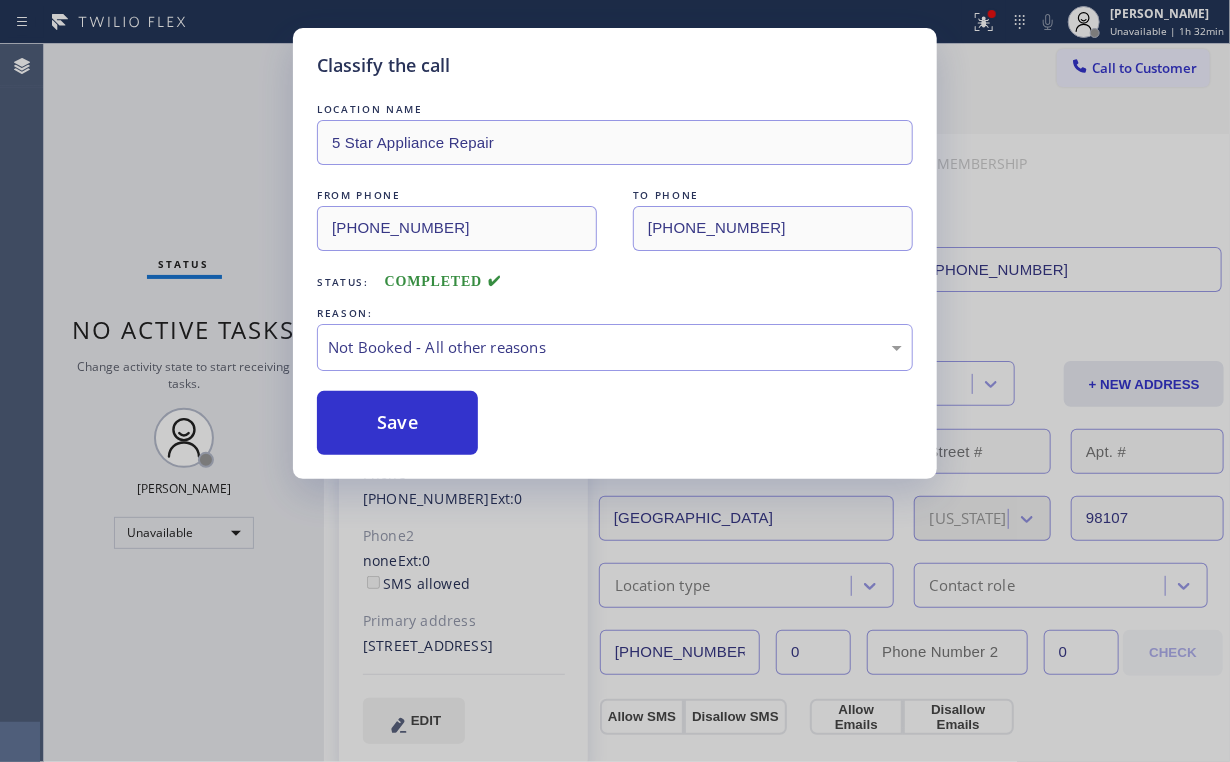 click on "Classify the call LOCATION NAME 5 Star Appliance Repair FROM PHONE [PHONE_NUMBER] TO PHONE [PHONE_NUMBER] Status: COMPLETED REASON: Not Booked - All other reasons Save" at bounding box center [615, 381] 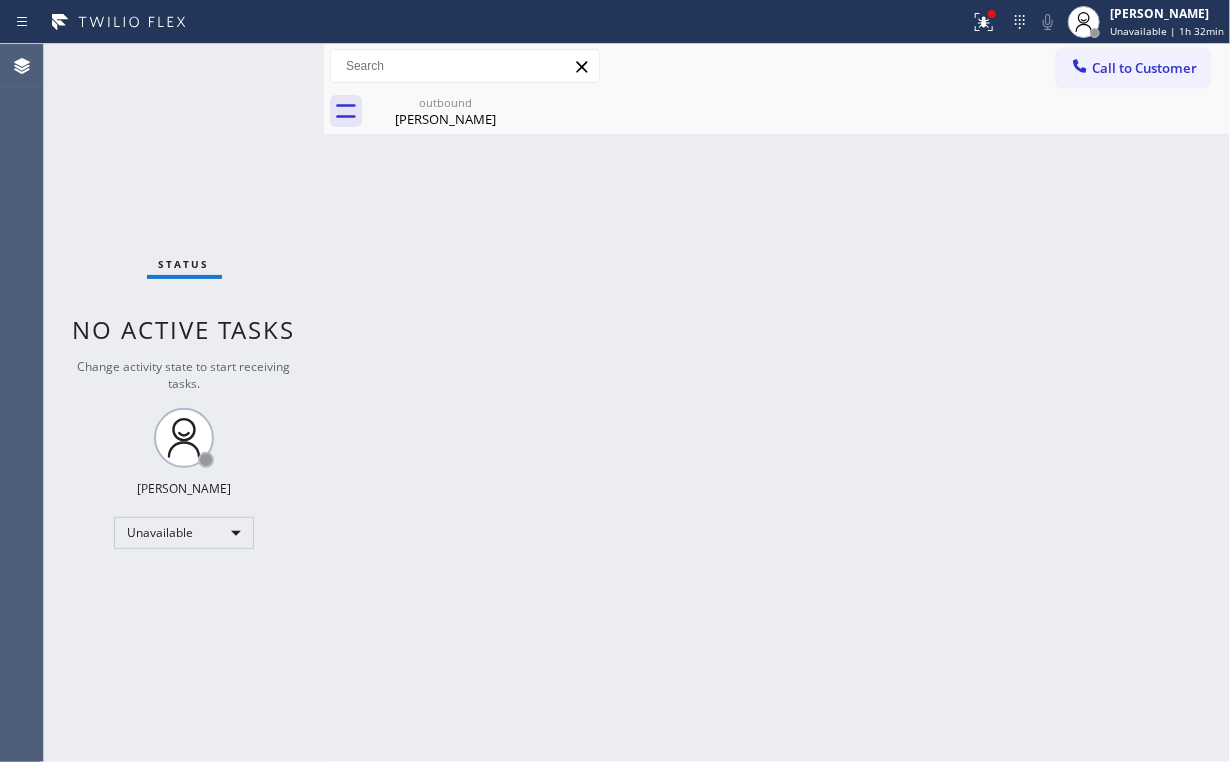 click on "Call to Customer" at bounding box center (1144, 68) 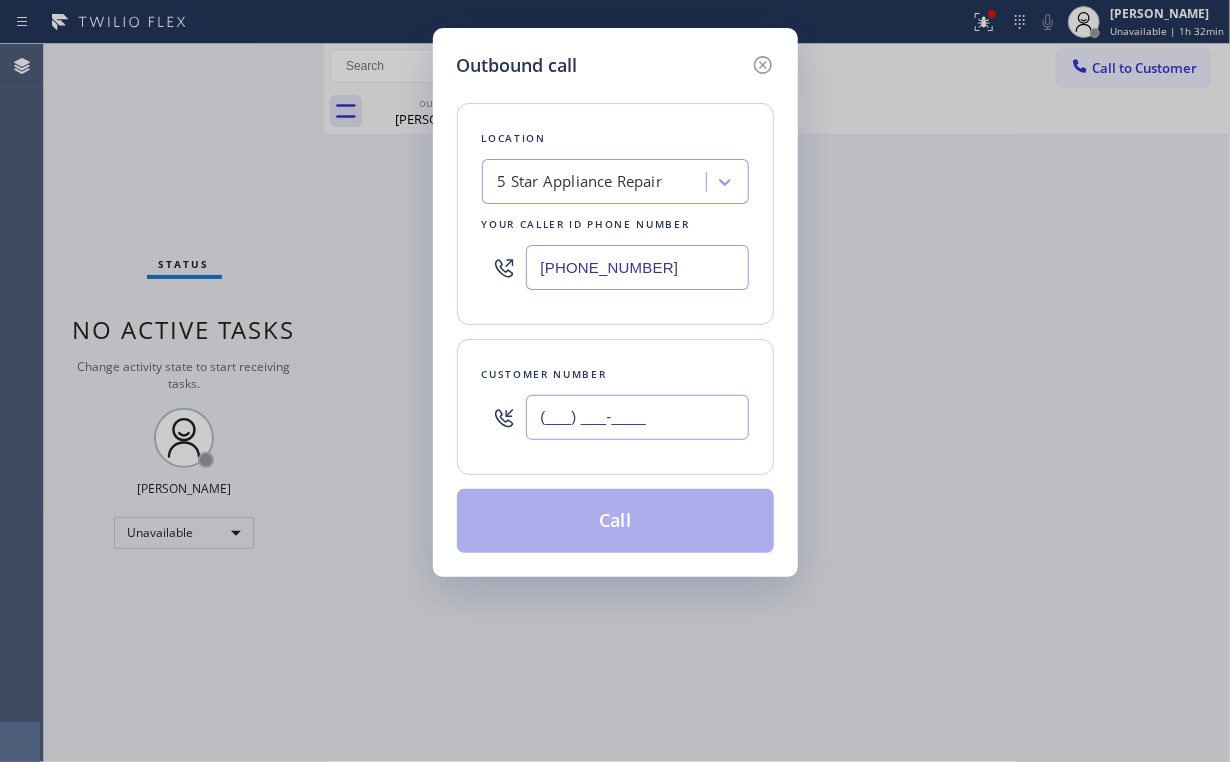 click on "(___) ___-____" at bounding box center (637, 417) 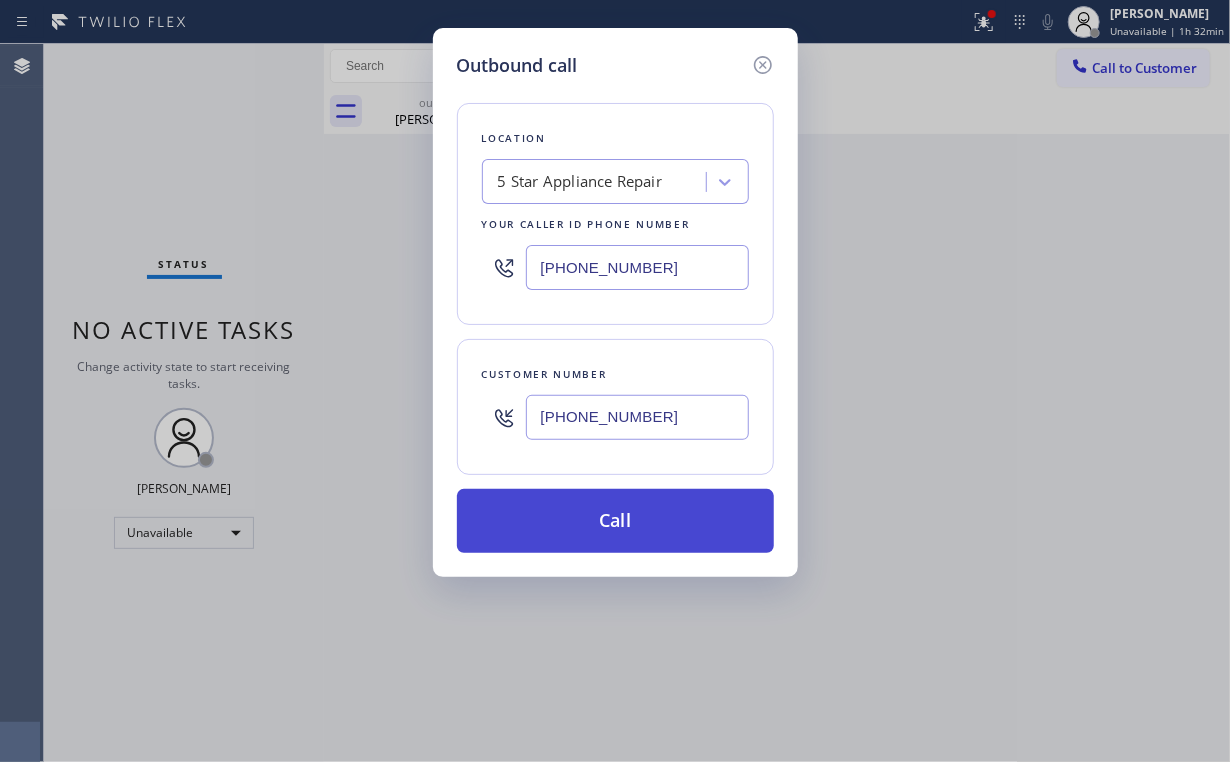 type on "[PHONE_NUMBER]" 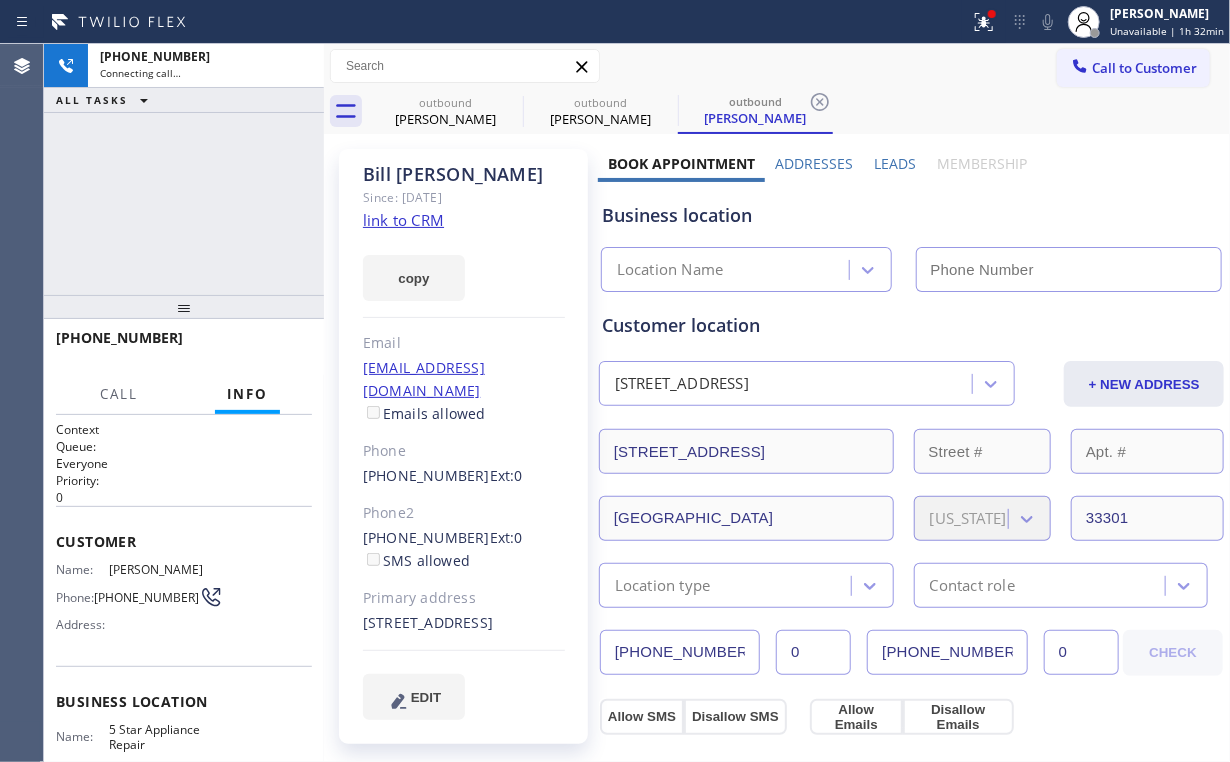 click on "[PHONE_NUMBER] Connecting call… ALL TASKS ALL TASKS ACTIVE TASKS TASKS IN WRAP UP" at bounding box center (184, 169) 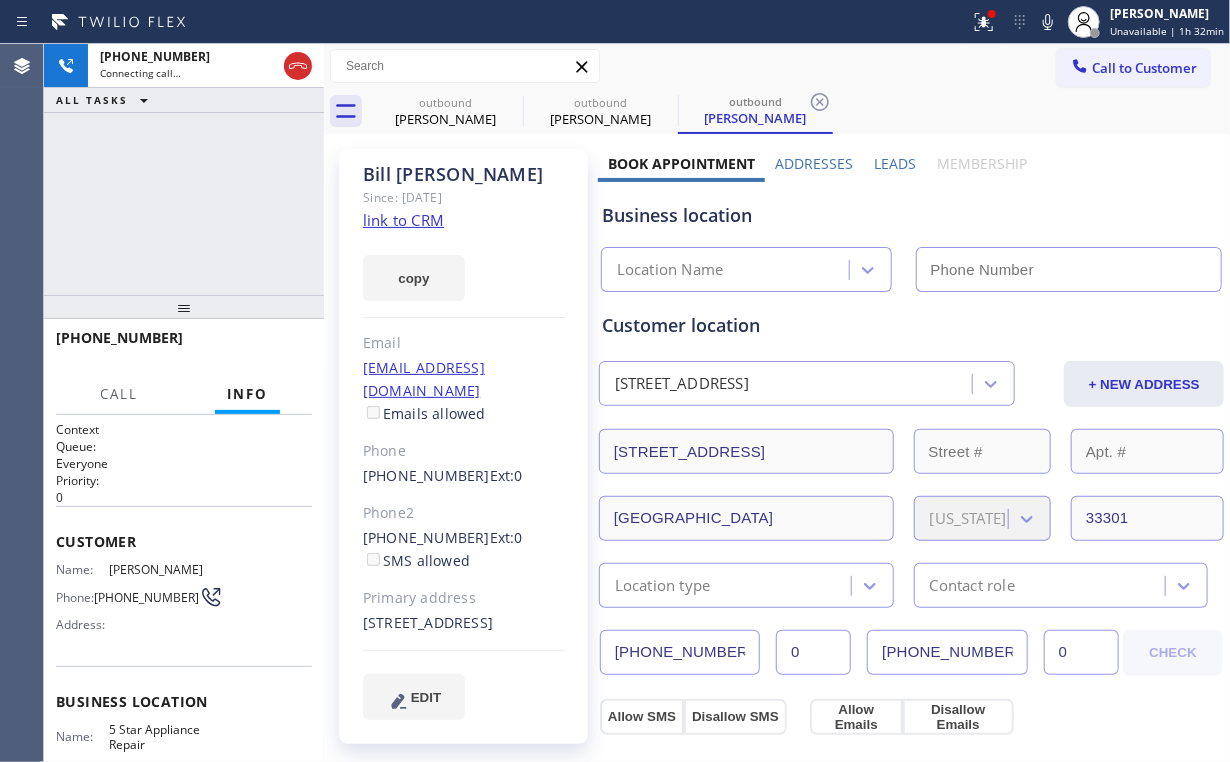 type on "[PHONE_NUMBER]" 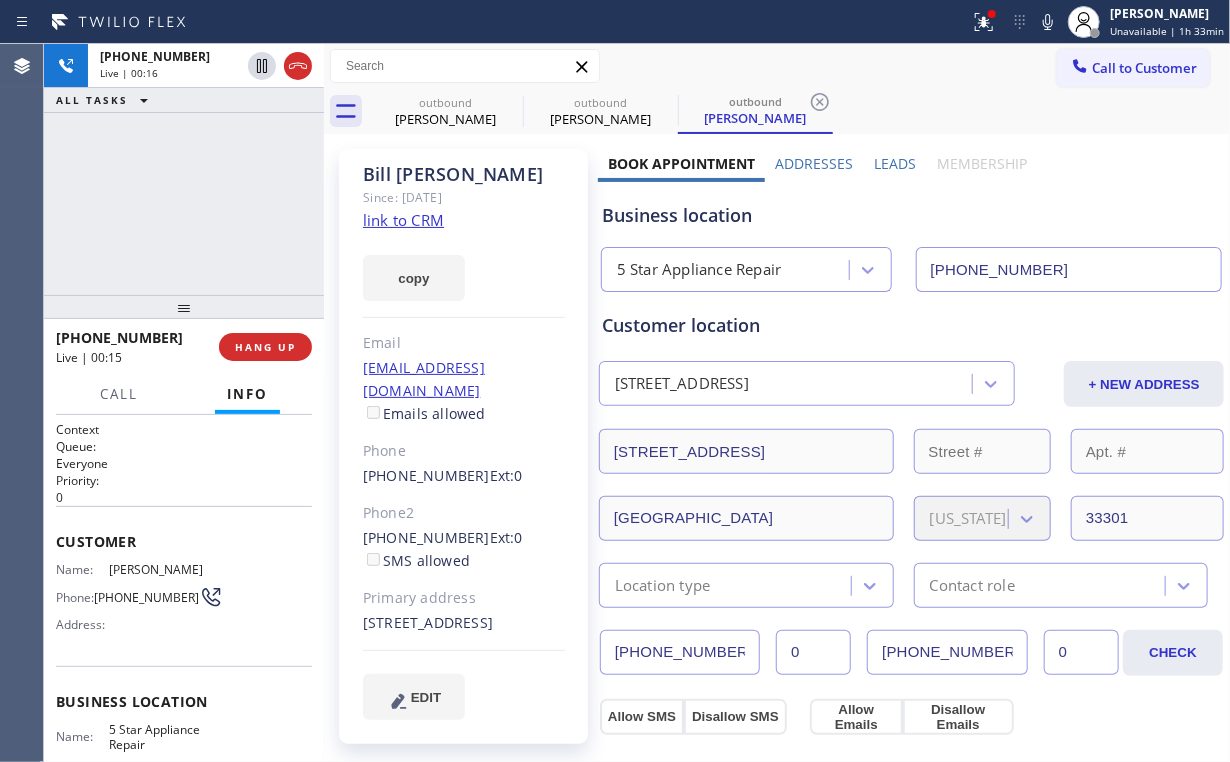 drag, startPoint x: 195, startPoint y: 208, endPoint x: 204, endPoint y: 232, distance: 25.632011 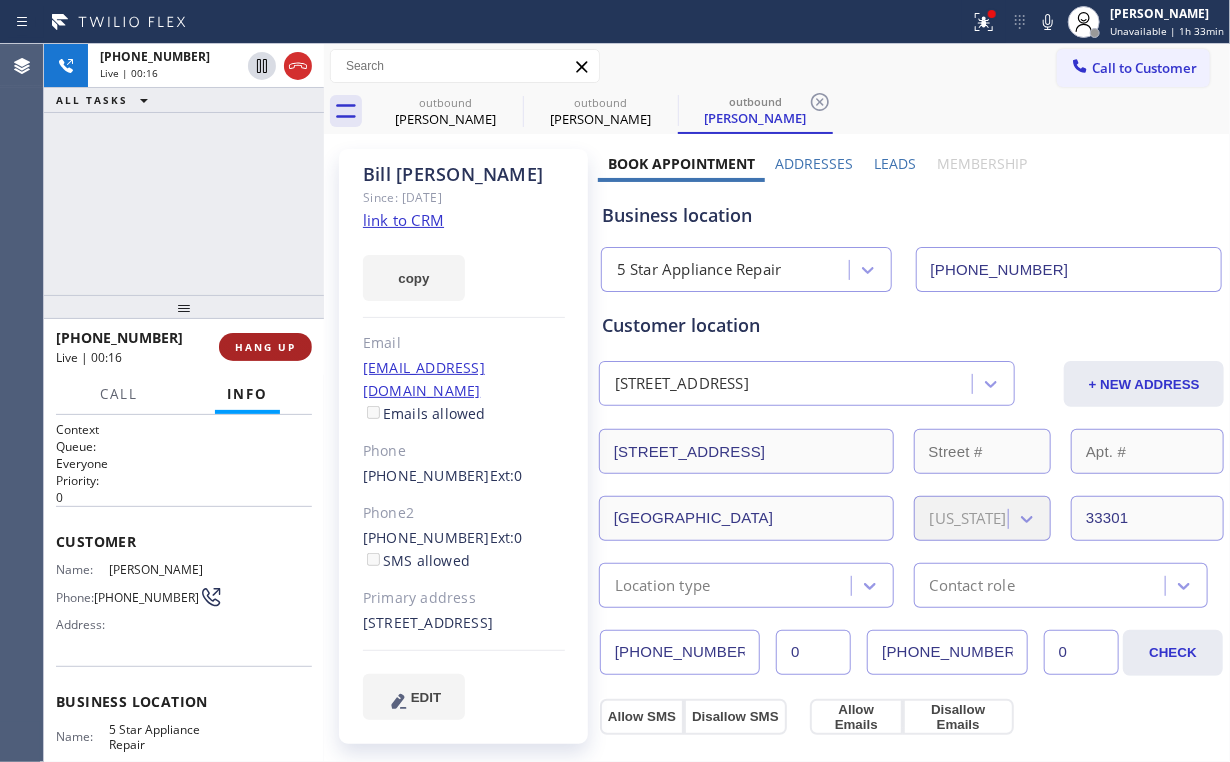click on "HANG UP" at bounding box center [265, 347] 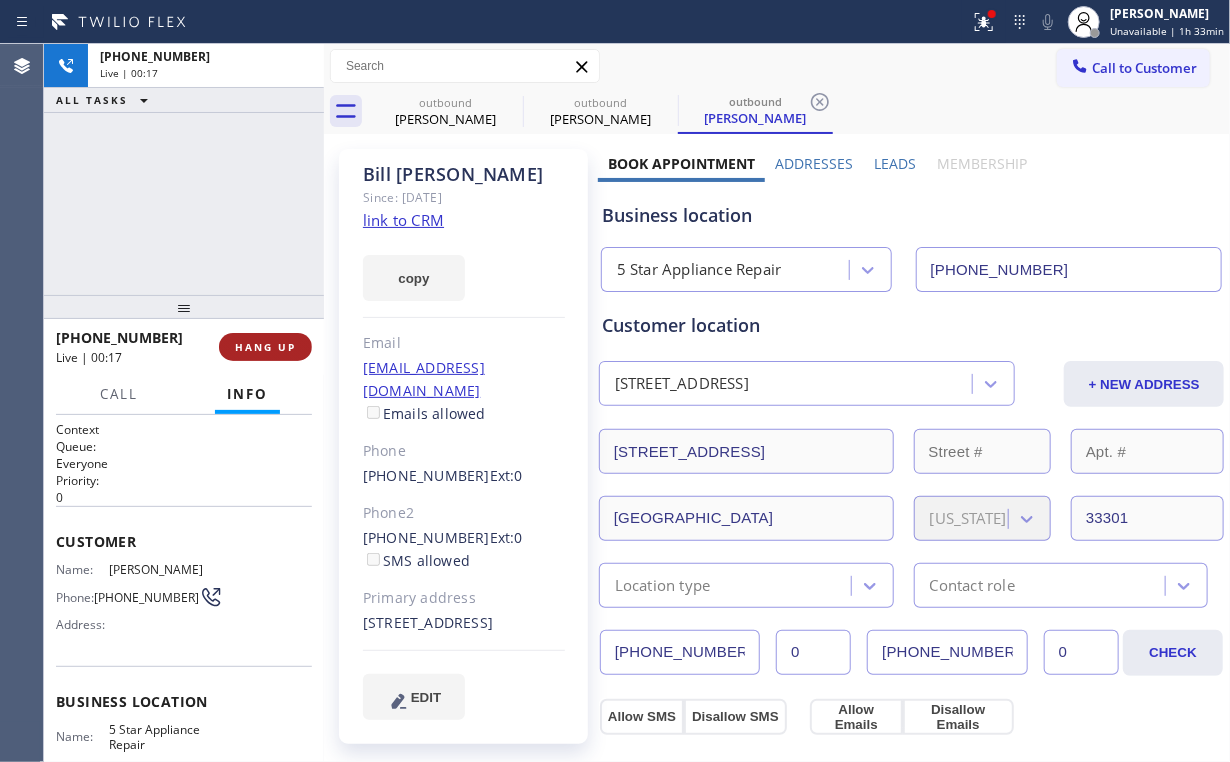 click on "HANG UP" at bounding box center (265, 347) 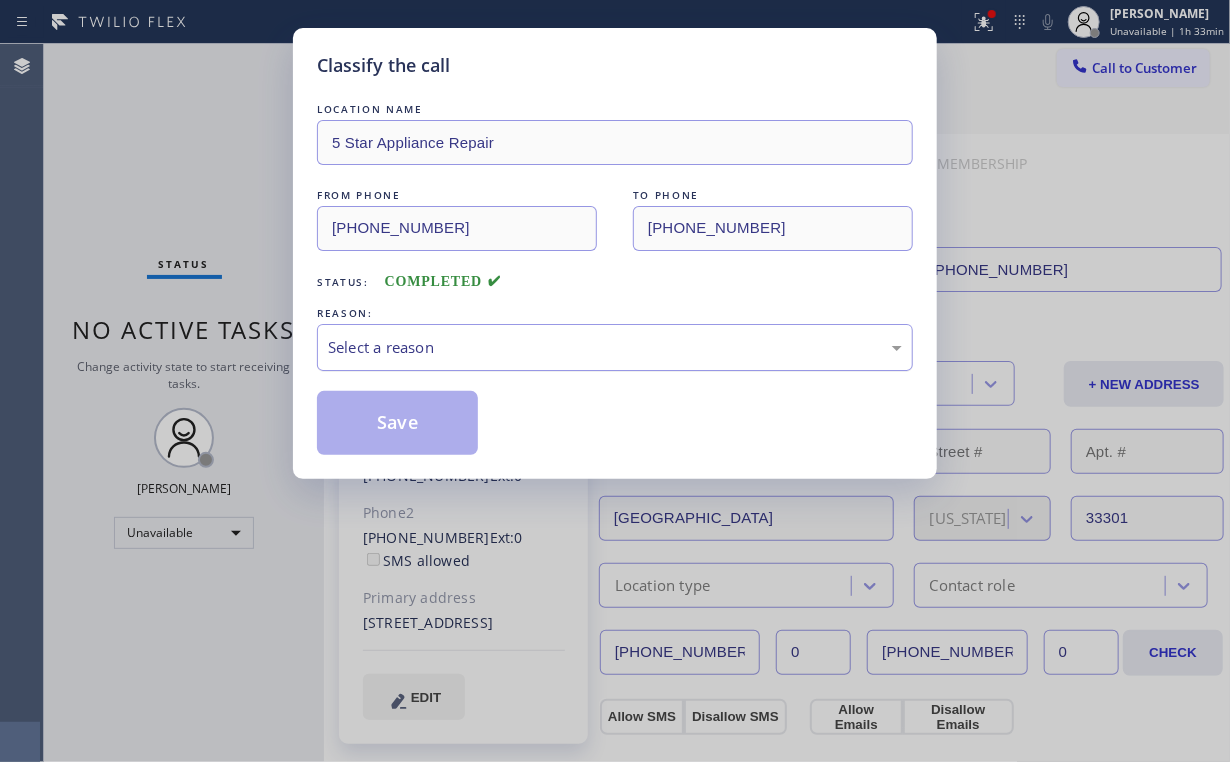 click on "Select a reason" at bounding box center [615, 347] 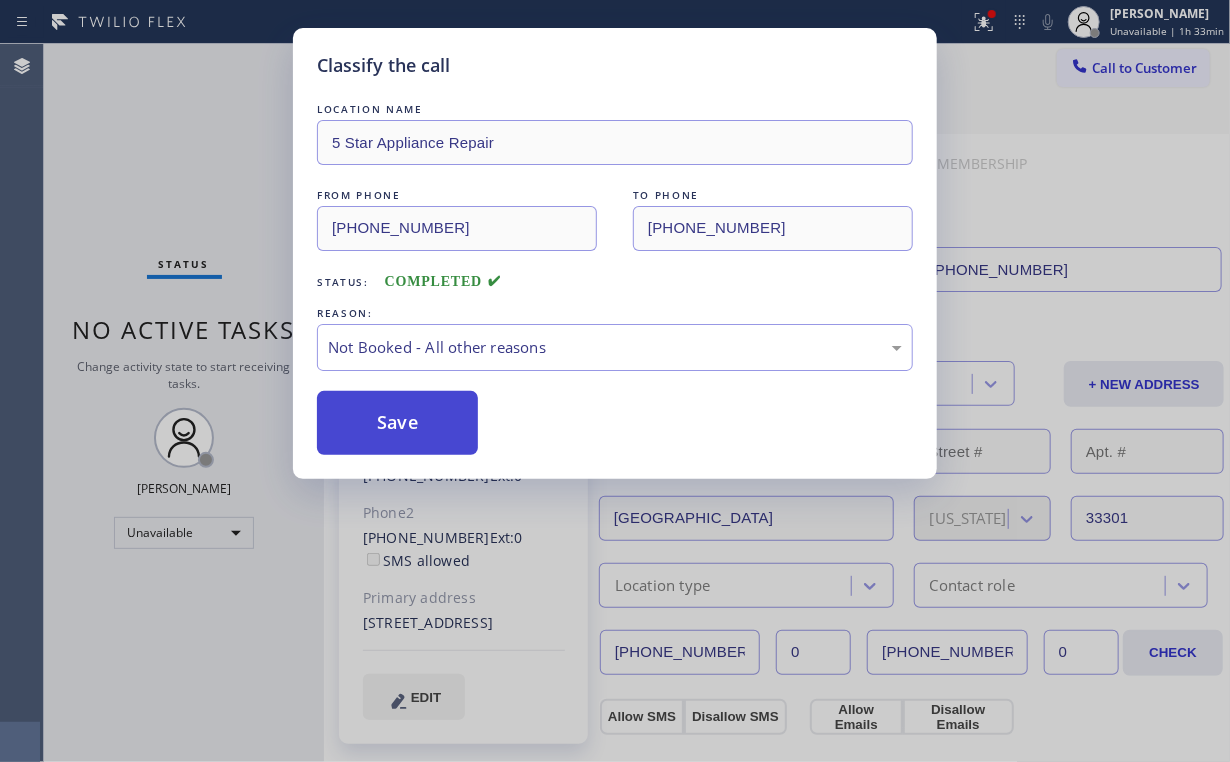 click on "Save" at bounding box center (397, 423) 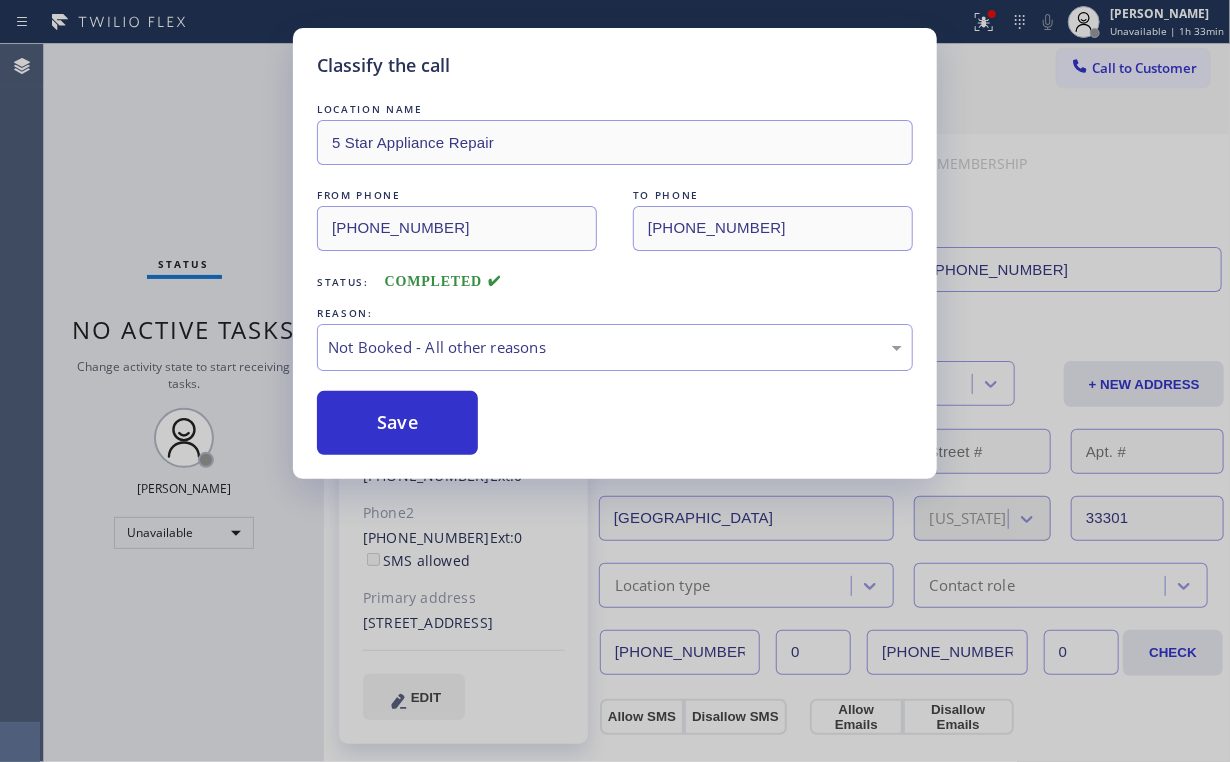 click on "Classify the call LOCATION NAME 5 Star Appliance Repair FROM PHONE [PHONE_NUMBER] TO PHONE [PHONE_NUMBER] Status: COMPLETED REASON: Not Booked - All other reasons Save" at bounding box center (615, 381) 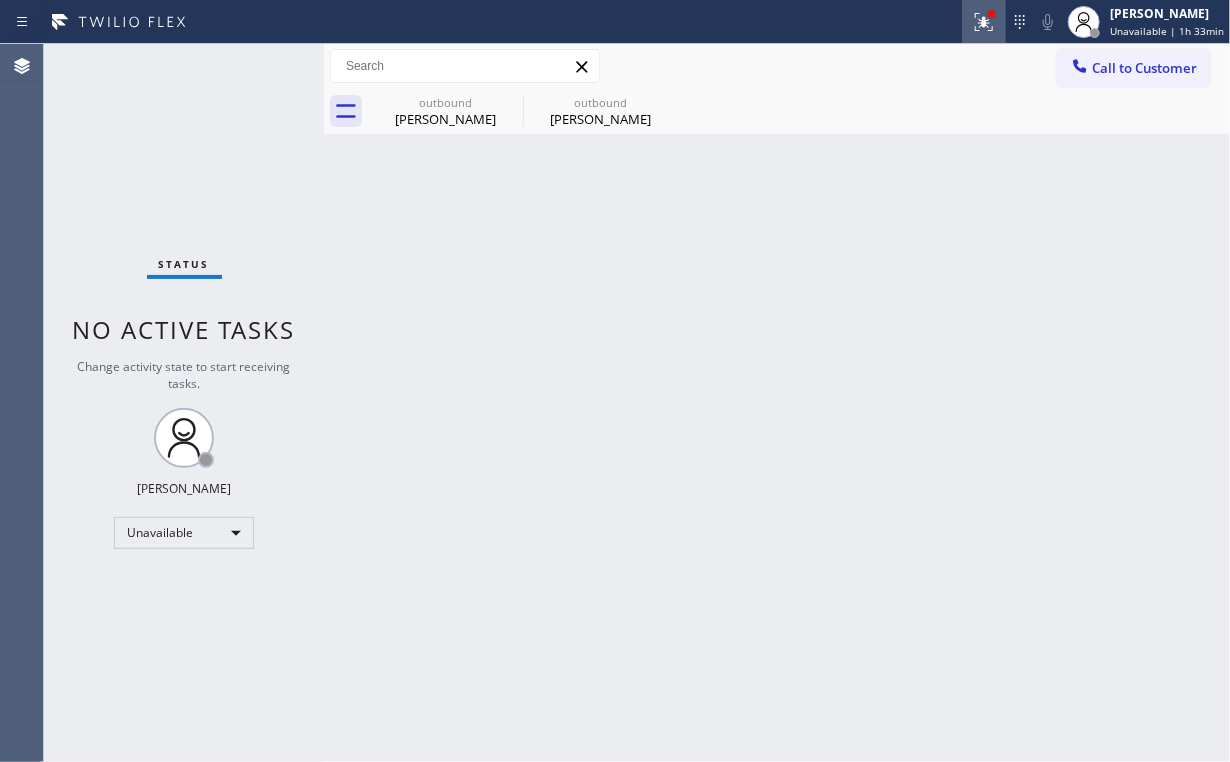 click 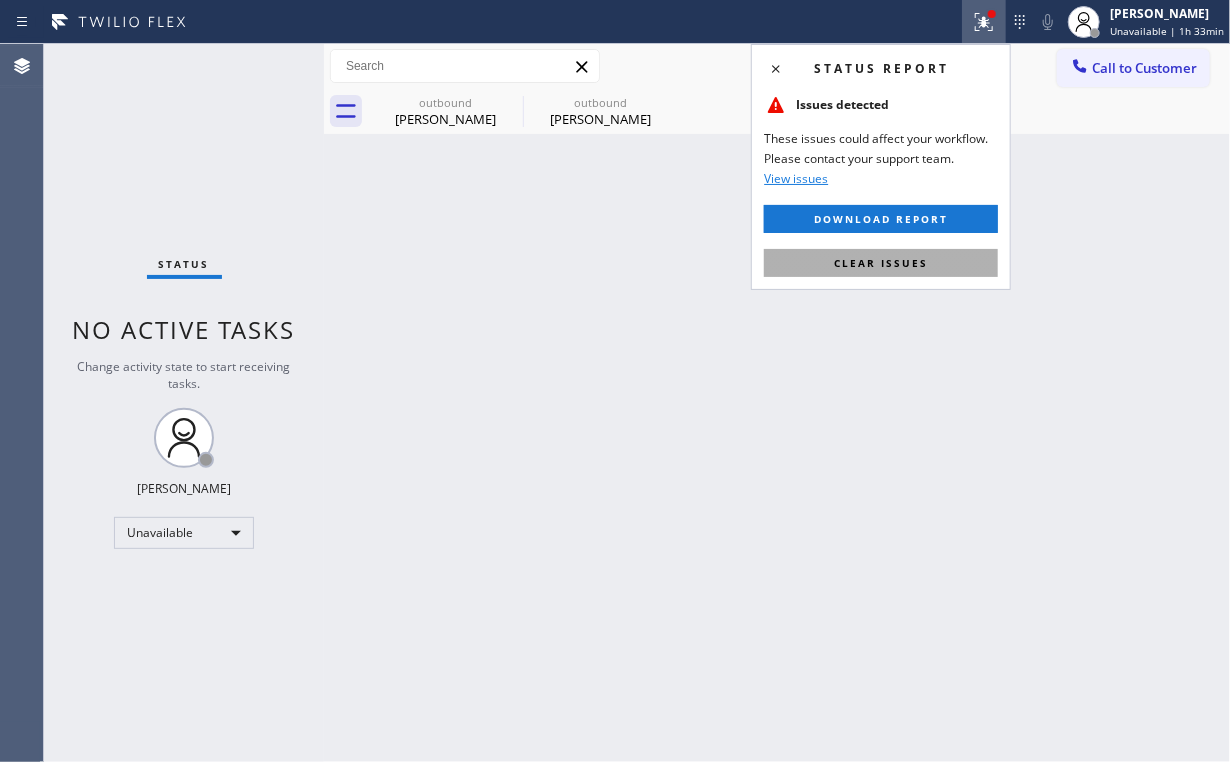 click on "Clear issues" at bounding box center [881, 263] 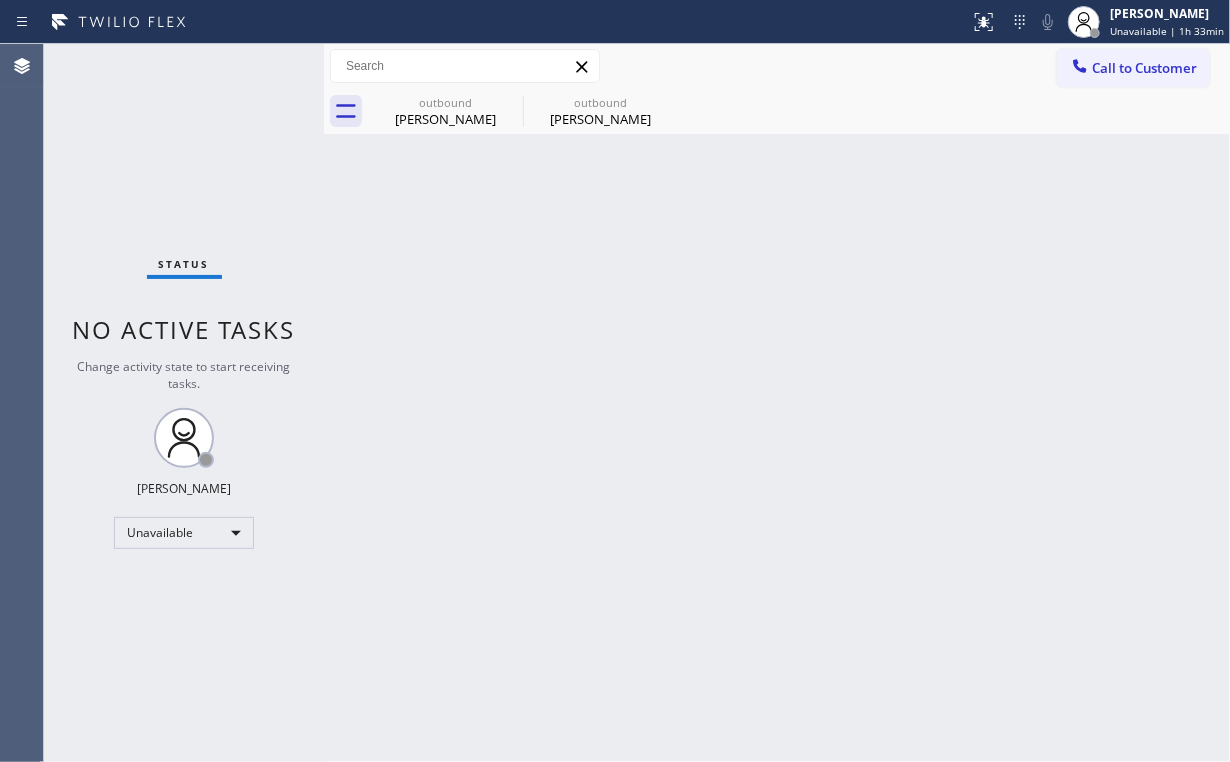 drag, startPoint x: 572, startPoint y: 353, endPoint x: 460, endPoint y: 247, distance: 154.20766 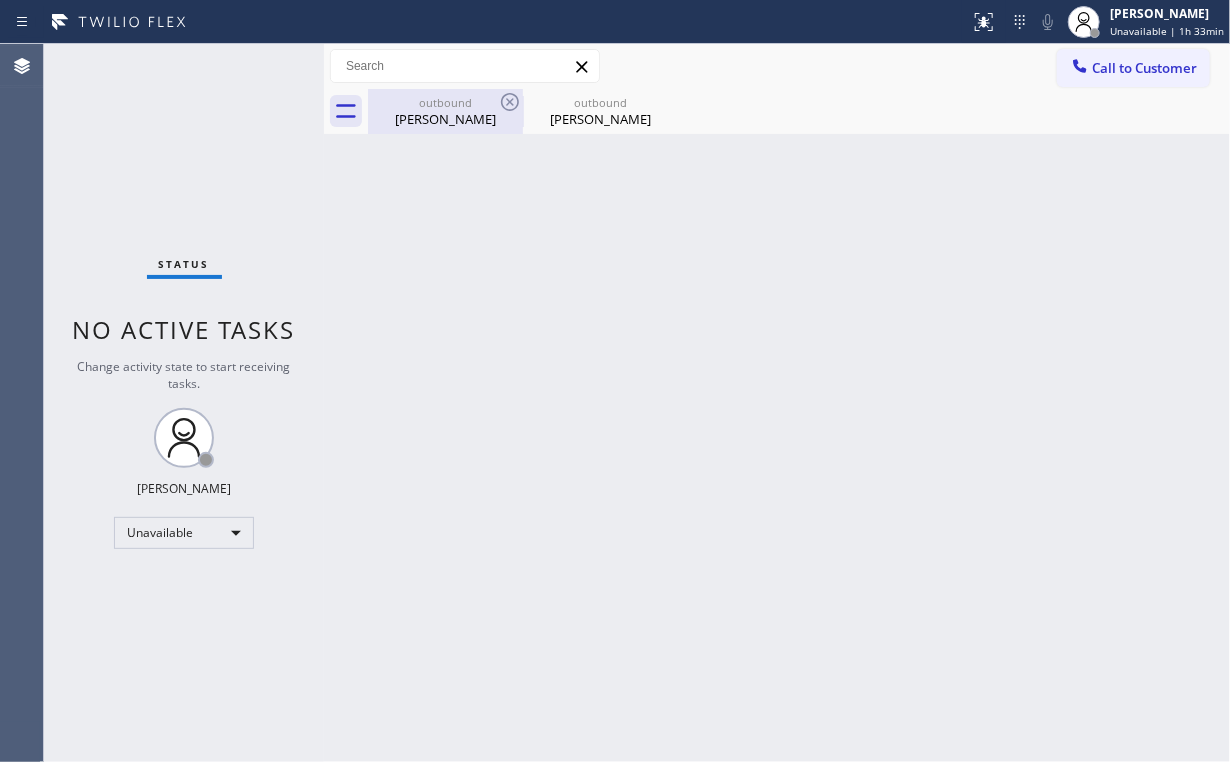 drag, startPoint x: 413, startPoint y: 86, endPoint x: 430, endPoint y: 92, distance: 18.027756 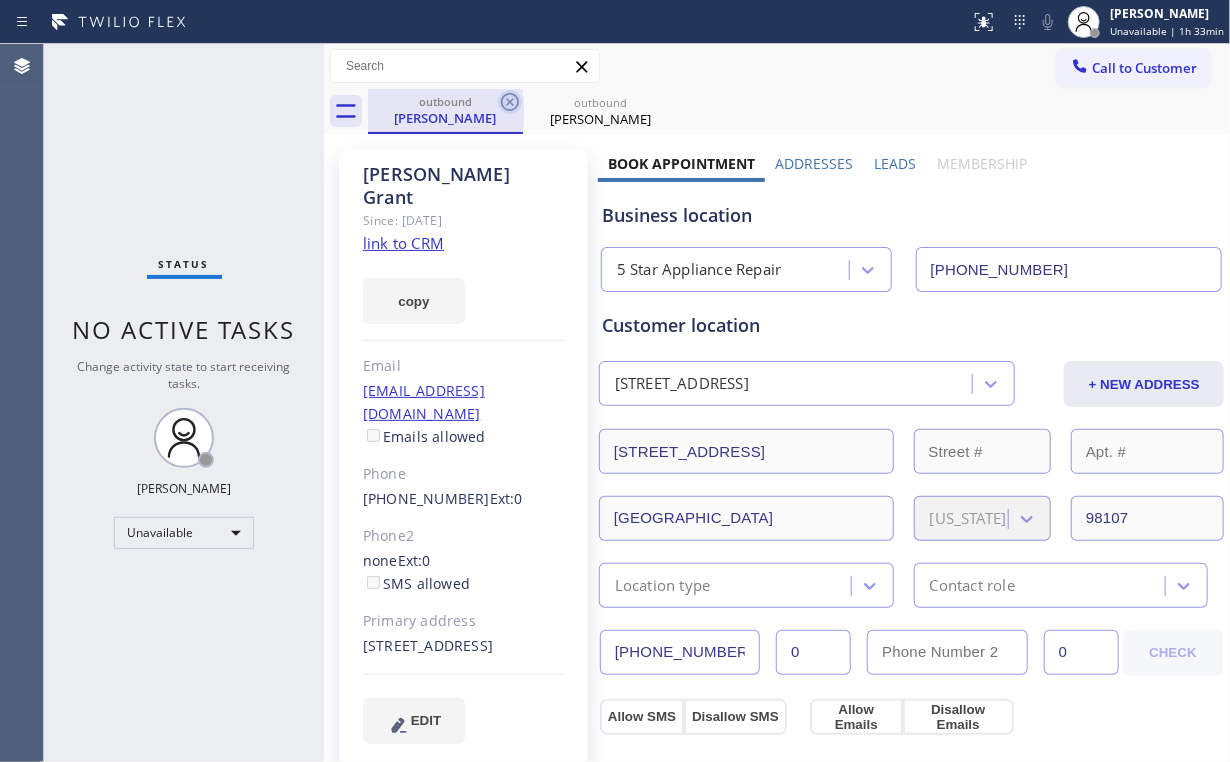 click 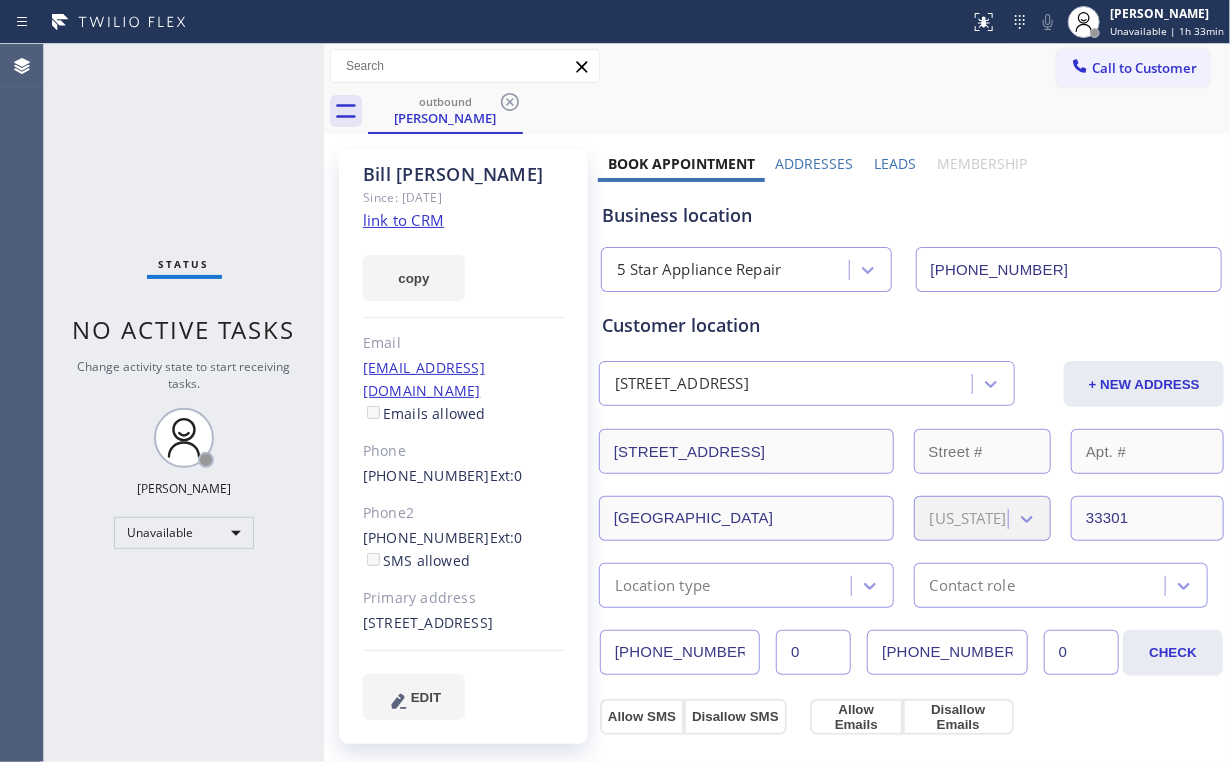 drag, startPoint x: 619, startPoint y: 284, endPoint x: 608, endPoint y: 263, distance: 23.70654 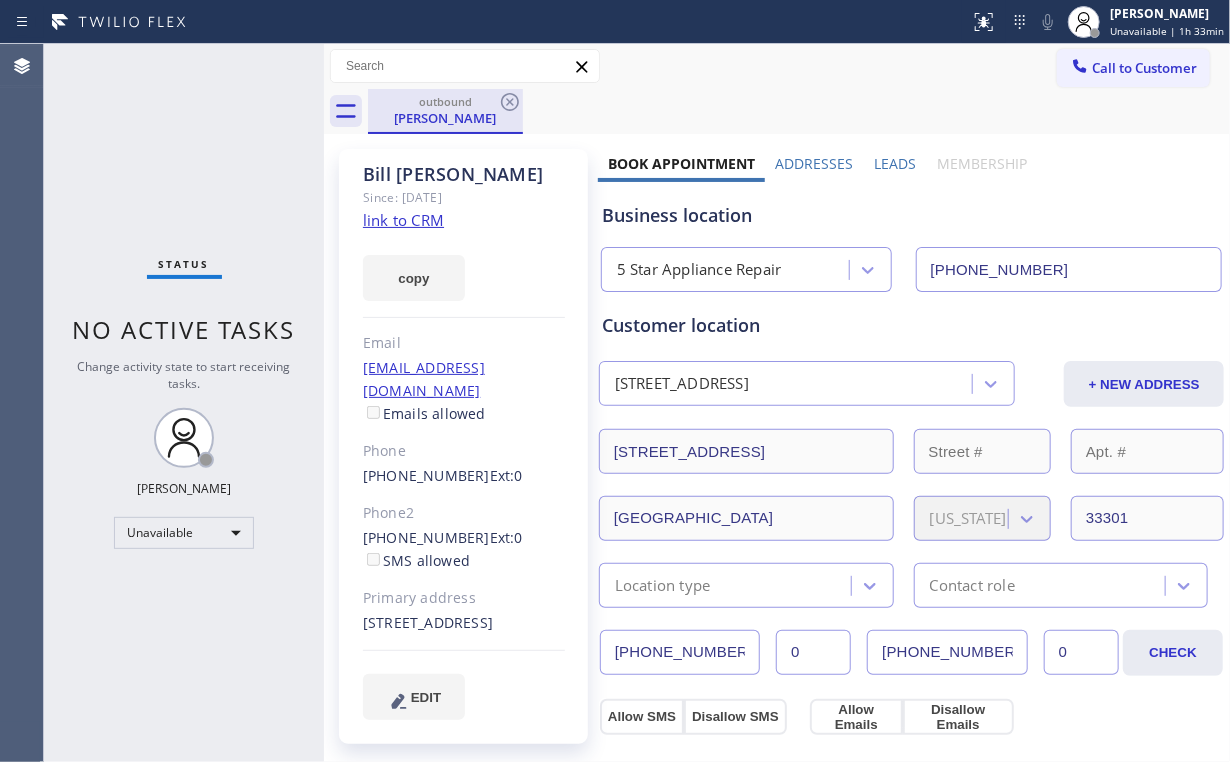 click on "[PERSON_NAME]" at bounding box center (445, 118) 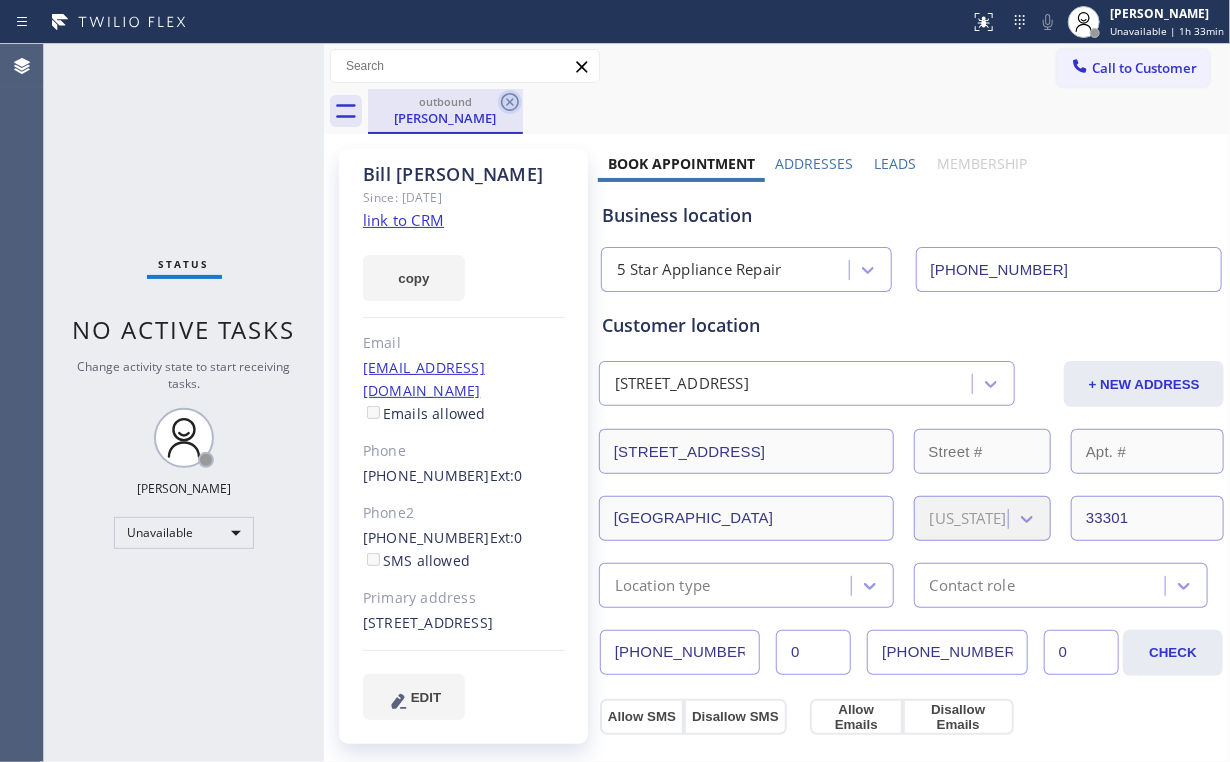 click 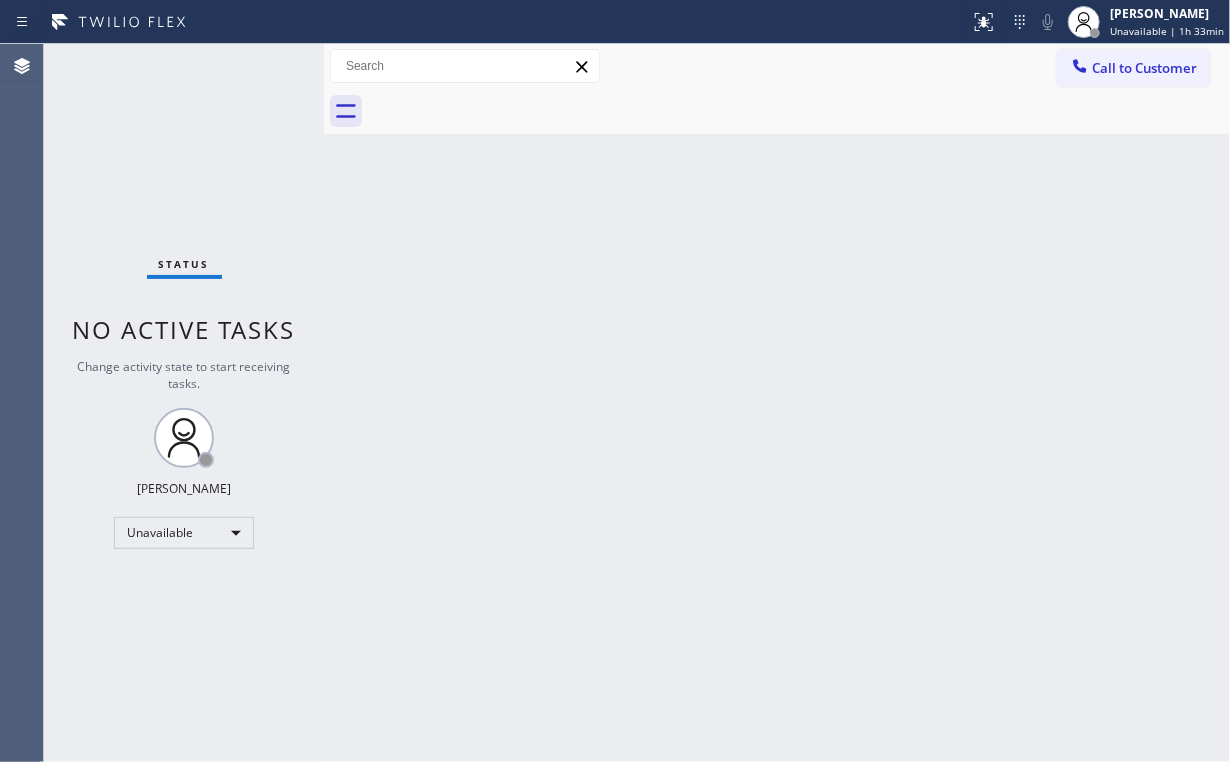 click on "Status   No active tasks     Change activity state to start receiving tasks.   [PERSON_NAME] Unavailable" at bounding box center [184, 403] 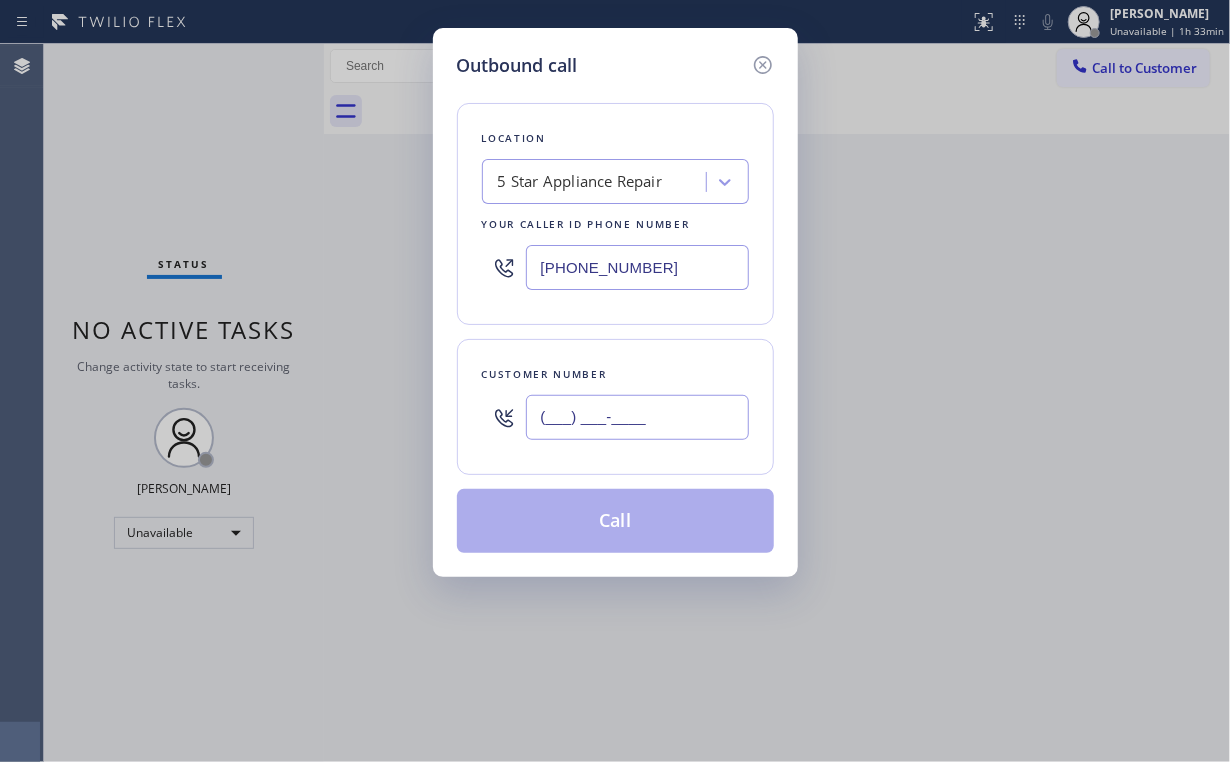 click on "(___) ___-____" at bounding box center [637, 417] 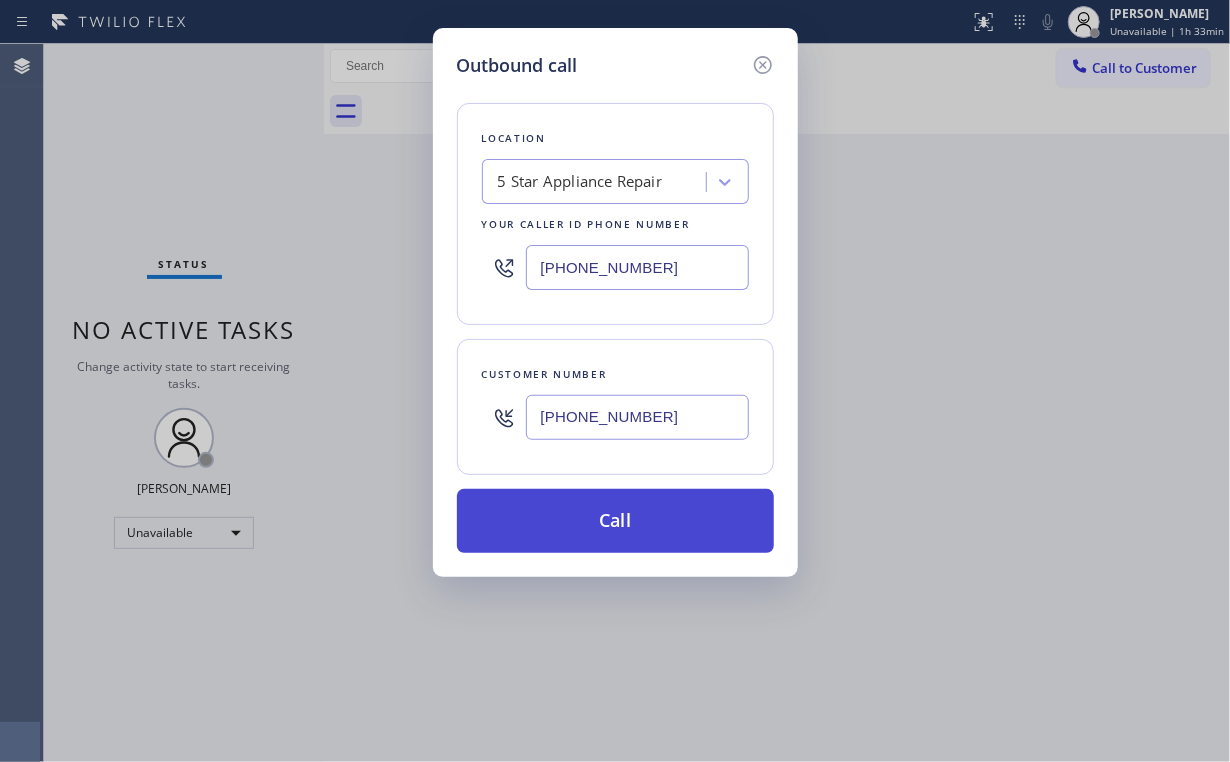 type on "[PHONE_NUMBER]" 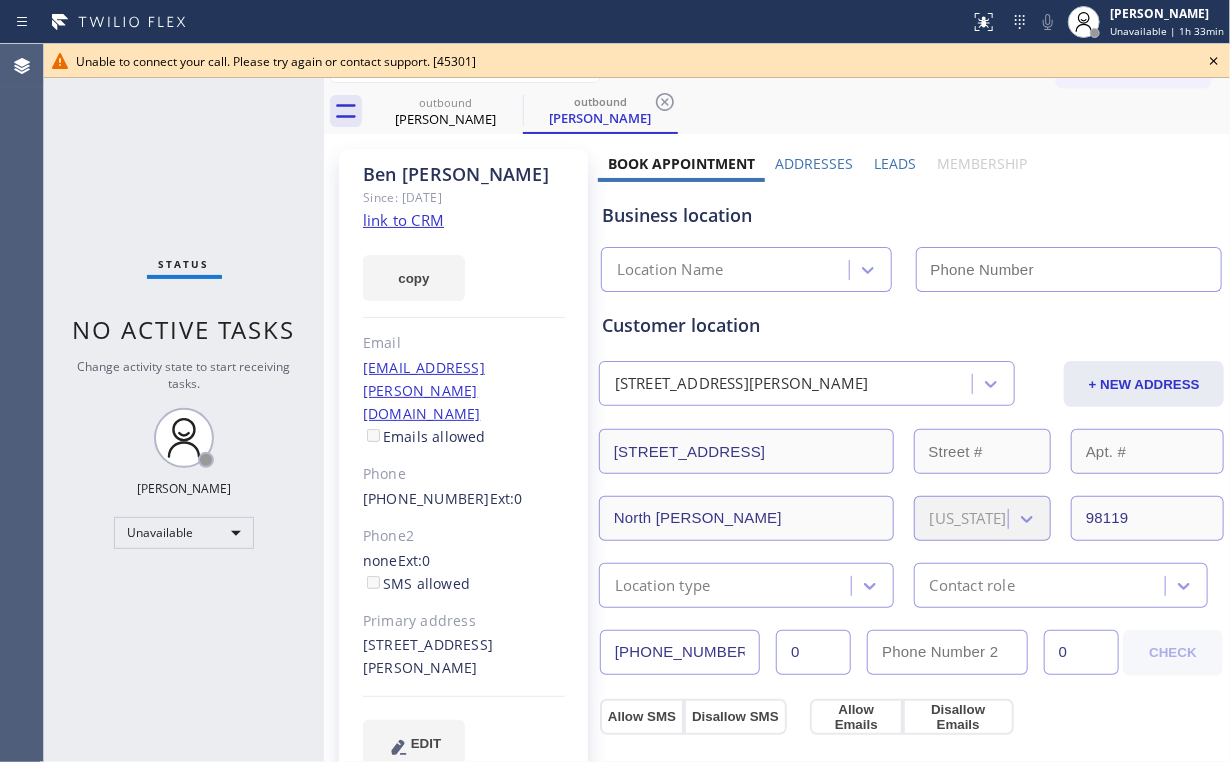 type on "[PHONE_NUMBER]" 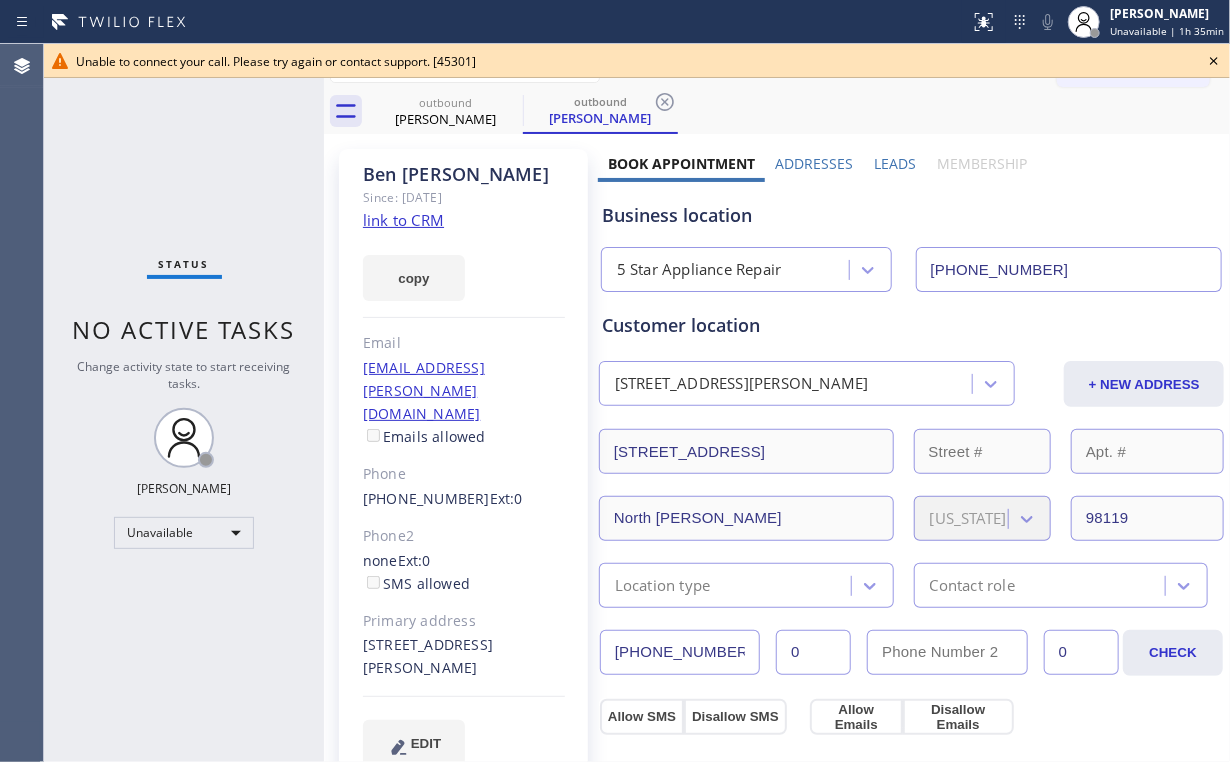 click on "Status   No active tasks     Change activity state to start receiving tasks.   [PERSON_NAME] Unavailable" at bounding box center [184, 403] 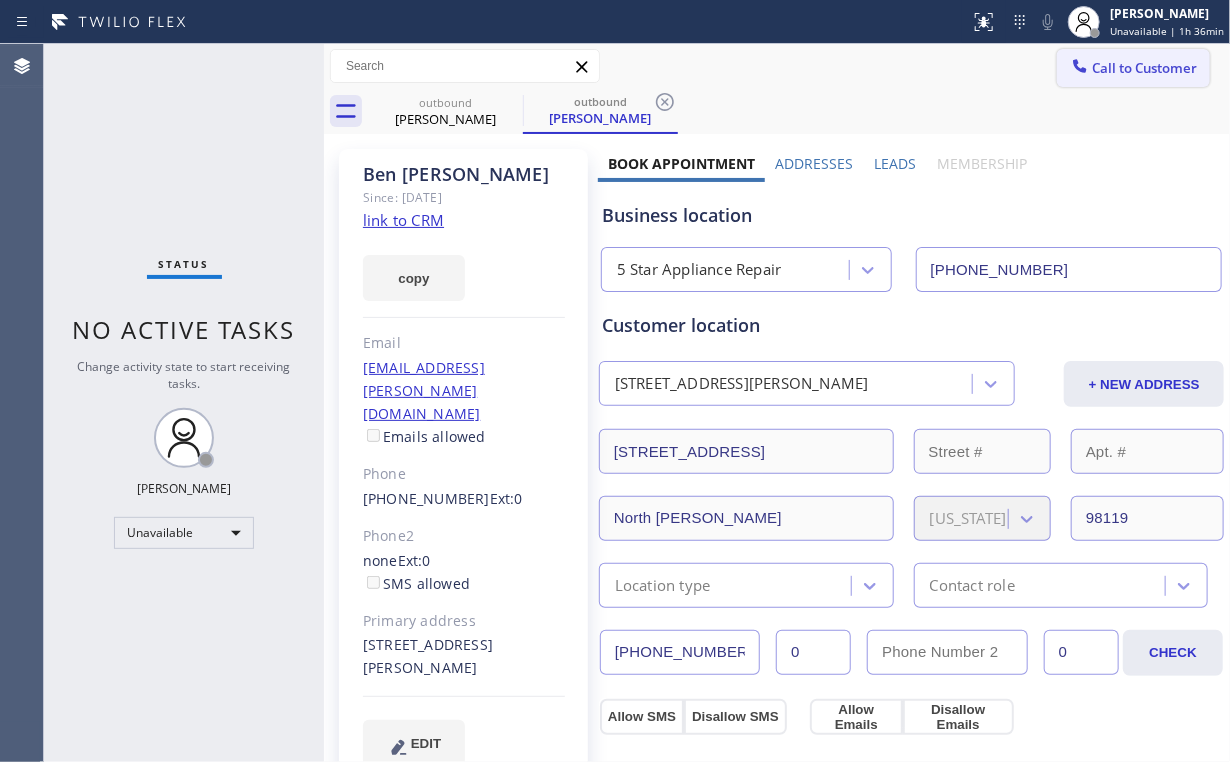 click on "Call to Customer" at bounding box center [1133, 68] 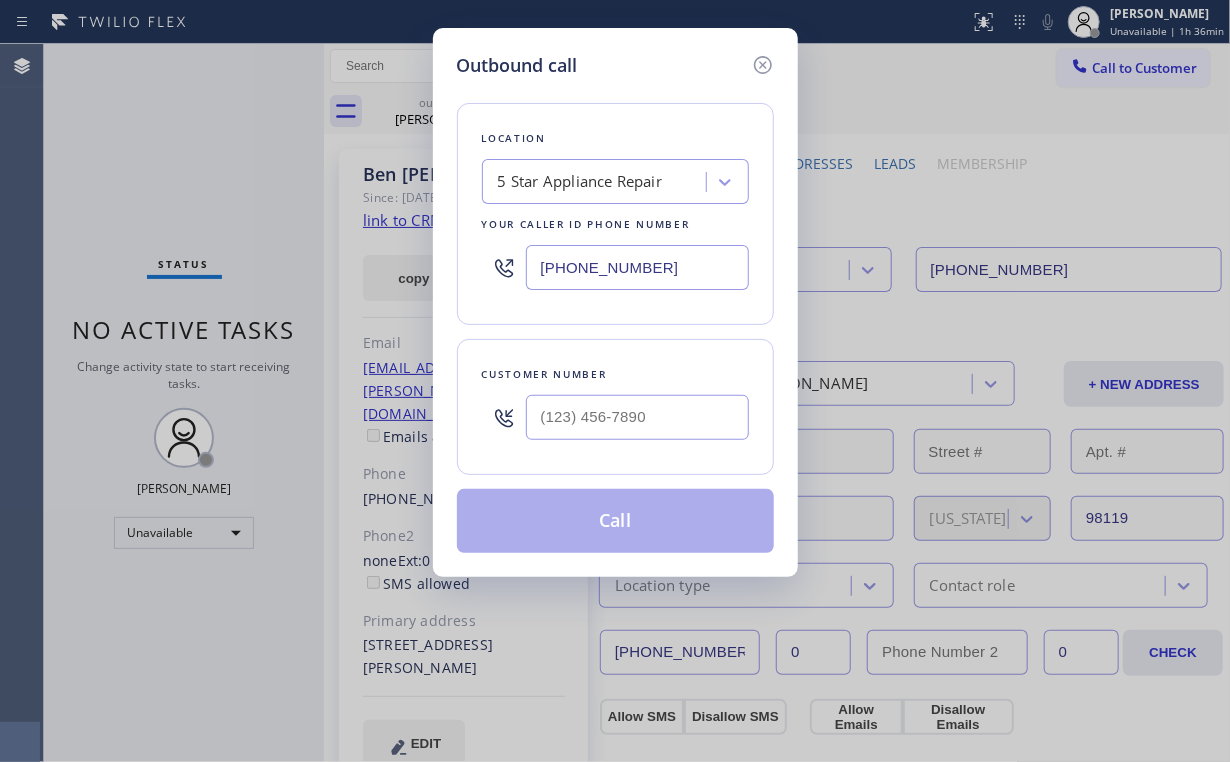 click at bounding box center [637, 417] 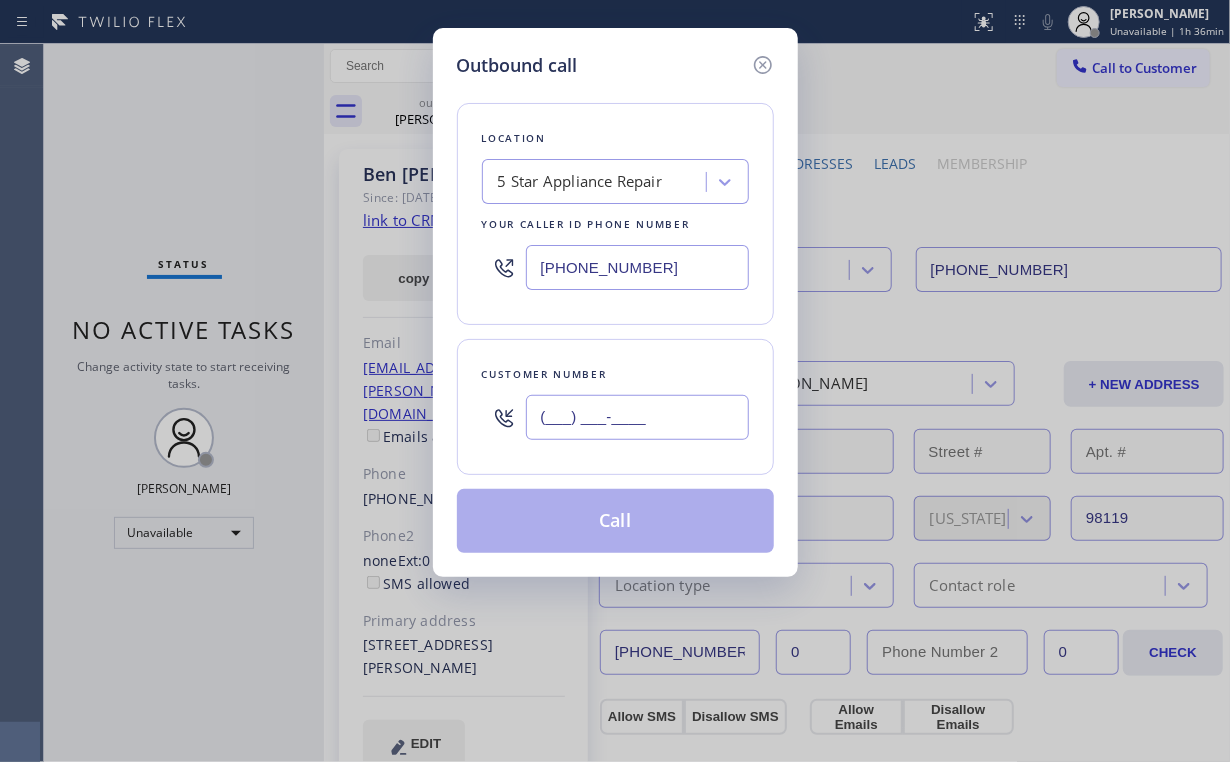 click on "(___) ___-____" at bounding box center [637, 417] 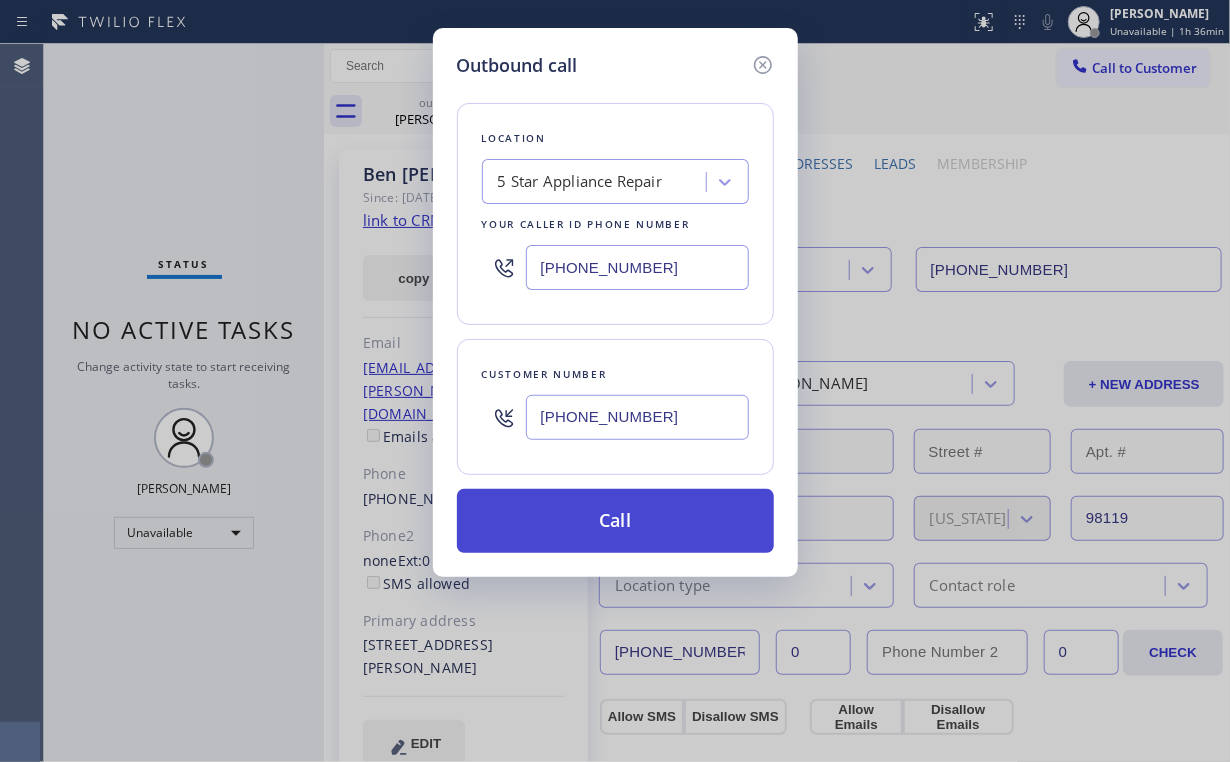type on "[PHONE_NUMBER]" 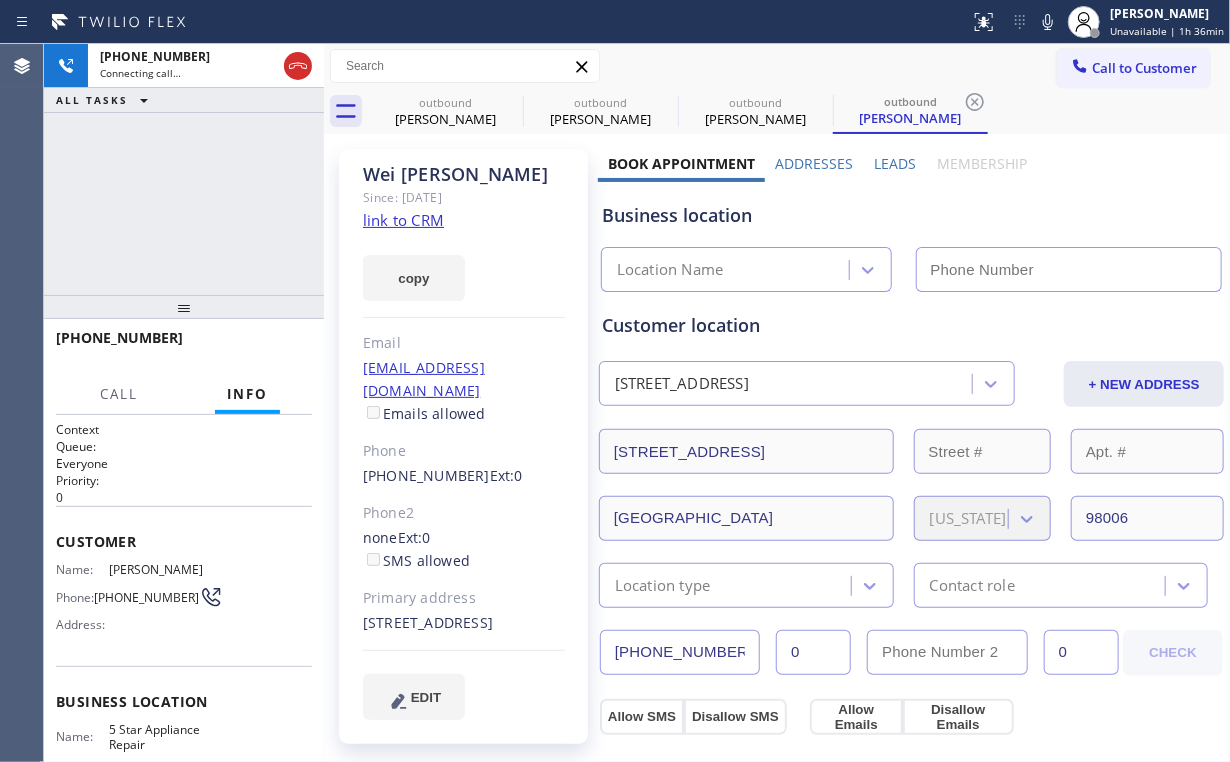 type on "[PHONE_NUMBER]" 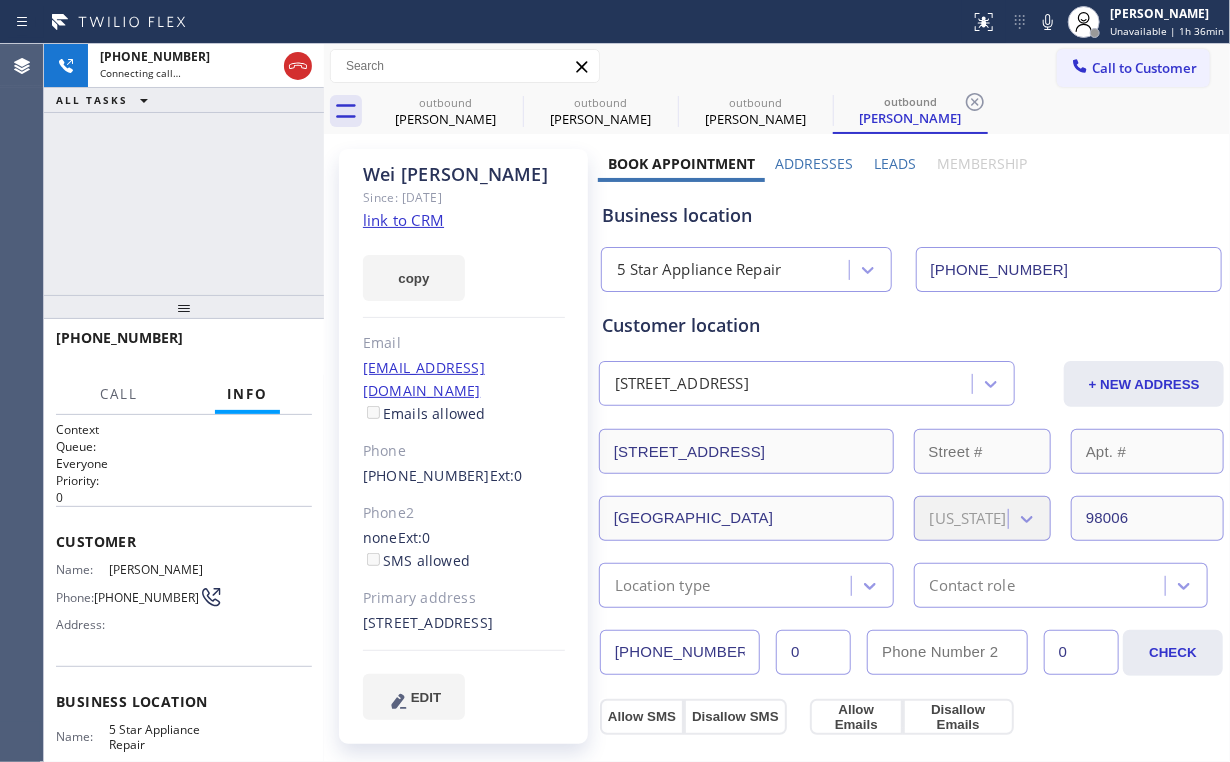 click on "[PHONE_NUMBER] Connecting call… ALL TASKS ALL TASKS ACTIVE TASKS TASKS IN WRAP UP" at bounding box center (184, 169) 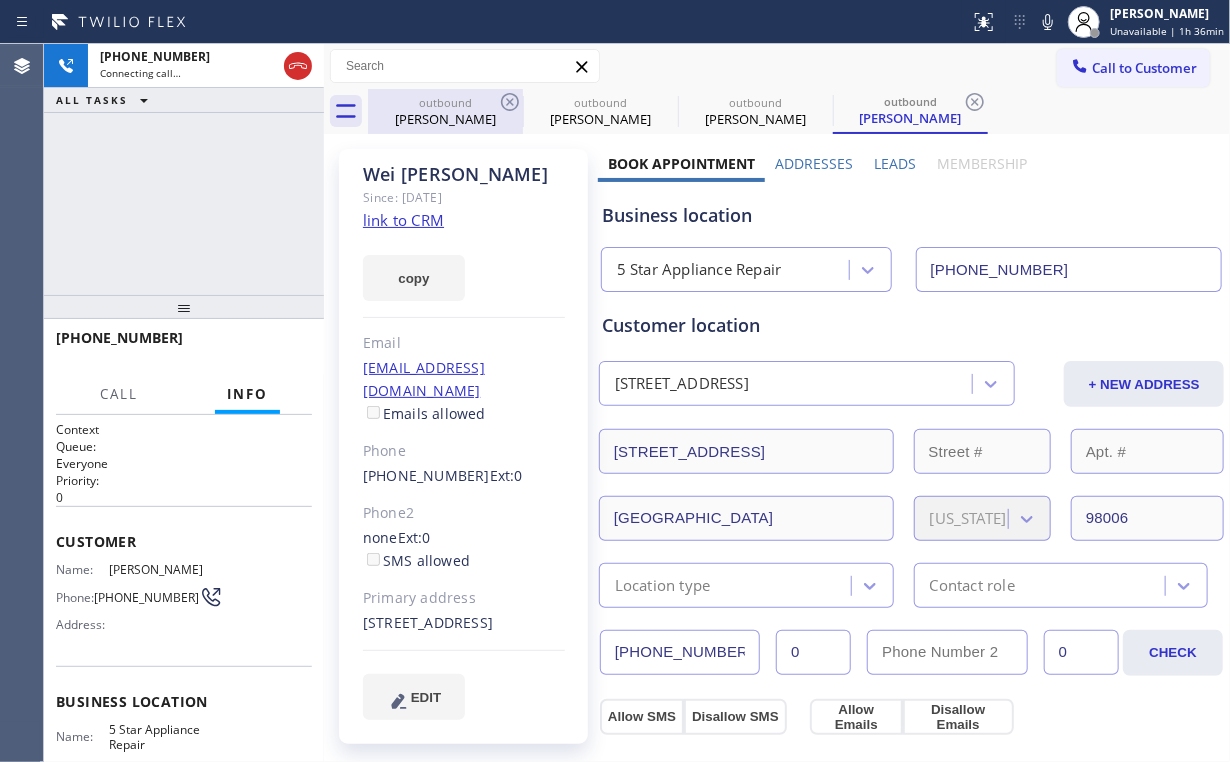 click on "outbound [PERSON_NAME]" at bounding box center (445, 111) 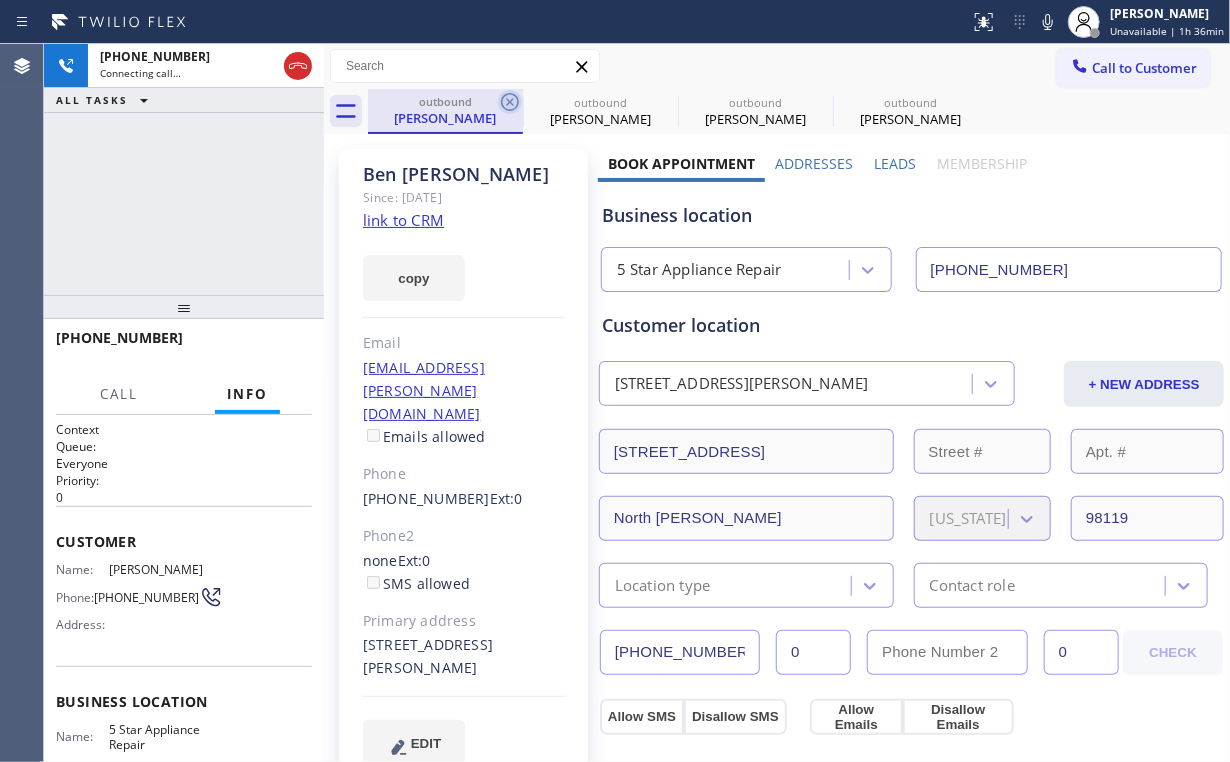 click 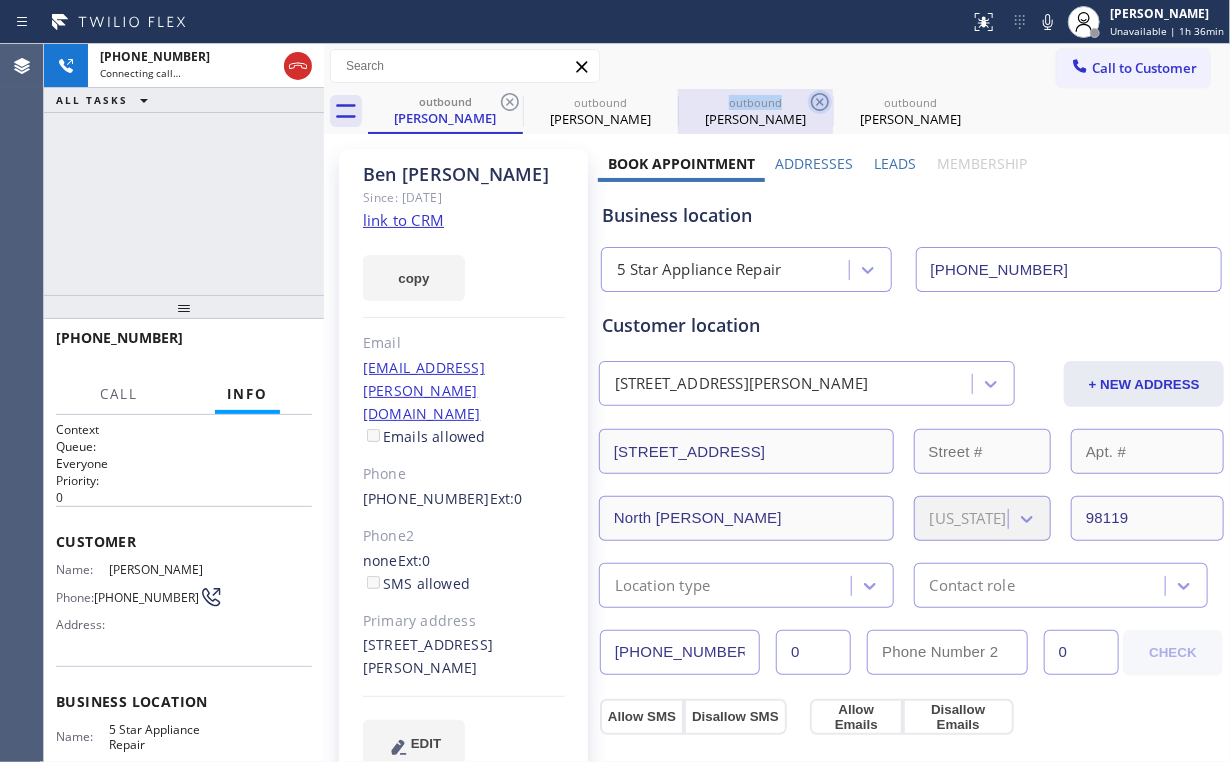 click 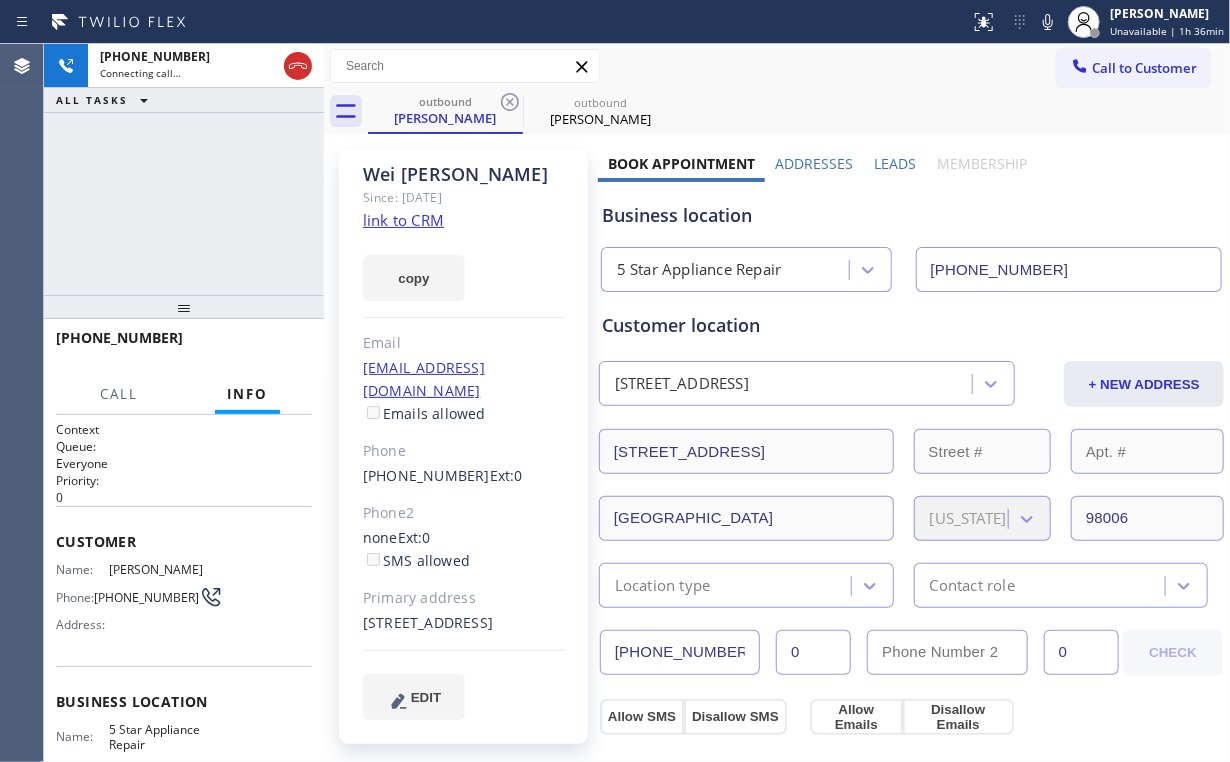 click on "[PHONE_NUMBER] Connecting call… ALL TASKS ALL TASKS ACTIVE TASKS TASKS IN WRAP UP" at bounding box center [184, 169] 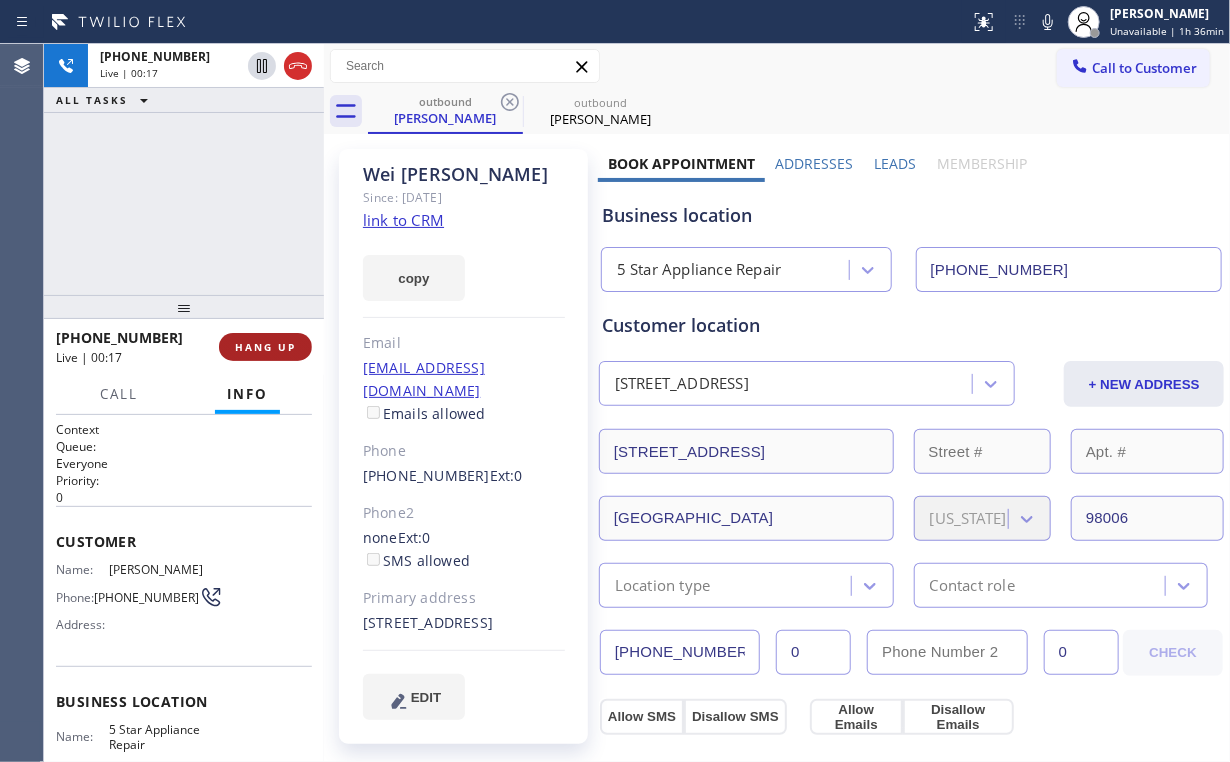 click on "HANG UP" at bounding box center (265, 347) 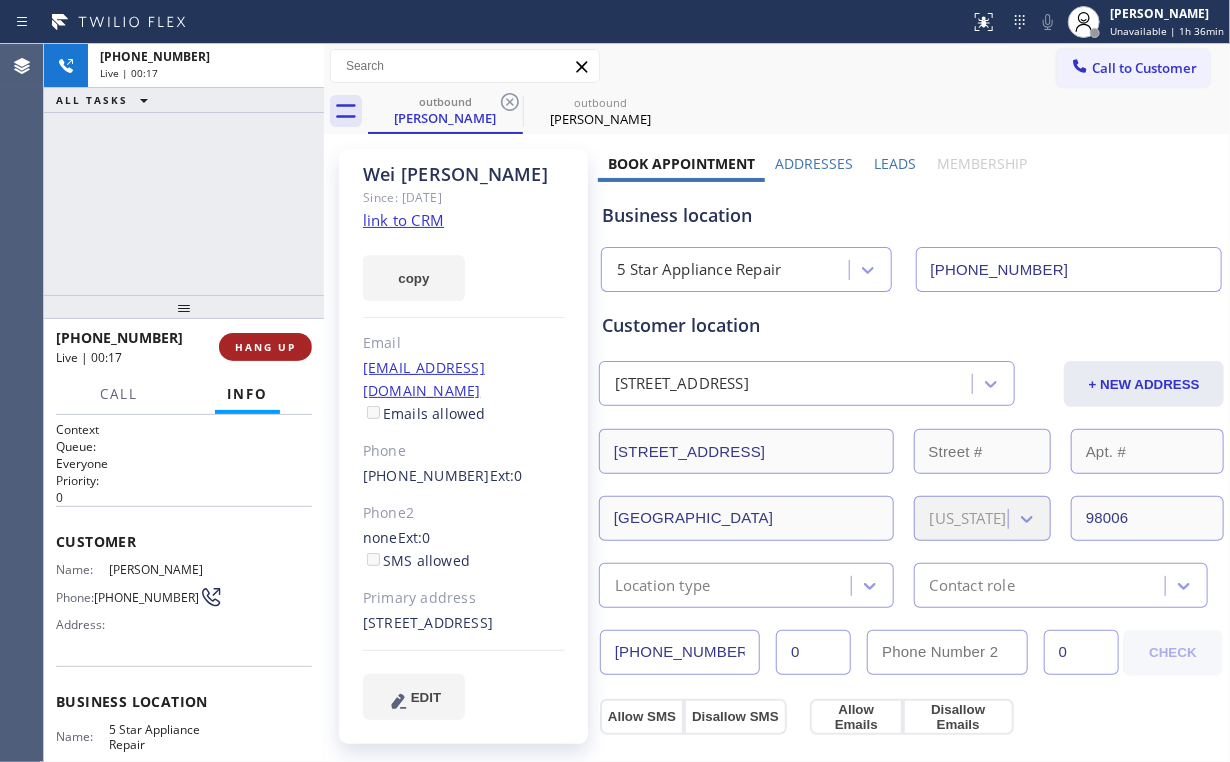 click on "HANG UP" at bounding box center [265, 347] 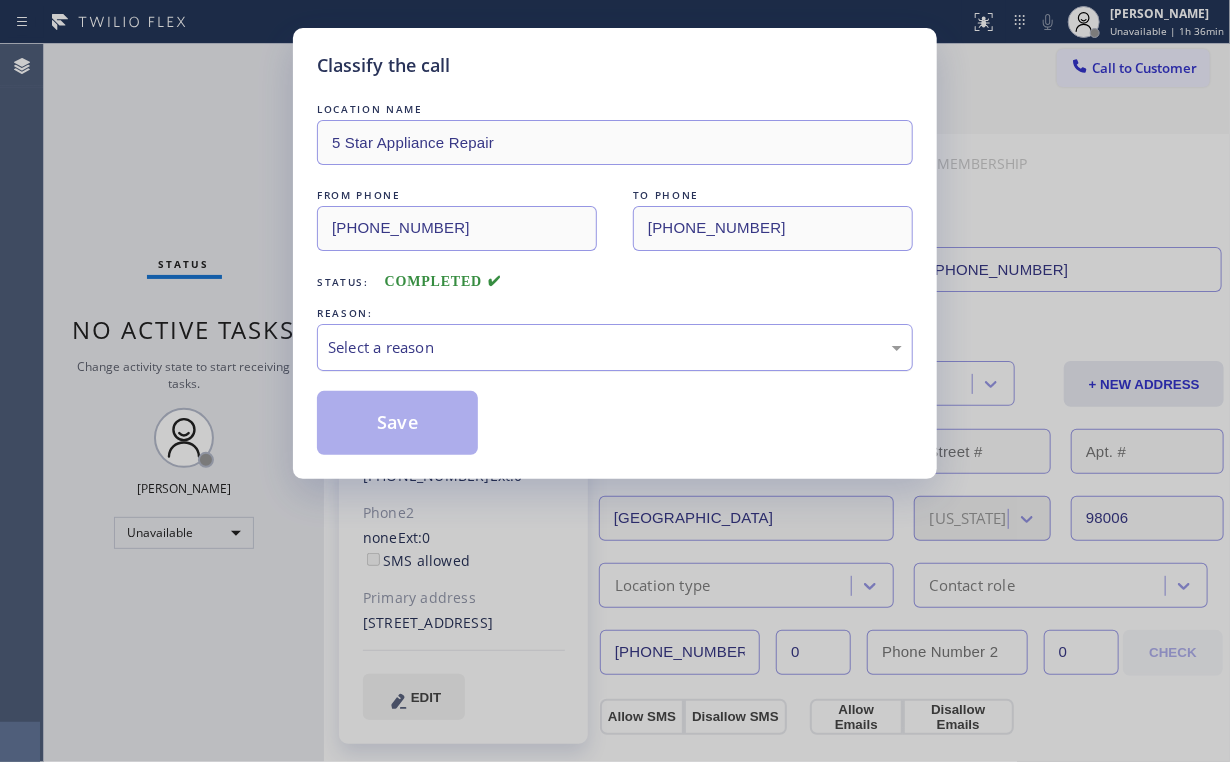 click on "Select a reason" at bounding box center (615, 347) 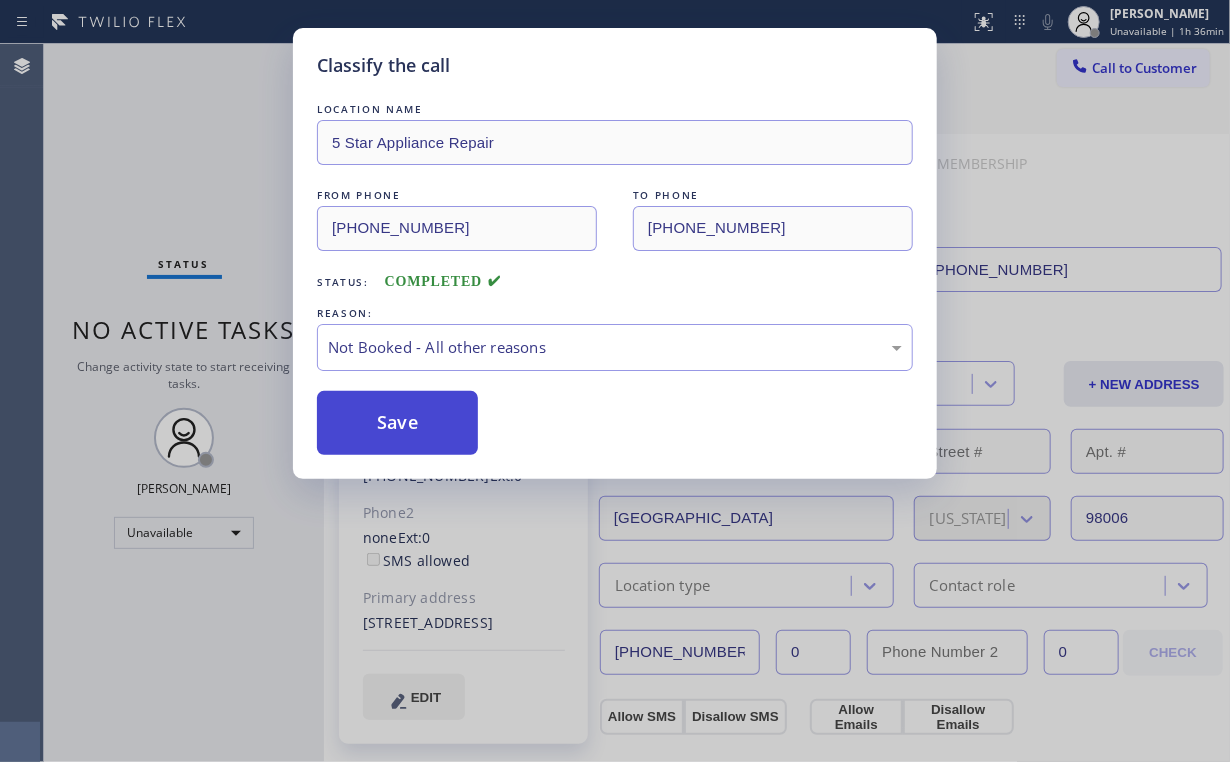 click on "Save" at bounding box center (397, 423) 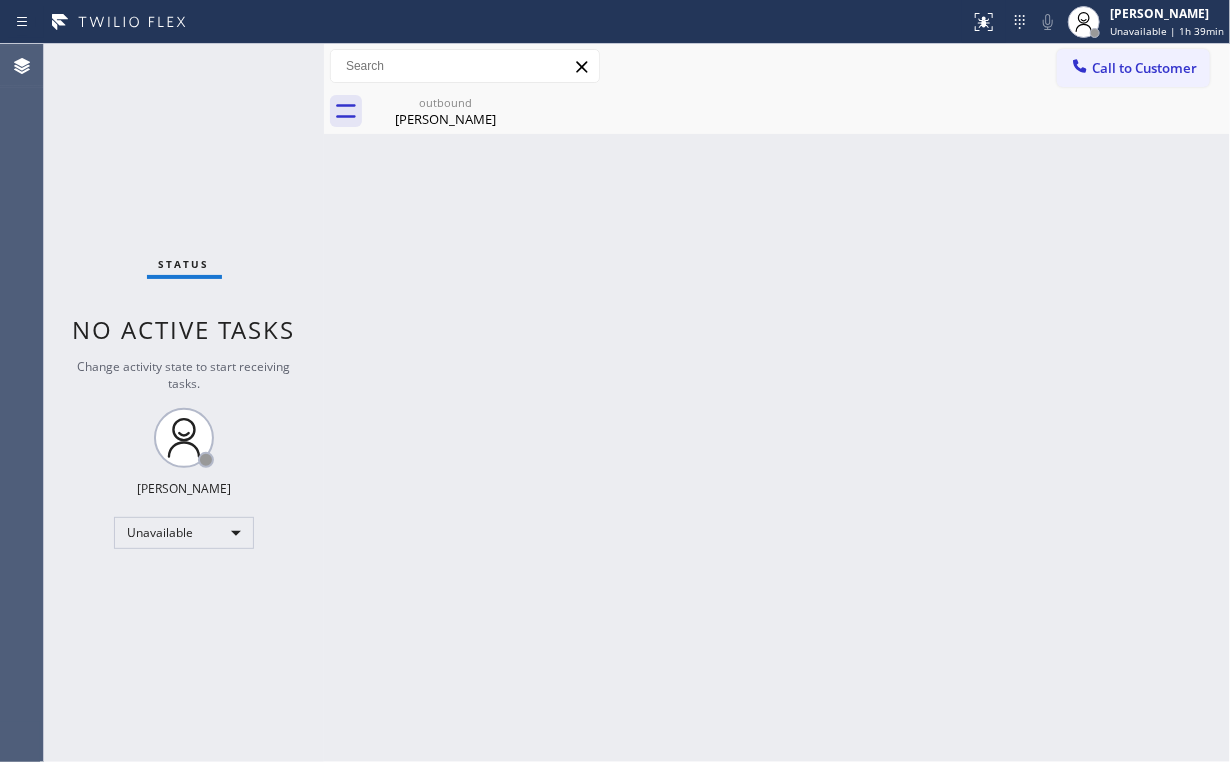 drag, startPoint x: 144, startPoint y: 148, endPoint x: 176, endPoint y: 406, distance: 259.97693 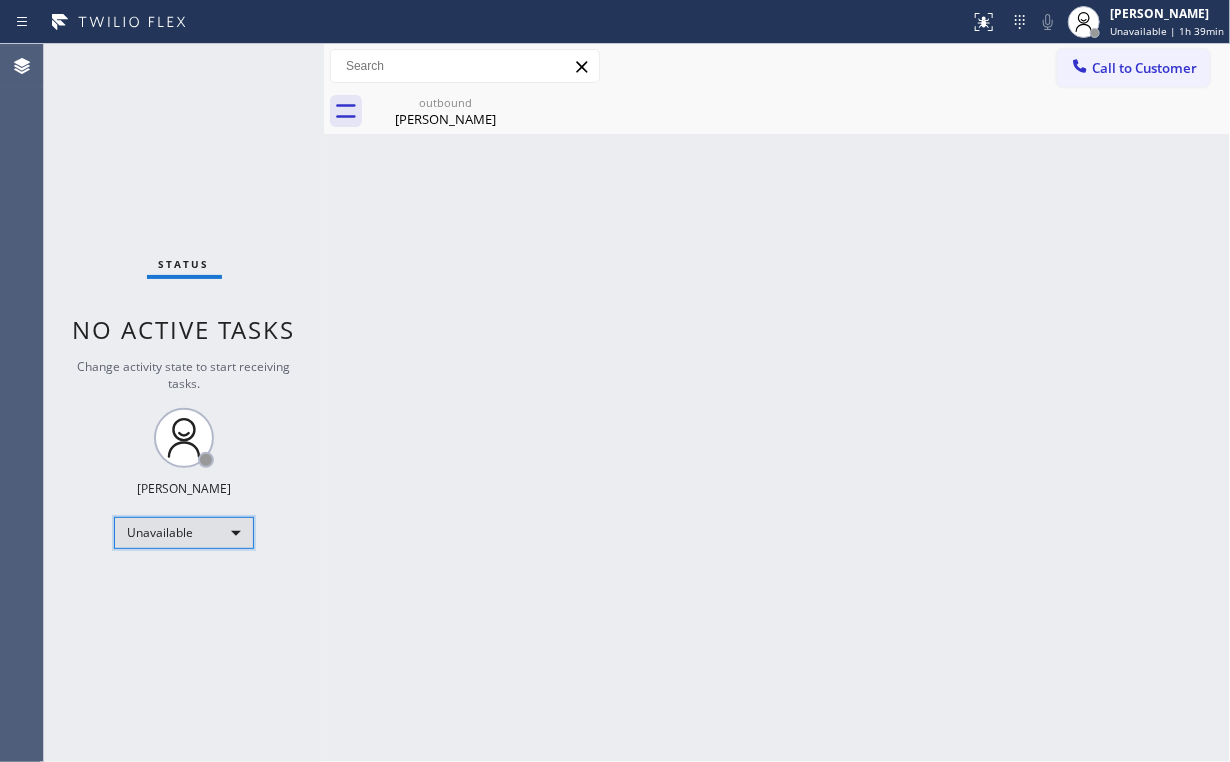 click on "Unavailable" at bounding box center [184, 533] 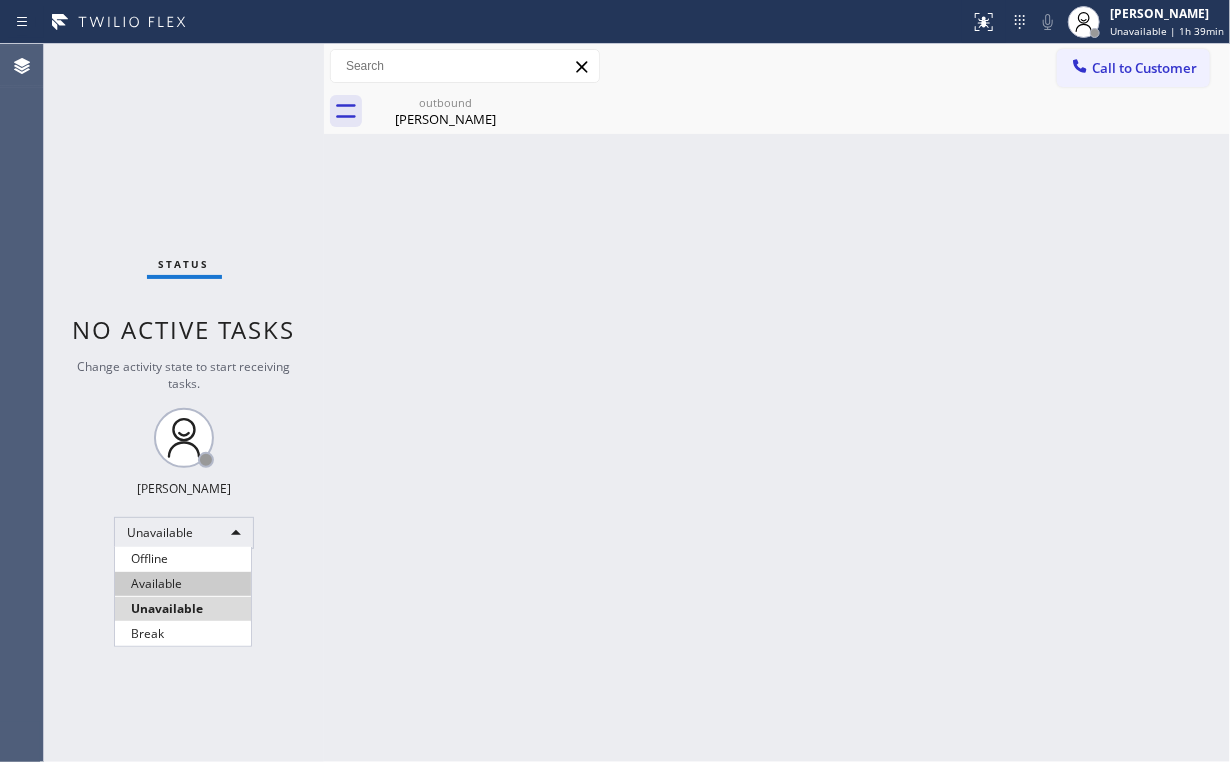 click on "Available" at bounding box center (183, 584) 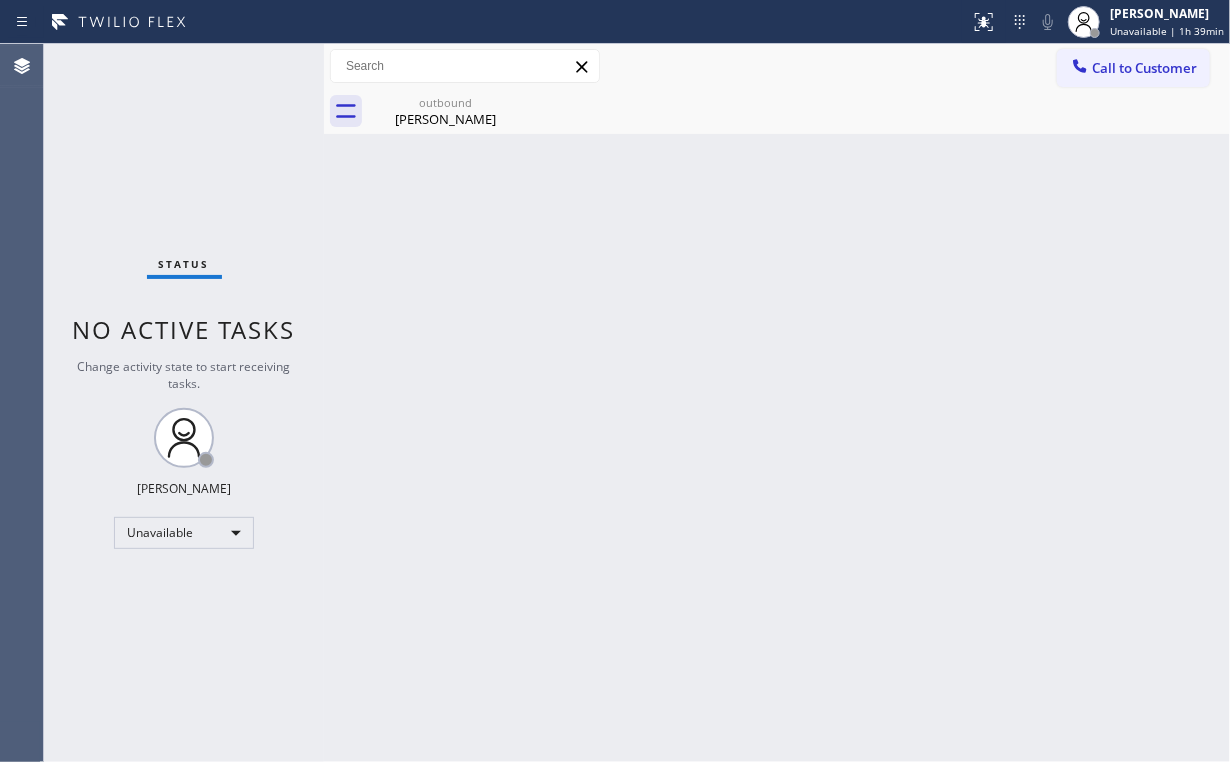 drag, startPoint x: 514, startPoint y: 495, endPoint x: 529, endPoint y: 499, distance: 15.524175 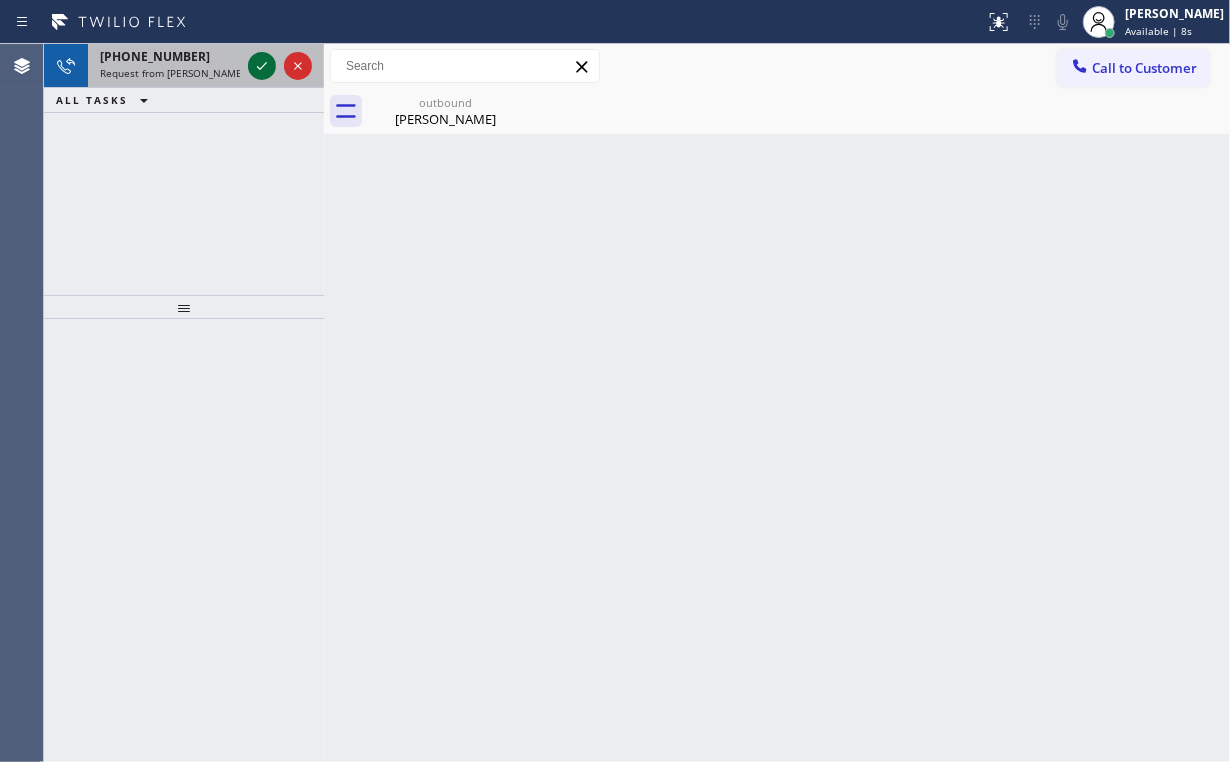 click 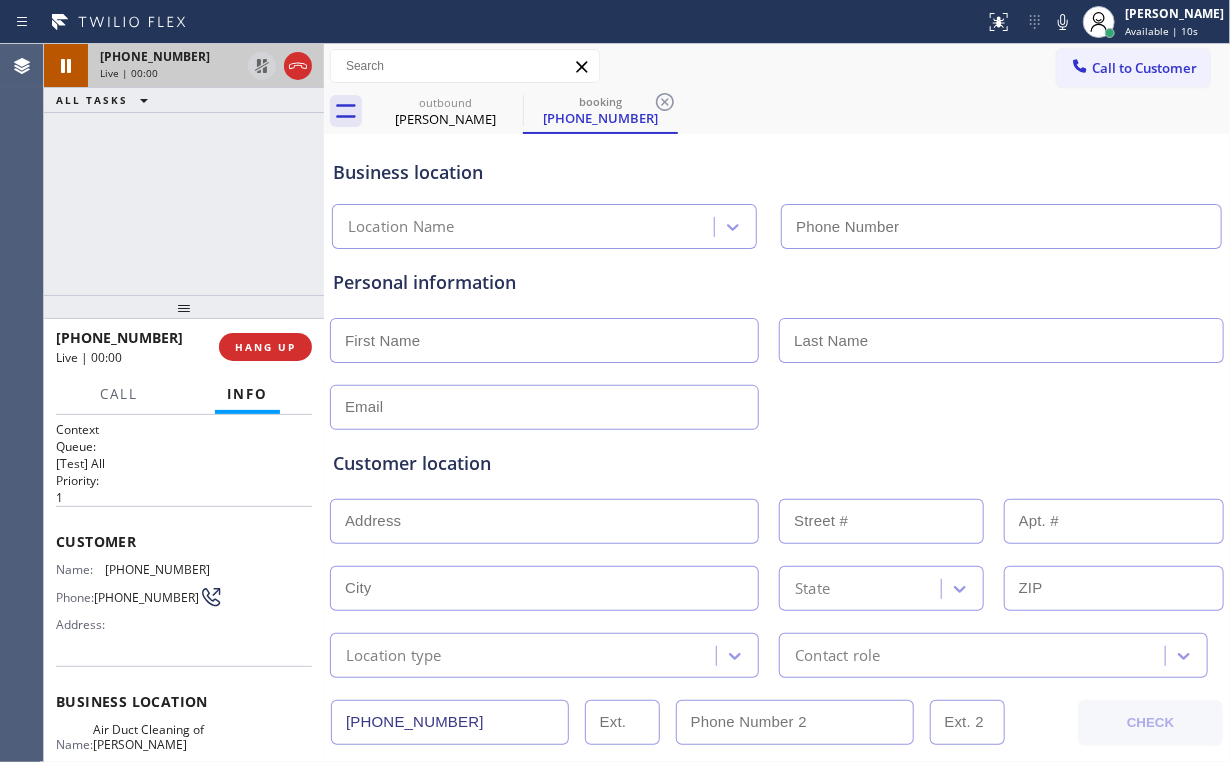 type on "[PHONE_NUMBER]" 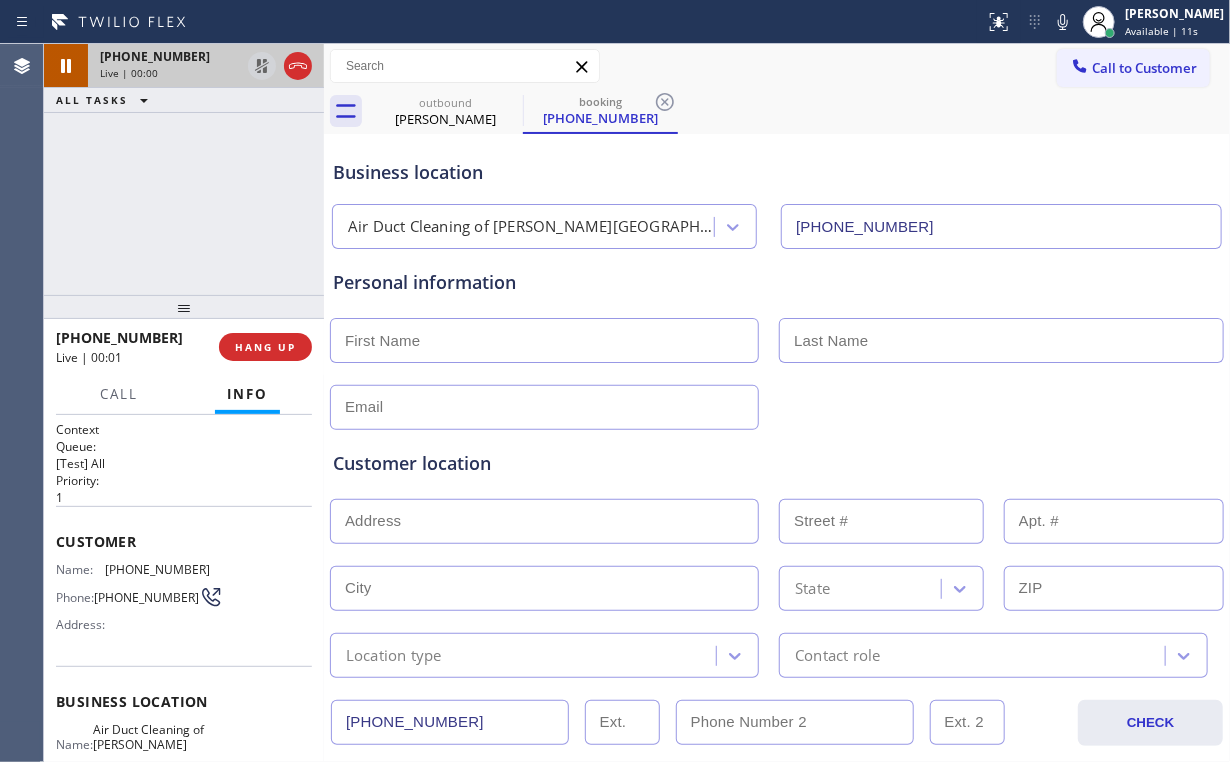 click on "[PHONE_NUMBER] Live | 00:00 ALL TASKS ALL TASKS ACTIVE TASKS TASKS IN WRAP UP" at bounding box center (184, 169) 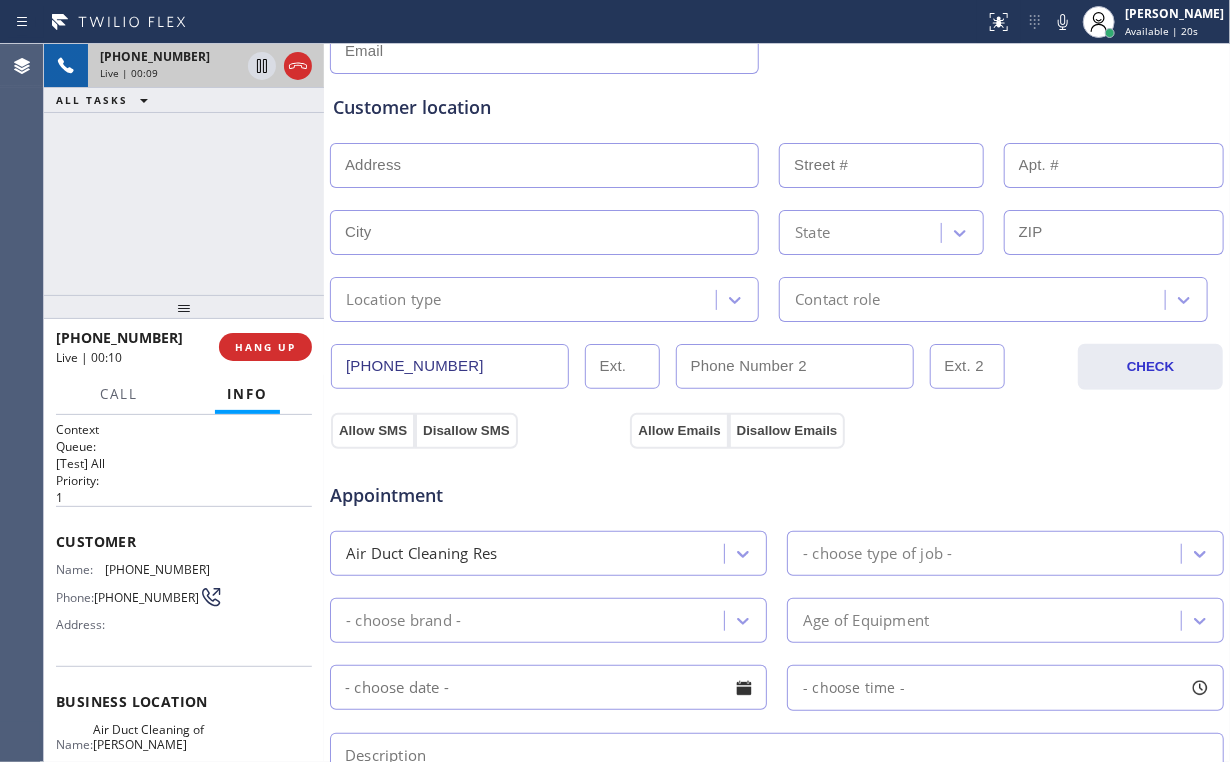 scroll, scrollTop: 400, scrollLeft: 0, axis: vertical 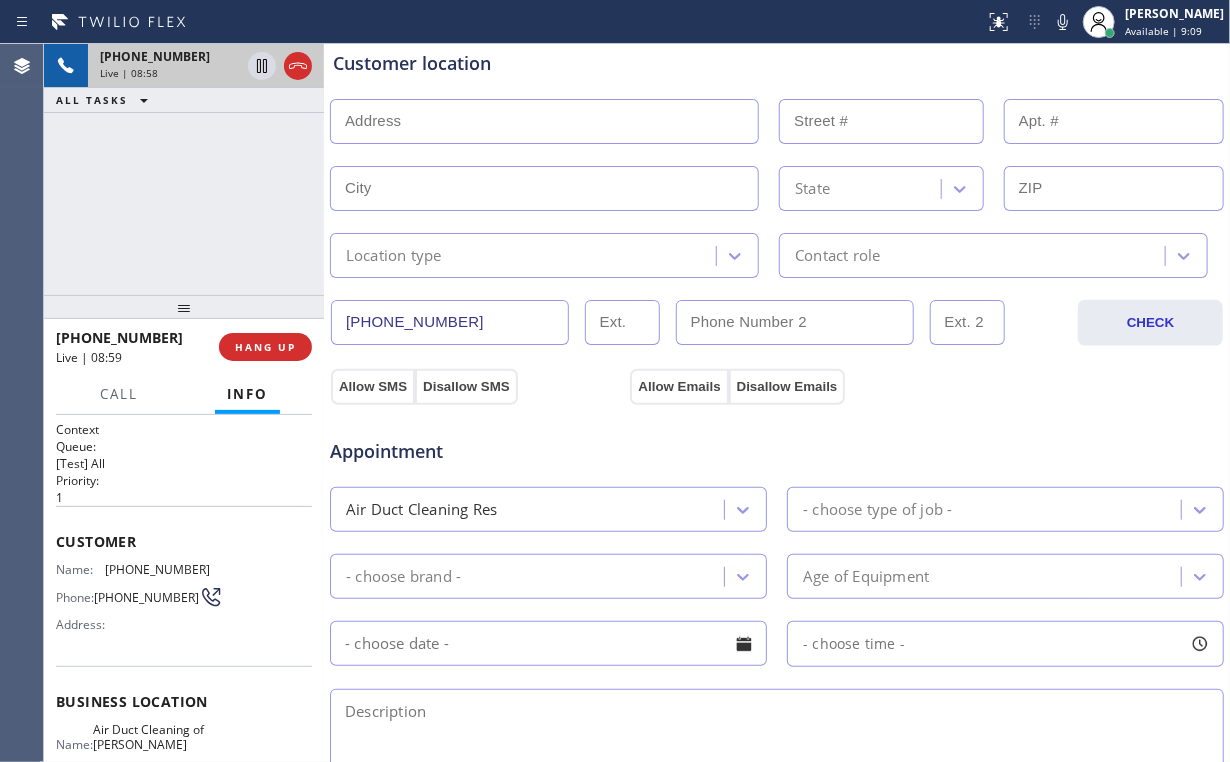 click on "[PHONE_NUMBER] Live | 08:58 ALL TASKS ALL TASKS ACTIVE TASKS TASKS IN WRAP UP" at bounding box center [184, 169] 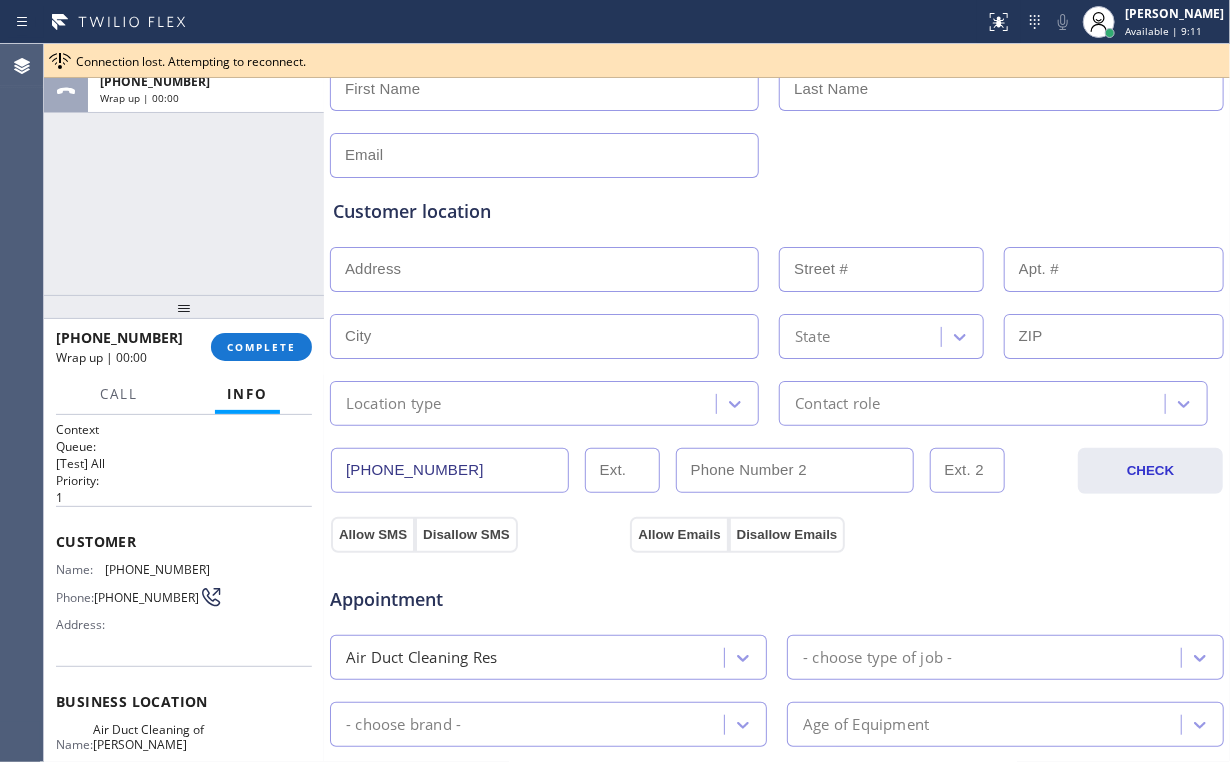 scroll, scrollTop: 0, scrollLeft: 0, axis: both 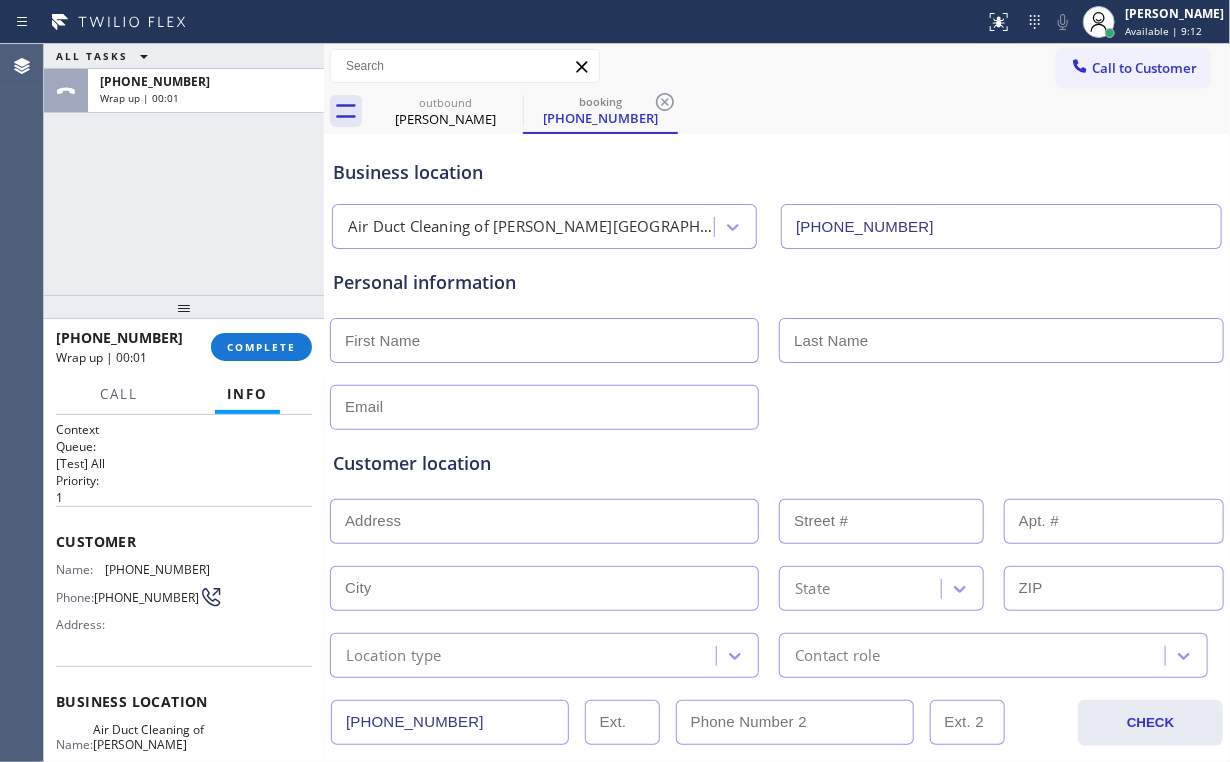 click at bounding box center (544, 340) 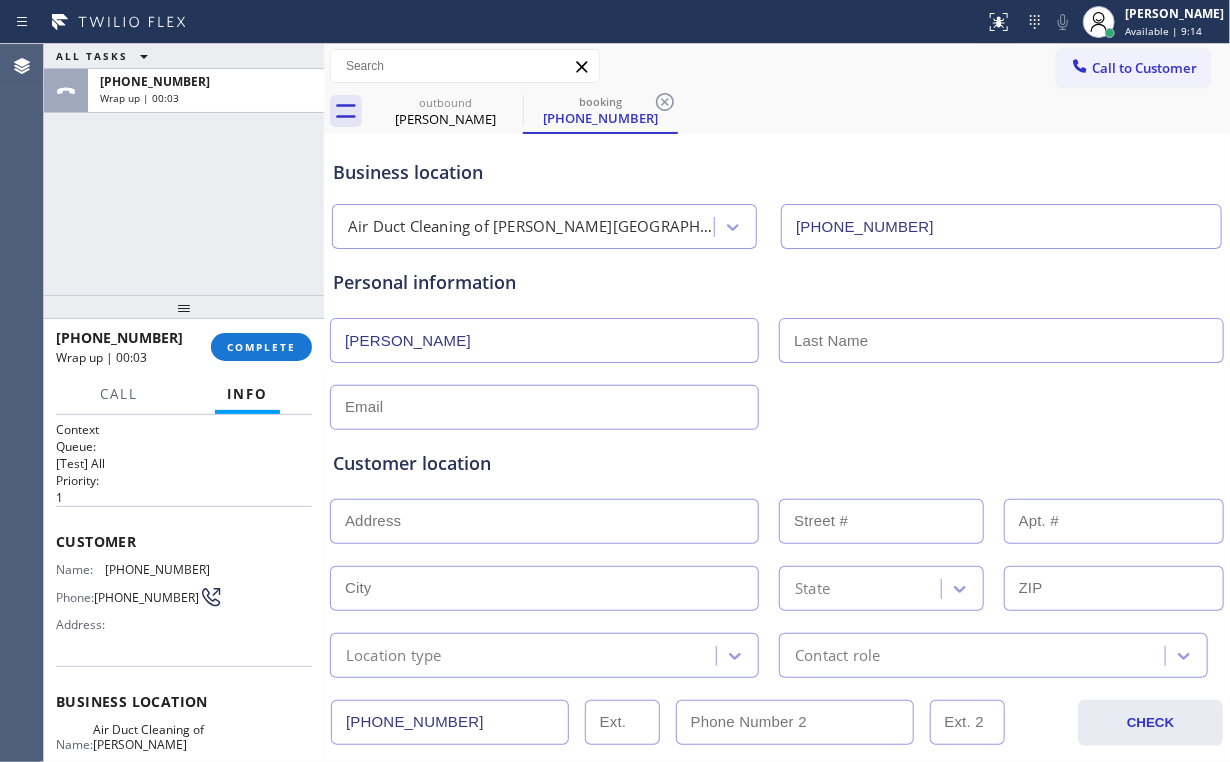 type on "[PERSON_NAME]" 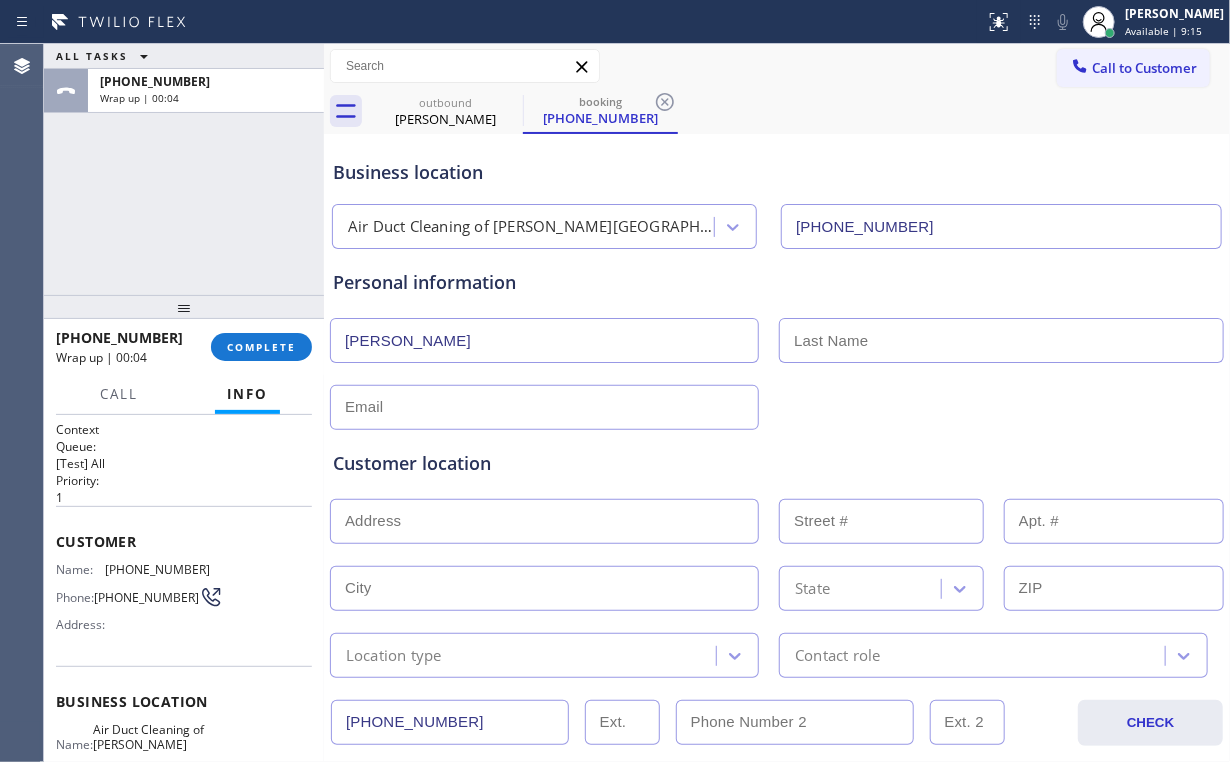 click at bounding box center (1001, 340) 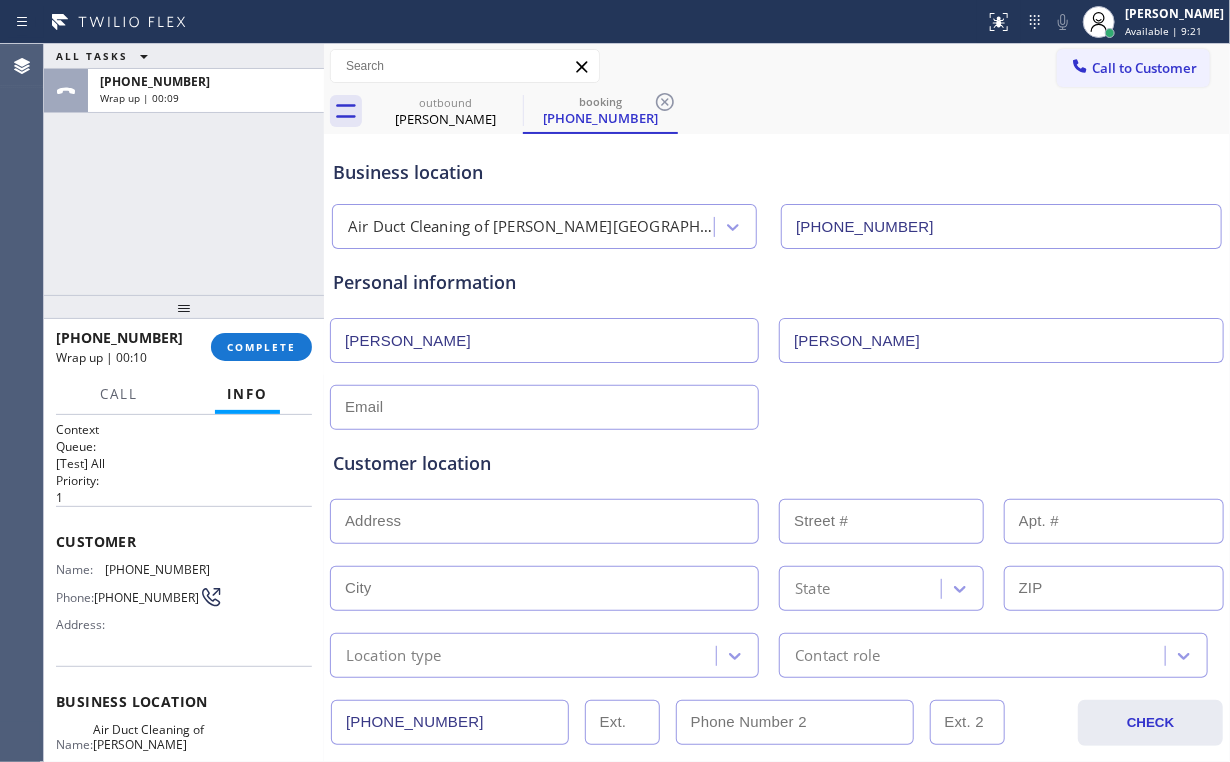 type on "[PERSON_NAME]" 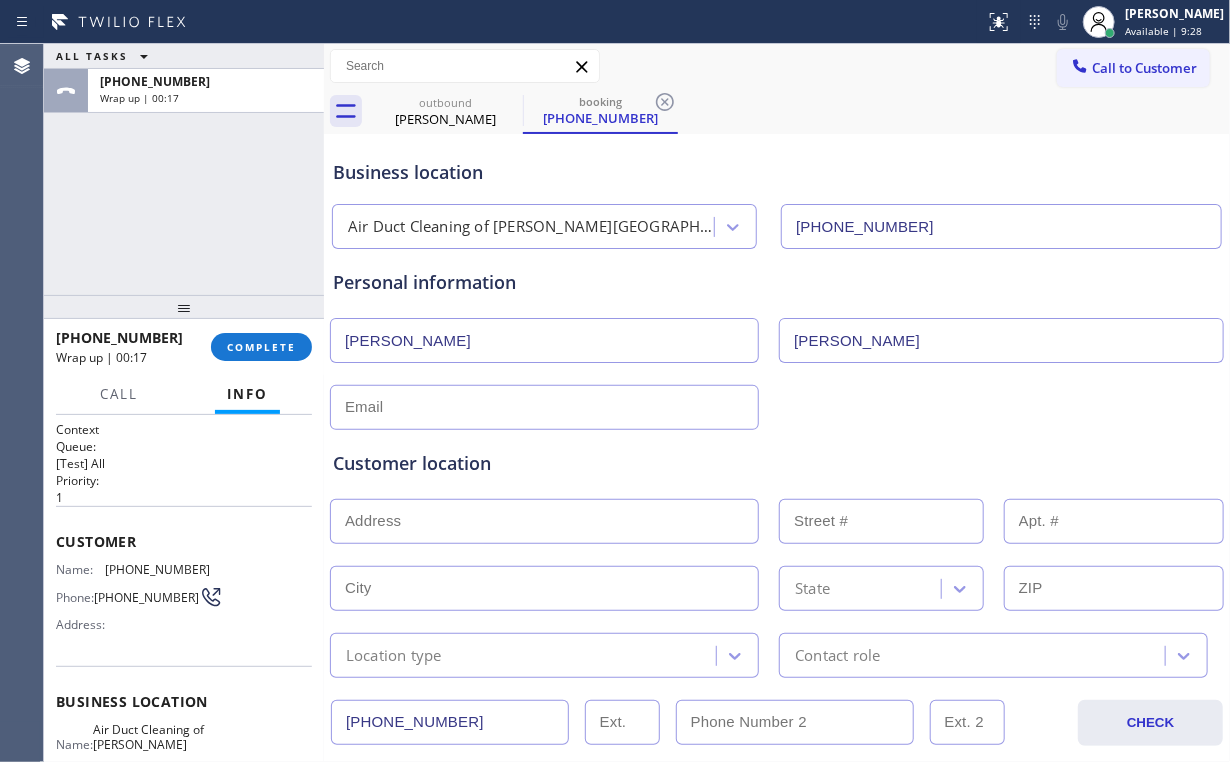 click at bounding box center (544, 407) 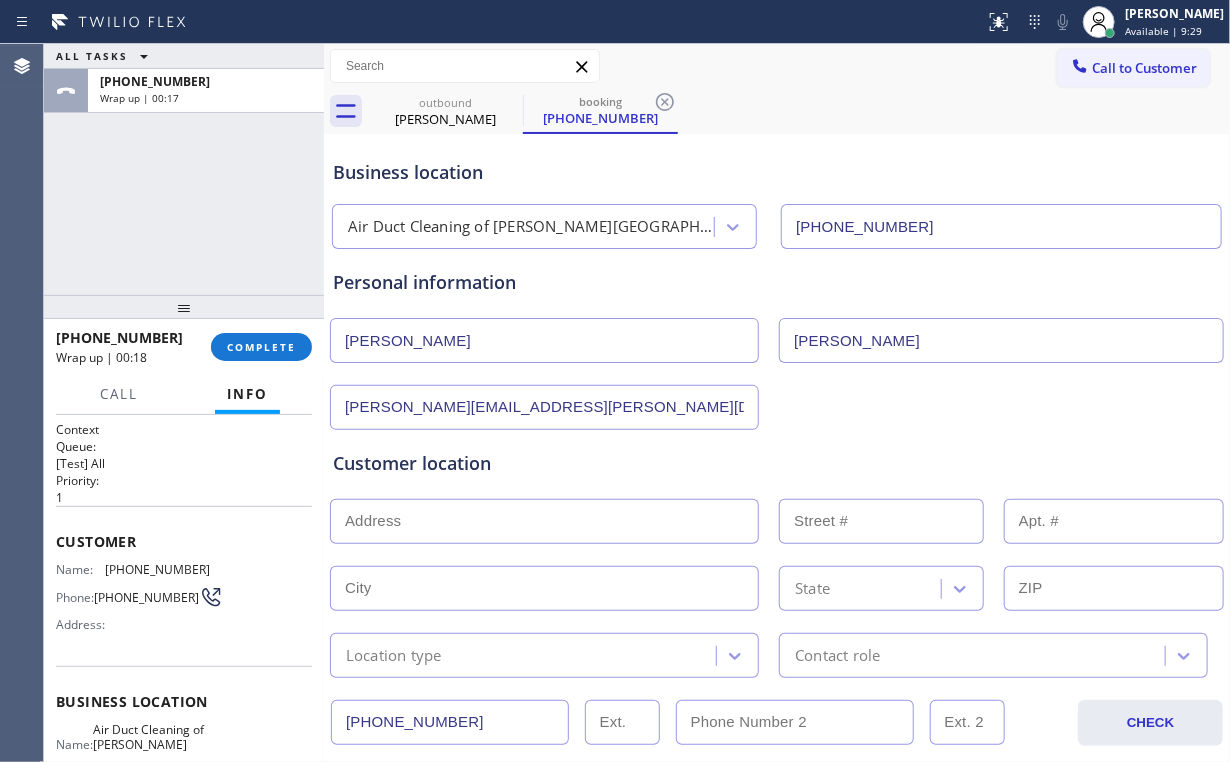 type on "[PERSON_NAME][EMAIL_ADDRESS][PERSON_NAME][DOMAIN_NAME]" 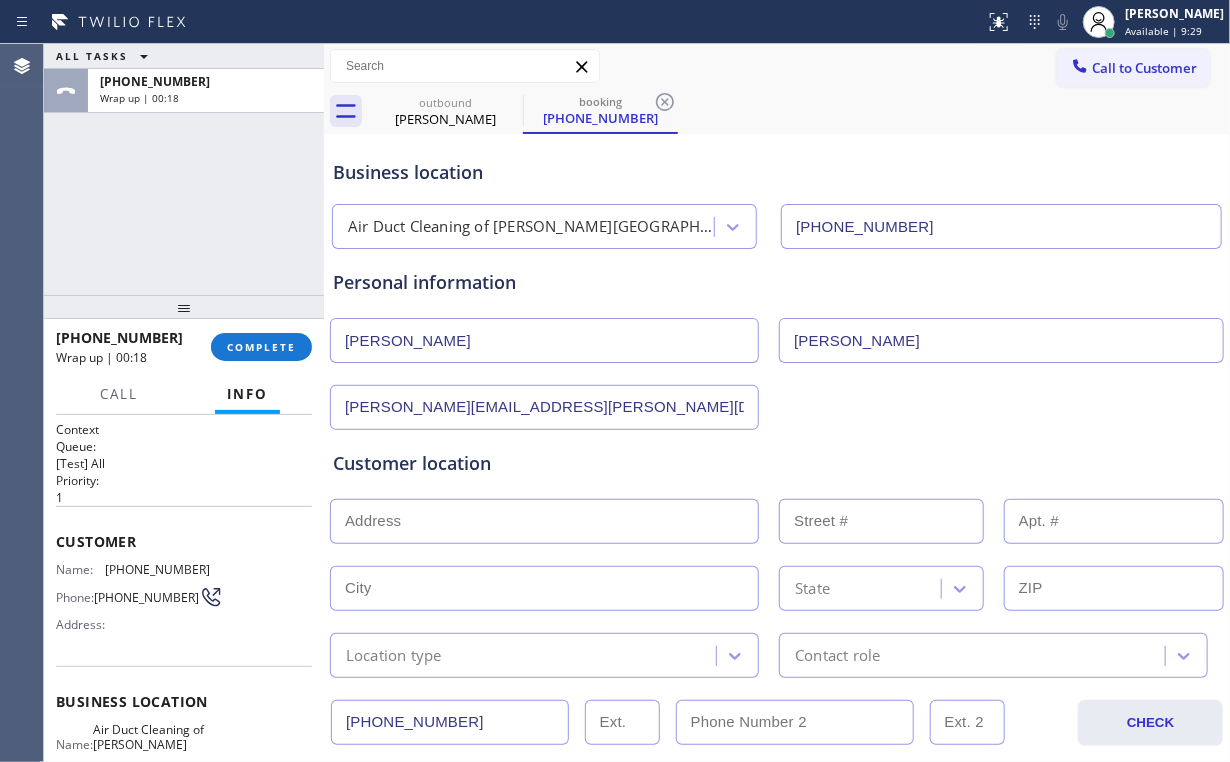 click on "Customer location" at bounding box center [777, 463] 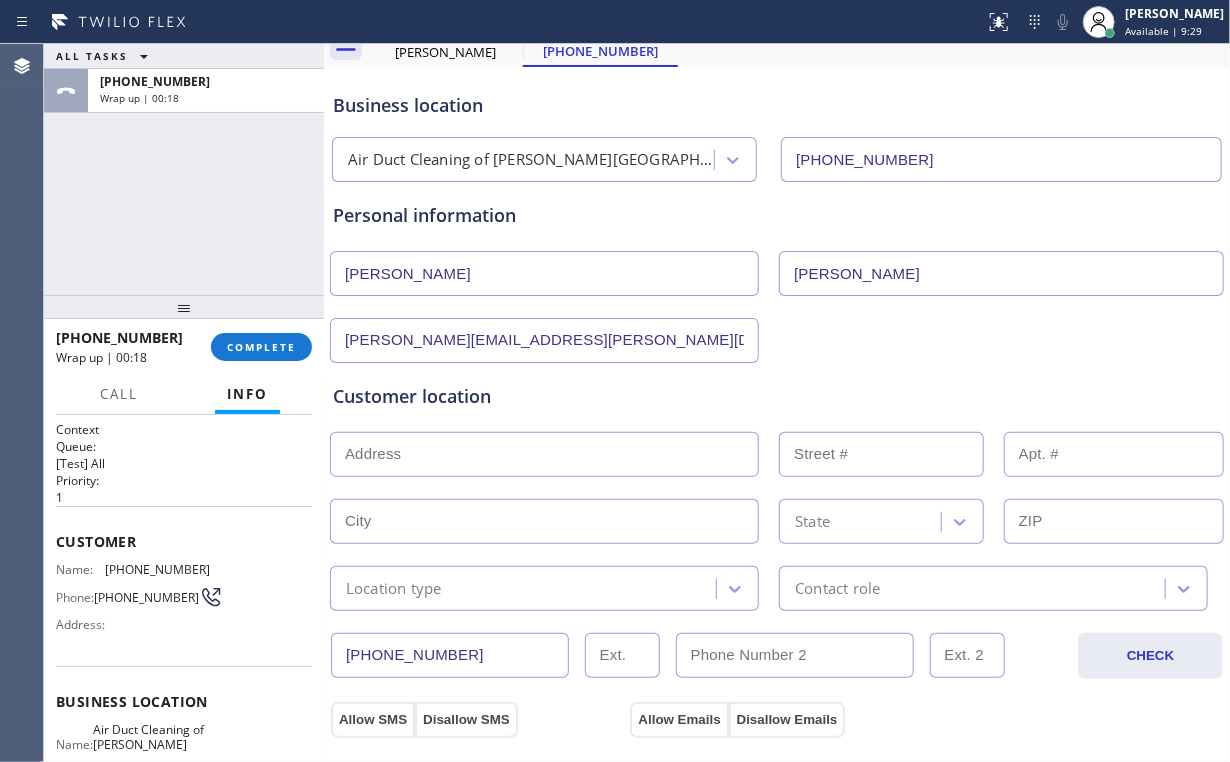 scroll, scrollTop: 160, scrollLeft: 0, axis: vertical 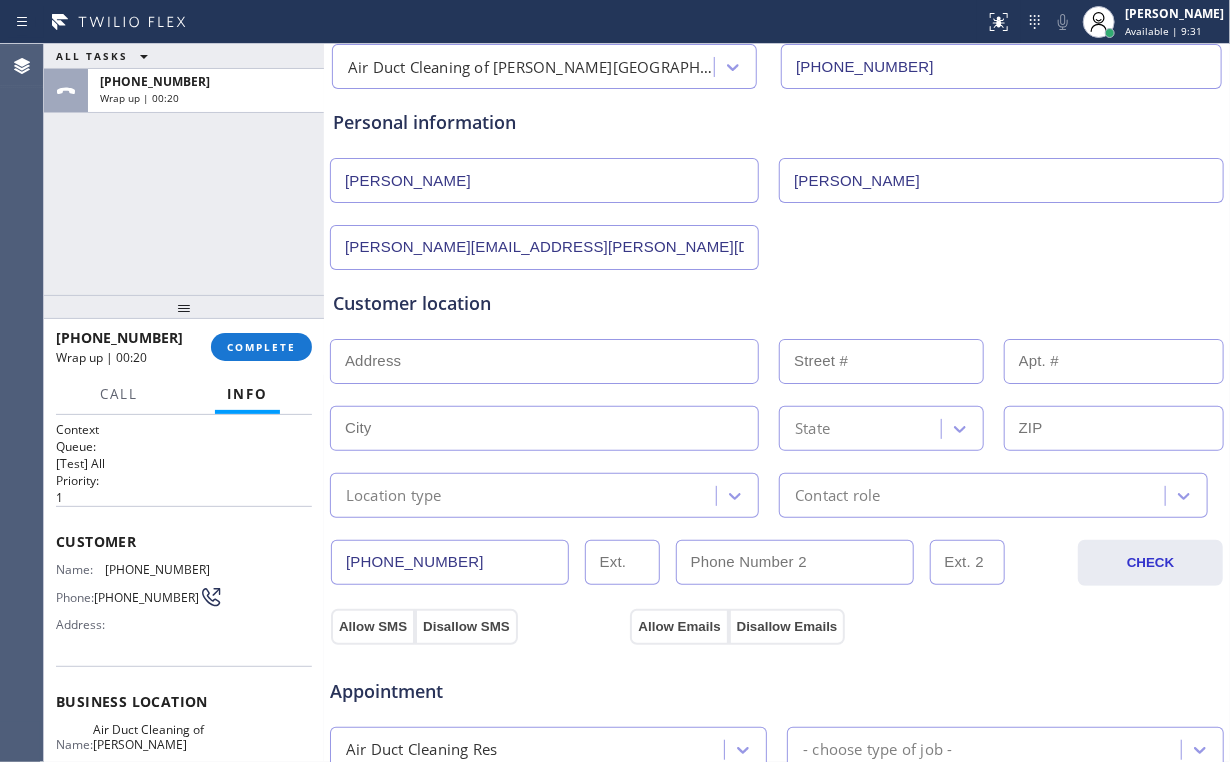 click on "Appointment" at bounding box center (777, 679) 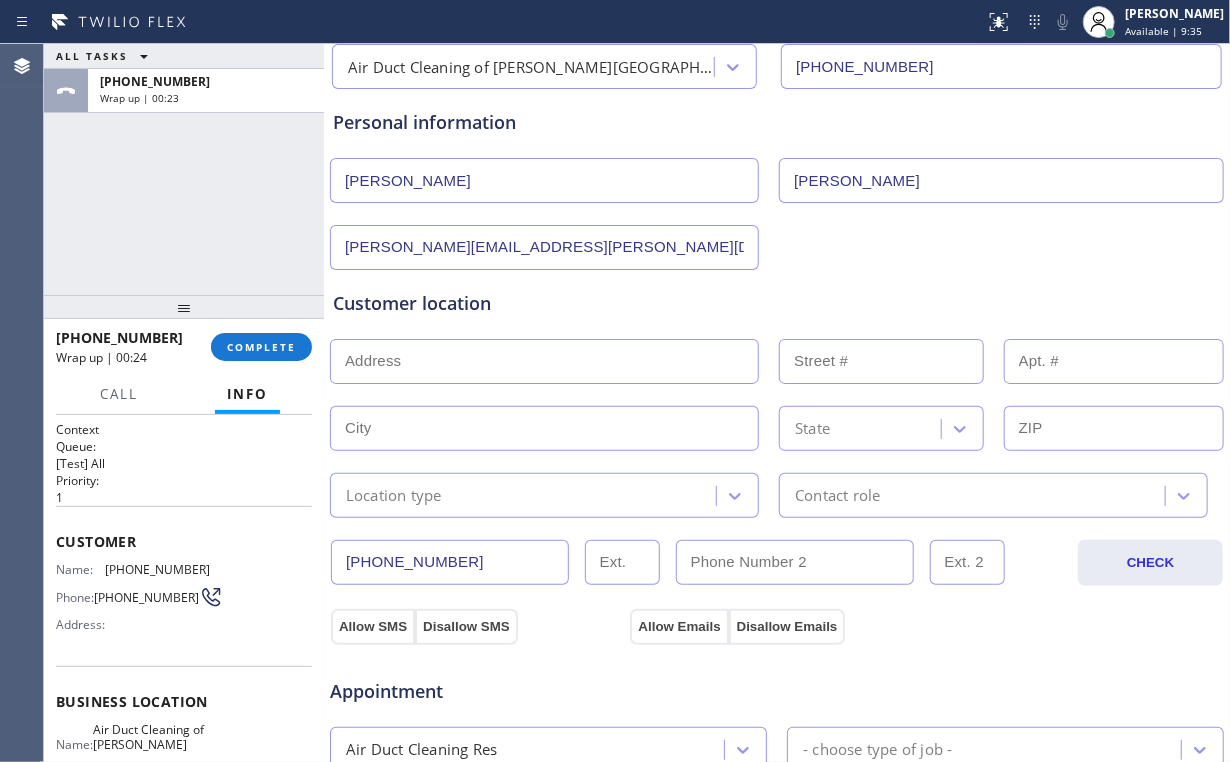 click at bounding box center (544, 361) 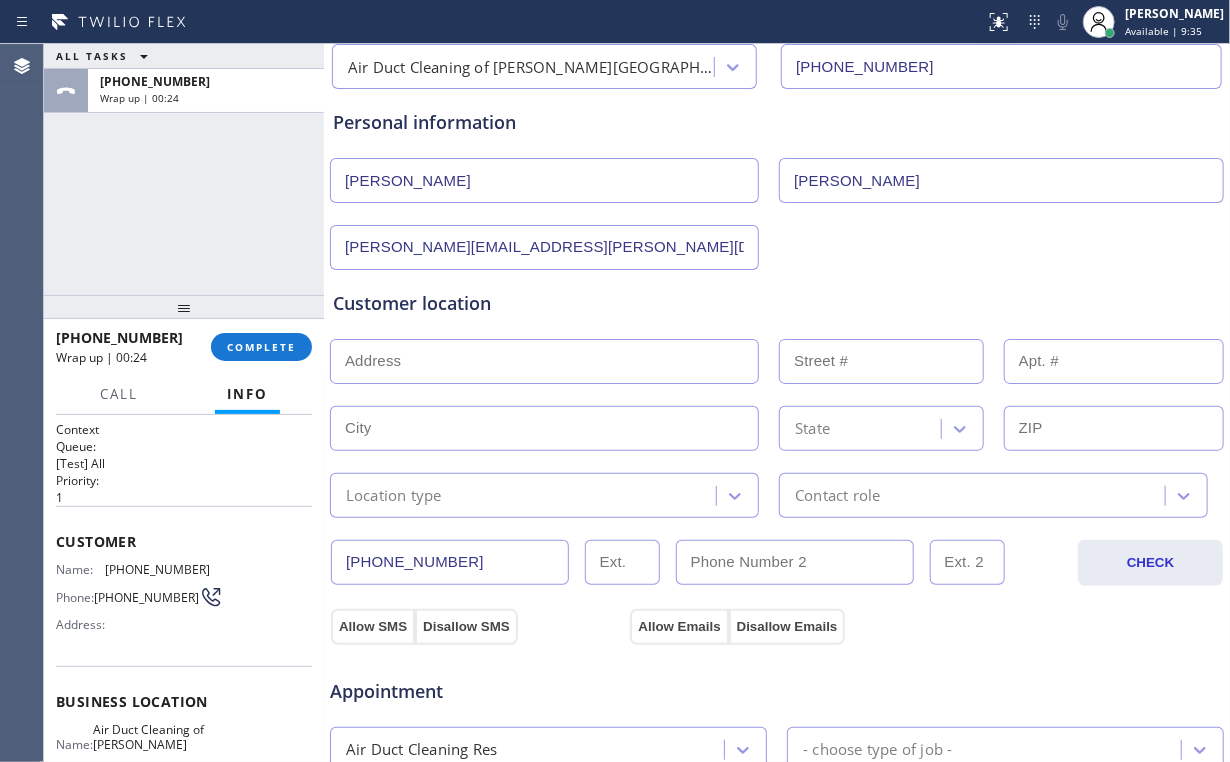 paste on "[STREET_ADDRESS][PERSON_NAME][PERSON_NAME]" 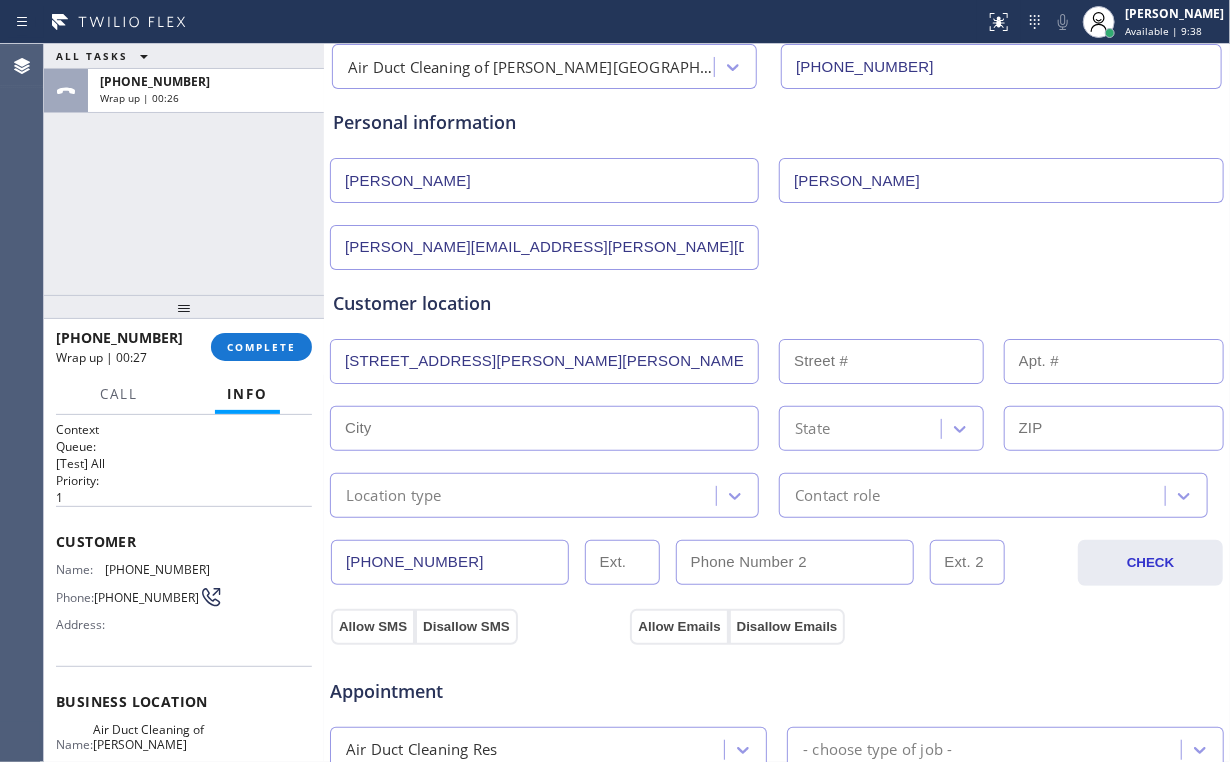 type on "[STREET_ADDRESS][PERSON_NAME]" 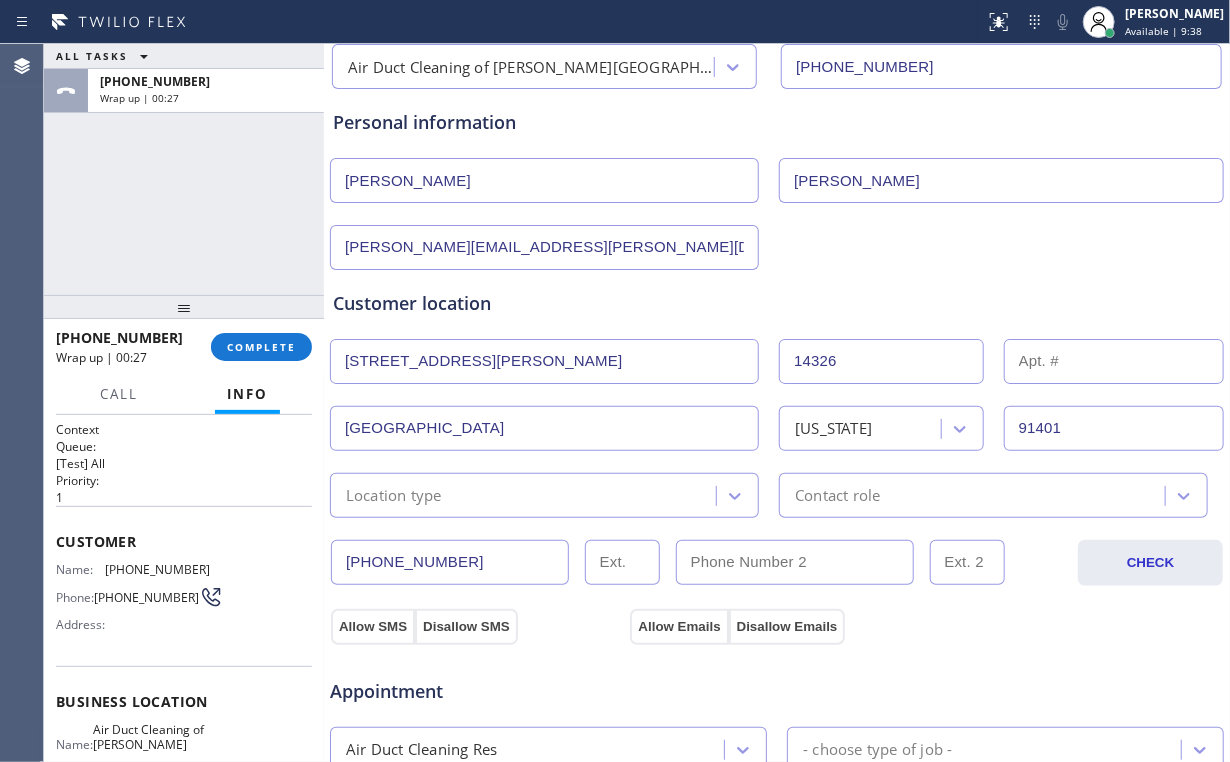 click at bounding box center (1114, 361) 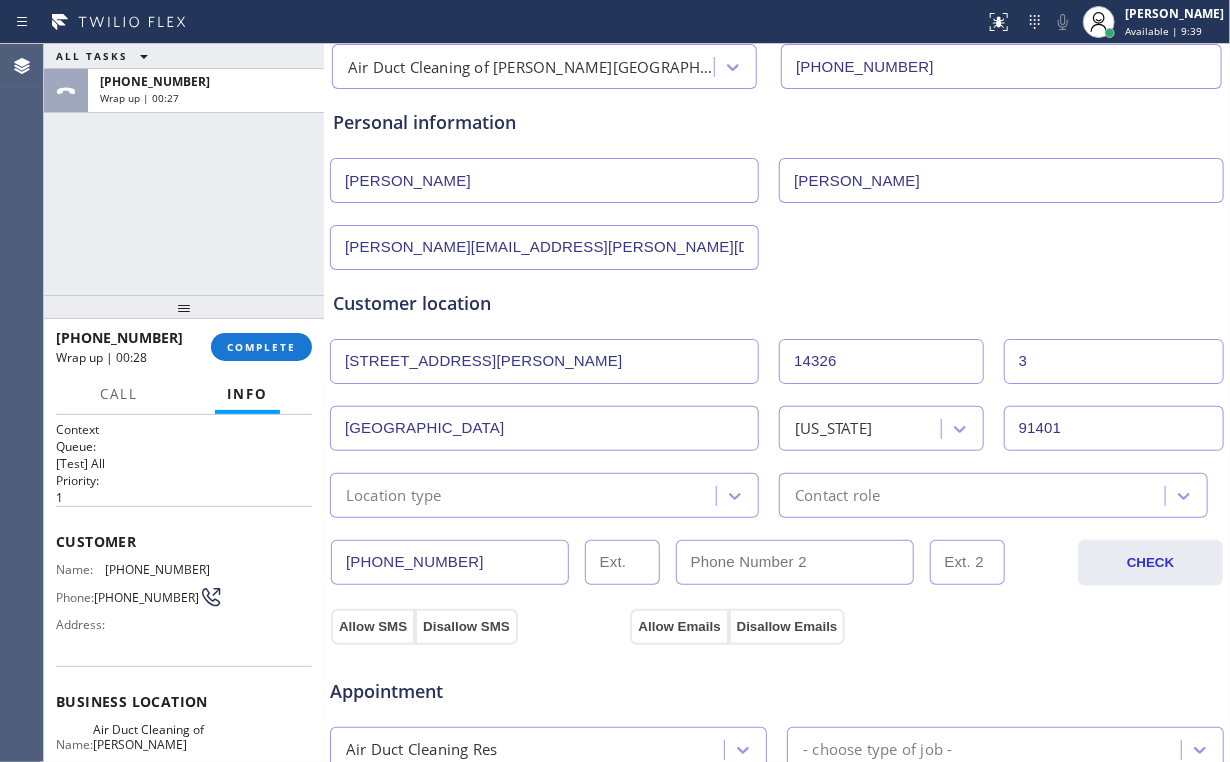type on "3" 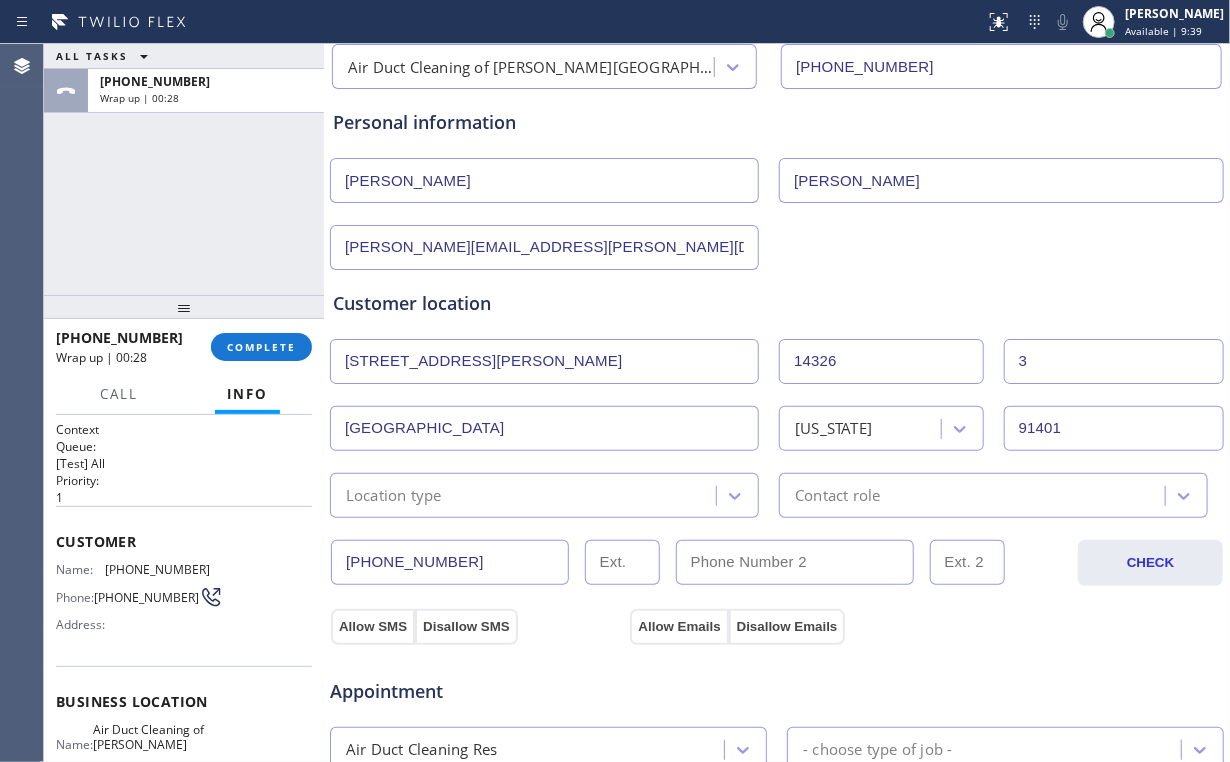 click on "Customer location >> ADD NEW ADDRESS << + NEW ADDRESS [STREET_ADDRESS][PERSON_NAME][US_STATE] Location type Contact role" at bounding box center (777, 394) 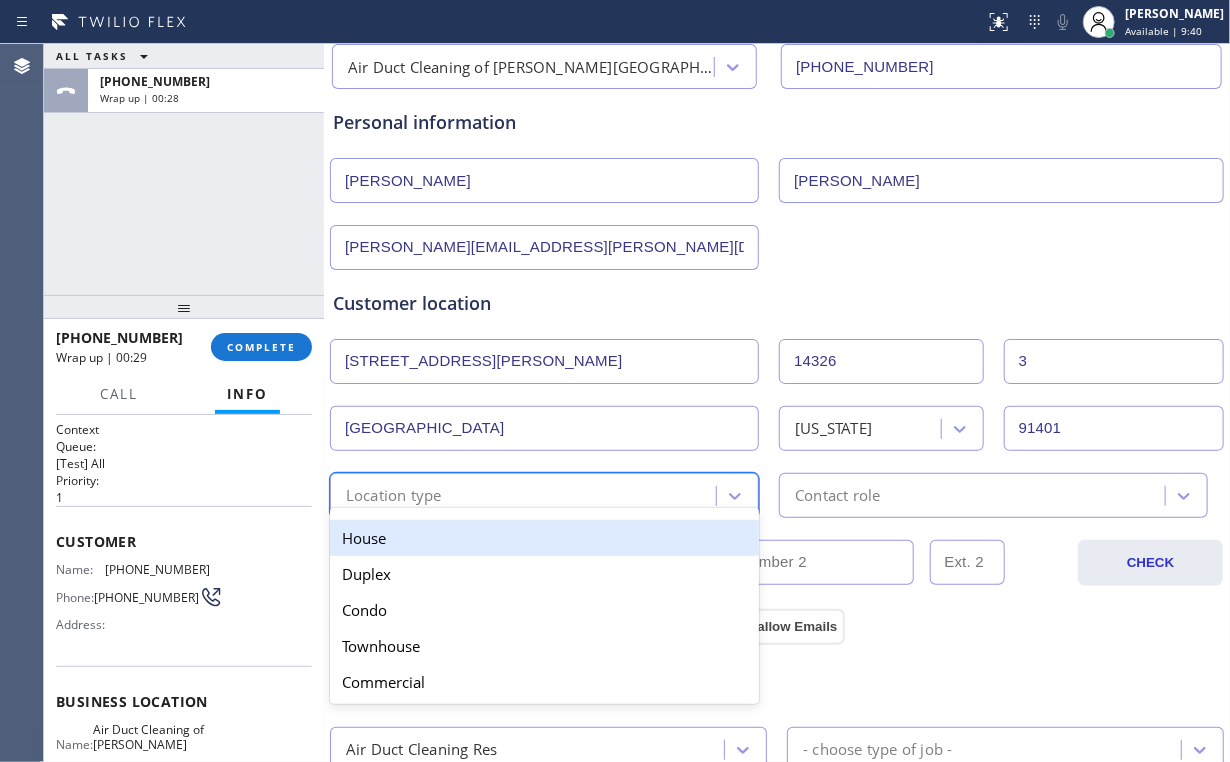 click on "Location type" at bounding box center [394, 495] 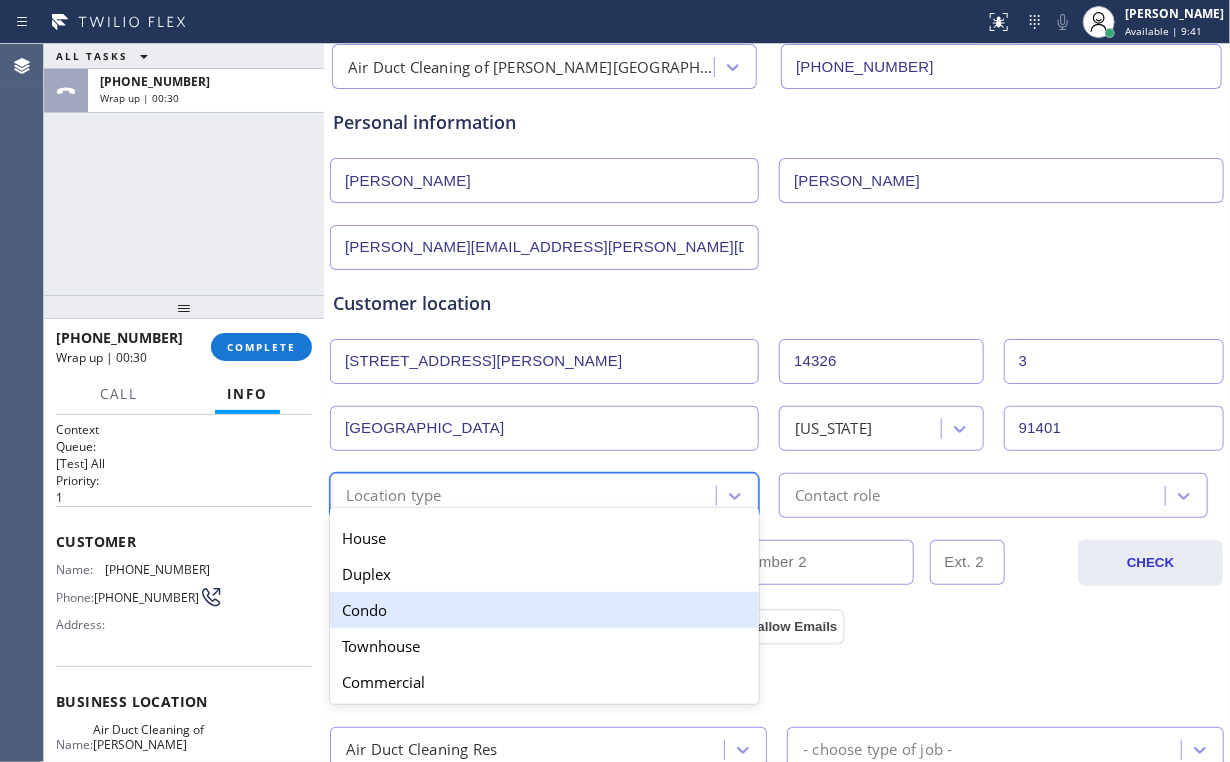 click on "Condo" at bounding box center (544, 610) 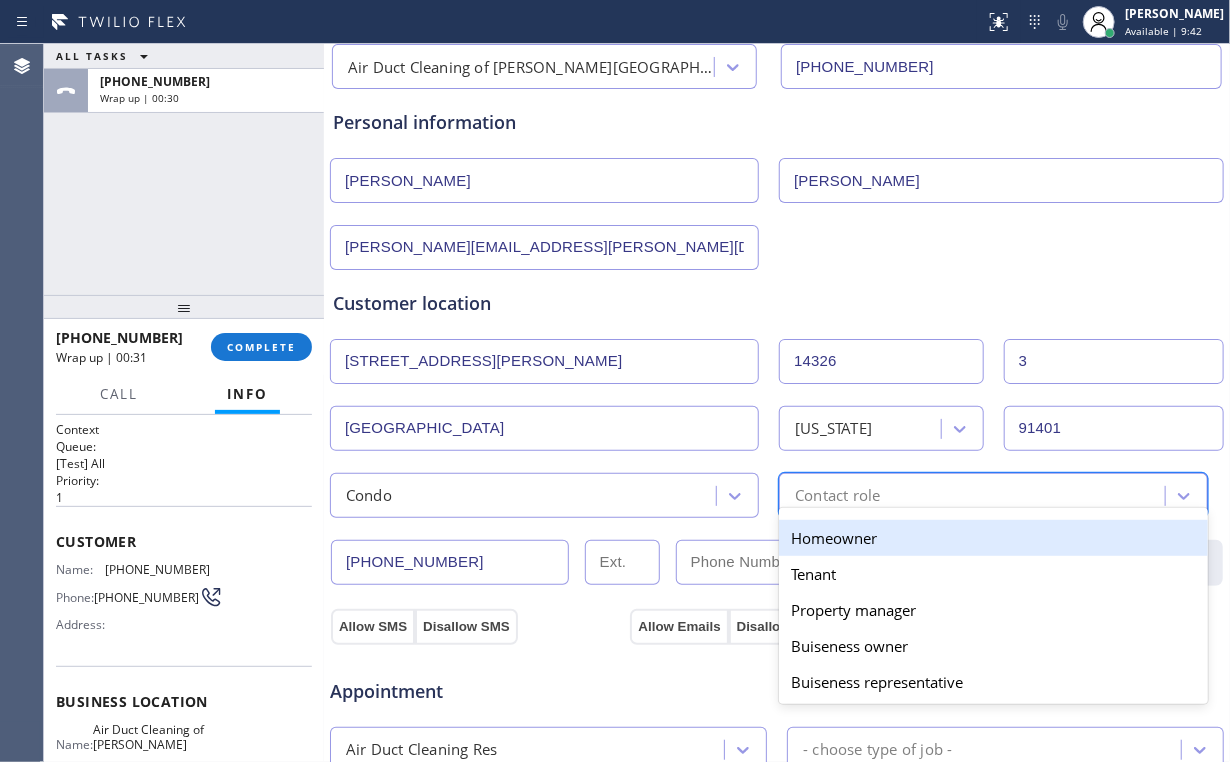 click on "Contact role" at bounding box center [975, 495] 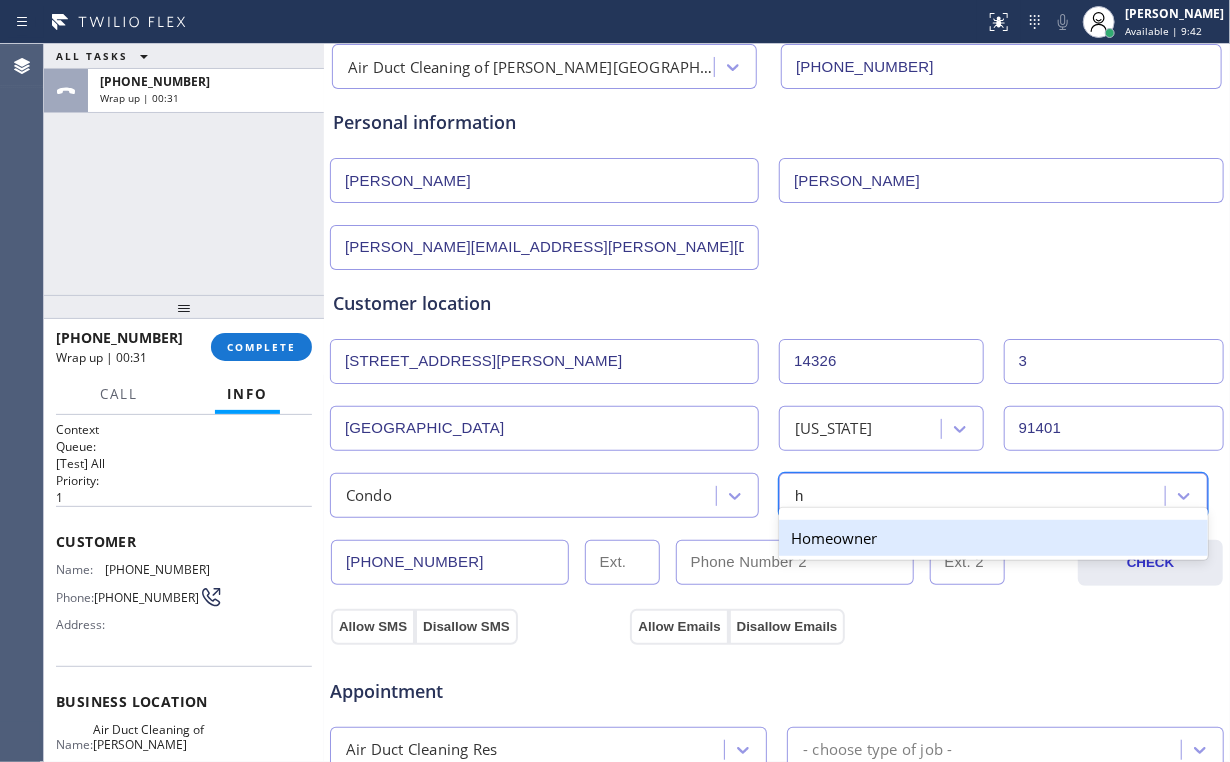 click on "Homeowner" at bounding box center [993, 538] 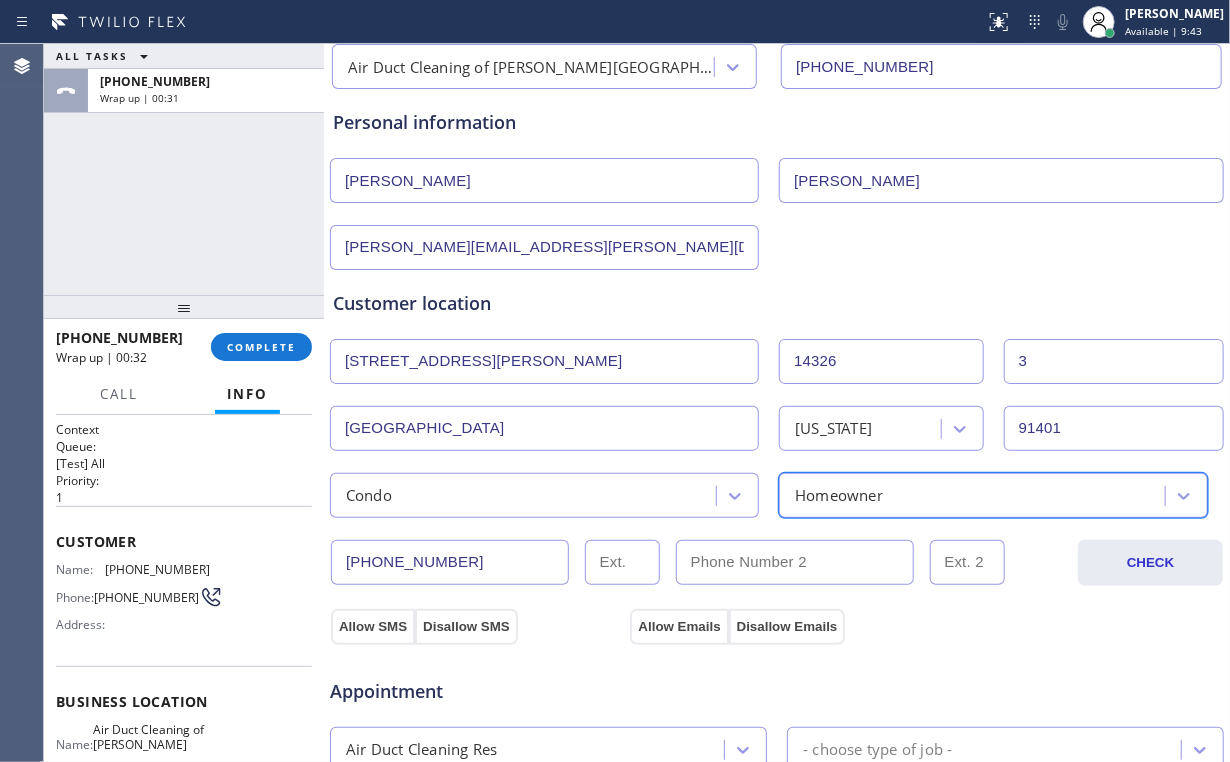 click on "[PERSON_NAME][EMAIL_ADDRESS][PERSON_NAME][DOMAIN_NAME]" at bounding box center [777, 245] 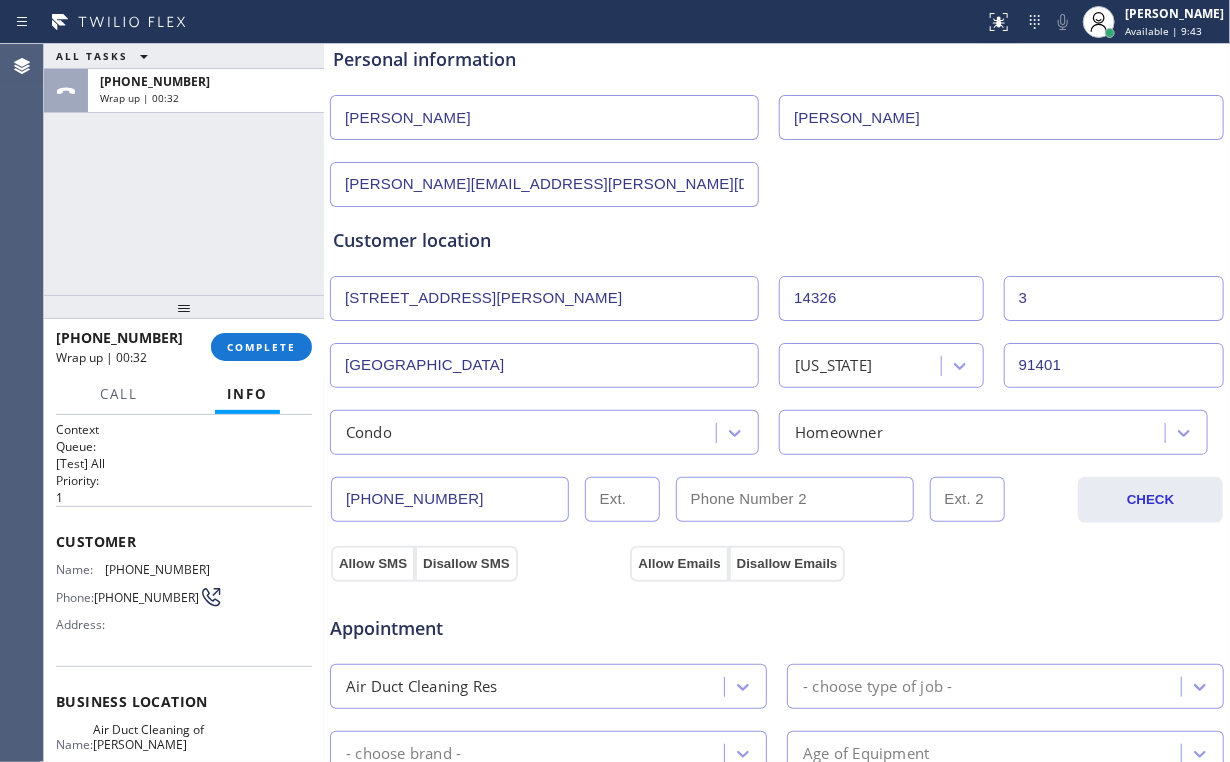 scroll, scrollTop: 320, scrollLeft: 0, axis: vertical 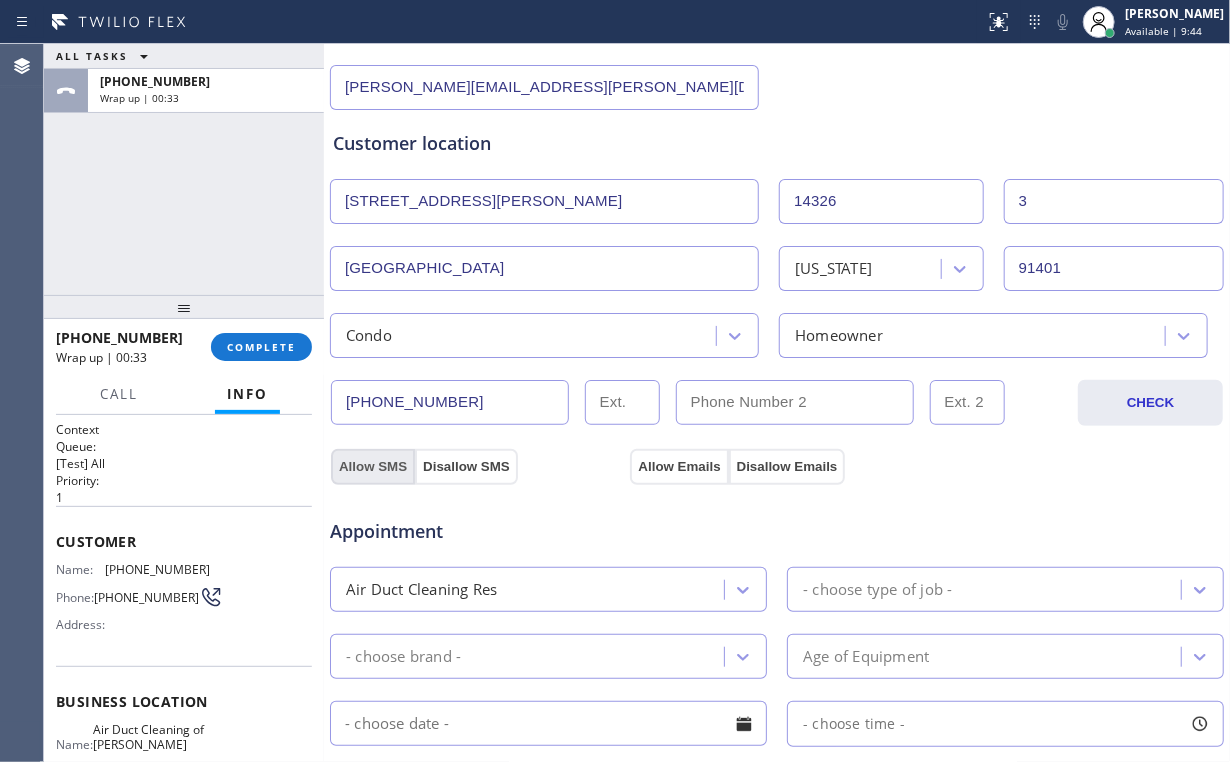 click on "Allow SMS" at bounding box center (373, 467) 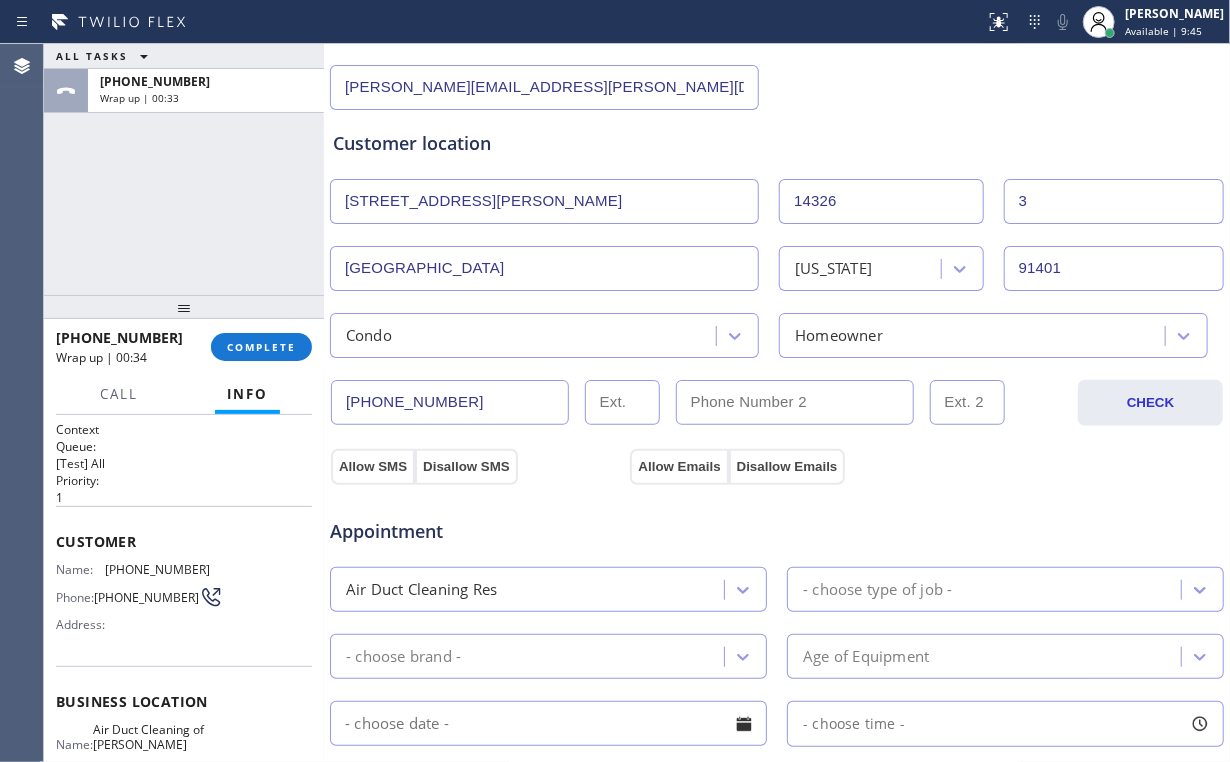 click on "Appointment Air Duct Cleaning Res - choose type of job - - choose brand - Age of Equipment - choose time -" at bounding box center [777, 672] 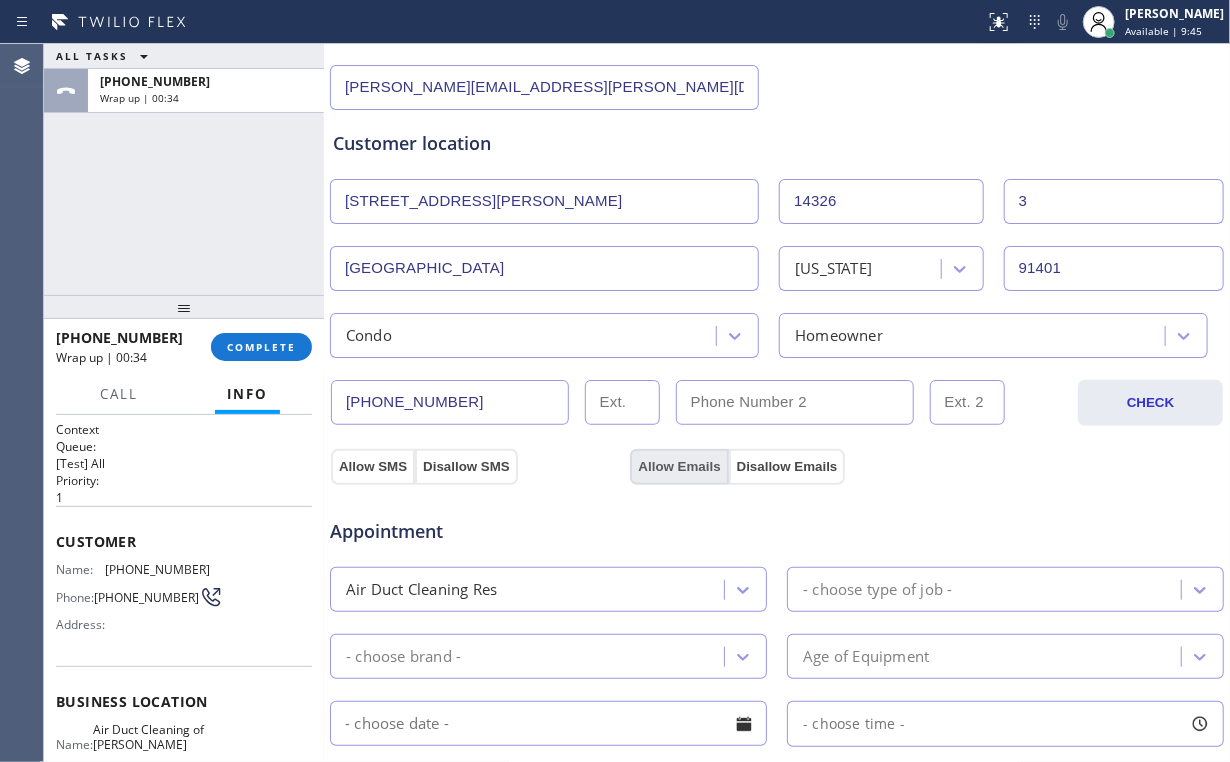 click on "Allow Emails" at bounding box center [679, 467] 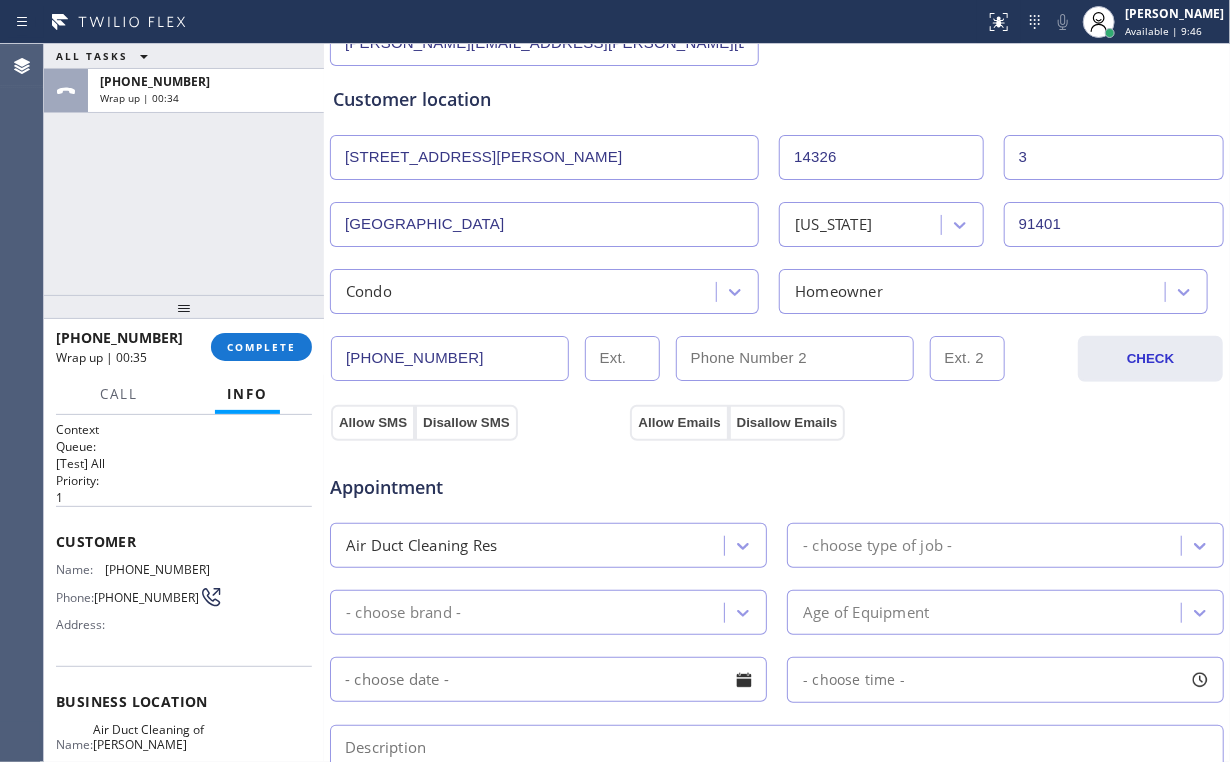 scroll, scrollTop: 480, scrollLeft: 0, axis: vertical 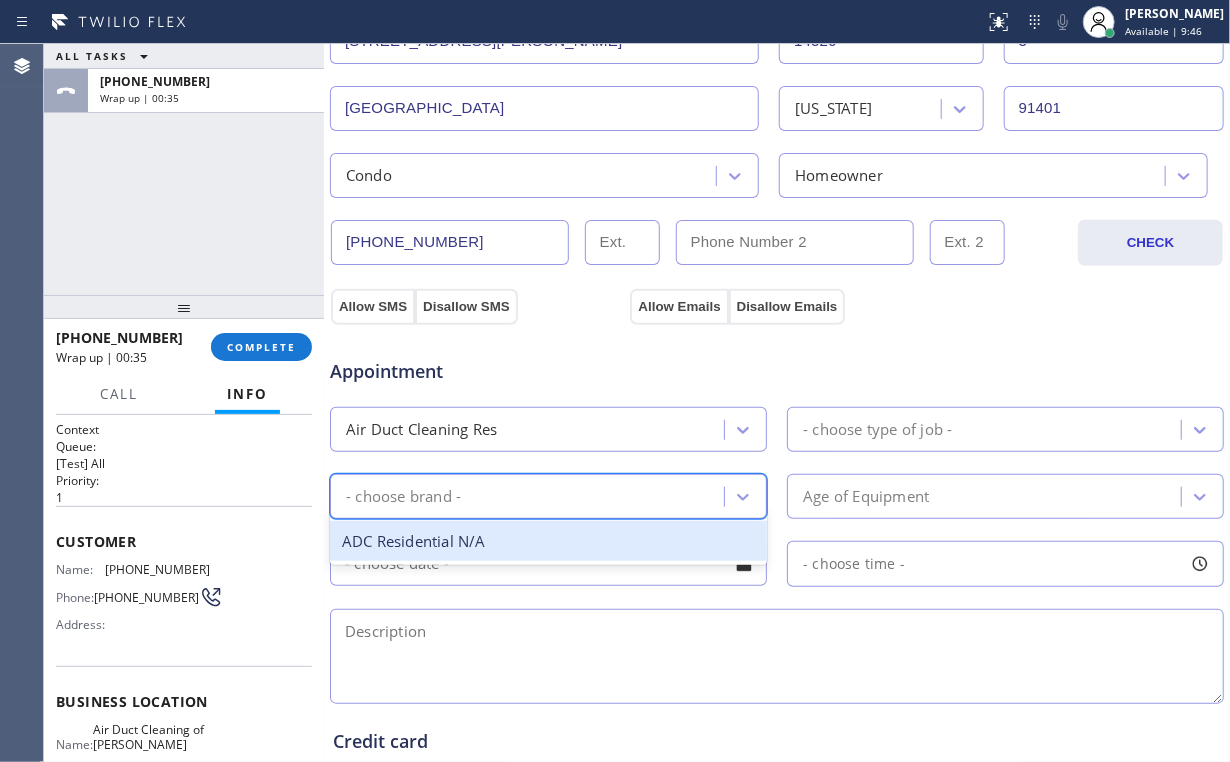 click on "- choose brand -" at bounding box center (403, 496) 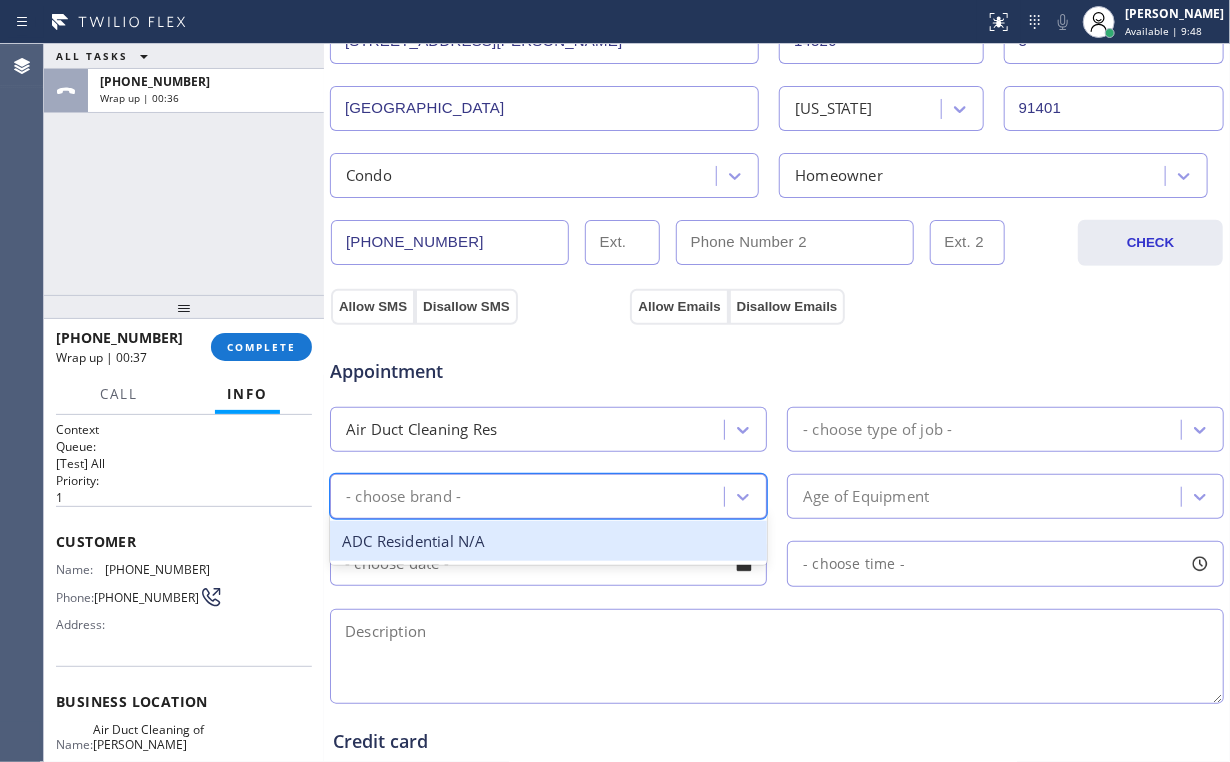 drag, startPoint x: 474, startPoint y: 535, endPoint x: 516, endPoint y: 523, distance: 43.68066 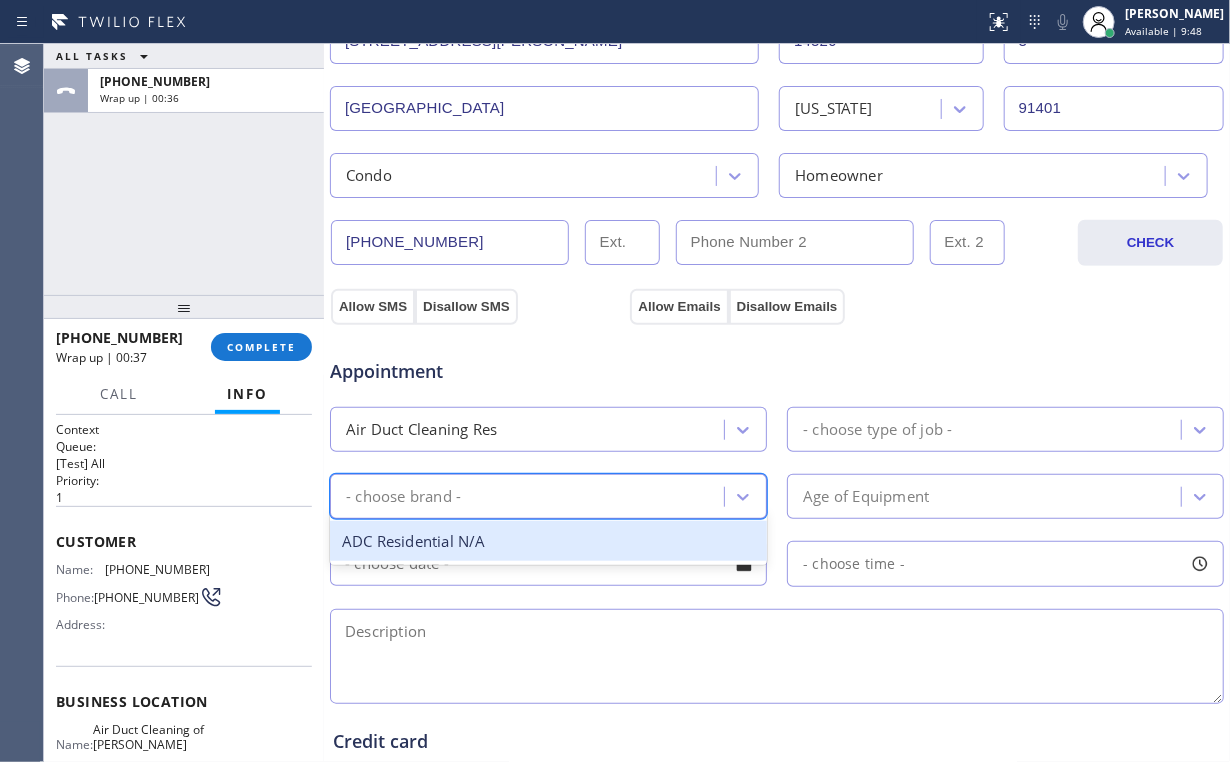 click on "ADC Residential N/A" at bounding box center (548, 541) 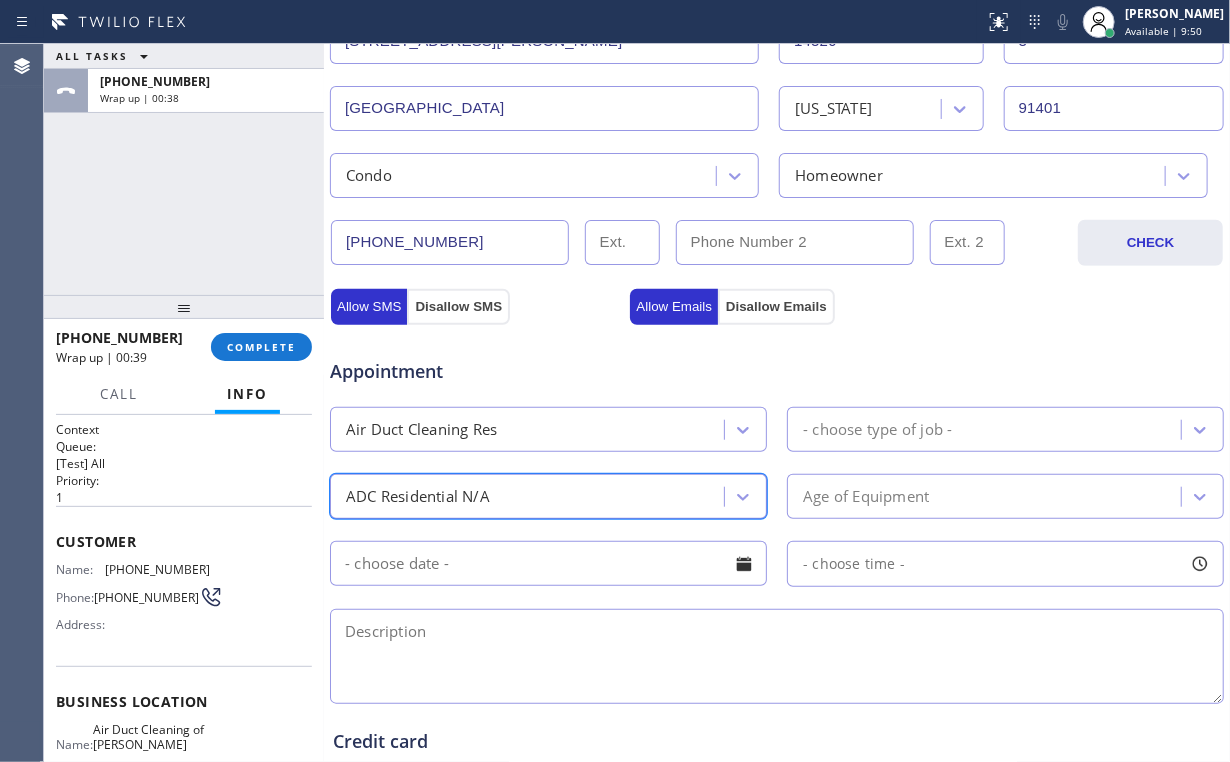 click on "- choose type of job -" at bounding box center (987, 429) 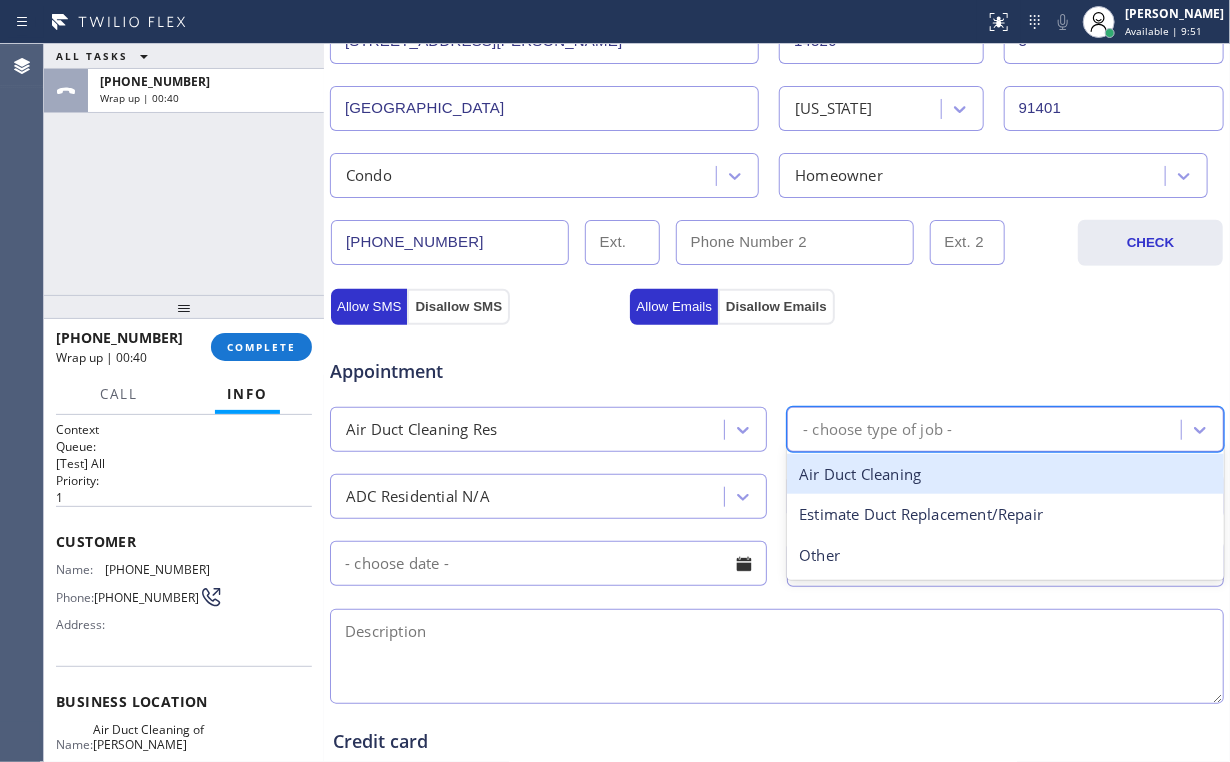 click on "Air Duct Cleaning" at bounding box center [1005, 474] 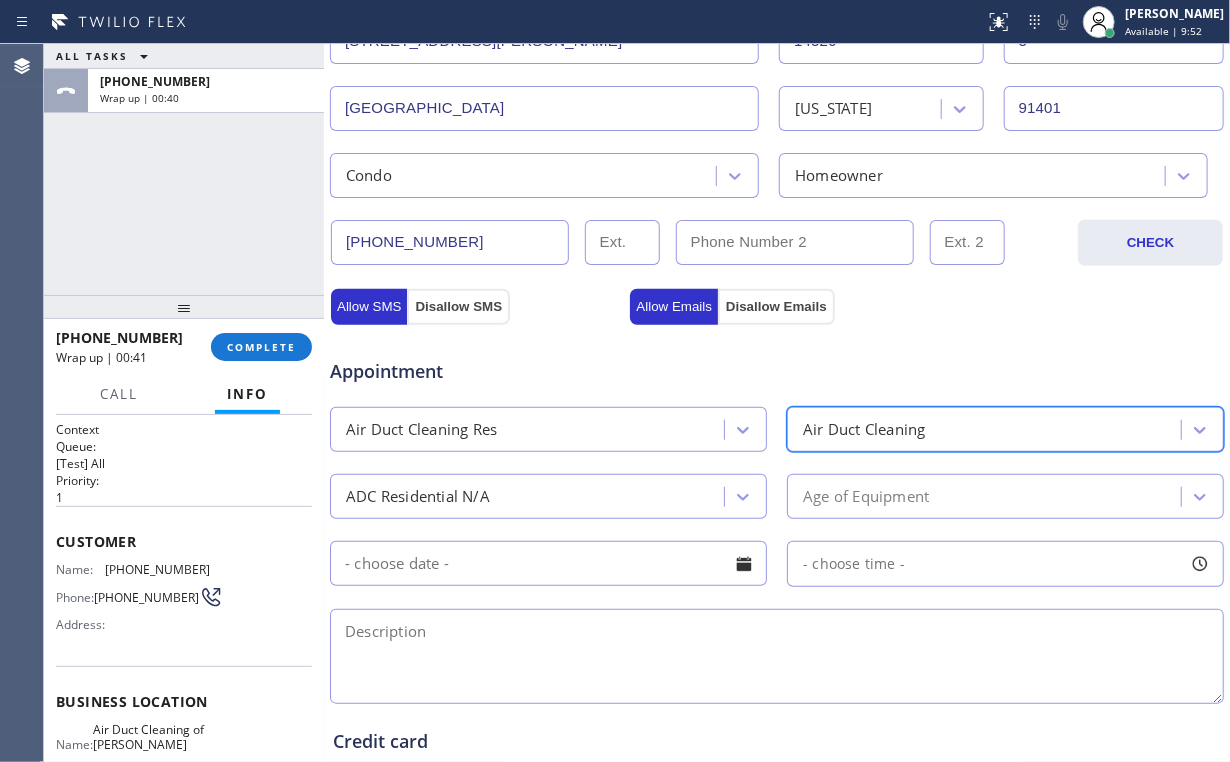 click on "Age of Equipment" at bounding box center (866, 496) 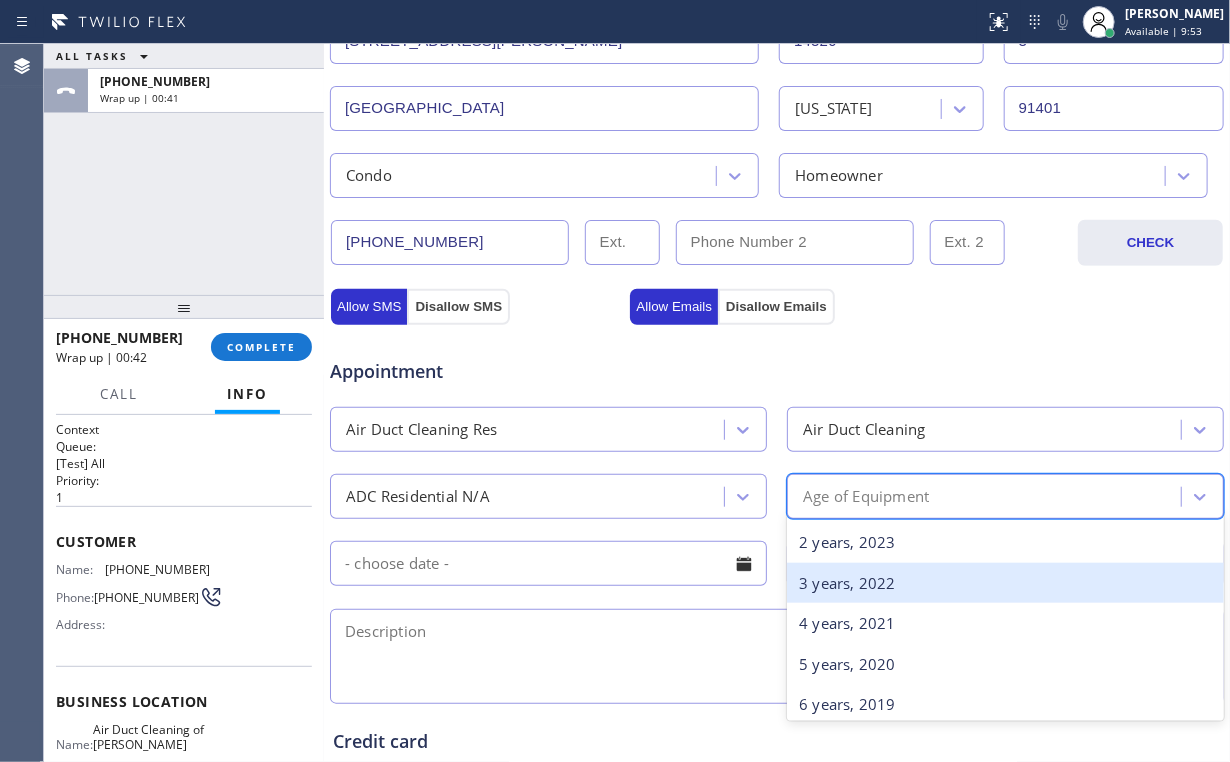 scroll, scrollTop: 0, scrollLeft: 0, axis: both 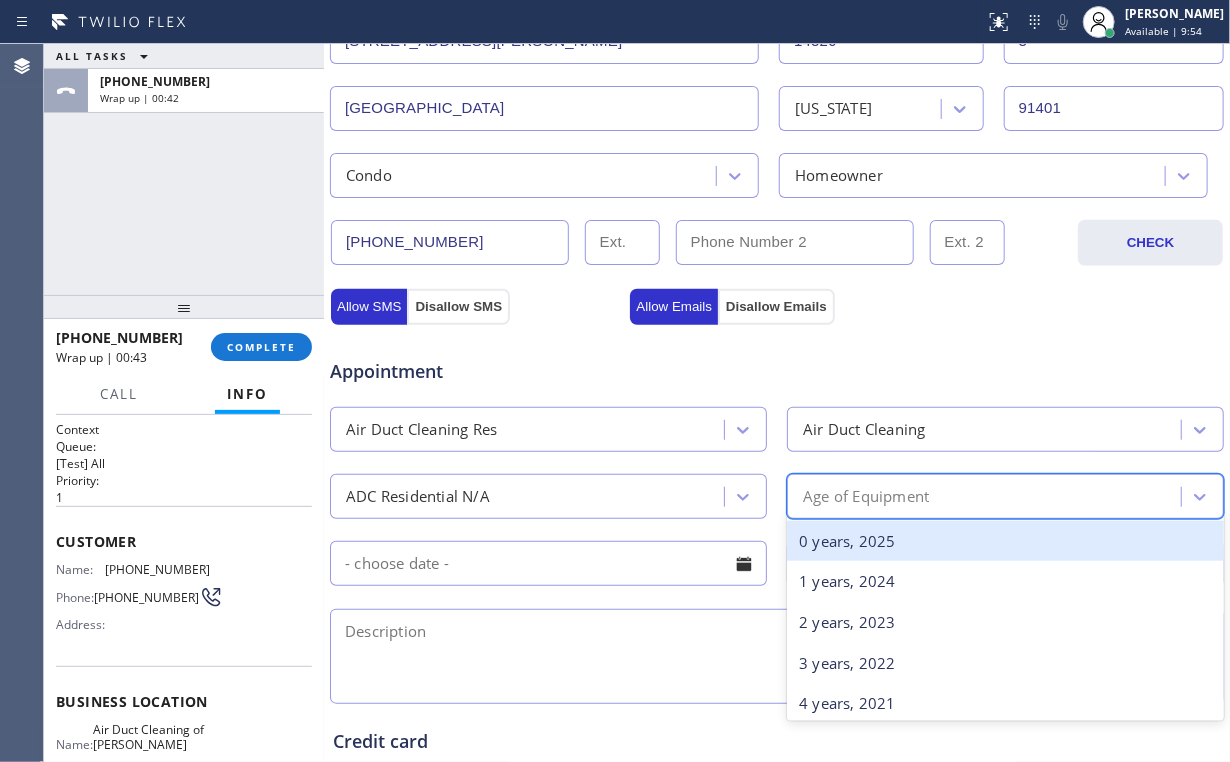 click on "0 years, 2025" at bounding box center (1005, 541) 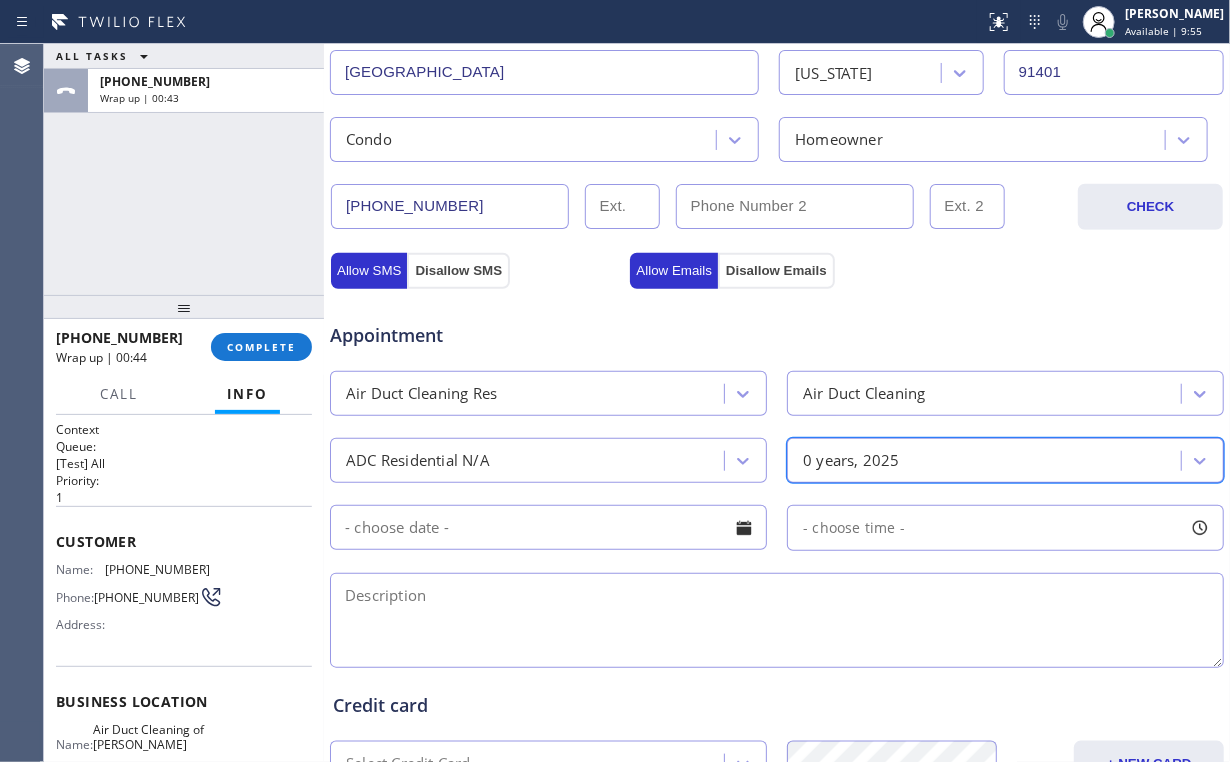 scroll, scrollTop: 560, scrollLeft: 0, axis: vertical 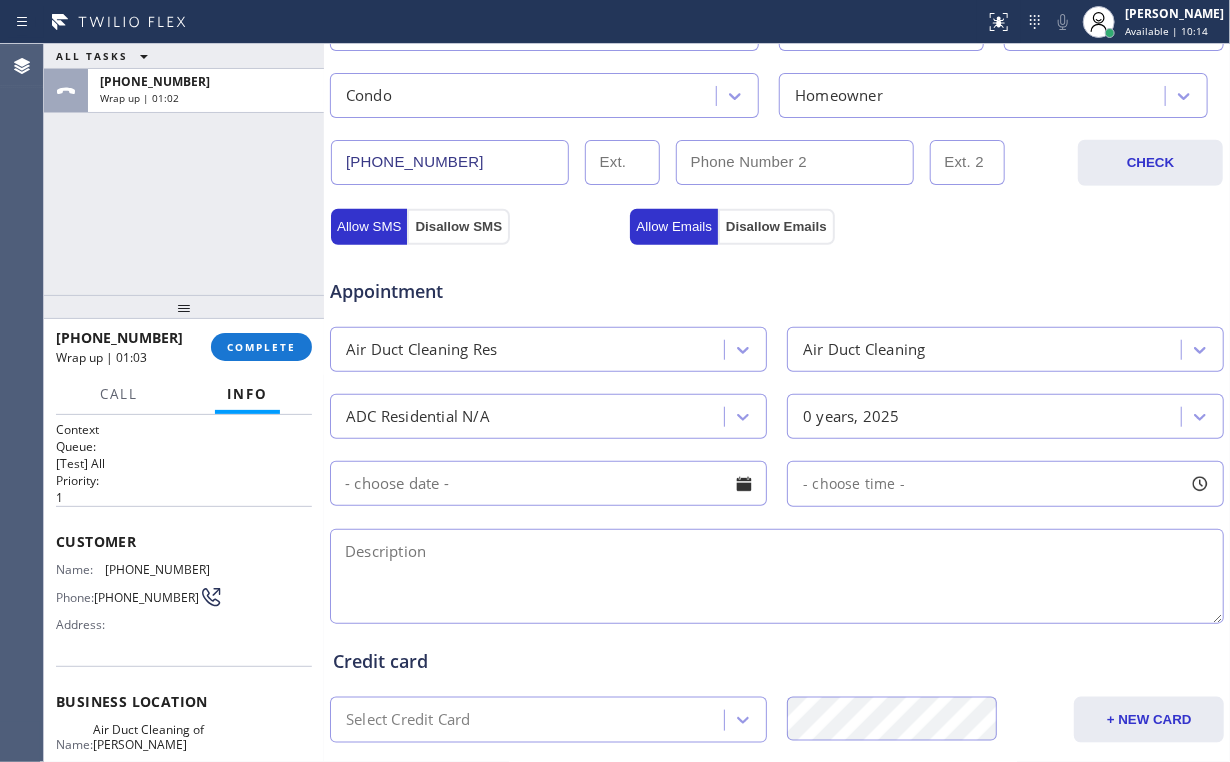 click at bounding box center (777, 576) 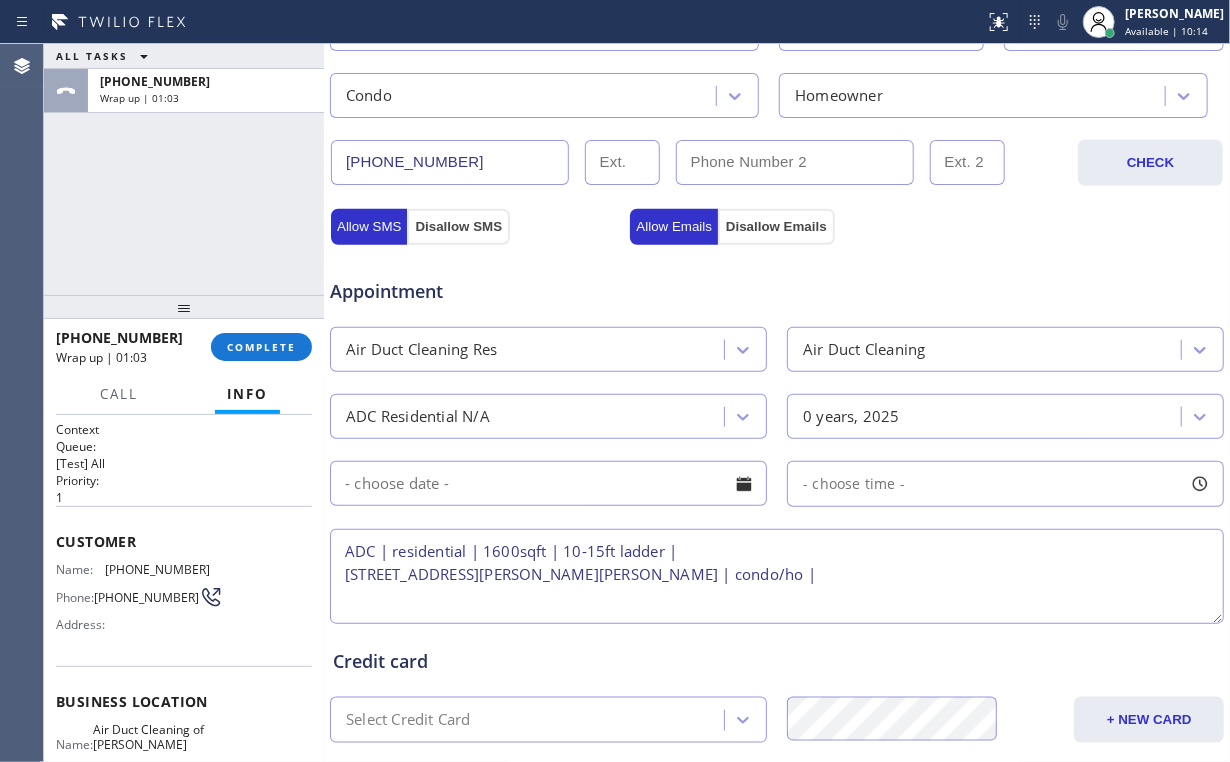 type on "ADC | residential | 1600sqft | 10-15ft ladder |
[STREET_ADDRESS][PERSON_NAME][PERSON_NAME] | condo/ho |" 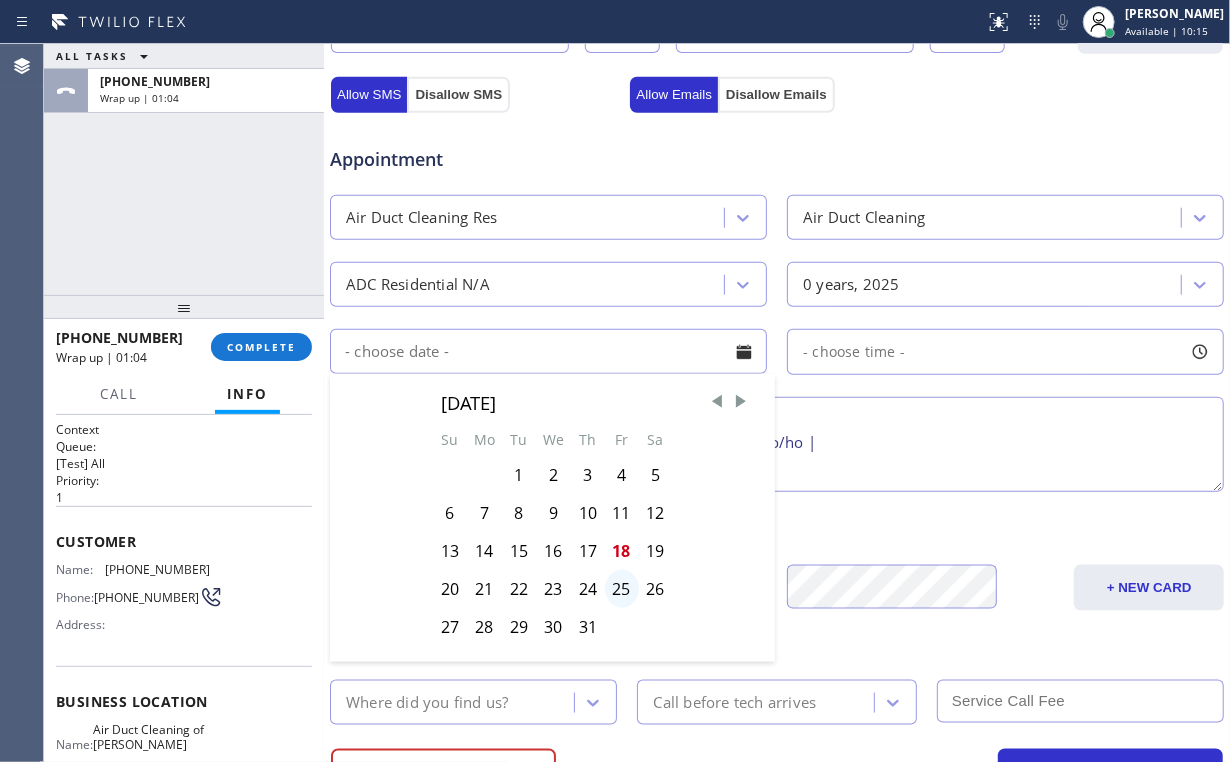 scroll, scrollTop: 720, scrollLeft: 0, axis: vertical 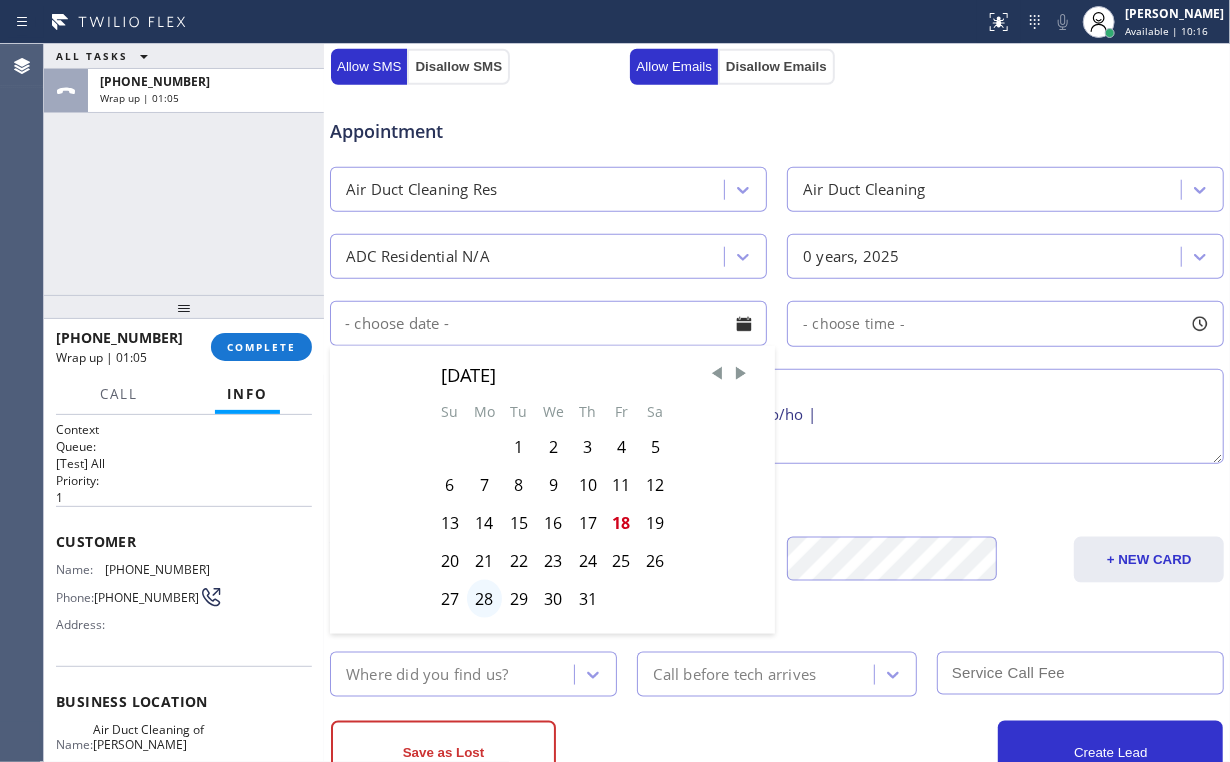 click on "28" at bounding box center (484, 599) 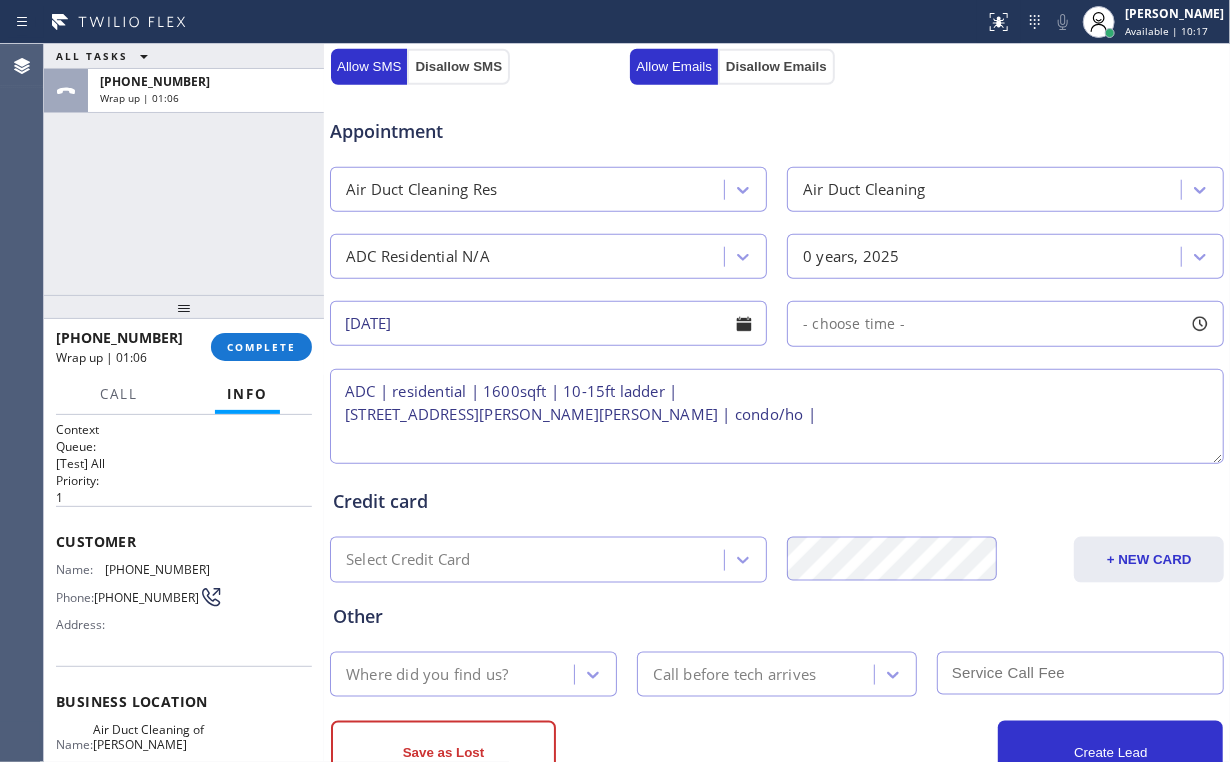 click on "- choose time -" at bounding box center (1005, 324) 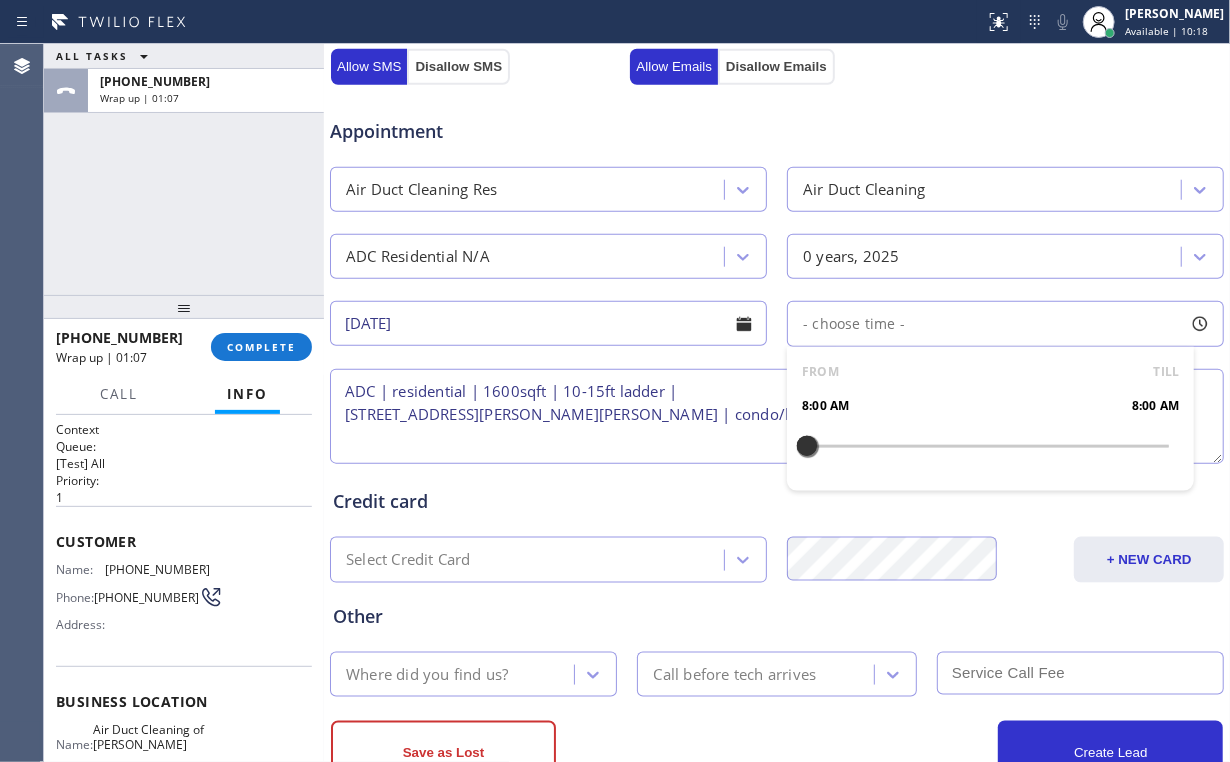 click at bounding box center (807, 446) 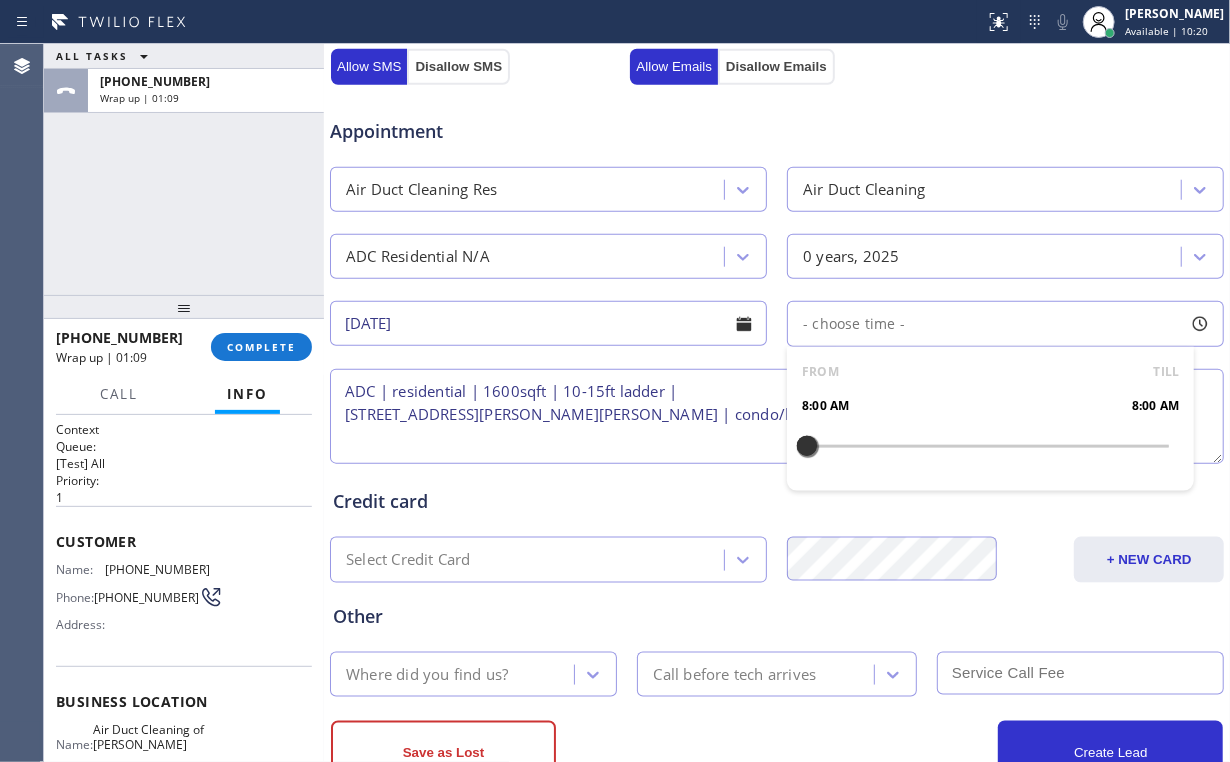 click on "Appointment" at bounding box center [777, 119] 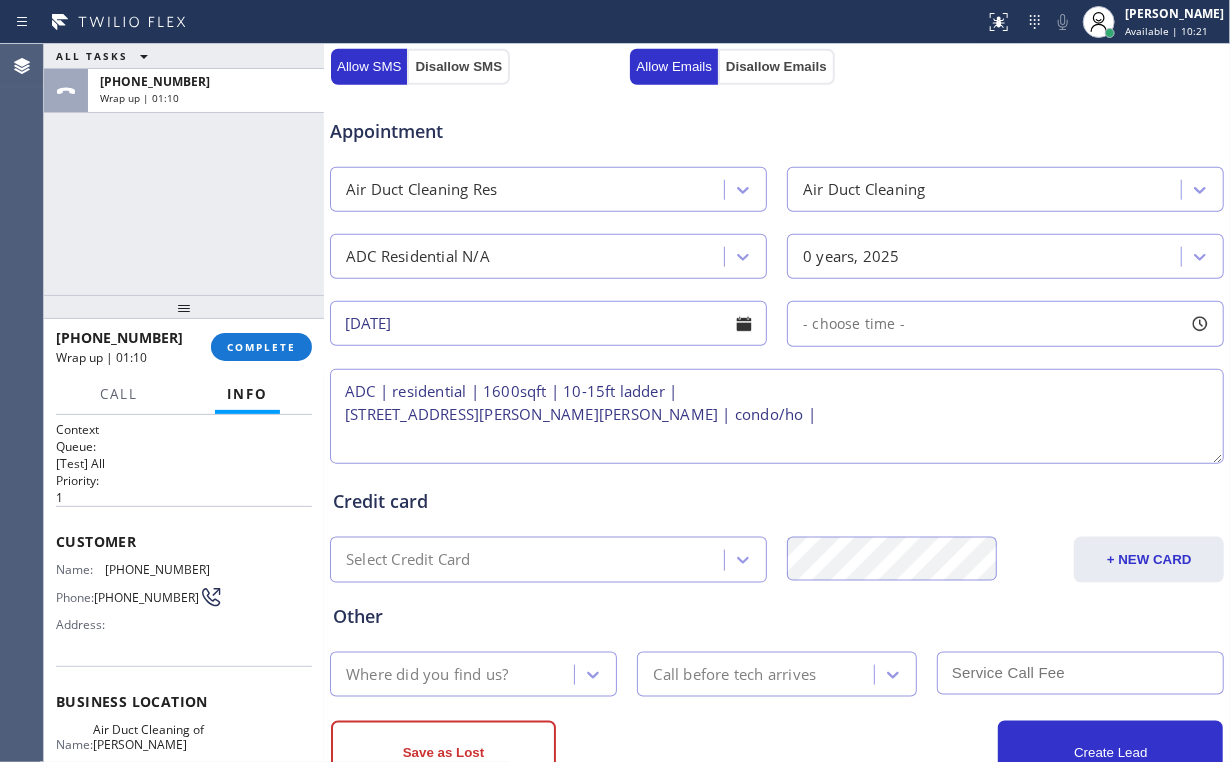 click on "- choose time -" at bounding box center [854, 323] 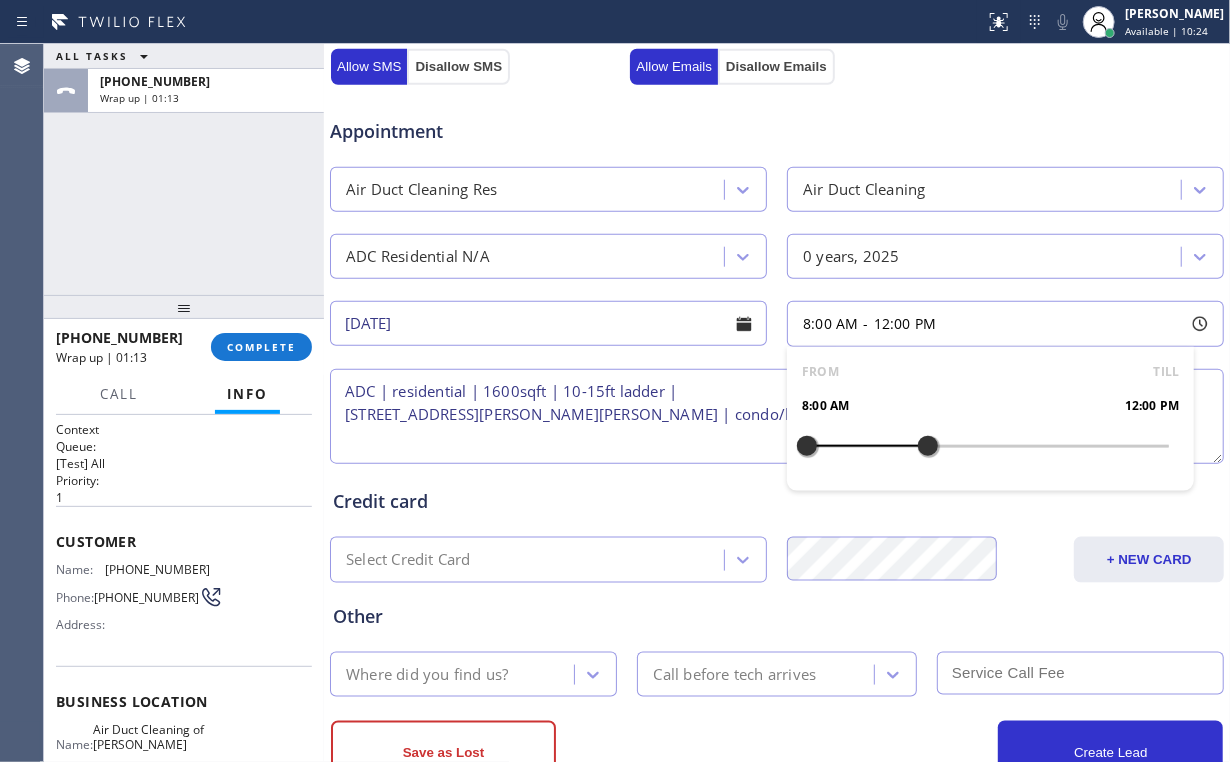 drag, startPoint x: 812, startPoint y: 444, endPoint x: 924, endPoint y: 449, distance: 112.11155 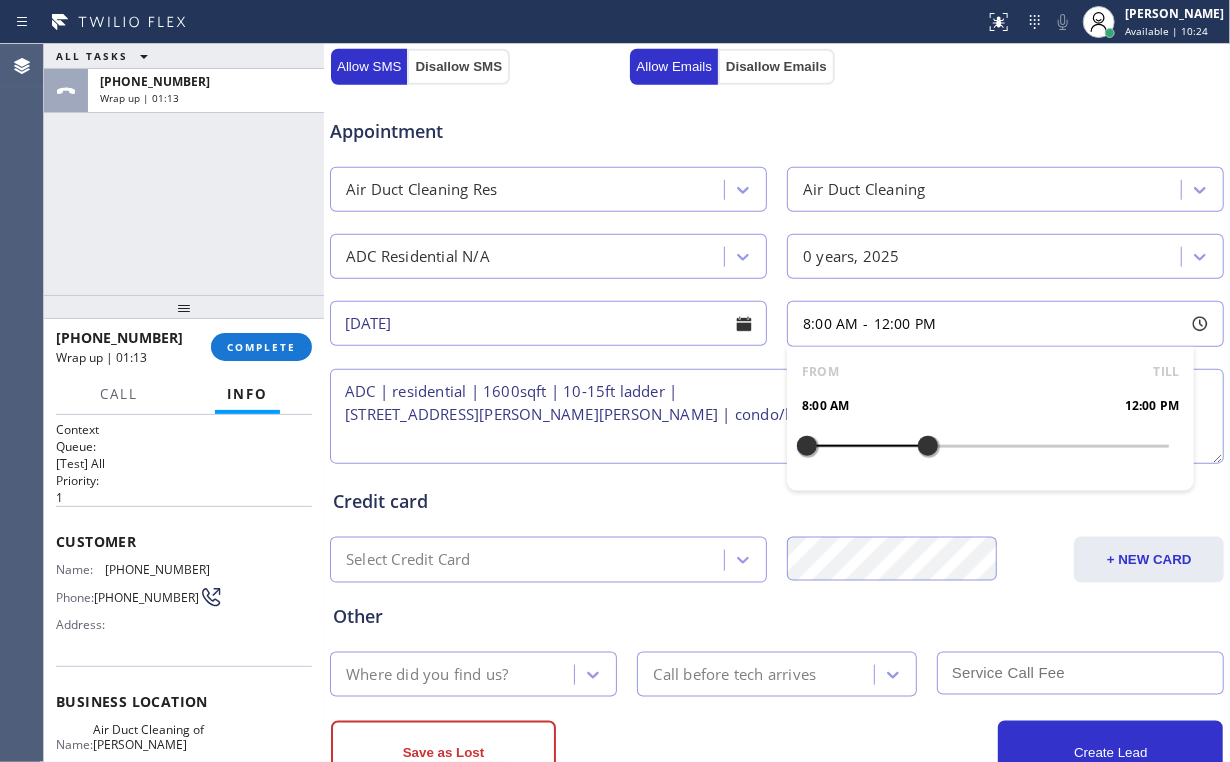 click at bounding box center [928, 446] 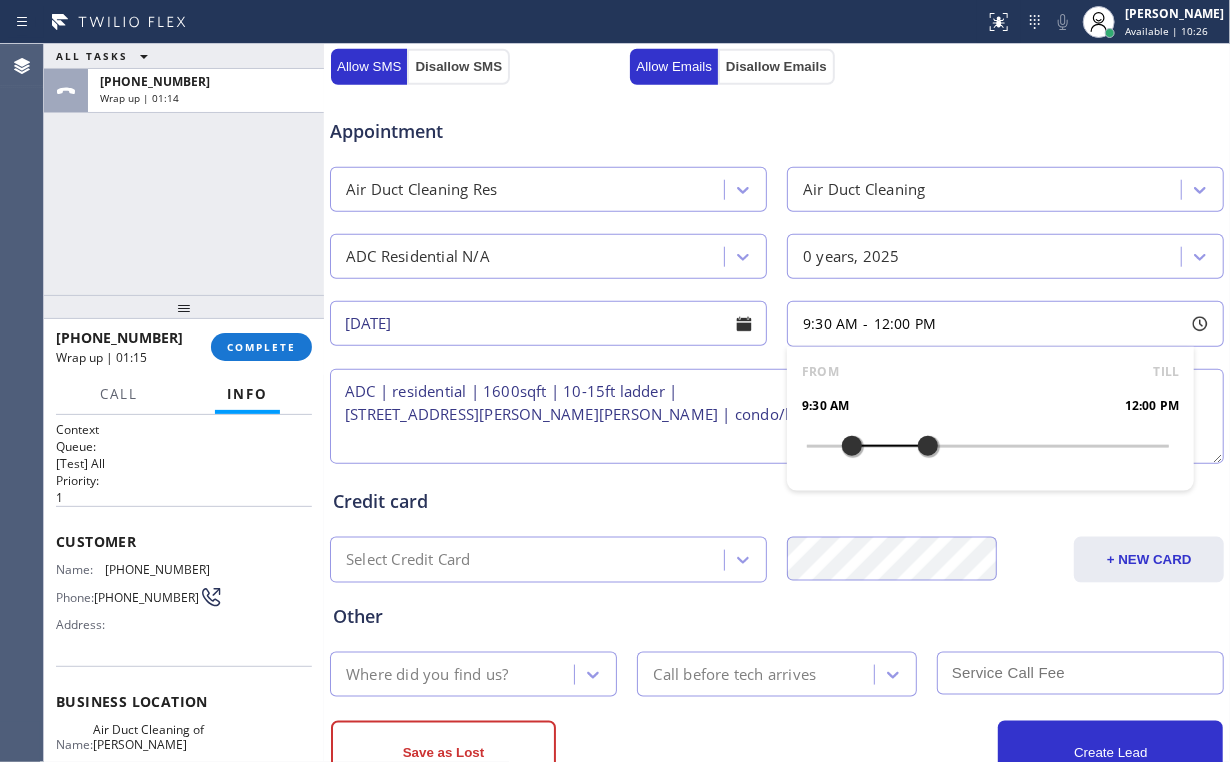 drag, startPoint x: 792, startPoint y: 445, endPoint x: 843, endPoint y: 443, distance: 51.0392 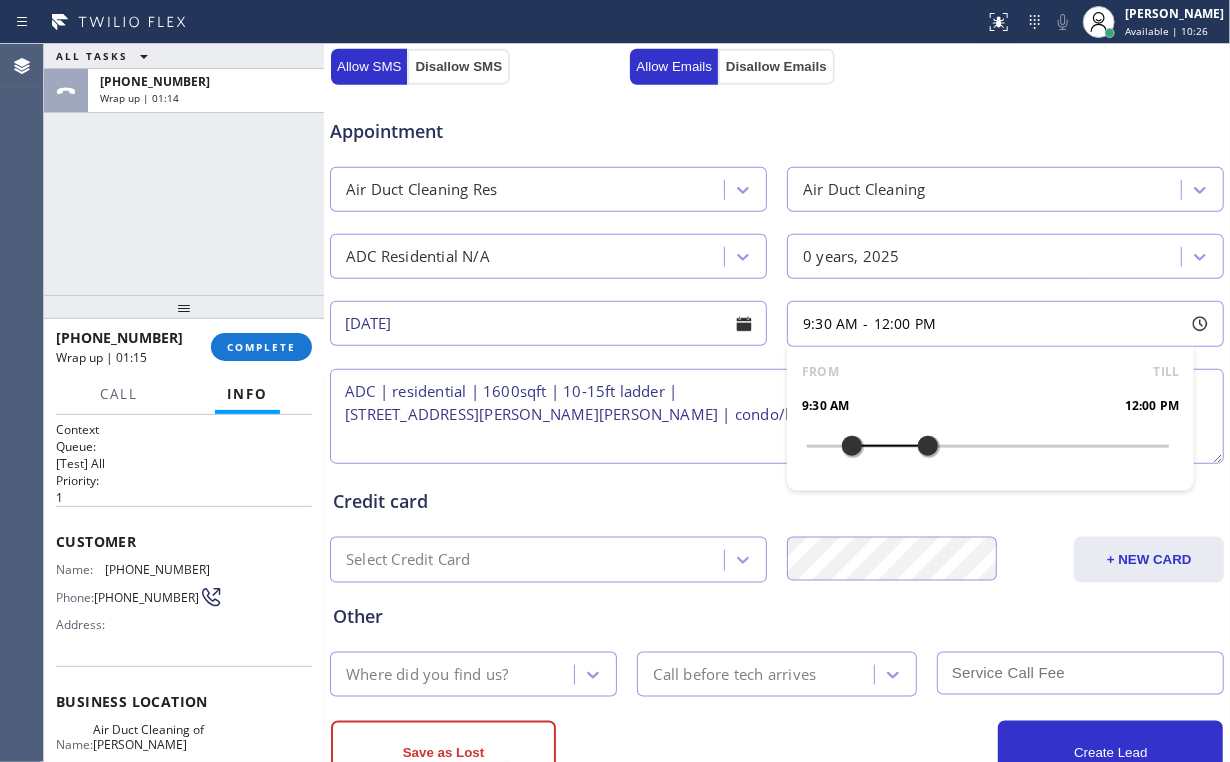 click at bounding box center (852, 446) 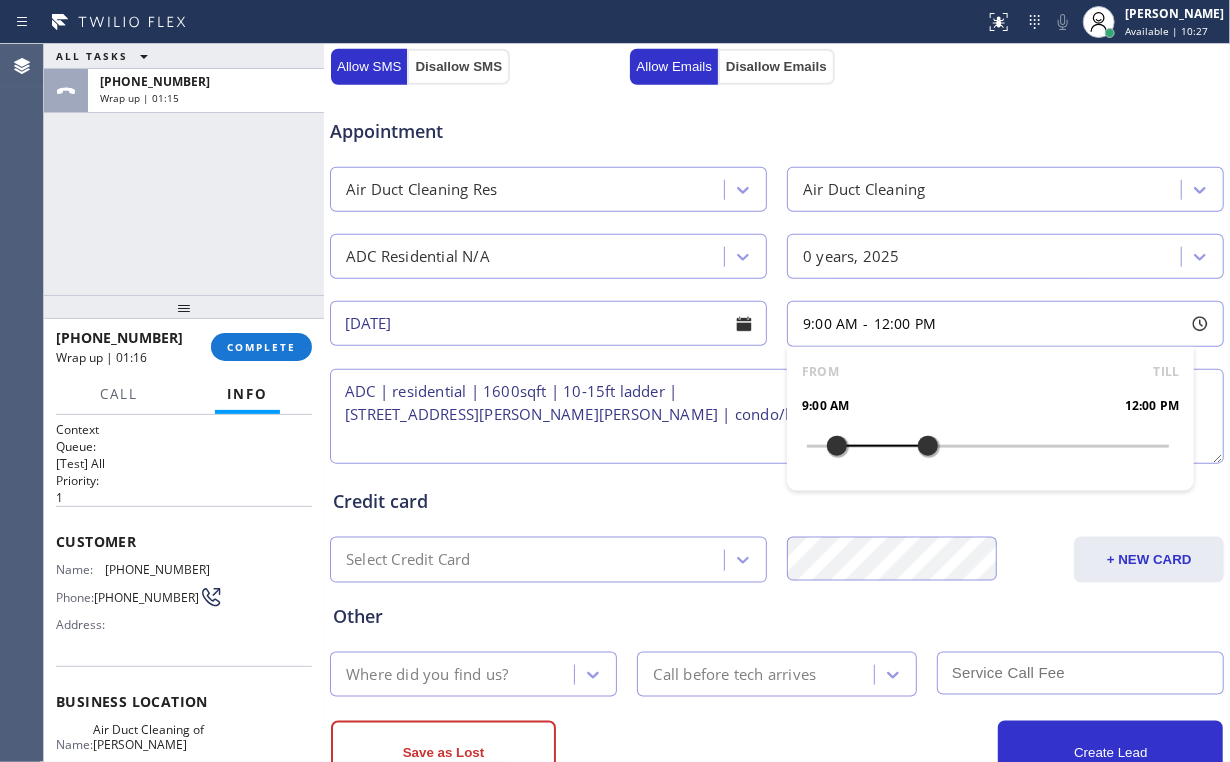 drag, startPoint x: 839, startPoint y: 443, endPoint x: 828, endPoint y: 444, distance: 11.045361 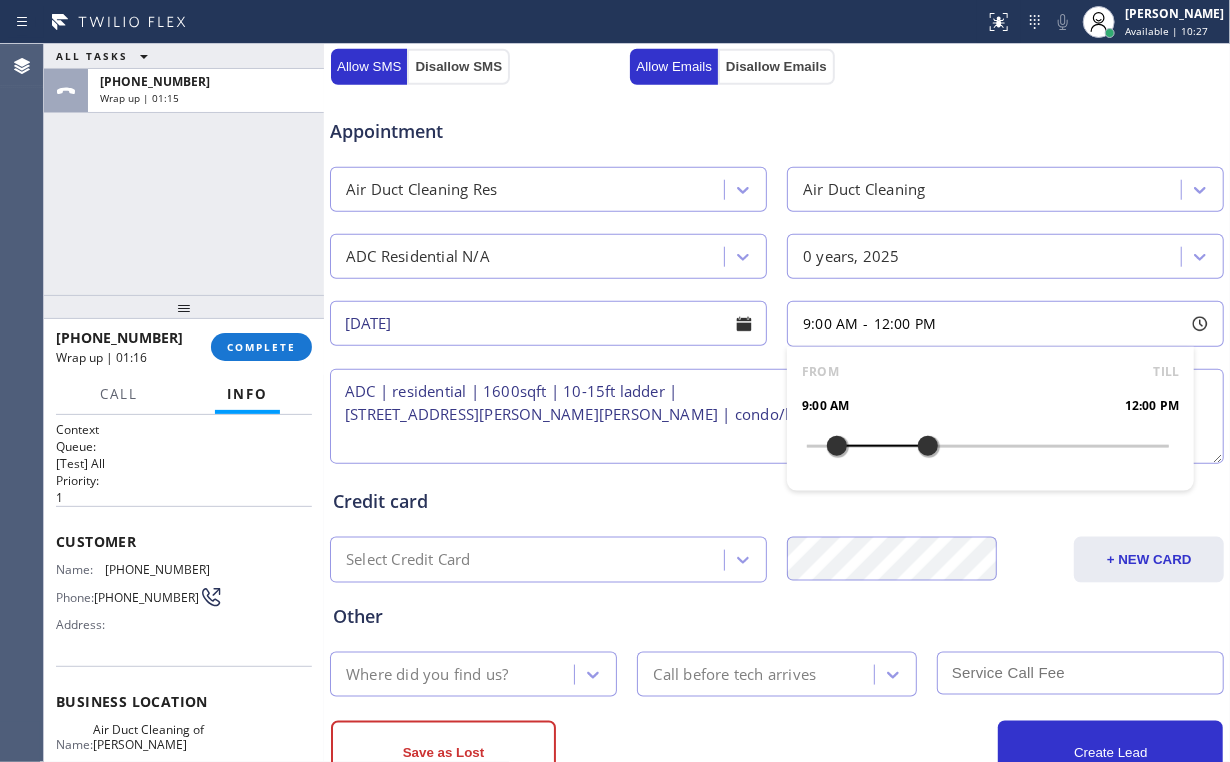 click at bounding box center (837, 446) 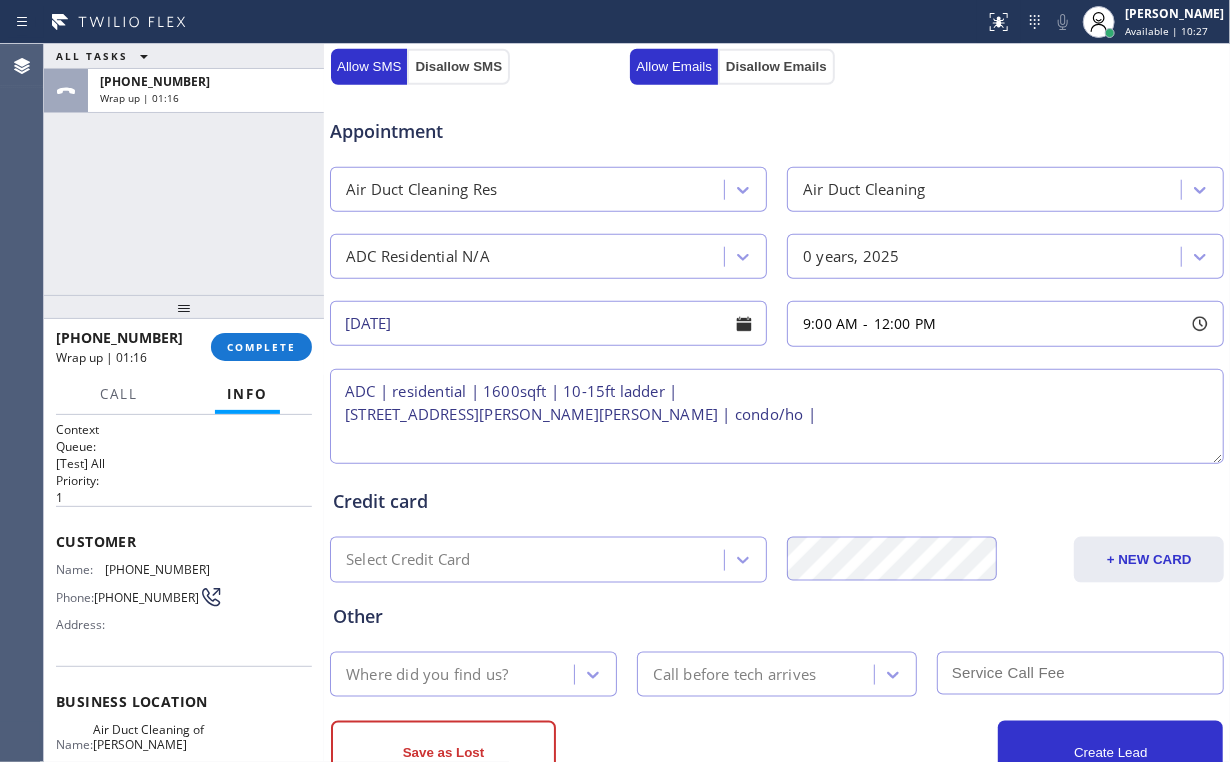 click on "Credit card Select Credit Card + NEW CARD CANCEL SAVE" at bounding box center (777, 525) 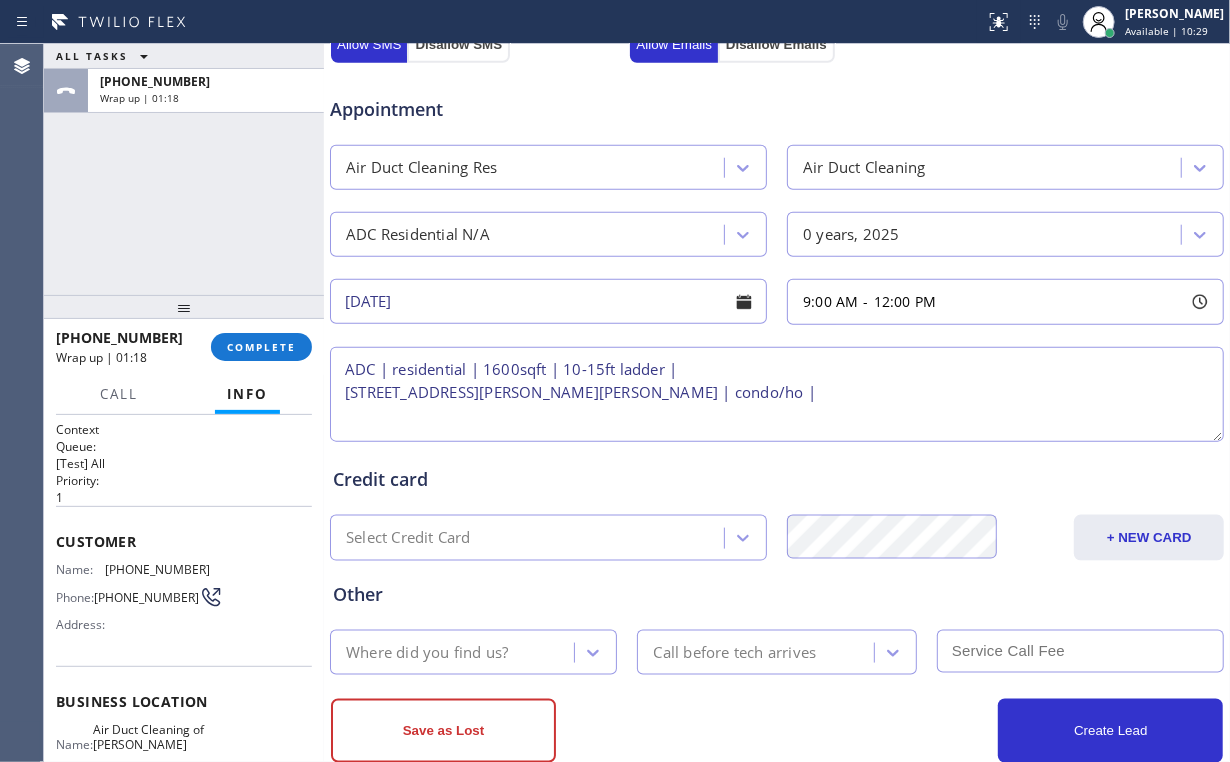 scroll, scrollTop: 784, scrollLeft: 0, axis: vertical 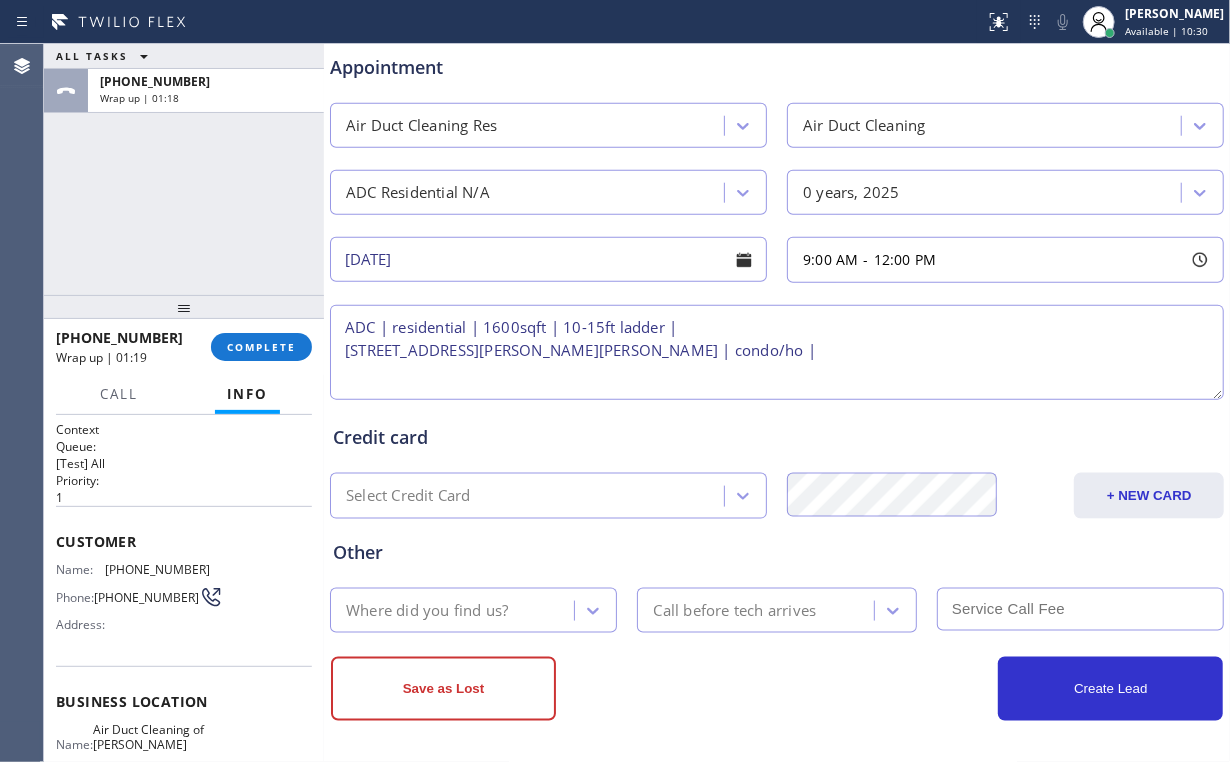 click on "Where did you find us?" at bounding box center (455, 610) 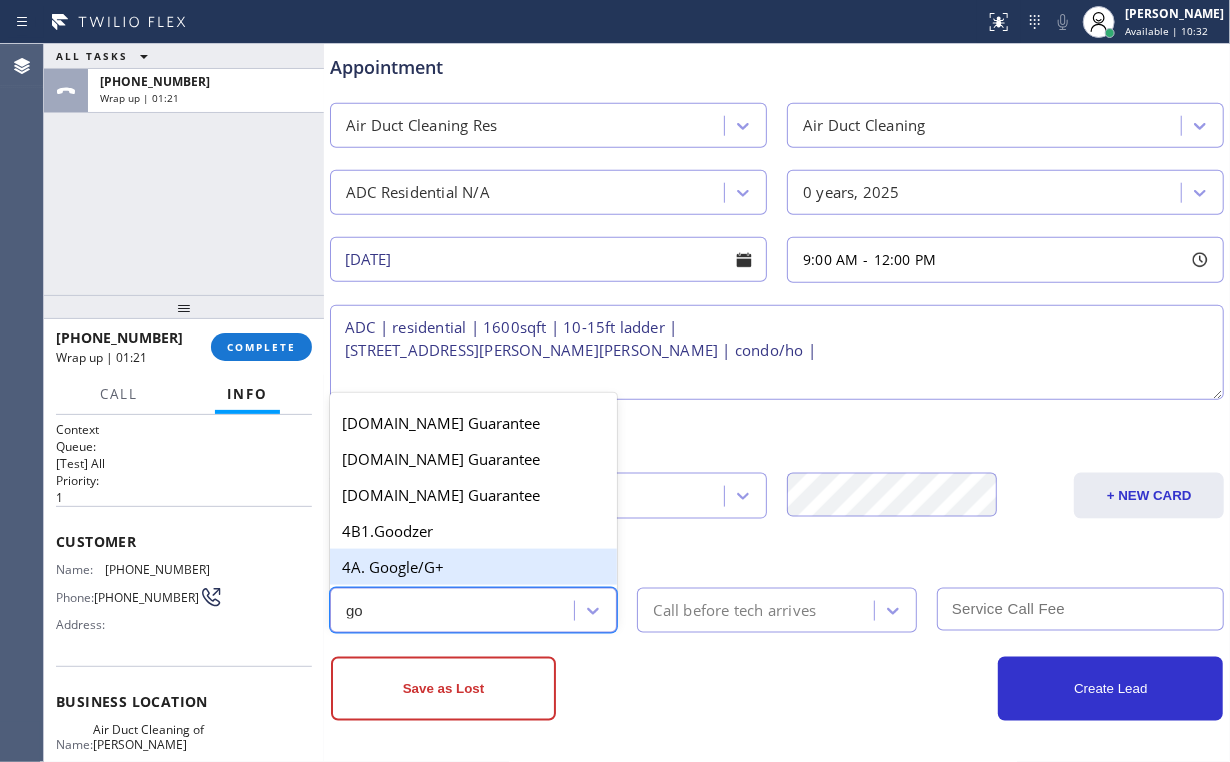 type on "goo" 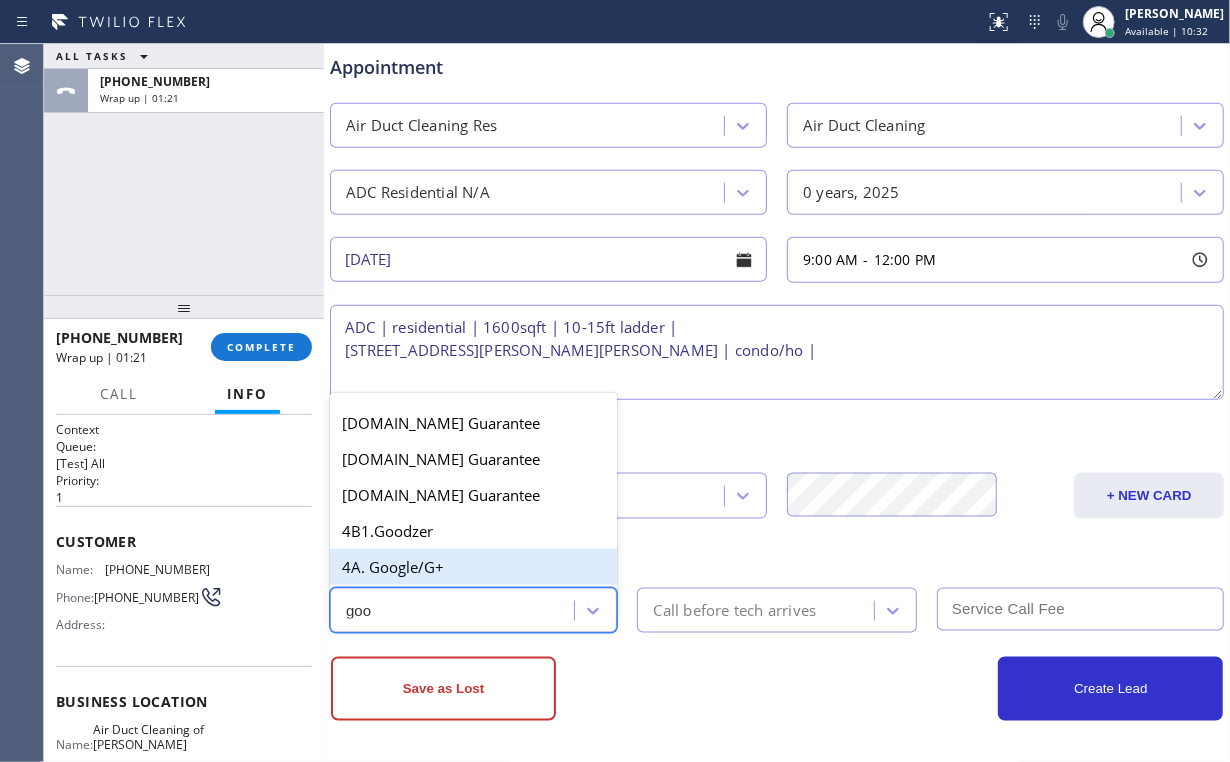 click on "4A. Google/G+" at bounding box center (473, 567) 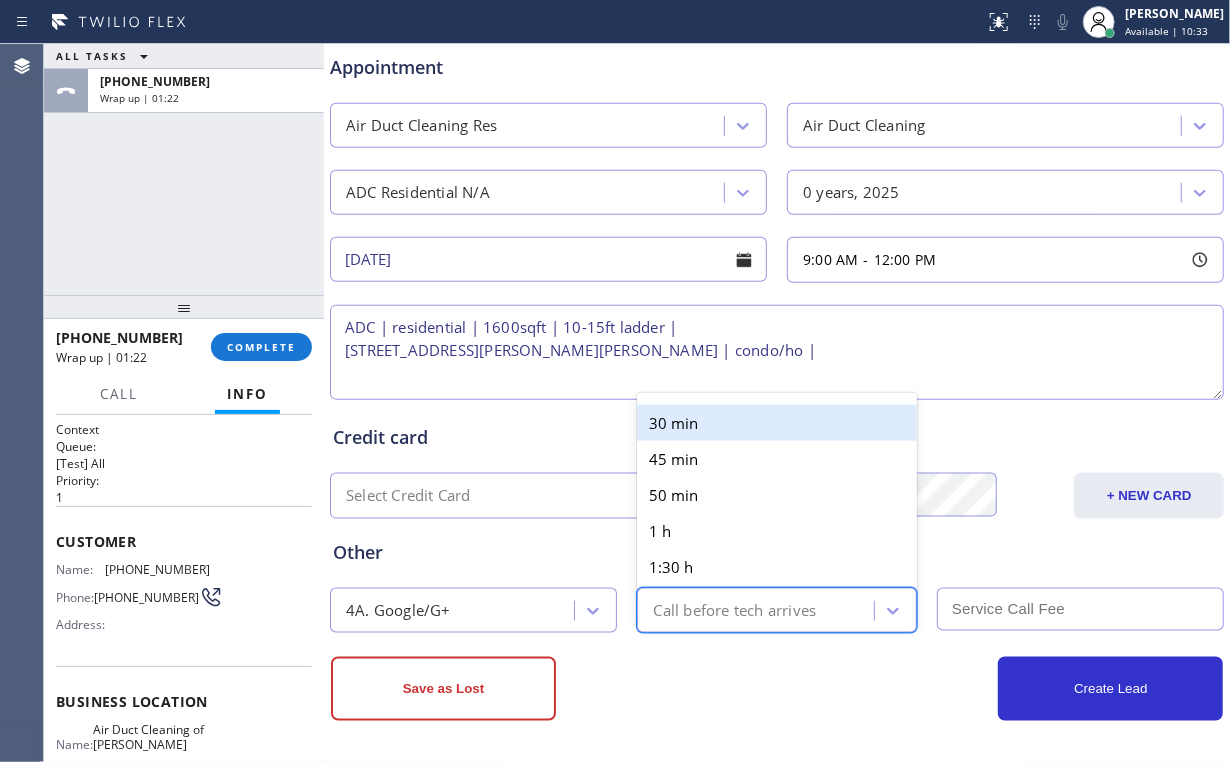 click on "Call before tech arrives" at bounding box center [758, 610] 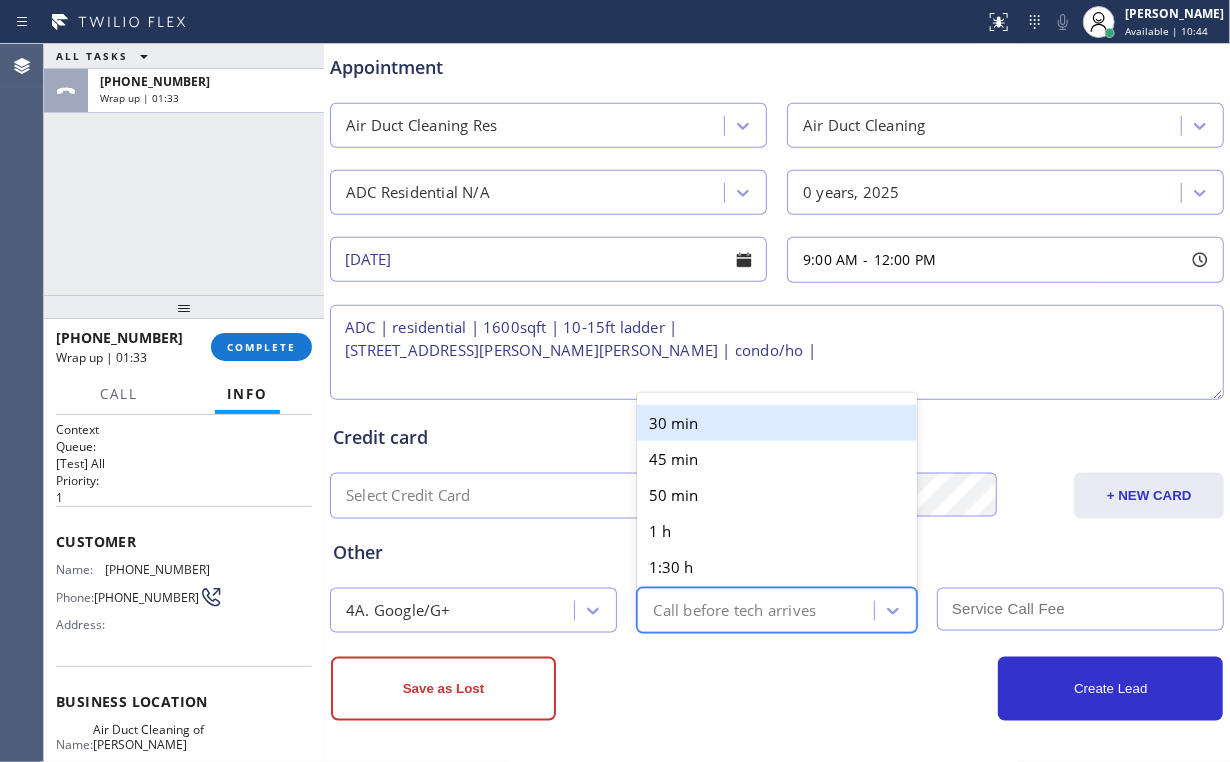 click on "30 min" at bounding box center (776, 423) 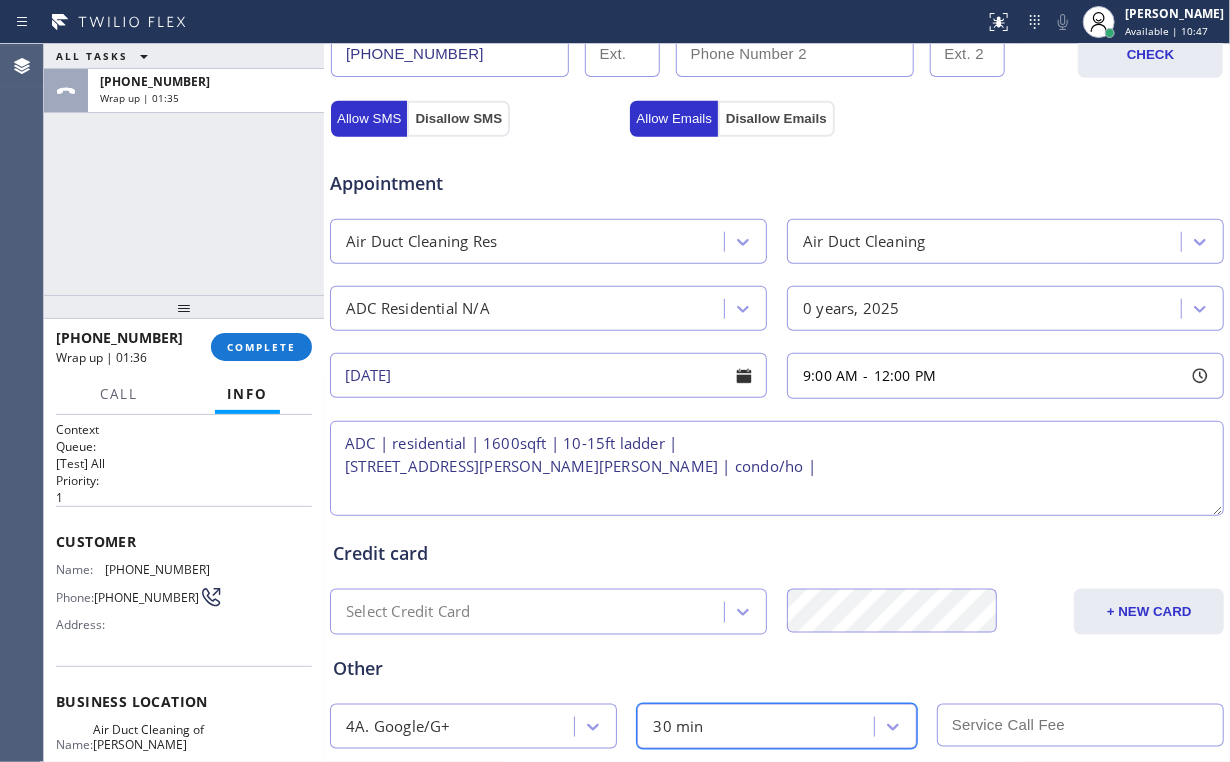 scroll, scrollTop: 624, scrollLeft: 0, axis: vertical 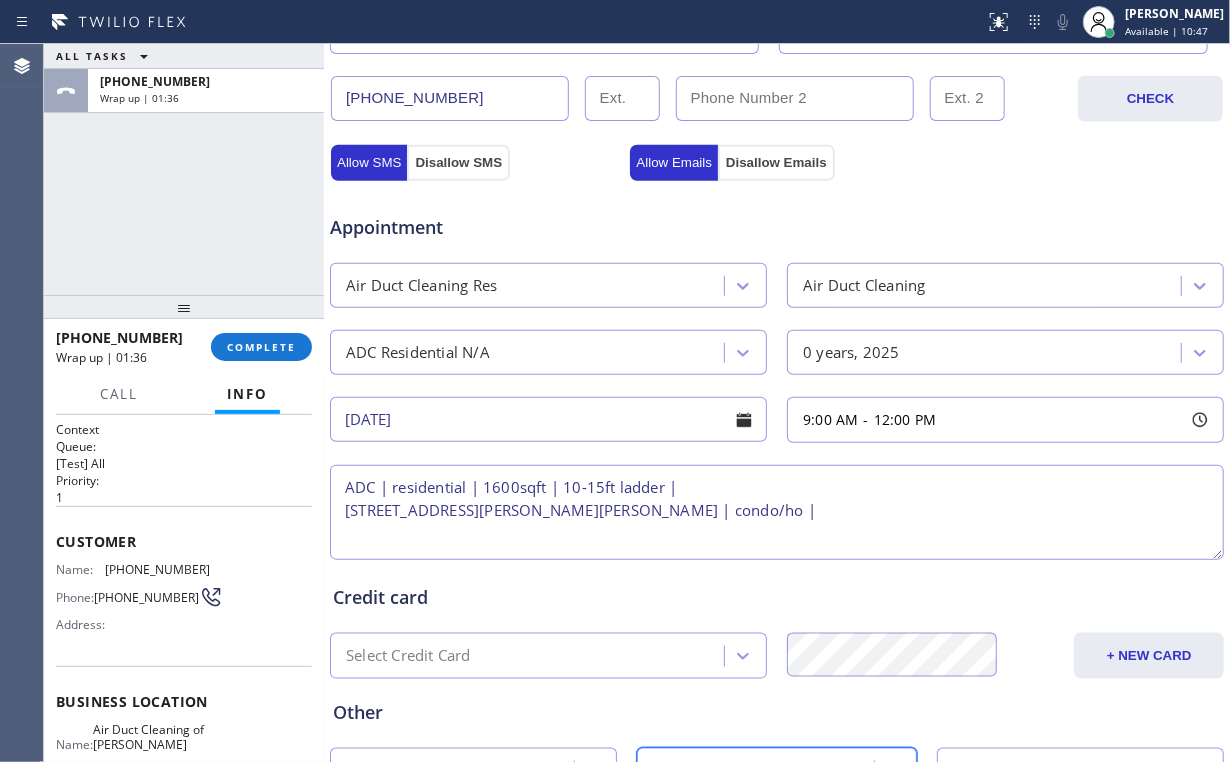 click on "ADC | residential | 1600sqft | 10-15ft ladder |
[STREET_ADDRESS][PERSON_NAME][PERSON_NAME] | condo/ho |" at bounding box center (777, 512) 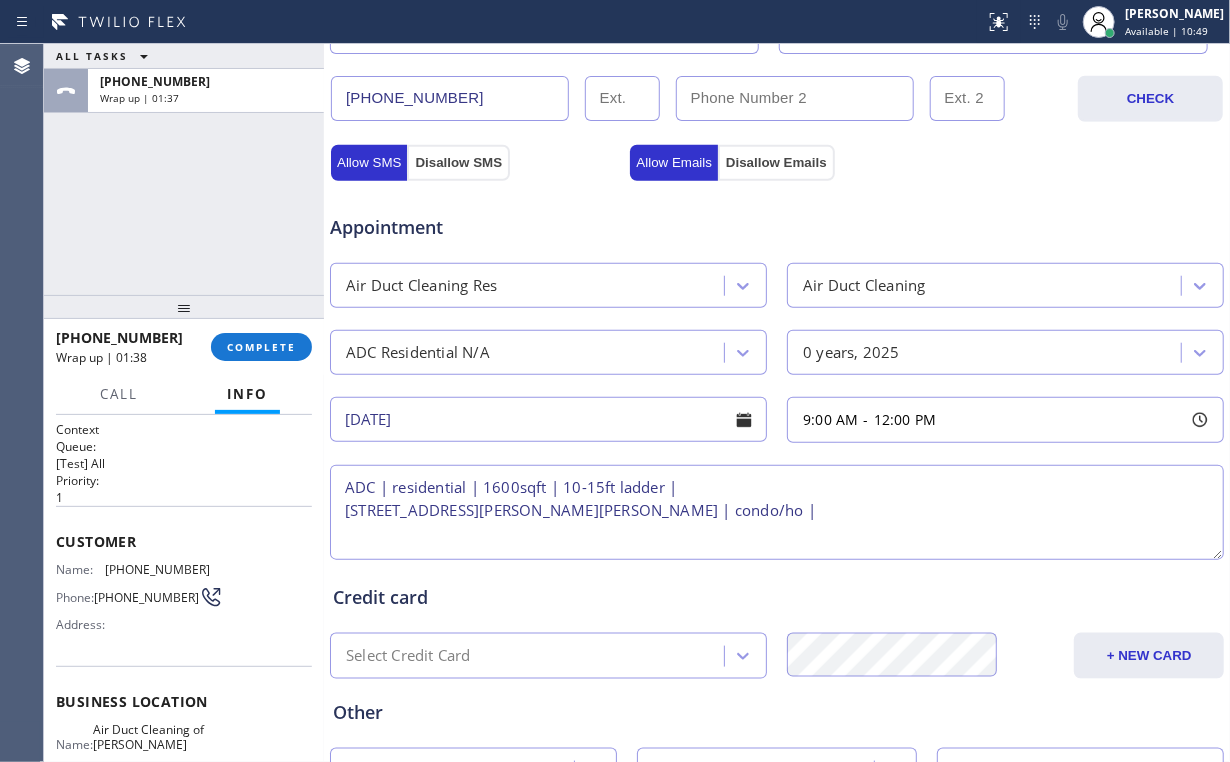 click on "ADC | residential | 1600sqft | 10-15ft ladder |
[STREET_ADDRESS][PERSON_NAME][PERSON_NAME] | condo/ho |" at bounding box center (777, 512) 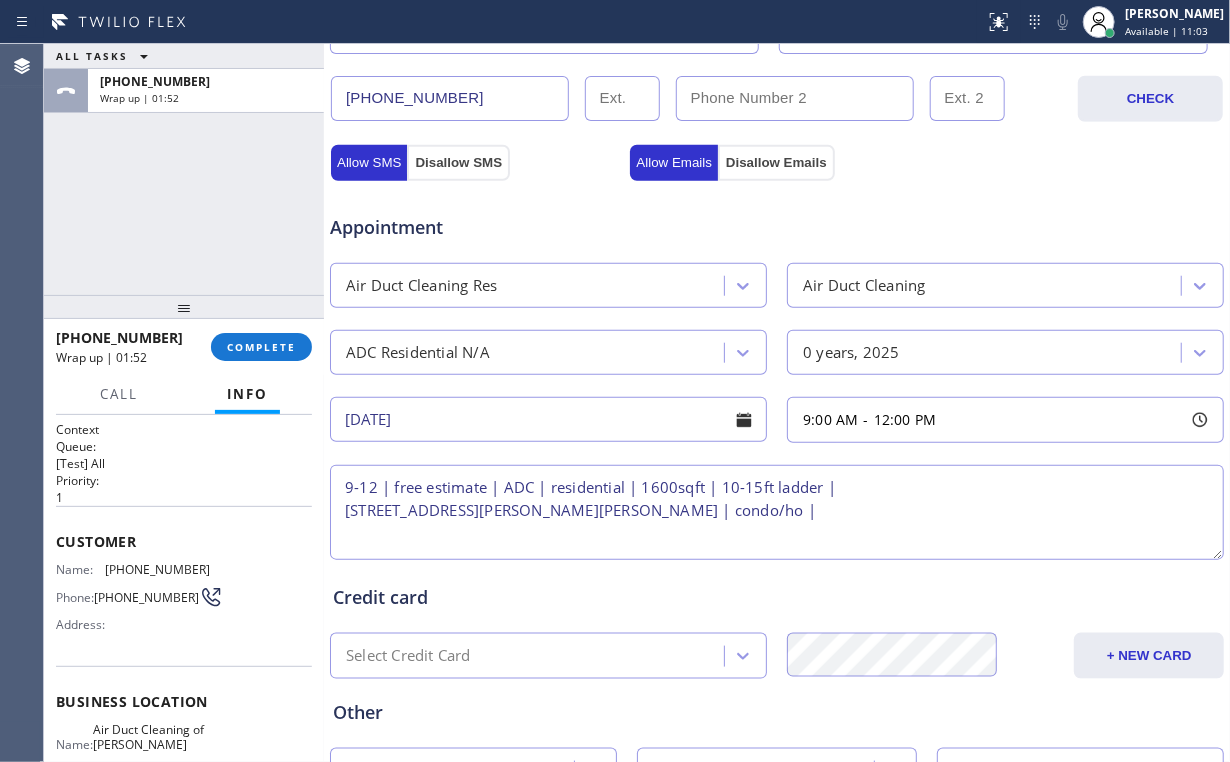 drag, startPoint x: 491, startPoint y: 484, endPoint x: 388, endPoint y: 482, distance: 103.01942 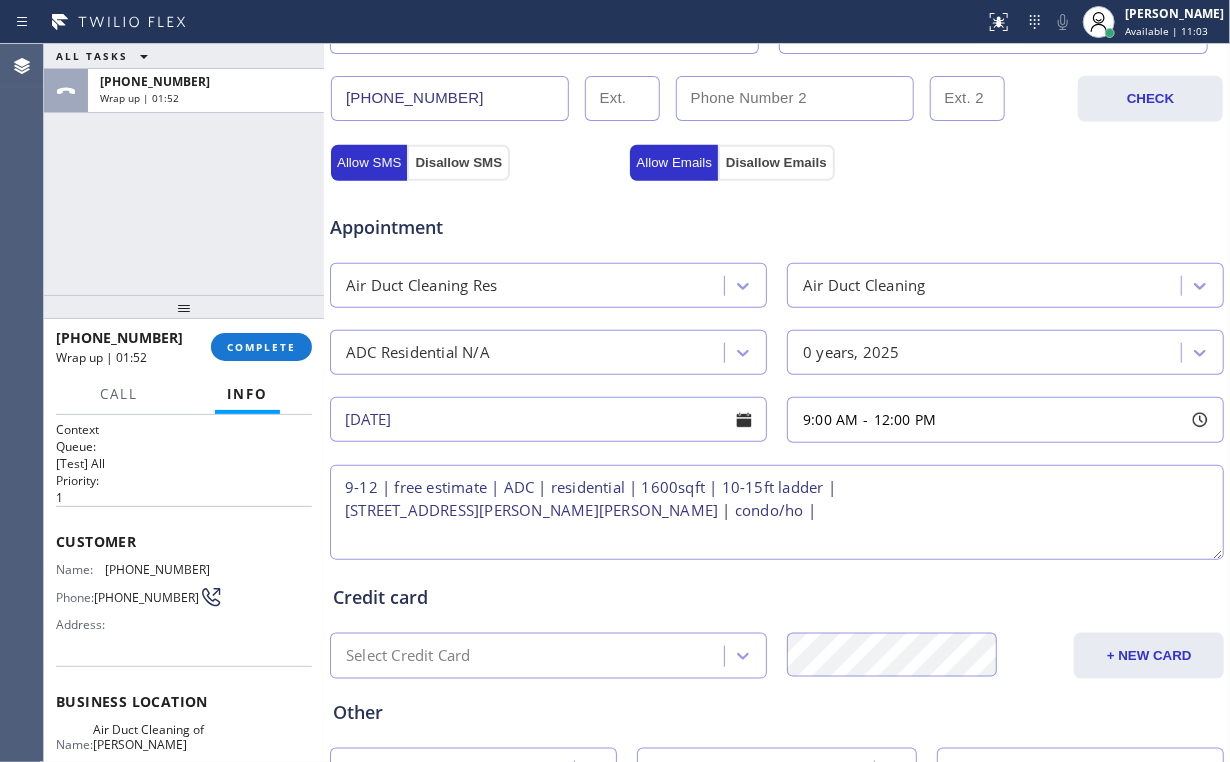 click on "9-12 | free estimate | ADC | residential | 1600sqft | 10-15ft ladder |
[STREET_ADDRESS][PERSON_NAME][PERSON_NAME] | condo/ho |" at bounding box center [777, 512] 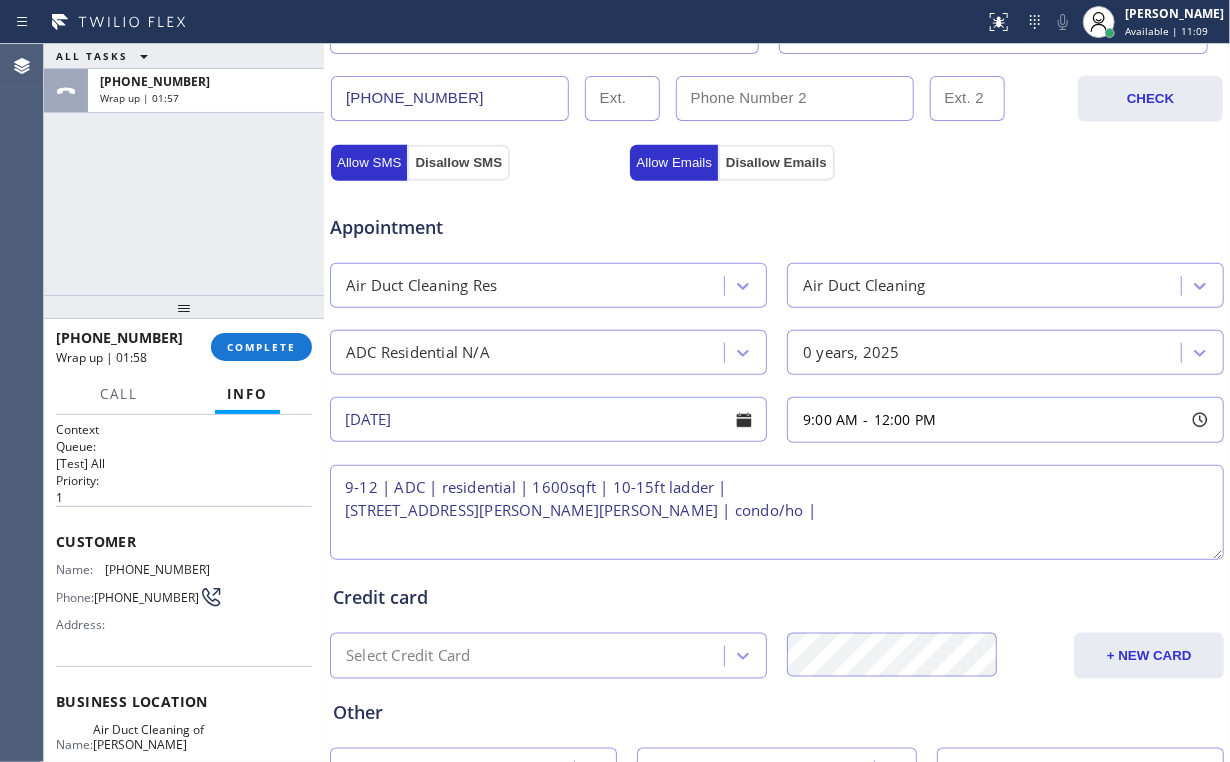 click on "9-12 | ADC | residential | 1600sqft | 10-15ft ladder |
[STREET_ADDRESS][PERSON_NAME][PERSON_NAME] | condo/ho |" at bounding box center (777, 512) 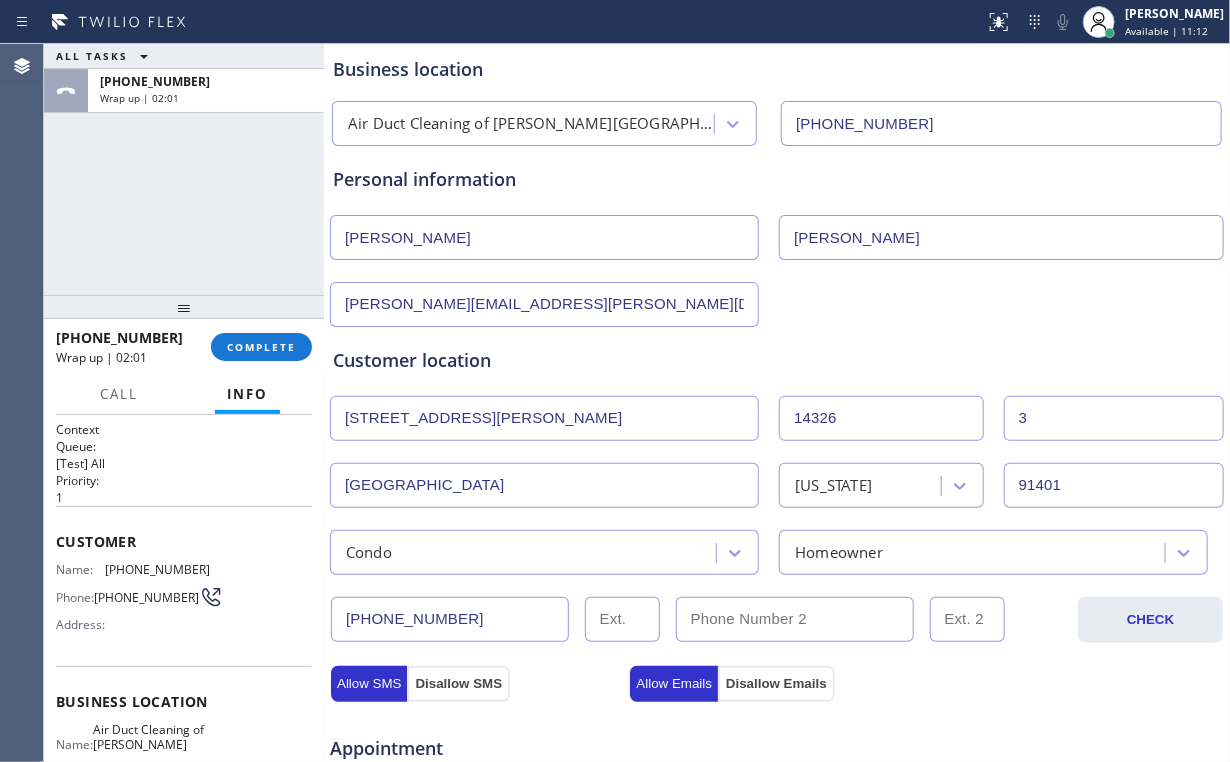scroll, scrollTop: 640, scrollLeft: 0, axis: vertical 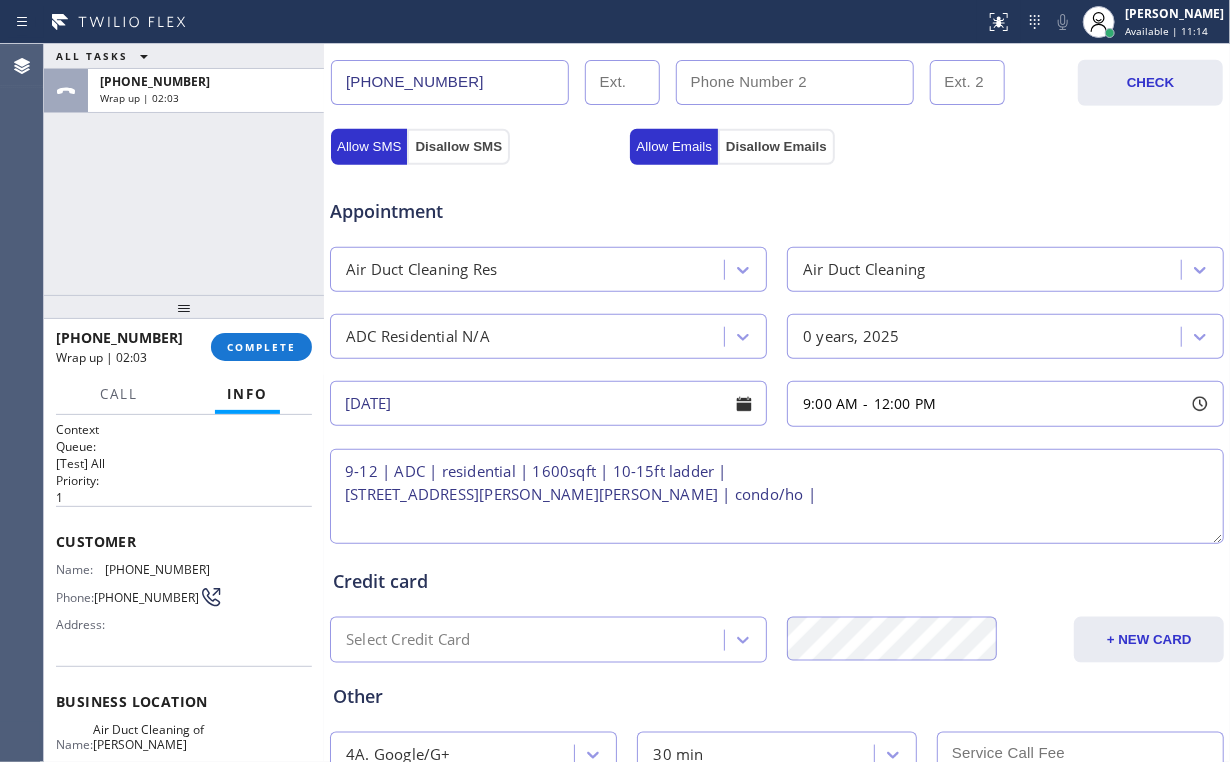 click on "9-12 | ADC | residential | 1600sqft | 10-15ft ladder |
[STREET_ADDRESS][PERSON_NAME][PERSON_NAME] | condo/ho |" at bounding box center (777, 496) 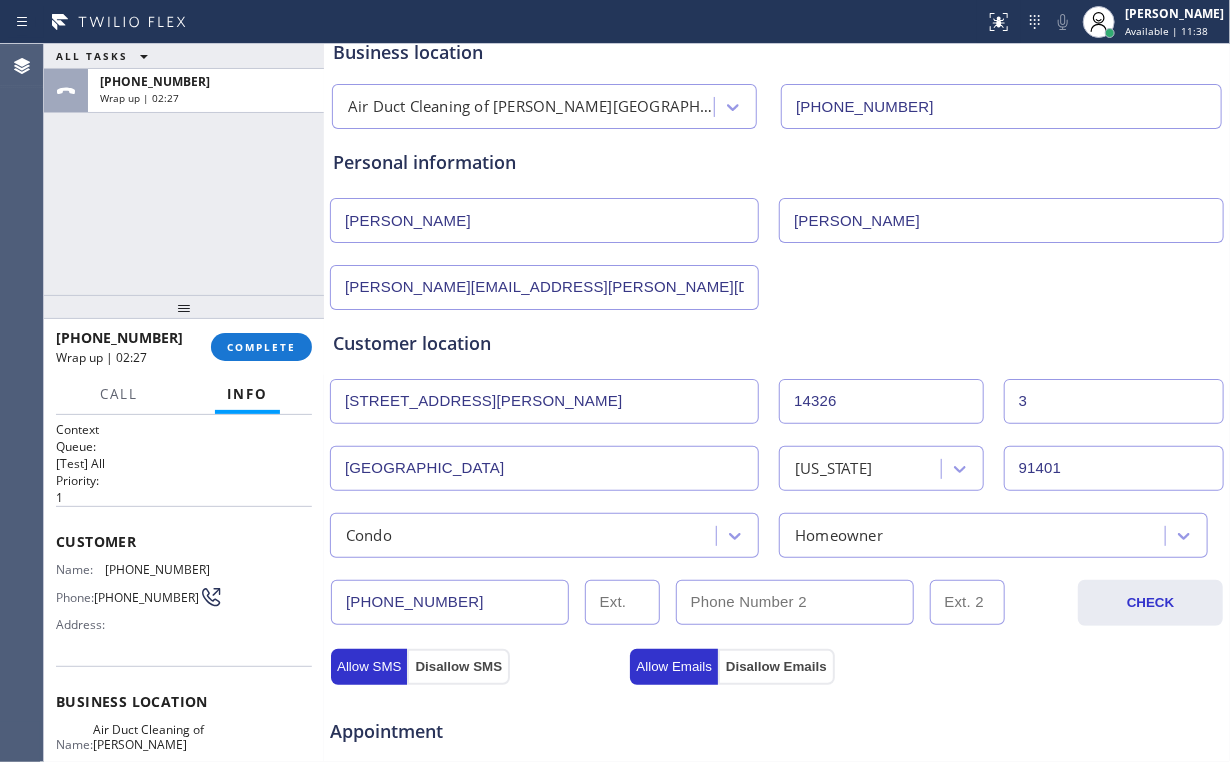 scroll, scrollTop: 0, scrollLeft: 0, axis: both 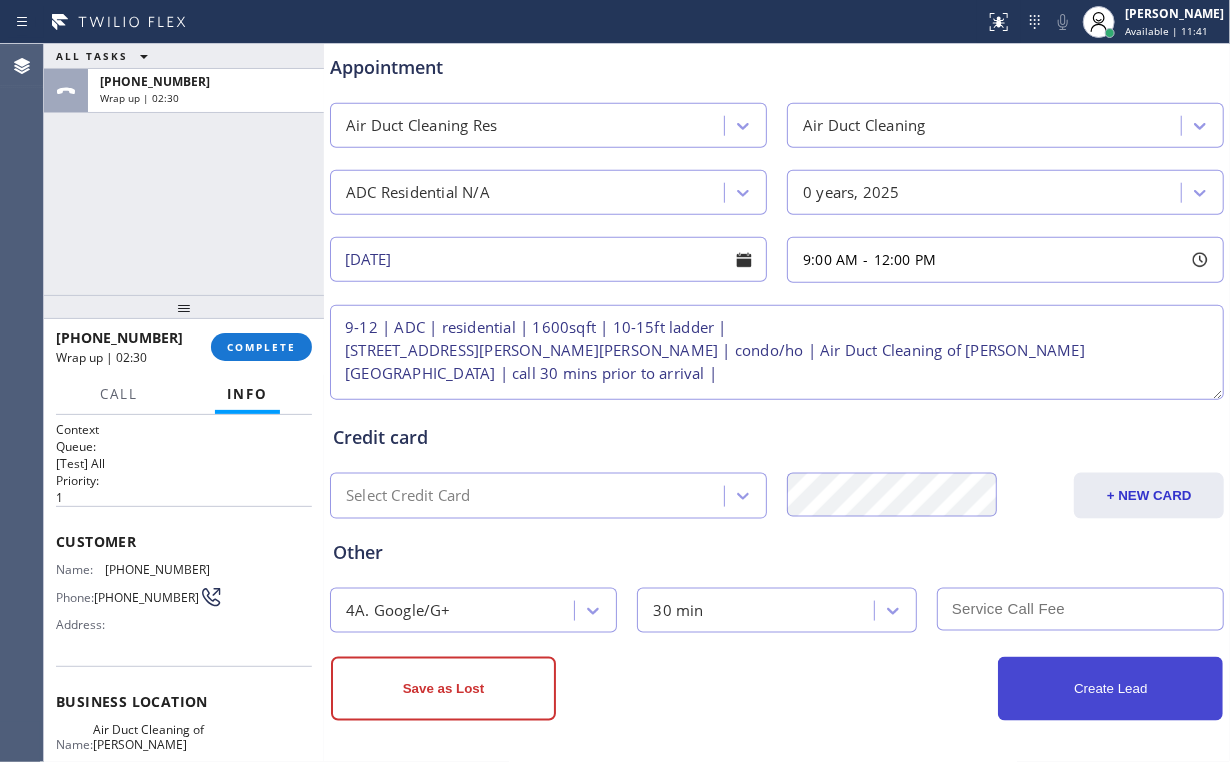 type on "9-12 | ADC | residential | 1600sqft | 10-15ft ladder |
[STREET_ADDRESS][PERSON_NAME][PERSON_NAME] | condo/ho | Air Duct Cleaning of [PERSON_NAME][GEOGRAPHIC_DATA] | call 30 mins prior to arrival |" 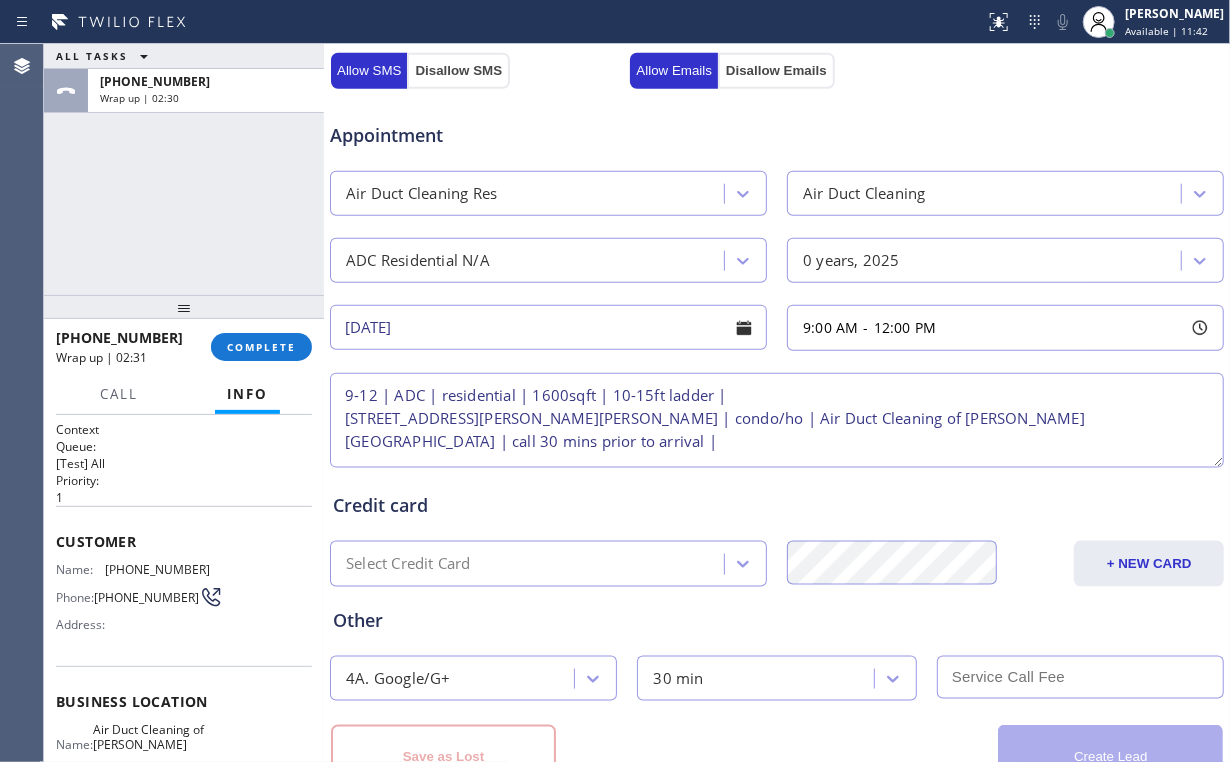 scroll, scrollTop: 852, scrollLeft: 0, axis: vertical 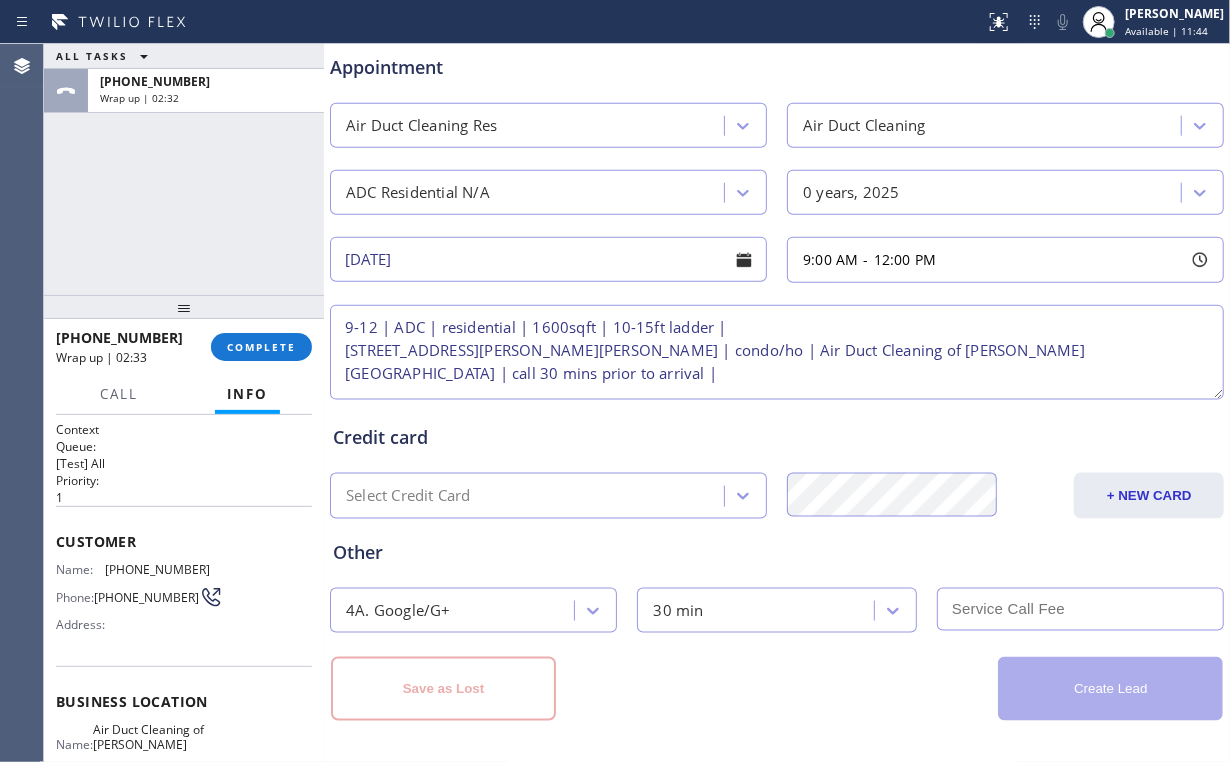 type 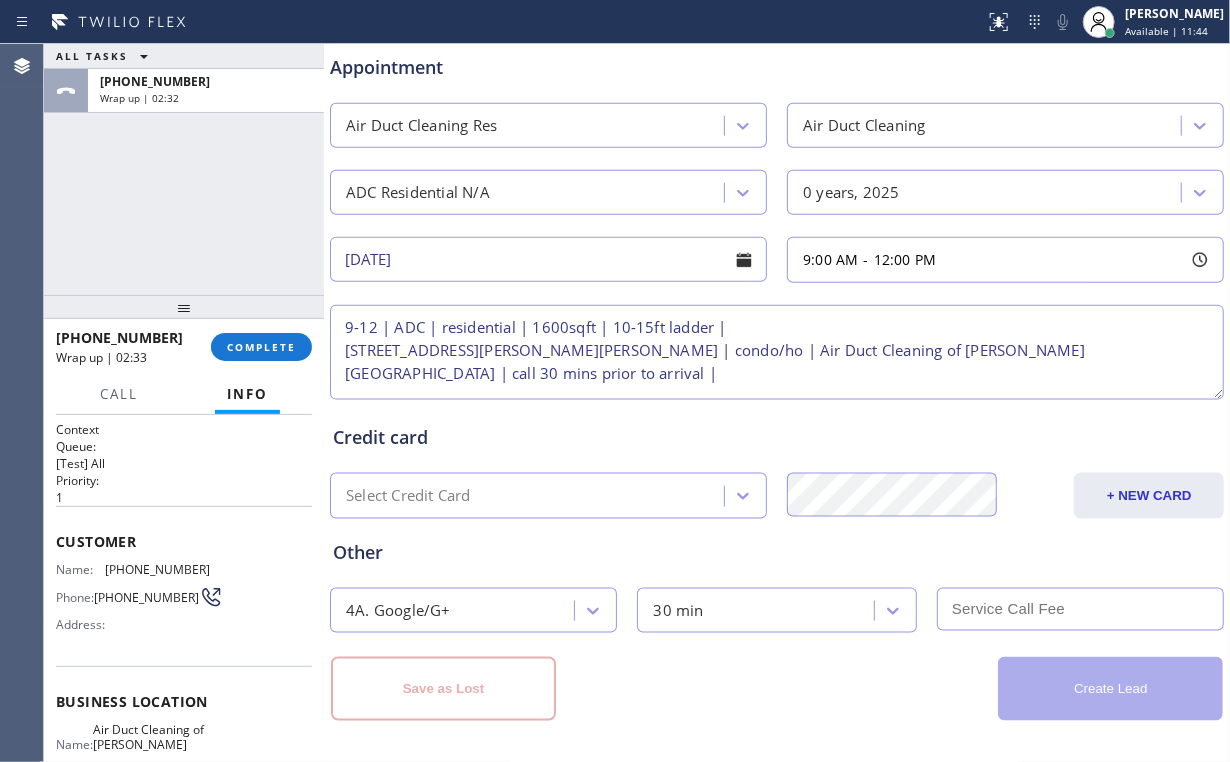 type 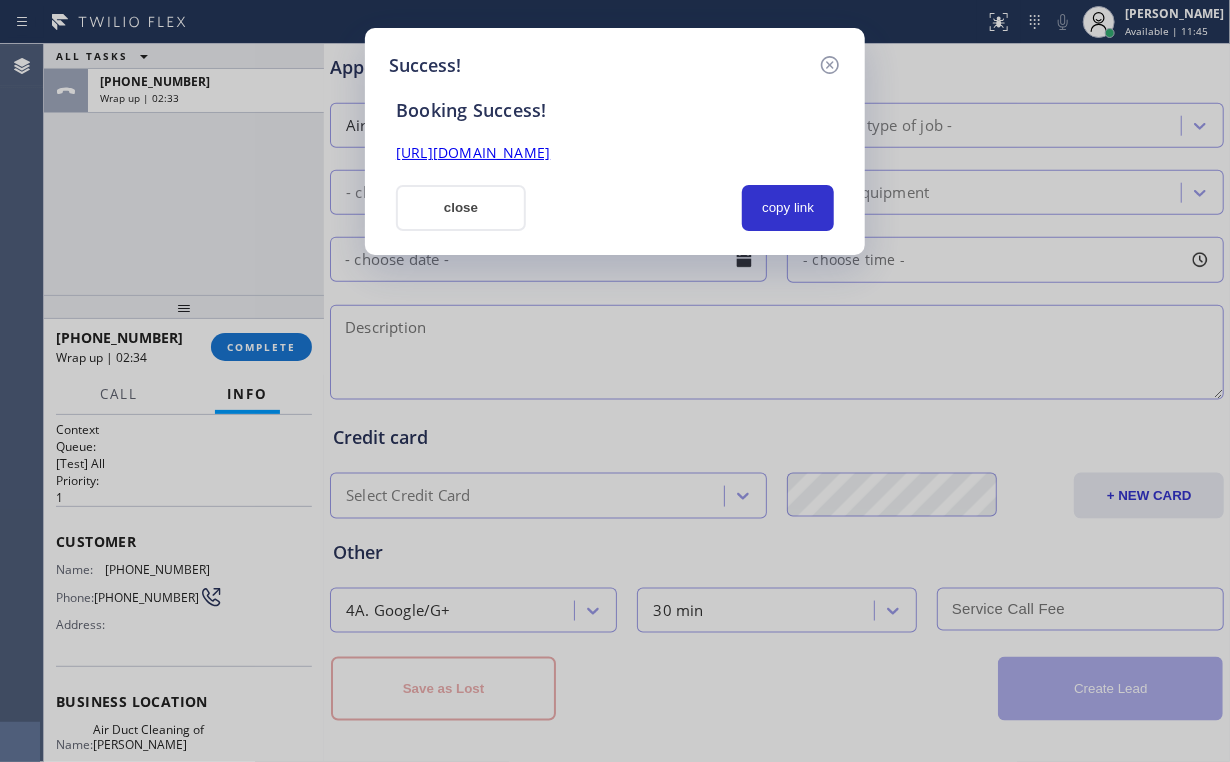 drag, startPoint x: 798, startPoint y: 204, endPoint x: 992, endPoint y: 54, distance: 245.22643 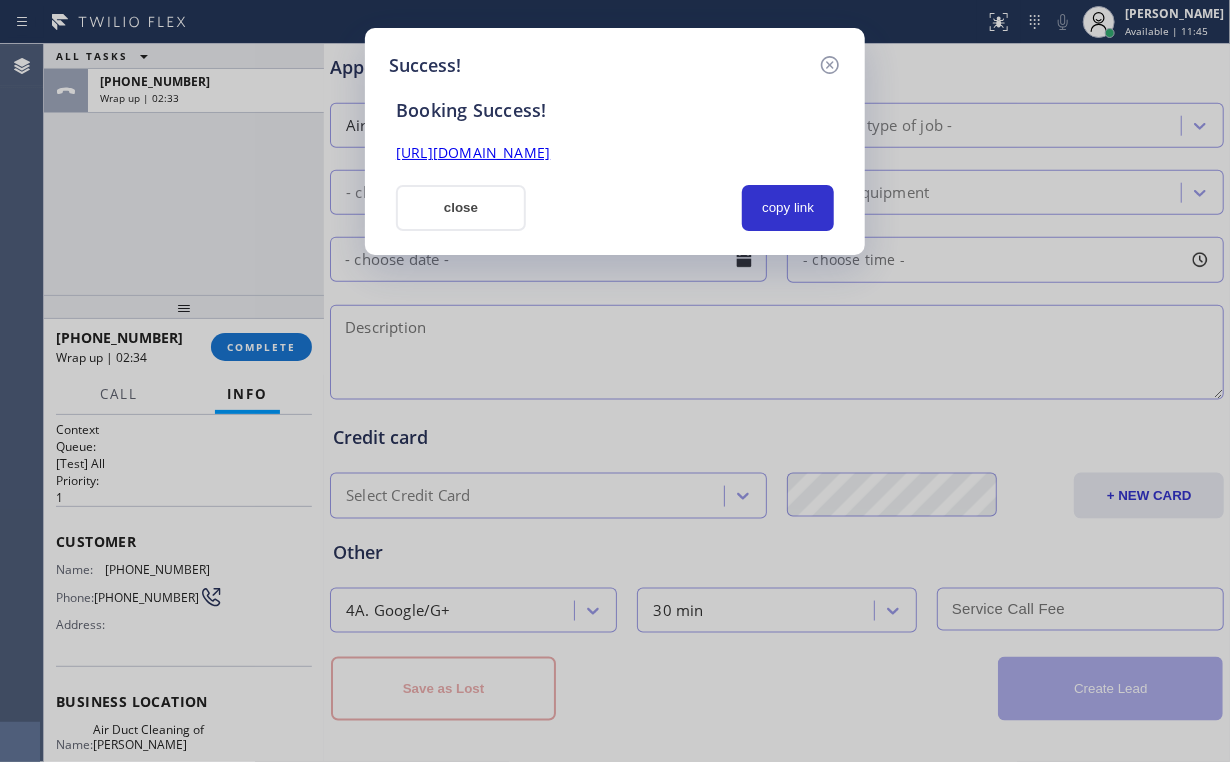 click on "copy link" at bounding box center (788, 208) 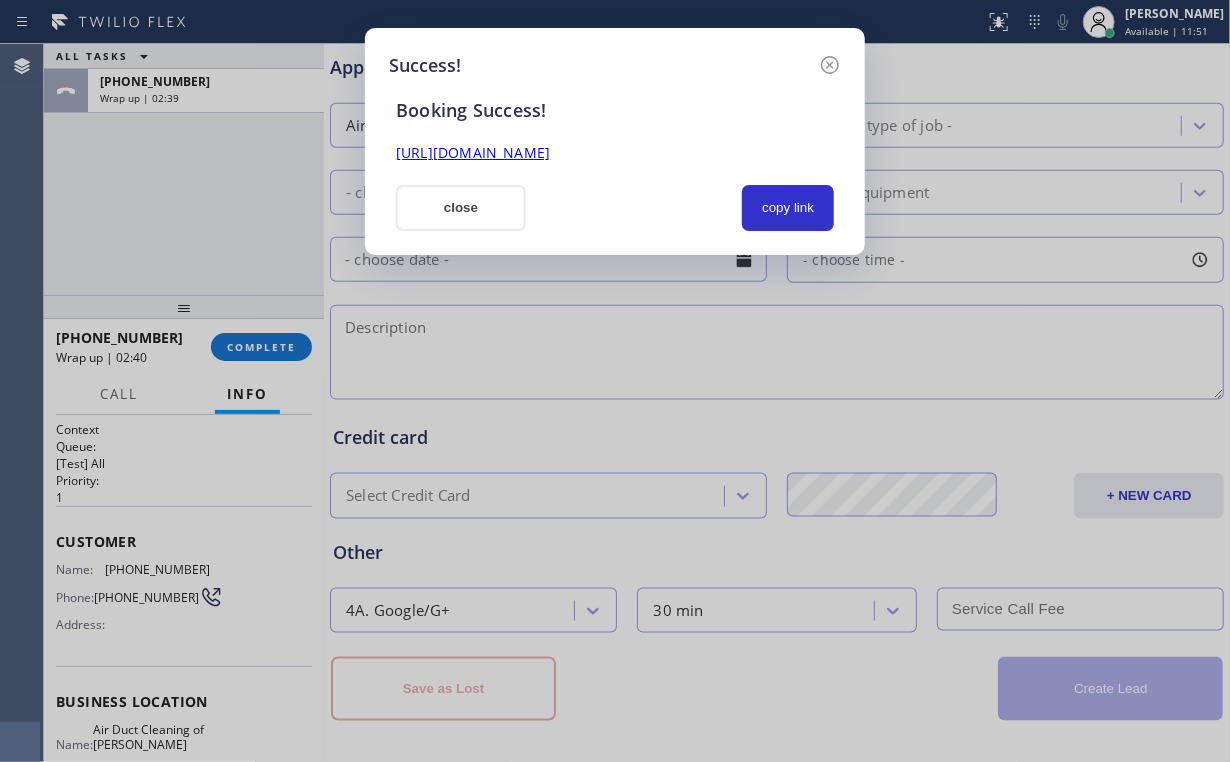 drag, startPoint x: 472, startPoint y: 200, endPoint x: 450, endPoint y: 230, distance: 37.202152 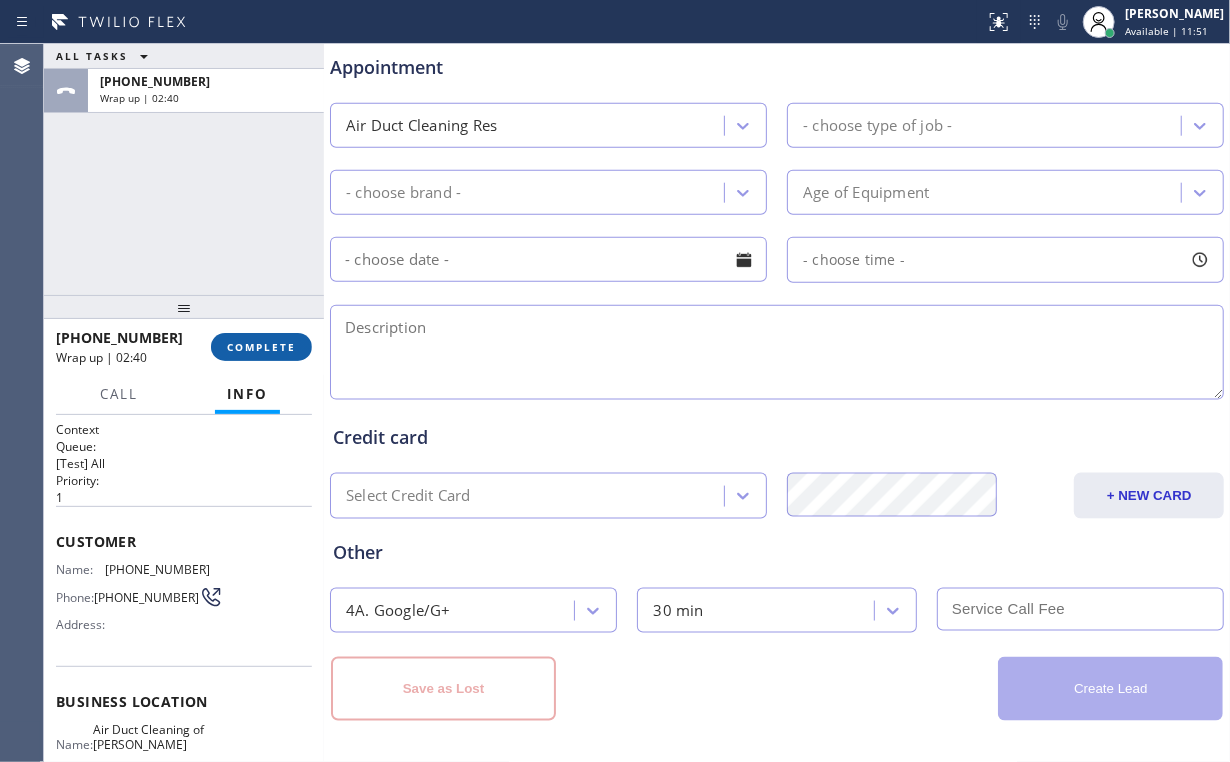 click on "COMPLETE" at bounding box center [261, 347] 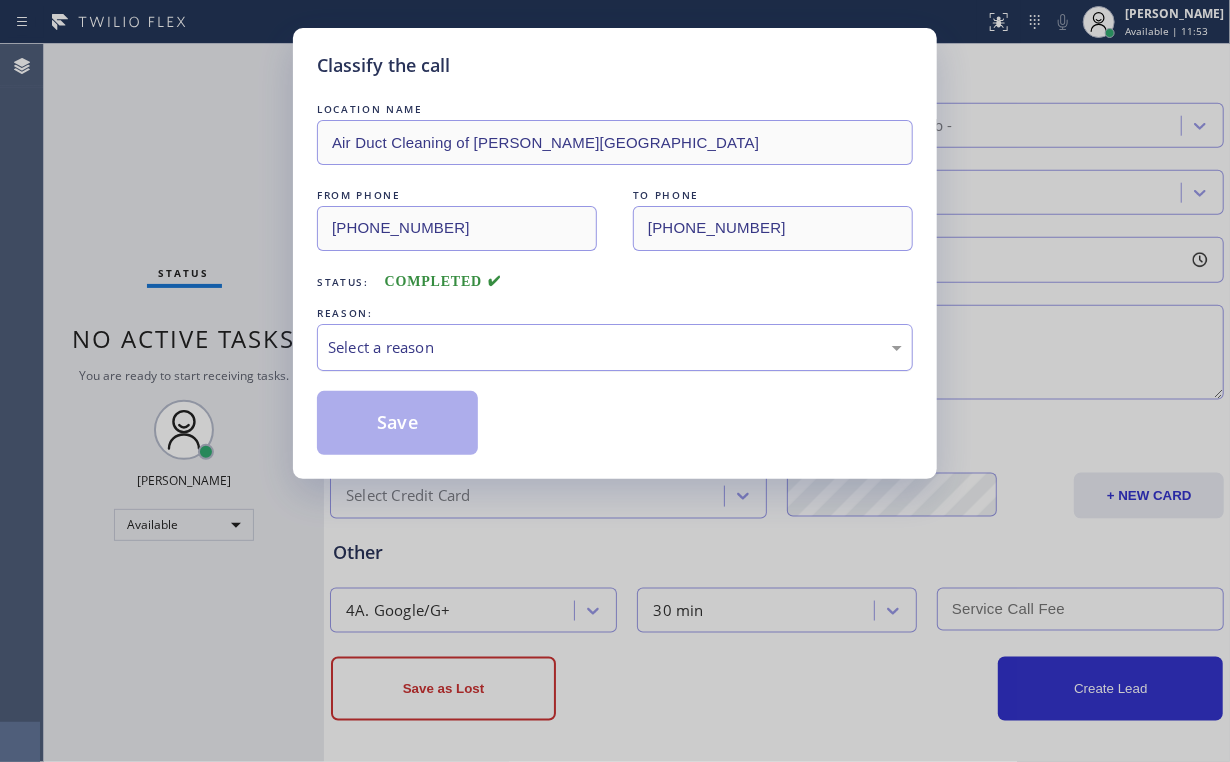 click on "Select a reason" at bounding box center (615, 347) 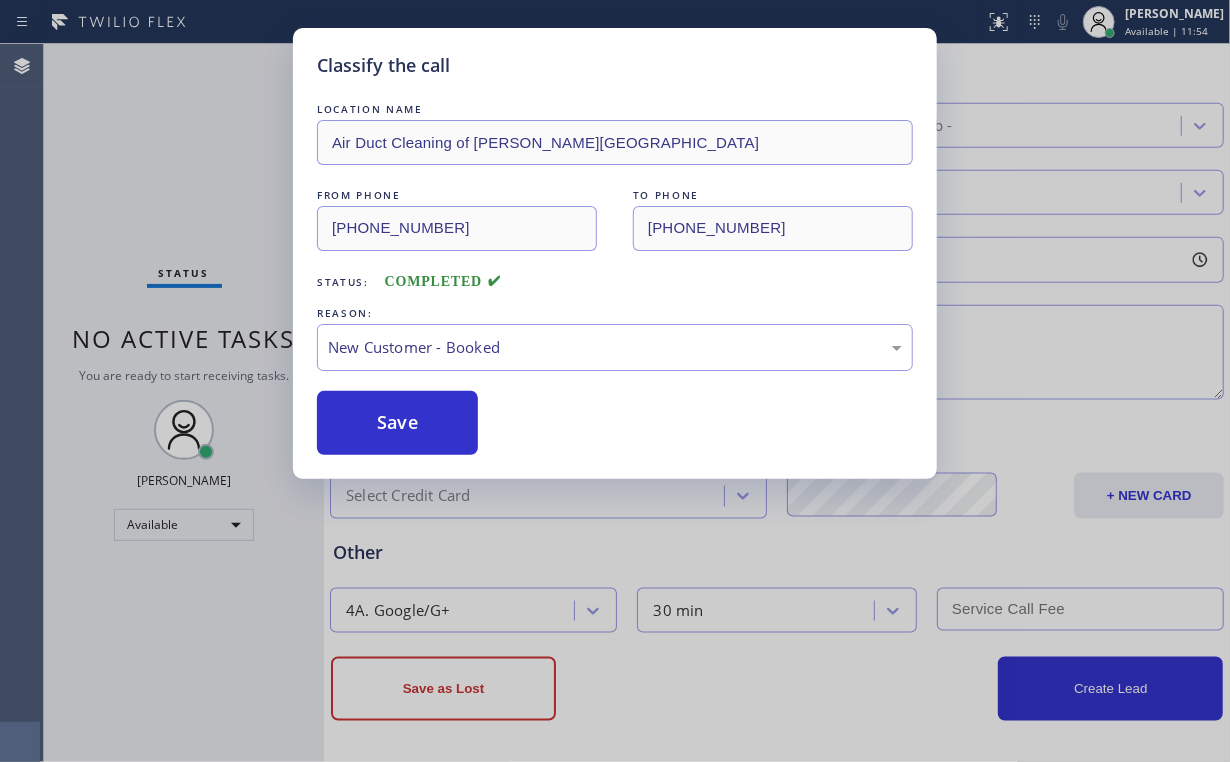 drag, startPoint x: 384, startPoint y: 412, endPoint x: 176, endPoint y: 196, distance: 299.86664 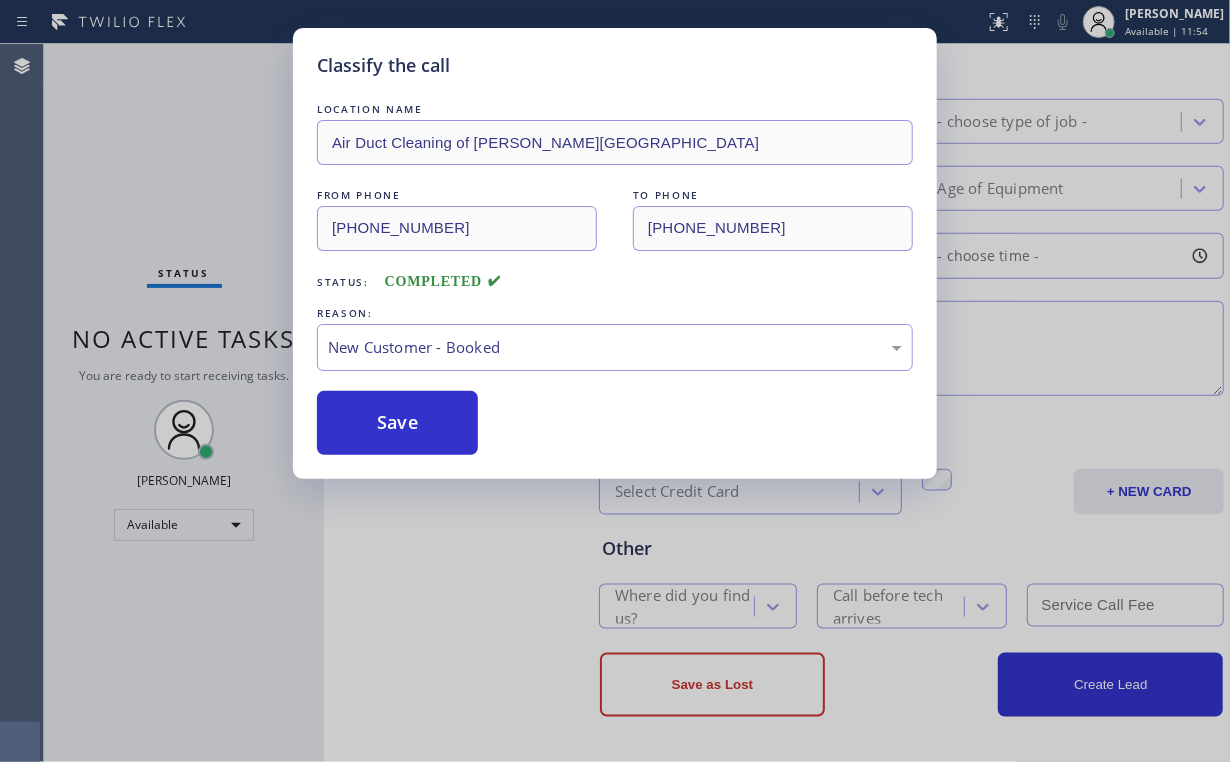 scroll, scrollTop: 715, scrollLeft: 0, axis: vertical 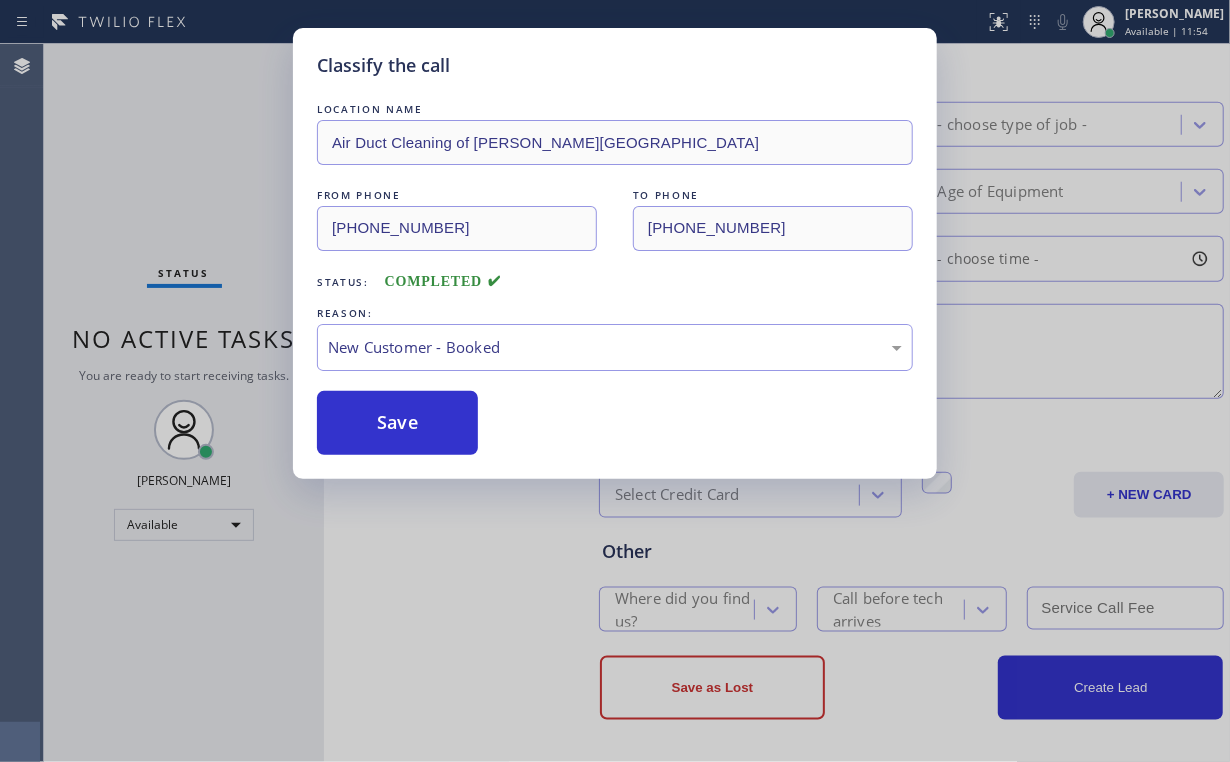 click on "Classify the call LOCATION NAME Air Duct Cleaning of [PERSON_NAME][GEOGRAPHIC_DATA] FROM PHONE [PHONE_NUMBER] TO PHONE [PHONE_NUMBER] Status: COMPLETED REASON: New Customer - Booked Save" at bounding box center [615, 381] 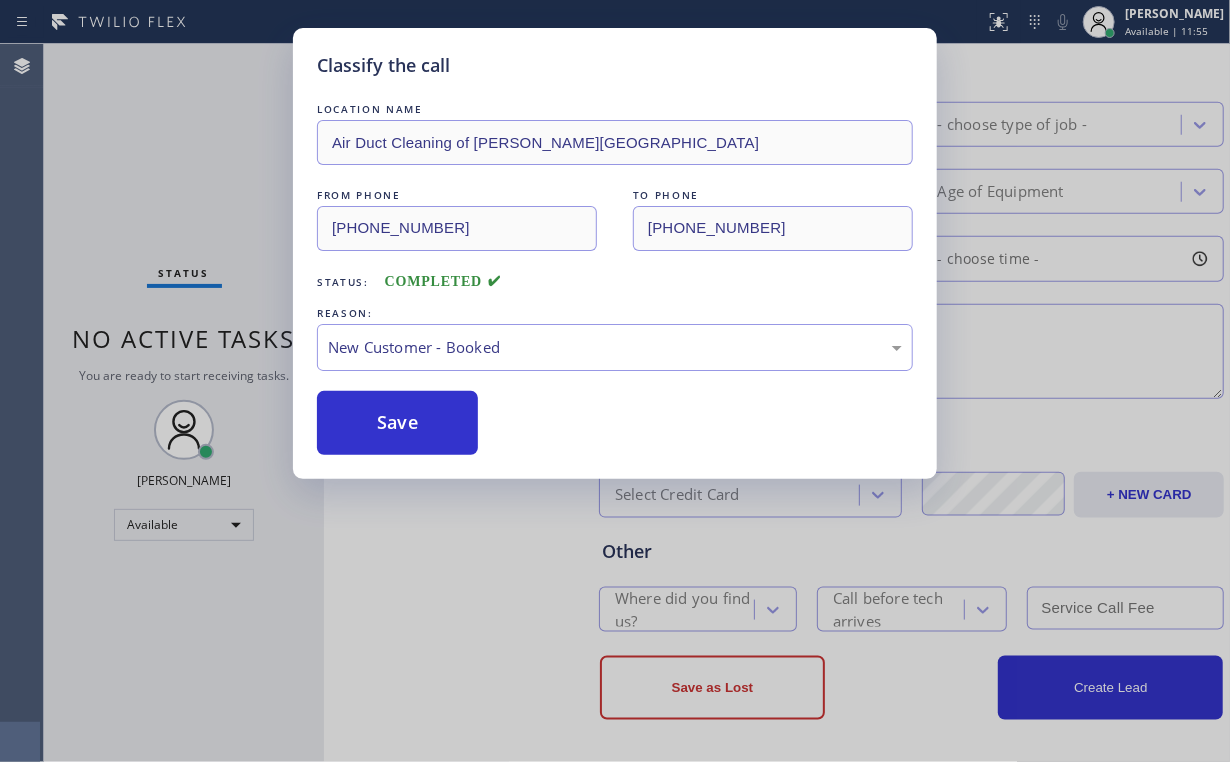 scroll, scrollTop: 0, scrollLeft: 0, axis: both 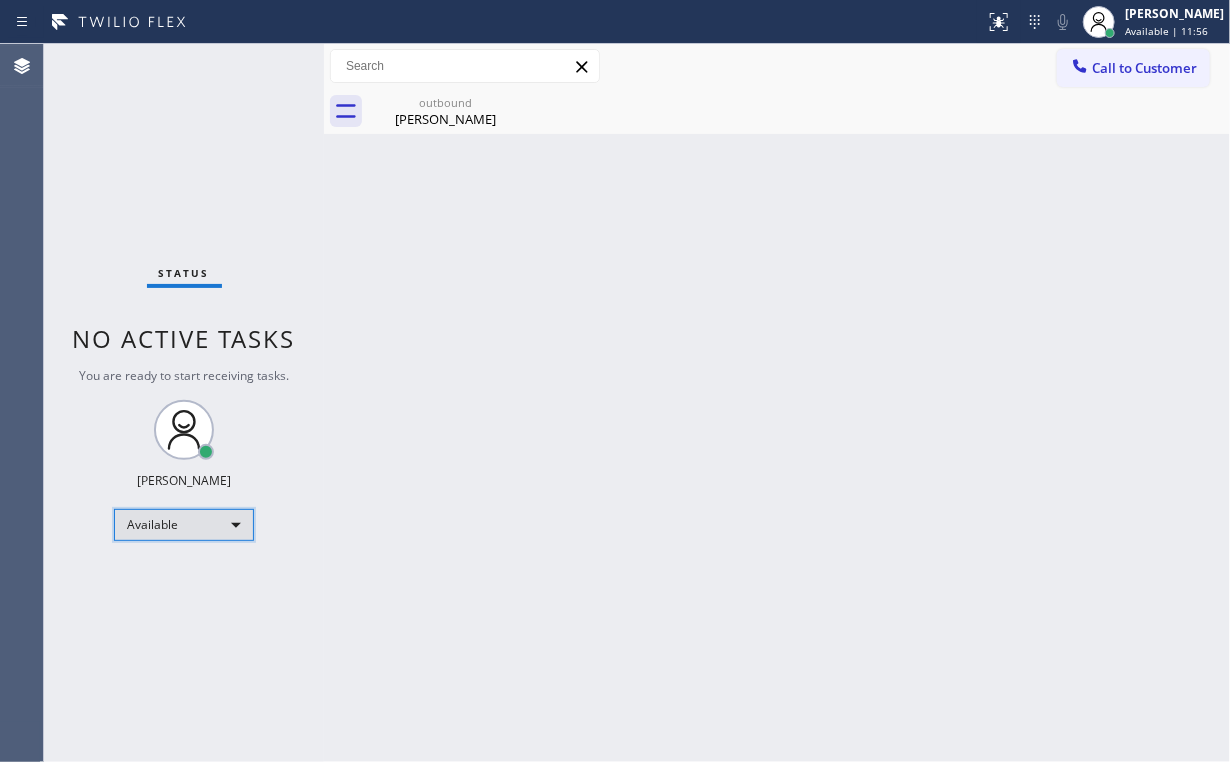 click on "Available" at bounding box center (184, 525) 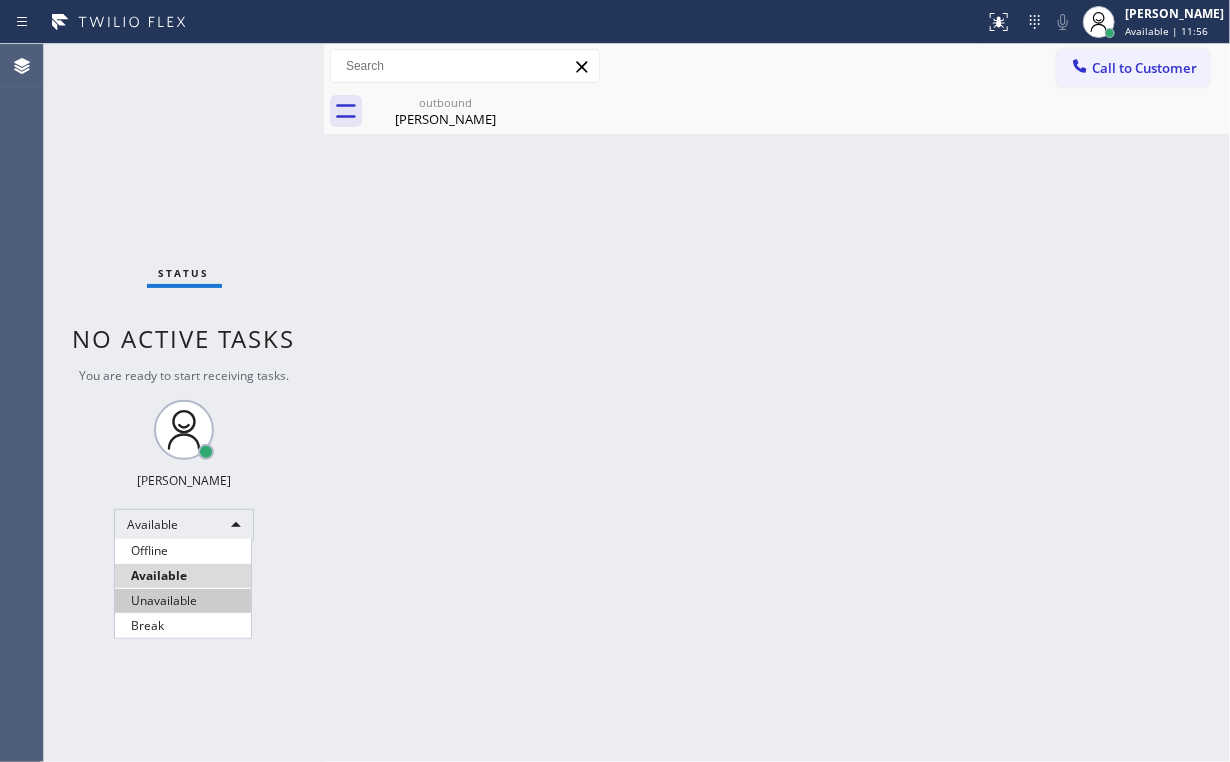 click on "Unavailable" at bounding box center (183, 601) 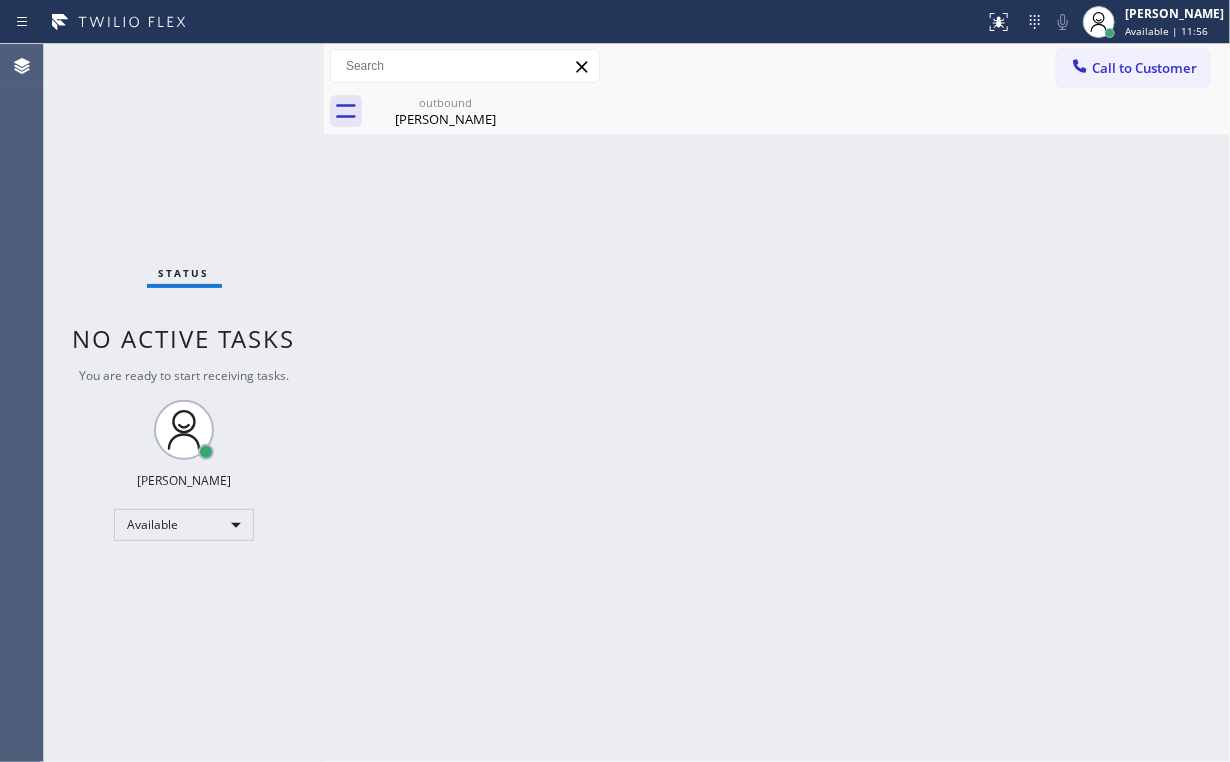click on "Back to Dashboard Change Sender ID Customers Technicians Select a contact Outbound call Location Search location Your caller id phone number Customer number Call Customer info Name   Phone none Address none Change Sender ID HVAC [PHONE_NUMBER] 5 Star Appliance [PHONE_NUMBER] Appliance Repair [PHONE_NUMBER] Plumbing [PHONE_NUMBER] Air Duct Cleaning [PHONE_NUMBER]  Electricians [PHONE_NUMBER] Cancel Change Check personal SMS Reset Change outbound [PERSON_NAME] Call to Customer Outbound call Location 5 Star Appliance Repair Your caller id phone number [PHONE_NUMBER] Customer number Call Outbound call Technician Search Technician Your caller id phone number Your caller id phone number Call outbound [PERSON_NAME] [PERSON_NAME] Since: [DATE] link to CRM copy Email [EMAIL_ADDRESS][DOMAIN_NAME]  Emails allowed Phone [PHONE_NUMBER]  Ext:  0 Phone2 none  Ext:  0  SMS allowed Primary address  [STREET_ADDRESS] EDIT Outbound call Location 5 Star Appliance Repair Your caller id phone number [PHONE_NUMBER] Customer number Call Wei" at bounding box center [777, 403] 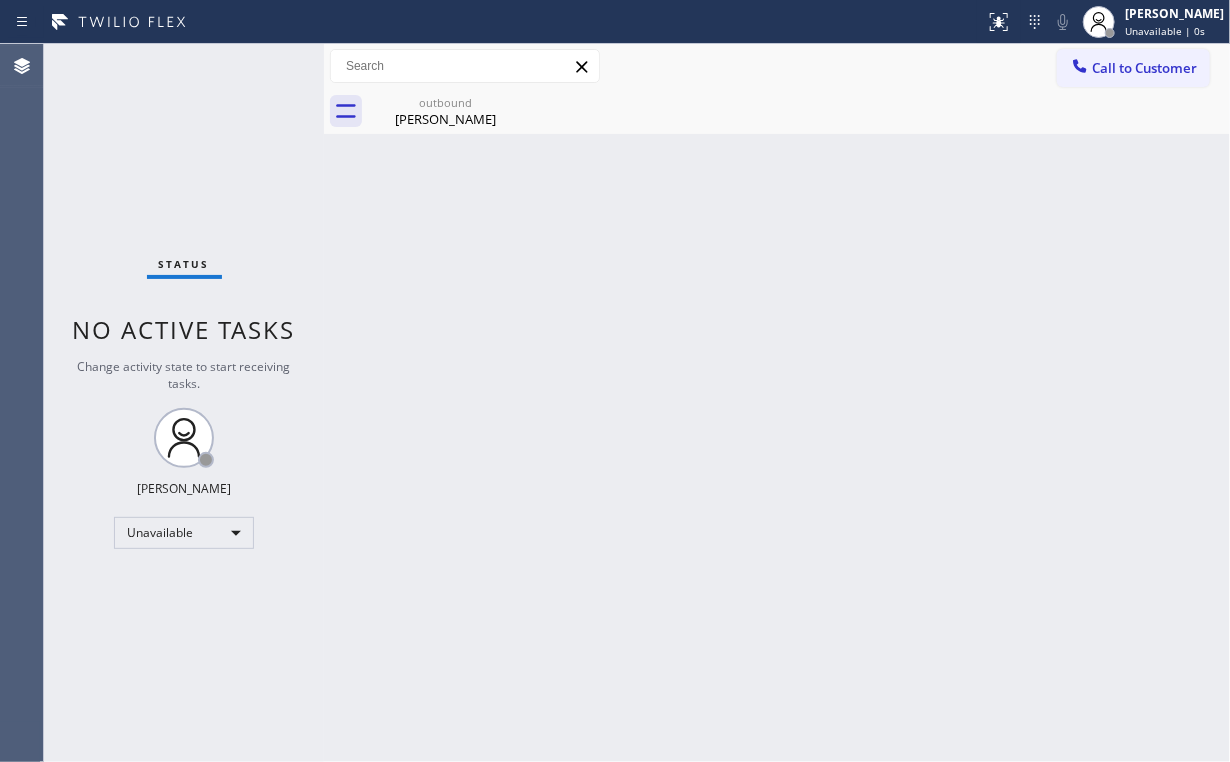 click on "Back to Dashboard Change Sender ID Customers Technicians Select a contact Outbound call Location Search location Your caller id phone number Customer number Call Customer info Name   Phone none Address none Change Sender ID HVAC [PHONE_NUMBER] 5 Star Appliance [PHONE_NUMBER] Appliance Repair [PHONE_NUMBER] Plumbing [PHONE_NUMBER] Air Duct Cleaning [PHONE_NUMBER]  Electricians [PHONE_NUMBER] Cancel Change Check personal SMS Reset Change outbound [PERSON_NAME] Call to Customer Outbound call Location 5 Star Appliance Repair Your caller id phone number [PHONE_NUMBER] Customer number Call Outbound call Technician Search Technician Your caller id phone number Your caller id phone number Call outbound [PERSON_NAME] [PERSON_NAME] Since: [DATE] link to CRM copy Email [EMAIL_ADDRESS][DOMAIN_NAME]  Emails allowed Phone [PHONE_NUMBER]  Ext:  0 Phone2 none  Ext:  0  SMS allowed Primary address  [STREET_ADDRESS] EDIT Outbound call Location 5 Star Appliance Repair Your caller id phone number [PHONE_NUMBER] Customer number Call Wei" at bounding box center [777, 403] 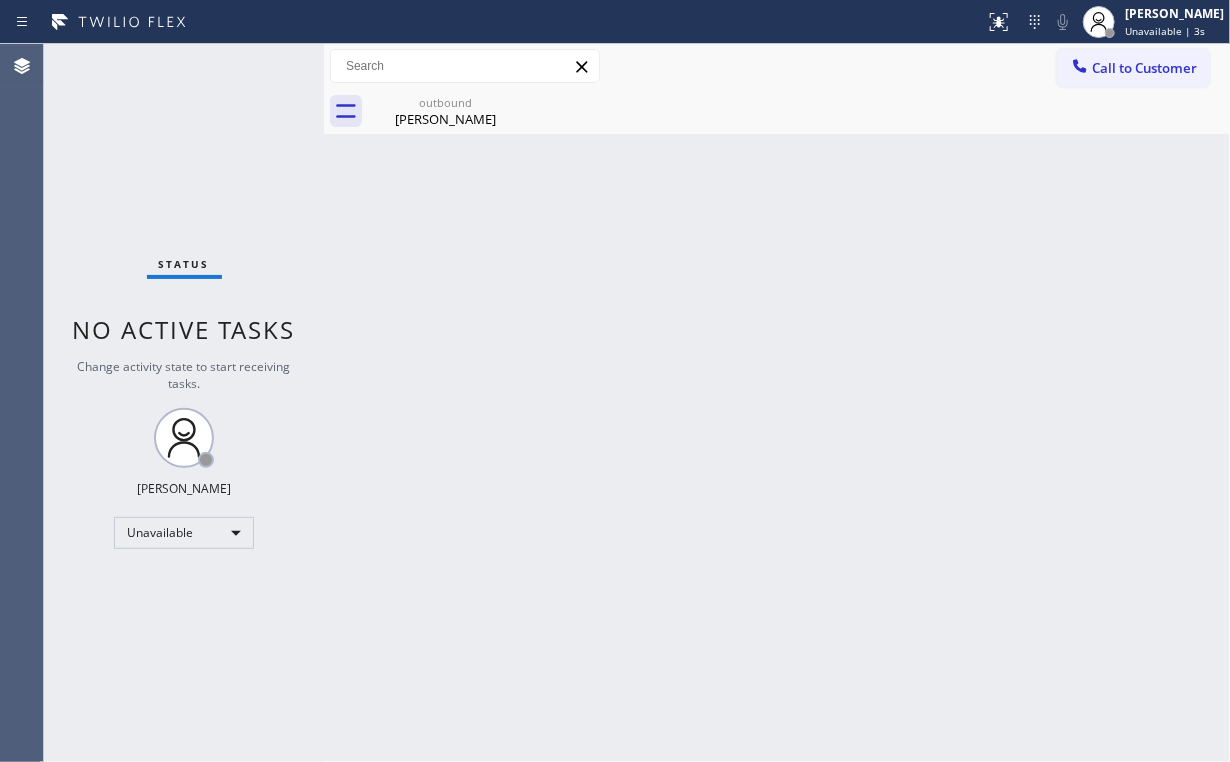 drag, startPoint x: 715, startPoint y: 166, endPoint x: 885, endPoint y: 82, distance: 189.62067 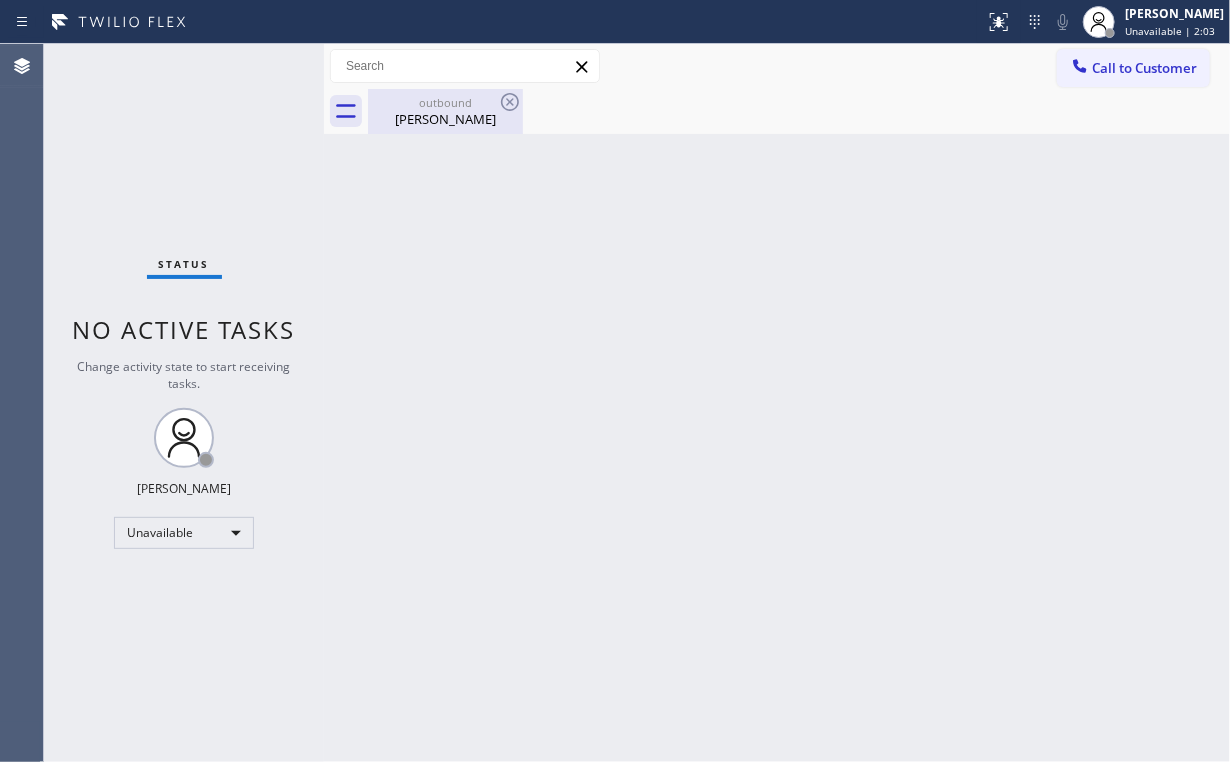 click on "outbound [PERSON_NAME]" at bounding box center [445, 111] 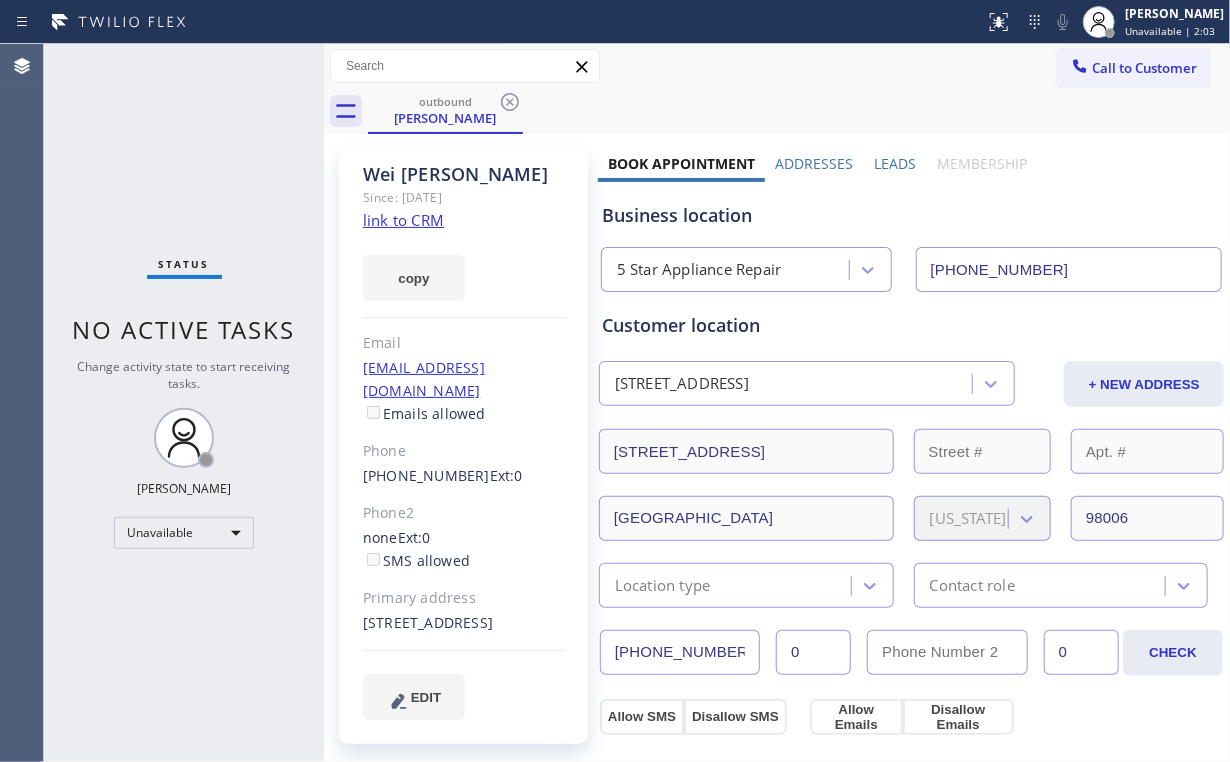 click 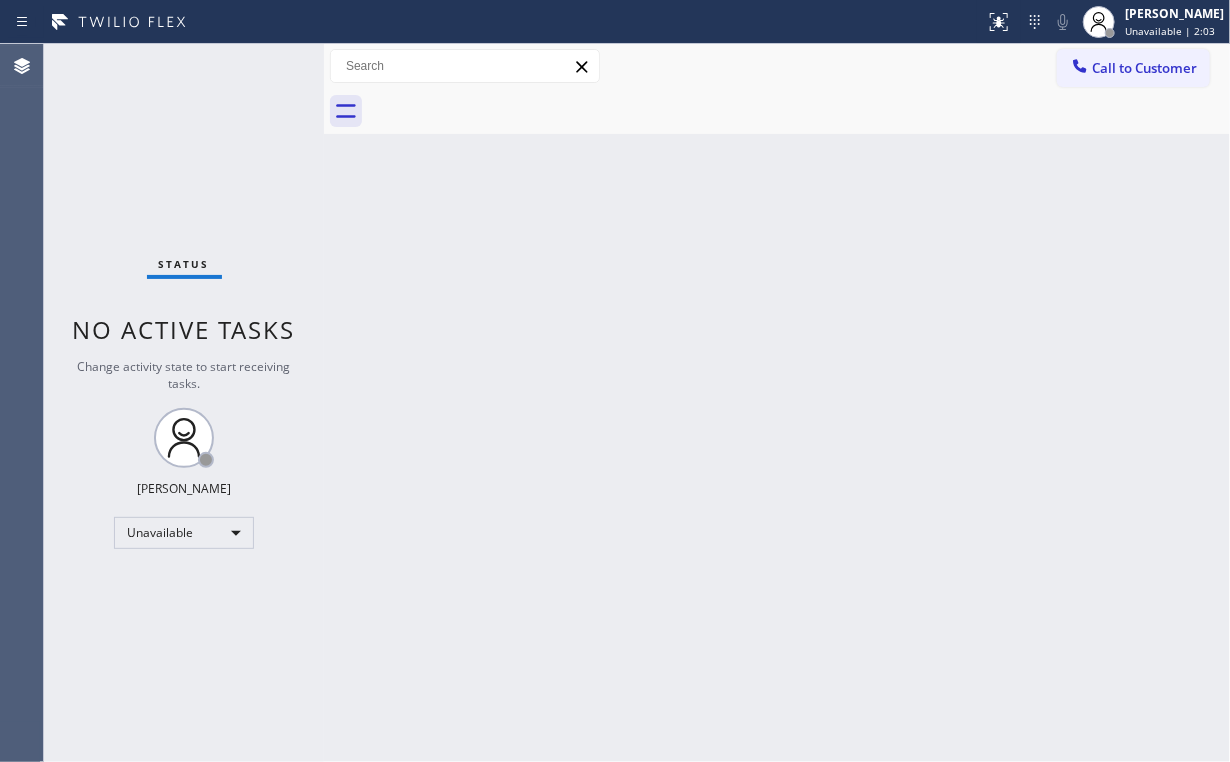 click on "Back to Dashboard Change Sender ID Customers Technicians Select a contact Outbound call Location Search location Your caller id phone number Customer number Call Customer info Name   Phone none Address none Change Sender ID HVAC [PHONE_NUMBER] 5 Star Appliance [PHONE_NUMBER] Appliance Repair [PHONE_NUMBER] Plumbing [PHONE_NUMBER] Air Duct Cleaning [PHONE_NUMBER]  Electricians [PHONE_NUMBER] Cancel Change Check personal SMS Reset Change No tabs Call to Customer Outbound call Location 5 Star Appliance Repair Your caller id phone number [PHONE_NUMBER] Customer number Call Outbound call Technician Search Technician Your caller id phone number Your caller id phone number Call" at bounding box center [777, 403] 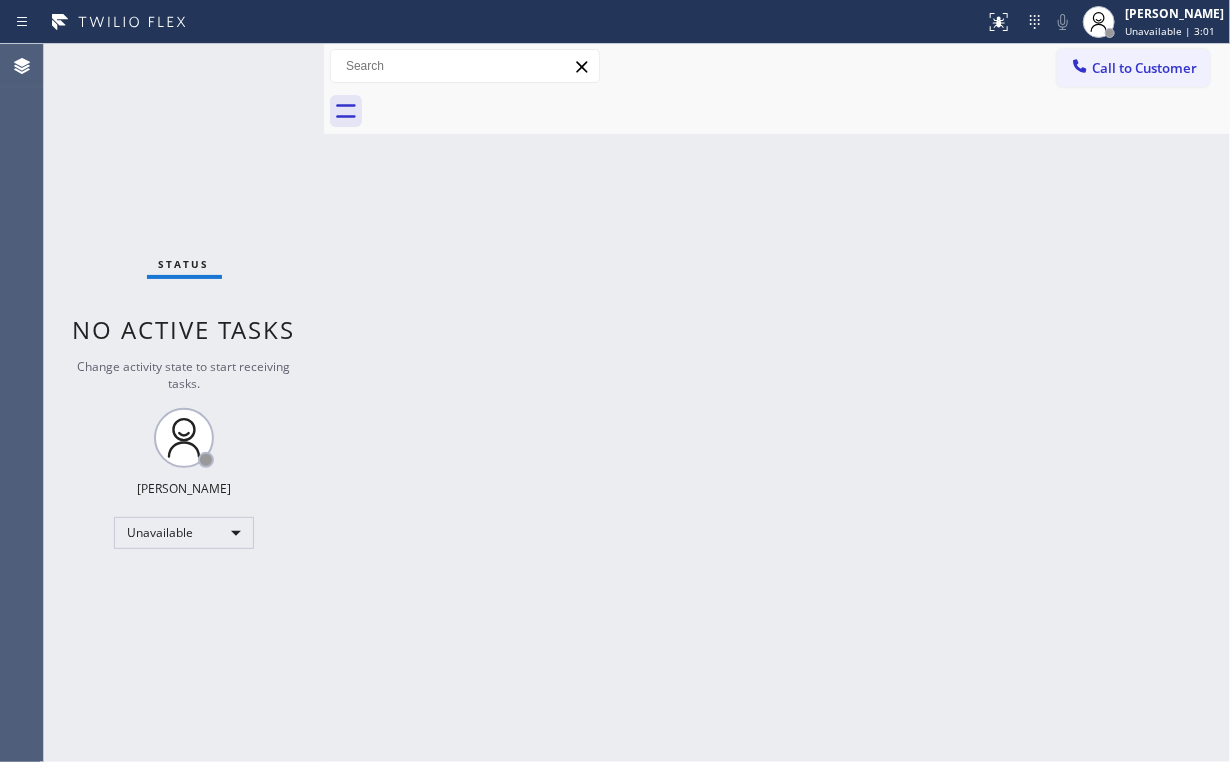 click on "Back to Dashboard Change Sender ID Customers Technicians Select a contact Outbound call Location Search location Your caller id phone number Customer number Call Customer info Name   Phone none Address none Change Sender ID HVAC [PHONE_NUMBER] 5 Star Appliance [PHONE_NUMBER] Appliance Repair [PHONE_NUMBER] Plumbing [PHONE_NUMBER] Air Duct Cleaning [PHONE_NUMBER]  Electricians [PHONE_NUMBER] Cancel Change Check personal SMS Reset Change No tabs Call to Customer Outbound call Location 5 Star Appliance Repair Your caller id phone number [PHONE_NUMBER] Customer number Call Outbound call Technician Search Technician Your caller id phone number Your caller id phone number Call" at bounding box center (777, 403) 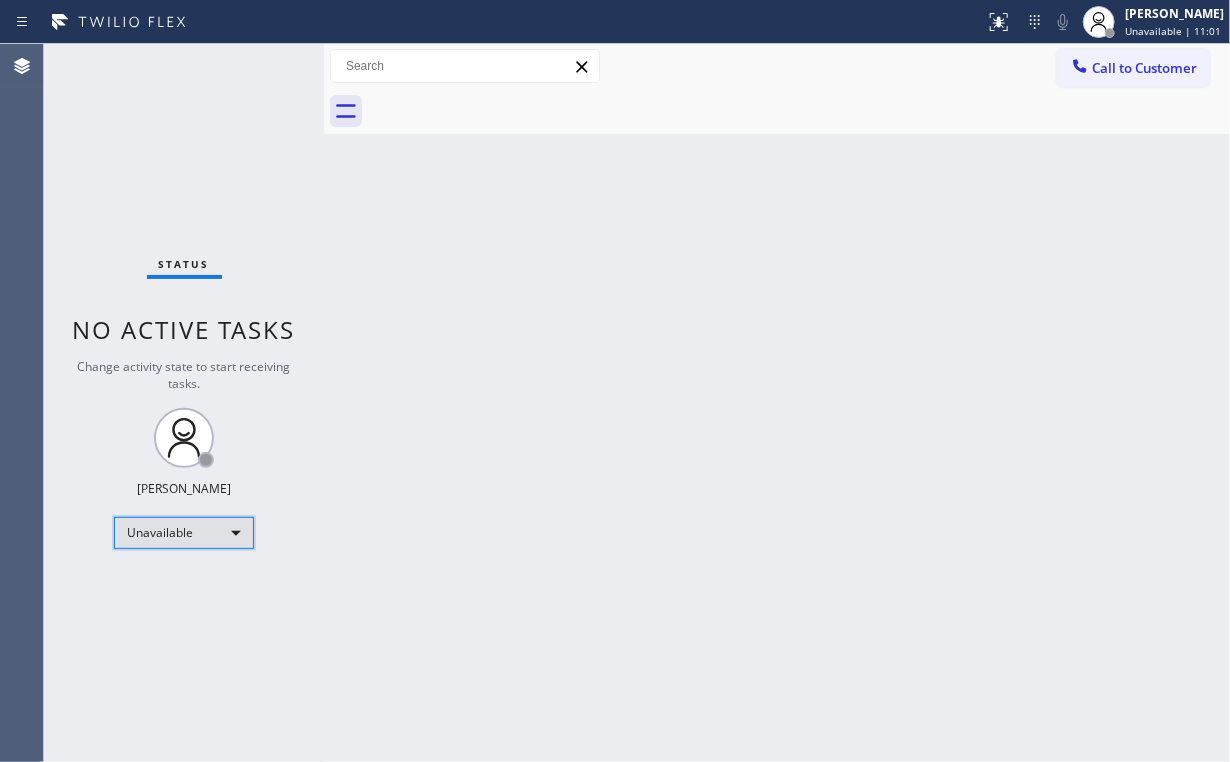 click on "Unavailable" at bounding box center (184, 533) 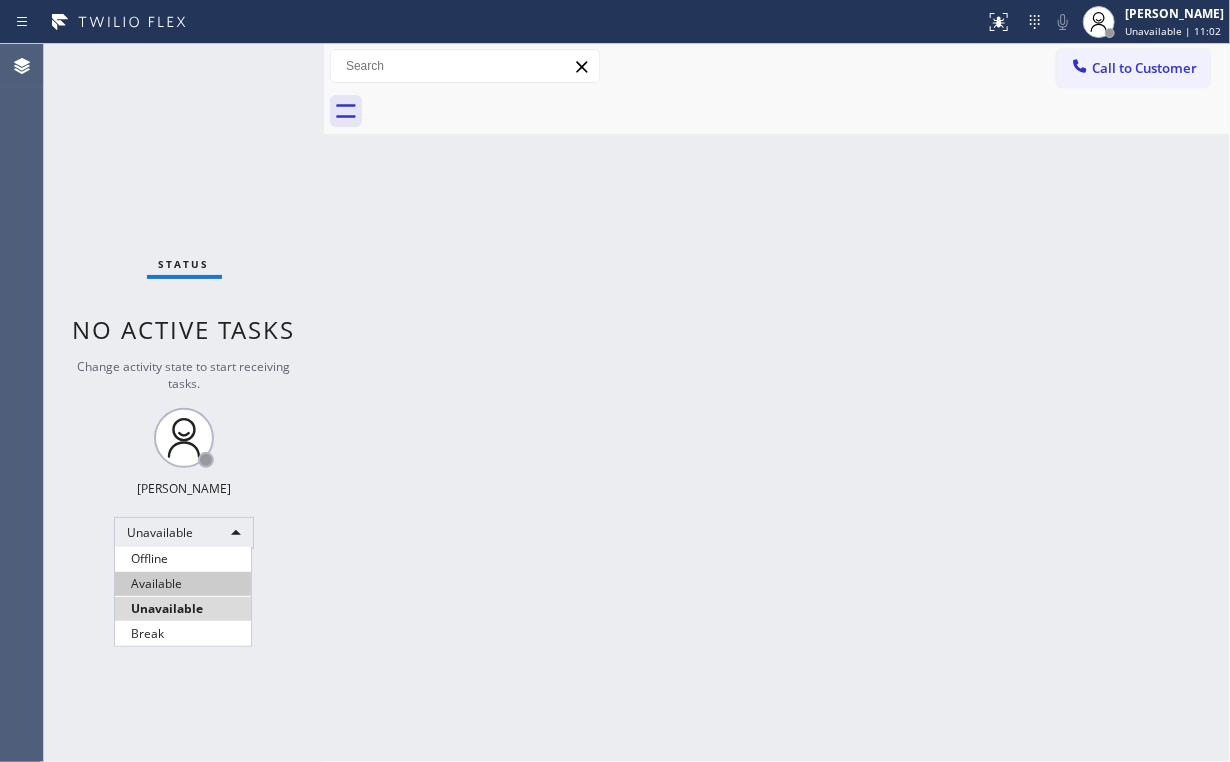 click on "Available" at bounding box center [183, 584] 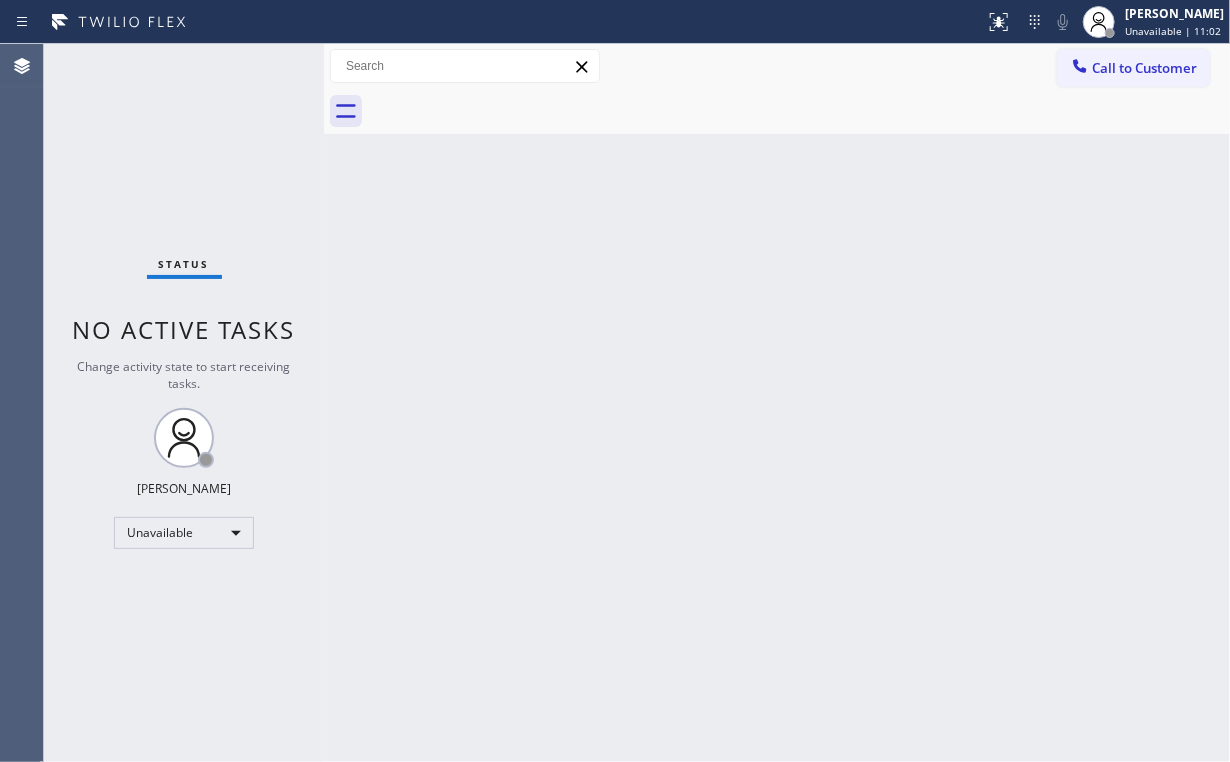 click on "Back to Dashboard Change Sender ID Customers Technicians Select a contact Outbound call Location Search location Your caller id phone number Customer number Call Customer info Name   Phone none Address none Change Sender ID HVAC [PHONE_NUMBER] 5 Star Appliance [PHONE_NUMBER] Appliance Repair [PHONE_NUMBER] Plumbing [PHONE_NUMBER] Air Duct Cleaning [PHONE_NUMBER]  Electricians [PHONE_NUMBER] Cancel Change Check personal SMS Reset Change No tabs Call to Customer Outbound call Location 5 Star Appliance Repair Your caller id phone number [PHONE_NUMBER] Customer number Call Outbound call Technician Search Technician Your caller id phone number Your caller id phone number Call" at bounding box center (777, 403) 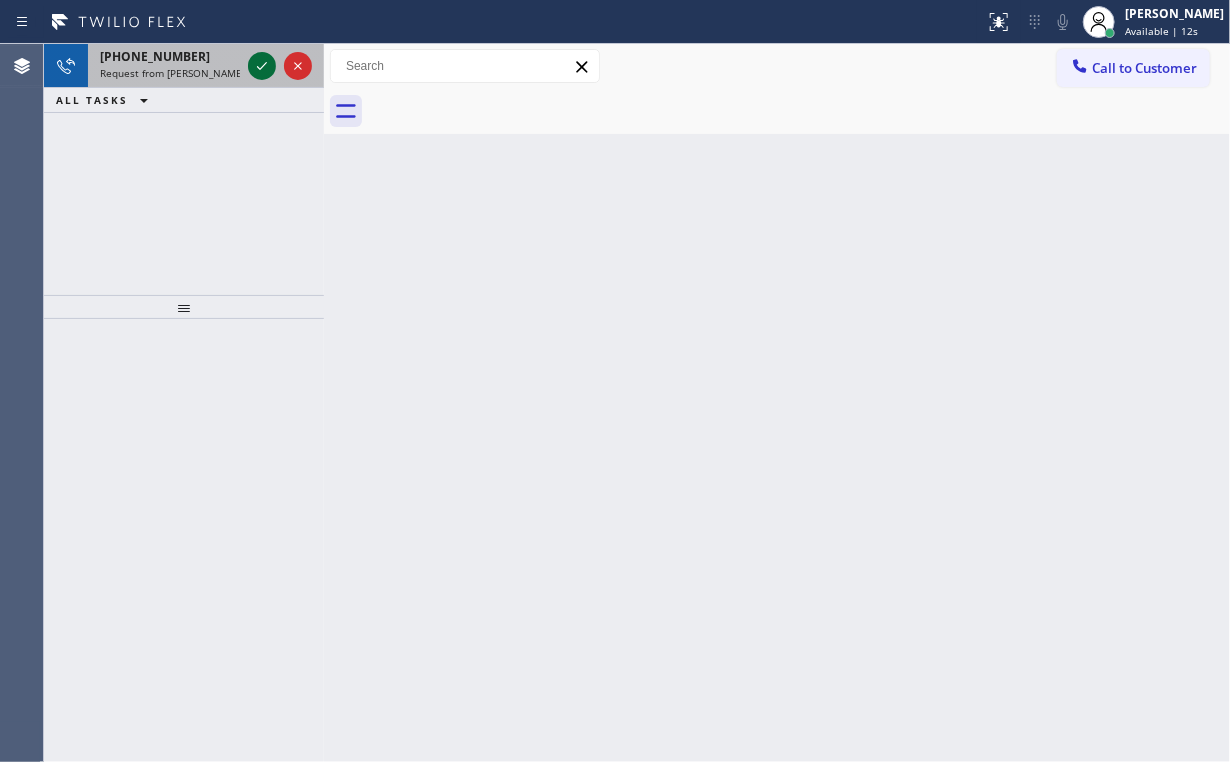 click 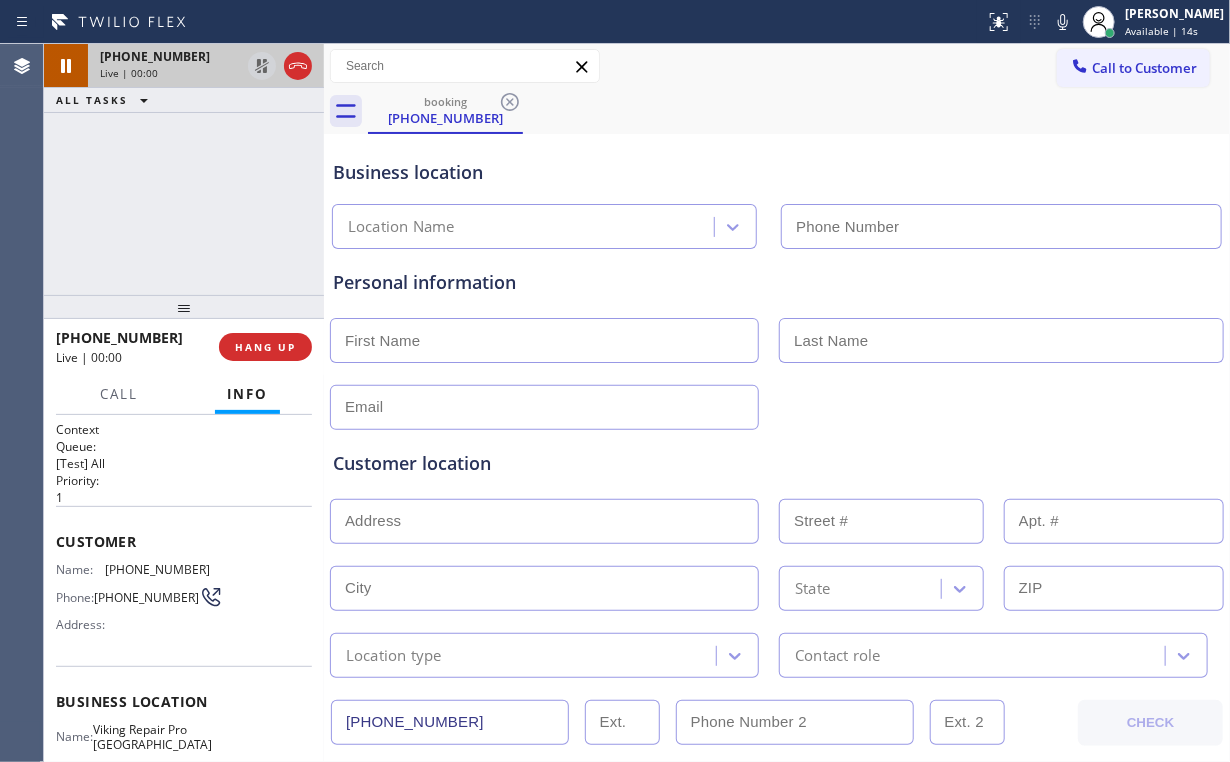 type on "[PHONE_NUMBER]" 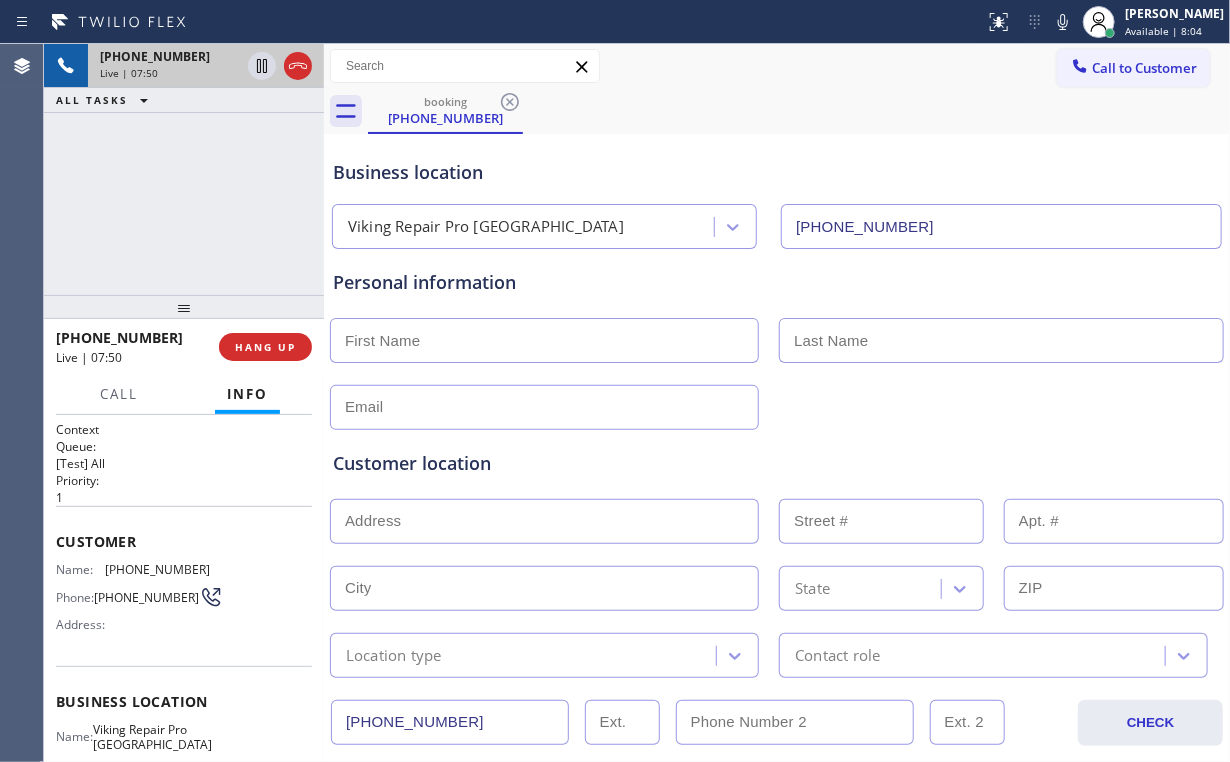 click on "[PHONE_NUMBER] Live | 07:50 ALL TASKS ALL TASKS ACTIVE TASKS TASKS IN WRAP UP" at bounding box center (184, 169) 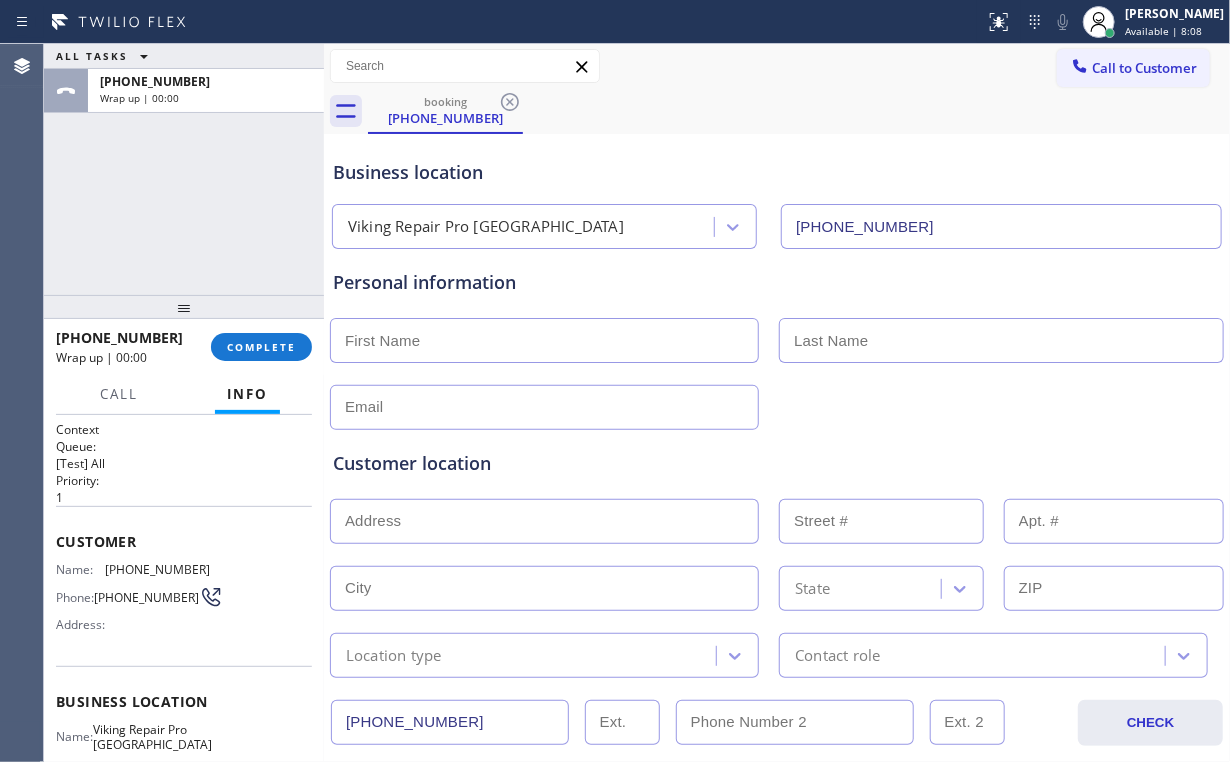 click at bounding box center (544, 340) 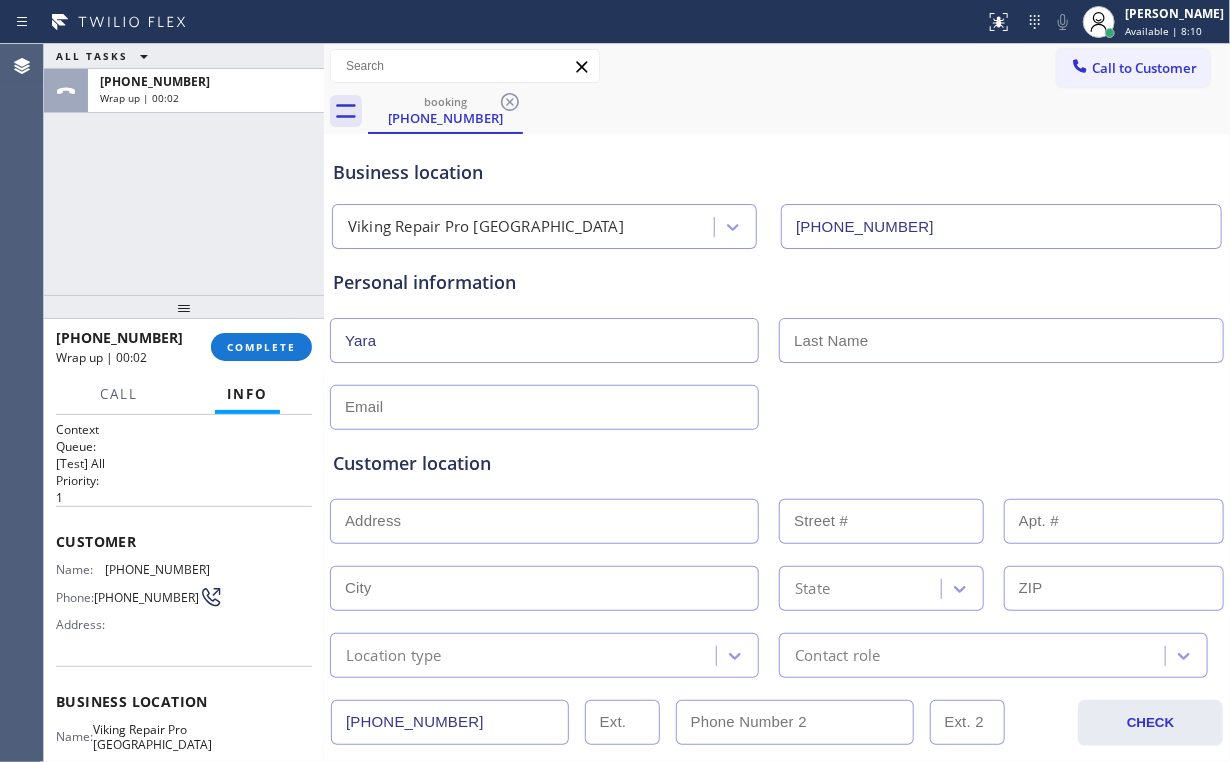 type on "Yara" 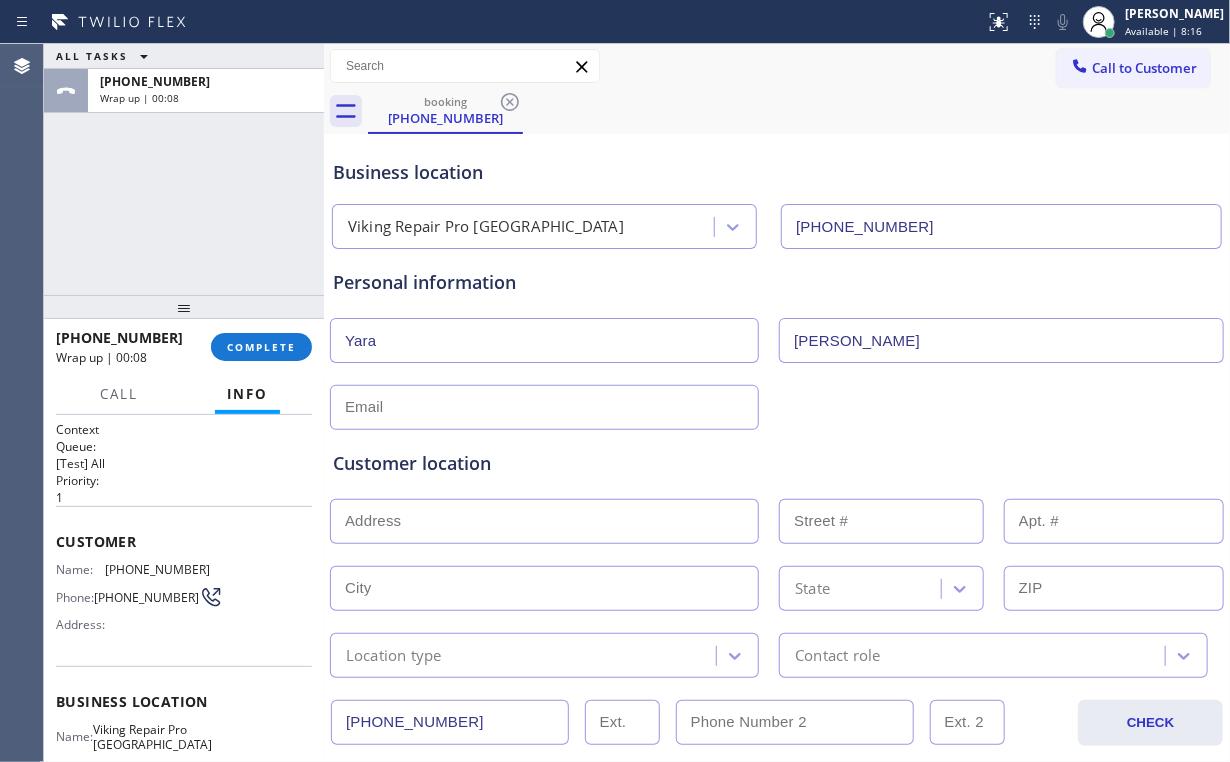type on "[PERSON_NAME]" 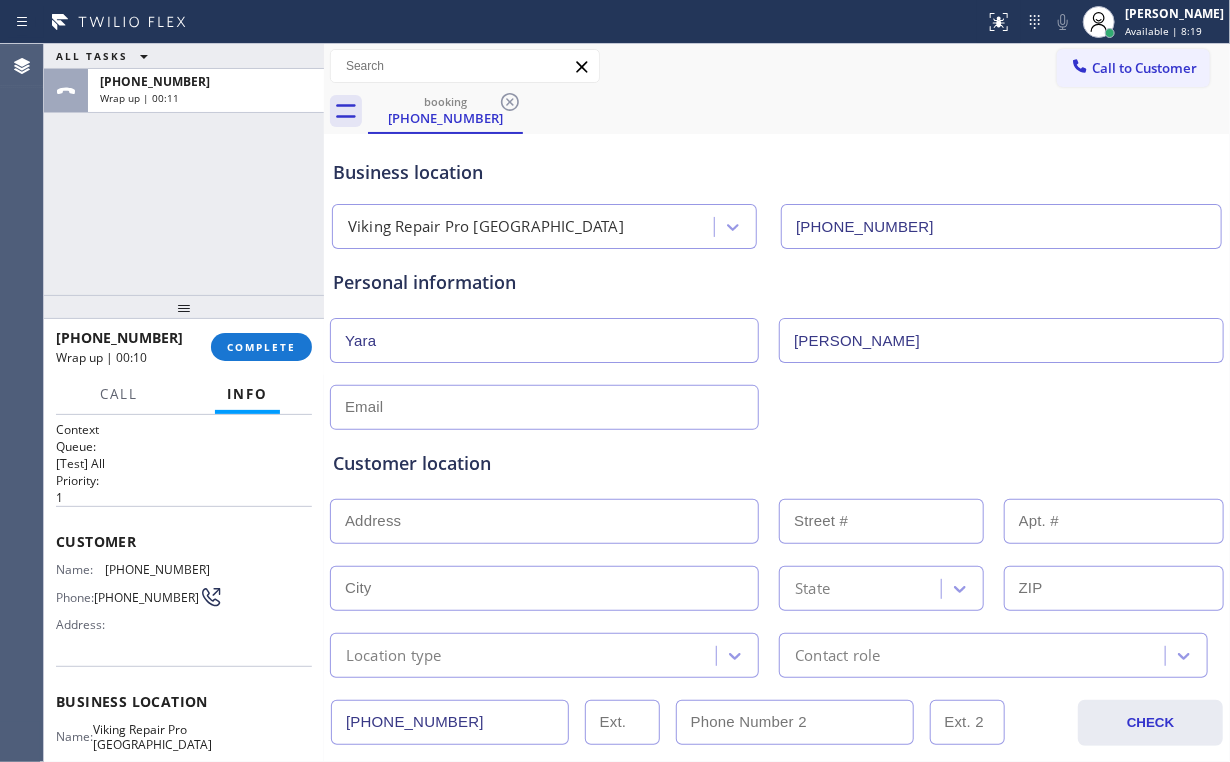 drag, startPoint x: 398, startPoint y: 395, endPoint x: 410, endPoint y: 394, distance: 12.0415945 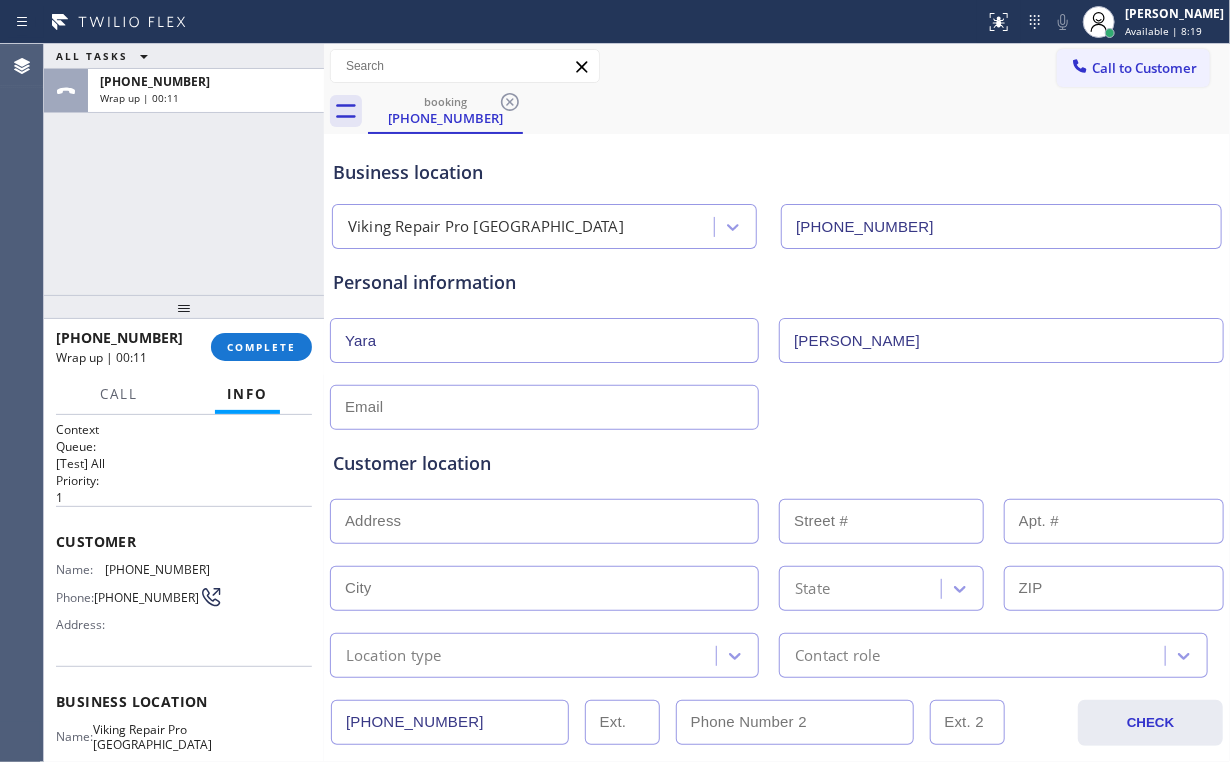 paste on "[EMAIL_ADDRESS][DOMAIN_NAME]" 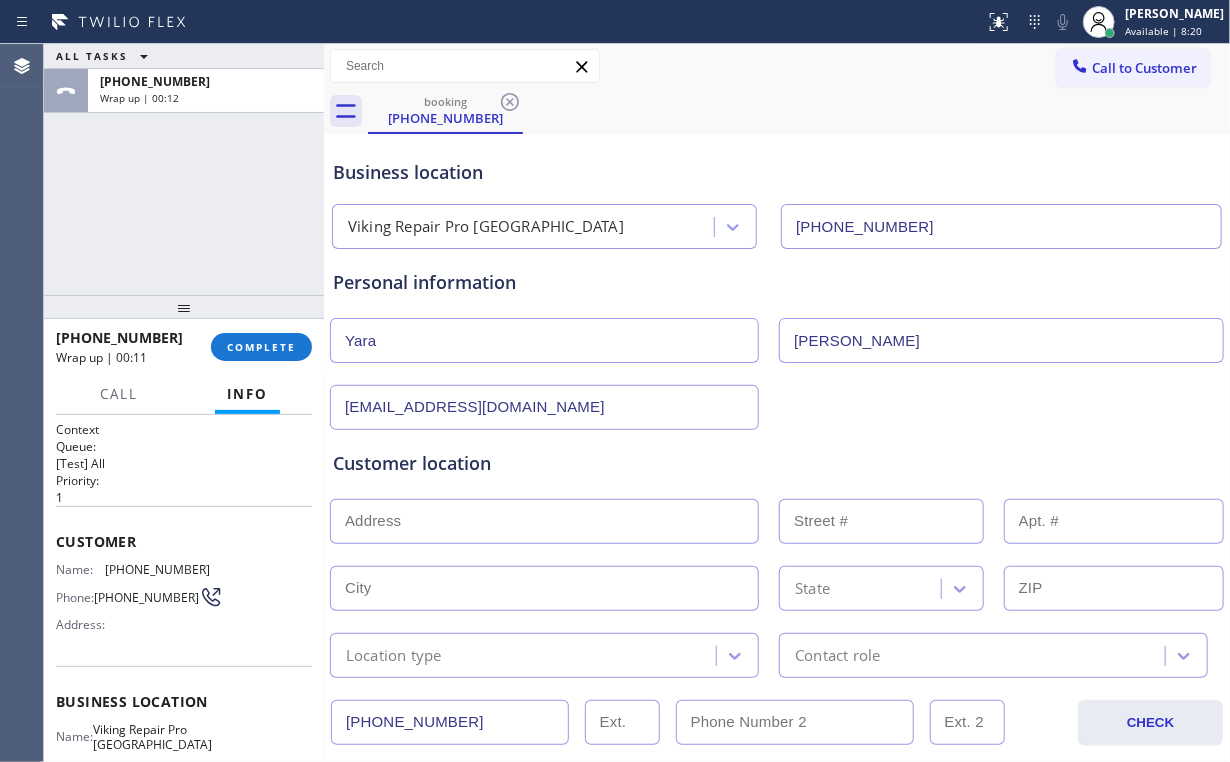 type on "[EMAIL_ADDRESS][DOMAIN_NAME]" 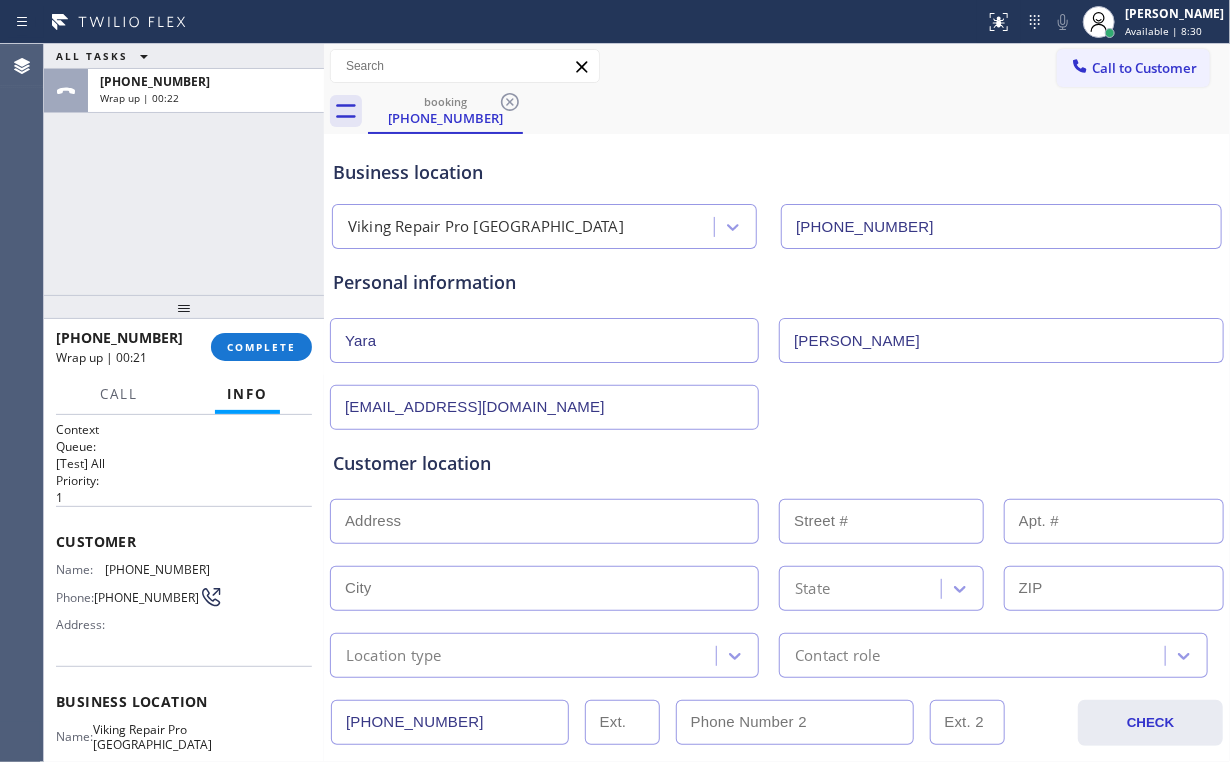 drag, startPoint x: 495, startPoint y: 521, endPoint x: 556, endPoint y: 654, distance: 146.32156 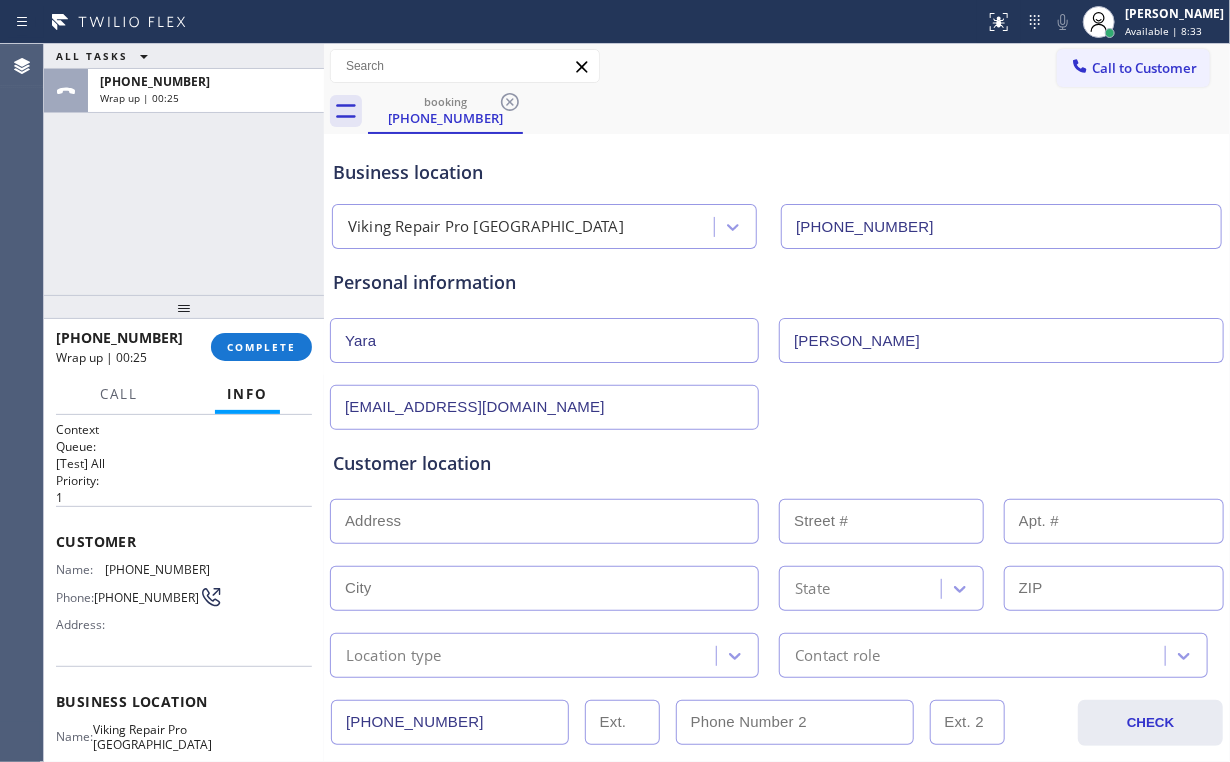 click at bounding box center (544, 521) 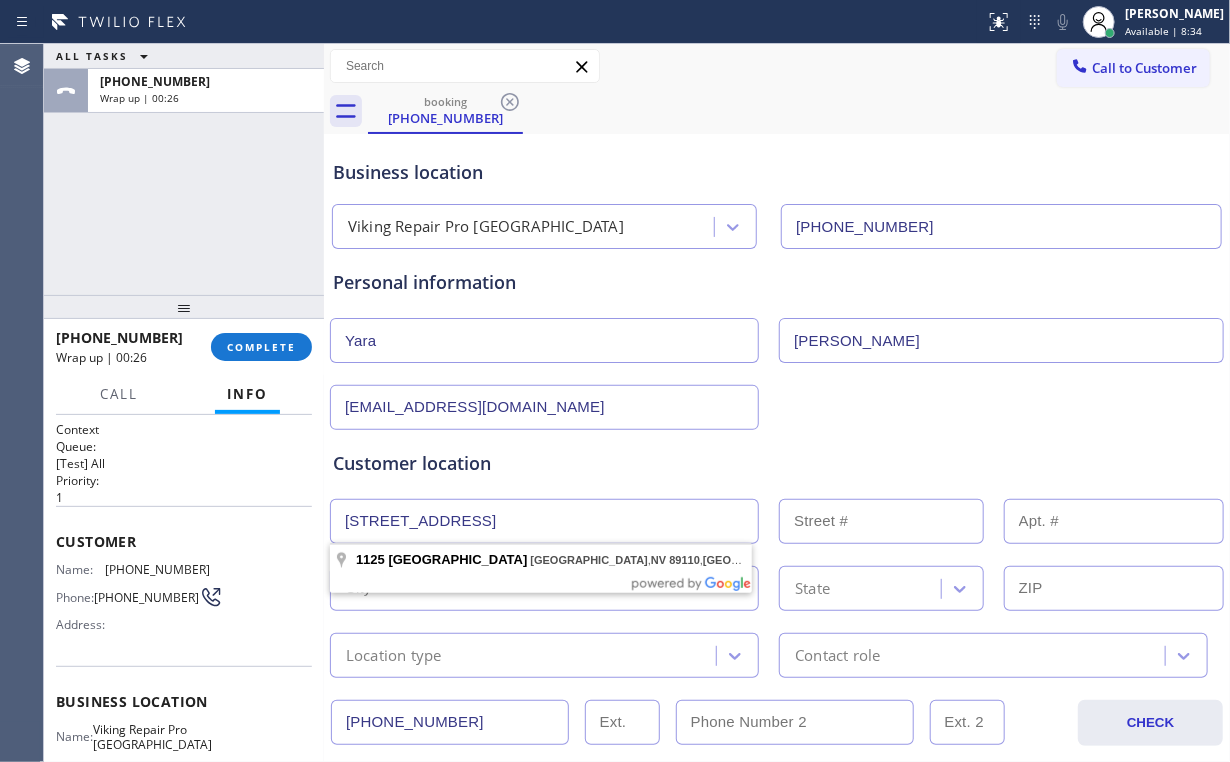 type on "[STREET_ADDRESS]" 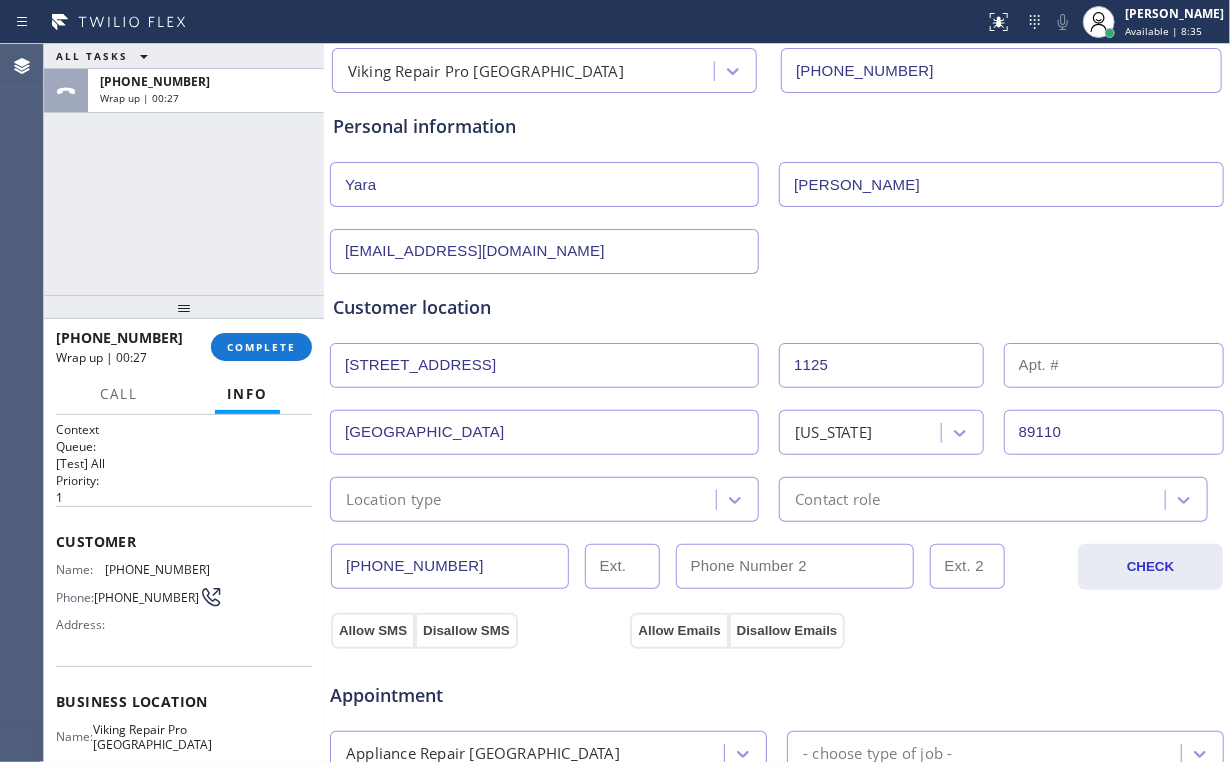 scroll, scrollTop: 160, scrollLeft: 0, axis: vertical 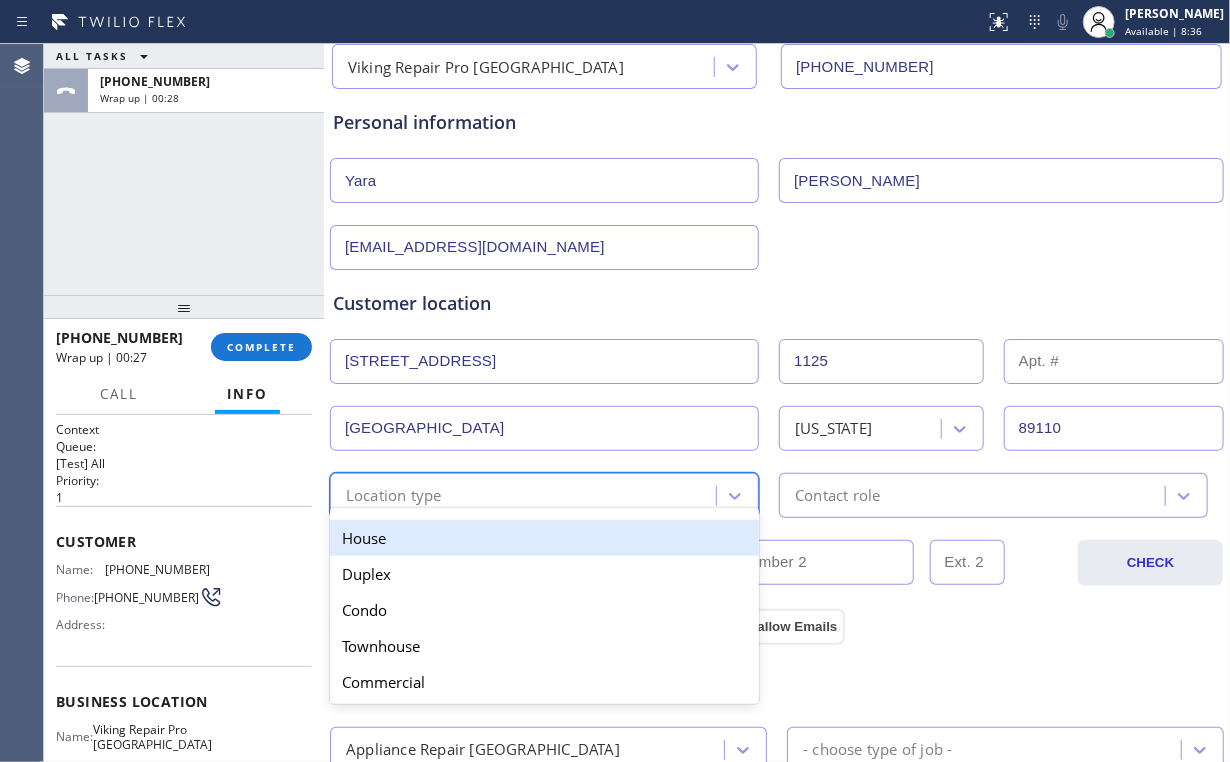 click on "Location type" at bounding box center (526, 495) 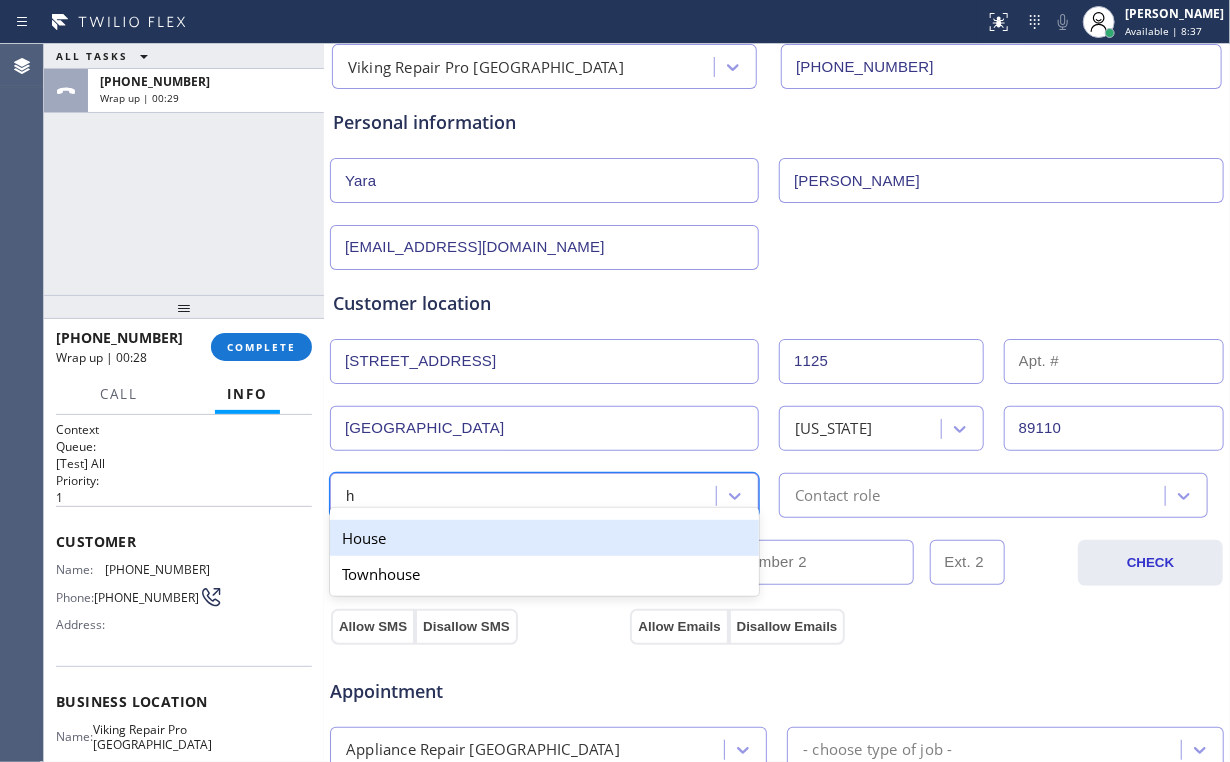 click on "House" at bounding box center (544, 538) 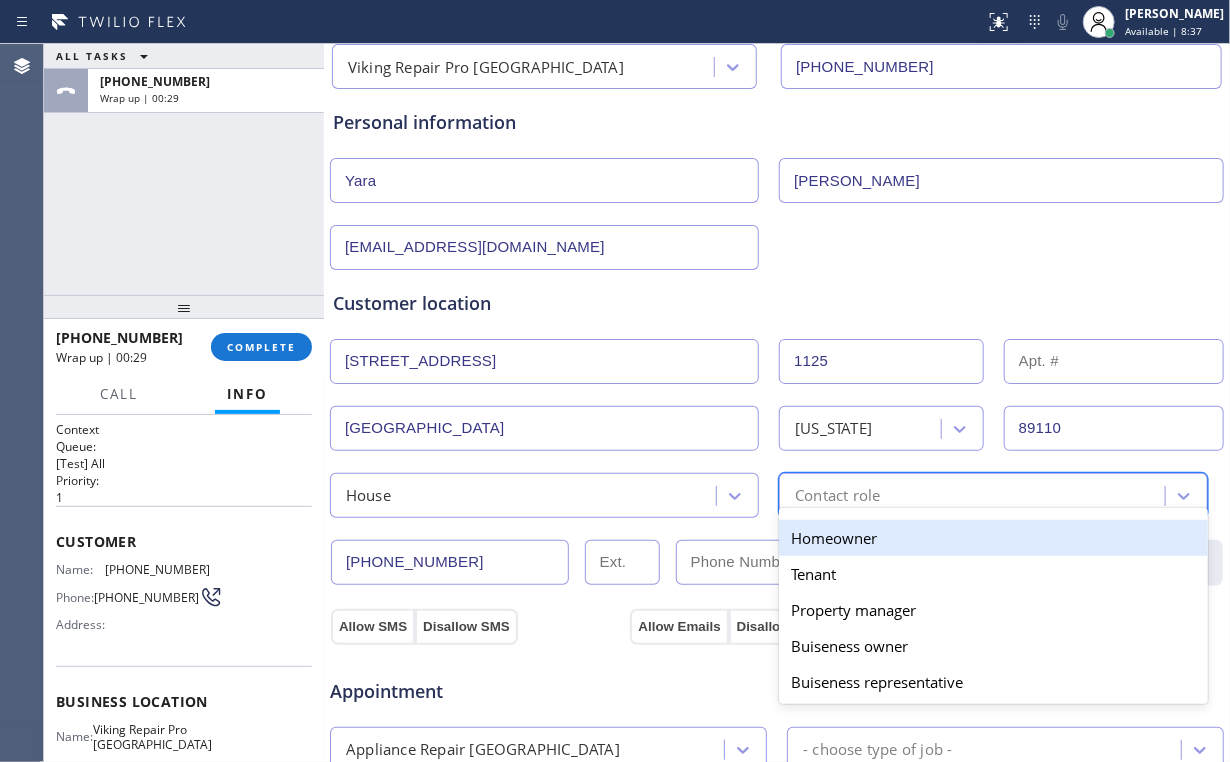 drag, startPoint x: 783, startPoint y: 497, endPoint x: 800, endPoint y: 498, distance: 17.029387 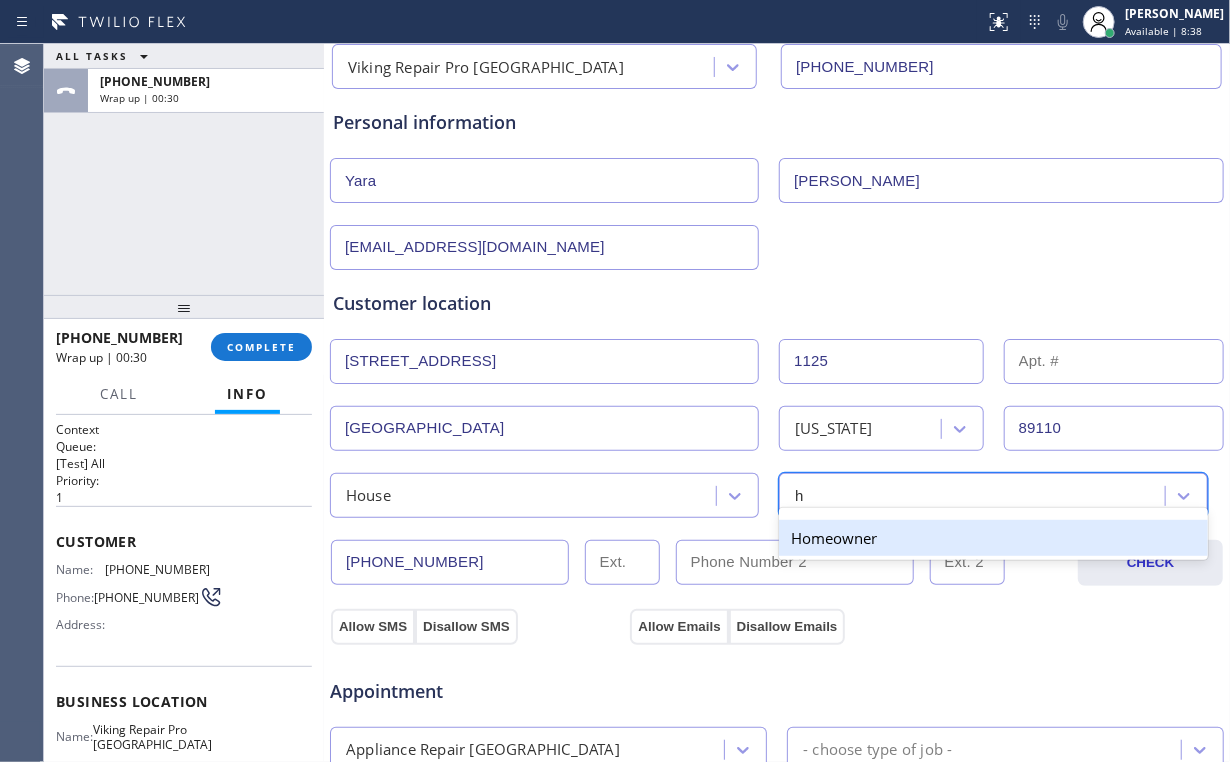 click on "Homeowner" at bounding box center [993, 538] 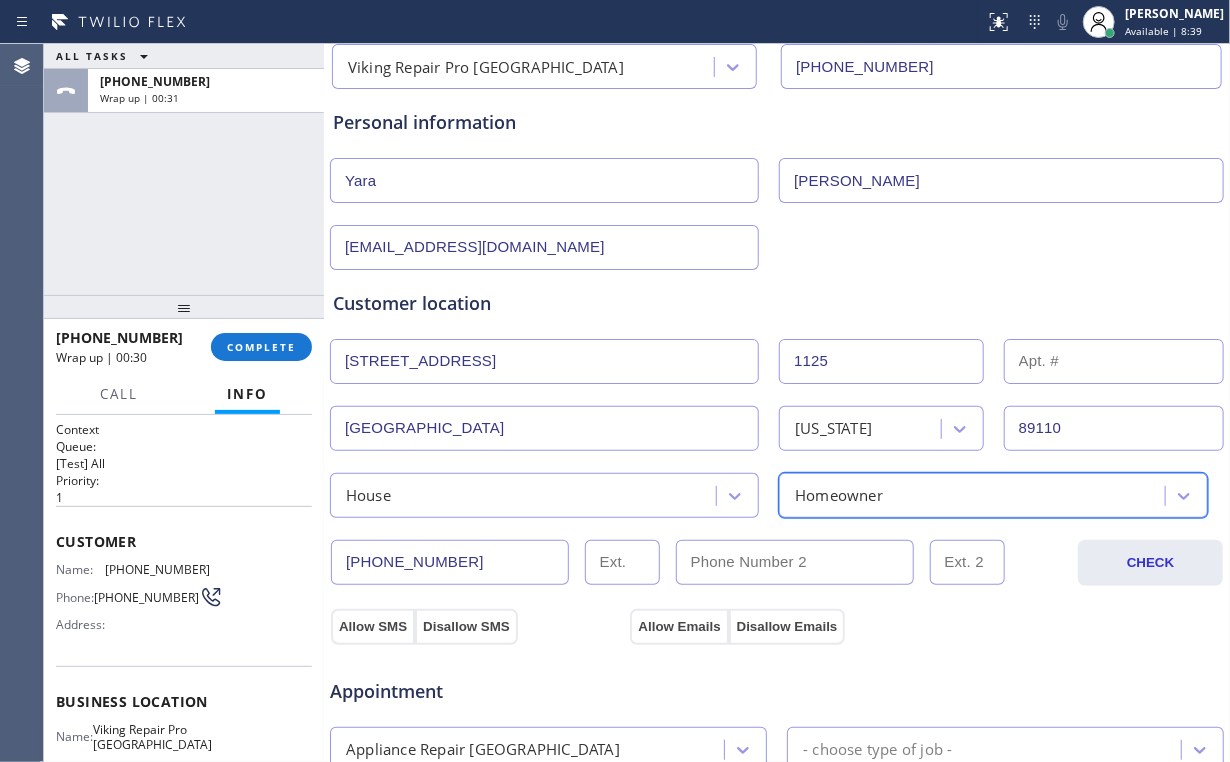 click on "Customer location >> ADD NEW ADDRESS << + NEW ADDRESS [STREET_ADDRESS][US_STATE] House   option Homeowner, selected.     5 results available. Select is focused ,type to refine list, press Down to open the menu,  Homeowner" at bounding box center [777, 394] 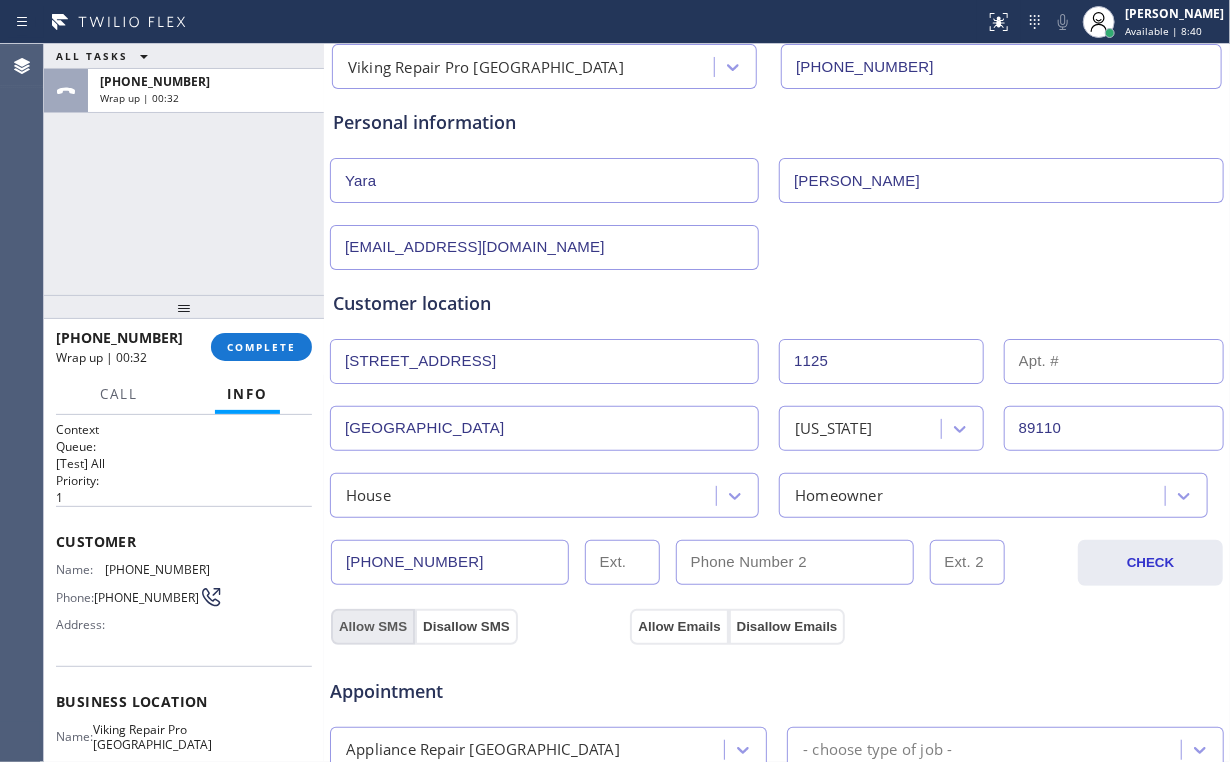 click on "Allow SMS" at bounding box center [373, 627] 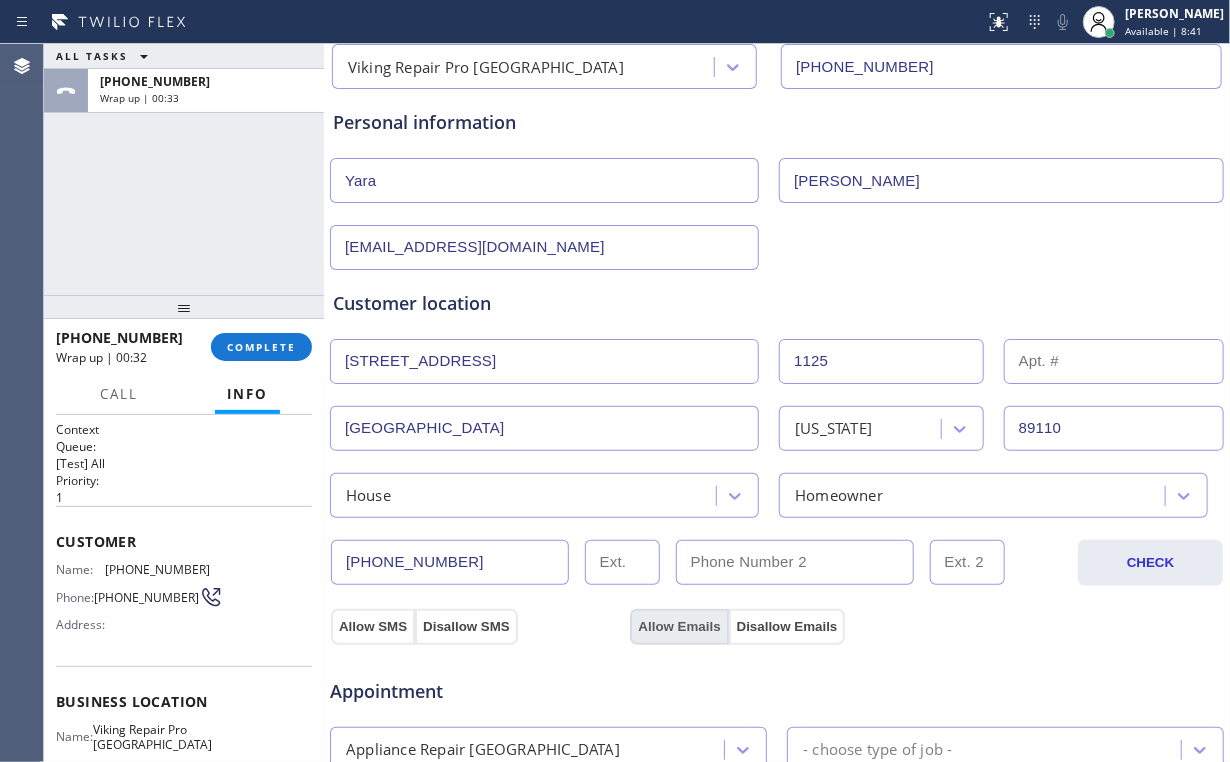 click on "Allow Emails" at bounding box center [679, 627] 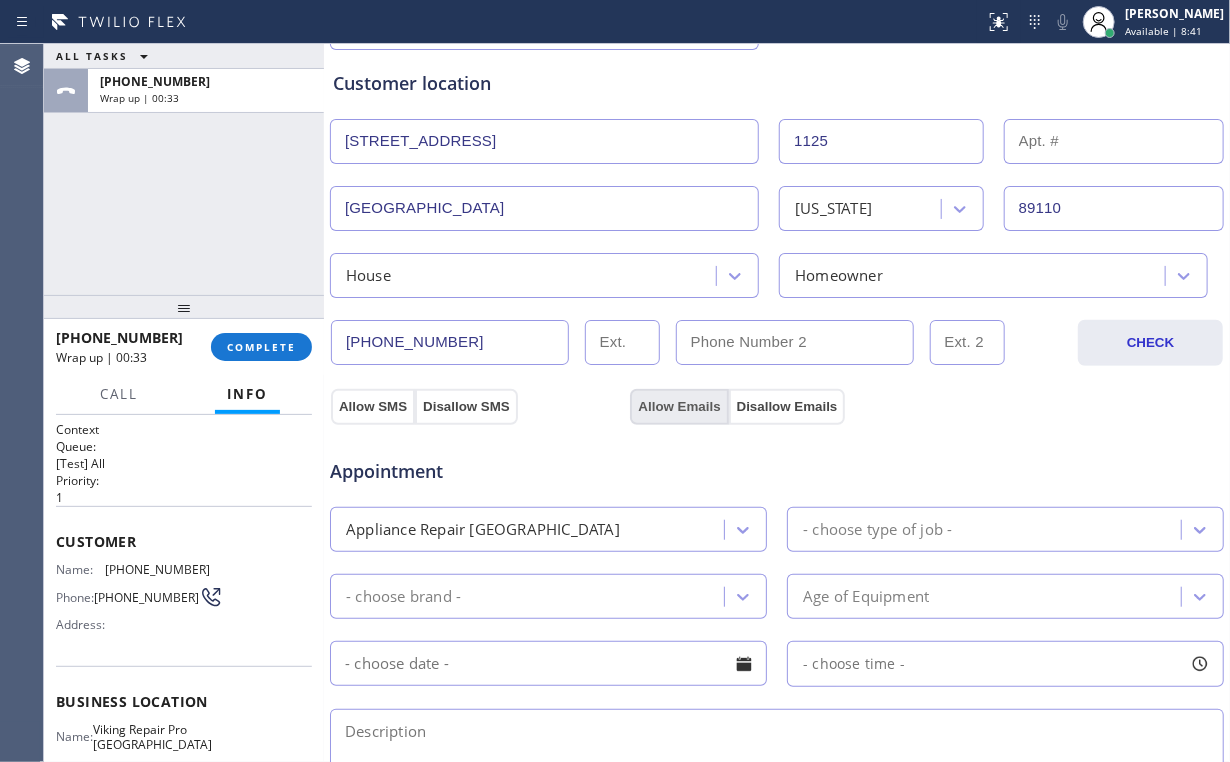scroll, scrollTop: 400, scrollLeft: 0, axis: vertical 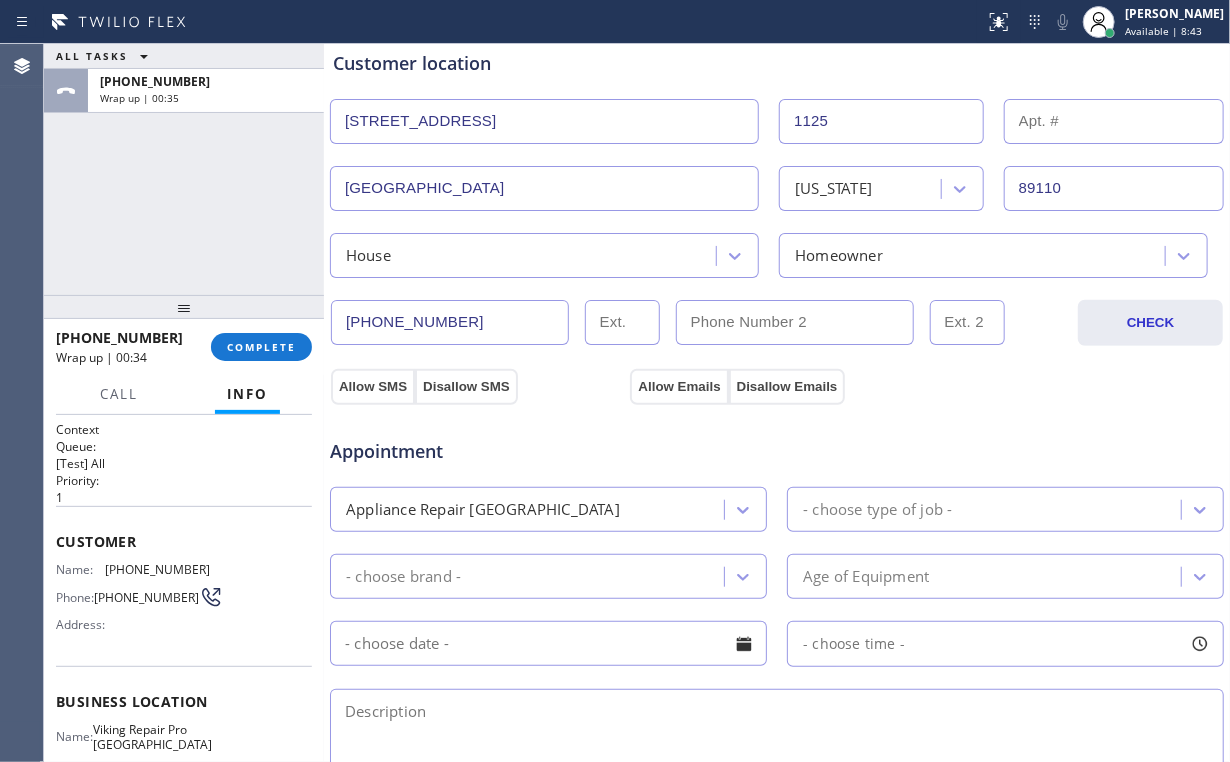 click on "Appliance Repair [GEOGRAPHIC_DATA]" at bounding box center (483, 509) 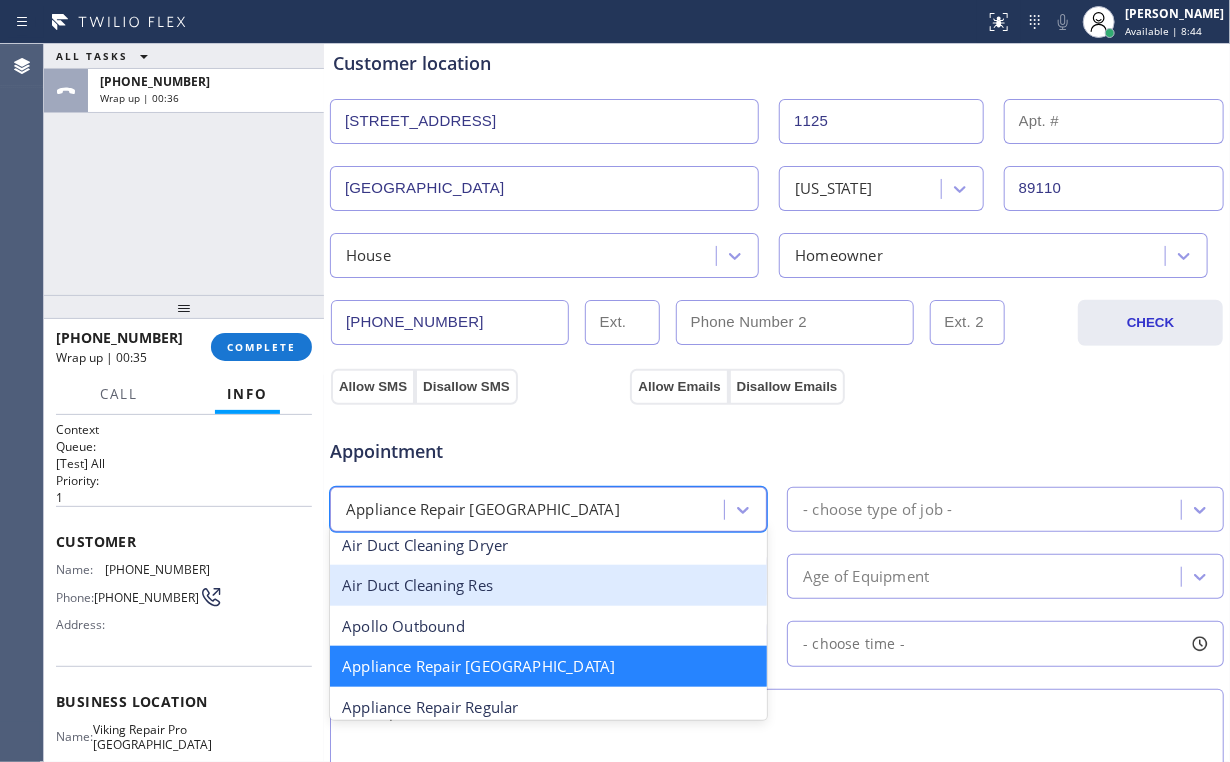 scroll, scrollTop: 162, scrollLeft: 0, axis: vertical 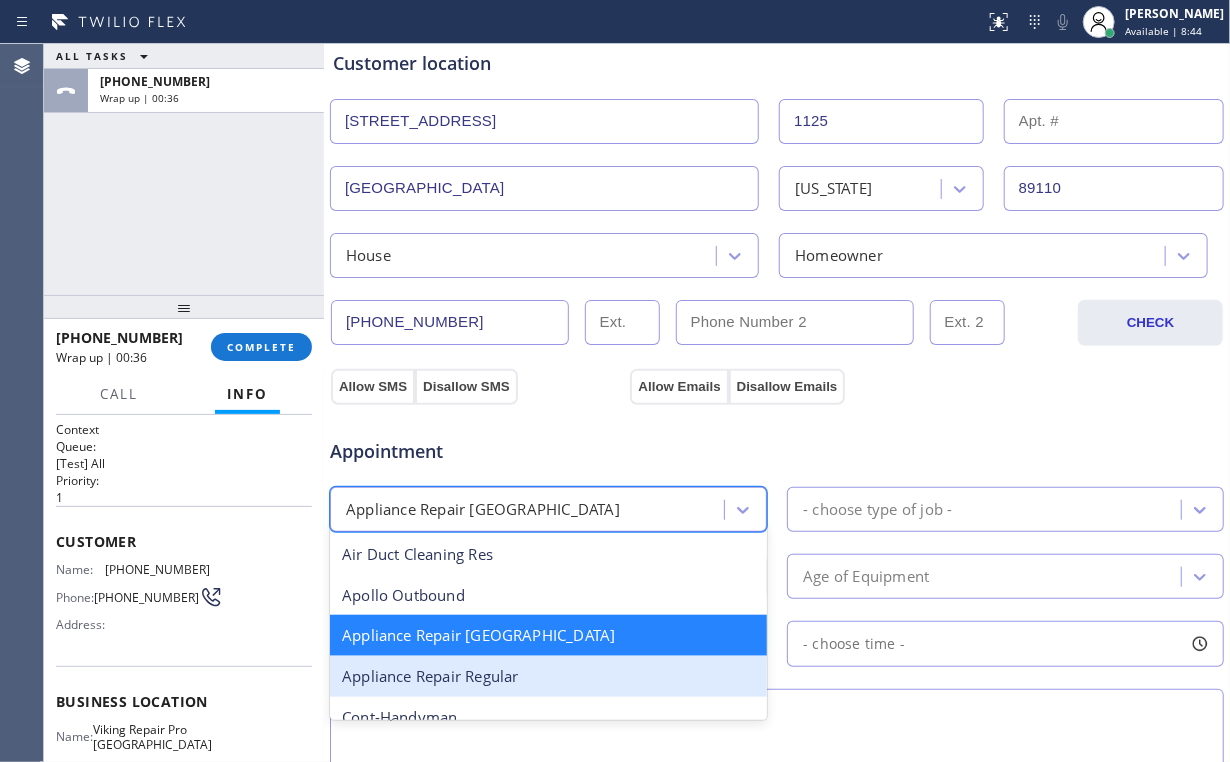 click on "Appliance Repair Regular" at bounding box center (548, 676) 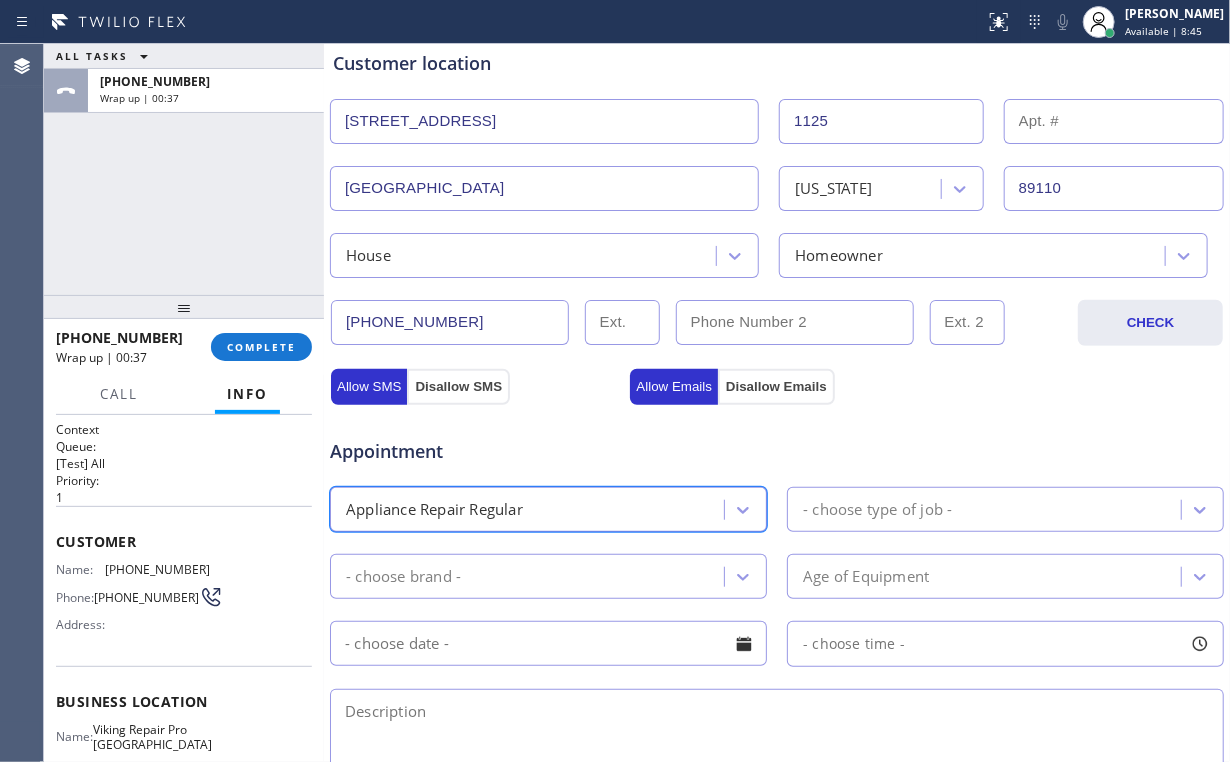 click on "- choose brand -" at bounding box center (530, 576) 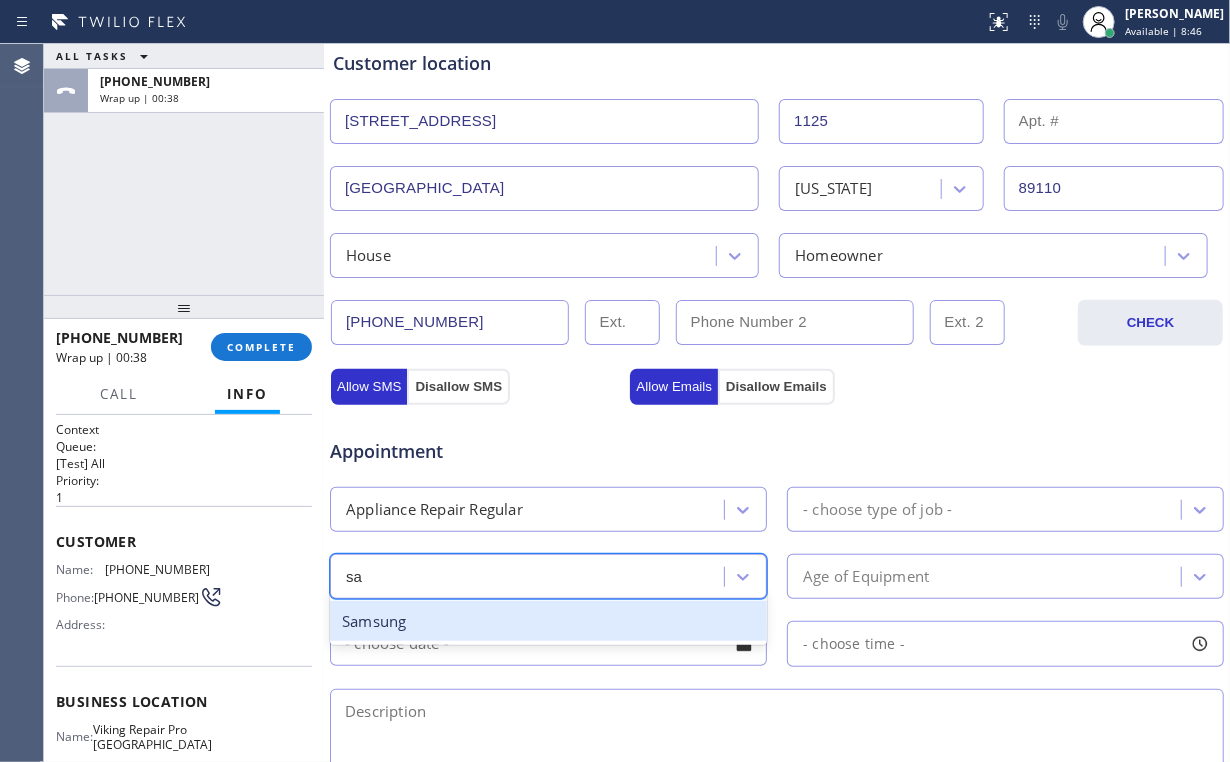 click on "Samsung" at bounding box center (548, 621) 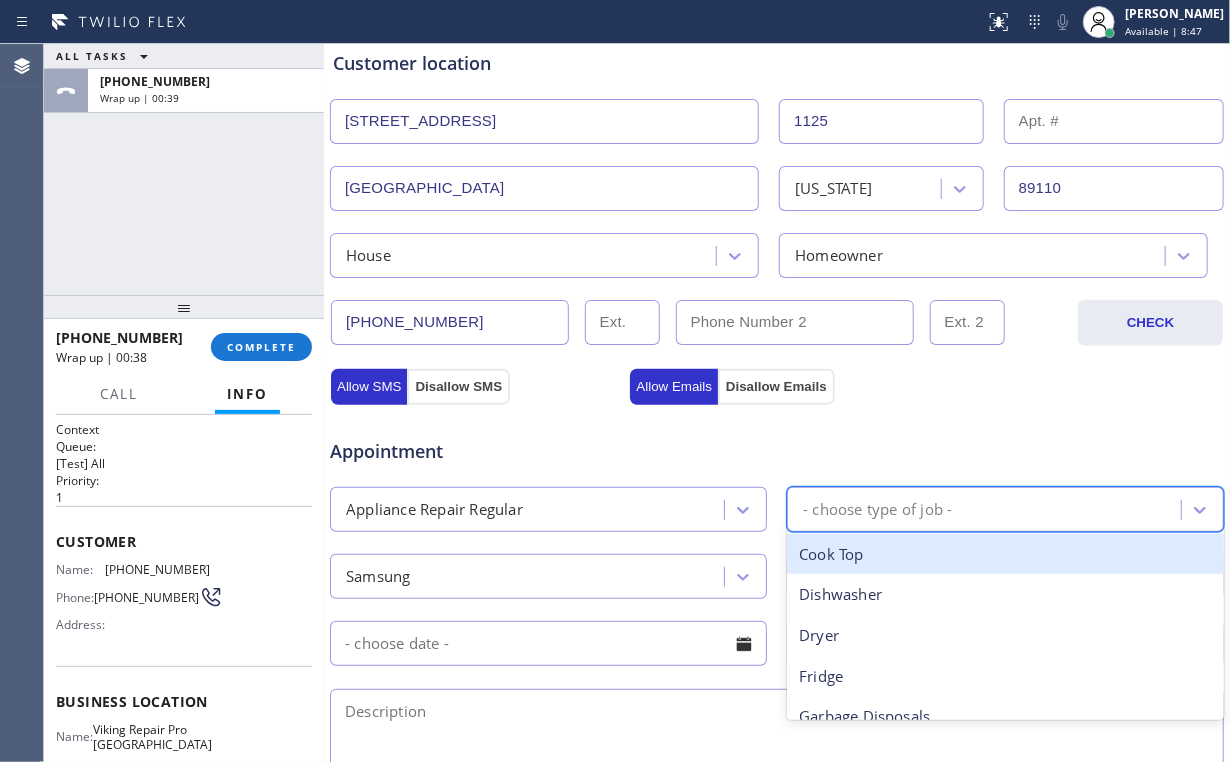 click on "- choose type of job -" at bounding box center (877, 509) 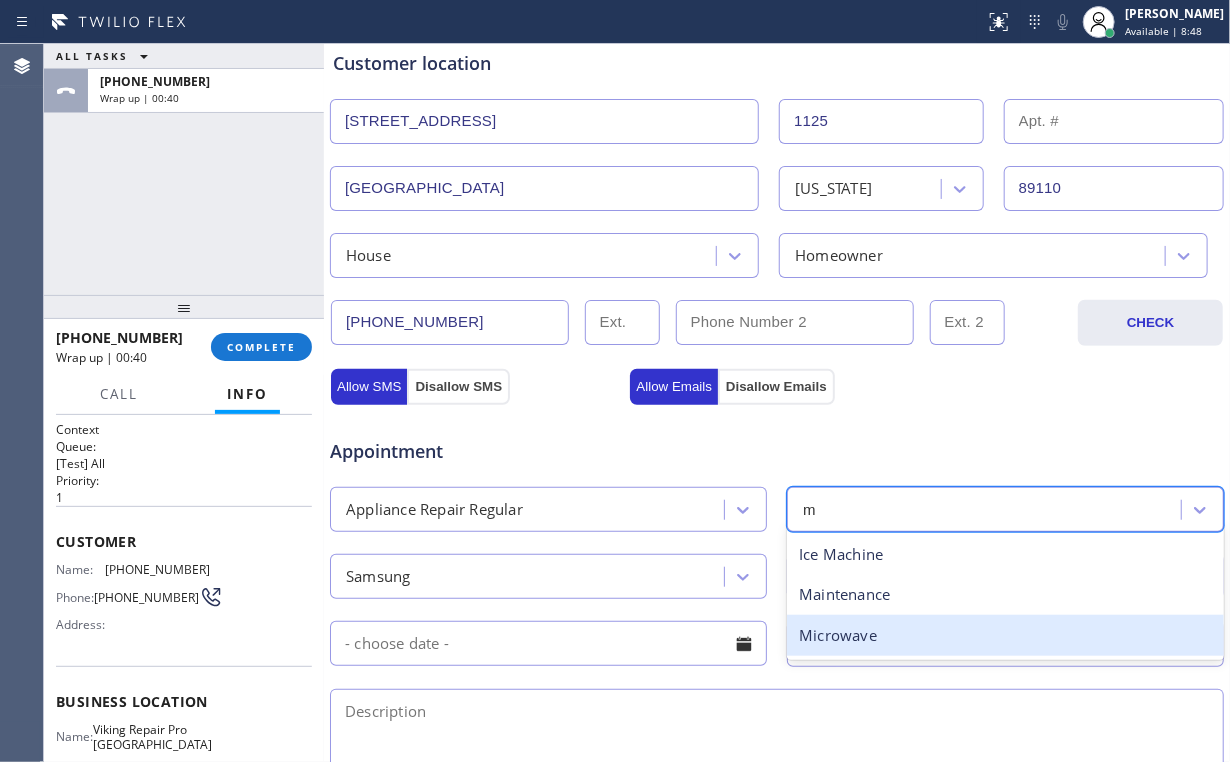 click on "Microwave" at bounding box center [1005, 635] 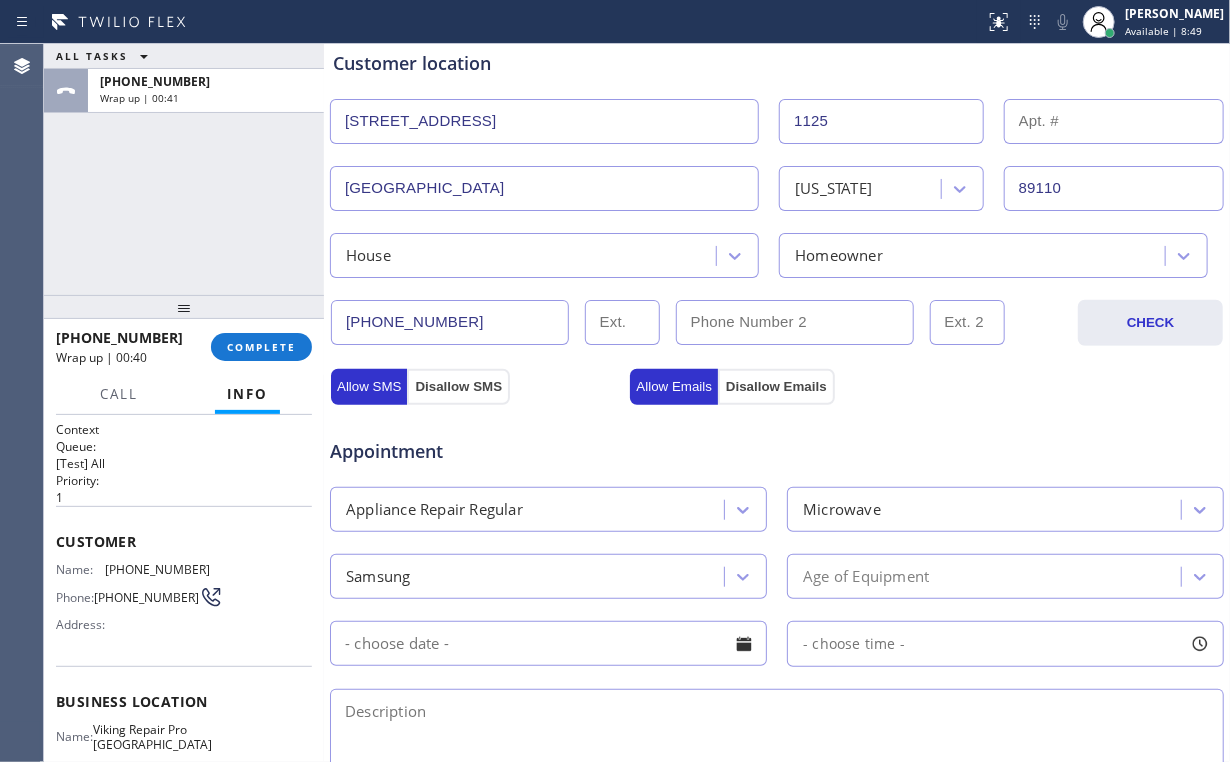 drag, startPoint x: 895, startPoint y: 414, endPoint x: 899, endPoint y: 535, distance: 121.0661 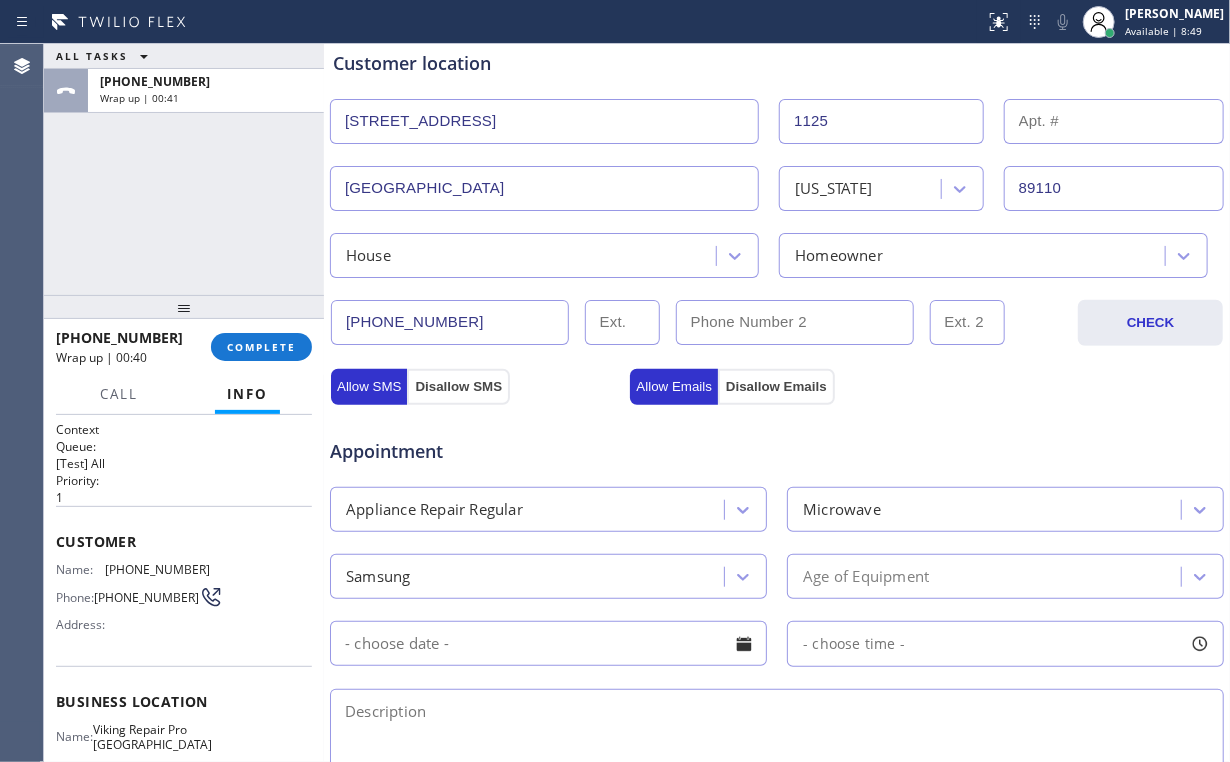 click on "Appointment" at bounding box center [777, 439] 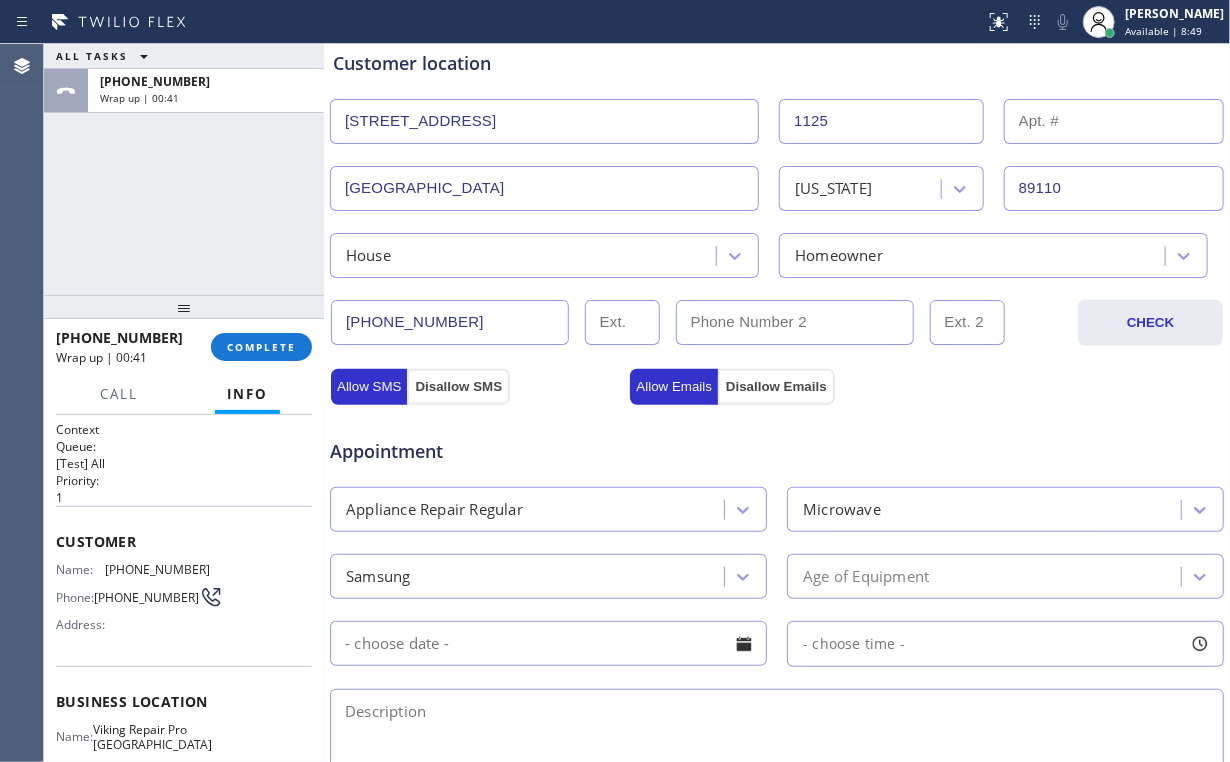 click on "Age of Equipment" at bounding box center [866, 576] 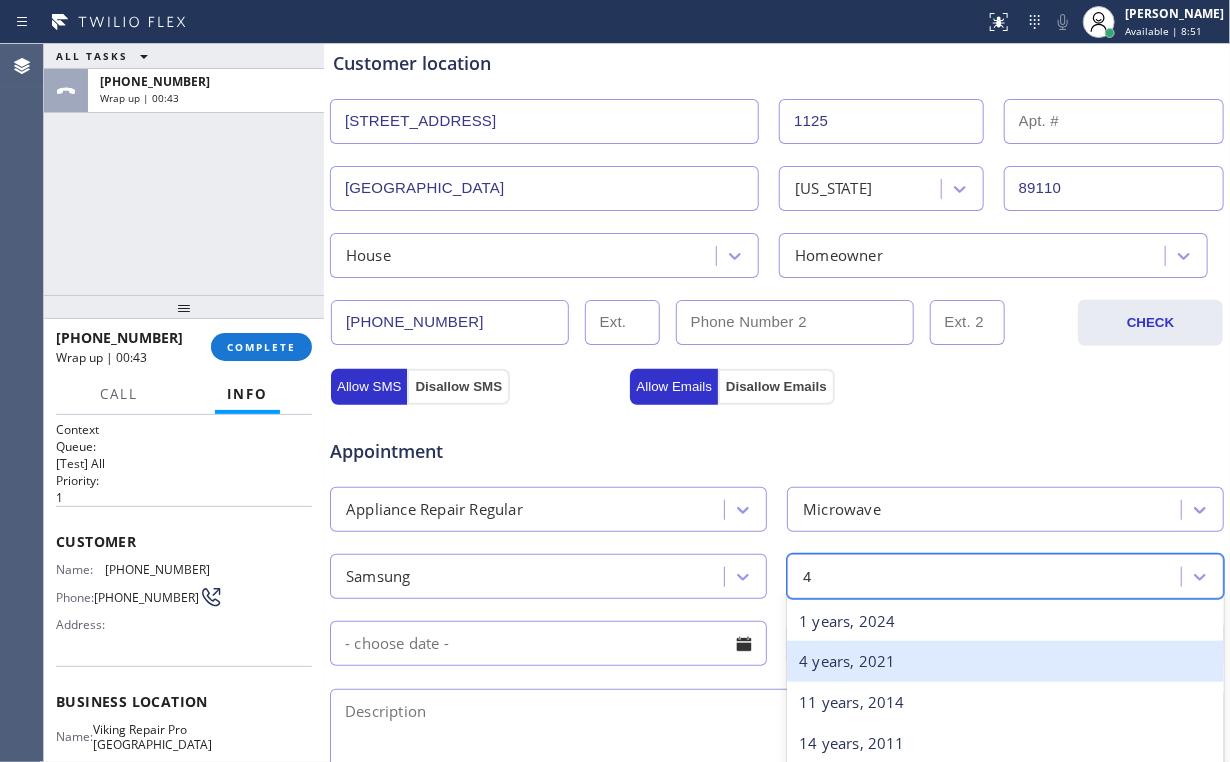 click on "4 years, 2021" at bounding box center (1005, 661) 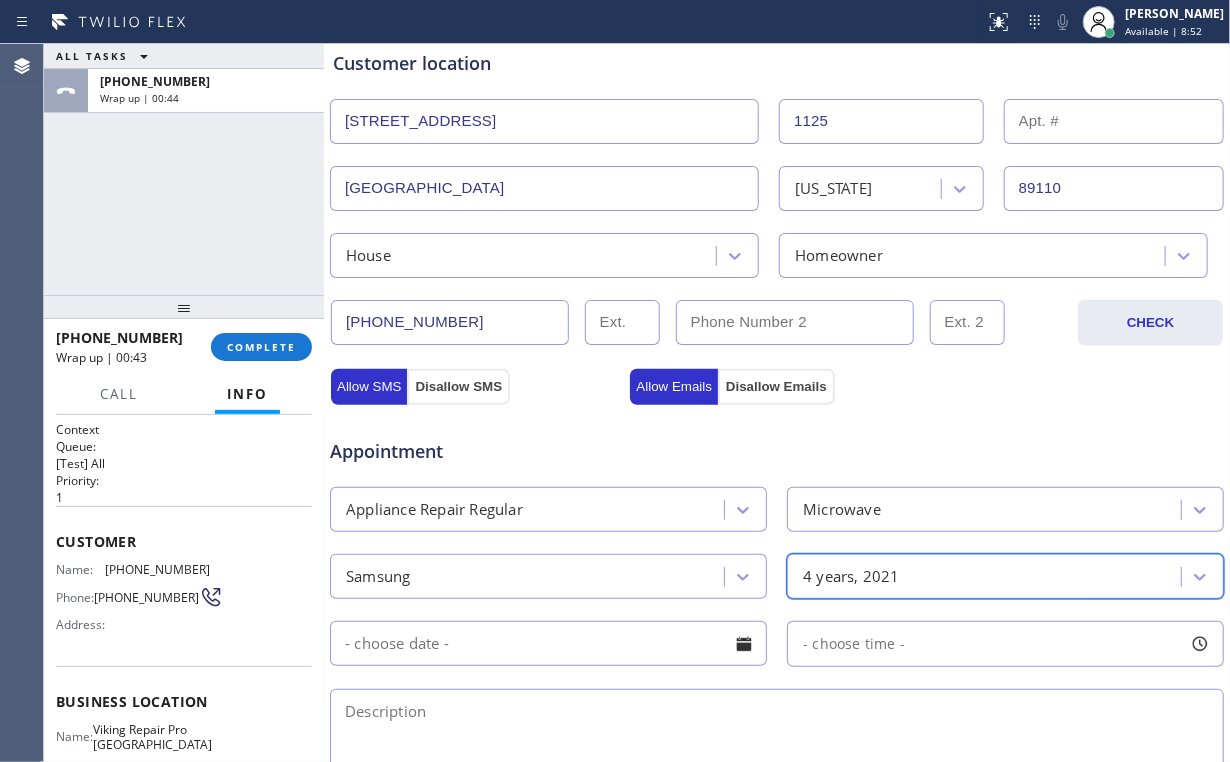 click on "Appointment Appliance Repair Regular Microwave Samsung   option 4 years, 2021, selected.     31 results available. Select is focused ,type to refine list, press Down to open the menu,  4 years, 2021 - choose time -" at bounding box center [777, 596] 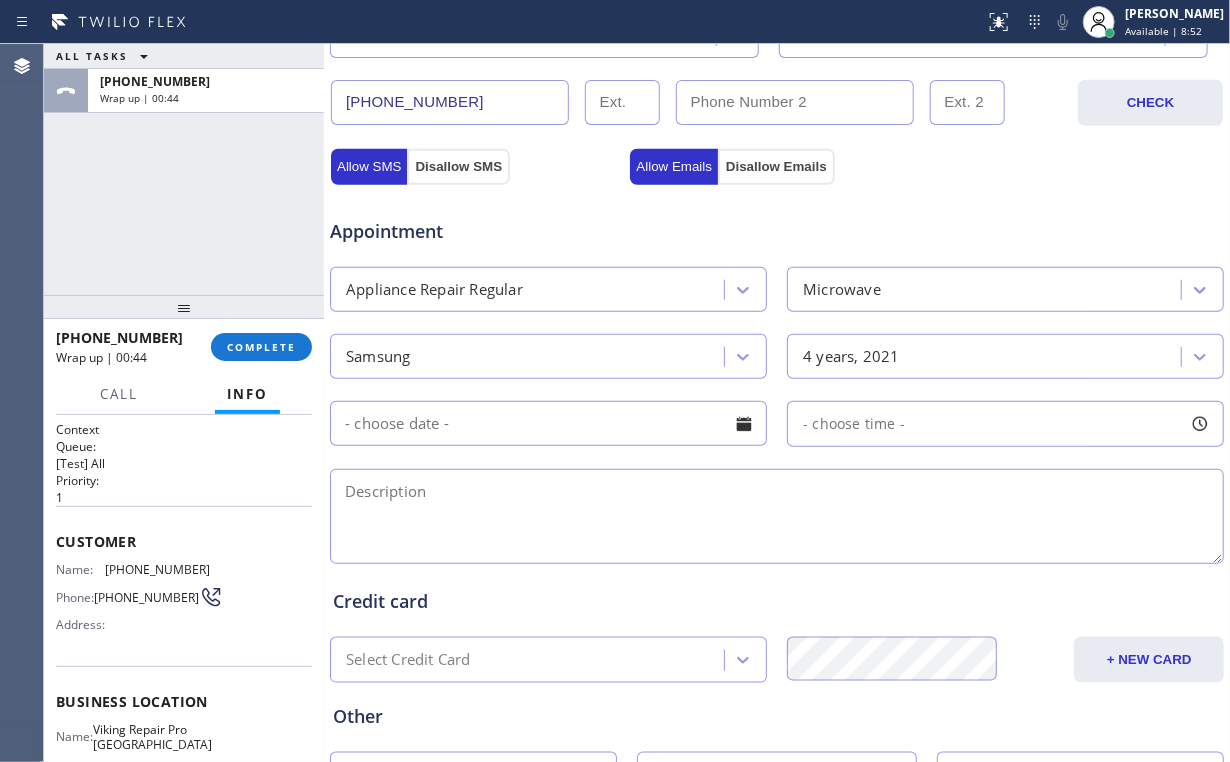 scroll, scrollTop: 640, scrollLeft: 0, axis: vertical 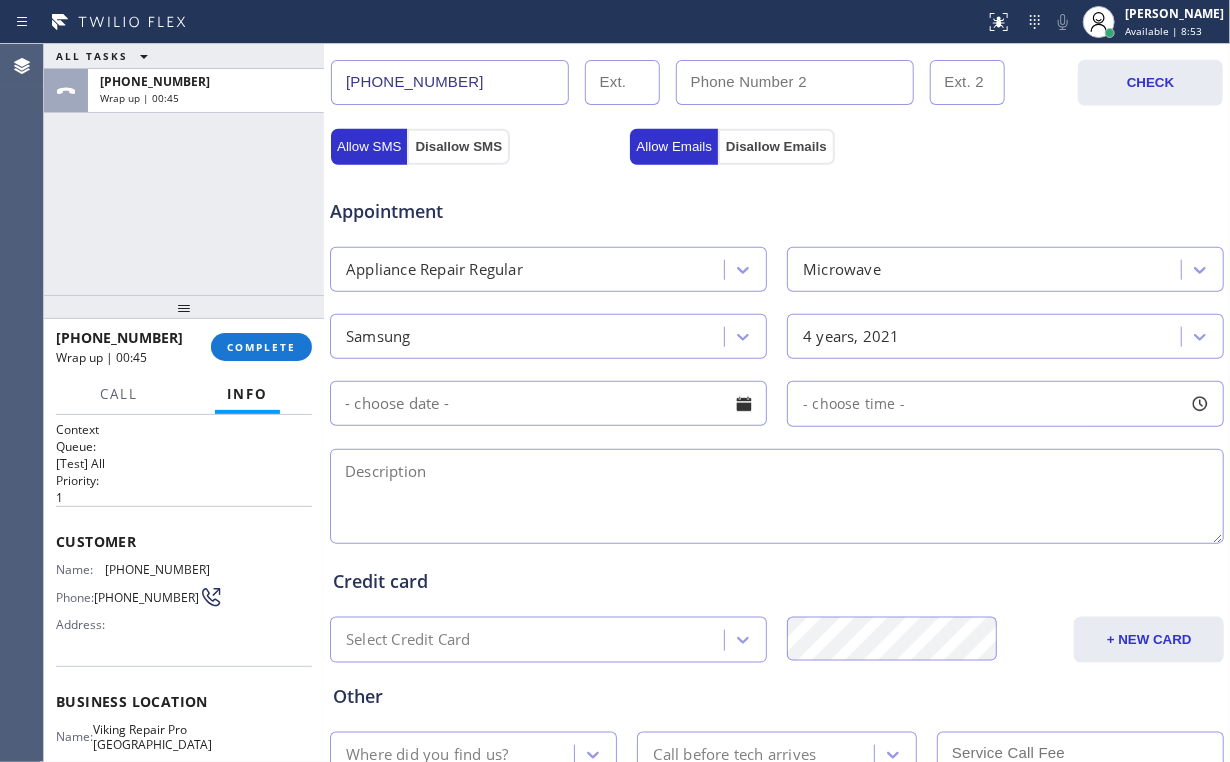 click at bounding box center [548, 403] 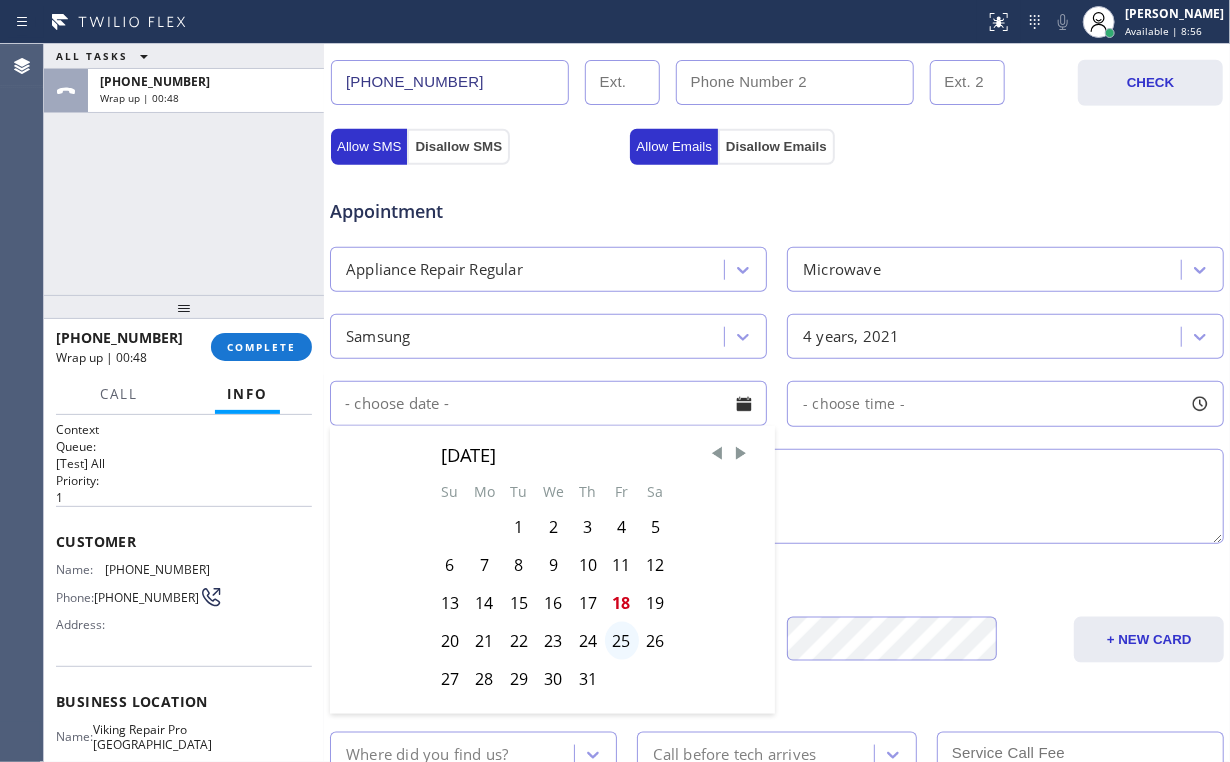 click on "25" at bounding box center (622, 641) 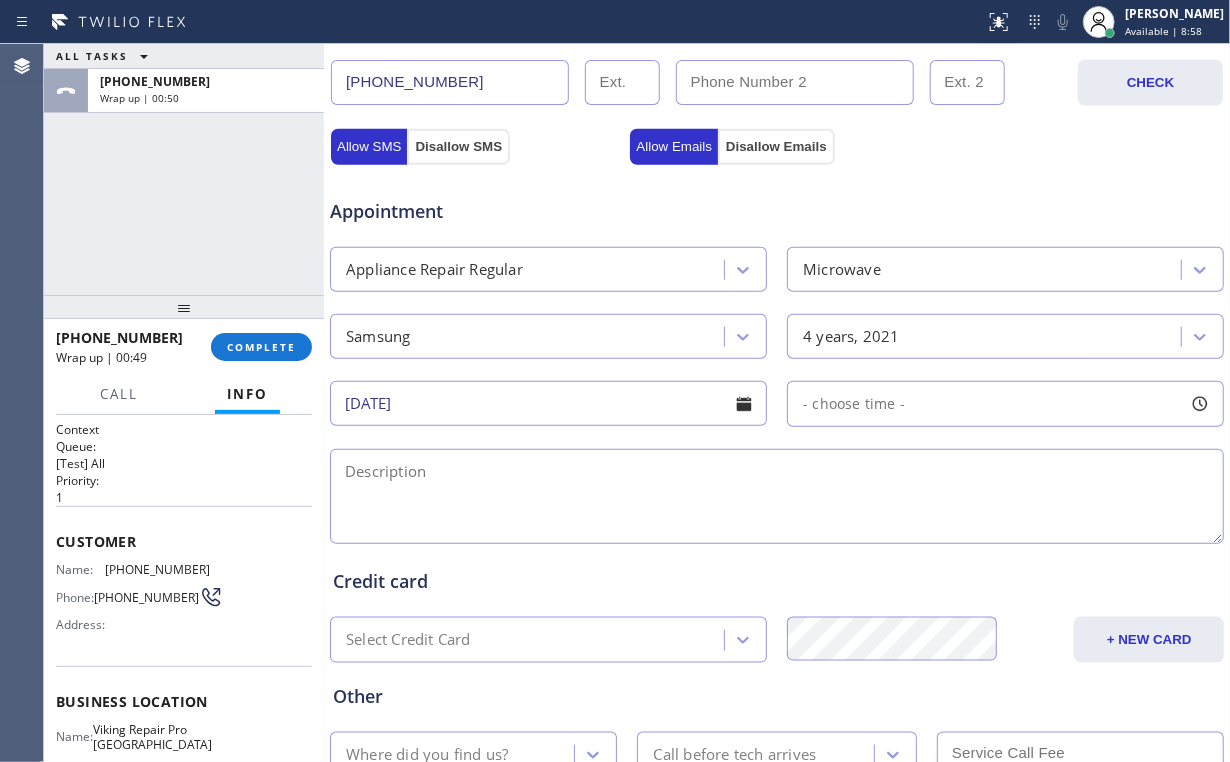 click on "- choose time -" at bounding box center (1005, 404) 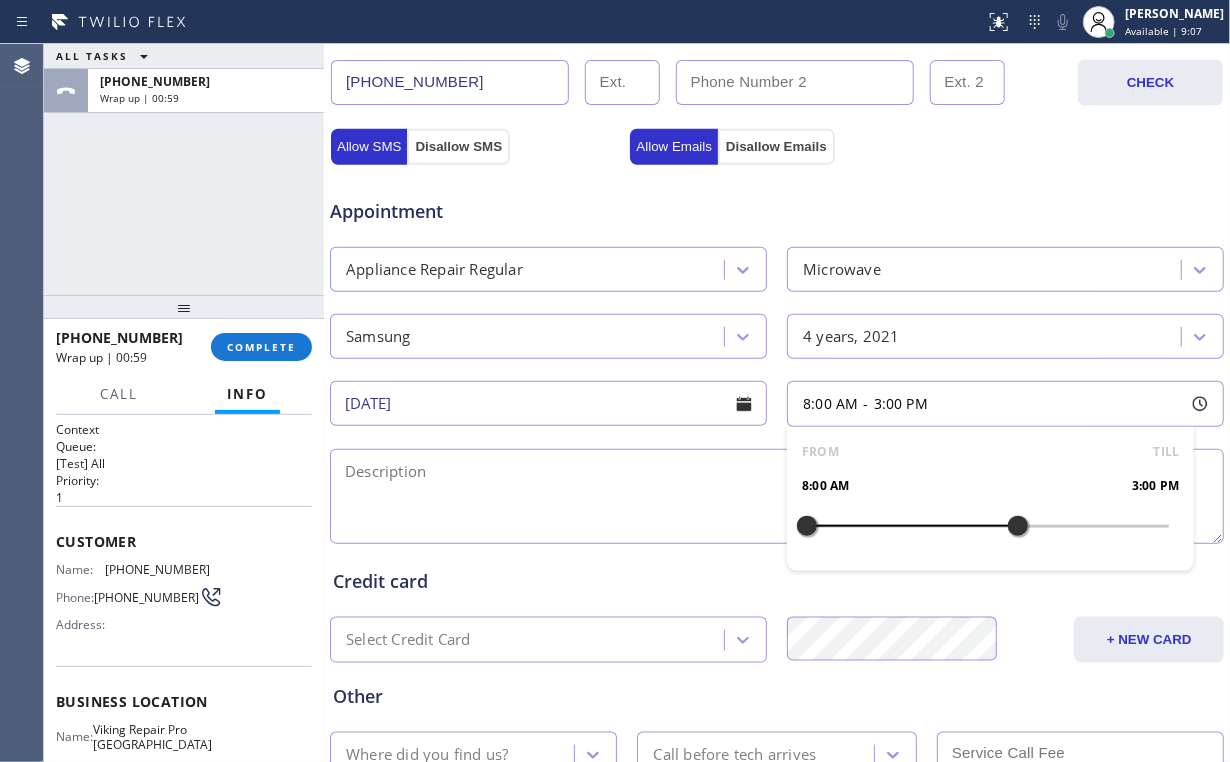 drag, startPoint x: 808, startPoint y: 524, endPoint x: 1013, endPoint y: 522, distance: 205.00975 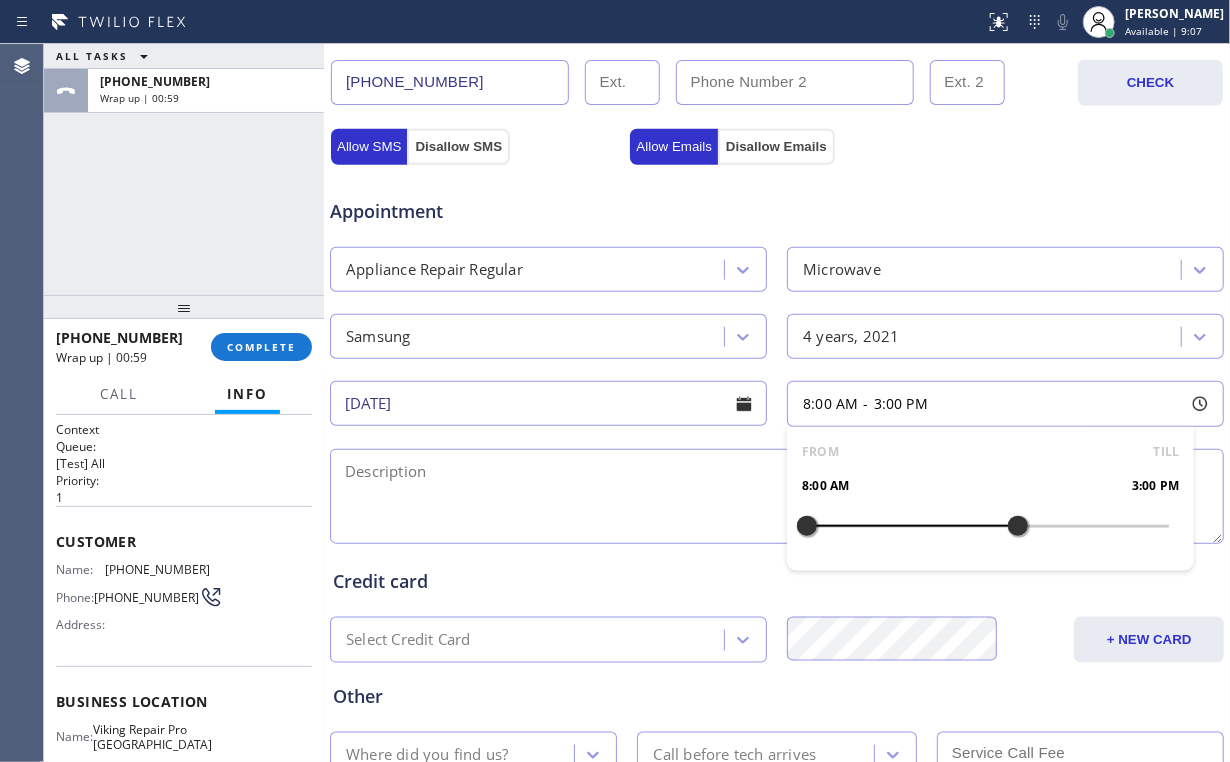 click at bounding box center [1018, 526] 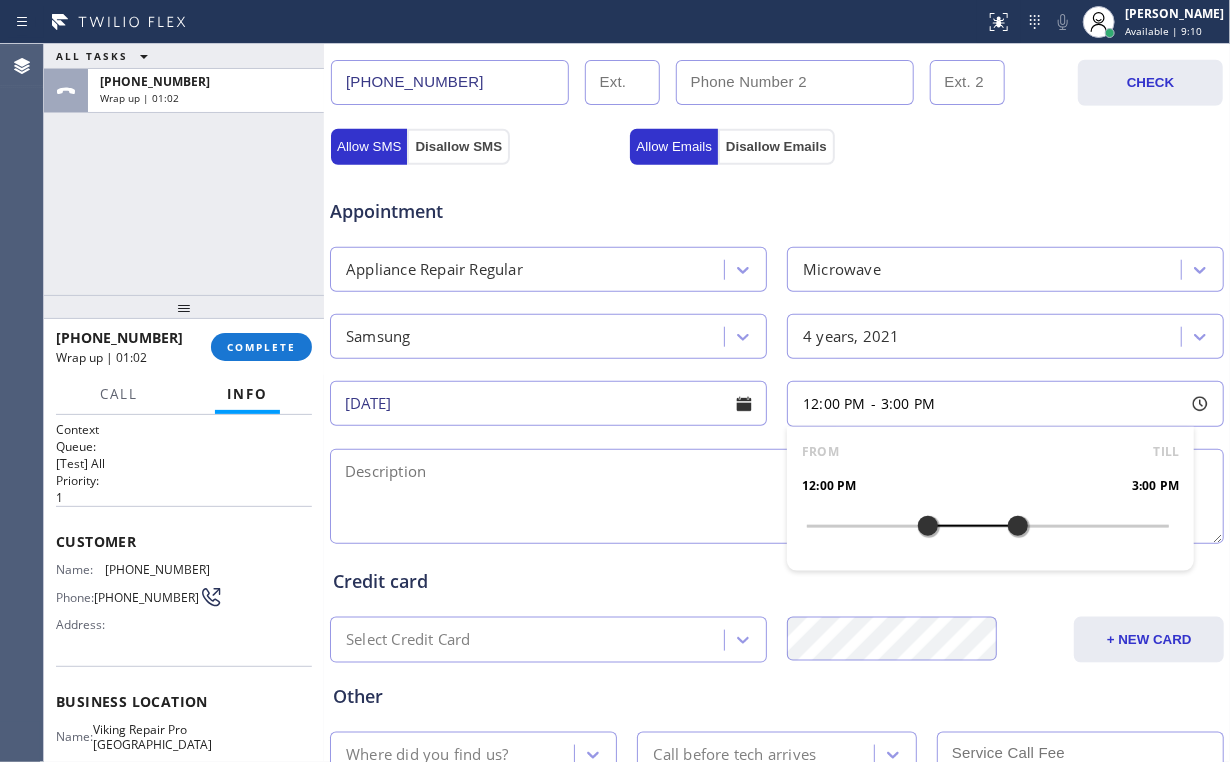 drag, startPoint x: 809, startPoint y: 520, endPoint x: 917, endPoint y: 520, distance: 108 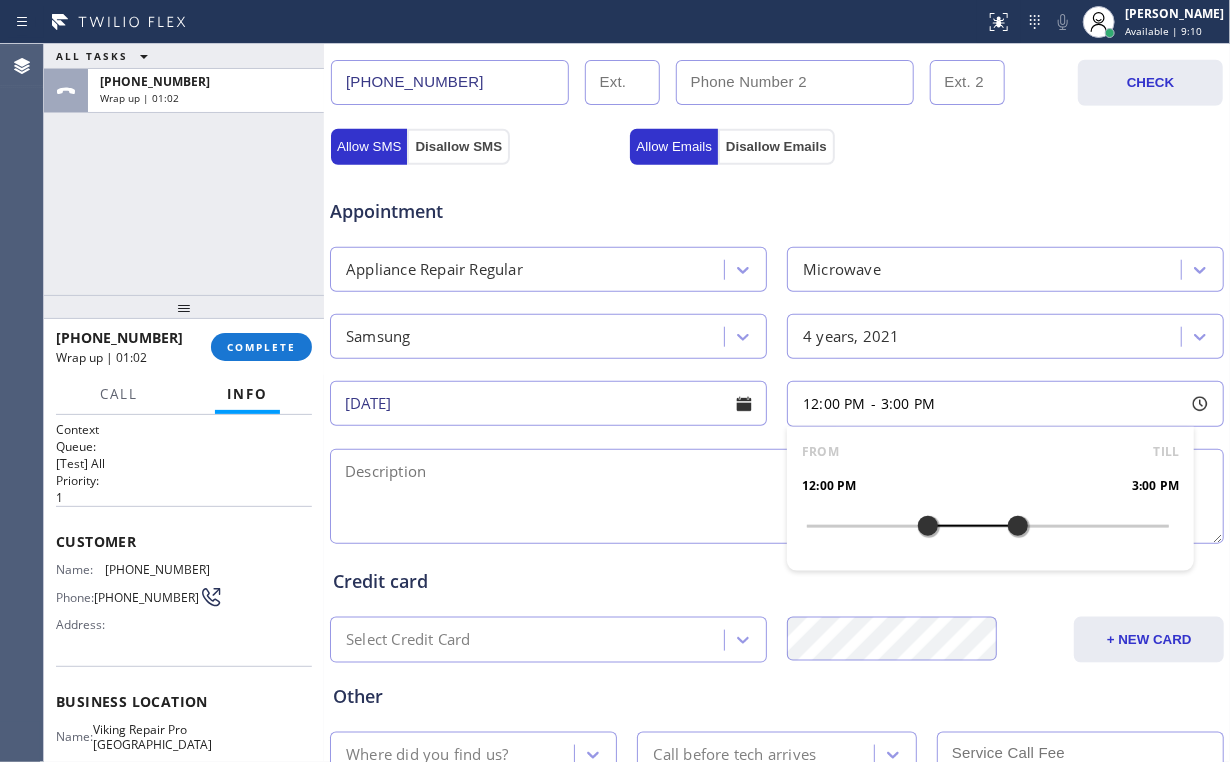 click at bounding box center [928, 526] 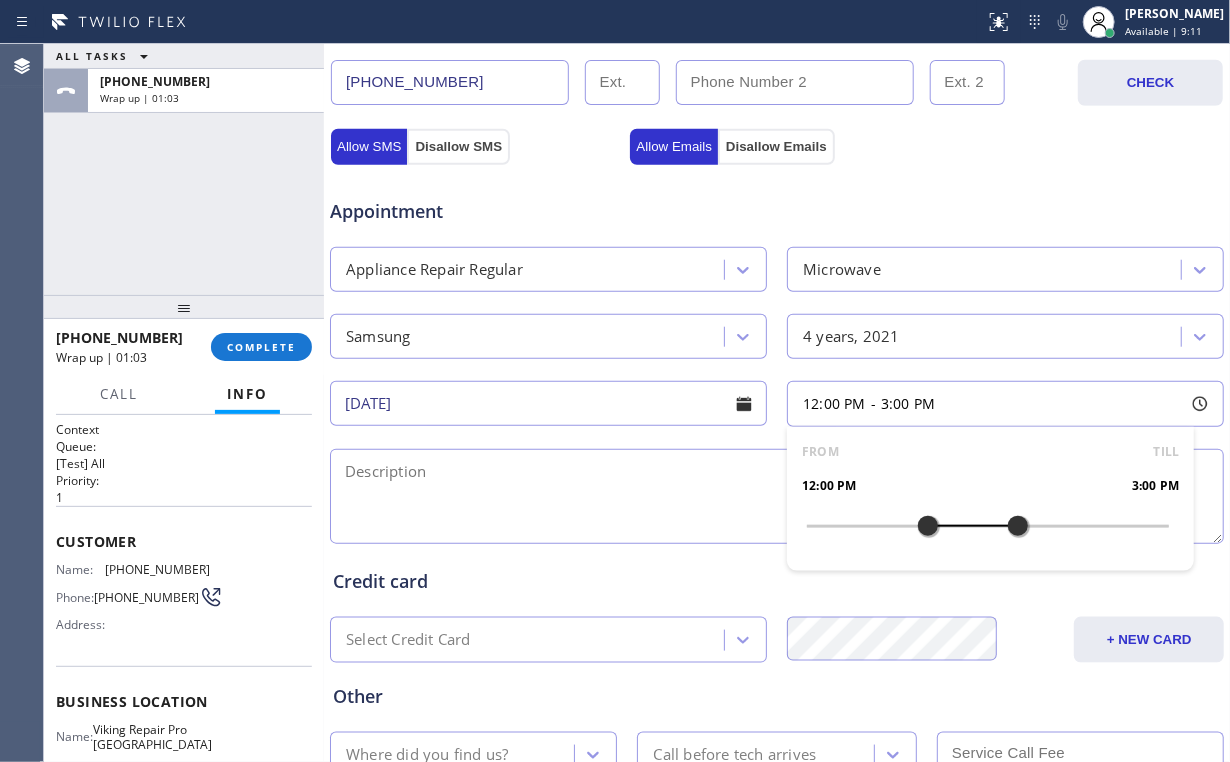 click on "Appointment Appliance Repair Regular Microwave Samsung 4 years, 2021 [DATE] 12:00 PM - 3:00 PM FROM TILL 12:00 PM 3:00 PM" at bounding box center [777, 361] 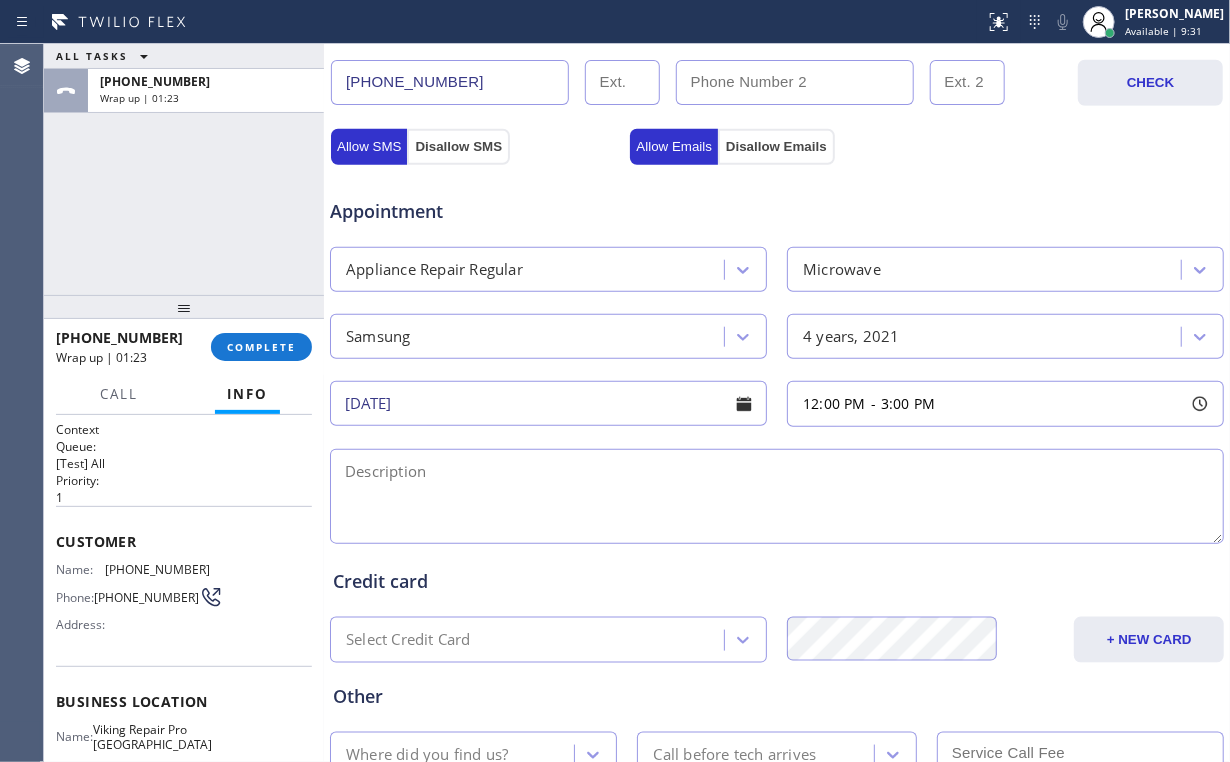 click at bounding box center [777, 496] 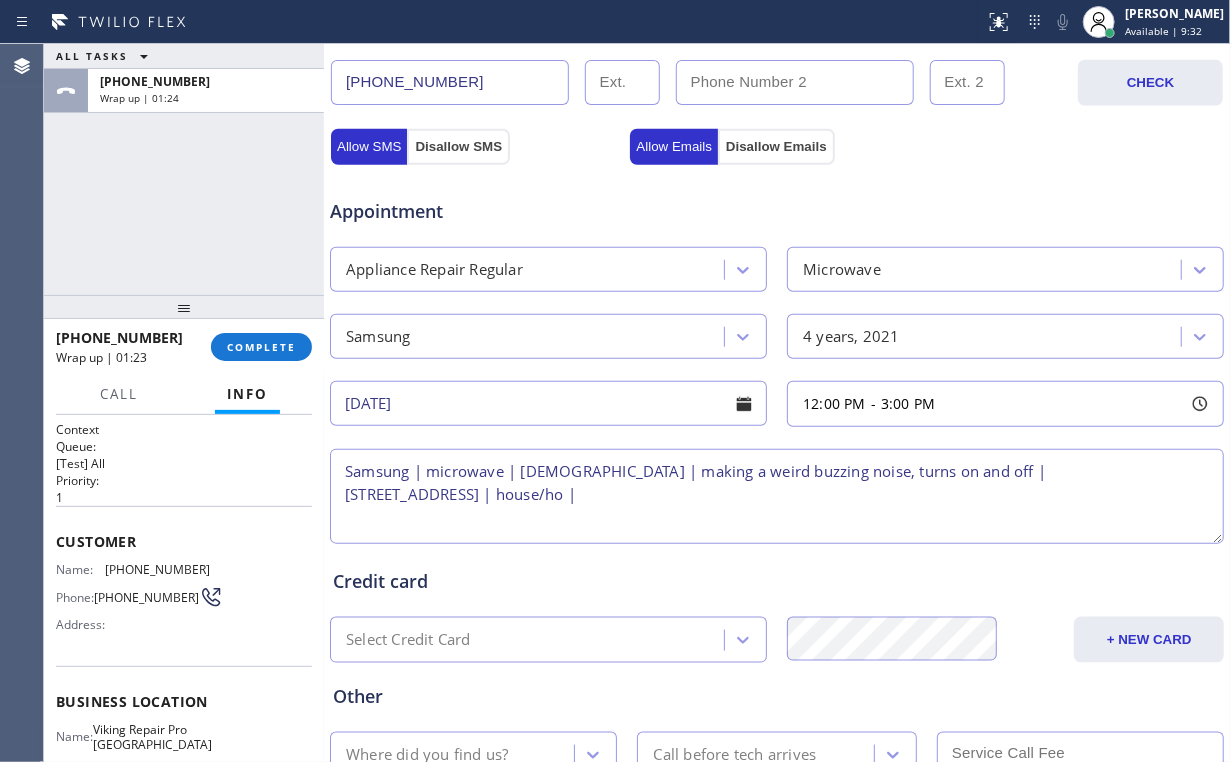drag, startPoint x: 344, startPoint y: 474, endPoint x: 430, endPoint y: 452, distance: 88.76936 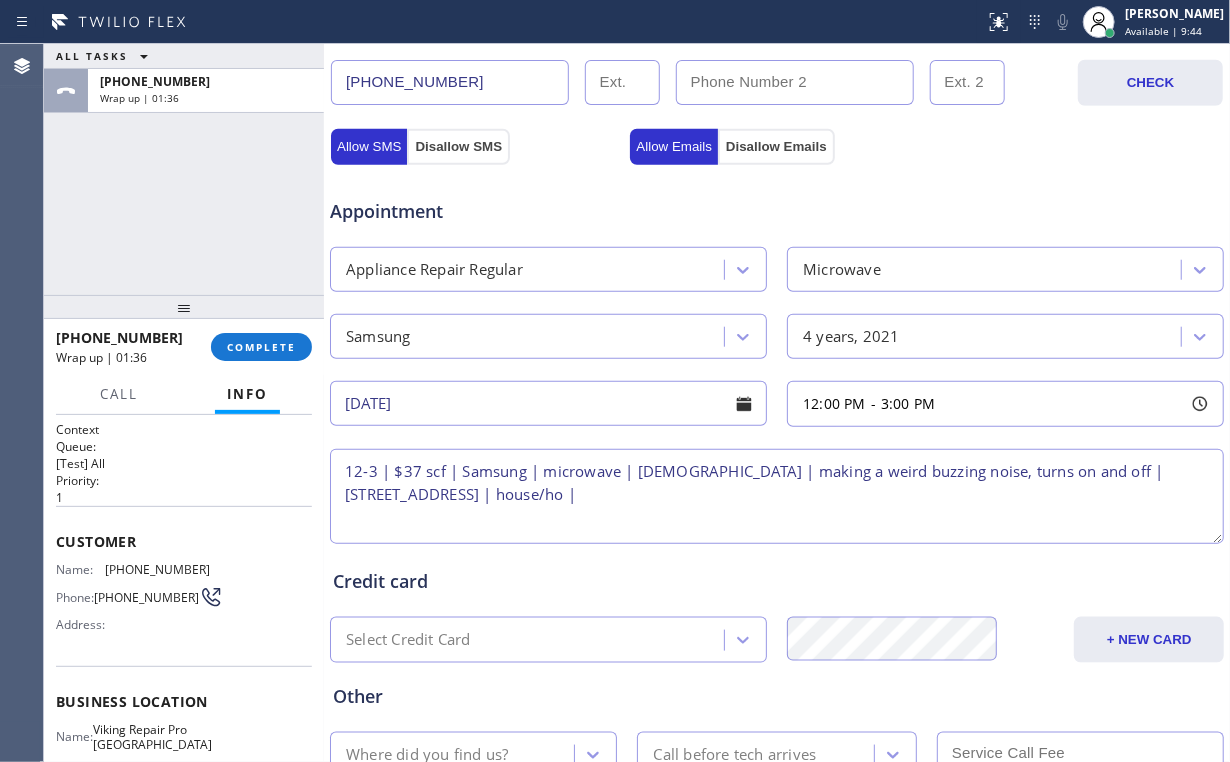 click on "12-3 | $37 scf | Samsung | microwave | [DEMOGRAPHIC_DATA] | making a weird buzzing noise, turns on and off |
[STREET_ADDRESS] | house/ho |" at bounding box center (777, 496) 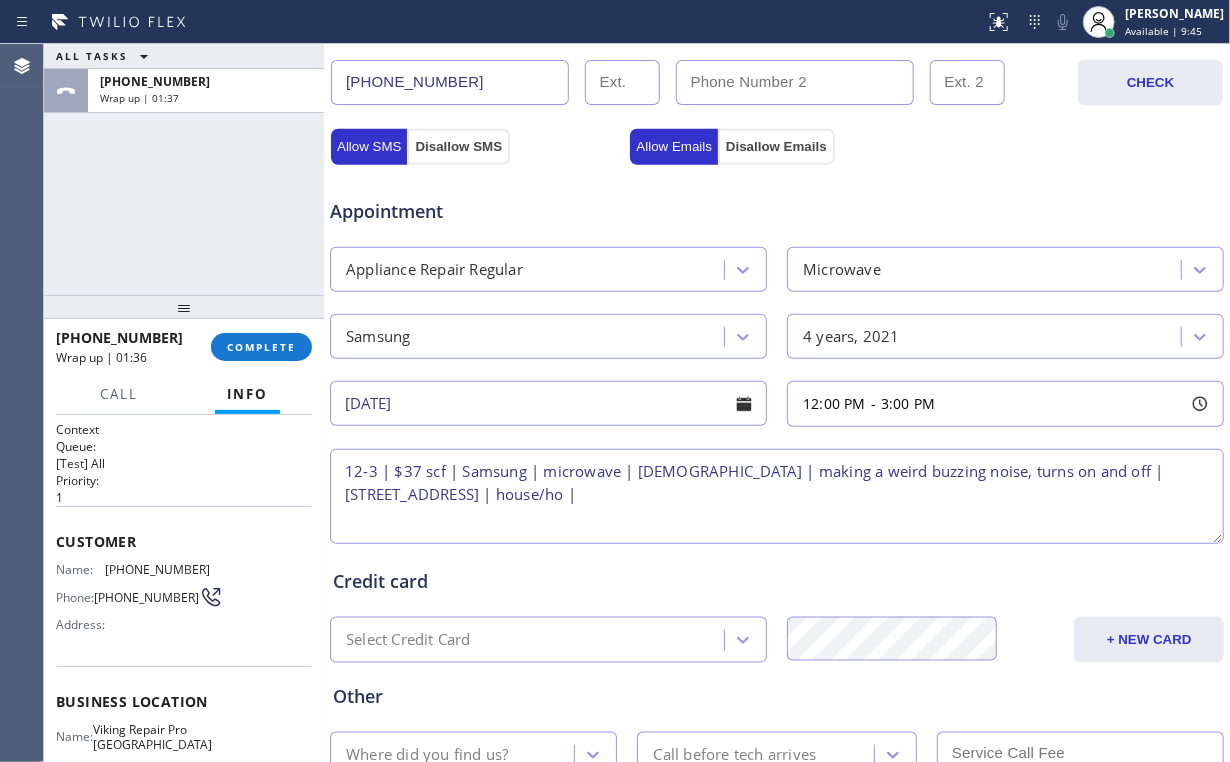 click on "12-3 | $37 scf | Samsung | microwave | [DEMOGRAPHIC_DATA] | making a weird buzzing noise, turns on and off |
[STREET_ADDRESS] | house/ho |" at bounding box center (777, 496) 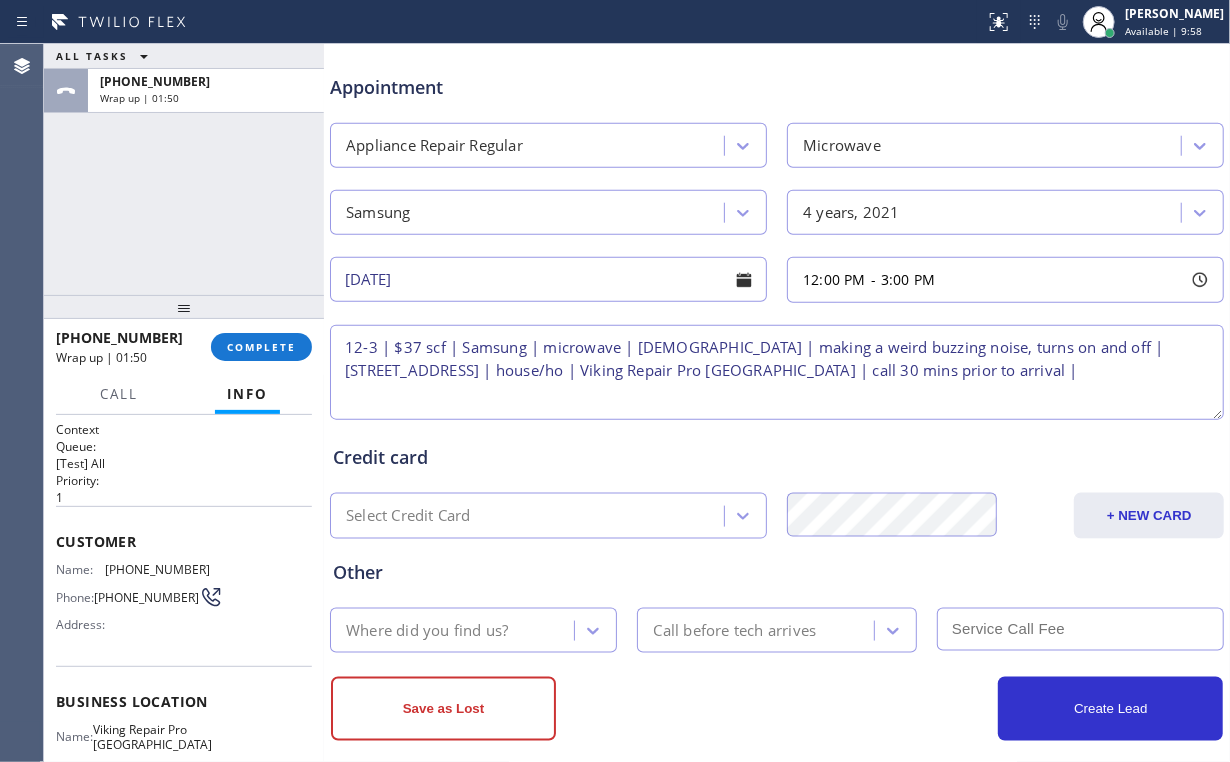 scroll, scrollTop: 784, scrollLeft: 0, axis: vertical 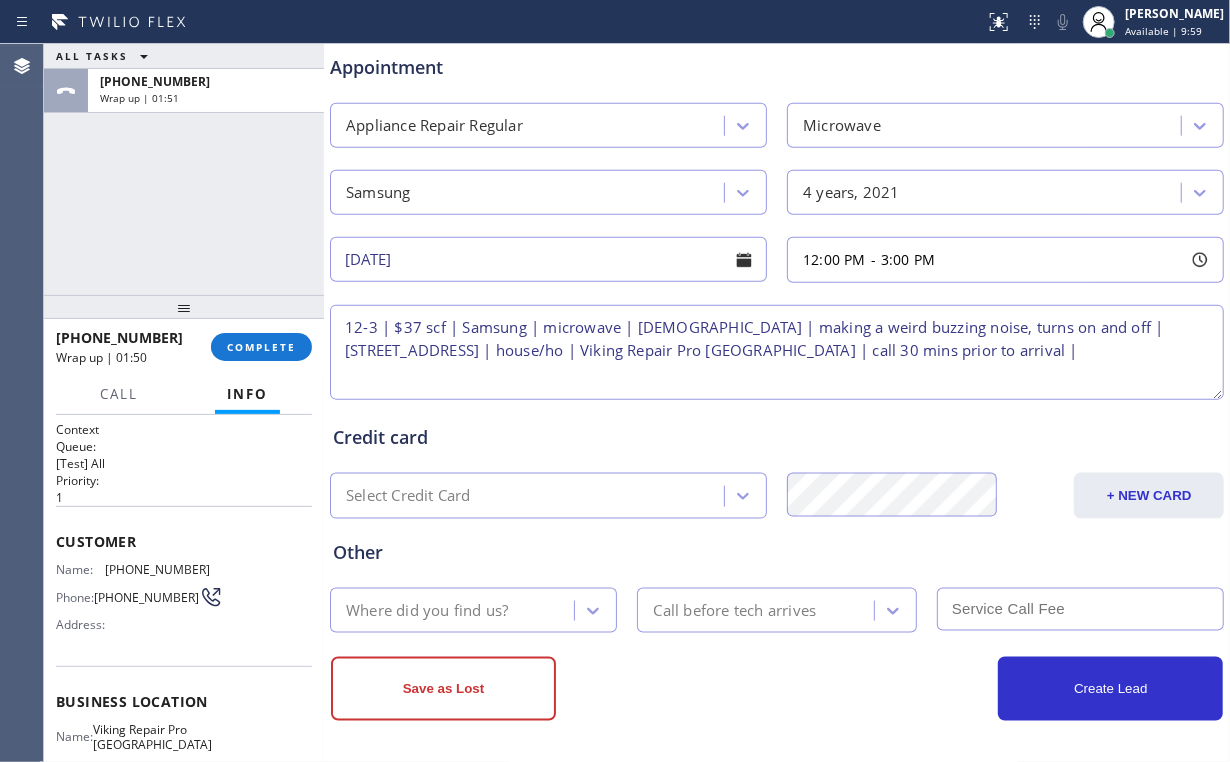 click on "Where did you find us?" at bounding box center [427, 610] 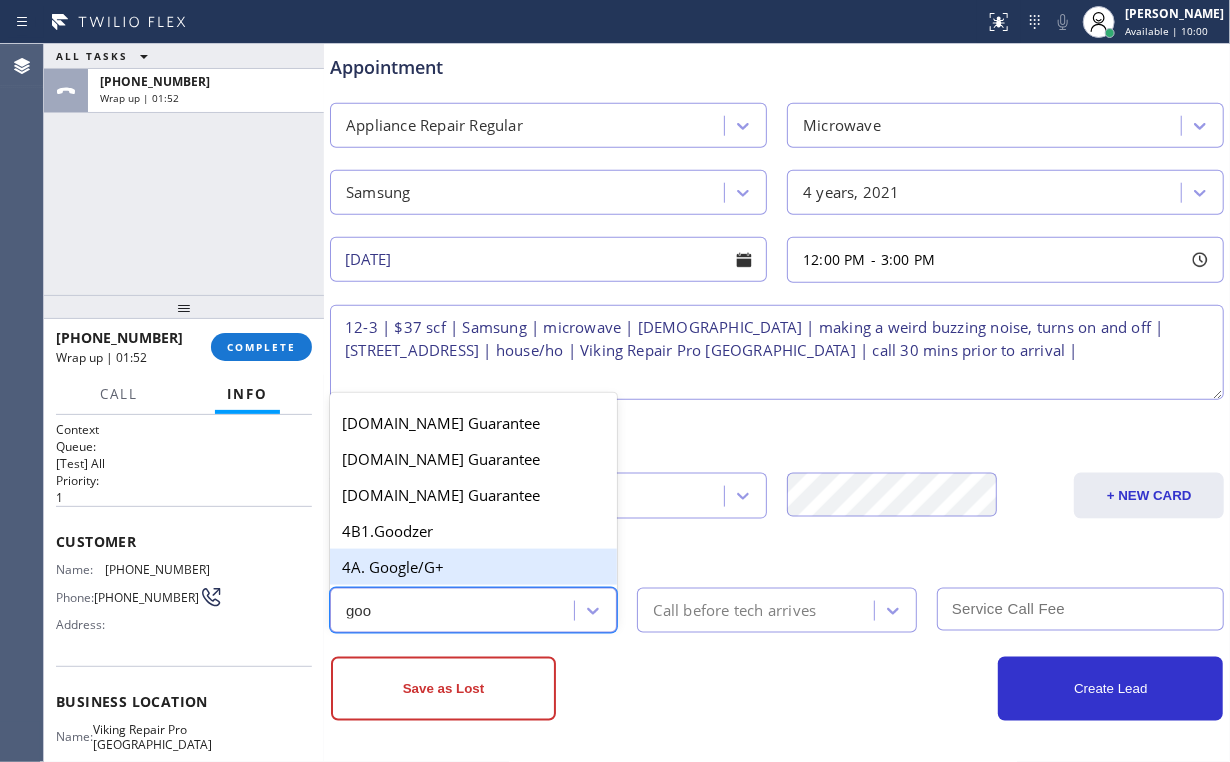 click on "4A. Google/G+" at bounding box center (473, 567) 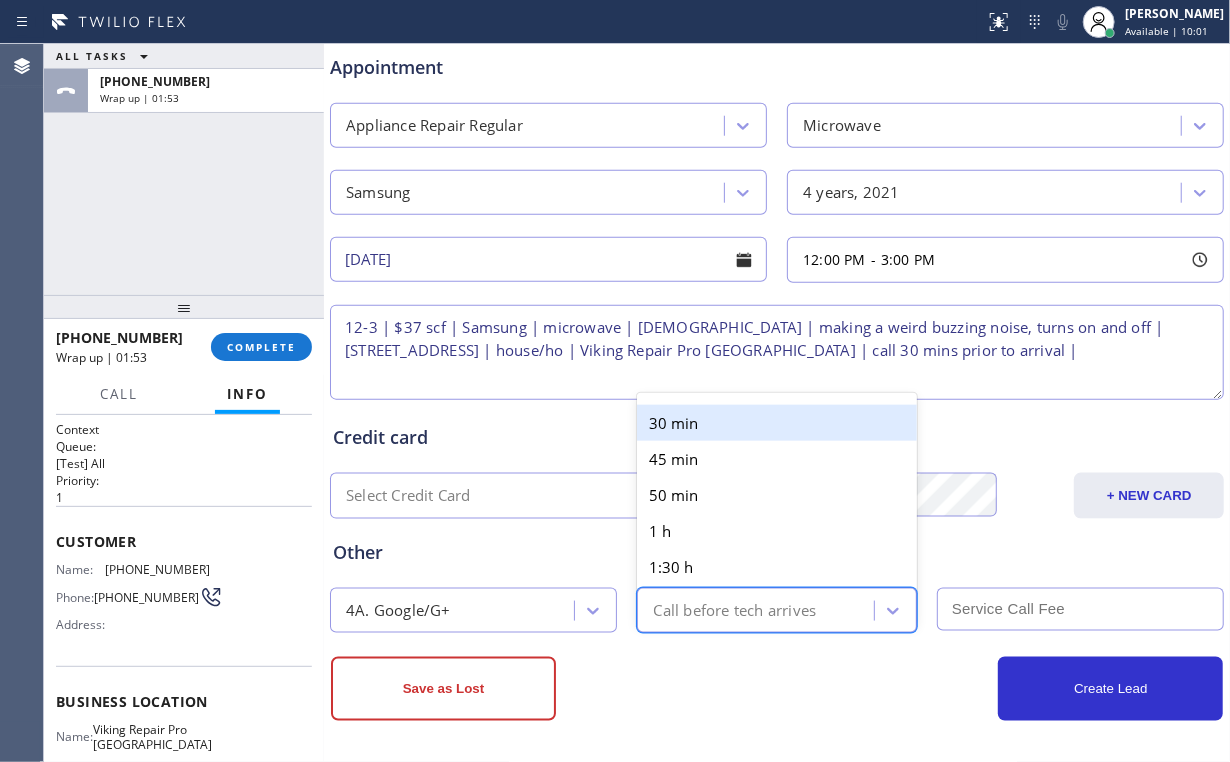 click on "Call before tech arrives" at bounding box center [734, 610] 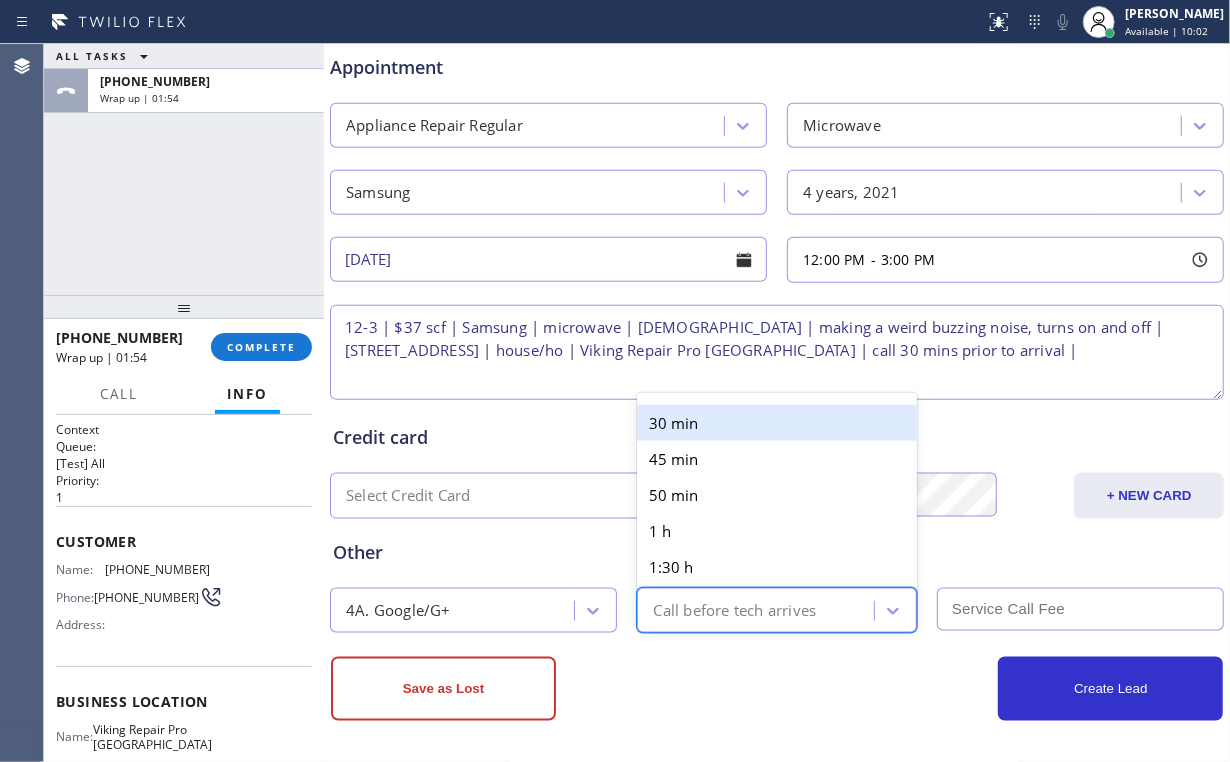 click on "30 min" at bounding box center (776, 423) 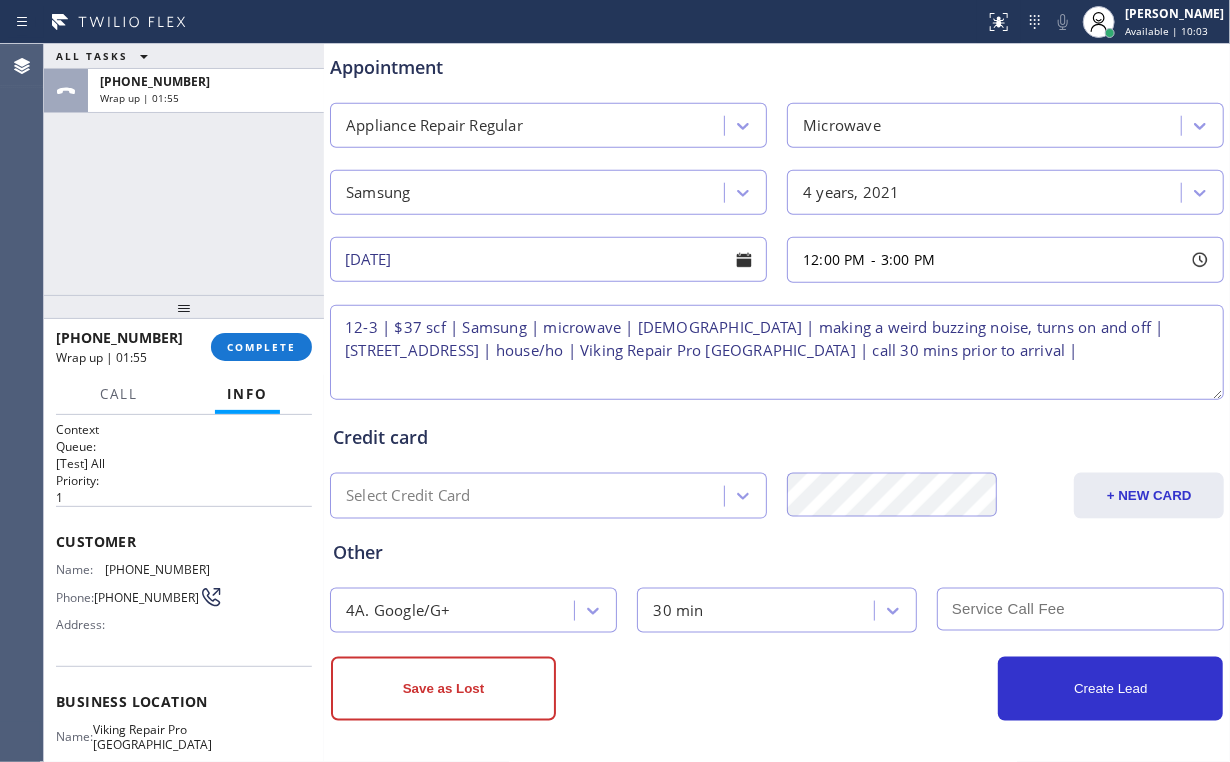 click at bounding box center [1080, 609] 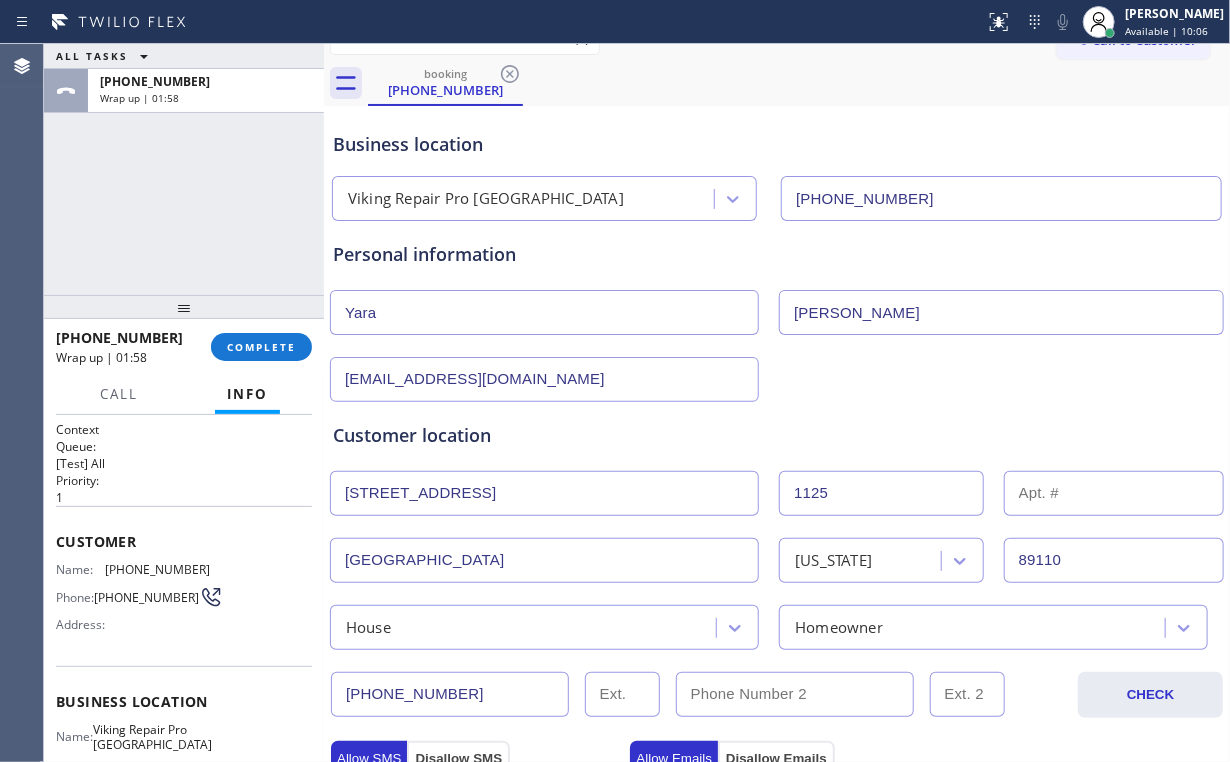 scroll, scrollTop: 0, scrollLeft: 0, axis: both 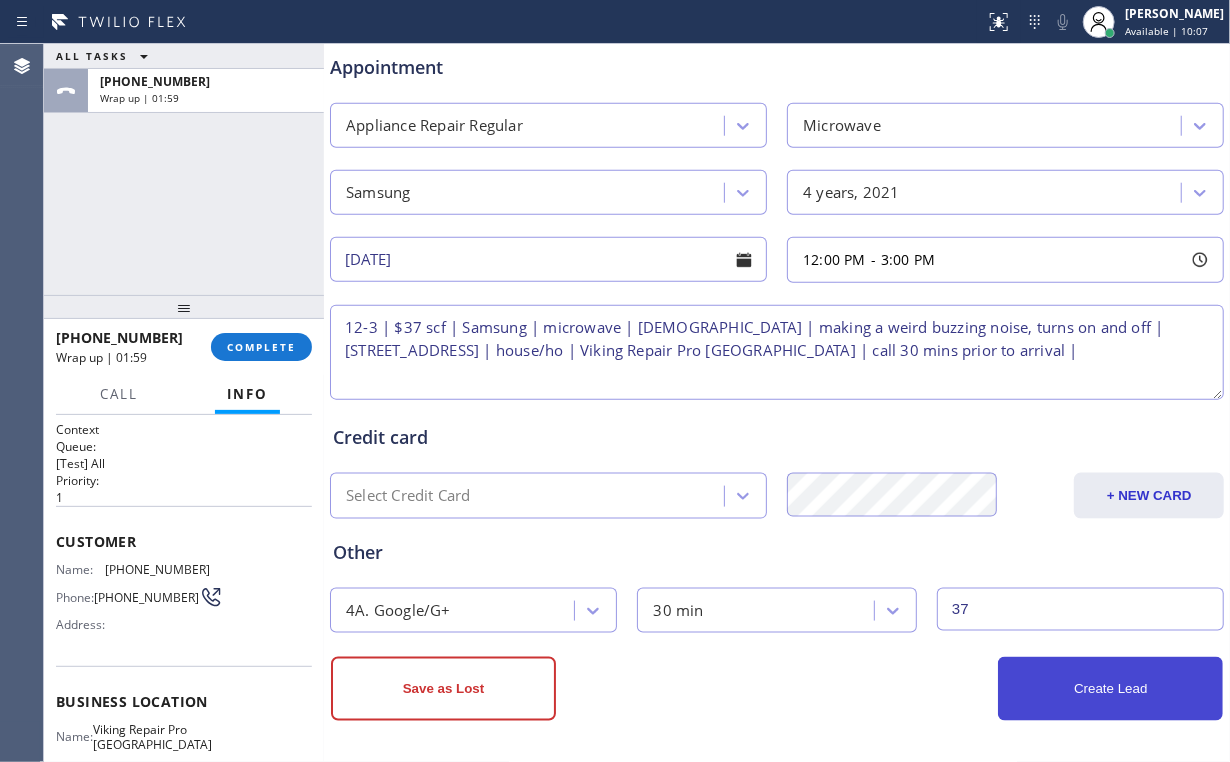 click on "Create Lead" at bounding box center (1110, 689) 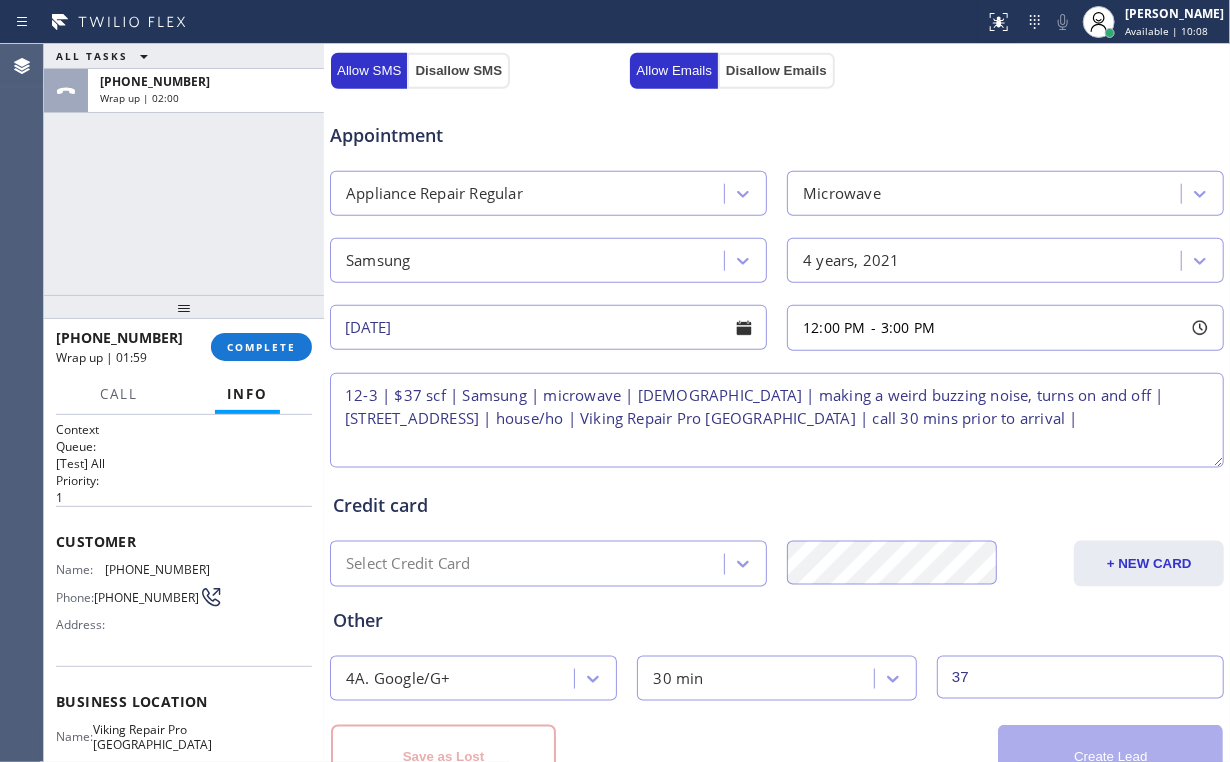 scroll, scrollTop: 852, scrollLeft: 0, axis: vertical 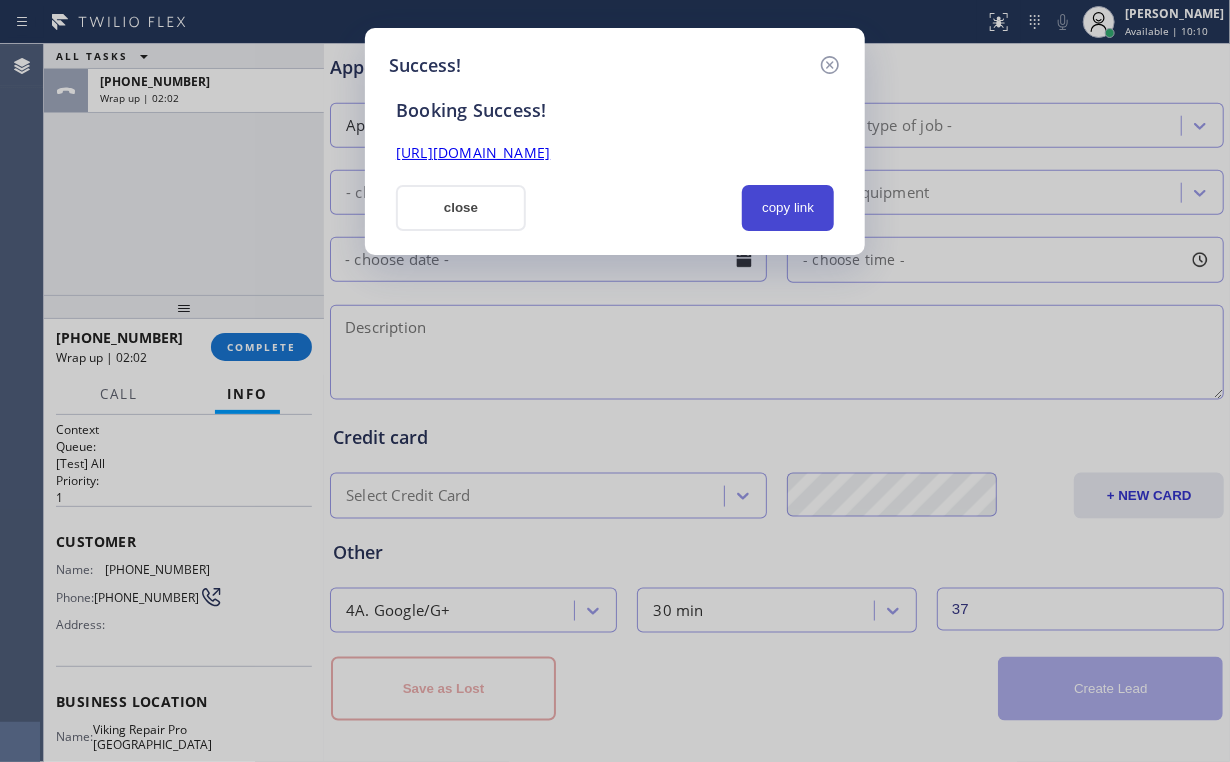 click on "copy link" at bounding box center (788, 208) 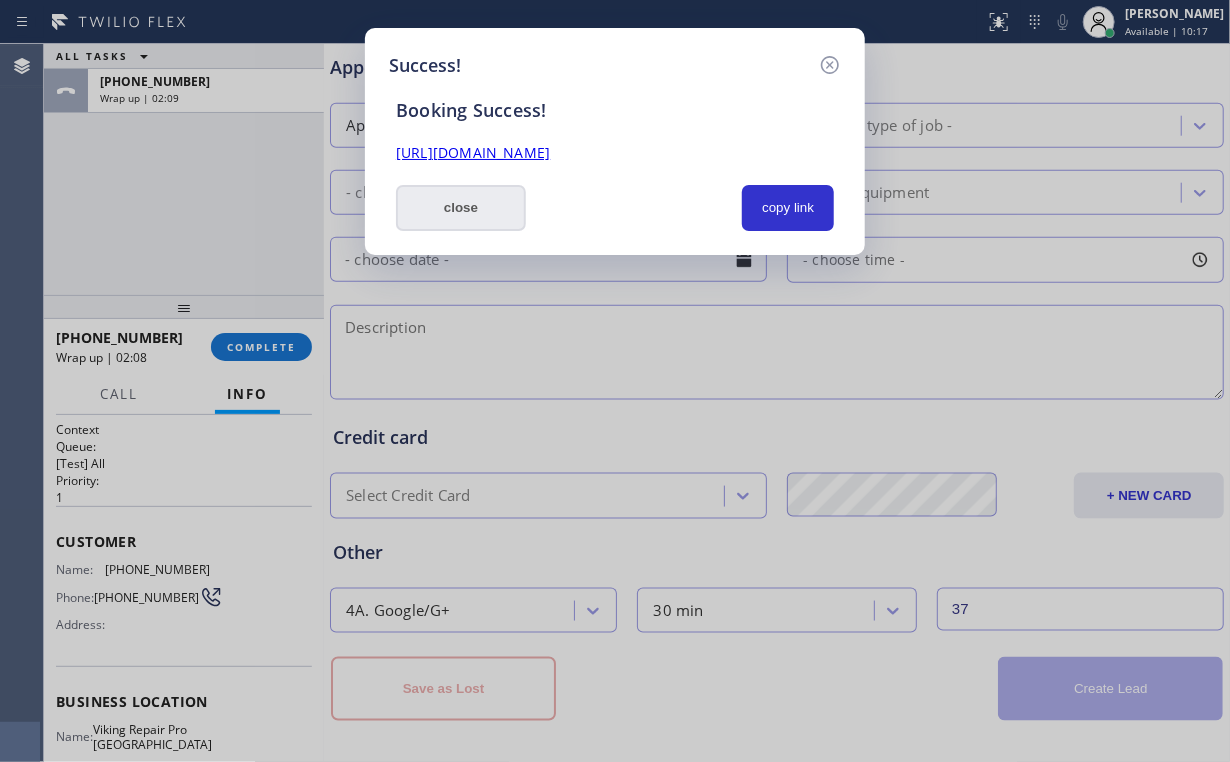 click on "close" at bounding box center (461, 208) 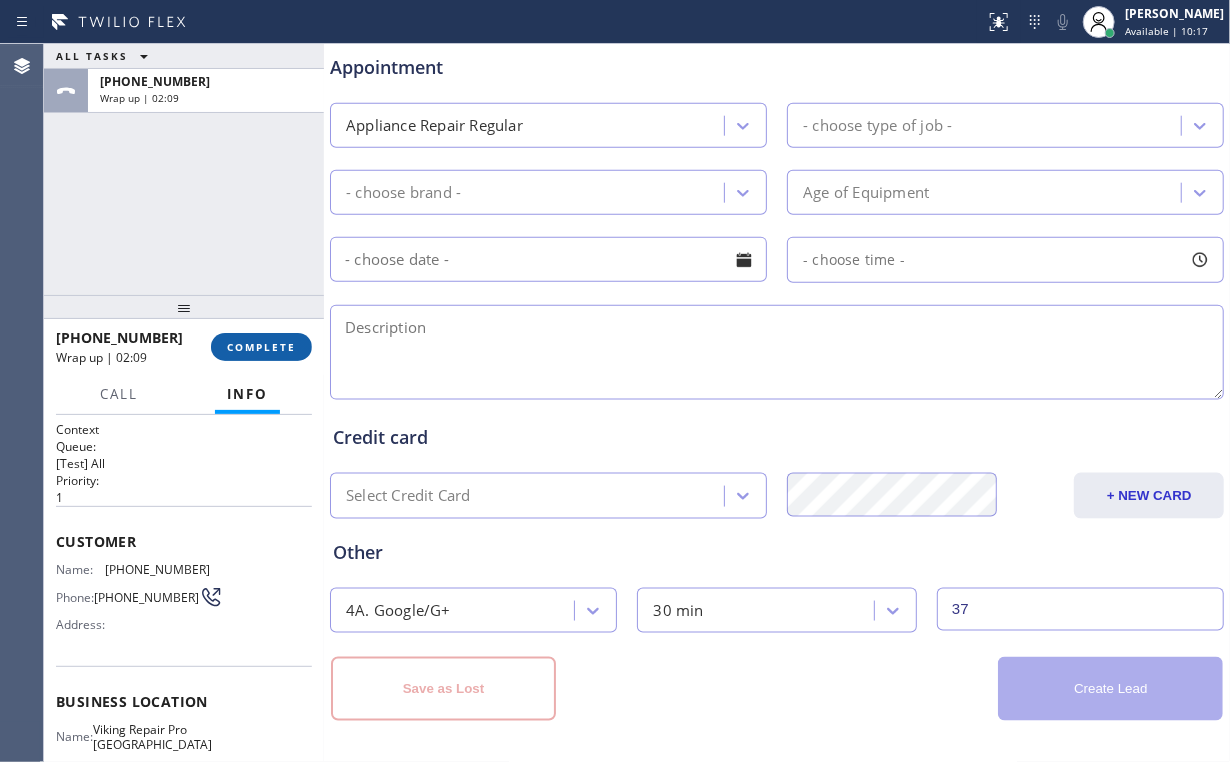 click on "COMPLETE" at bounding box center (261, 347) 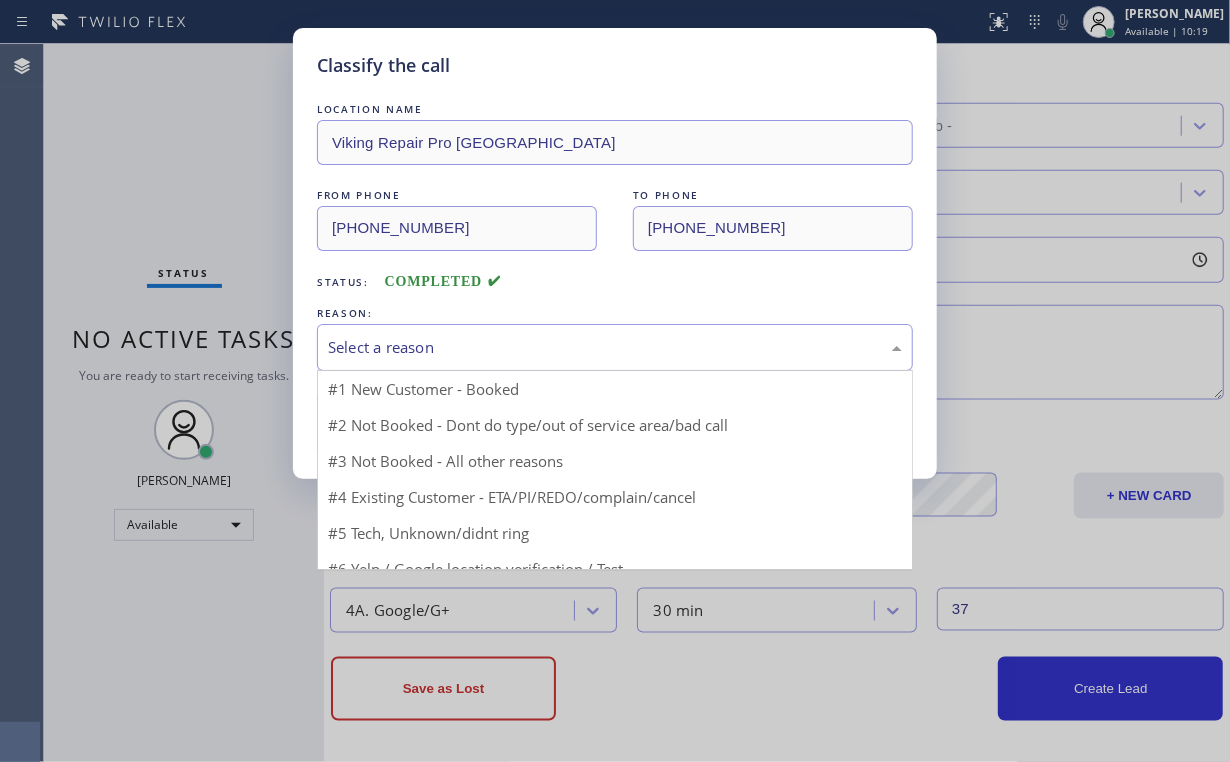 click on "Select a reason" at bounding box center [615, 347] 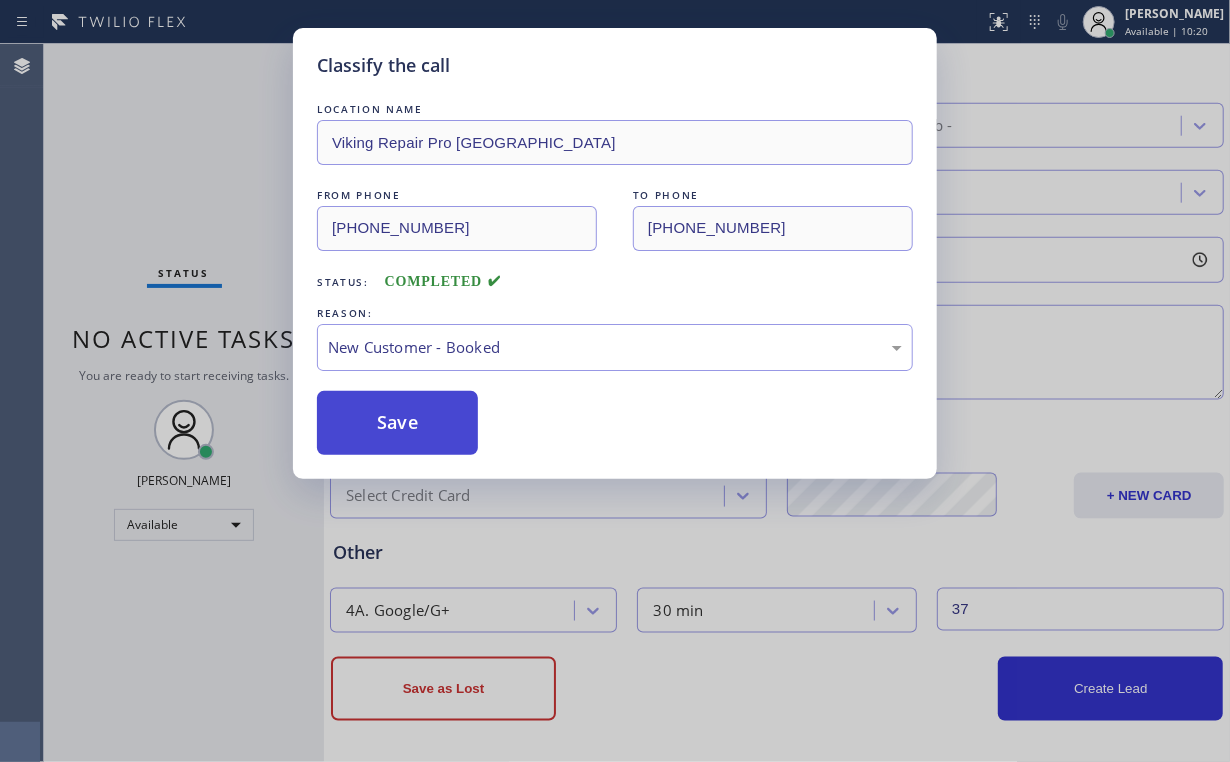 click on "Save" at bounding box center [397, 423] 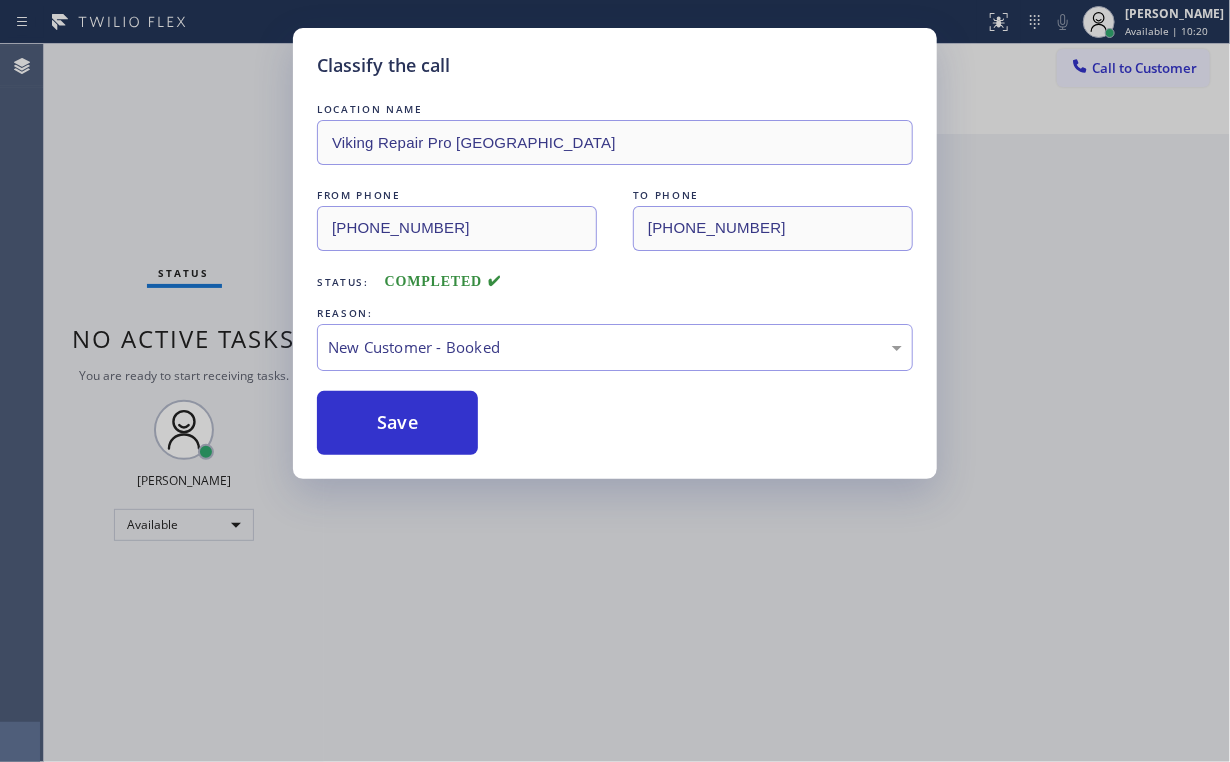 scroll, scrollTop: 0, scrollLeft: 0, axis: both 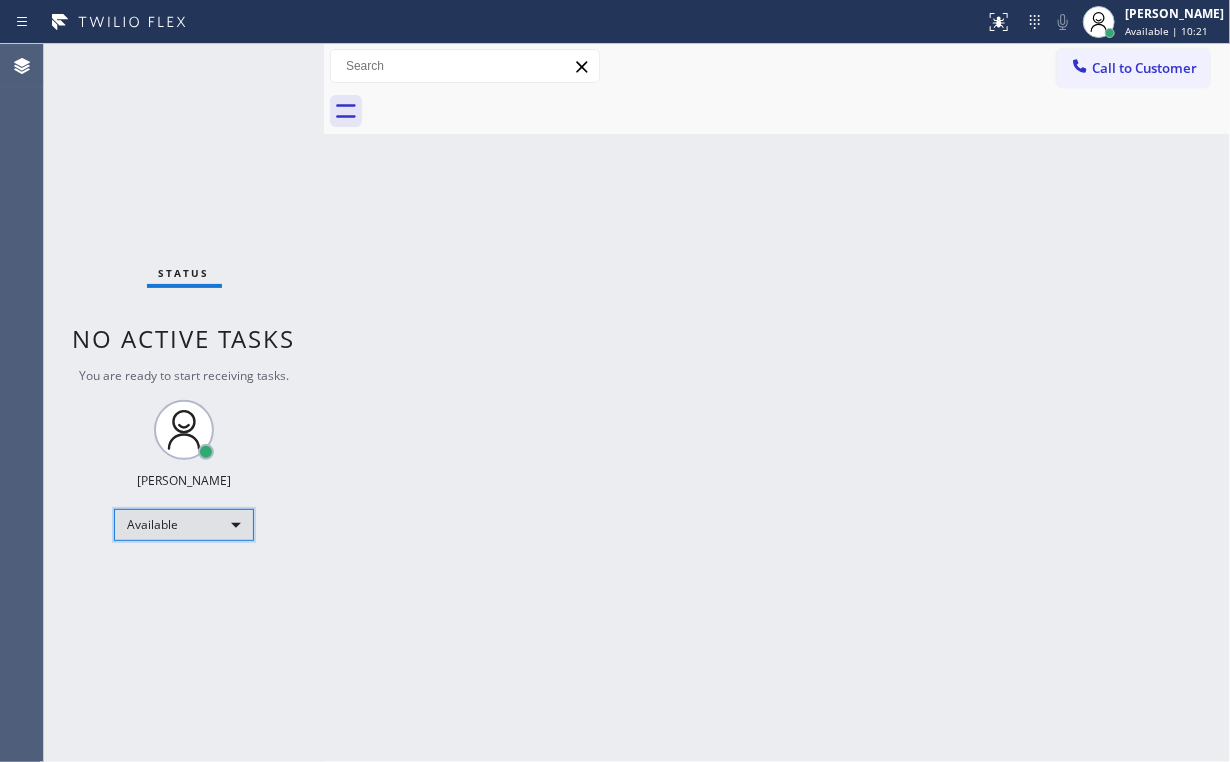 click on "Available" at bounding box center (184, 525) 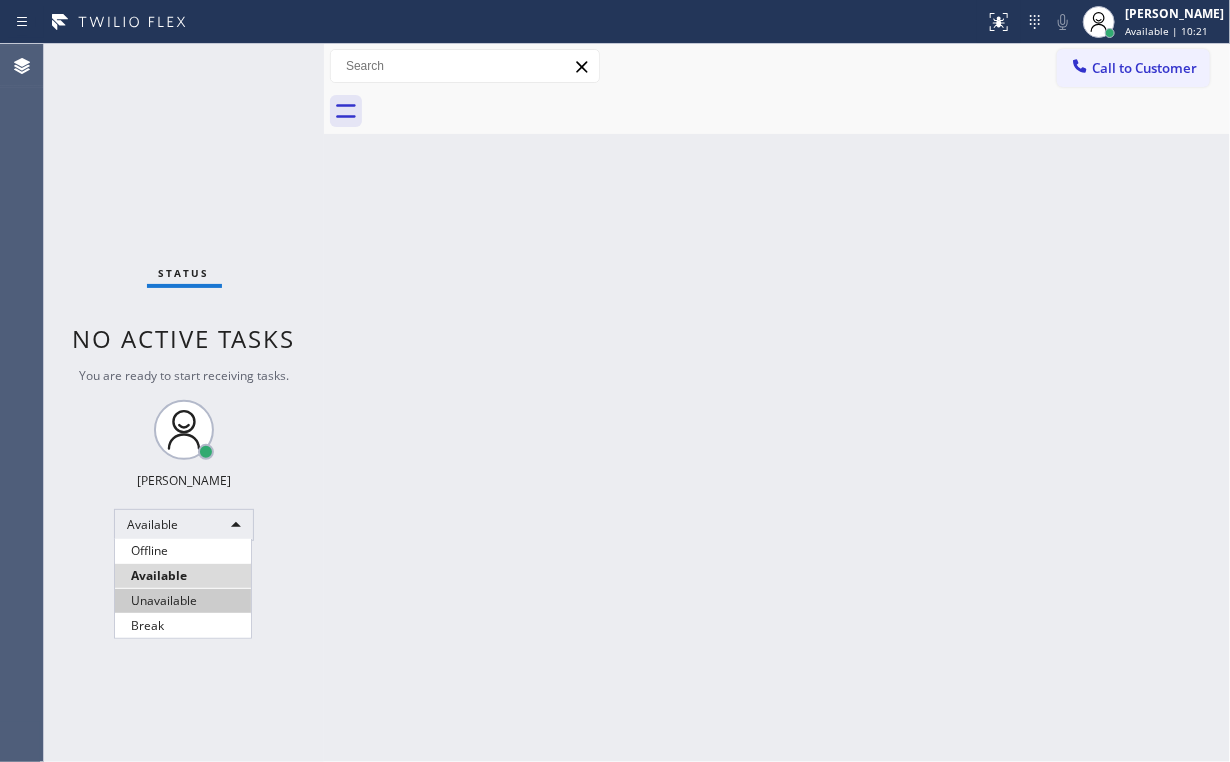 click on "Unavailable" at bounding box center (183, 601) 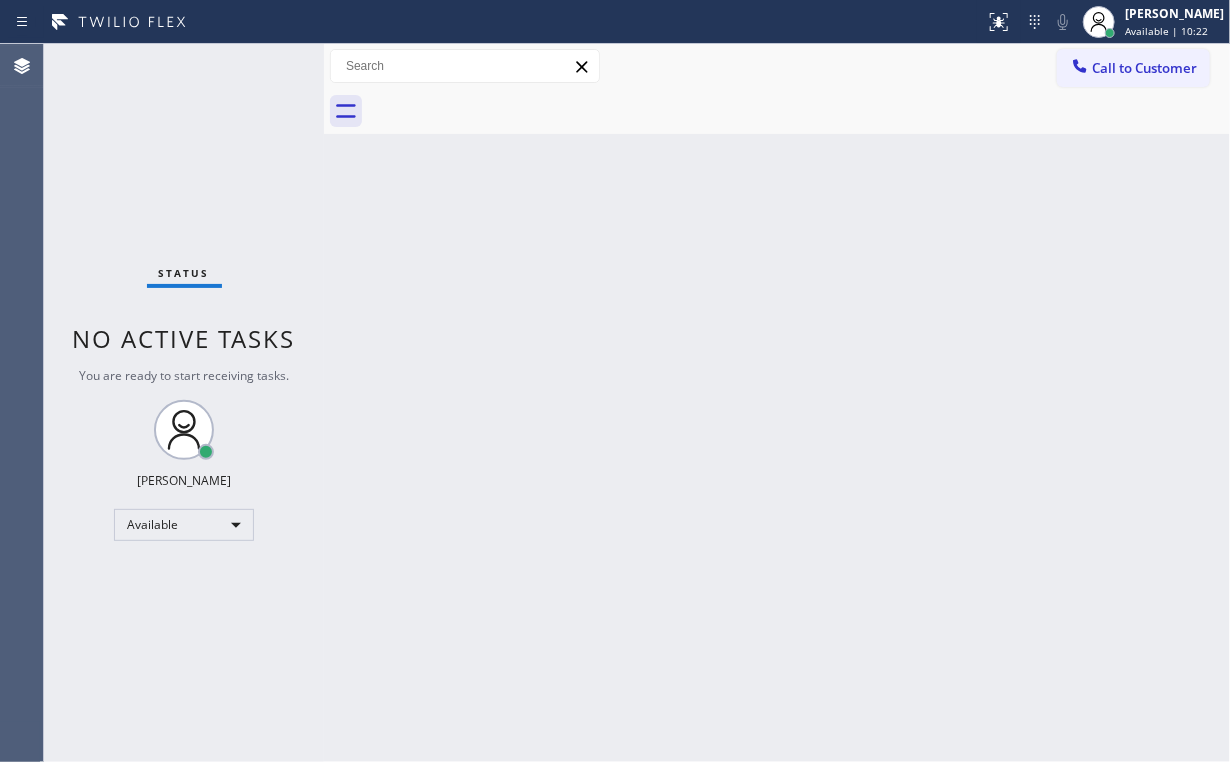 drag, startPoint x: 493, startPoint y: 518, endPoint x: 597, endPoint y: 399, distance: 158.04114 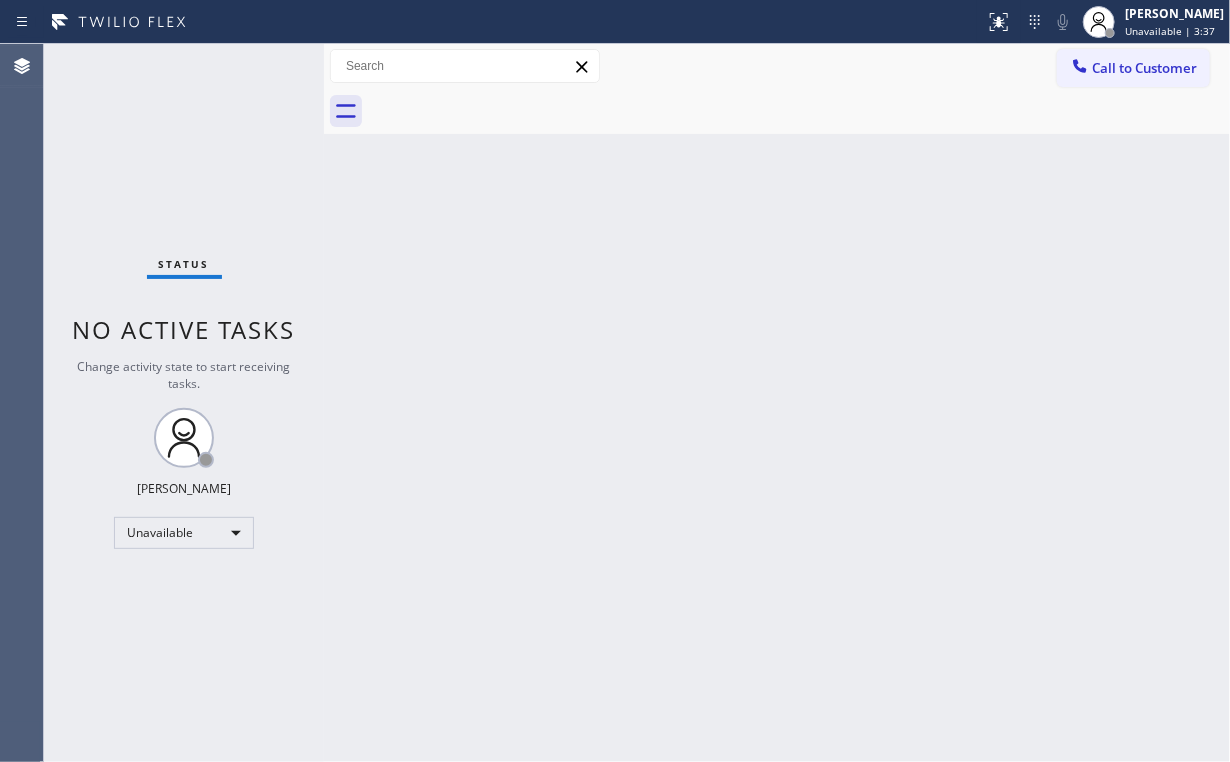 click on "Status   No active tasks     Change activity state to start receiving tasks.   [PERSON_NAME] Unavailable" at bounding box center [184, 403] 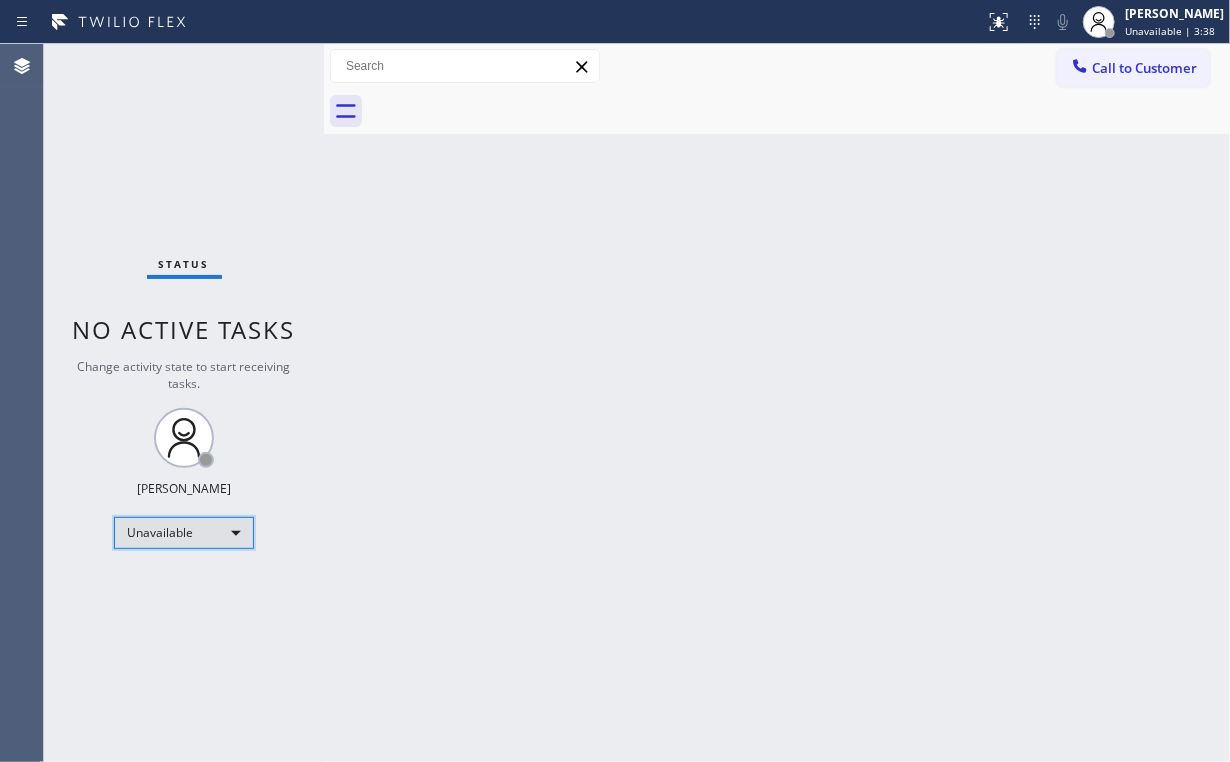click on "Unavailable" at bounding box center (184, 533) 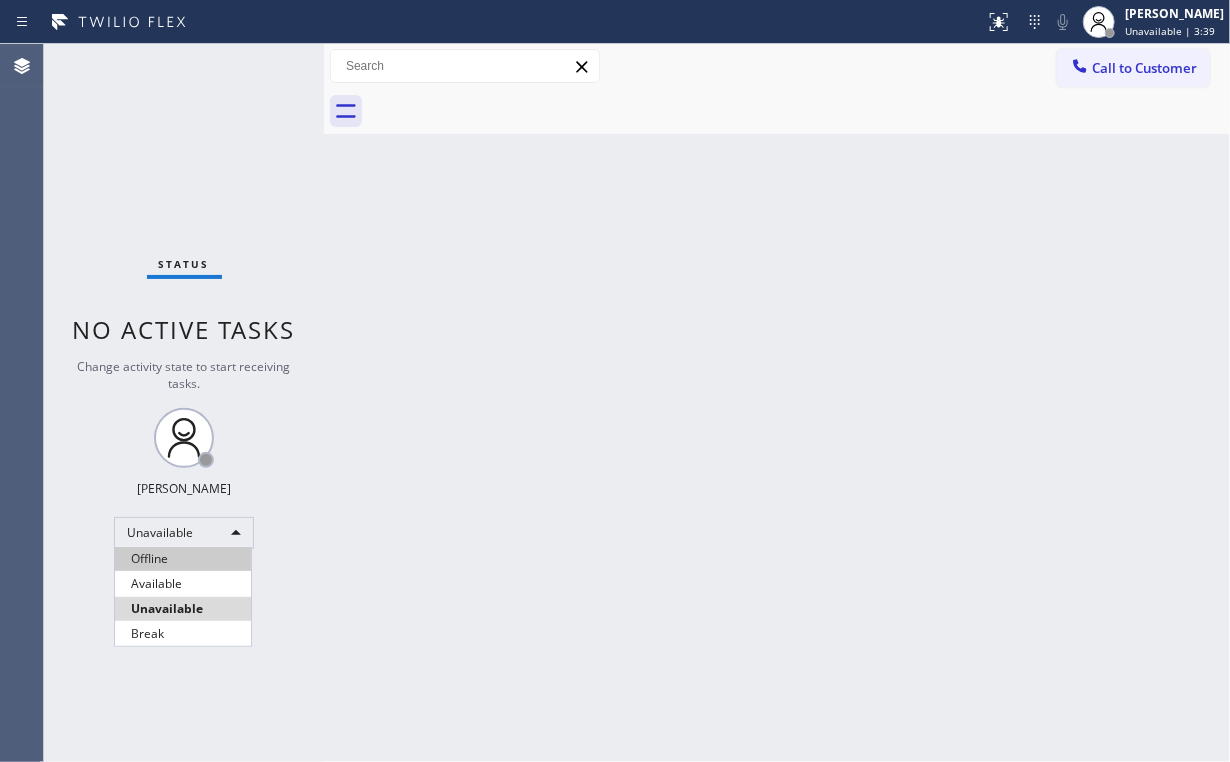 click on "Offline" at bounding box center [183, 559] 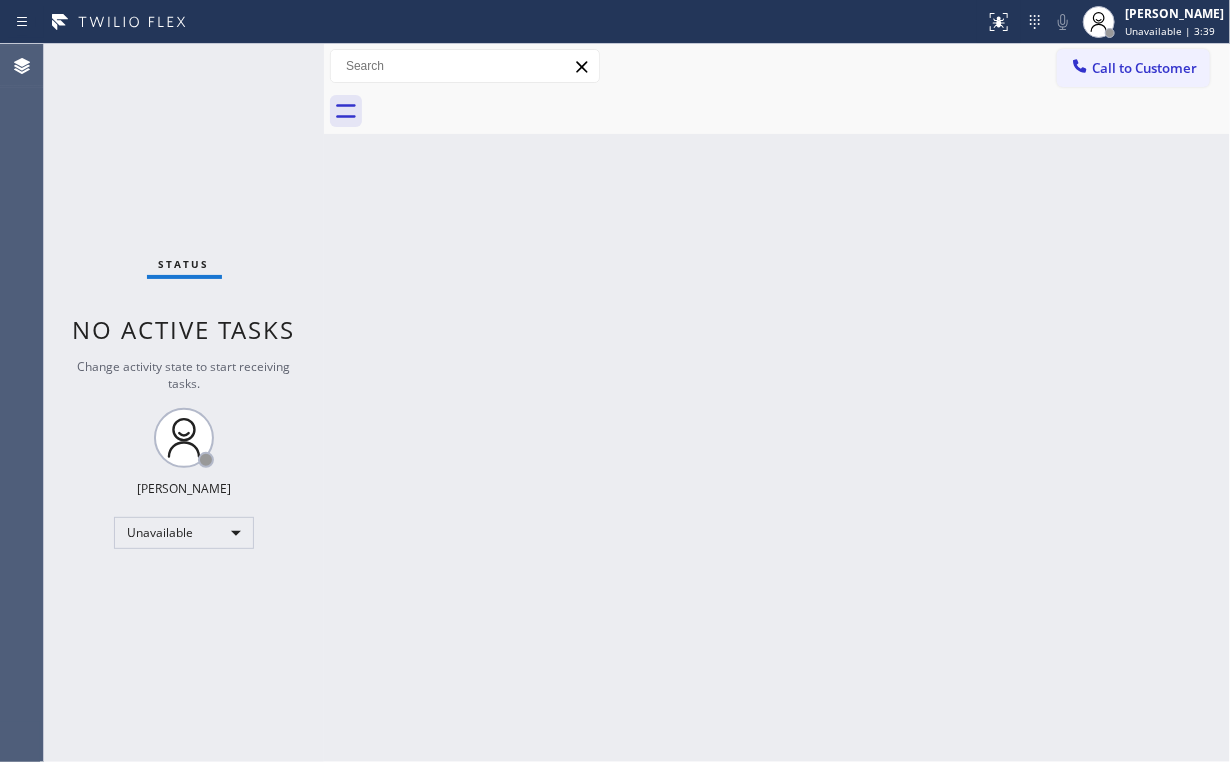 drag, startPoint x: 621, startPoint y: 442, endPoint x: 677, endPoint y: 378, distance: 85.04117 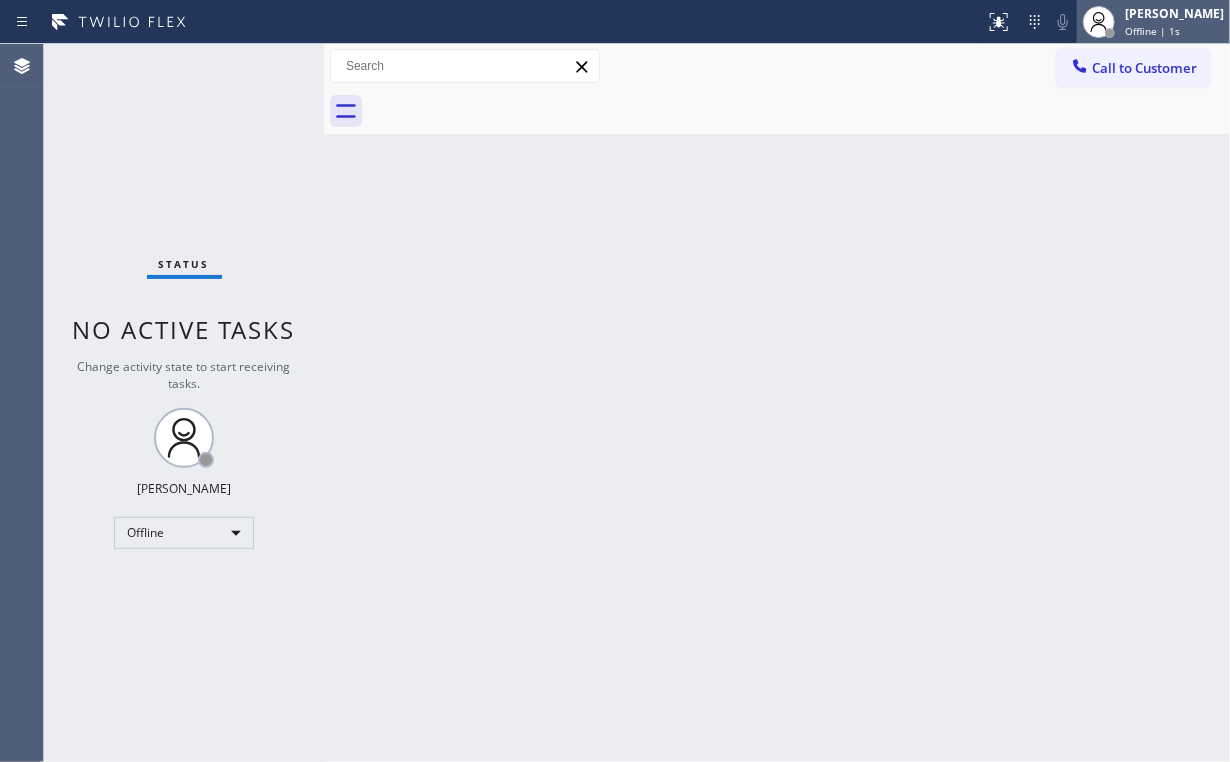 click on "Offline | 1s" at bounding box center [1152, 31] 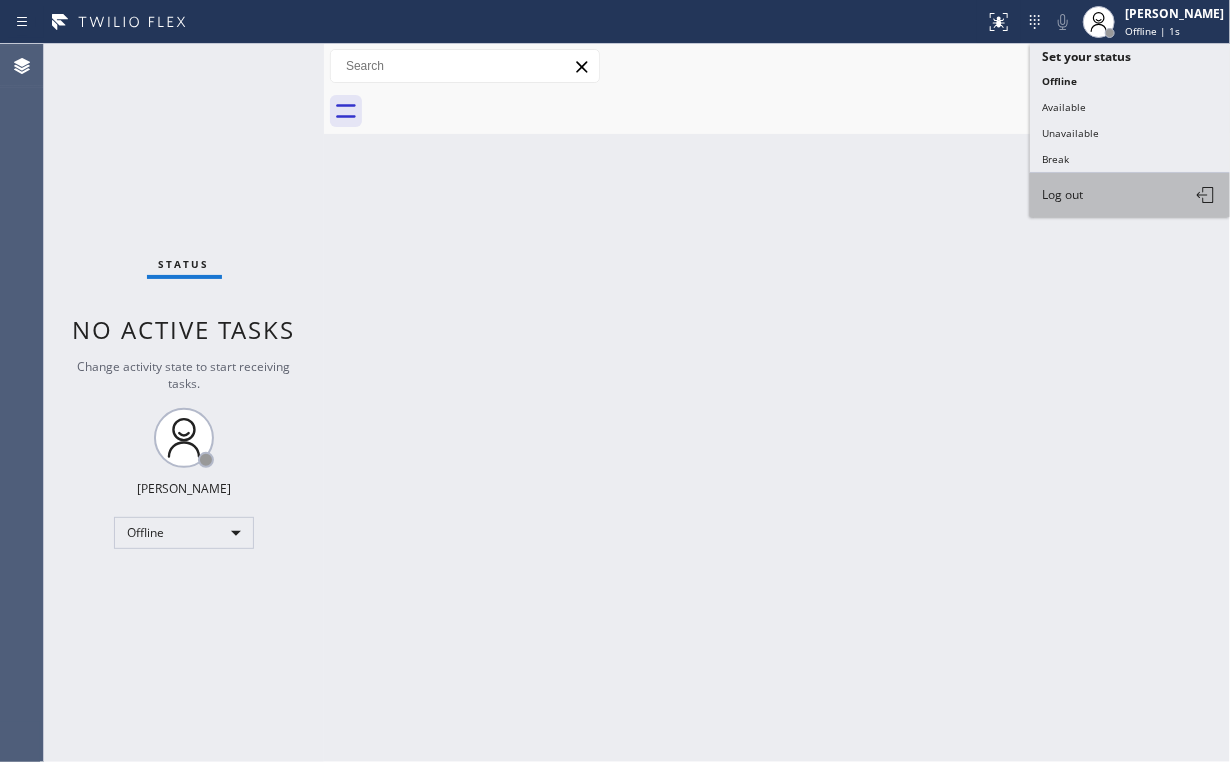 click on "Log out" at bounding box center (1062, 194) 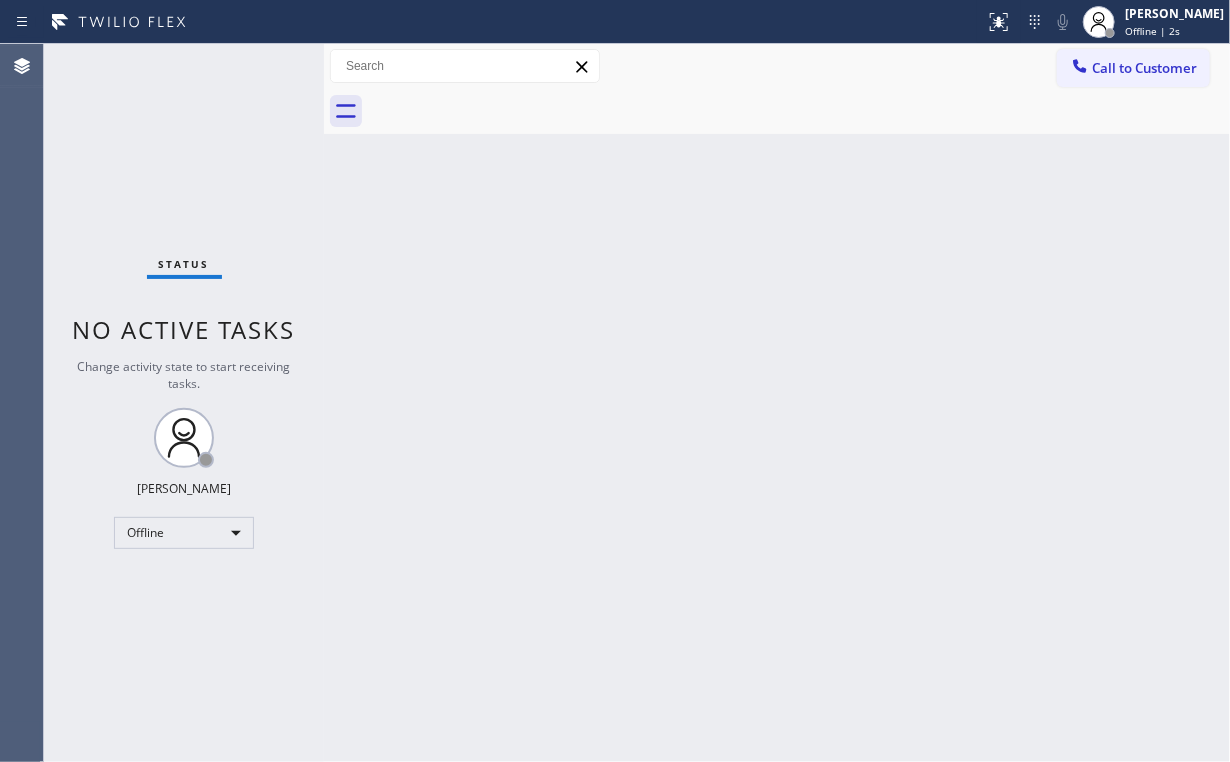 drag, startPoint x: 580, startPoint y: 310, endPoint x: 564, endPoint y: 355, distance: 47.759815 